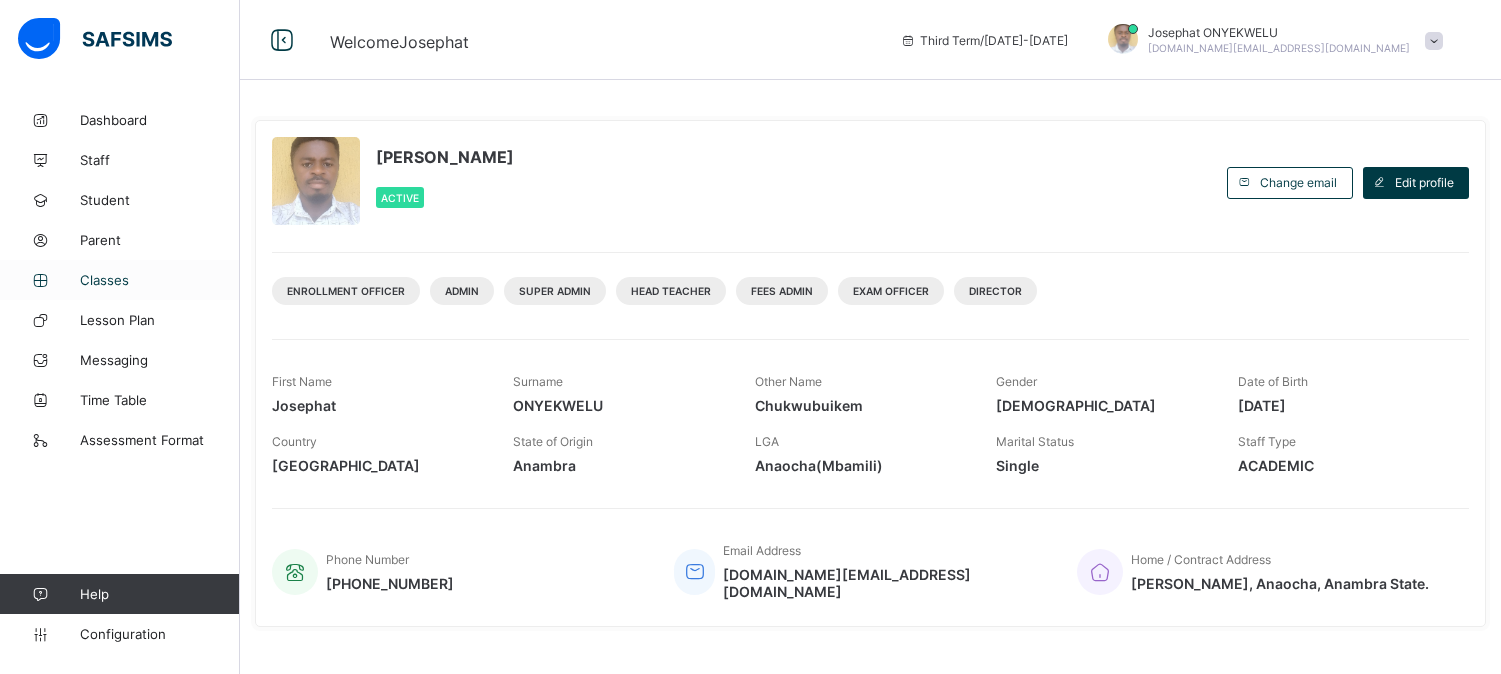 scroll, scrollTop: 0, scrollLeft: 0, axis: both 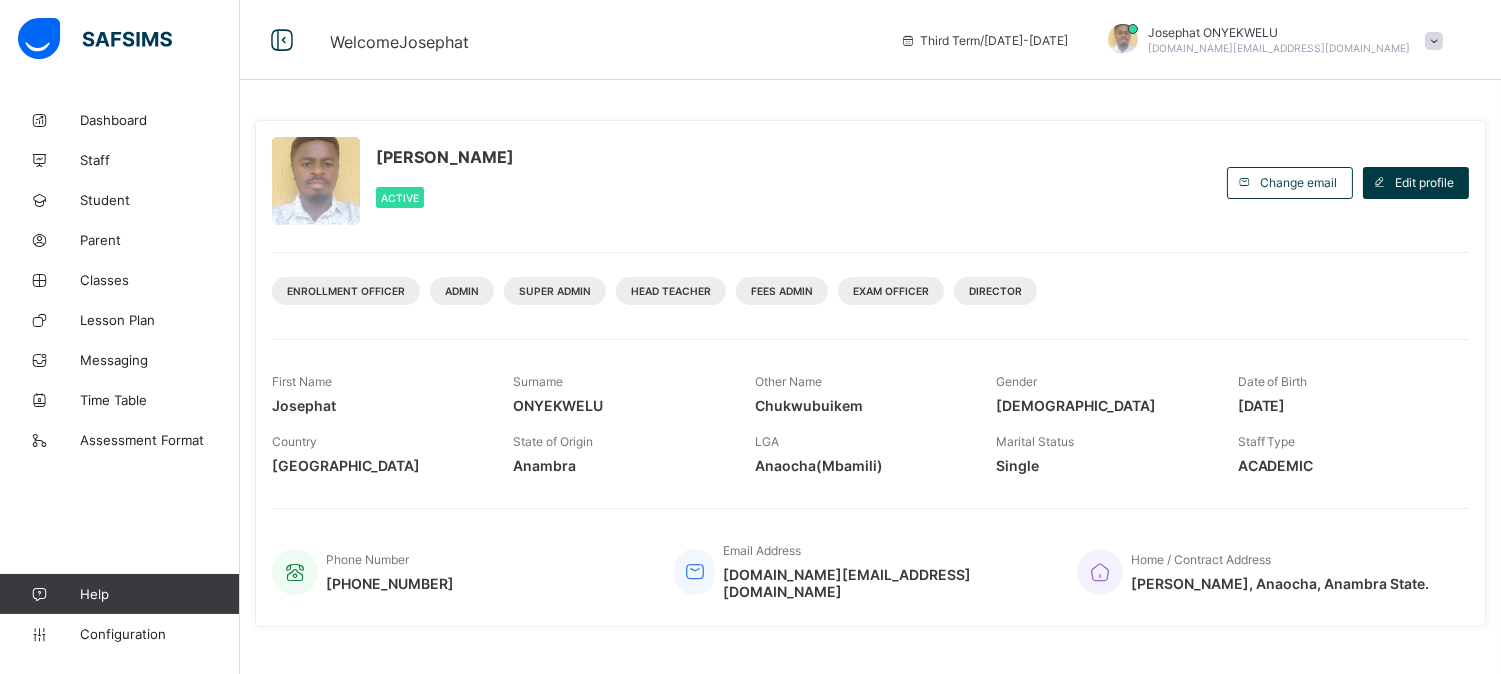 click on "Josephat   ONYEKWELU [DOMAIN_NAME][EMAIL_ADDRESS][DOMAIN_NAME]" at bounding box center [1270, 40] 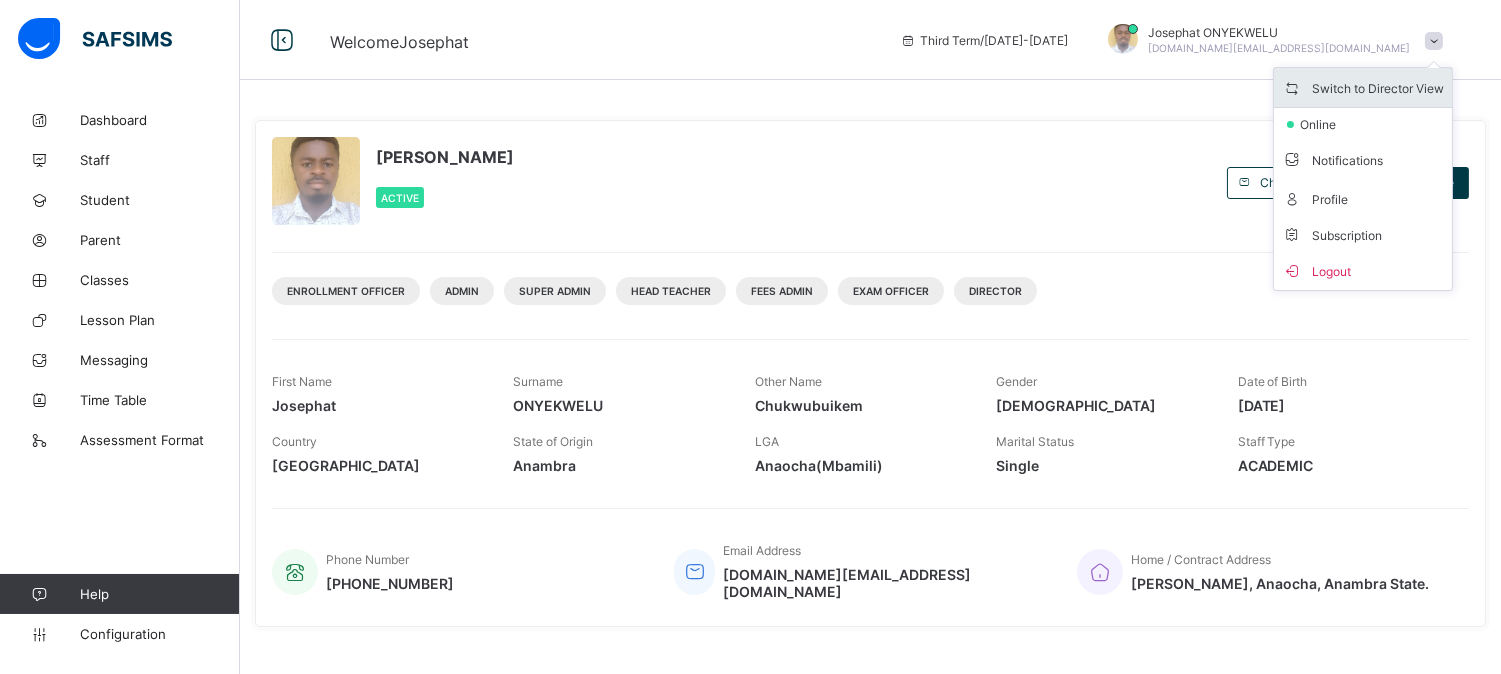 click on "Switch to Director View" at bounding box center (1363, 87) 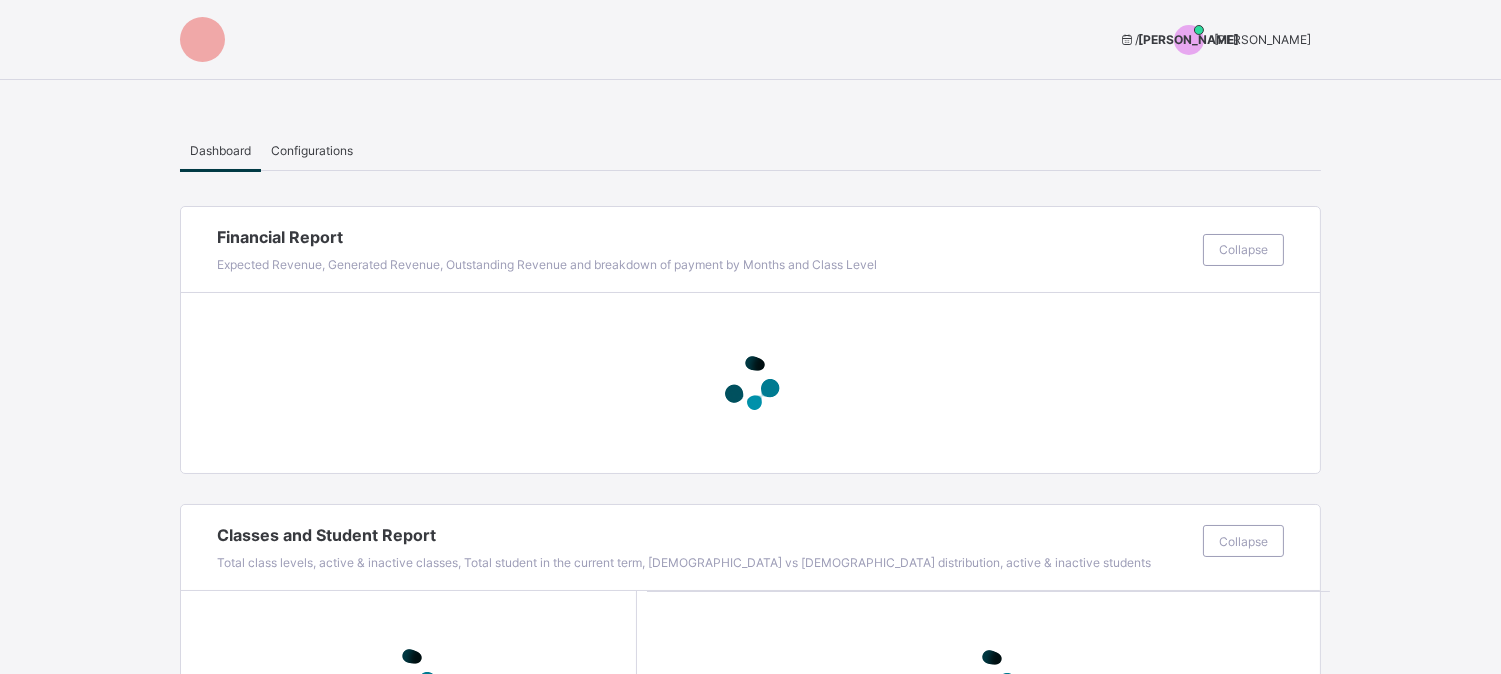 click on "[PERSON_NAME]" at bounding box center [1262, 39] 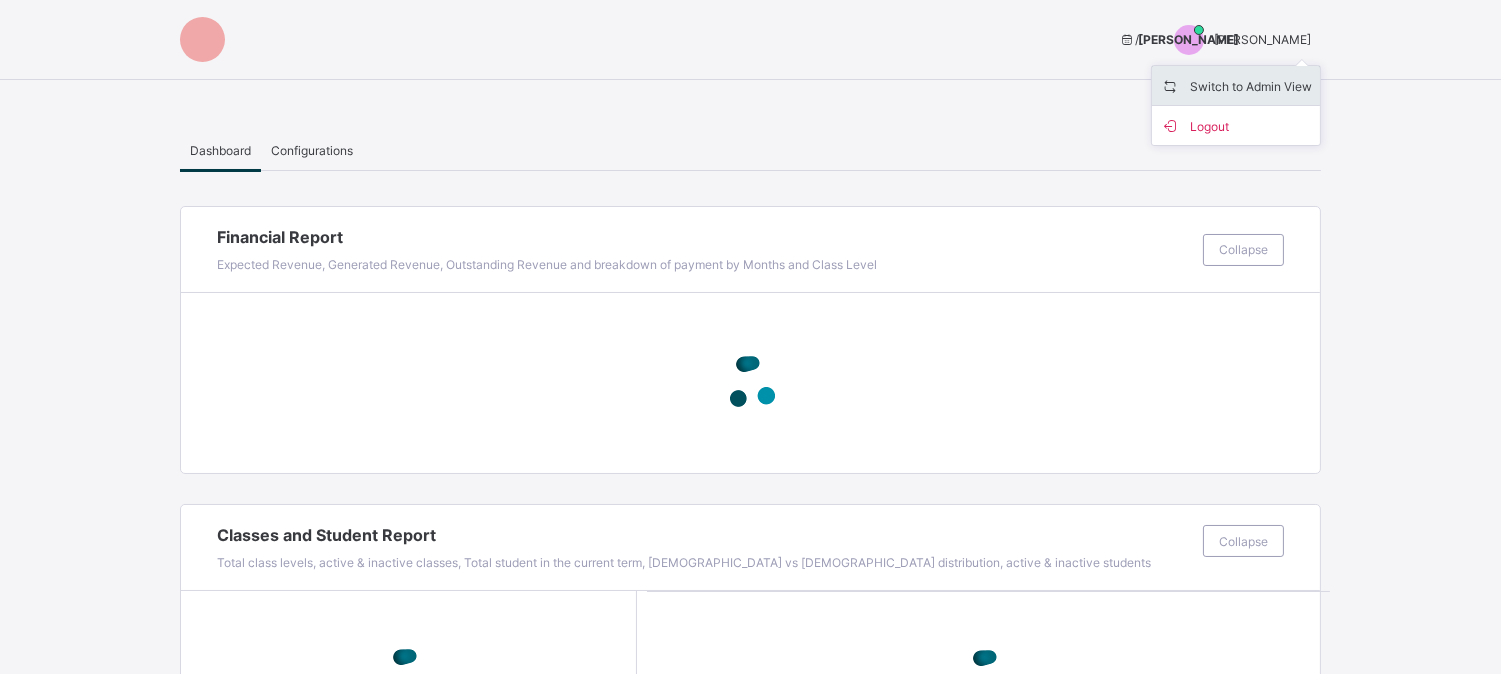 click on "Switch to Admin View" at bounding box center (1236, 85) 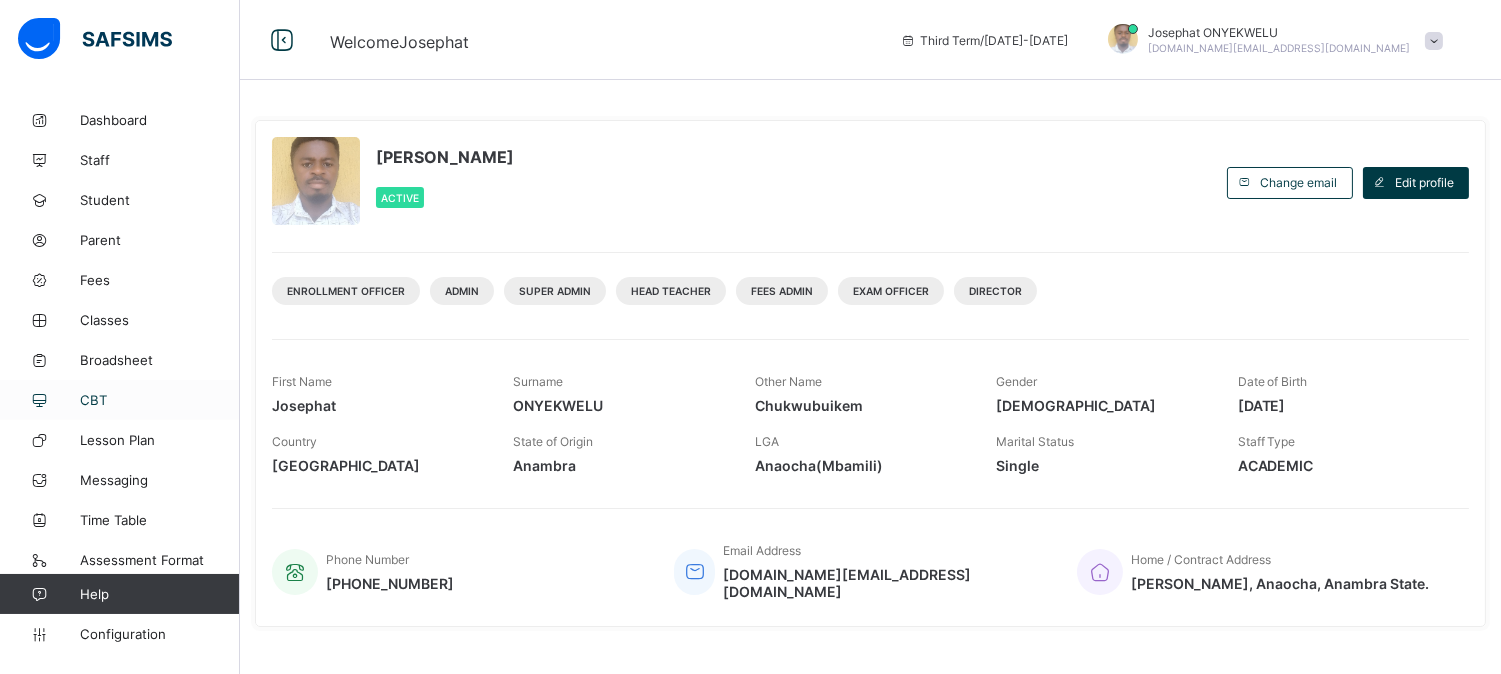 click on "CBT" at bounding box center (160, 400) 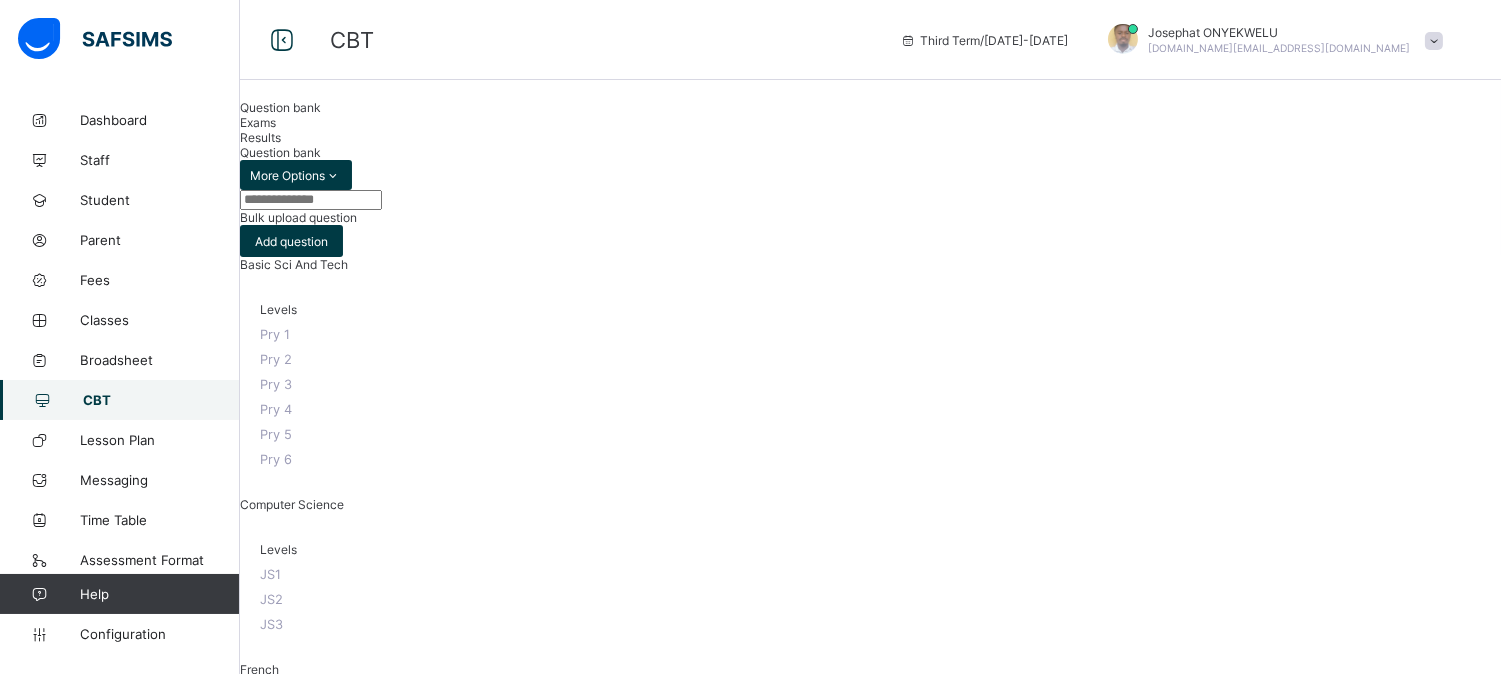 click on "Exams" at bounding box center [258, 122] 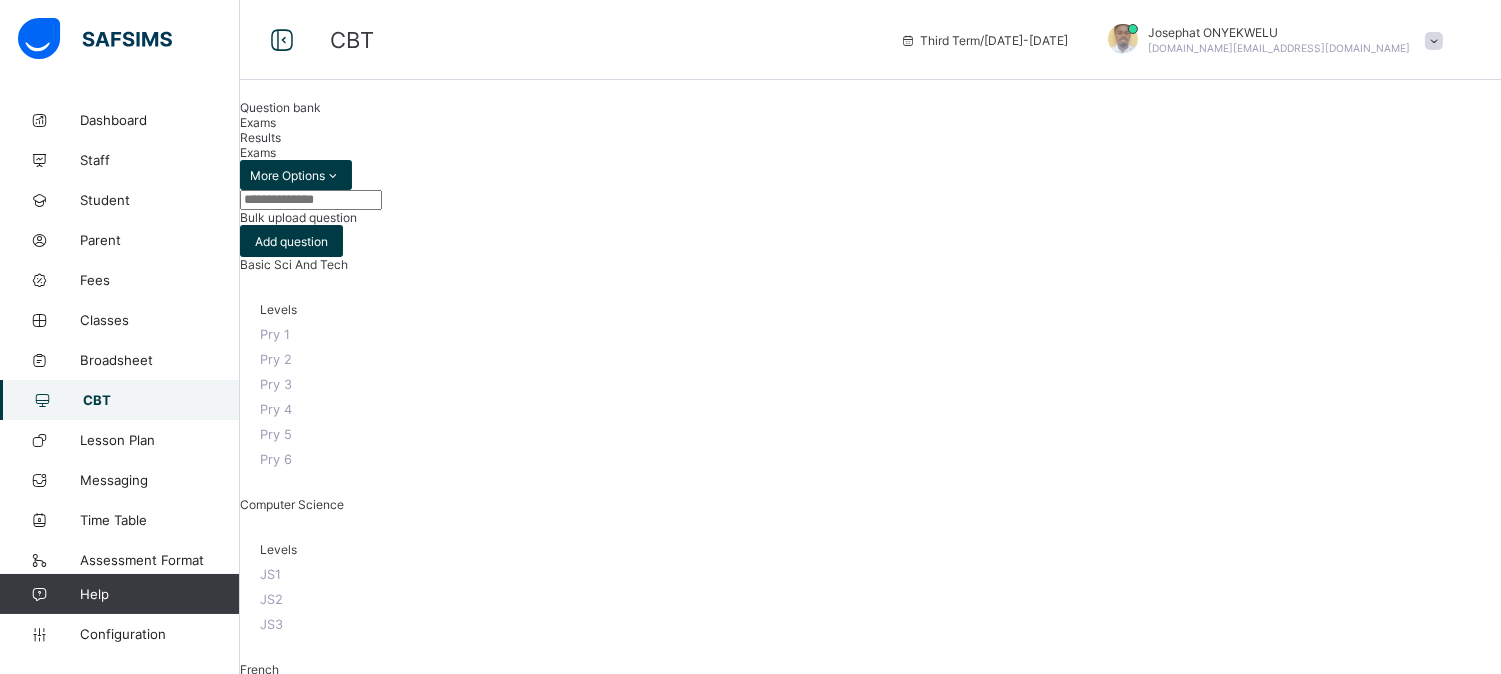 click at bounding box center [400, 1211] 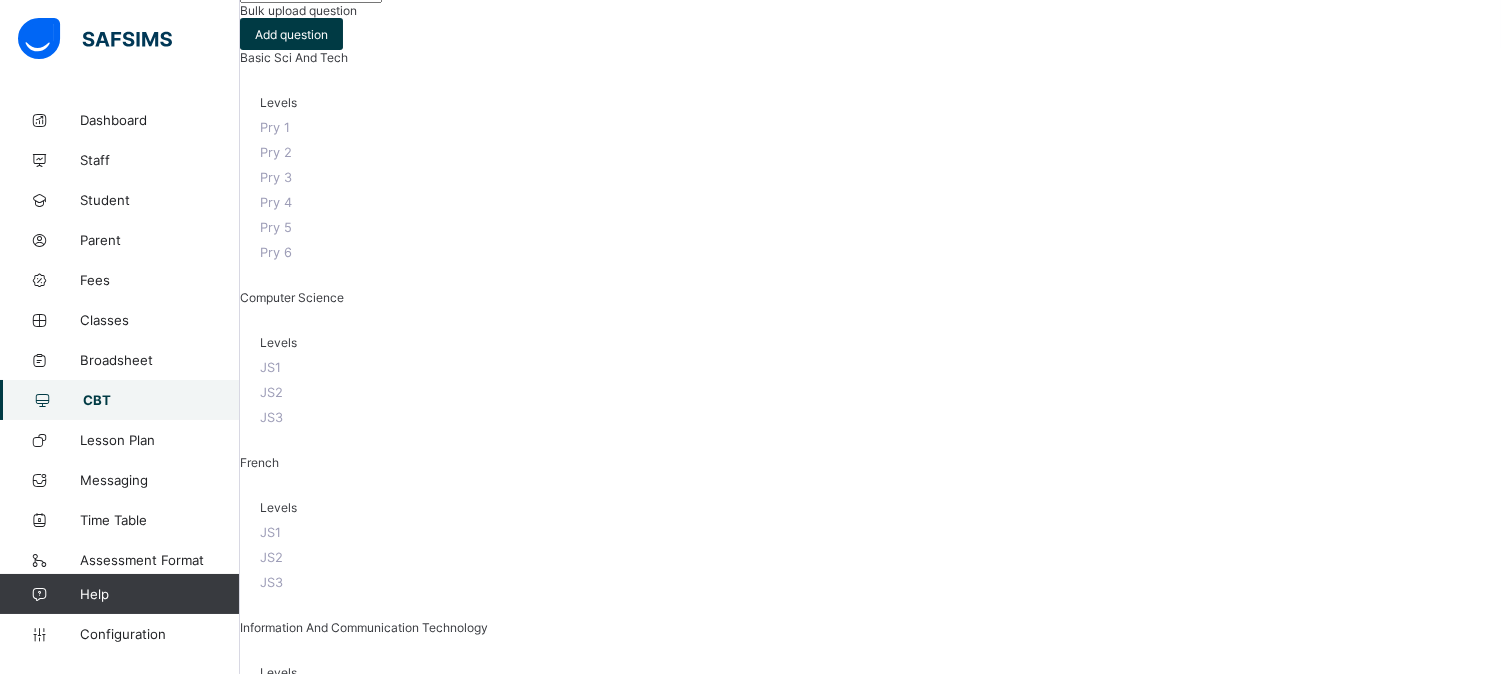 scroll, scrollTop: 205, scrollLeft: 0, axis: vertical 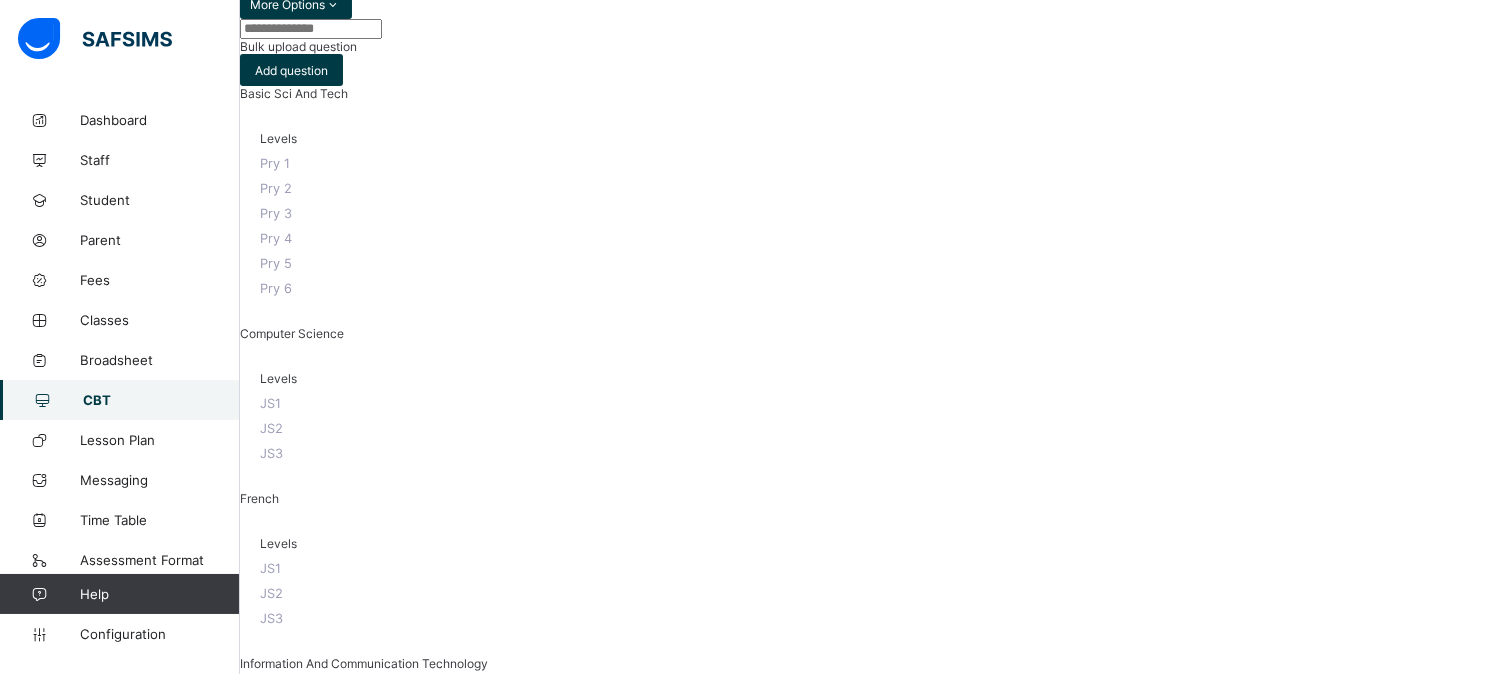 click on "Make actvie" at bounding box center [1408, 1381] 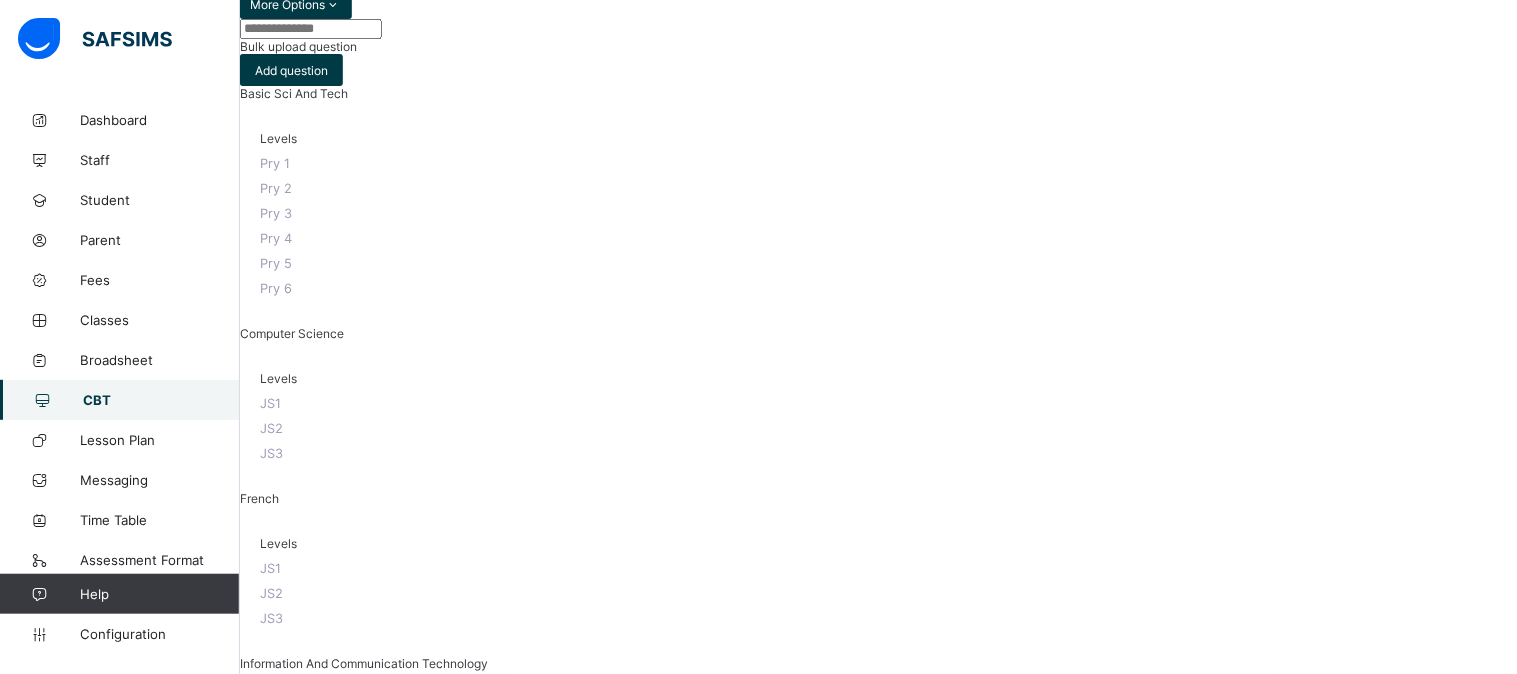 click on "Yes,  Activate" at bounding box center [878, 2817] 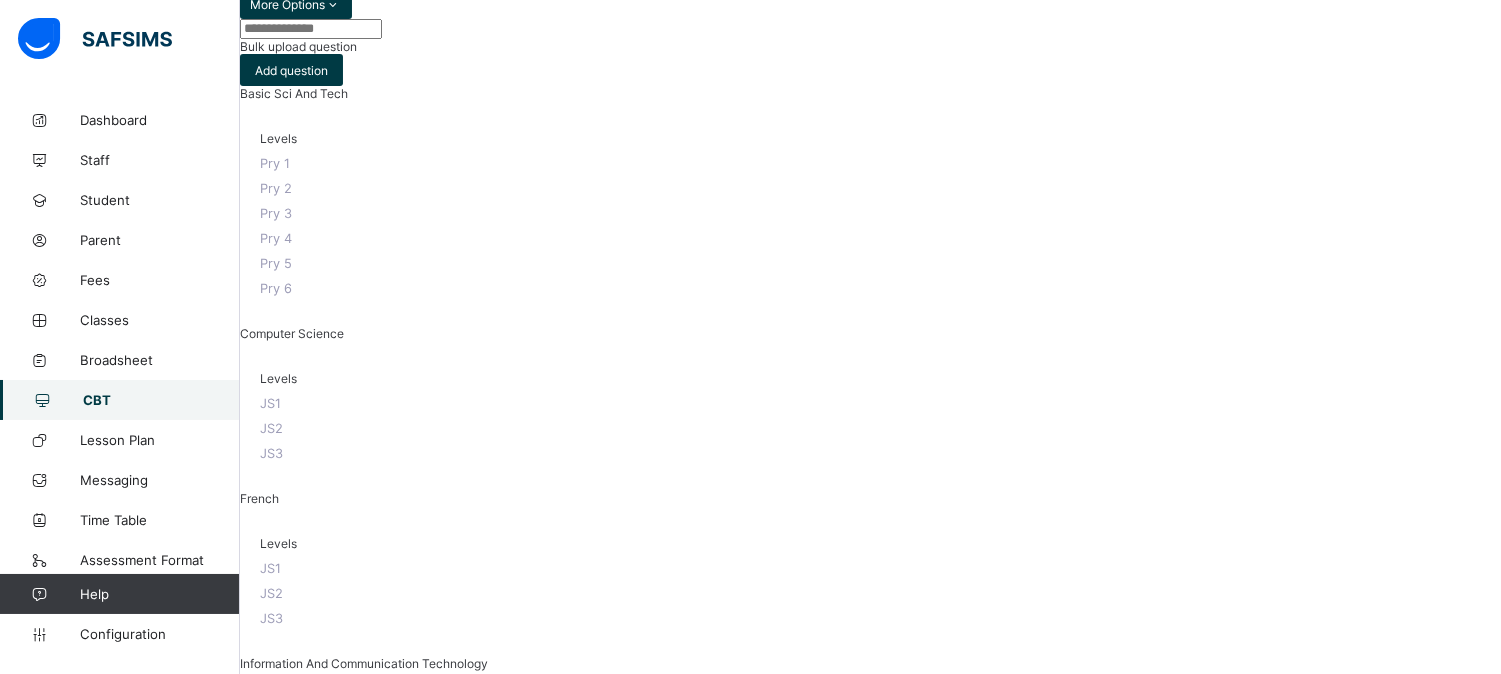 click 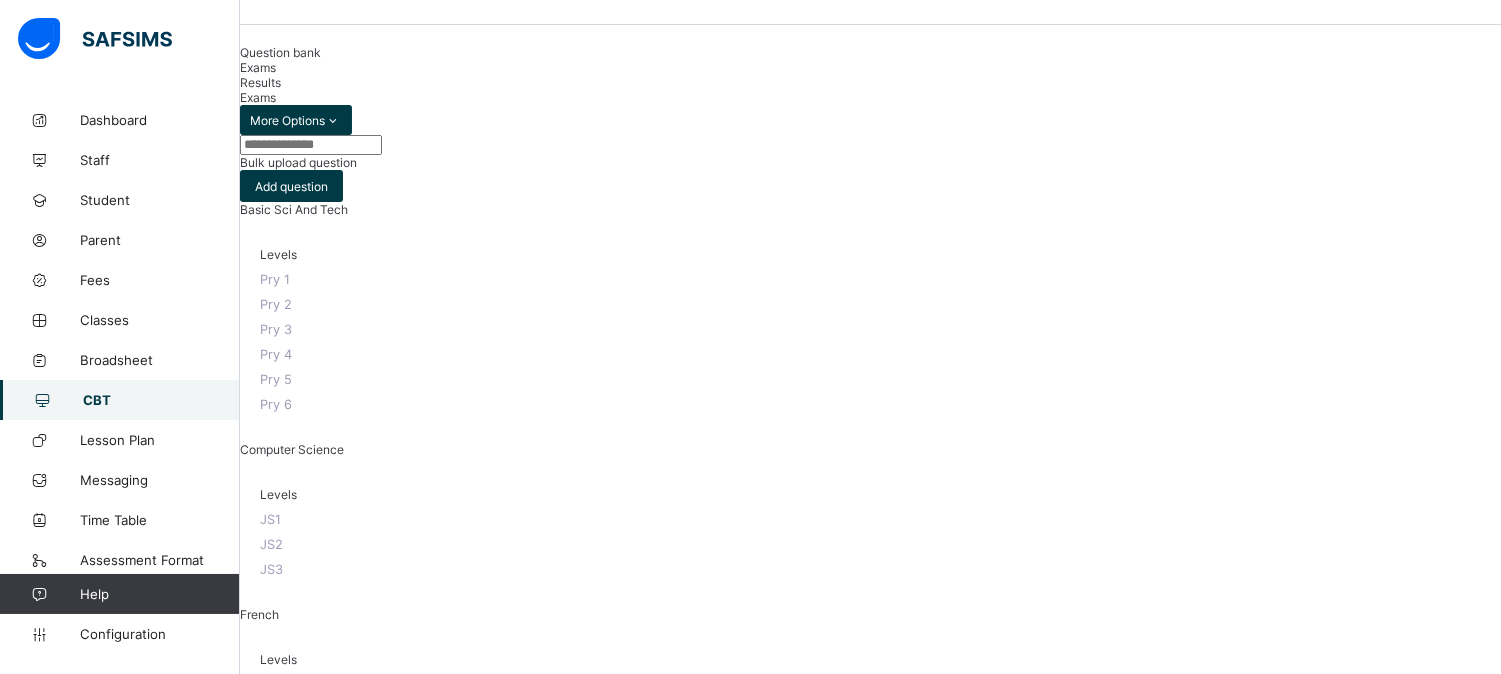 scroll, scrollTop: 171, scrollLeft: 0, axis: vertical 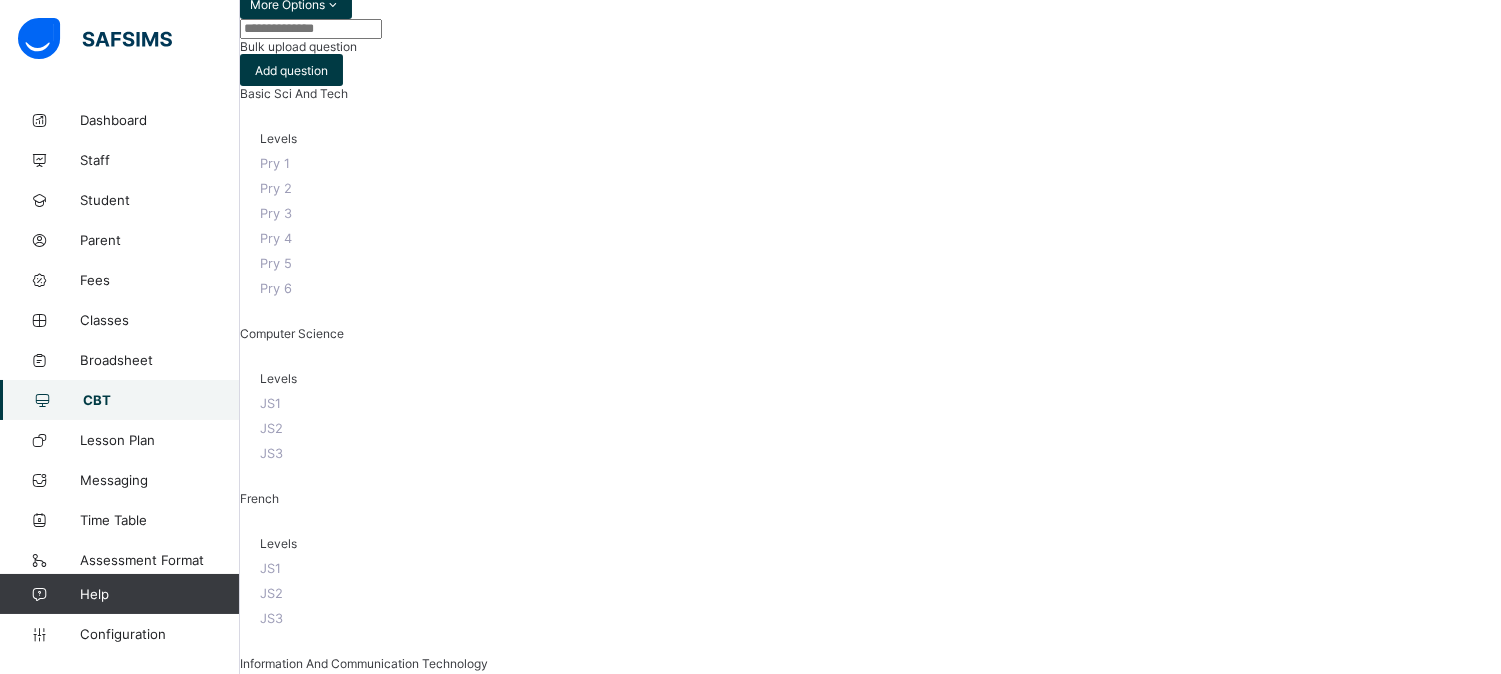 click on "Make actvie" at bounding box center [1403, 2337] 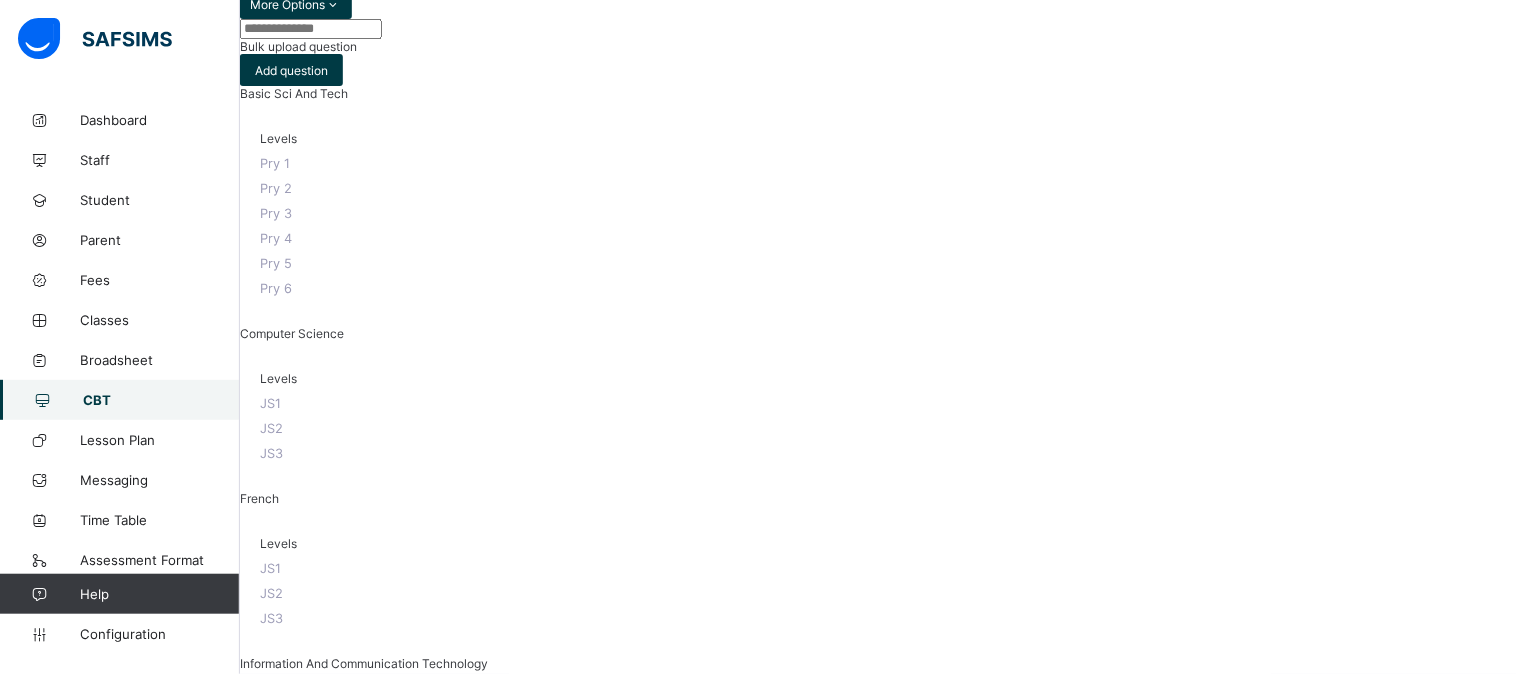 click on "Yes,  Activate" at bounding box center (878, 2817) 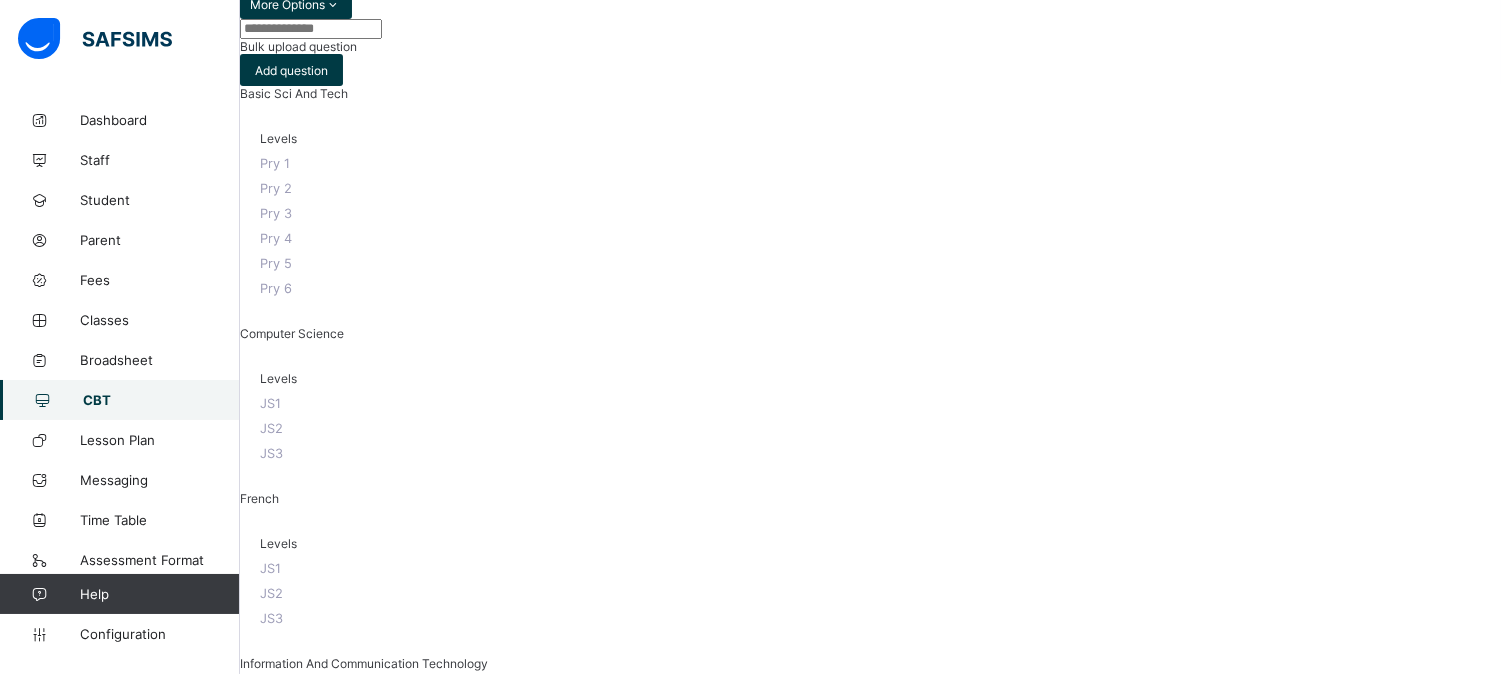 click at bounding box center (400, 1175) 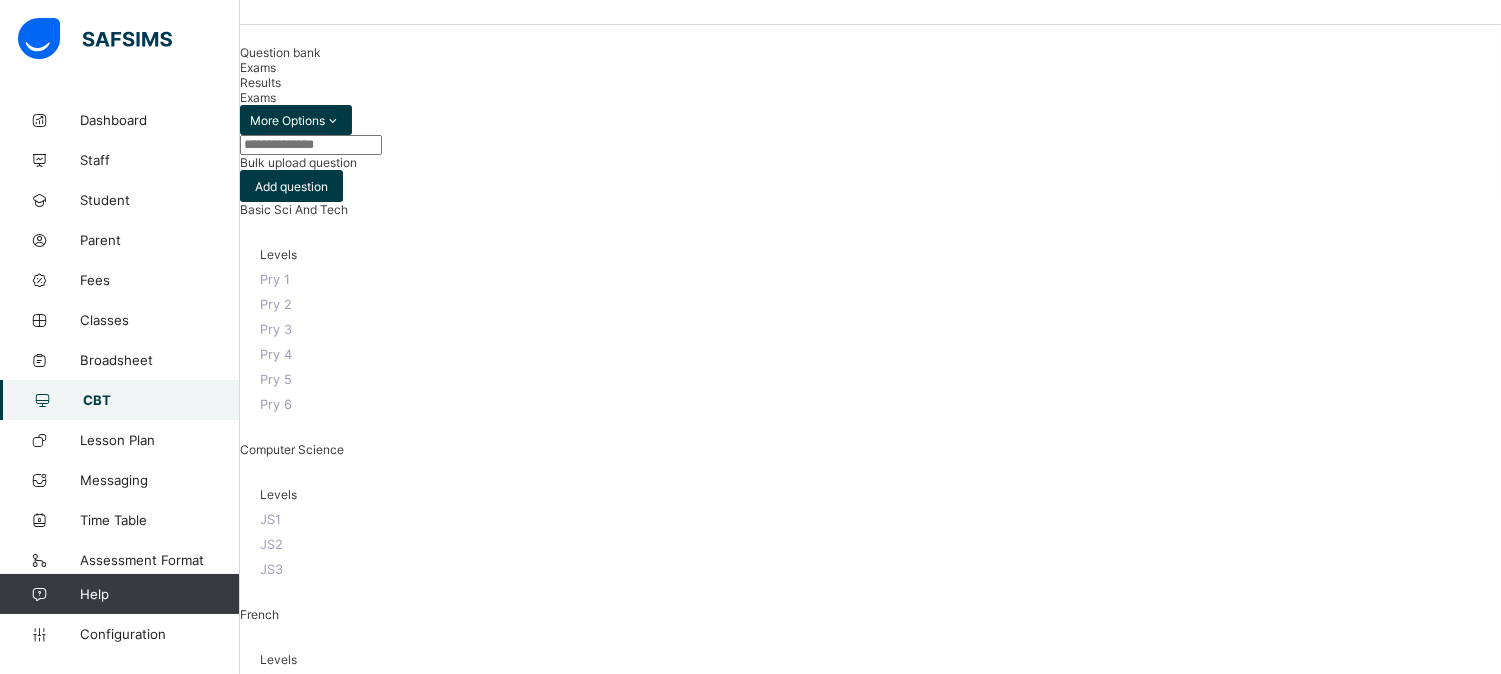 scroll, scrollTop: 171, scrollLeft: 0, axis: vertical 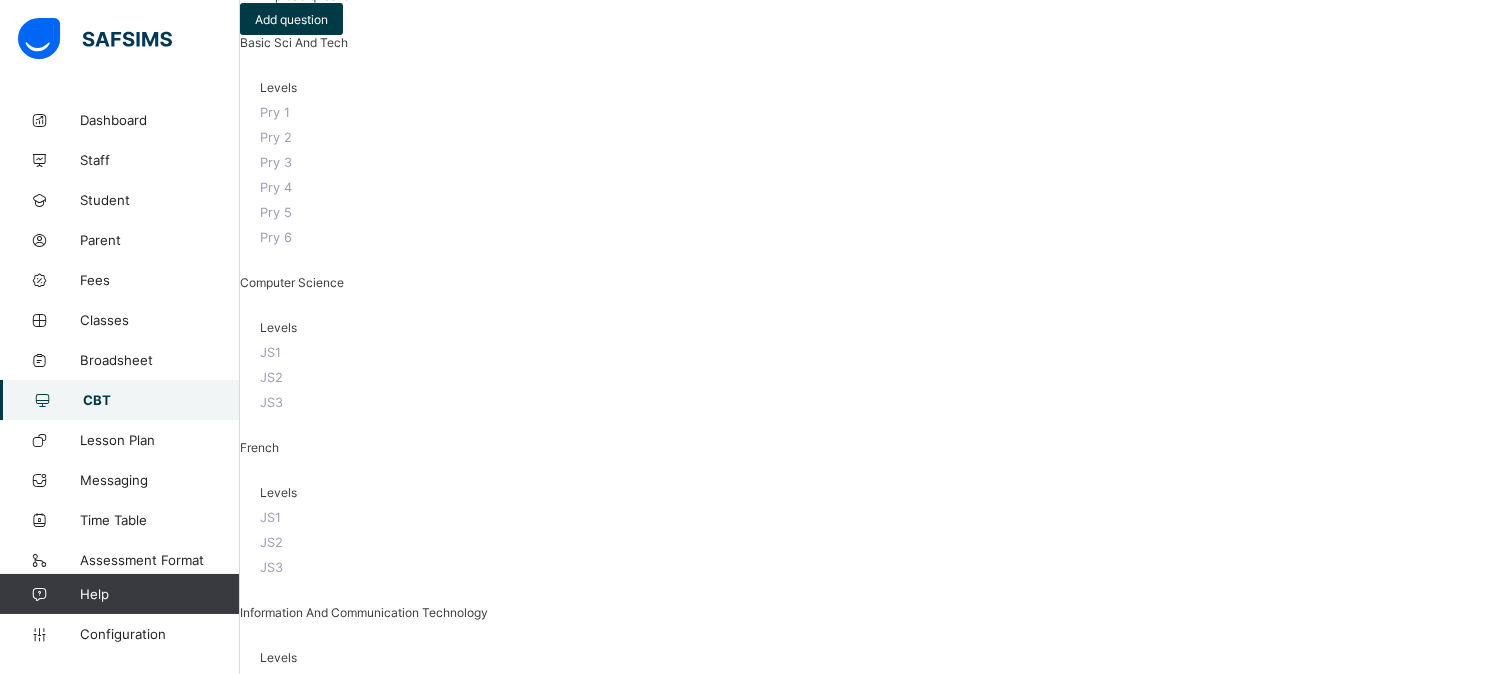 click on "2" at bounding box center [1386, 2427] 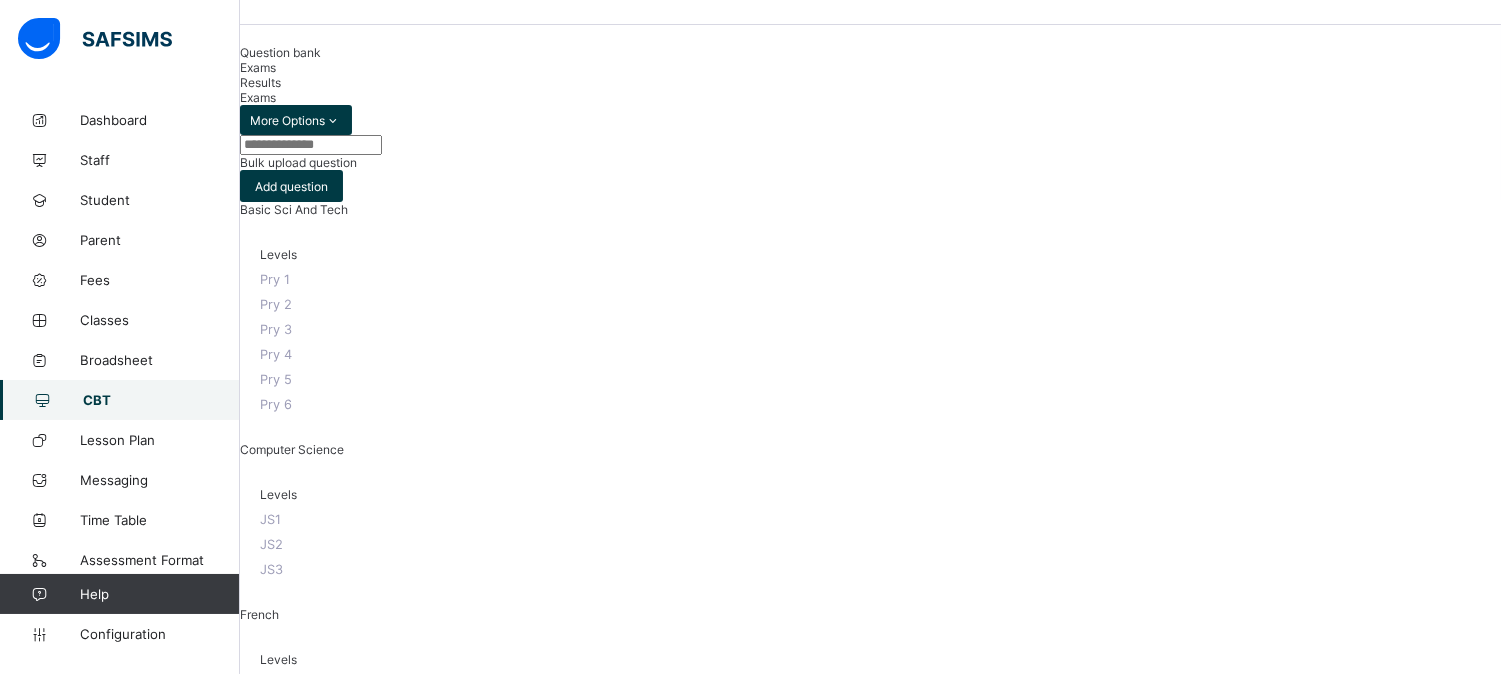 scroll, scrollTop: 222, scrollLeft: 0, axis: vertical 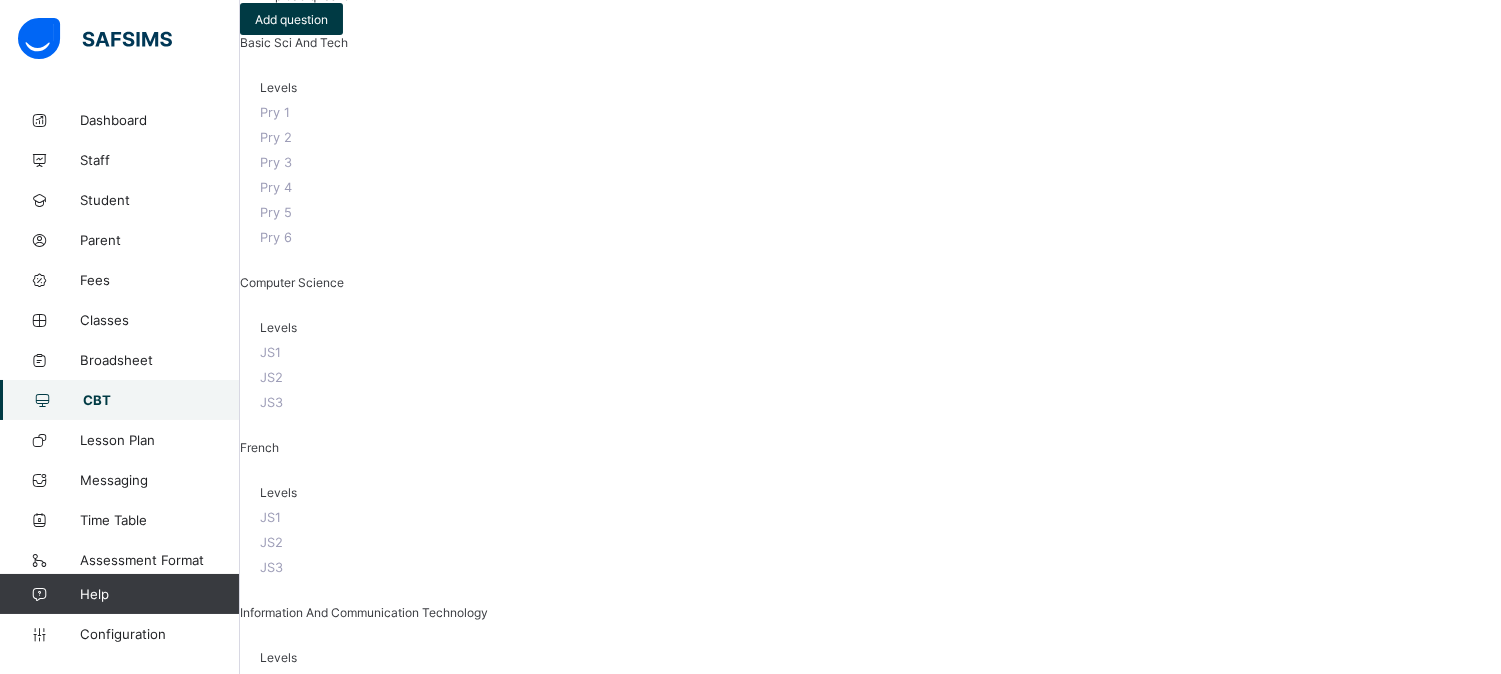 click on "Make actvie" at bounding box center [1416, 1458] 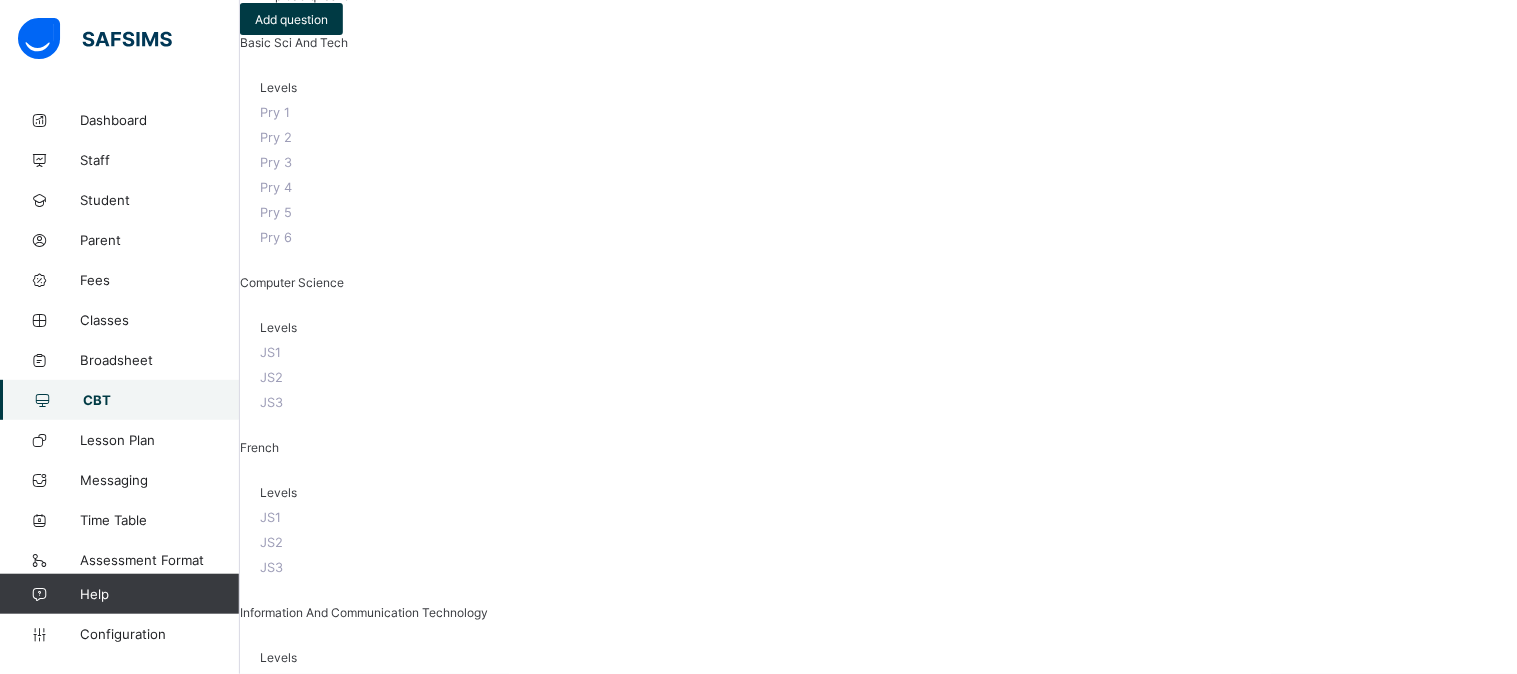 click on "Yes,  Activate" at bounding box center (878, 2766) 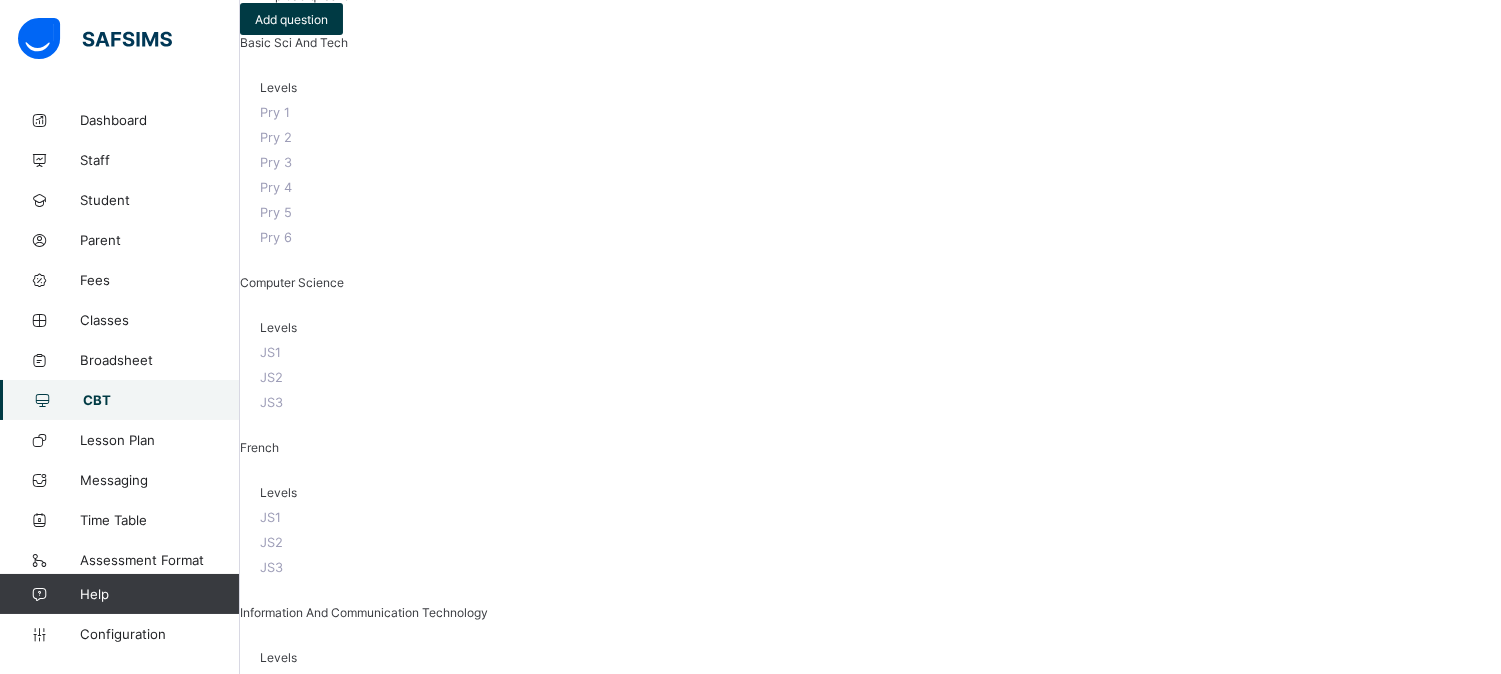 click at bounding box center [400, 1124] 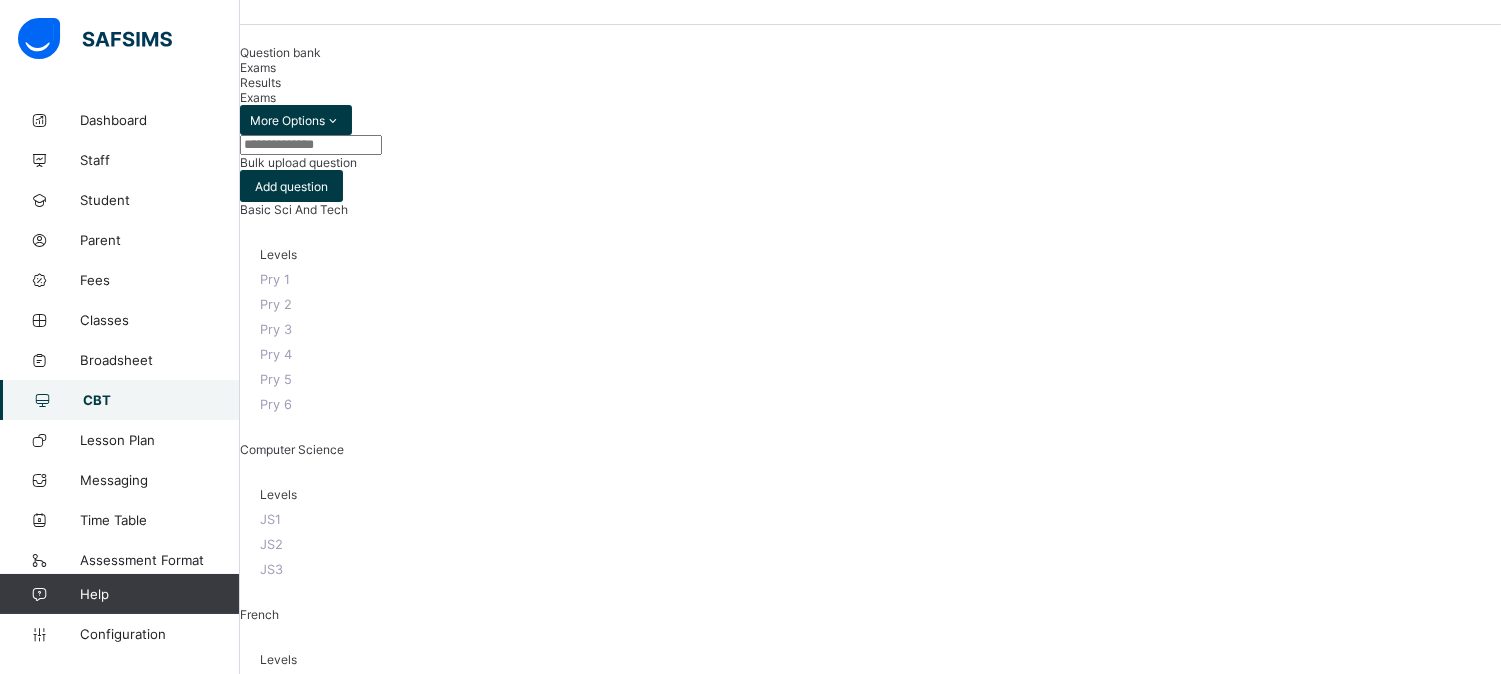 drag, startPoint x: 631, startPoint y: 215, endPoint x: 1107, endPoint y: 376, distance: 502.49078 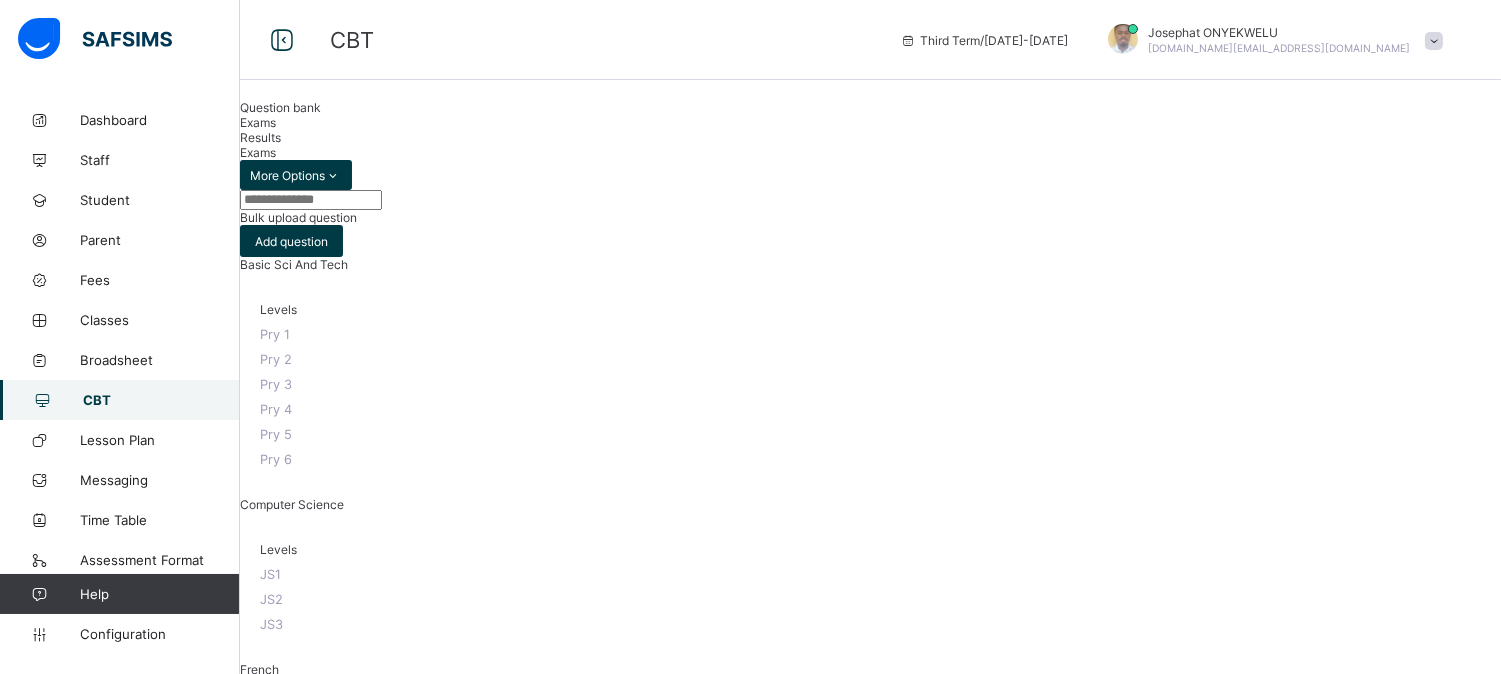 scroll, scrollTop: 55, scrollLeft: 0, axis: vertical 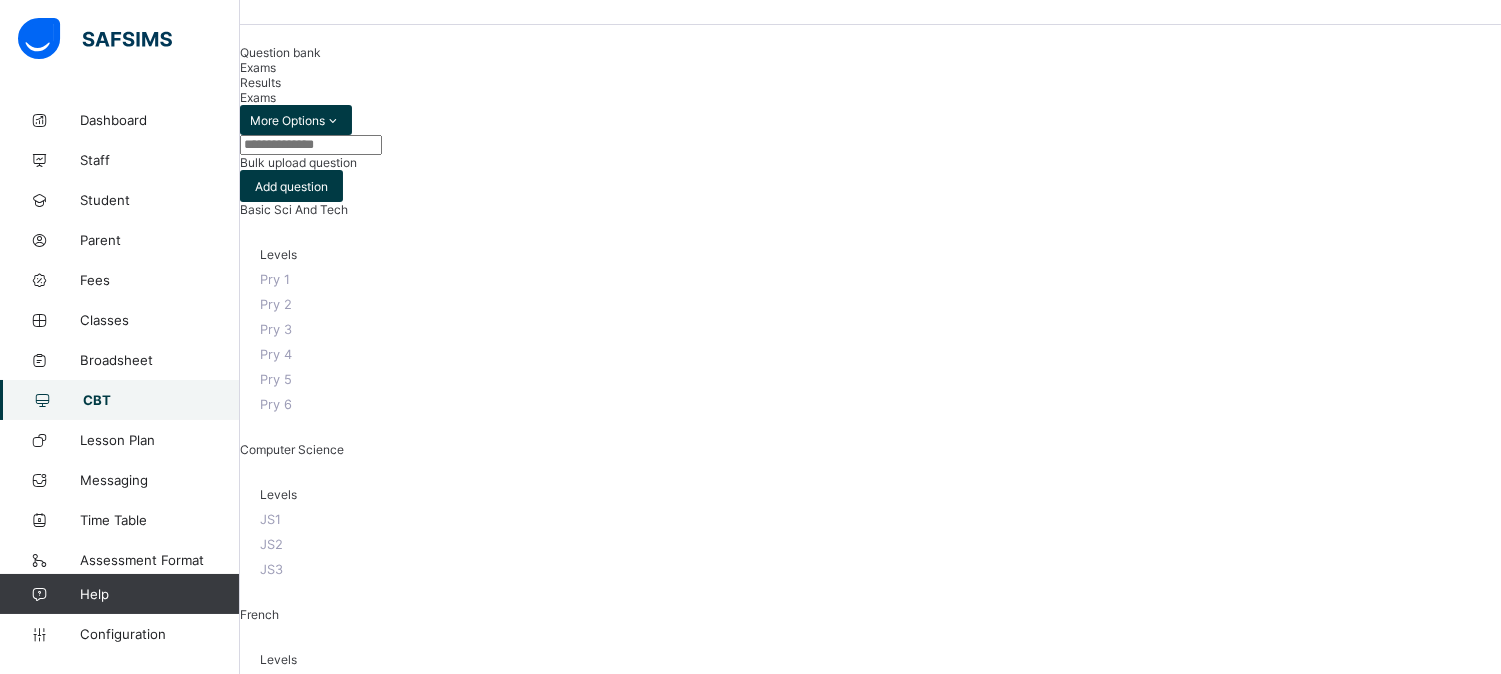 click at bounding box center [870, 1397] 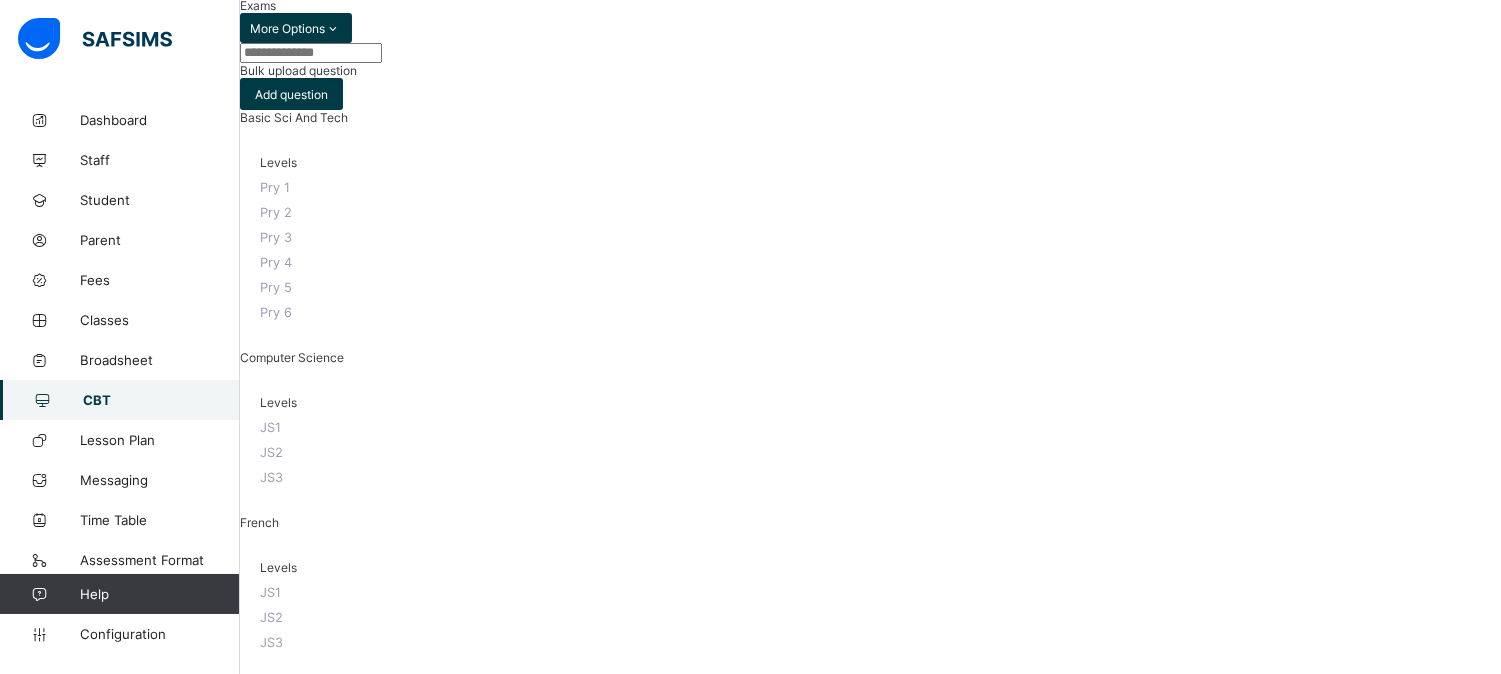 scroll, scrollTop: 190, scrollLeft: 0, axis: vertical 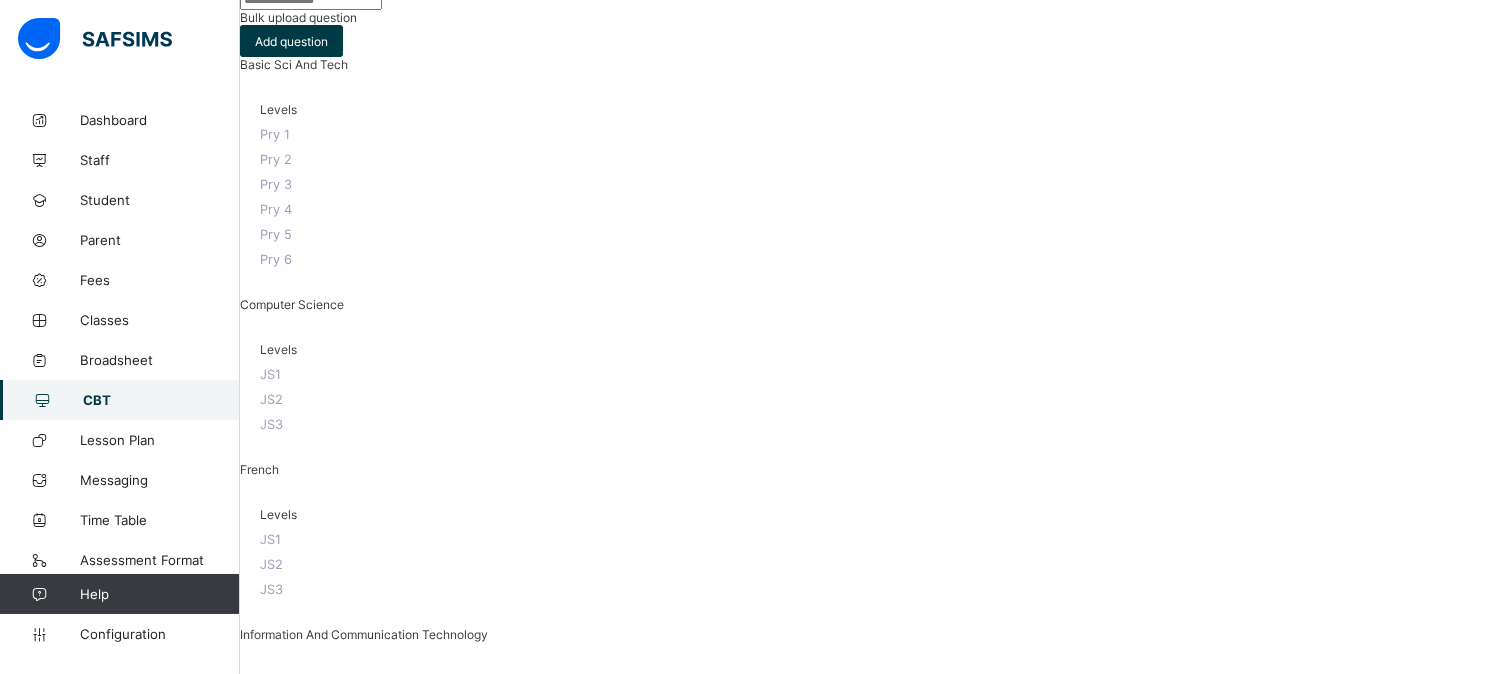 click on "Make actvie" at bounding box center [1403, 1992] 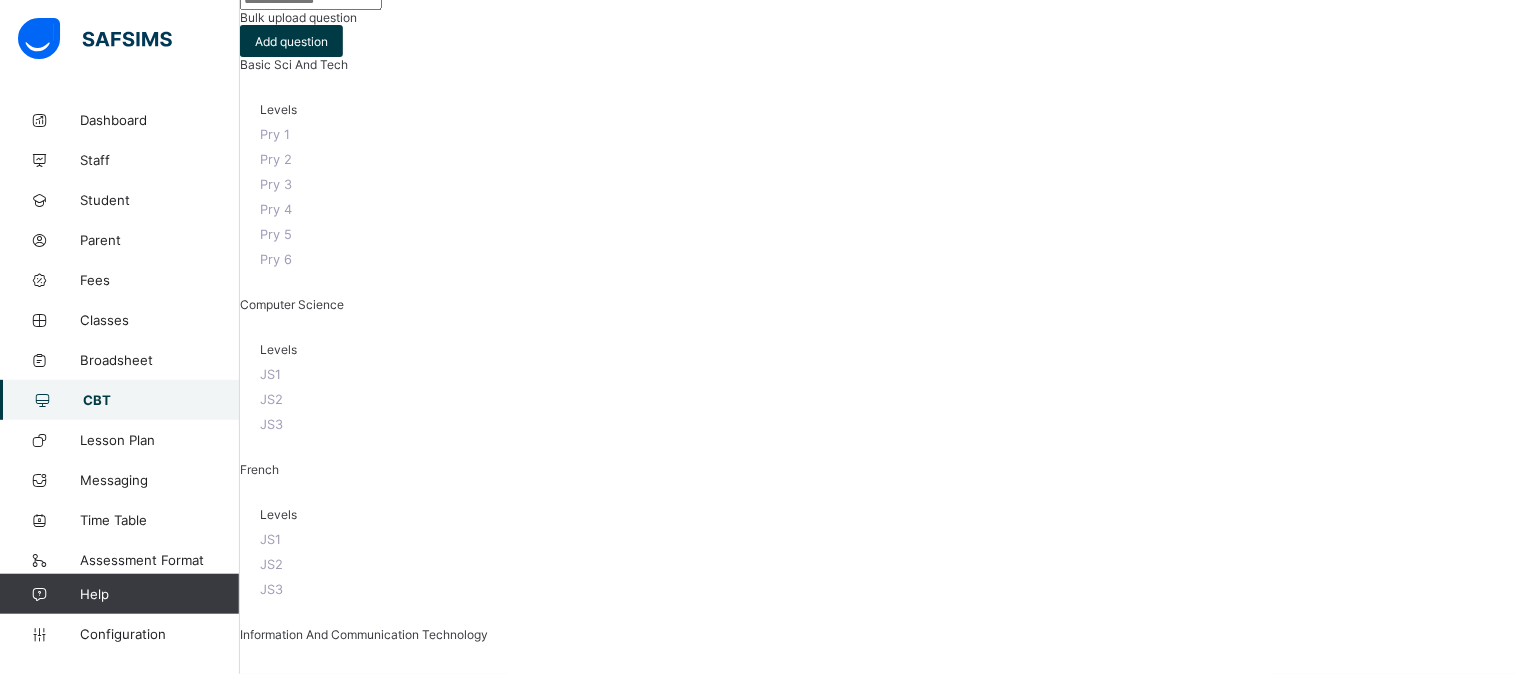 click on "Yes,  Activate" at bounding box center (1089, 2788) 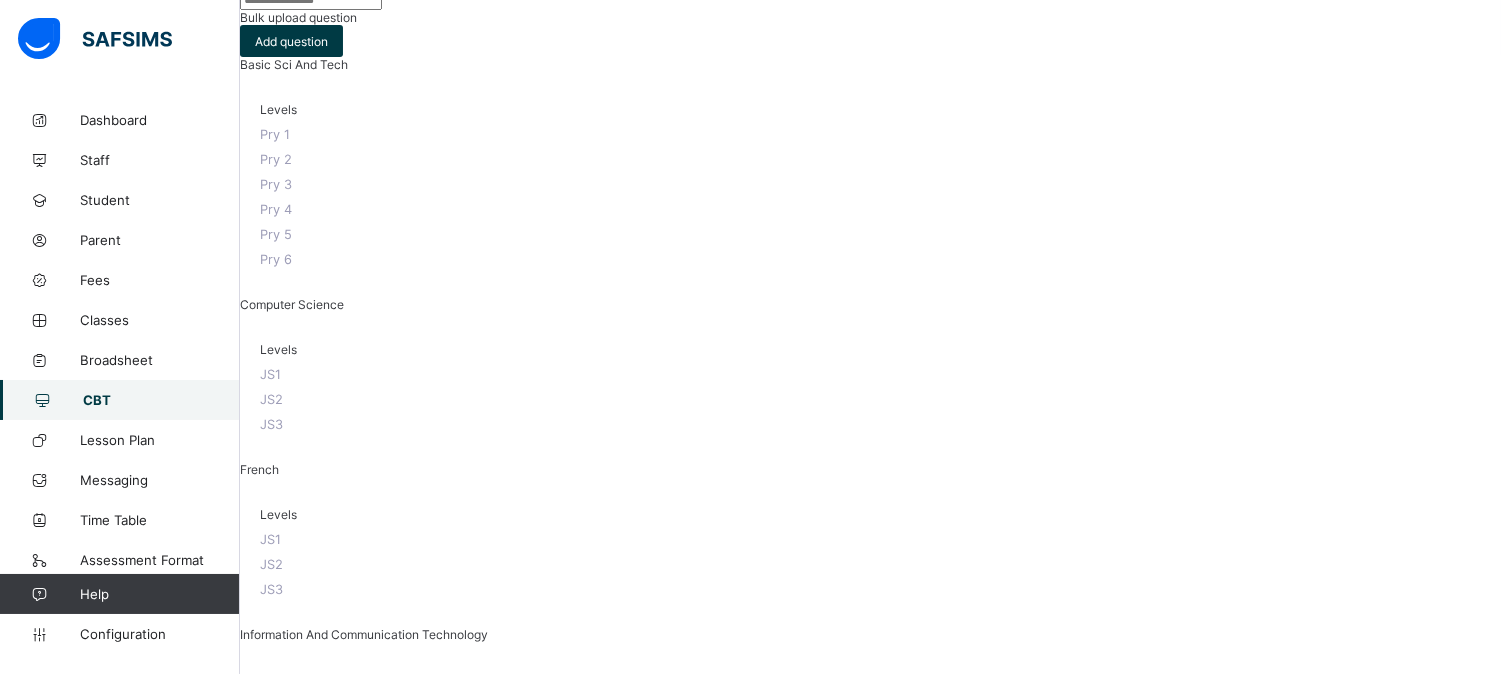 click on "Pry 4 Create exam" at bounding box center (870, 1017) 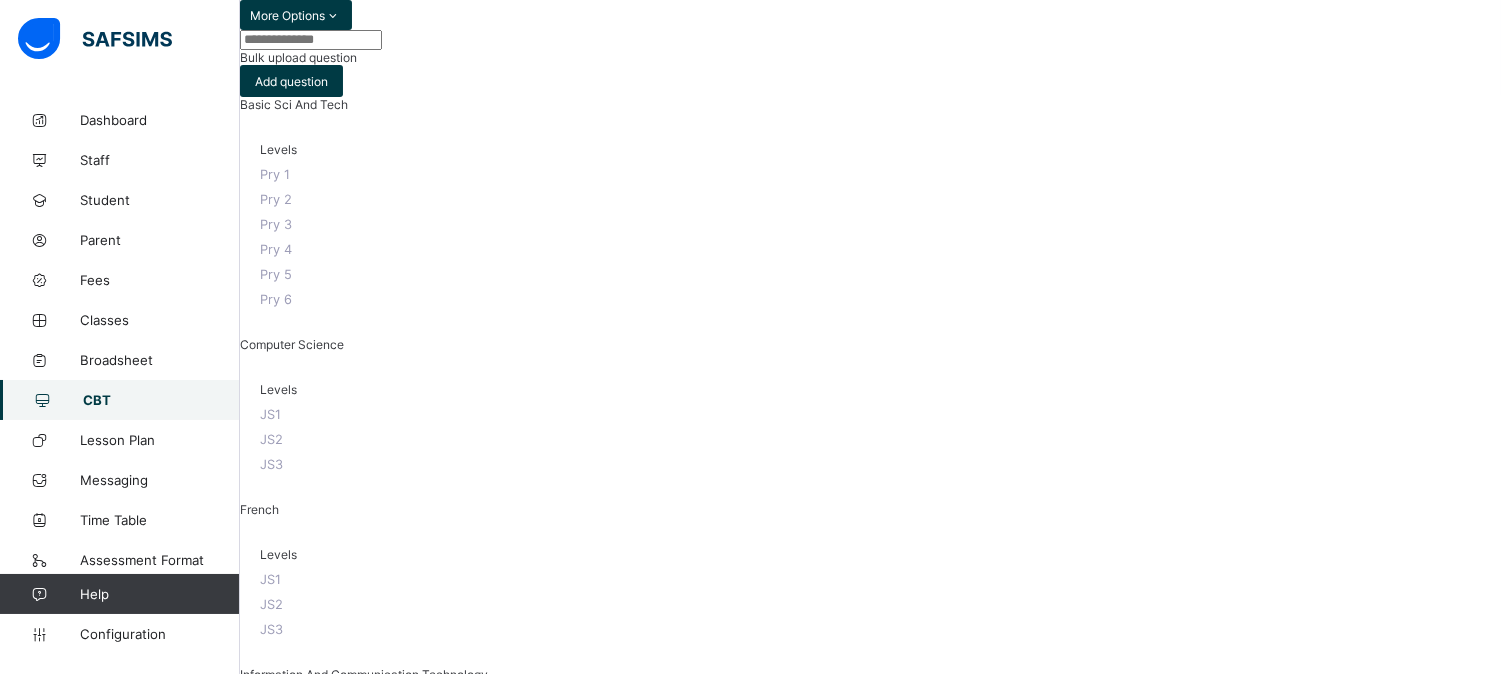 scroll, scrollTop: 157, scrollLeft: 0, axis: vertical 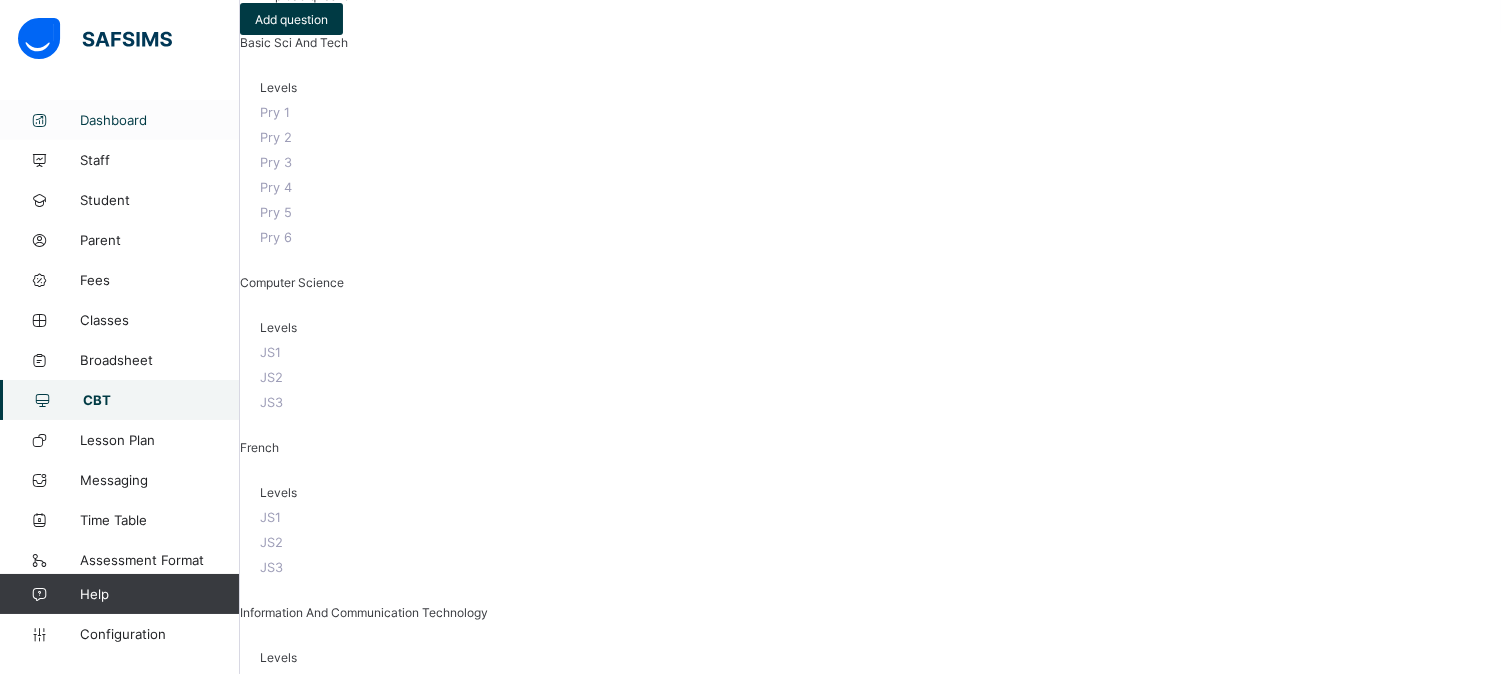 click on "Dashboard" at bounding box center [160, 120] 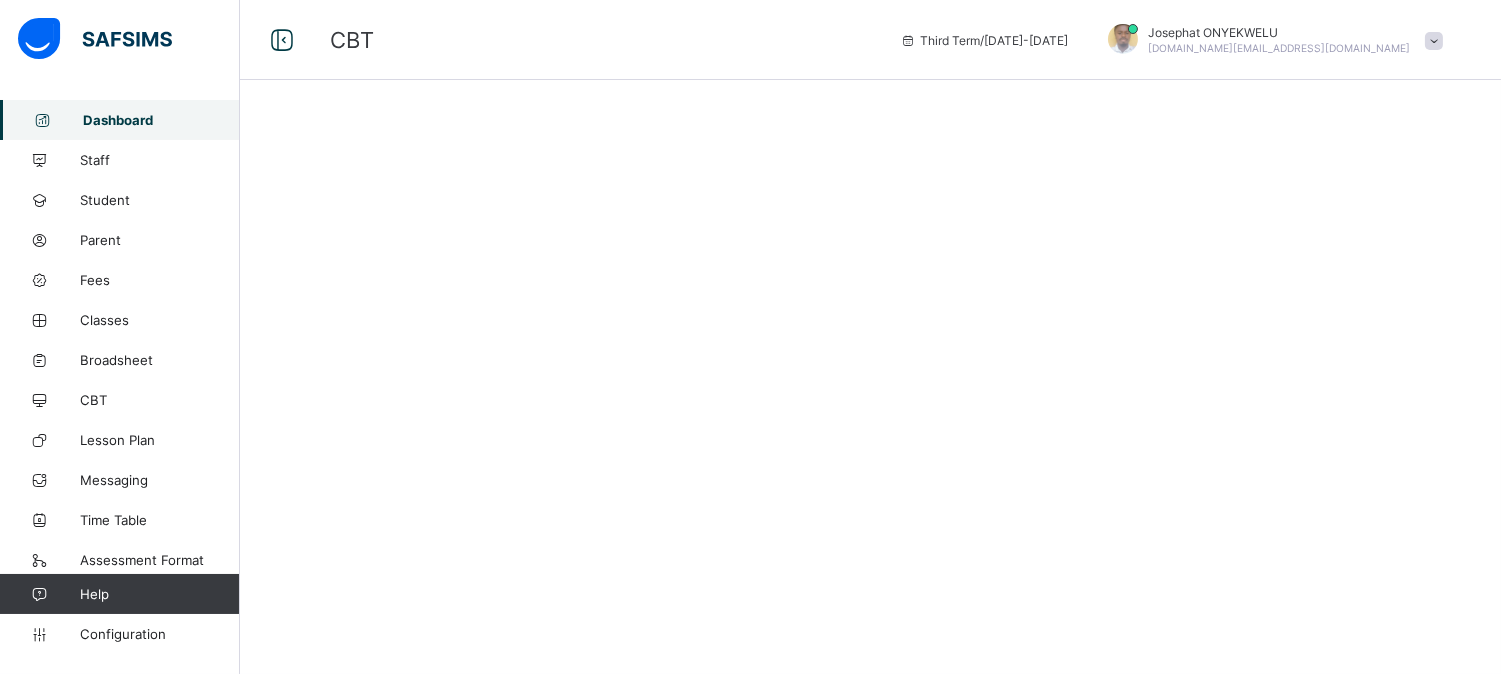 scroll, scrollTop: 0, scrollLeft: 0, axis: both 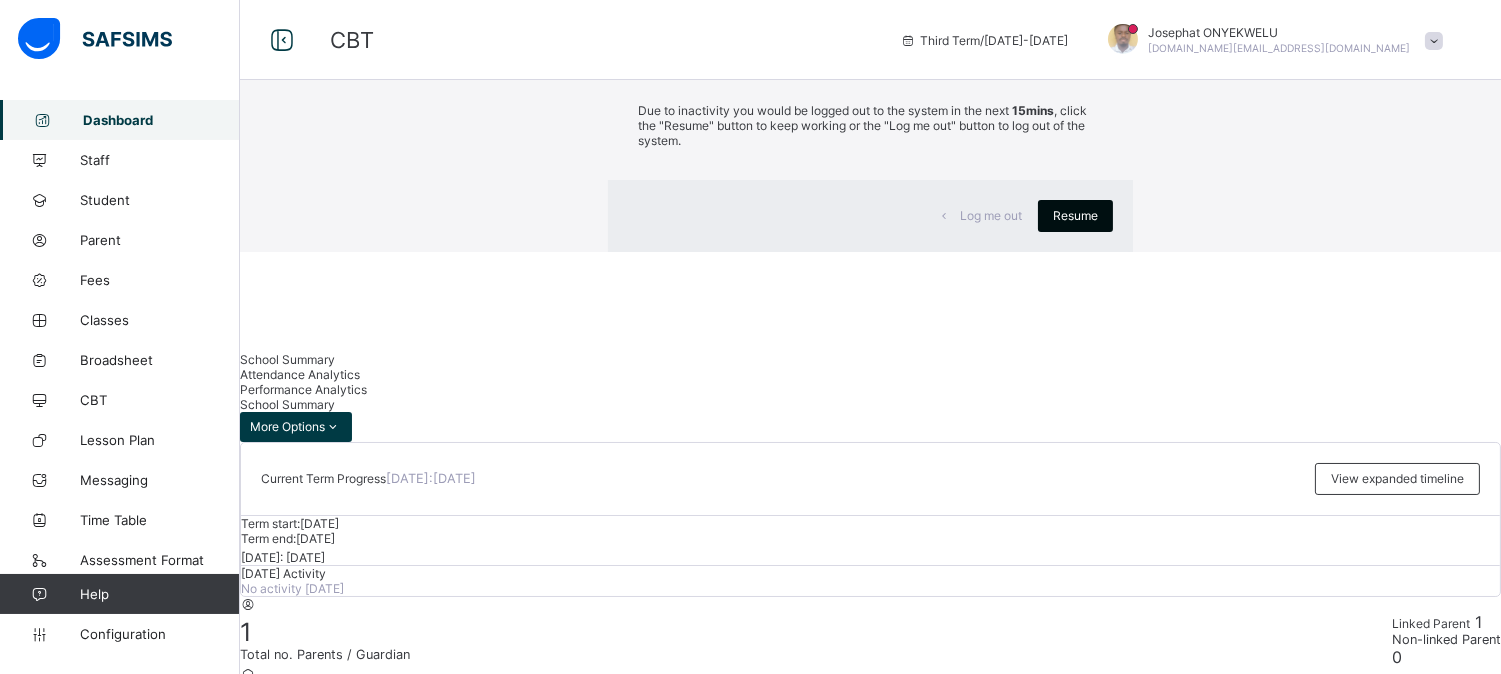 click on "Resume" at bounding box center (1075, 216) 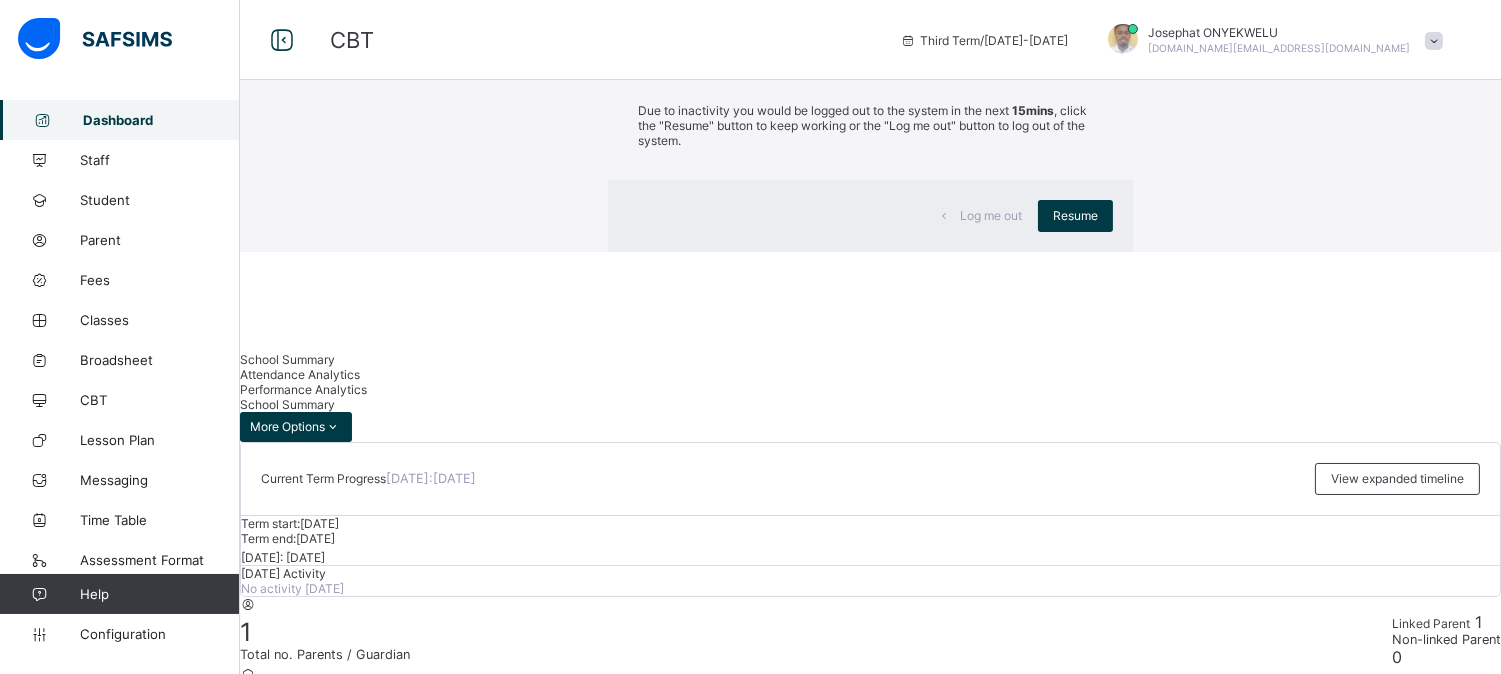 click on "Log me out" at bounding box center [991, 215] 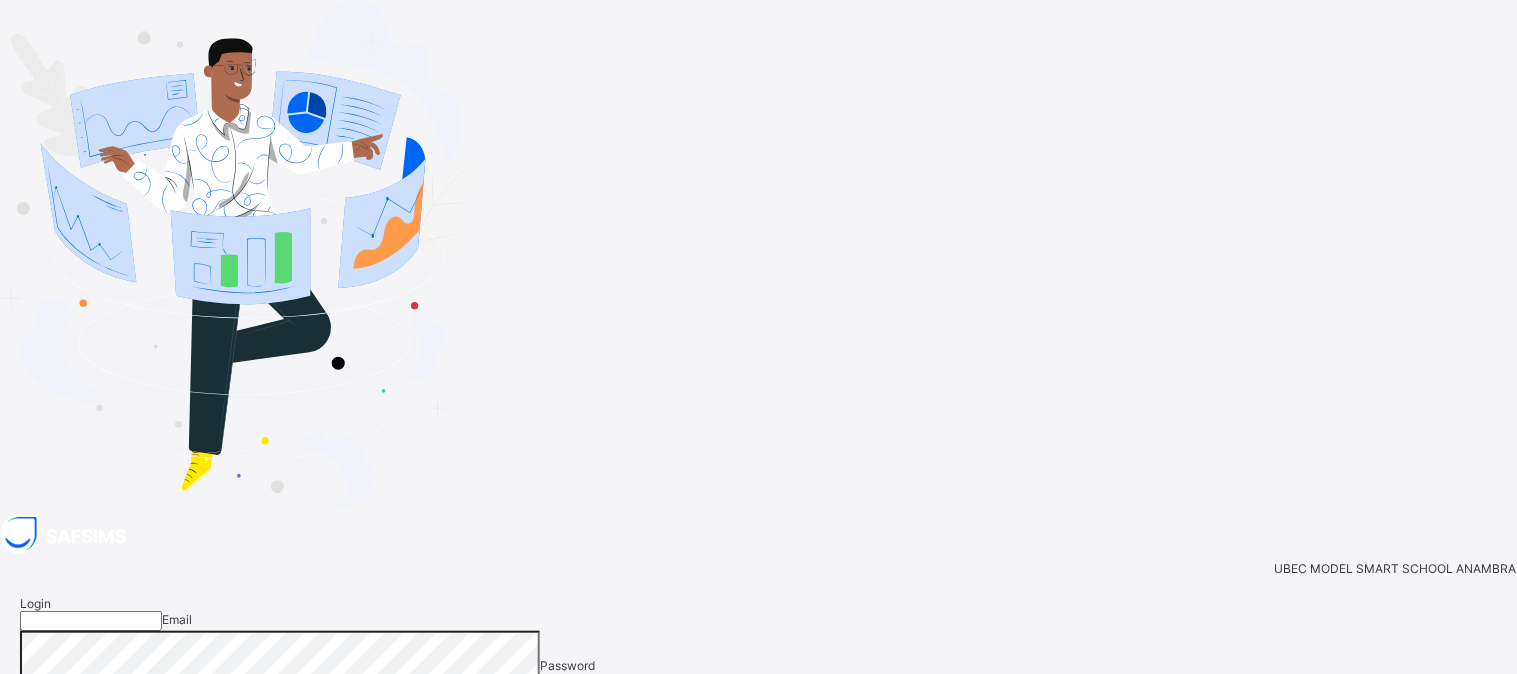 click at bounding box center (91, 621) 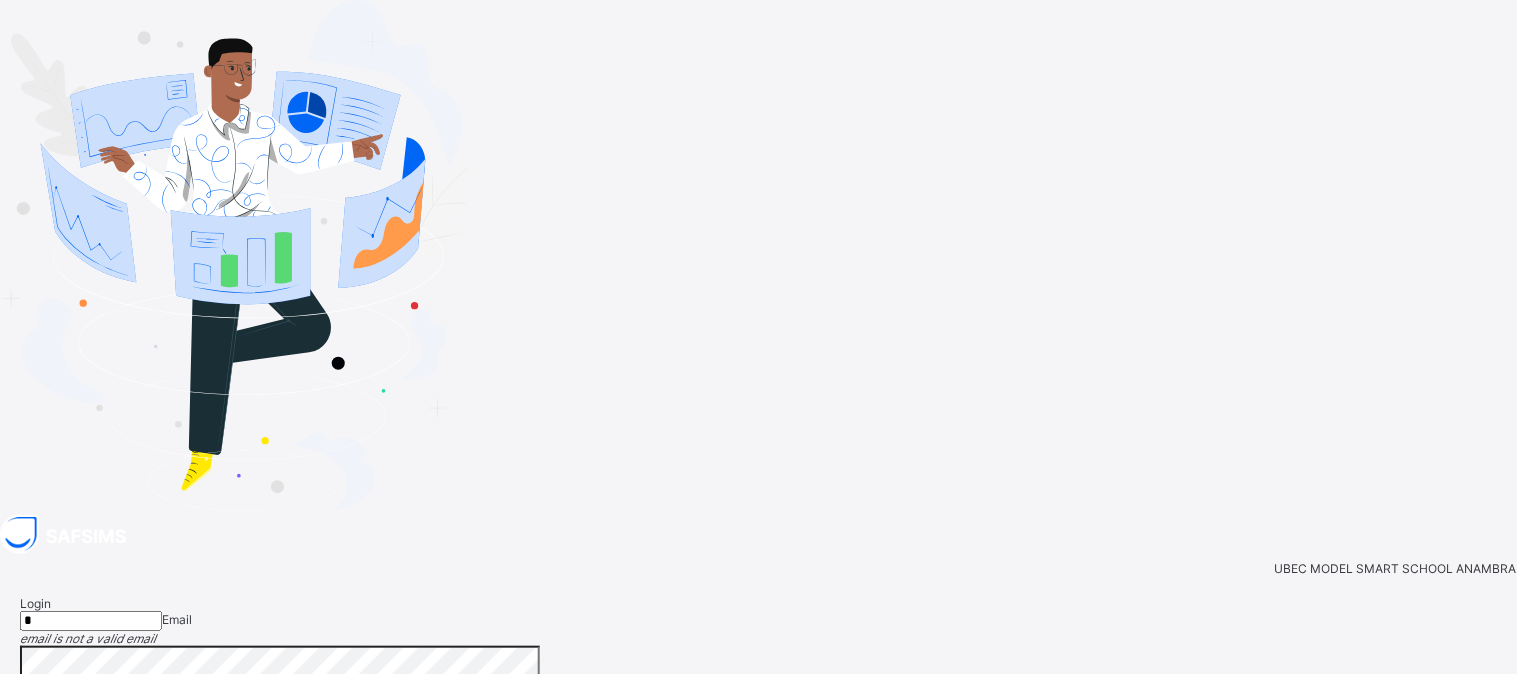 type on "**********" 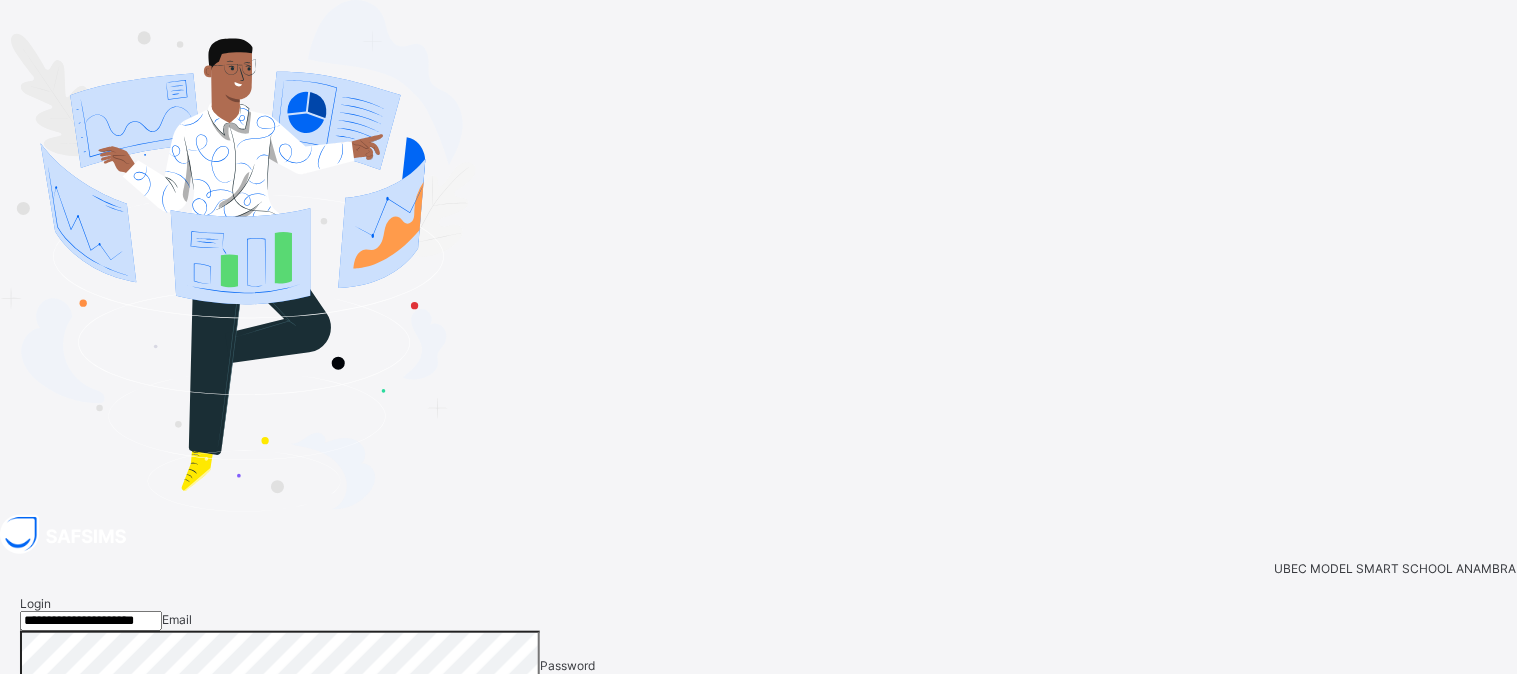 click on "Login" at bounding box center (1473, 790) 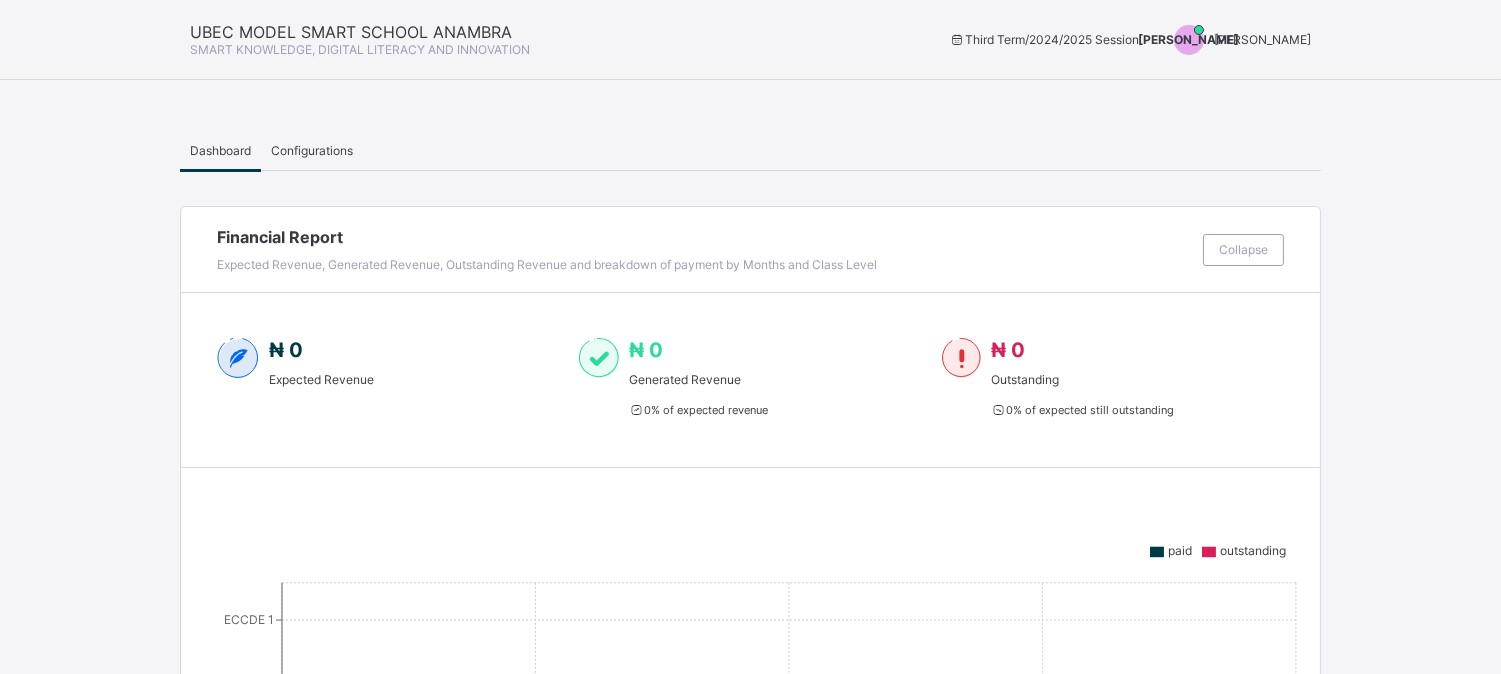 click on "Dashboard Configurations" at bounding box center (750, 150) 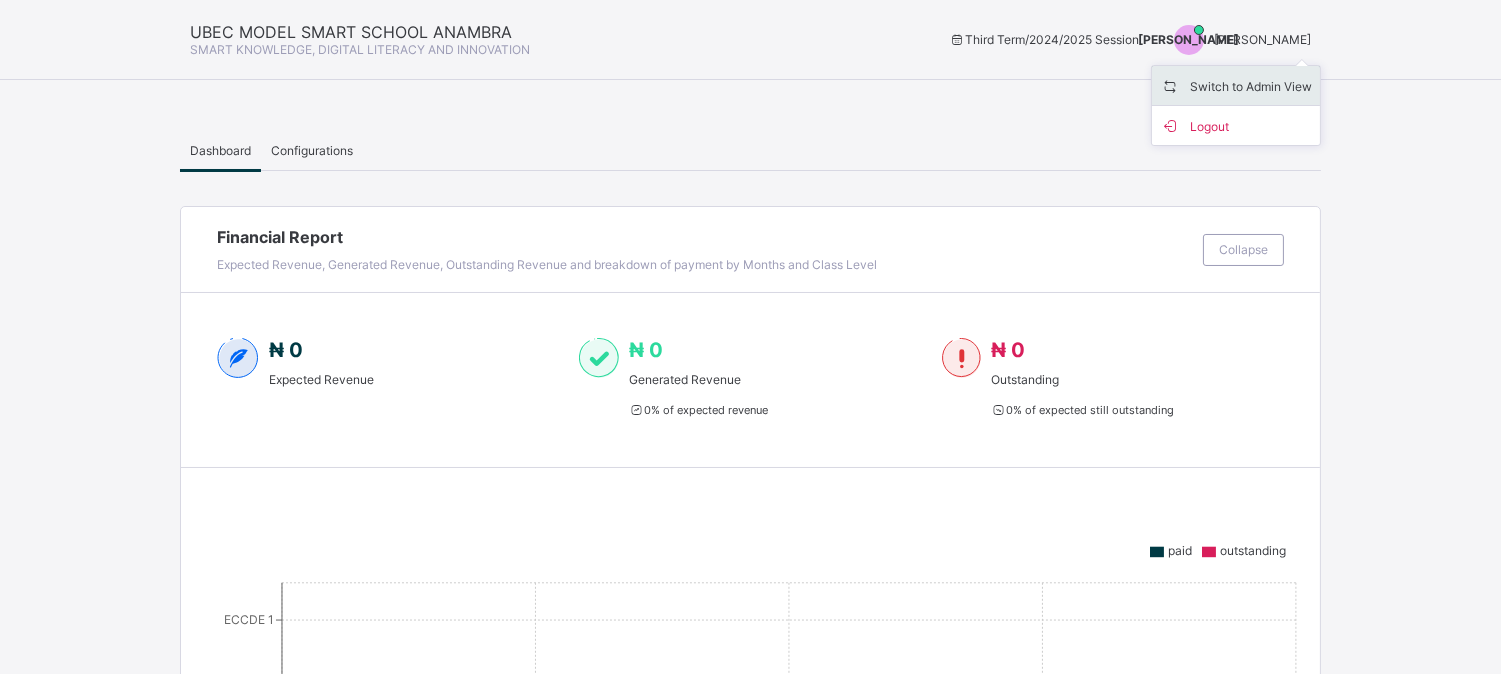 click on "Switch to Admin View" at bounding box center [1236, 85] 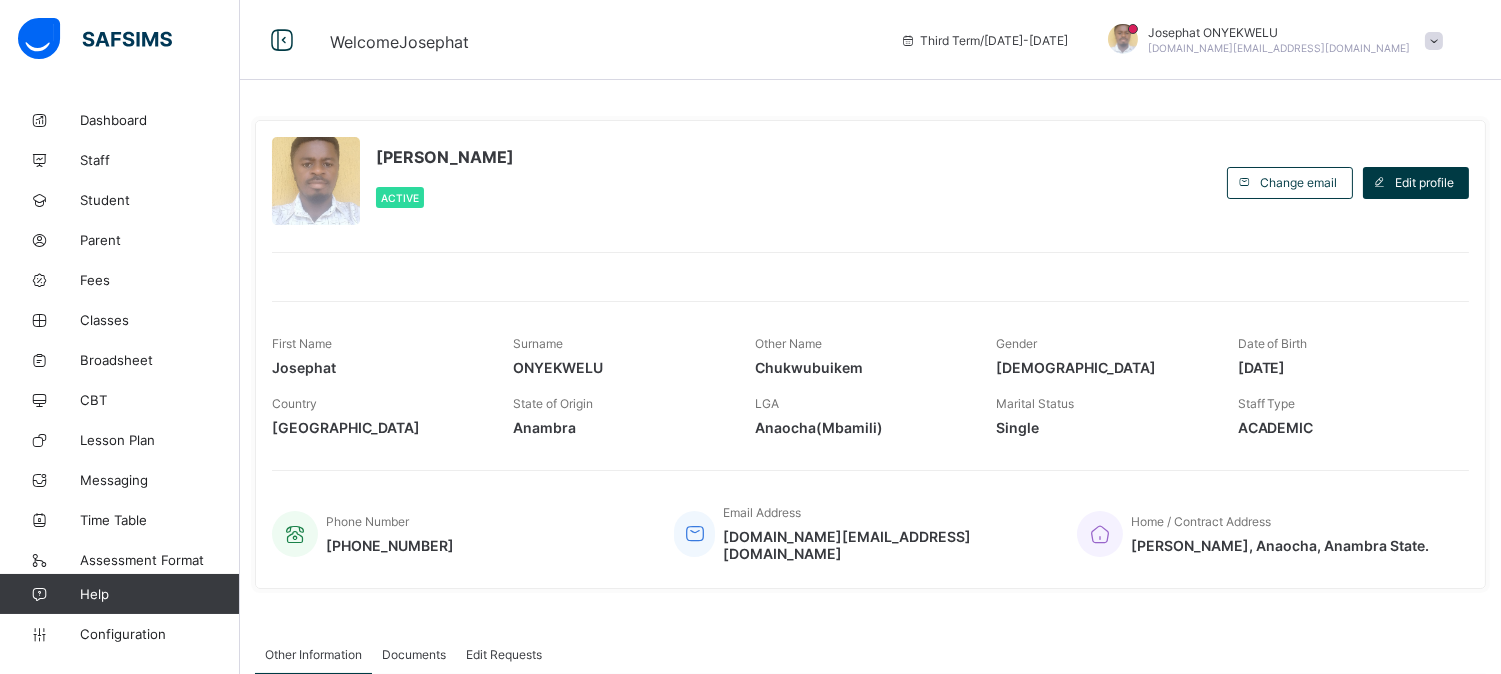 click on "ONYEKWELU Josephat Chukwubuikem   Active   Change email Edit profile First Name Josephat Surname ONYEKWELU Other Name Chukwubuikem Gender Male Date of Birth 1996-12-02 Country Nigeria State of Origin Anambra LGA Anaocha(Mbamili) Marital Status Single Staff Type ACADEMIC Phone Number +2348134717409 Email Address onyekwelu.jo@gmail.com Home / Contract Address Agulu, Anaocha, Anambra State." at bounding box center [870, 354] 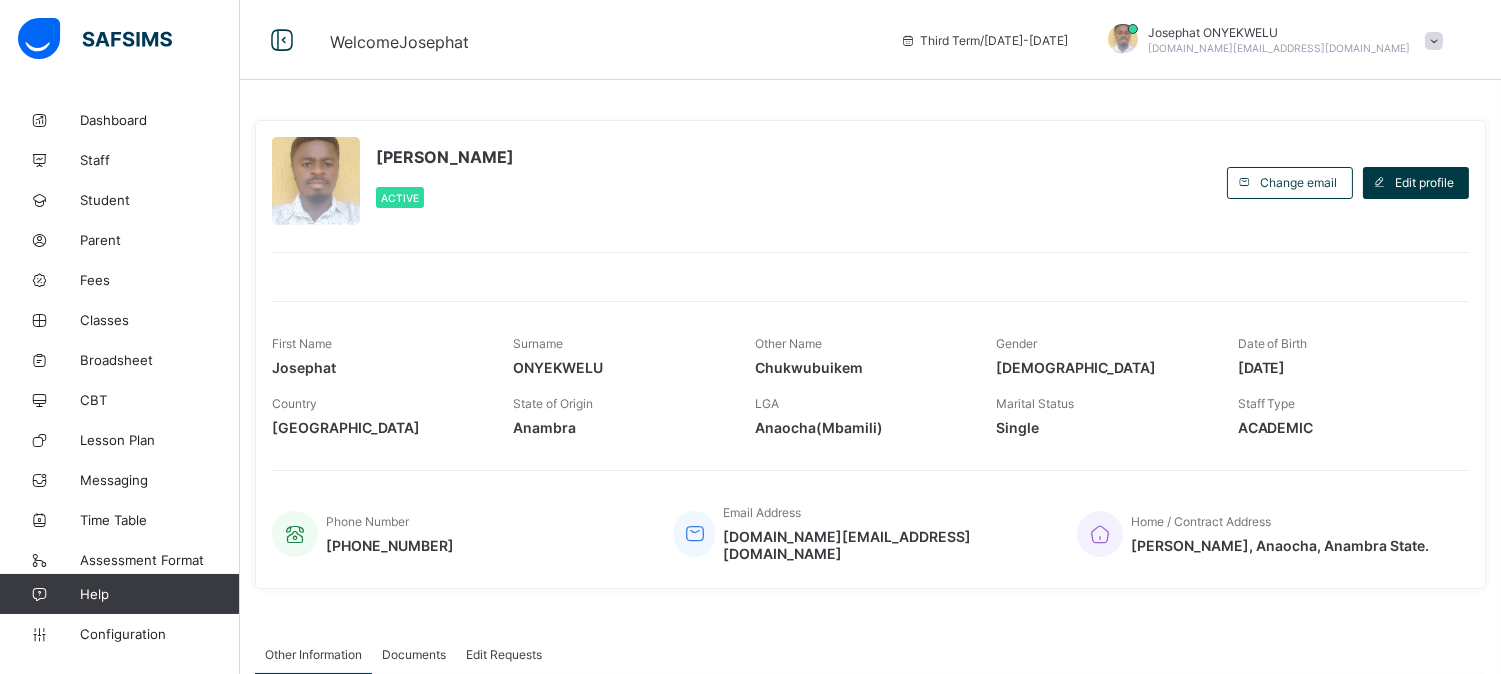 click on "ONYEKWELU Josephat Chukwubuikem   Active" at bounding box center (744, 182) 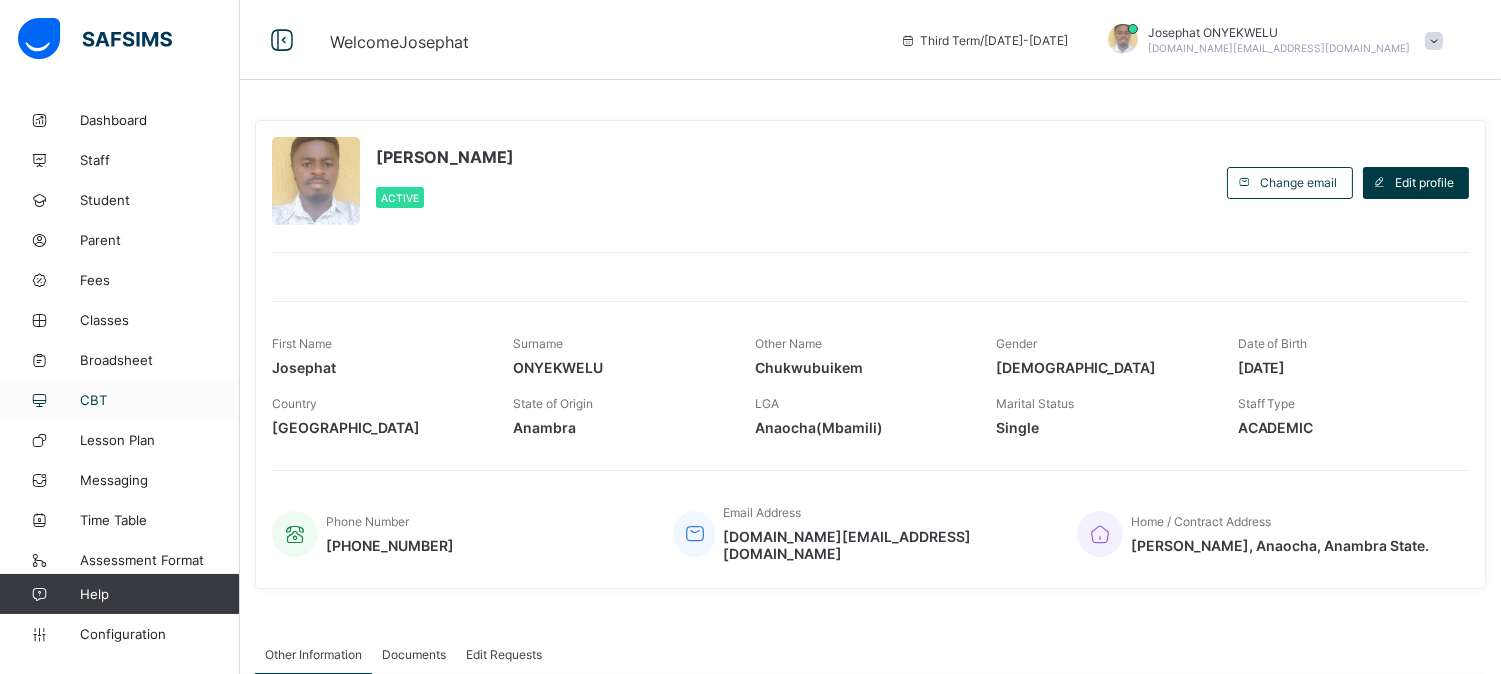 click on "CBT" at bounding box center [160, 400] 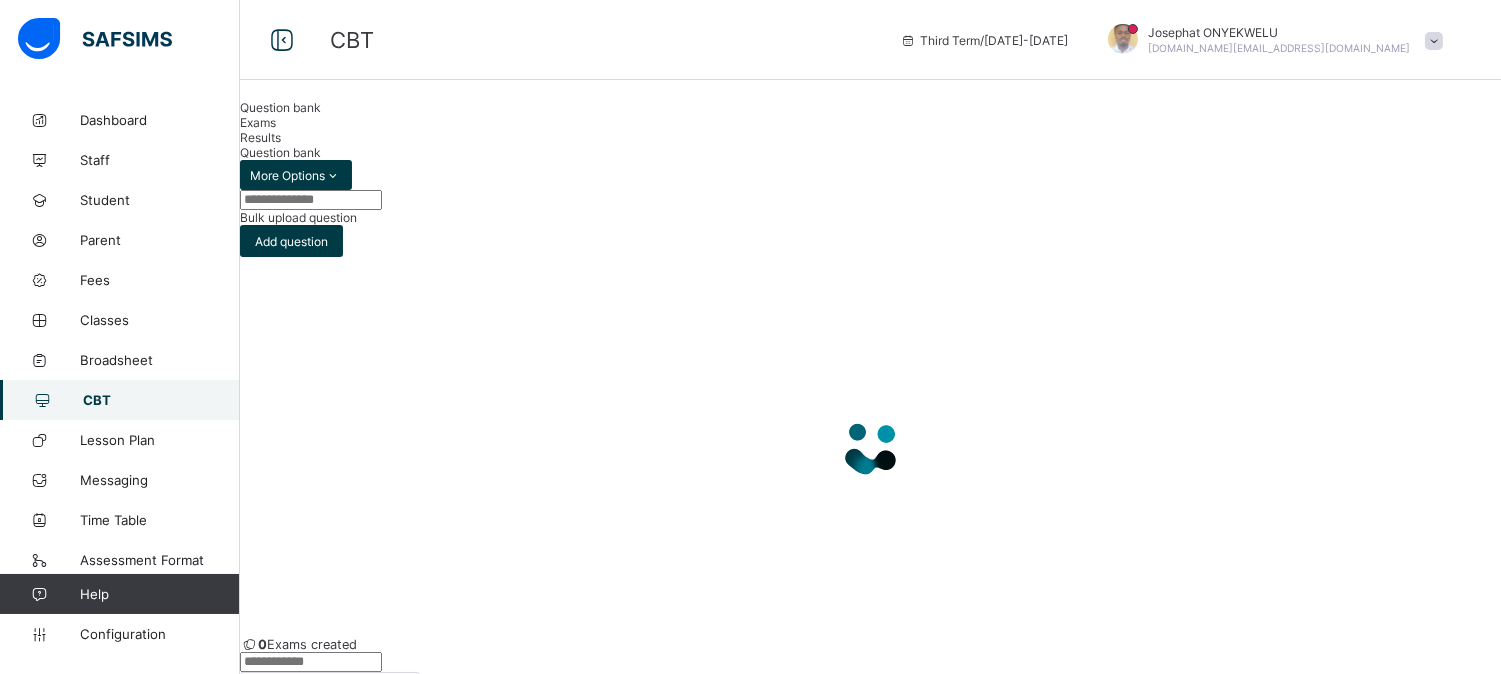 click at bounding box center (870, 447) 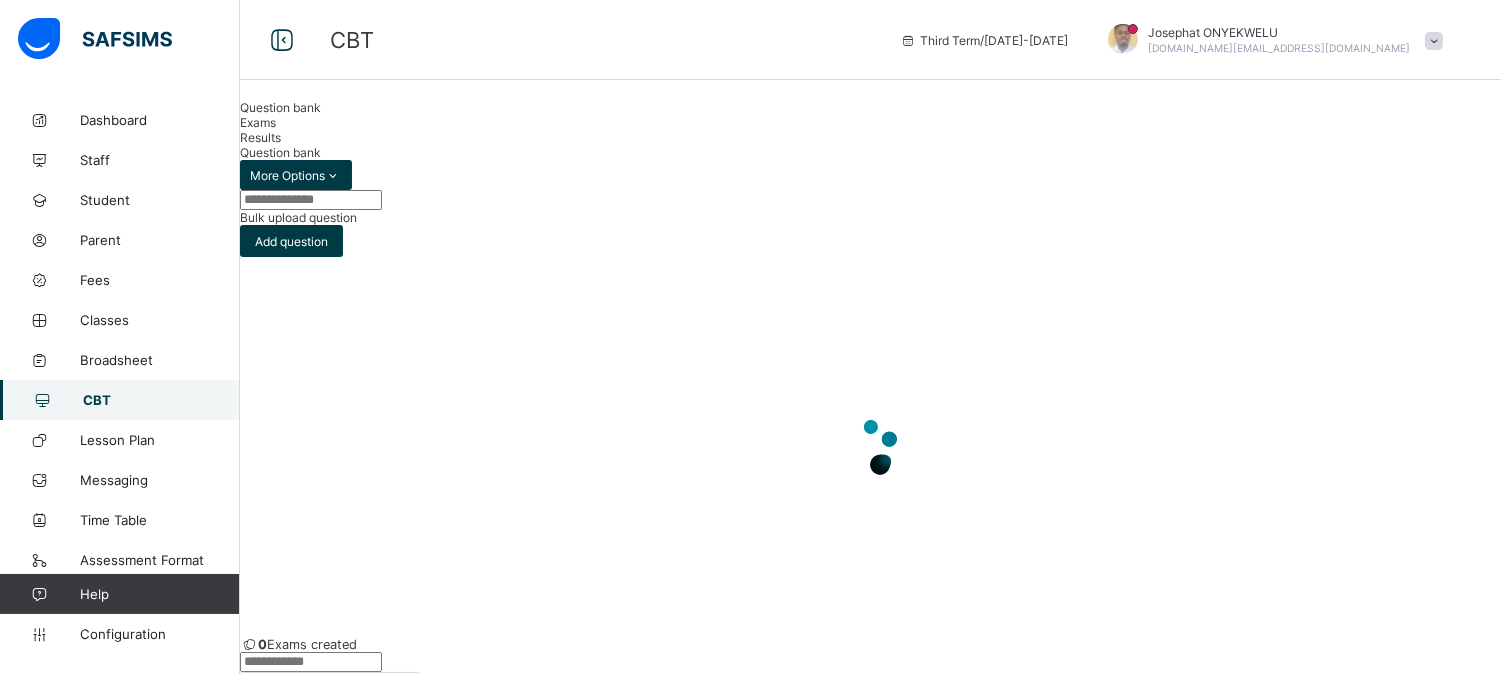 click on "Exams" at bounding box center [258, 122] 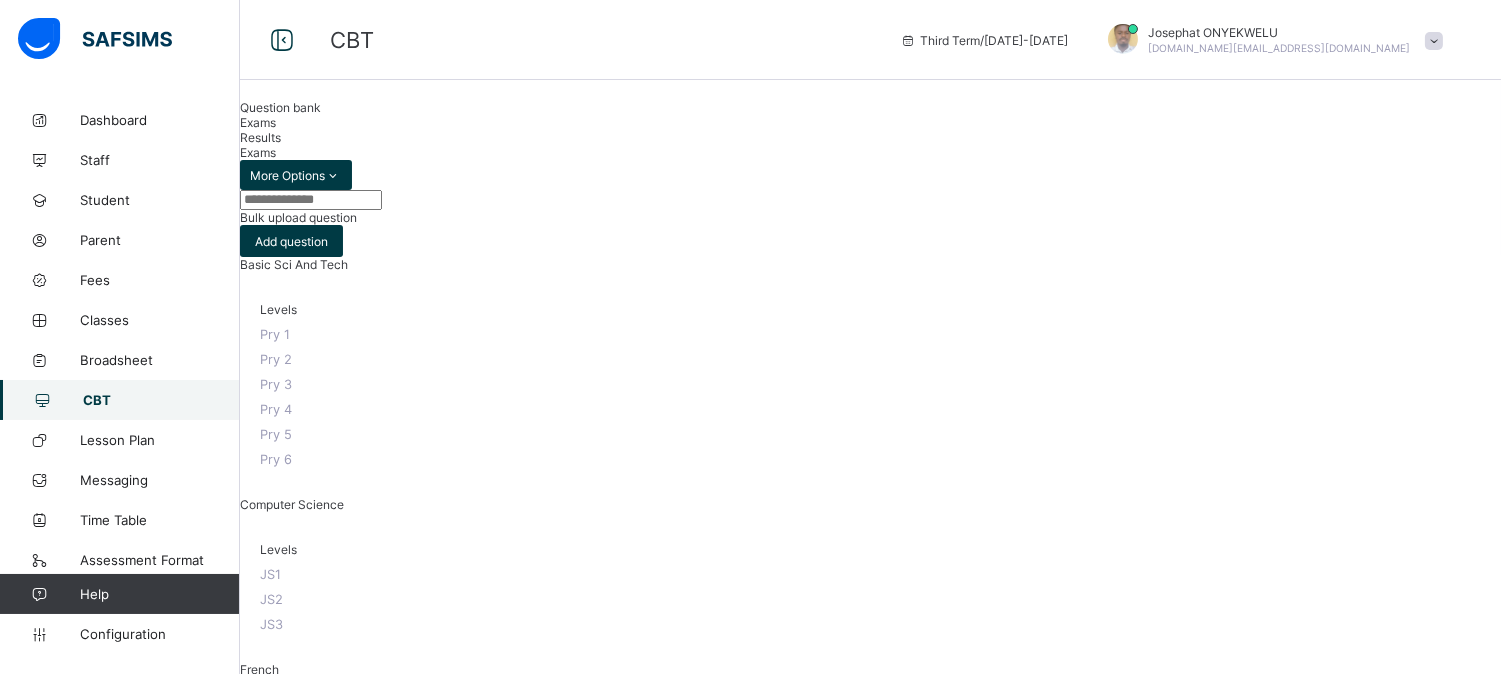 click on "0  Exams created Select class level Create exam Nothing to see here There’s currently no exam created, click the button below to get started Create exam × Deactivate undefined This action will deactivate undefined for the class level undefined. Cancel Yes,  Deactivate × Activate undefined This action will activate undefined for the class level undefined. Cancel Yes,  Activate" at bounding box center [870, 1440] 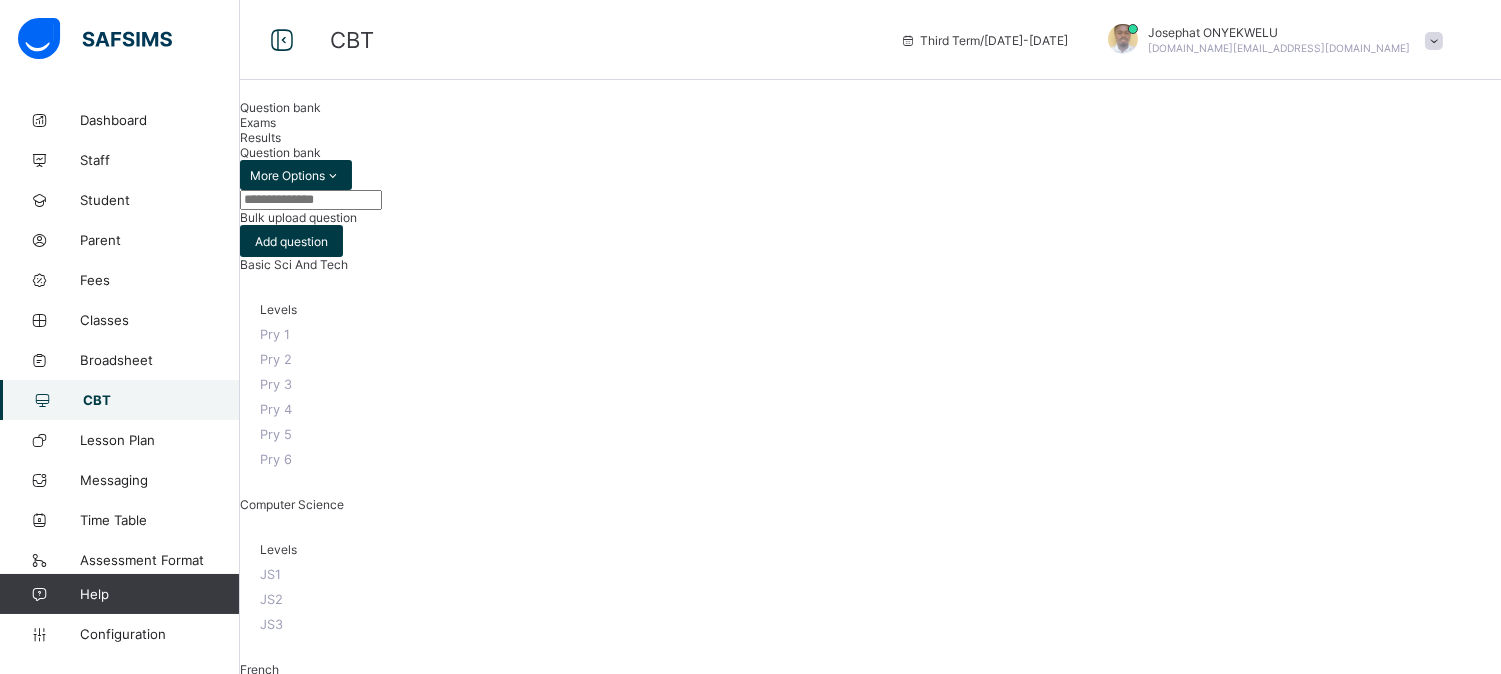 click on "Exams" at bounding box center [258, 122] 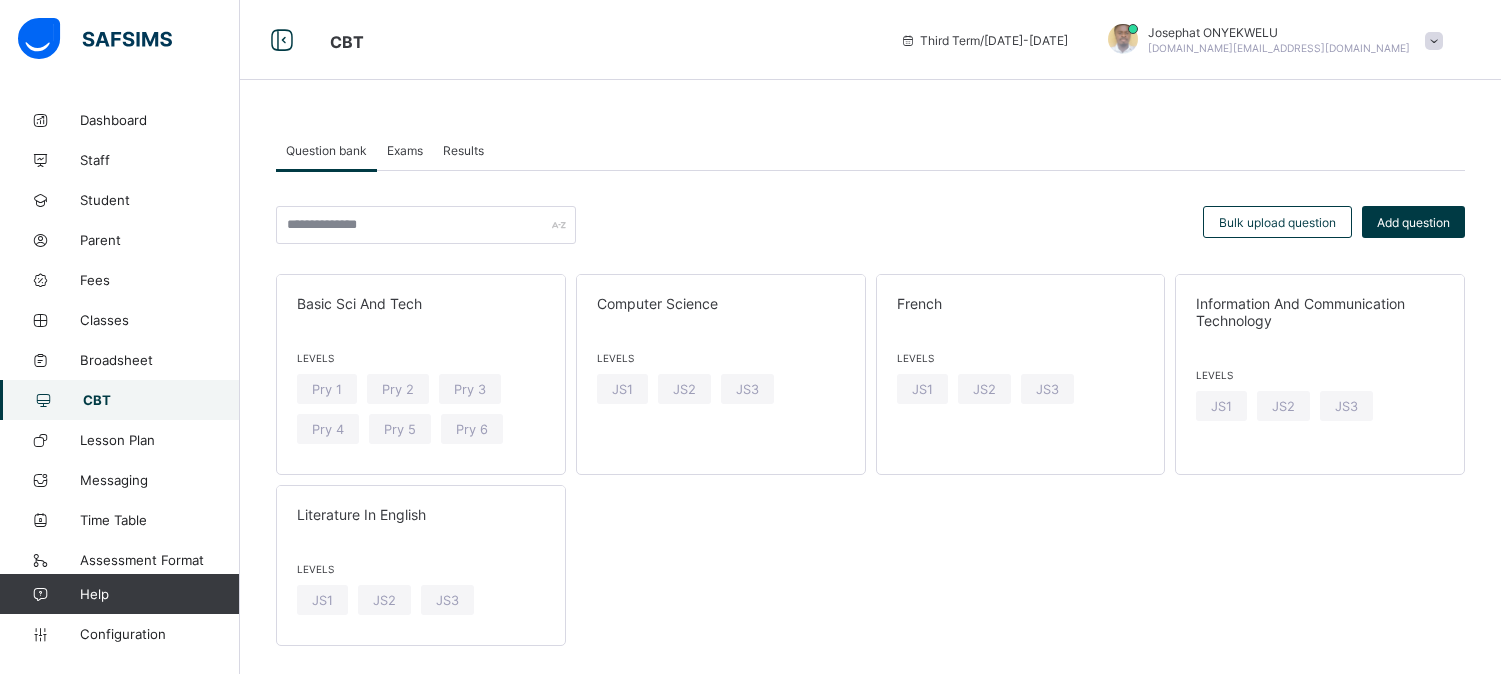 scroll, scrollTop: 0, scrollLeft: 0, axis: both 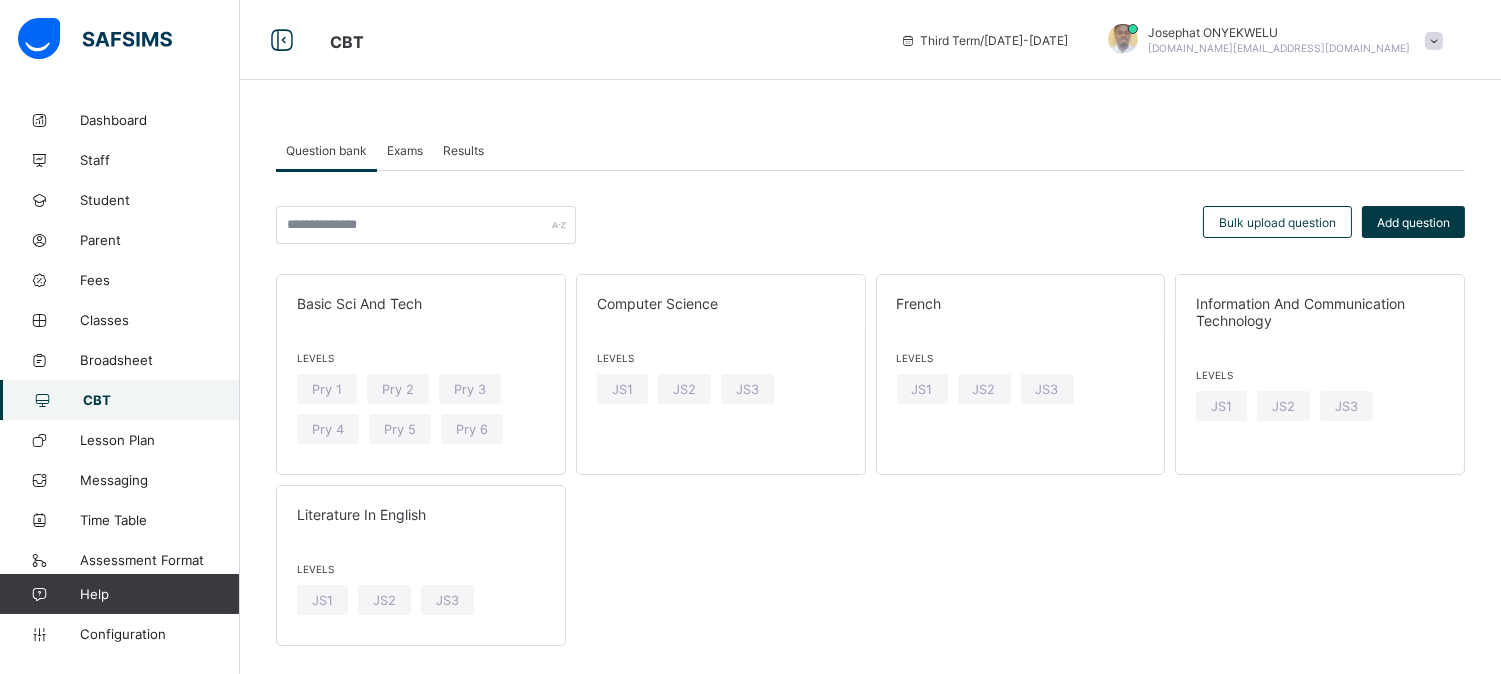 click on "Exams" at bounding box center (405, 150) 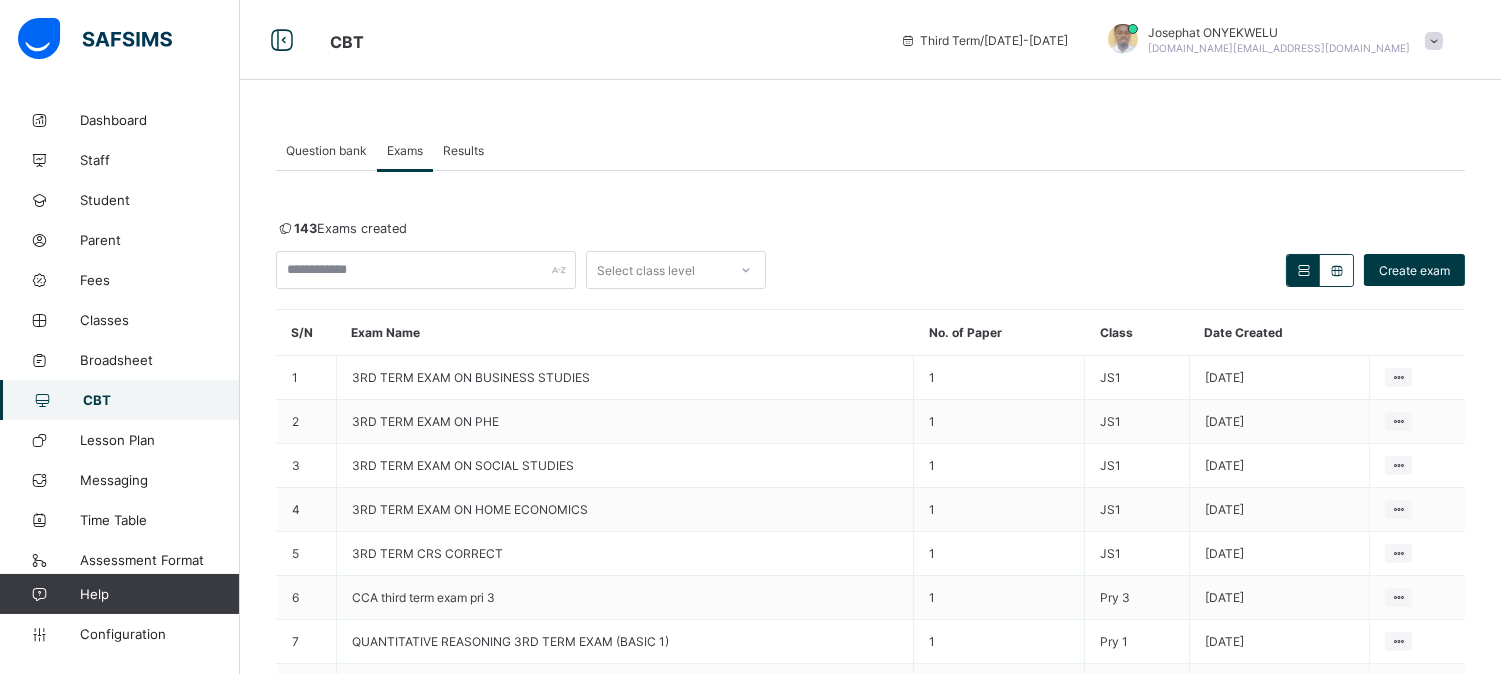 click on "Exams" at bounding box center [405, 150] 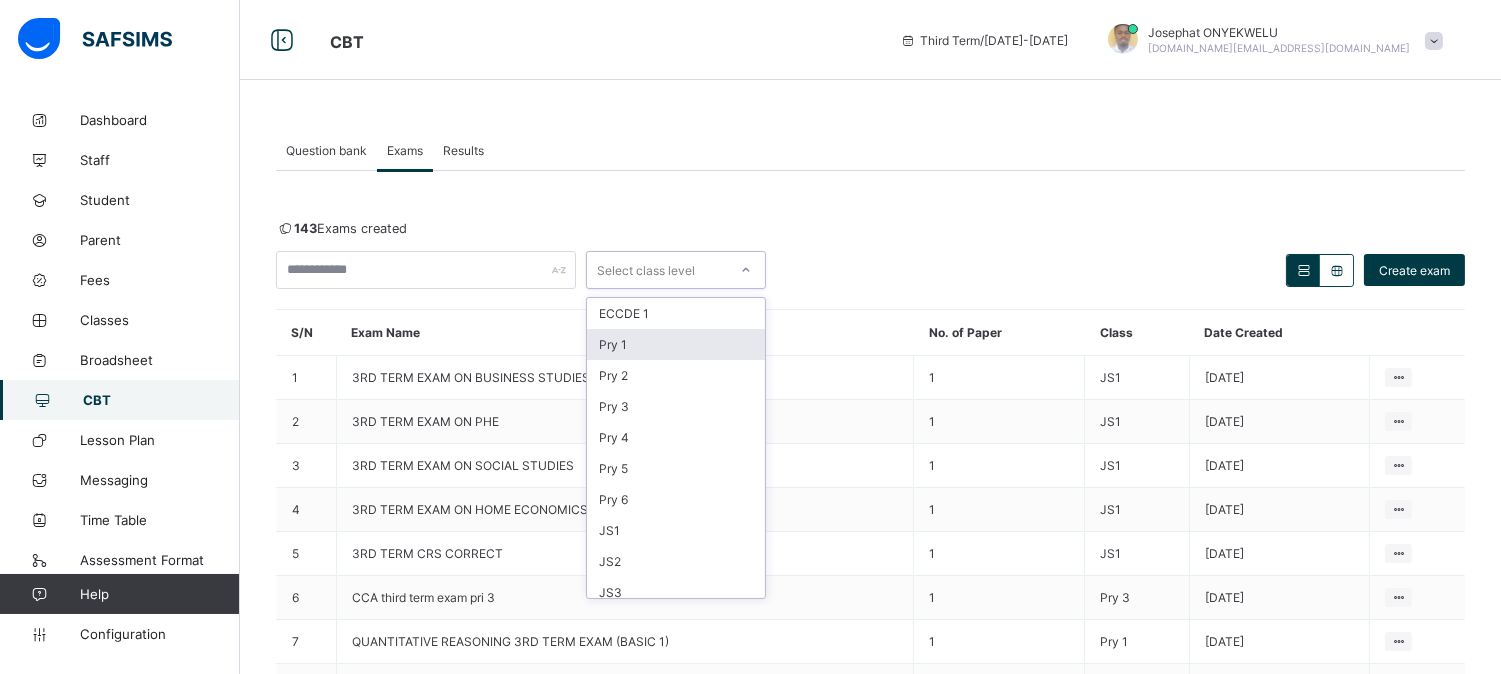 click on "Pry 1" at bounding box center (676, 344) 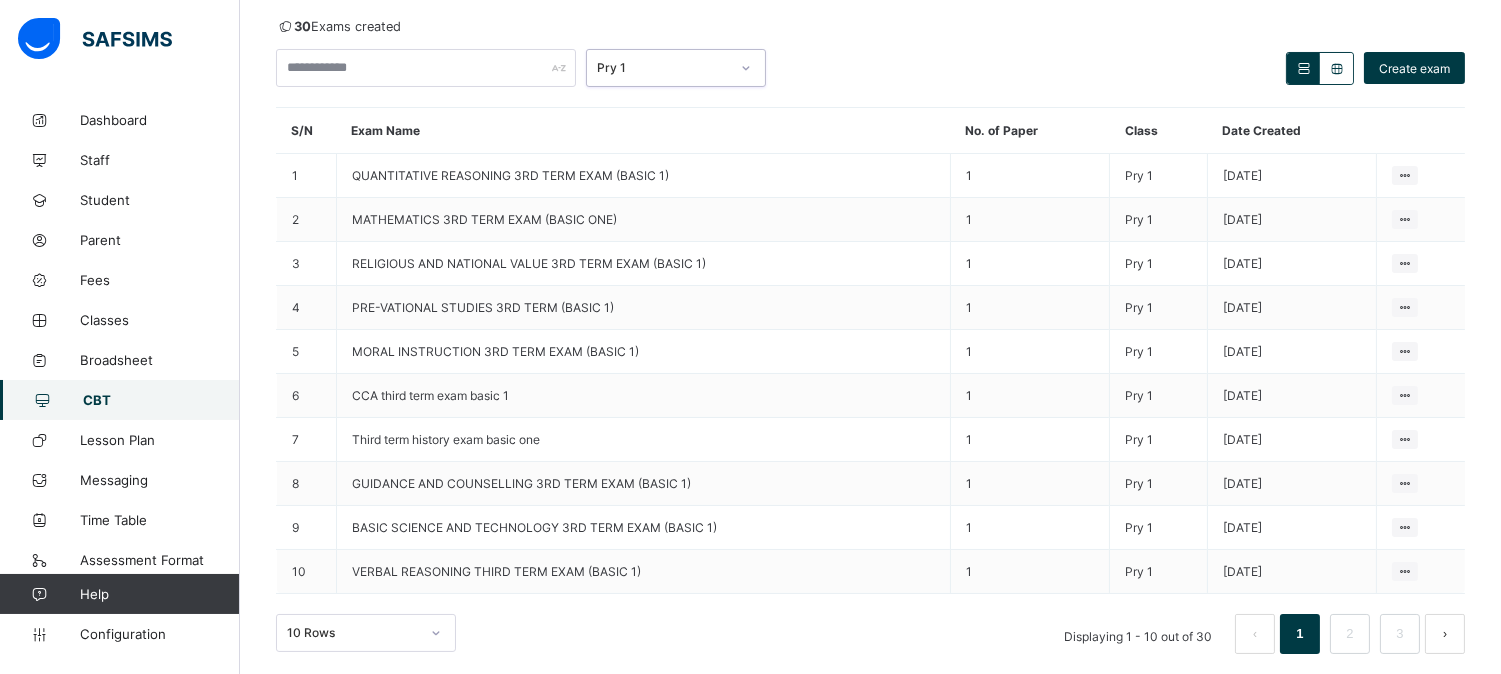 scroll, scrollTop: 205, scrollLeft: 0, axis: vertical 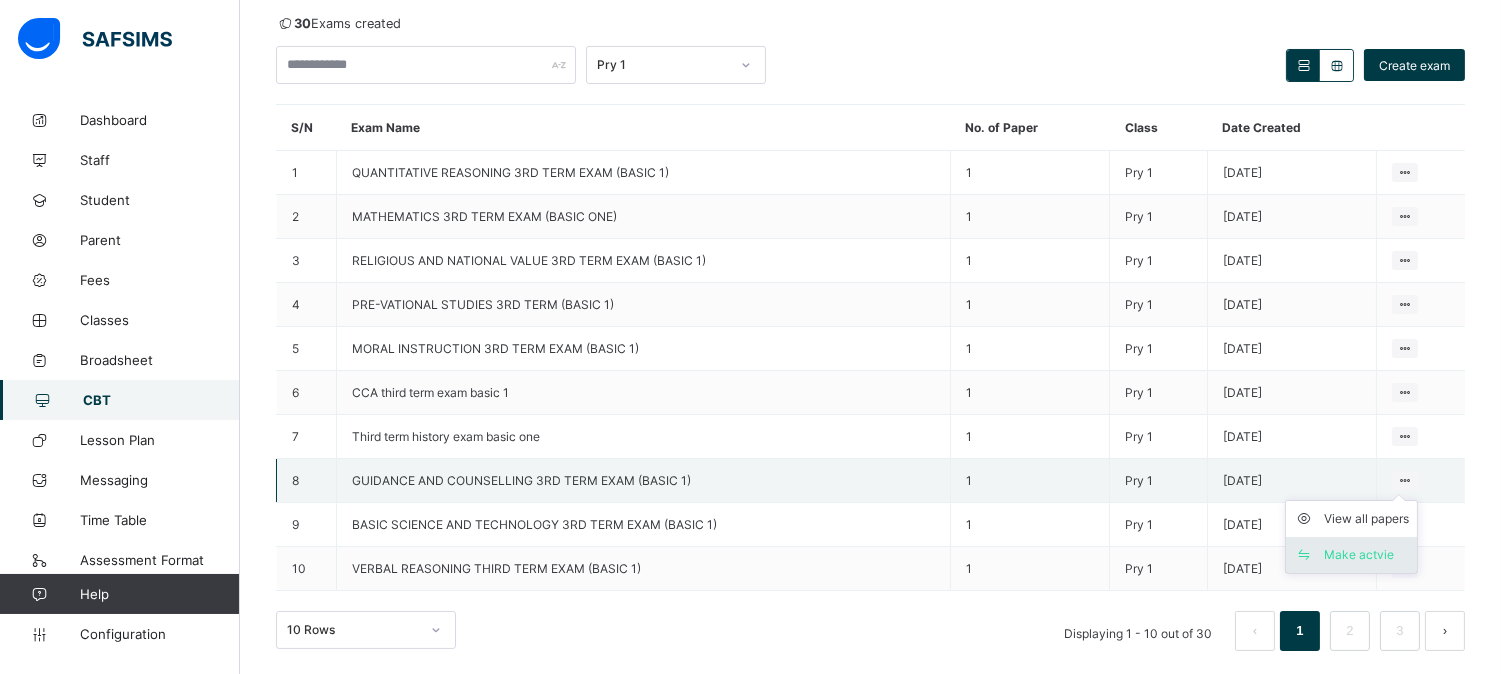 click on "Make actvie" at bounding box center [1366, 555] 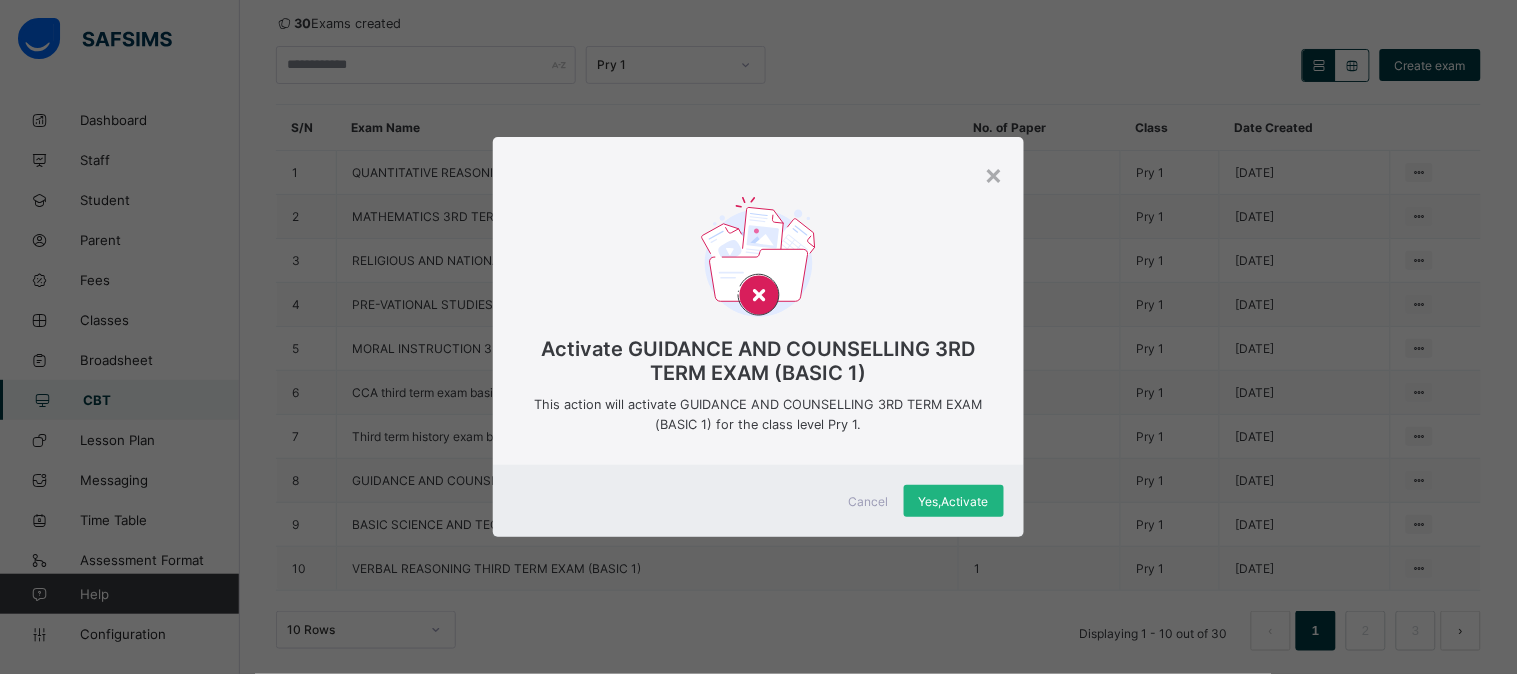 click on "Yes,  Activate" at bounding box center [954, 501] 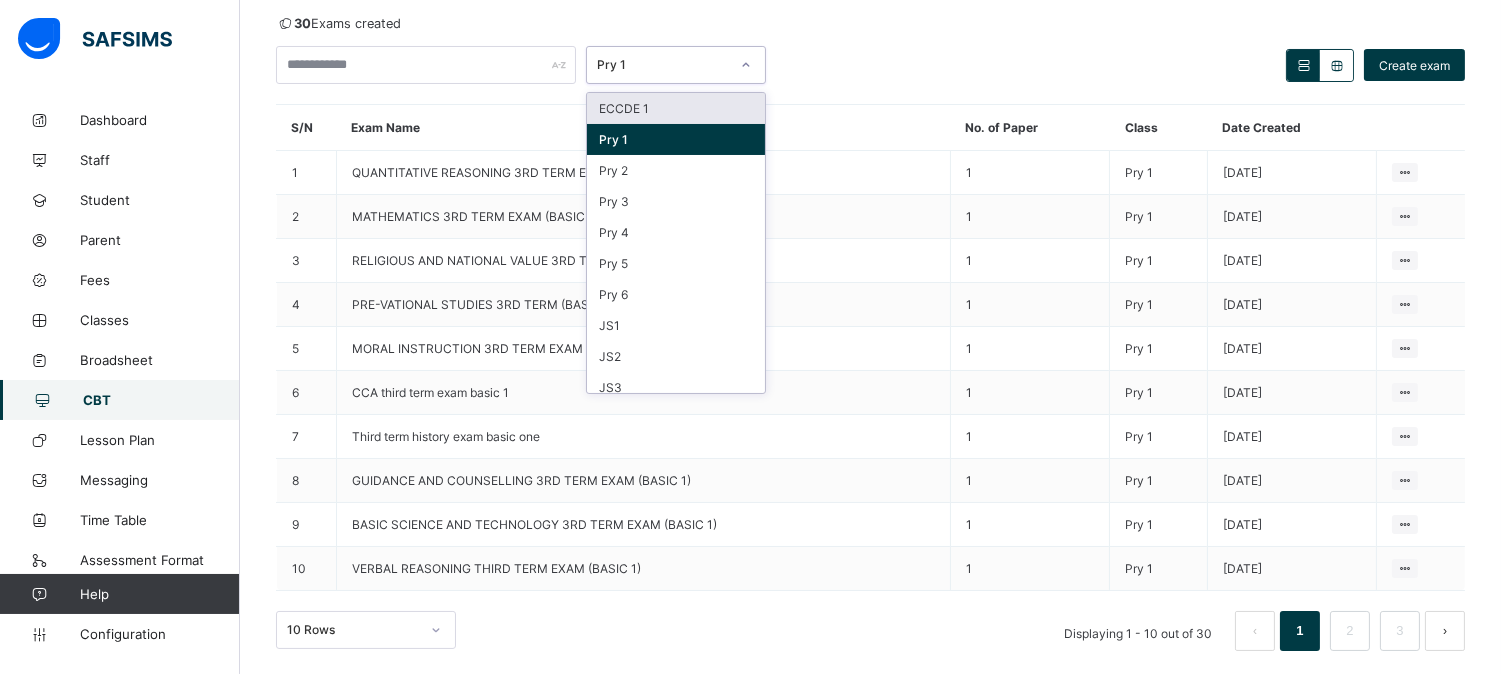 click 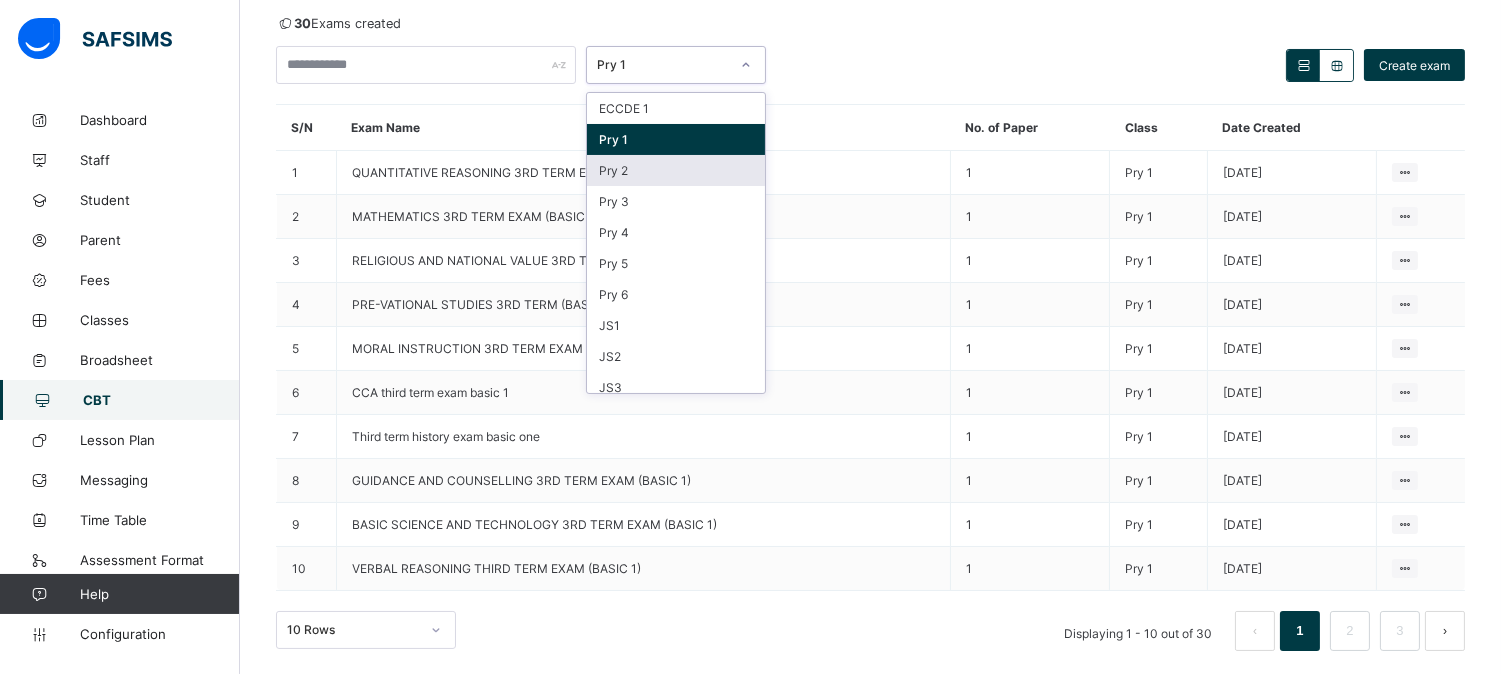 click on "Pry 2" at bounding box center [676, 170] 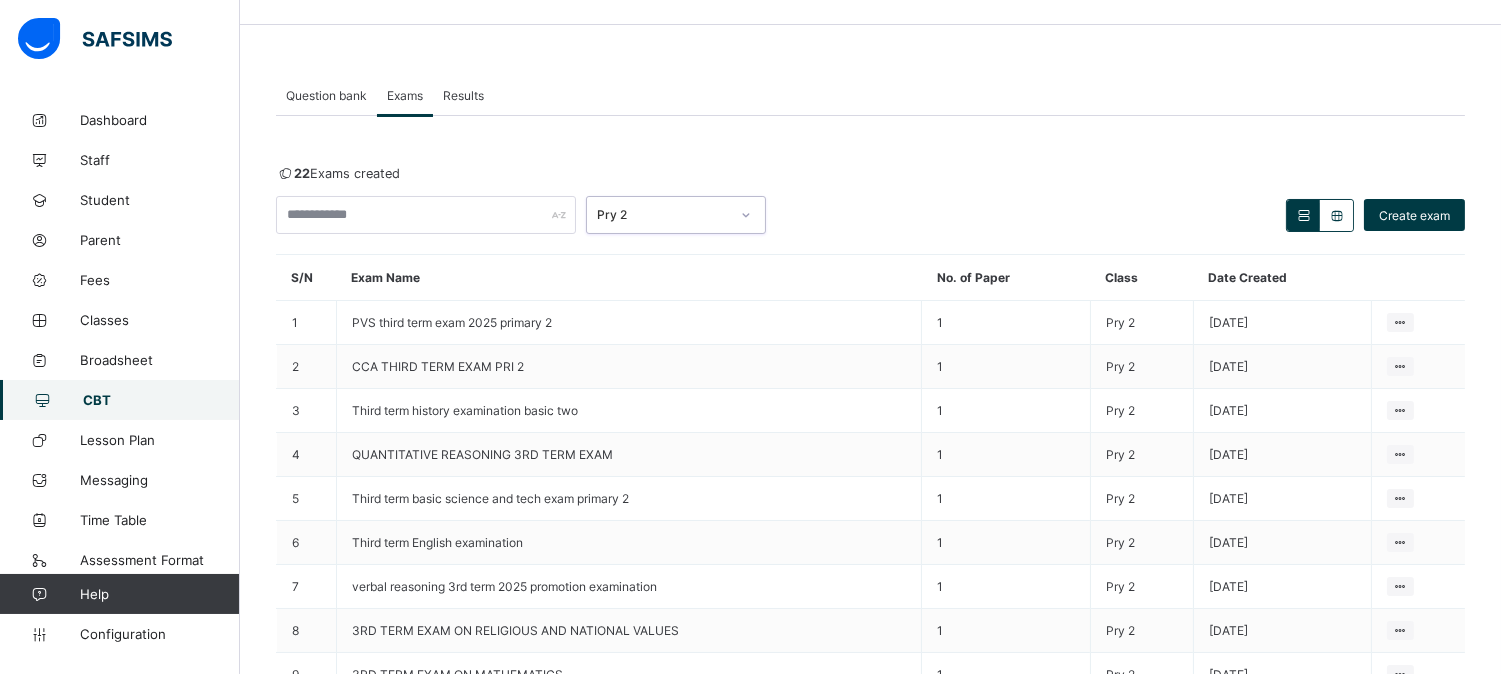 scroll, scrollTop: 205, scrollLeft: 0, axis: vertical 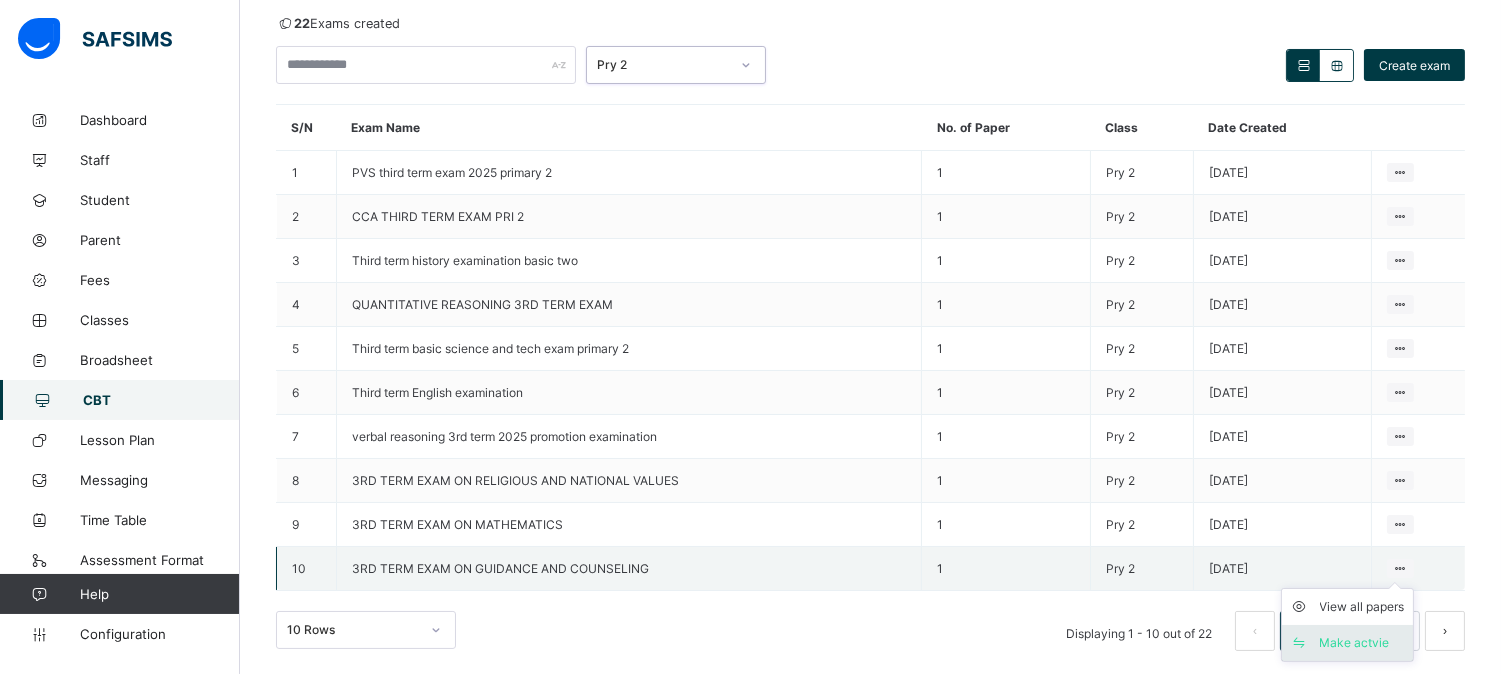 click on "Make actvie" at bounding box center [1362, 643] 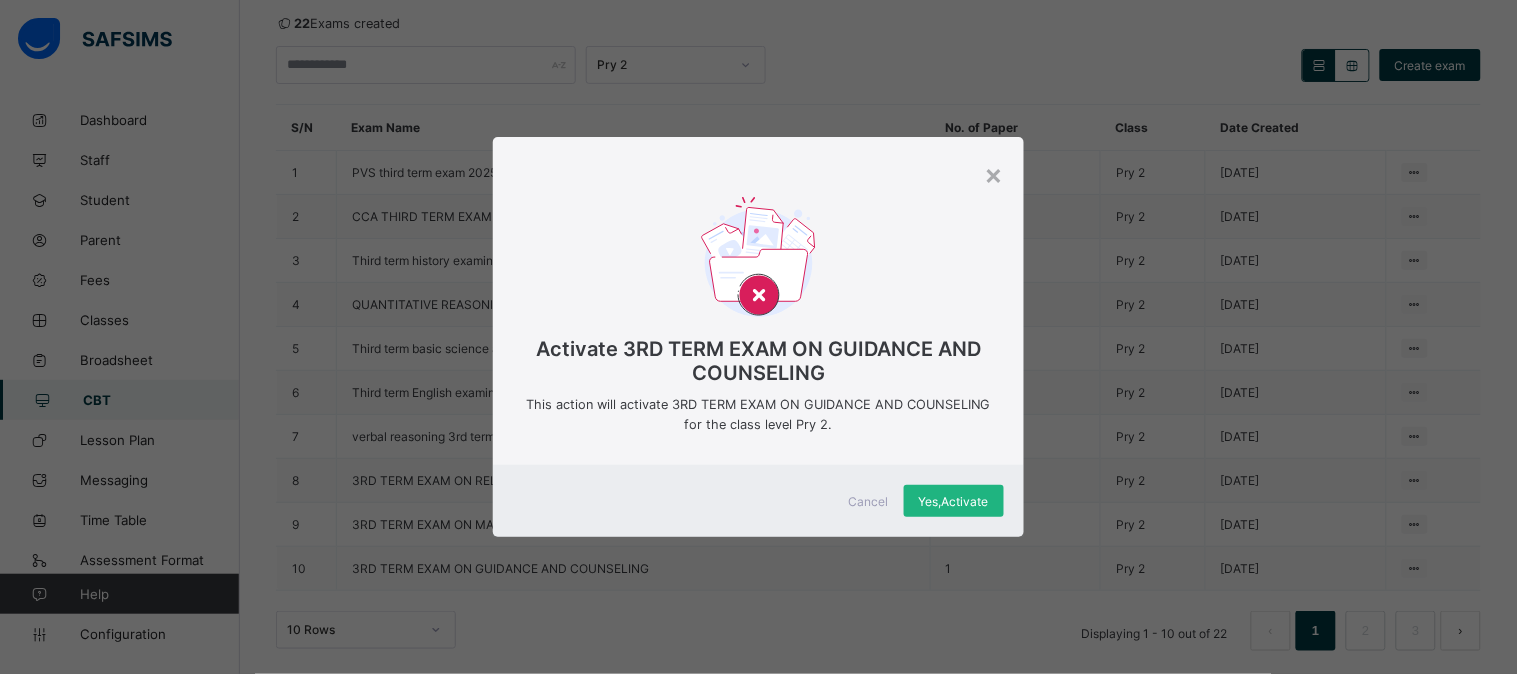click on "Yes,  Activate" at bounding box center (954, 501) 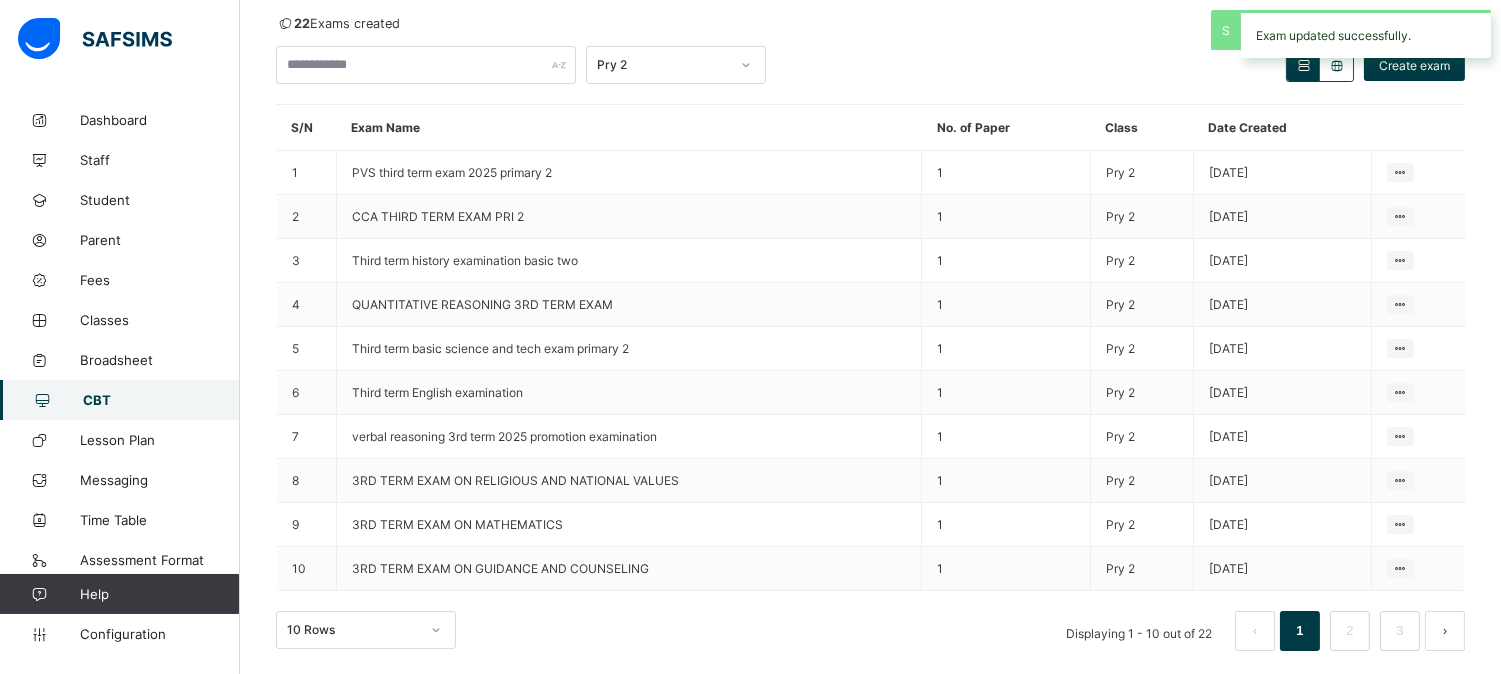 click 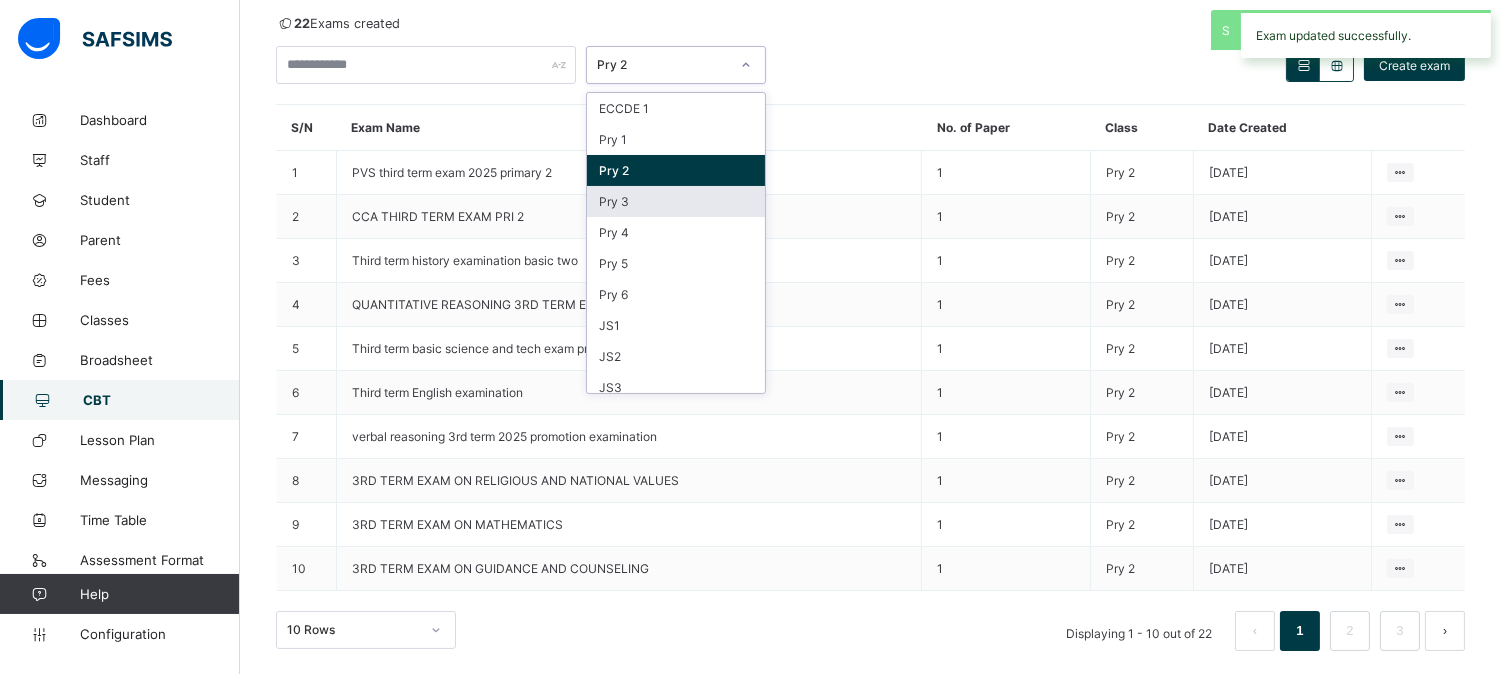 click on "Pry 3" at bounding box center [676, 201] 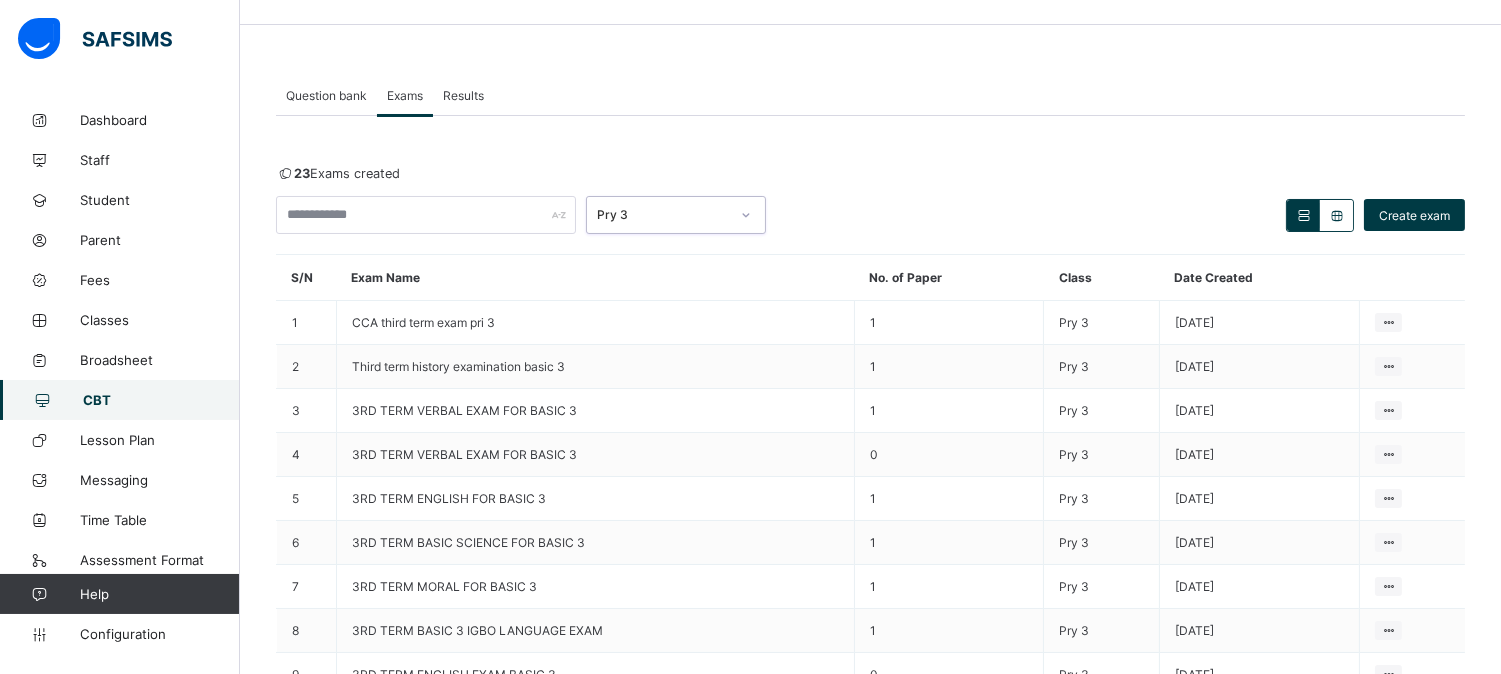 scroll, scrollTop: 205, scrollLeft: 0, axis: vertical 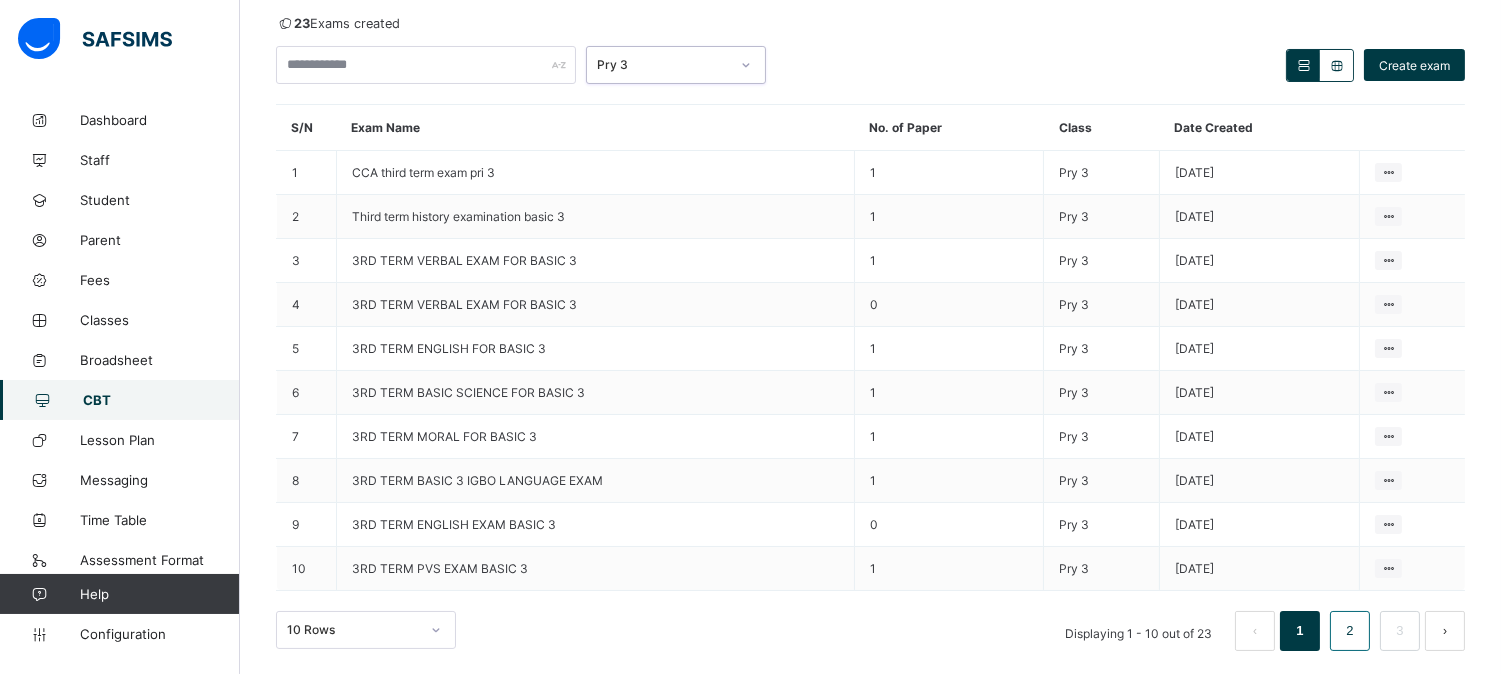 click on "2" at bounding box center (1349, 631) 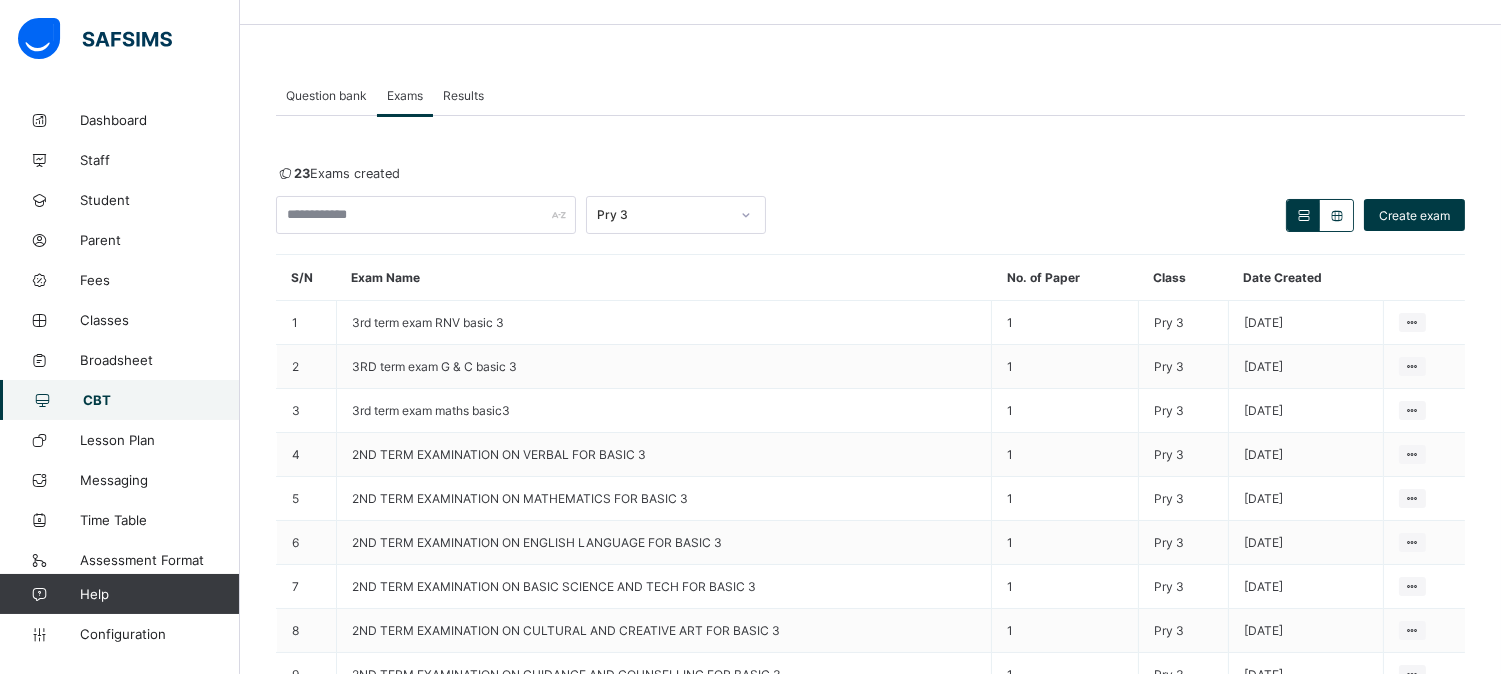 scroll, scrollTop: 205, scrollLeft: 0, axis: vertical 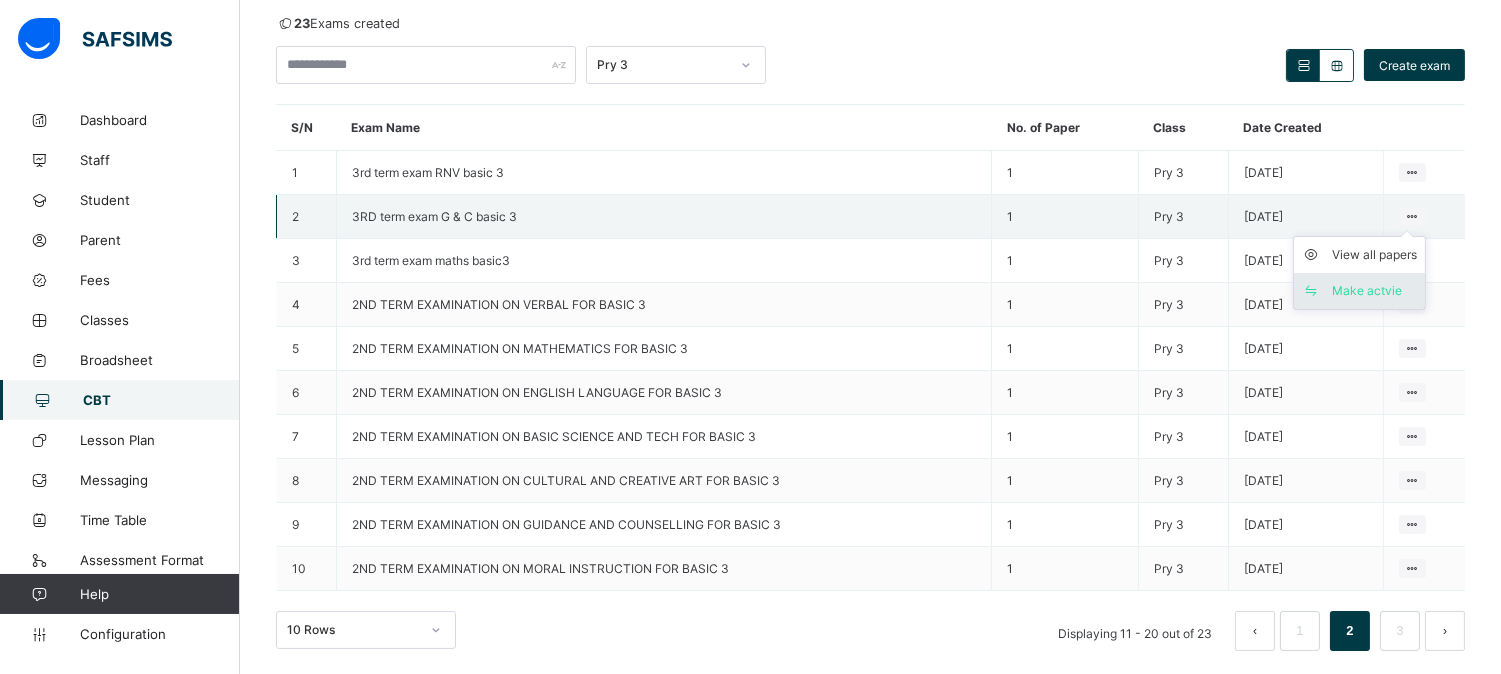 click on "Make actvie" at bounding box center (1374, 291) 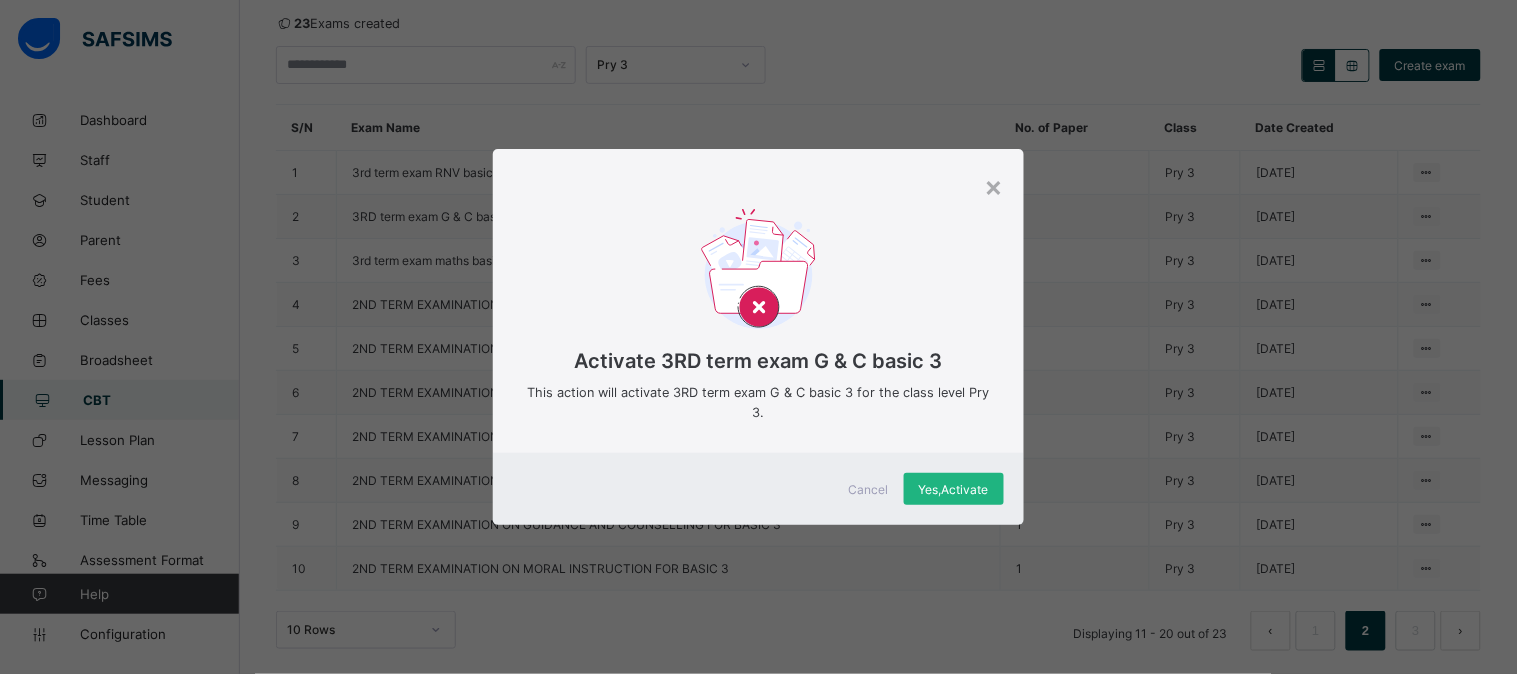 click on "Yes,  Activate" at bounding box center (954, 489) 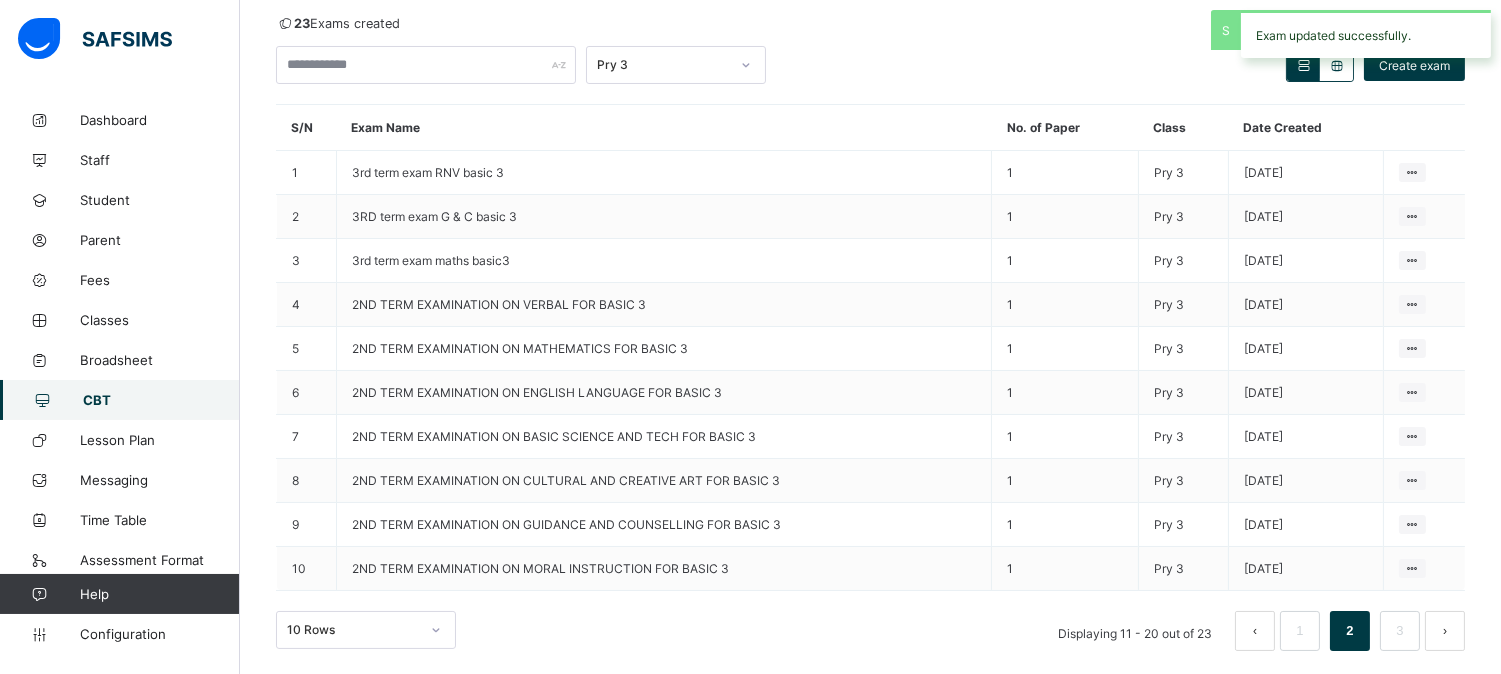 click 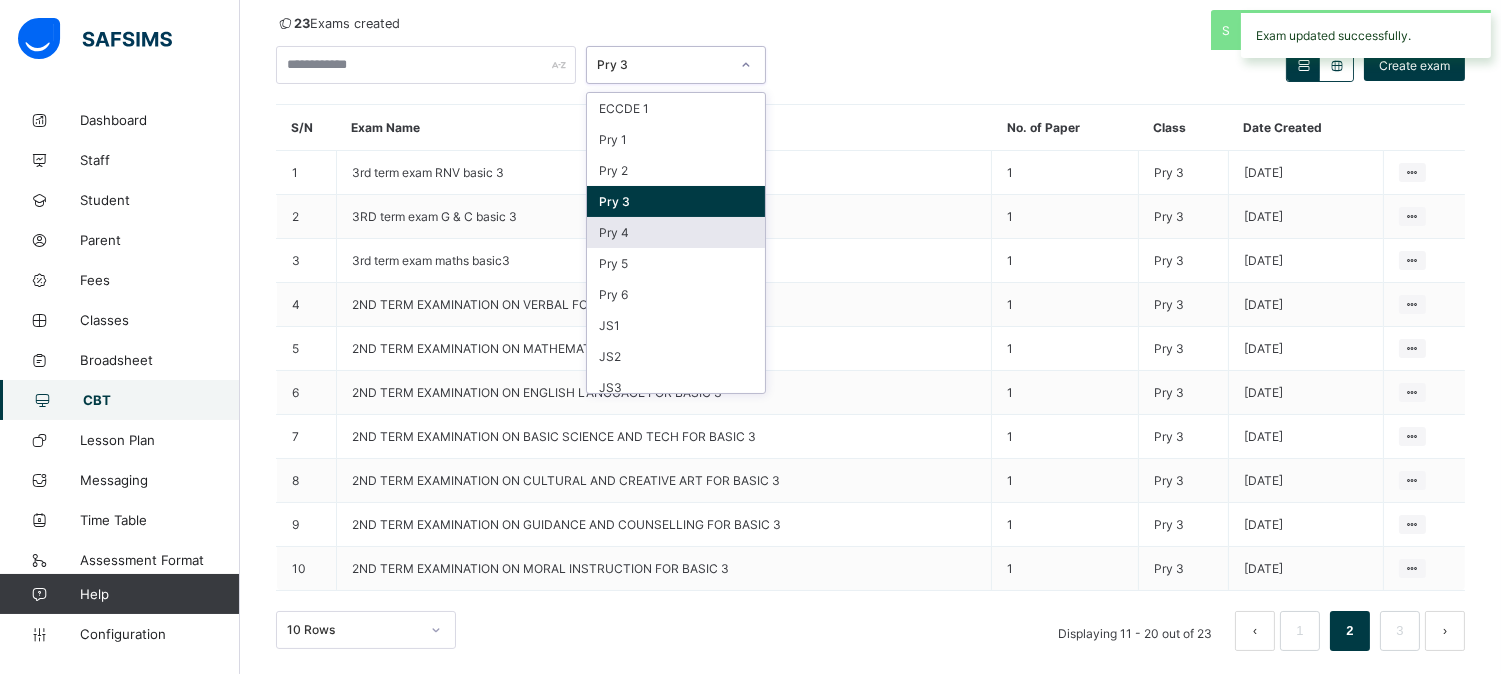 click on "Pry 4" at bounding box center (676, 232) 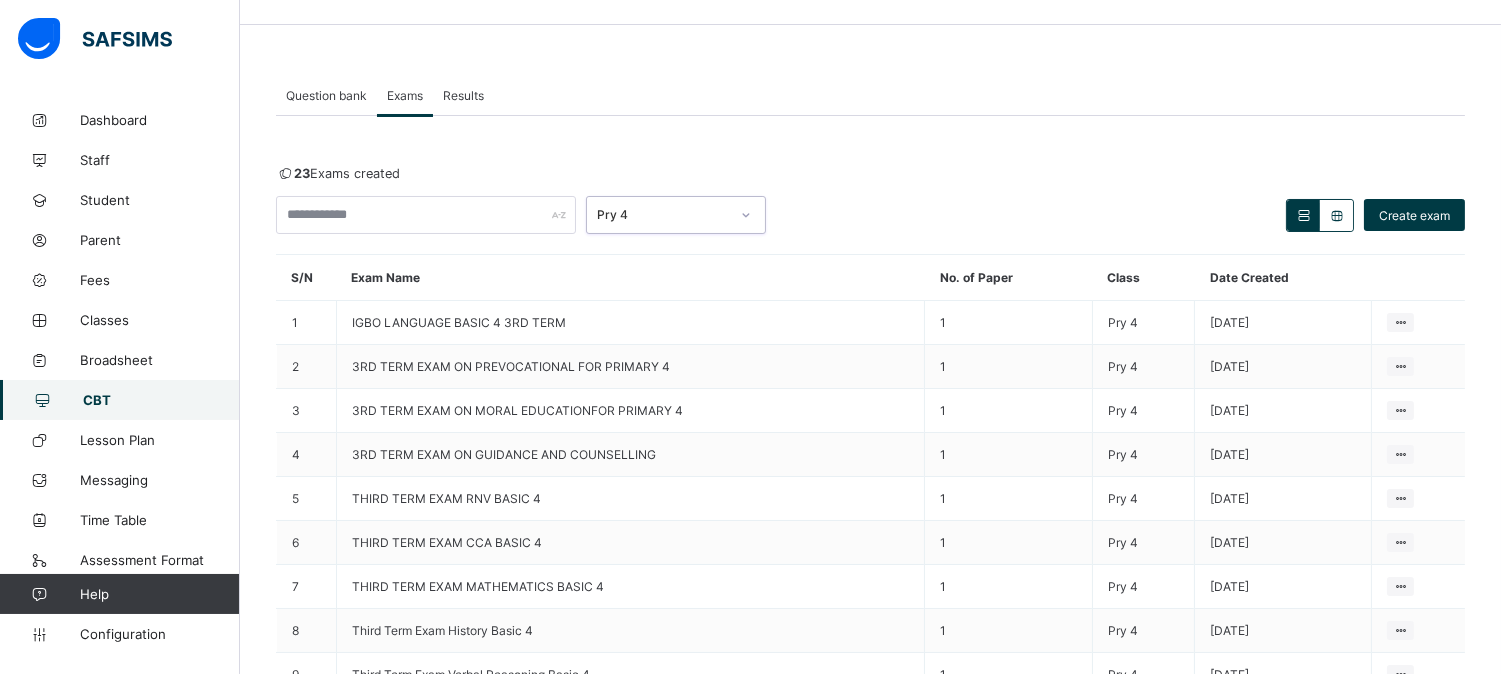 scroll, scrollTop: 205, scrollLeft: 0, axis: vertical 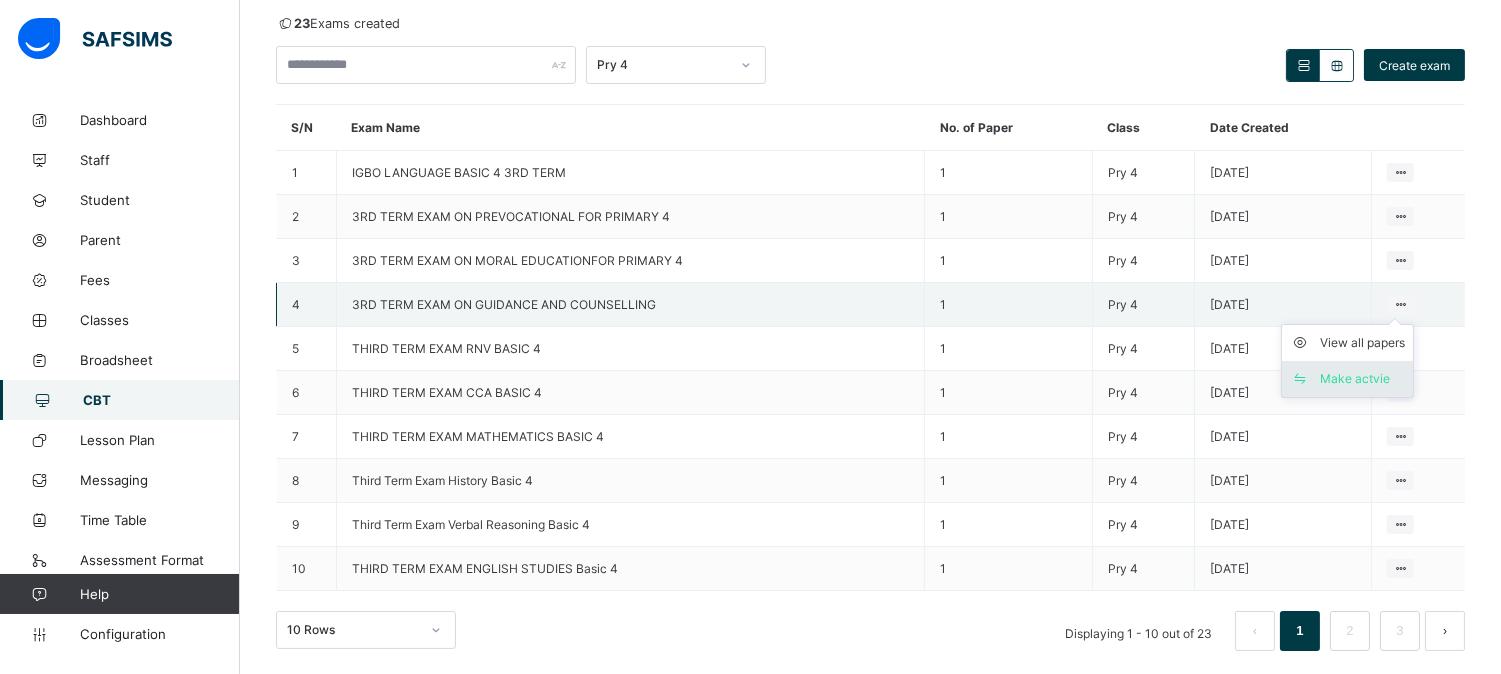 click on "Make actvie" at bounding box center (1362, 379) 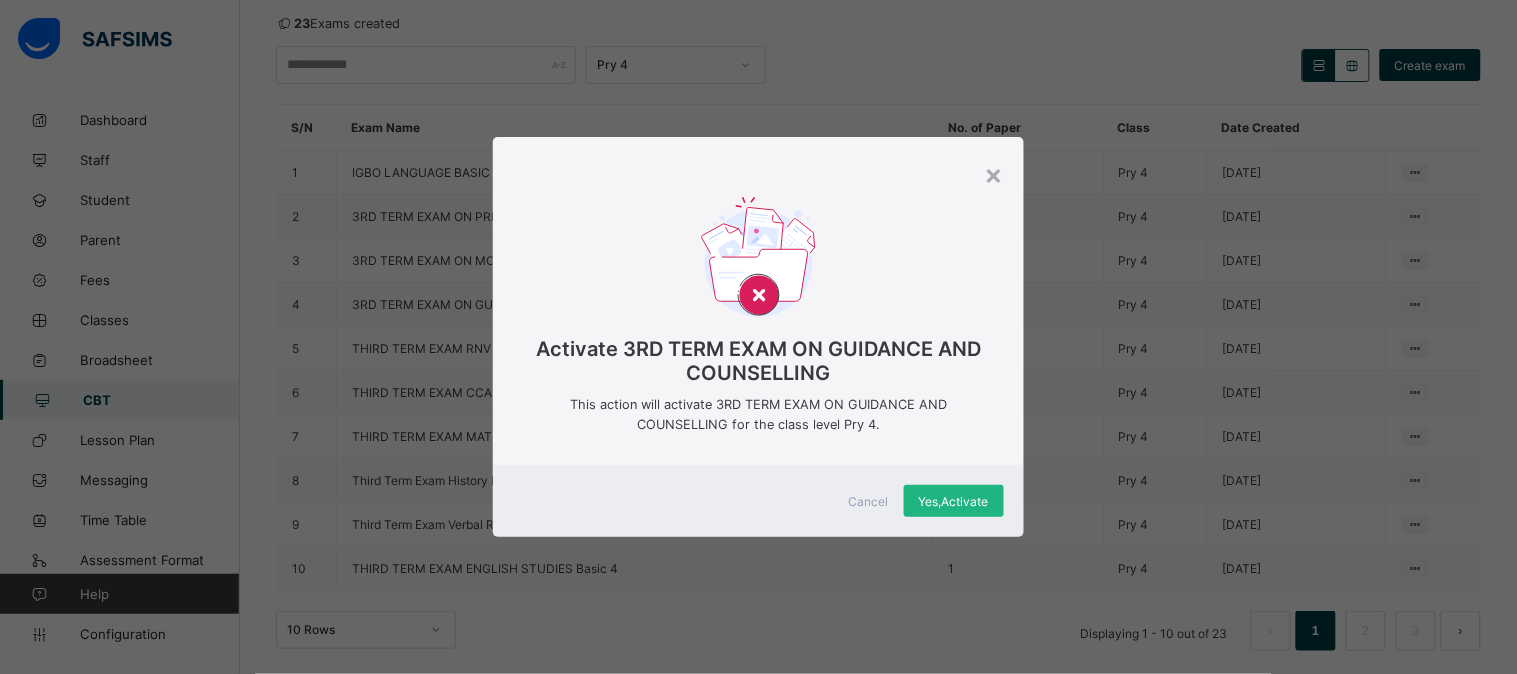 click on "Yes,  Activate" at bounding box center (954, 501) 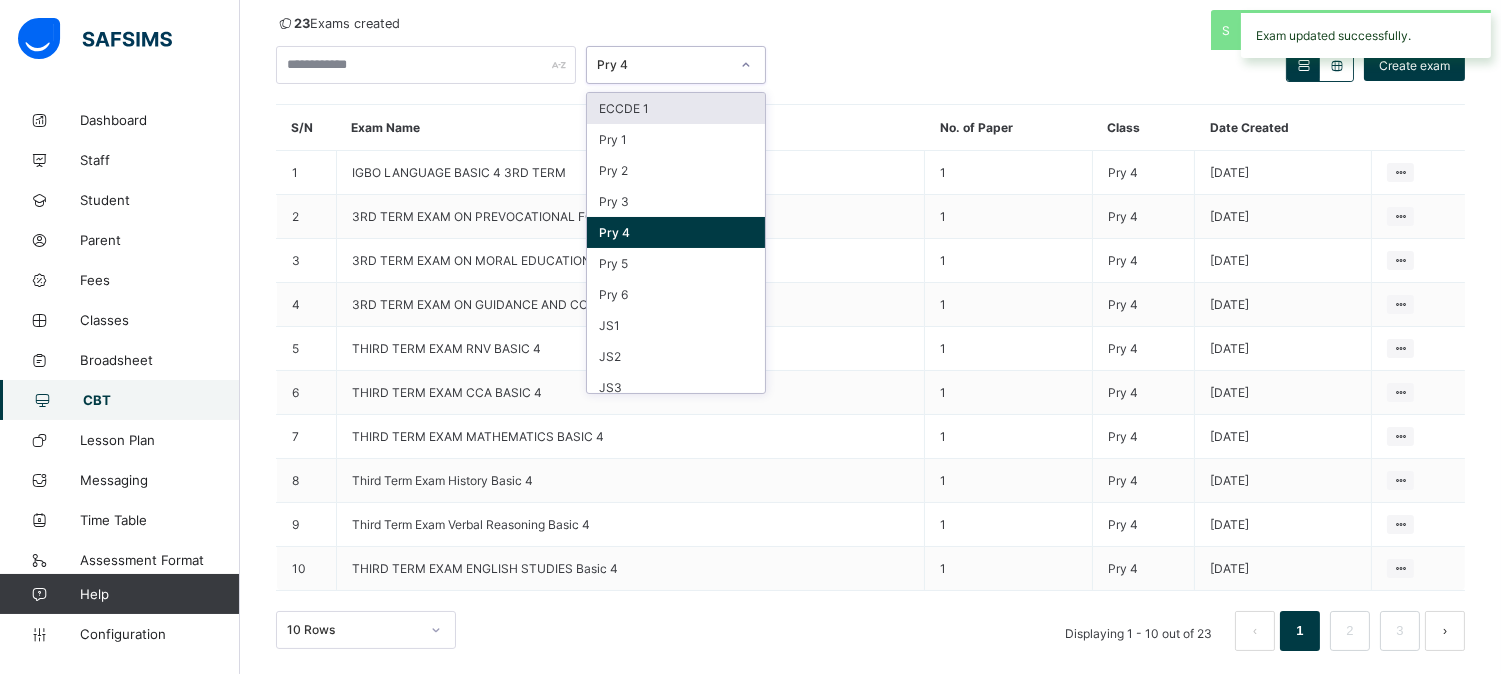 click at bounding box center (746, 65) 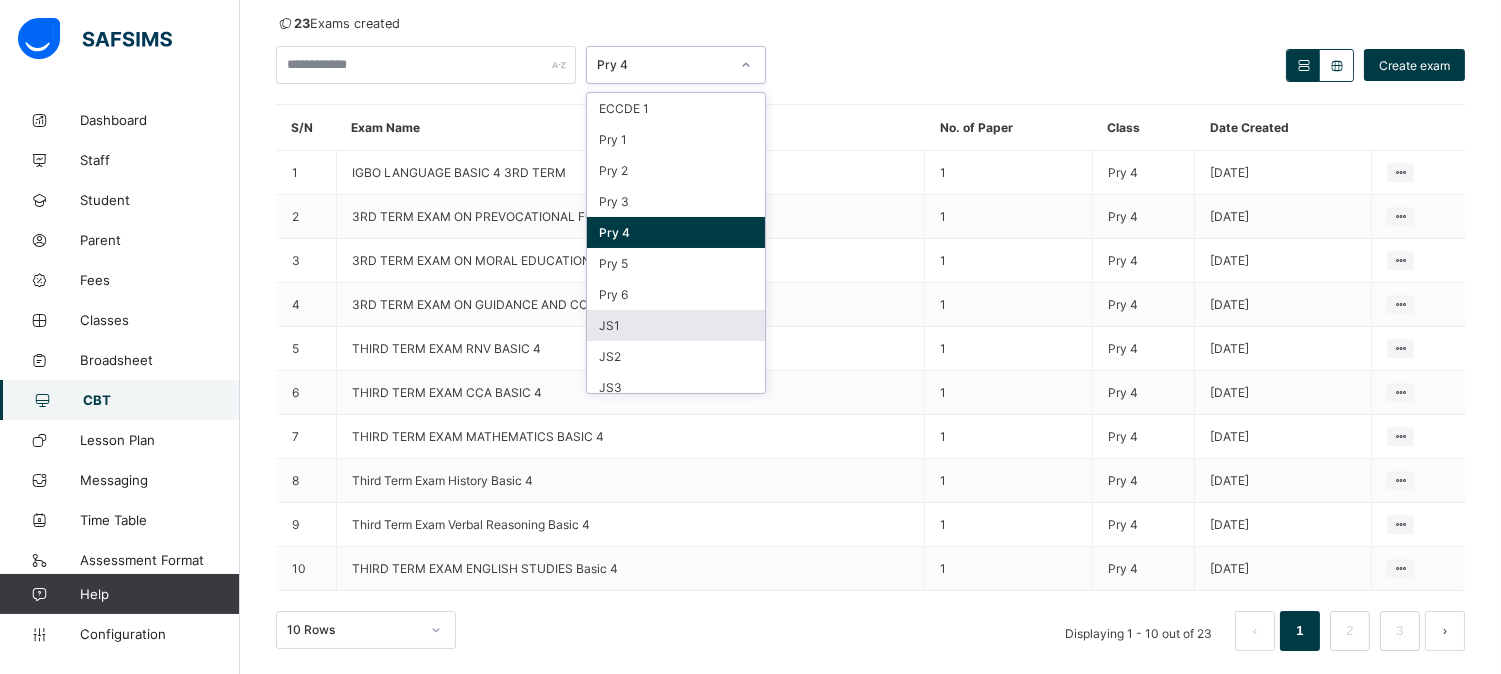 click on "JS1" at bounding box center [676, 325] 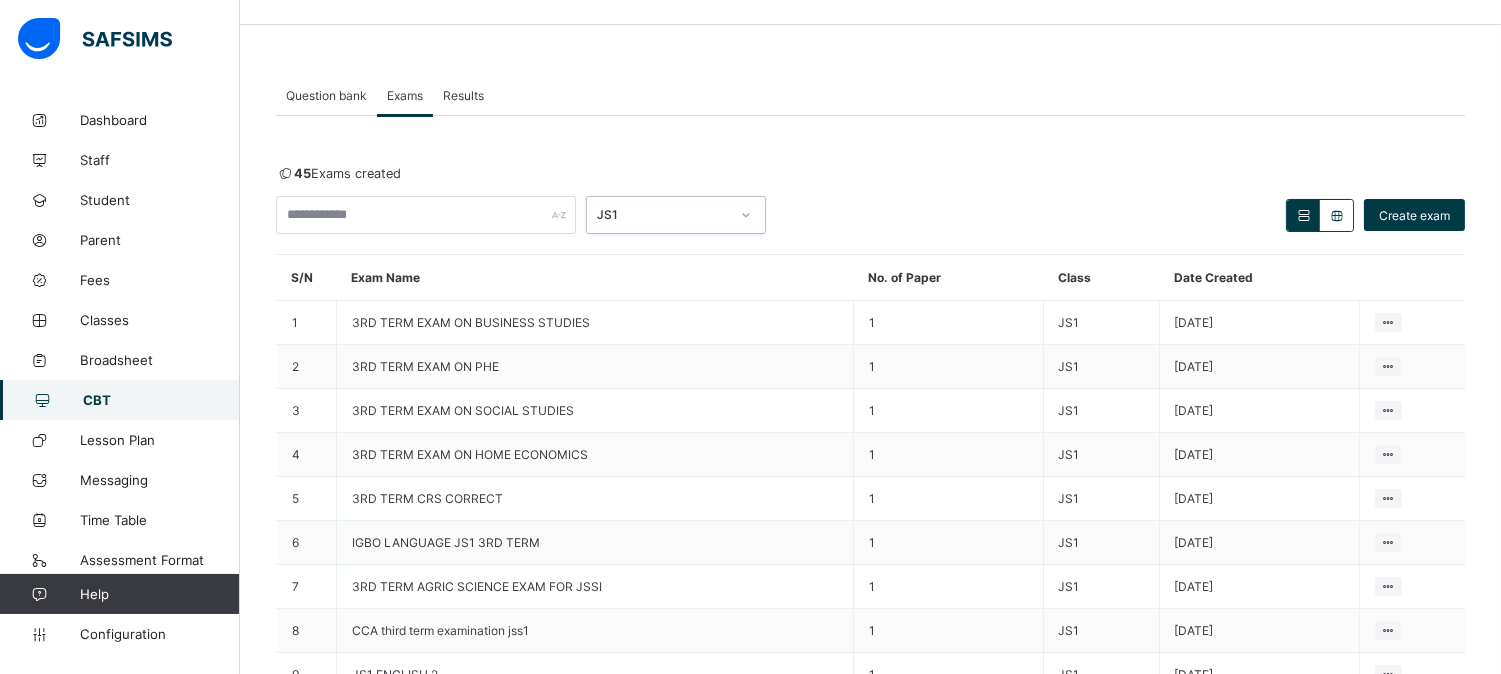 scroll, scrollTop: 205, scrollLeft: 0, axis: vertical 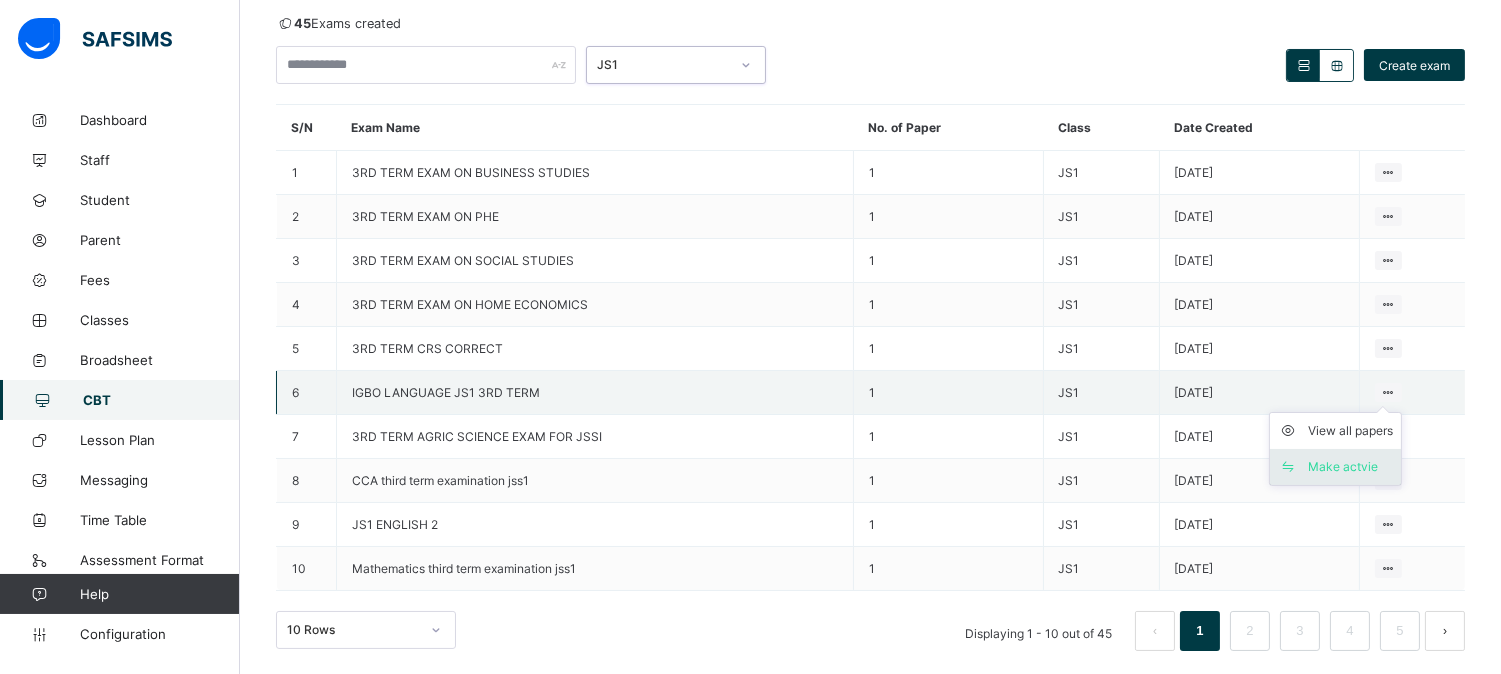 click on "Make actvie" at bounding box center (1350, 467) 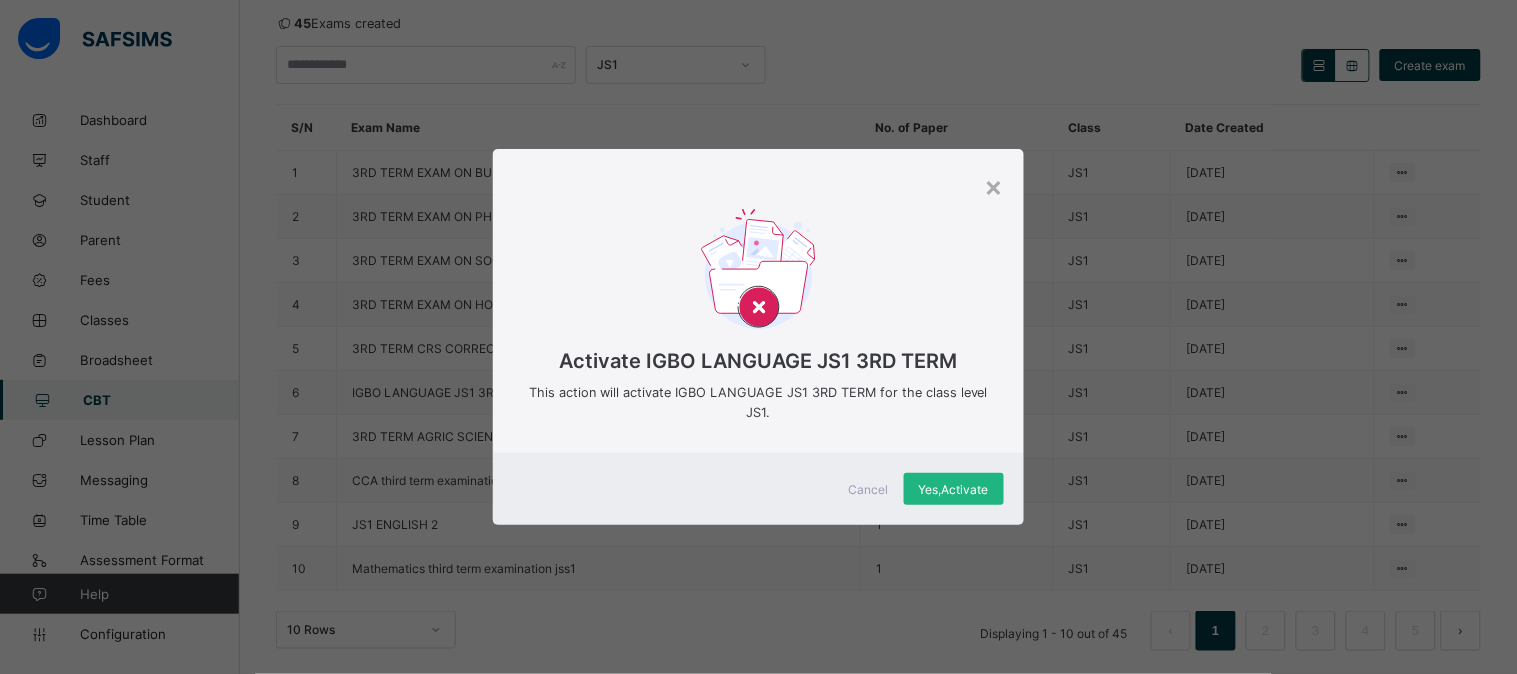 click on "Yes,  Activate" at bounding box center [954, 489] 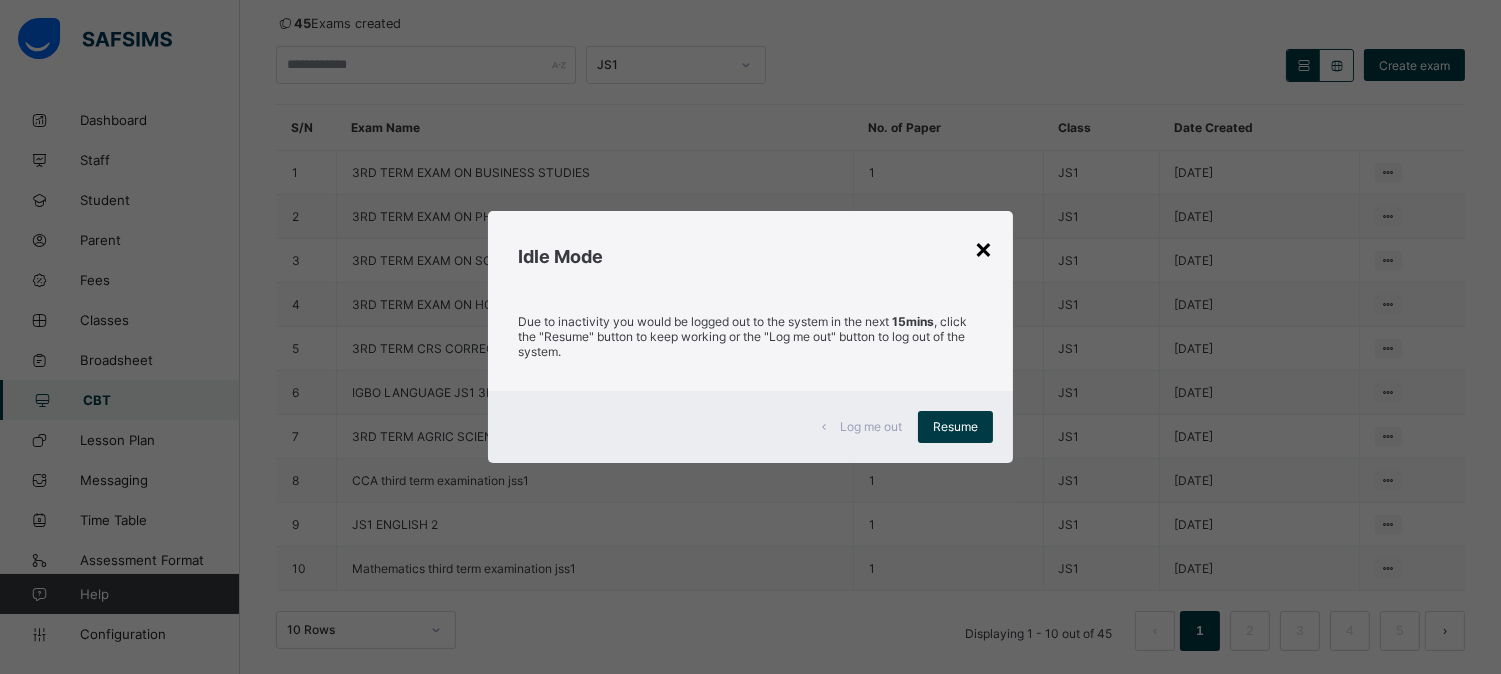 click on "×" at bounding box center (983, 248) 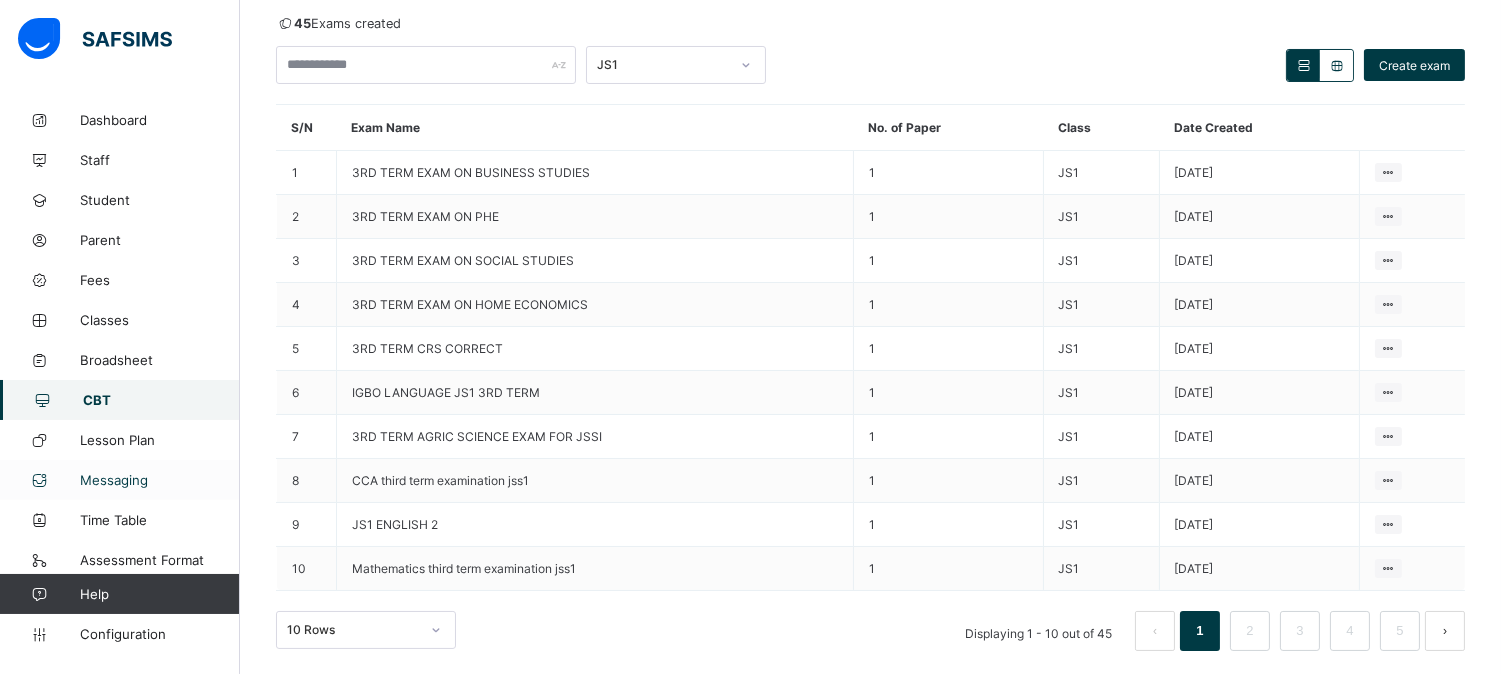 drag, startPoint x: 361, startPoint y: 415, endPoint x: 81, endPoint y: 474, distance: 286.14856 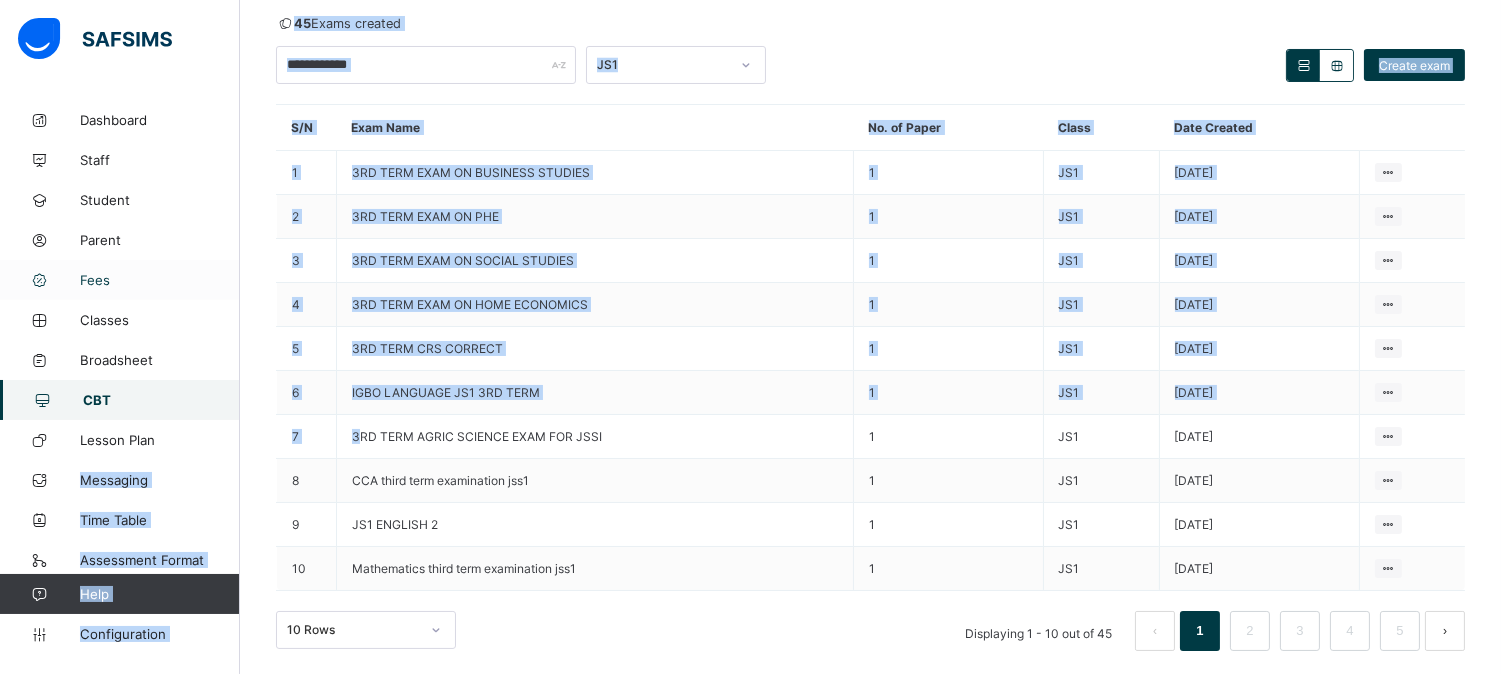 click on "Fees" at bounding box center [120, 280] 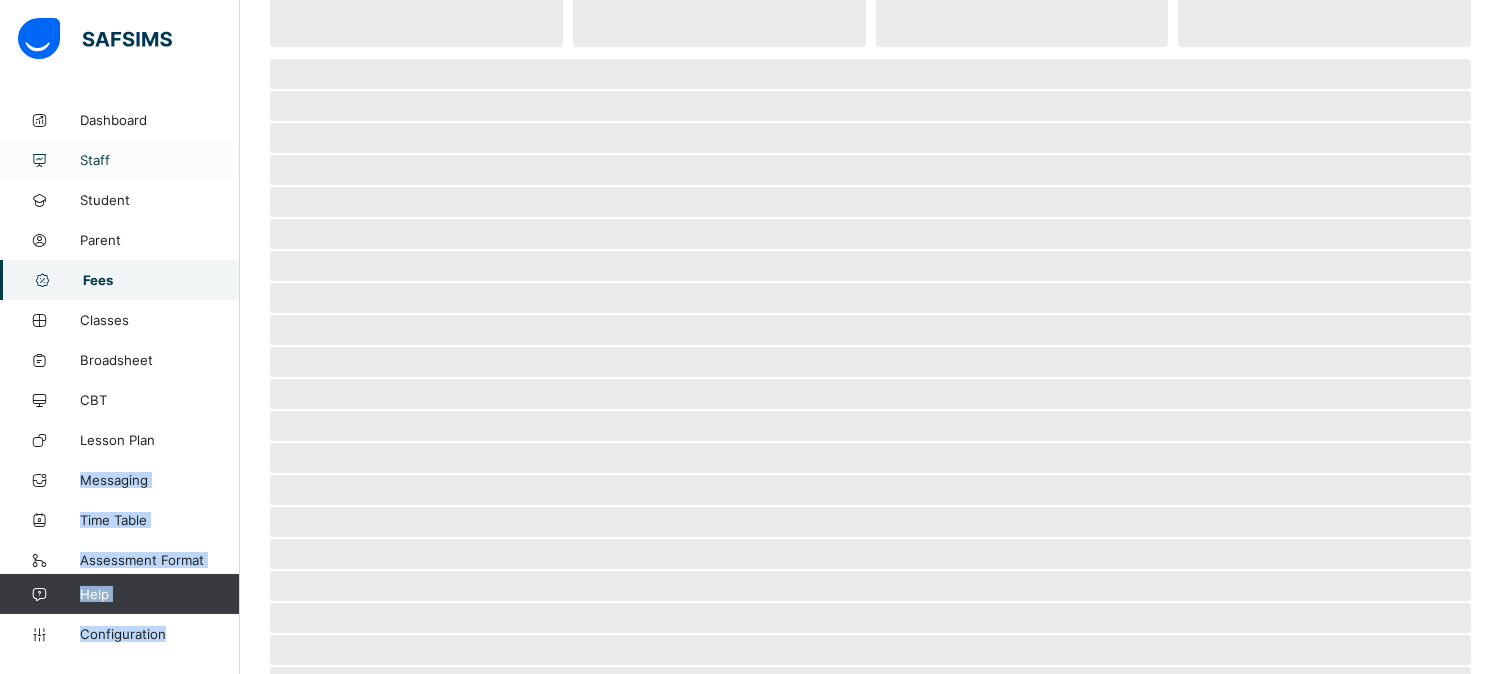 click on "Staff" at bounding box center [160, 160] 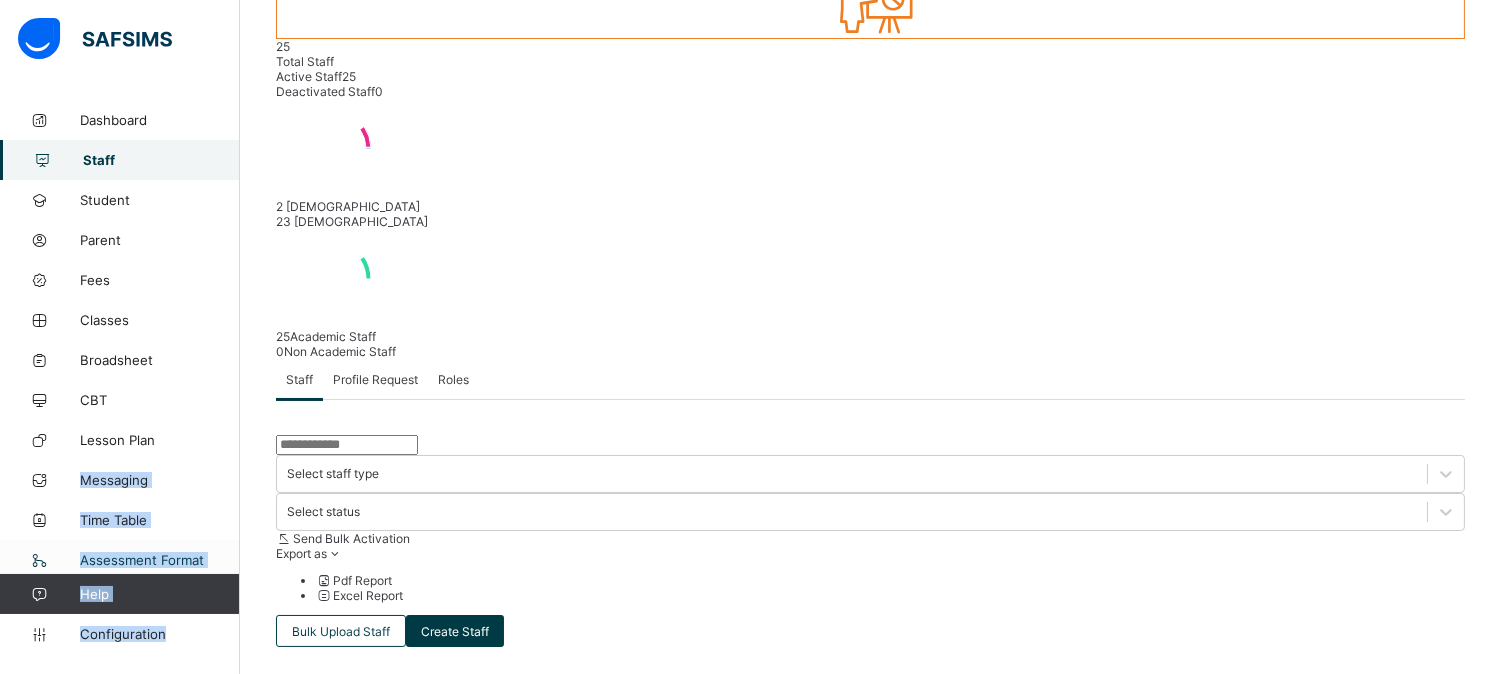 scroll, scrollTop: 0, scrollLeft: 0, axis: both 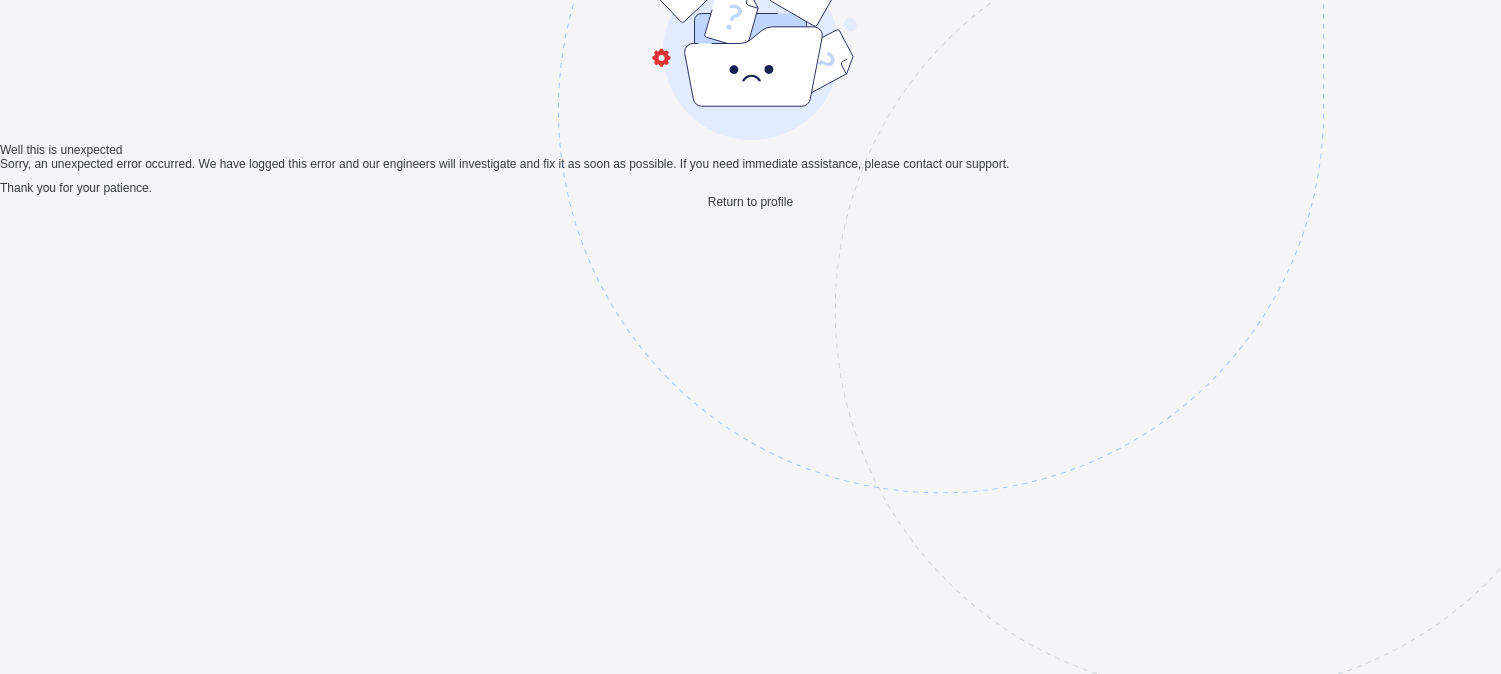 click on "Well this is unexpected Sorry, an unexpected error occurred. We have logged this error and our engineers will investigate and fix it as soon as possible. If you need immediate assistance, please contact our support. Thank you for your patience. Return to profile" at bounding box center (750, 74) 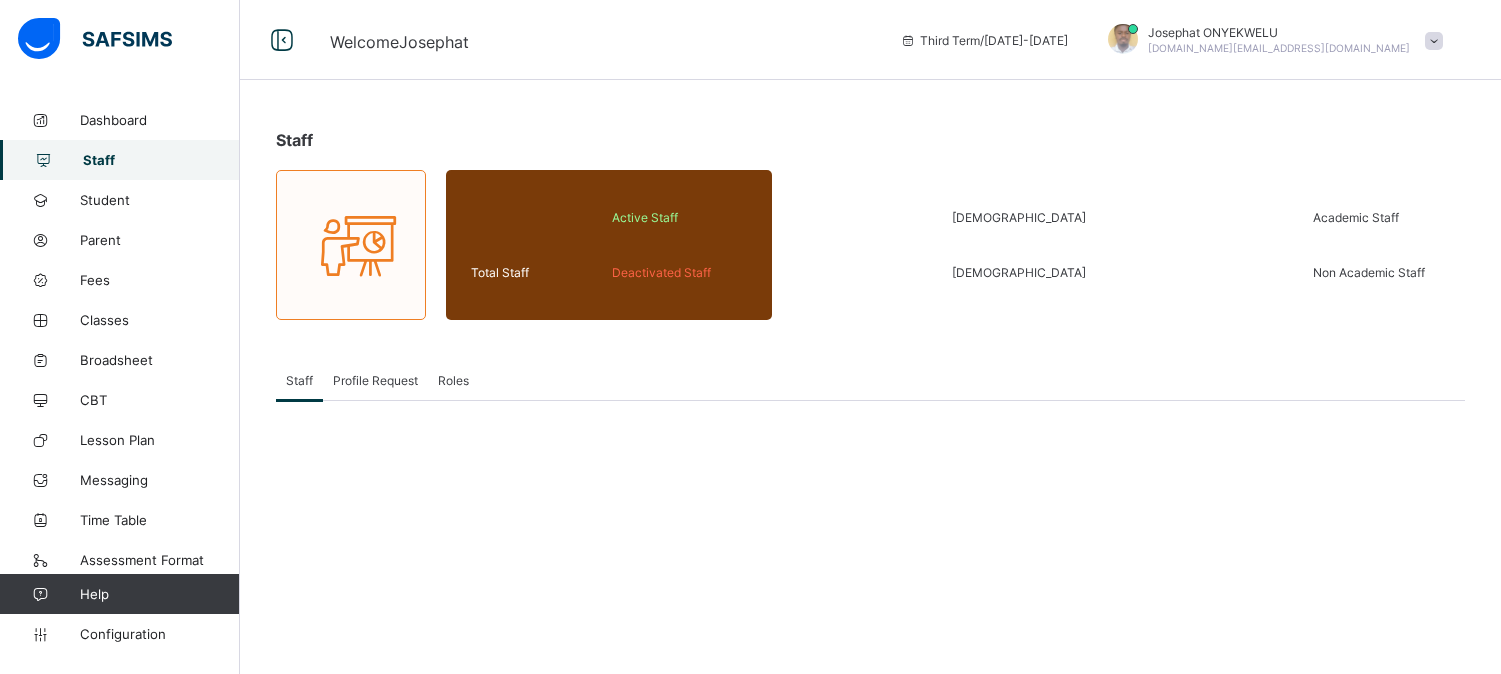 scroll, scrollTop: 0, scrollLeft: 0, axis: both 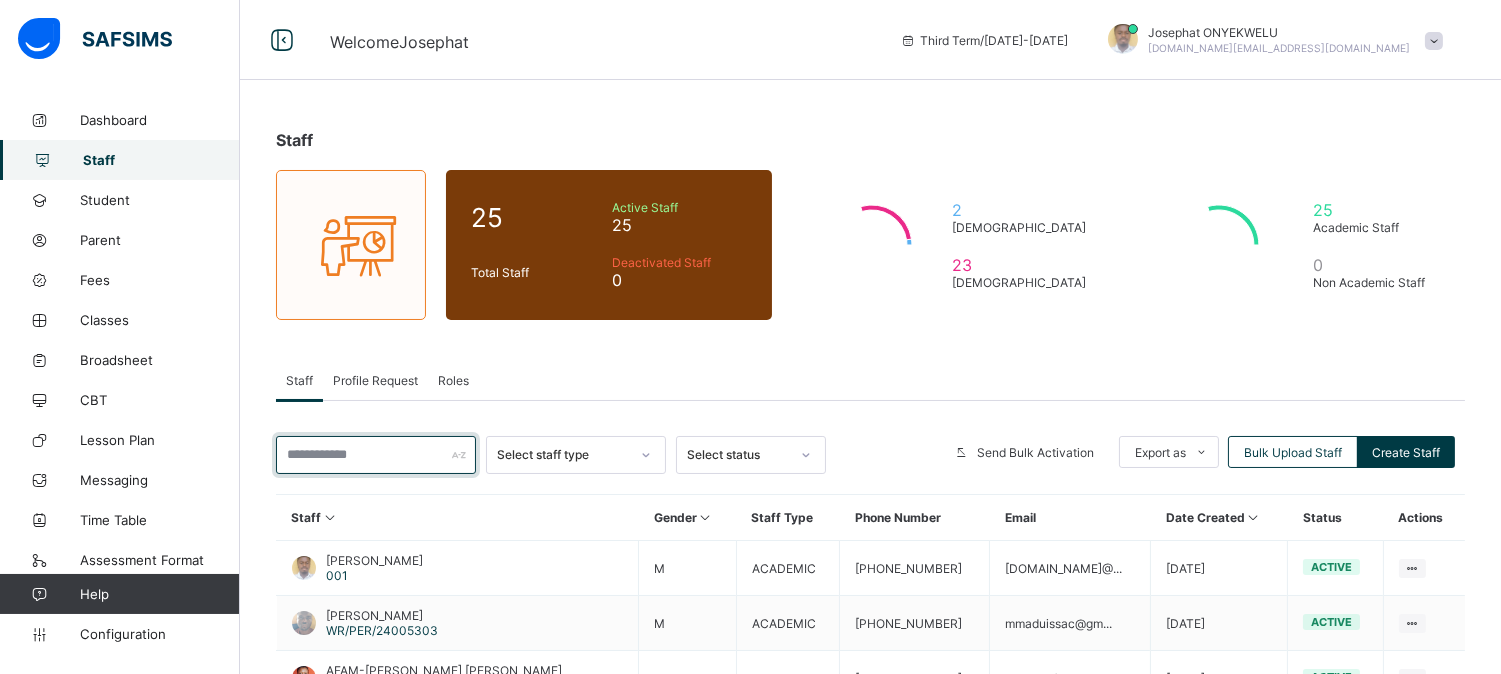 click at bounding box center (376, 455) 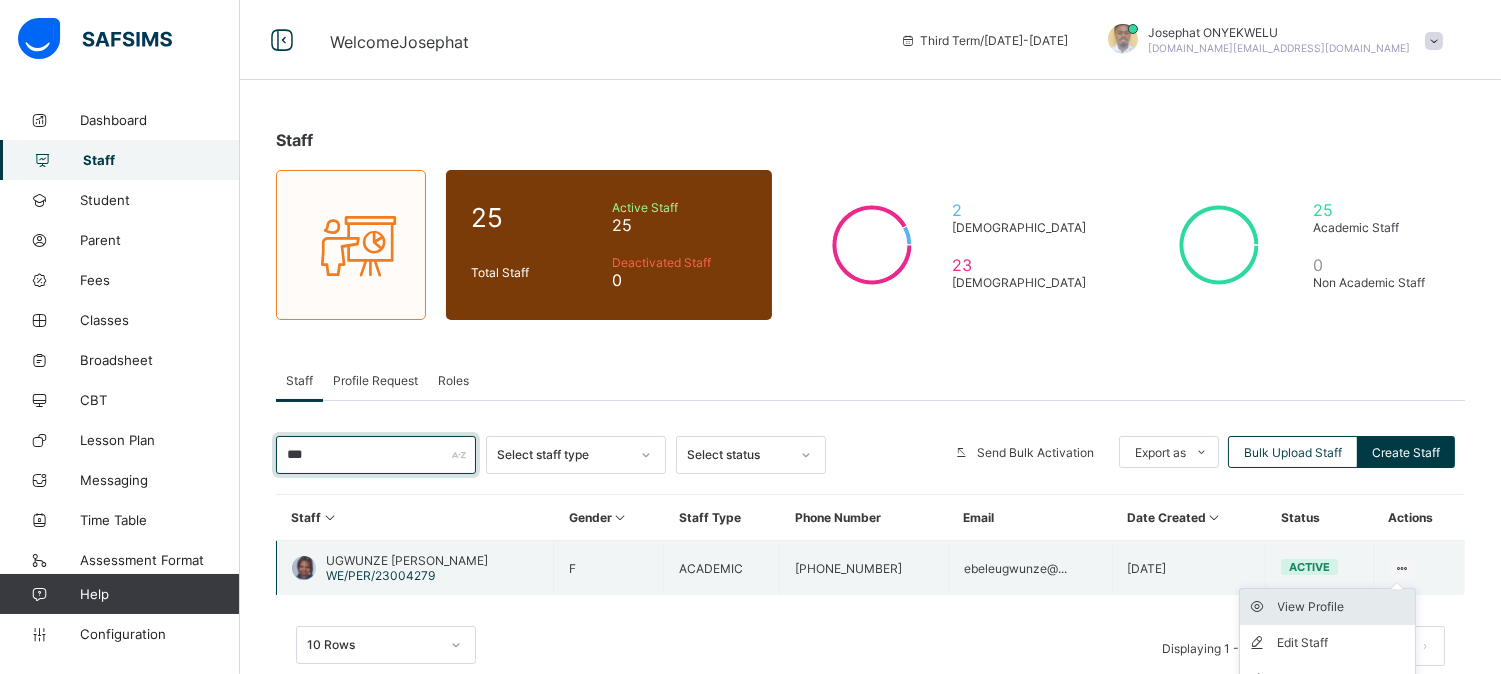 type on "***" 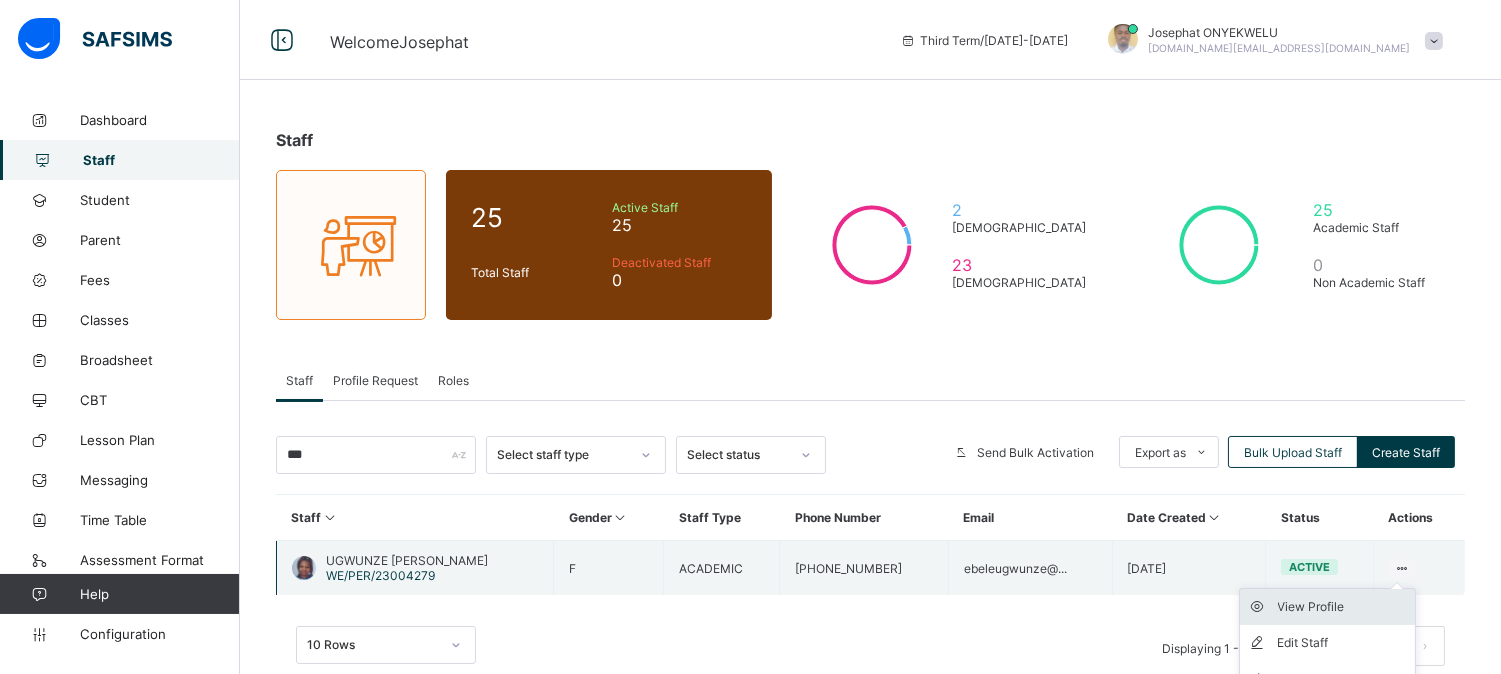 click on "View Profile" at bounding box center (1342, 607) 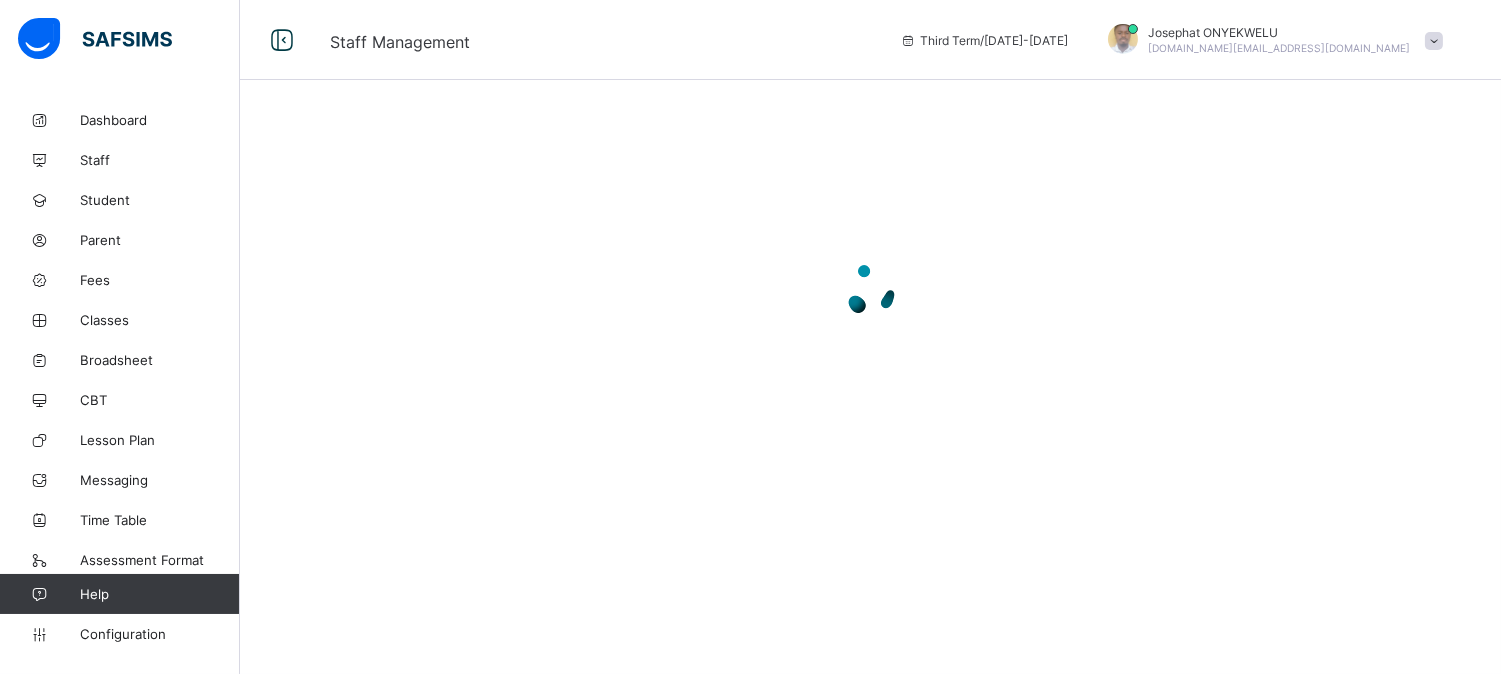 scroll, scrollTop: 0, scrollLeft: 0, axis: both 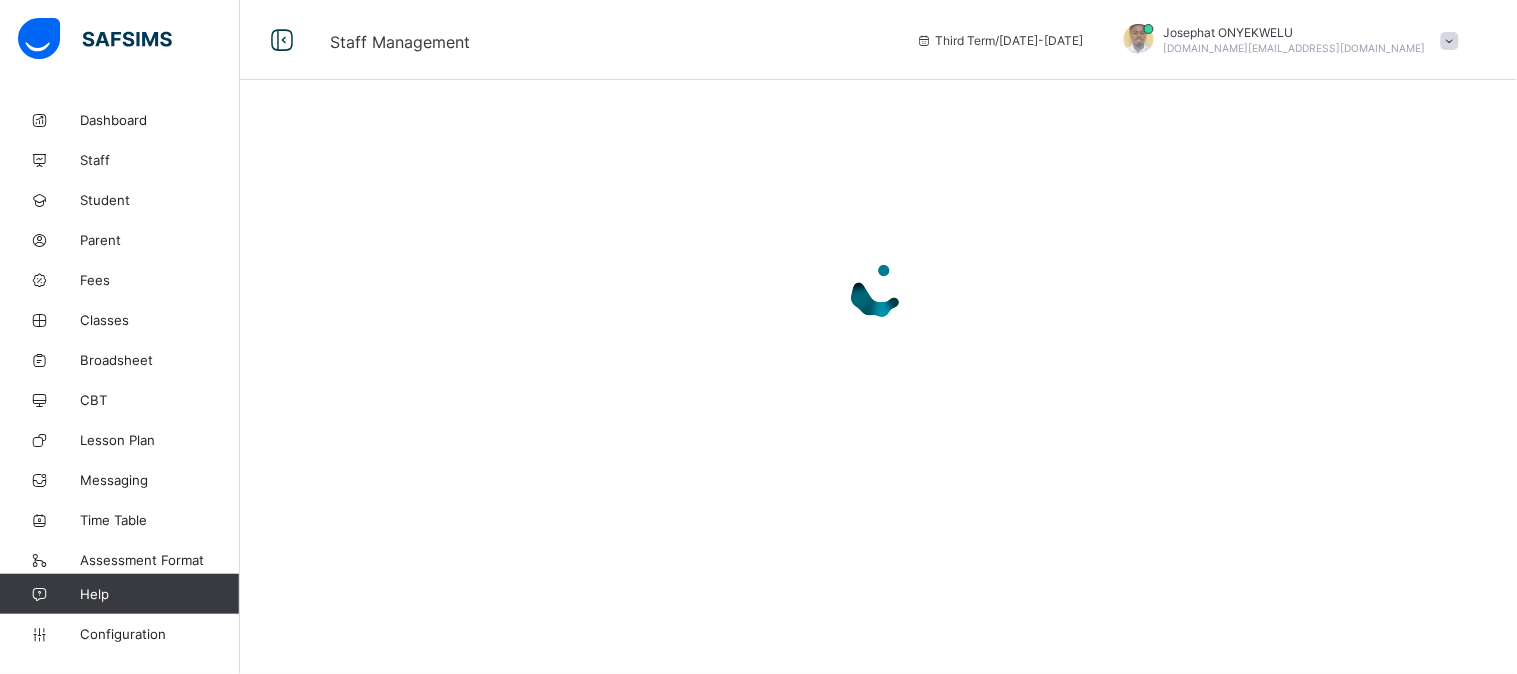 drag, startPoint x: 1512, startPoint y: 340, endPoint x: 1516, endPoint y: 362, distance: 22.36068 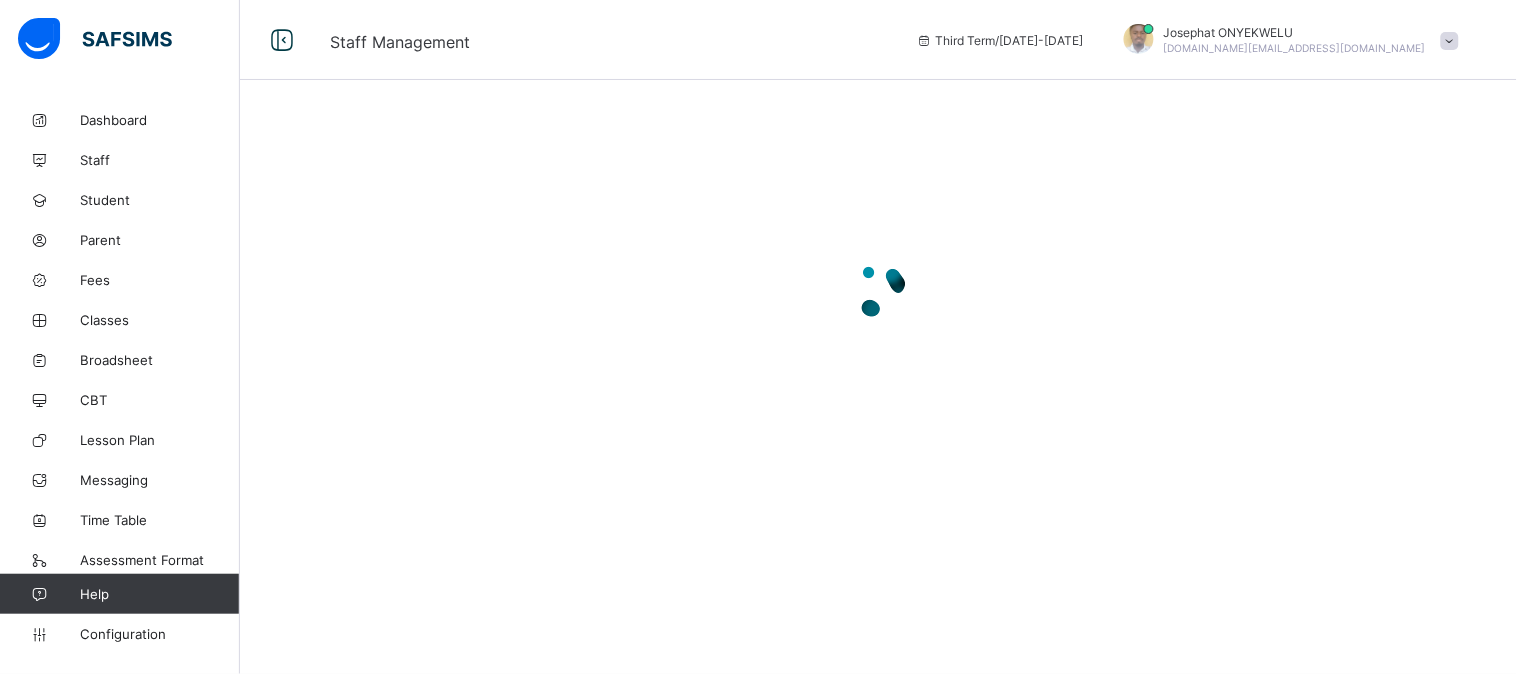 click on "Staff Management   Third Term  /  2024-2025   Josephat   ONYEKWELU onyekwelu.jo@gmail.com Dashboard Staff Student Parent Fees Classes Broadsheet CBT Lesson Plan Messaging Time Table Assessment Format   Help   Configuration Onboarding Great job! You have finished setting up all essential configurations. Our wizard which has lots of in-built templates will continue to guide you through with the academic configurations. Academic Configuration Steps Continue × Idle Mode Due to inactivity you would be logged out to the system in the next   15mins , click the "Resume" button to keep working or the "Log me out" button to log out of the system. Log me out Resume   Limited   Sorry, you have reached the limit on the total count of student for the  plan you are currently subscribed to, please upgrade your plan to continue  [Name_of_plan]    NGN200,000.00       /term   Upgrade plan     Total student count     101 - 250 students Close and go back   made by     Flexisaf       Welcome to     Safsims     Next  to continue" at bounding box center [758, 337] 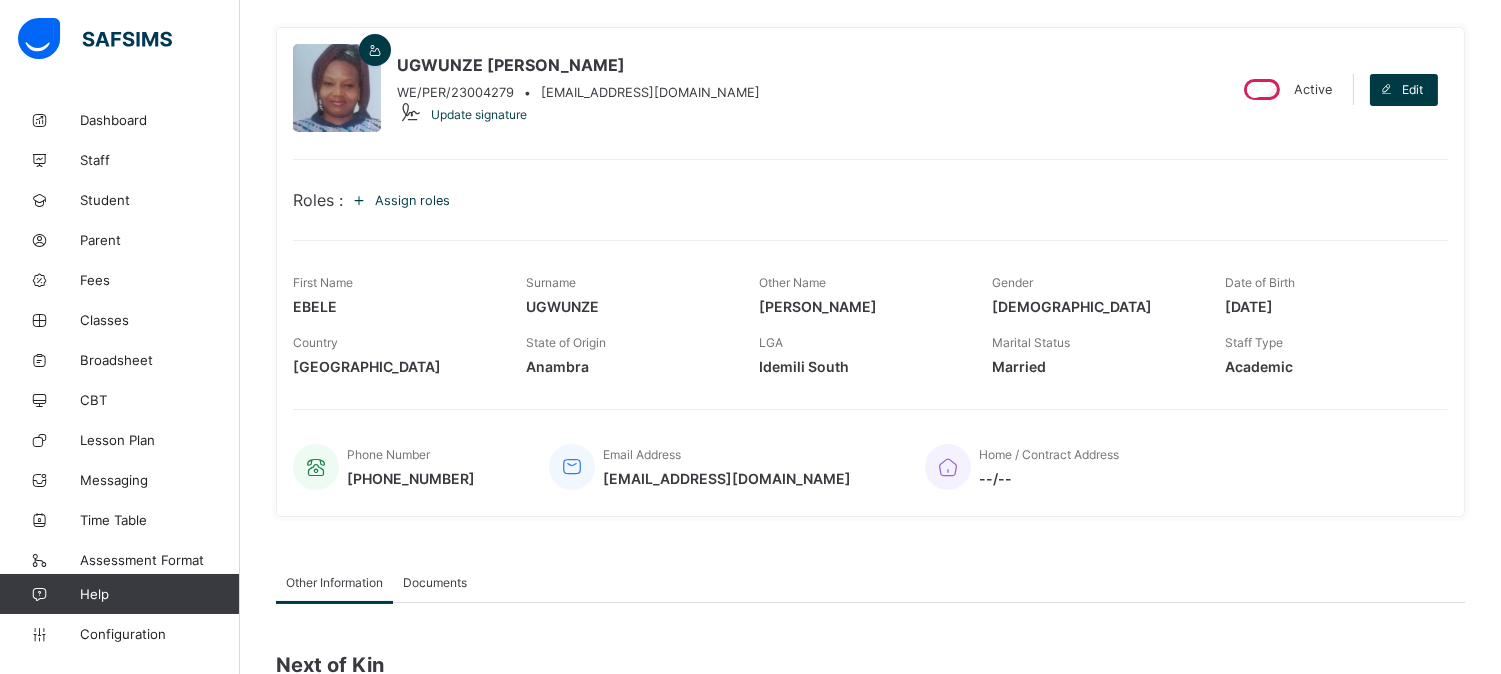 scroll, scrollTop: 147, scrollLeft: 0, axis: vertical 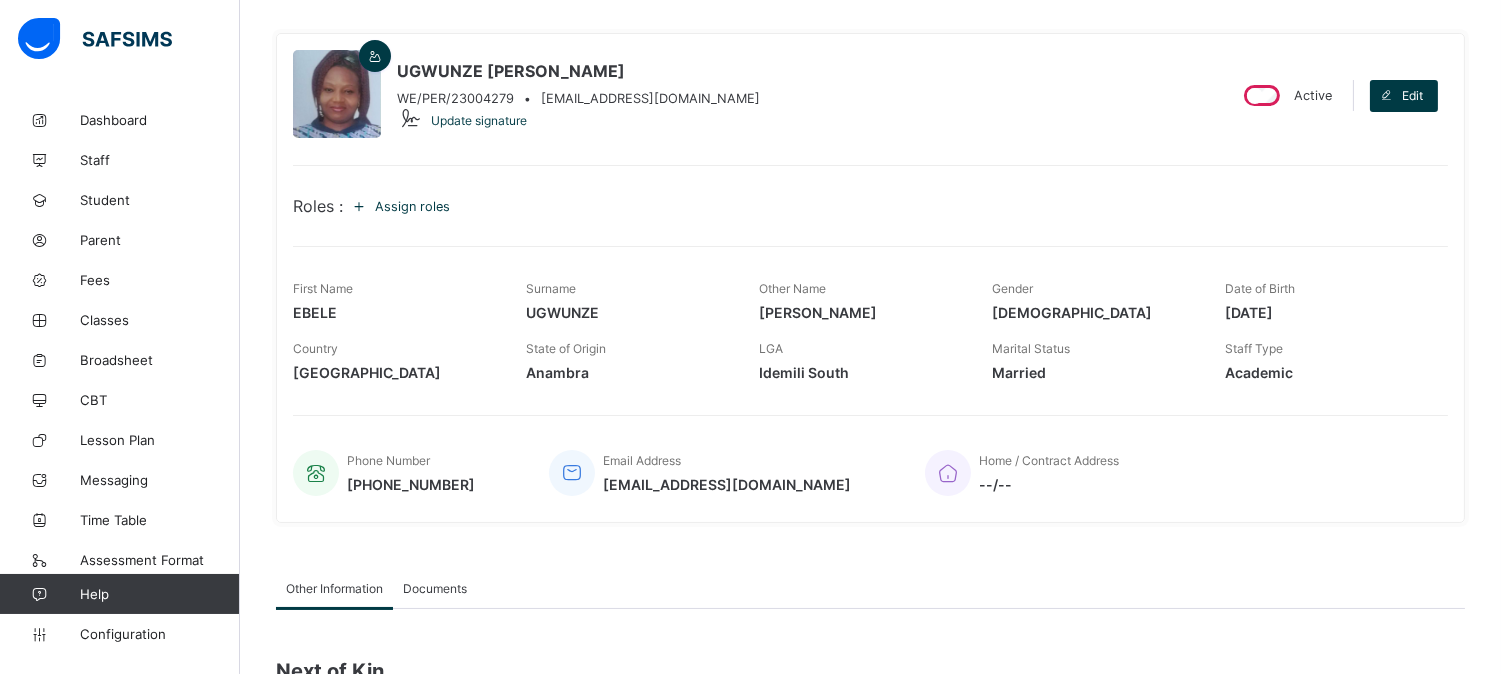 click on "Assign roles" at bounding box center (412, 206) 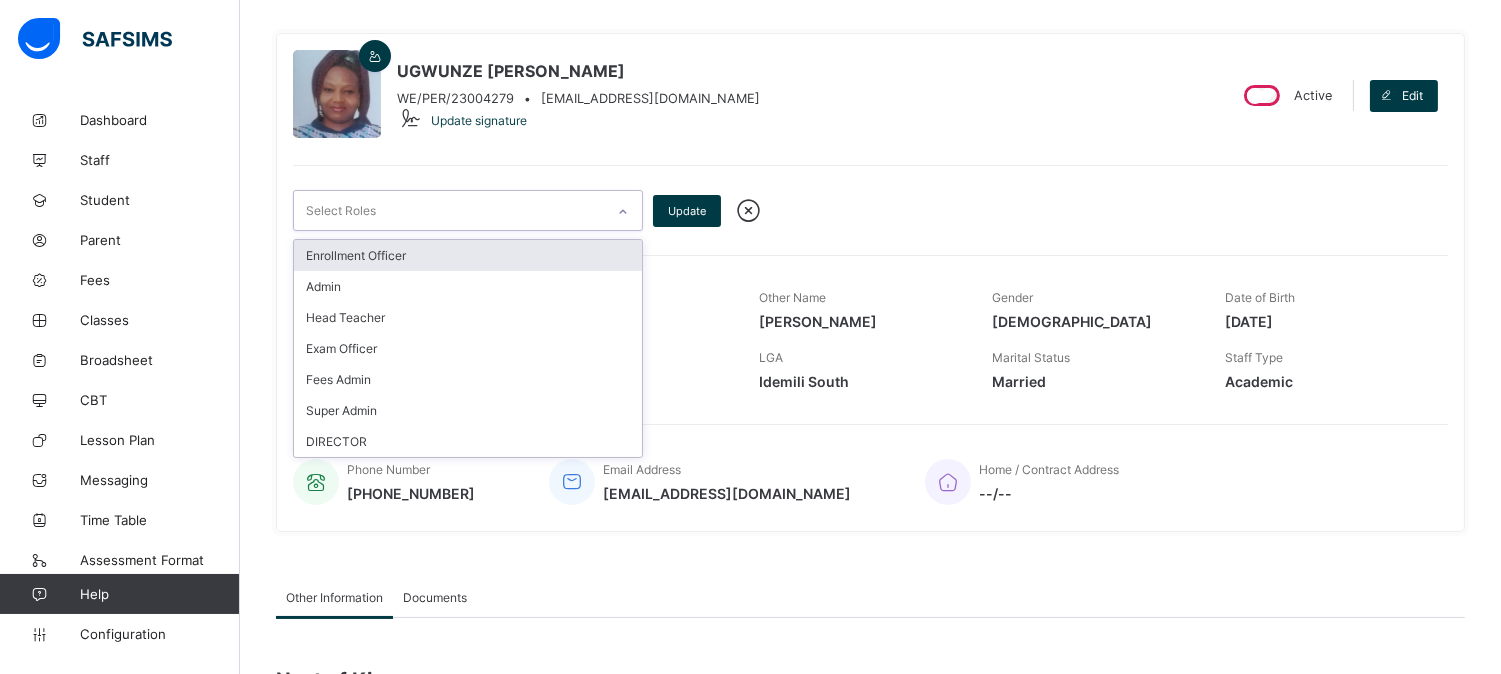 click on "Select Roles" at bounding box center [449, 210] 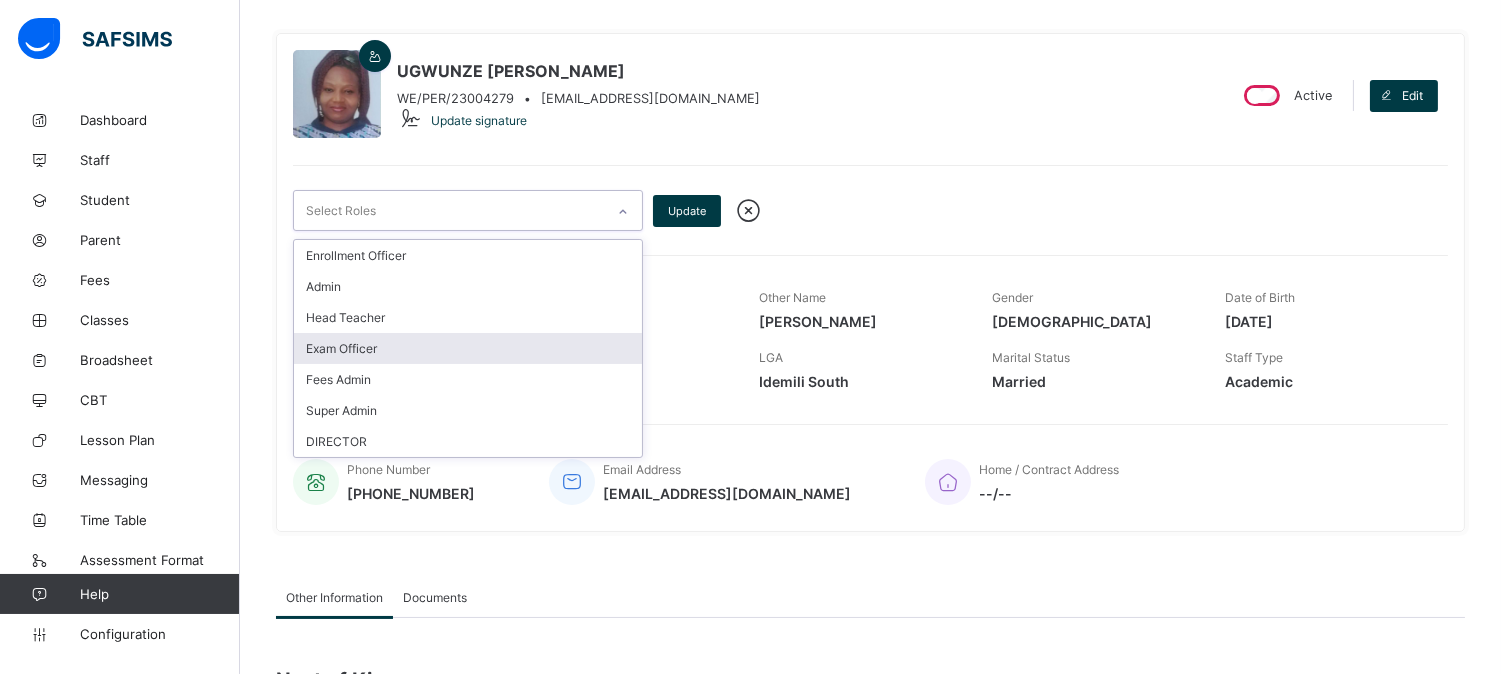 click on "Exam Officer" at bounding box center (468, 348) 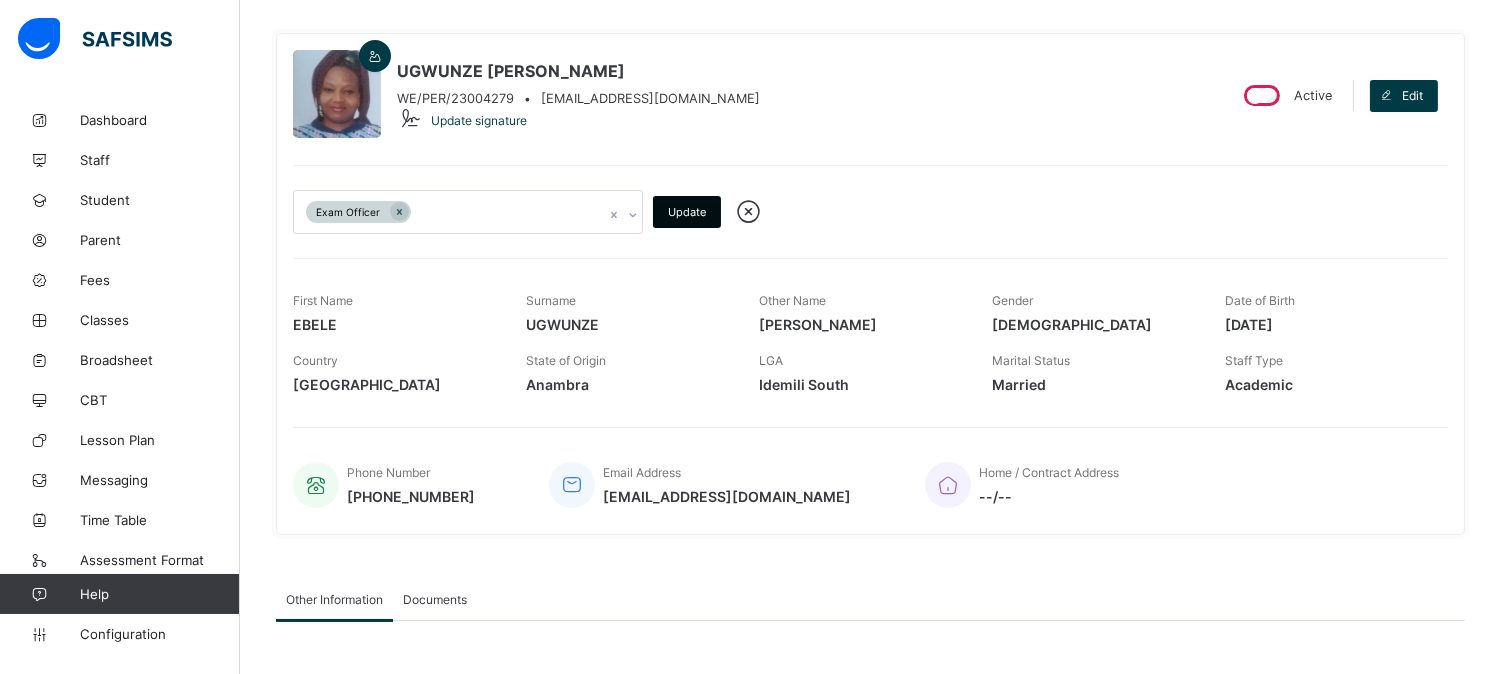 click on "Update" at bounding box center (687, 212) 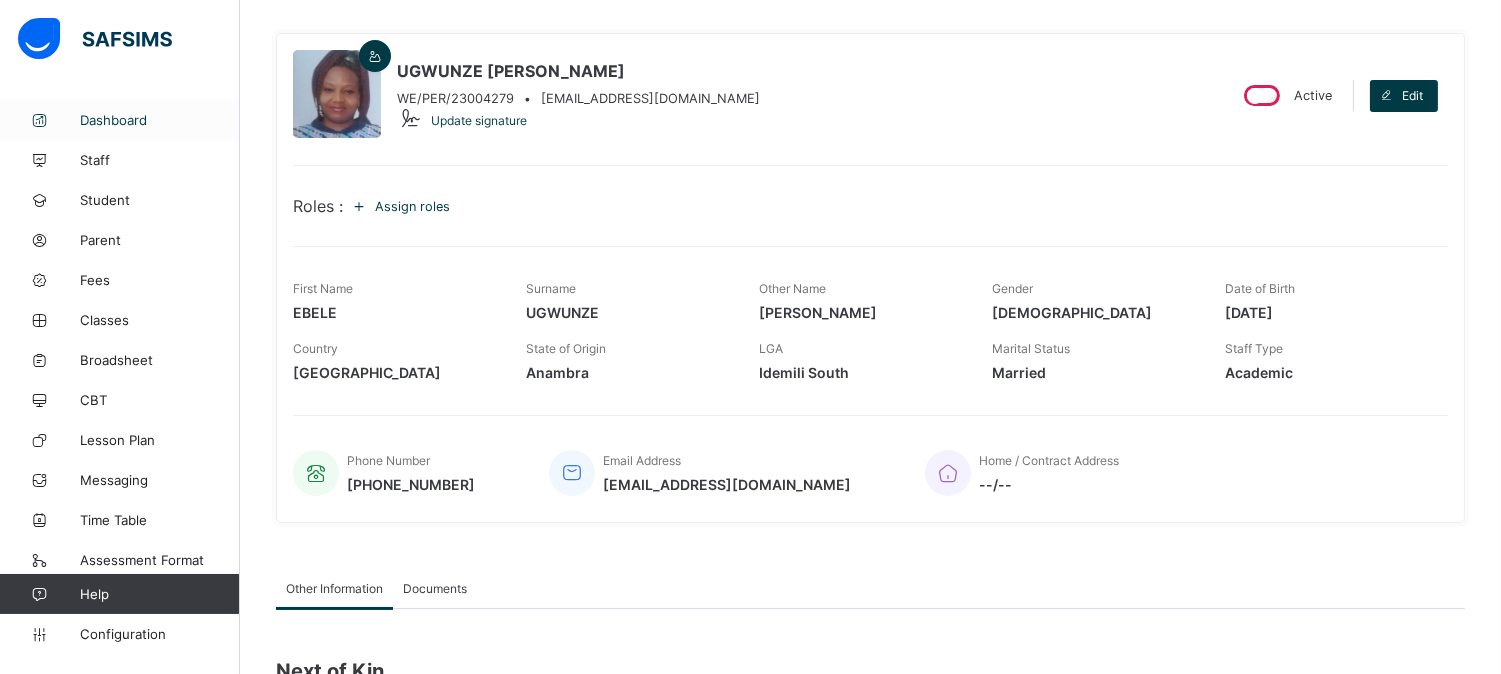 click on "Dashboard" at bounding box center (160, 120) 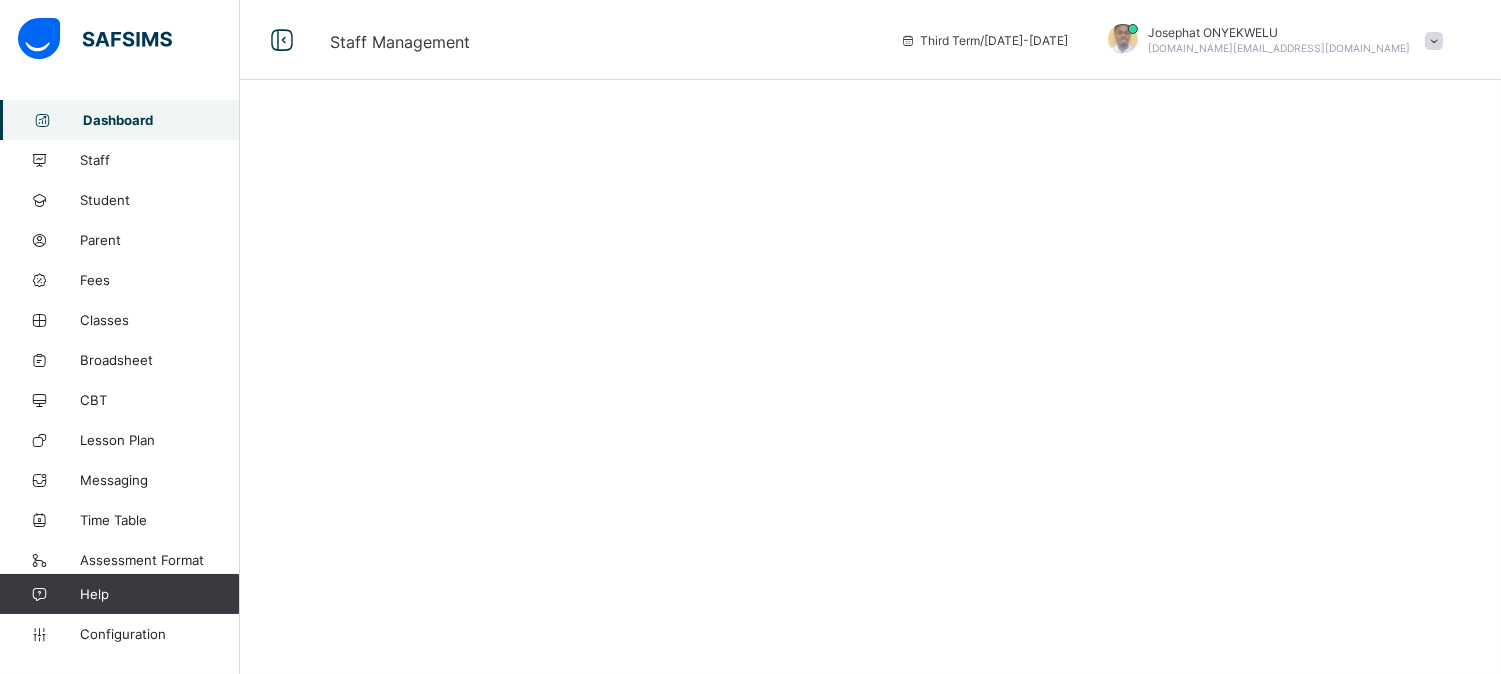 scroll, scrollTop: 0, scrollLeft: 0, axis: both 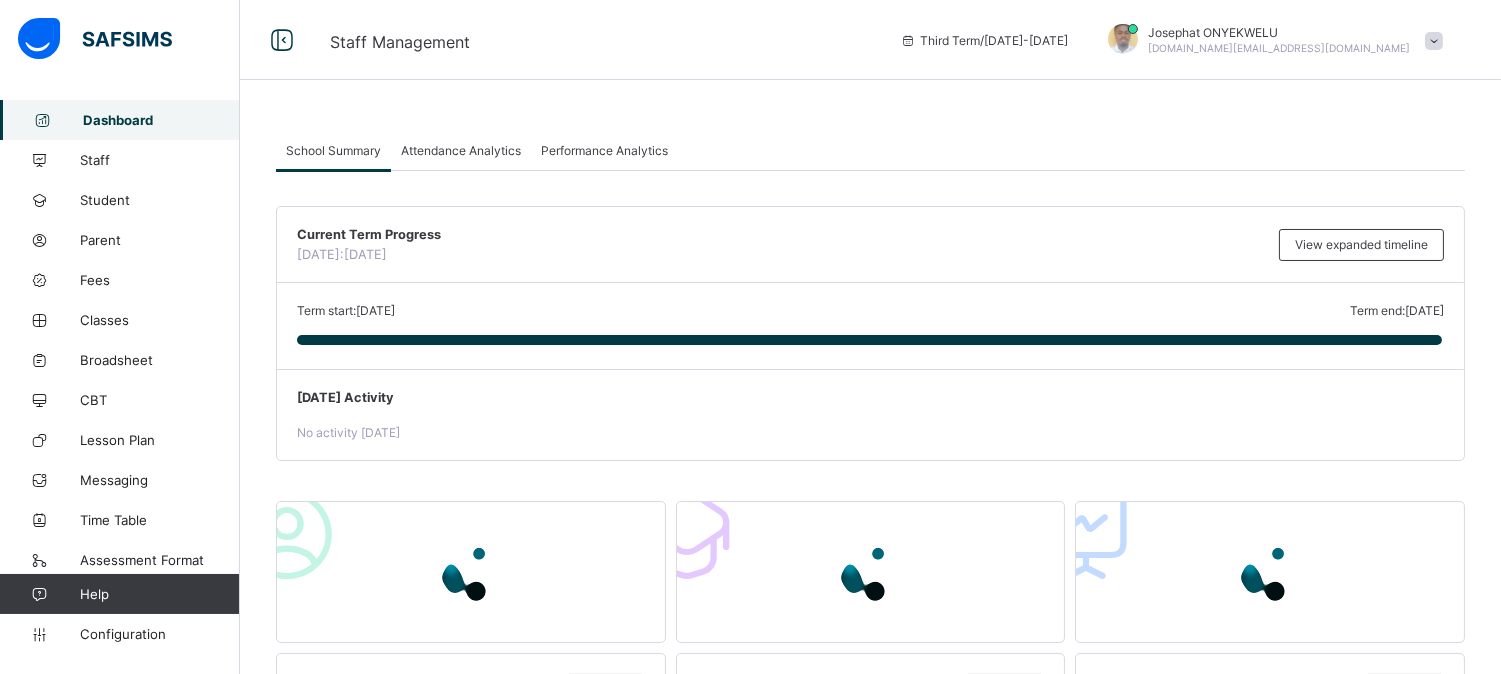 click on "Josephat   ONYEKWELU [DOMAIN_NAME][EMAIL_ADDRESS][DOMAIN_NAME]" at bounding box center [1270, 40] 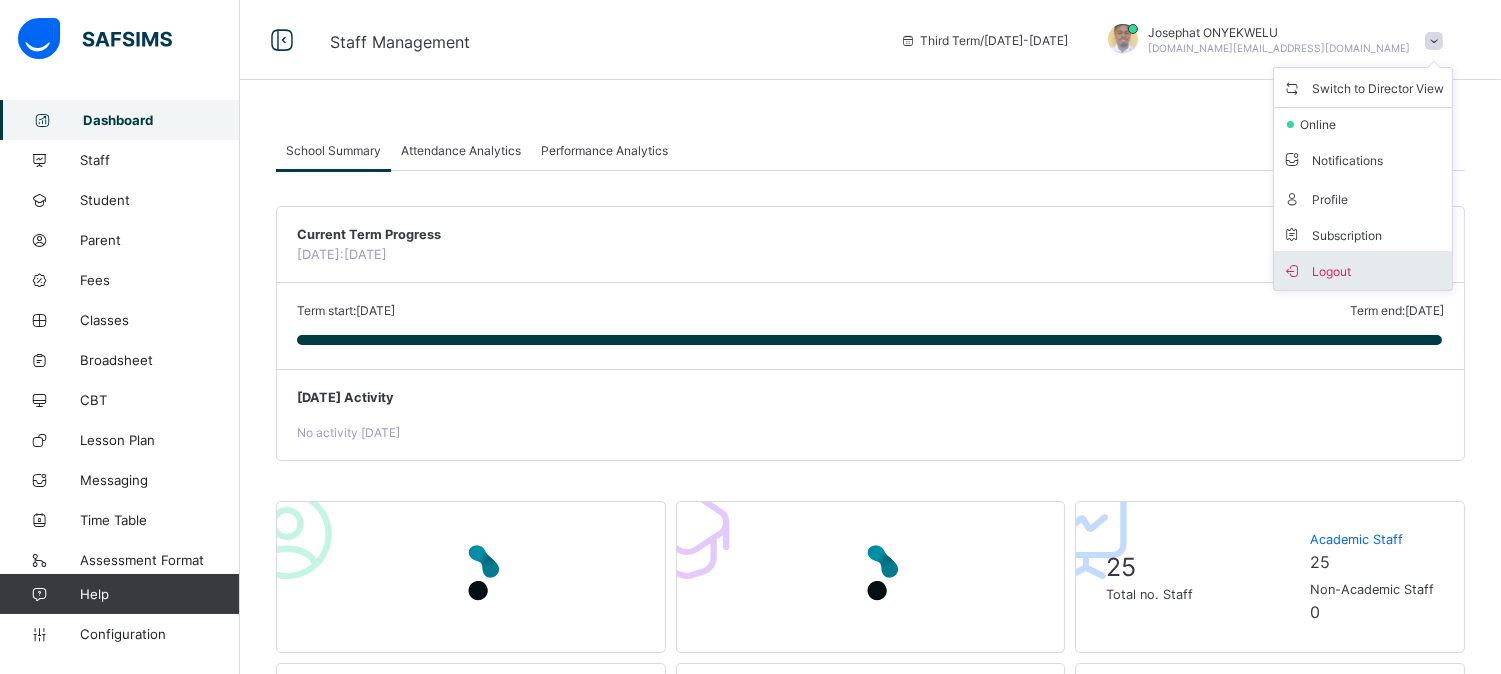click on "Logout" at bounding box center (1363, 270) 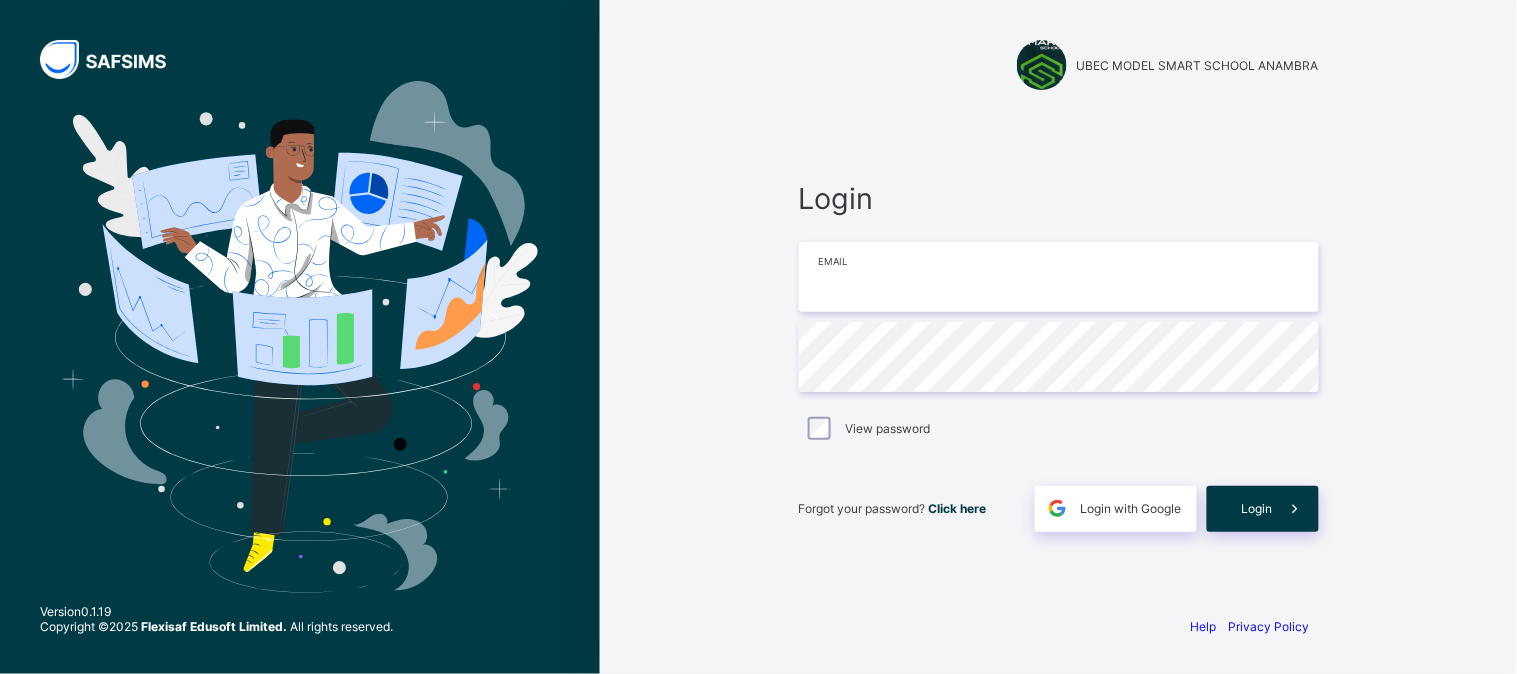 click at bounding box center [1059, 277] 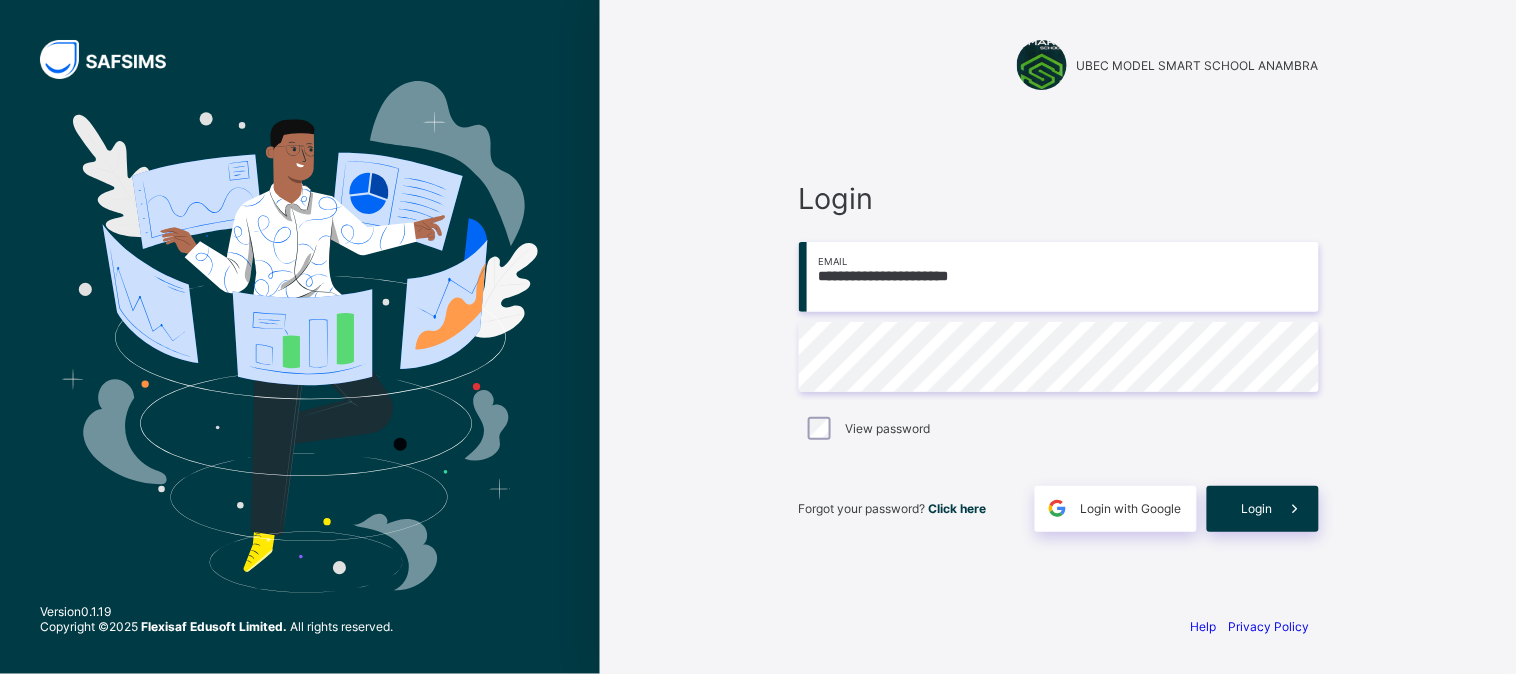 type on "**********" 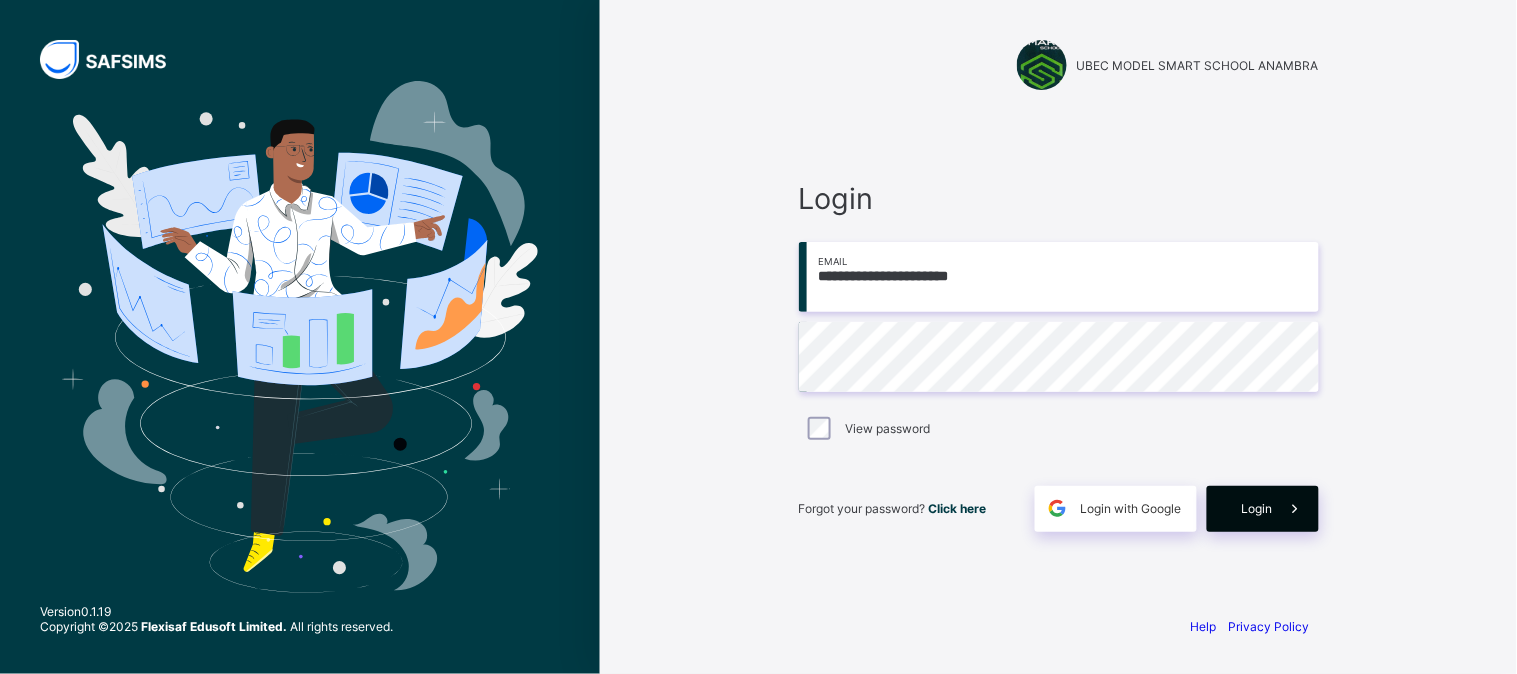 click at bounding box center [1296, 509] 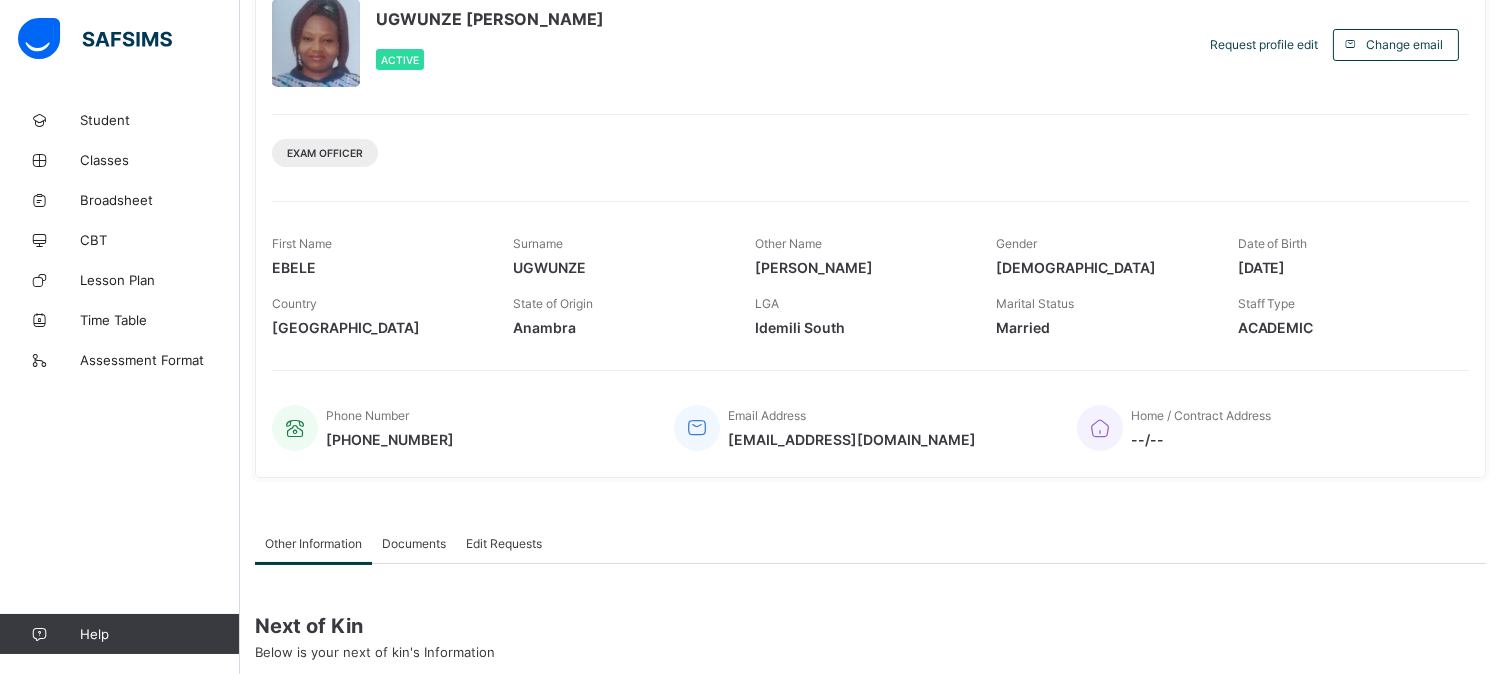 scroll, scrollTop: 133, scrollLeft: 0, axis: vertical 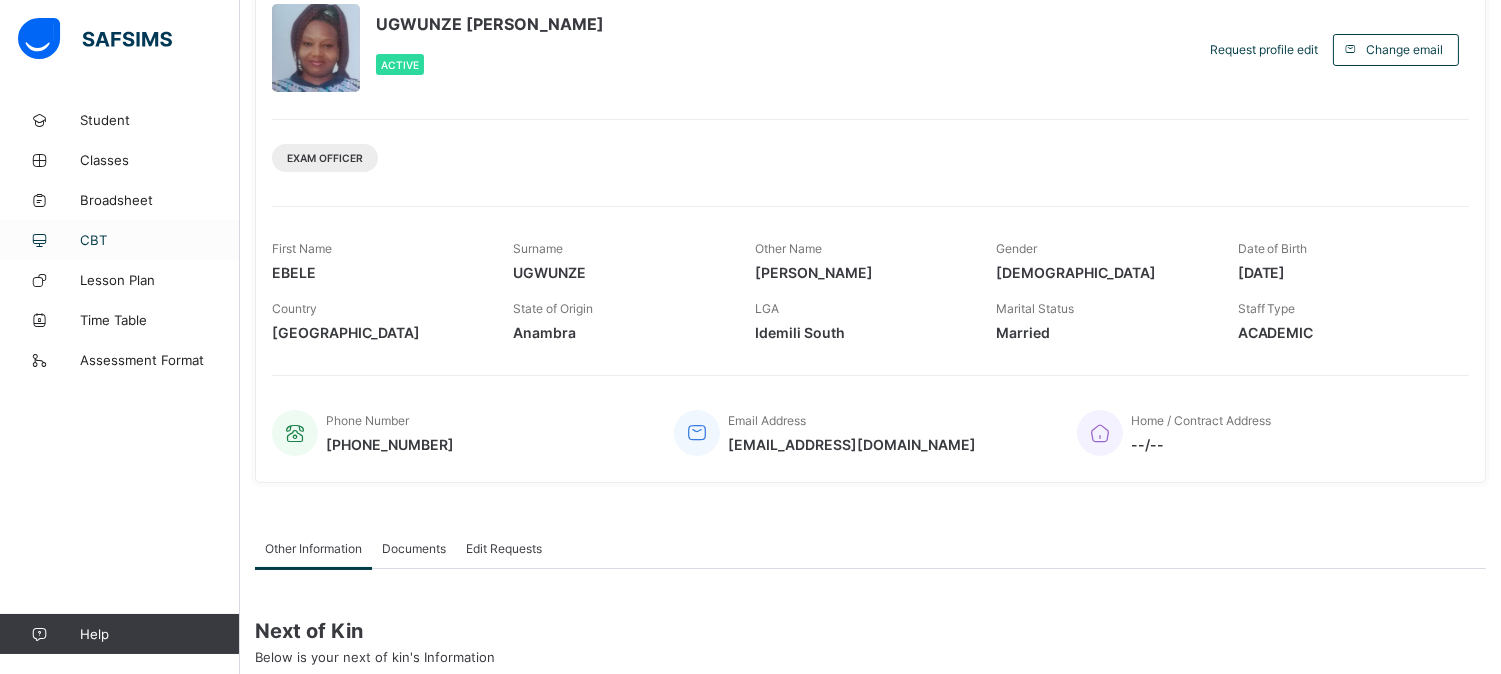 click on "CBT" at bounding box center [160, 240] 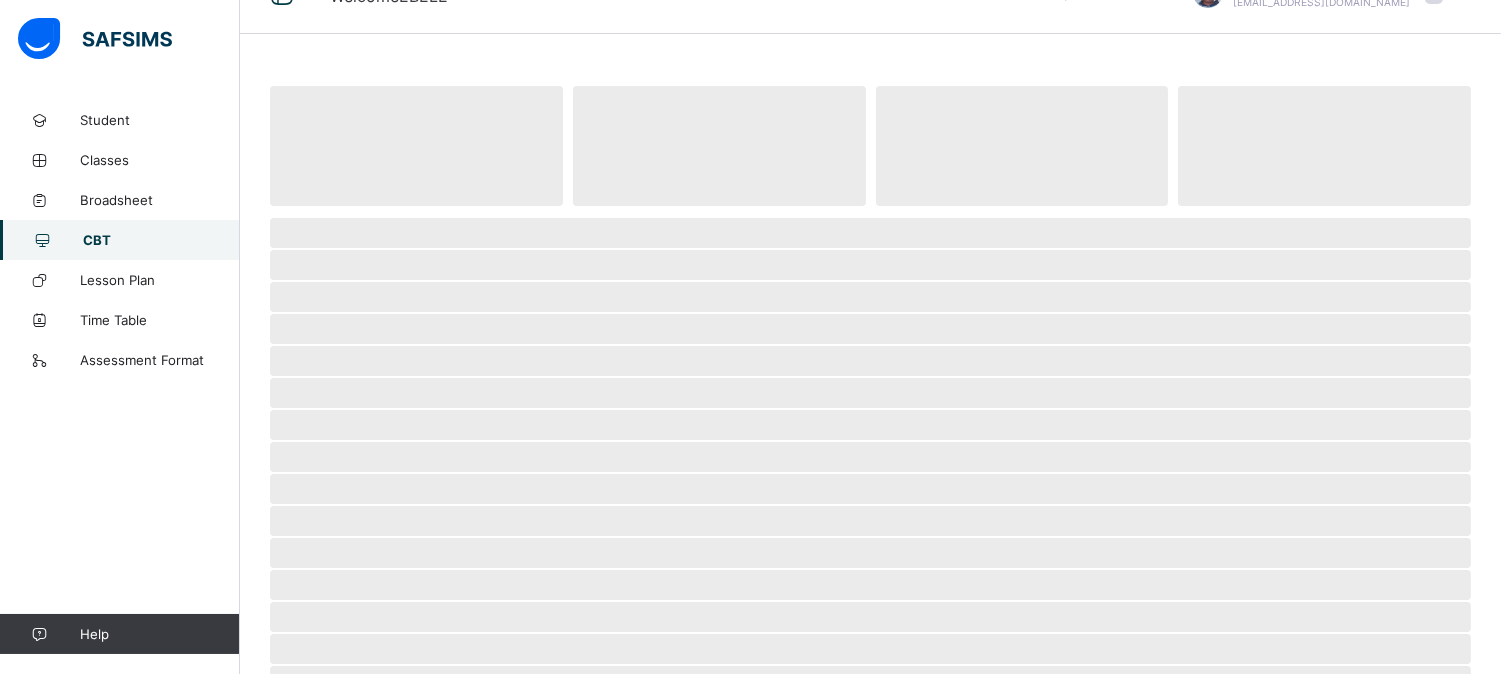 scroll, scrollTop: 0, scrollLeft: 0, axis: both 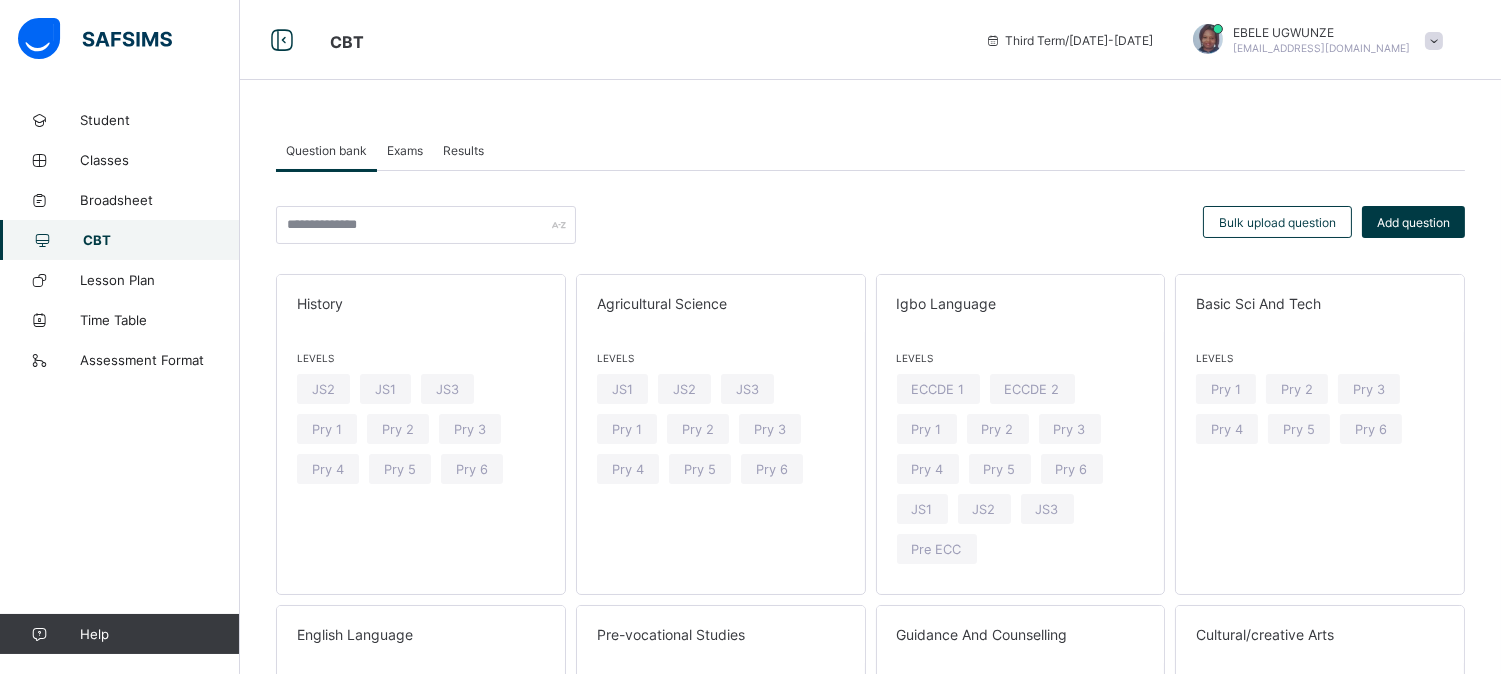 click on "Exams" at bounding box center (405, 150) 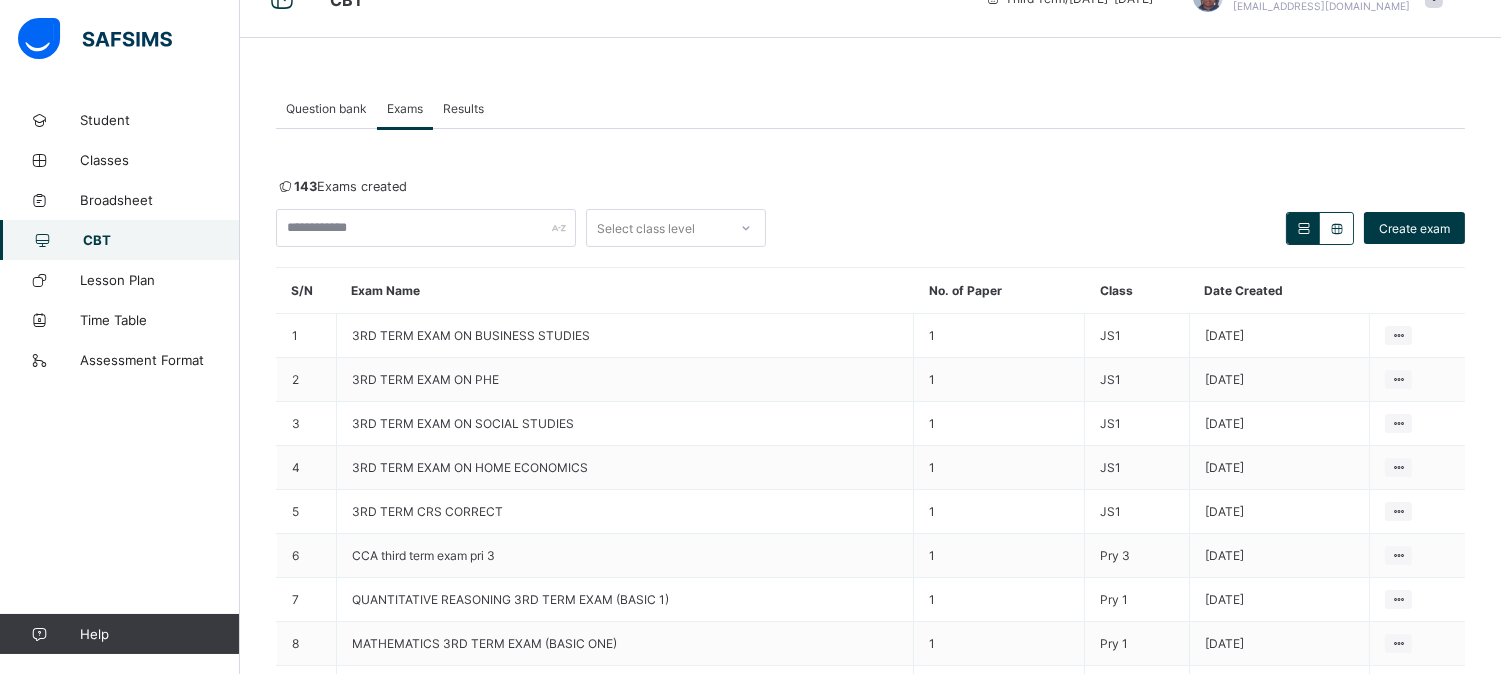 scroll, scrollTop: 0, scrollLeft: 0, axis: both 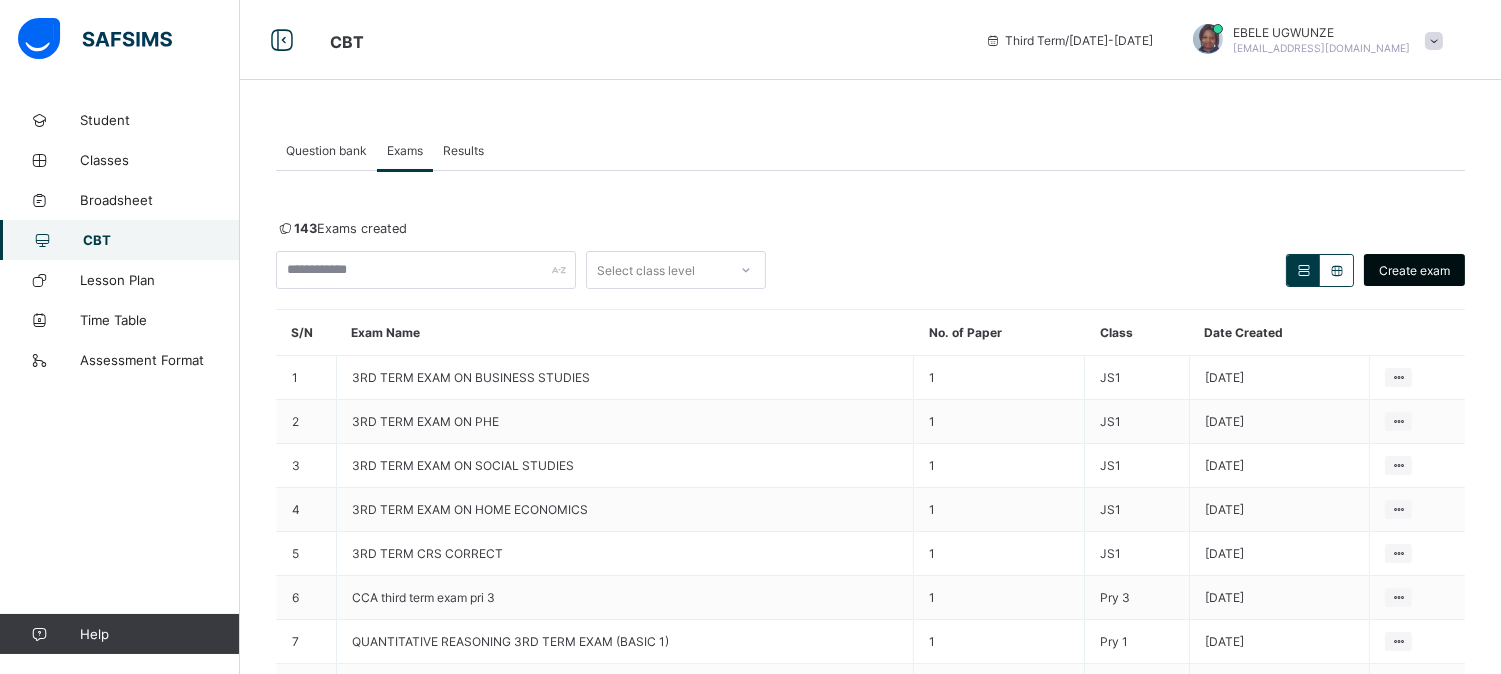 click on "Create exam" at bounding box center (1414, 270) 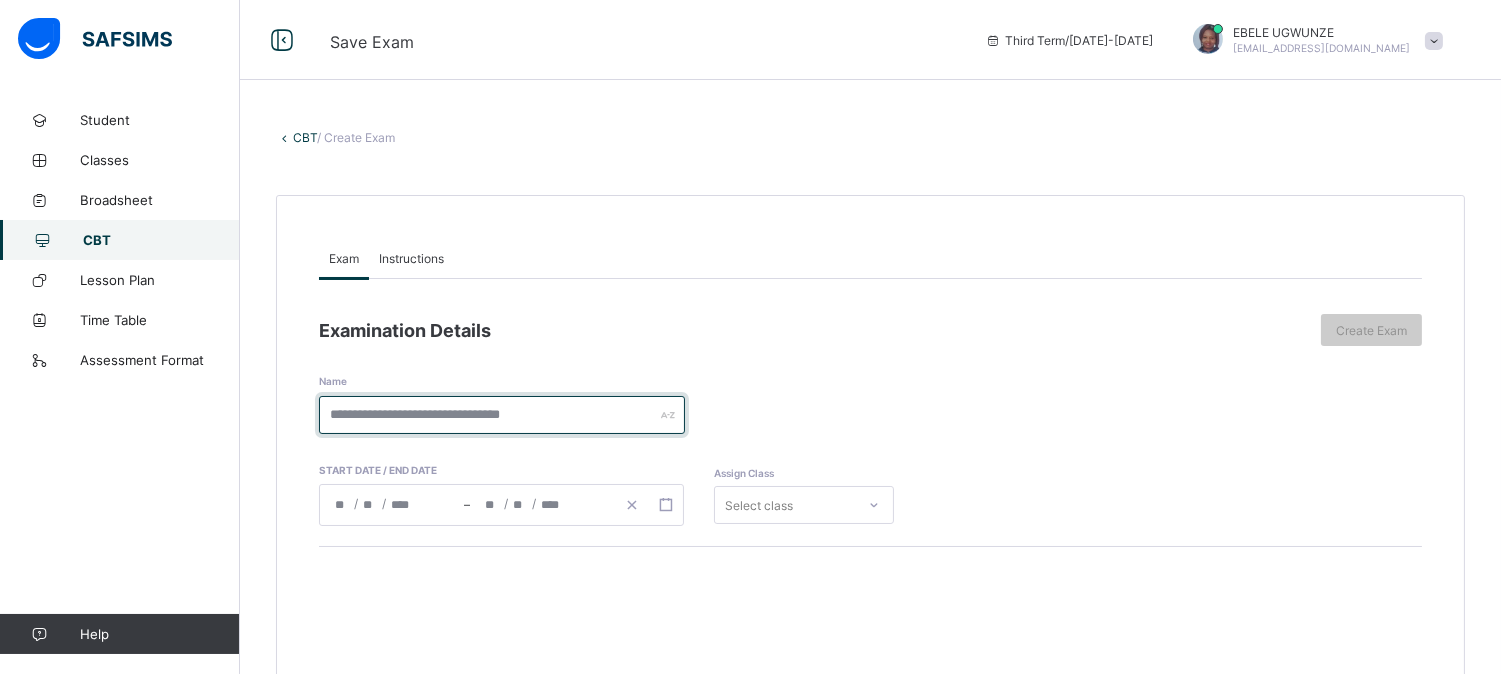 click at bounding box center [502, 415] 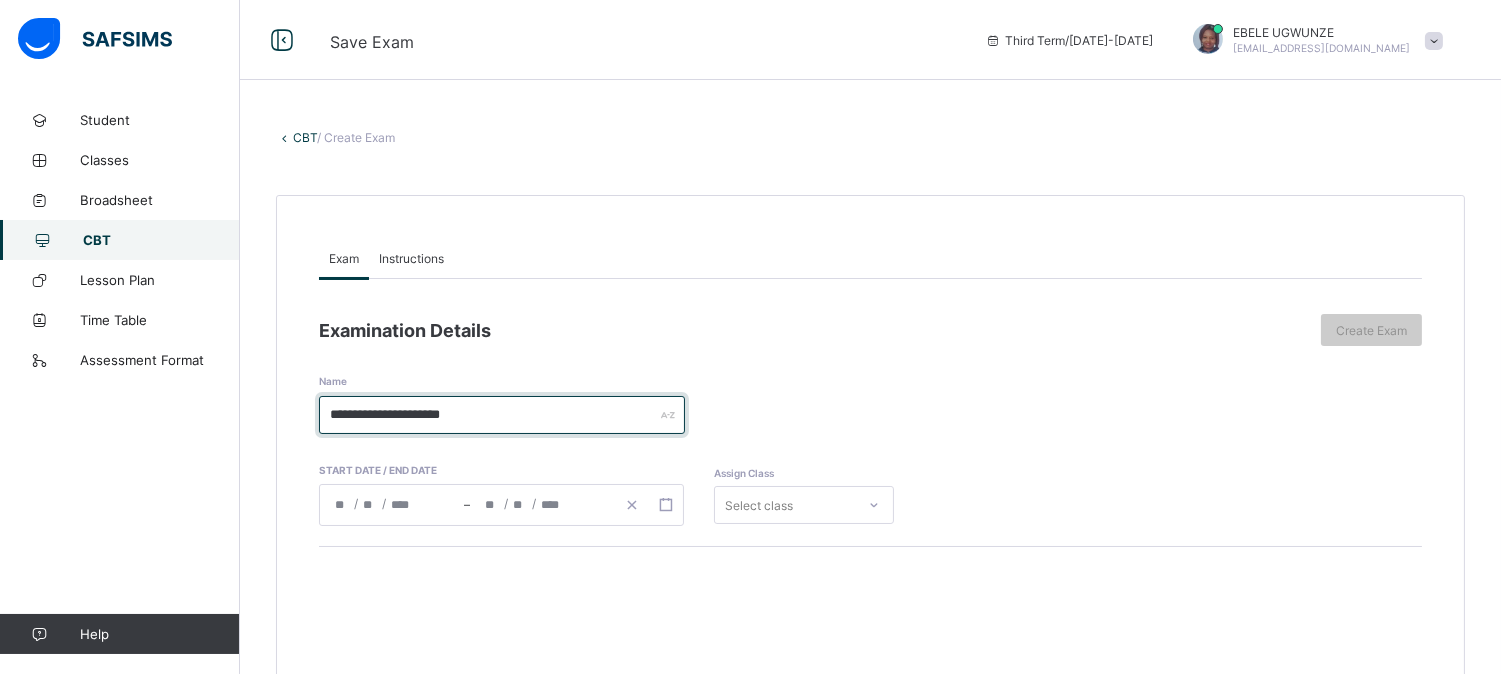 type on "**********" 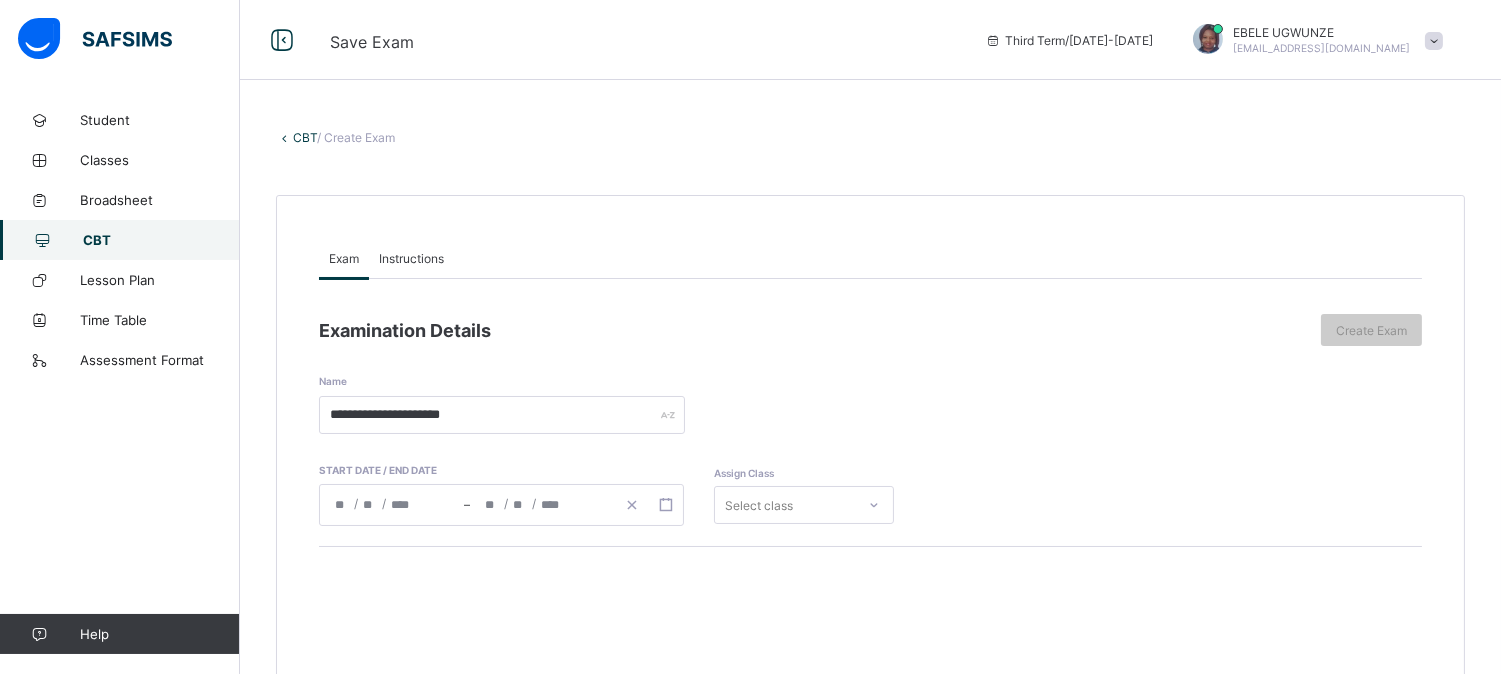 click 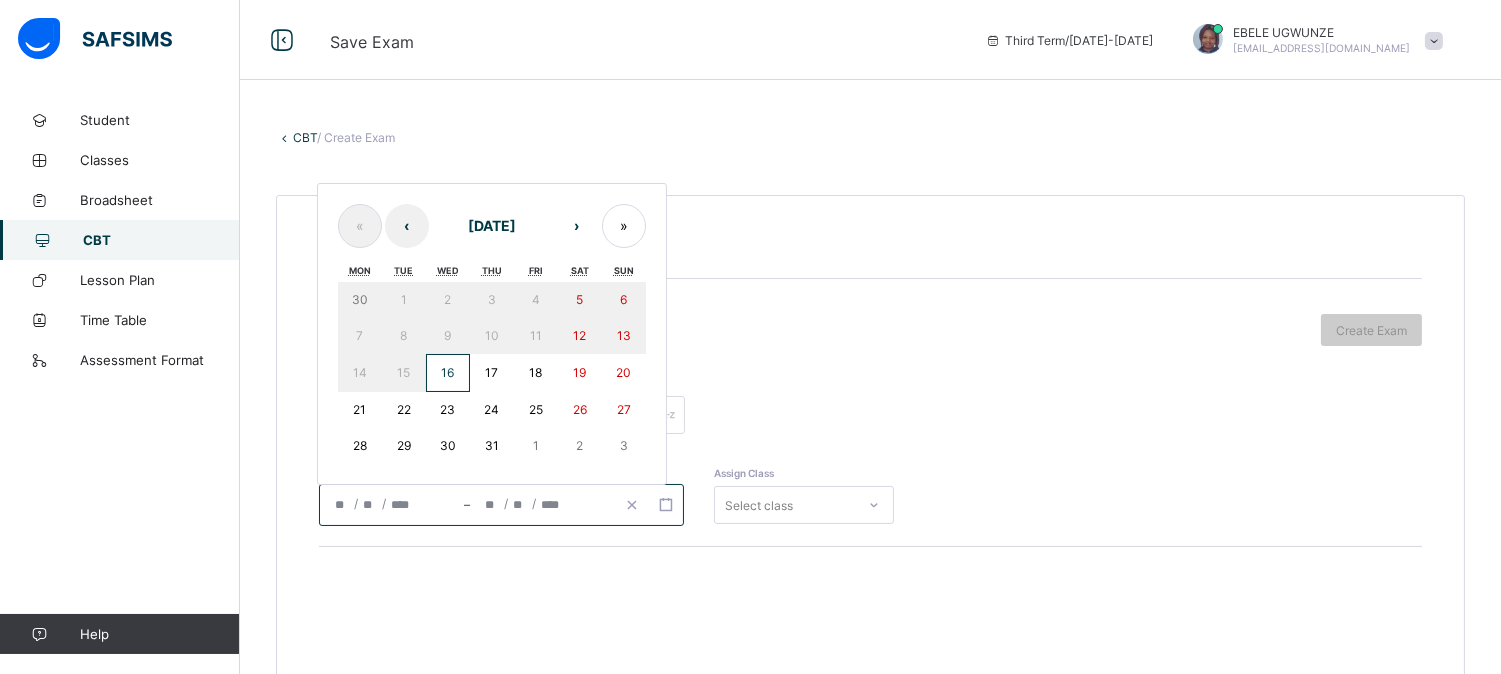 click on "16" at bounding box center [448, 373] 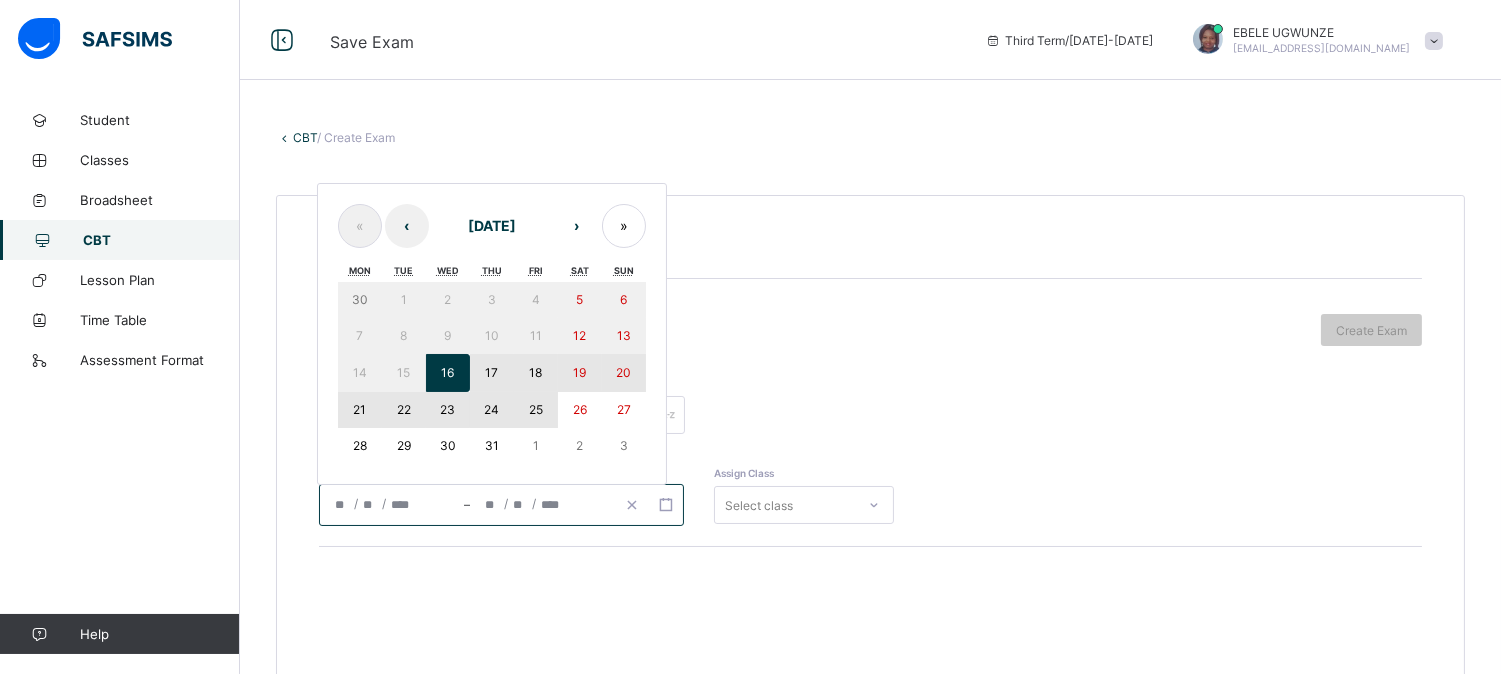 click on "25" at bounding box center (536, 409) 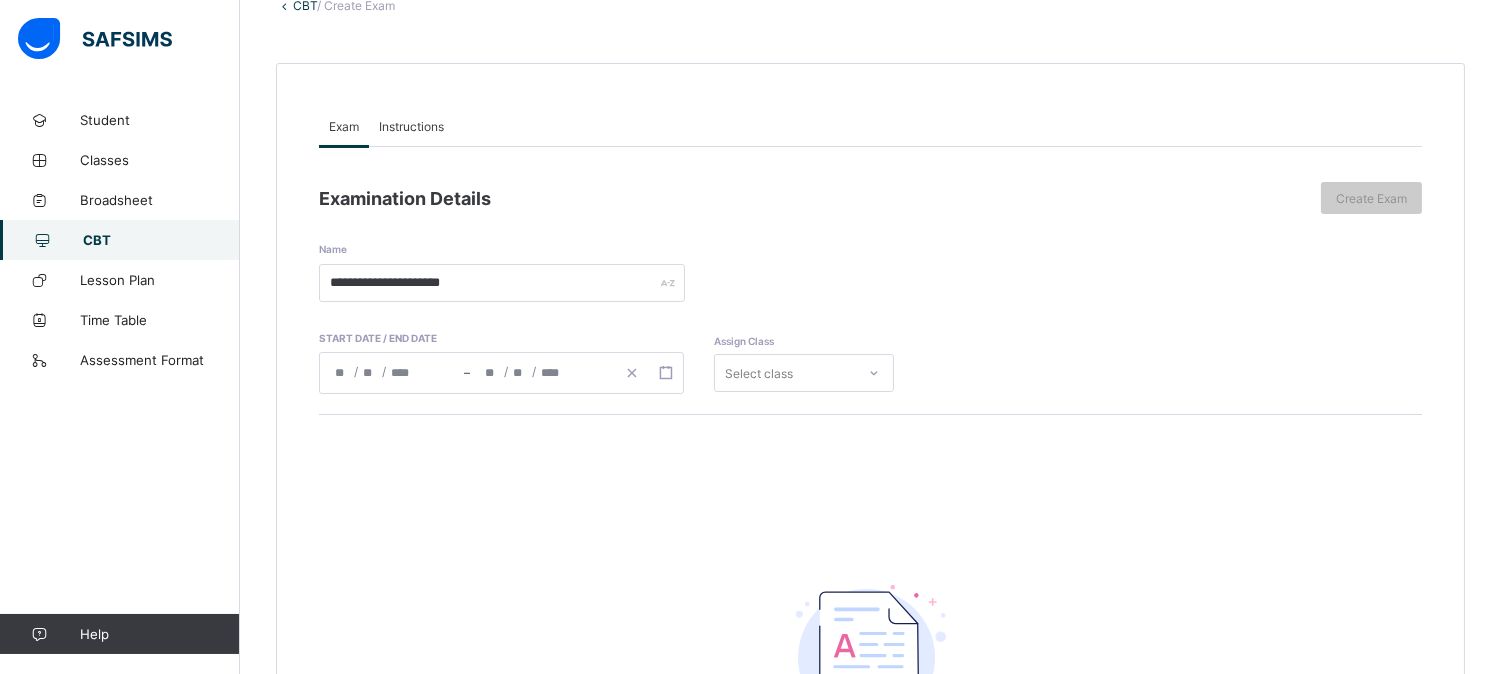 click on "Select class" at bounding box center [804, 373] 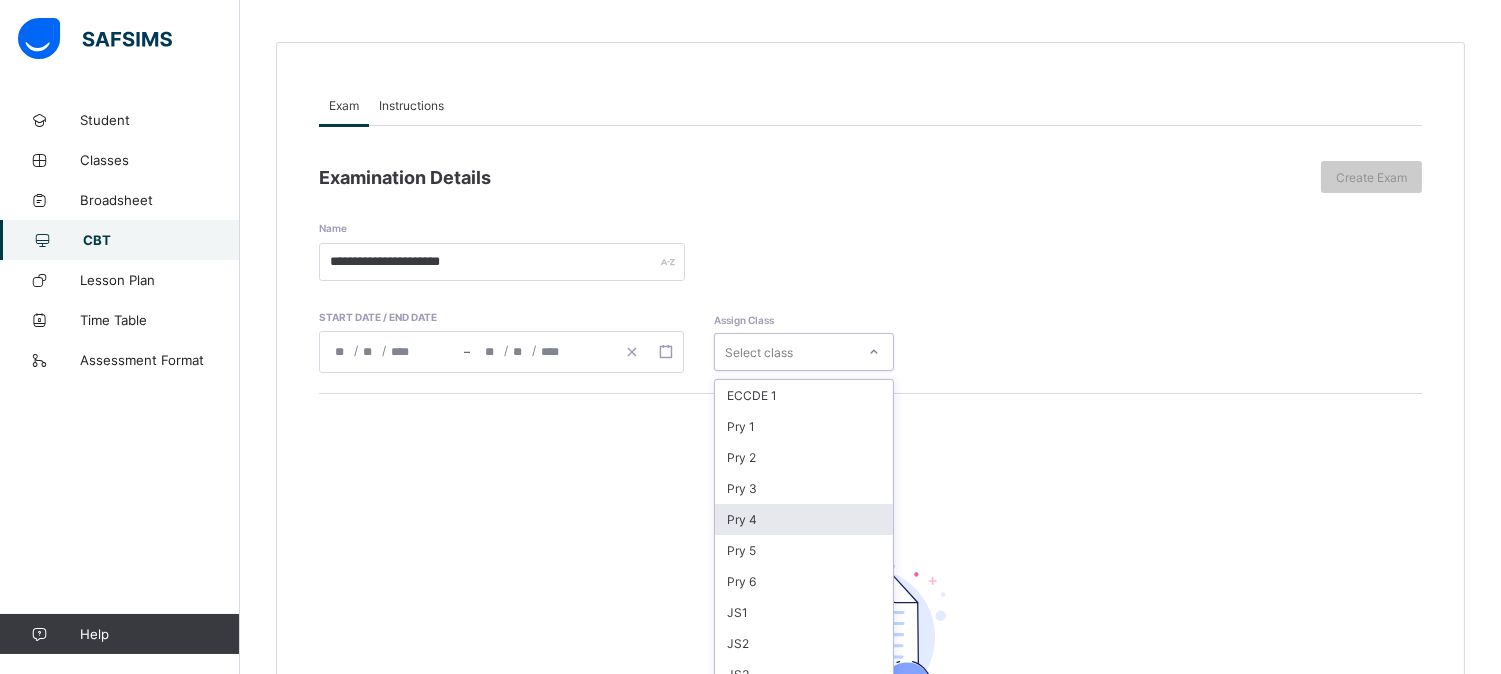 scroll, scrollTop: 167, scrollLeft: 0, axis: vertical 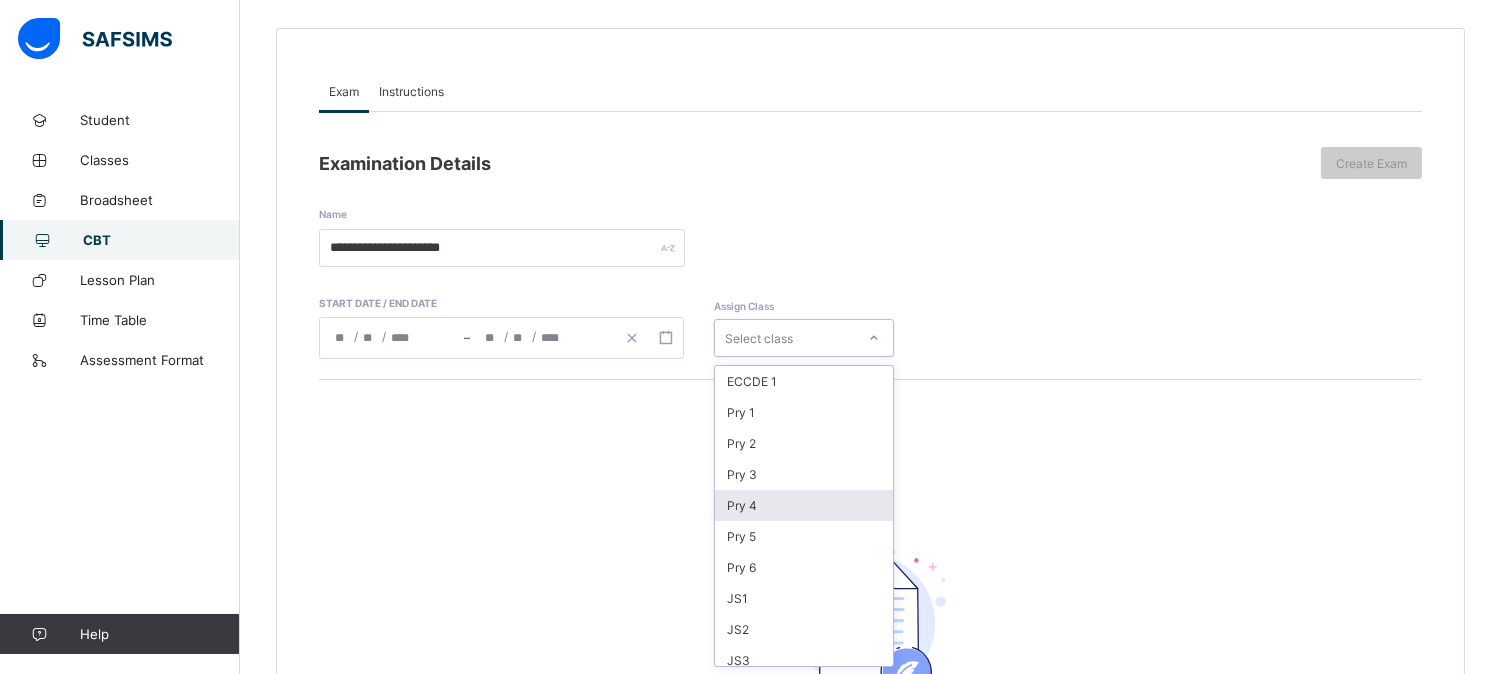 click on "Pry 4" at bounding box center (804, 505) 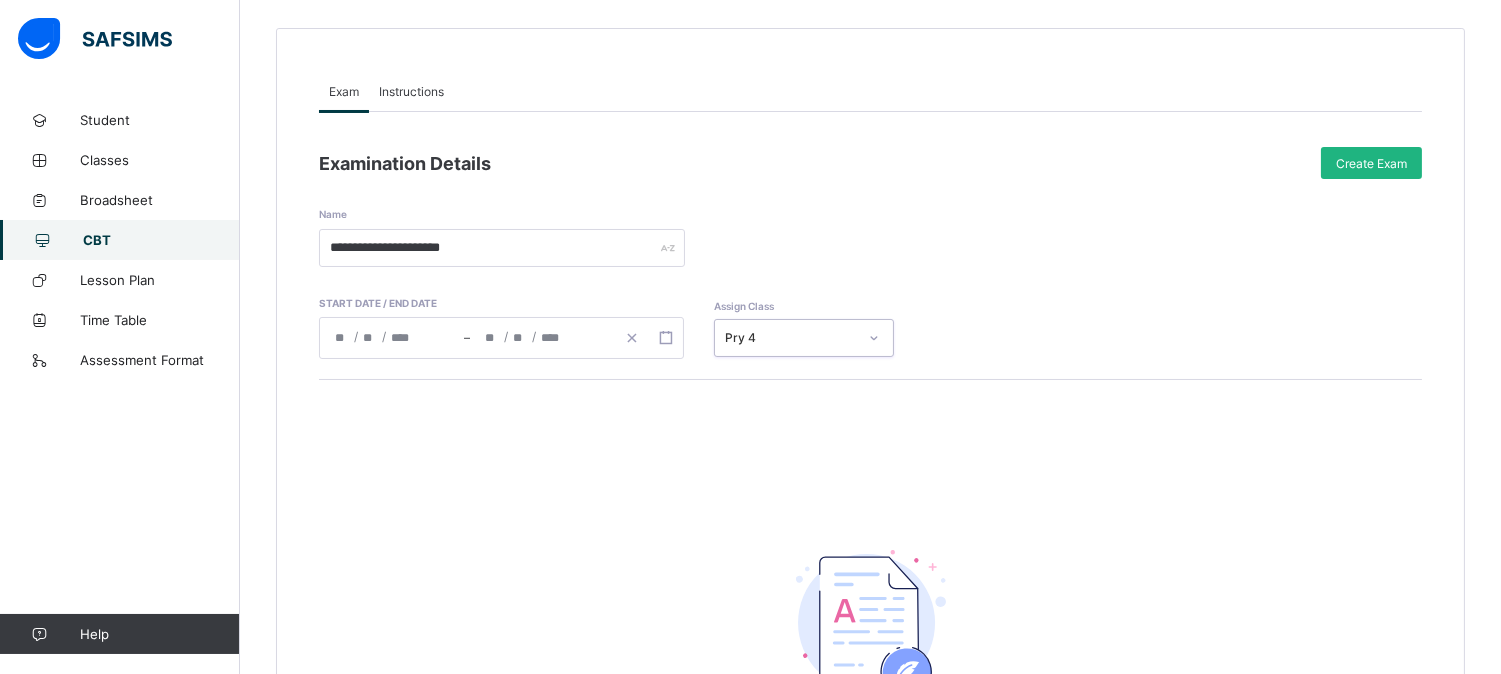 click on "Create Exam" at bounding box center (1371, 163) 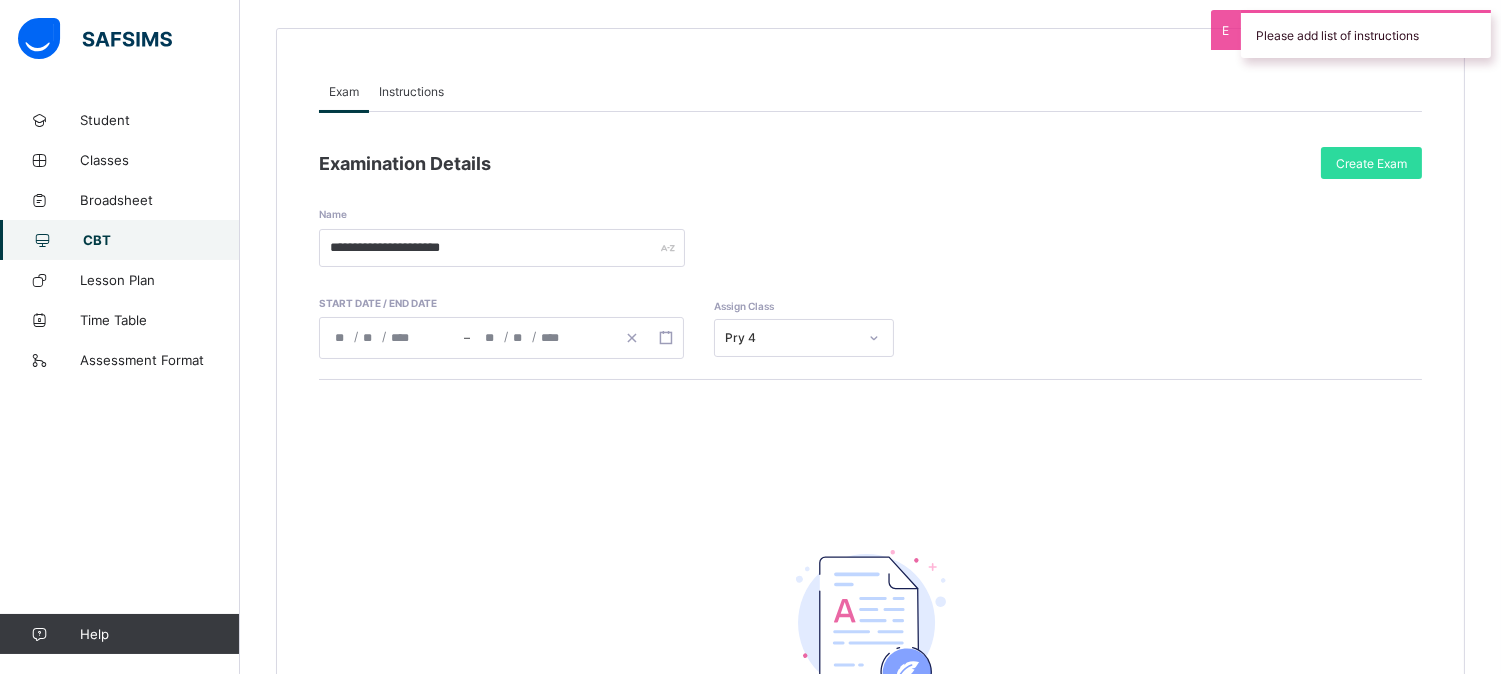click on "Instructions" at bounding box center (411, 91) 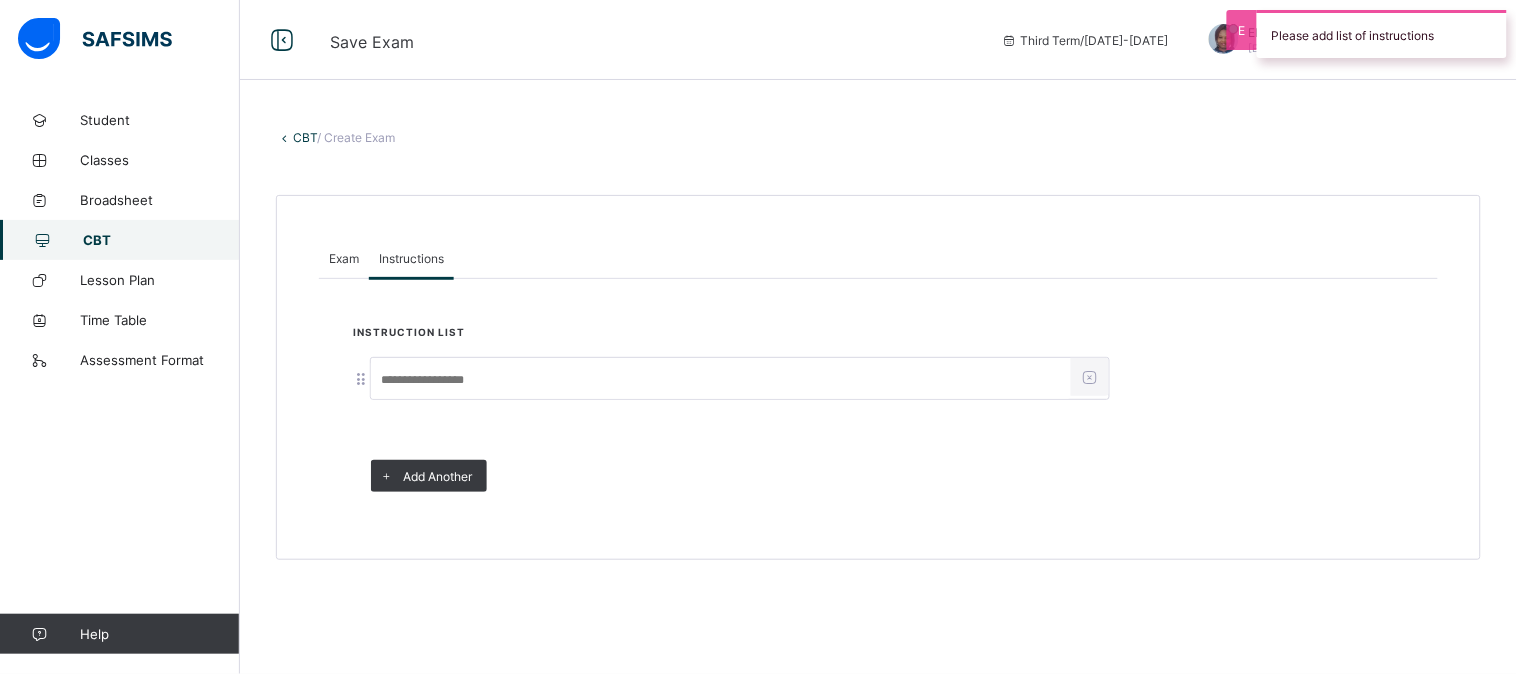 click at bounding box center [721, 380] 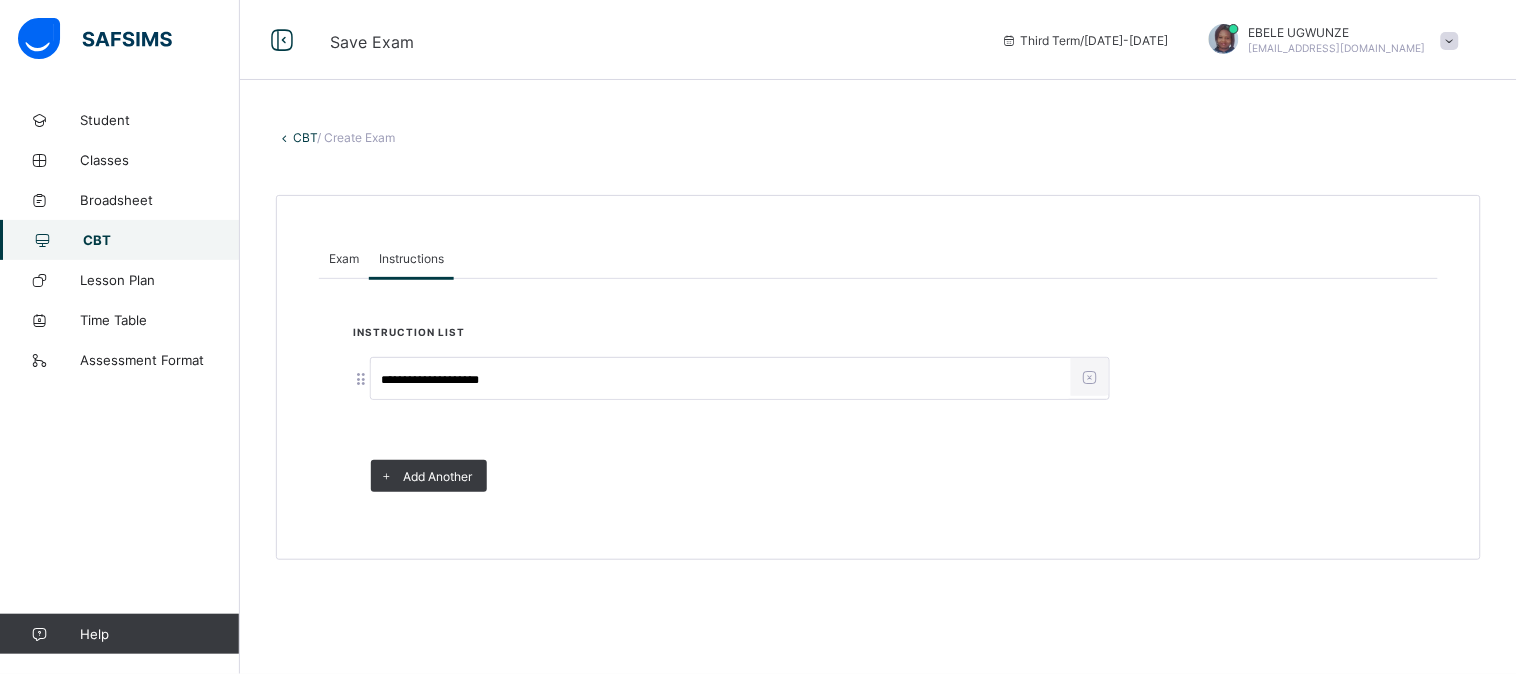 type on "**********" 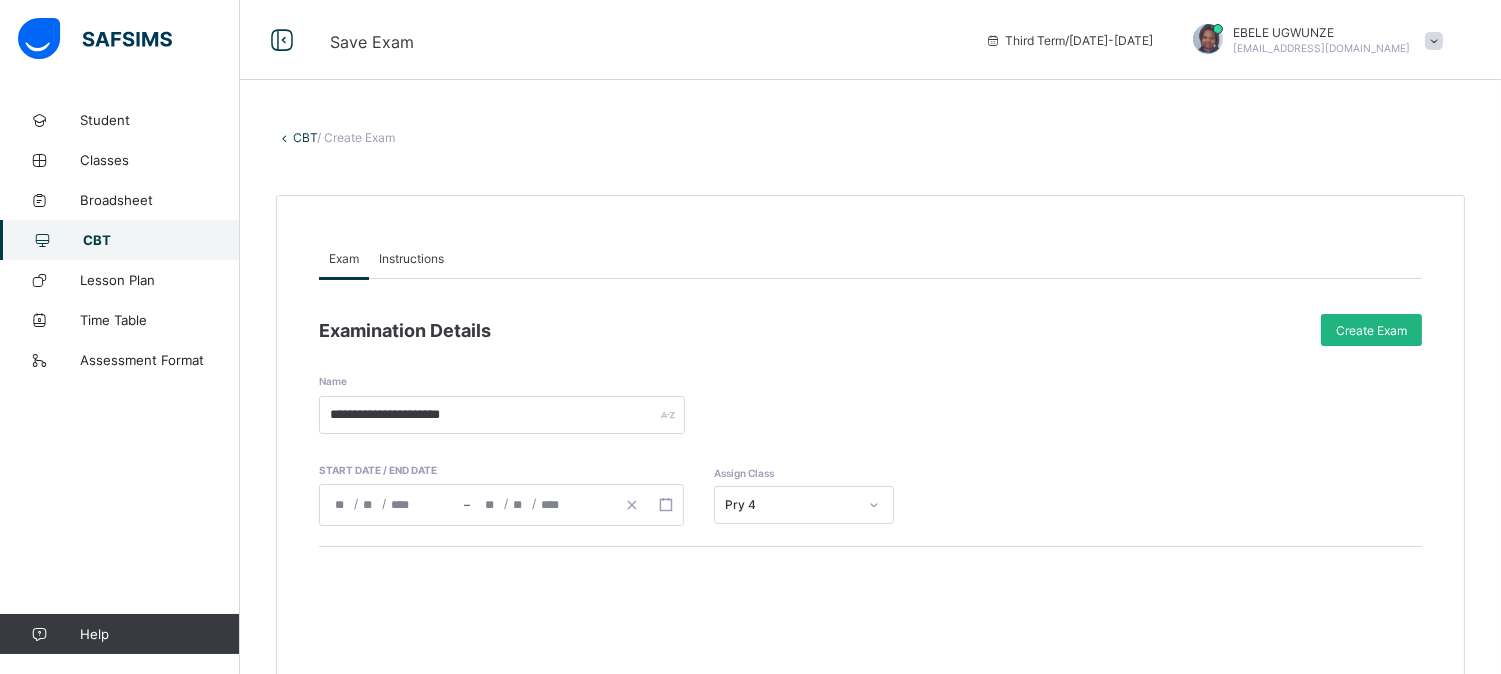 click on "Create Exam" at bounding box center (1371, 330) 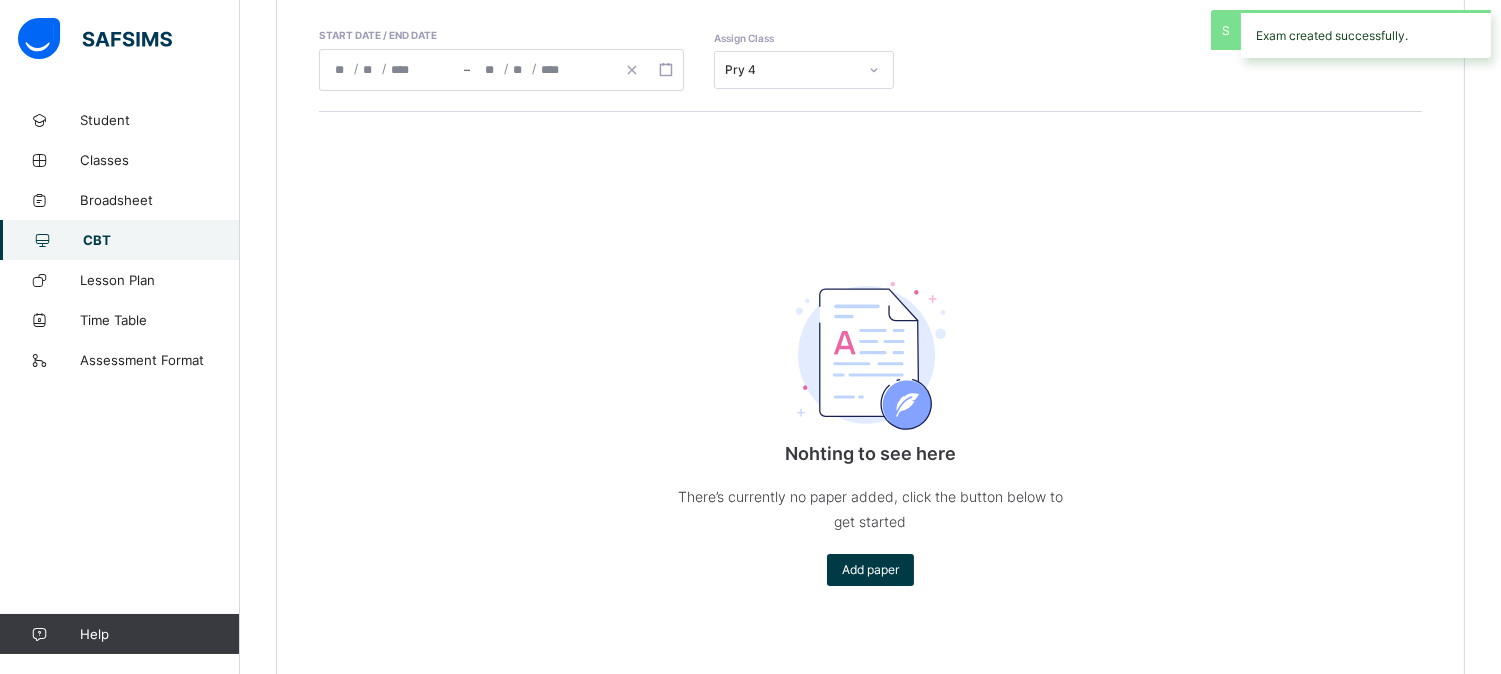 scroll, scrollTop: 440, scrollLeft: 0, axis: vertical 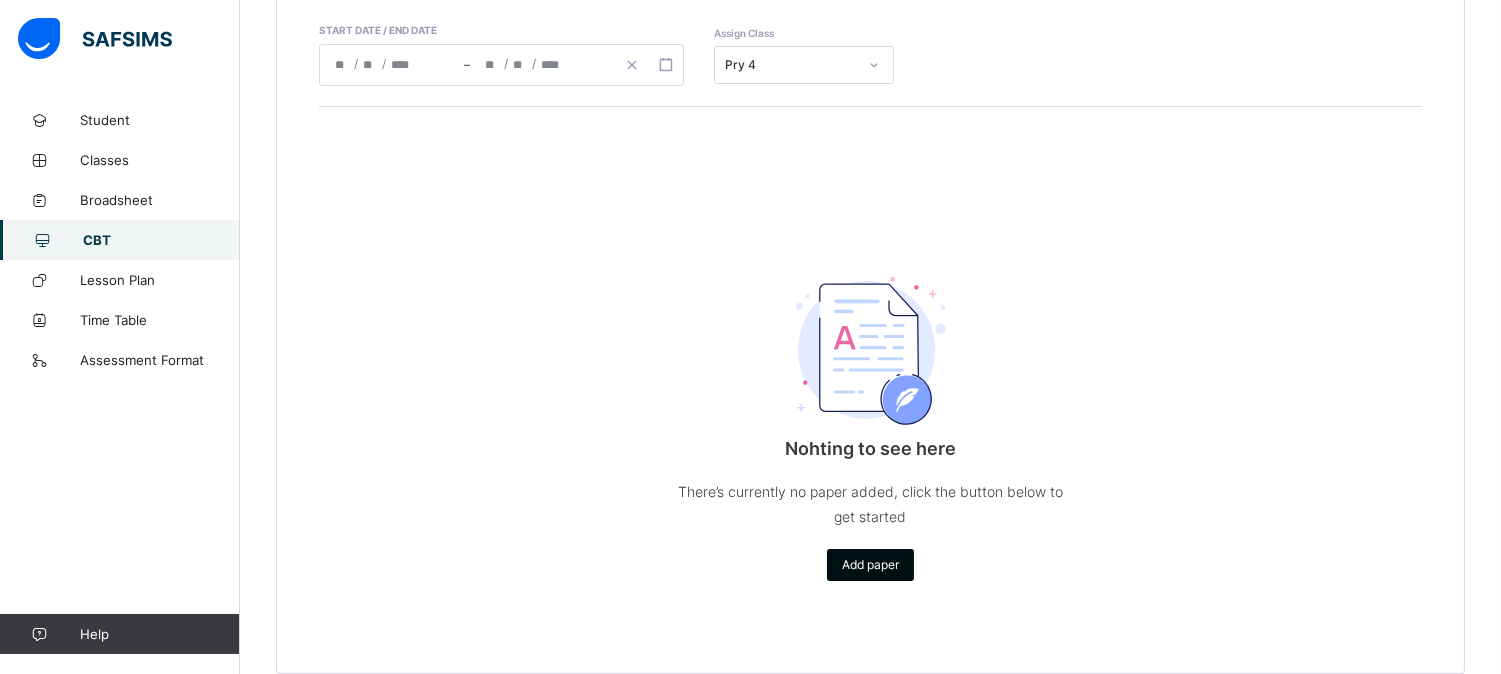 click on "Add paper" at bounding box center [870, 564] 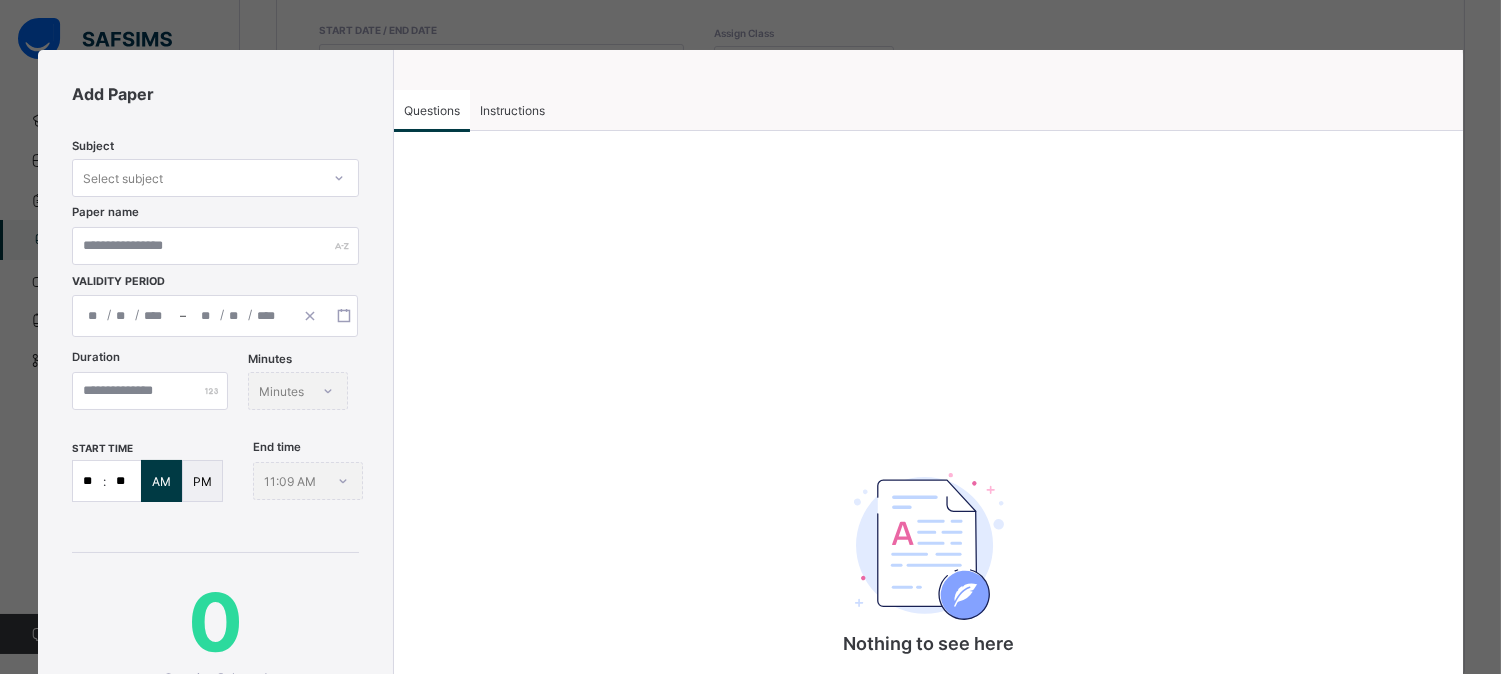 click at bounding box center [339, 178] 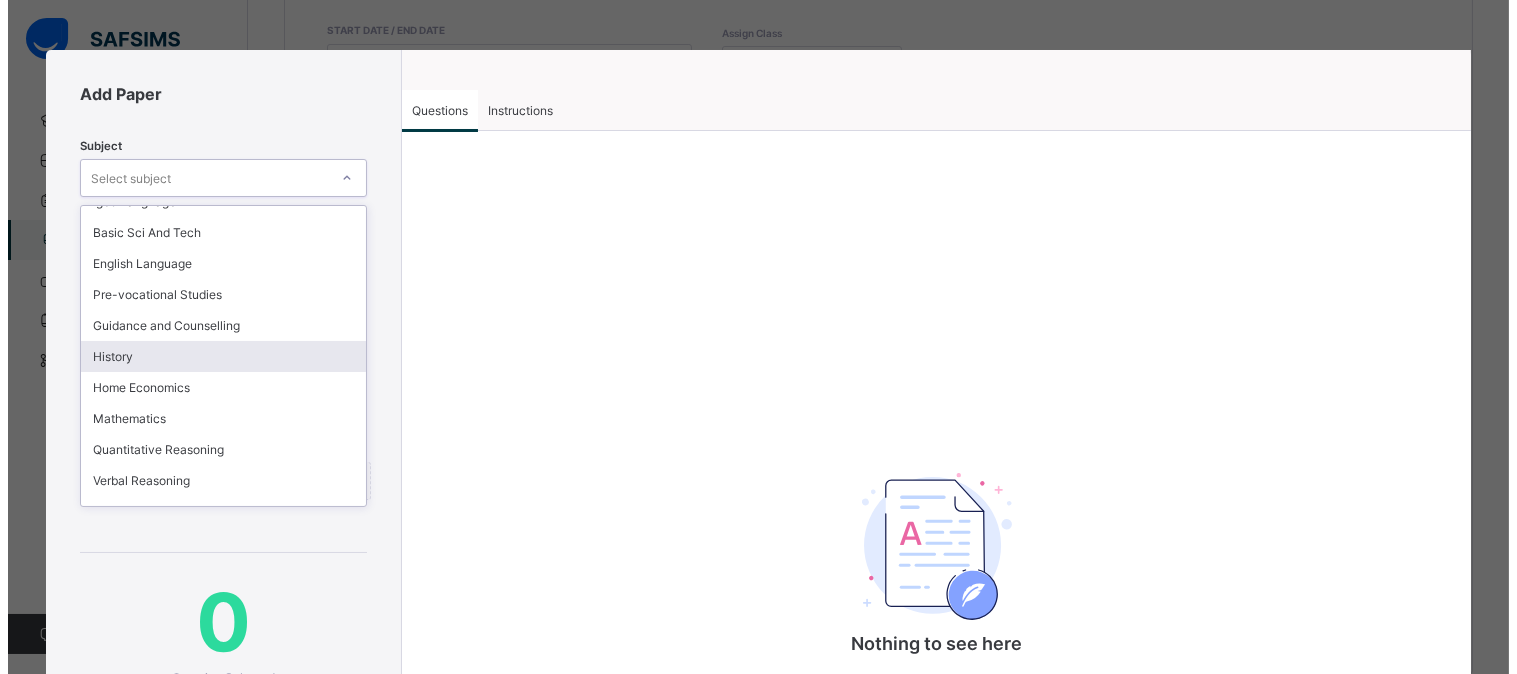 scroll, scrollTop: 0, scrollLeft: 0, axis: both 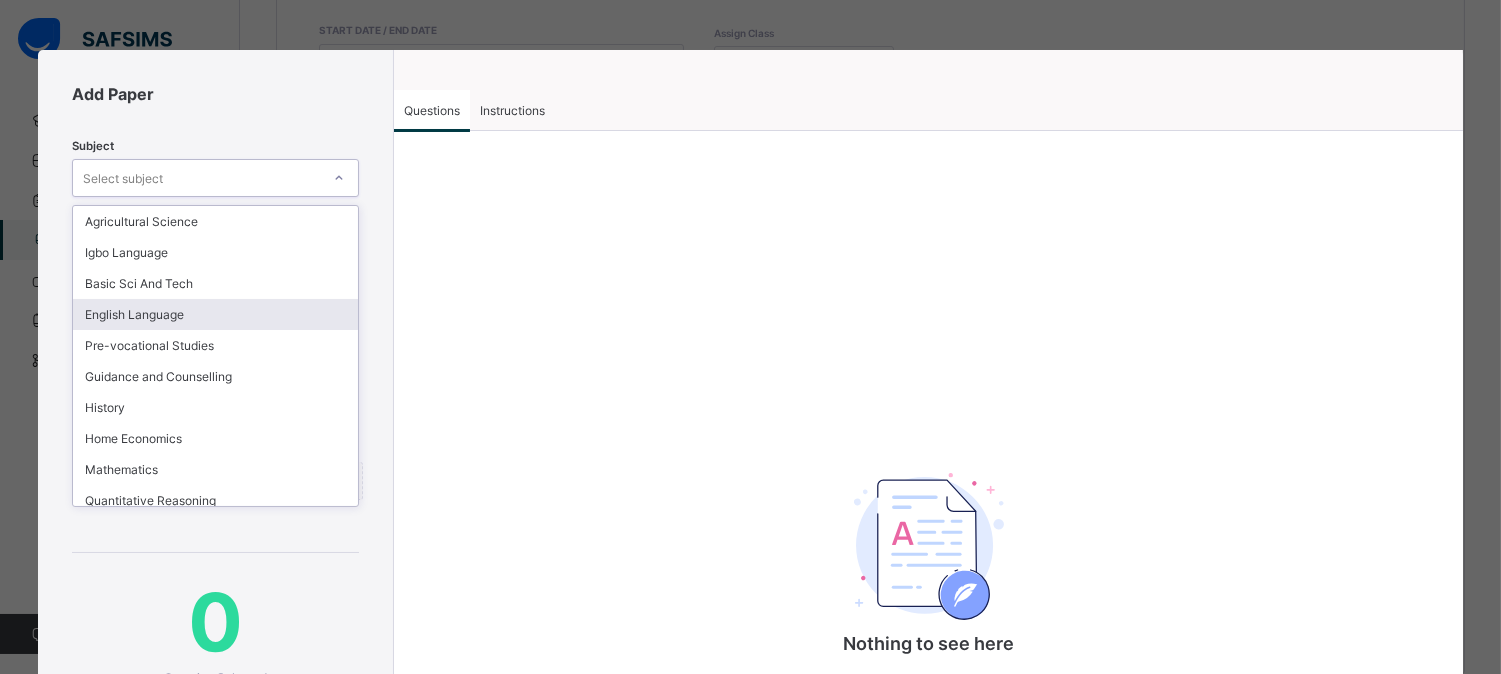 click on "English Language" at bounding box center [215, 314] 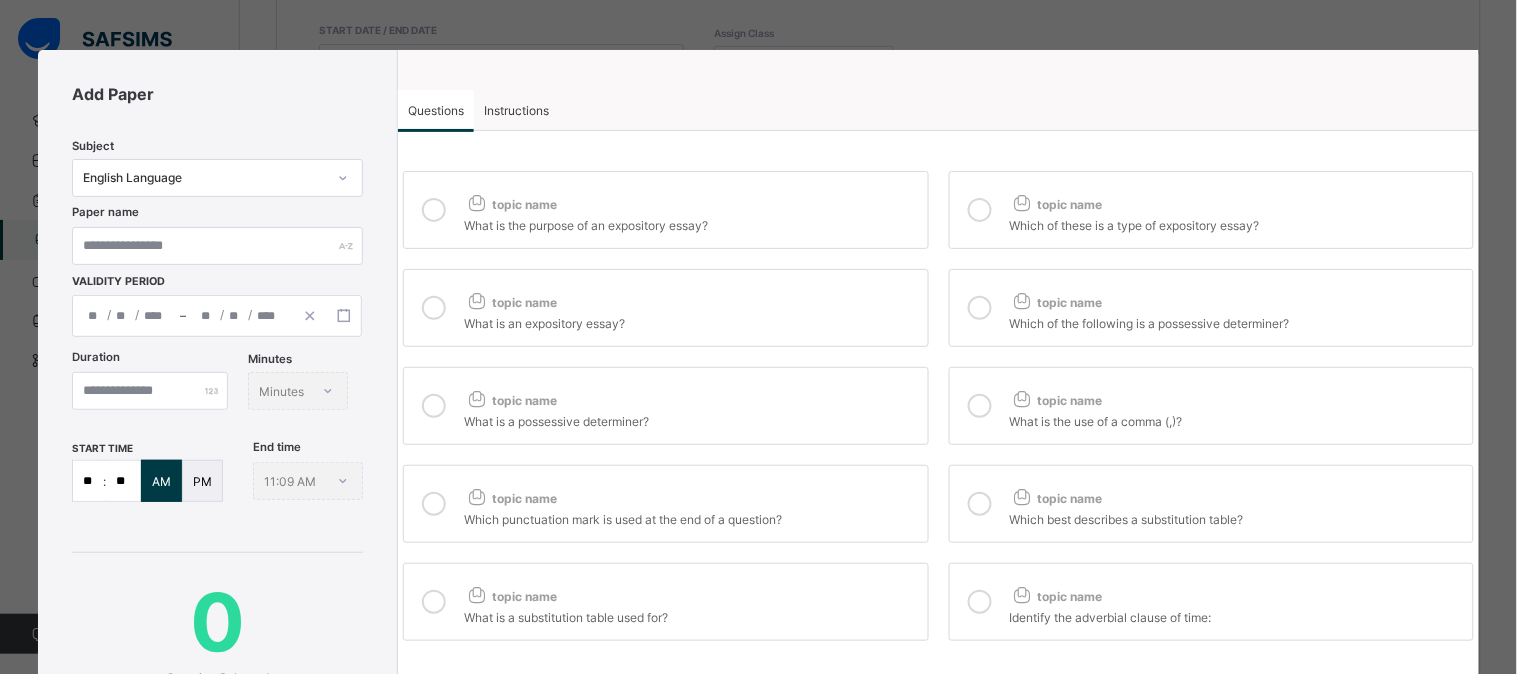 click on "/ /" at bounding box center [239, 316] 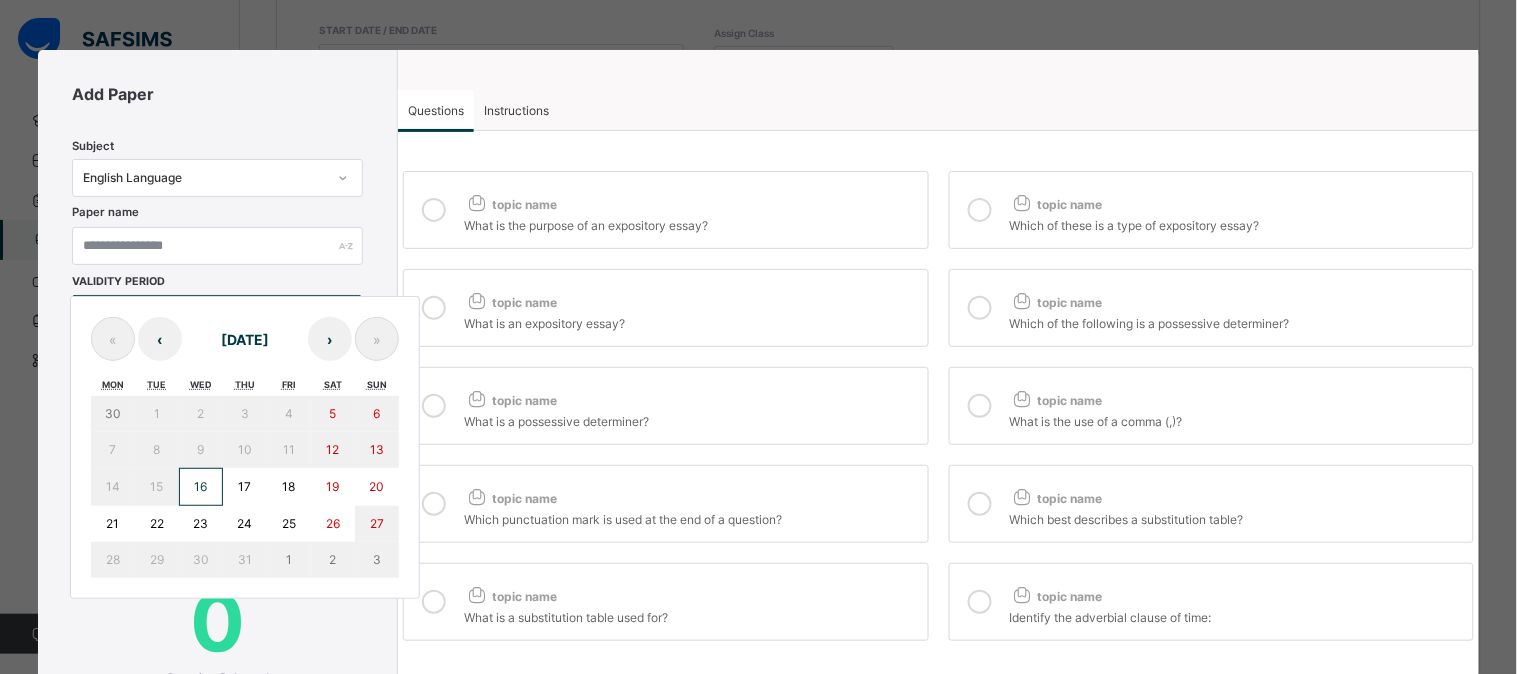click on "16" at bounding box center [200, 486] 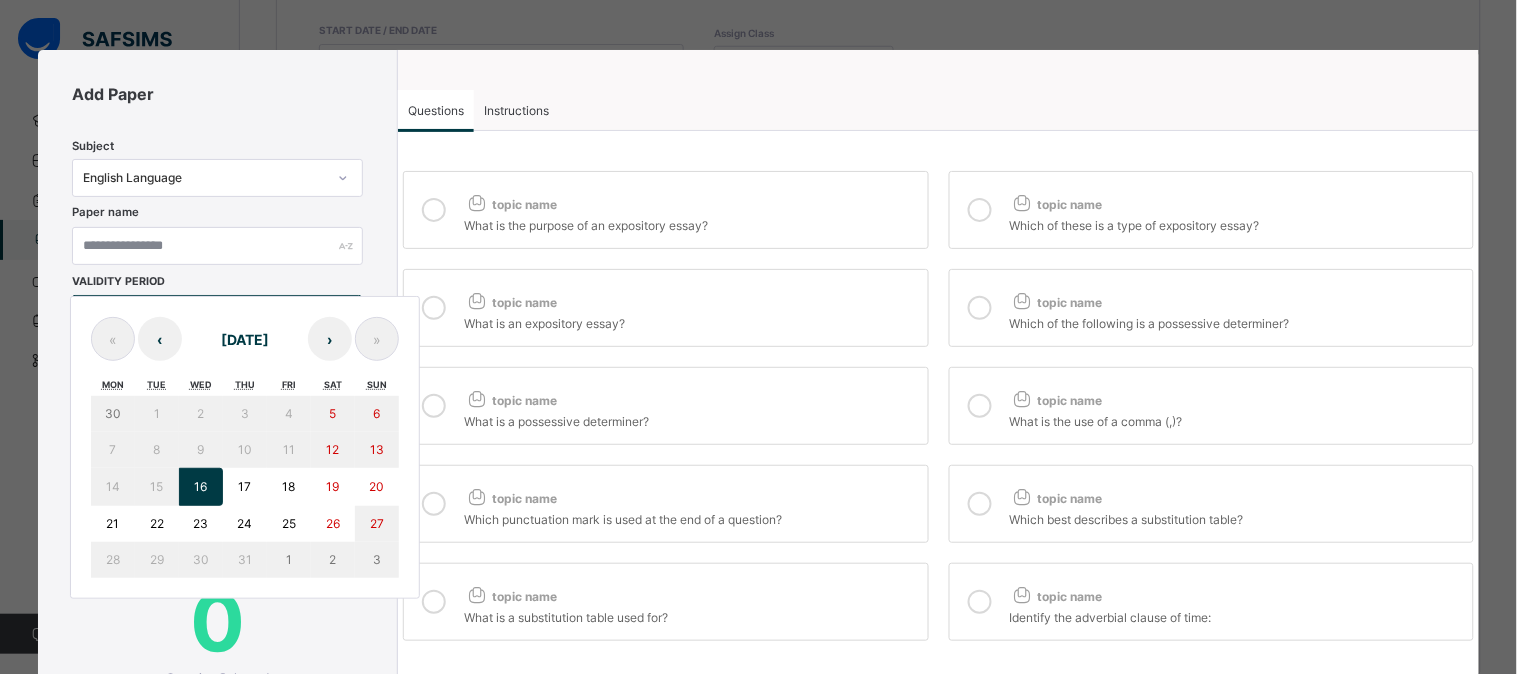 click on "16" at bounding box center [200, 486] 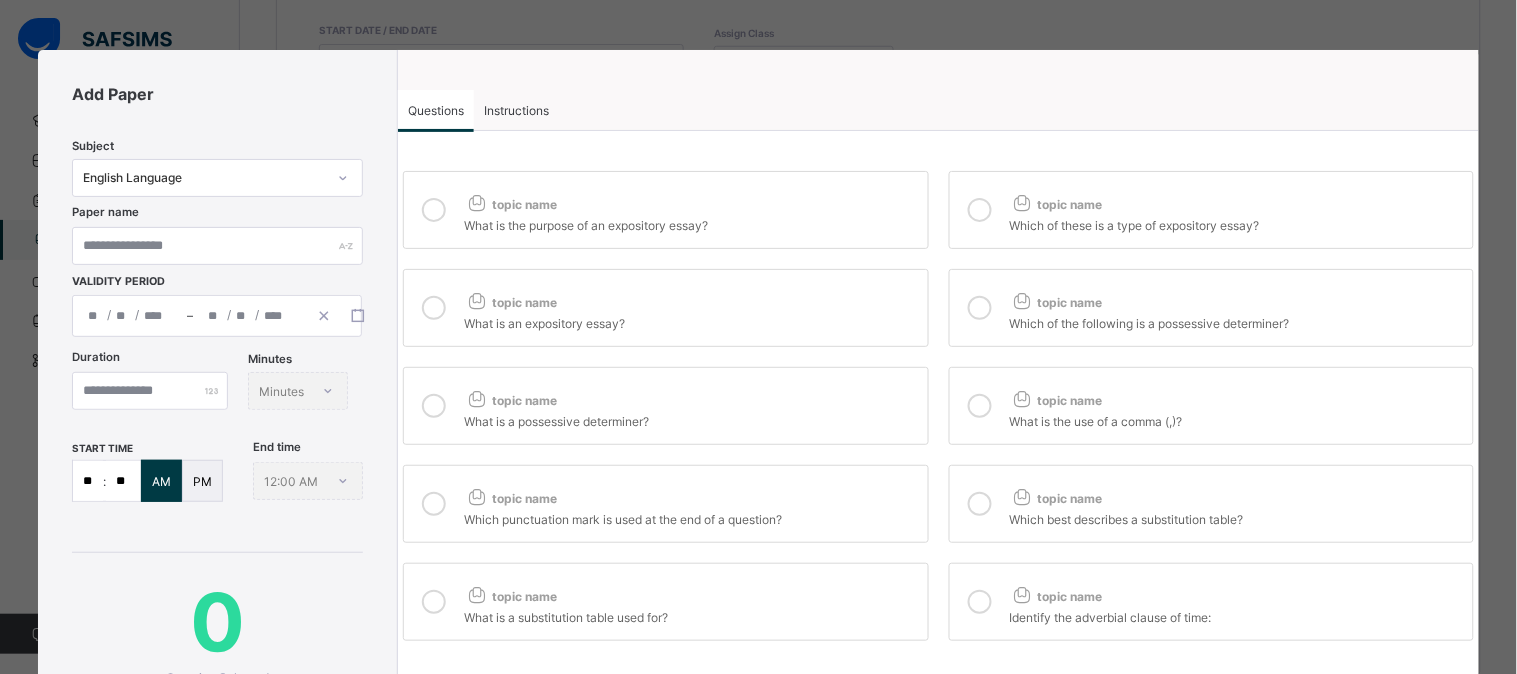 click on "**" at bounding box center (88, 481) 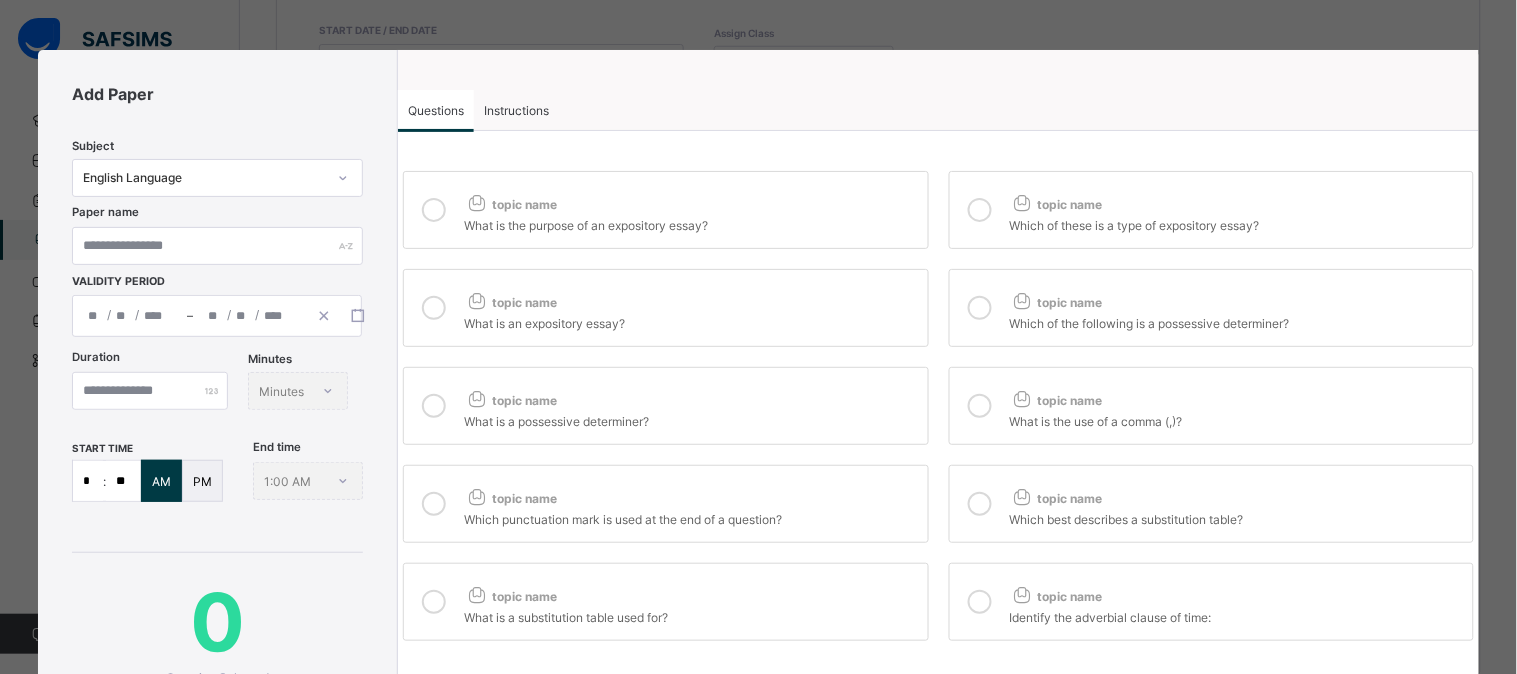 type on "**" 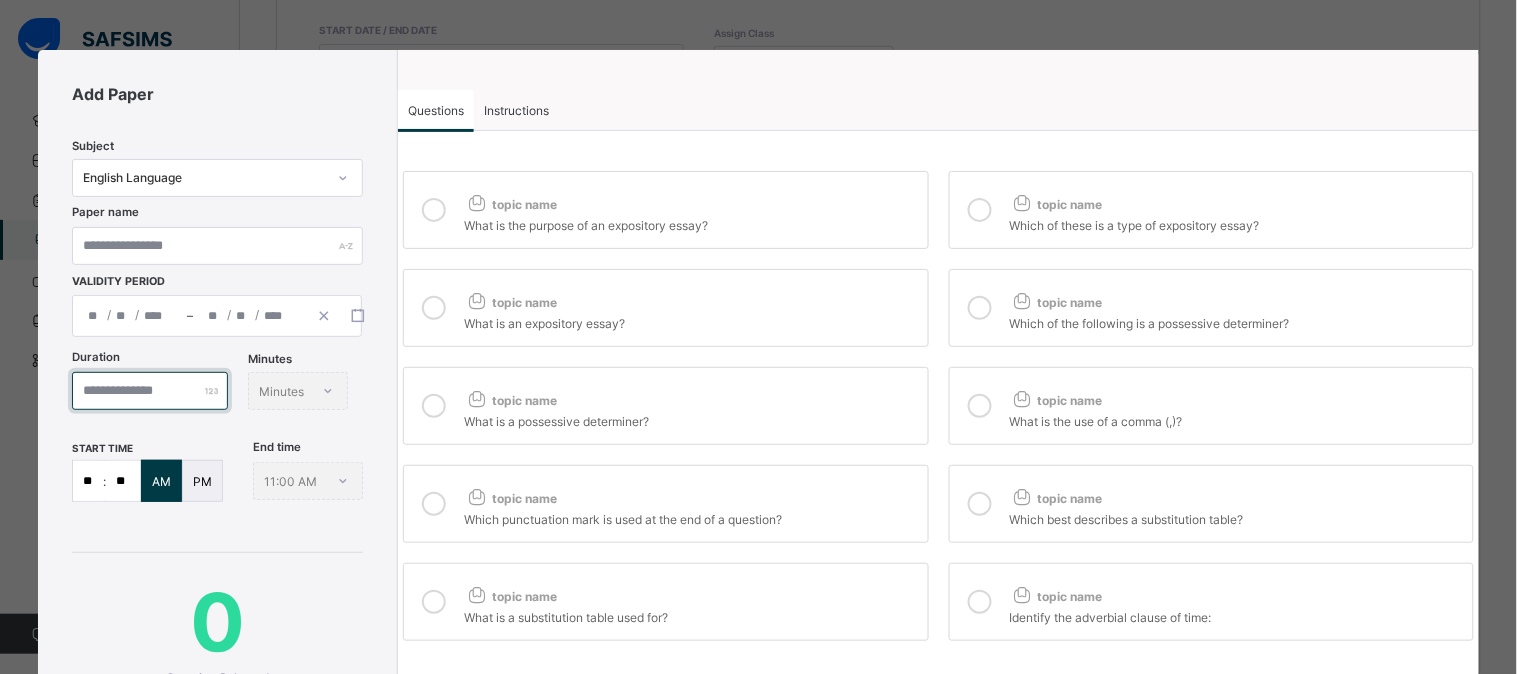 click at bounding box center [150, 391] 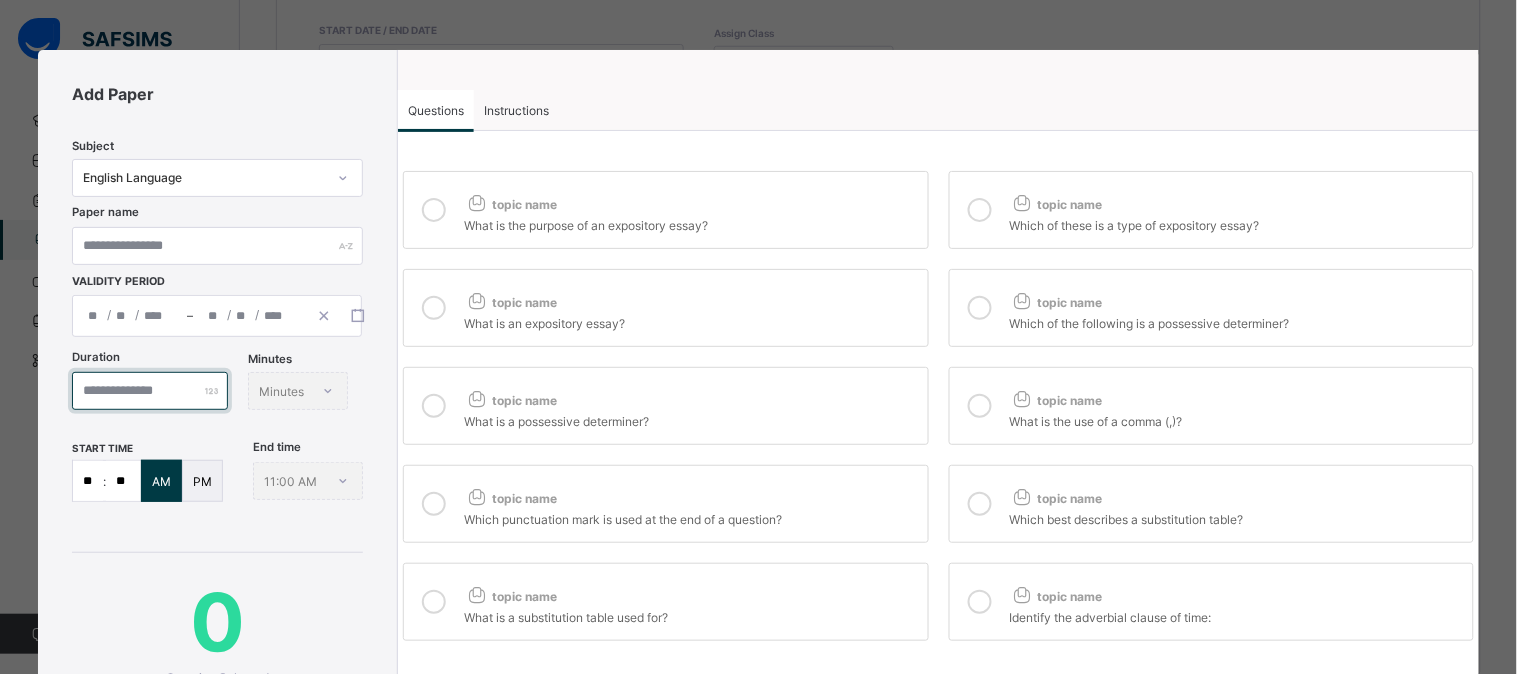 type on "*" 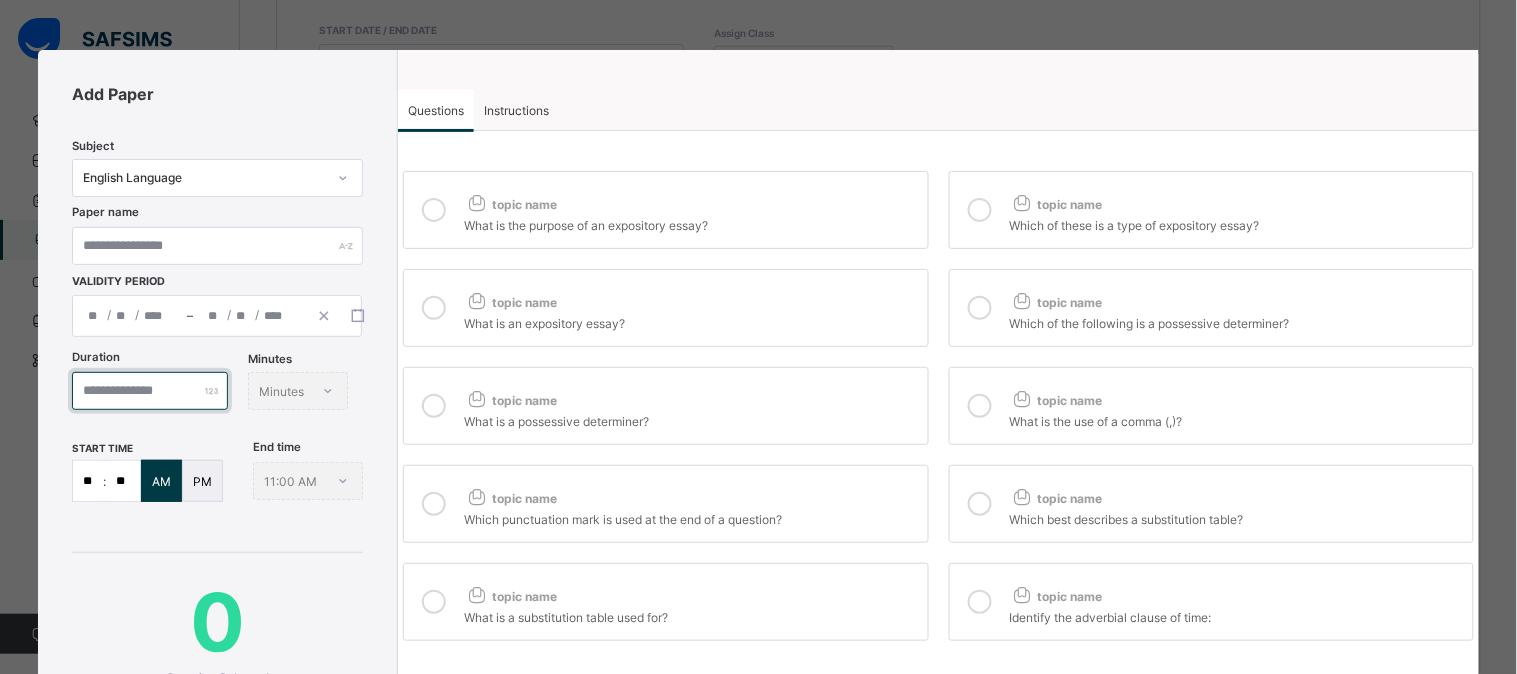 type on "*" 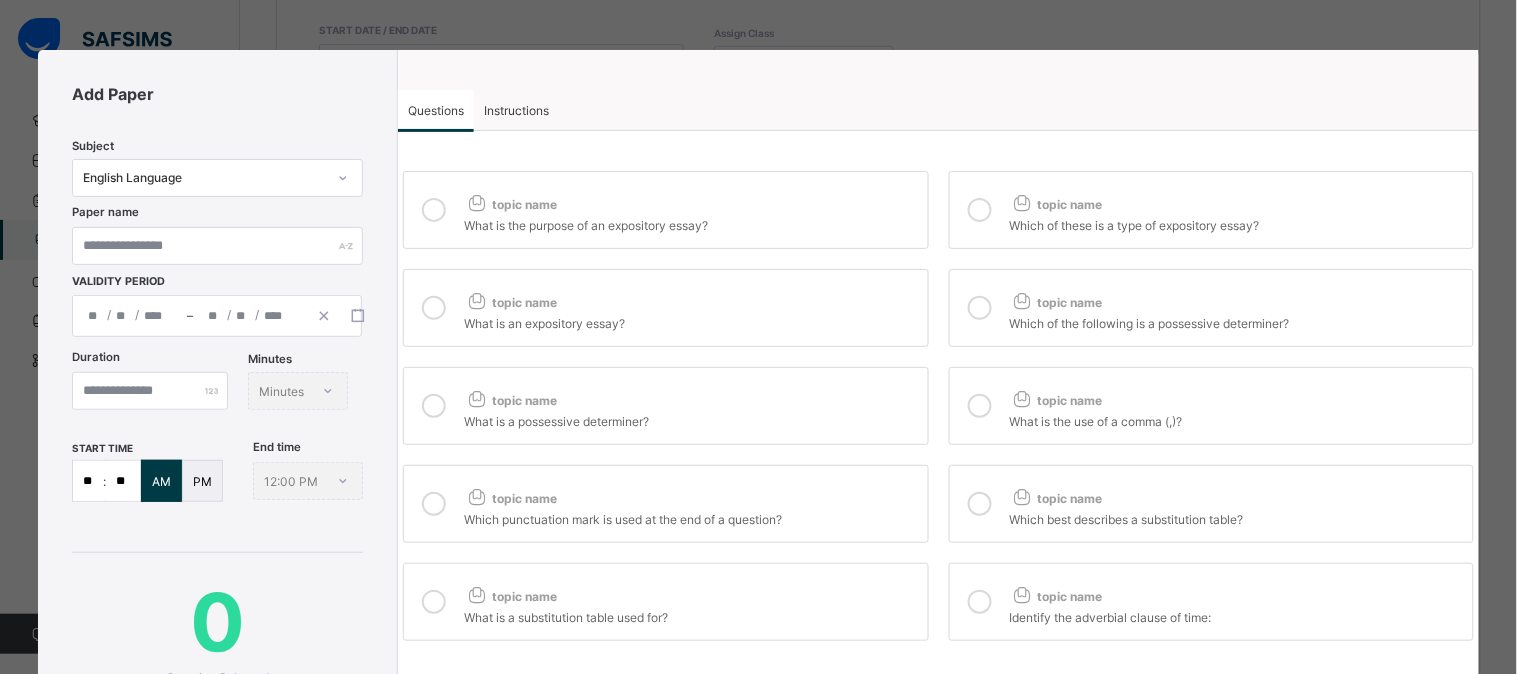 click on "Duration ** Minutes Minutes" at bounding box center [217, 396] 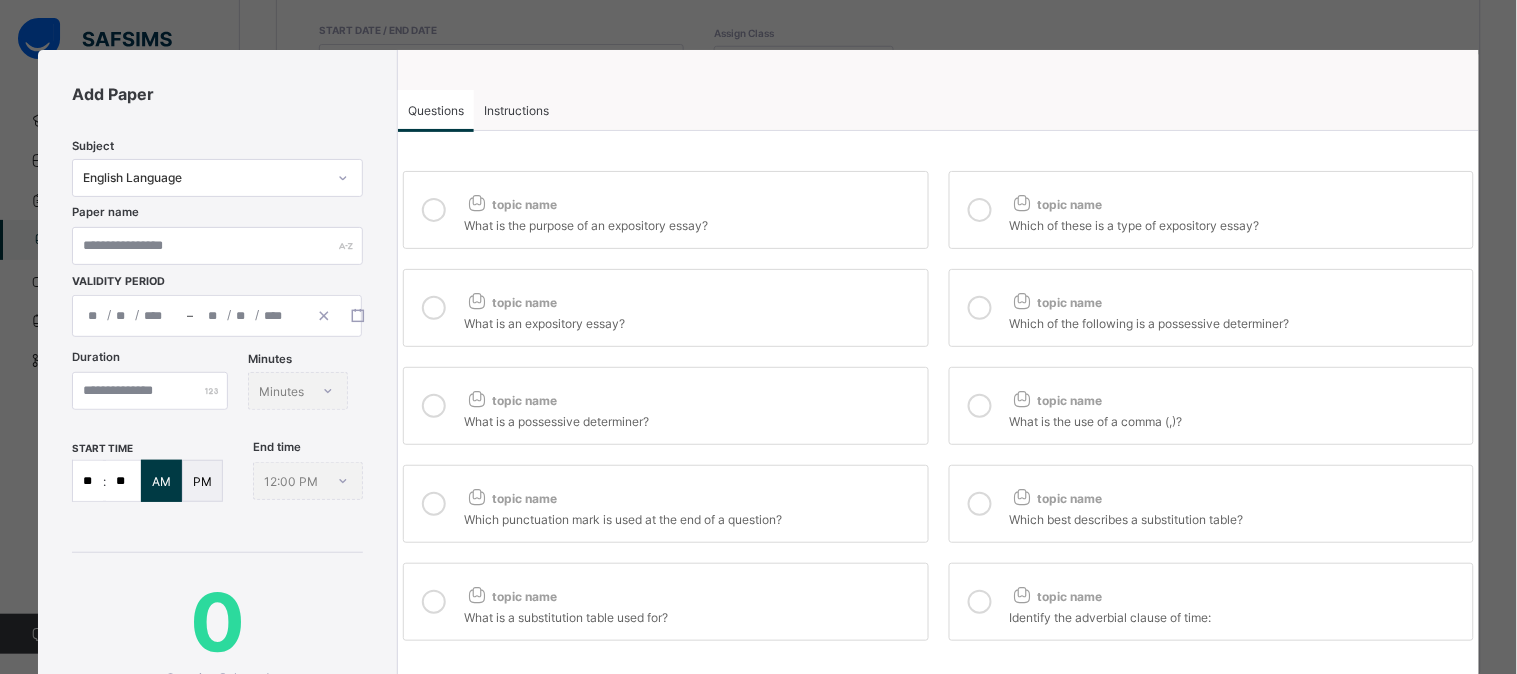 click on "Instructions" at bounding box center (516, 110) 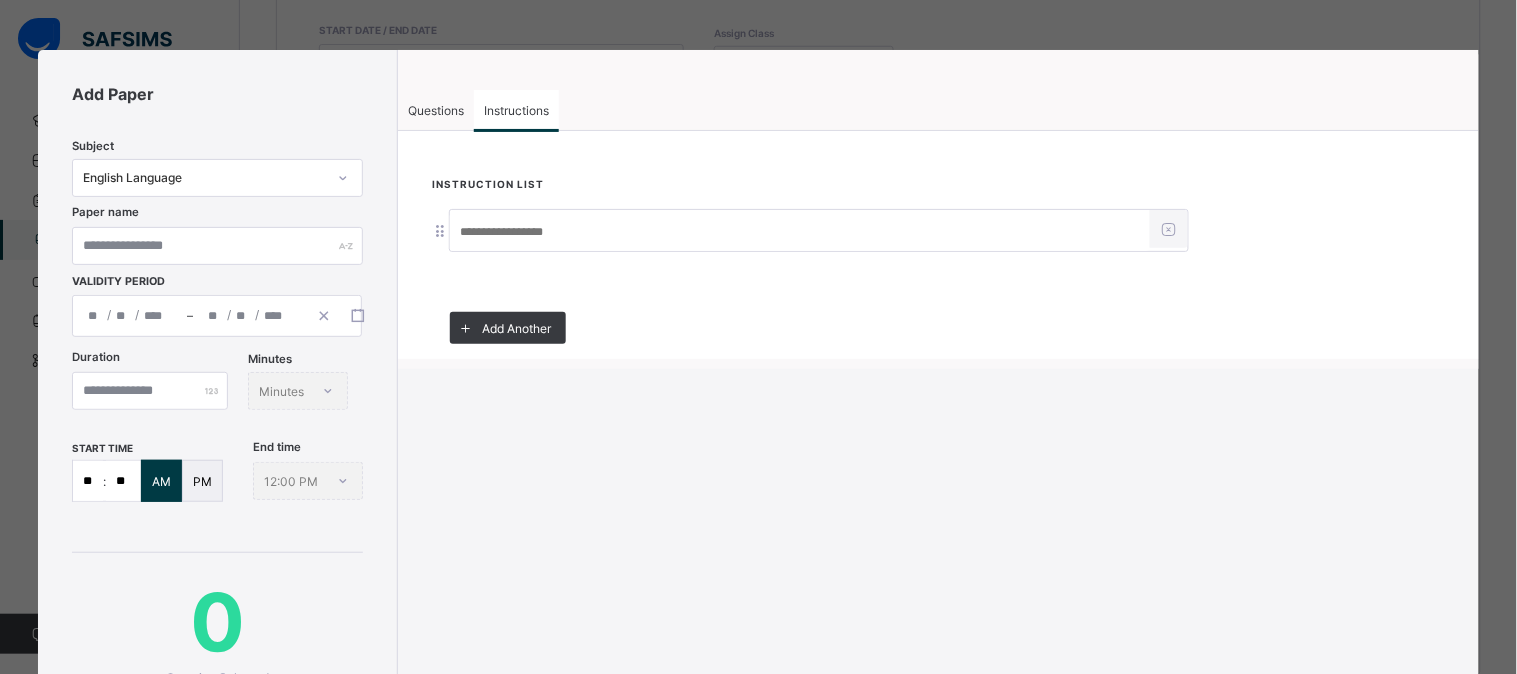 click at bounding box center (800, 232) 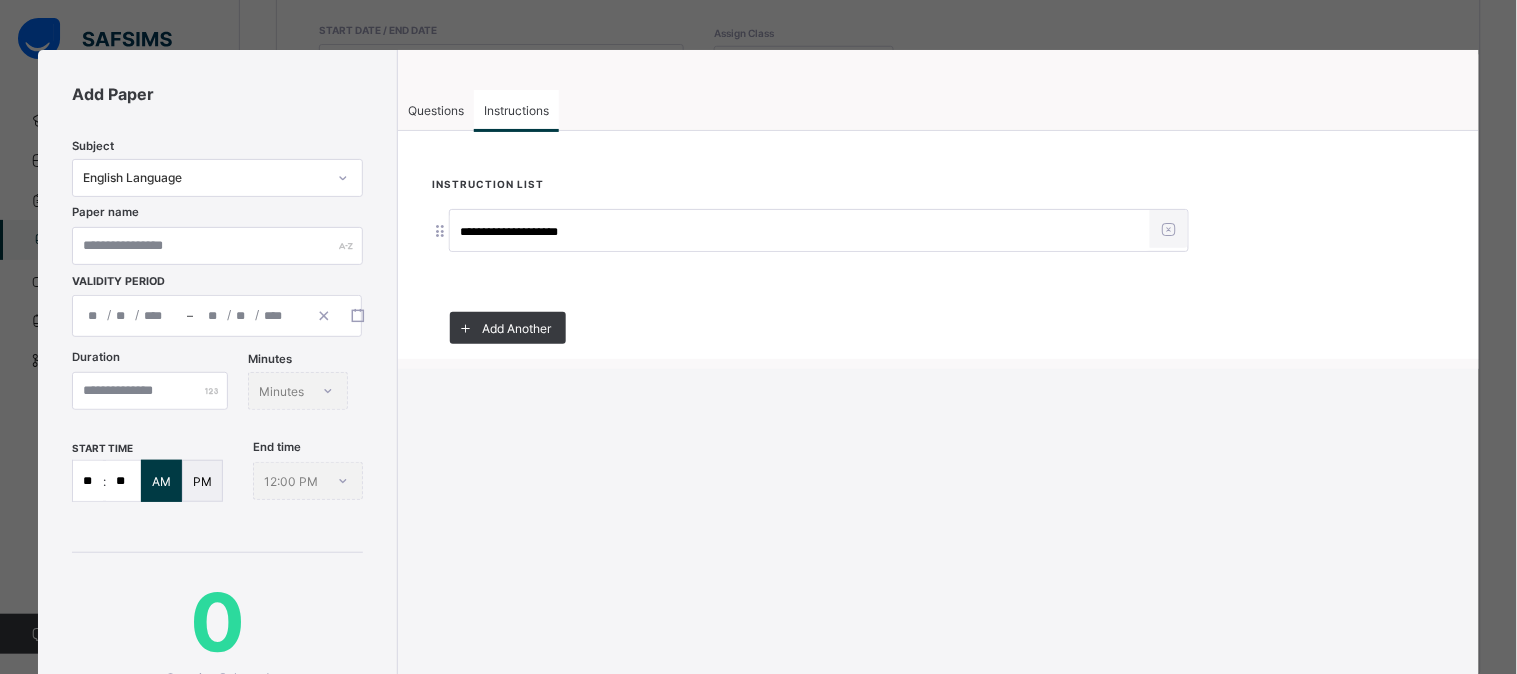 type on "**********" 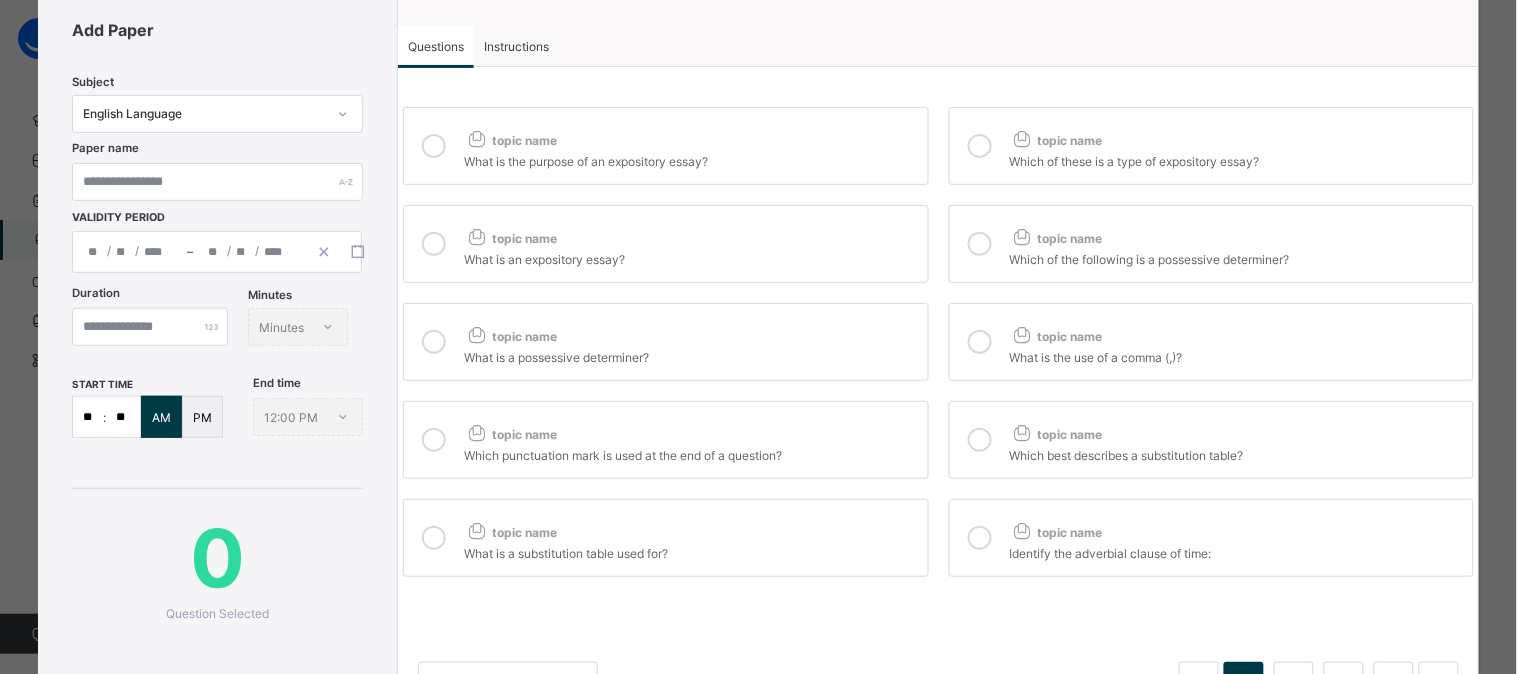 scroll, scrollTop: 51, scrollLeft: 0, axis: vertical 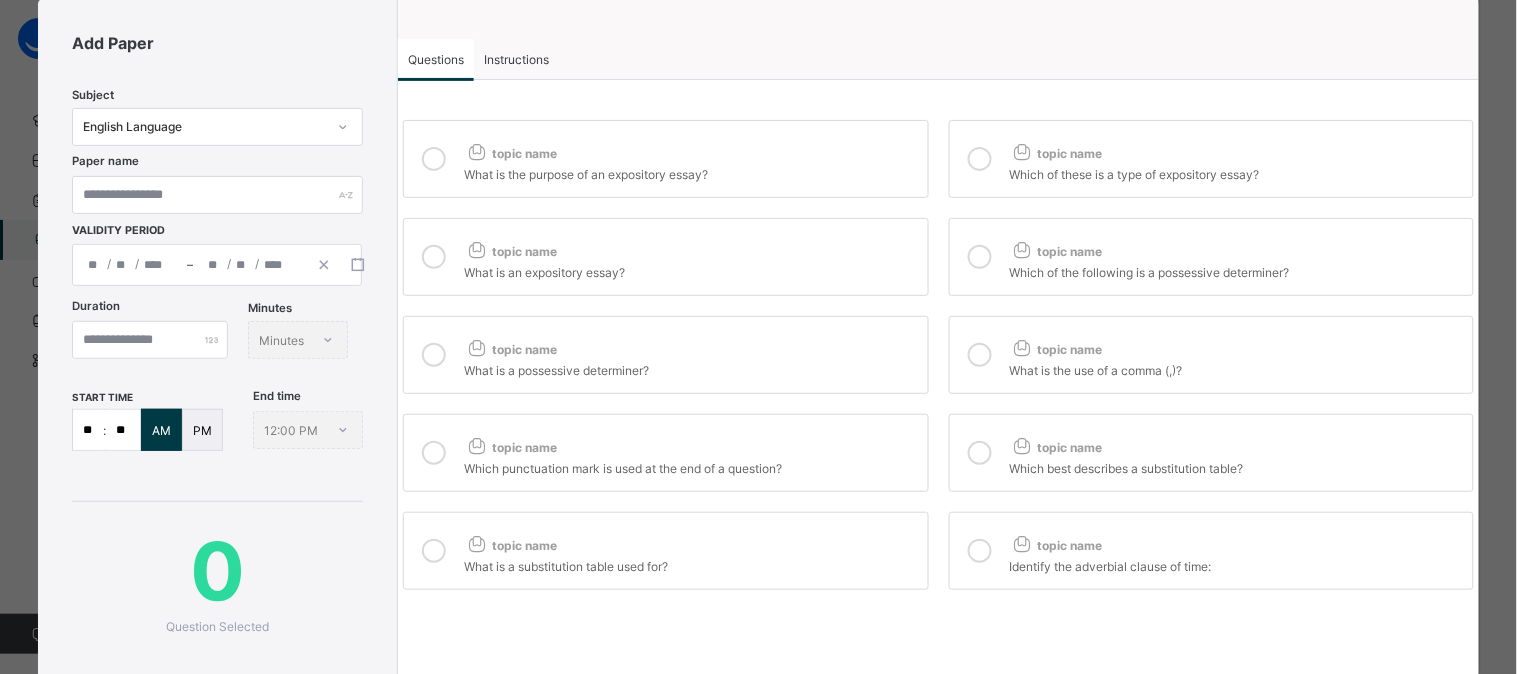 click on "What is the purpose of an expository essay?" at bounding box center (690, 172) 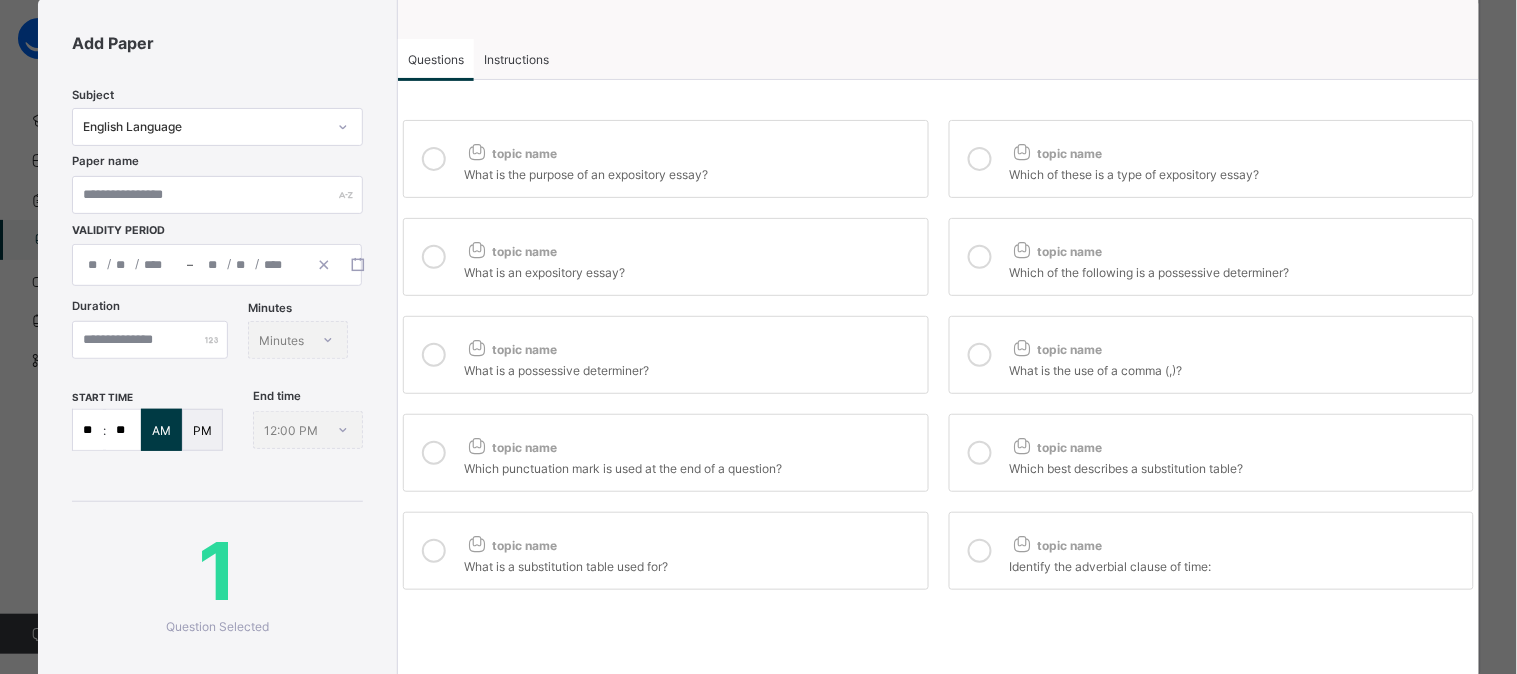 click on "topic name" at bounding box center (1056, 153) 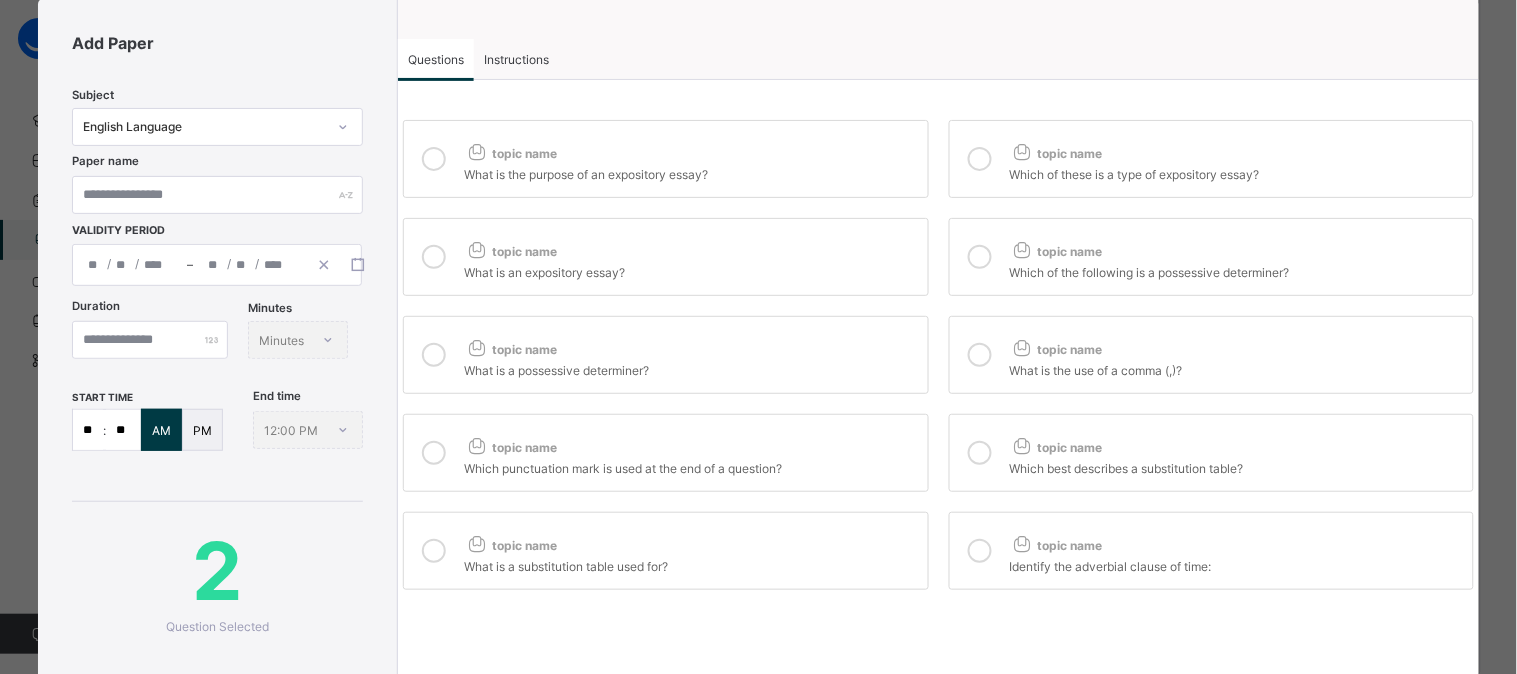 click on "topic name   What is an expository essay?" at bounding box center (665, 257) 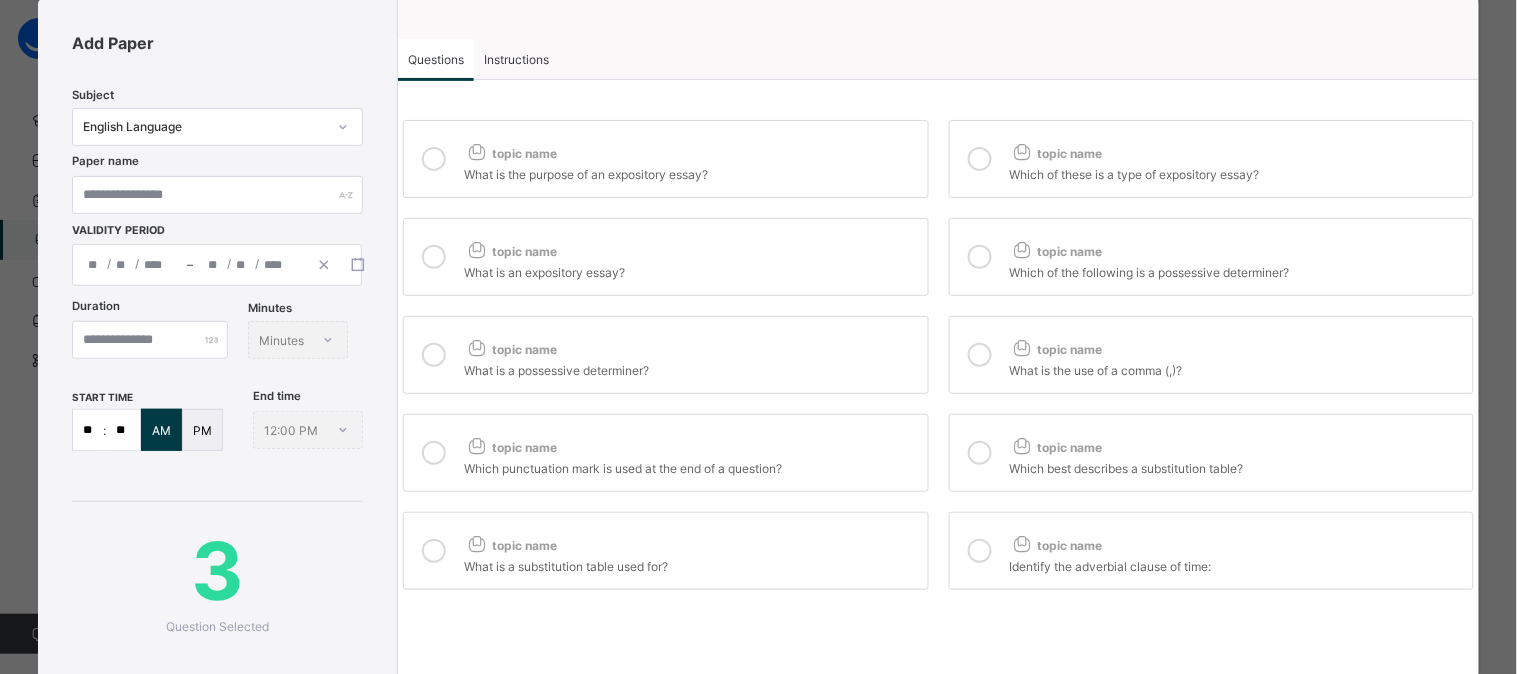 click on "topic name" at bounding box center (1236, 247) 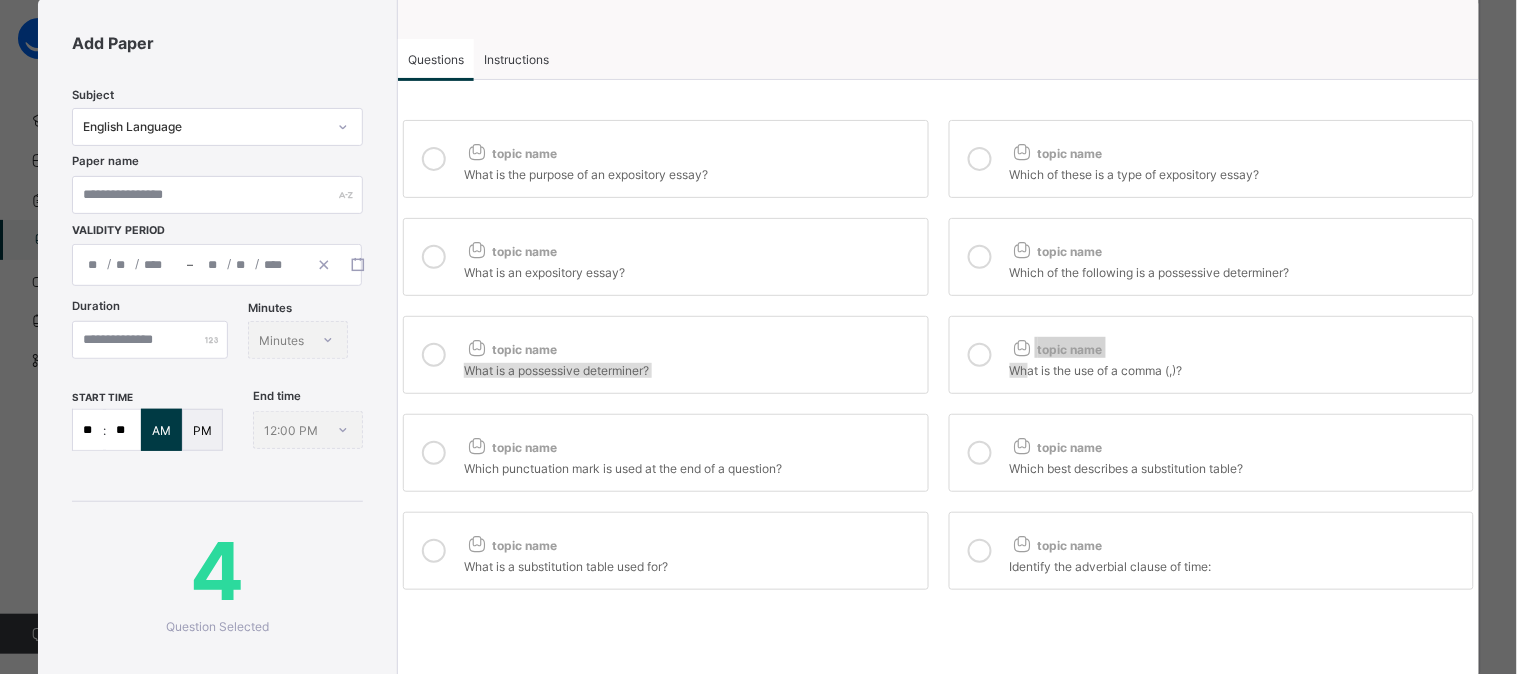 drag, startPoint x: 833, startPoint y: 355, endPoint x: 1022, endPoint y: 374, distance: 189.95262 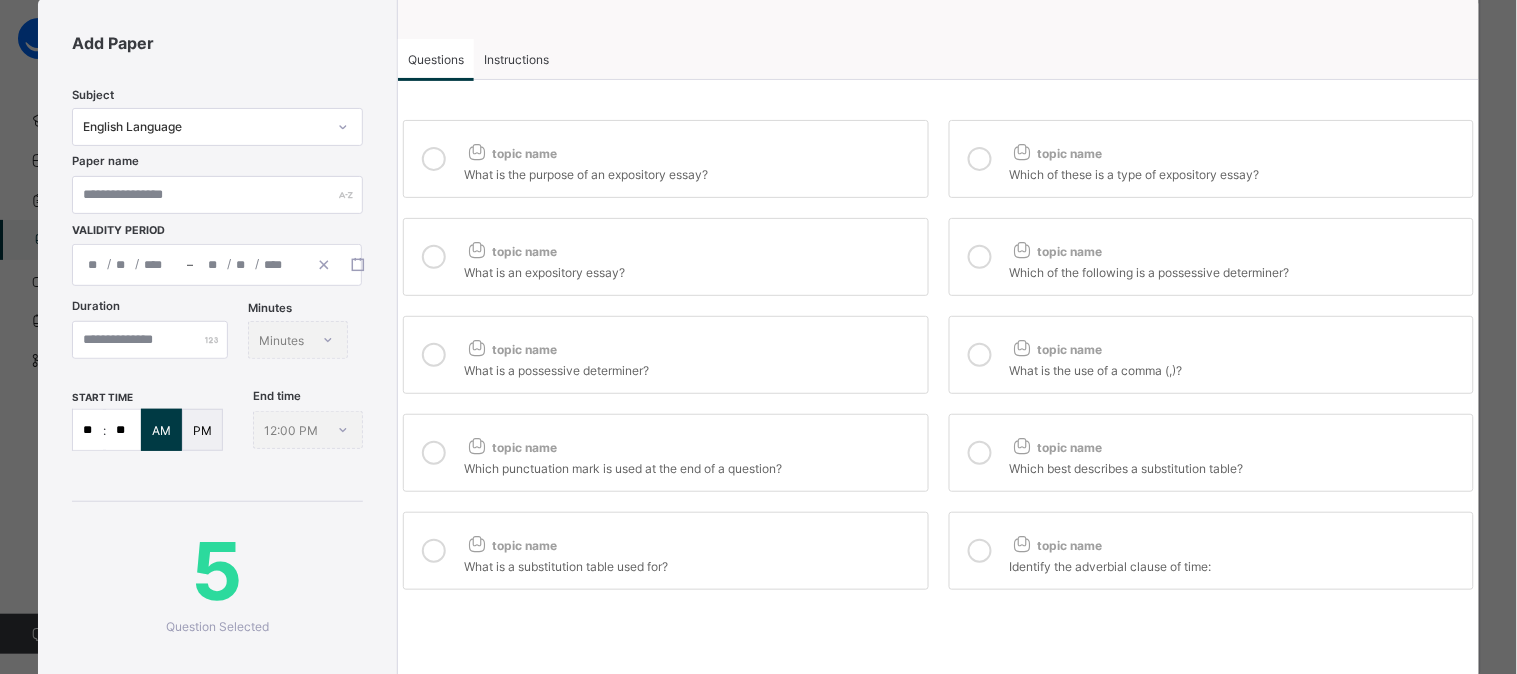 click on "topic name" at bounding box center (690, 443) 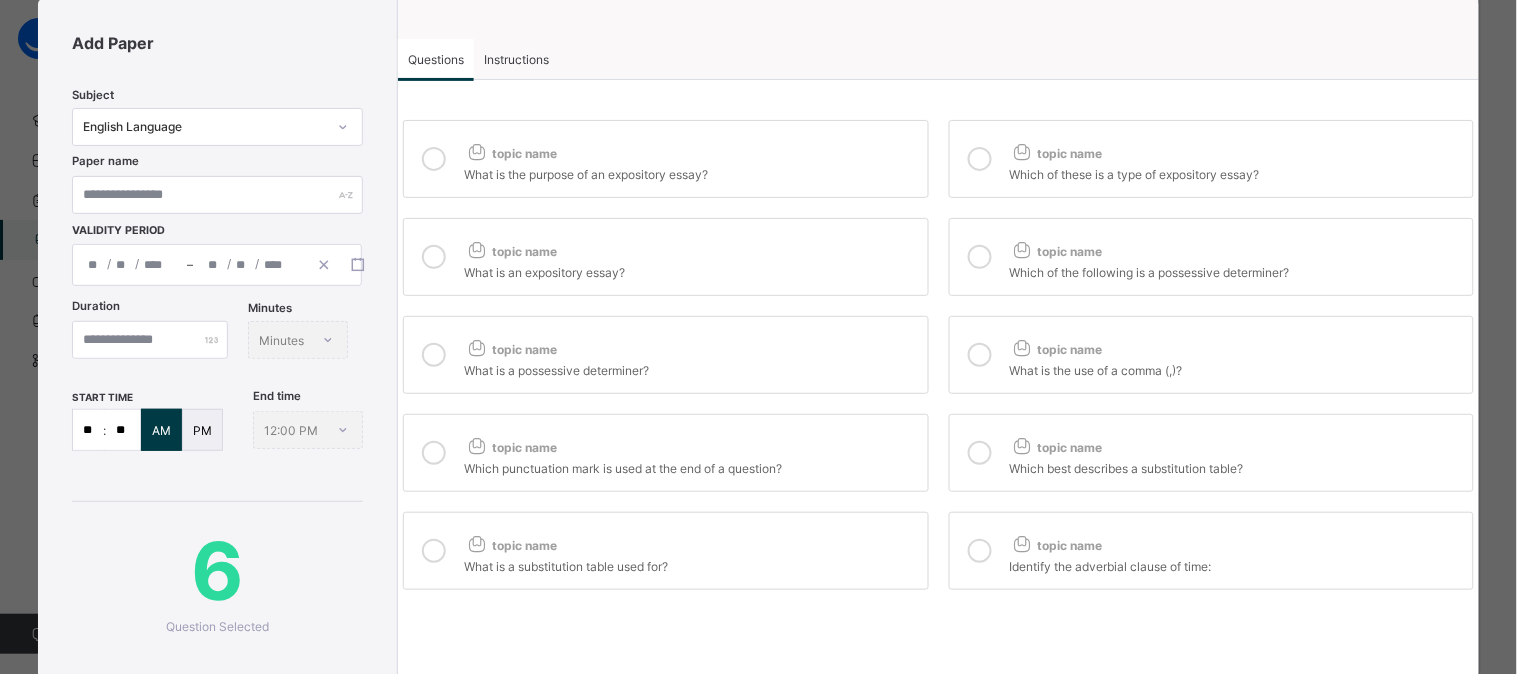 click on "What is a possessive determiner?" at bounding box center [690, 368] 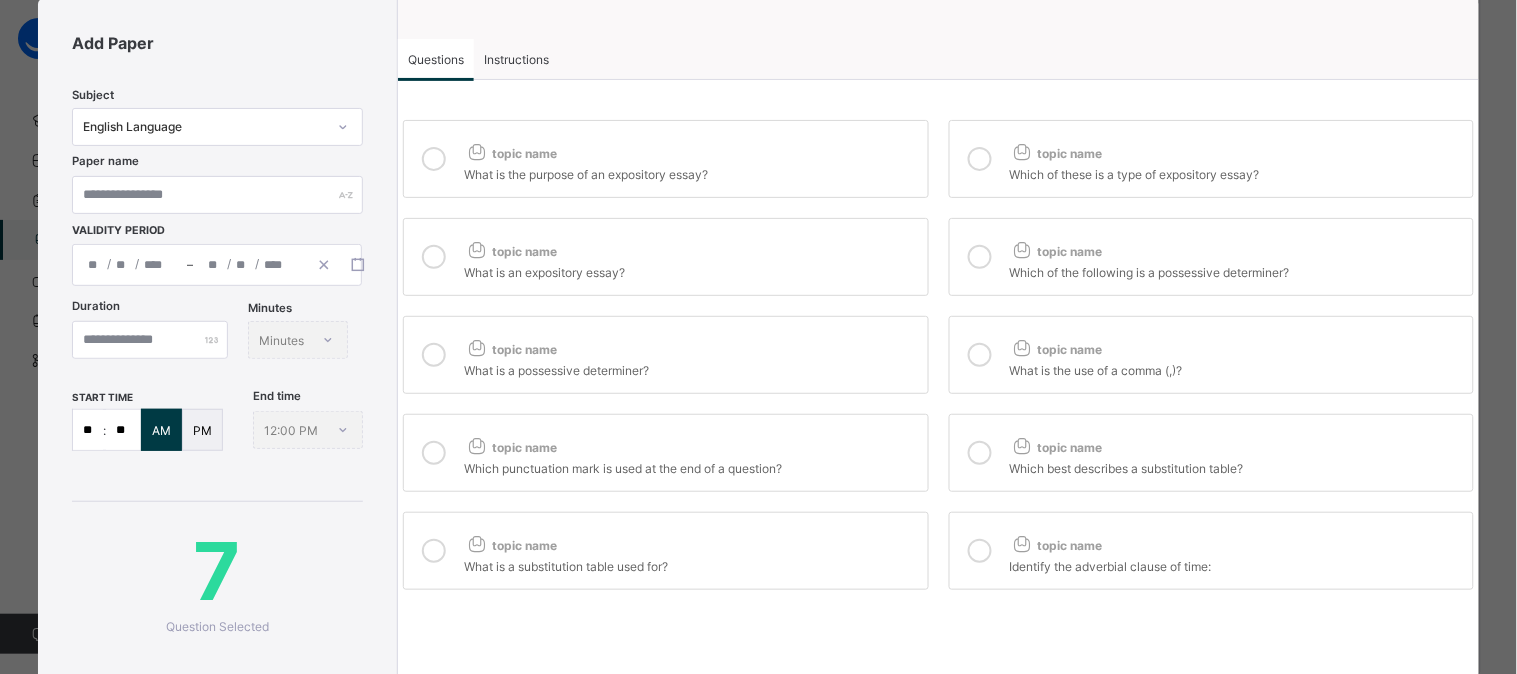 click on "topic name   What is a substitution table used for?" at bounding box center [665, 551] 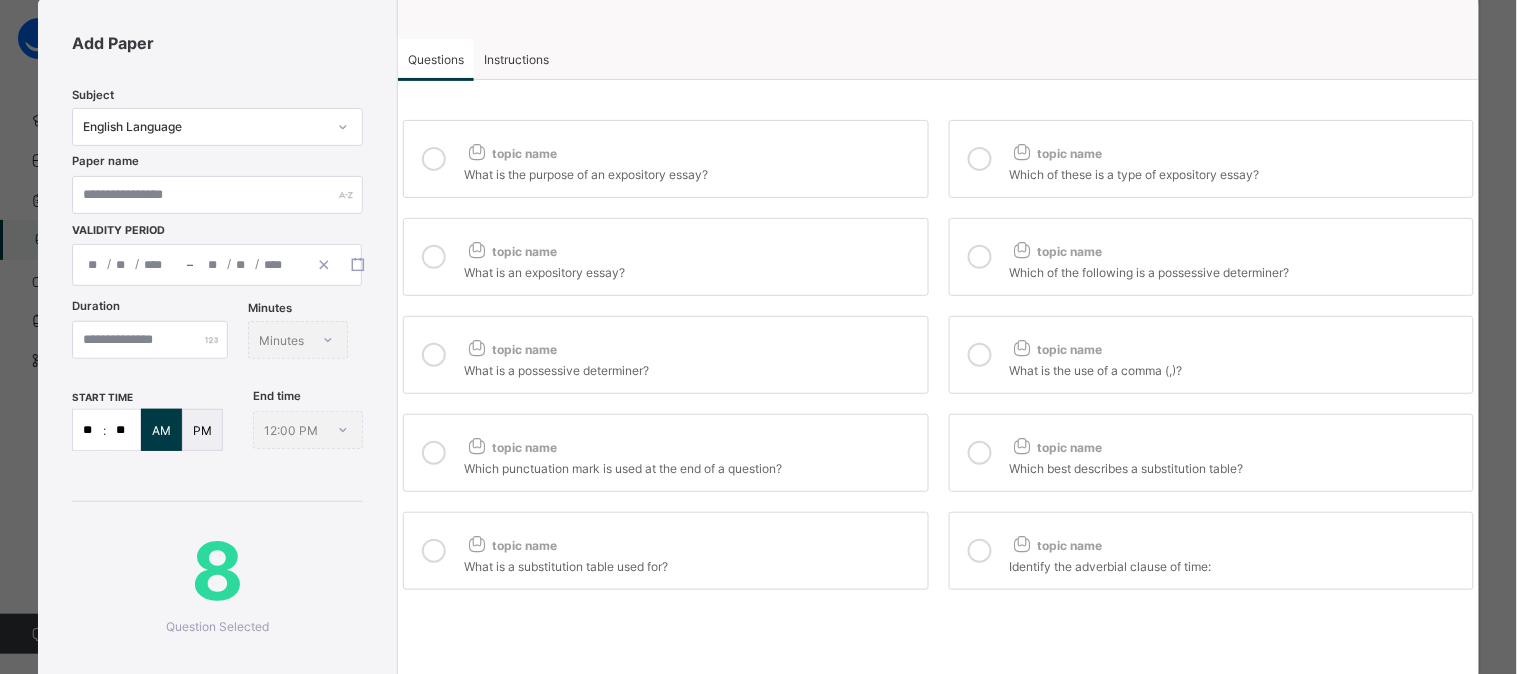 click on "topic name   What is the purpose of an expository essay?       topic name   Which of these is a type of expository essay?       topic name   What is an expository essay?       topic name   Which of the following is a possessive determiner?       topic name   What is a possessive determiner?       topic name   What is the use of a comma (,)?       topic name   Which punctuation mark is used at the end of a question?       topic name   Which best describes a substitution table?       topic name   What is a substitution table used for?       topic name   Identify the adverbial clause of time:" at bounding box center (938, 355) 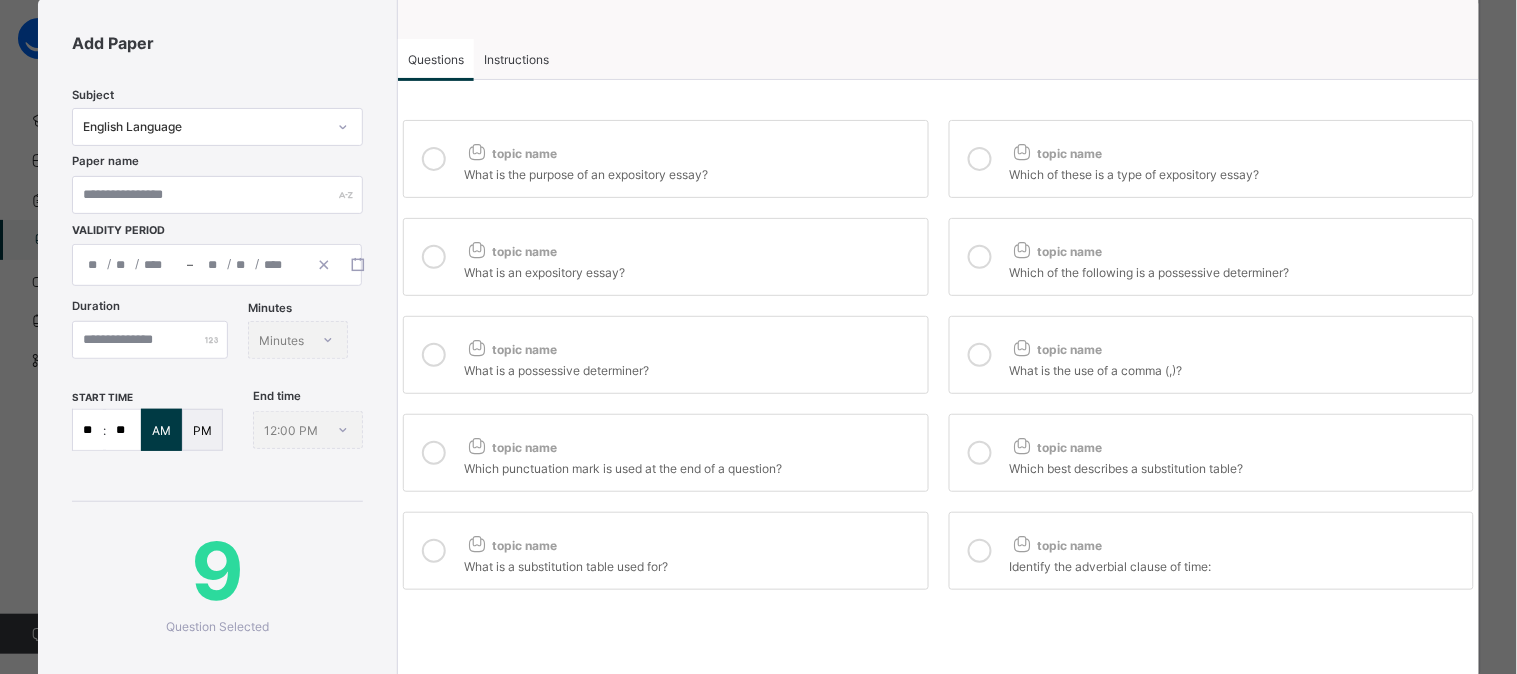 click on "topic name" at bounding box center (1056, 447) 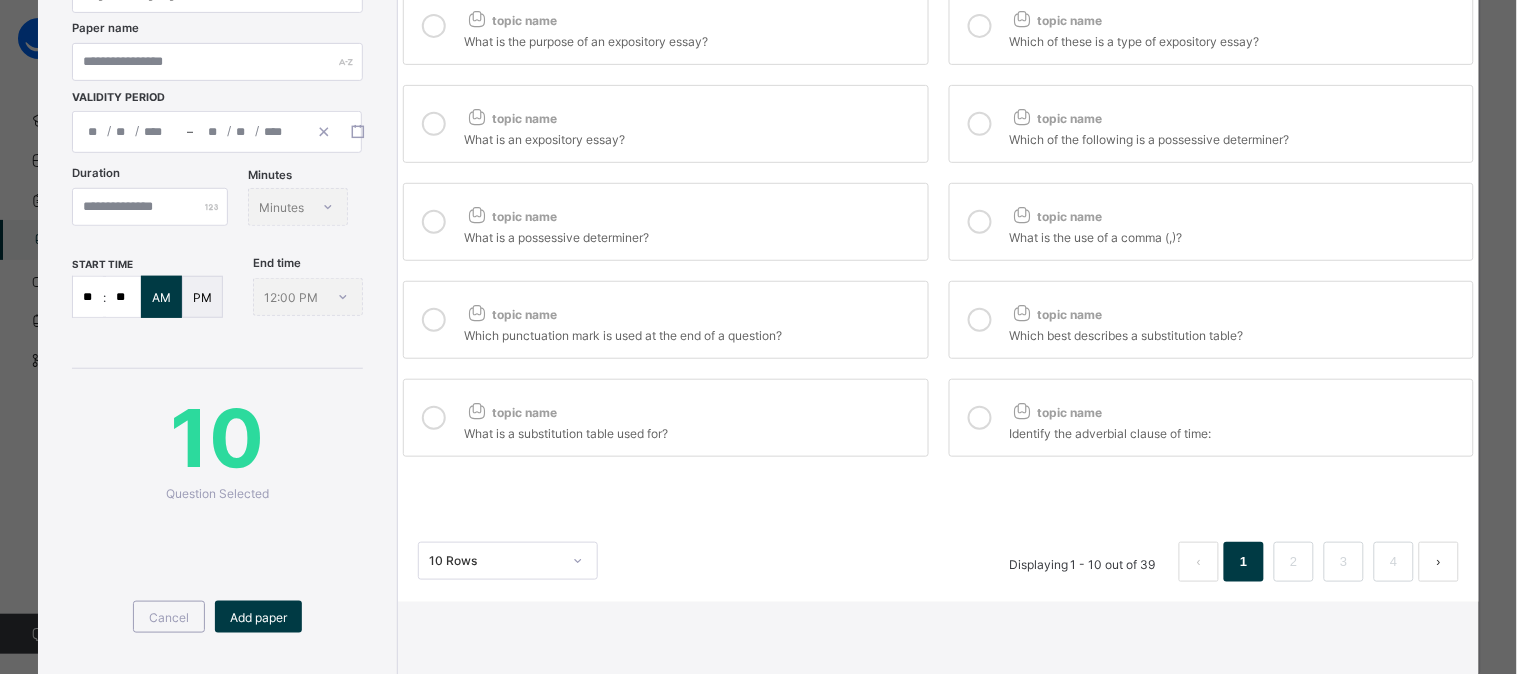 scroll, scrollTop: 202, scrollLeft: 0, axis: vertical 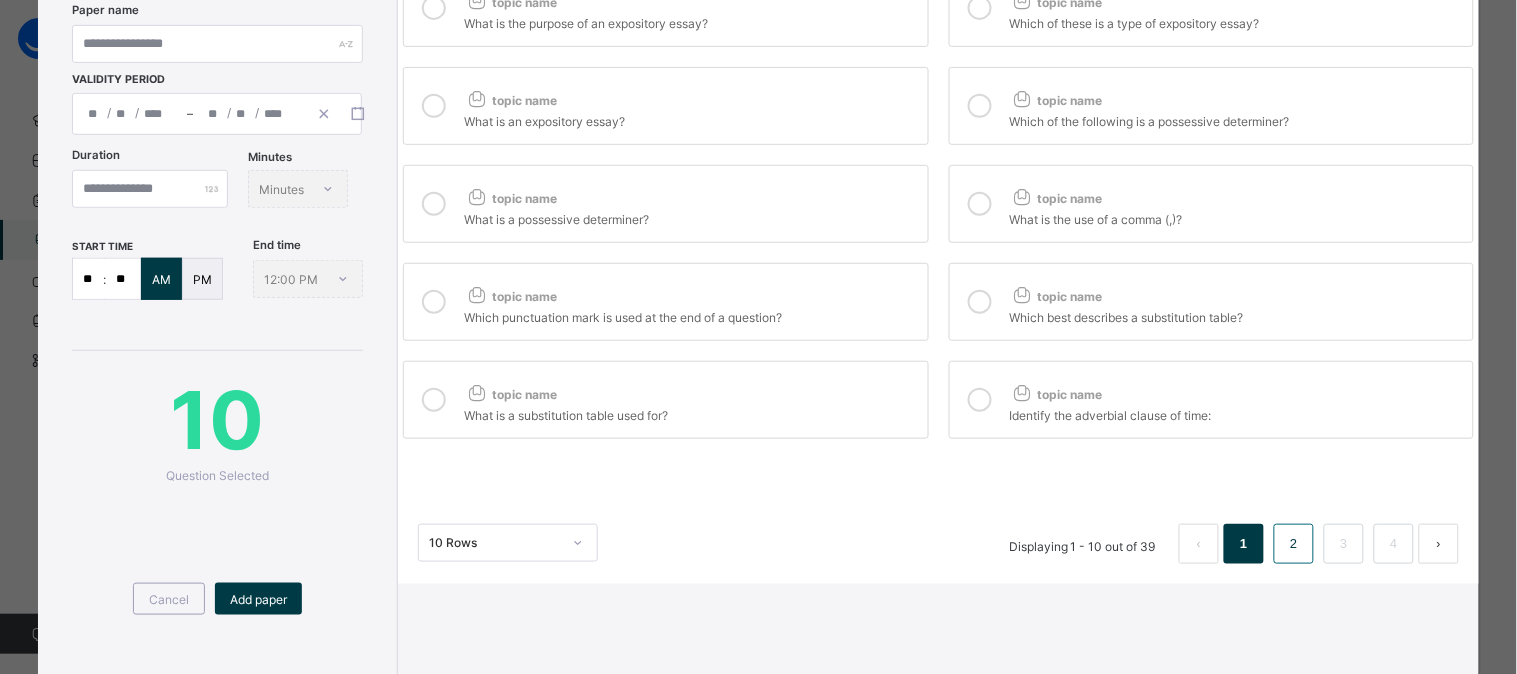 click on "2" at bounding box center (1293, 544) 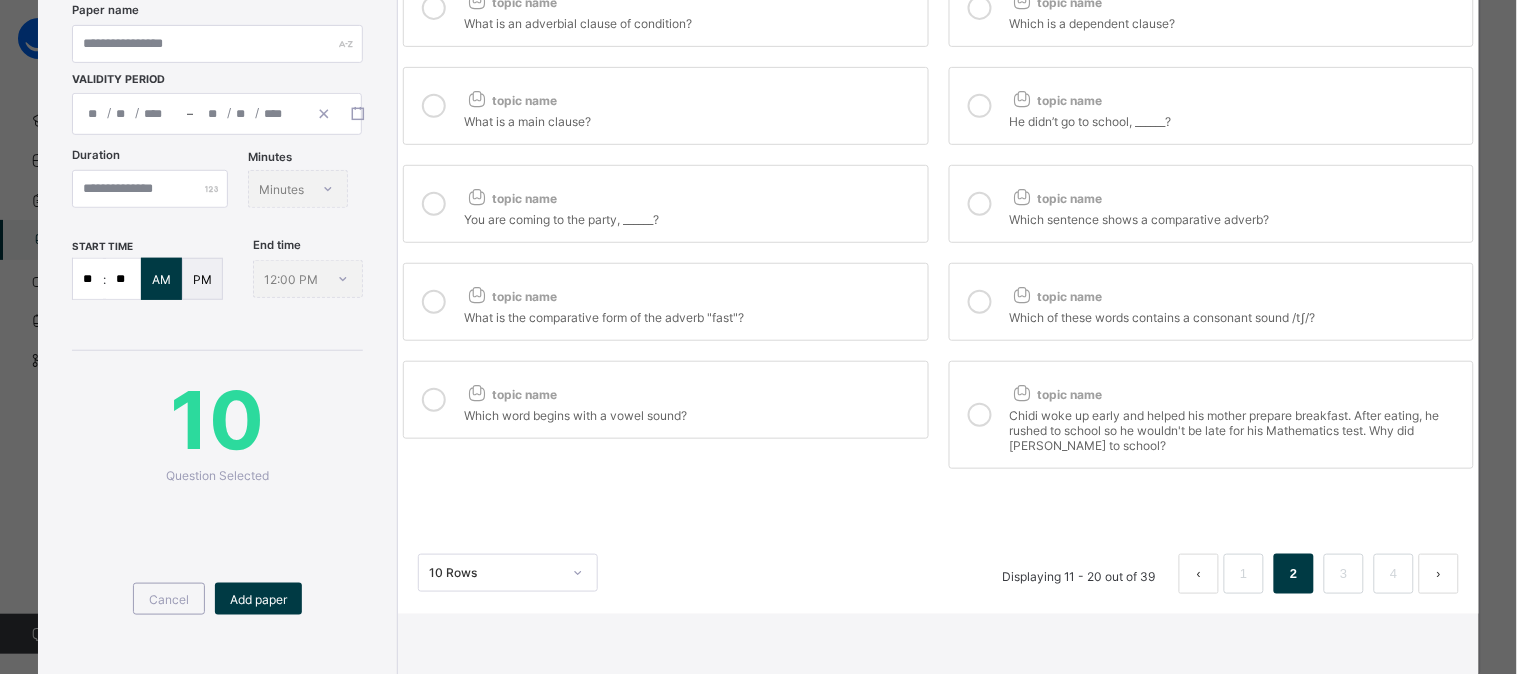 click on "Which word begins with a vowel sound?" at bounding box center (690, 413) 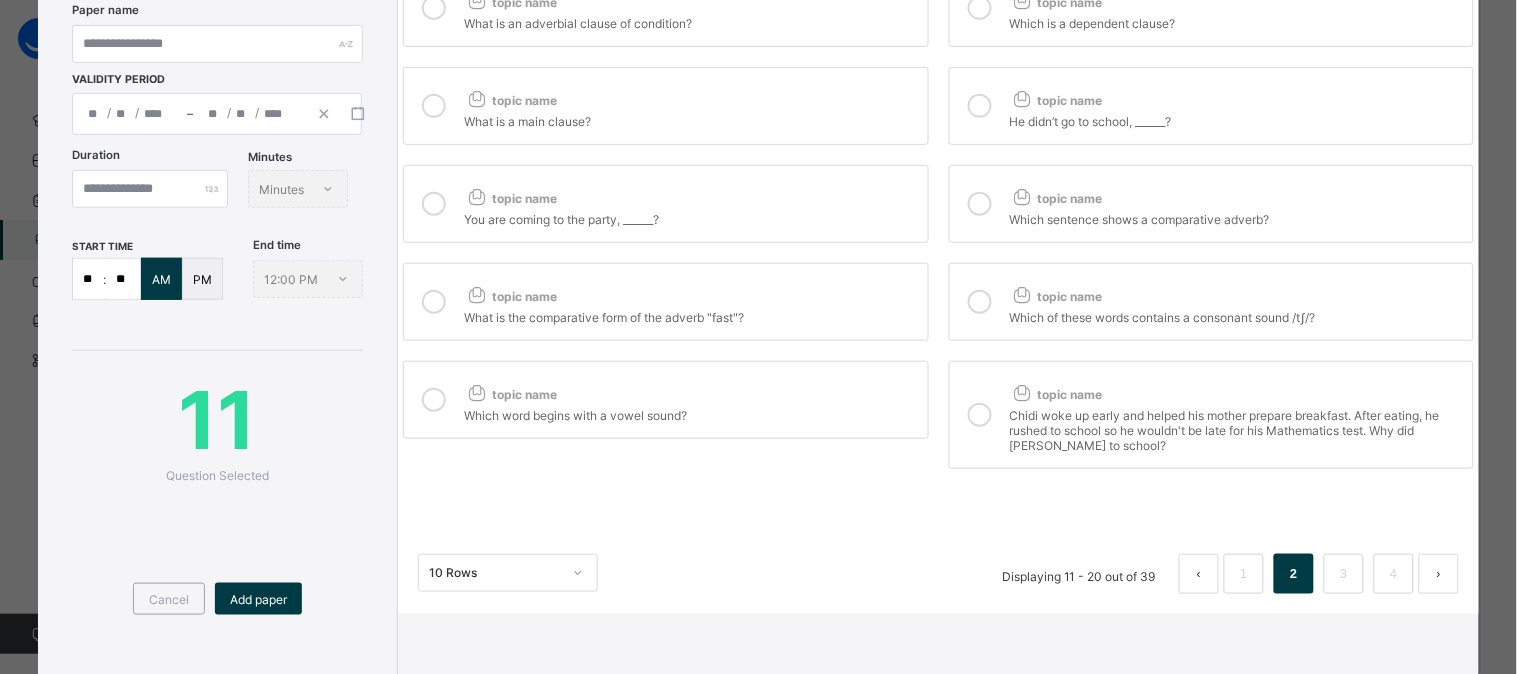 click on "topic name   Chidi woke up early and helped his mother prepare breakfast. After eating, he rushed to school so he wouldn't be late for his Mathematics test.   Why did Chidi rush to school?" at bounding box center [1211, 415] 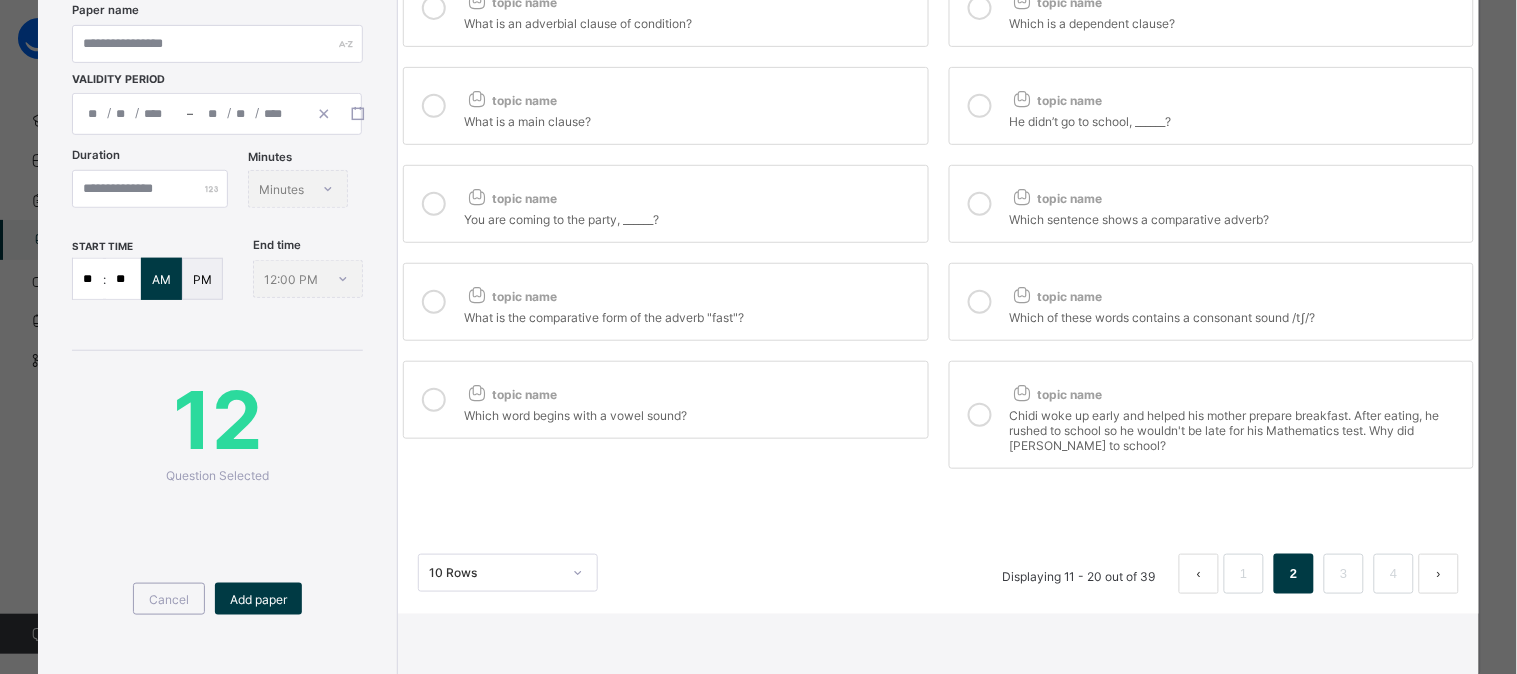 click on "topic name   What is the comparative form of the adverb "fast"?" at bounding box center (665, 302) 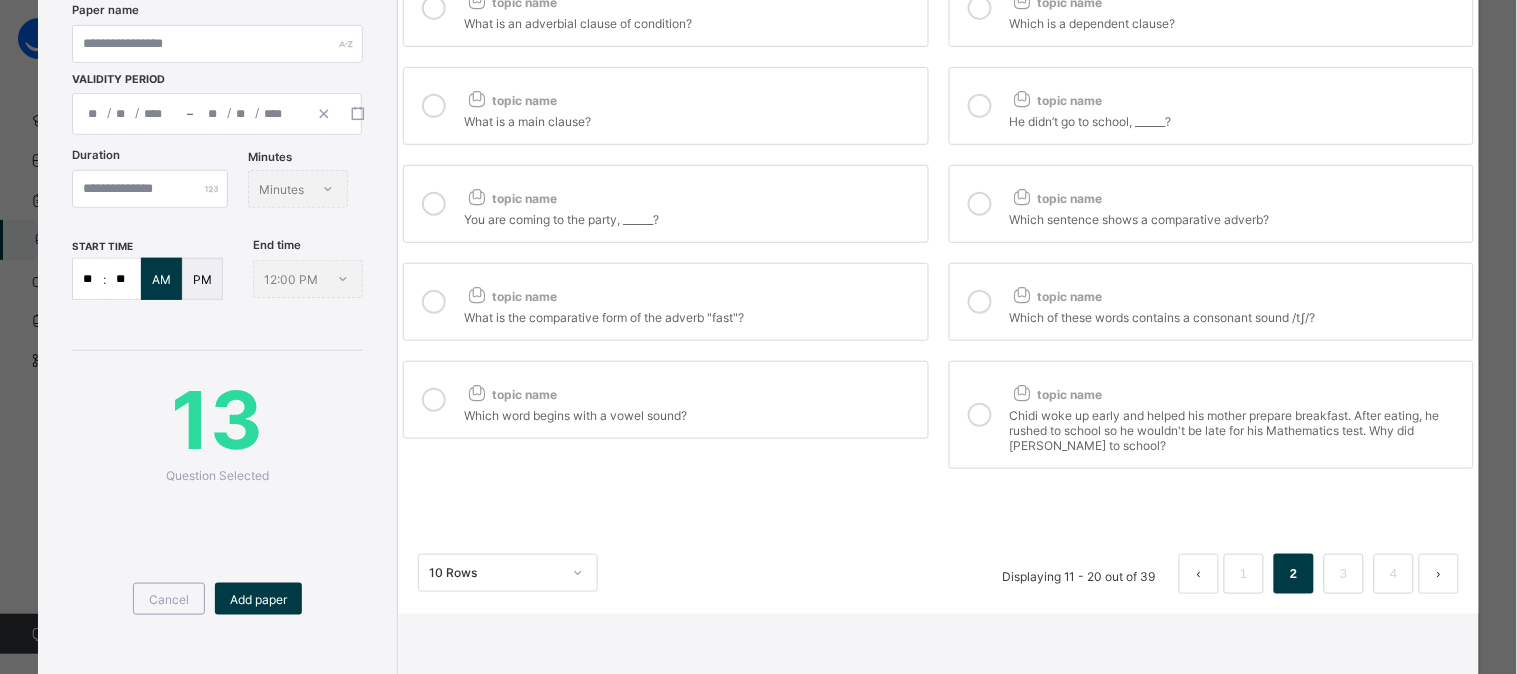 click at bounding box center (980, 302) 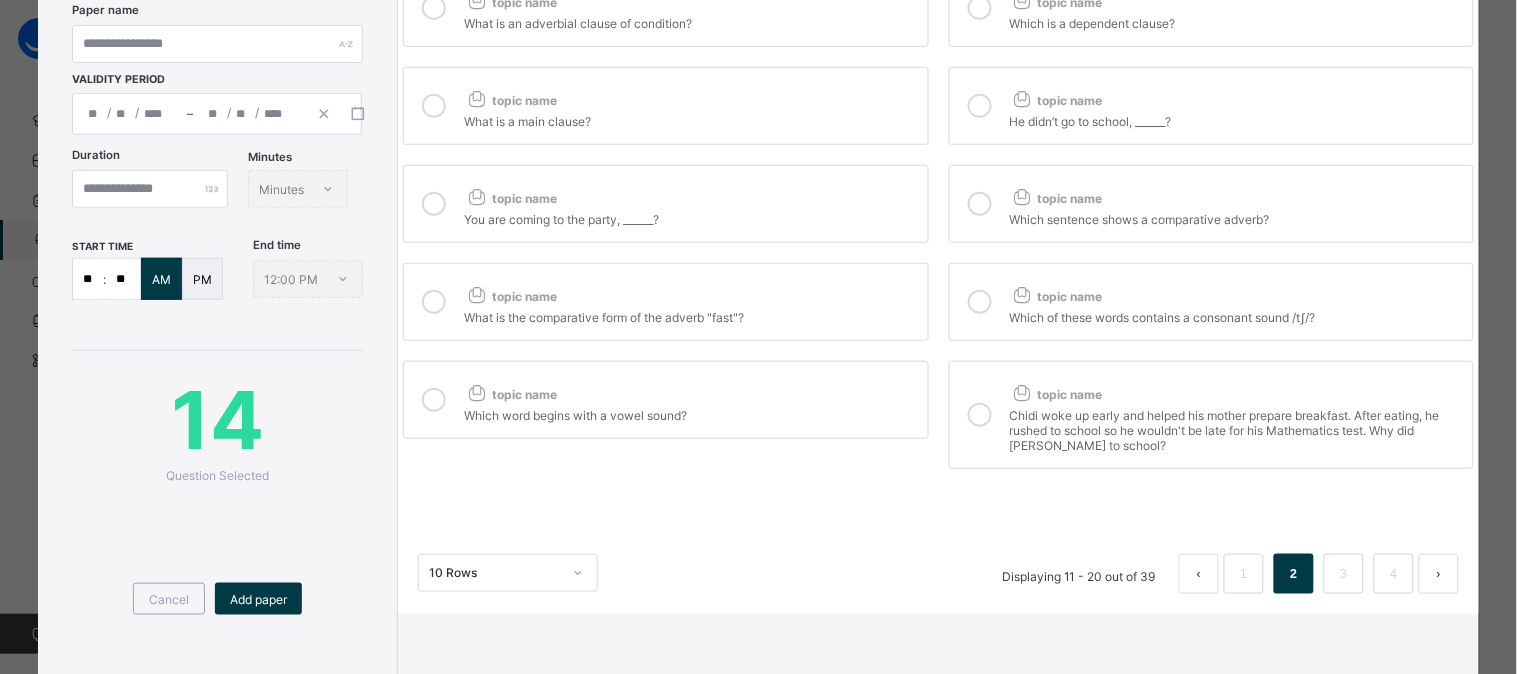click on "You are coming to the party, ______?" at bounding box center (690, 217) 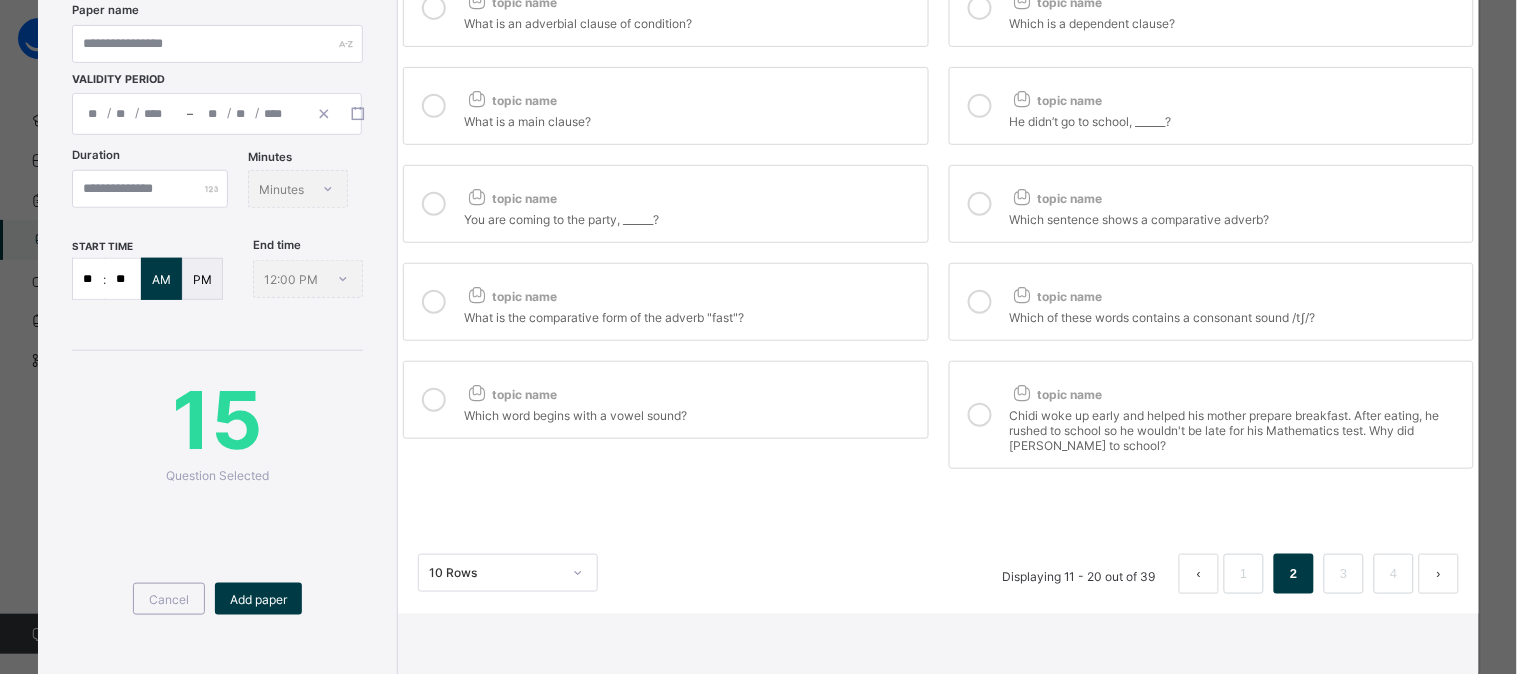 click at bounding box center [980, 204] 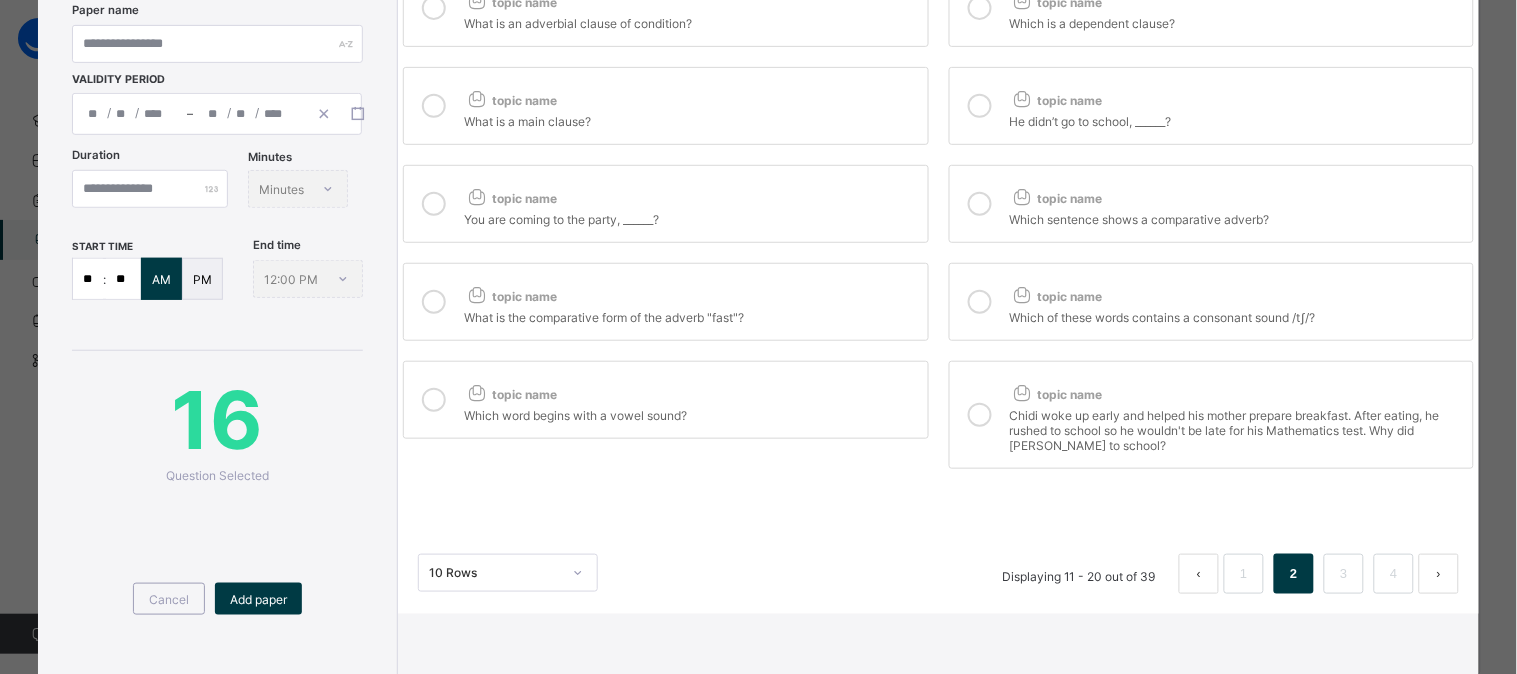 click on "topic name   What is a main clause?" at bounding box center [665, 106] 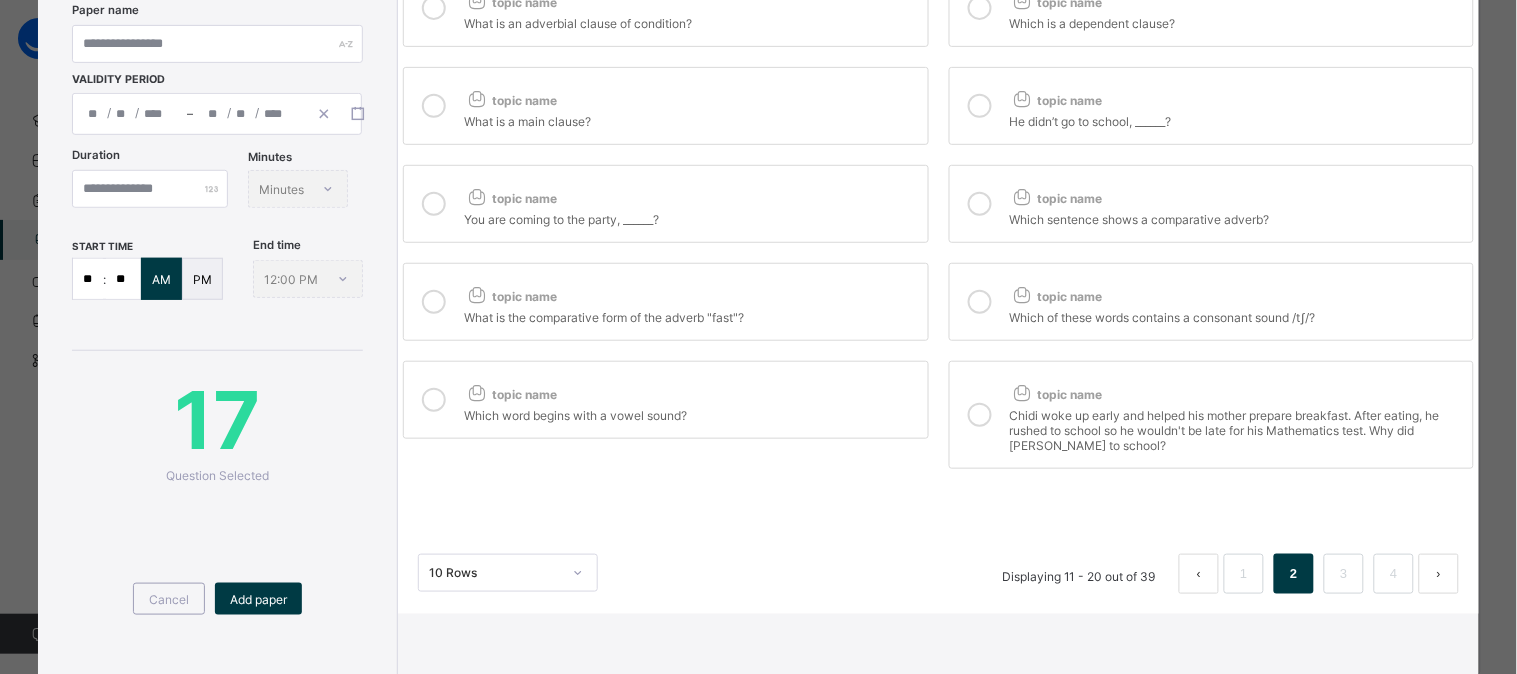 click at bounding box center [980, 106] 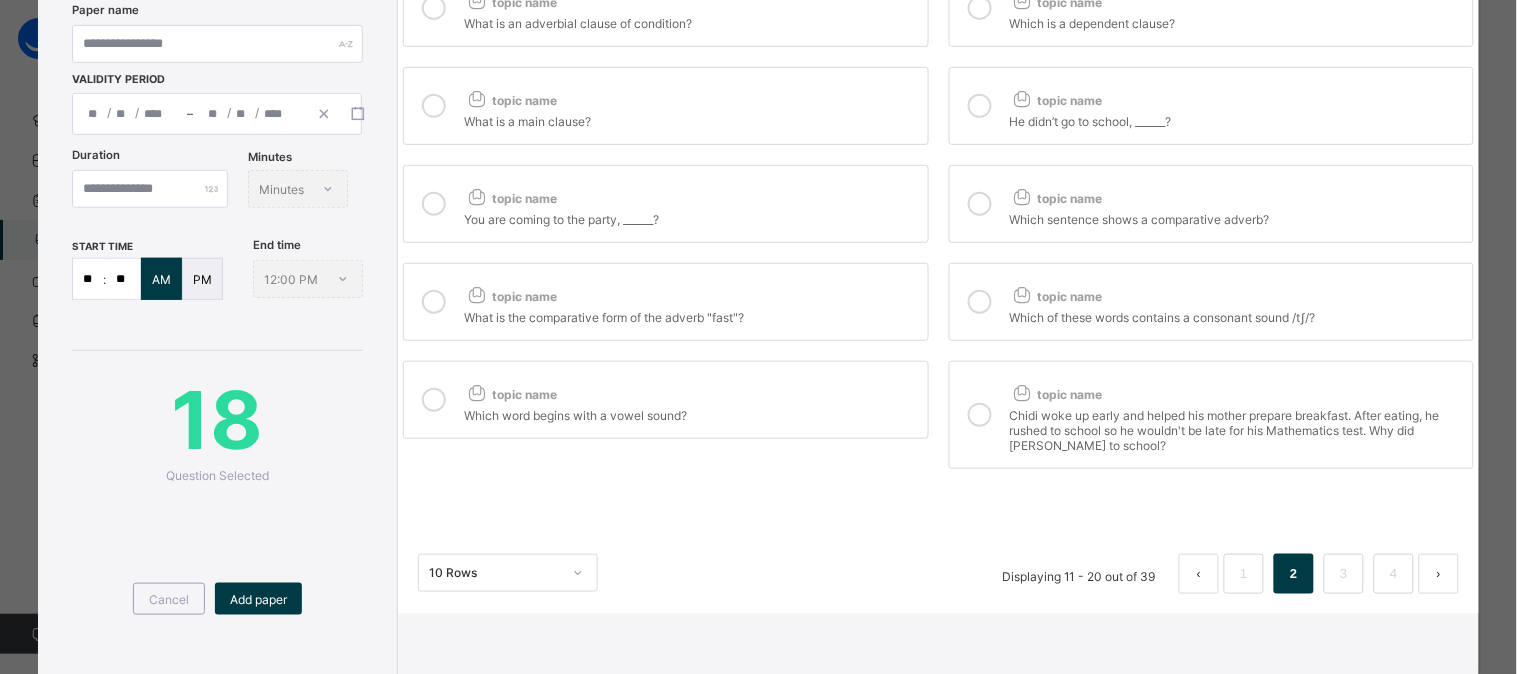 click on "topic name   What is an adverbial clause of condition?       topic name   Which is a dependent clause?       topic name   What is a main clause?       topic name   He didn’t go to school, ______?       topic name   You are coming to the party, ______?       topic name   Which sentence shows a comparative adverb?       topic name   What is the comparative form of the adverb "fast"?       topic name   Which of these words contains a consonant sound /tʃ/?       topic name   Which word begins with a vowel sound?       topic name   Chidi woke up early and helped his mother prepare breakfast. After eating, he rushed to school so he wouldn't be late for his Mathematics test.   Why did Chidi rush to school?" at bounding box center (938, 219) 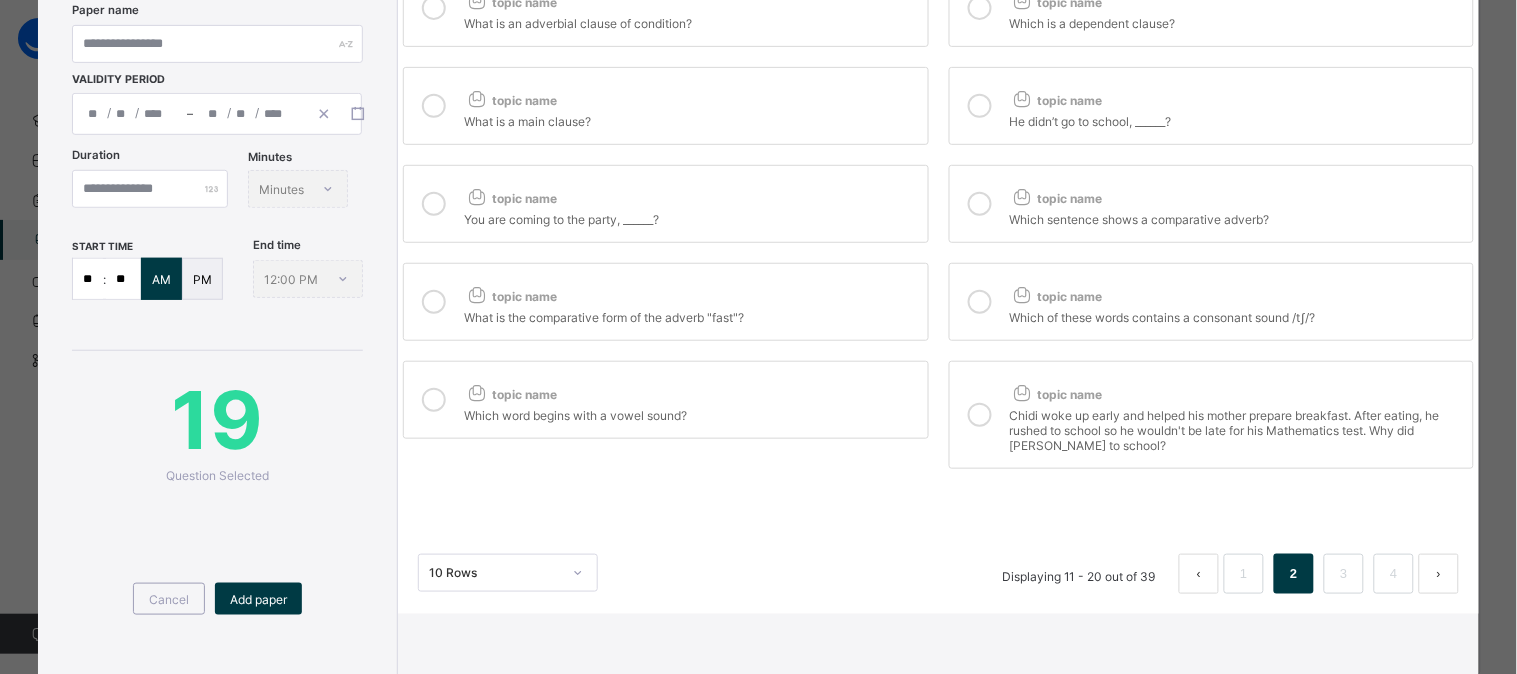 click on "topic name   Which is a dependent clause?" at bounding box center (1211, 8) 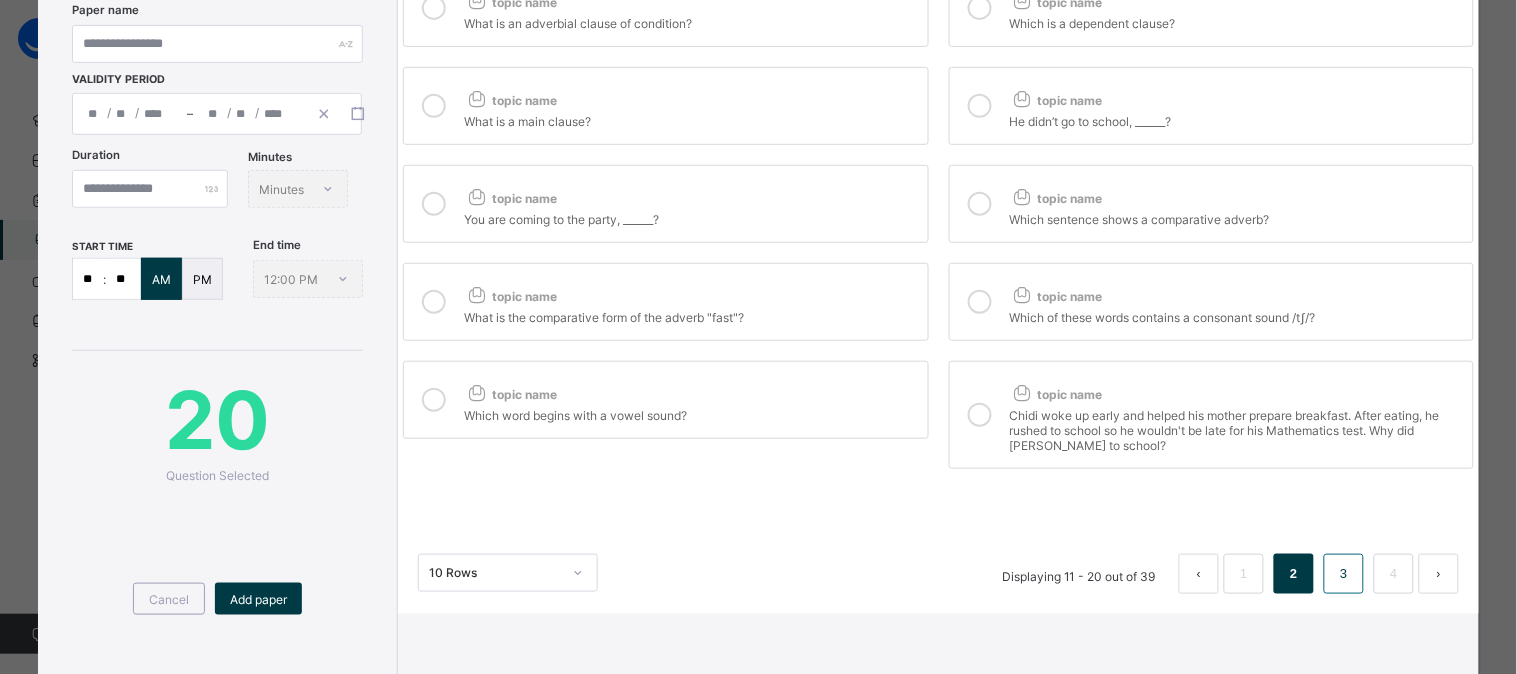 click on "3" at bounding box center [1343, 574] 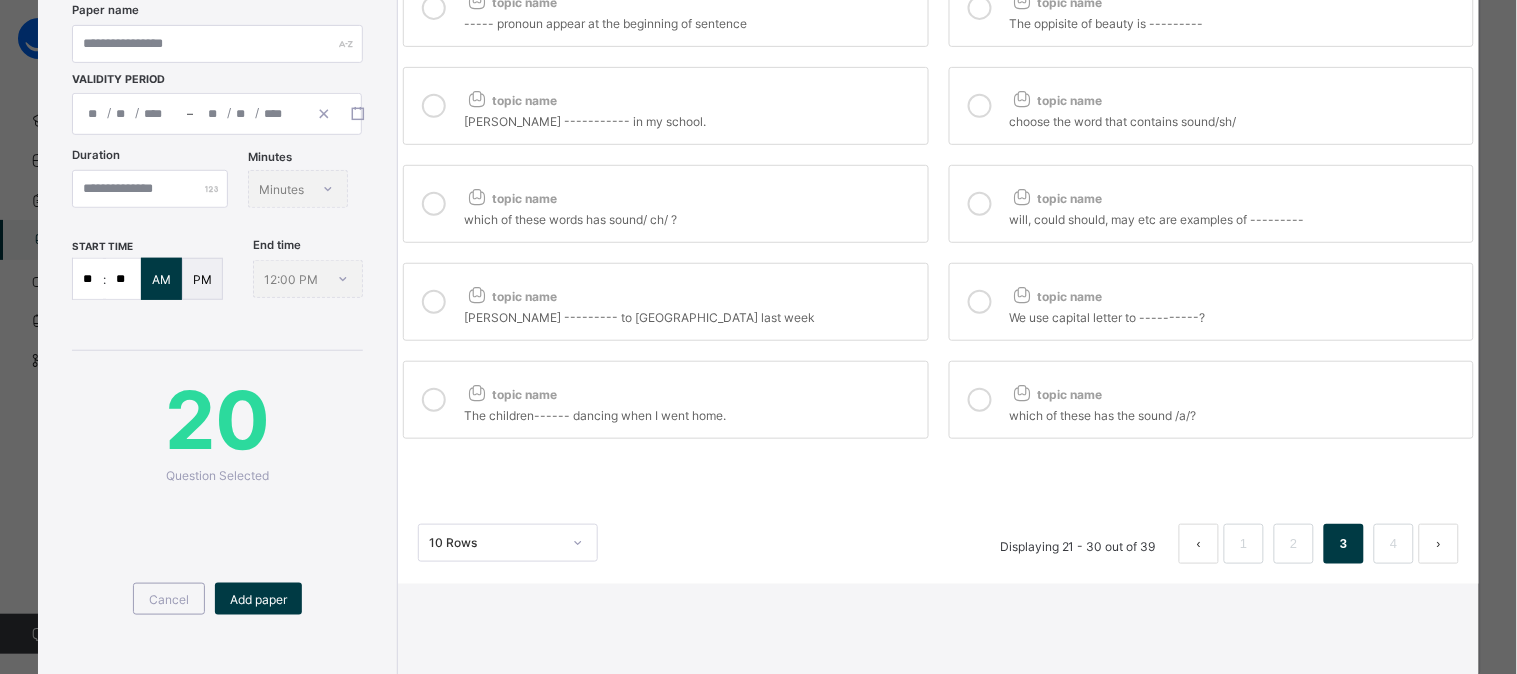 click on "----- pronoun  appear at the beginning of sentence" at bounding box center [690, 21] 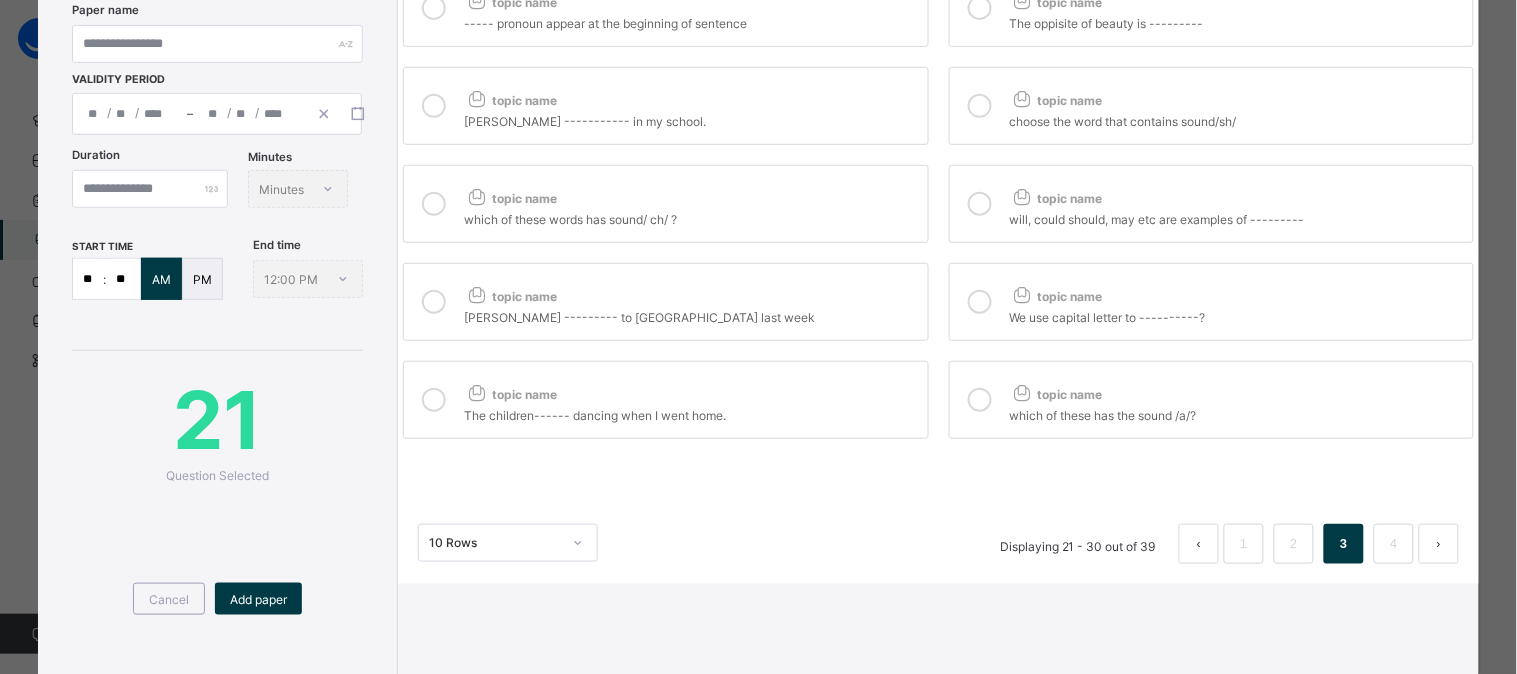 click on "topic name   The oppisite of beauty is ---------" at bounding box center [1211, 8] 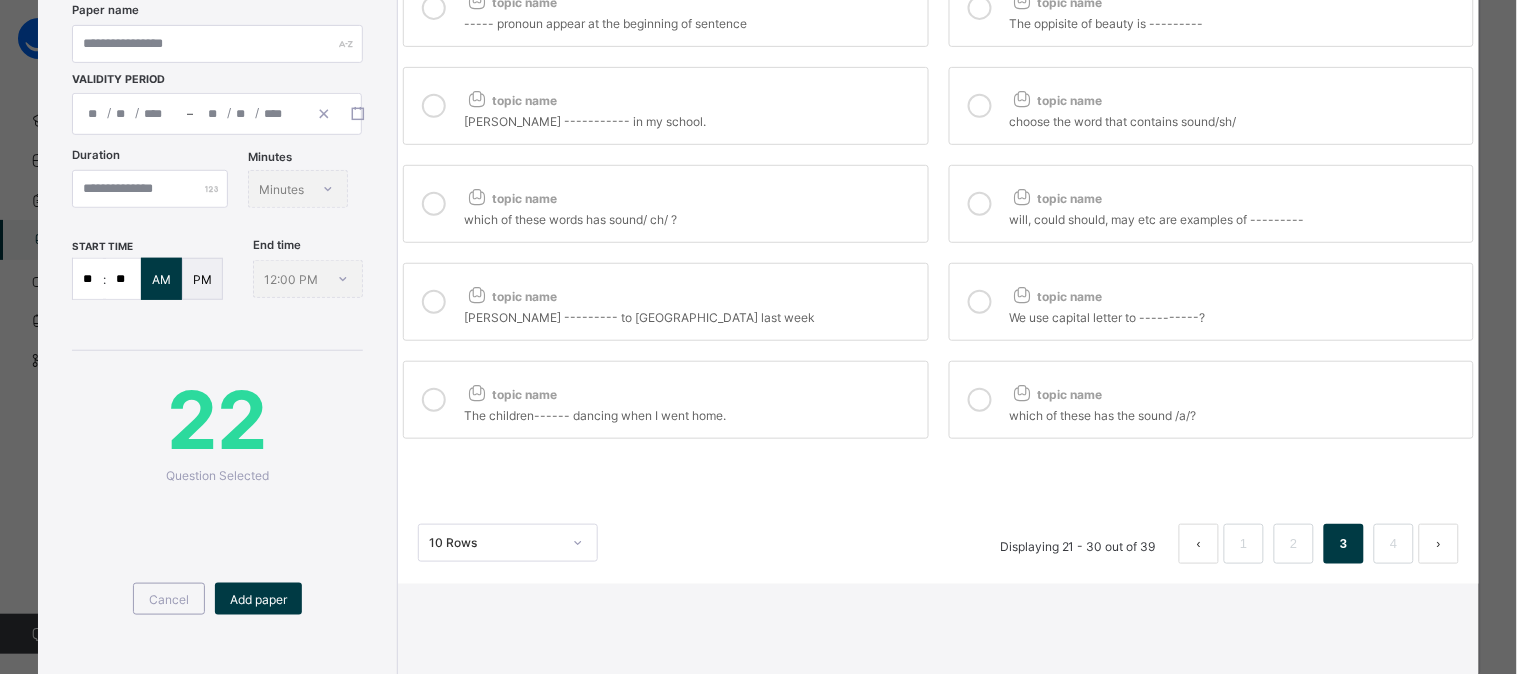click on "topic name   The oppisite of beauty is ---------" at bounding box center (1211, 8) 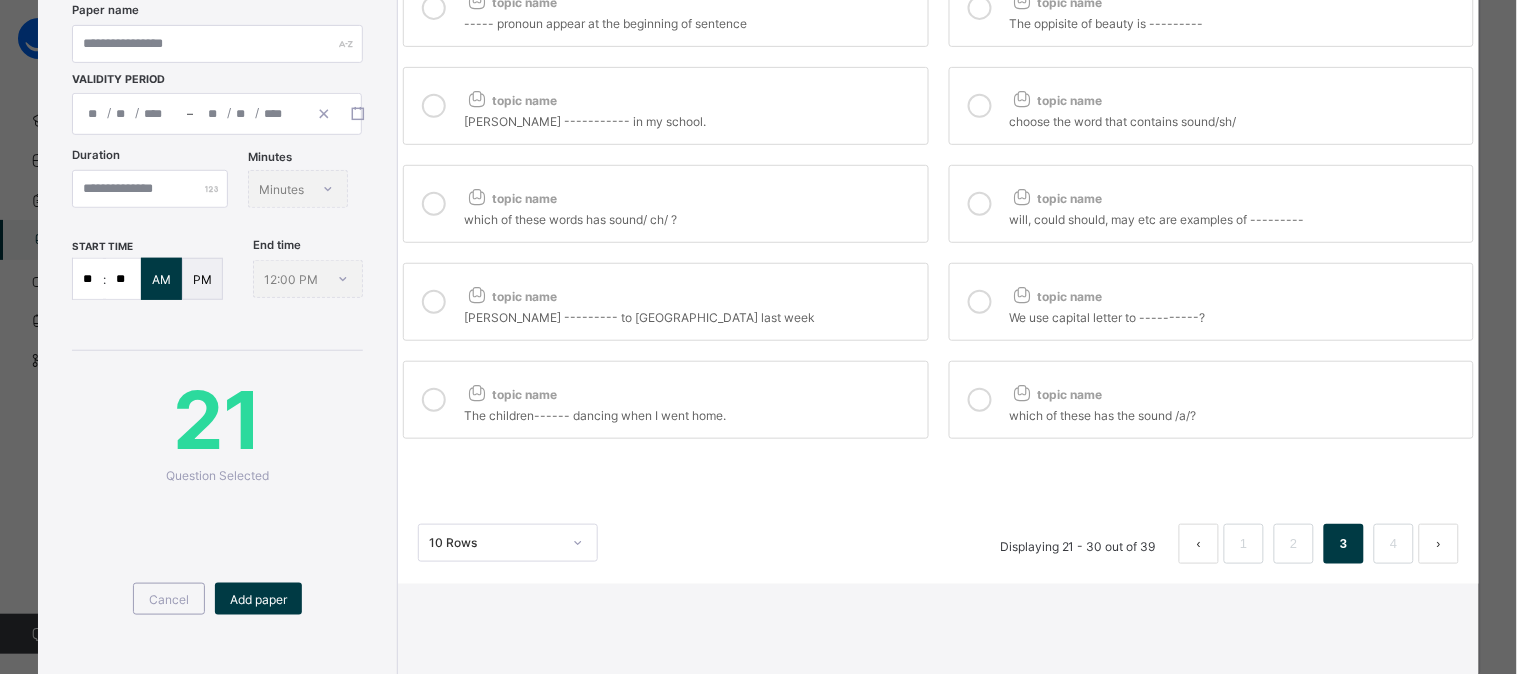 click on "----- pronoun  appear at the beginning of sentence" at bounding box center [690, 21] 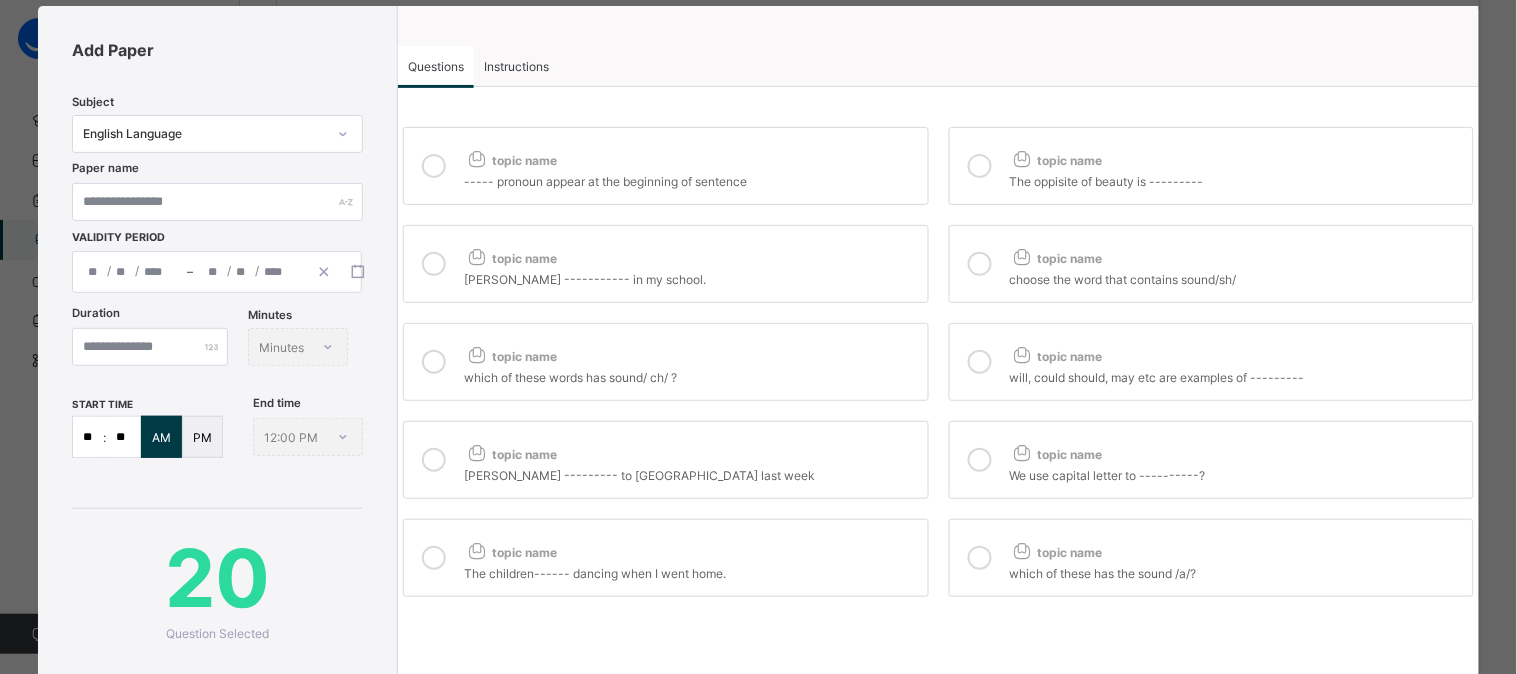 scroll, scrollTop: 42, scrollLeft: 0, axis: vertical 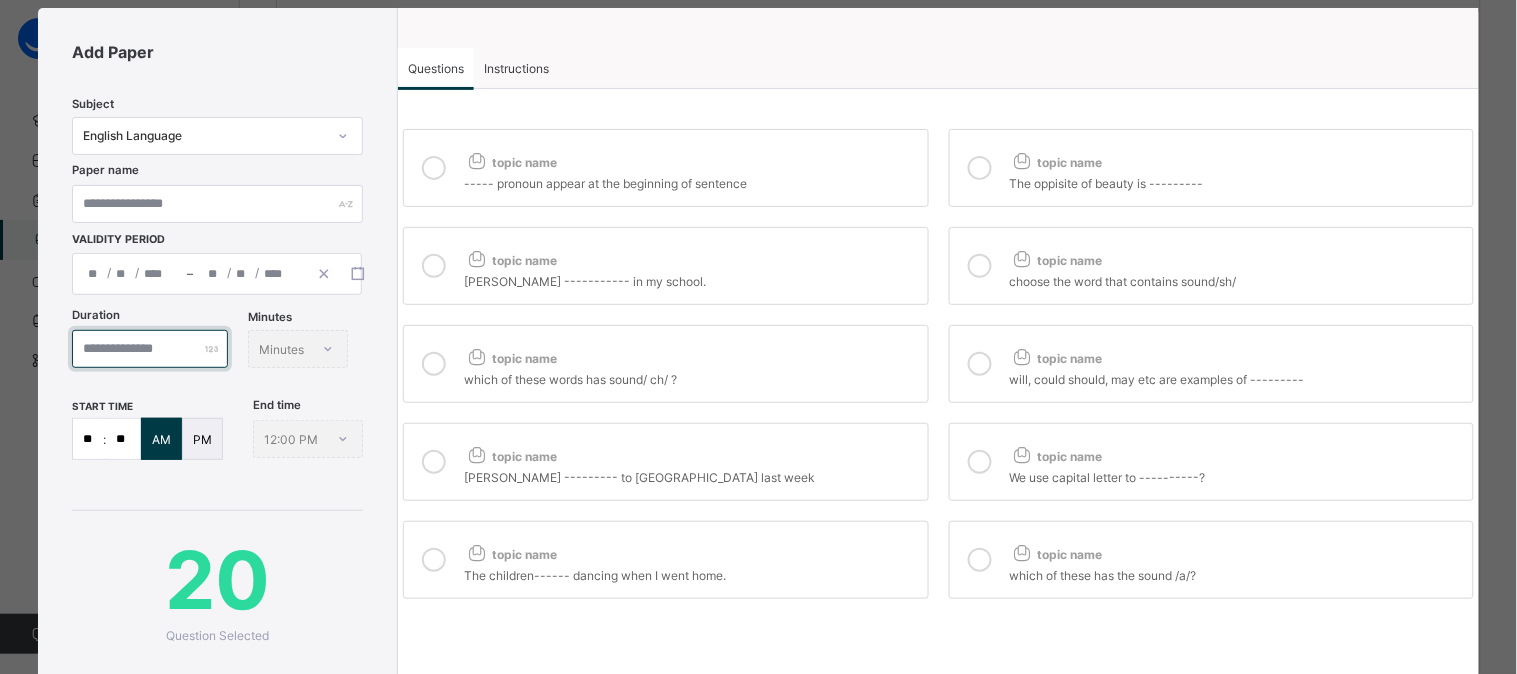 click on "**" at bounding box center (150, 349) 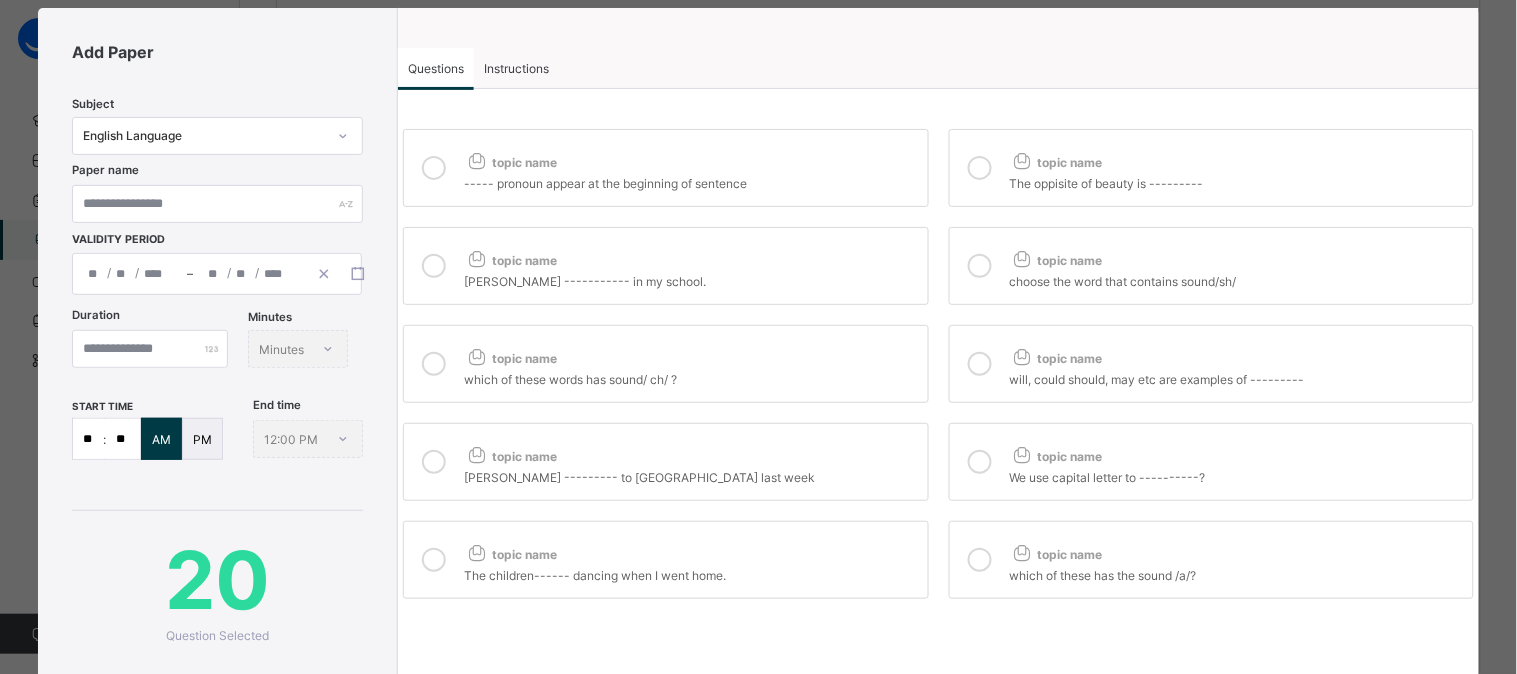 click on "Duration ** Minutes Minutes" at bounding box center [217, 354] 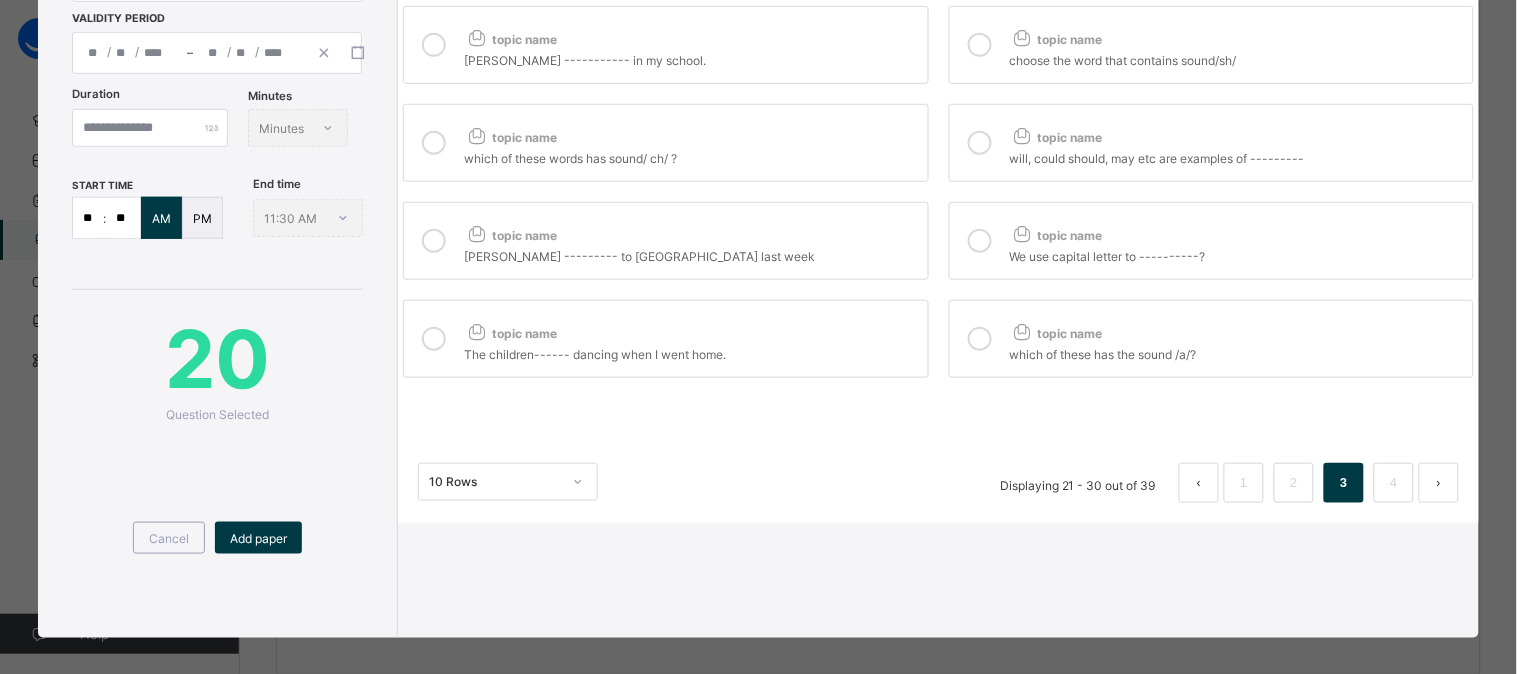 scroll, scrollTop: 274, scrollLeft: 0, axis: vertical 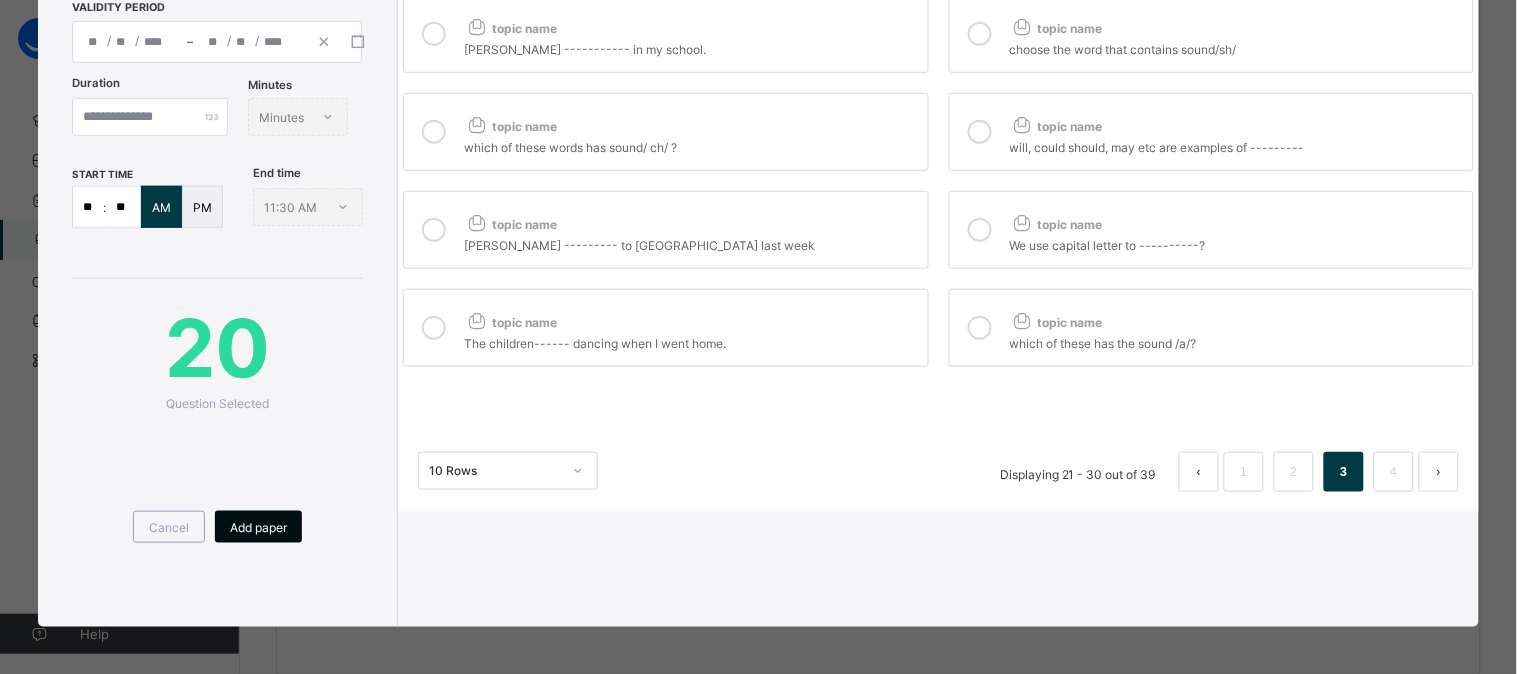 click on "Add paper" at bounding box center [258, 527] 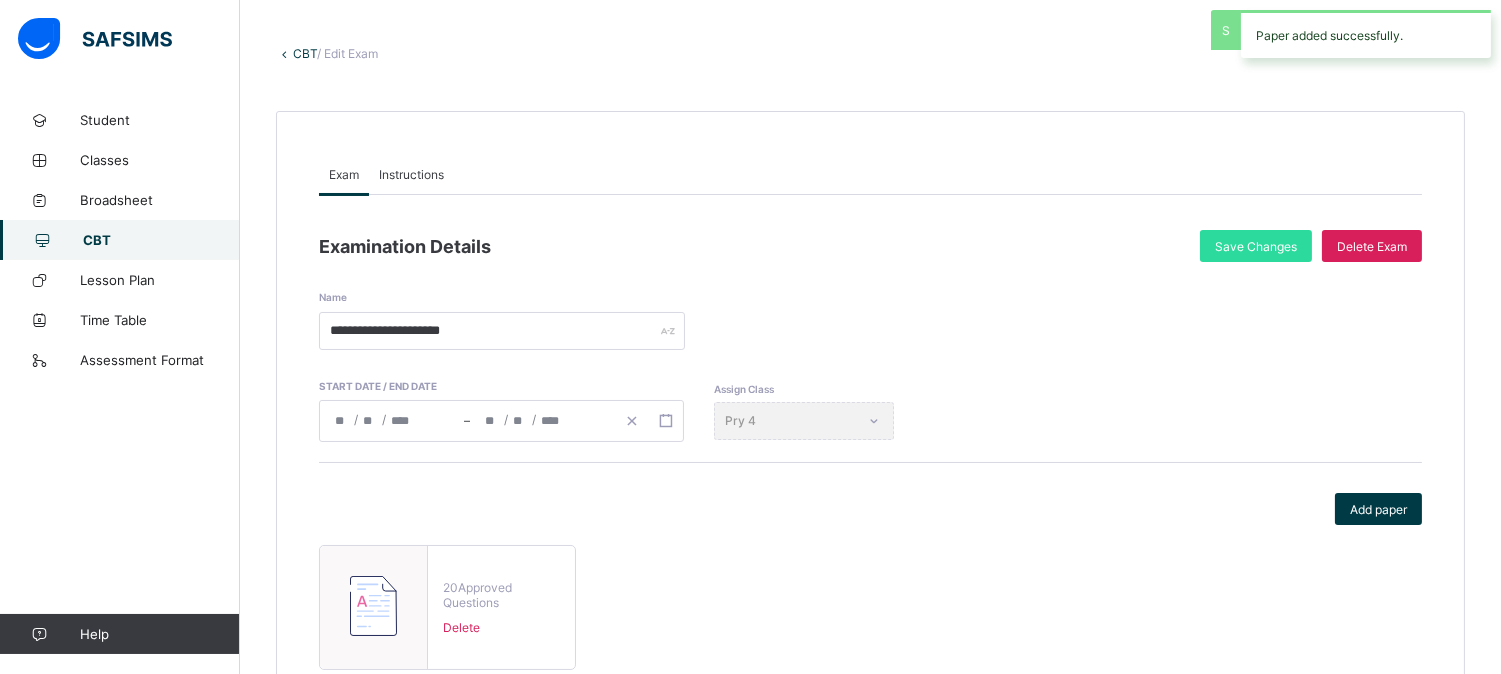 scroll, scrollTop: 52, scrollLeft: 0, axis: vertical 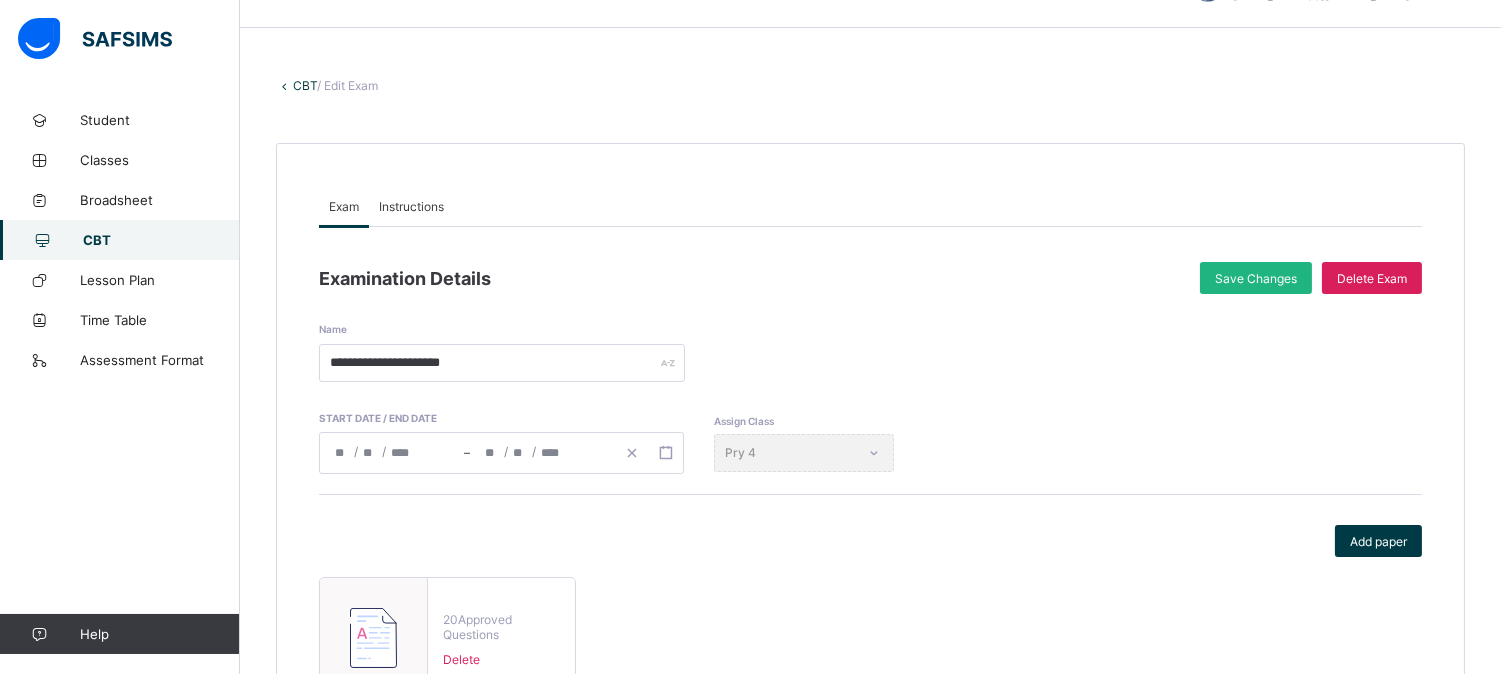 click on "Save Changes" at bounding box center (1256, 278) 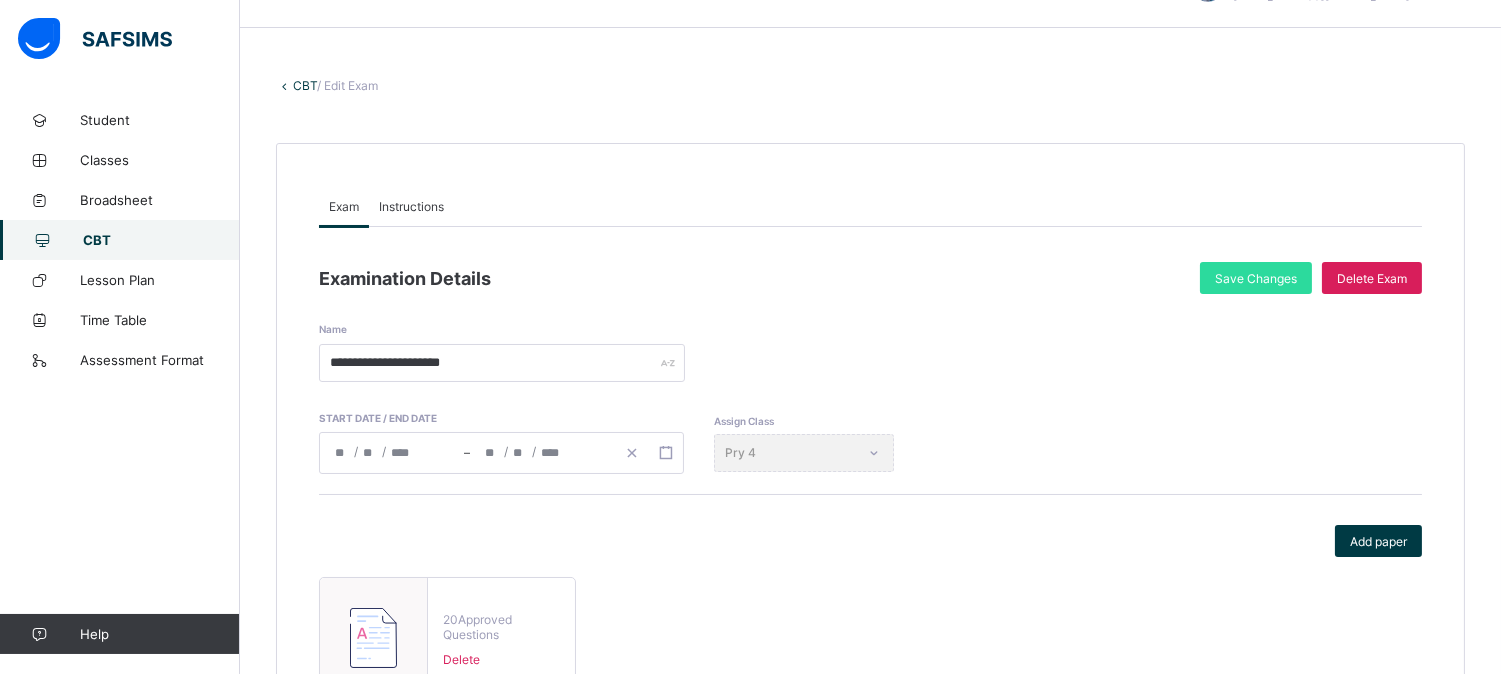 click on "CBT" at bounding box center (305, 85) 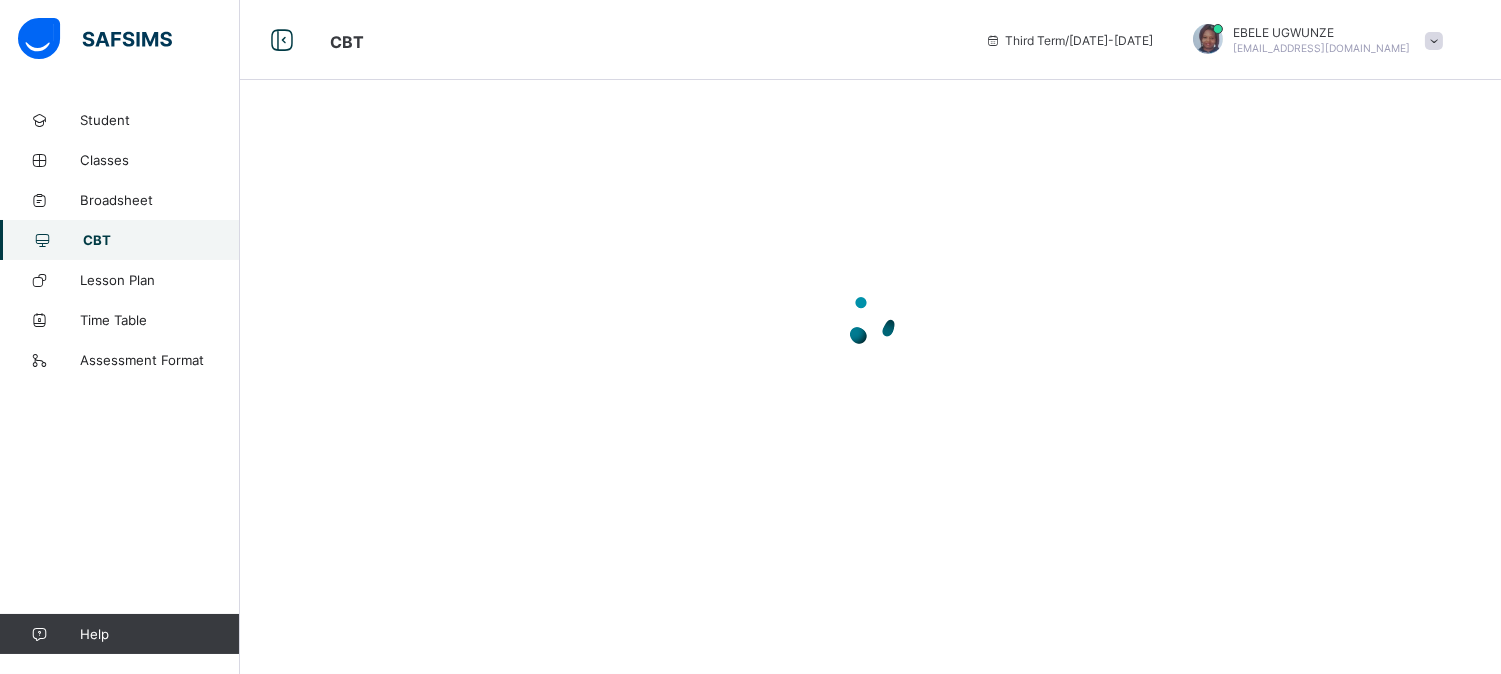 scroll, scrollTop: 0, scrollLeft: 0, axis: both 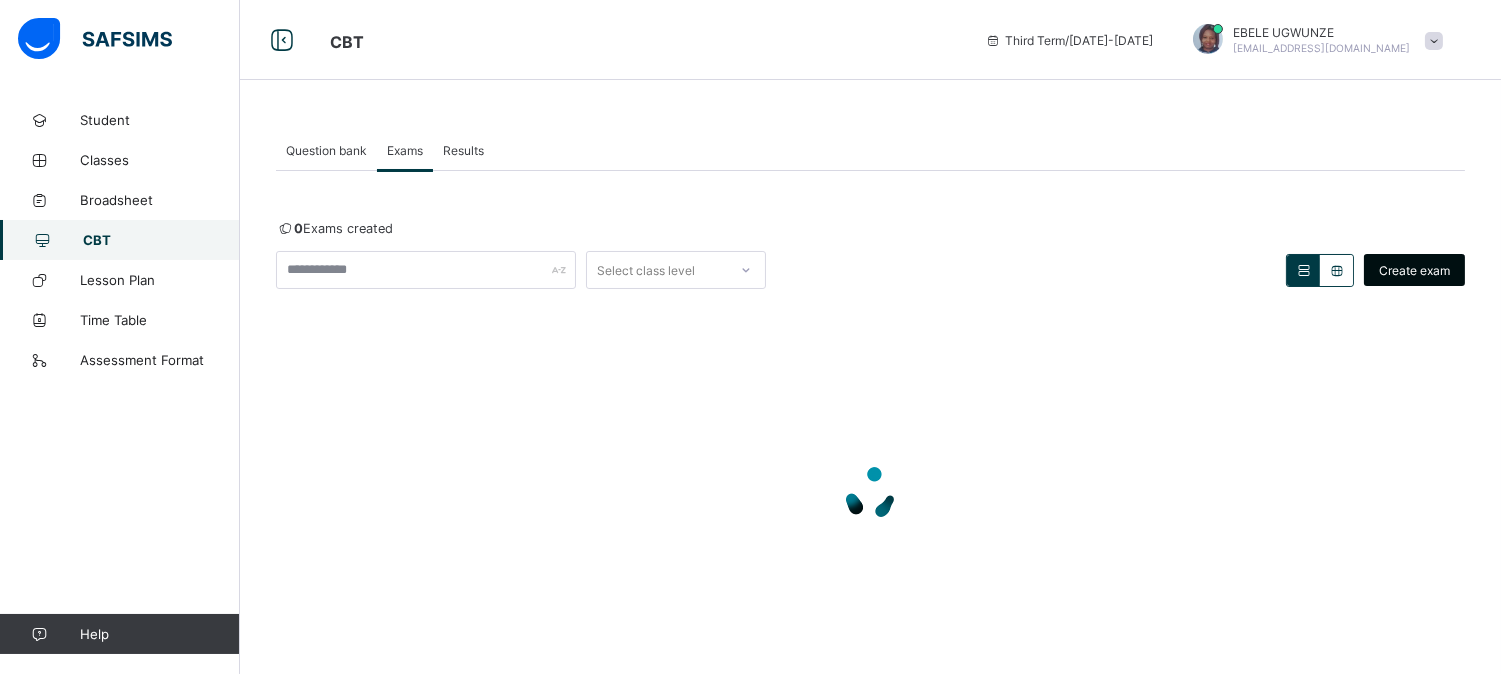 click on "Create exam" at bounding box center [1414, 270] 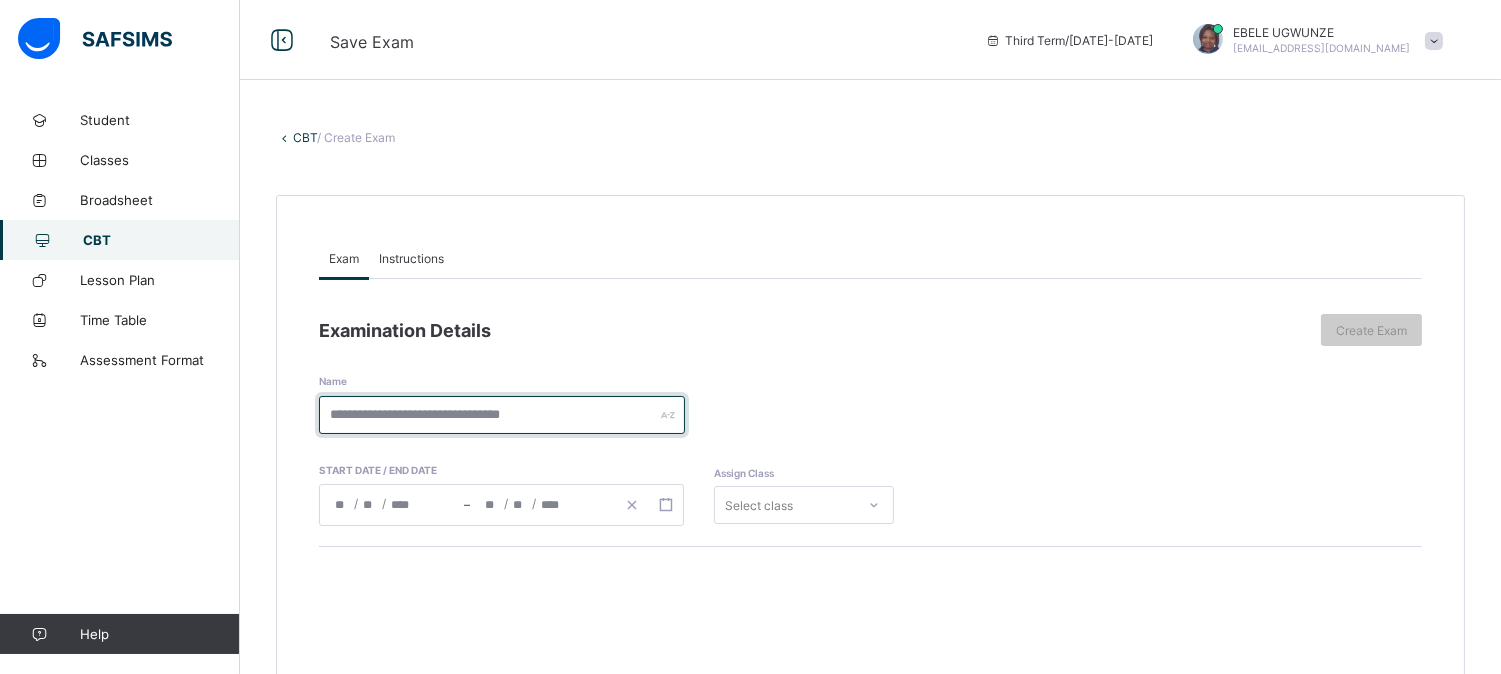 click at bounding box center (502, 415) 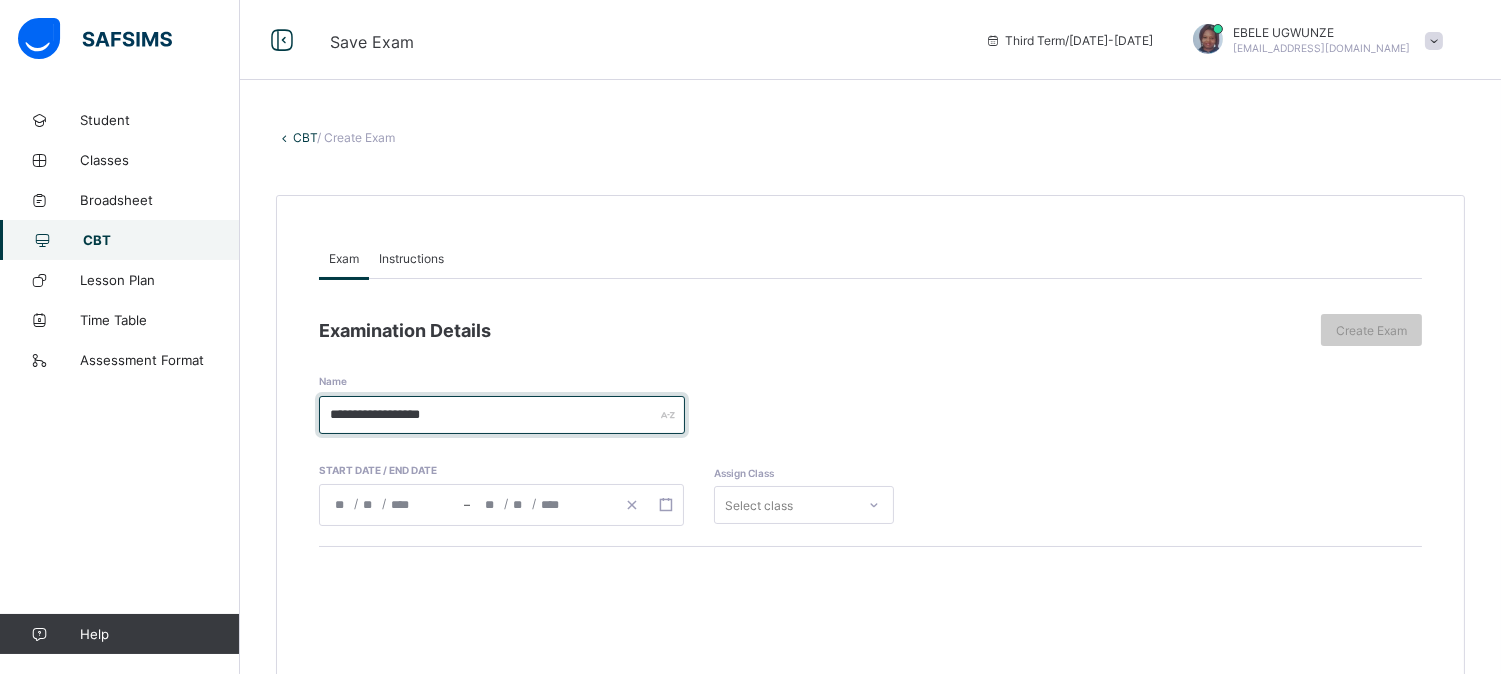 type on "**********" 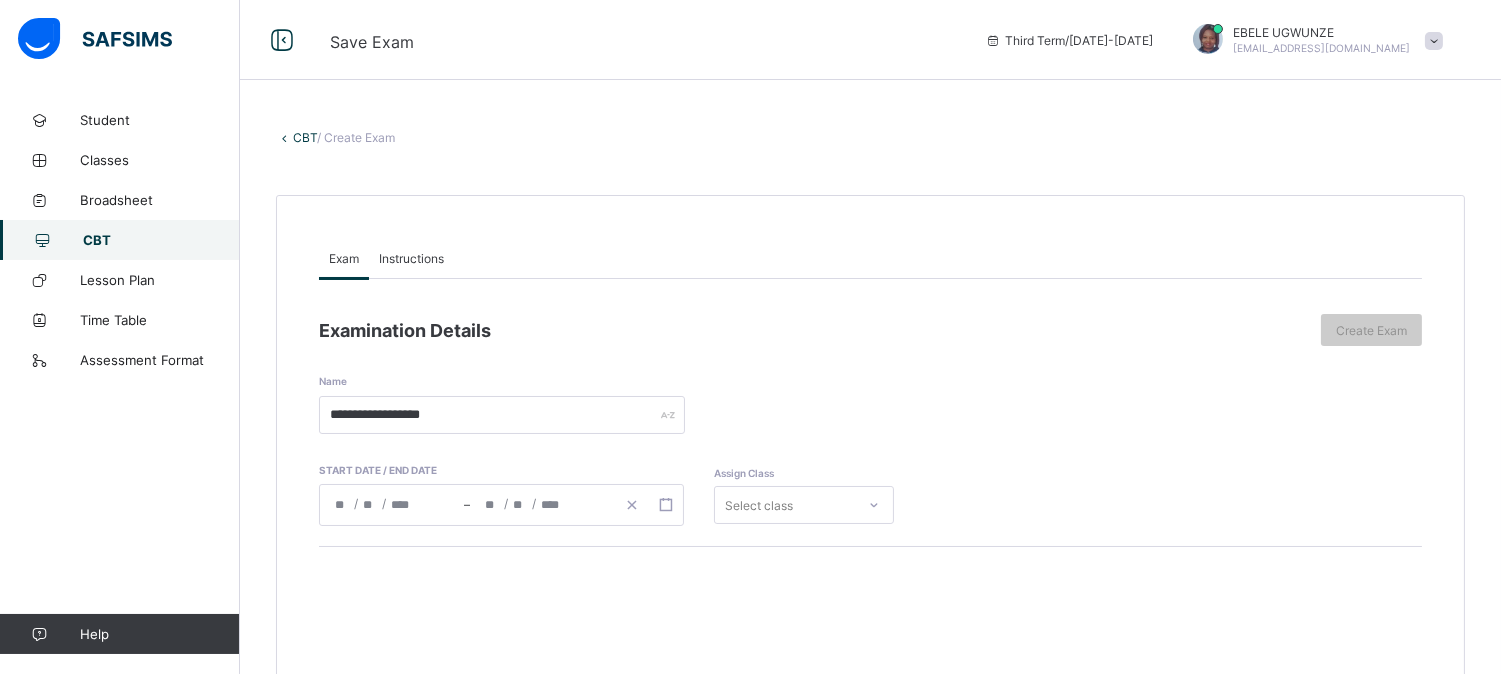 click on "/ /" at bounding box center [392, 505] 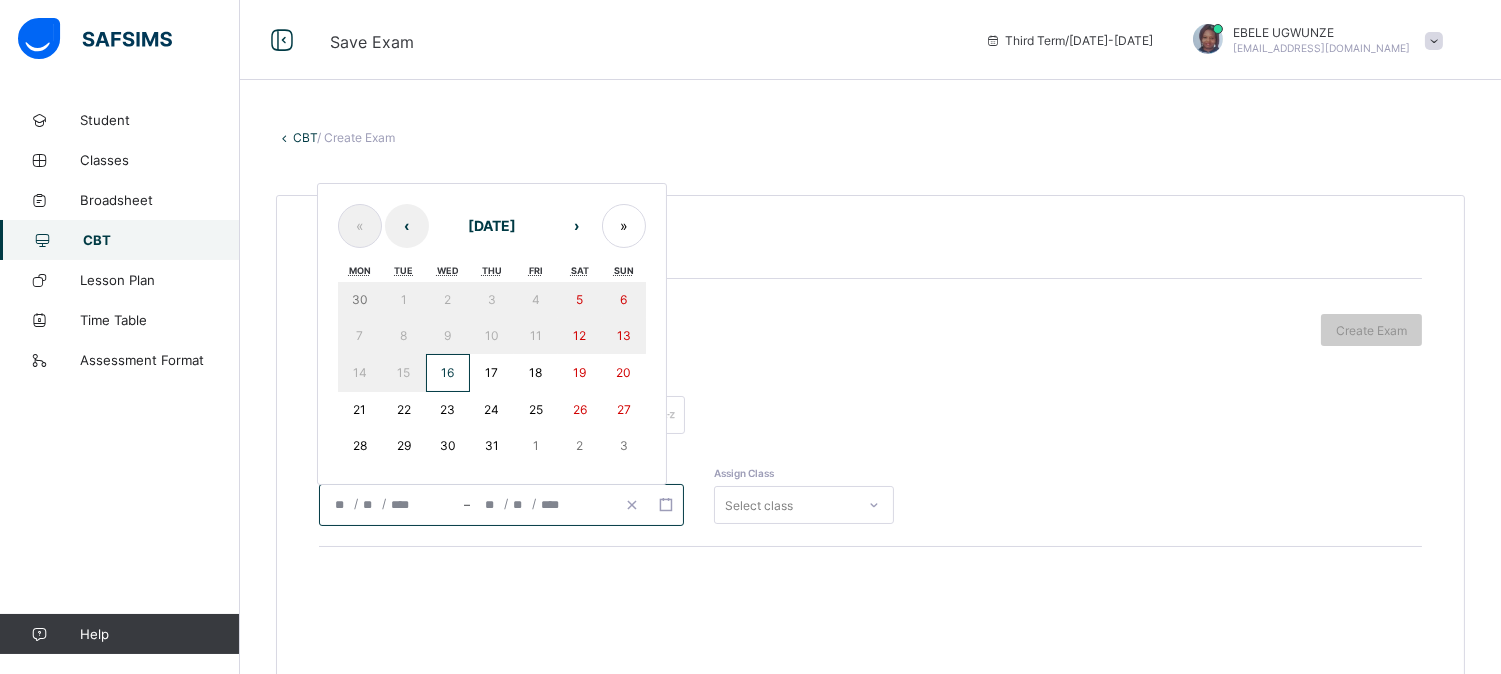 click on "16" at bounding box center (448, 373) 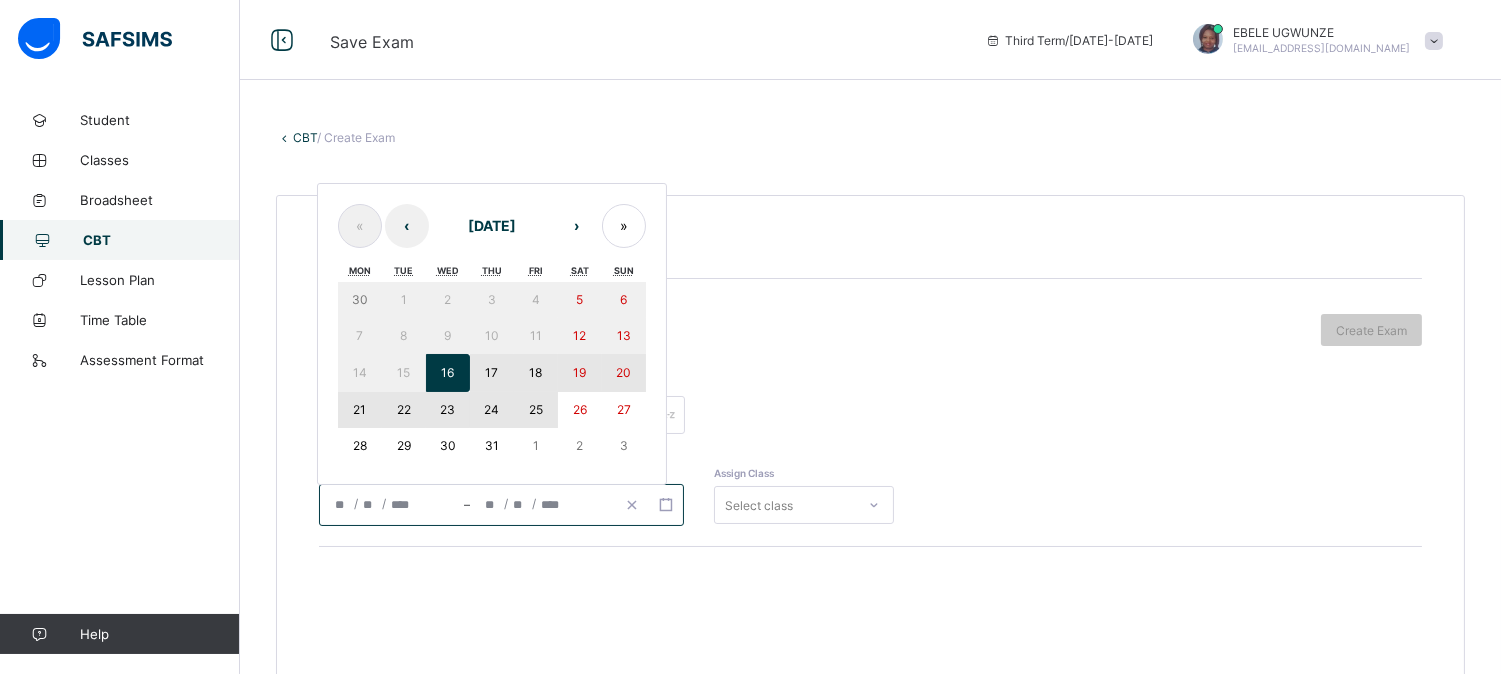 click on "25" at bounding box center [536, 409] 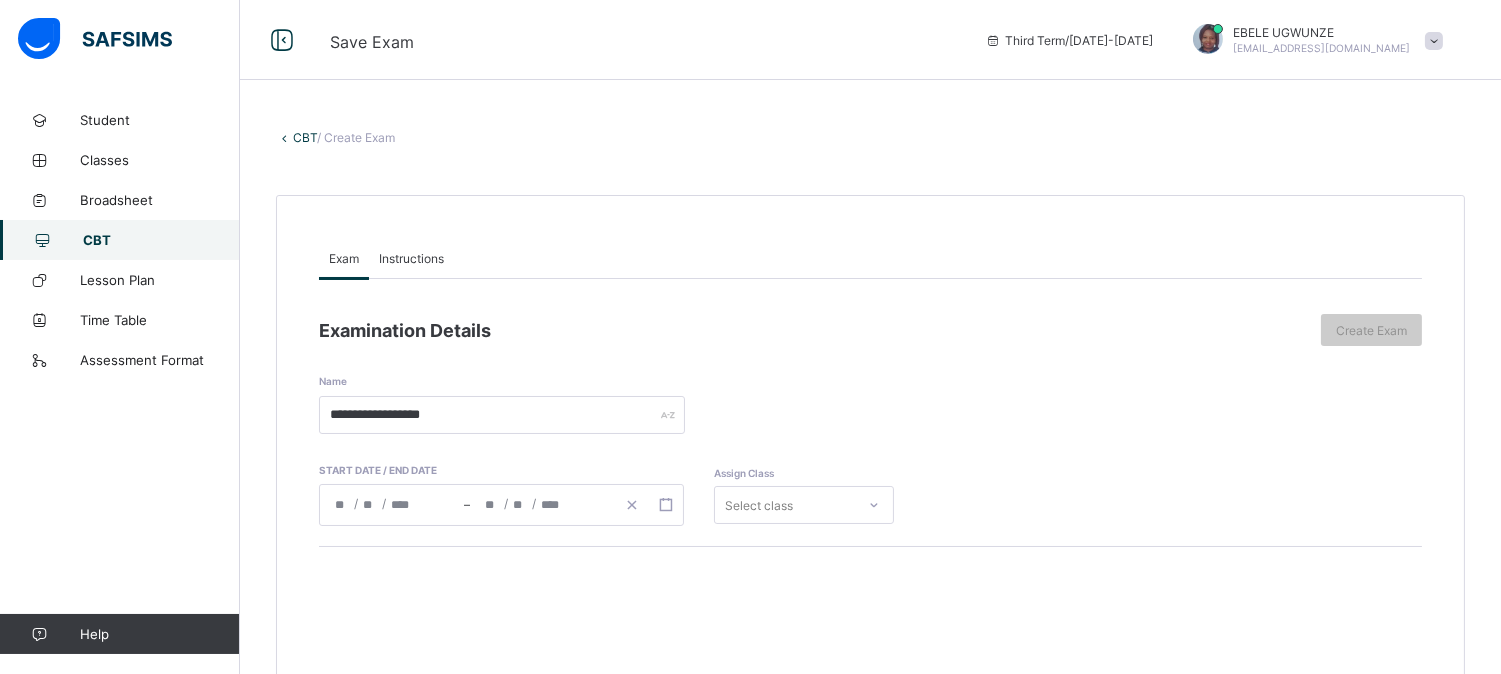 click on "Select class" at bounding box center [804, 505] 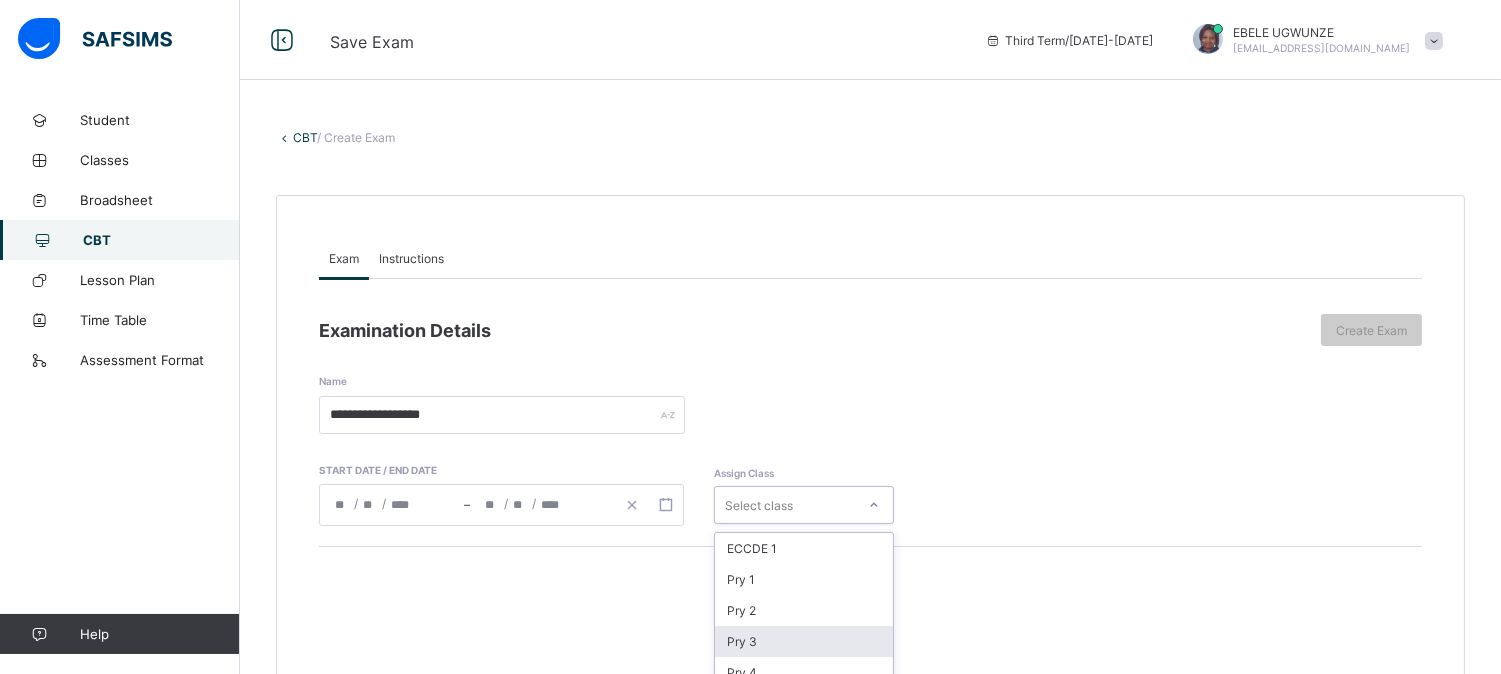scroll, scrollTop: 167, scrollLeft: 0, axis: vertical 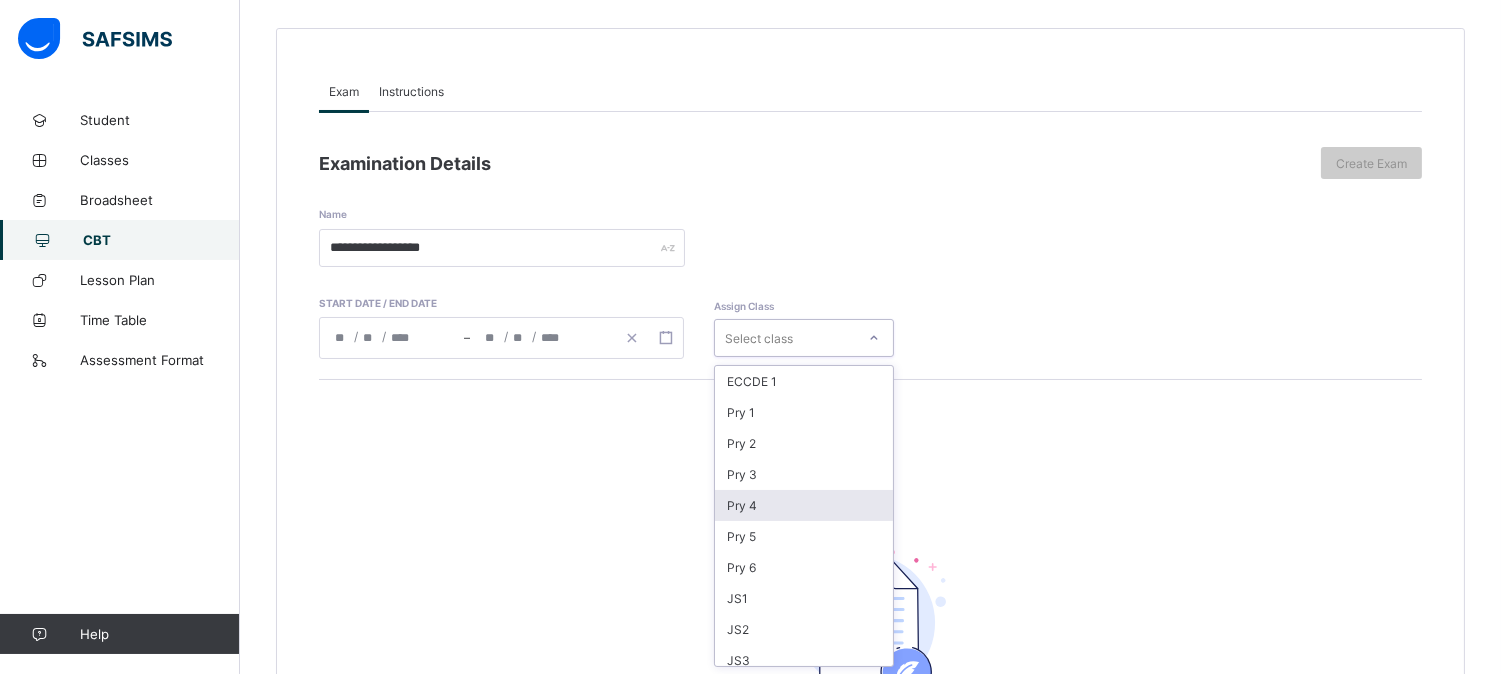 click on "Pry 4" at bounding box center (804, 505) 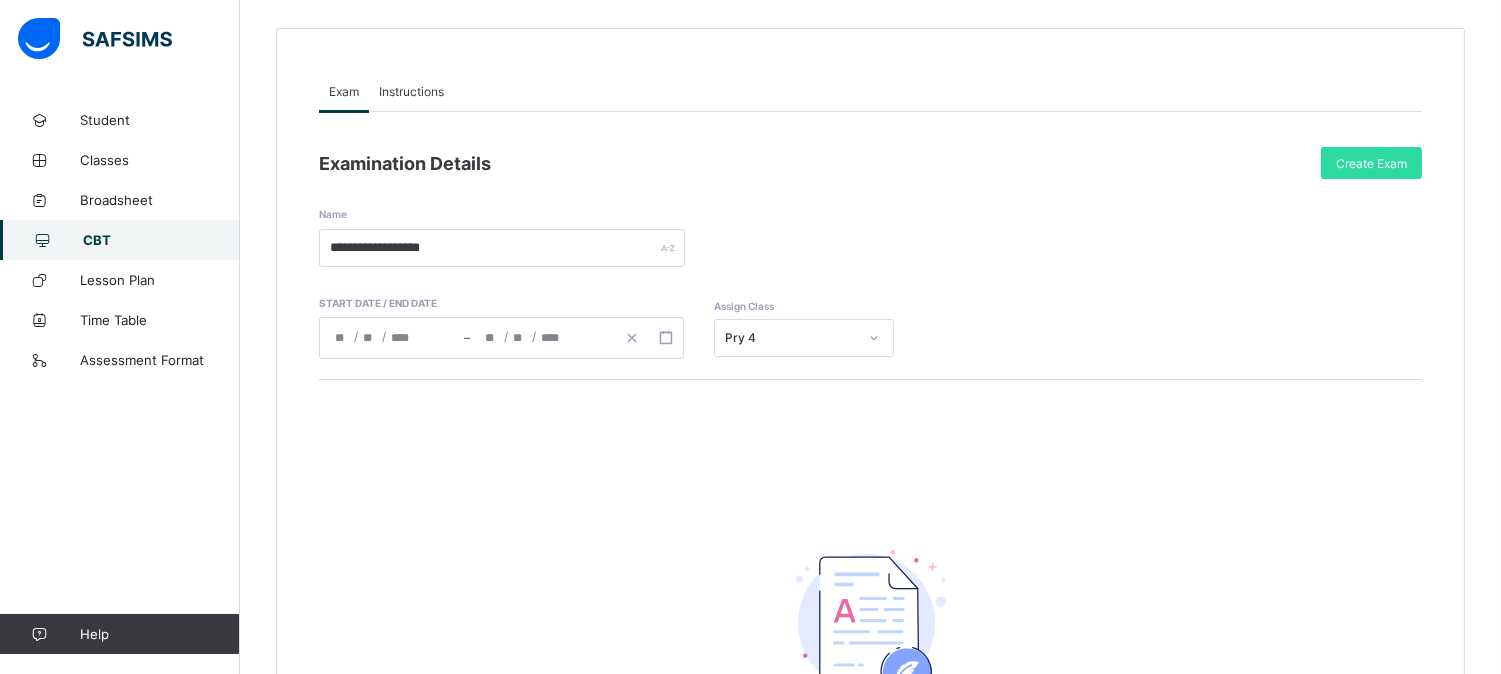 click on "Instructions" at bounding box center [411, 91] 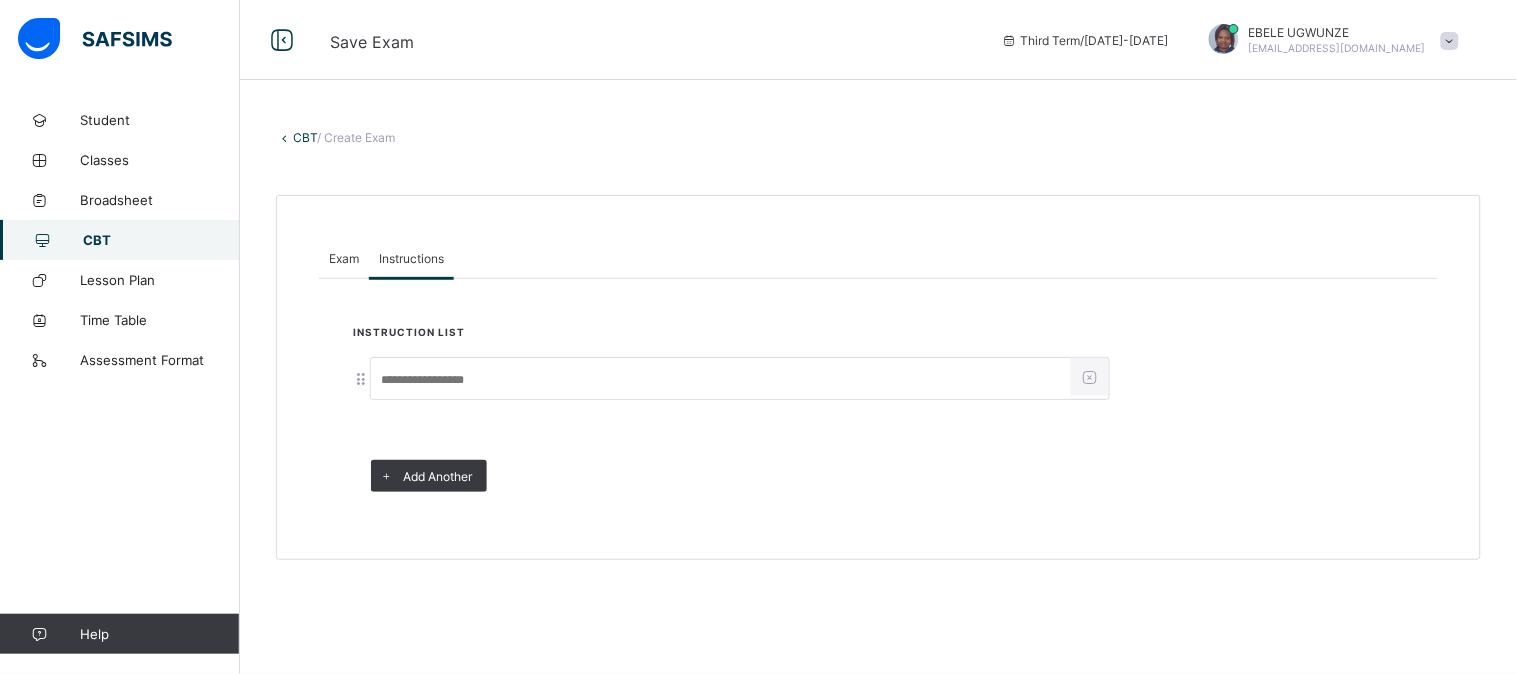 click at bounding box center (721, 380) 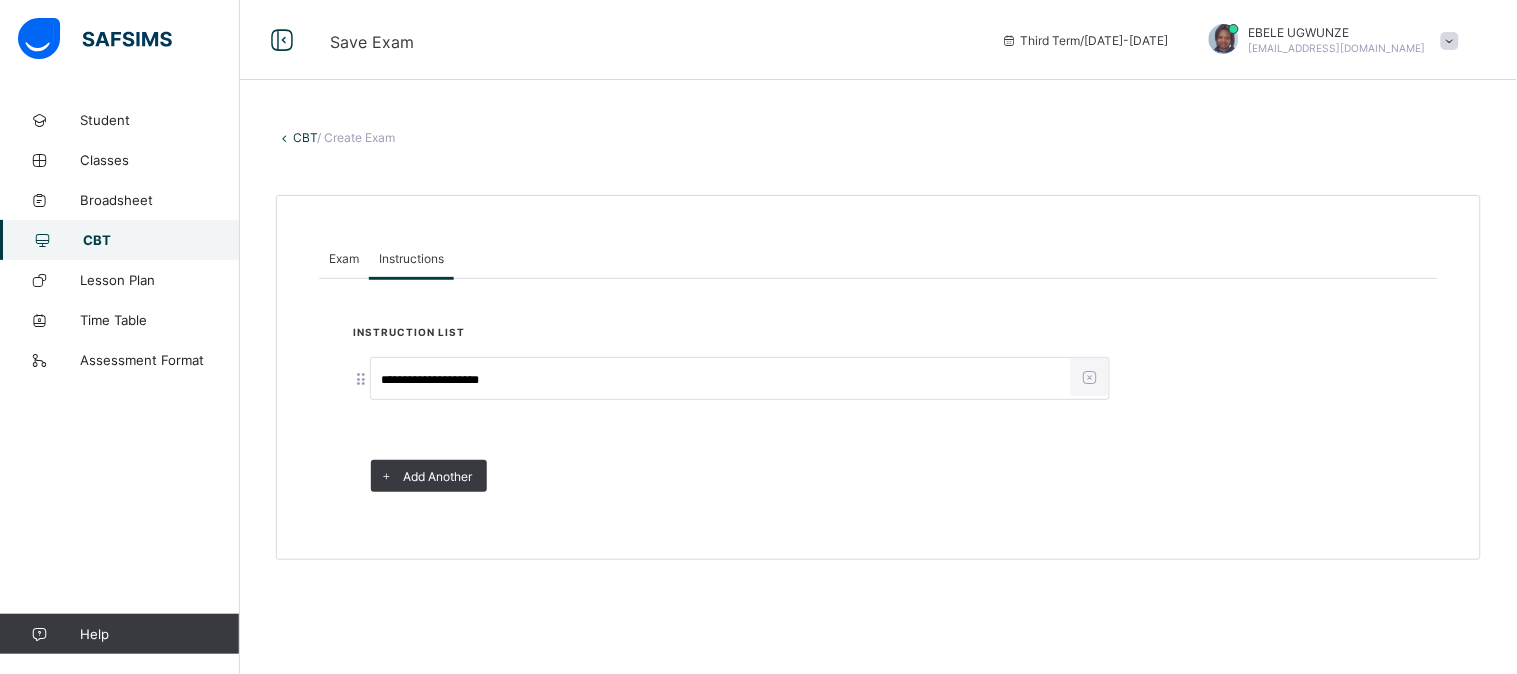 type on "**********" 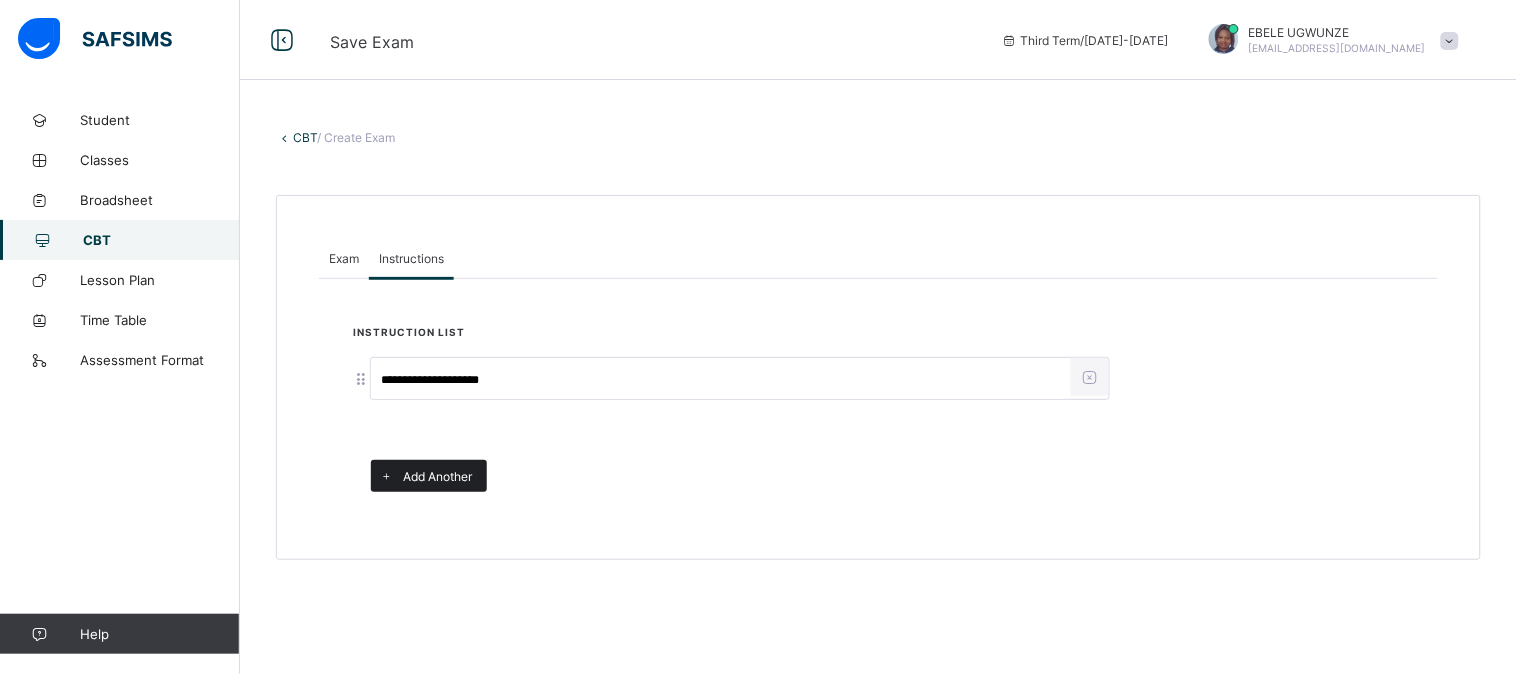 click on "Add Another" at bounding box center [429, 476] 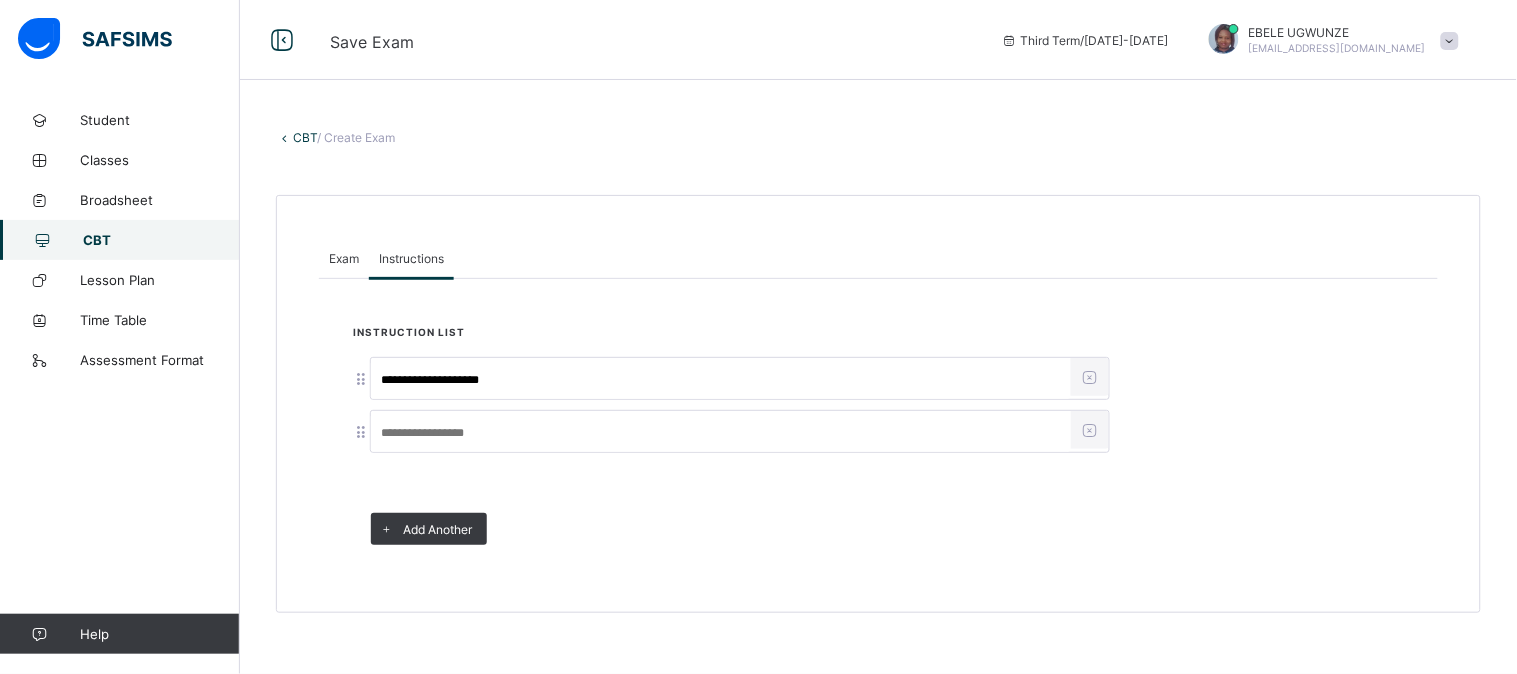 click at bounding box center (1090, 430) 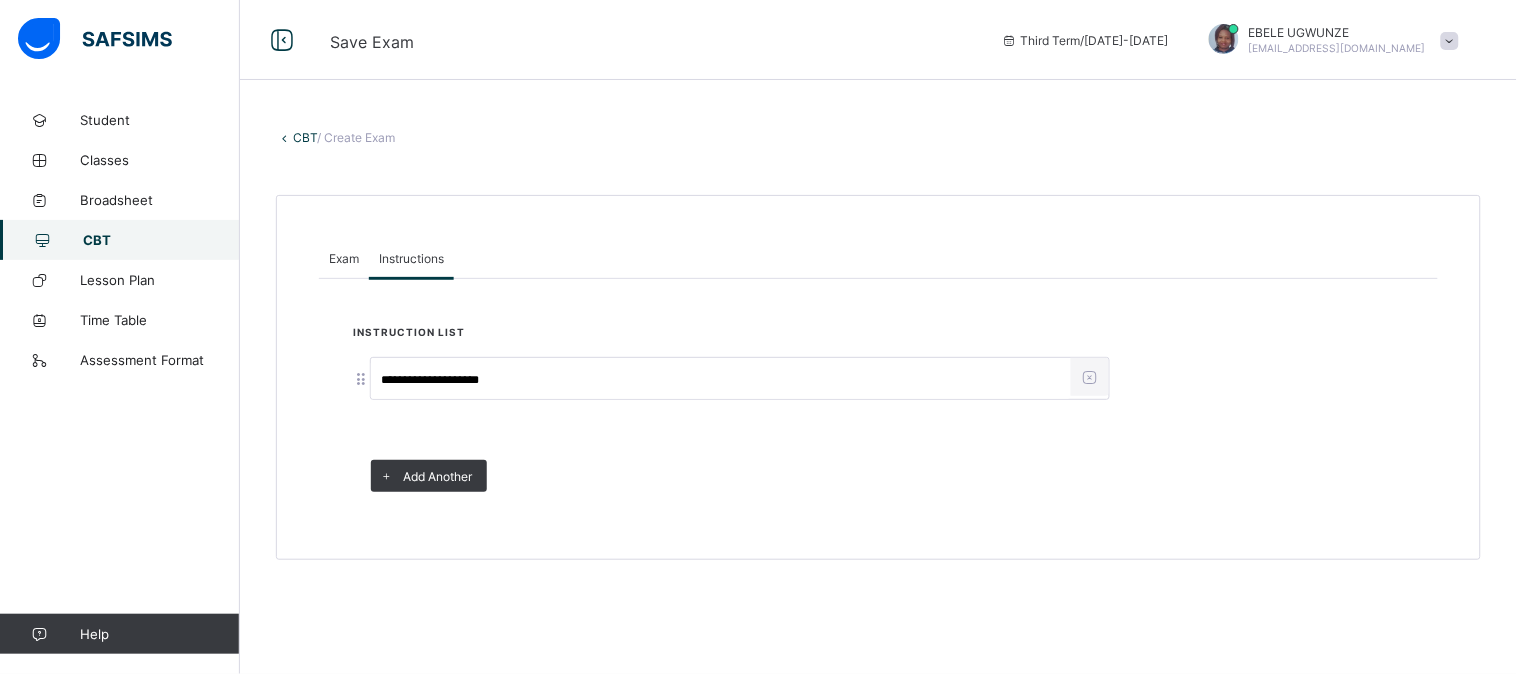 click on "Exam" at bounding box center (344, 258) 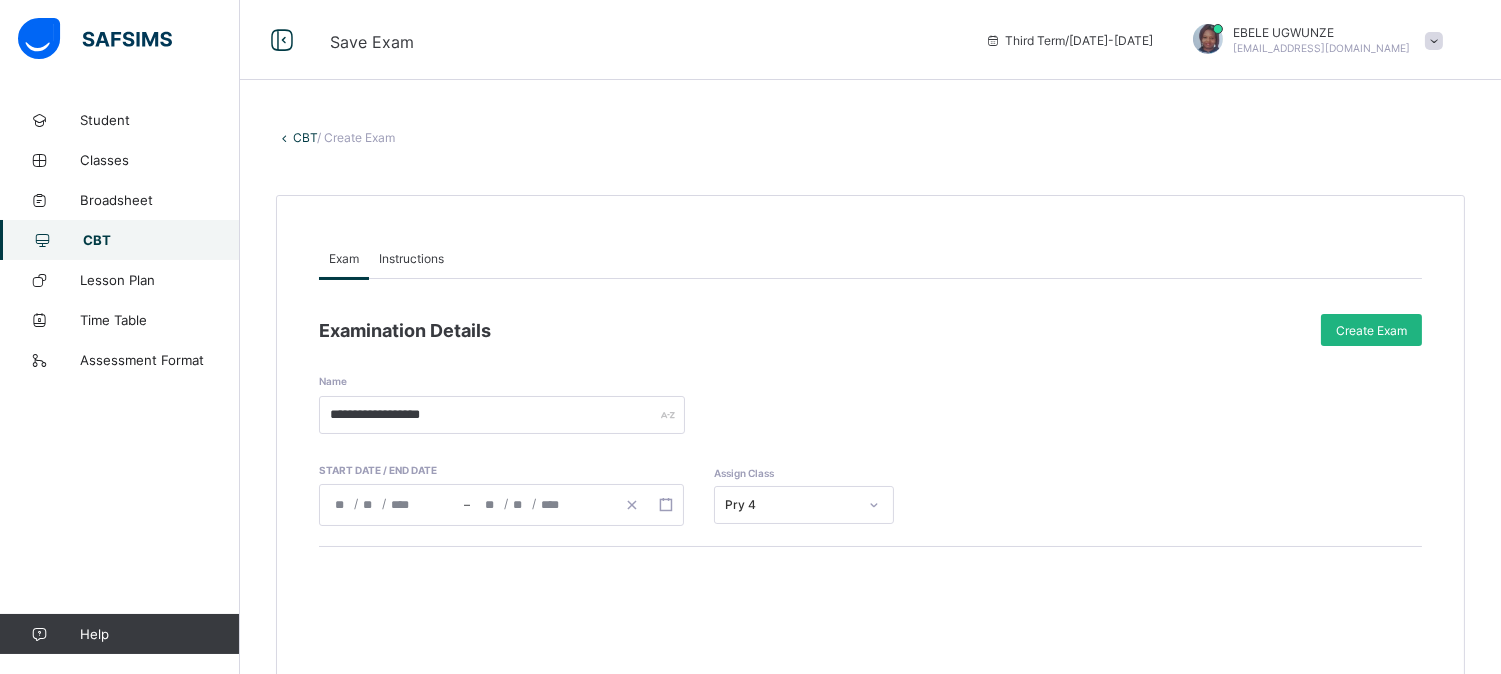 click on "Create Exam" at bounding box center (1371, 330) 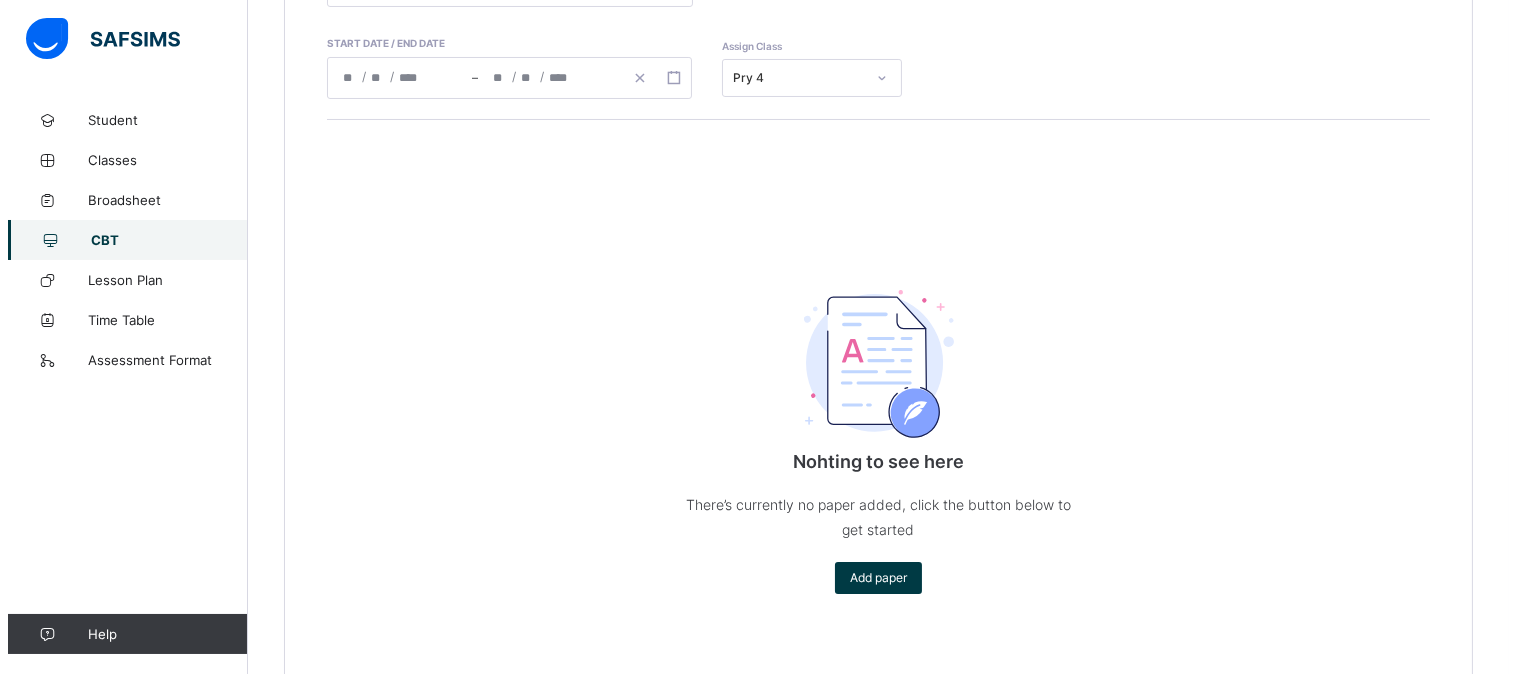 scroll, scrollTop: 454, scrollLeft: 0, axis: vertical 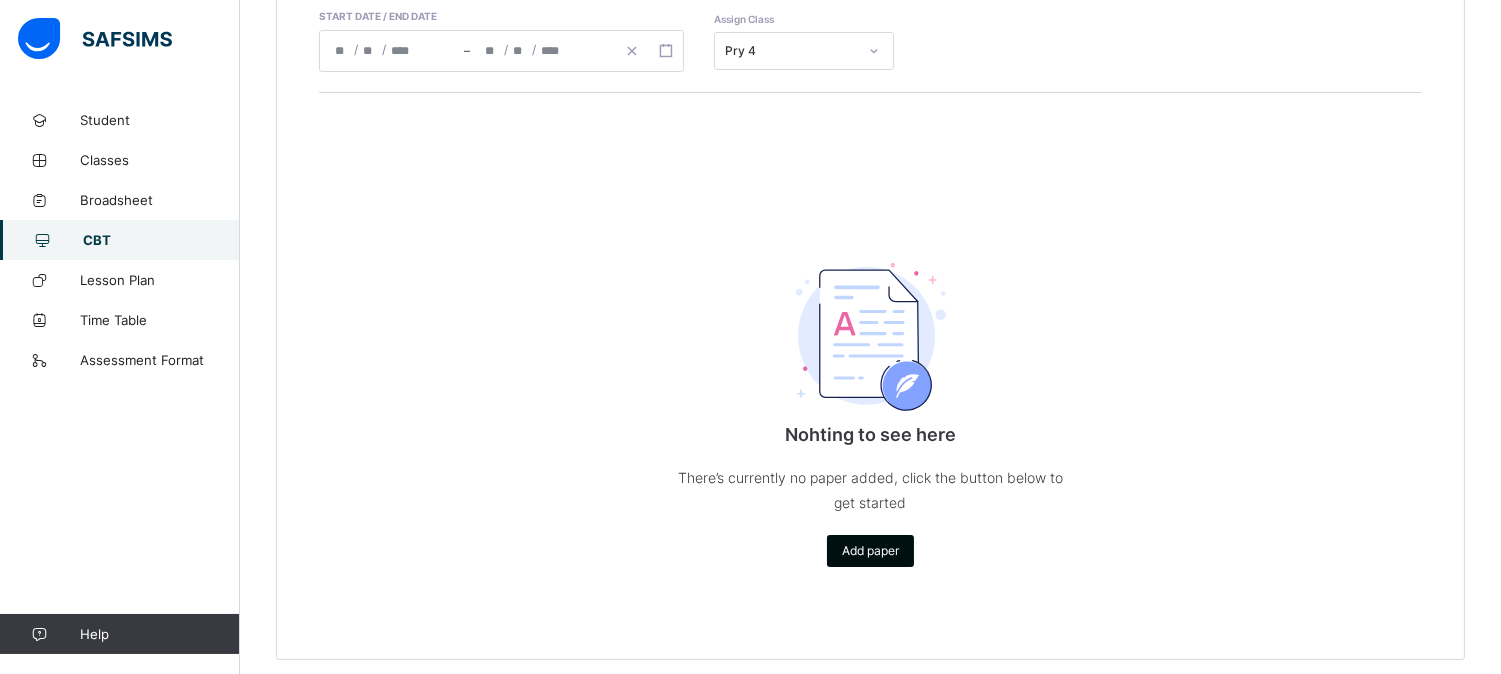 click on "Add paper" at bounding box center (870, 550) 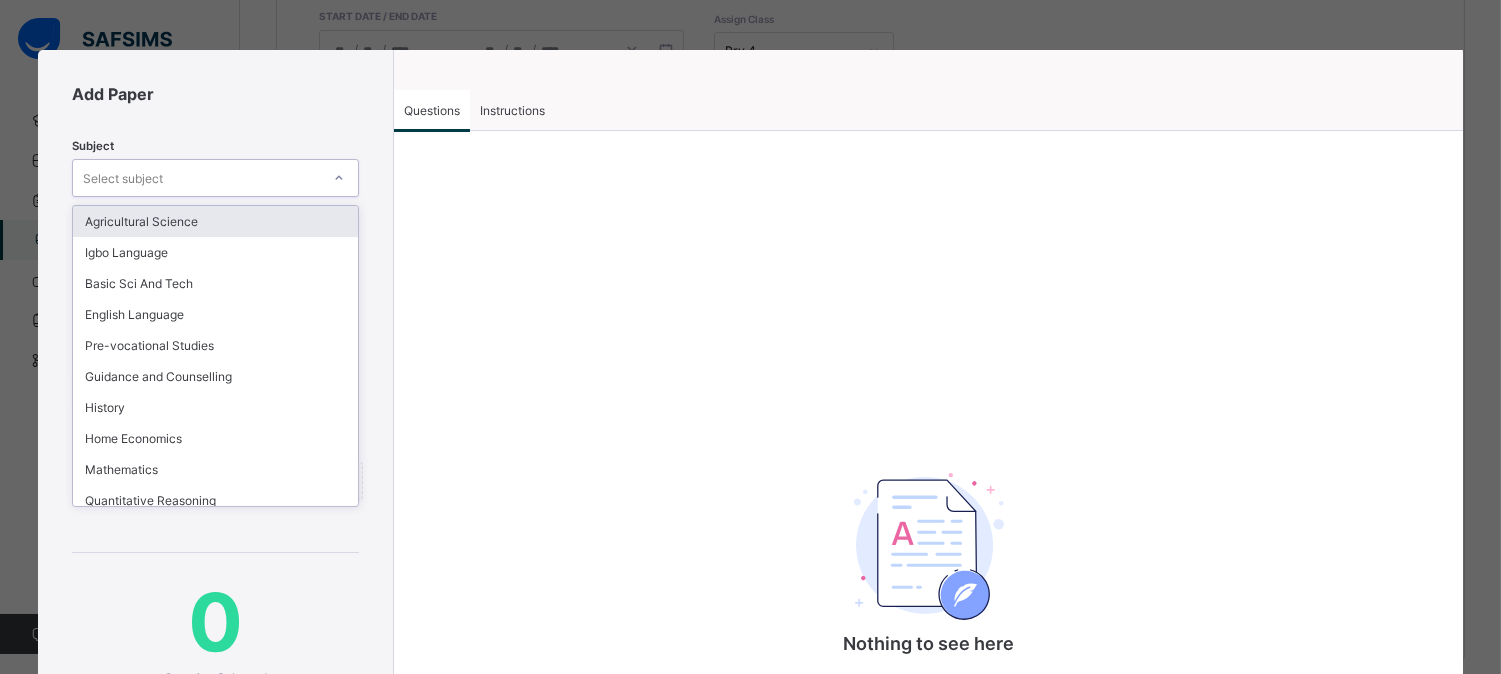 click on "Select subject" at bounding box center [196, 178] 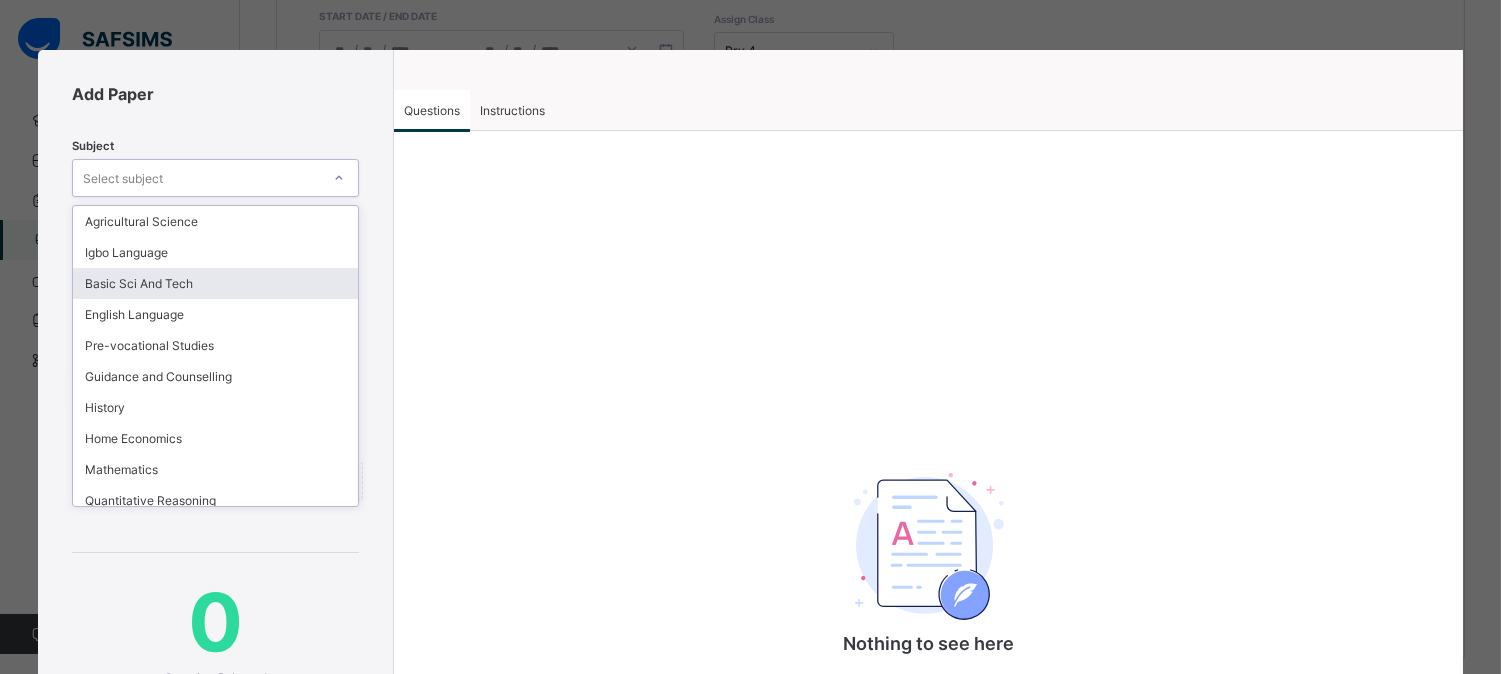 click on "Basic Sci And Tech" at bounding box center (215, 283) 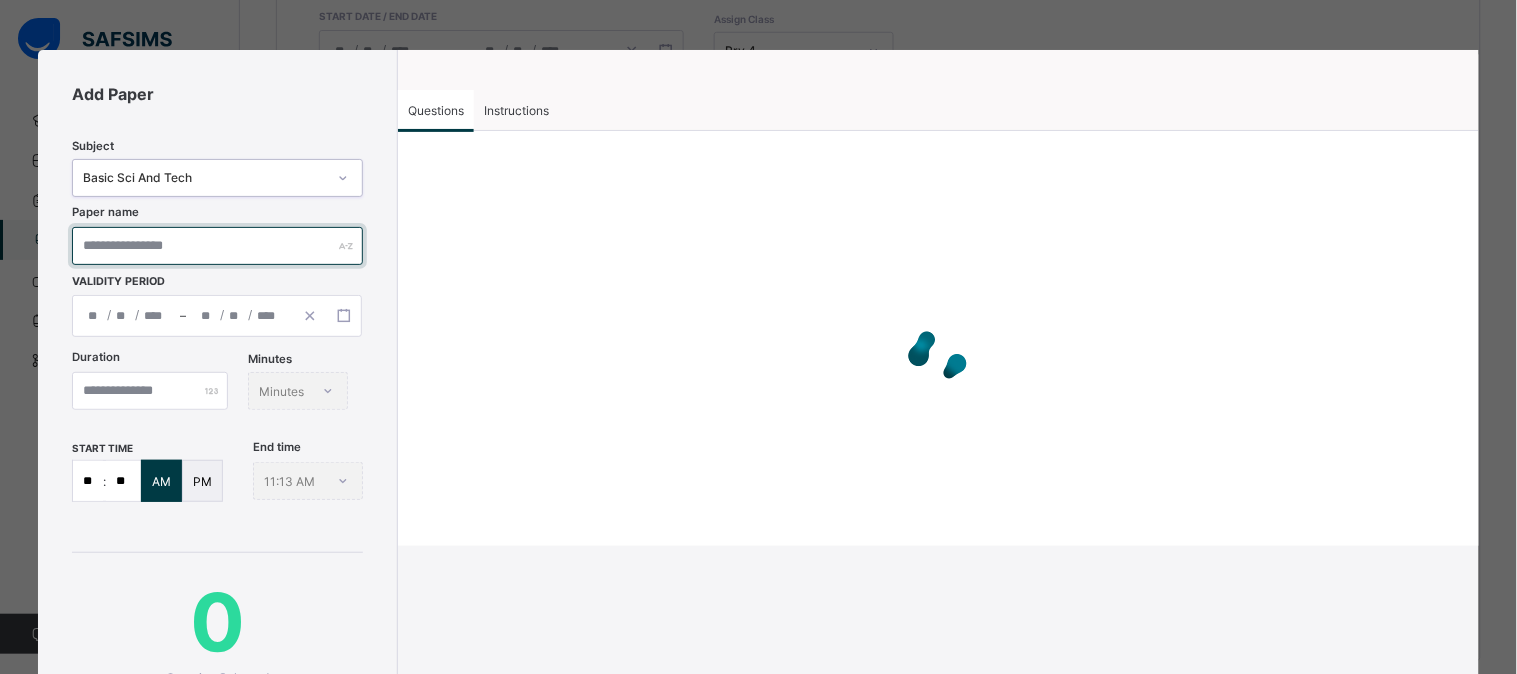 click at bounding box center [217, 246] 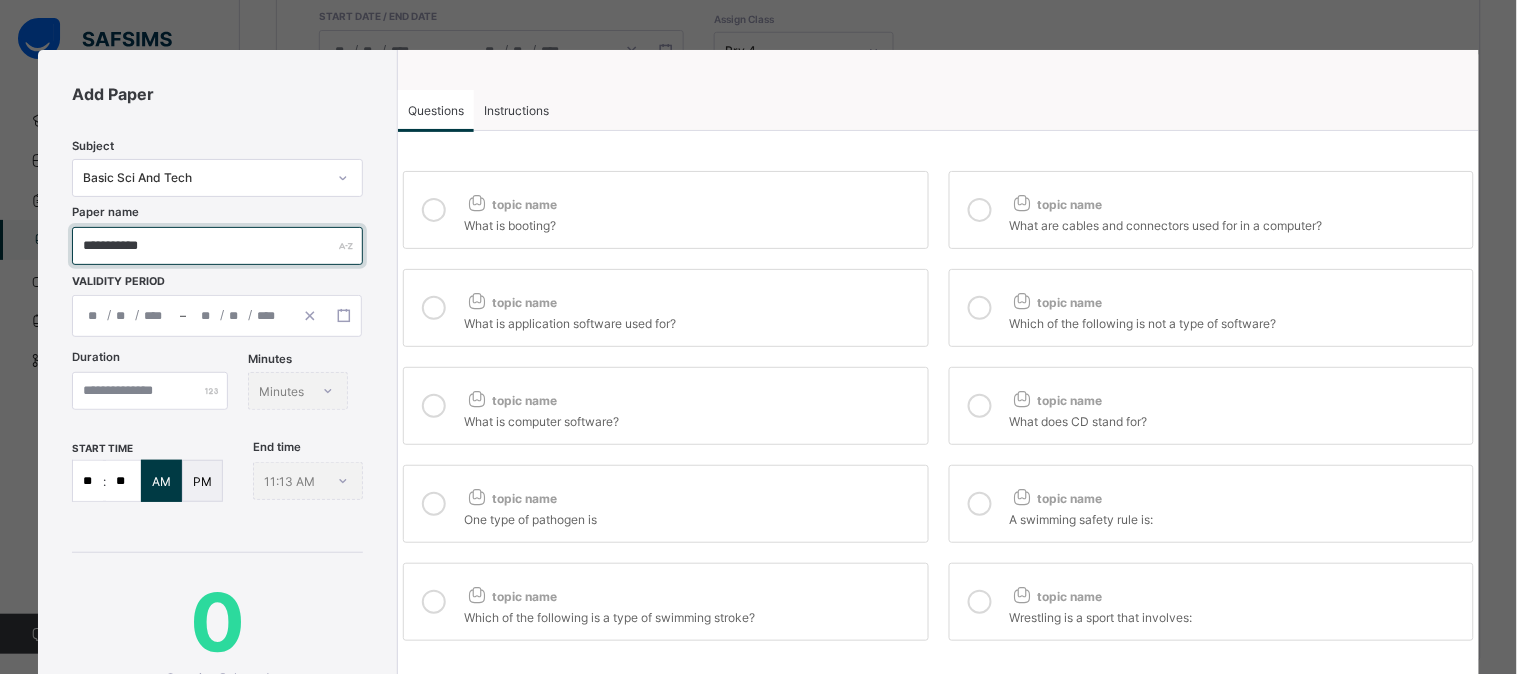 type on "**********" 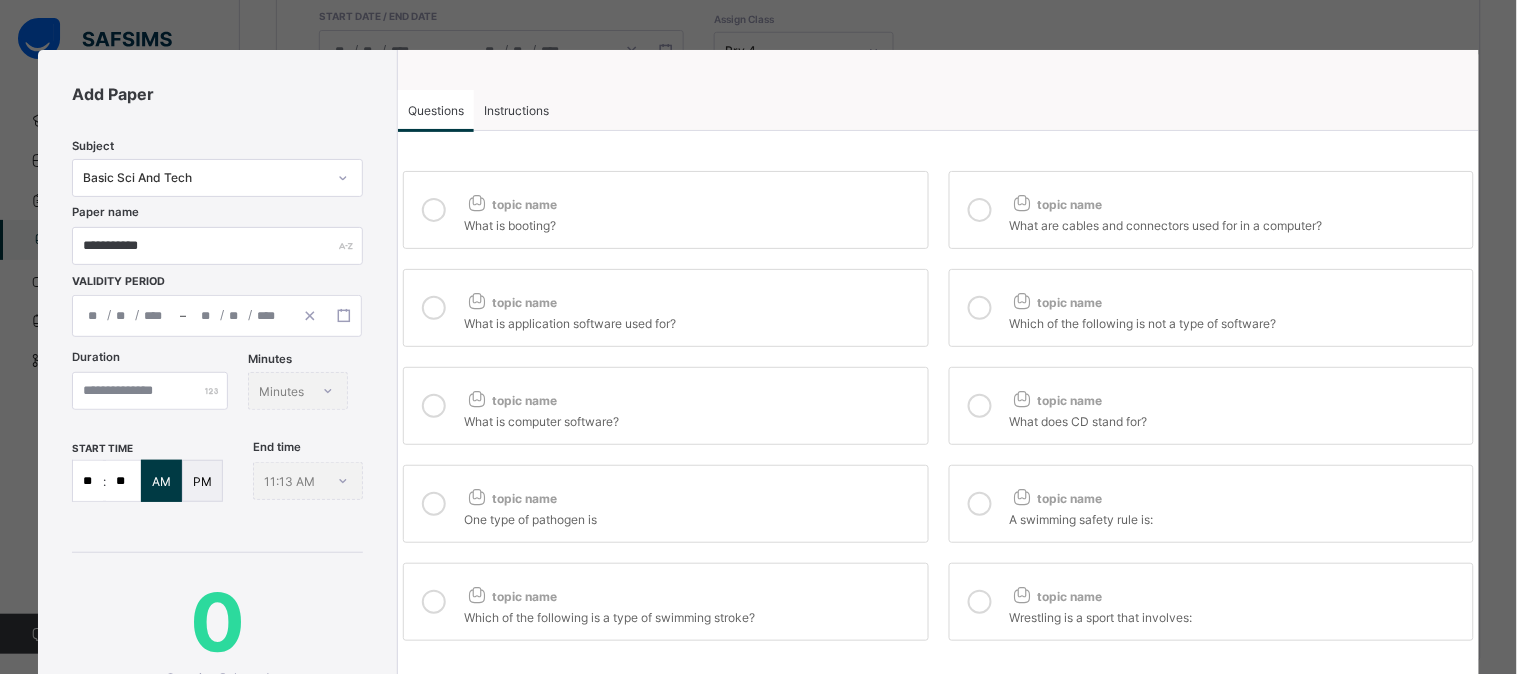 click on "/ / – / /" at bounding box center (217, 316) 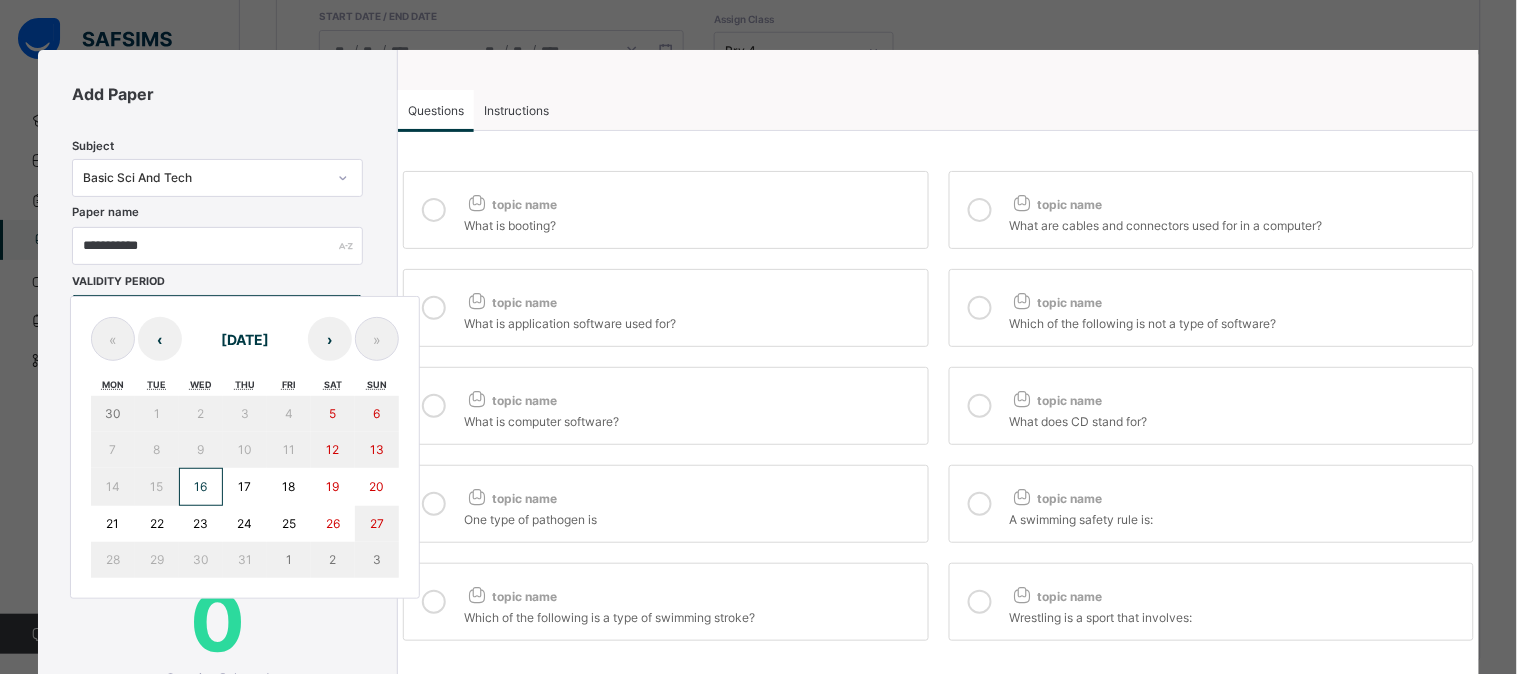 click on "16" at bounding box center (200, 486) 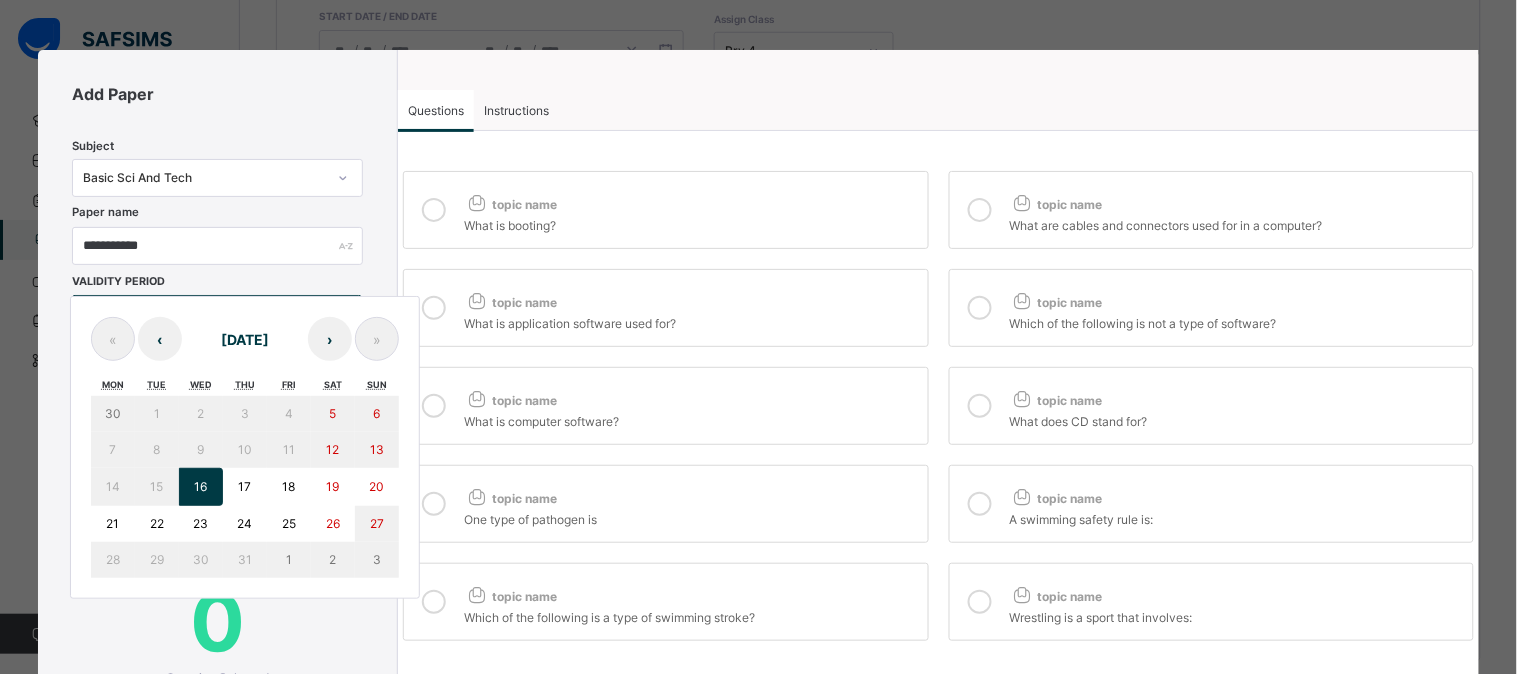 click on "16" at bounding box center [200, 486] 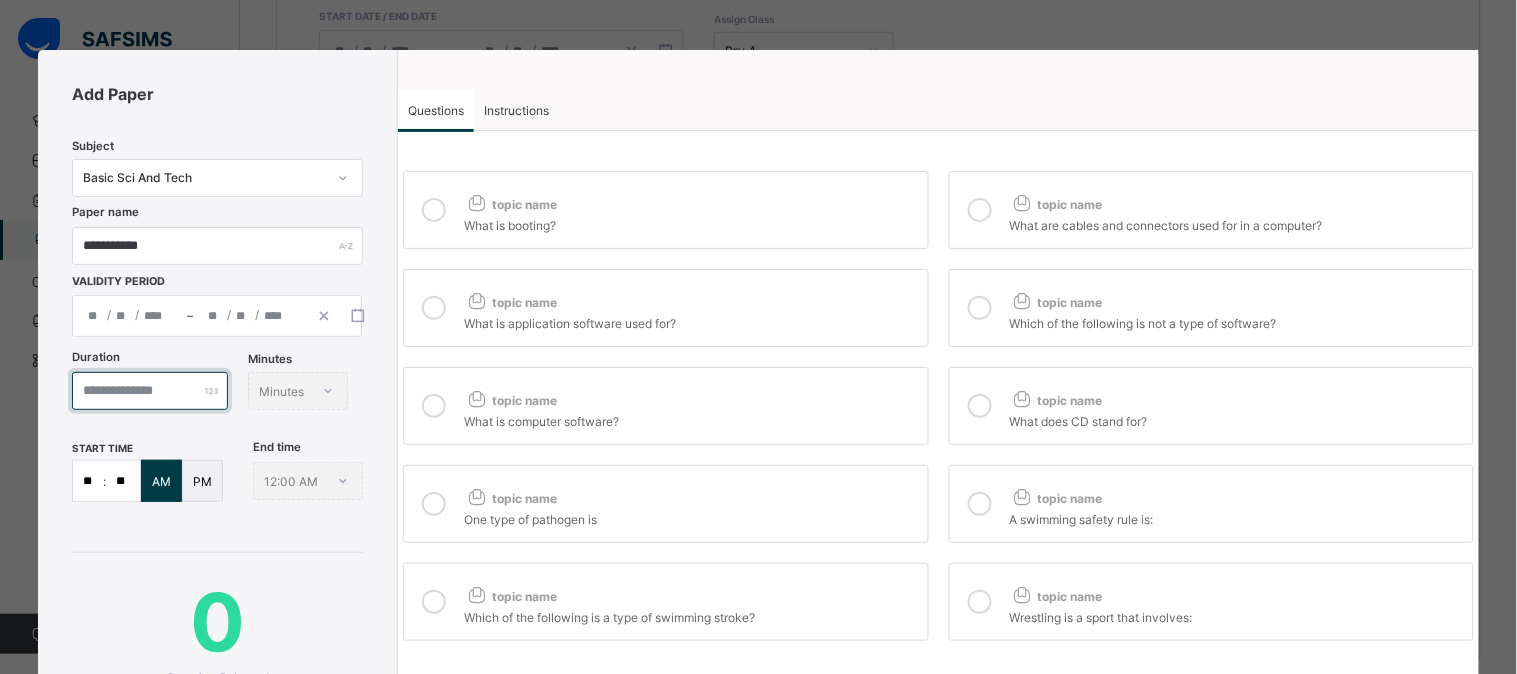 click at bounding box center [150, 391] 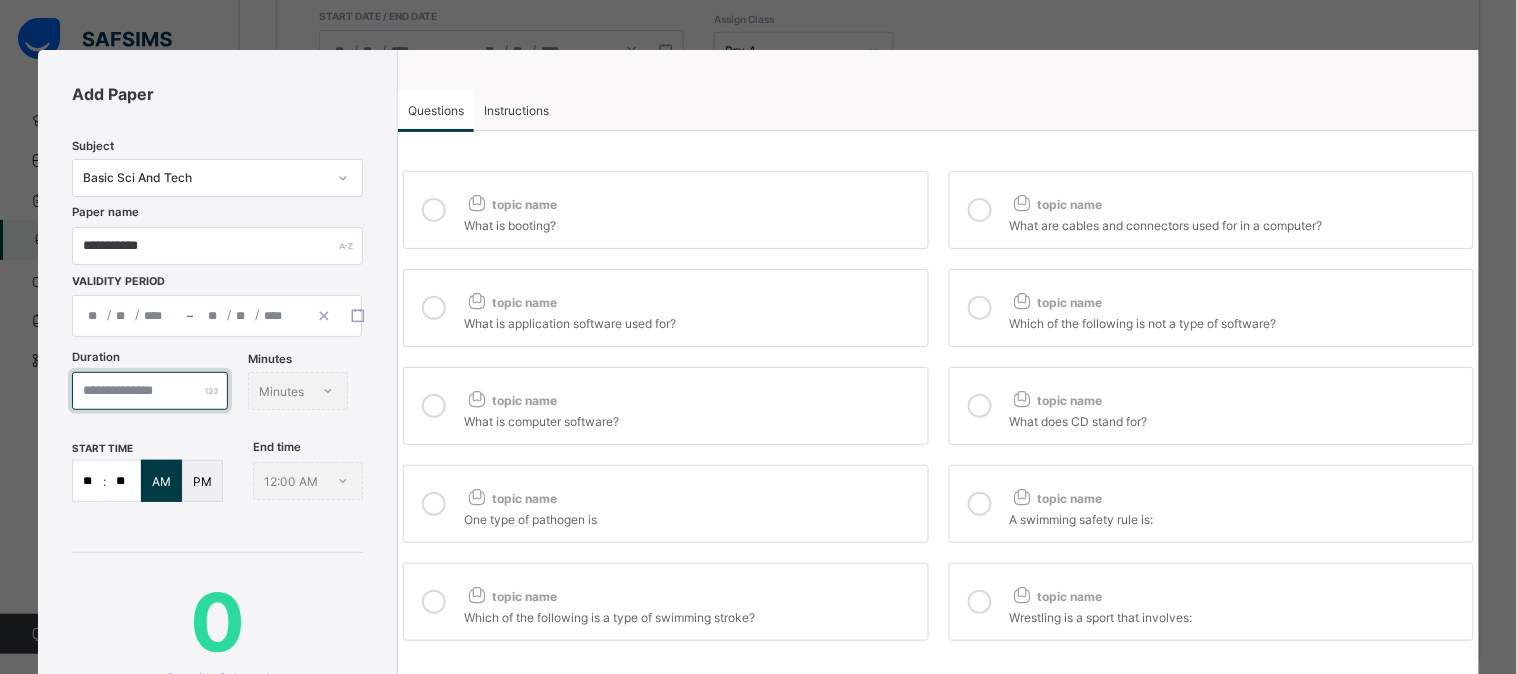 type on "**" 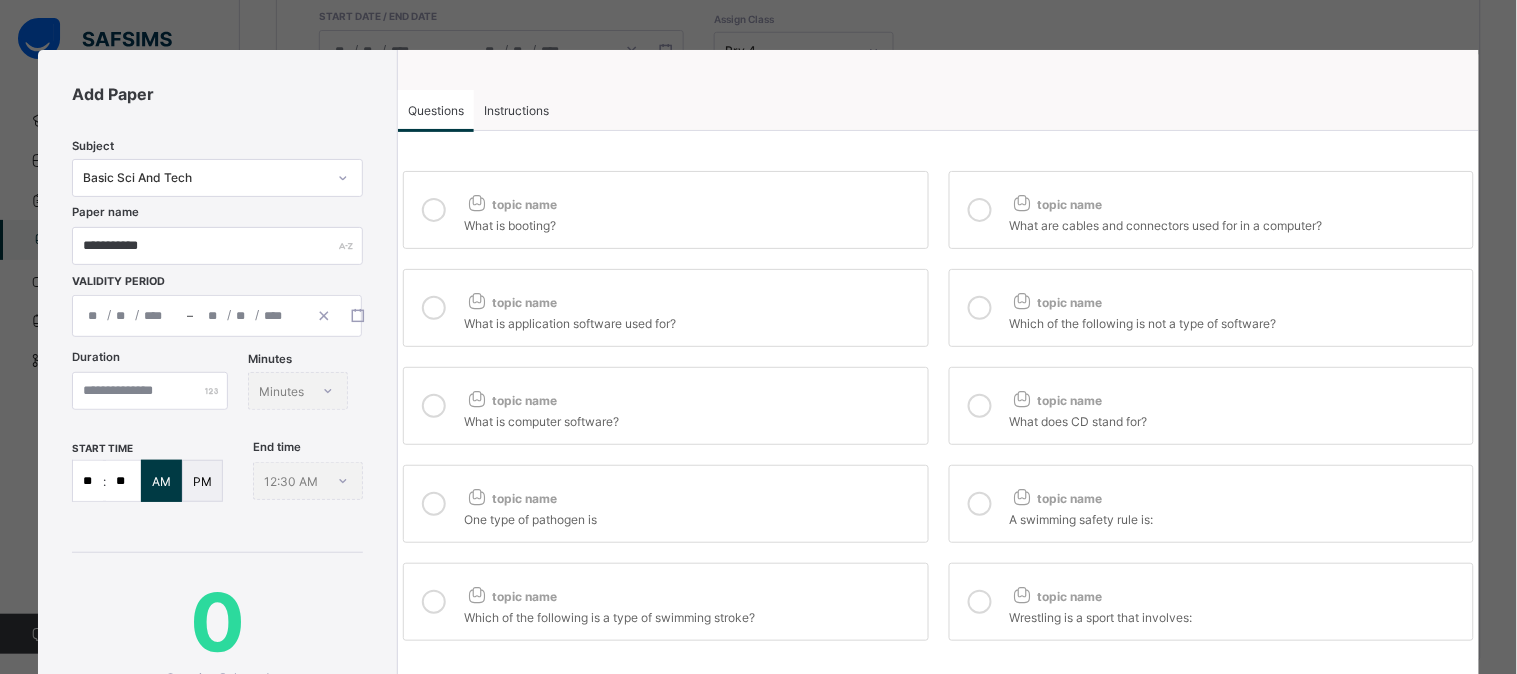click on "Duration ** Minutes Minutes" at bounding box center (217, 396) 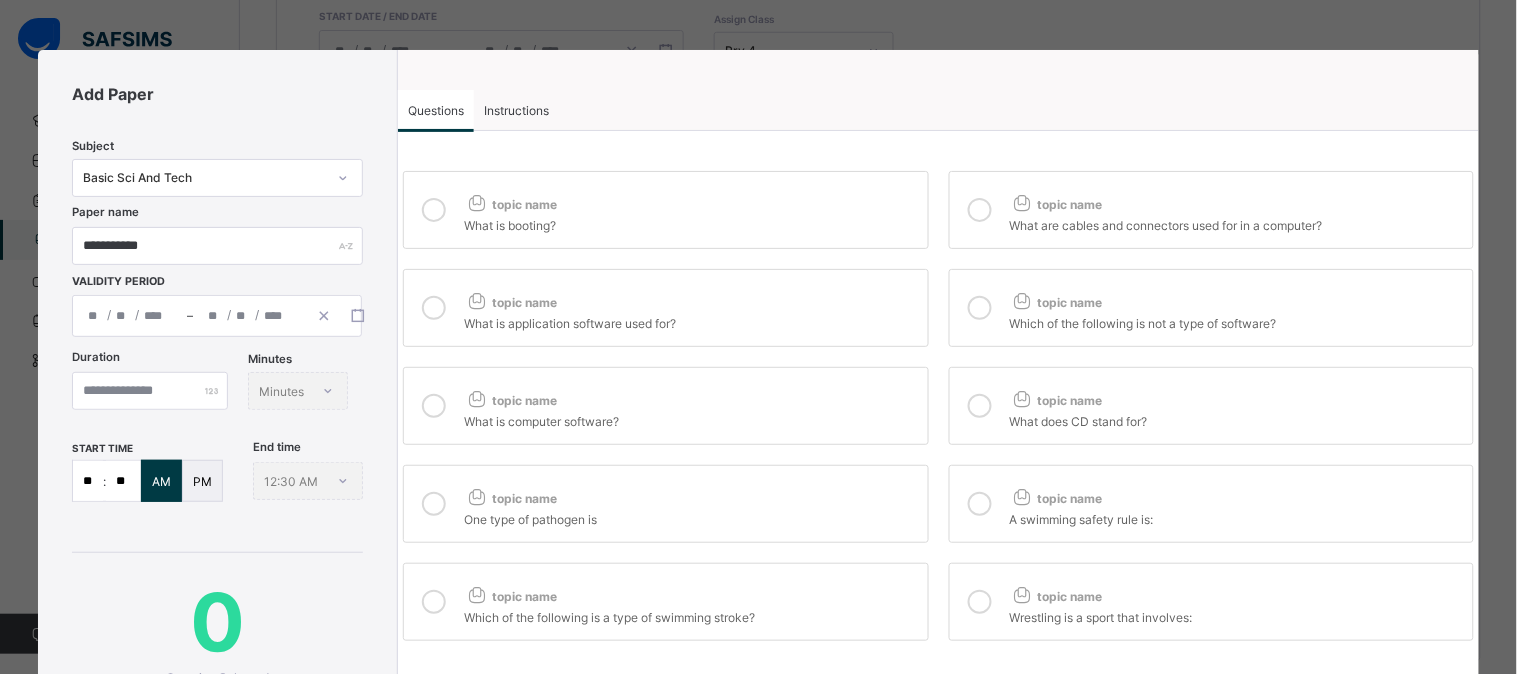 click on "topic name" at bounding box center [510, 204] 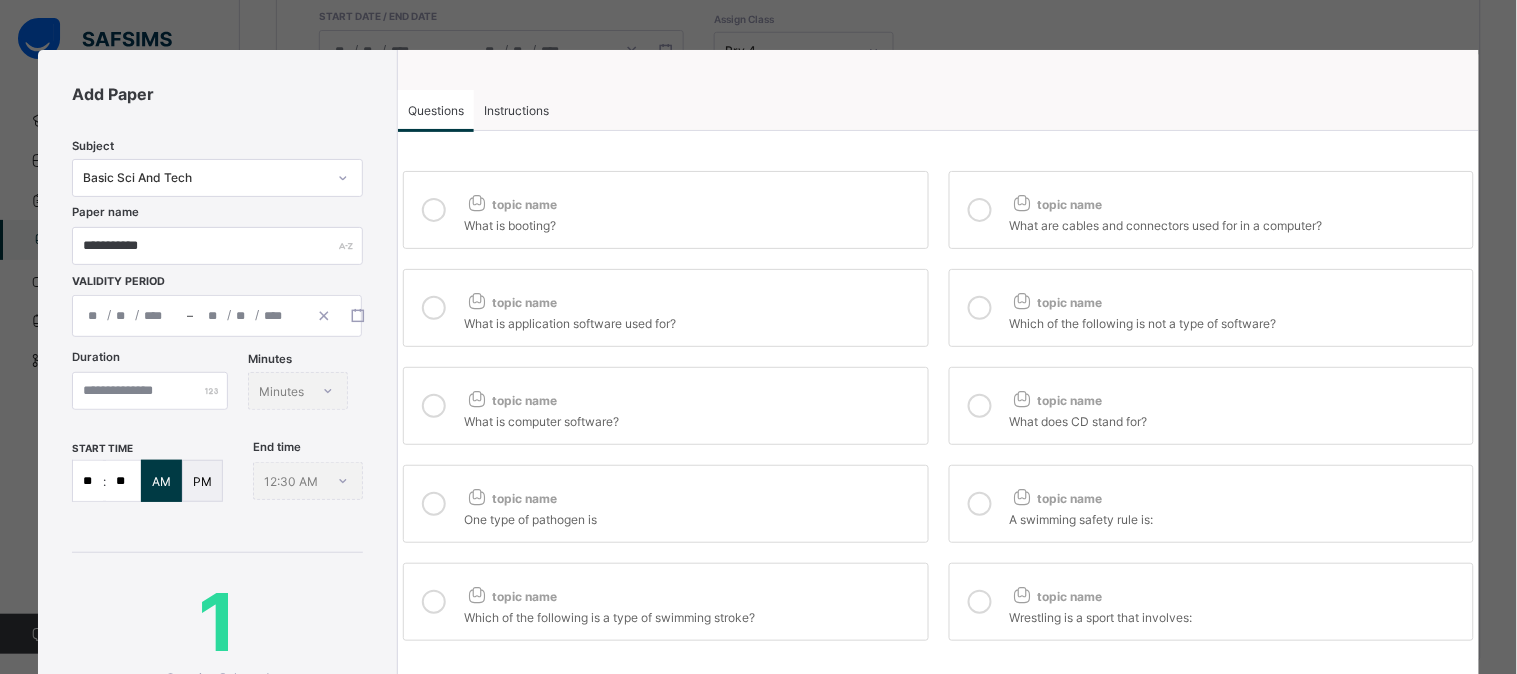 click at bounding box center [980, 210] 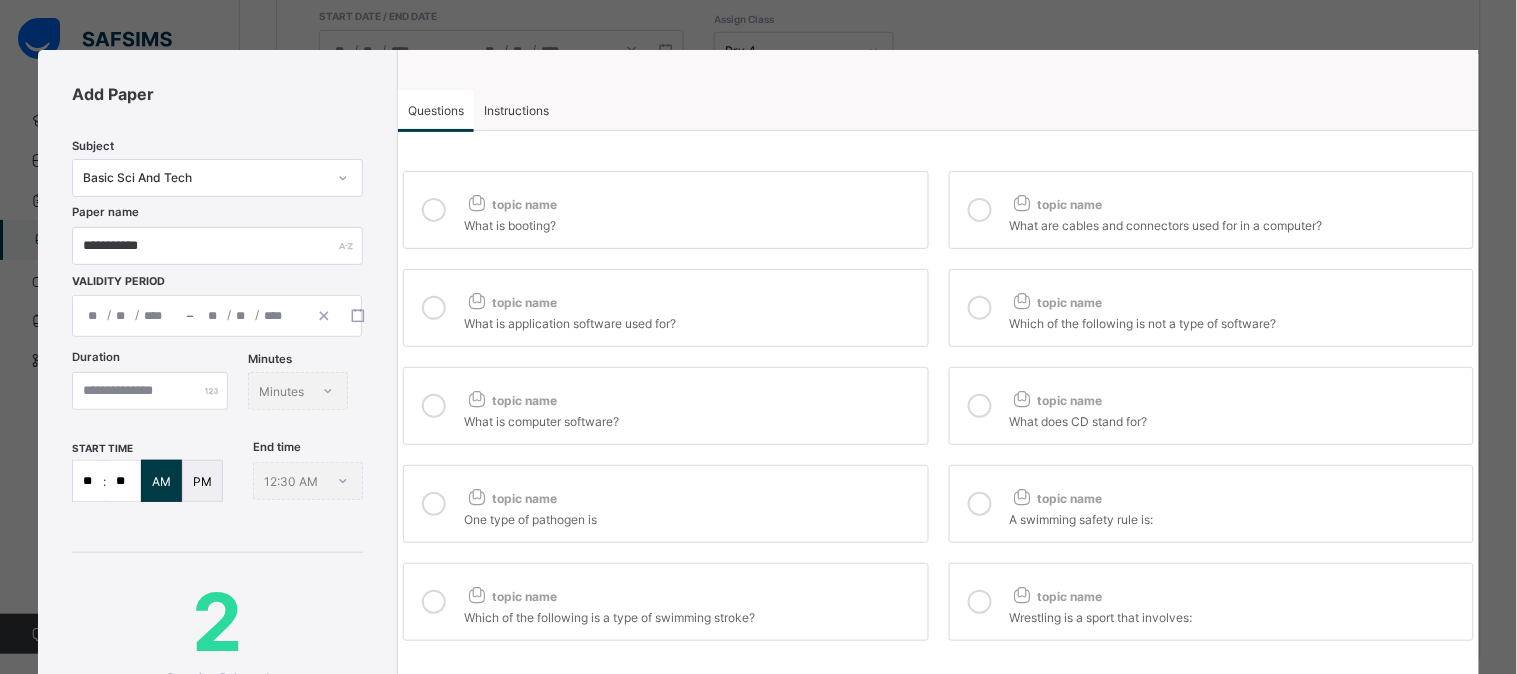 click on "topic name" at bounding box center (690, 298) 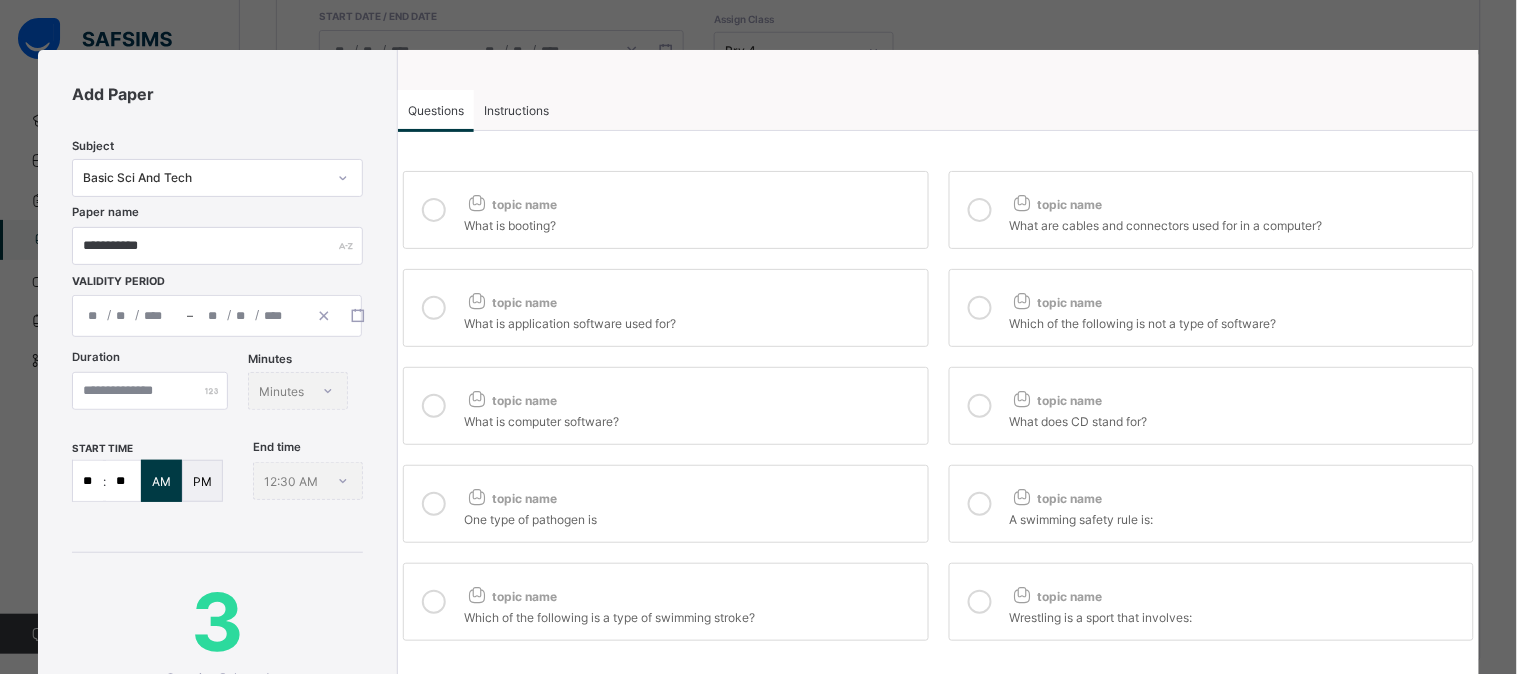 click at bounding box center [1022, 300] 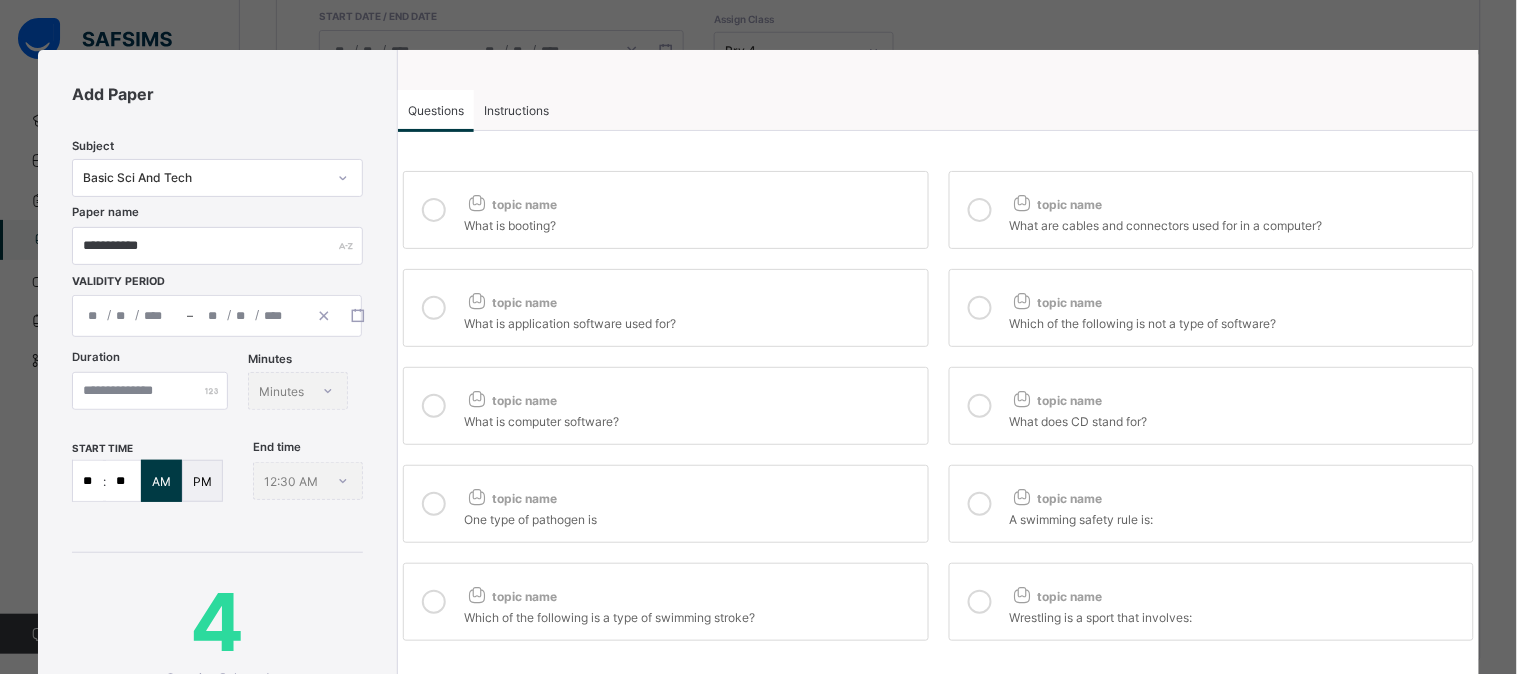 click on "topic name" at bounding box center (690, 396) 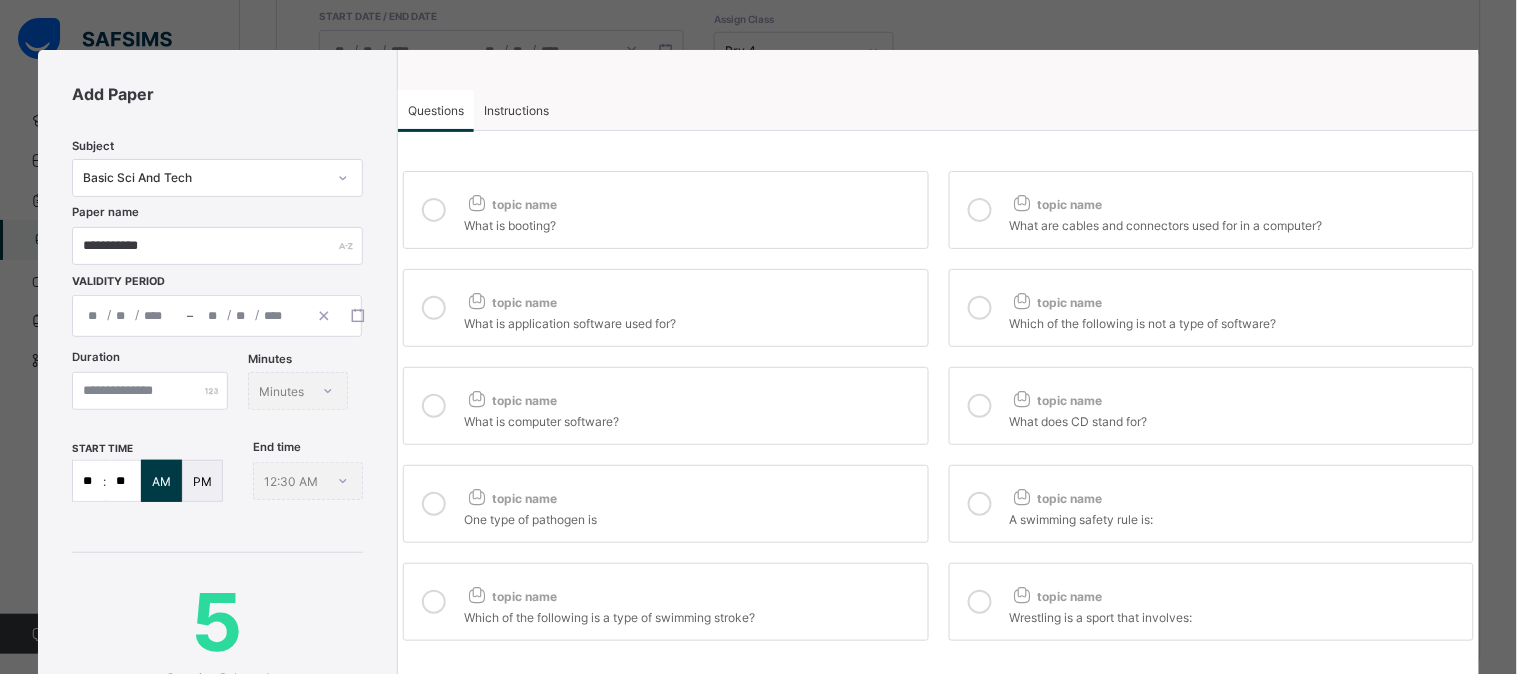 click at bounding box center (980, 406) 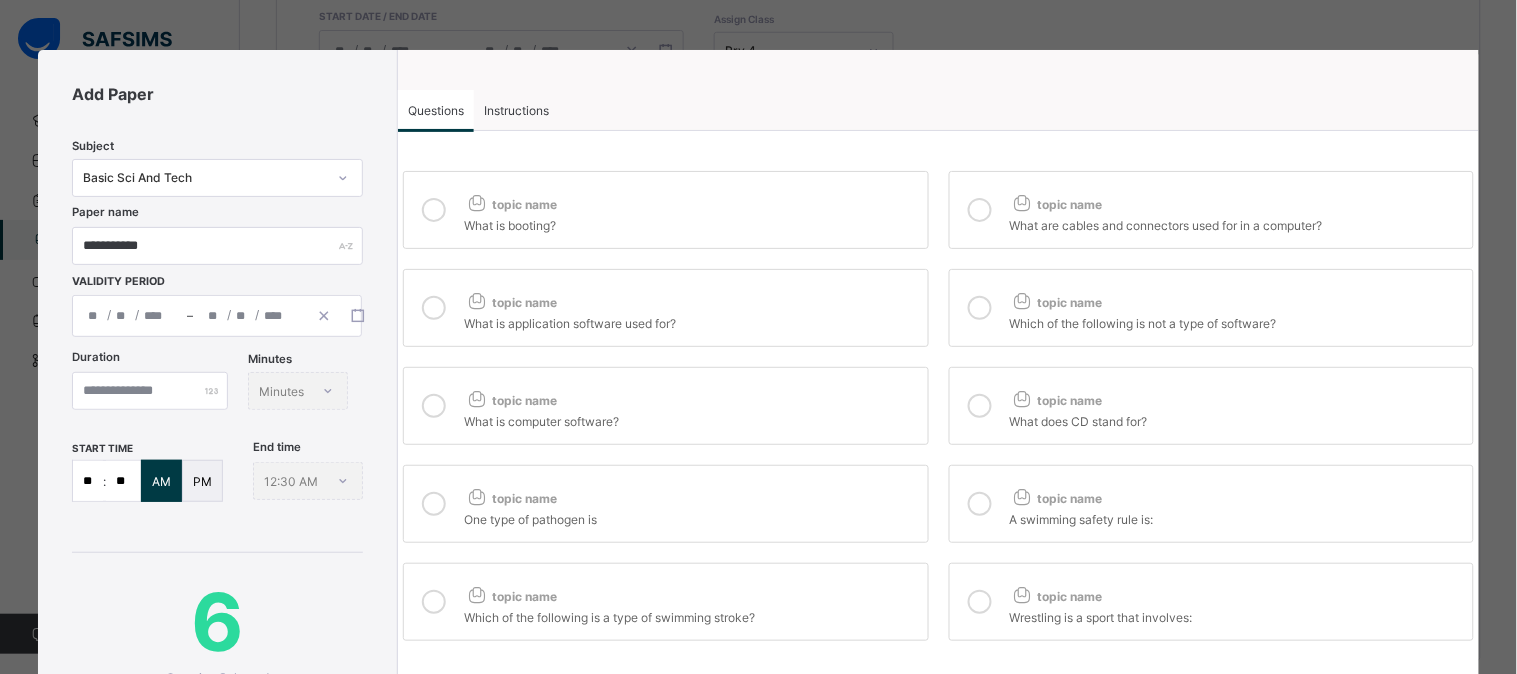 click on "topic name   What is booting?       topic name   What are cables and connectors used for in a computer?       topic name   What is application software used for?       topic name   Which of the following is not a type of software?       topic name   What is computer software?       topic name   What does CD stand for?       topic name   One type of pathogen is       topic name   A swimming safety rule is:       topic name   Which of the following is a type of swimming stroke?       topic name   Wrestling is a sport that involves:" at bounding box center (938, 406) 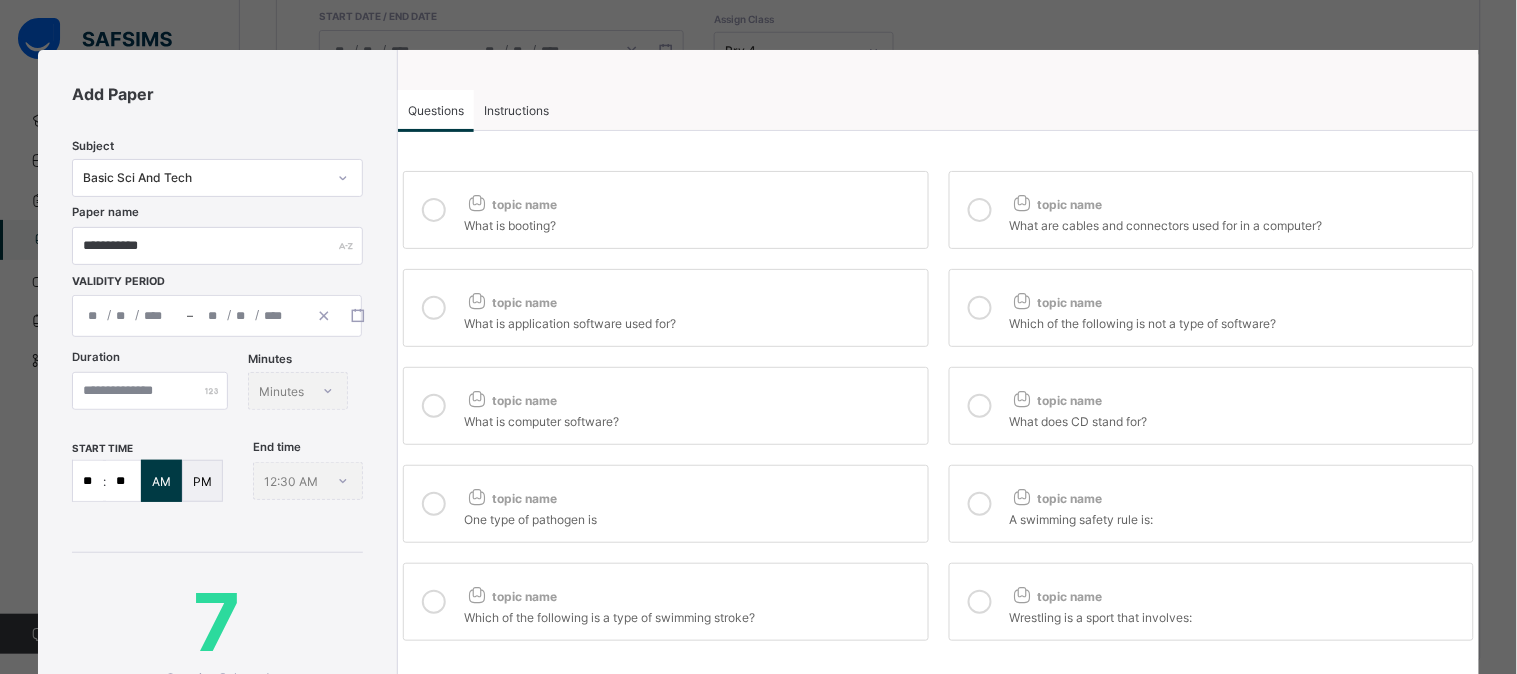 click at bounding box center [1022, 496] 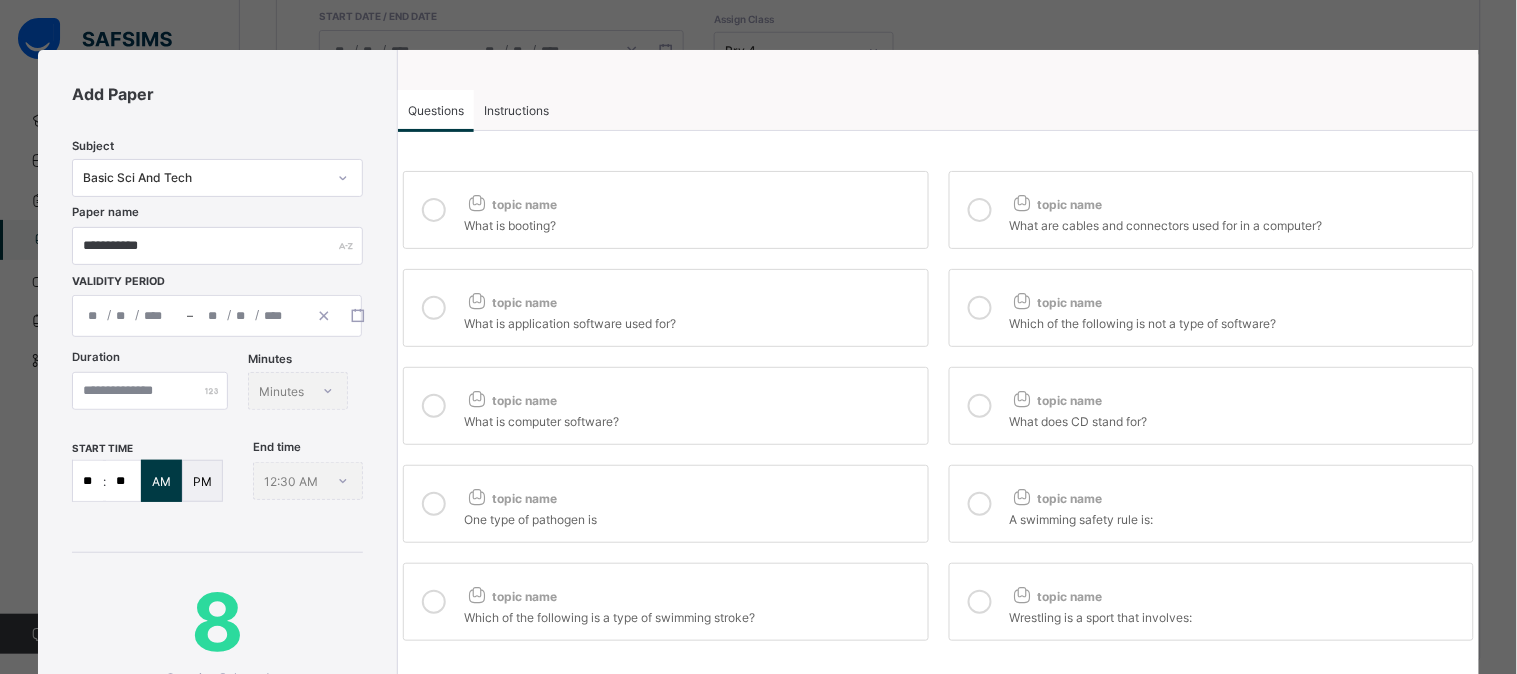 click on "Which of the following is a type of swimming stroke?" at bounding box center (690, 615) 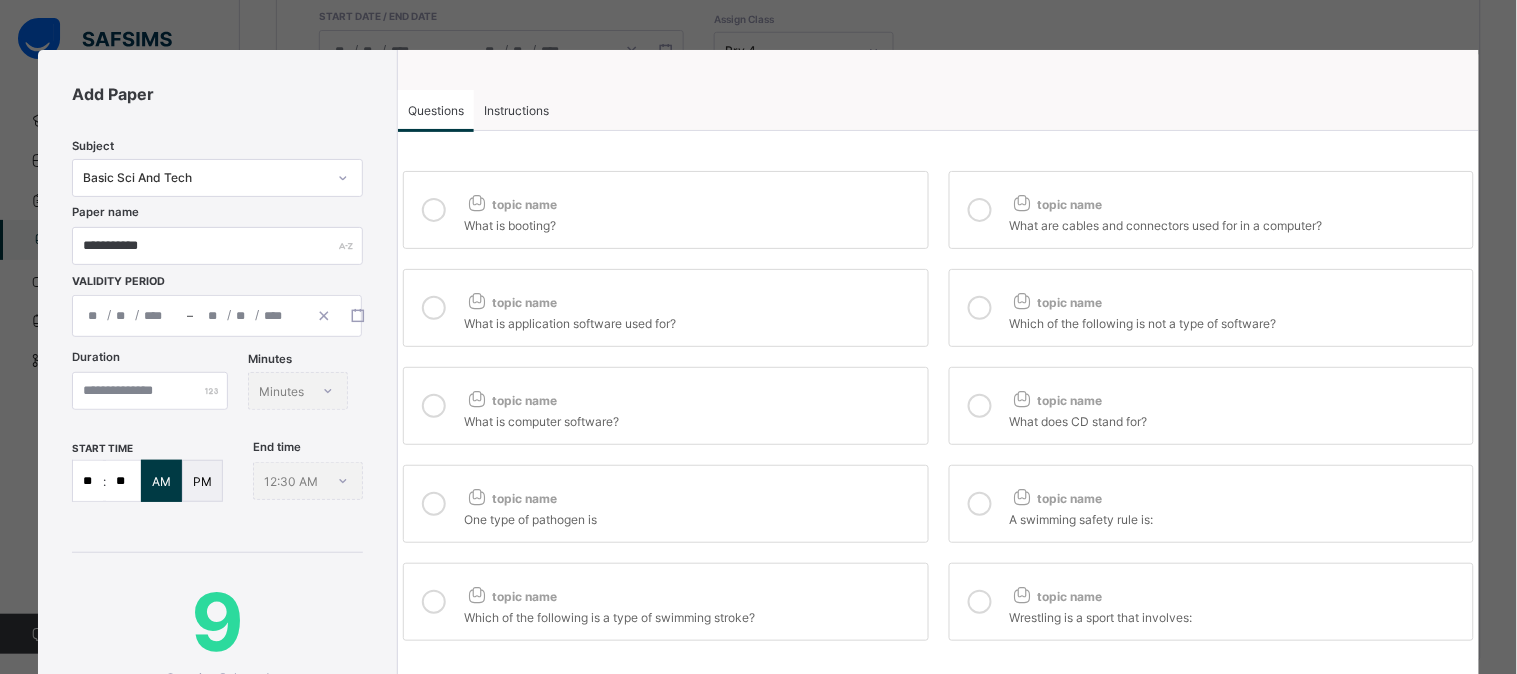 click on "topic name   Wrestling is a sport that involves:" at bounding box center (1211, 602) 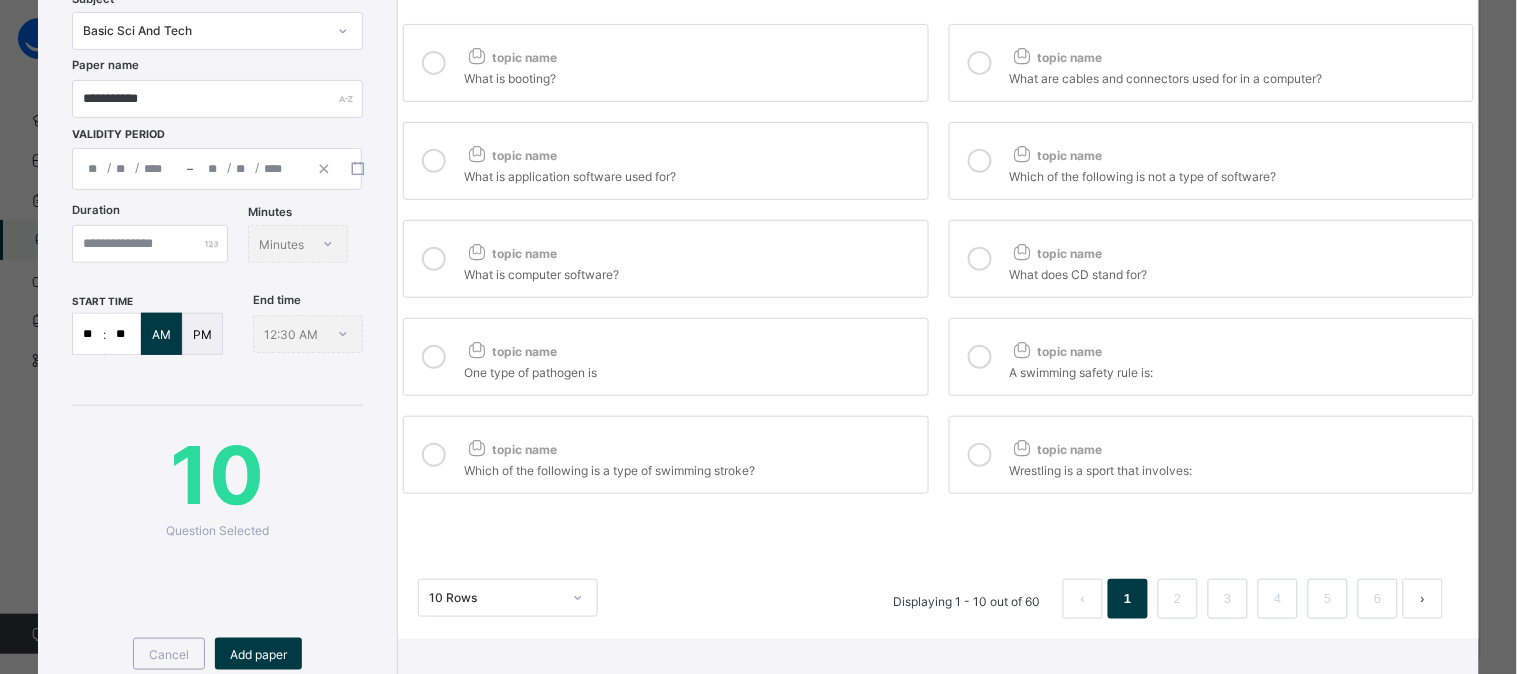 scroll, scrollTop: 210, scrollLeft: 0, axis: vertical 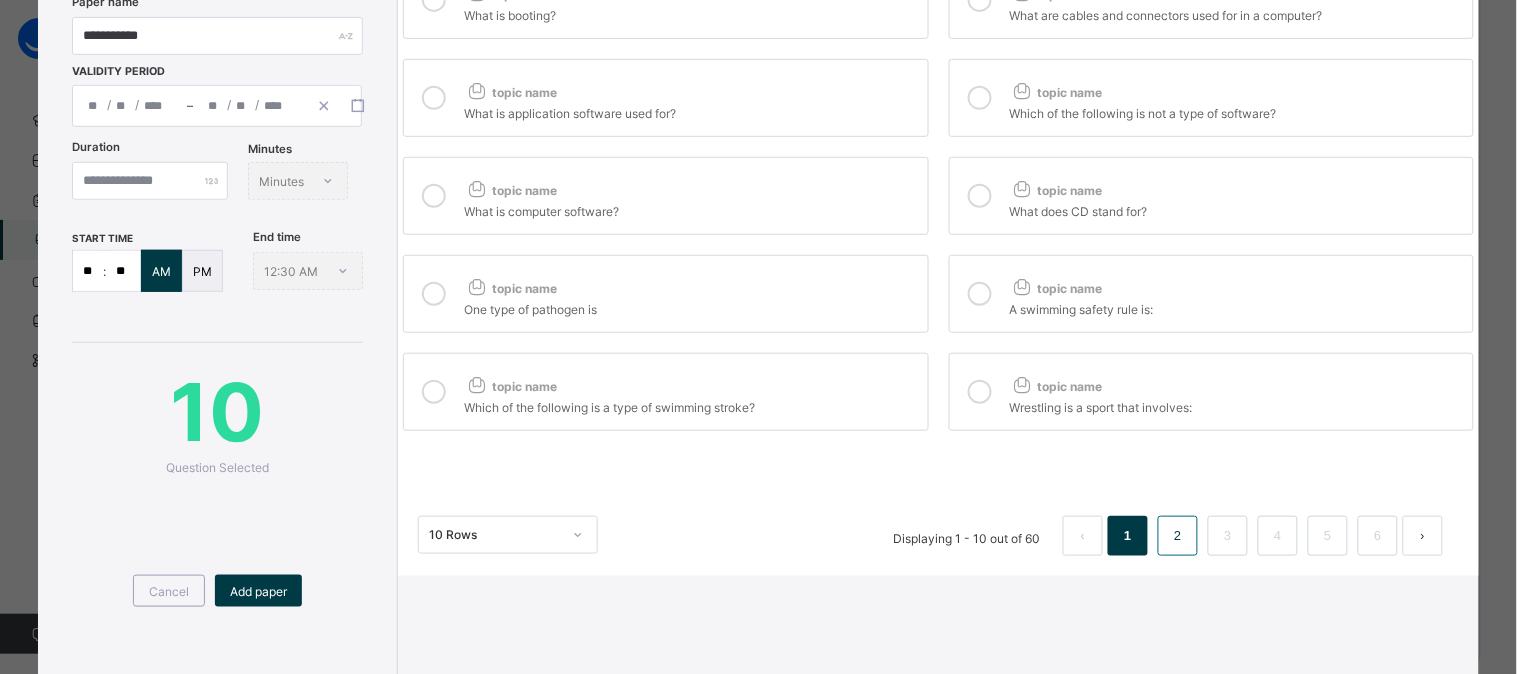 click on "2" at bounding box center (1177, 536) 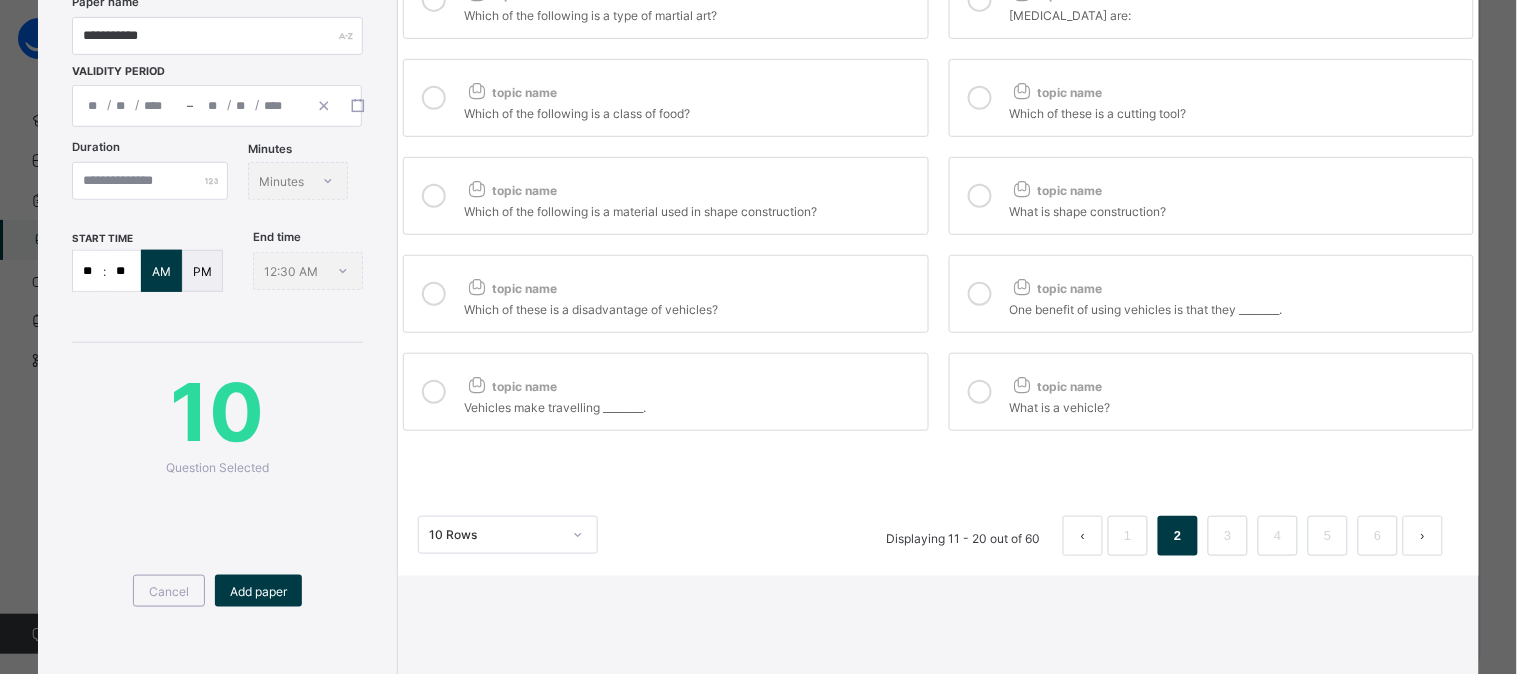 scroll, scrollTop: 73, scrollLeft: 0, axis: vertical 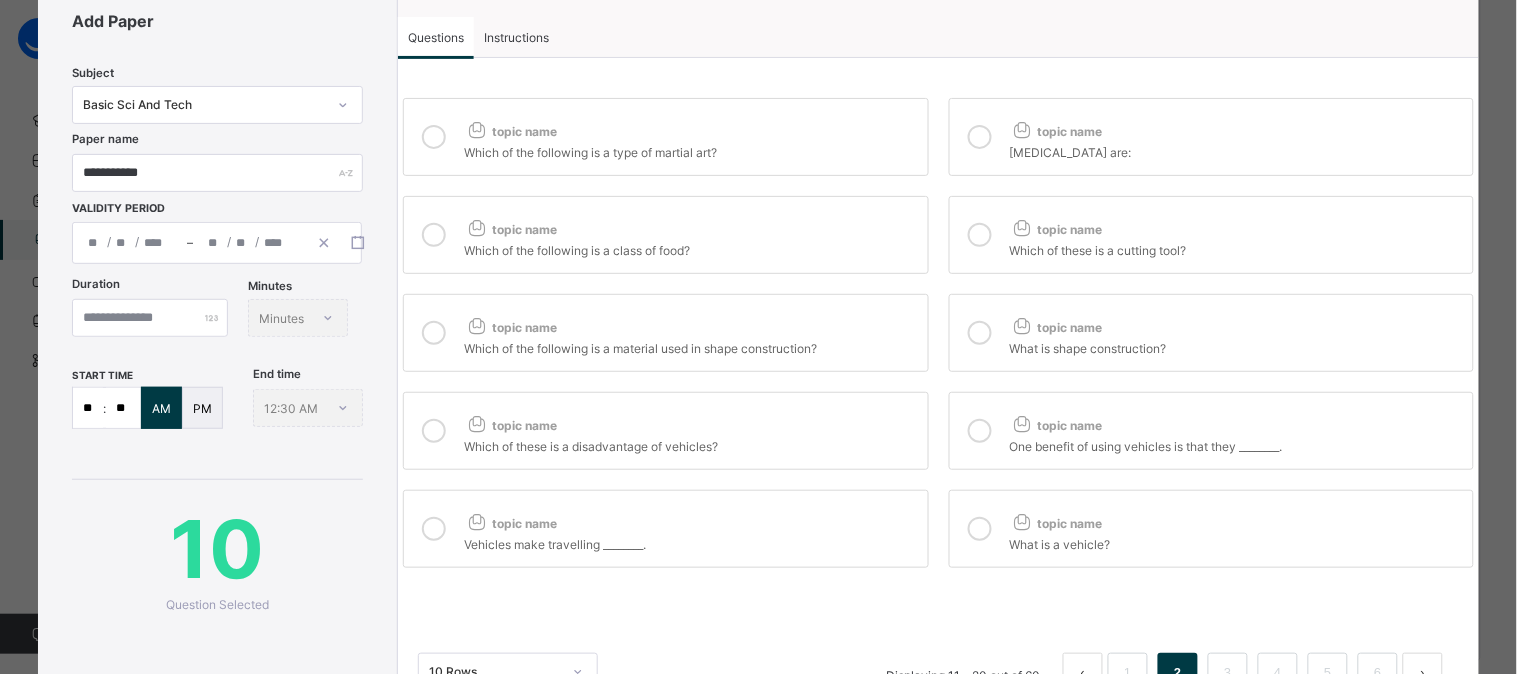 click on "topic name   Which of the following is a type of martial art?" at bounding box center [665, 137] 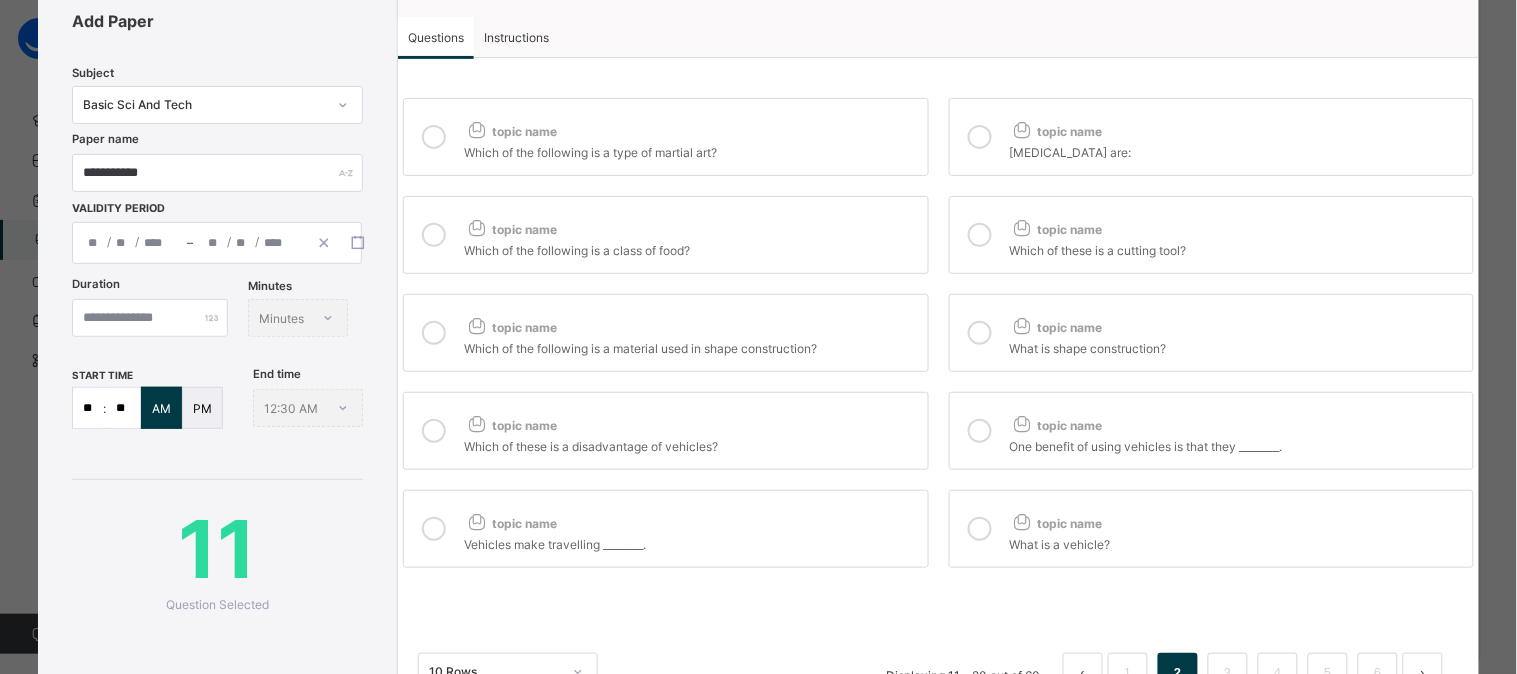 click at bounding box center [980, 137] 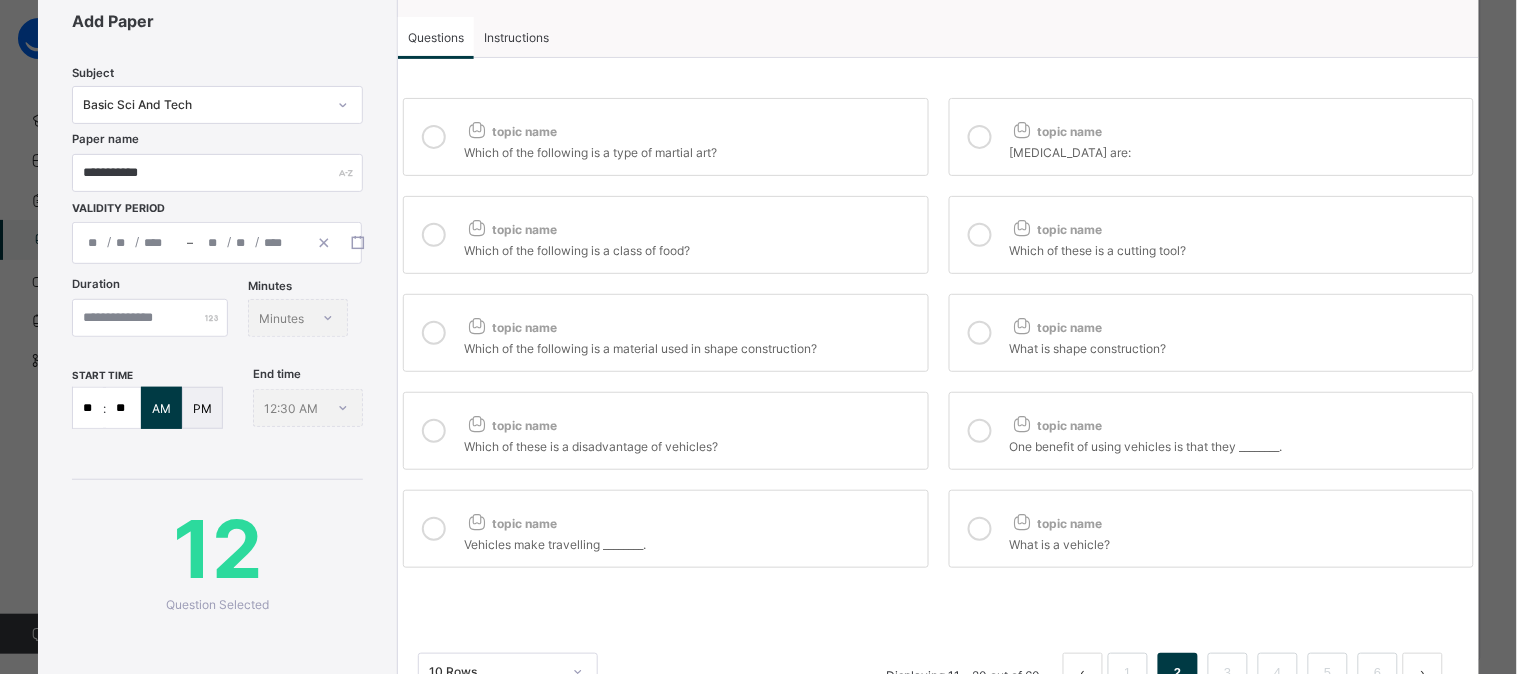 click on "topic name" at bounding box center [690, 225] 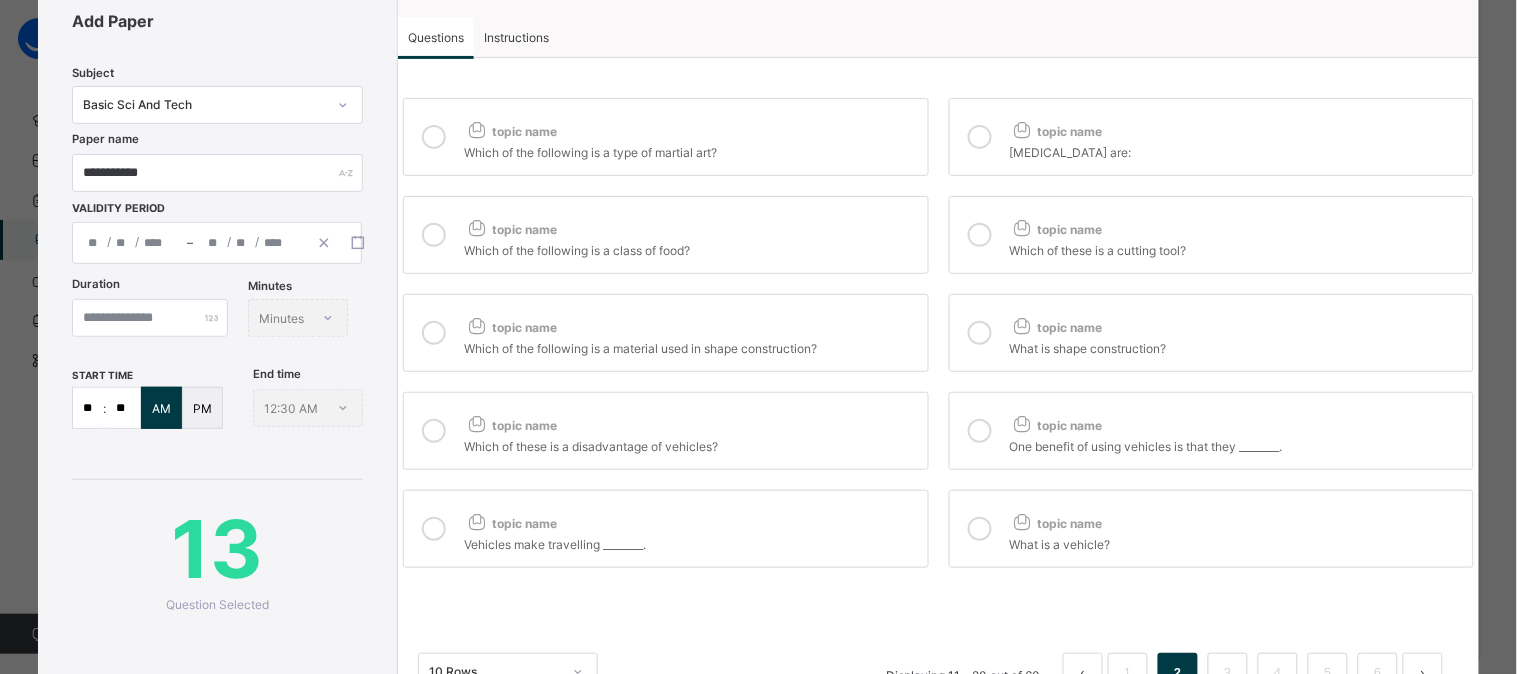 click on "topic name   Which of these is a cutting tool?" at bounding box center (1211, 235) 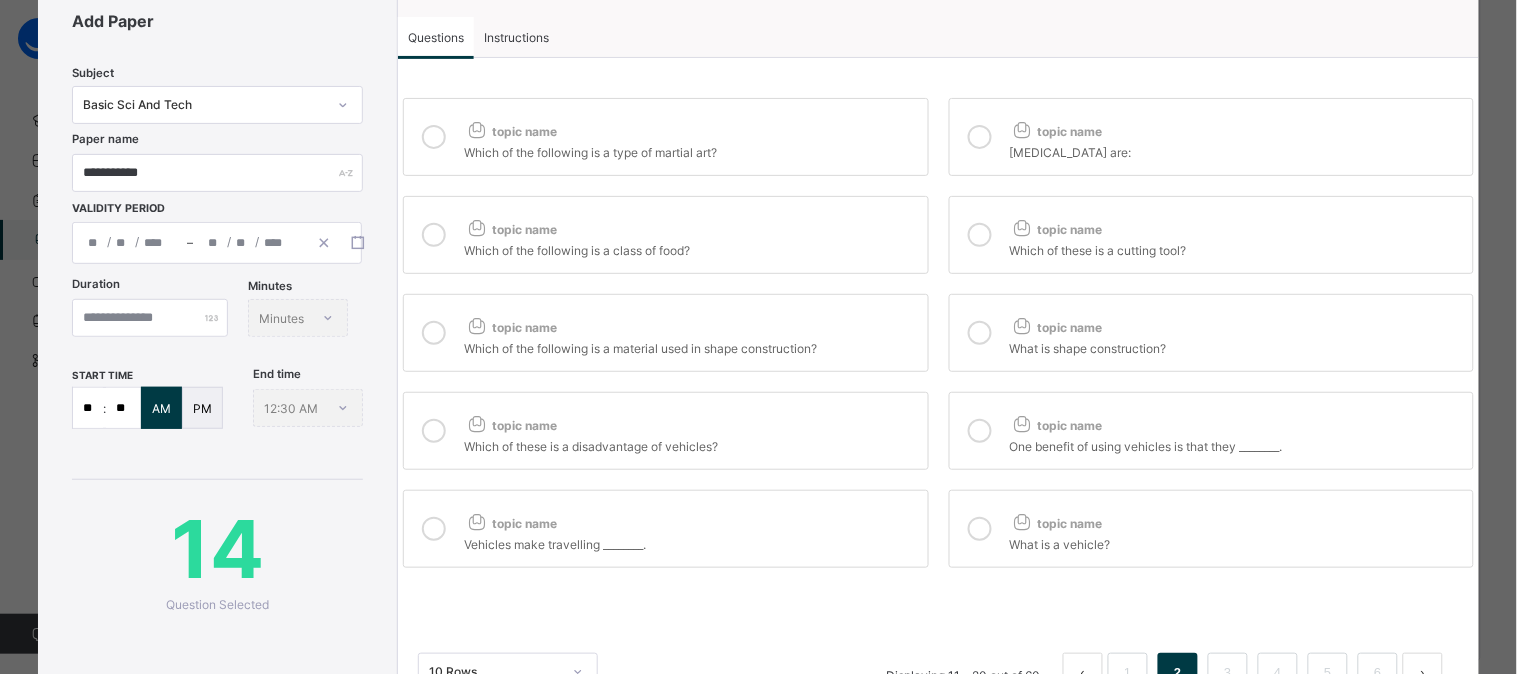 click on "Which of the following is a material used in shape construction?" at bounding box center (690, 346) 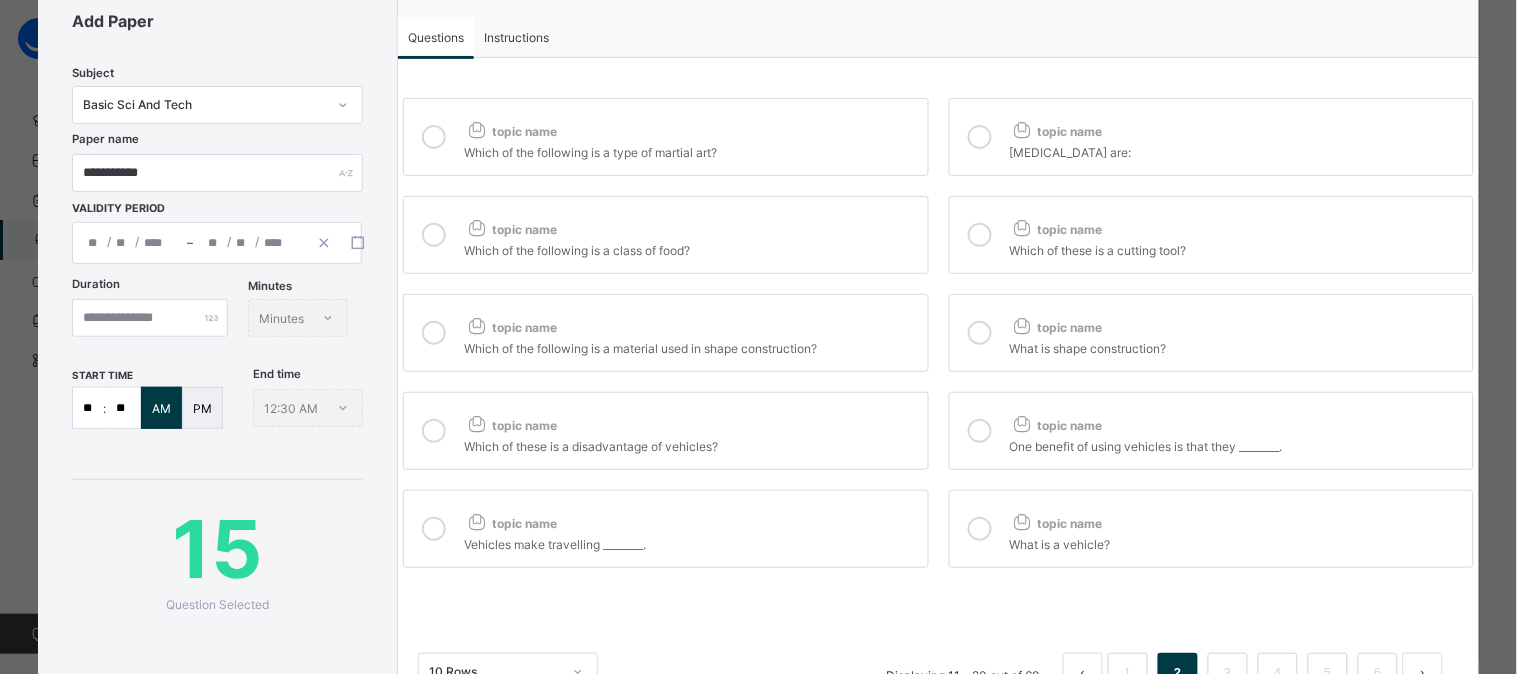 click on "topic name   Which of the following is a type of martial art?       topic name   Martial arts are:       topic name   Which of the following is a class of food?       topic name   Which of these is a cutting tool?       topic name   Which of the following is a material used in shape construction?       topic name   What is shape construction?       topic name   Which of these is a disadvantage of vehicles?       topic name   One benefit of using vehicles is that they ________.       topic name   Vehicles make travelling ________.       topic name   What is a vehicle?" at bounding box center (938, 333) 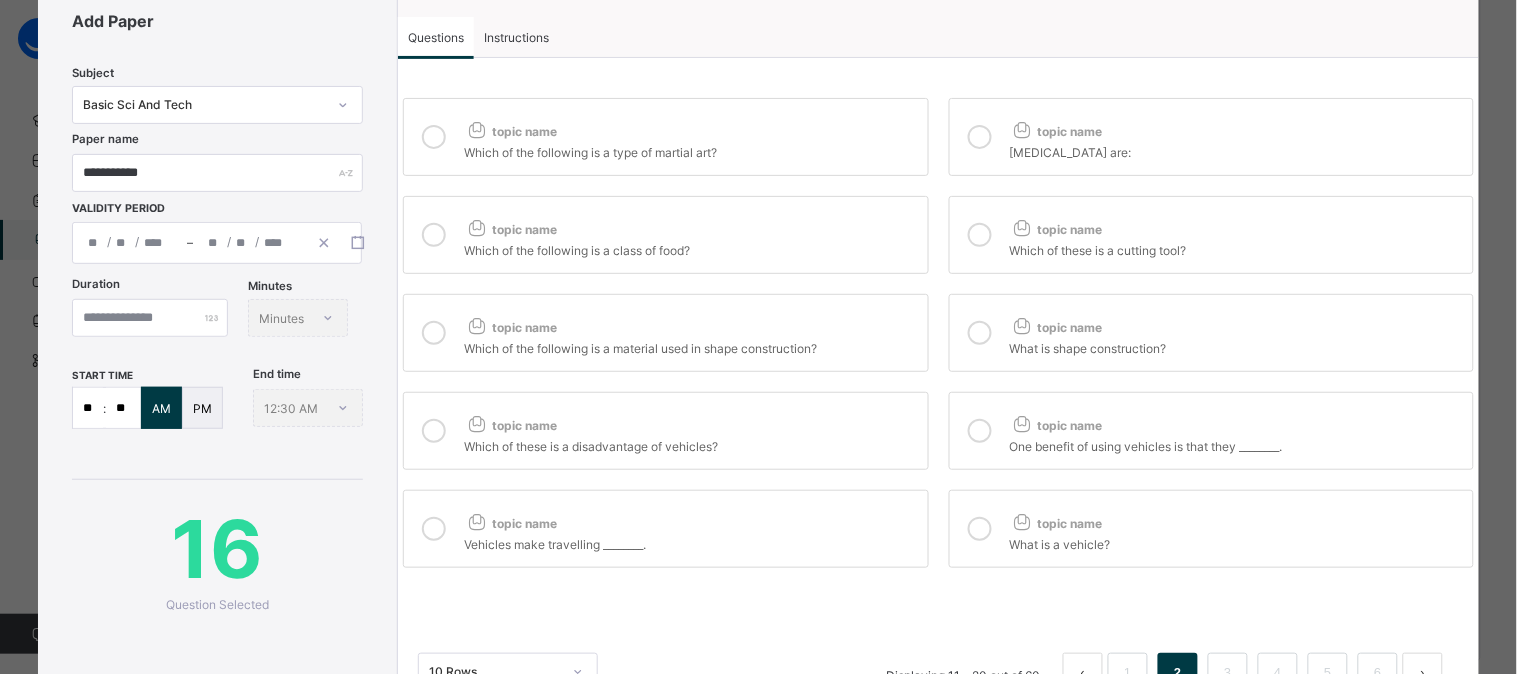 click on "topic name" at bounding box center [690, 421] 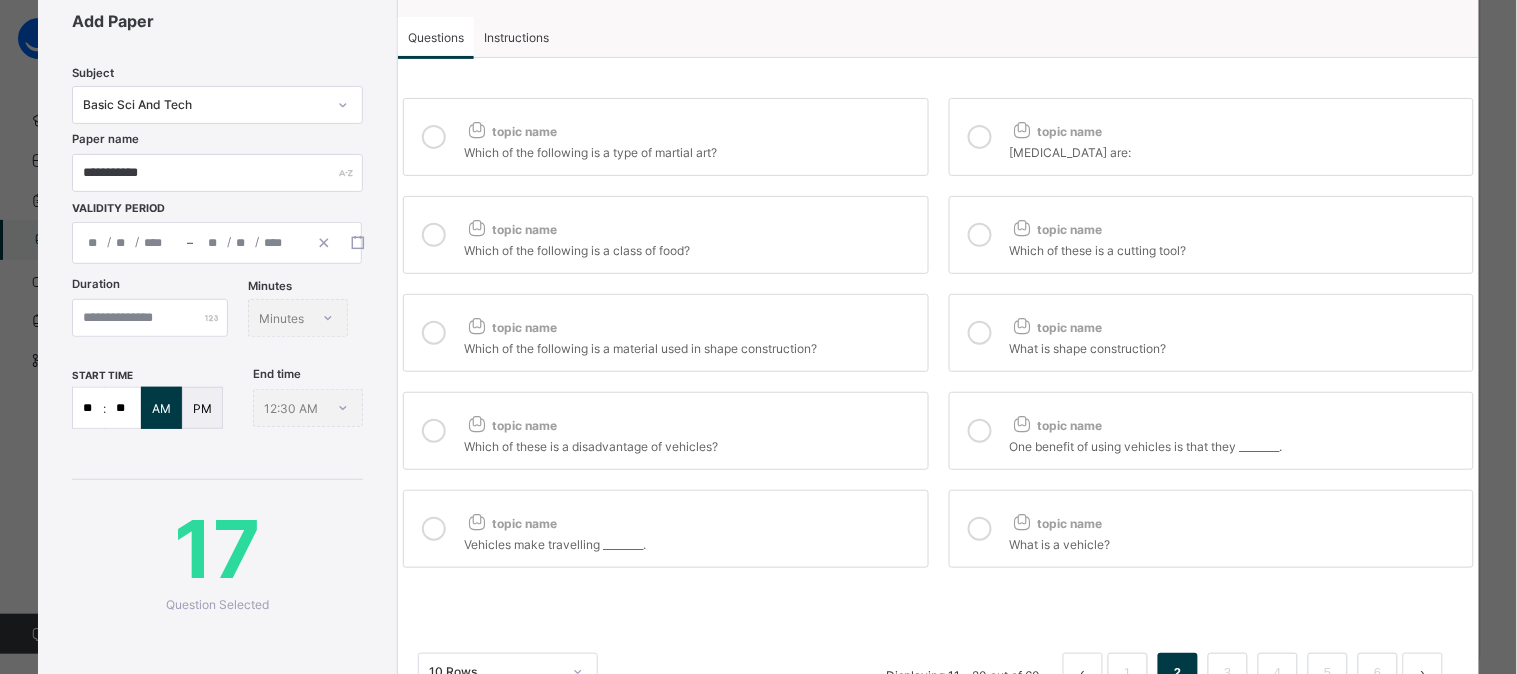 click at bounding box center [980, 431] 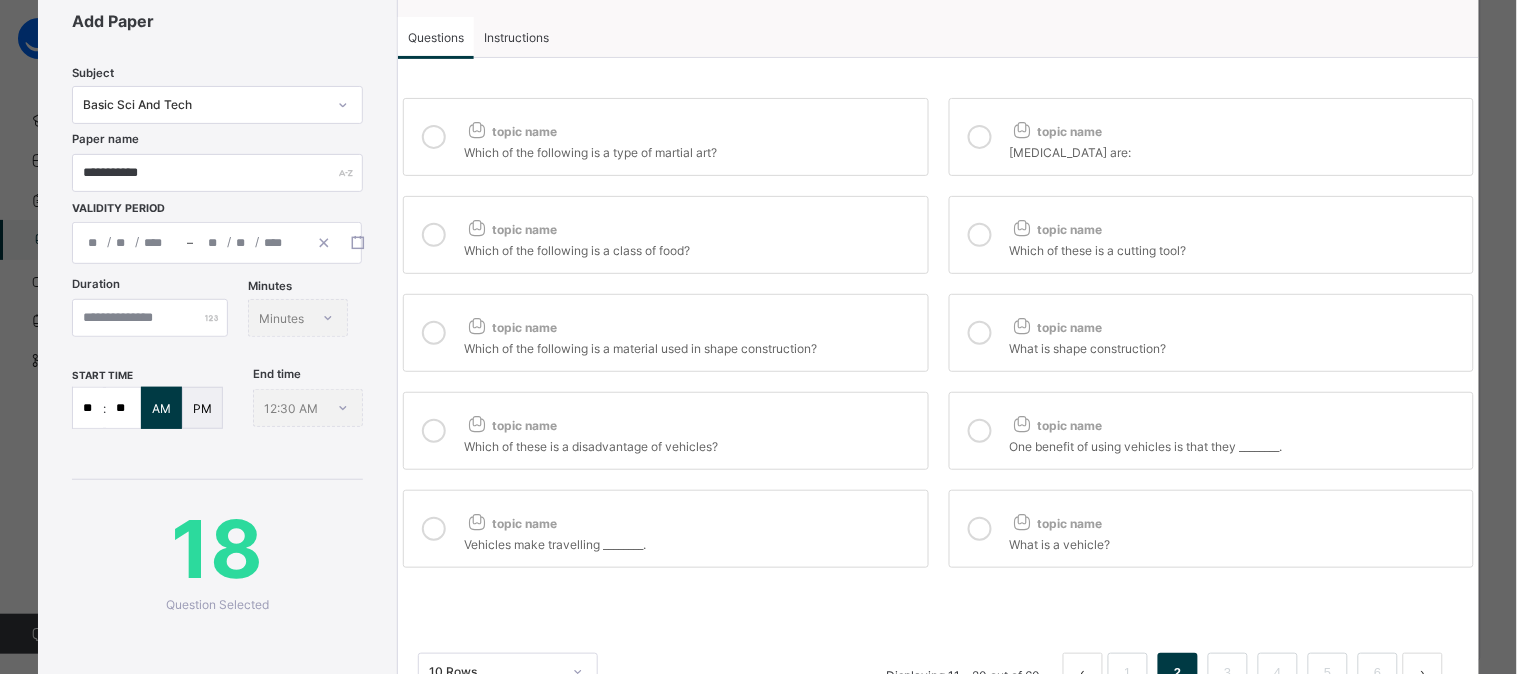 click on "Vehicles make travelling ________." at bounding box center (690, 542) 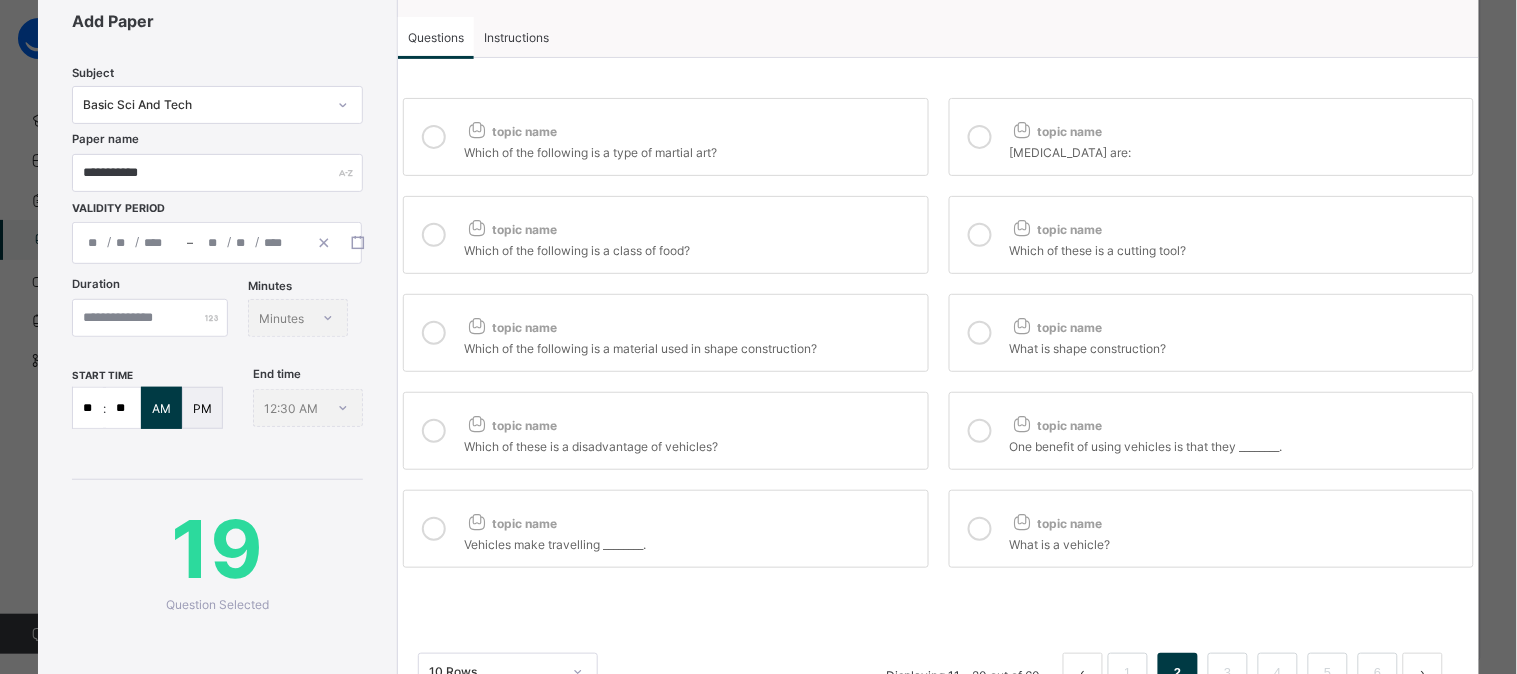 click on "topic name" at bounding box center [1236, 519] 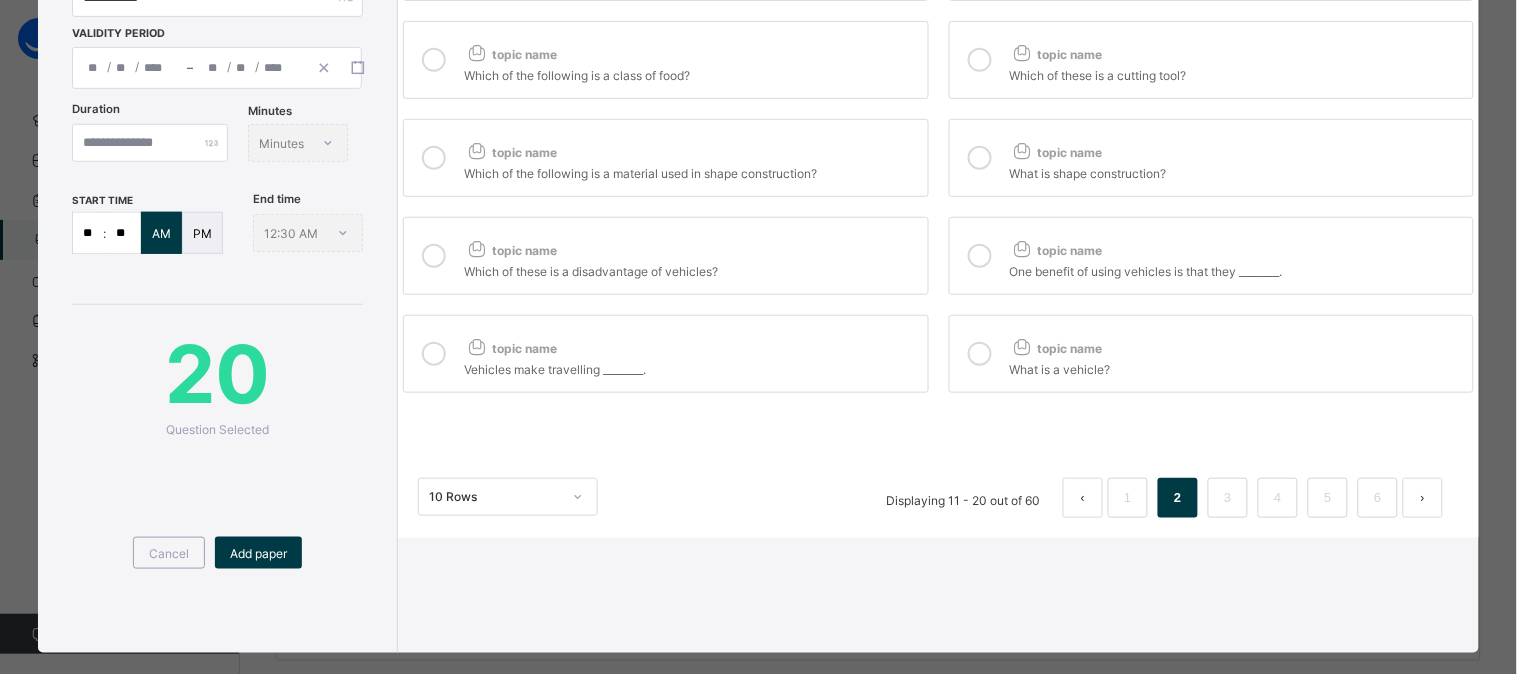 scroll, scrollTop: 0, scrollLeft: 0, axis: both 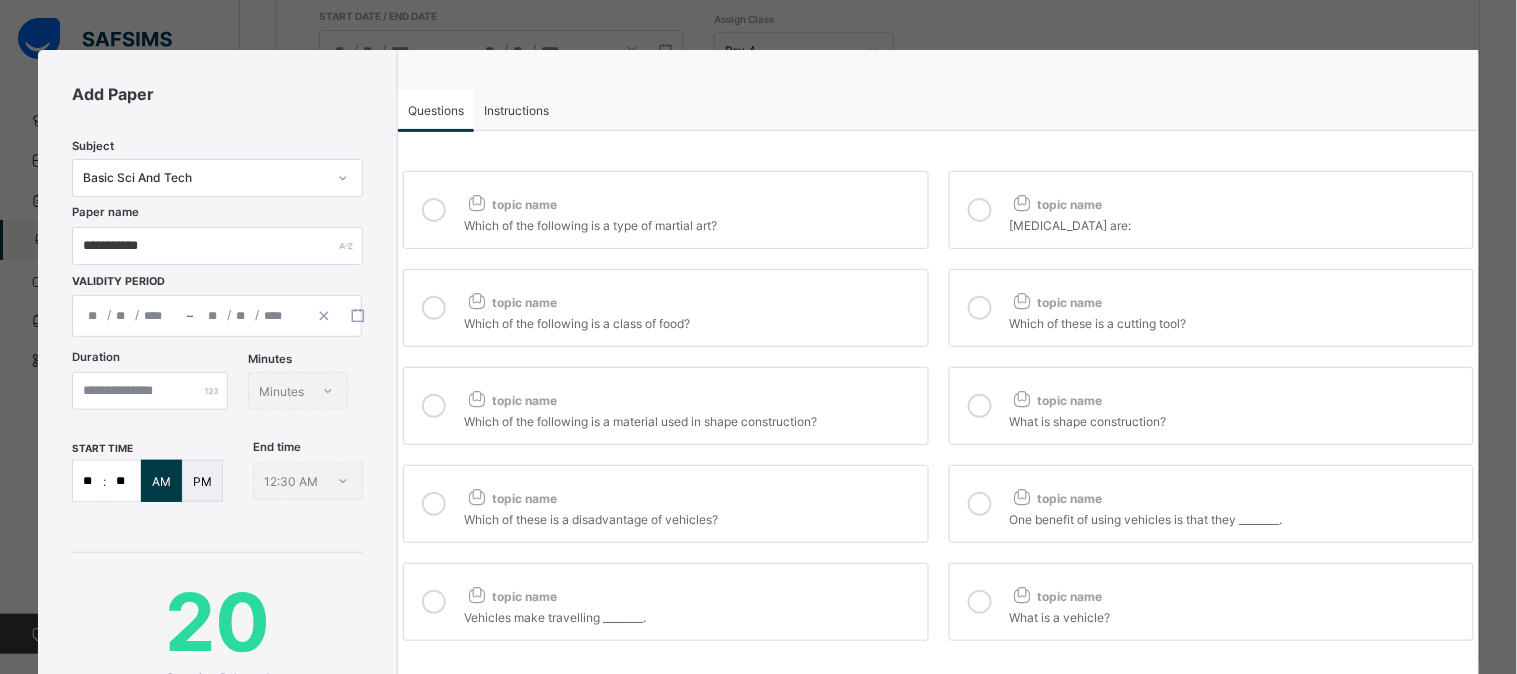 click on "Instructions" at bounding box center (516, 110) 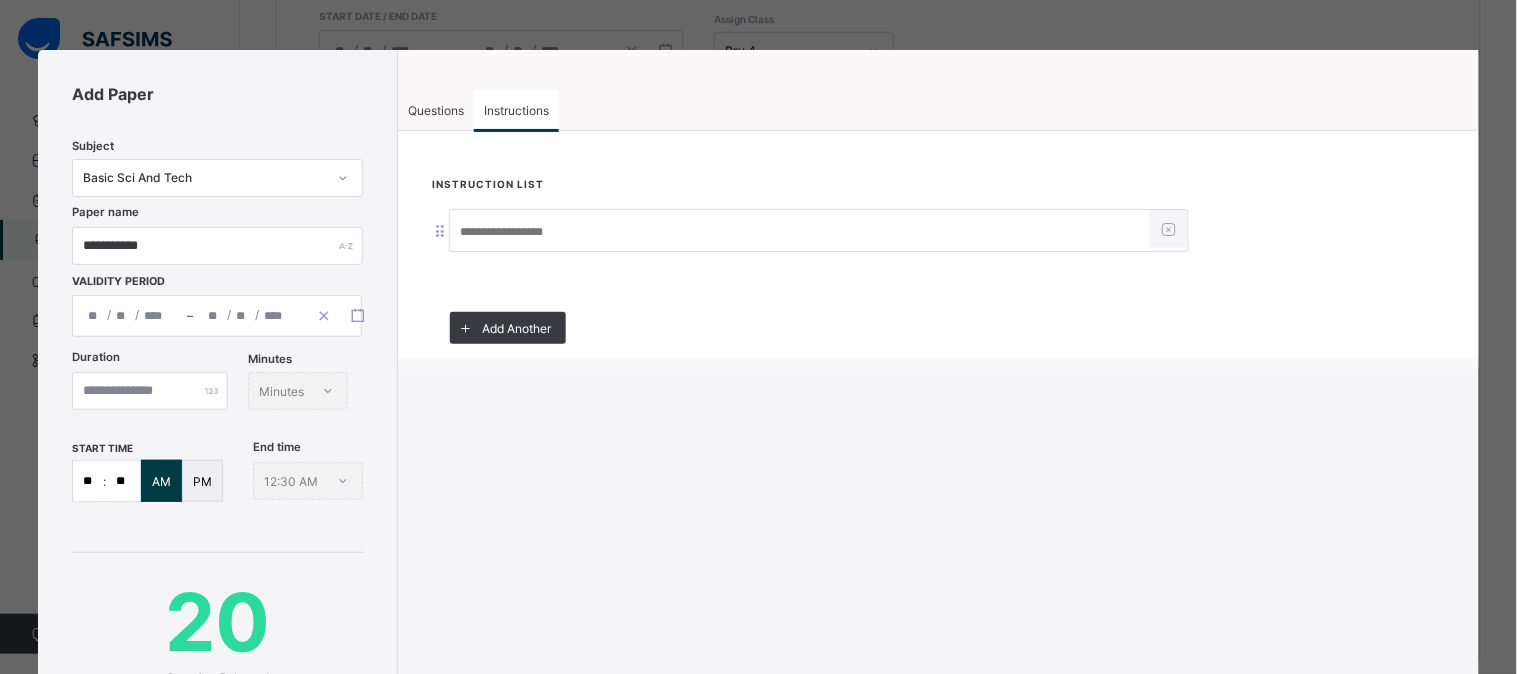 click at bounding box center (800, 232) 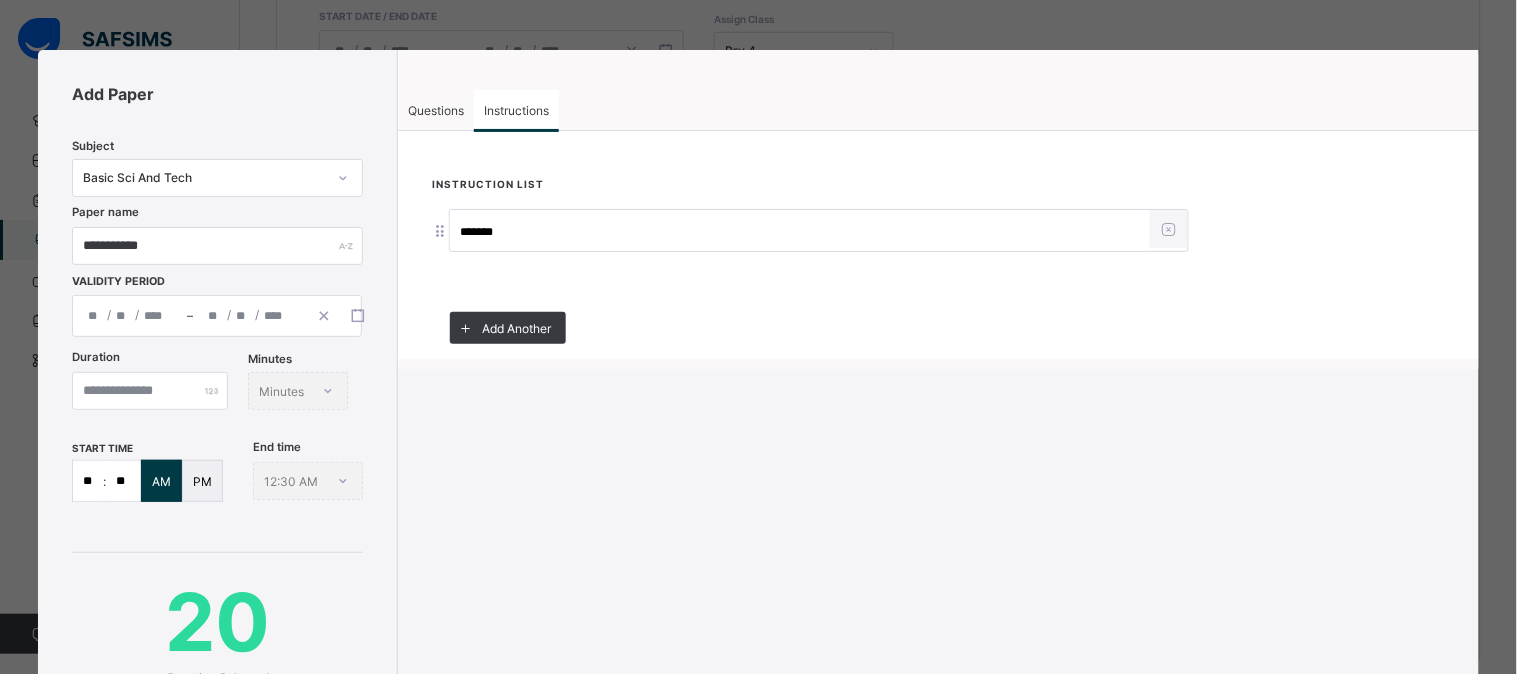 type on "********" 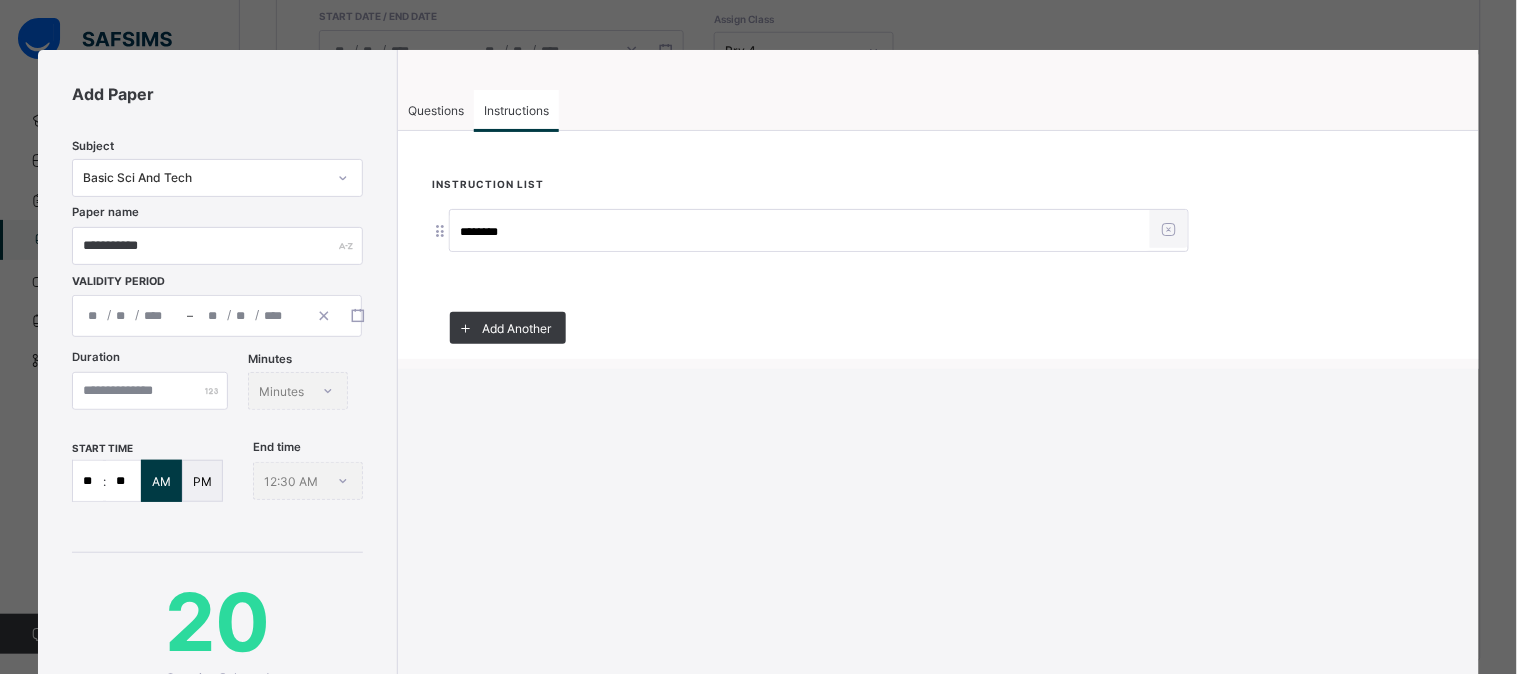 click on "Questions" at bounding box center [436, 110] 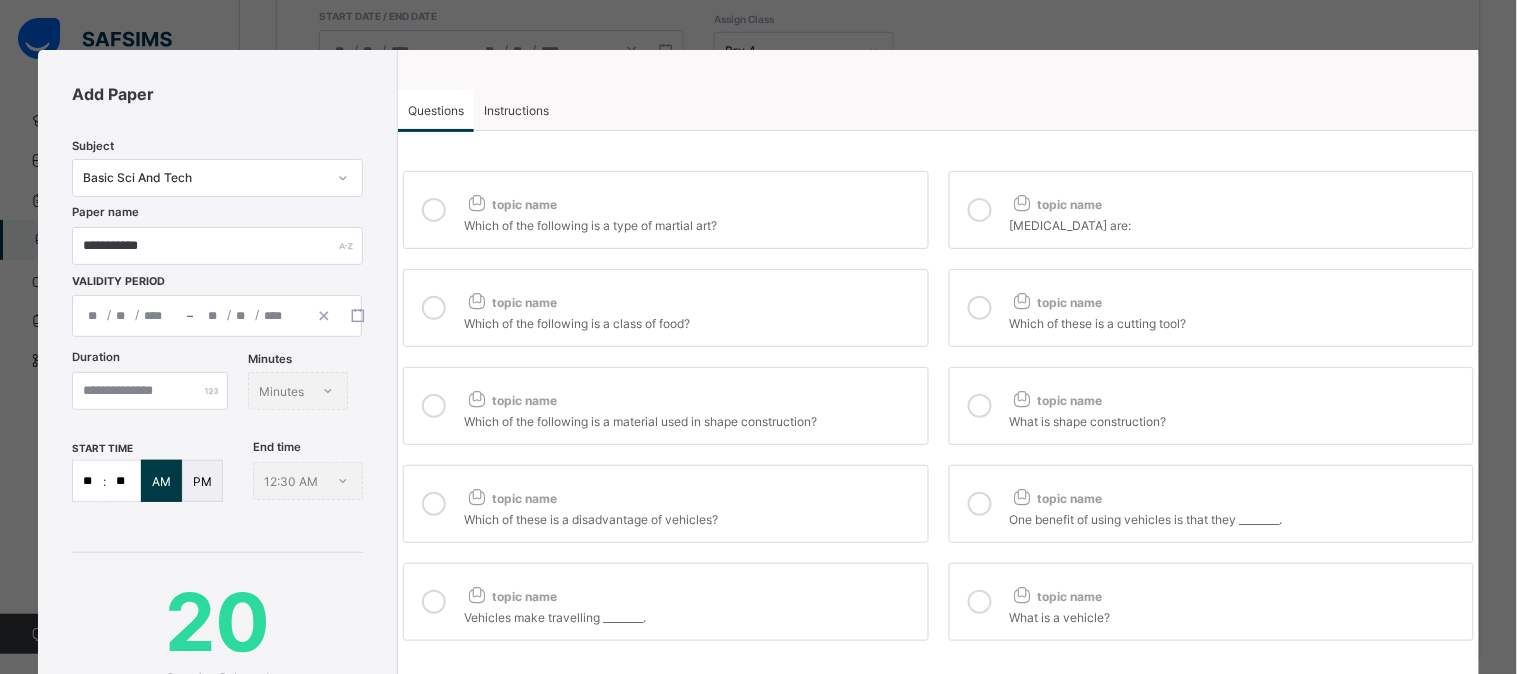 scroll, scrollTop: 284, scrollLeft: 0, axis: vertical 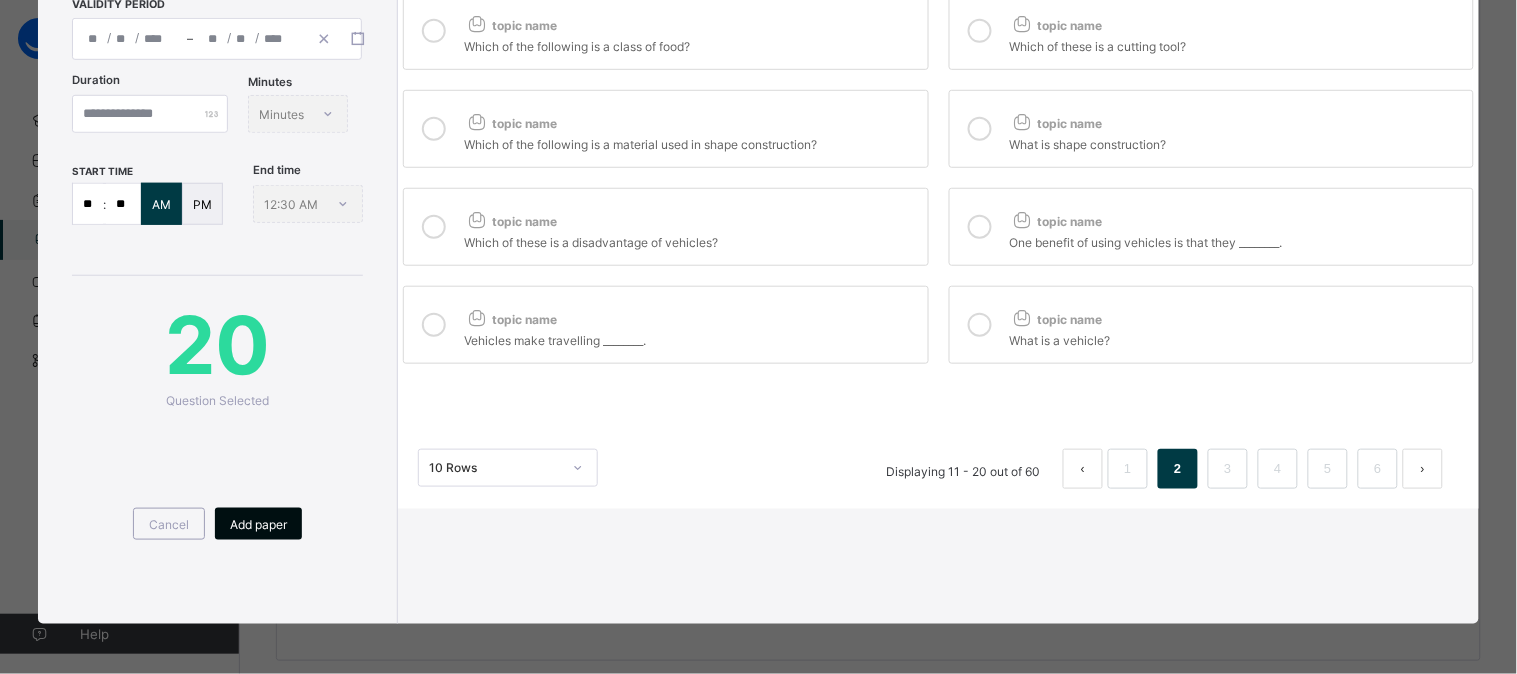 click on "Add paper" at bounding box center [258, 524] 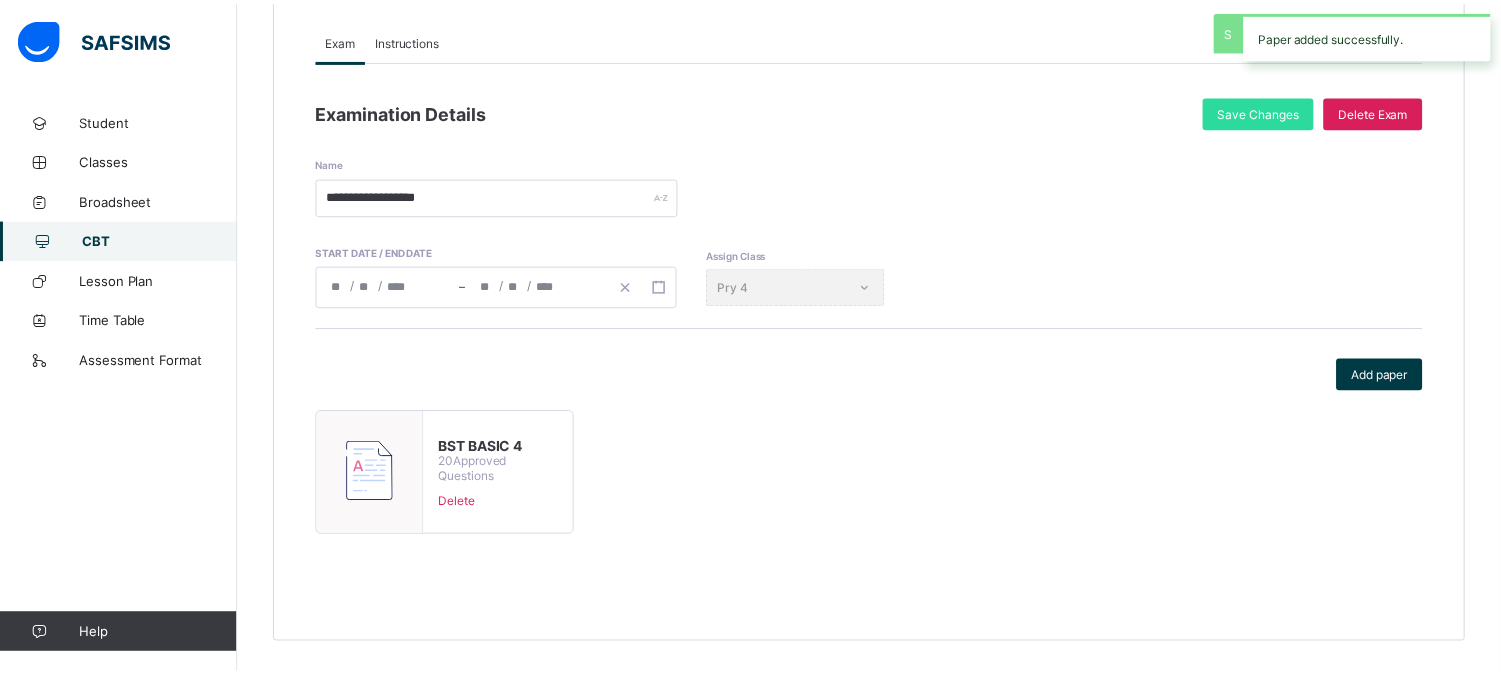 scroll, scrollTop: 217, scrollLeft: 0, axis: vertical 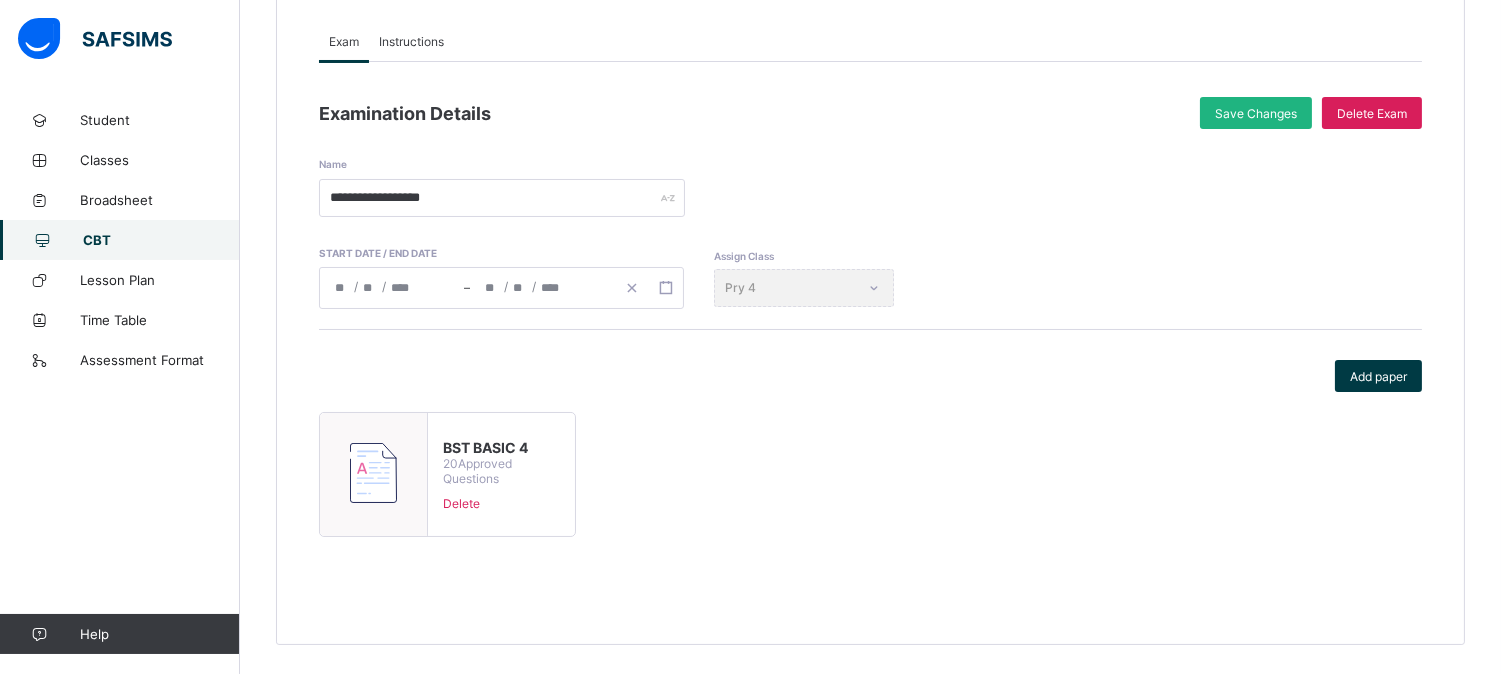 click on "Save Changes" at bounding box center (1256, 113) 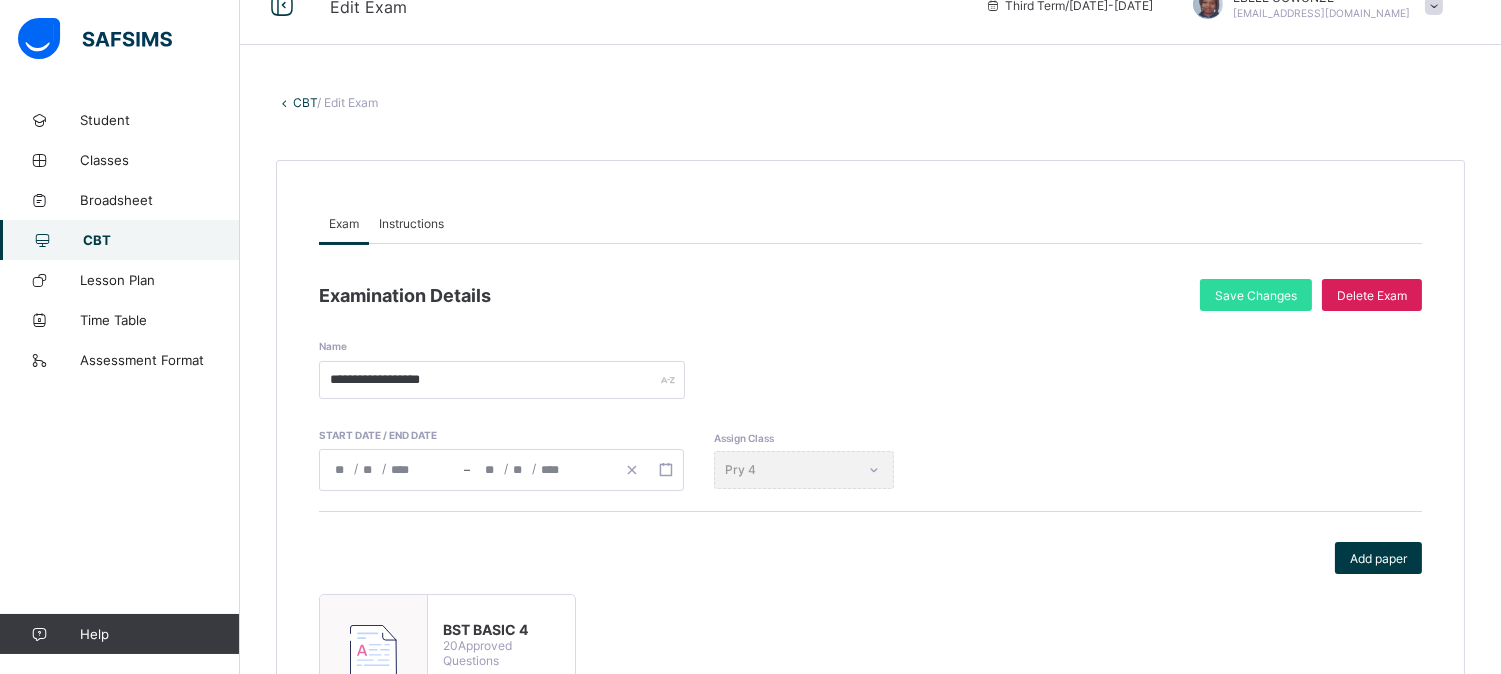 scroll, scrollTop: 34, scrollLeft: 0, axis: vertical 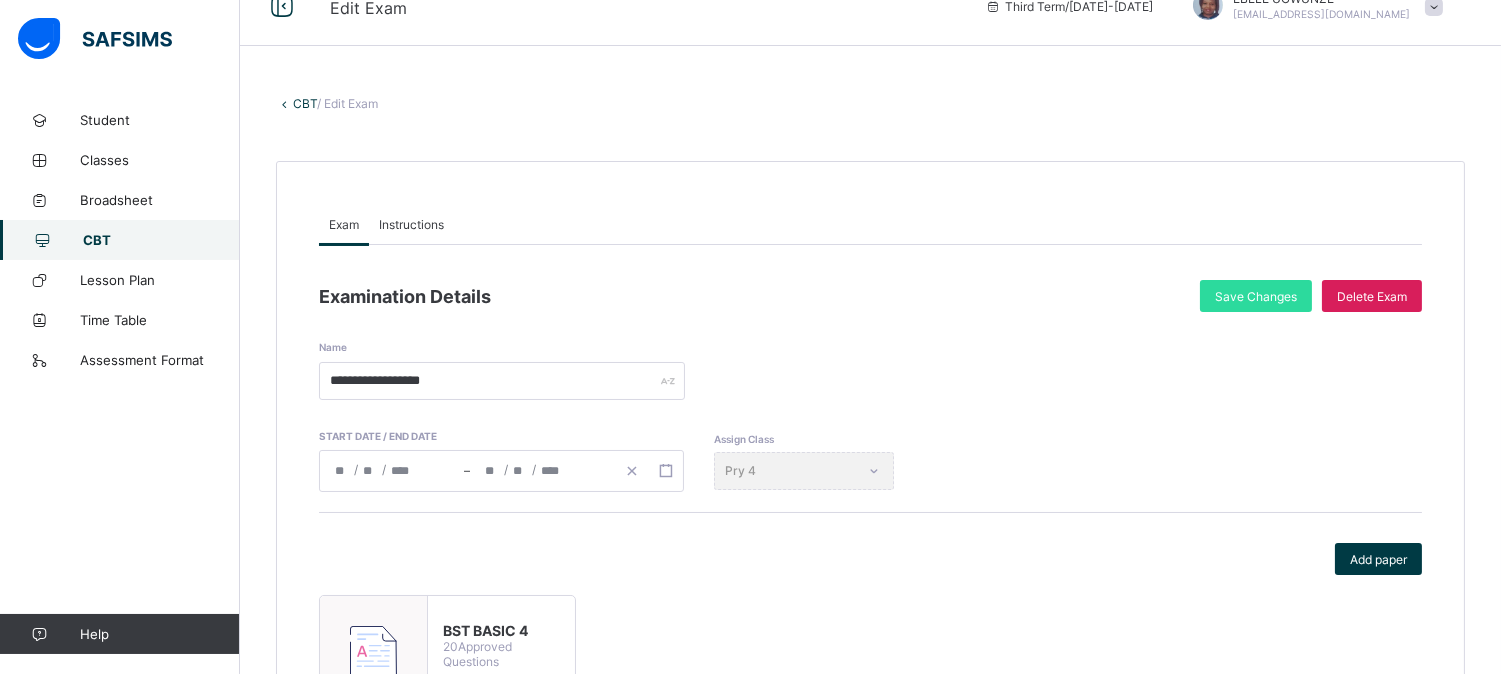 click on "CBT" at bounding box center (305, 103) 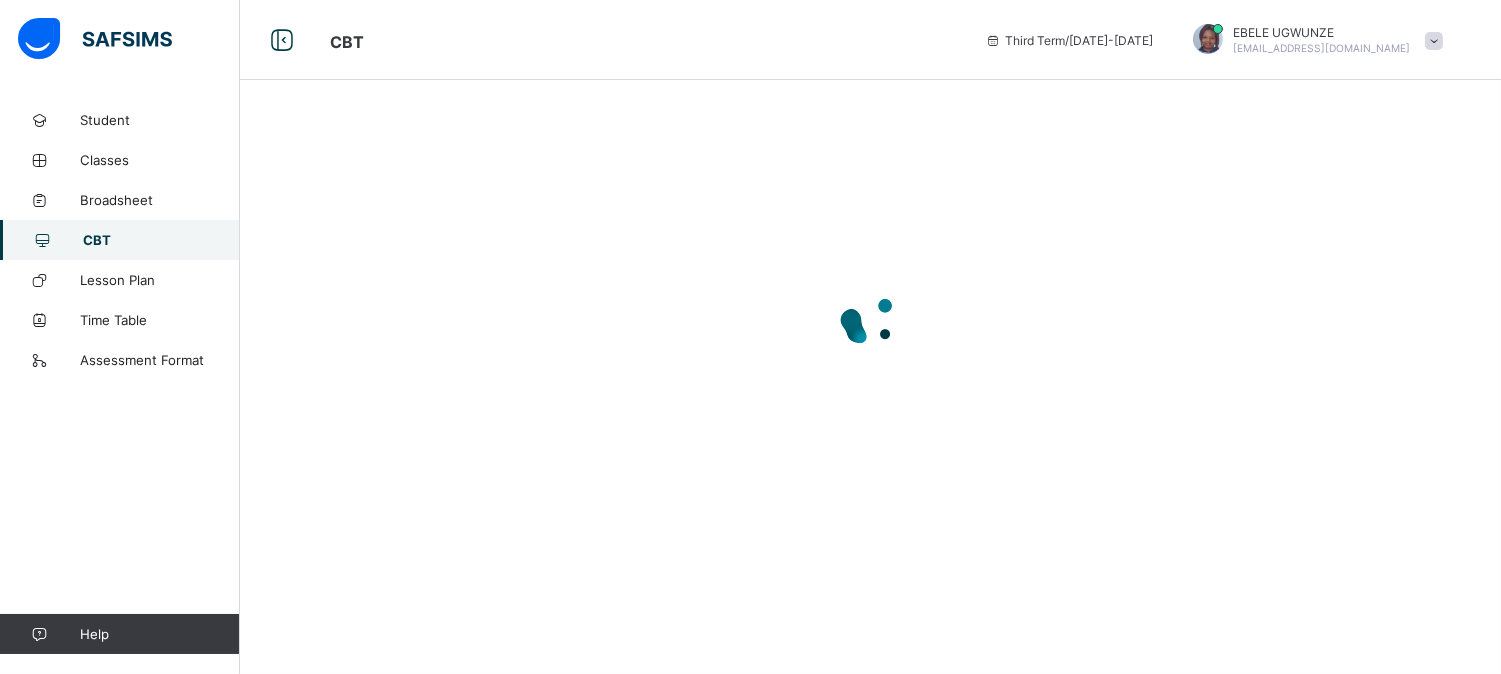scroll, scrollTop: 0, scrollLeft: 0, axis: both 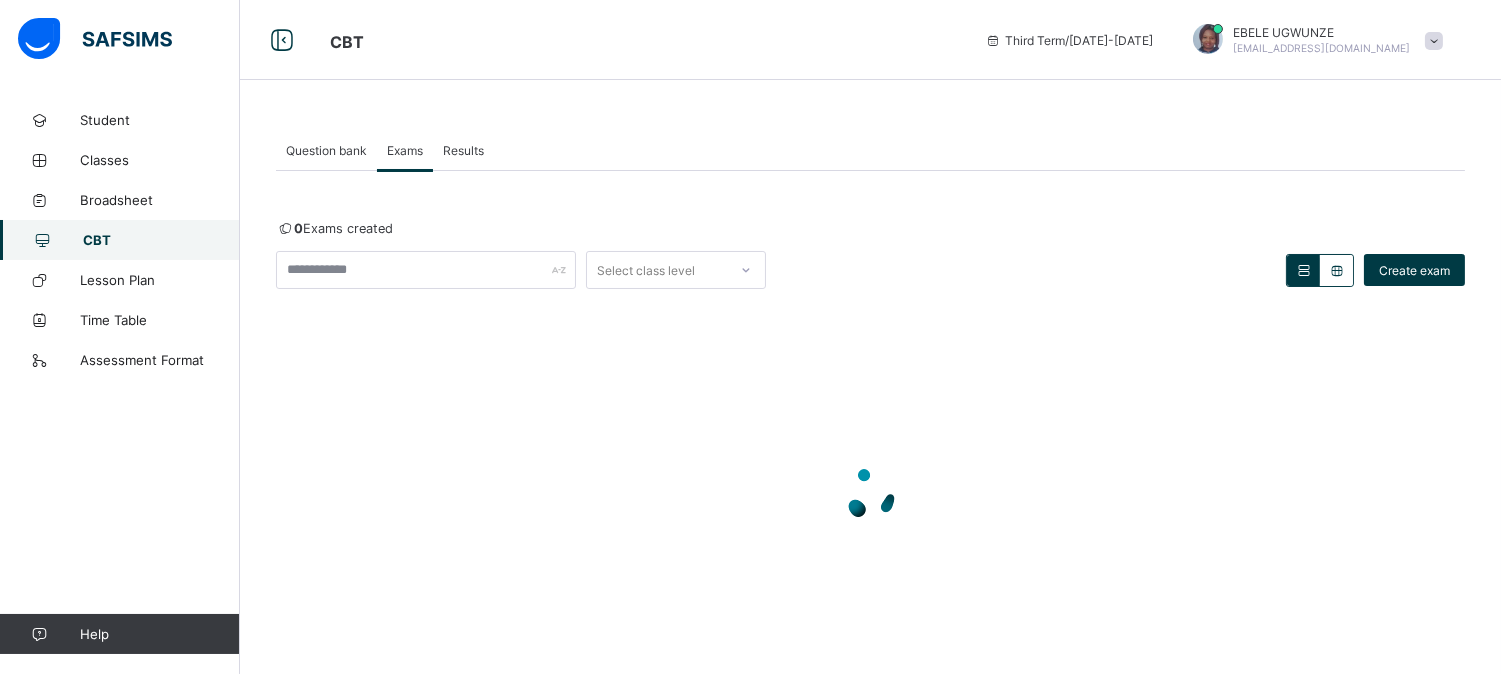 click on "0  Exams created Select class level Create exam × Deactivate undefined This action will deactivate undefined for the class level undefined. Cancel Yes,  Deactivate × Activate undefined This action will activate undefined for the class level undefined. Cancel Yes,  Activate" at bounding box center (870, 452) 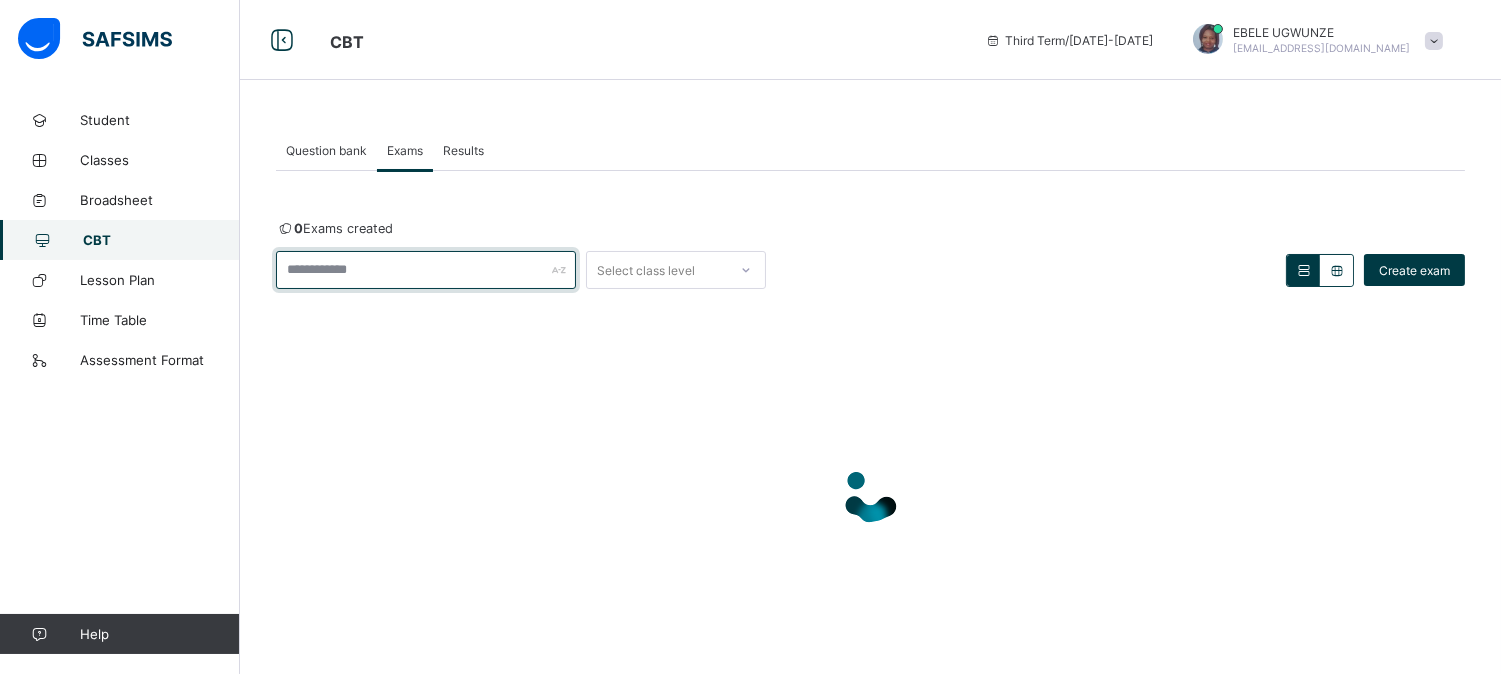 click at bounding box center [426, 270] 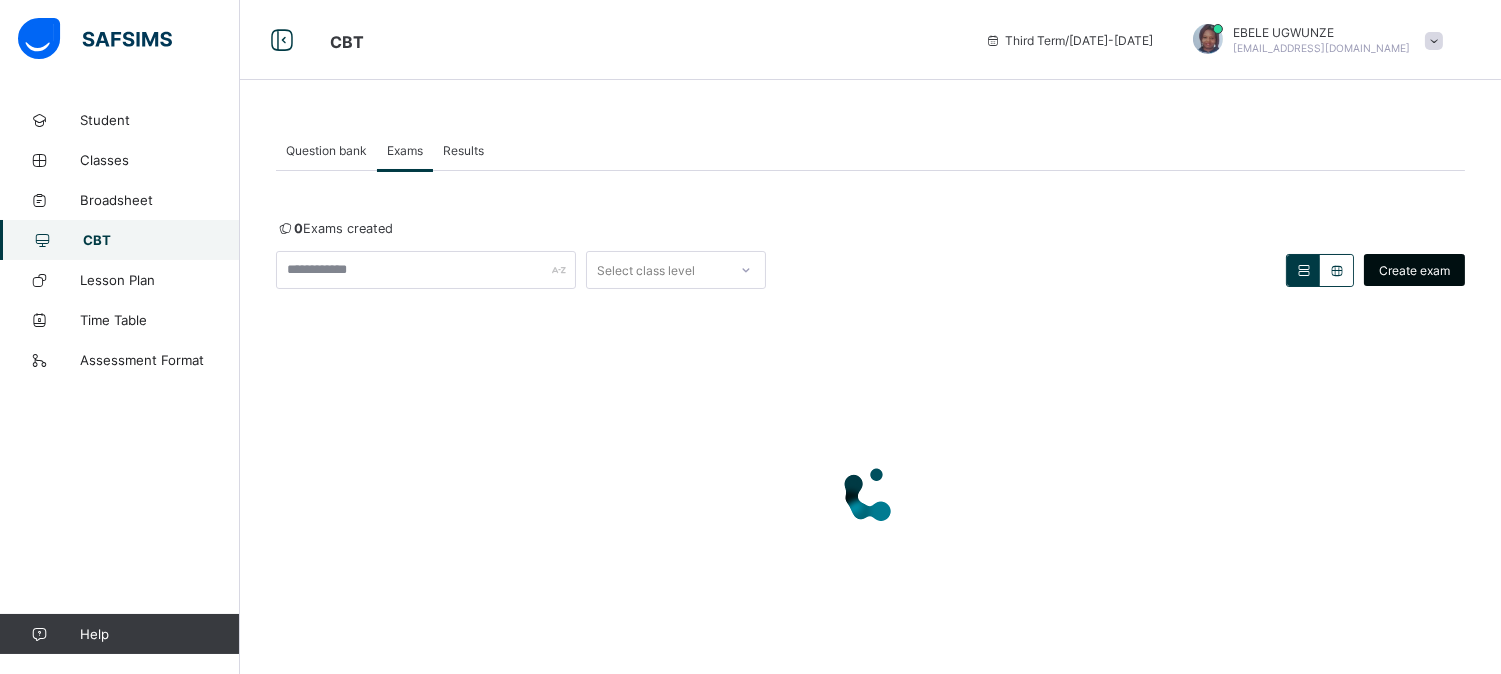 click on "Create exam" at bounding box center (1414, 270) 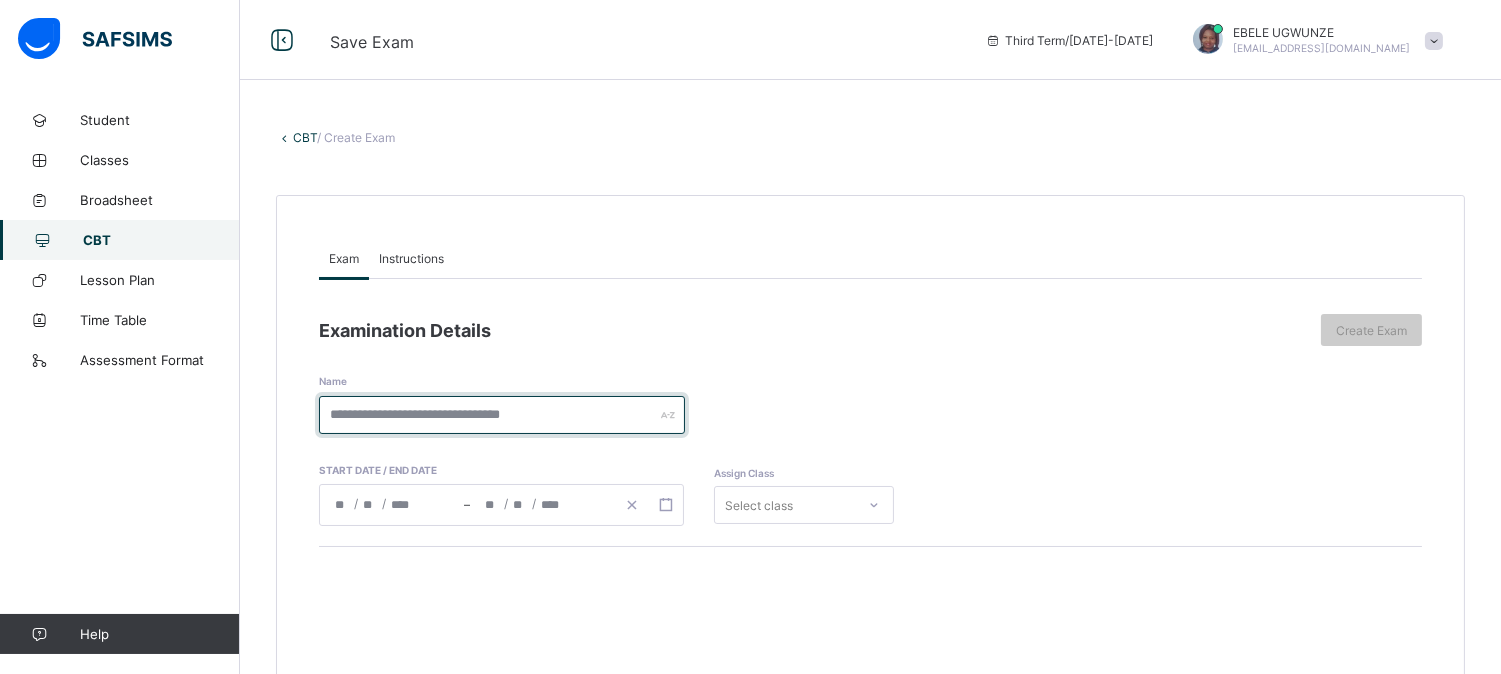 click at bounding box center (502, 415) 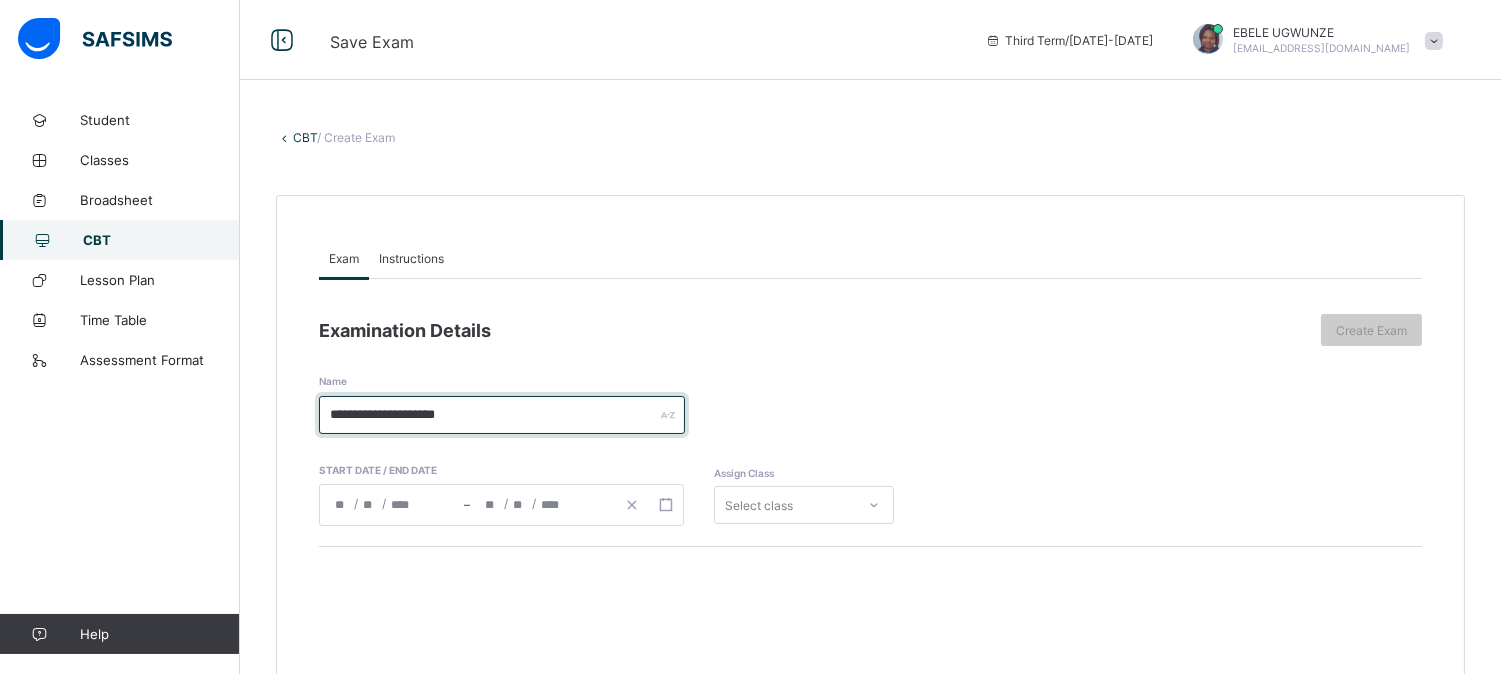 type on "**********" 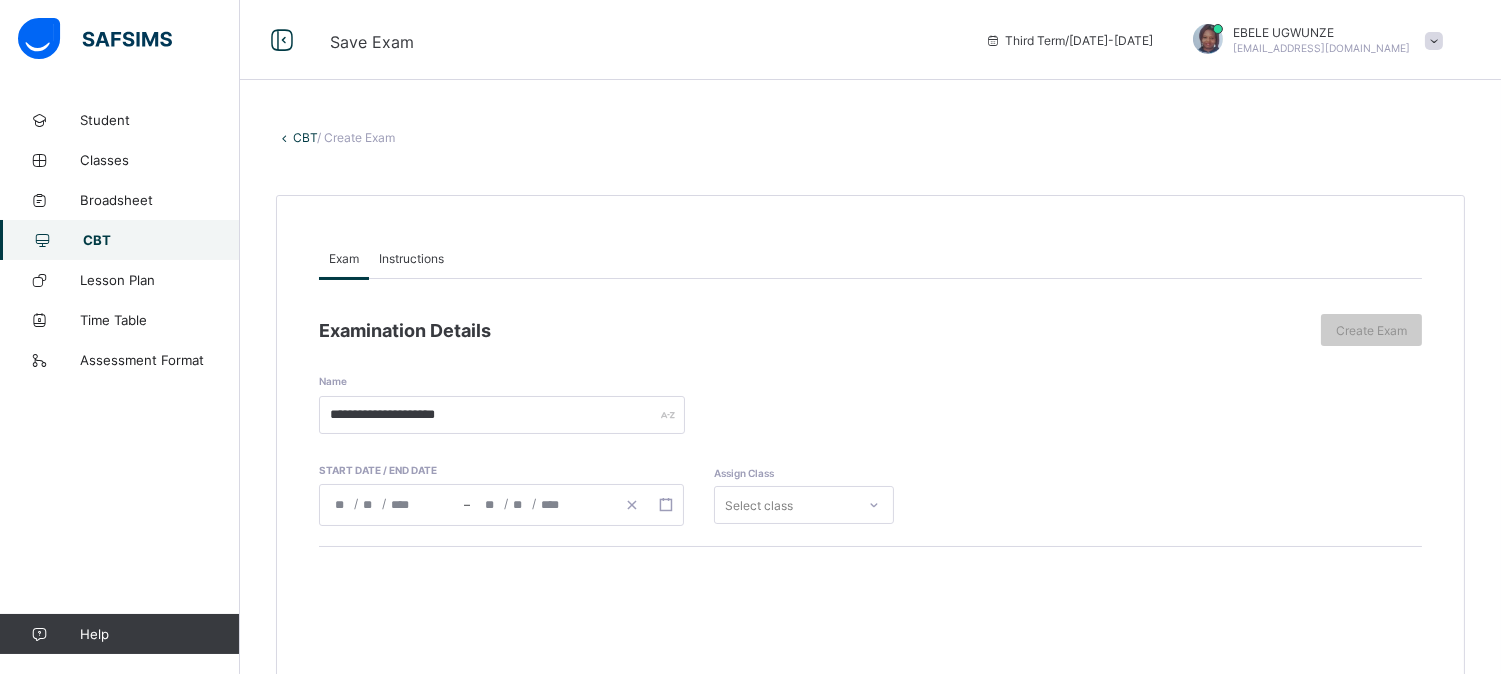 click on "/ /" at bounding box center [543, 505] 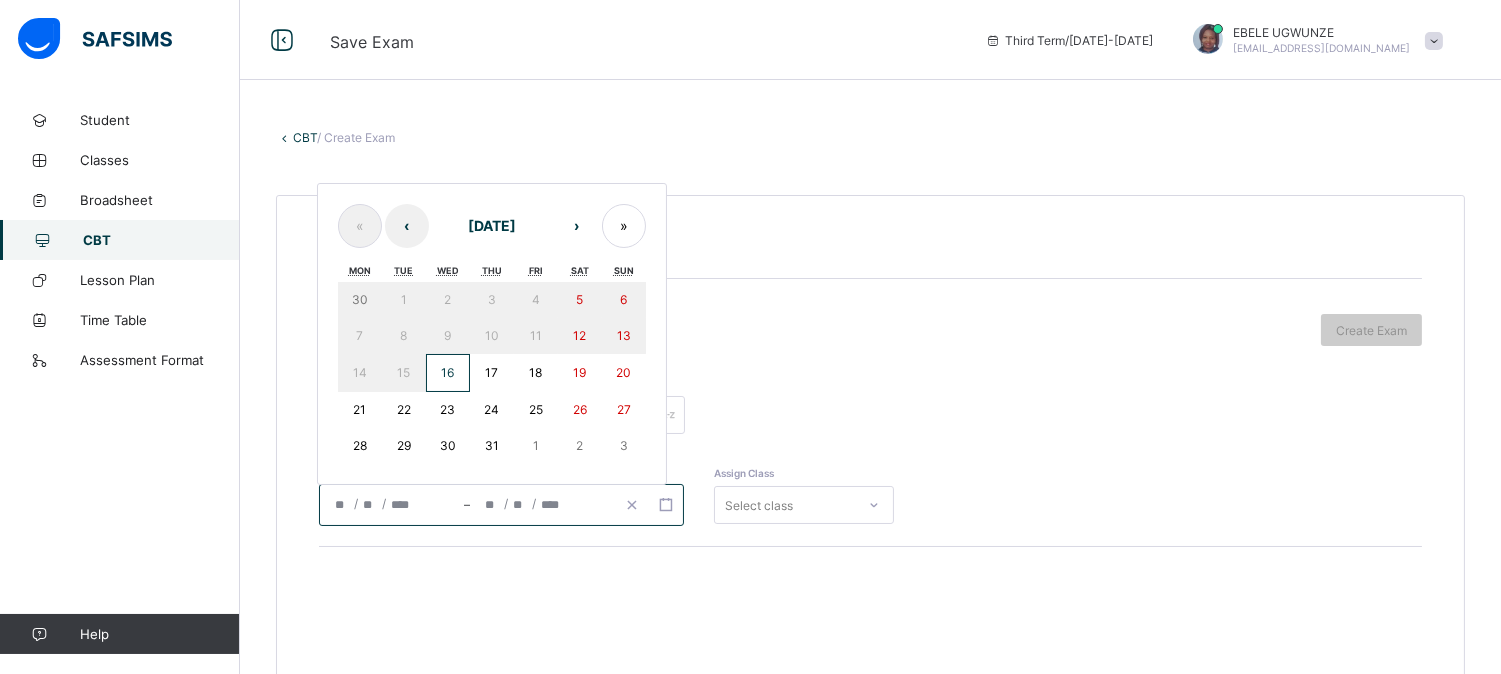 click on "16" at bounding box center (447, 372) 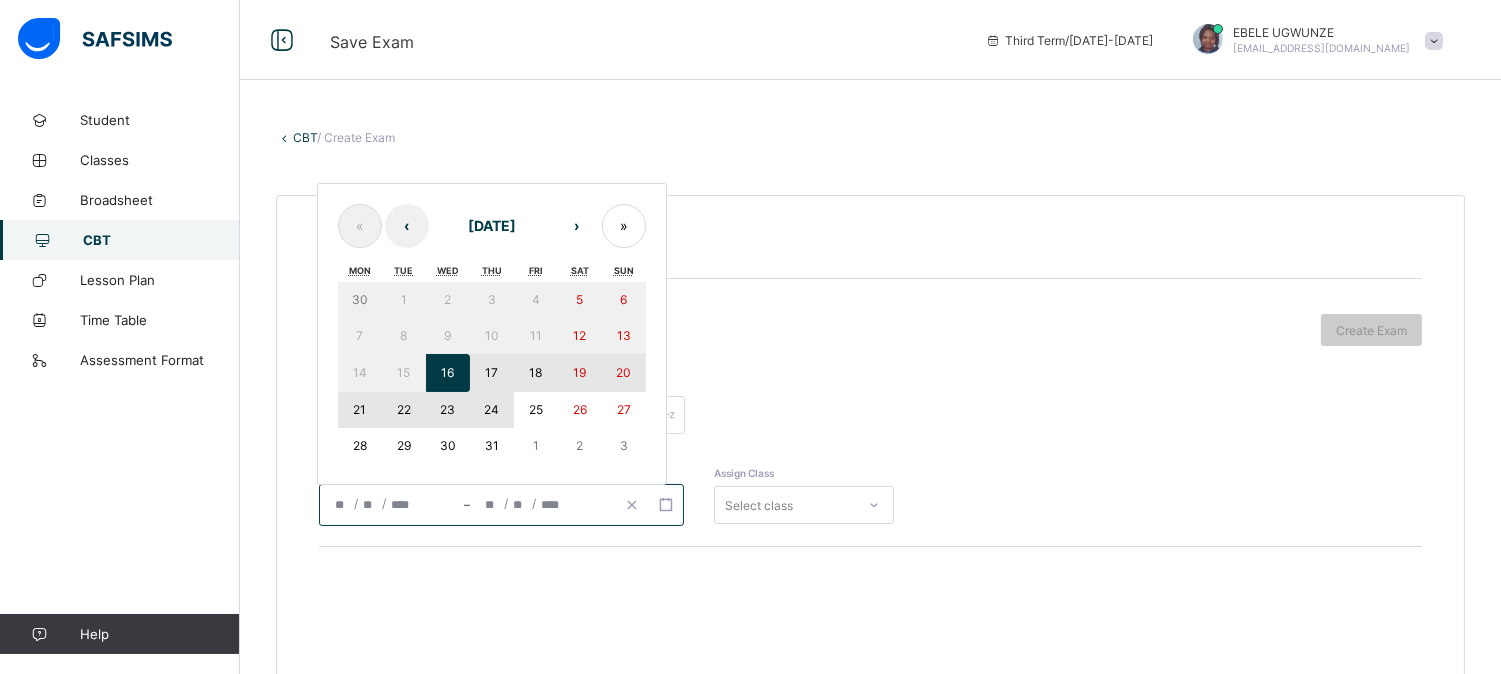 click on "24" at bounding box center [491, 409] 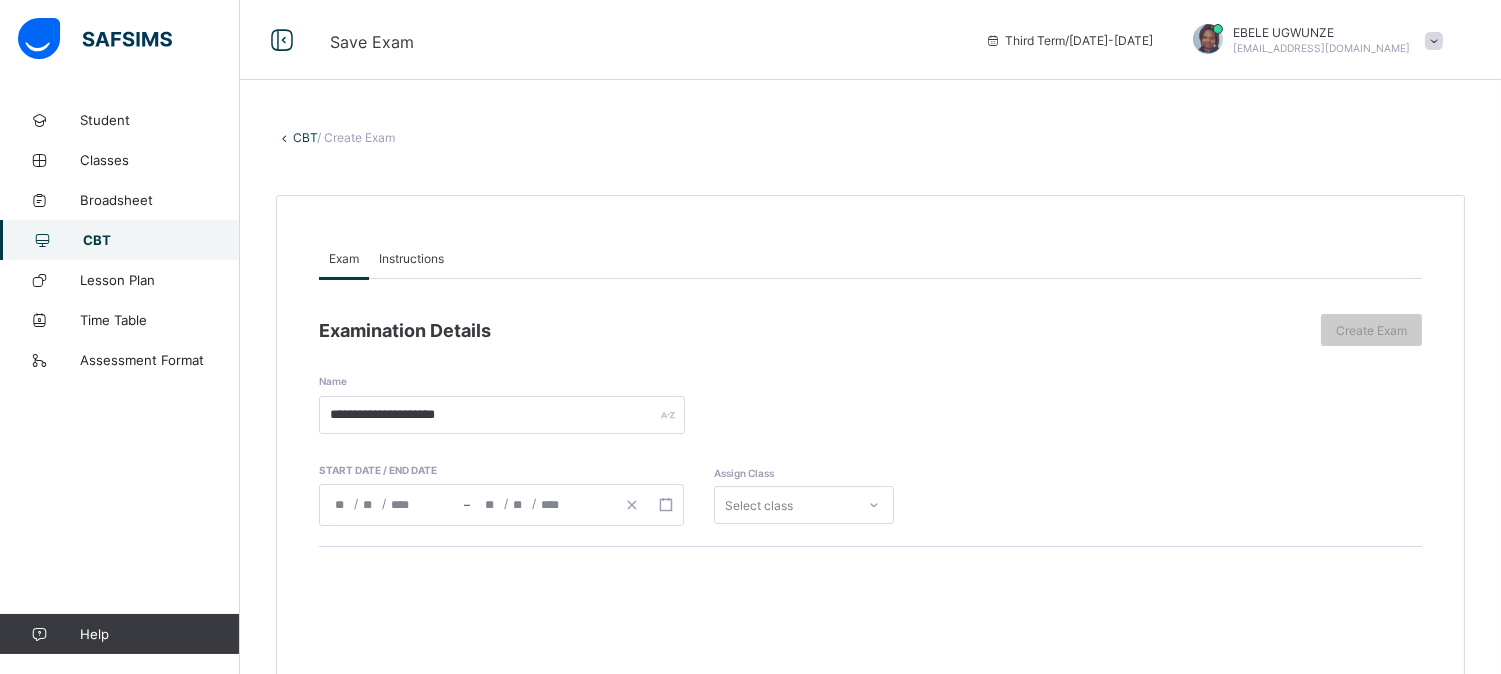 click on "Select class" at bounding box center [804, 505] 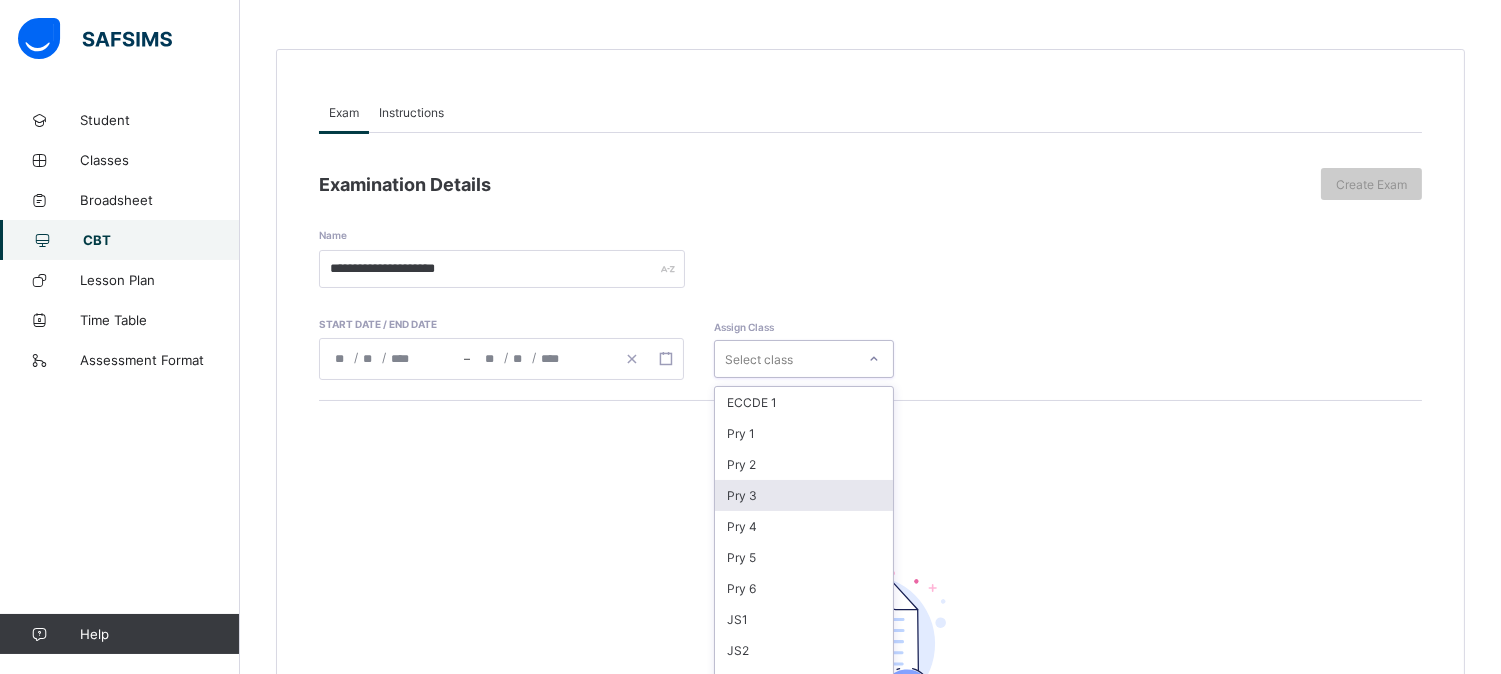 scroll, scrollTop: 167, scrollLeft: 0, axis: vertical 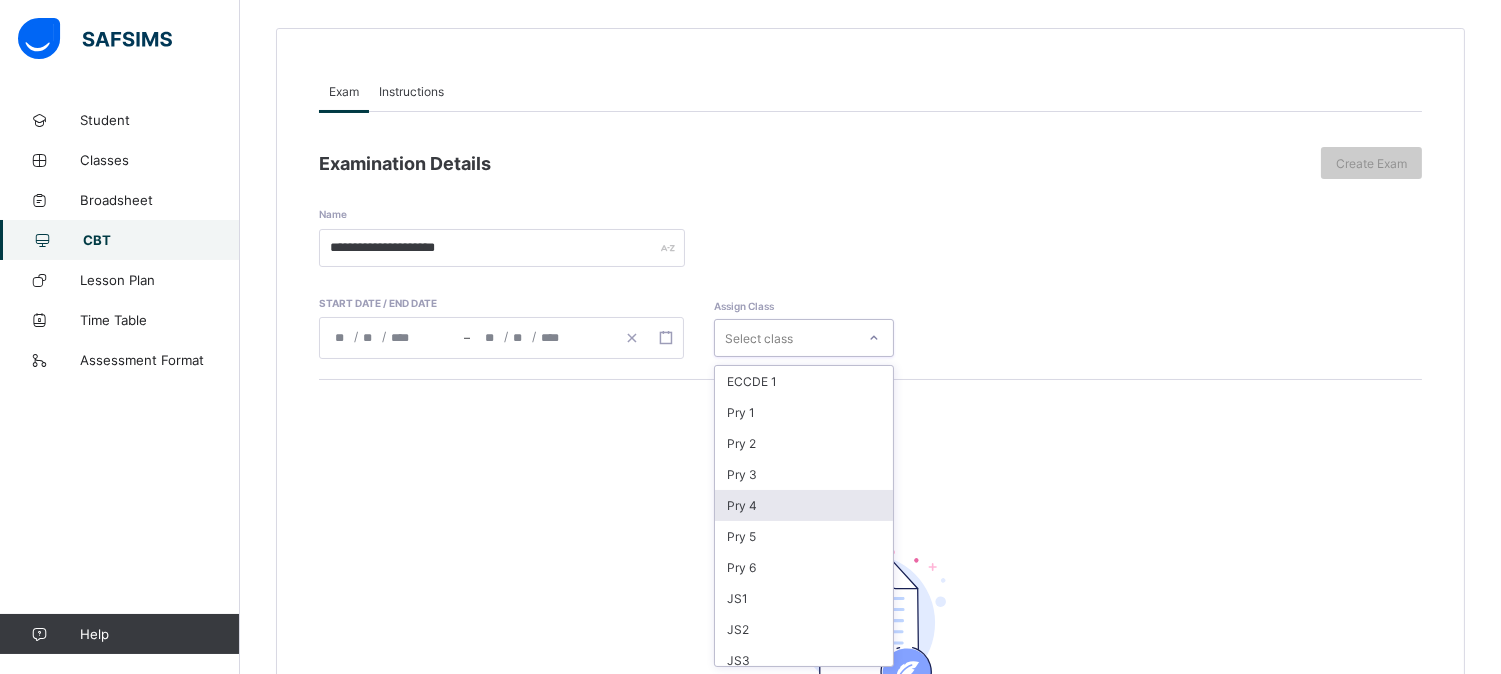 click on "Pry 4" at bounding box center (804, 505) 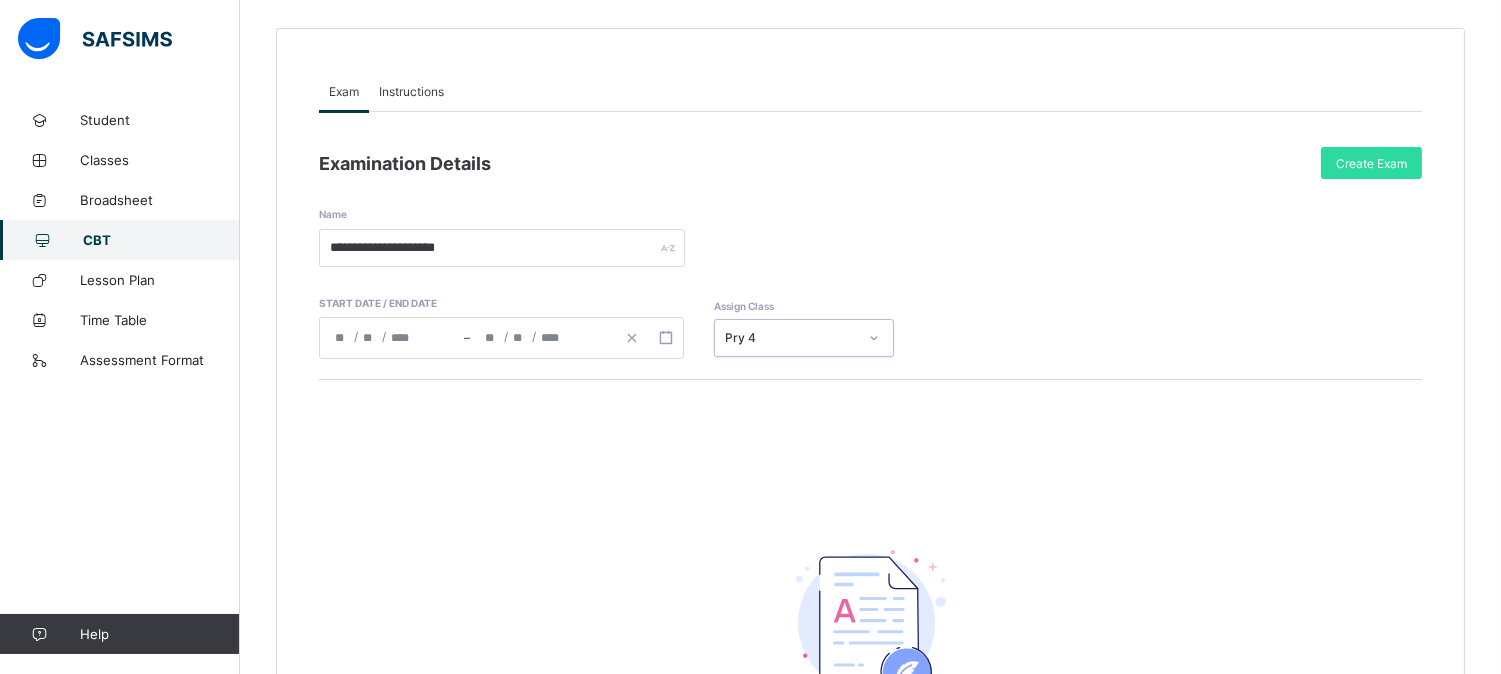 click on "Instructions" at bounding box center [411, 91] 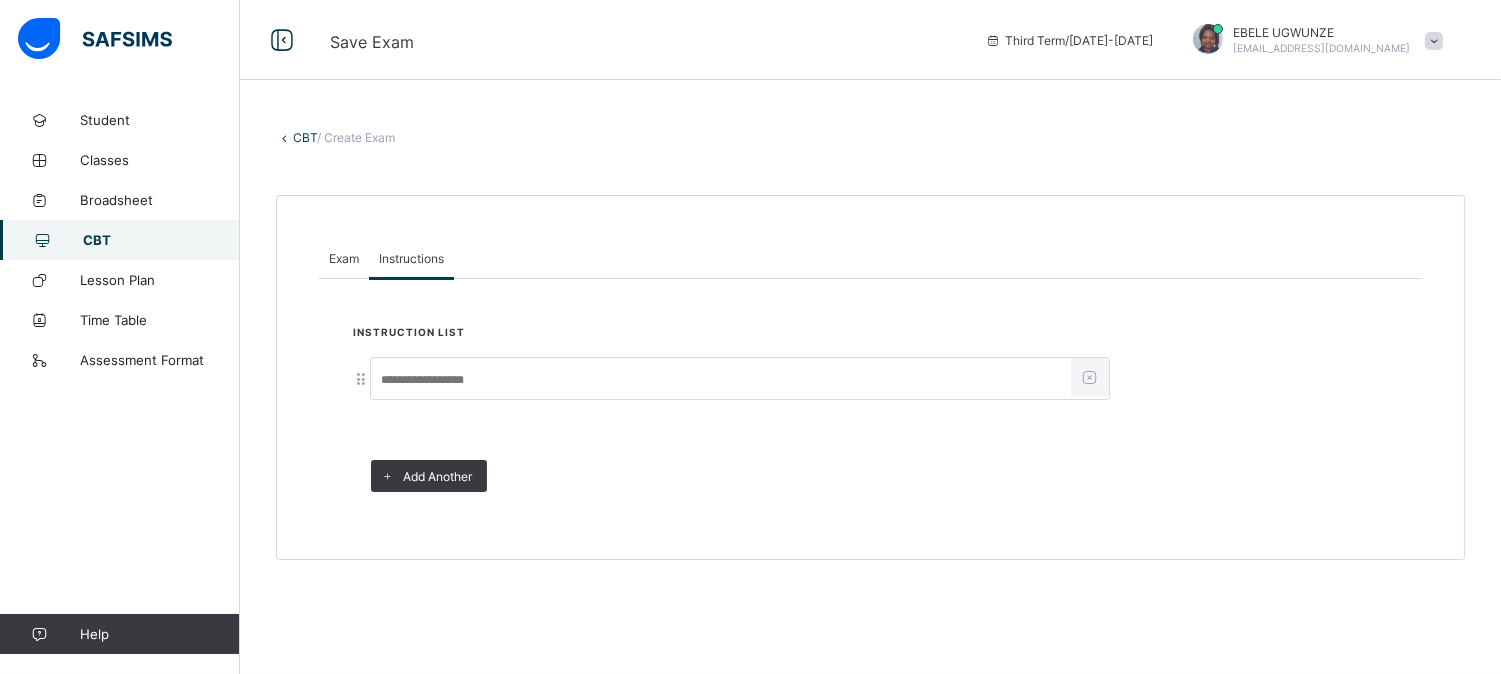 scroll, scrollTop: 0, scrollLeft: 0, axis: both 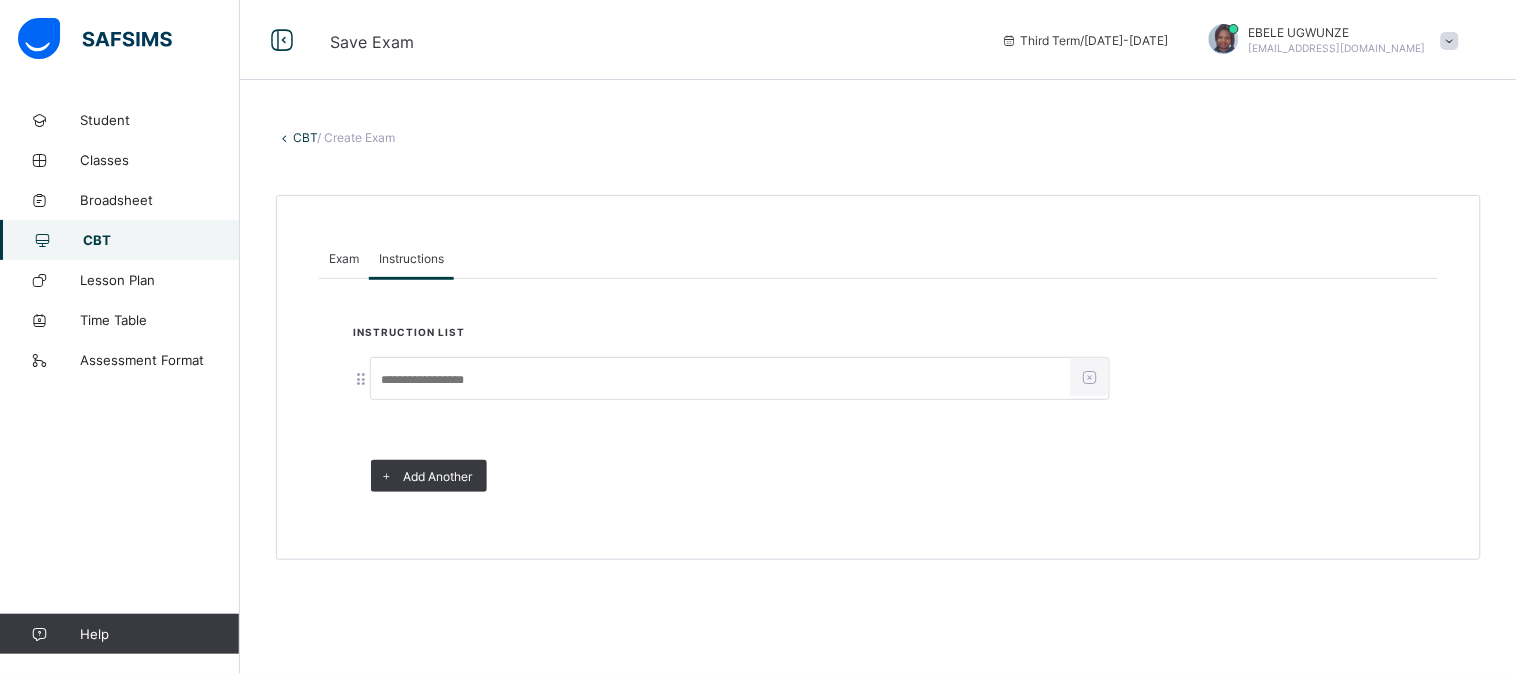 click at bounding box center (721, 380) 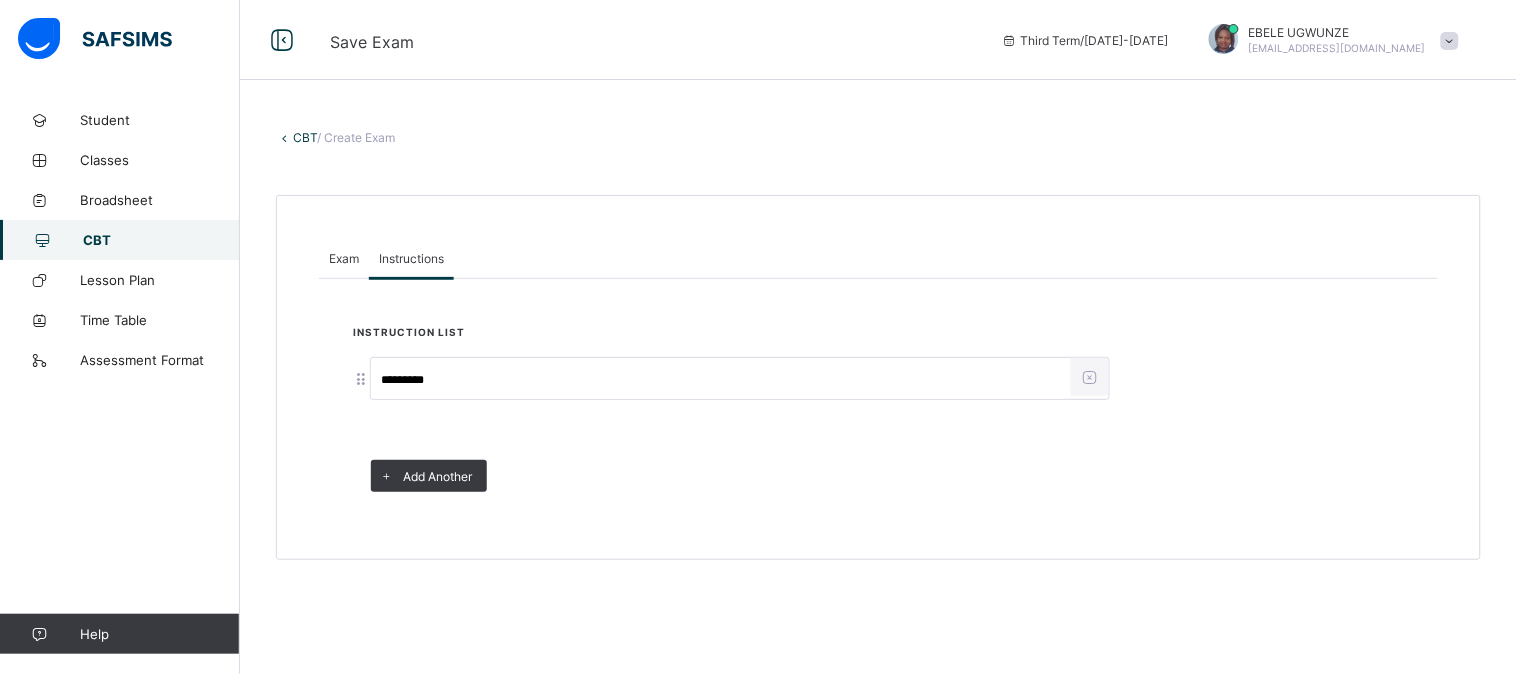 type on "*********" 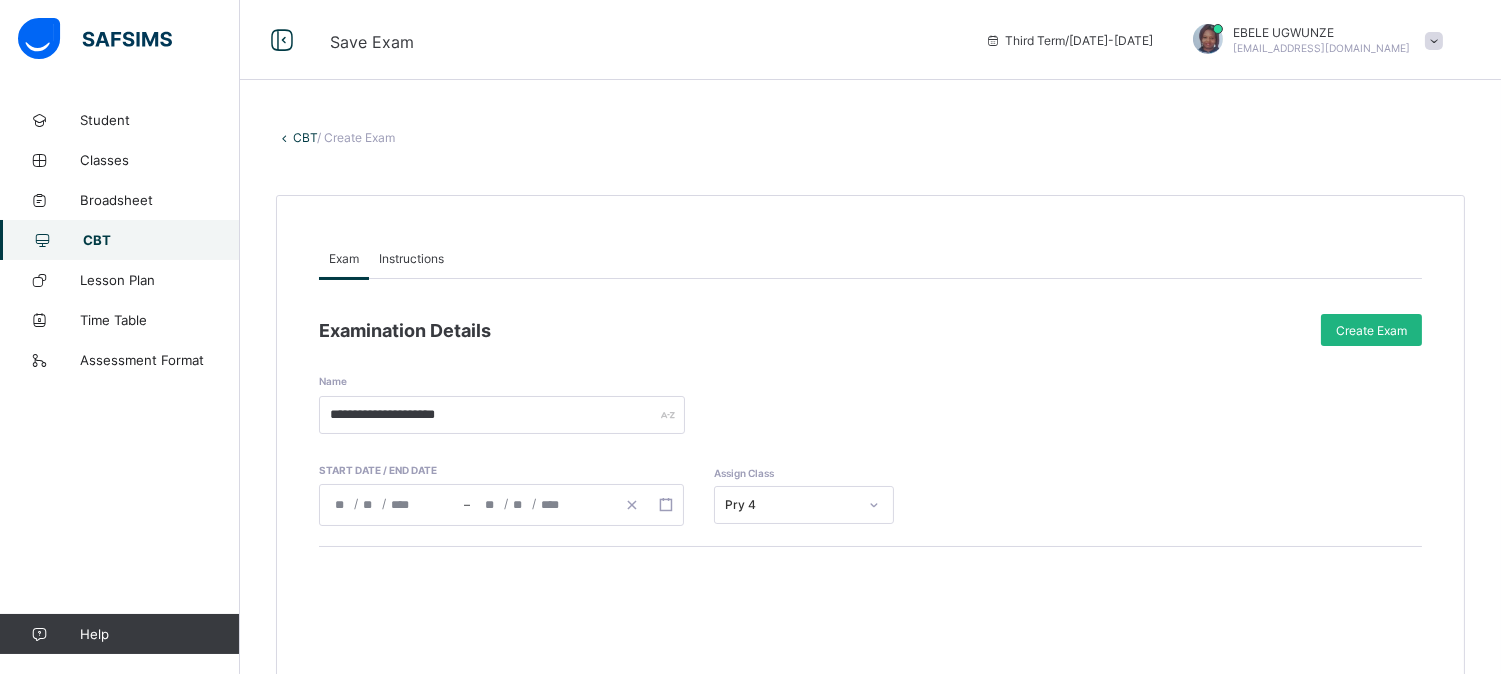 click on "Create Exam" at bounding box center [1371, 330] 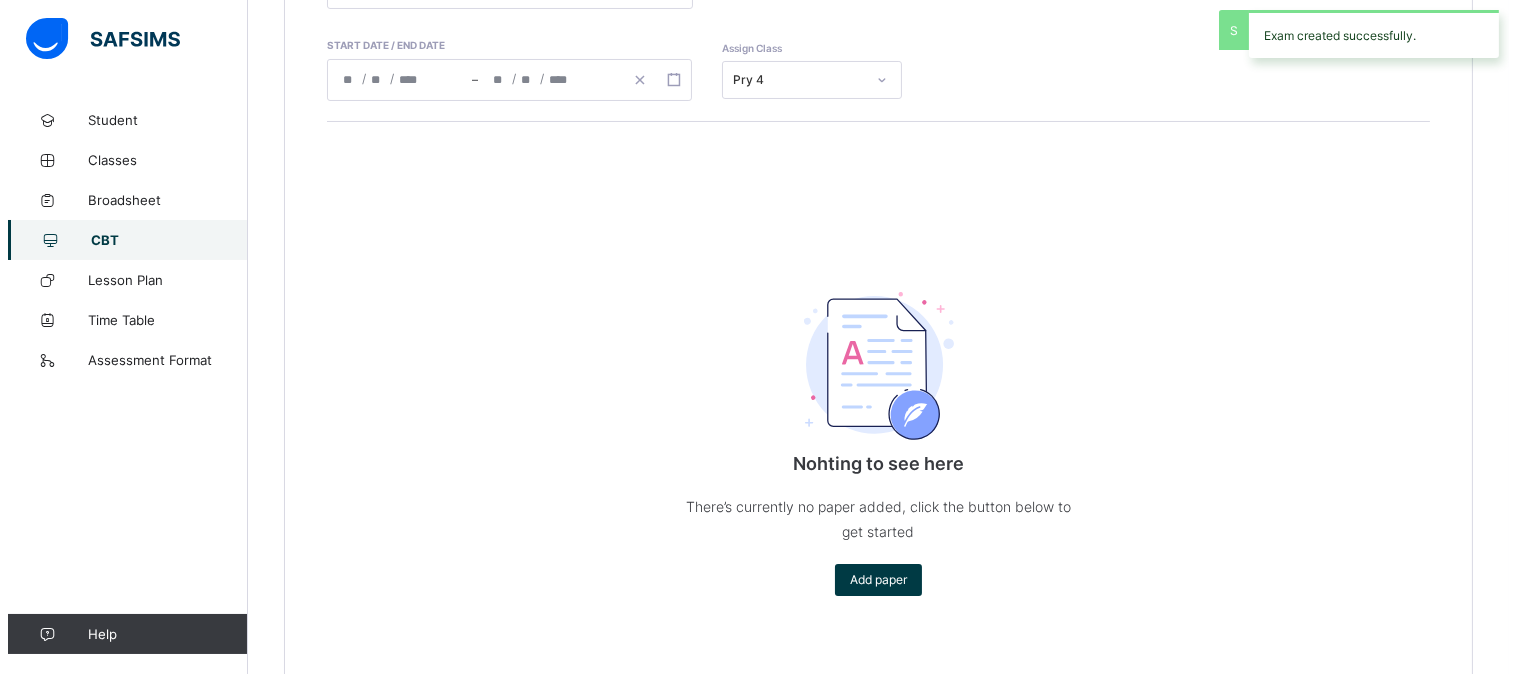 scroll, scrollTop: 440, scrollLeft: 0, axis: vertical 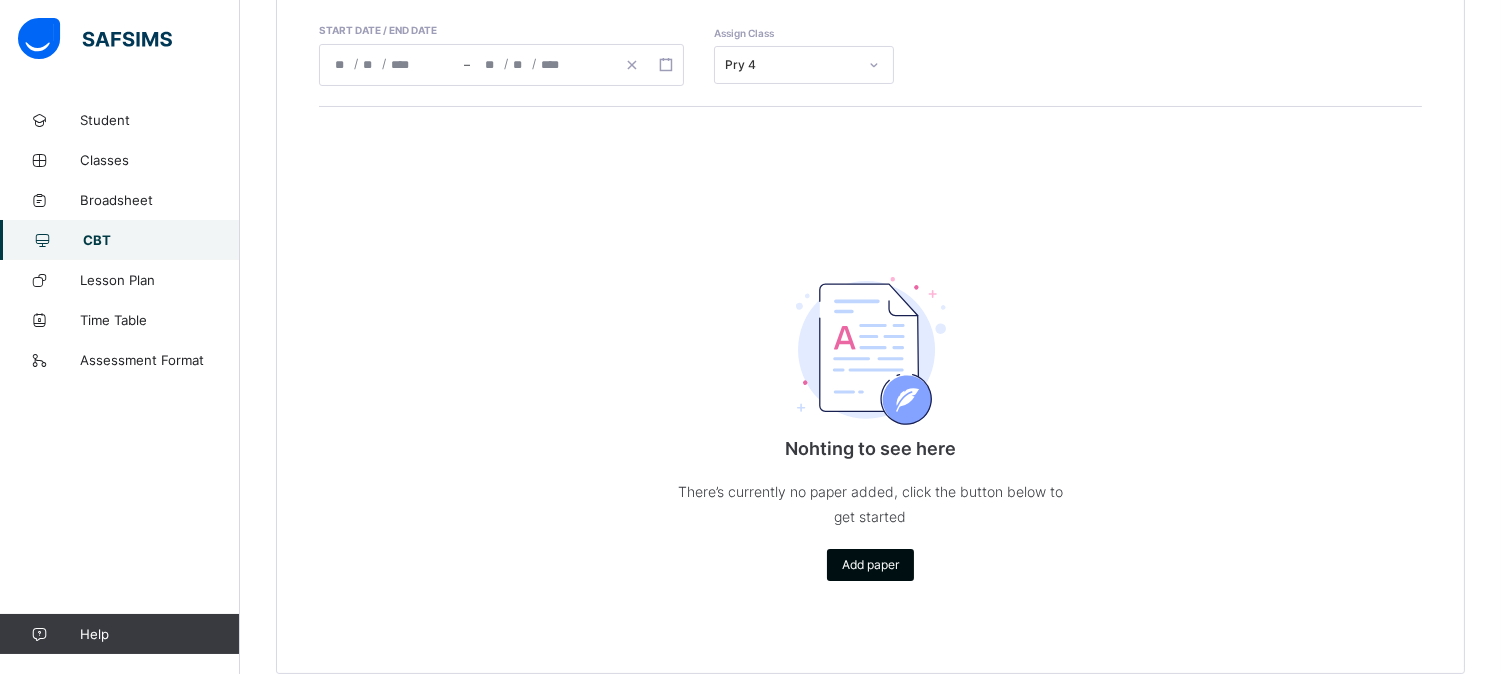 click on "Add paper" at bounding box center (870, 564) 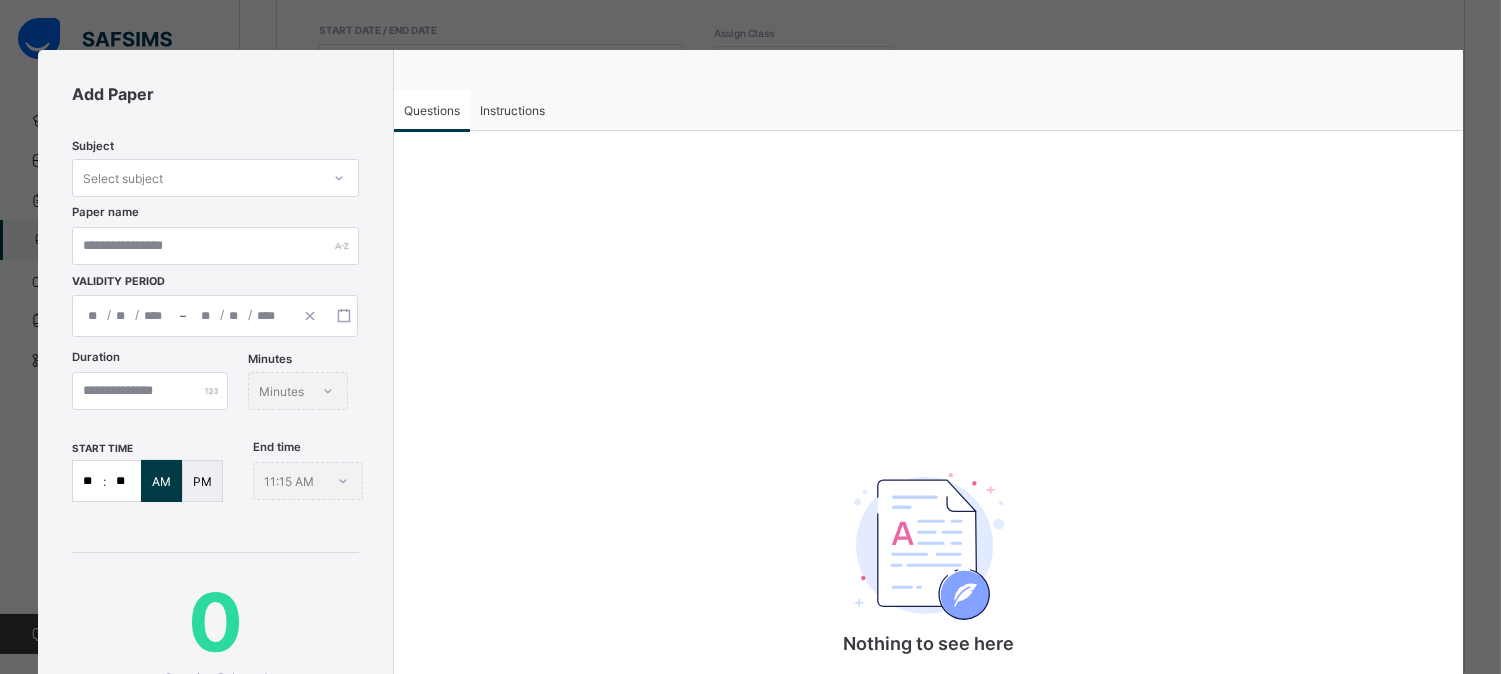 click on "Select subject" at bounding box center (196, 178) 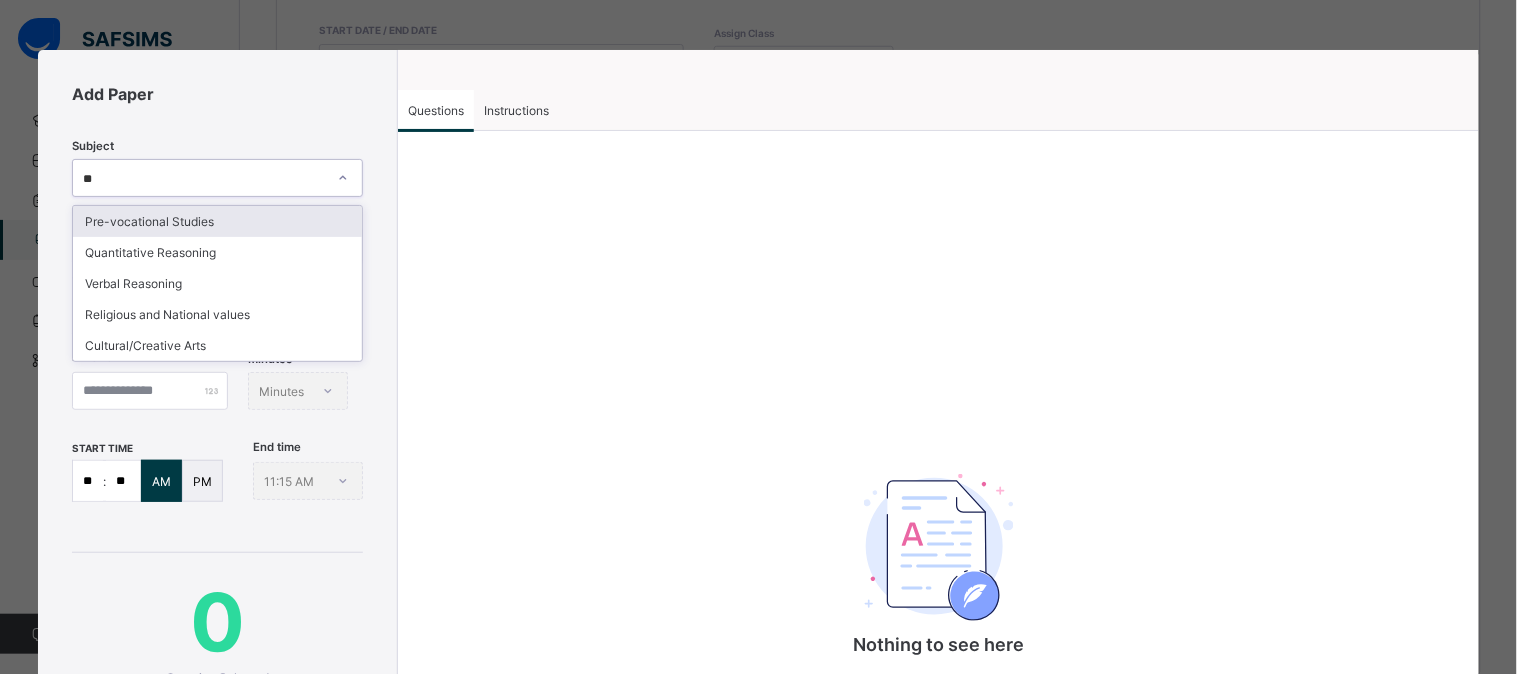 type on "***" 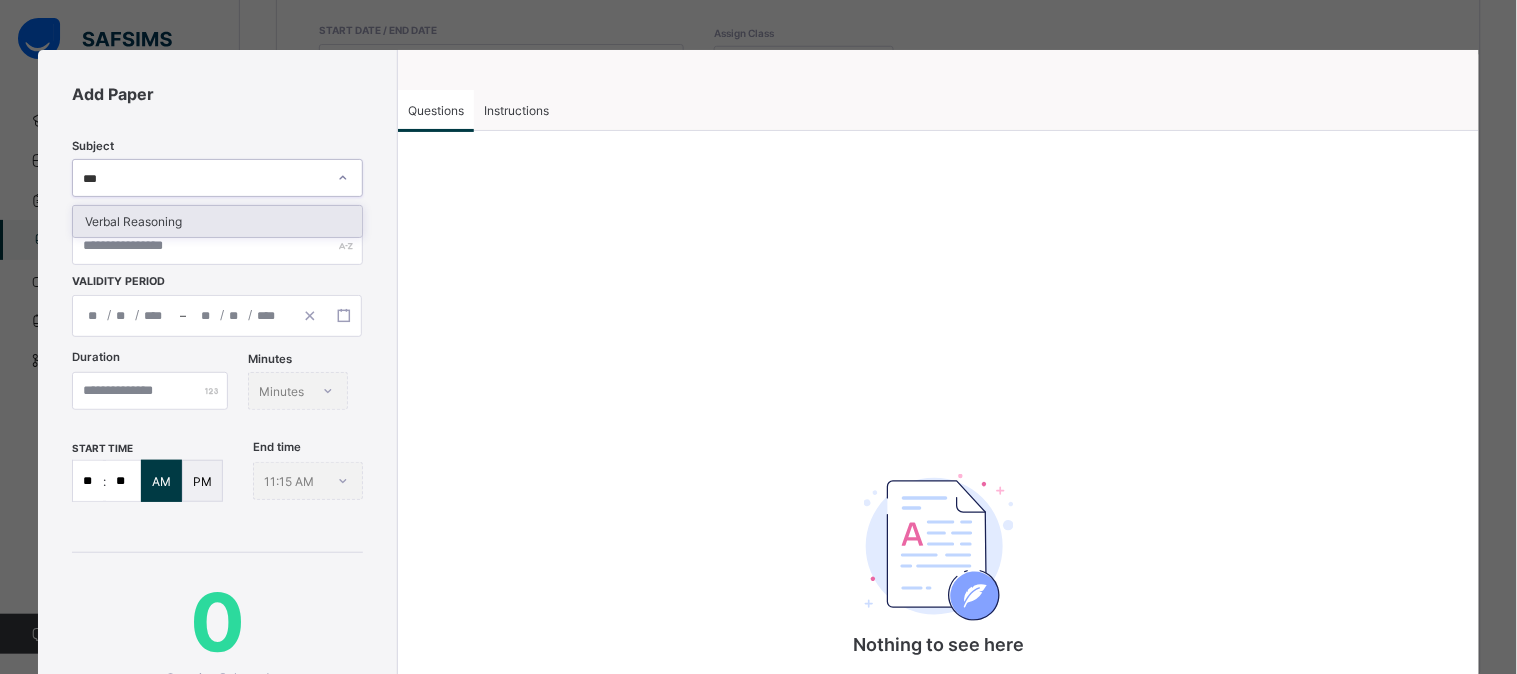 click on "Verbal Reasoning" at bounding box center [217, 221] 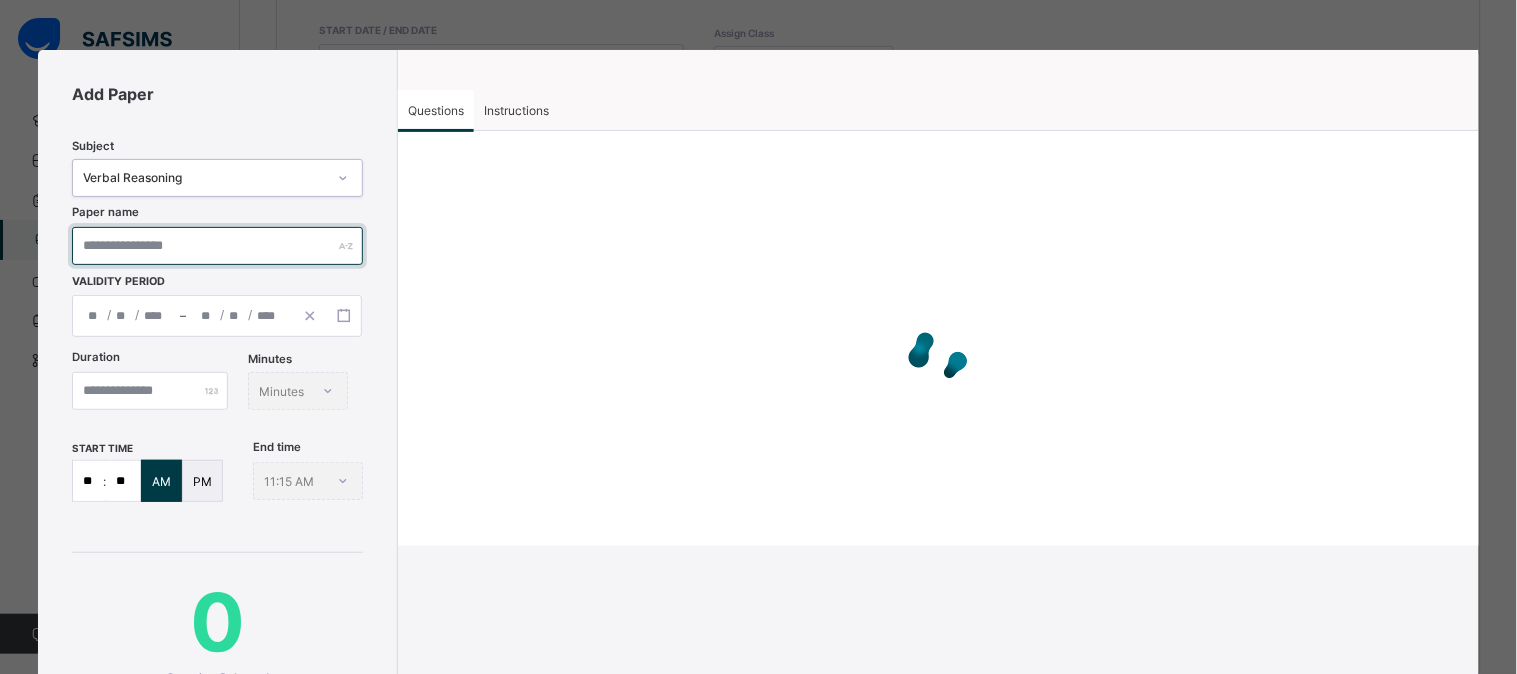 click at bounding box center [217, 246] 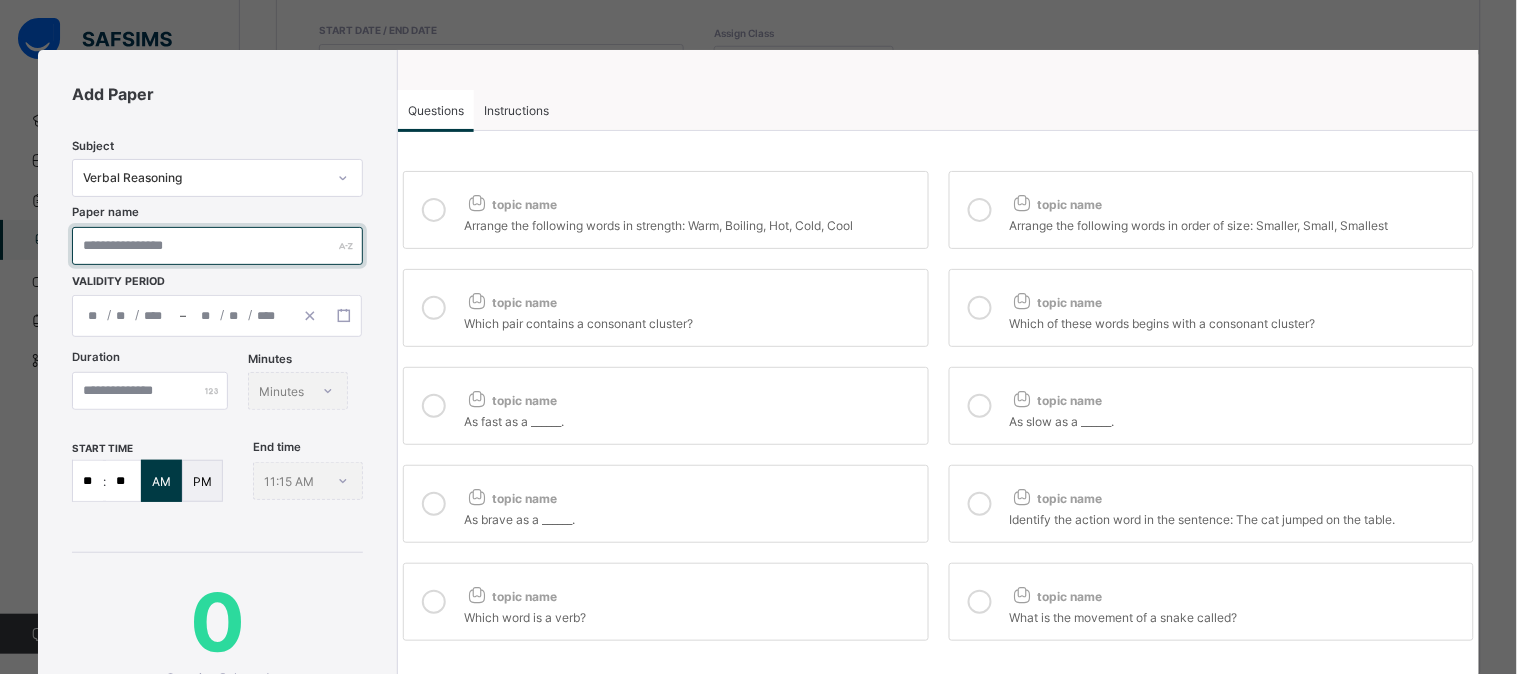 type on "*" 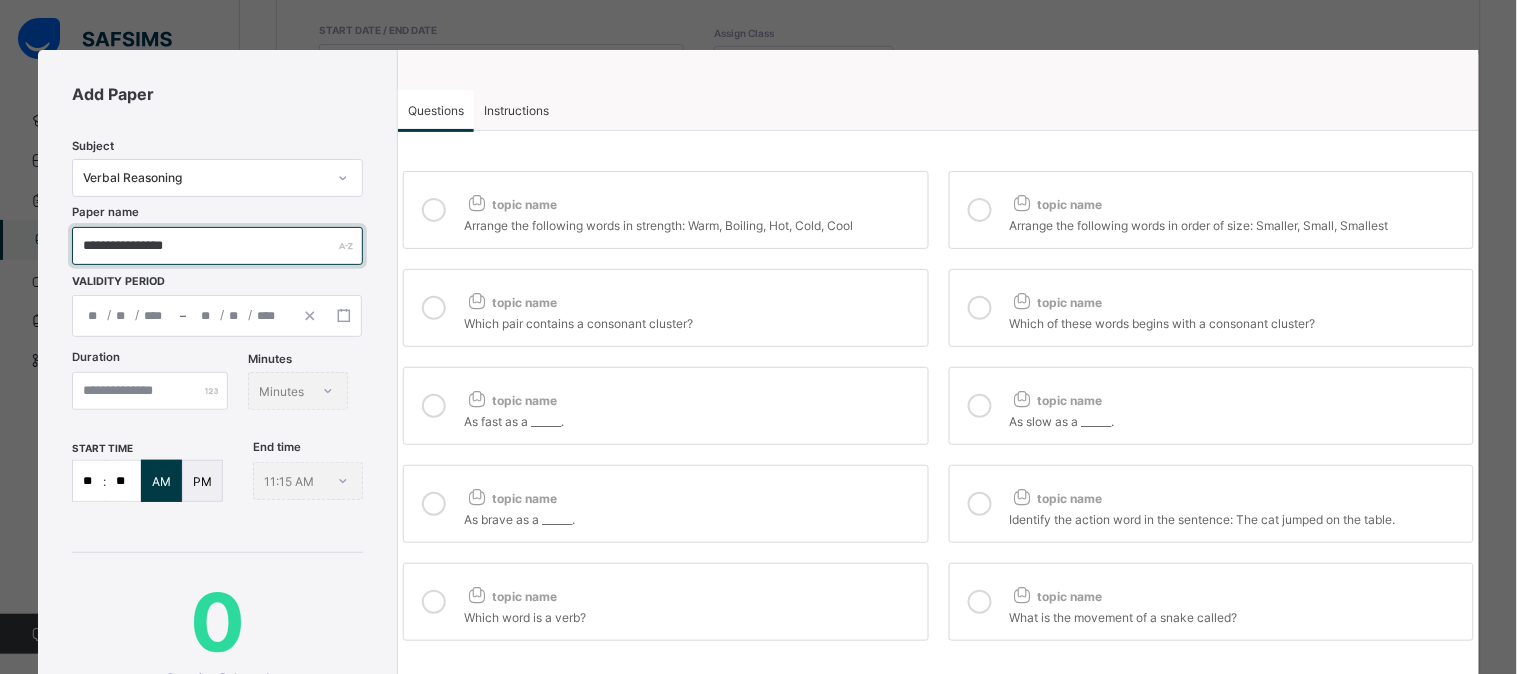 type on "**********" 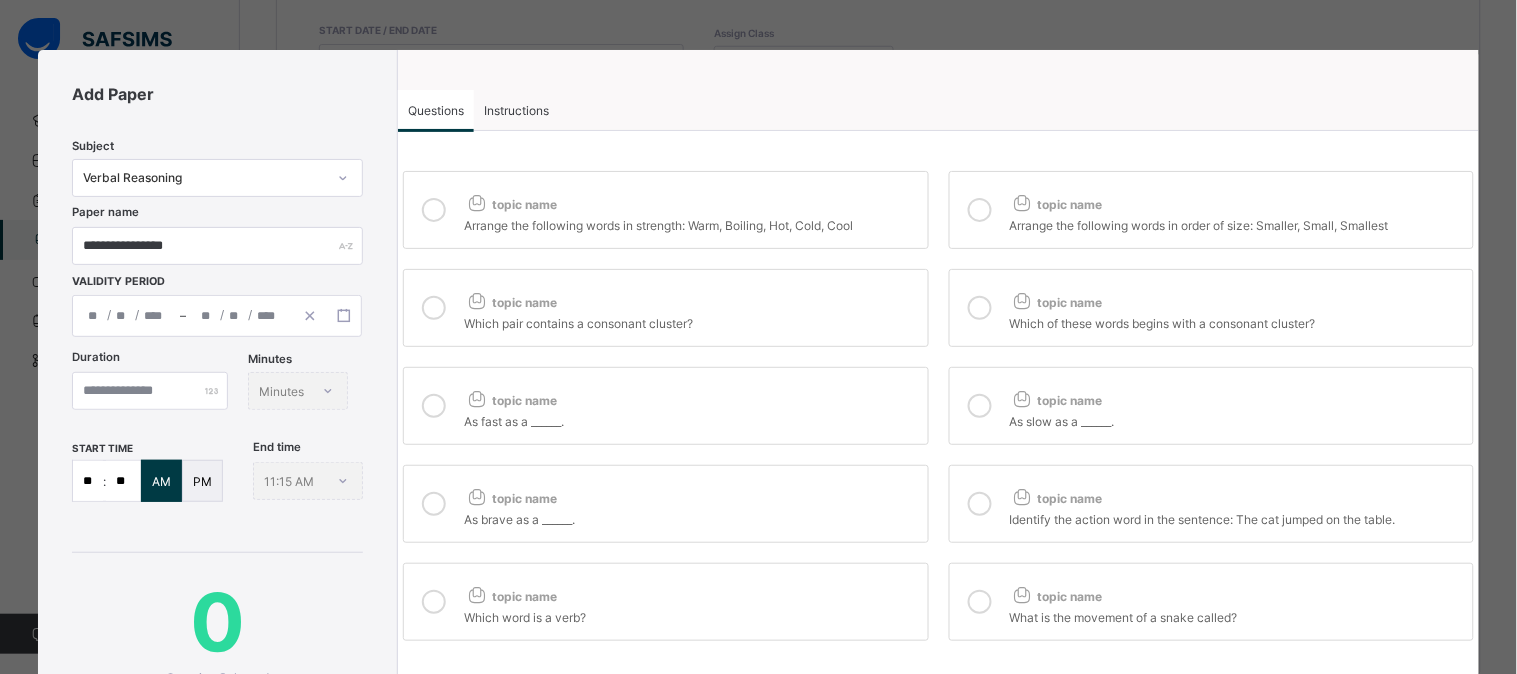 click on "/ /" at bounding box center [126, 316] 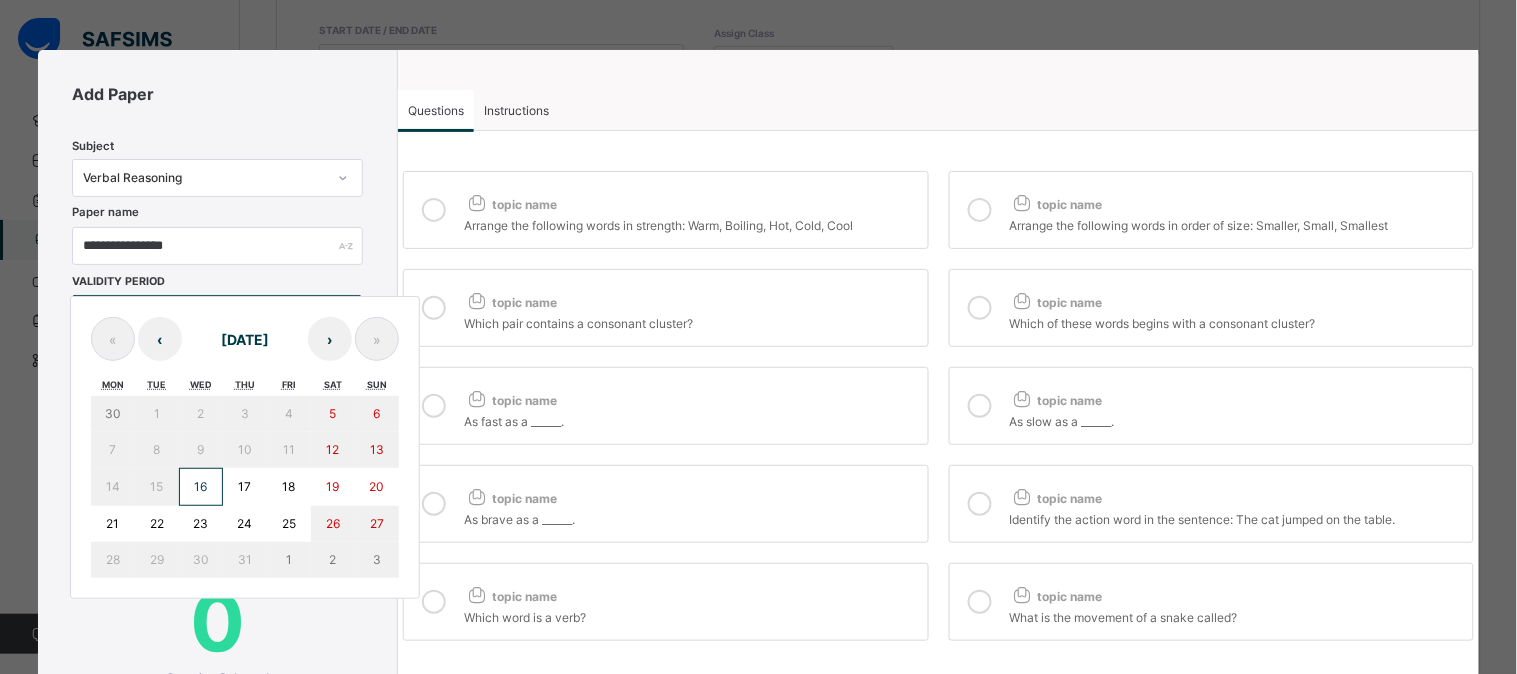 click on "16" at bounding box center (201, 487) 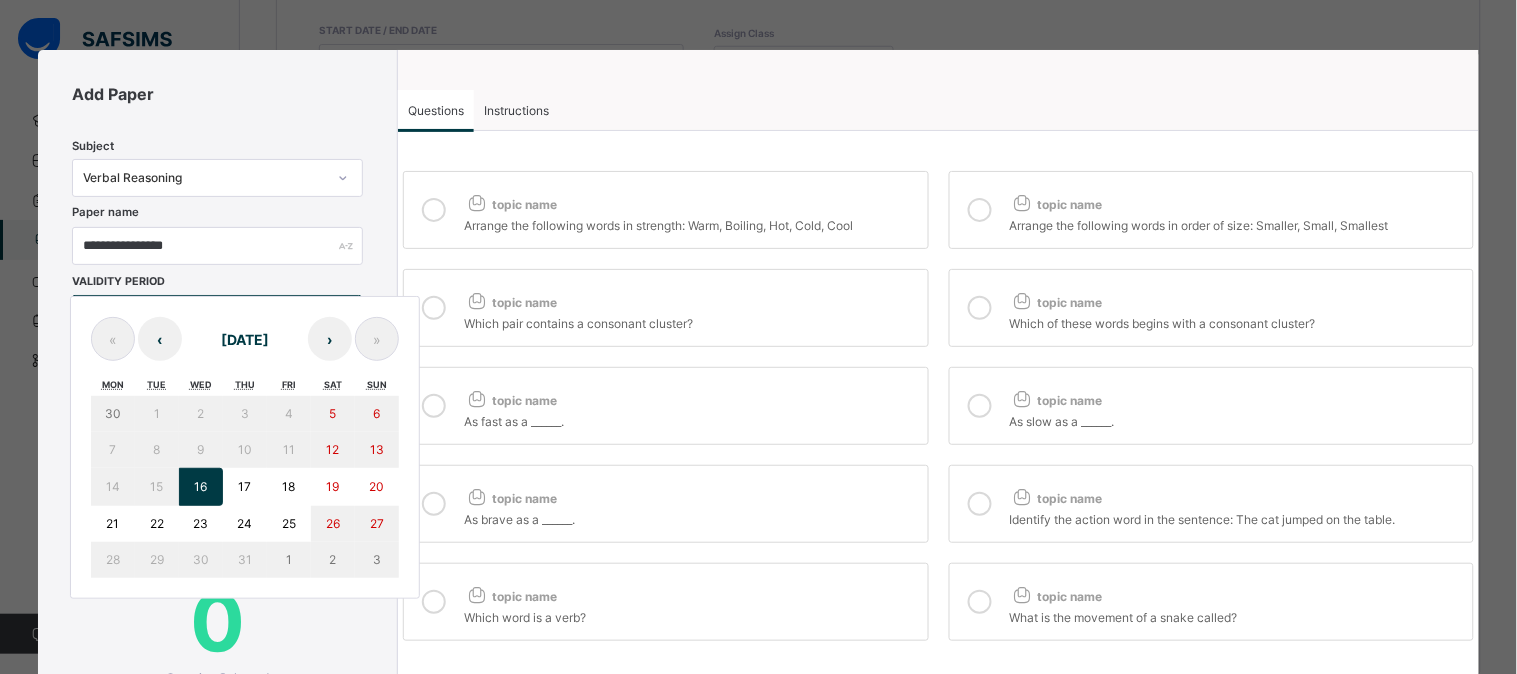 click on "16" at bounding box center [201, 487] 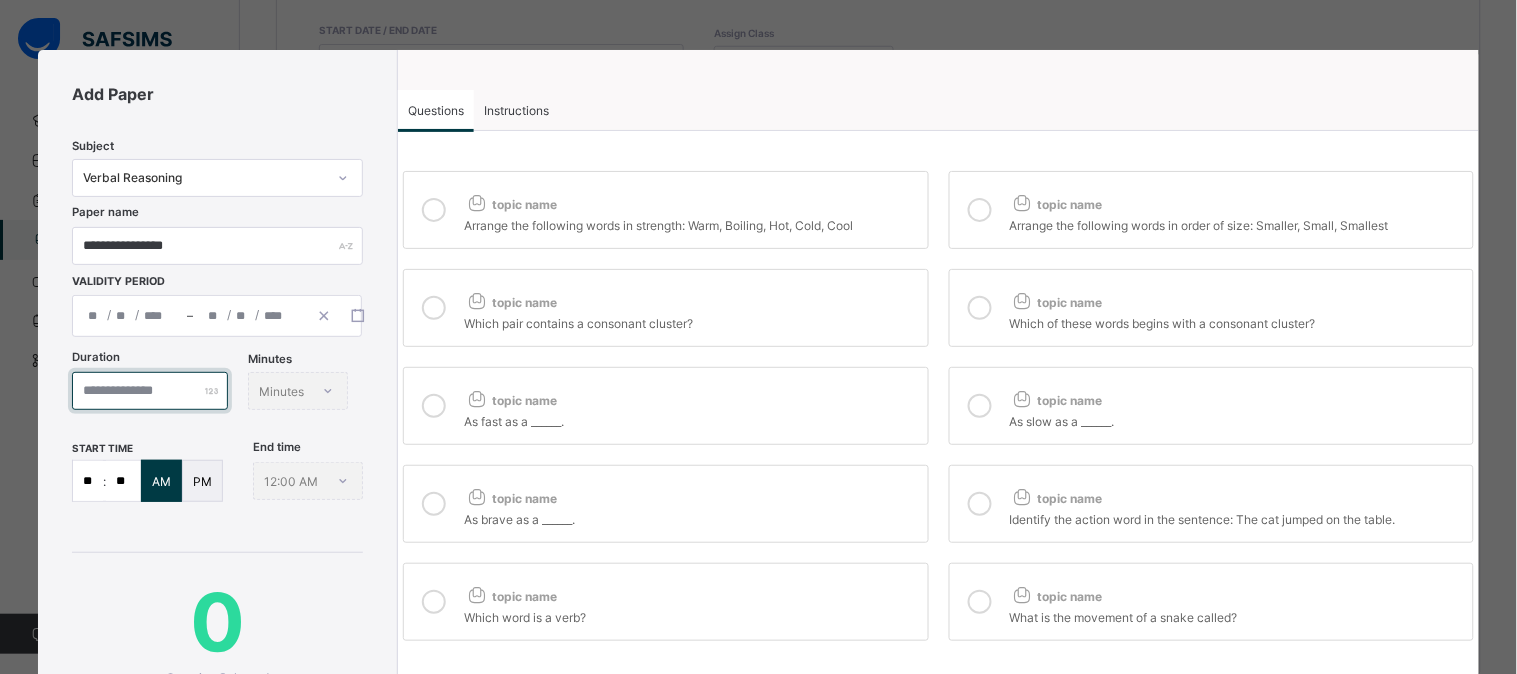 click at bounding box center [150, 391] 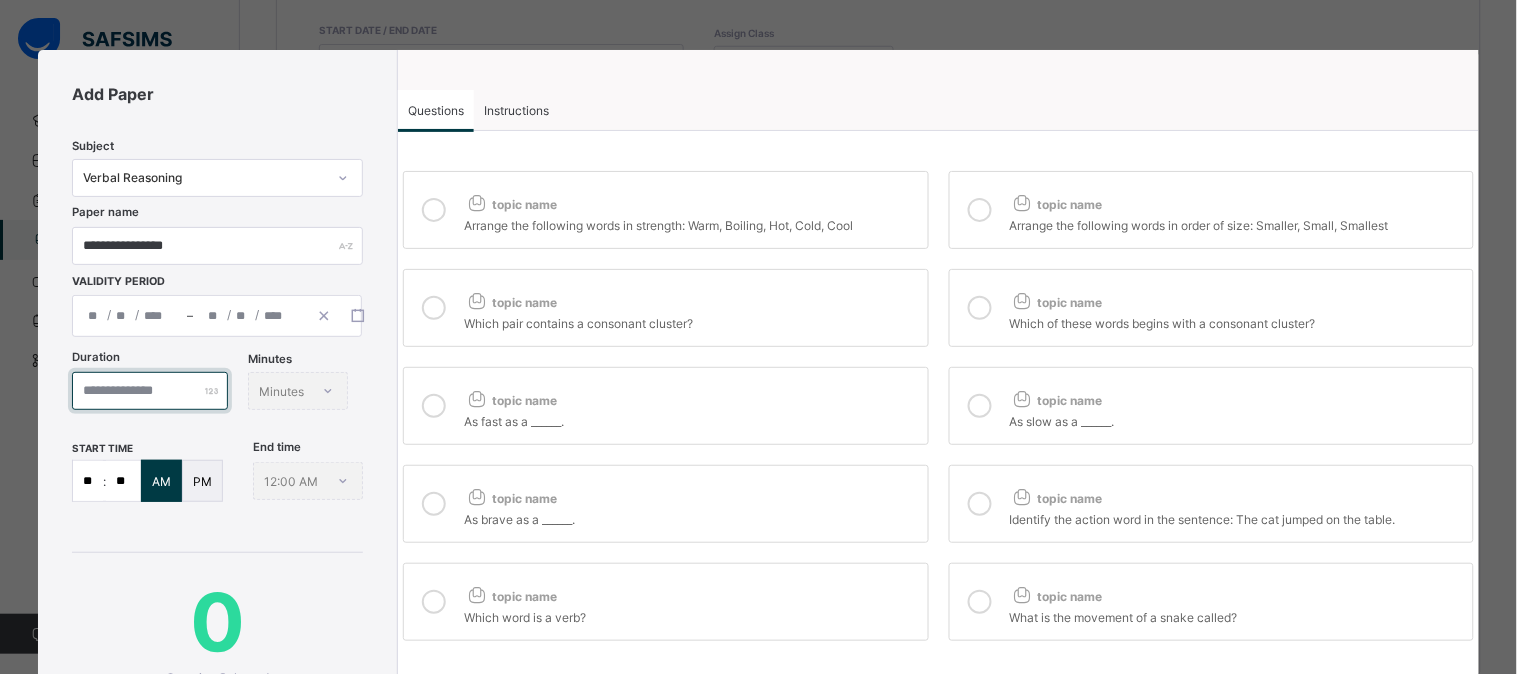 type on "**" 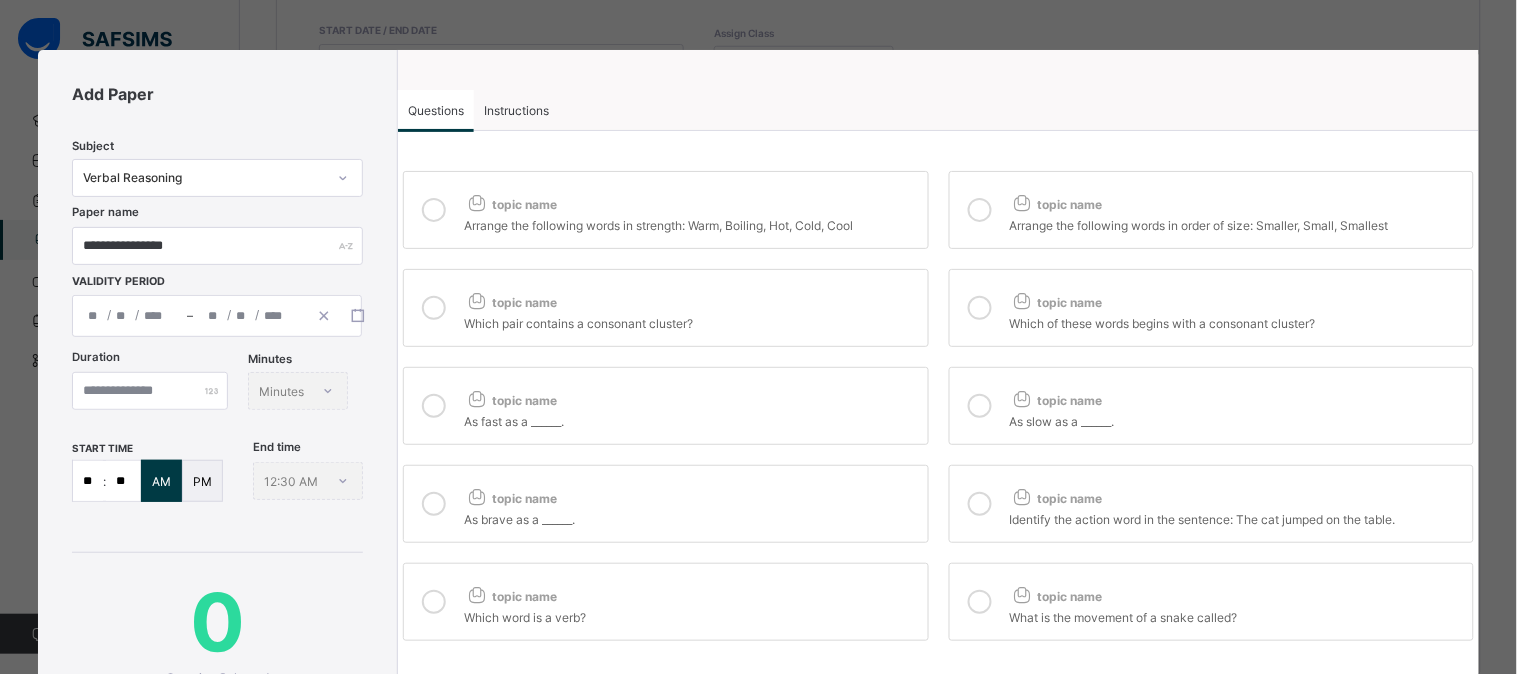 click on "**" at bounding box center [88, 481] 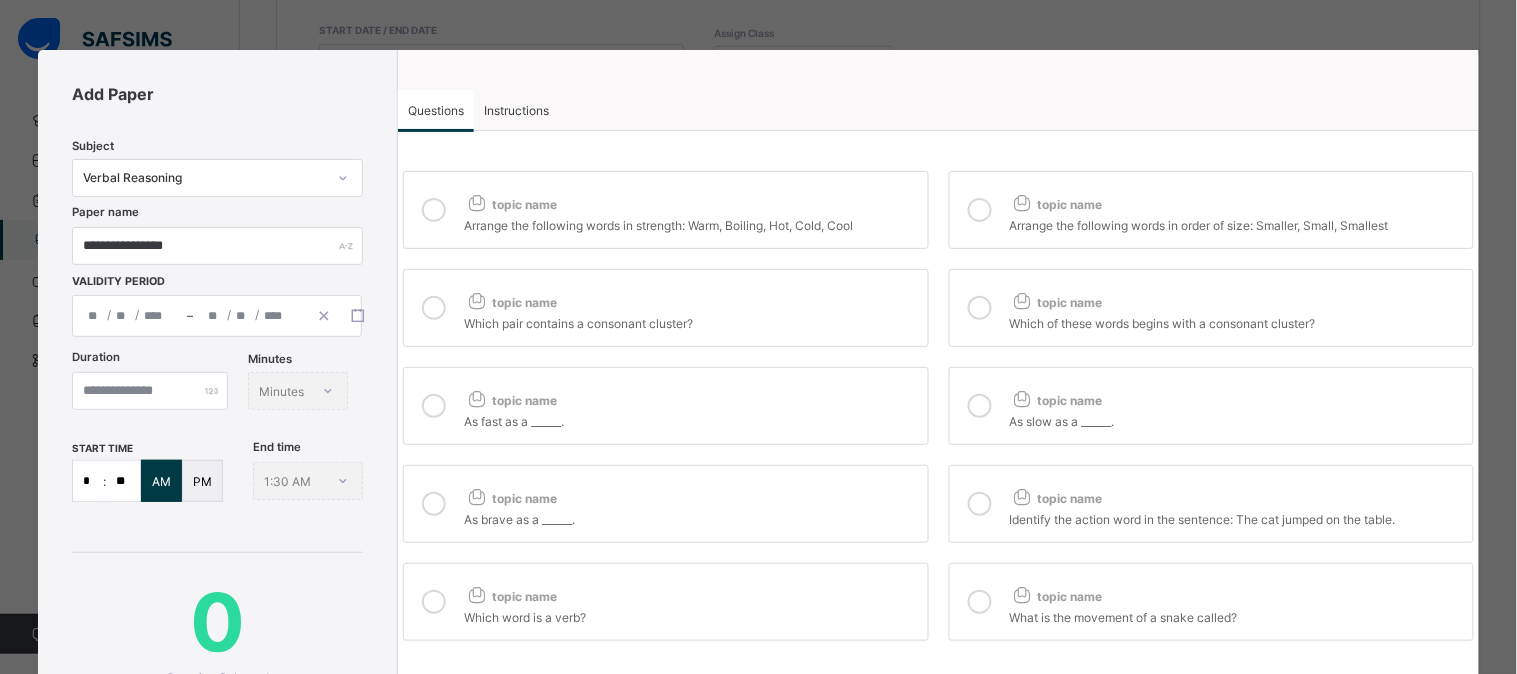 type on "*" 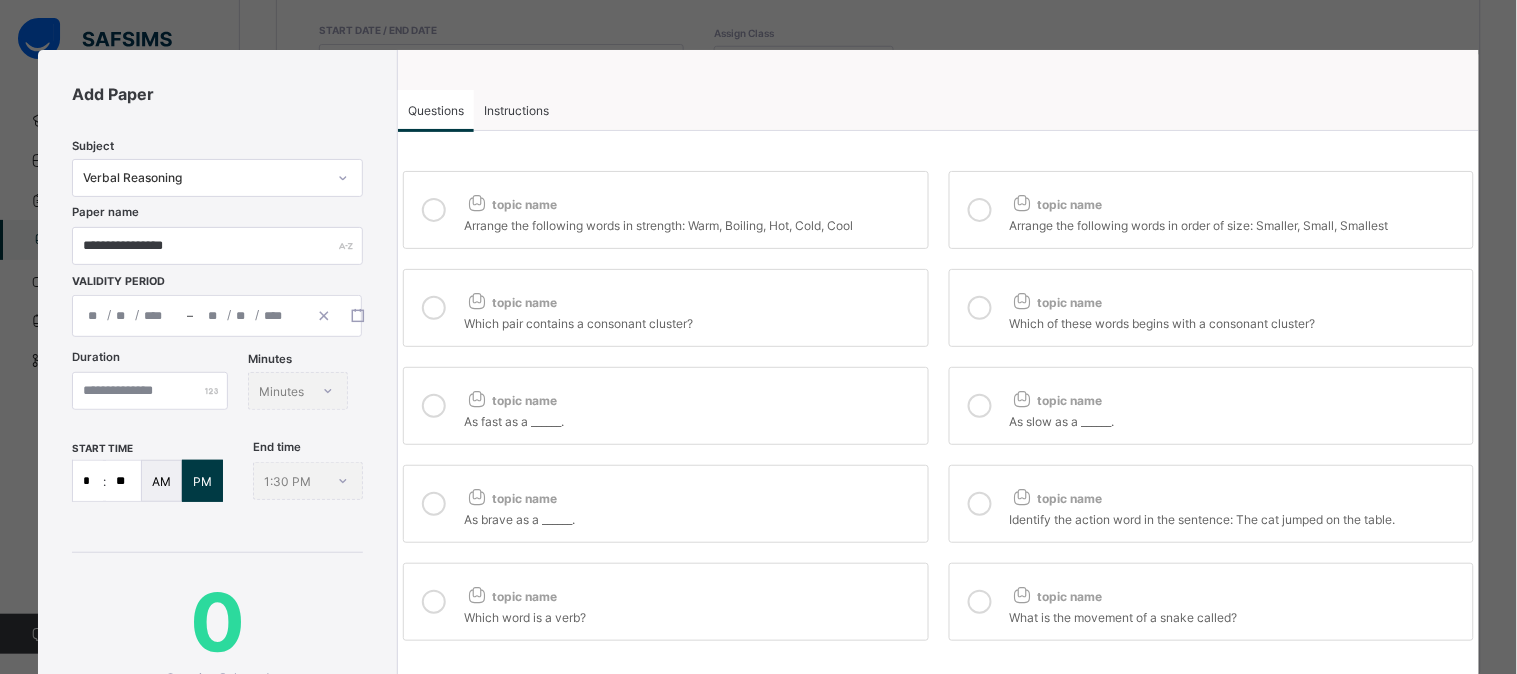 click on "Arrange the following words in strength: Warm, Boiling, Hot, Cold, Cool" at bounding box center (690, 223) 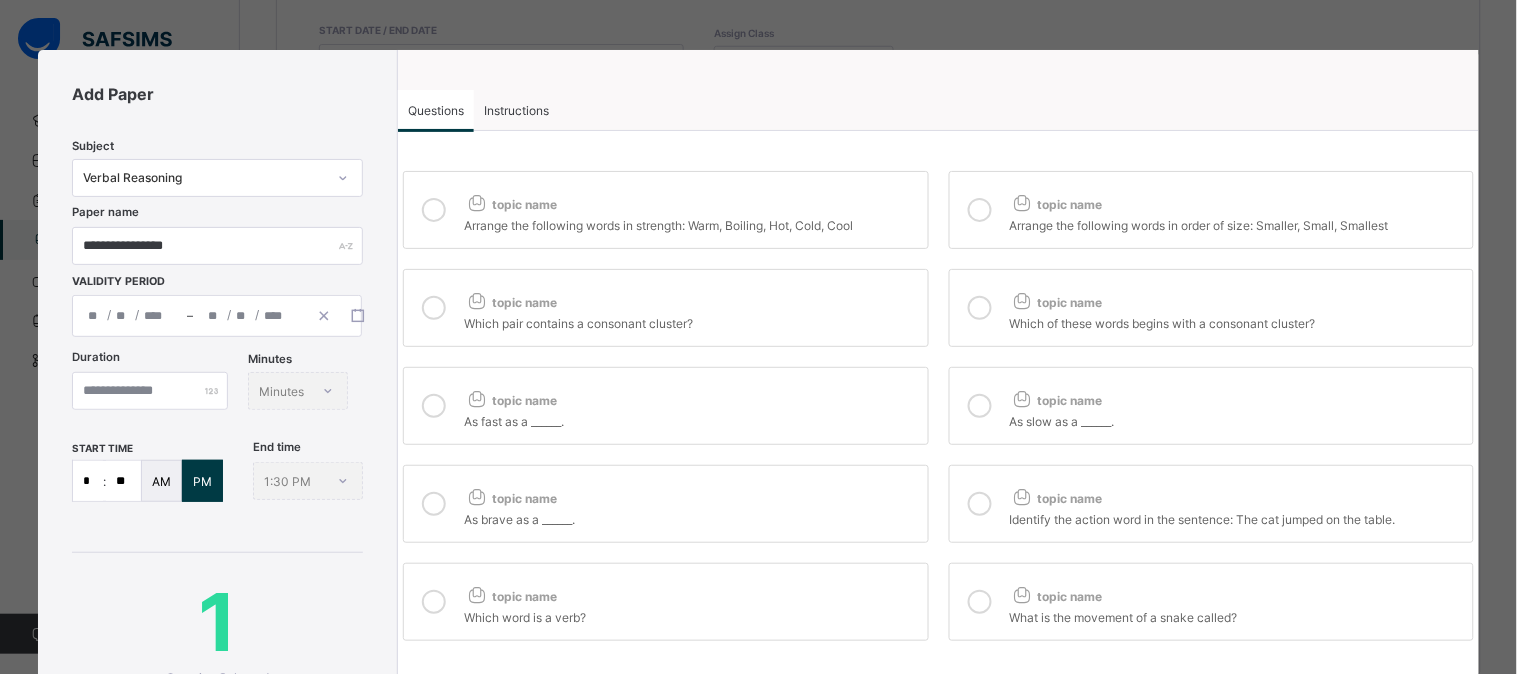 click at bounding box center (980, 210) 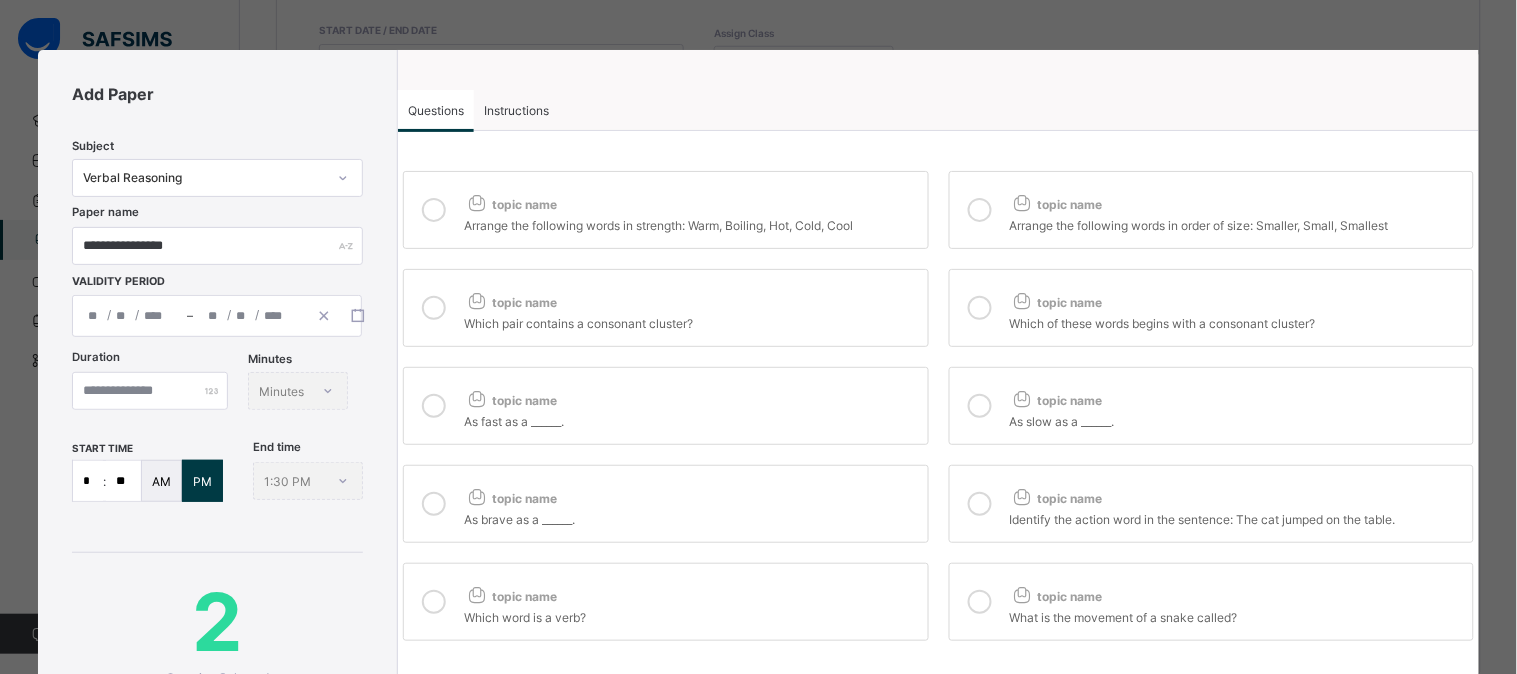 click on "topic name   Arrange the following words in strength: Warm, Boiling, Hot, Cold, Cool       topic name   Arrange the following words in order of size: Smaller, Small, Smallest       topic name   Which pair contains a consonant cluster?       topic name   Which of these words begins with a consonant cluster?       topic name   As fast as a ______.       topic name   As slow as a ______.       topic name   As brave as a ______.       topic name   Identify the action word in the sentence: The cat jumped on the table.       topic name   Which word is a verb?       topic name   What is the movement of a snake called?" at bounding box center [938, 406] 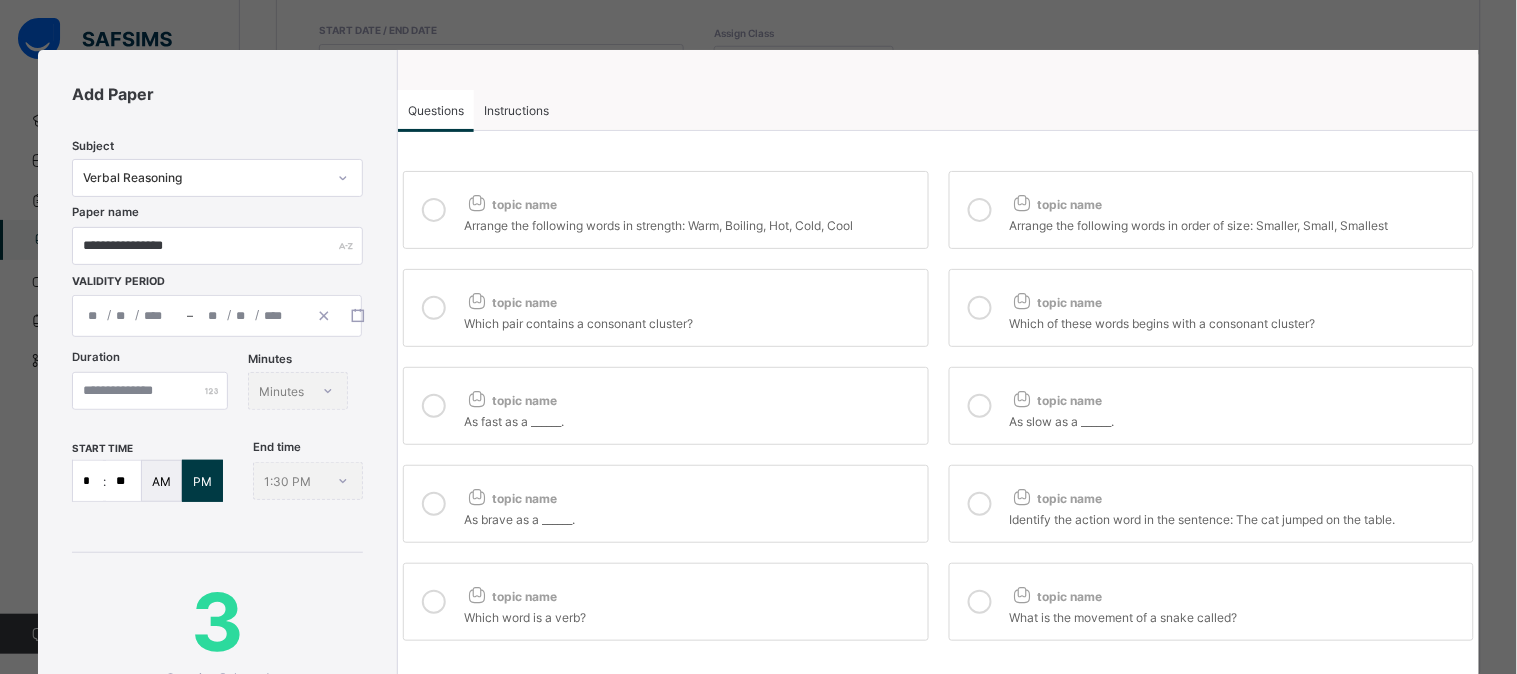 click on "Which pair contains a consonant cluster?" at bounding box center [690, 321] 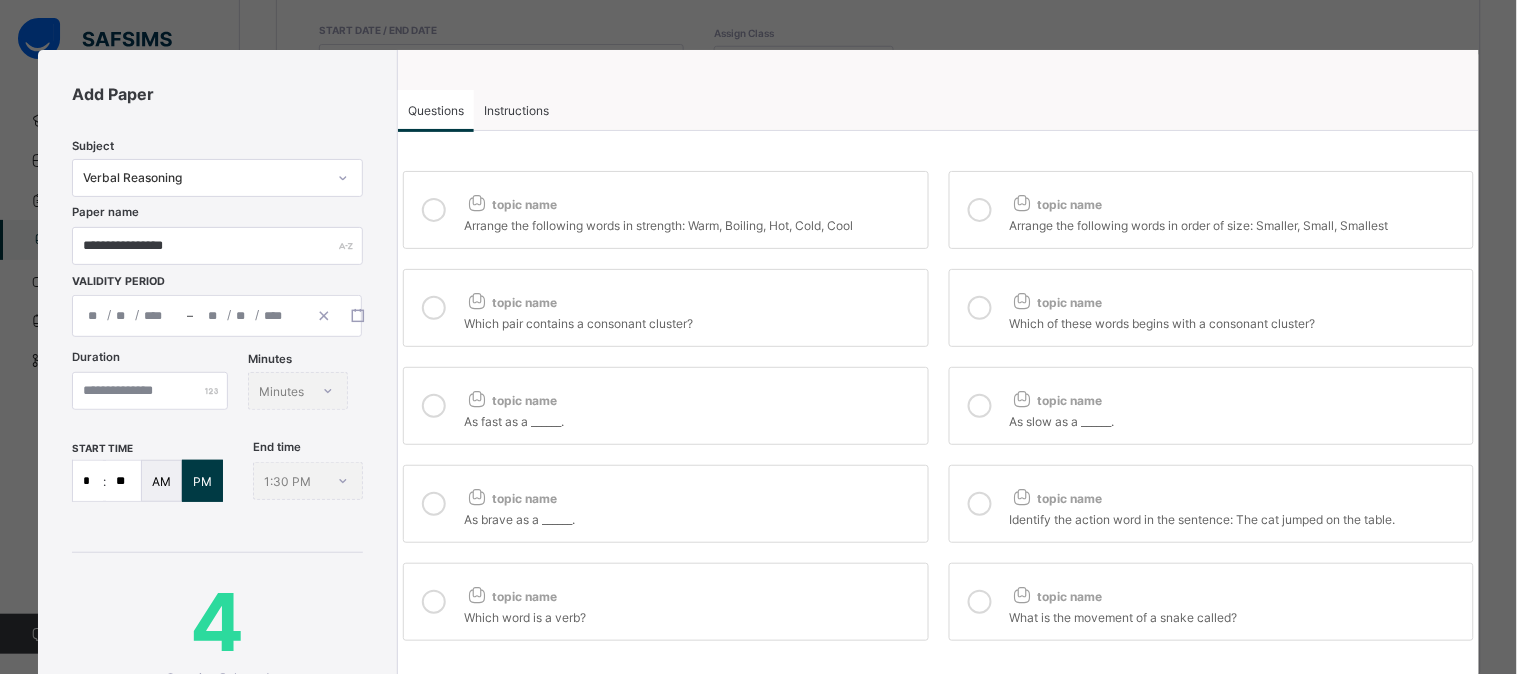 click on "topic name" at bounding box center (690, 396) 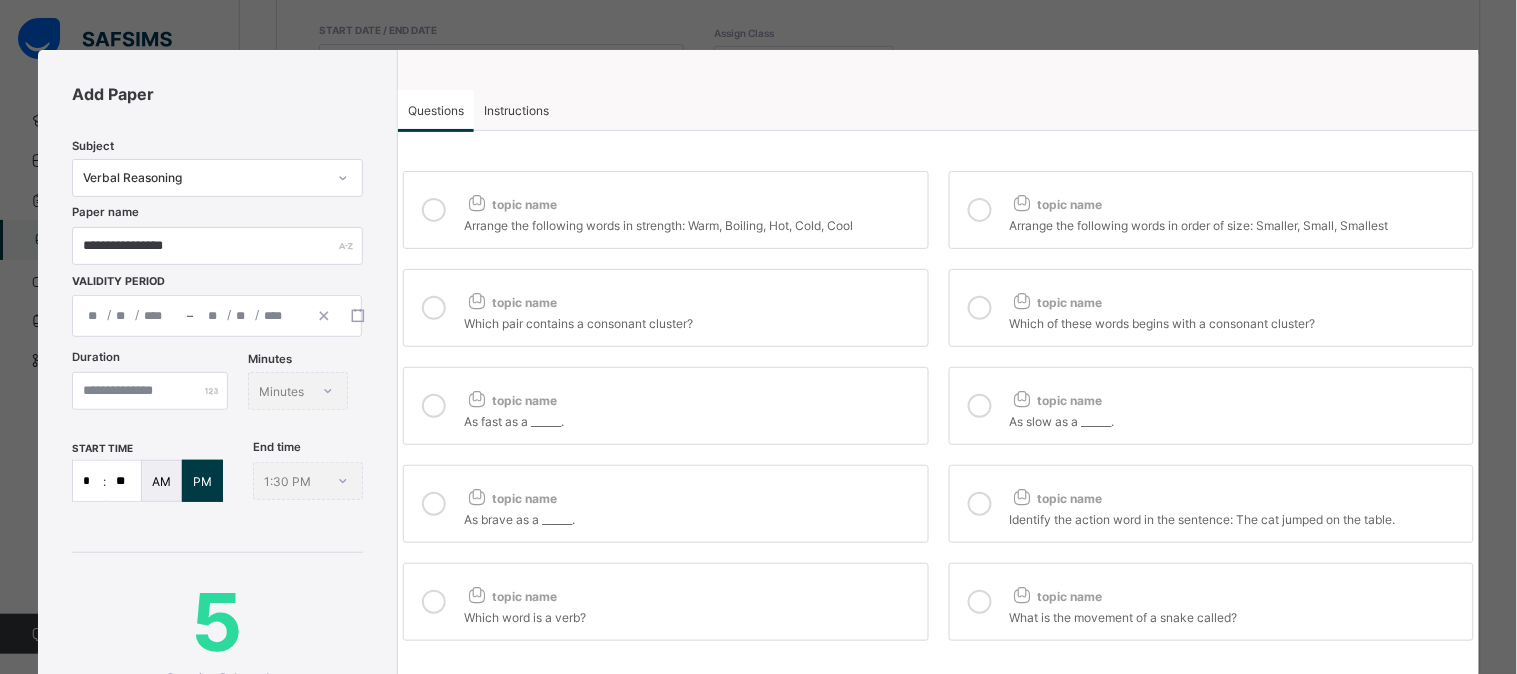 click at bounding box center [1022, 398] 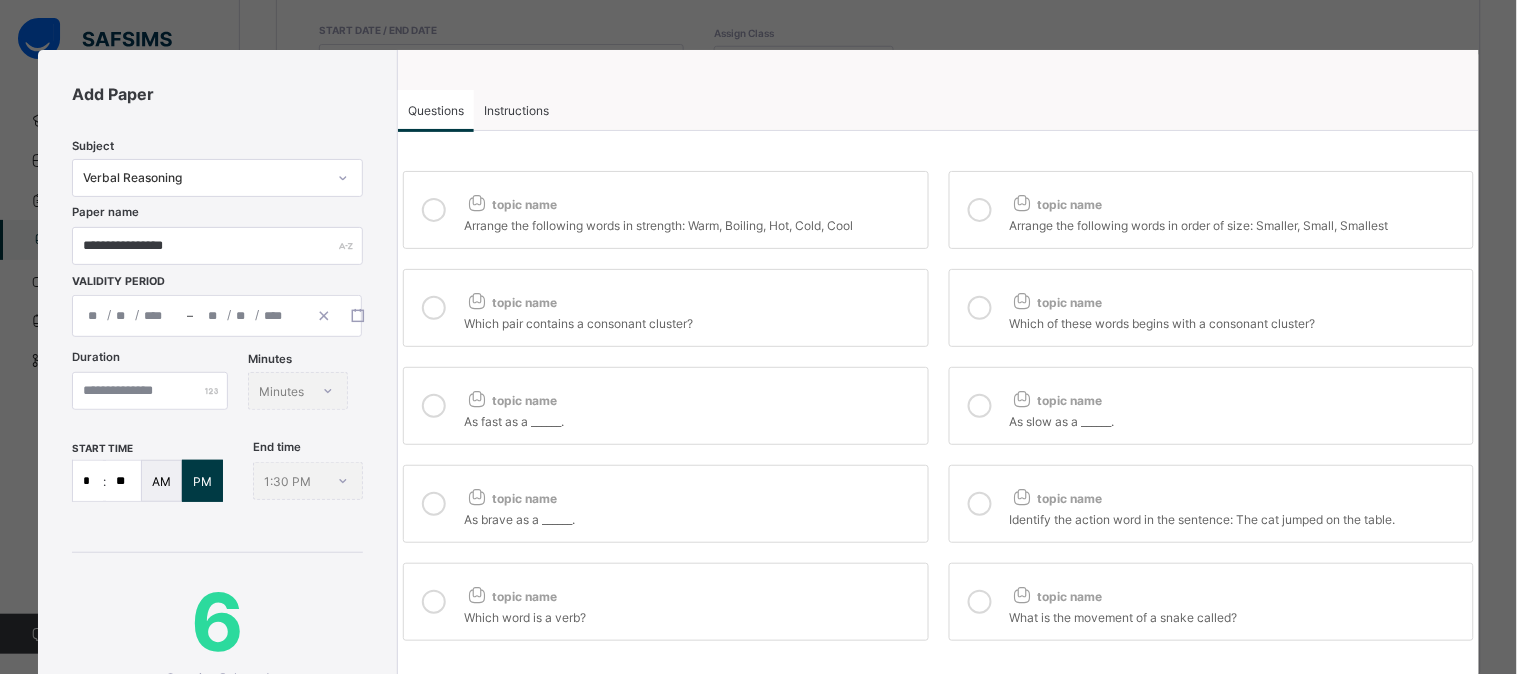 click on "topic name" at bounding box center (1236, 494) 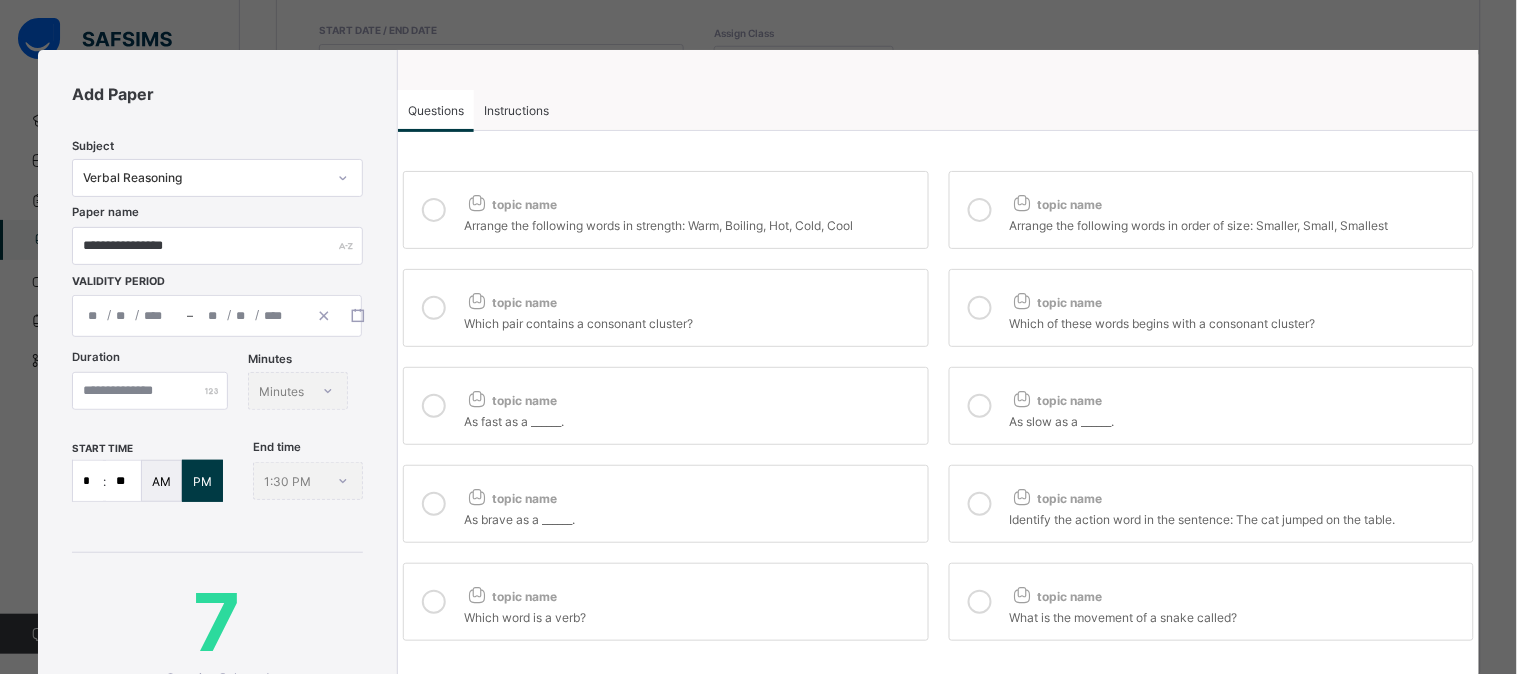 click on "As brave as a ______." at bounding box center [690, 517] 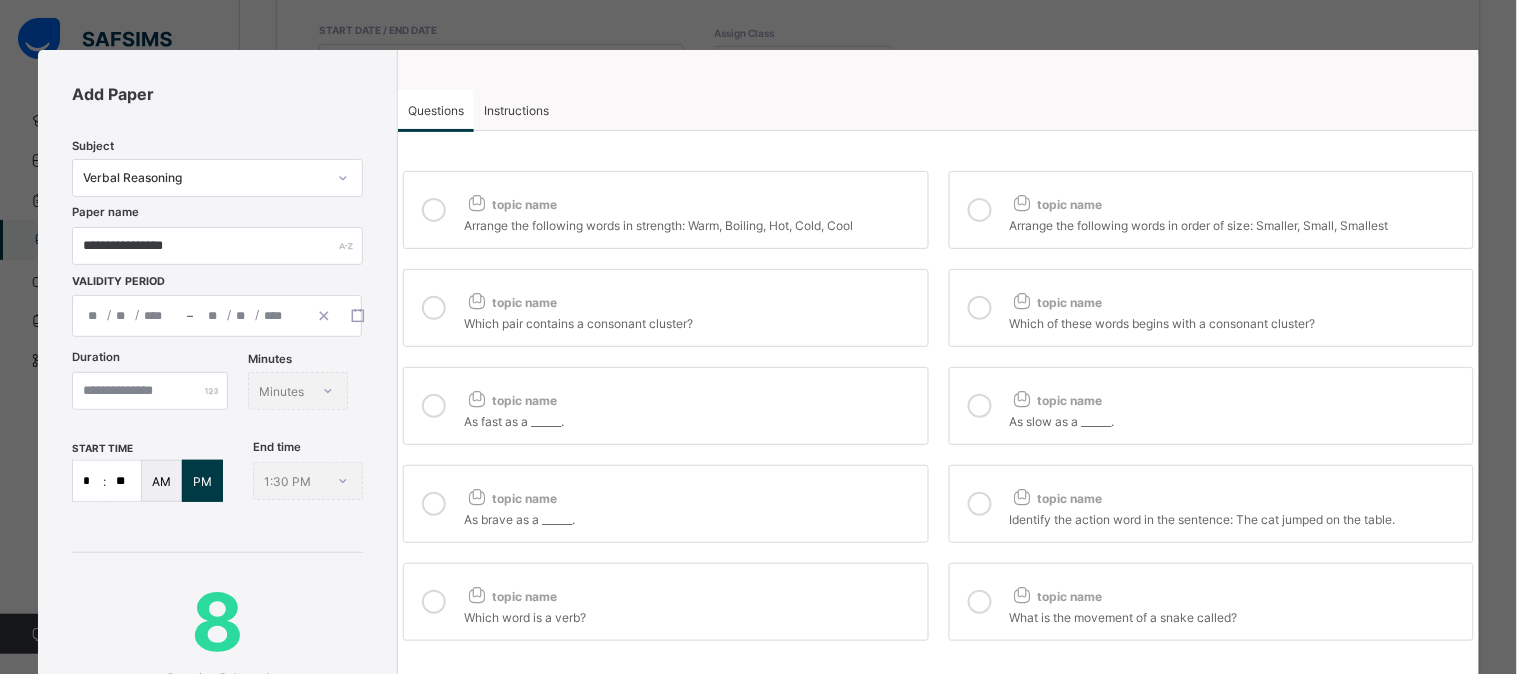 click on "topic name" at bounding box center [690, 592] 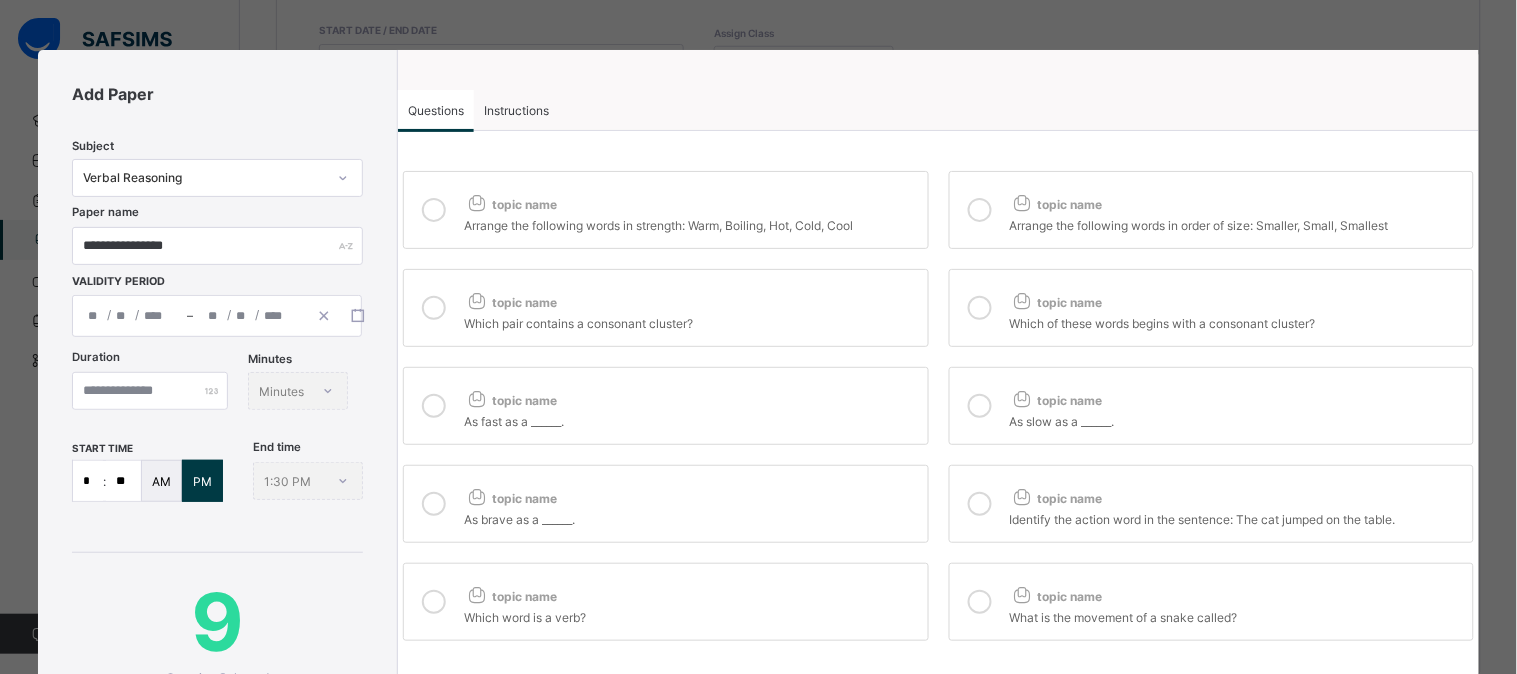 click at bounding box center [980, 602] 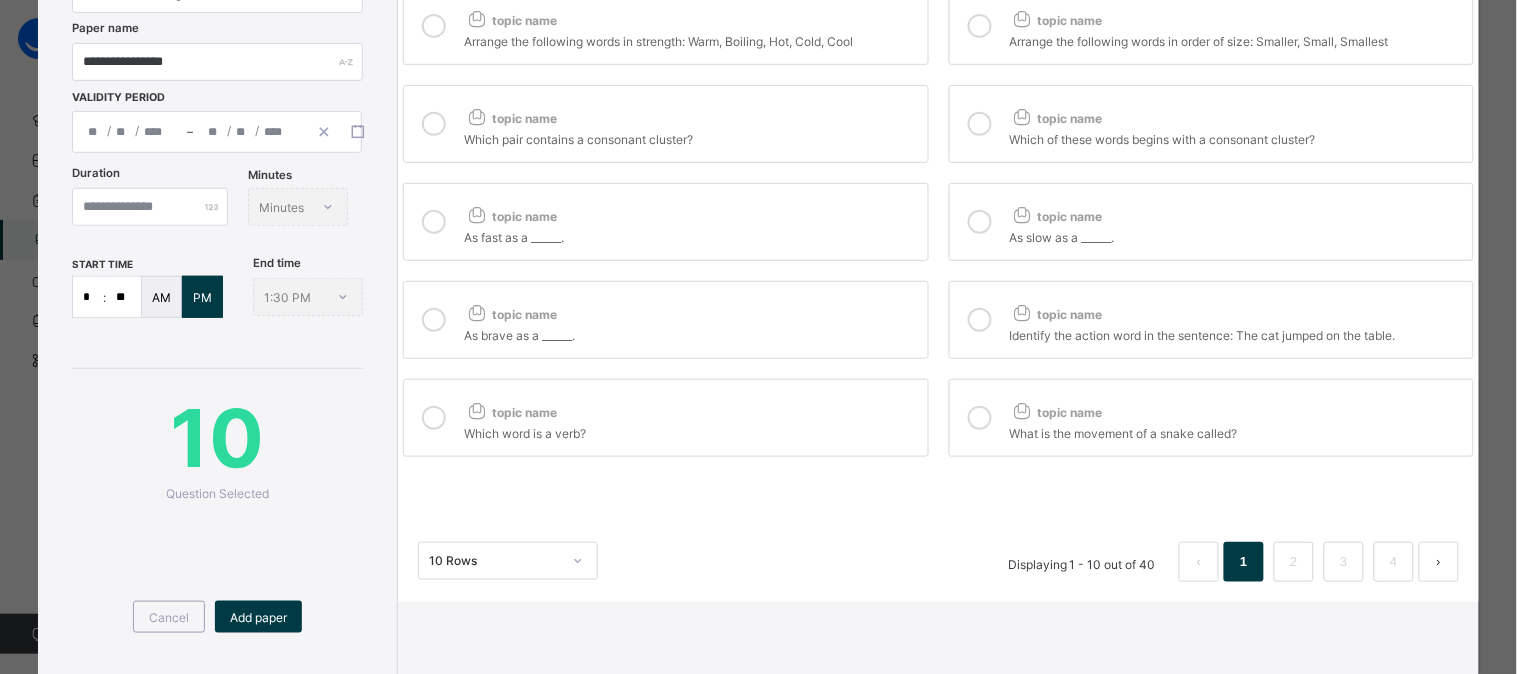 scroll, scrollTop: 194, scrollLeft: 0, axis: vertical 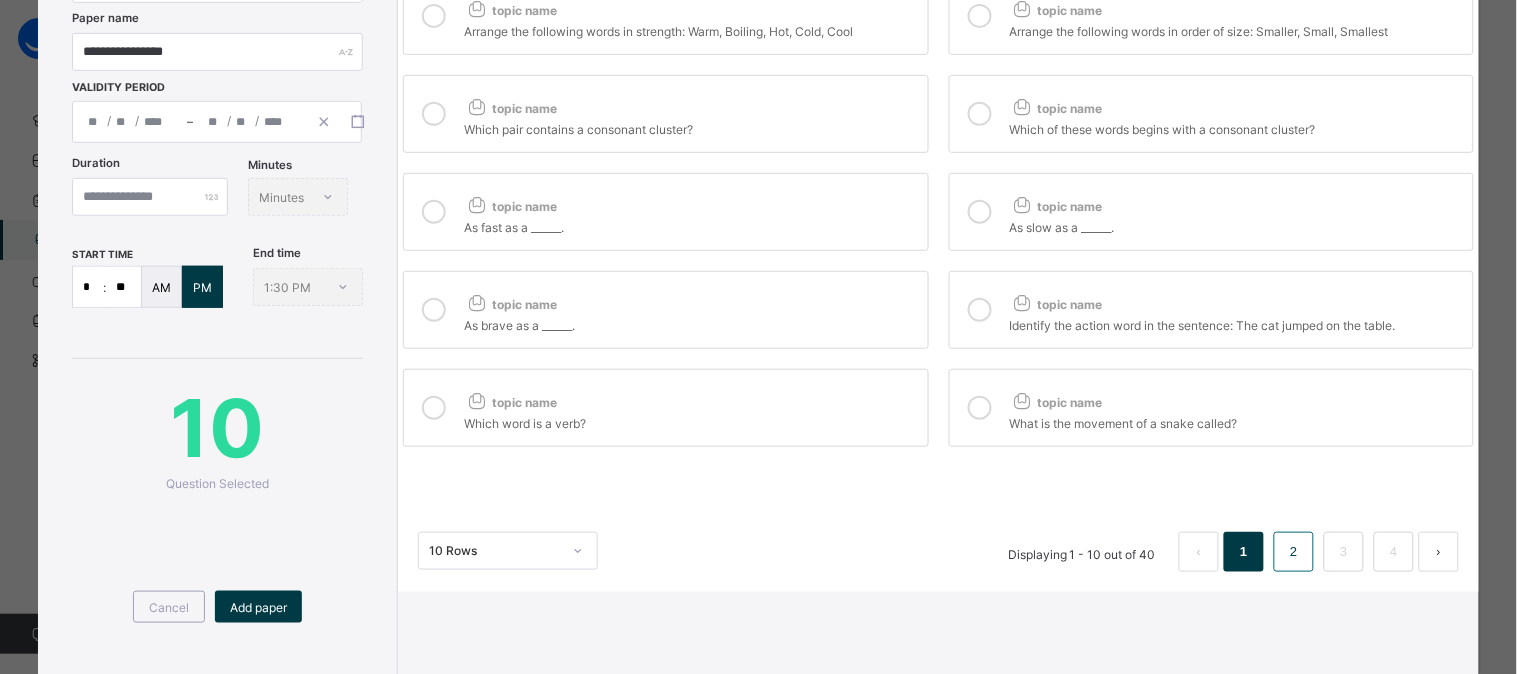 click on "2" at bounding box center (1293, 552) 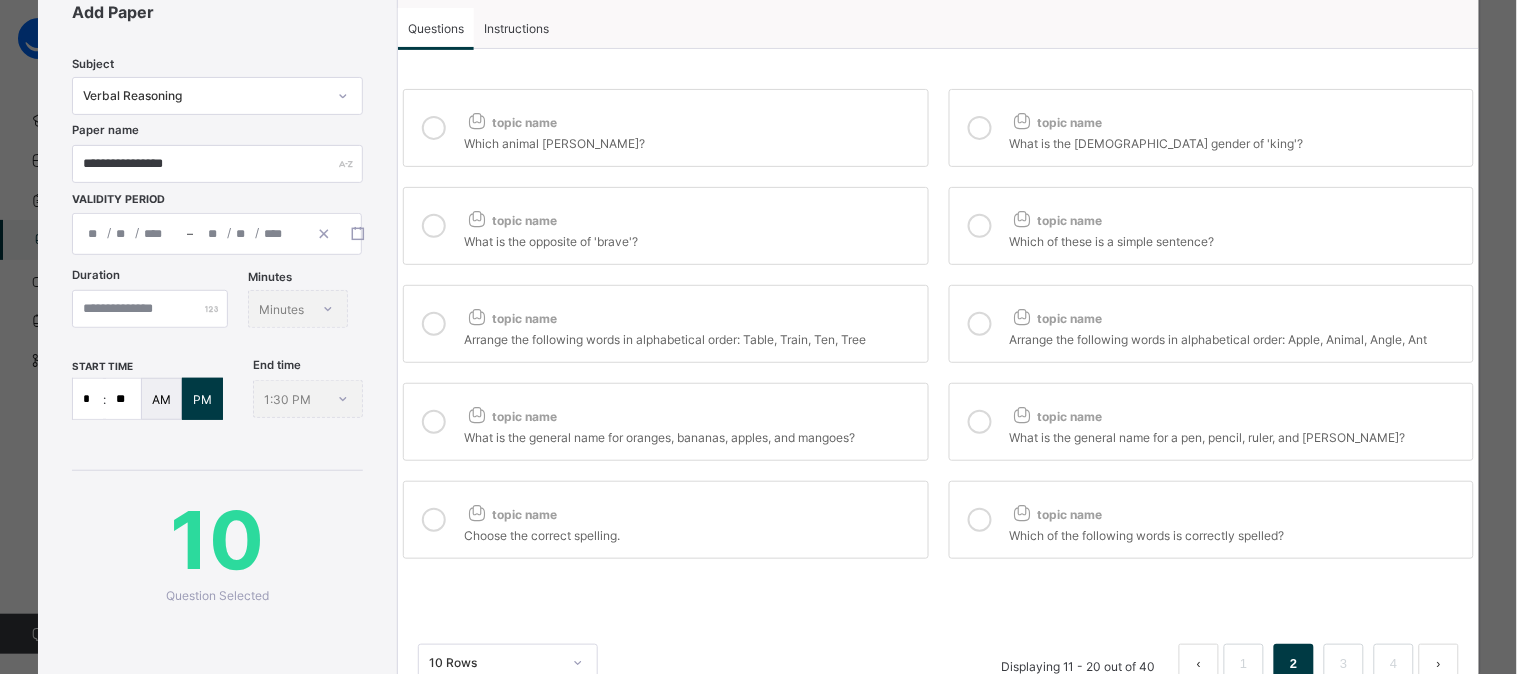 scroll, scrollTop: 50, scrollLeft: 0, axis: vertical 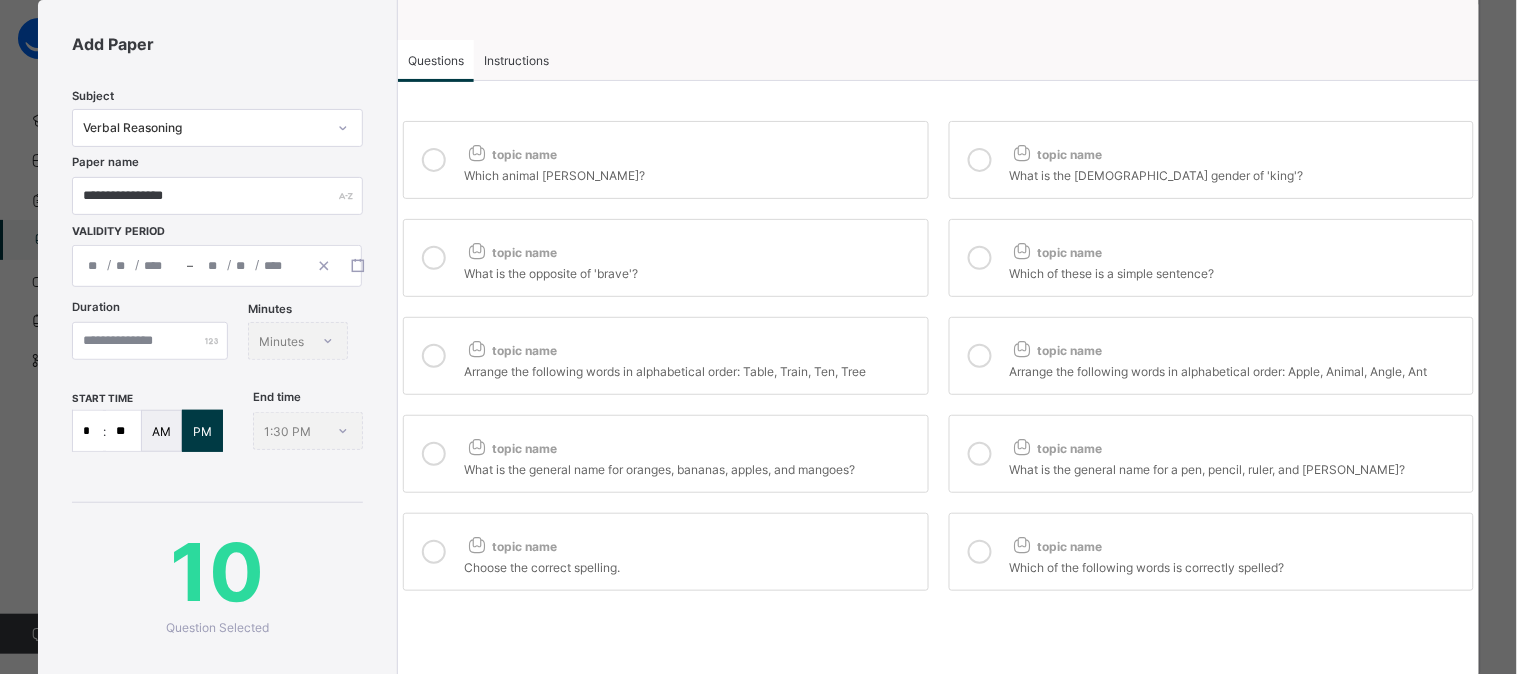 click on "Which animal moos?" at bounding box center (690, 173) 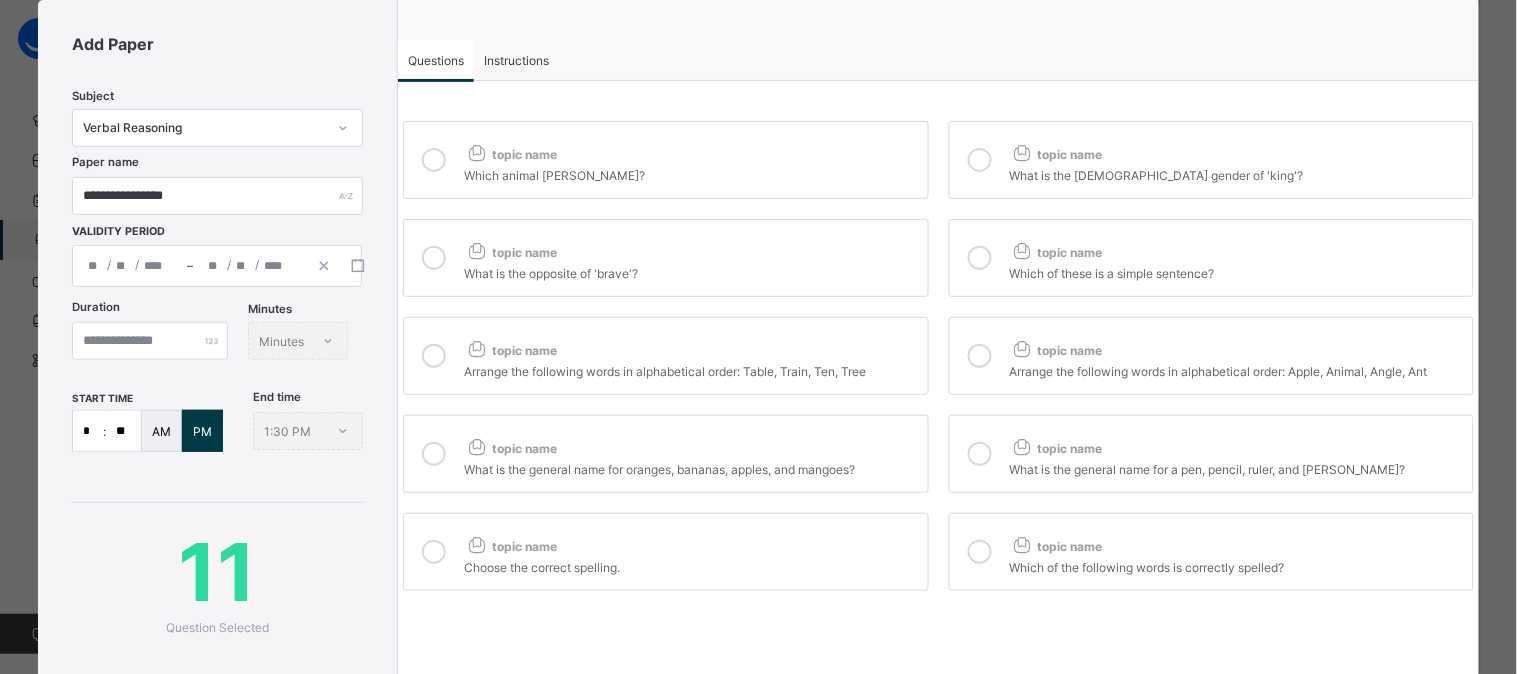 click on "topic name" at bounding box center [1056, 154] 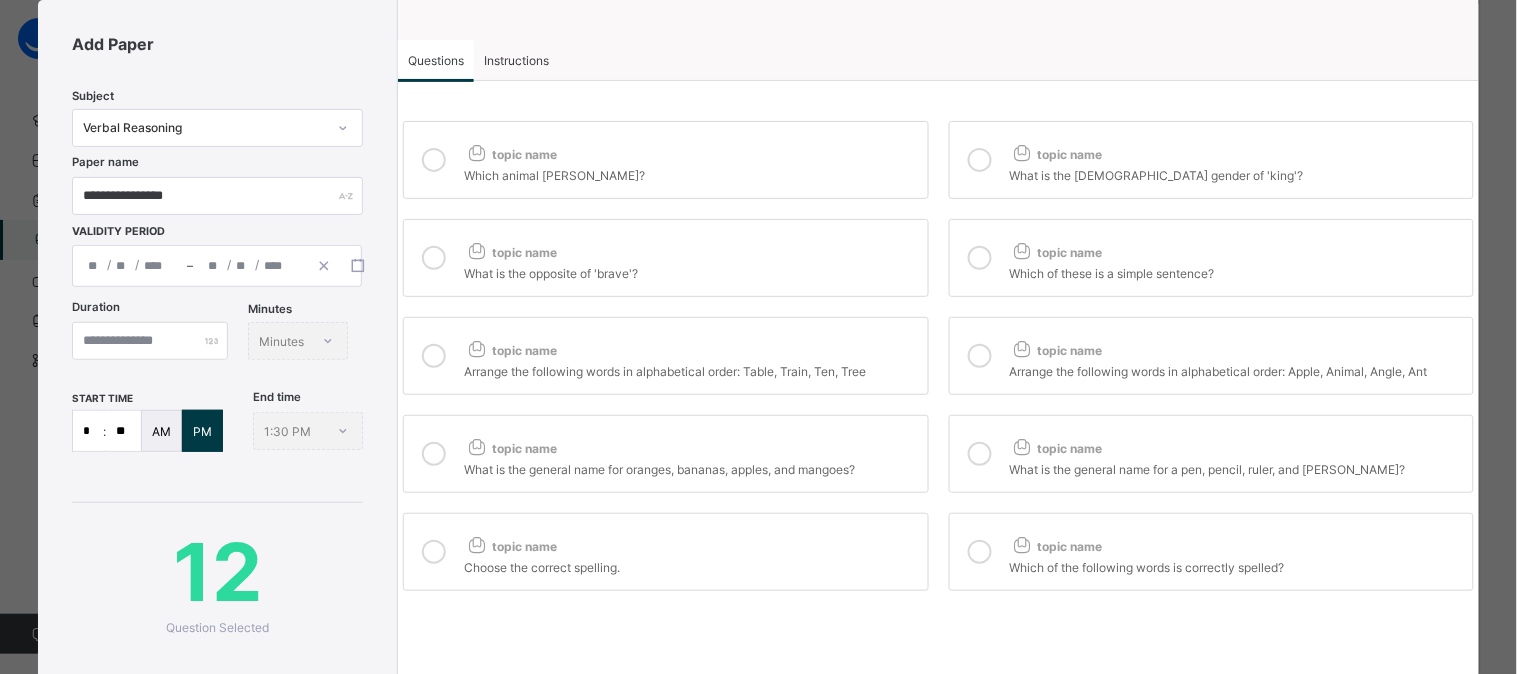 click on "topic name   Which animal moos?       topic name   What is the female gender of 'king'?       topic name   What is the opposite of 'brave'?       topic name   Which of these is a simple sentence?       topic name   Arrange the following words in alphabetical order: Table, Train, Ten, Tree       topic name   Arrange the following words in alphabetical order: Apple, Animal, Angle, Ant       topic name   What is the general name for oranges, bananas, apples, and mangoes?       topic name   What is the general name for a pen, pencil, ruler, and eraser?       topic name   Choose the correct spelling.       topic name   Which of the following words is correctly spelled?" at bounding box center [938, 356] 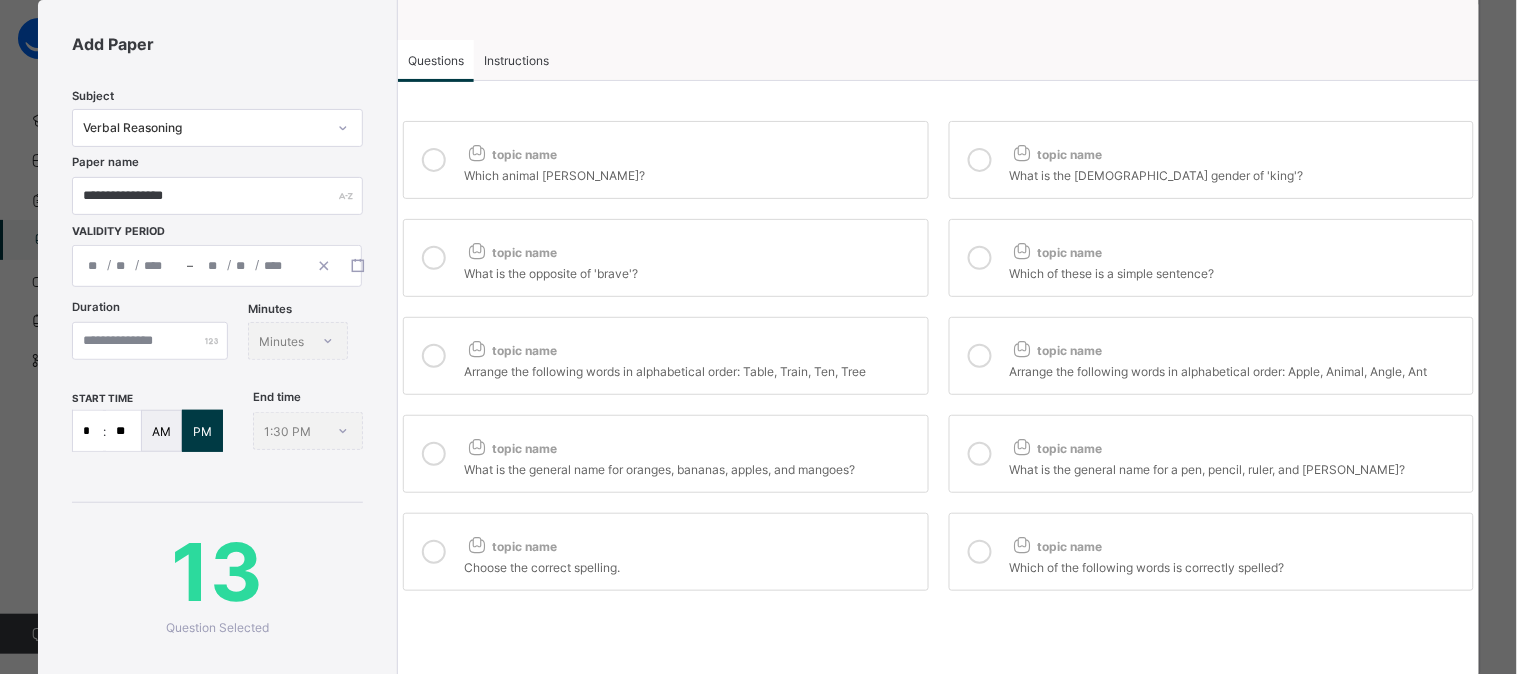 click at bounding box center [980, 258] 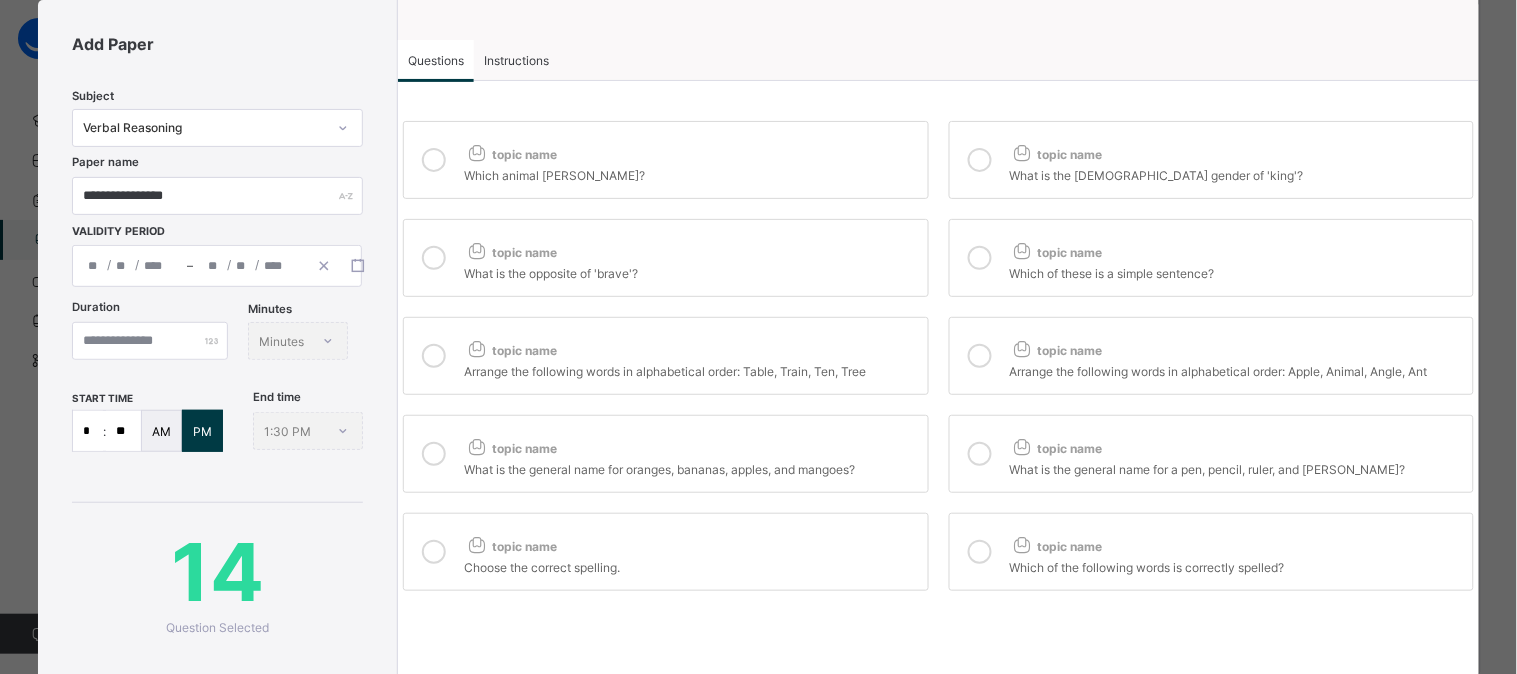 click on "Arrange the following words in alphabetical order: Table, Train, Ten, Tree" at bounding box center (690, 369) 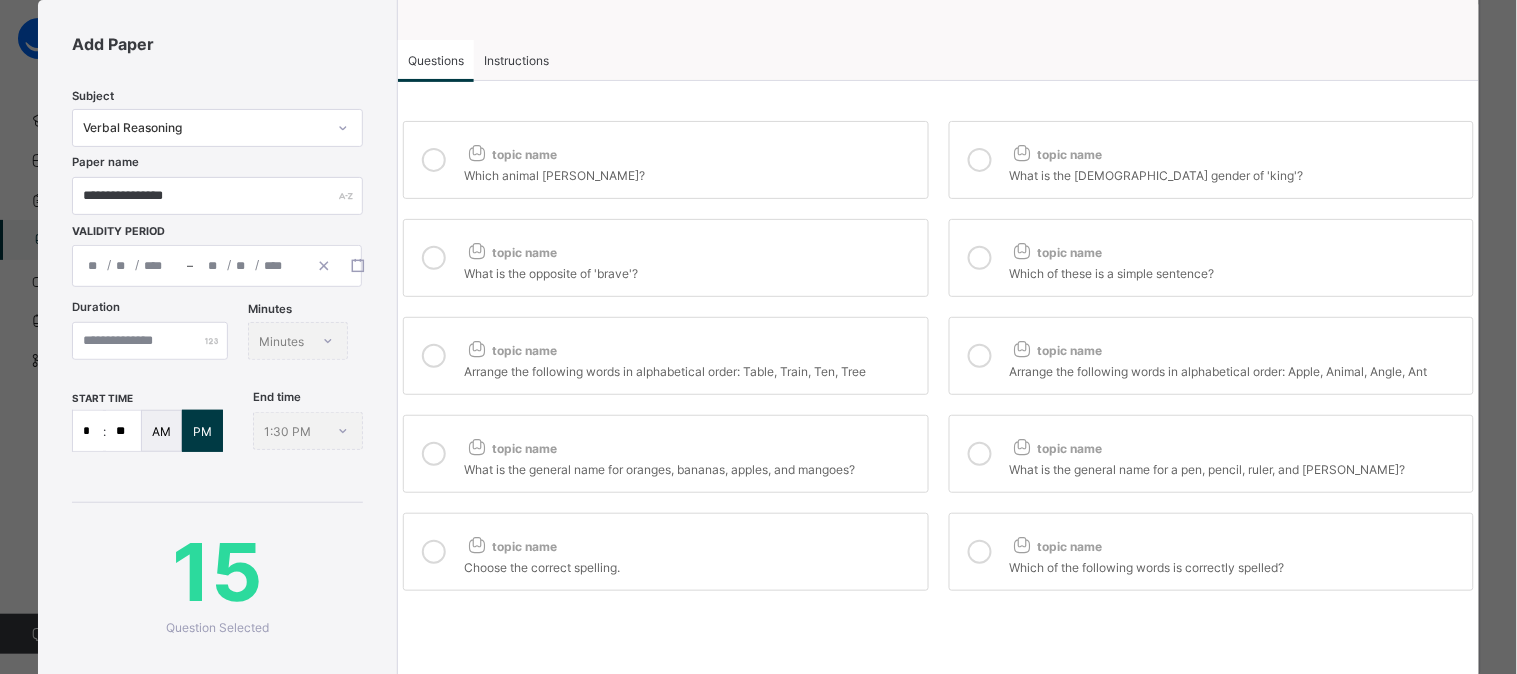 click on "topic name" at bounding box center [1056, 350] 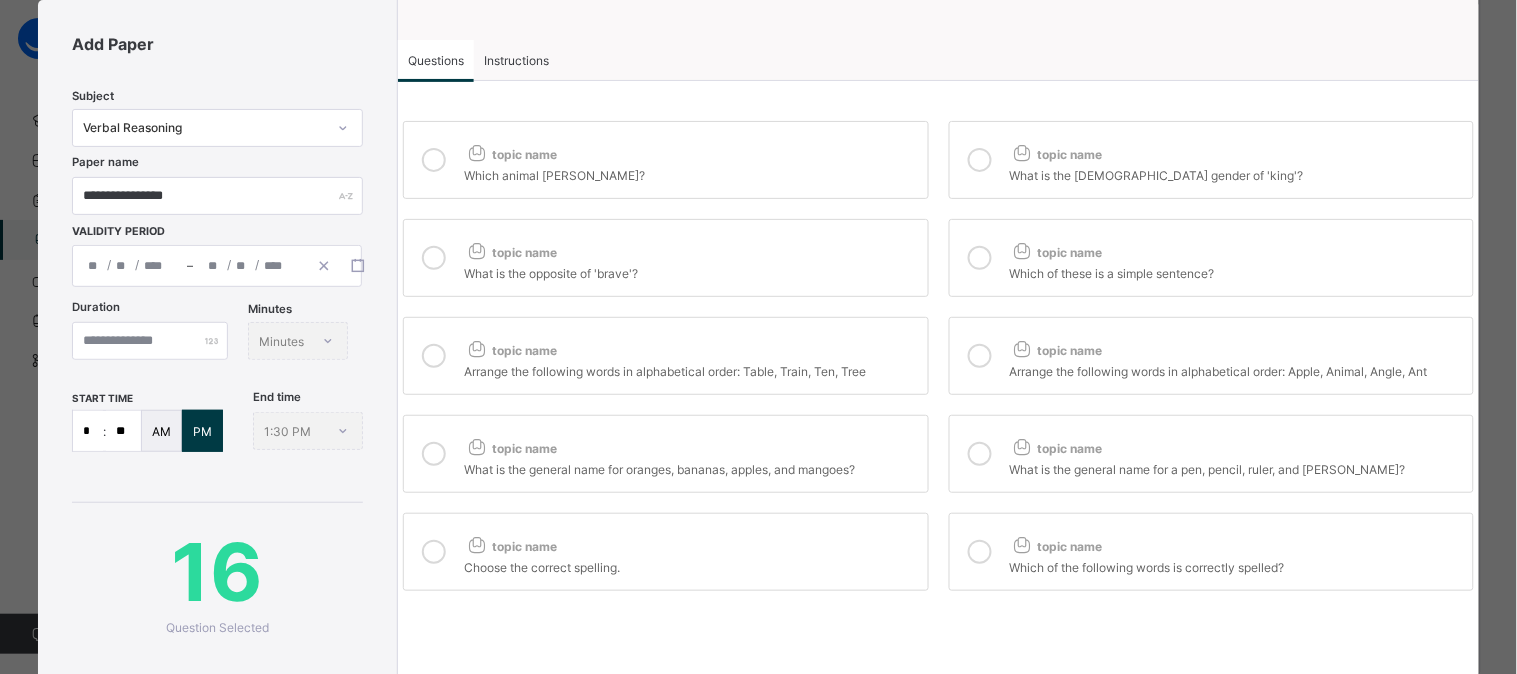 click on "topic name" at bounding box center (690, 444) 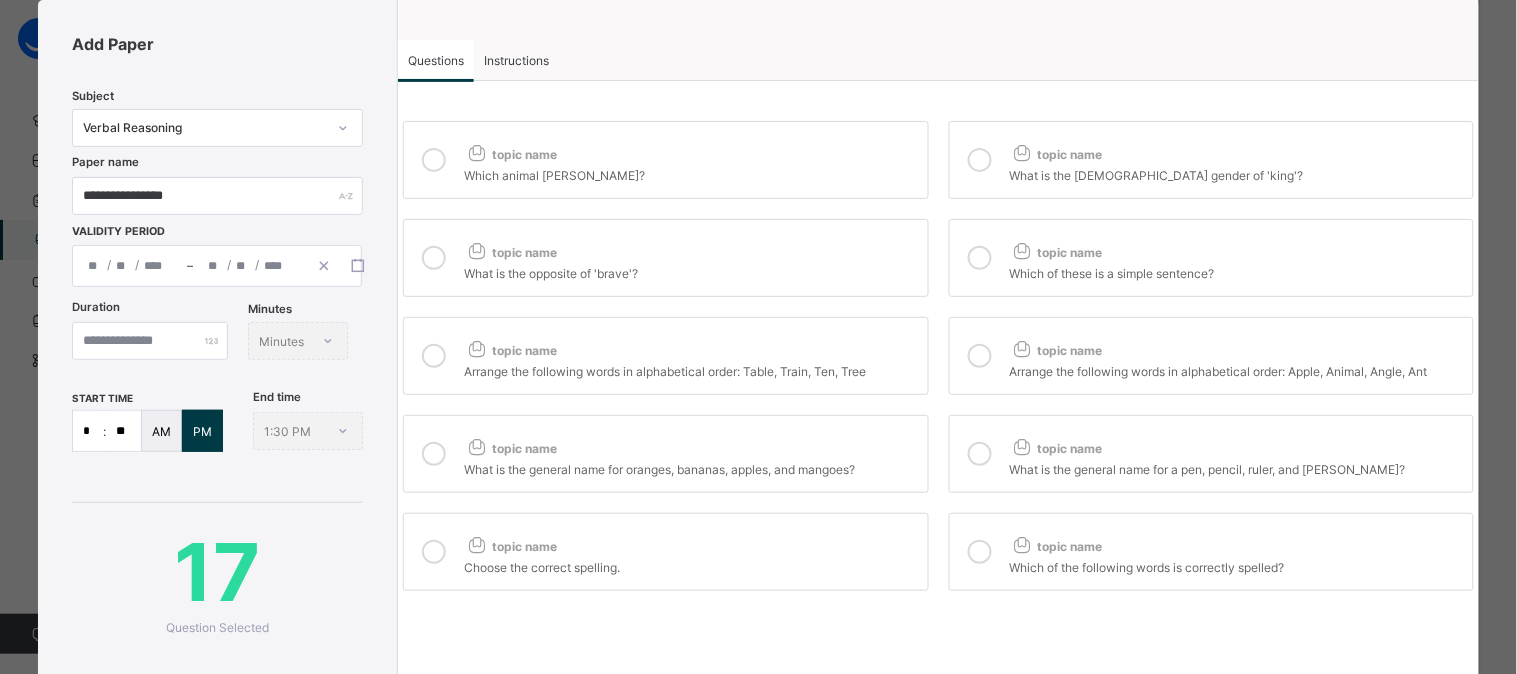 click at bounding box center [980, 454] 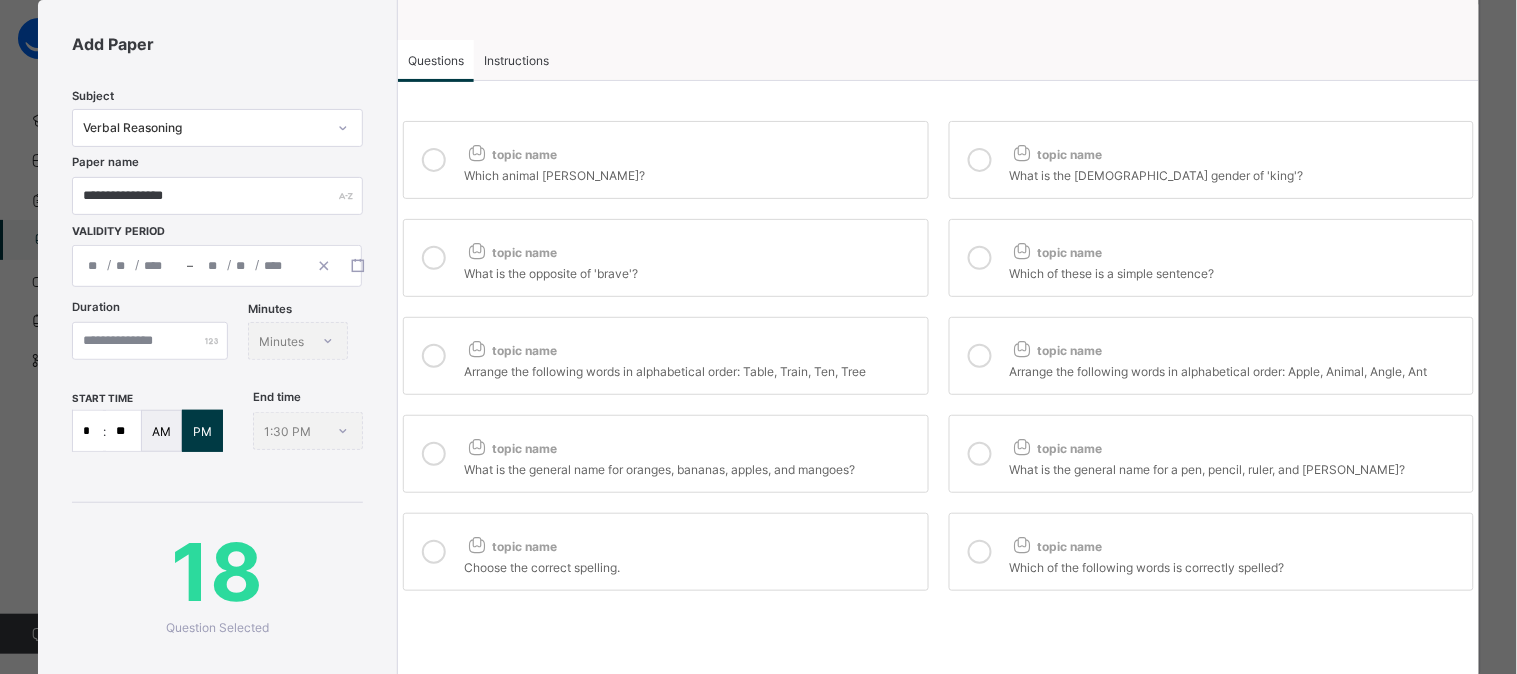 click on "topic name   Which animal moos?       topic name   What is the female gender of 'king'?       topic name   What is the opposite of 'brave'?       topic name   Which of these is a simple sentence?       topic name   Arrange the following words in alphabetical order: Table, Train, Ten, Tree       topic name   Arrange the following words in alphabetical order: Apple, Animal, Angle, Ant       topic name   What is the general name for oranges, bananas, apples, and mangoes?       topic name   What is the general name for a pen, pencil, ruler, and eraser?       topic name   Choose the correct spelling.       topic name   Which of the following words is correctly spelled?" at bounding box center [938, 356] 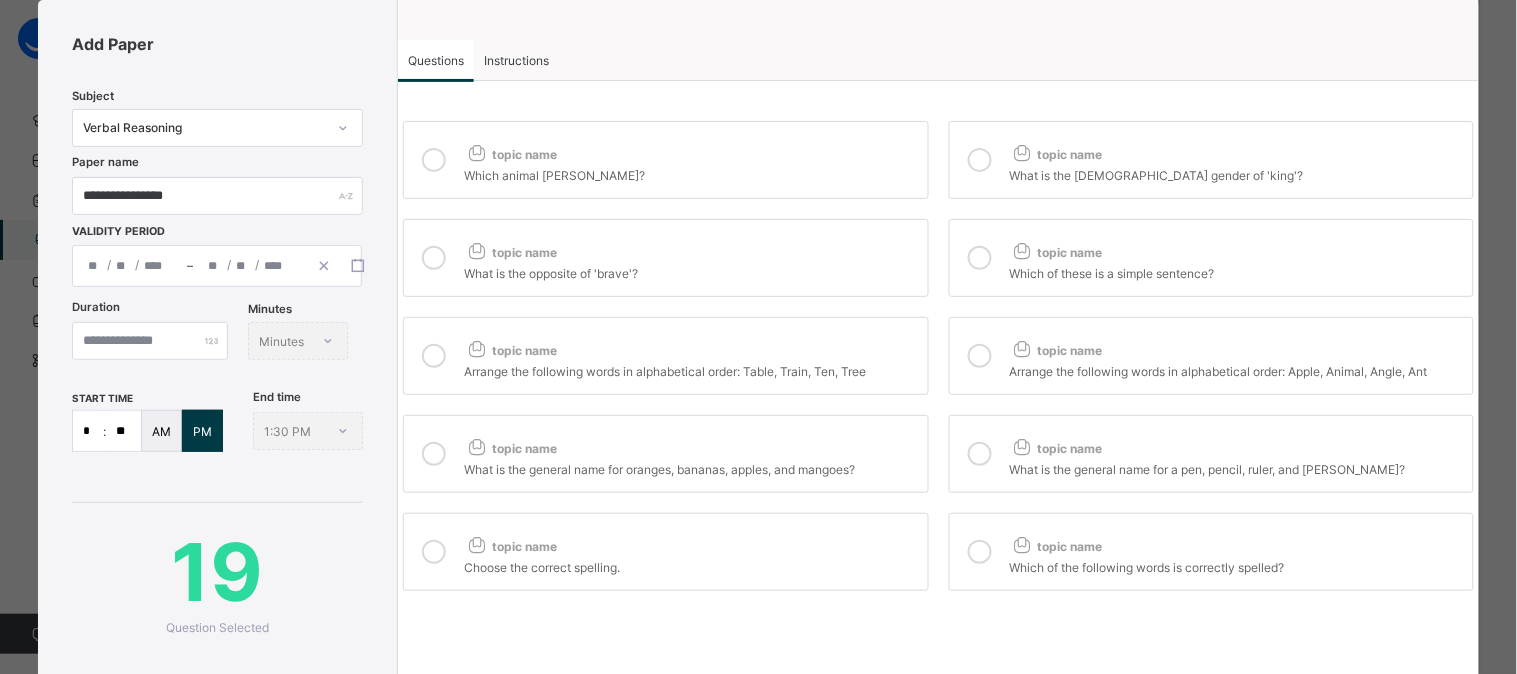 click on "topic name" at bounding box center (1056, 546) 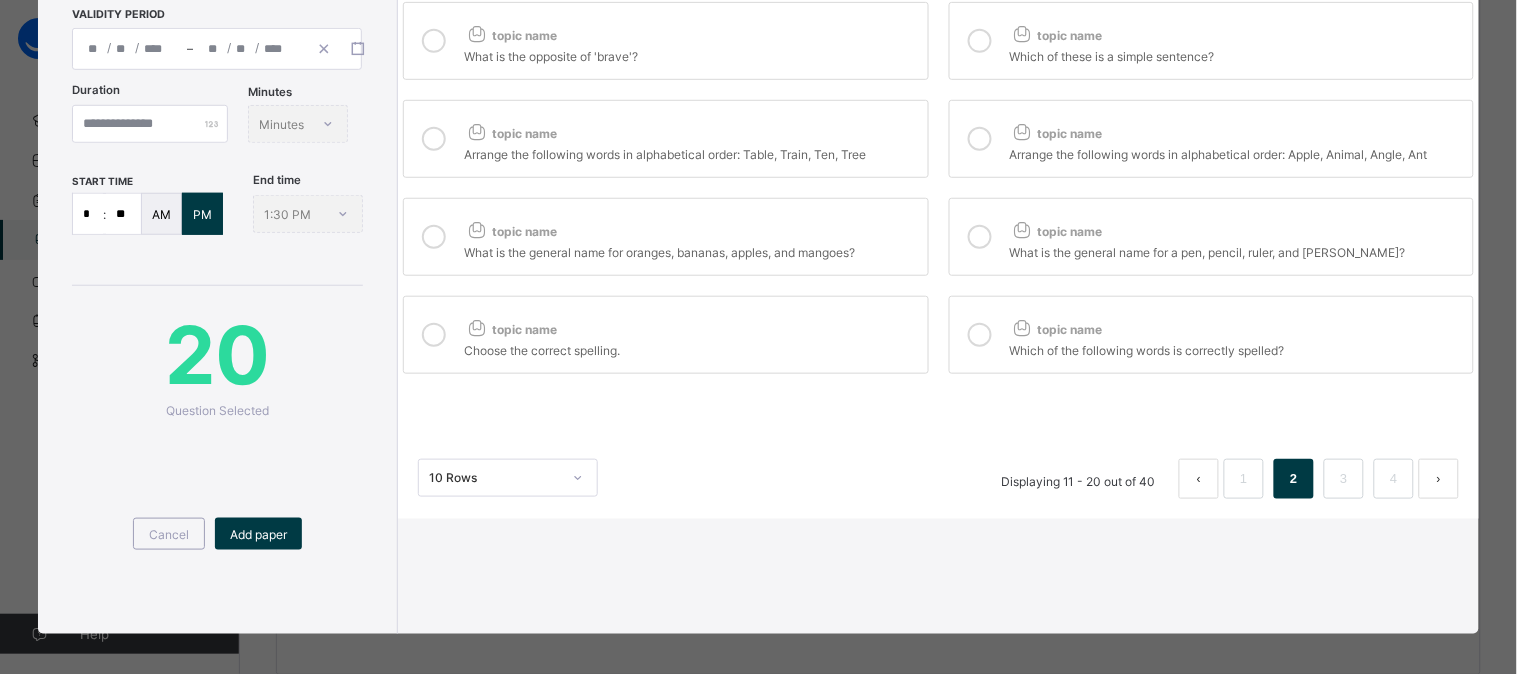 scroll, scrollTop: 270, scrollLeft: 0, axis: vertical 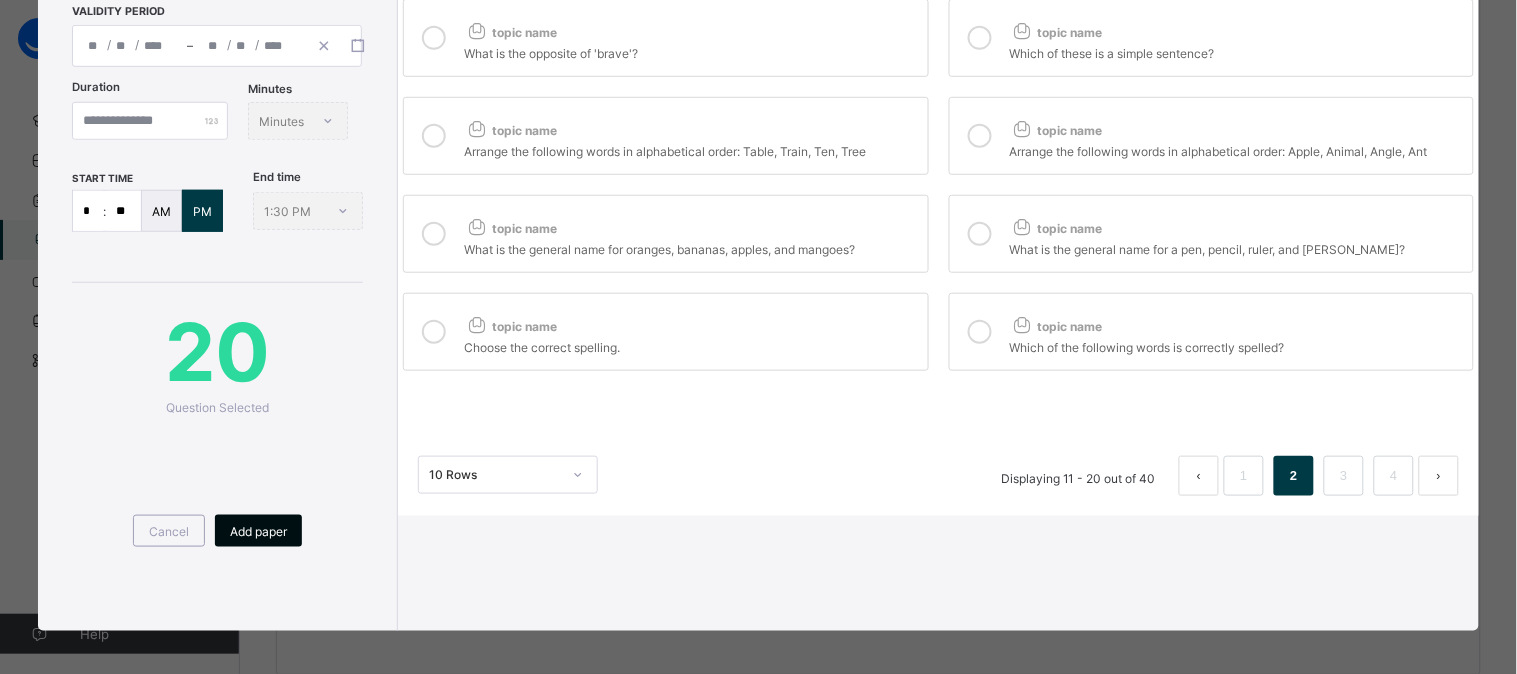 click on "Add paper" at bounding box center (258, 531) 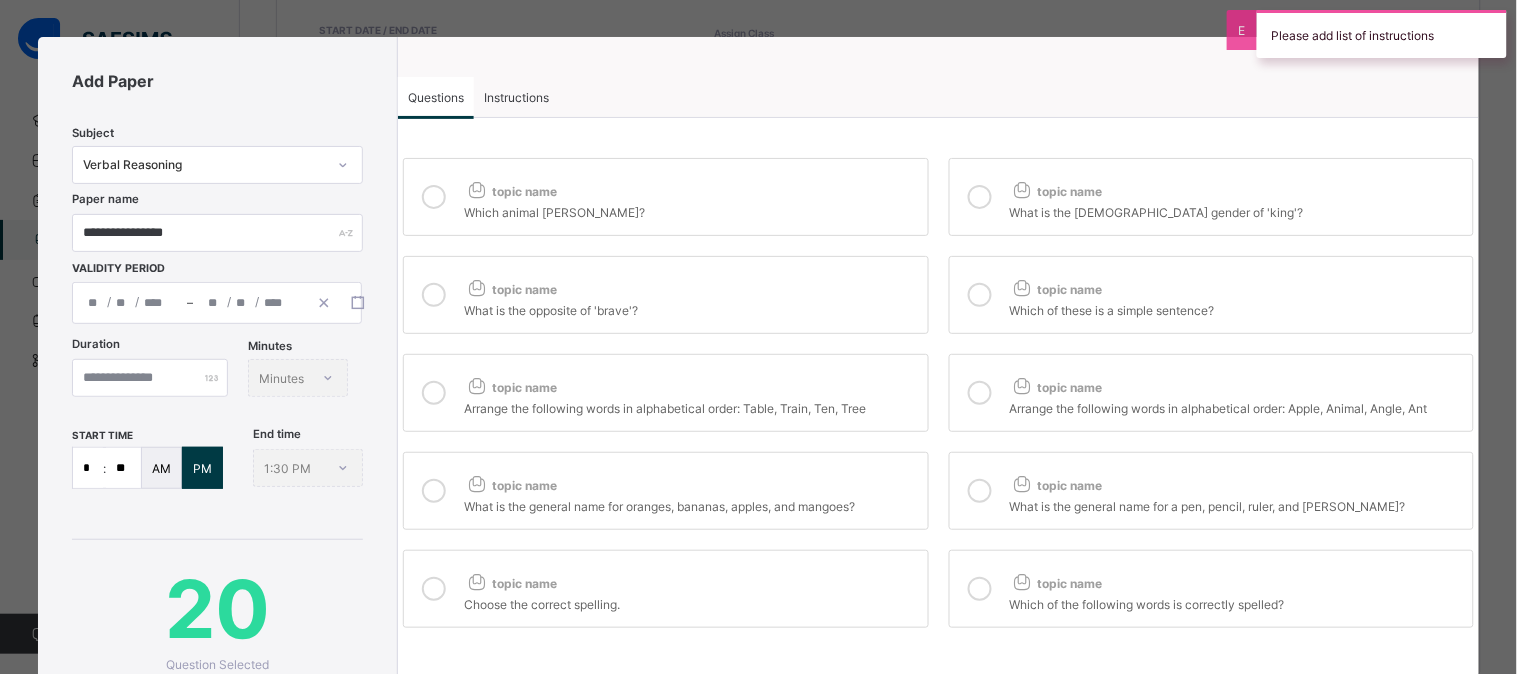 scroll, scrollTop: 0, scrollLeft: 0, axis: both 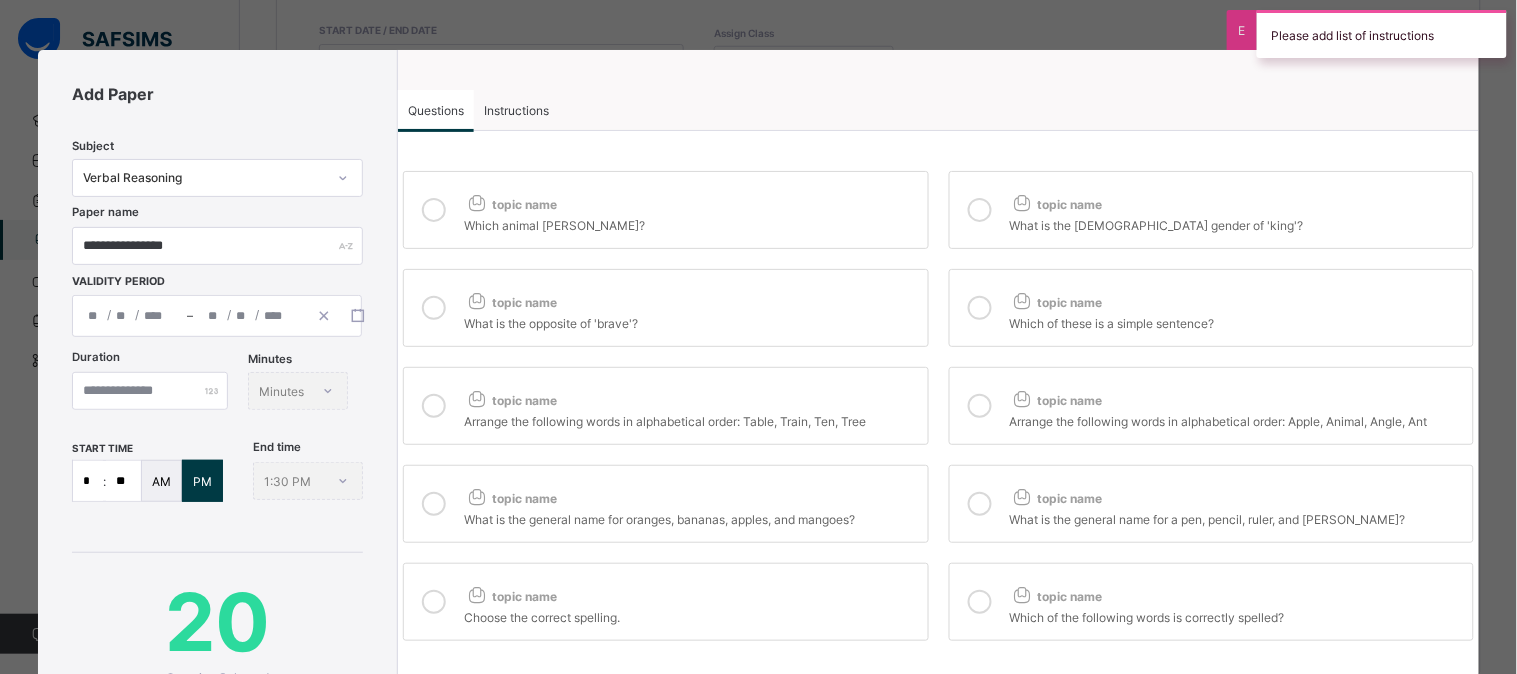 click on "Instructions" at bounding box center (516, 110) 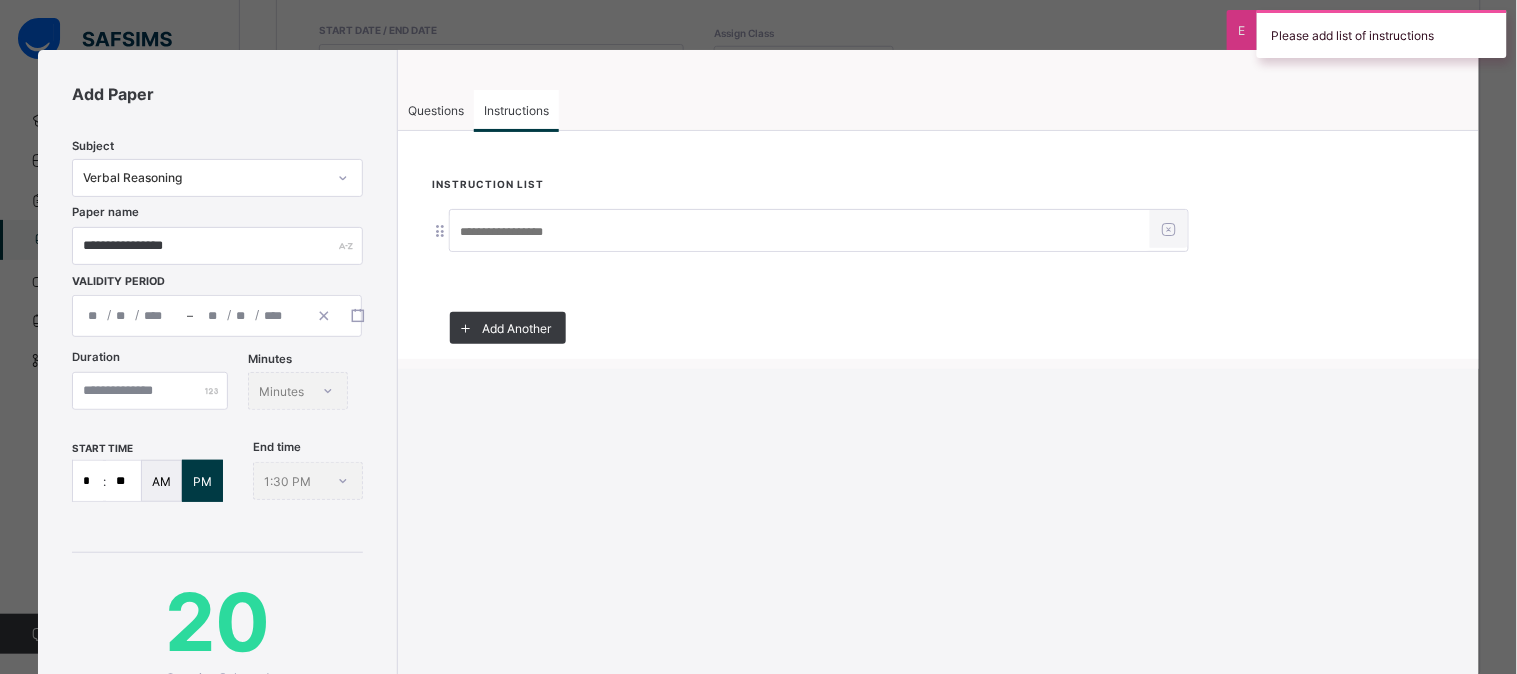 click at bounding box center (800, 232) 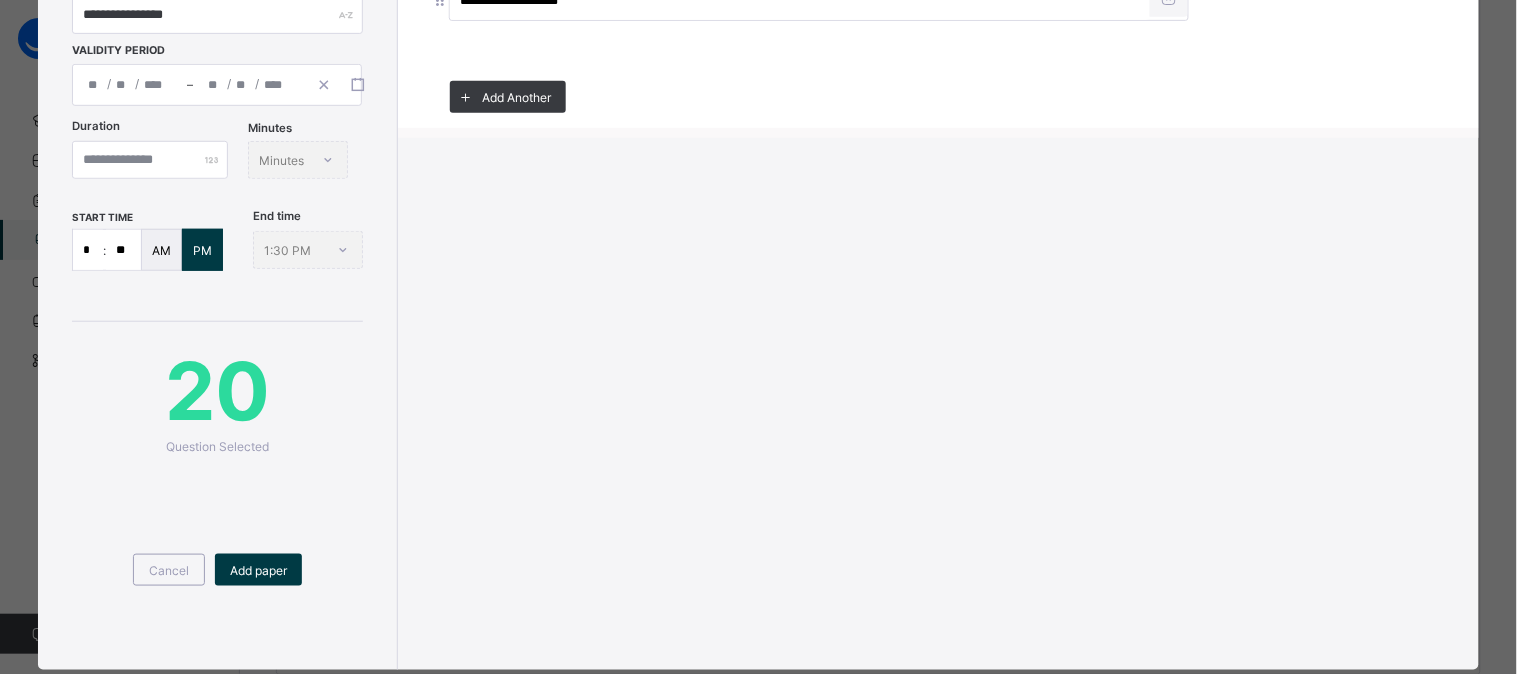 scroll, scrollTop: 248, scrollLeft: 0, axis: vertical 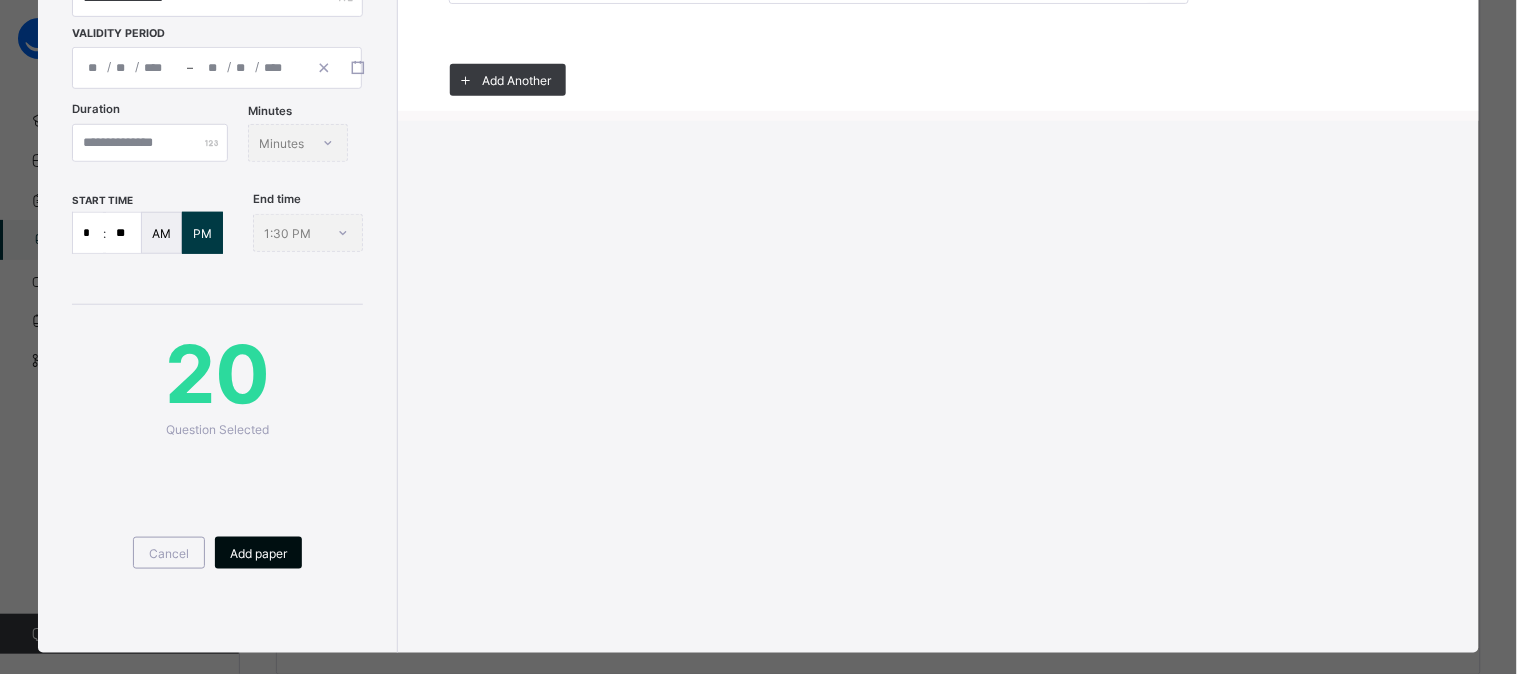 type on "**********" 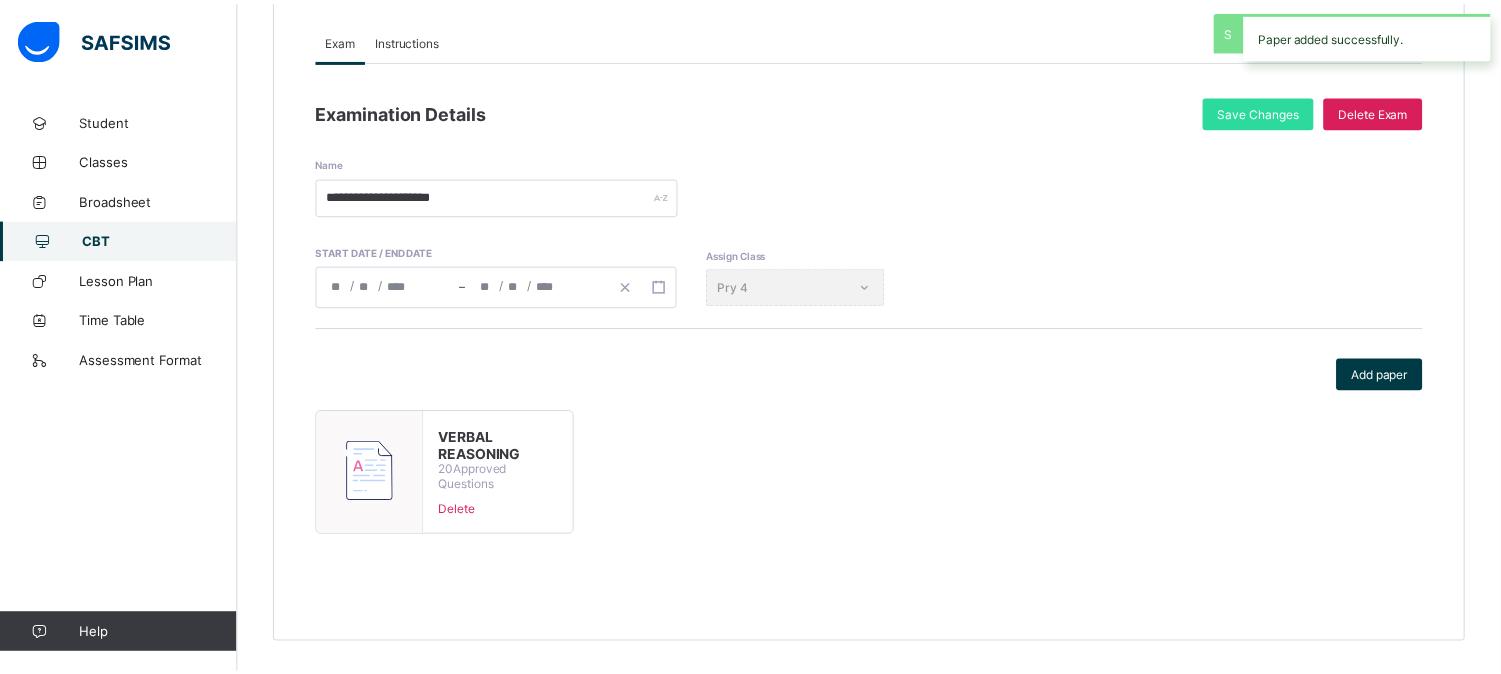 scroll, scrollTop: 217, scrollLeft: 0, axis: vertical 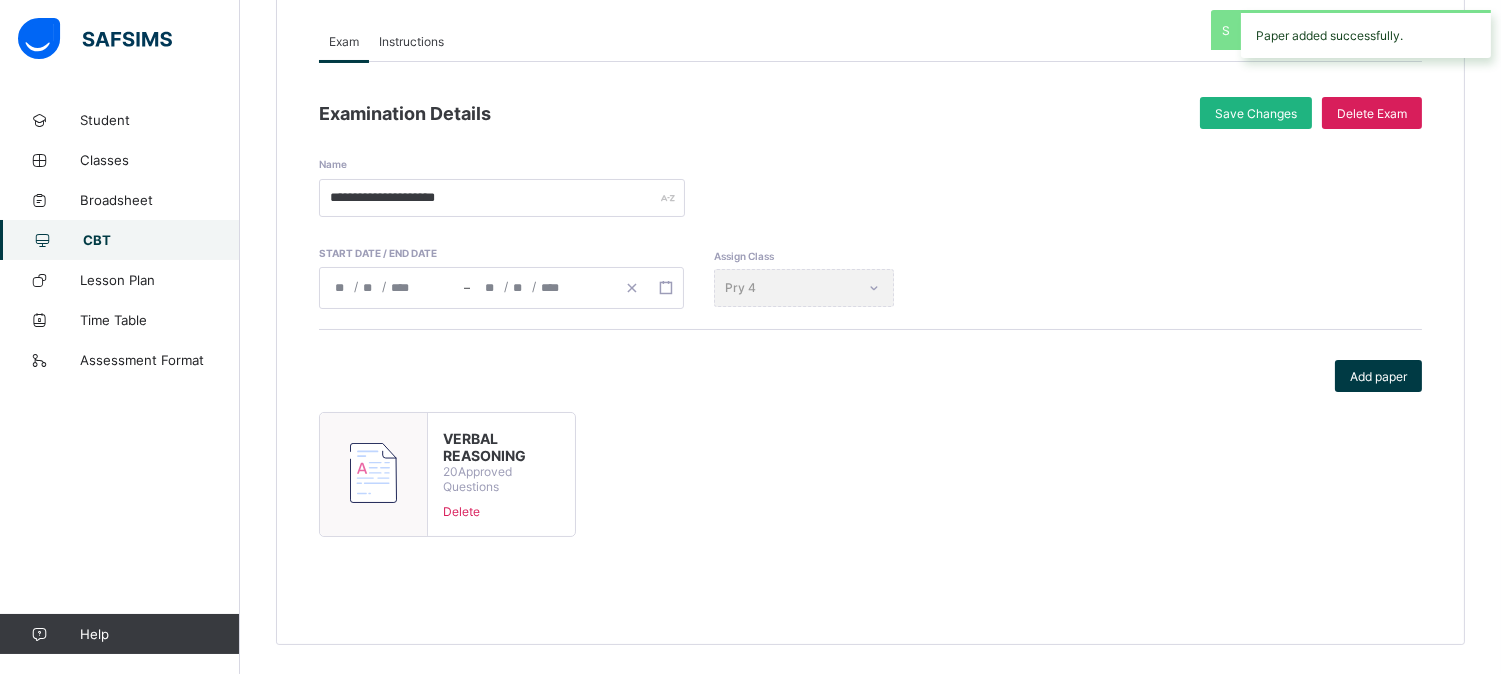 click on "Save Changes" at bounding box center [1256, 113] 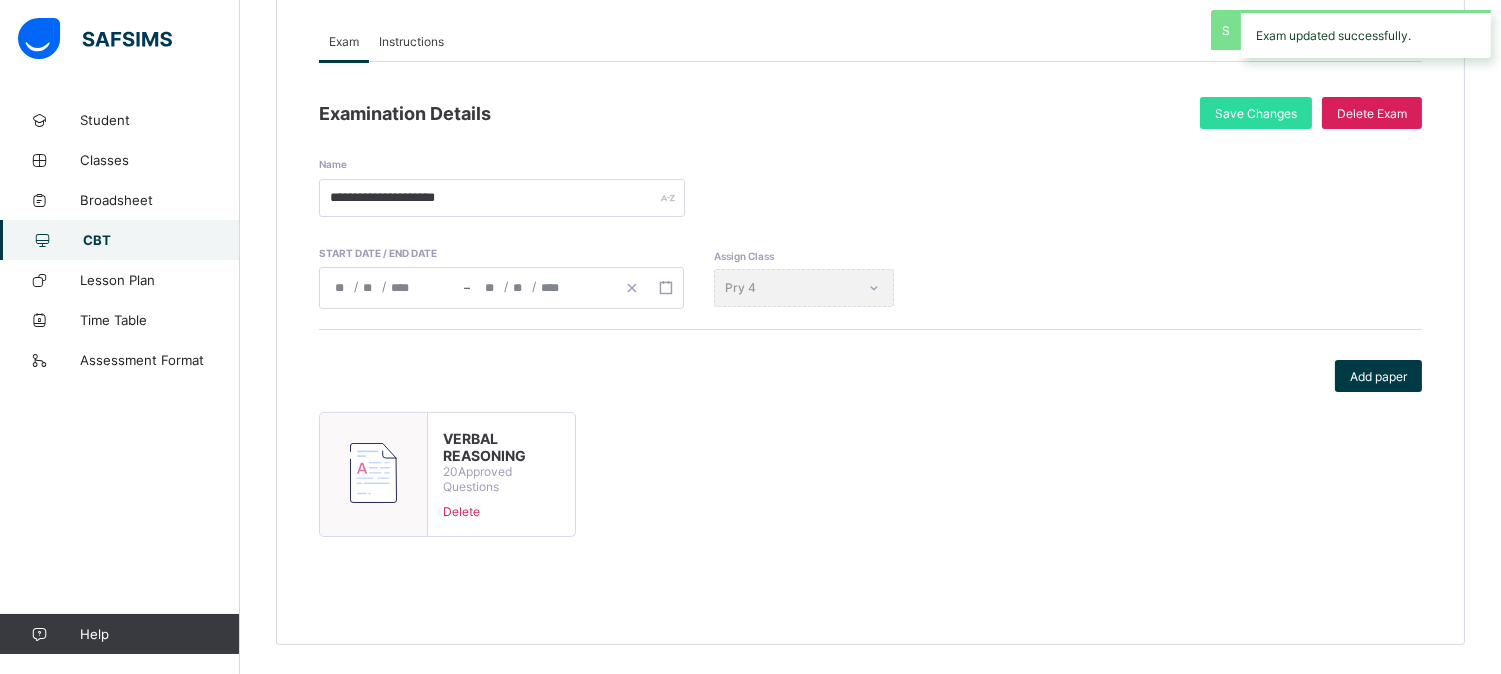 scroll, scrollTop: 0, scrollLeft: 0, axis: both 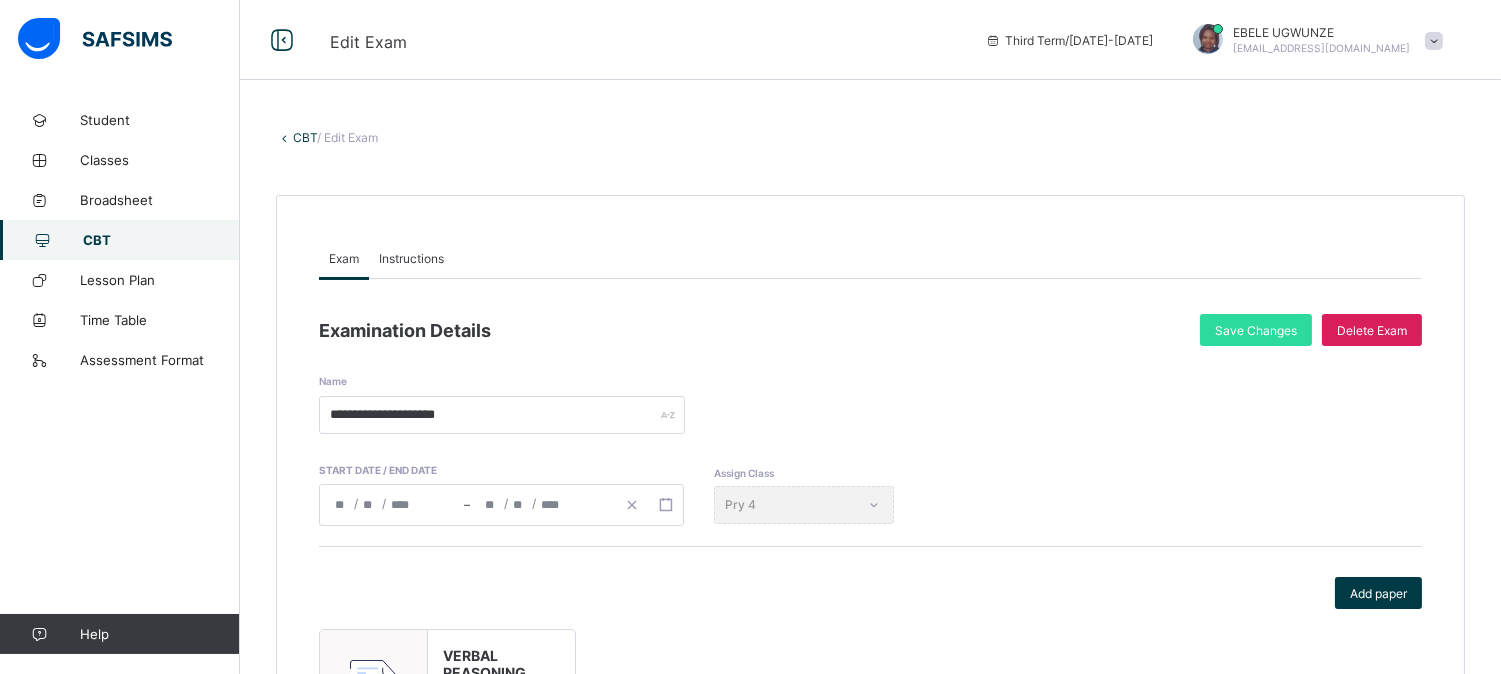 click on "CBT" at bounding box center [120, 240] 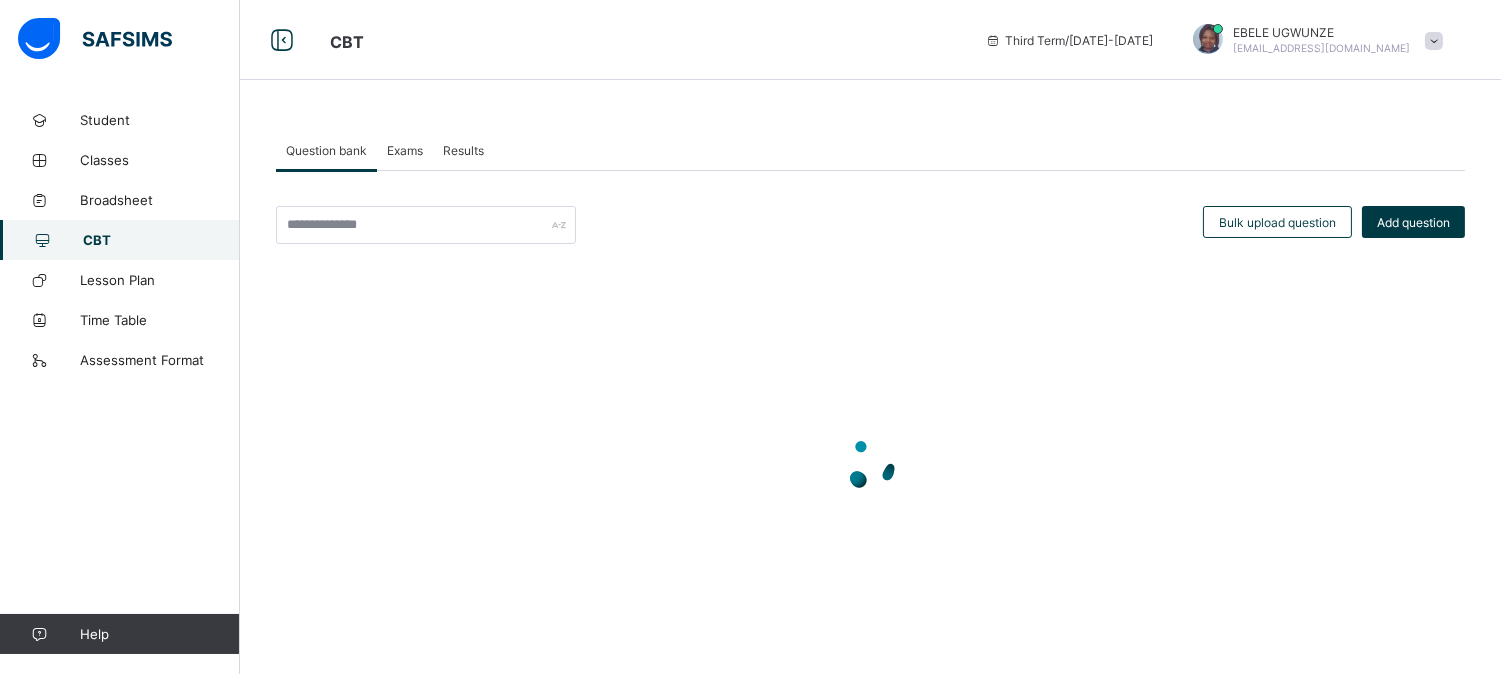 click on "Exams" at bounding box center (405, 150) 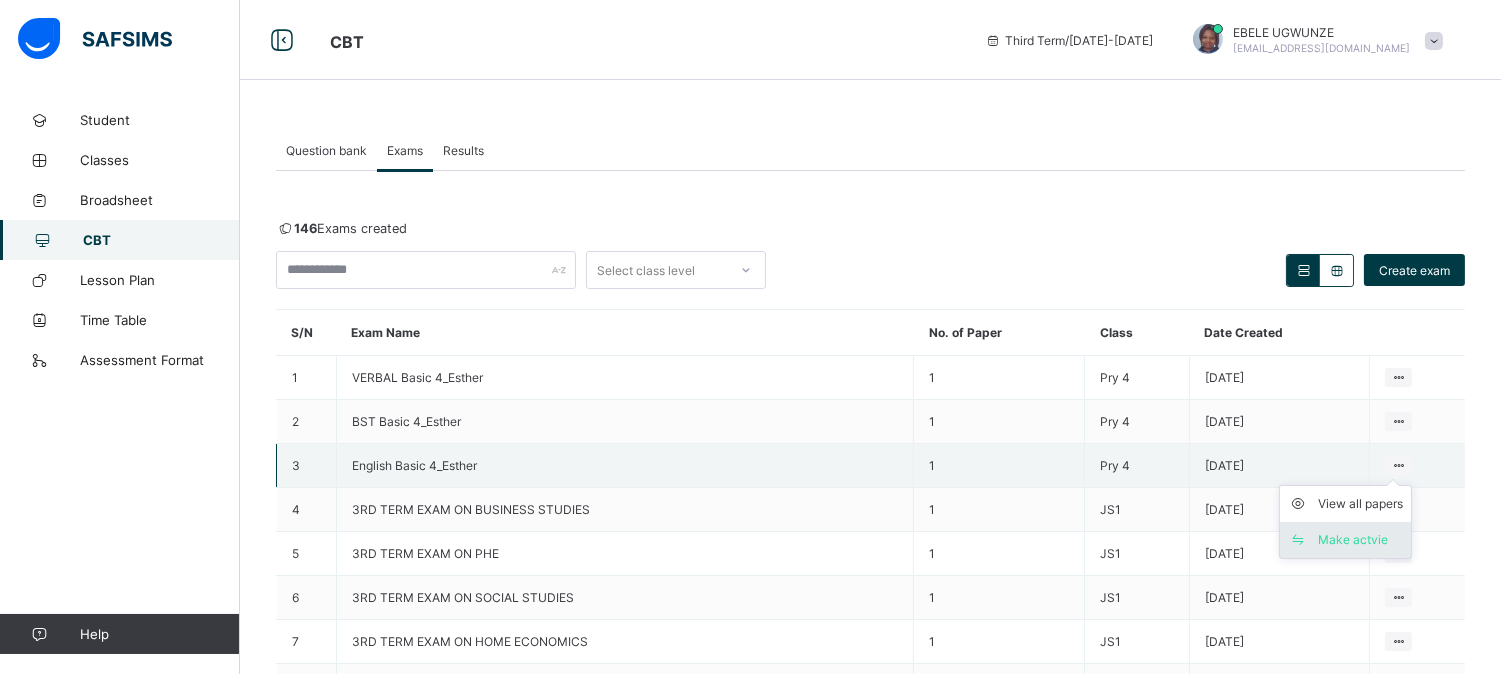 click on "Make actvie" at bounding box center (1360, 540) 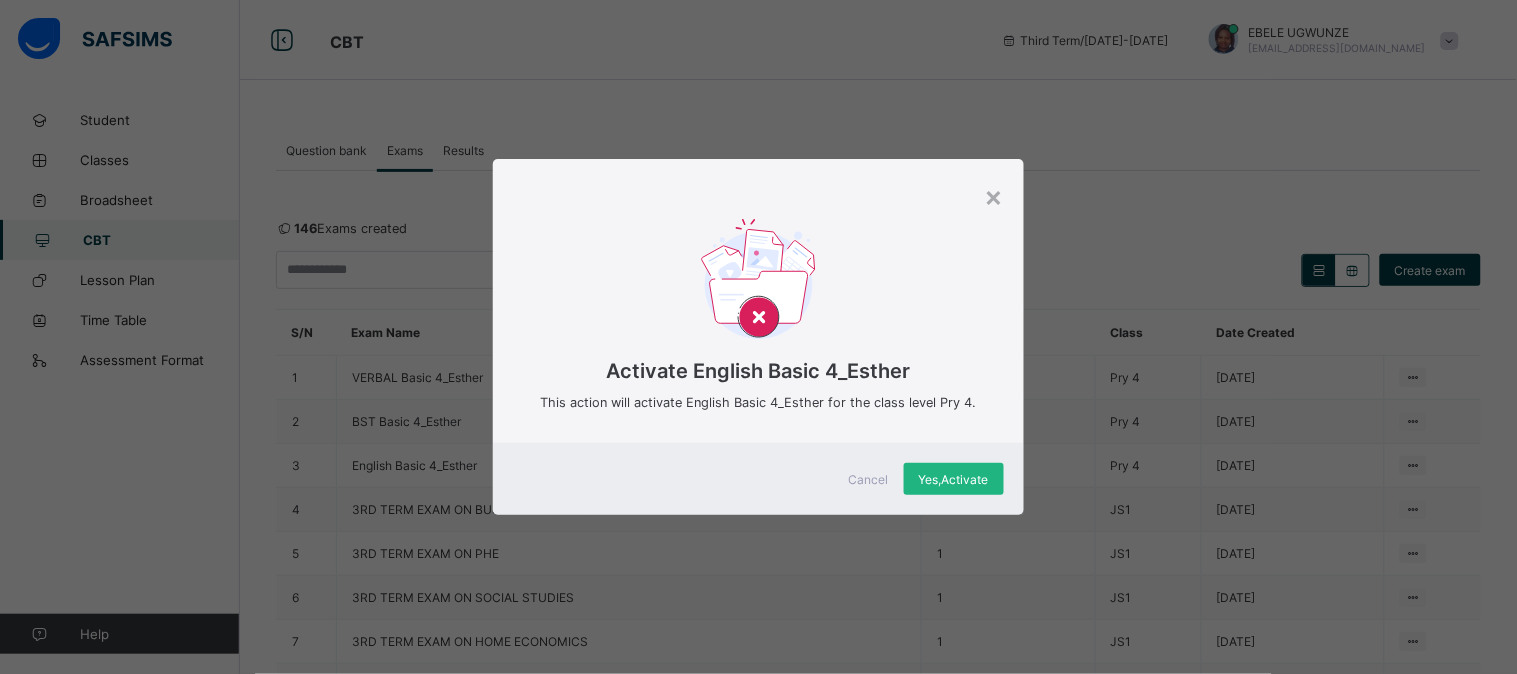 click on "Yes,  Activate" at bounding box center (954, 479) 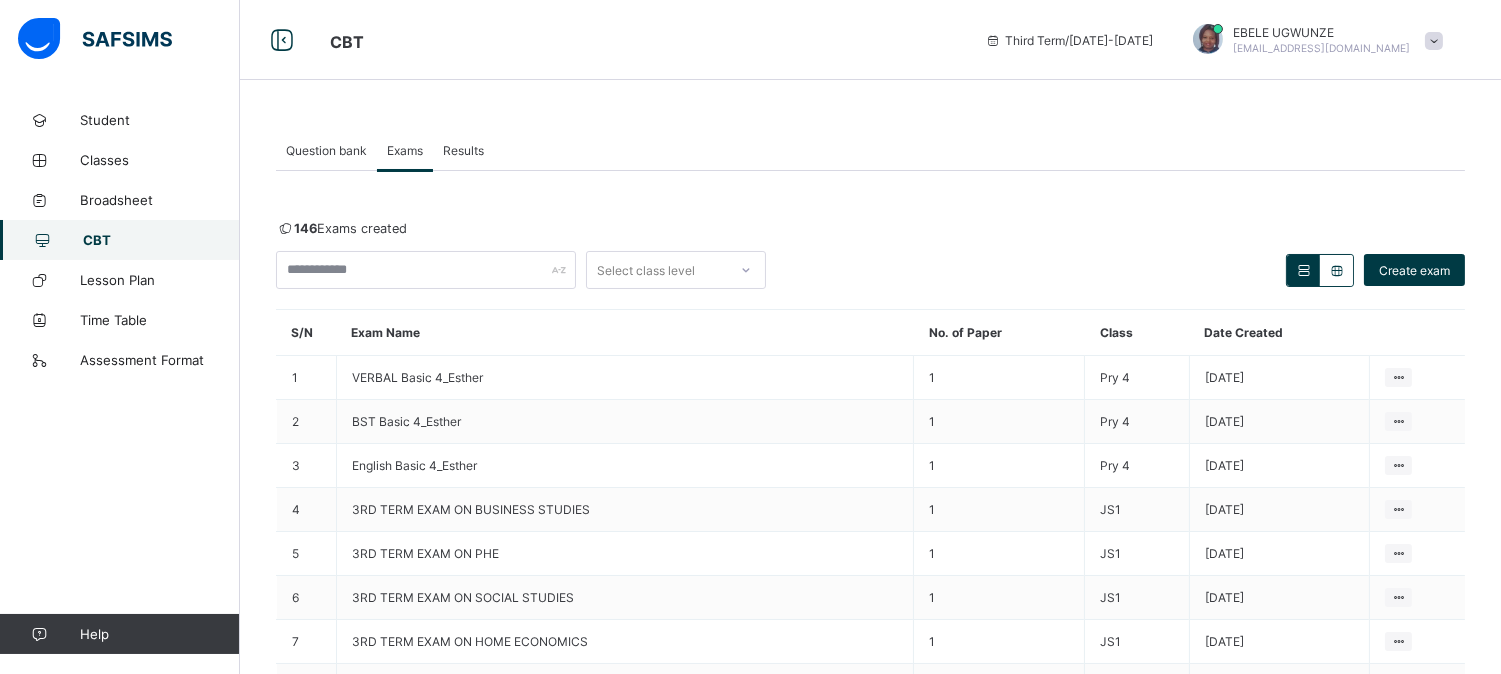 click at bounding box center [1434, 41] 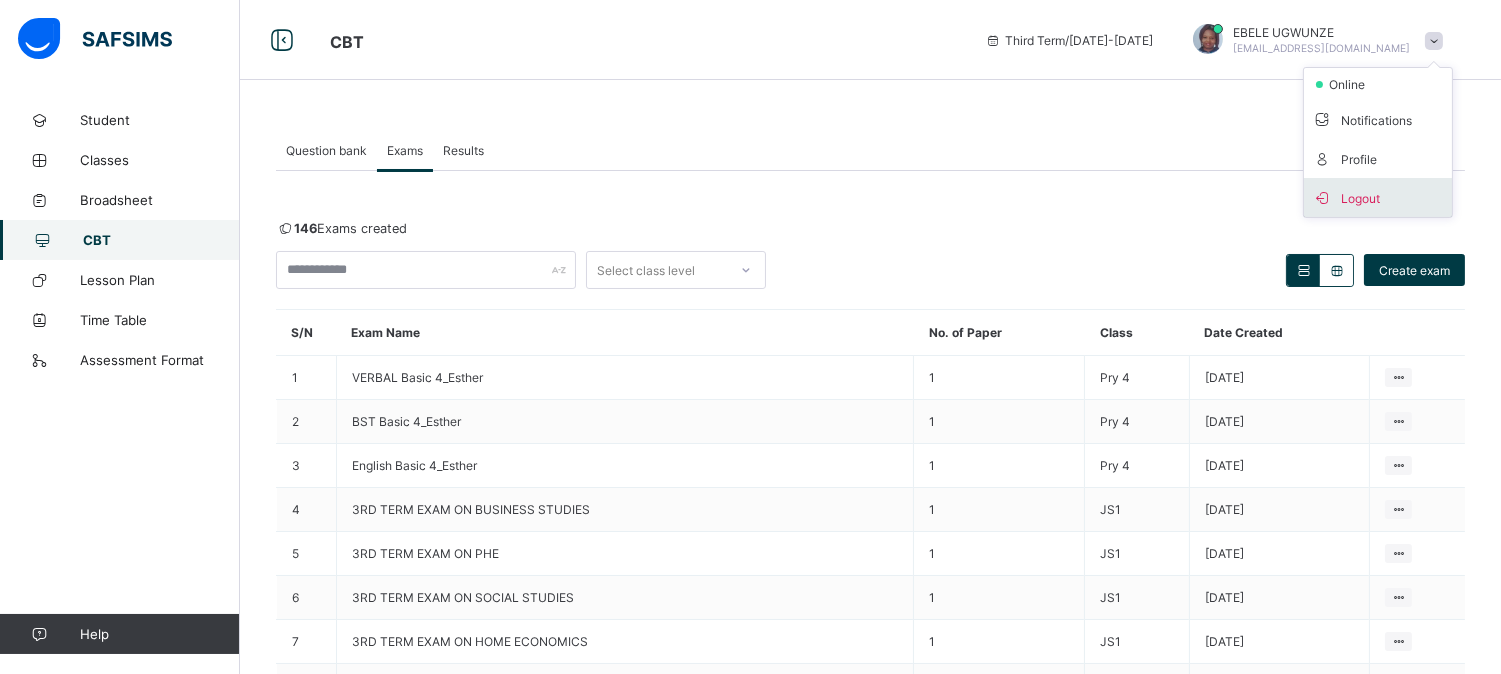 click at bounding box center [1322, 197] 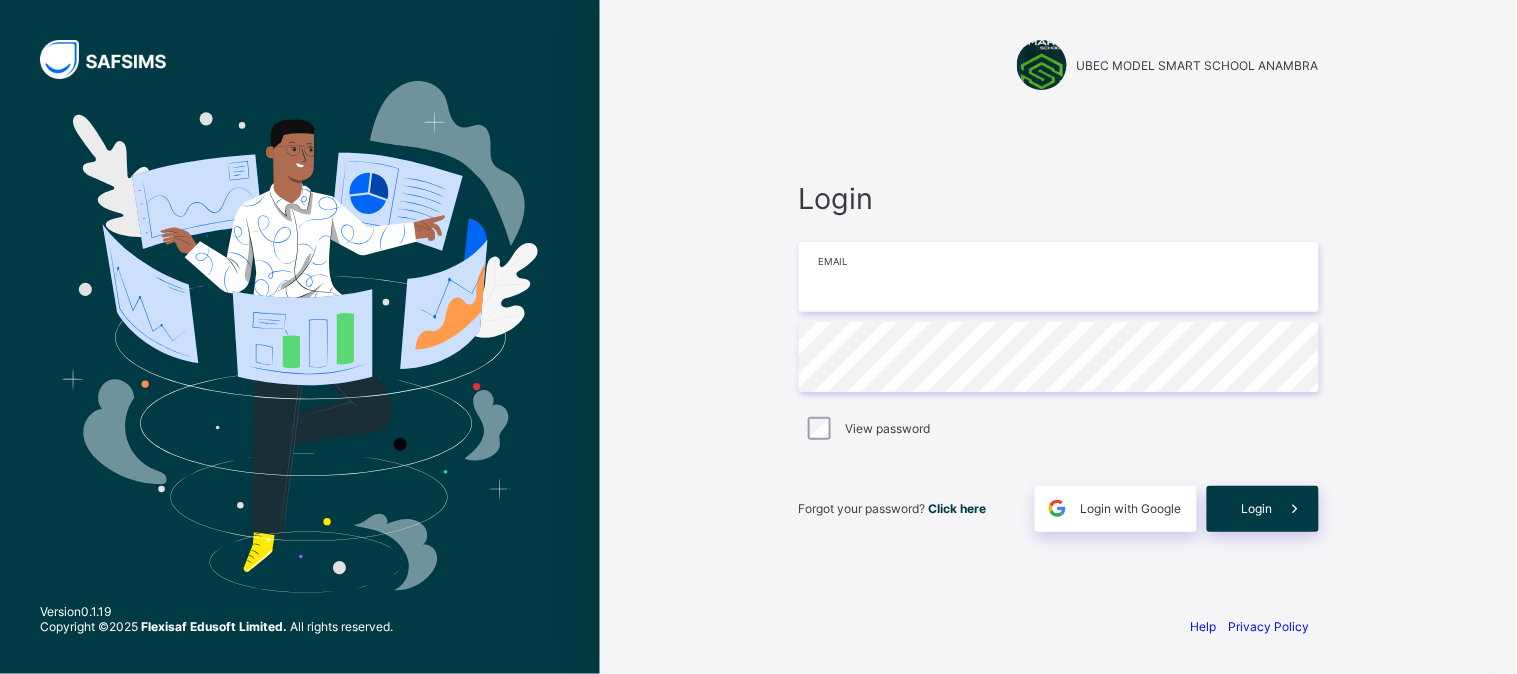 click at bounding box center [1059, 277] 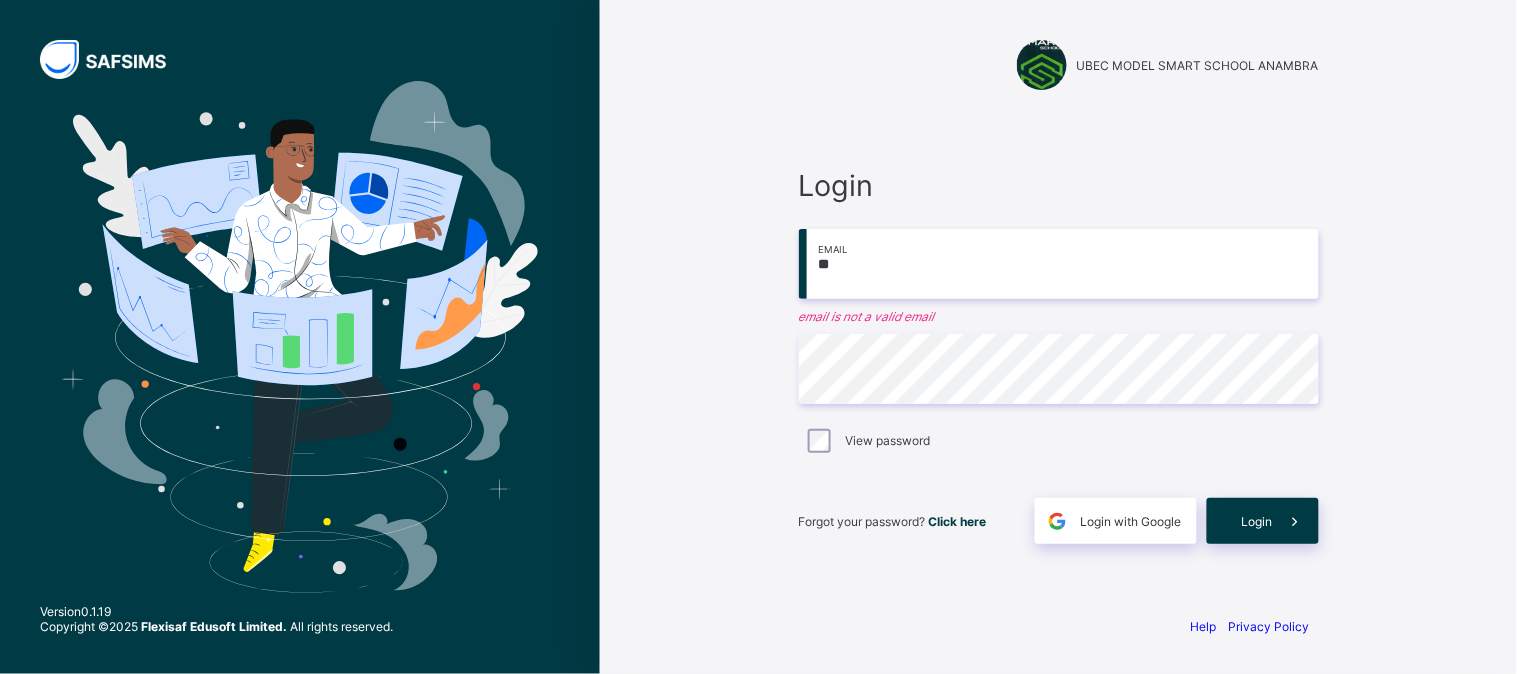 type on "*" 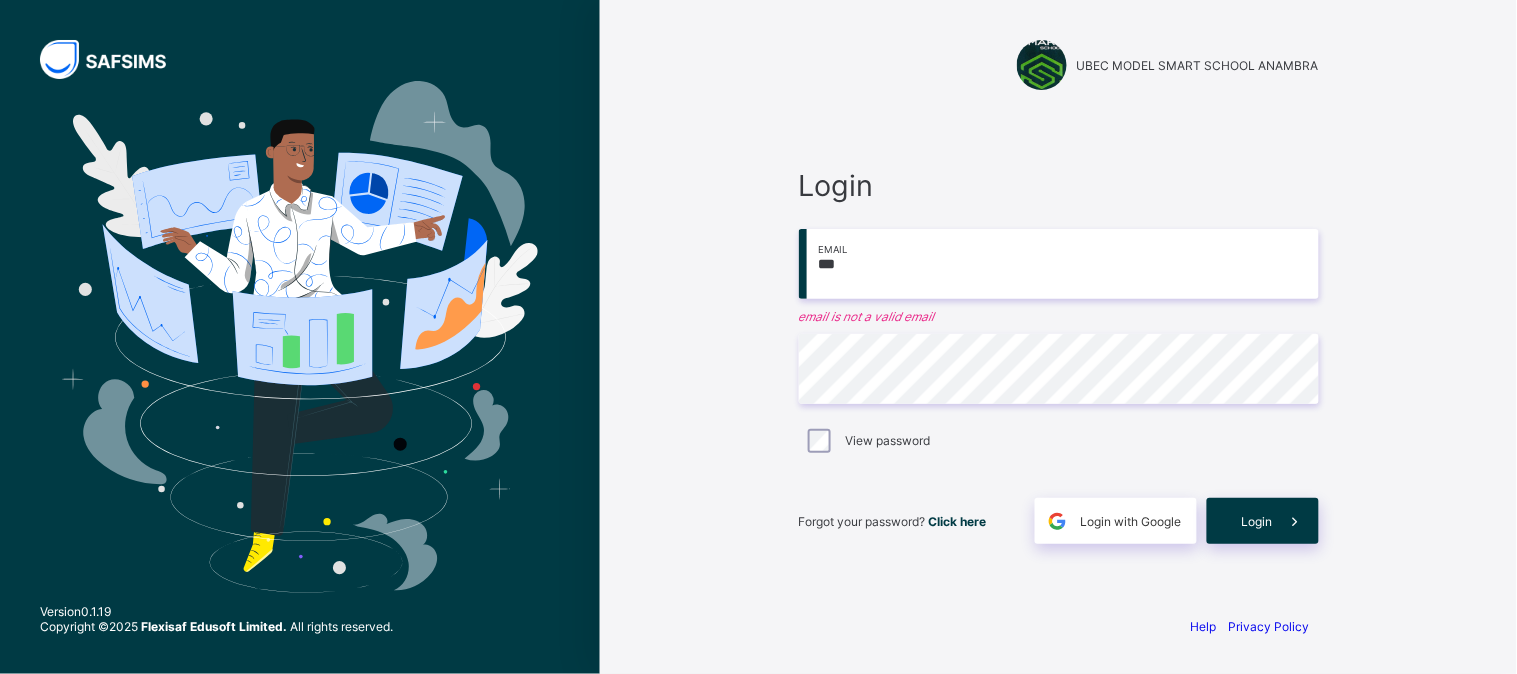 type on "**********" 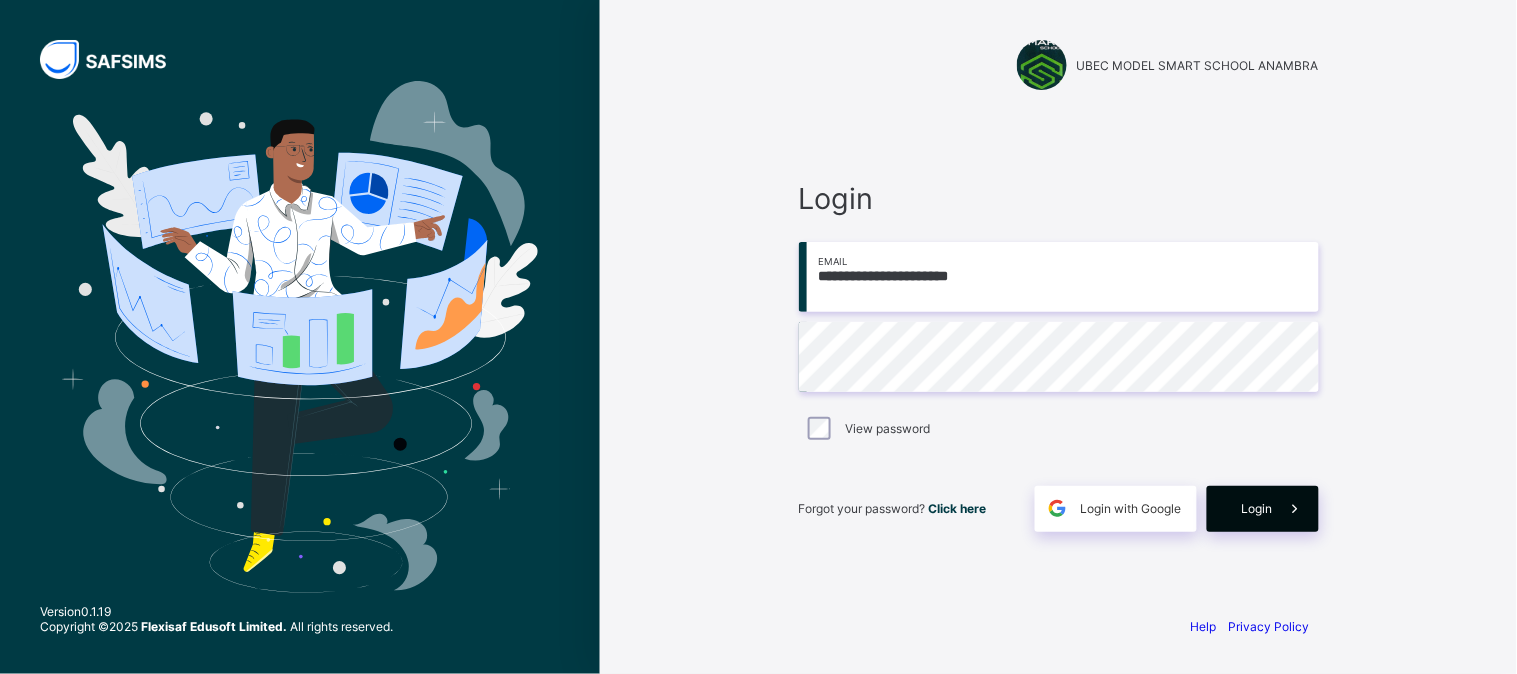 click on "Login" at bounding box center [1263, 509] 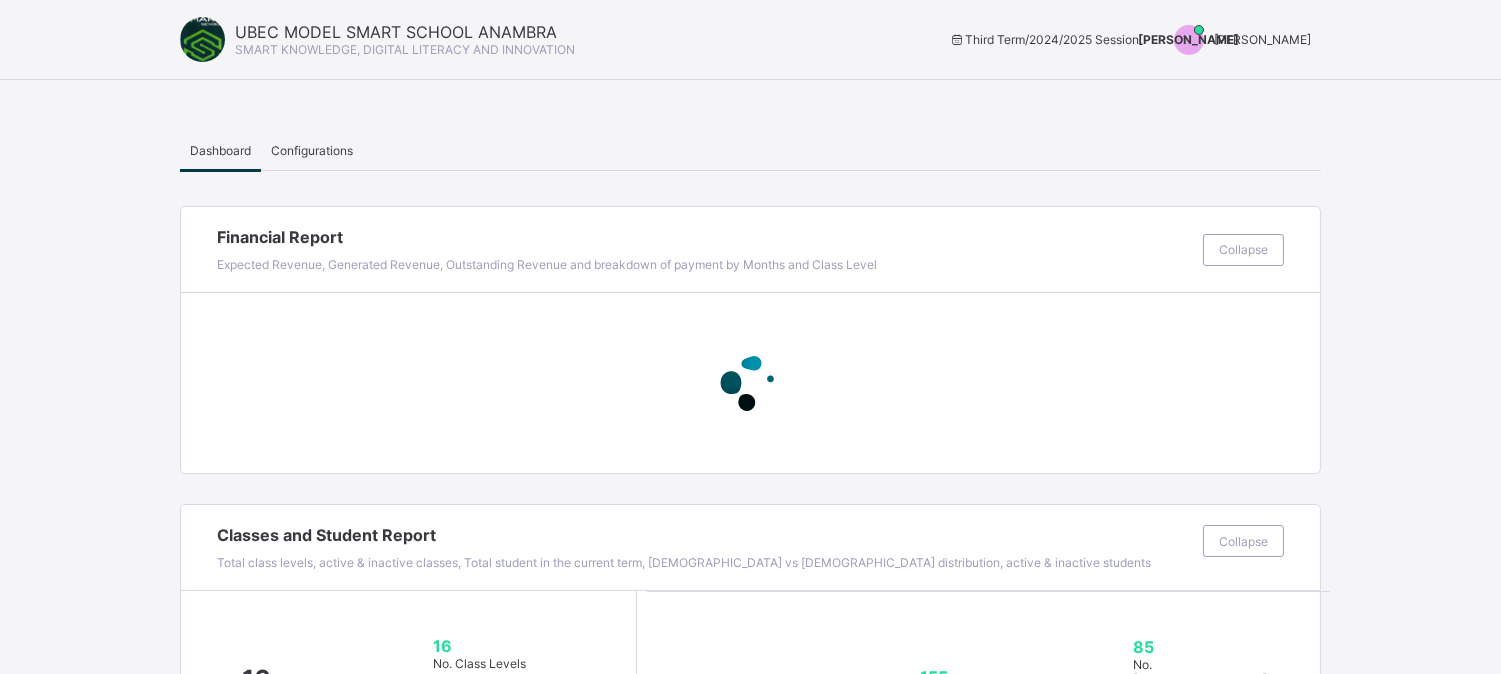 click on "[PERSON_NAME]" at bounding box center (1262, 39) 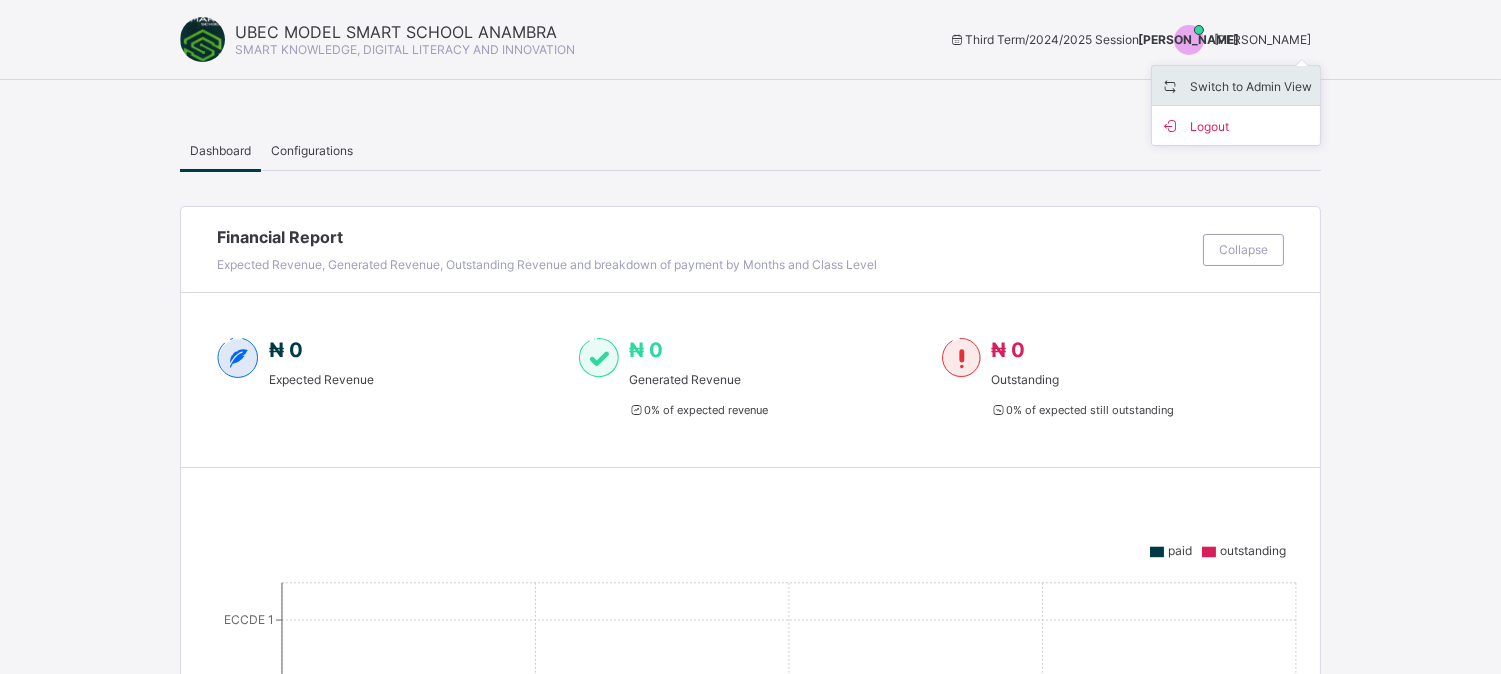 click on "Switch to Admin View" at bounding box center (1236, 85) 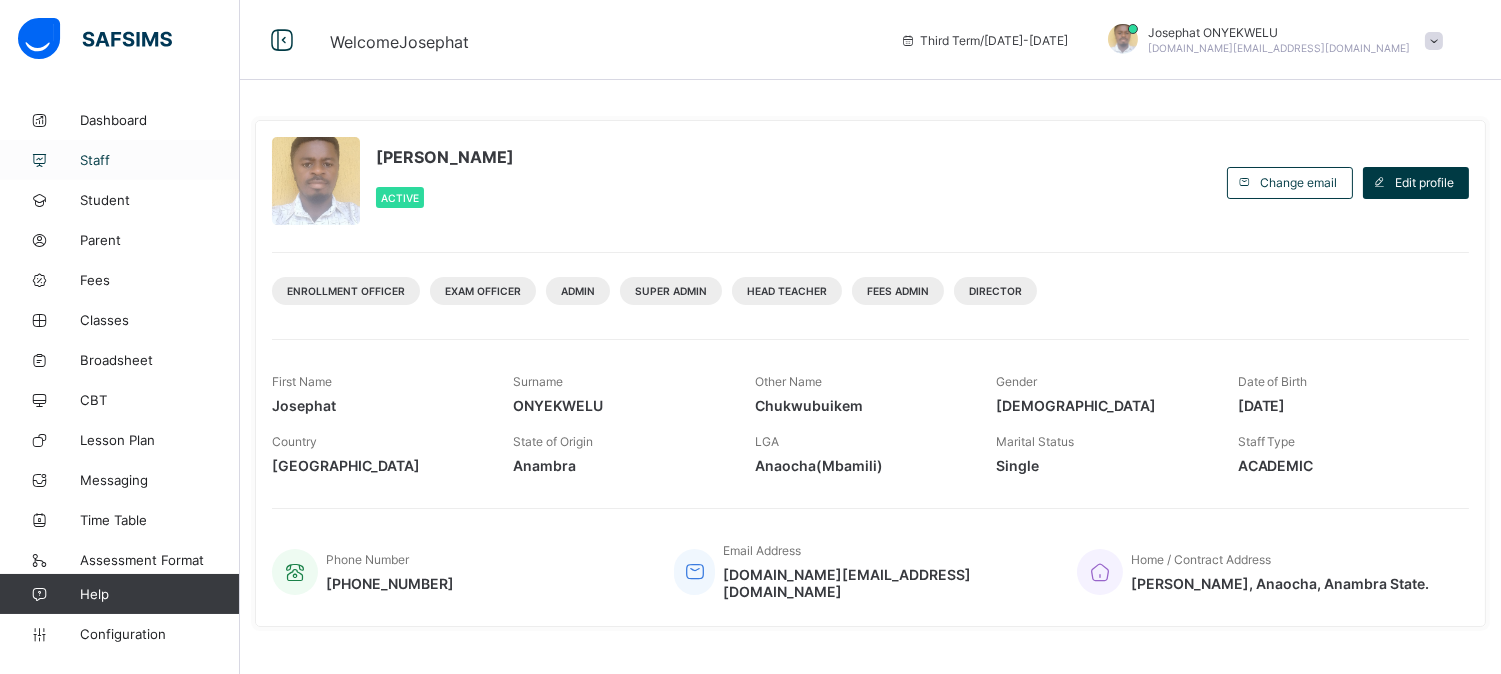 click on "Staff" at bounding box center (160, 160) 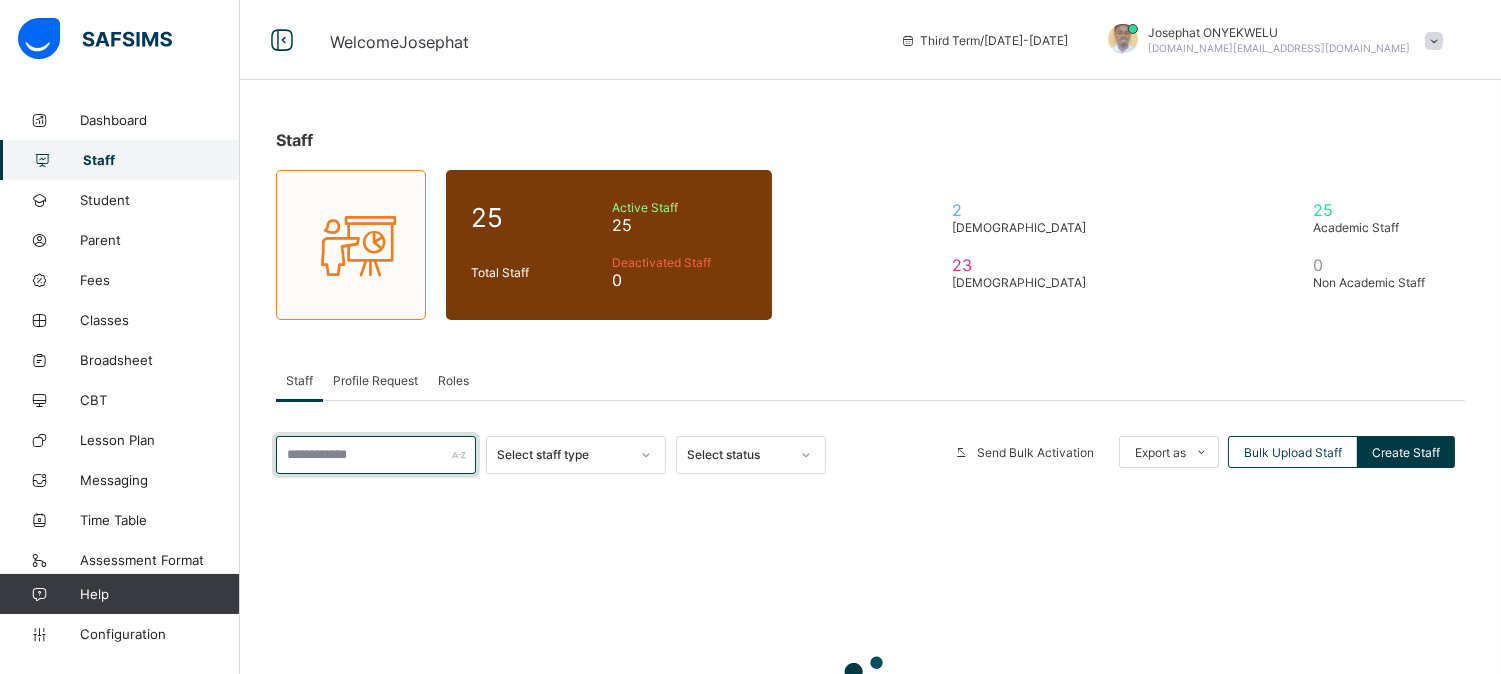 click at bounding box center [376, 455] 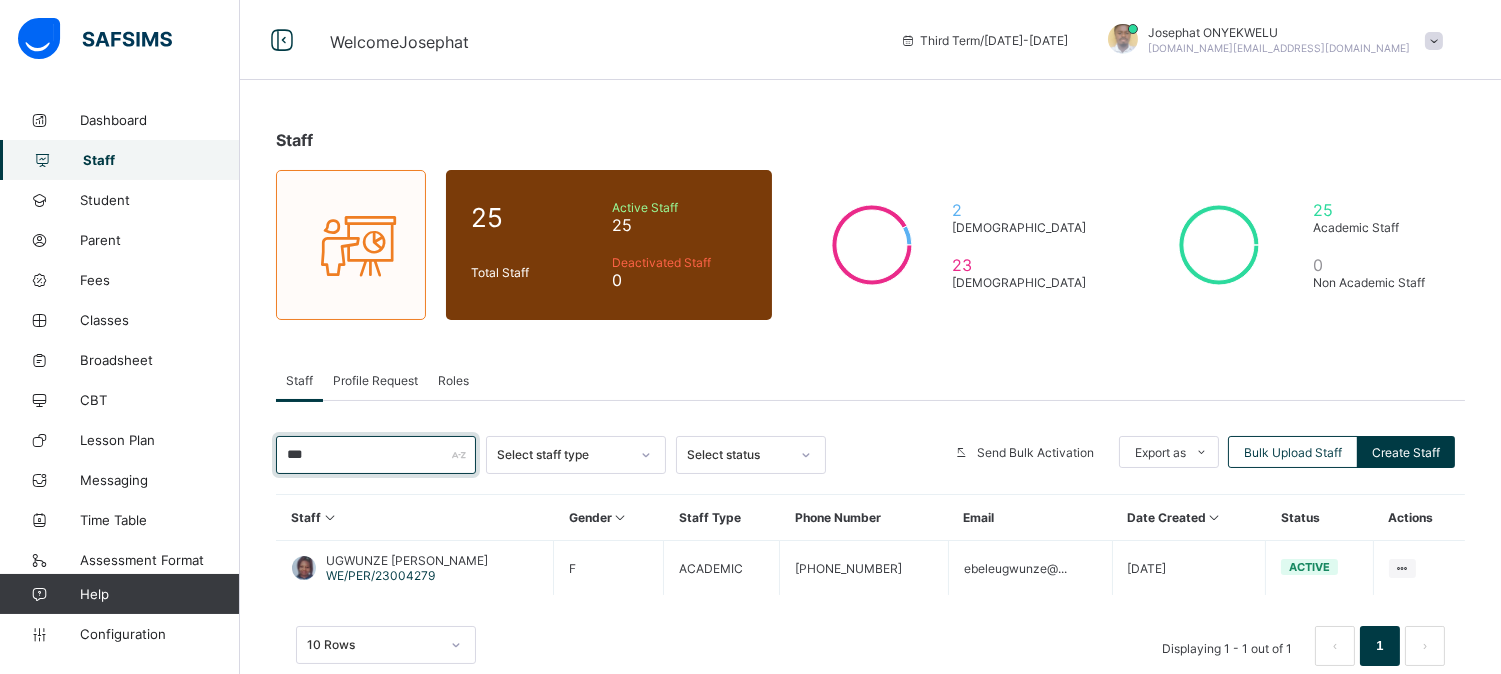 type on "*******" 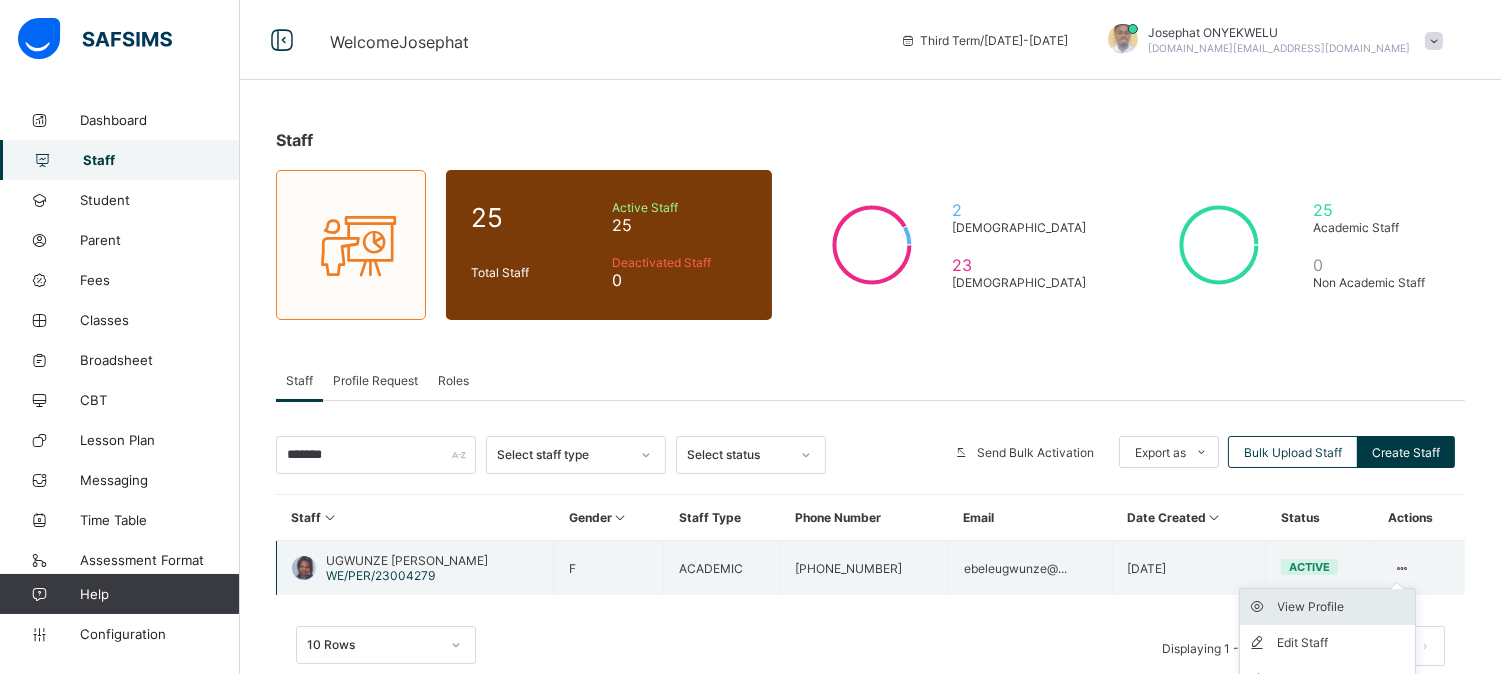 click on "View Profile" at bounding box center (1342, 607) 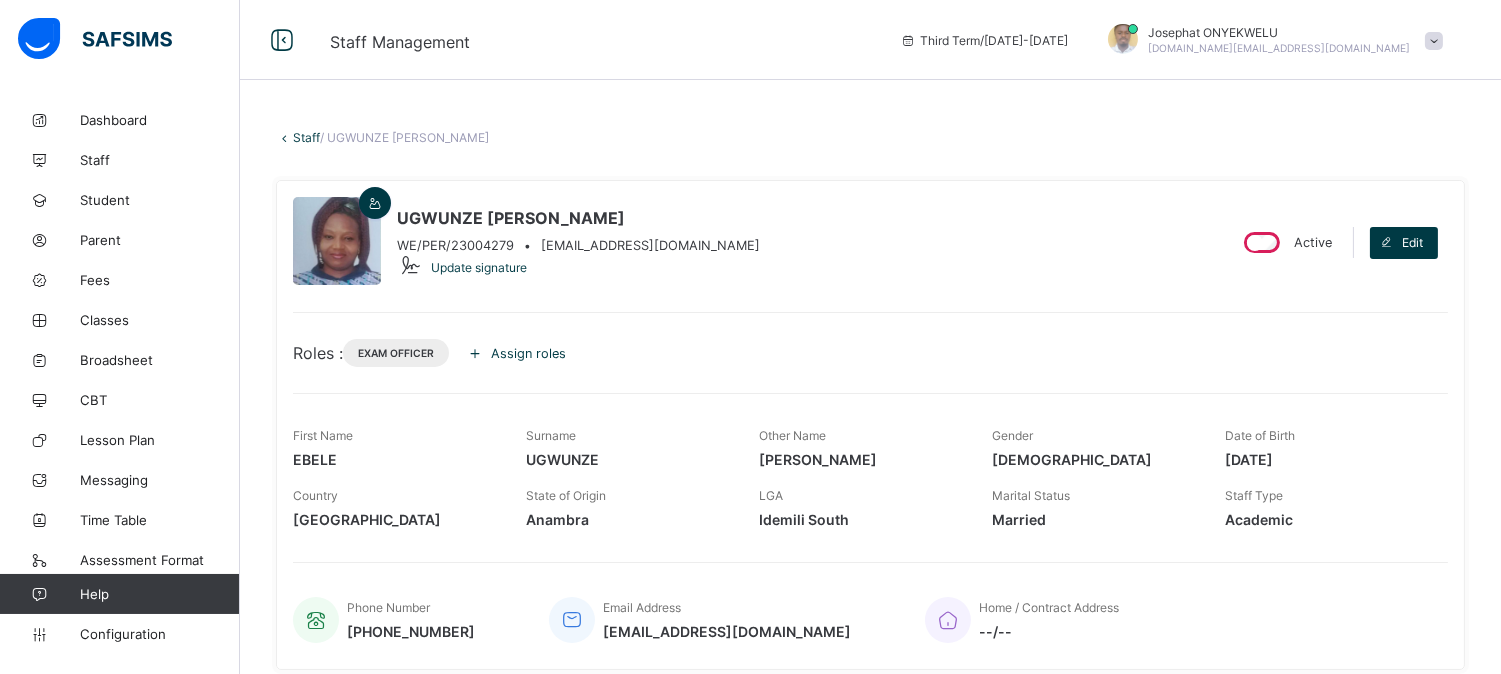 click at bounding box center [475, 353] 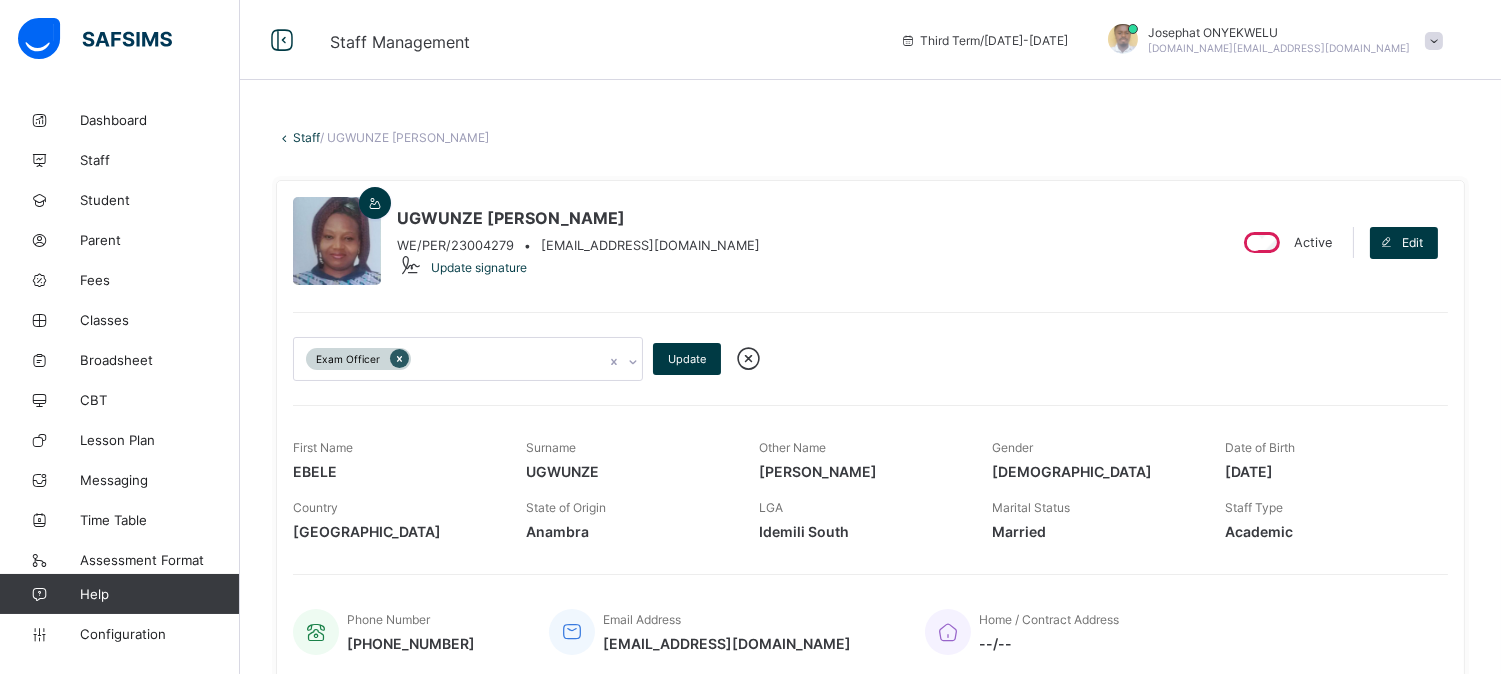 click 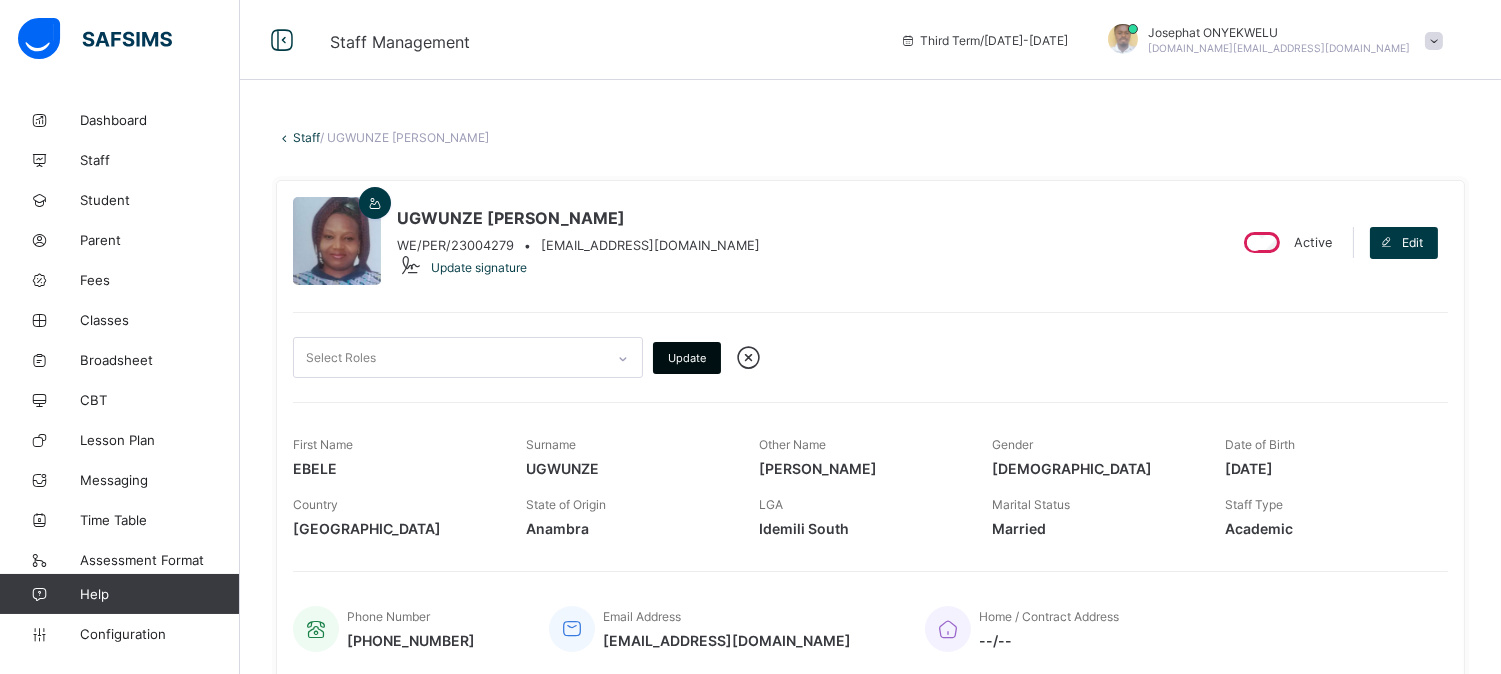 click on "Update" at bounding box center (687, 358) 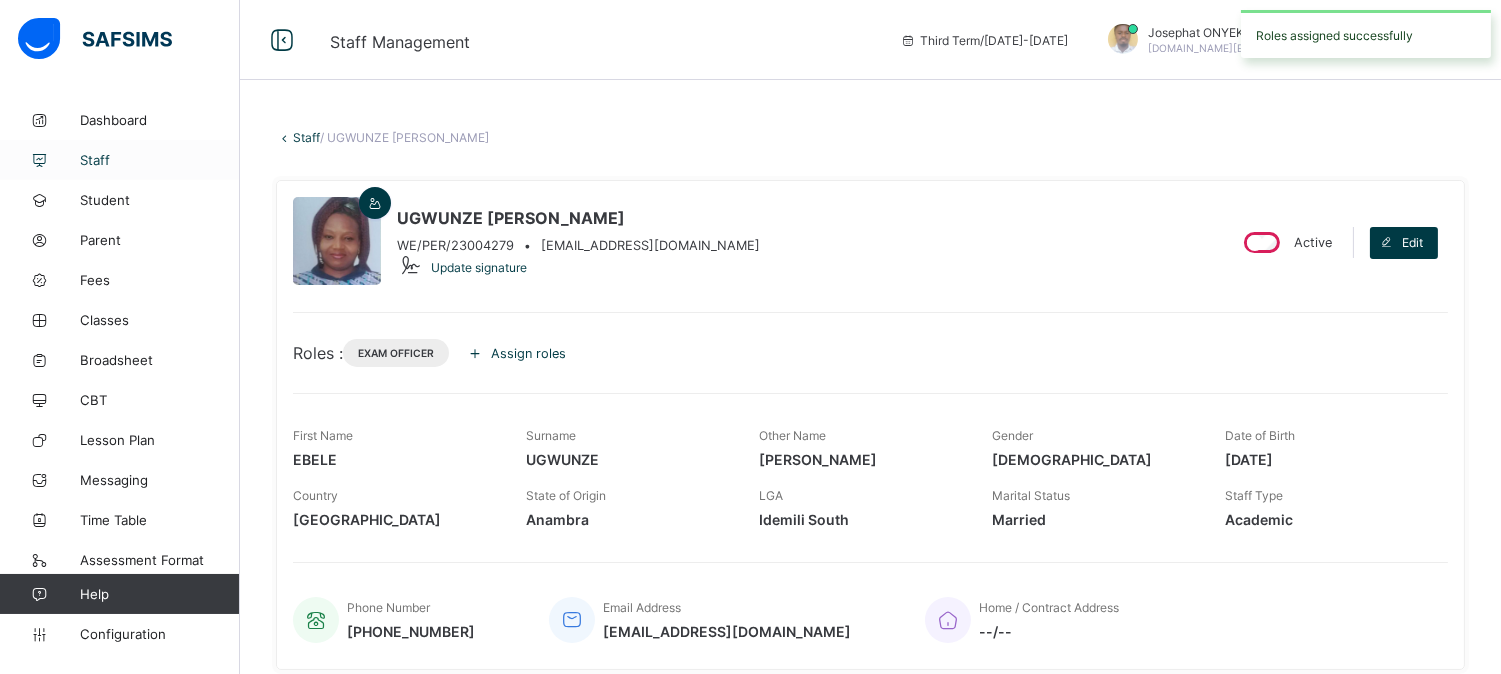 click on "Staff" at bounding box center [160, 160] 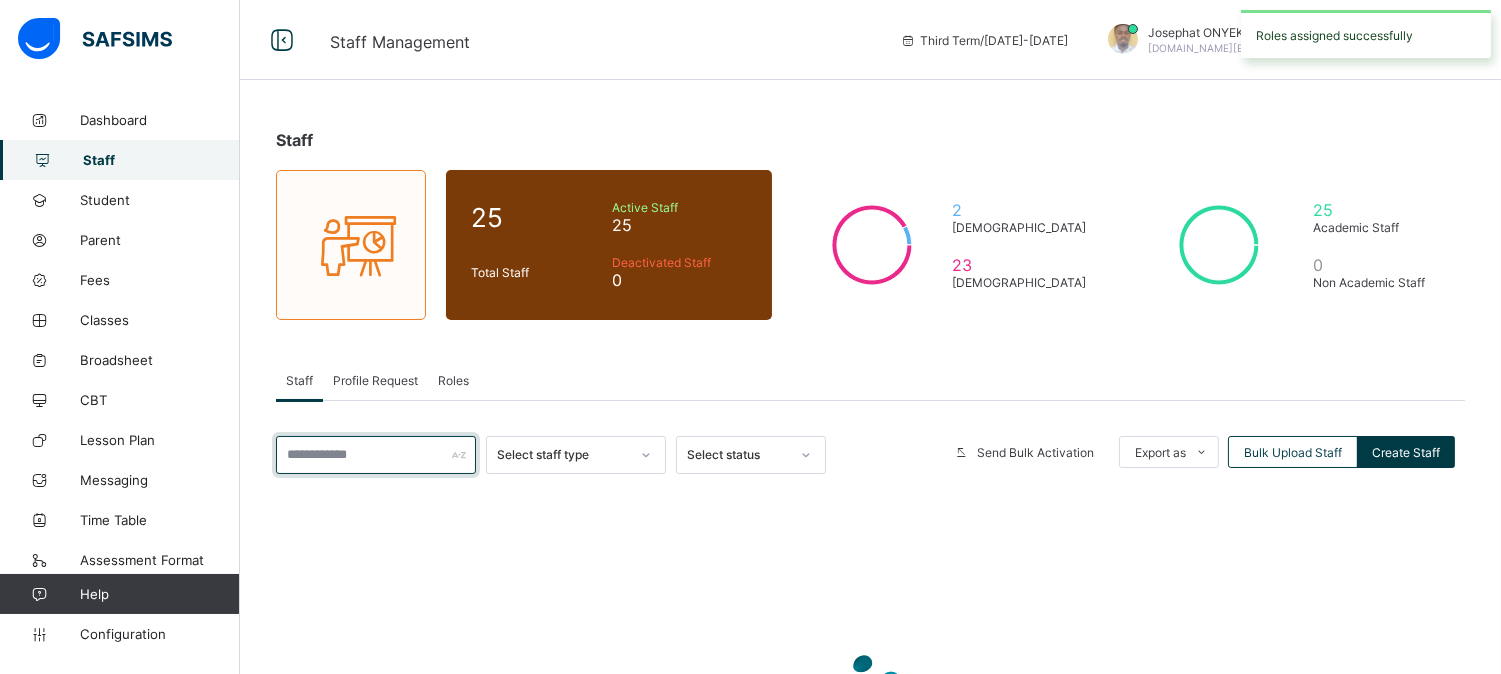 click at bounding box center (376, 455) 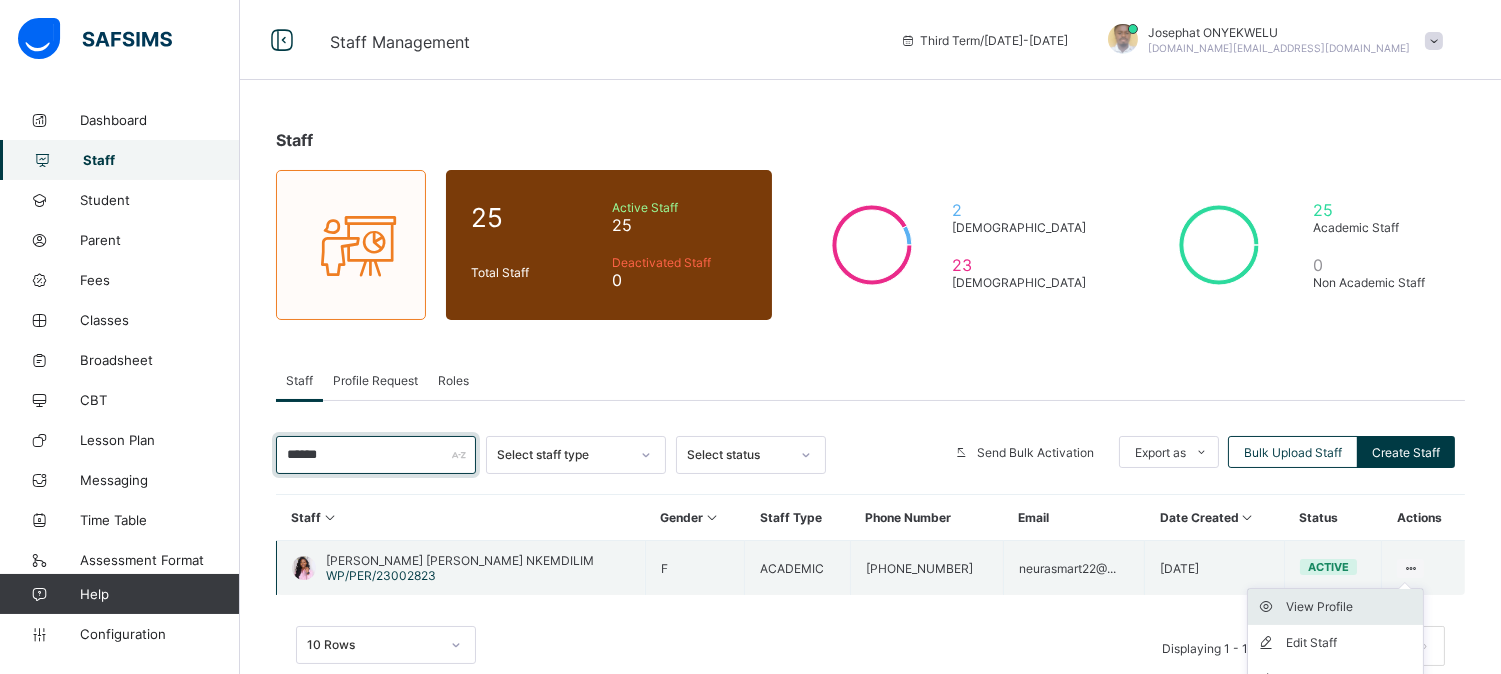 type on "******" 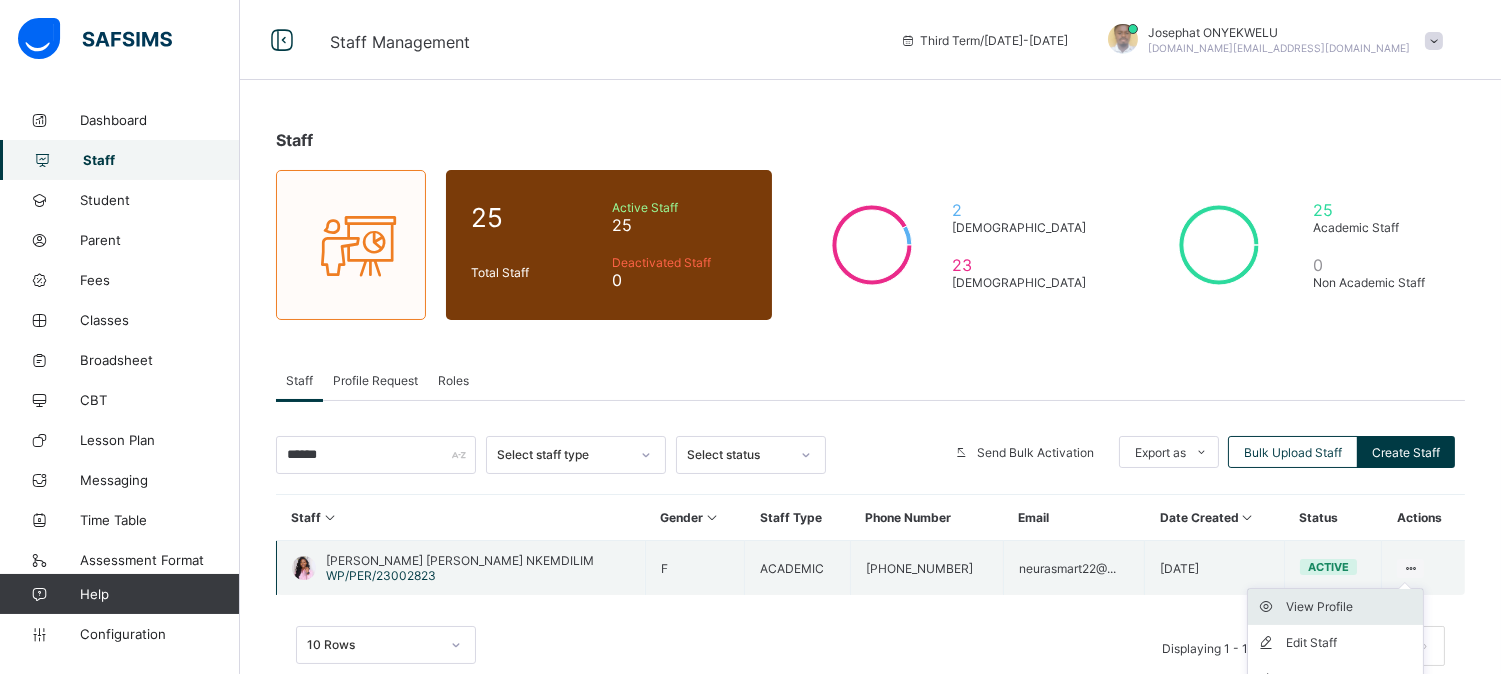 click on "View Profile" at bounding box center [1350, 607] 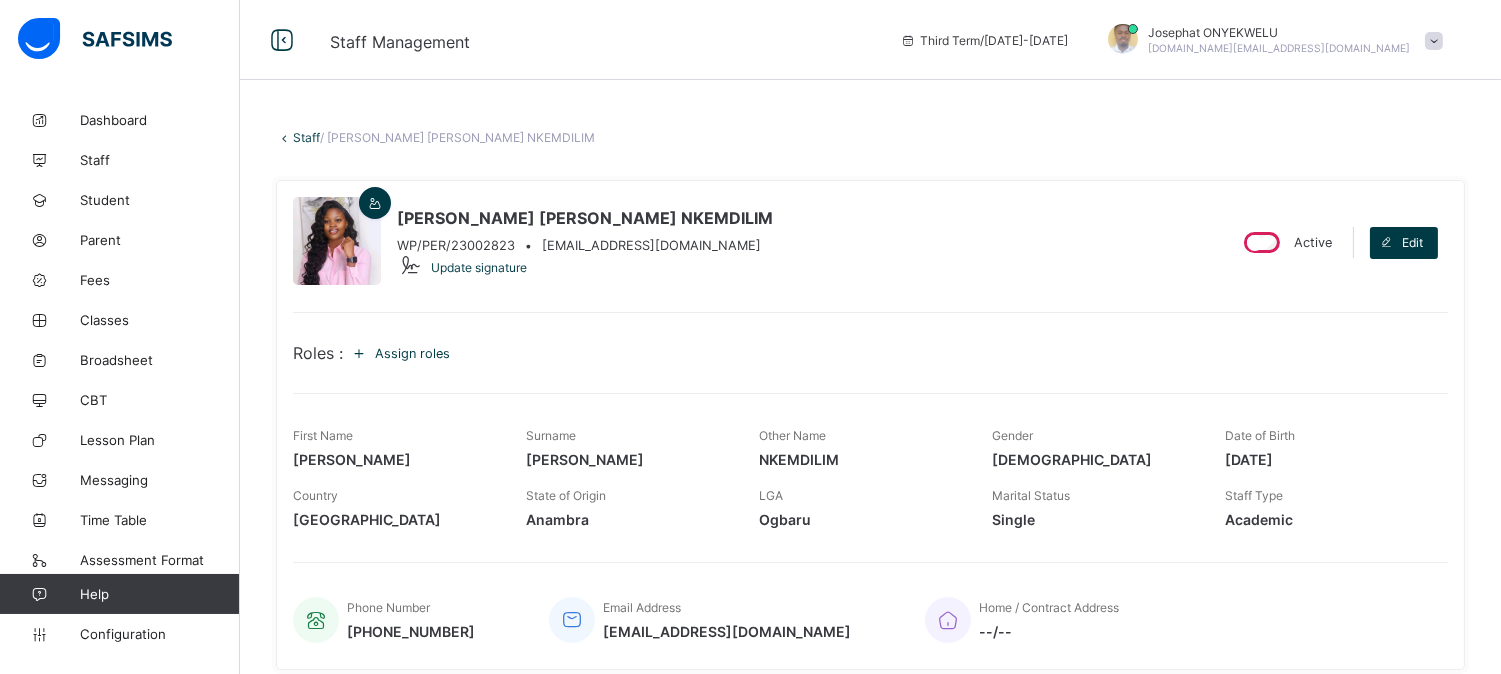 click on "Assign roles" at bounding box center (412, 353) 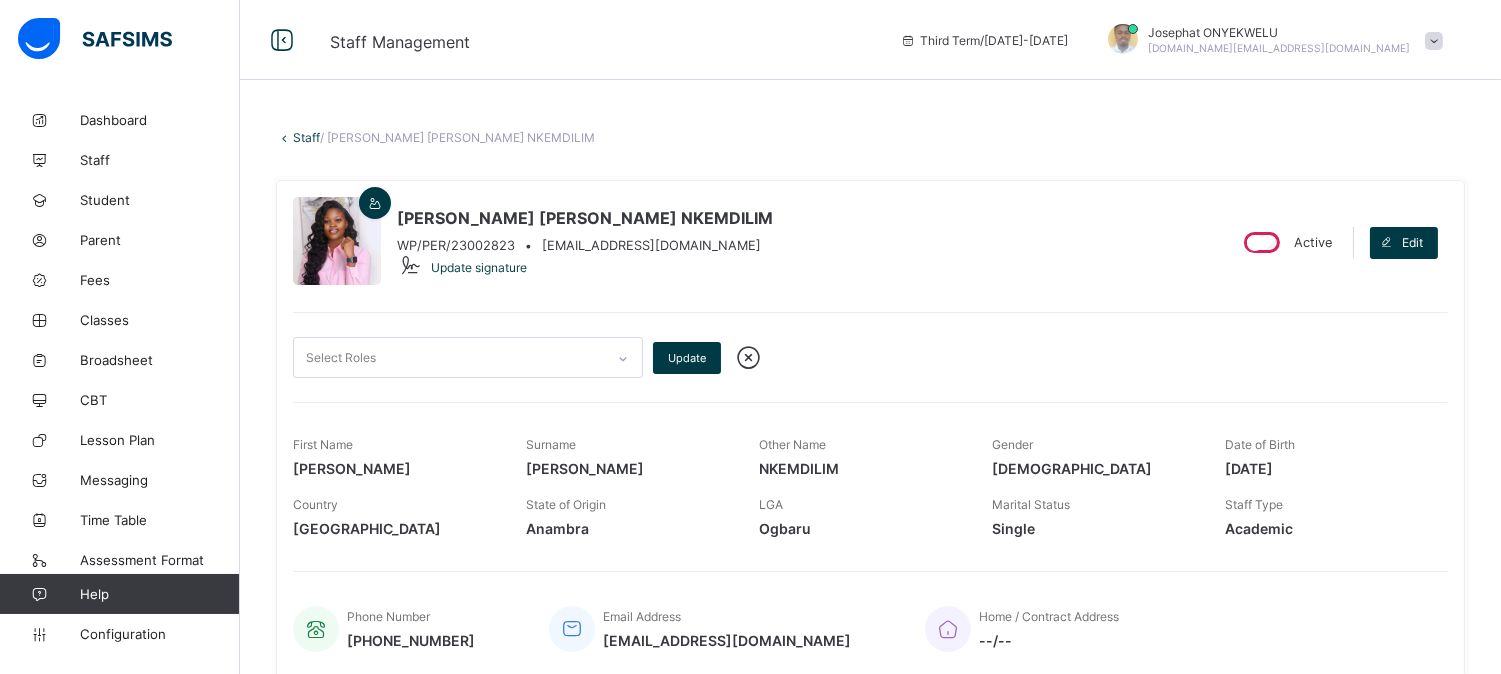click on "Select Roles" at bounding box center (449, 357) 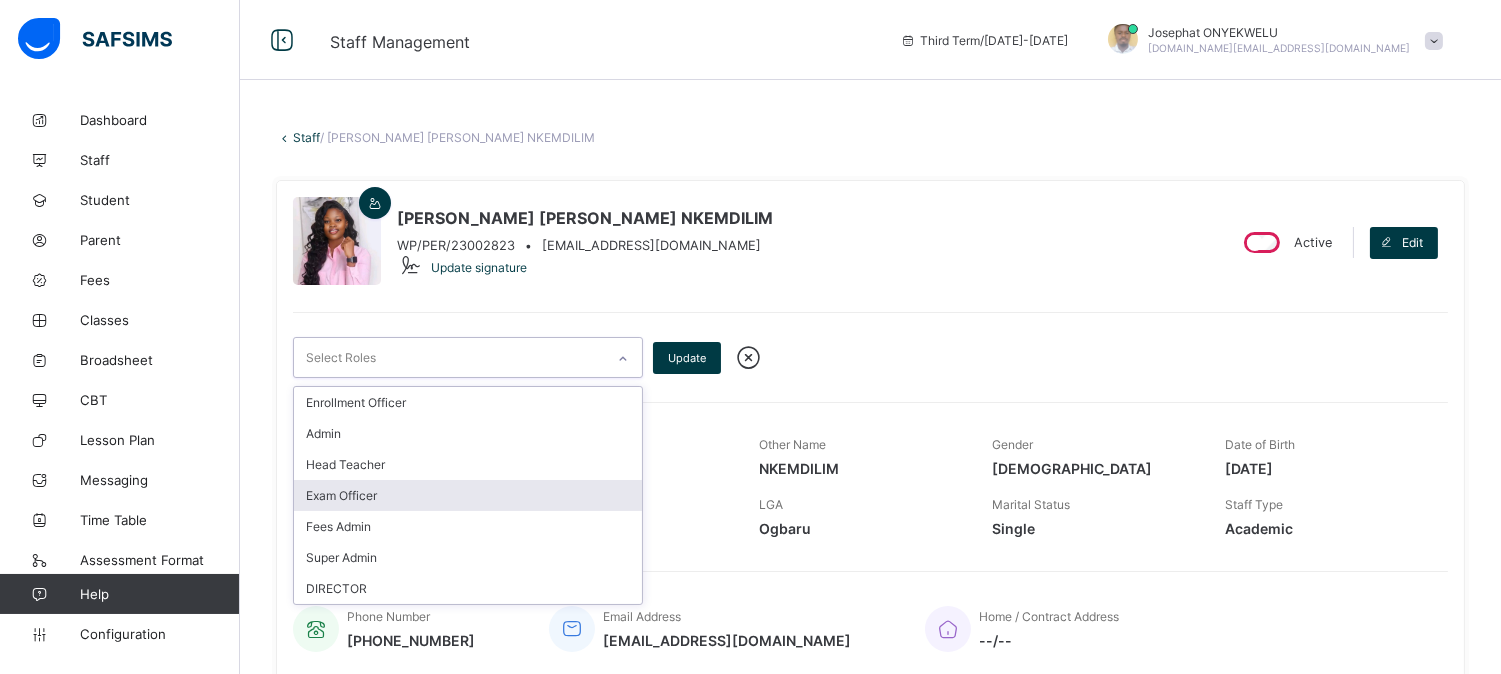 click on "Exam Officer" at bounding box center (468, 495) 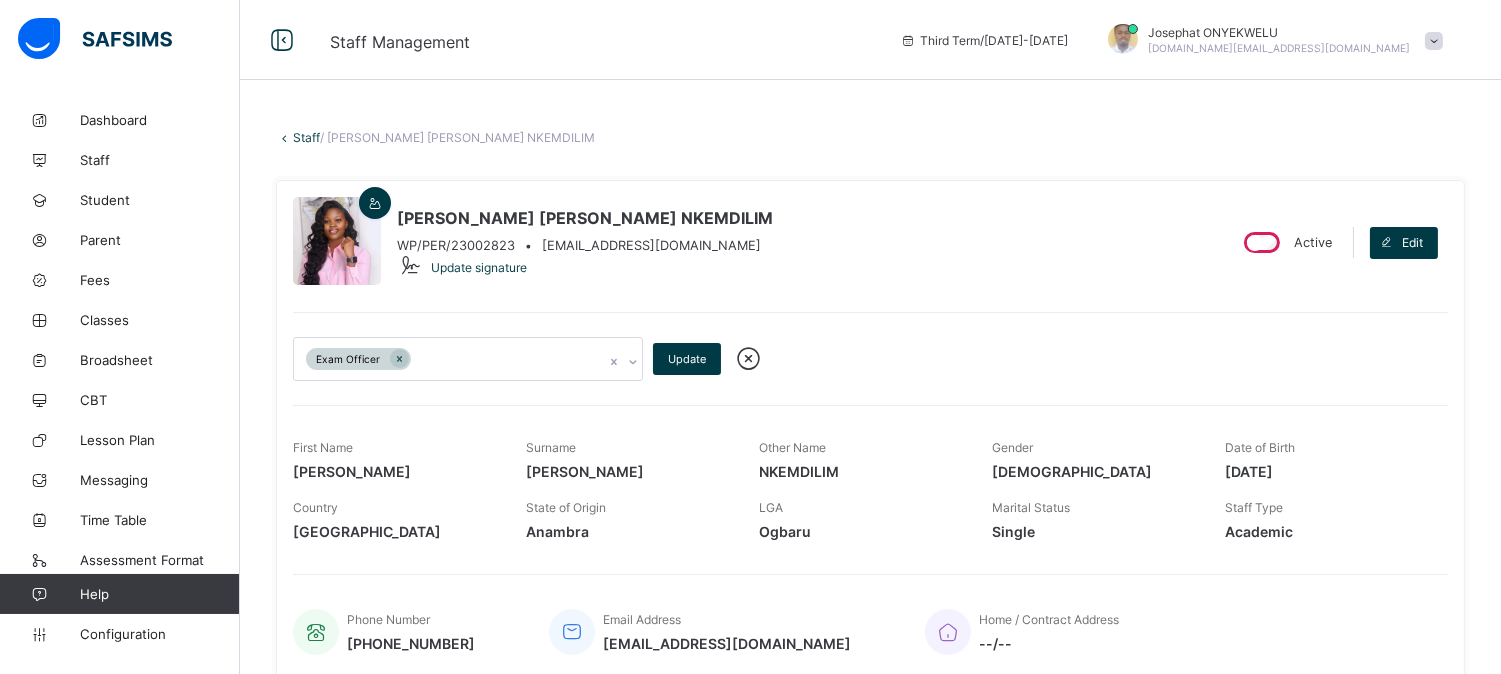 click on "EMEKA-IFEANYI REGINA NKEMDILIM WP/PER/23002823 • neurasmart22@gmail.com     Update signature  Active  Edit Exam Officer Update First Name REGINA Surname EMEKA-IFEANYI Other Name NKEMDILIM Gender Female Date of Birth 1994-04-22 Country Nigeria State of Origin Anambra LGA Ogbaru Marital Status Single Staff Type Academic Phone Number +2349121952325 Email Address neurasmart22@gmail.com Home / Contract Address --/--" at bounding box center (870, 431) 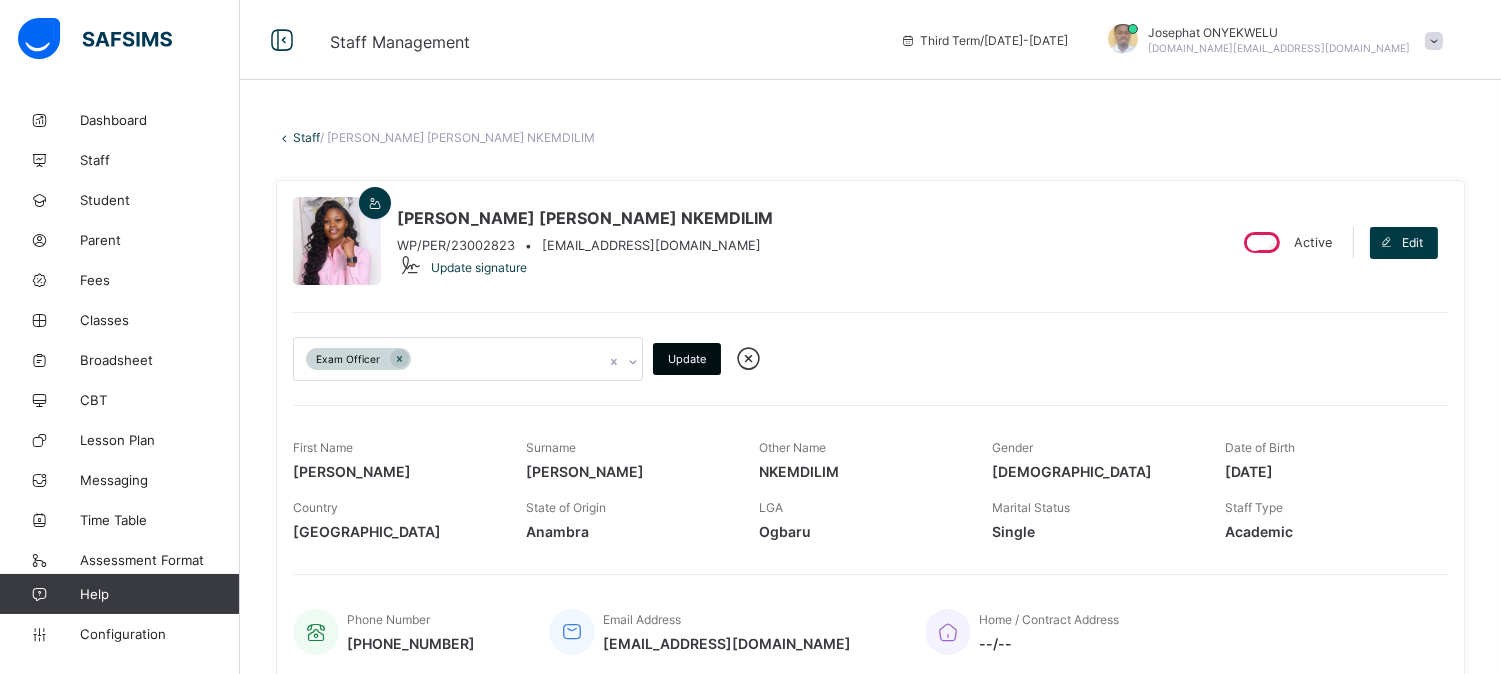click on "Update" at bounding box center (687, 359) 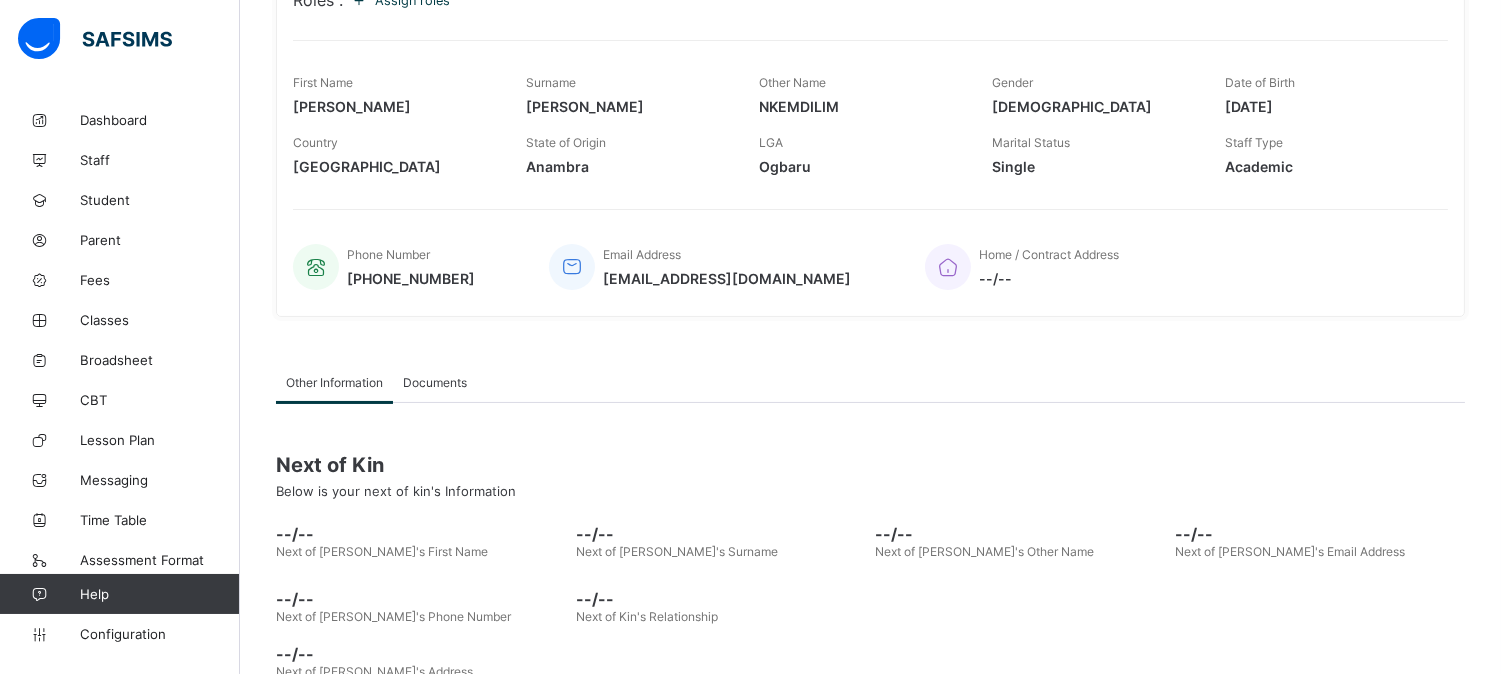 scroll, scrollTop: 358, scrollLeft: 0, axis: vertical 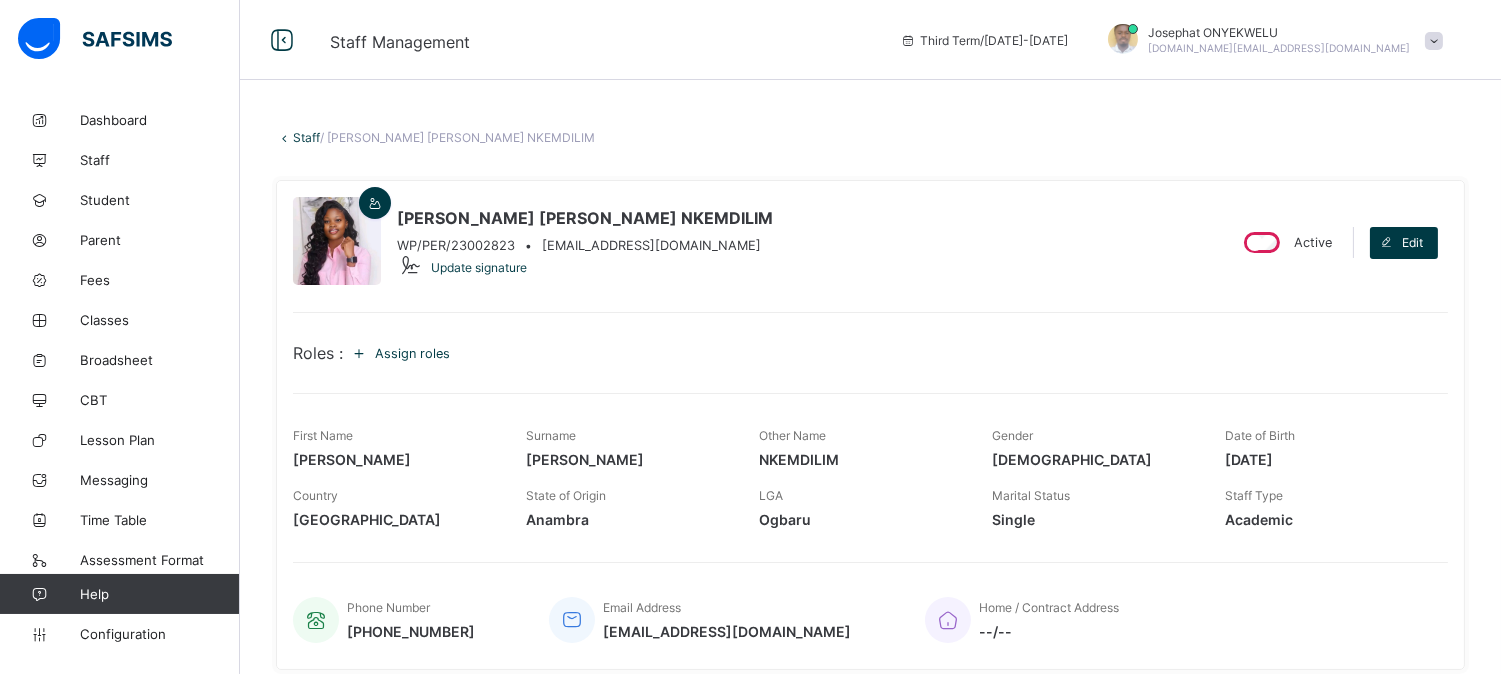 click at bounding box center (1434, 41) 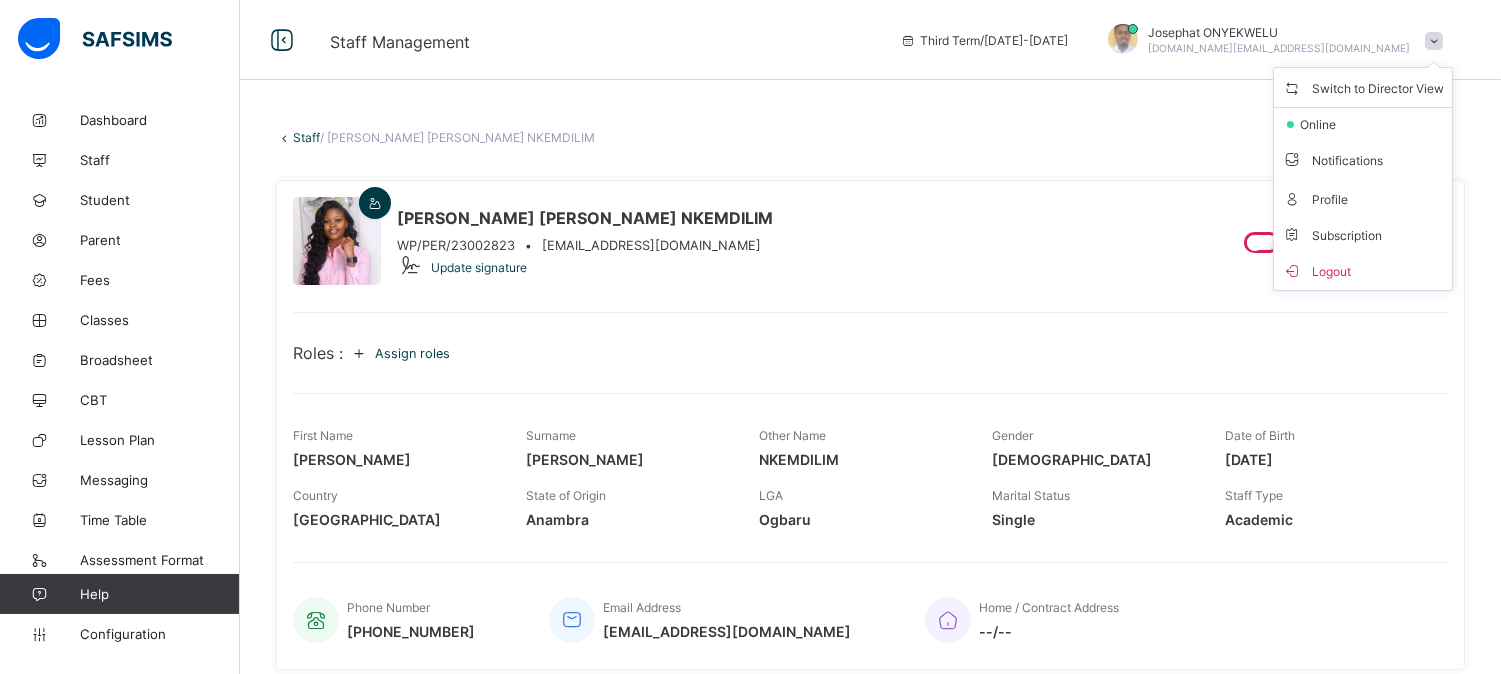 click at bounding box center (1434, 41) 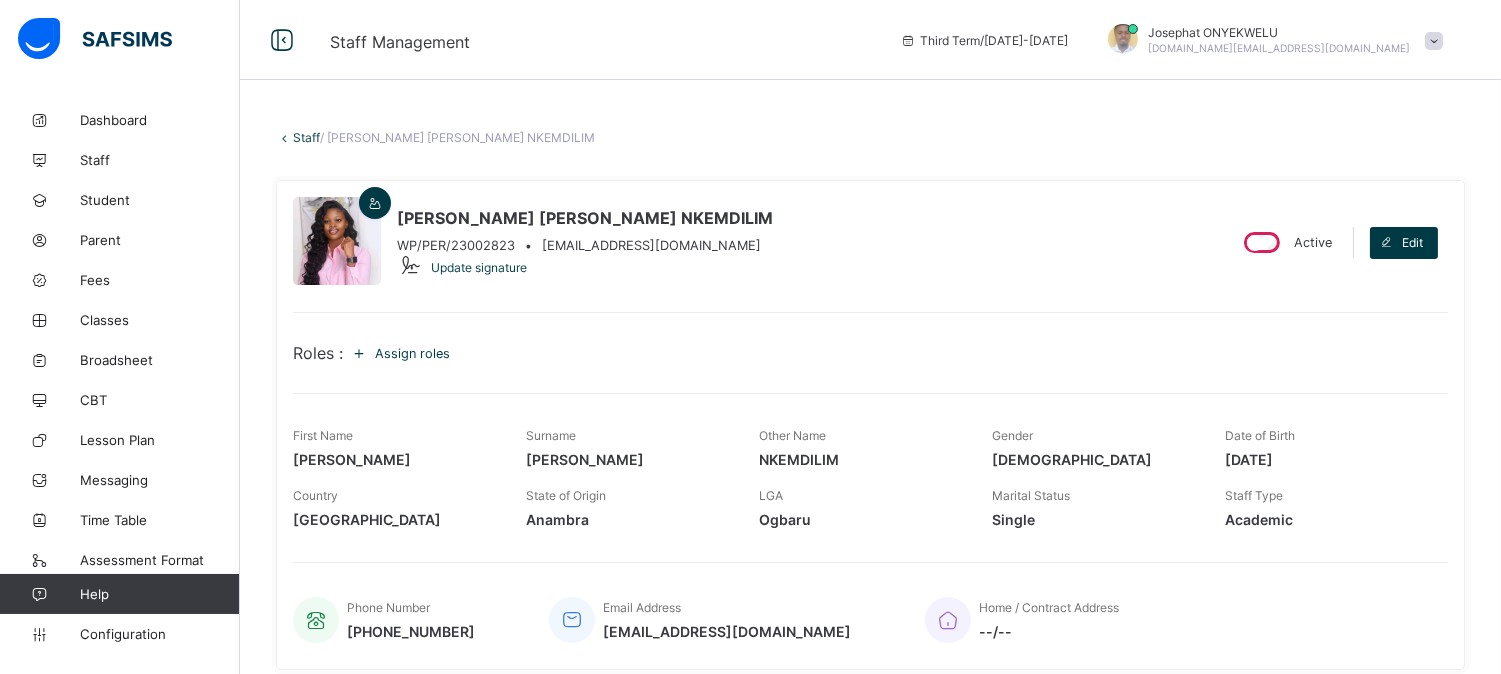 click on "Assign roles" at bounding box center (412, 353) 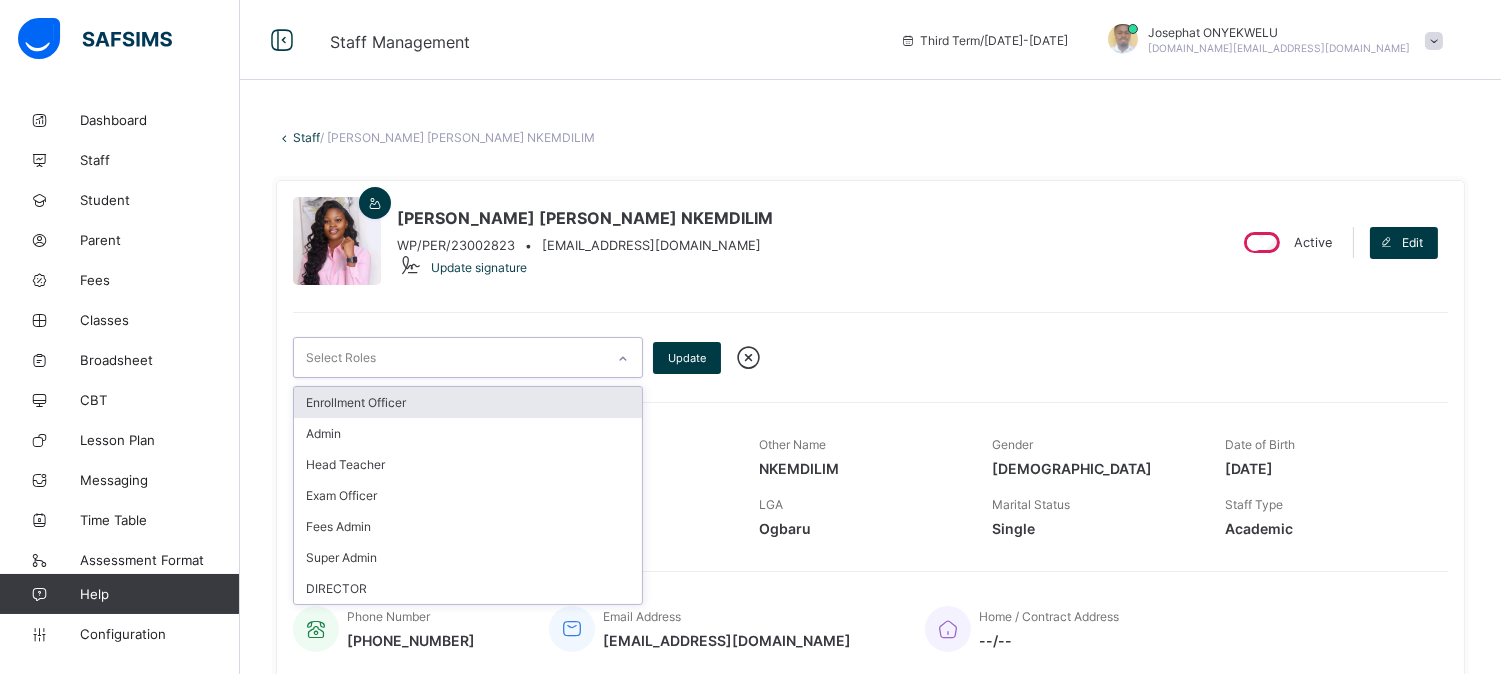 click on "Select Roles" at bounding box center [449, 357] 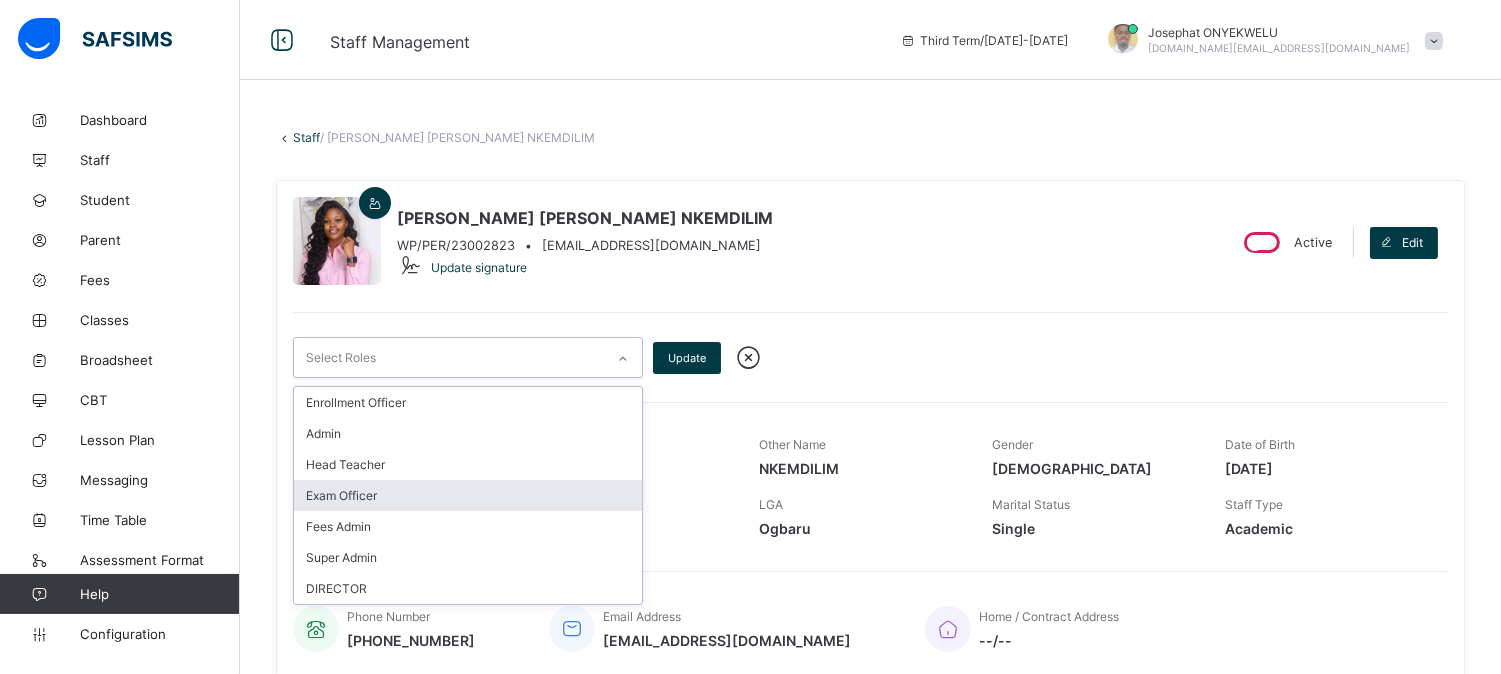 click on "Exam Officer" at bounding box center [468, 495] 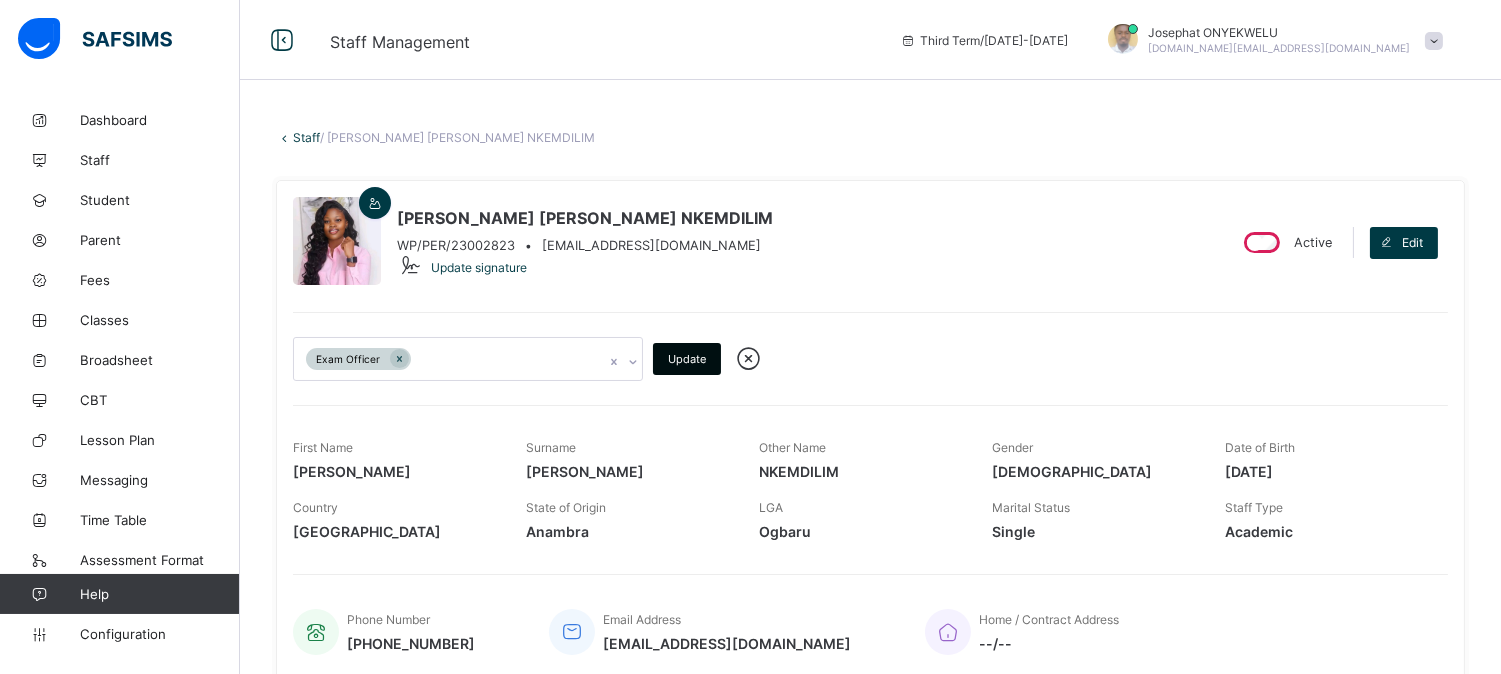 click on "Update" at bounding box center (687, 359) 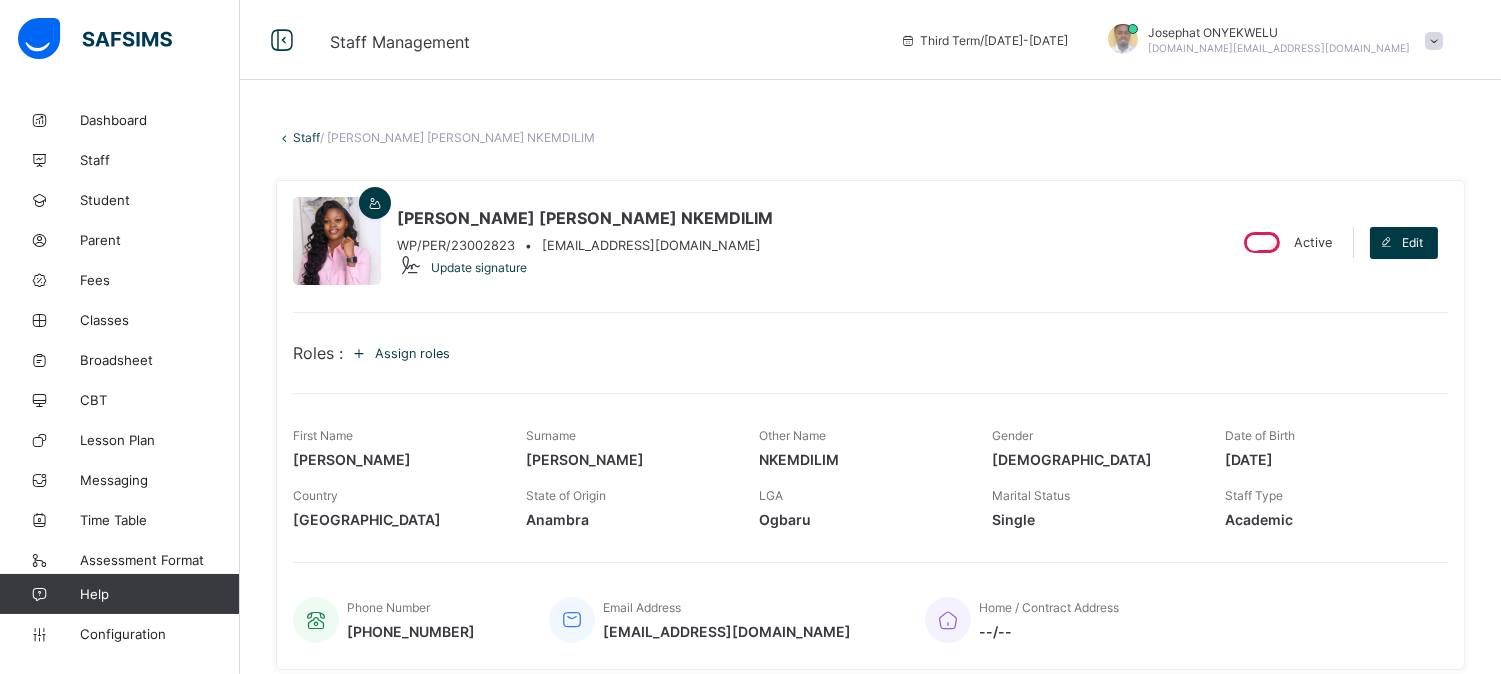 click at bounding box center [1434, 41] 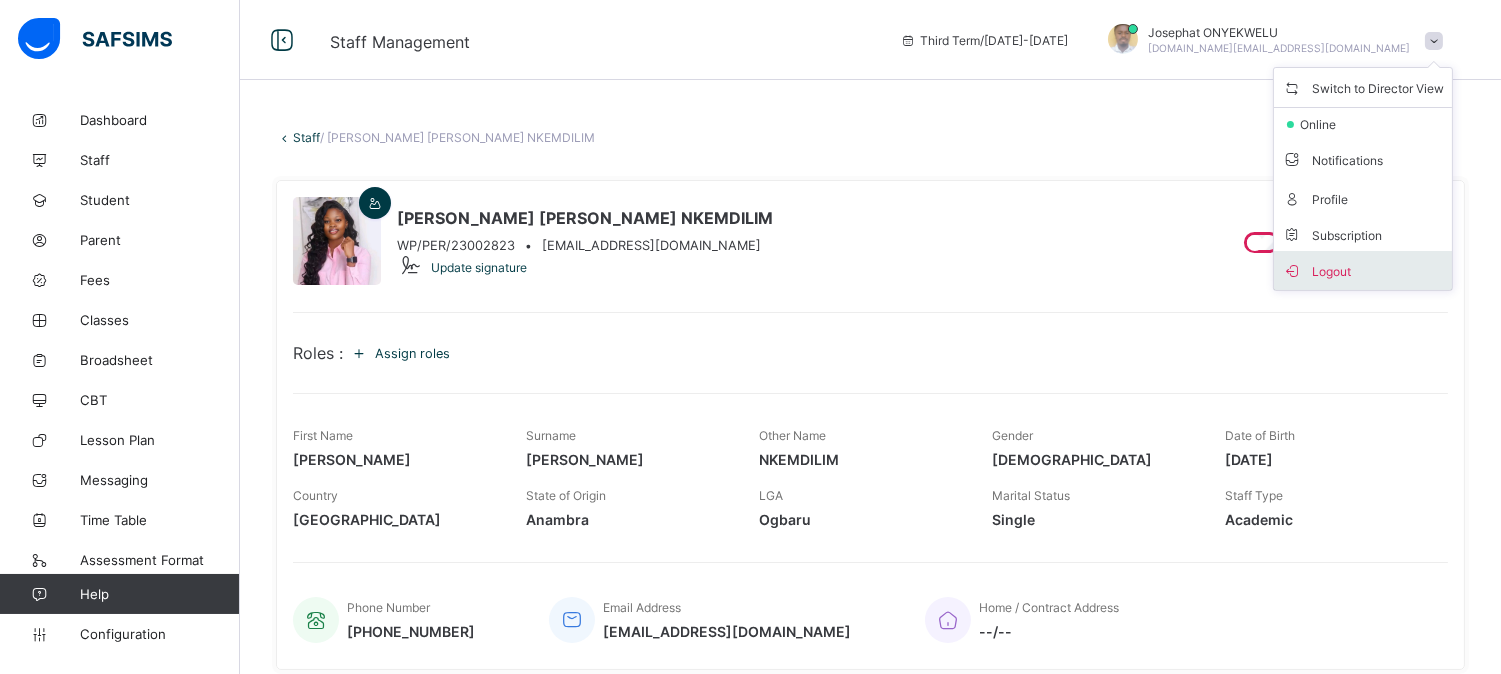 click on "Logout" at bounding box center (1363, 270) 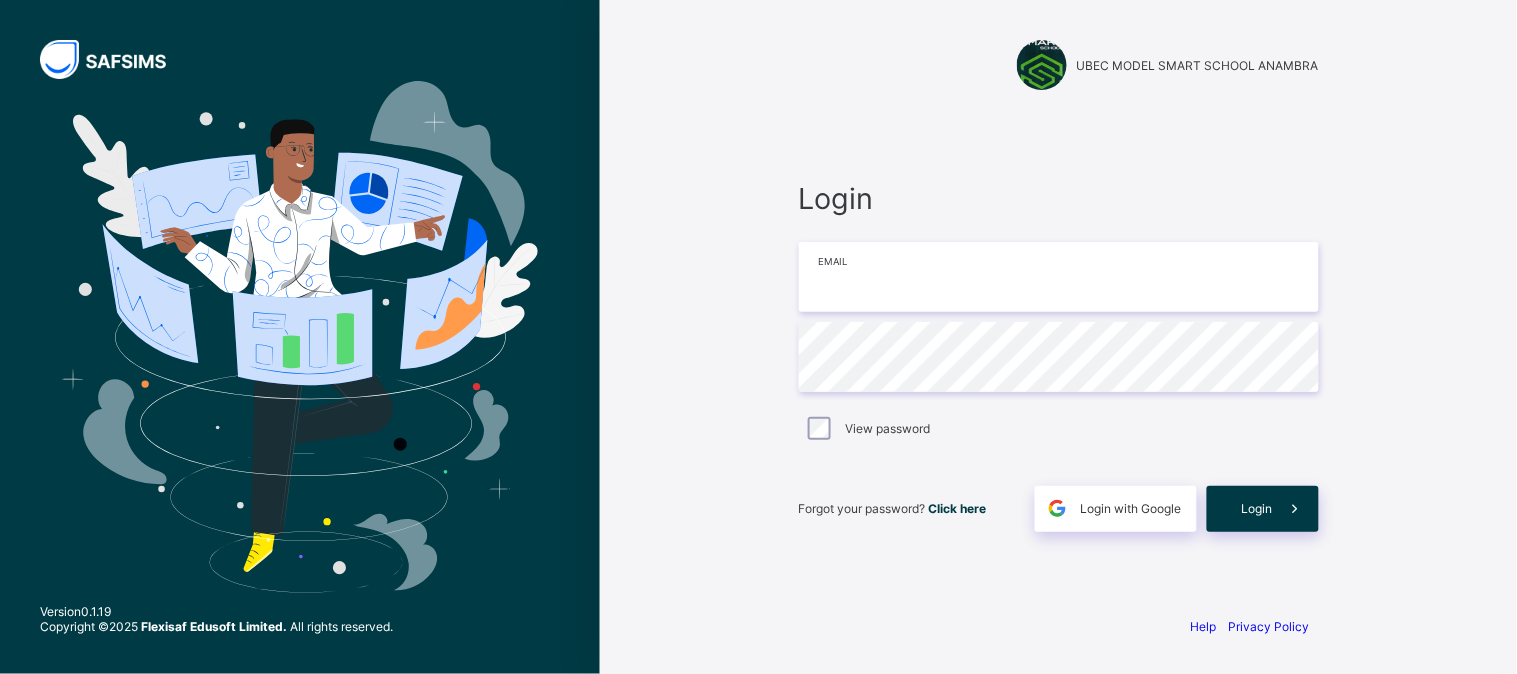 click at bounding box center (1059, 277) 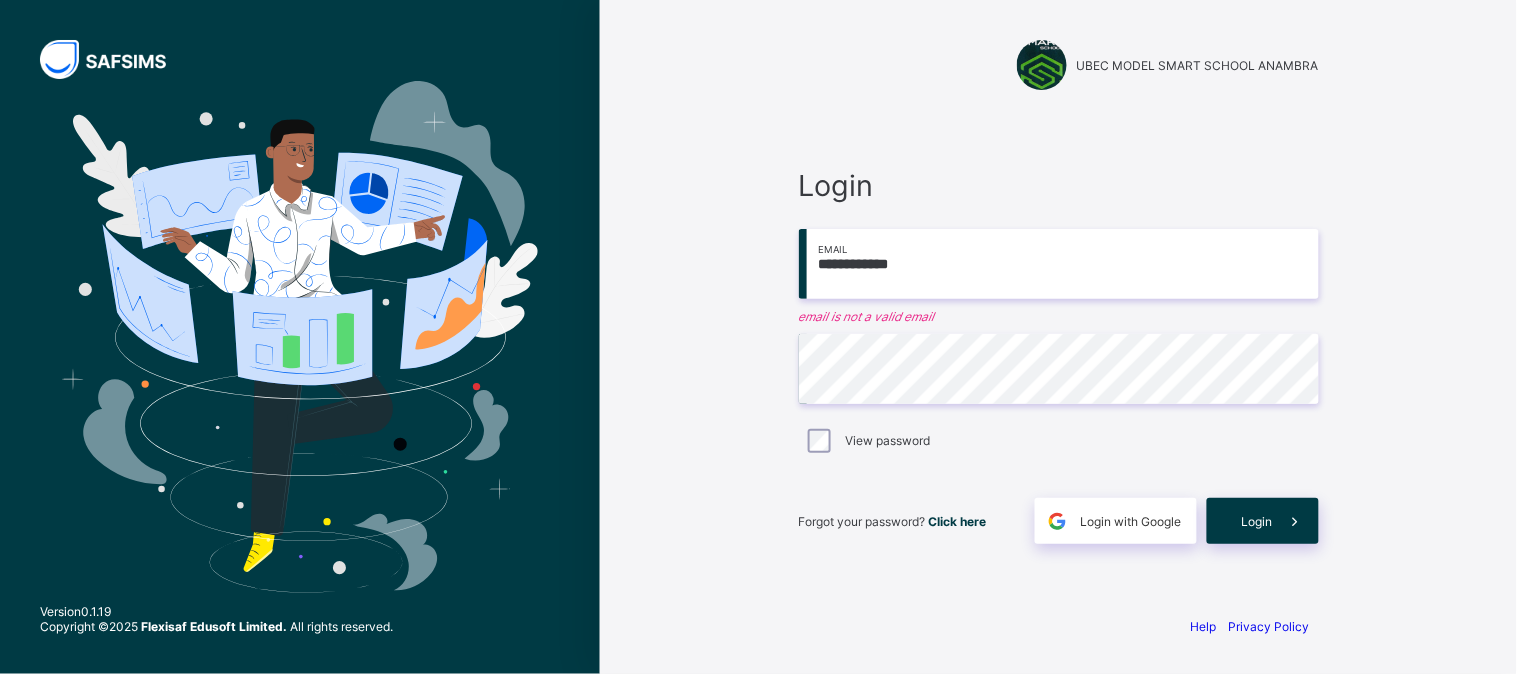click on "**********" at bounding box center [1059, 264] 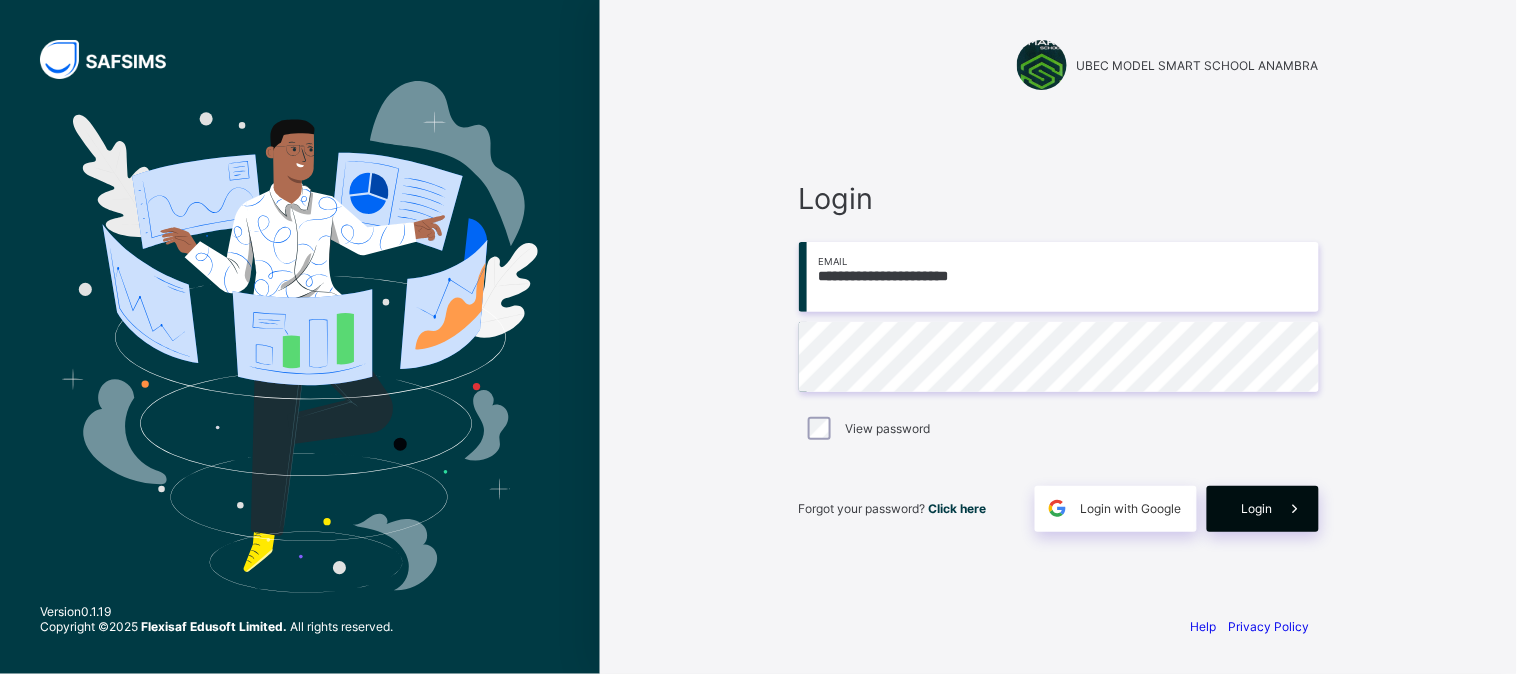 type on "**********" 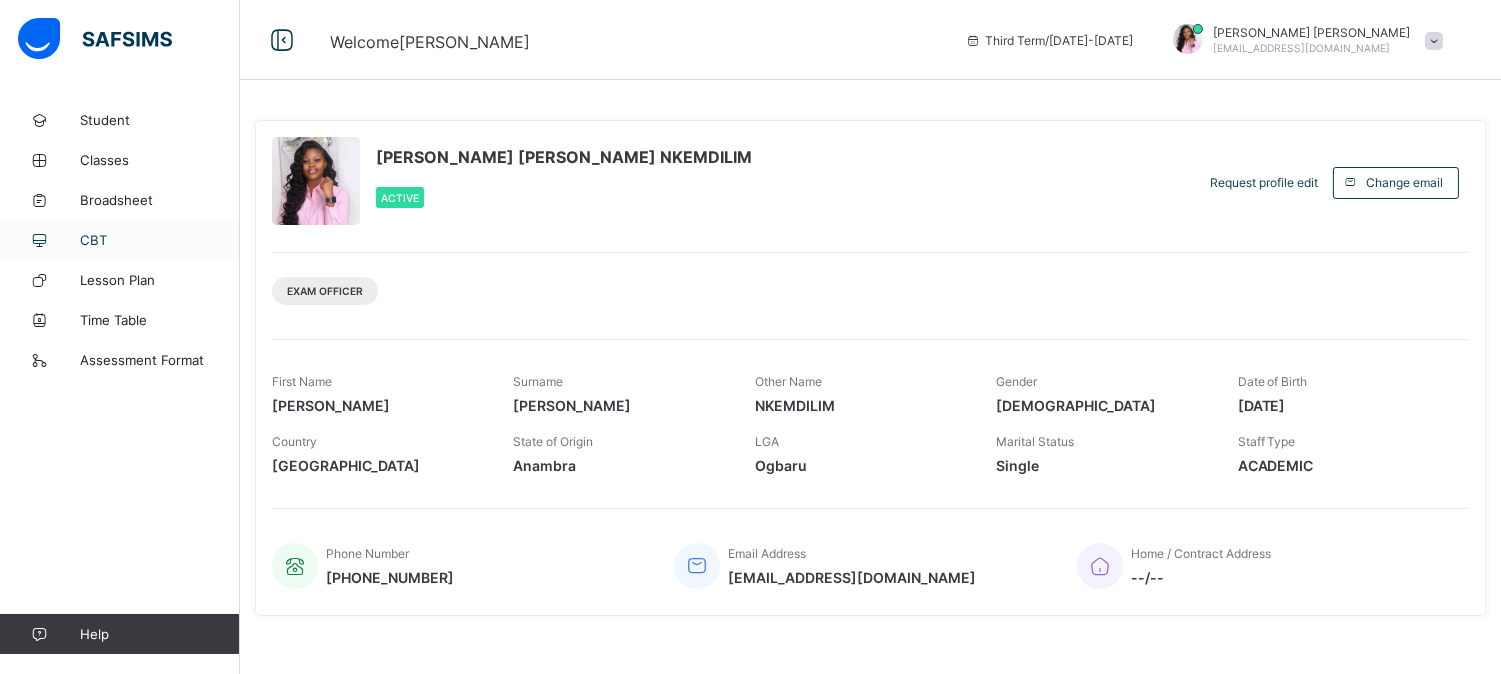 click on "CBT" at bounding box center [120, 240] 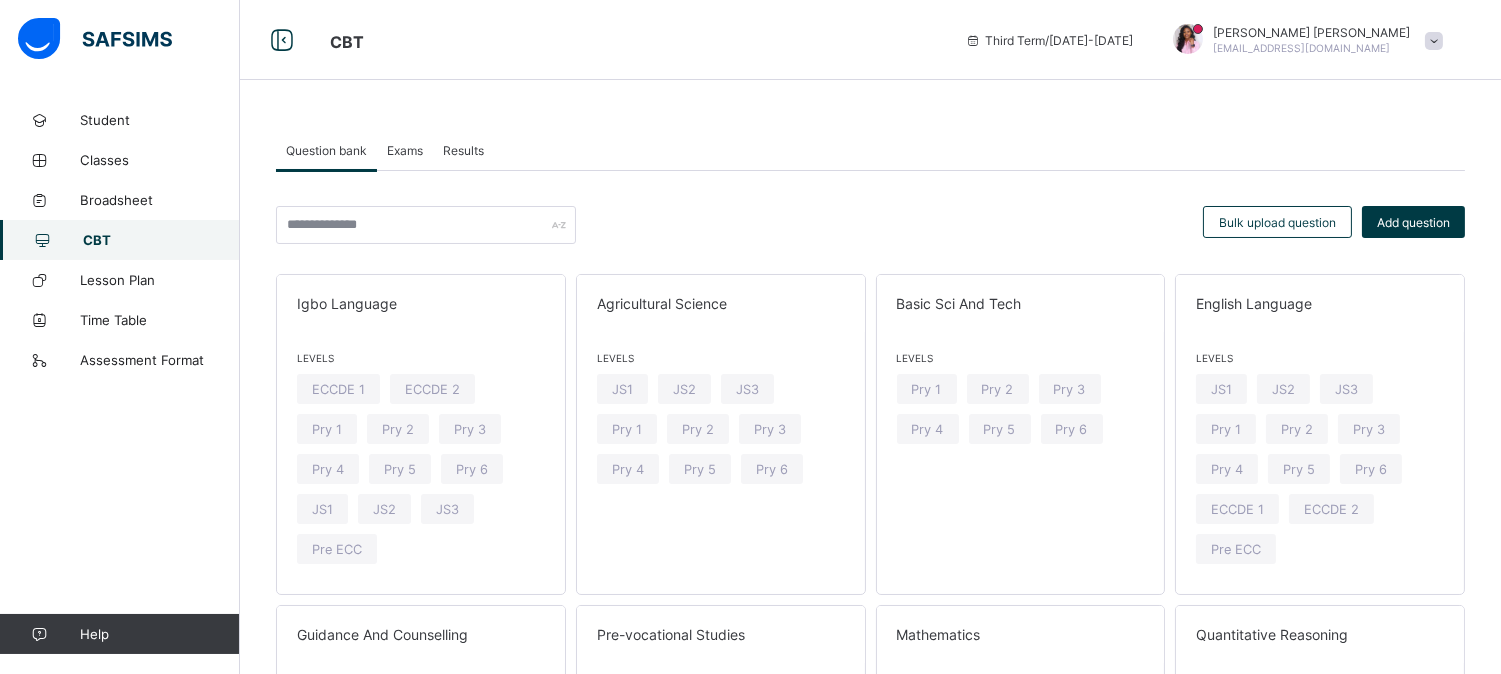 click on "Exams" at bounding box center (405, 150) 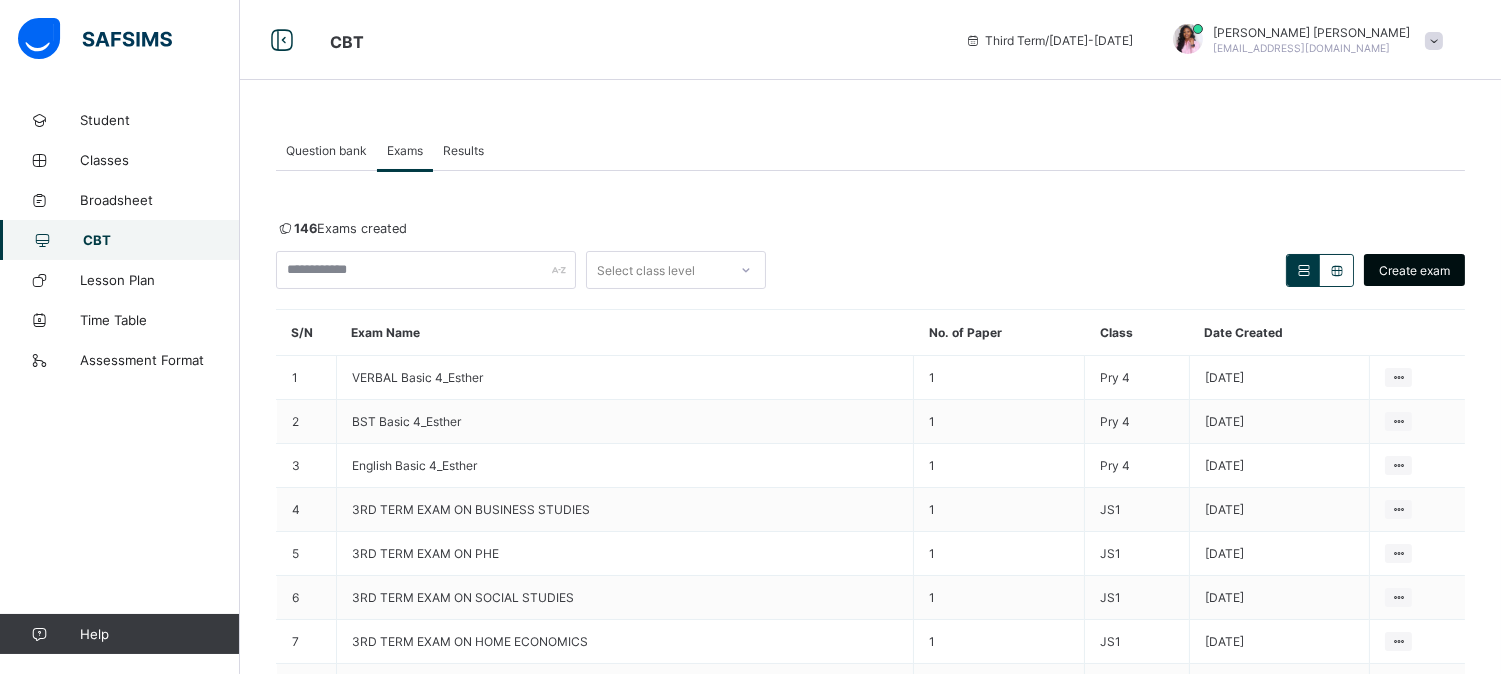 click on "Create exam" at bounding box center [1414, 270] 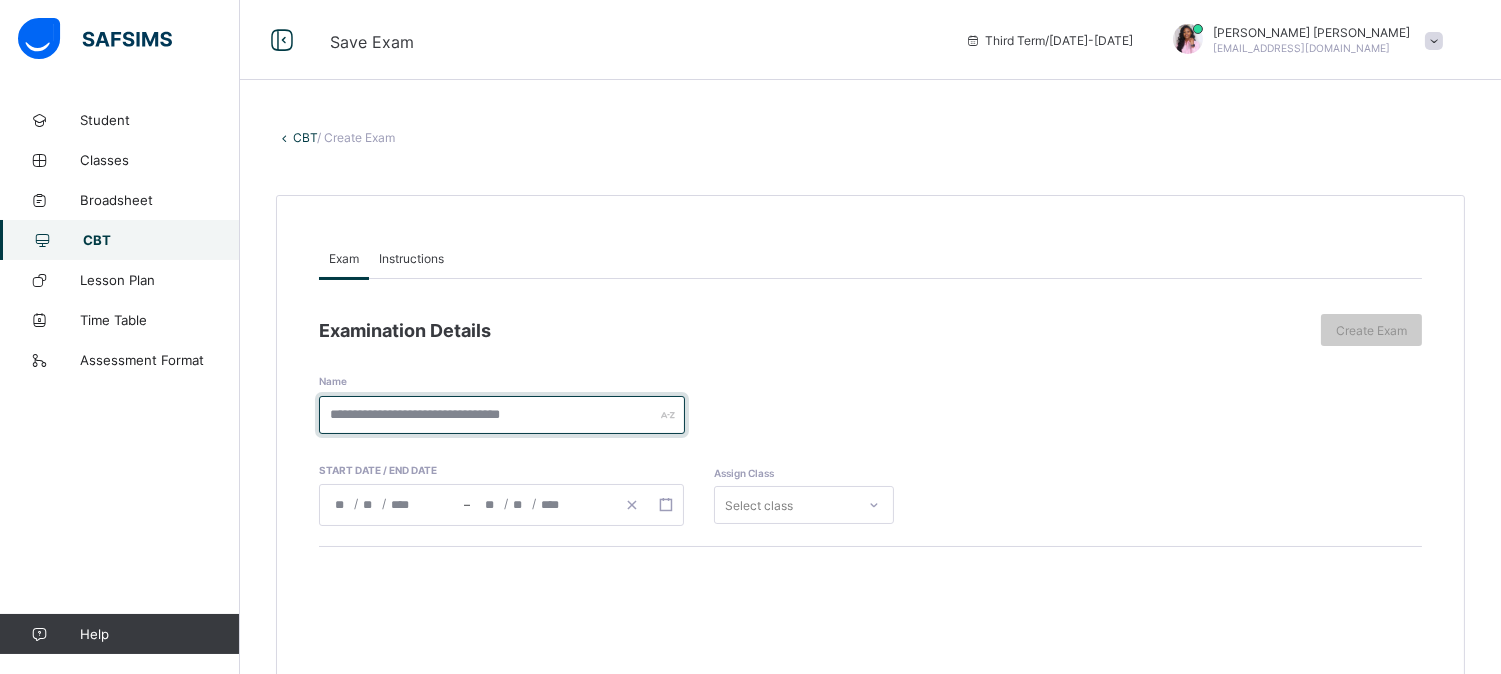 click at bounding box center (502, 415) 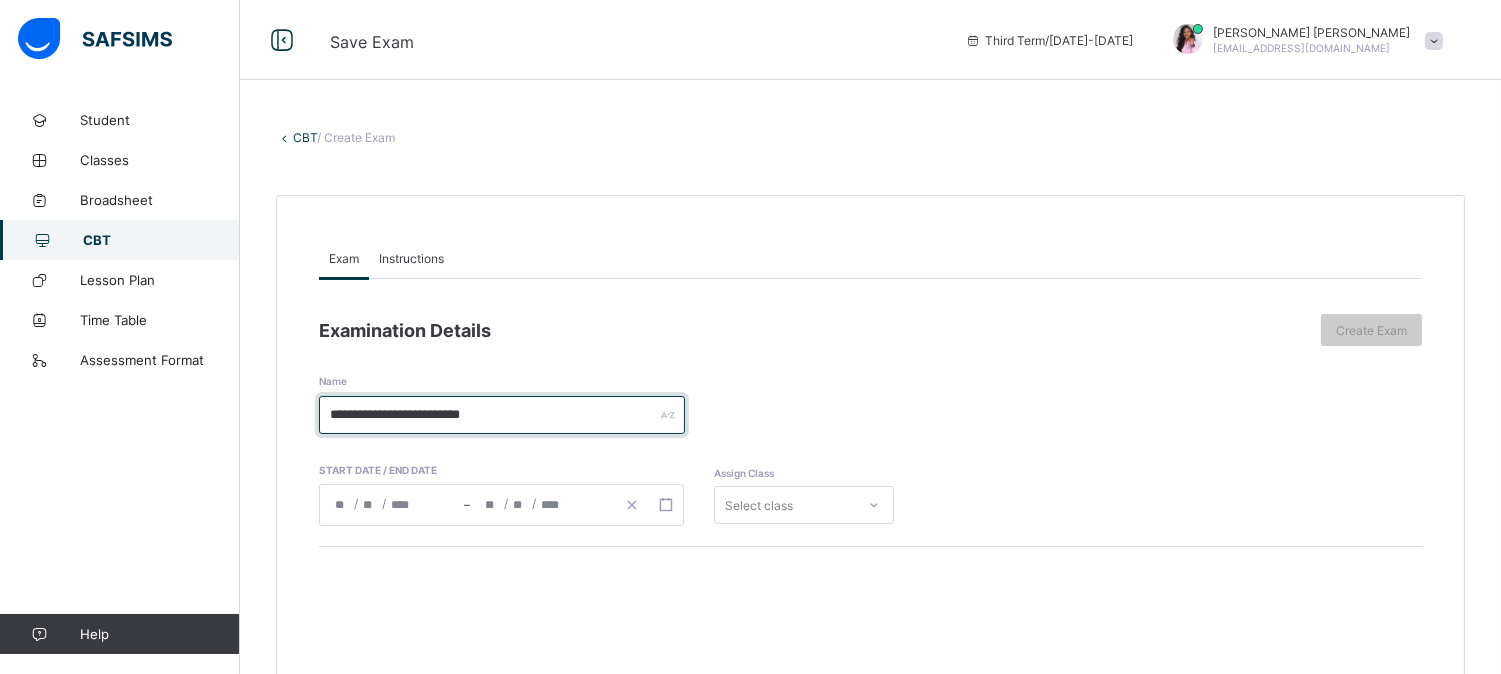 type on "**********" 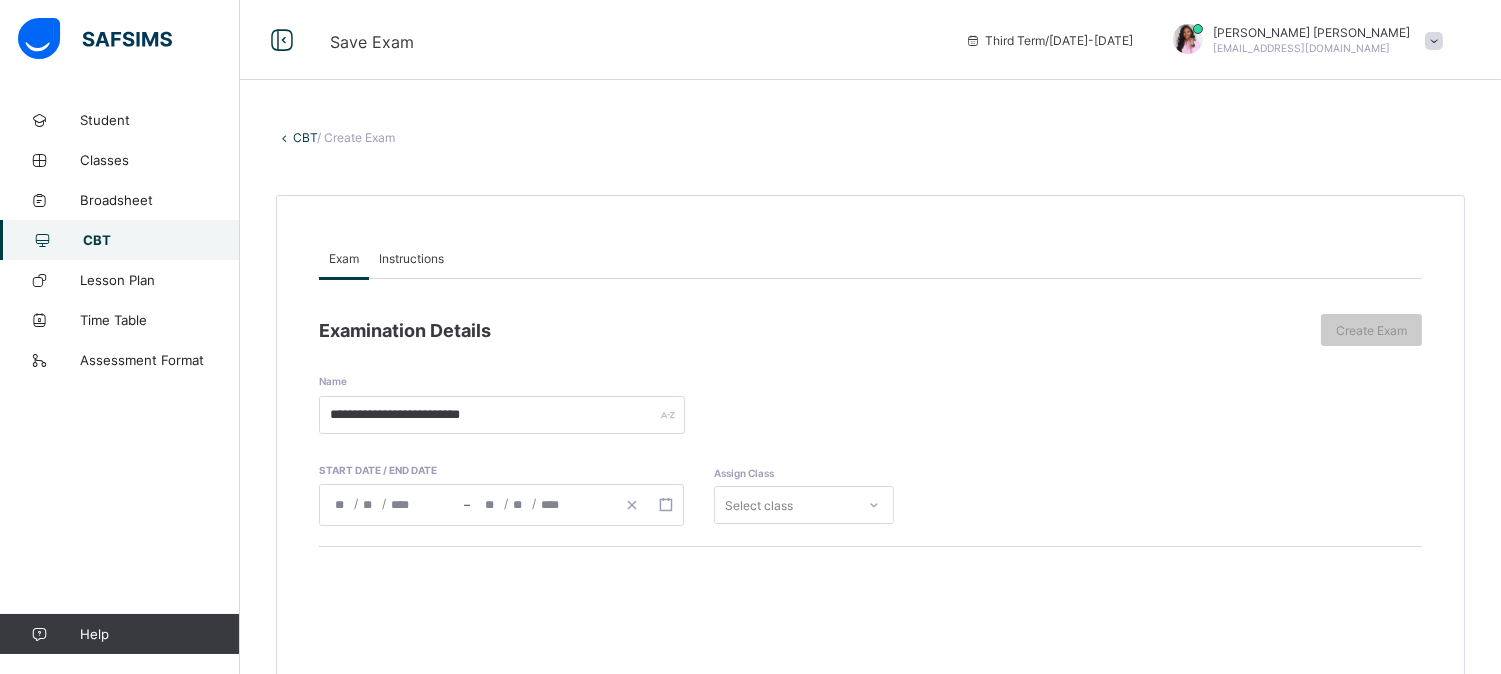 click 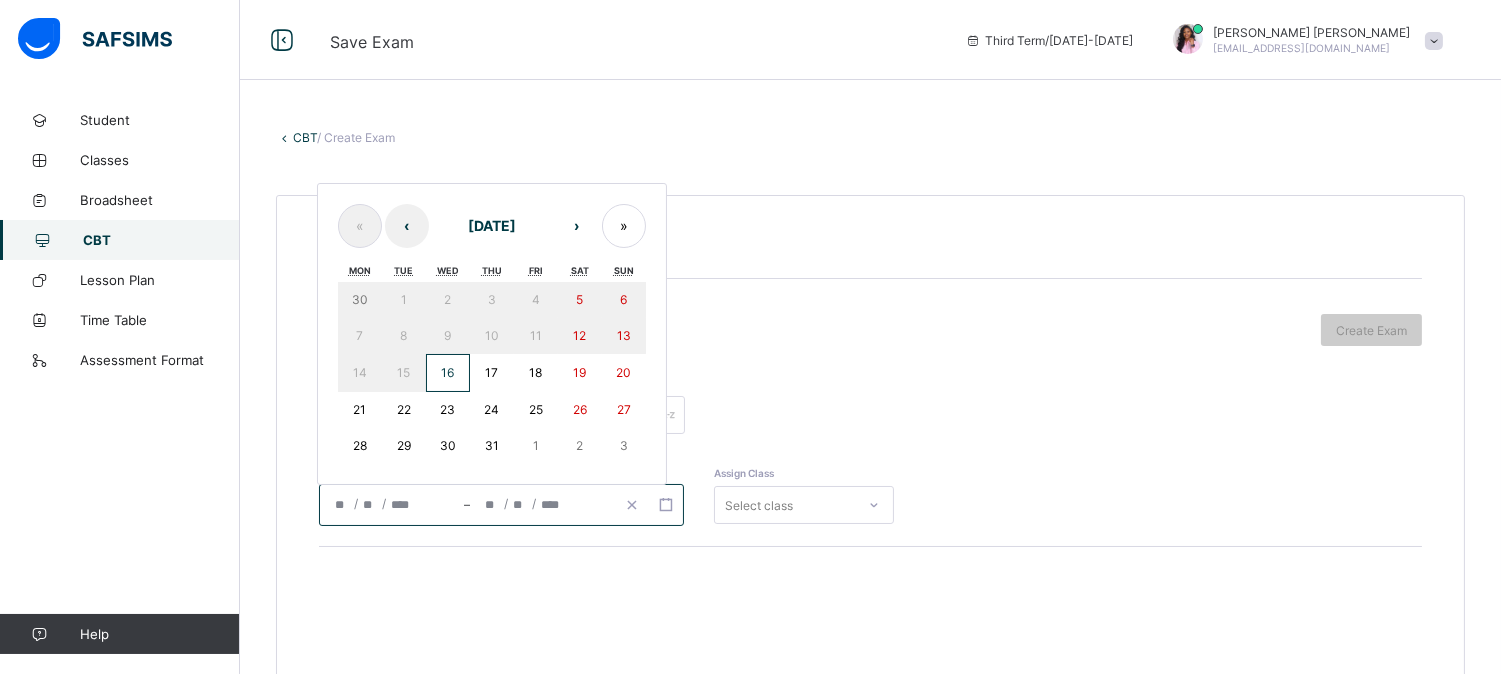 click on "16" at bounding box center [447, 372] 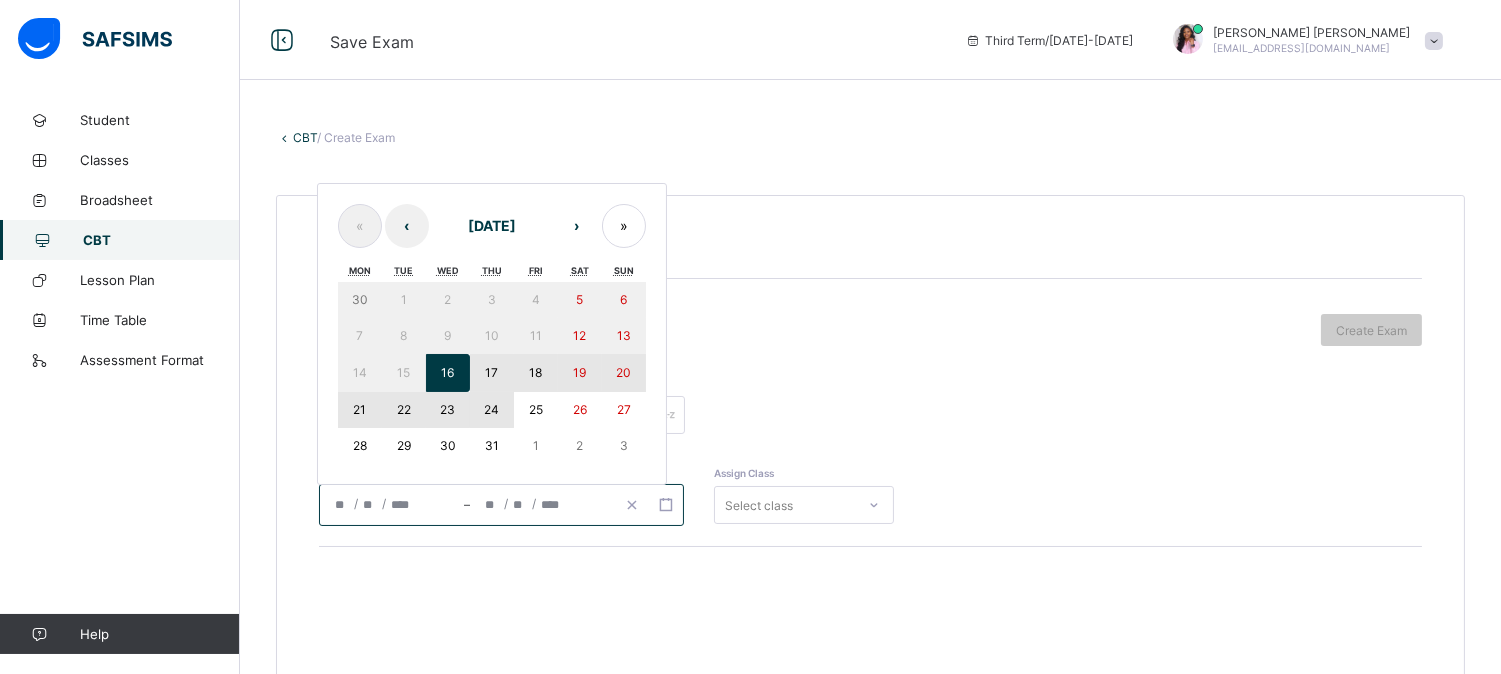 click on "24" at bounding box center (491, 409) 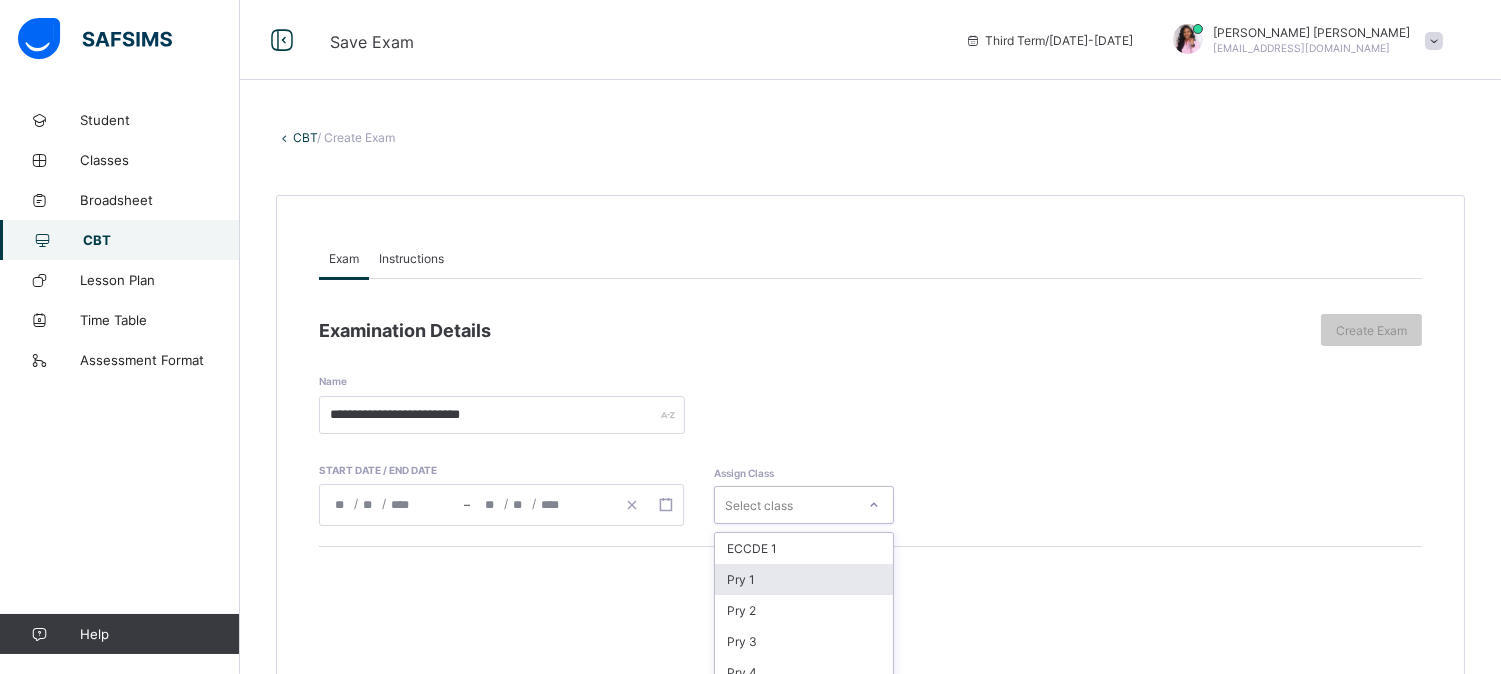 click on "option Pry 1 focused, 2 of 16. 16 results available. Use Up and Down to choose options, press Enter to select the currently focused option, press Escape to exit the menu, press Tab to select the option and exit the menu. Select class ECCDE 1 Pry 1 Pry 2 Pry 3 Pry 4 Pry 5 Pry 6 JS1 JS2 JS3 ECCDE 2 ECCDE II Pre ECC Nur 1 Nur 2 Pre ECC" at bounding box center (804, 505) 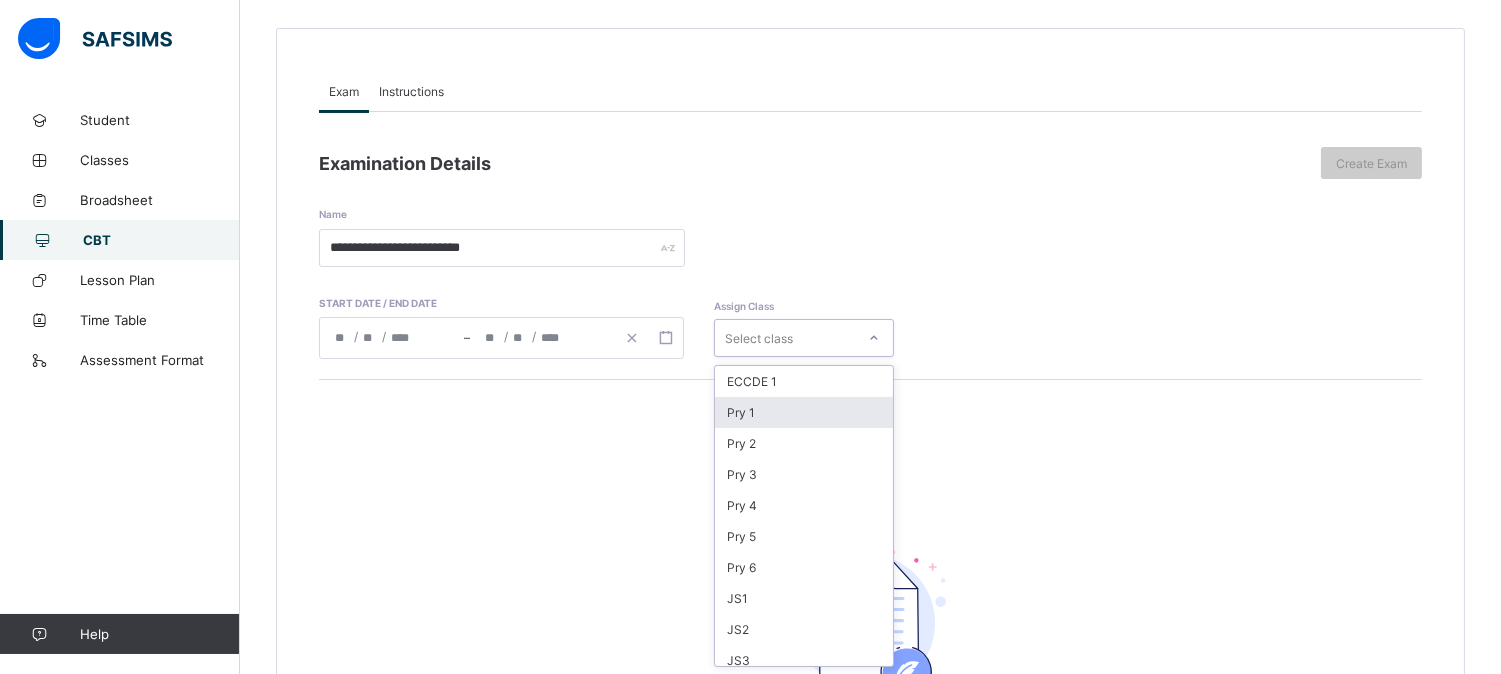 click on "Pry 1" at bounding box center (804, 412) 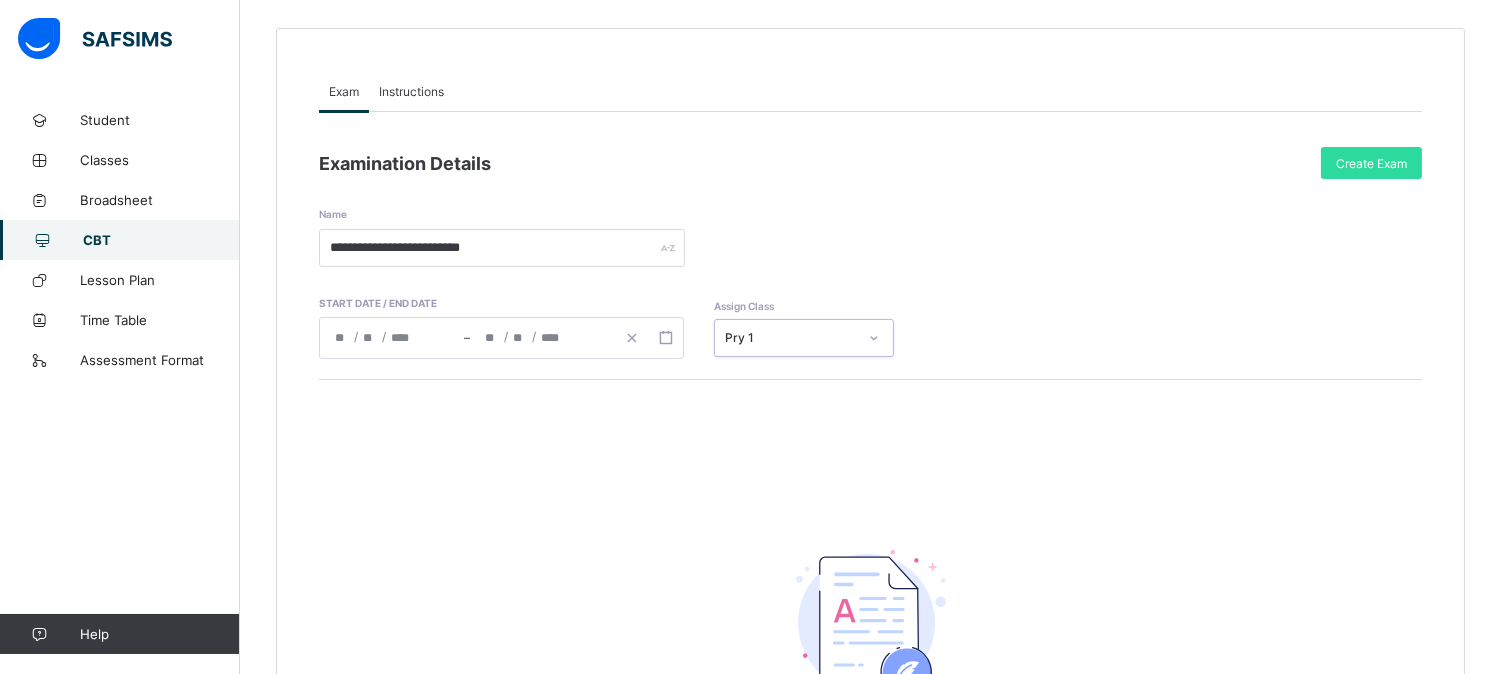 click on "Instructions" at bounding box center (411, 91) 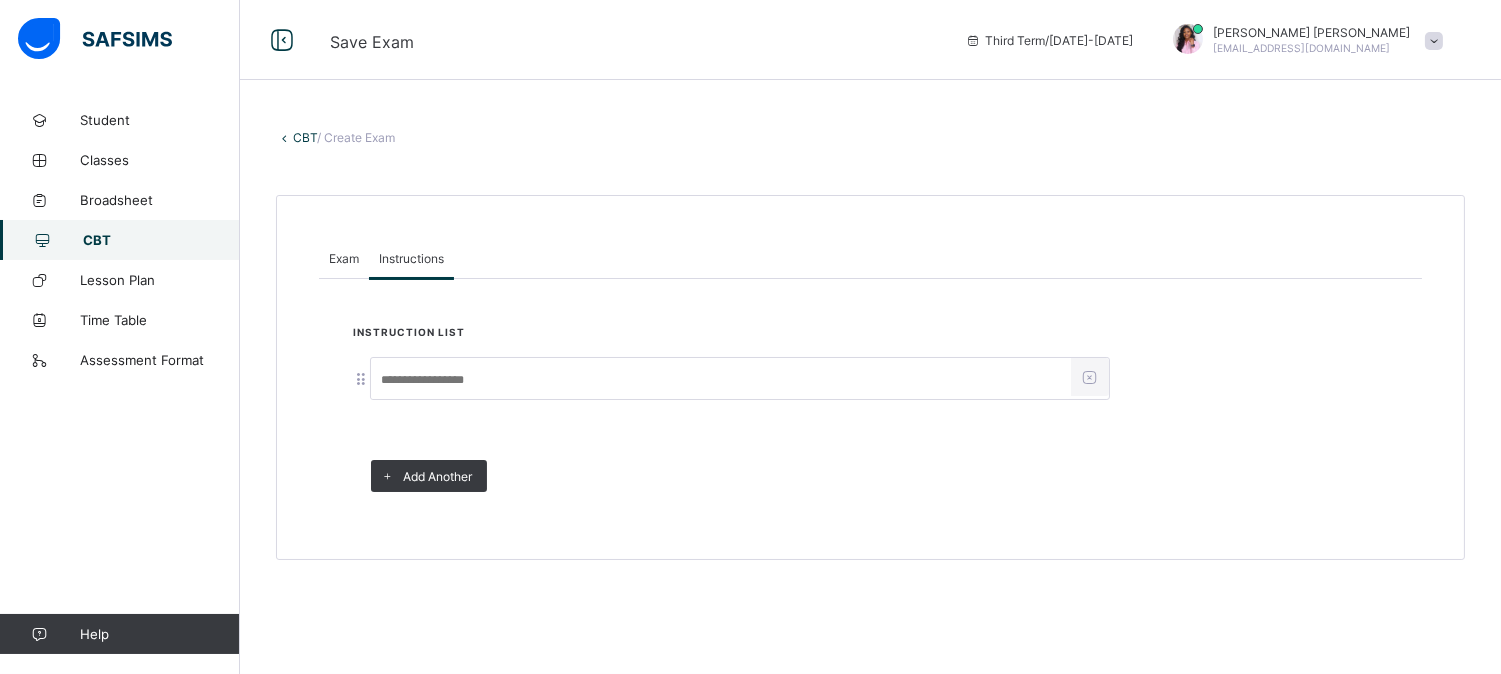 scroll, scrollTop: 0, scrollLeft: 0, axis: both 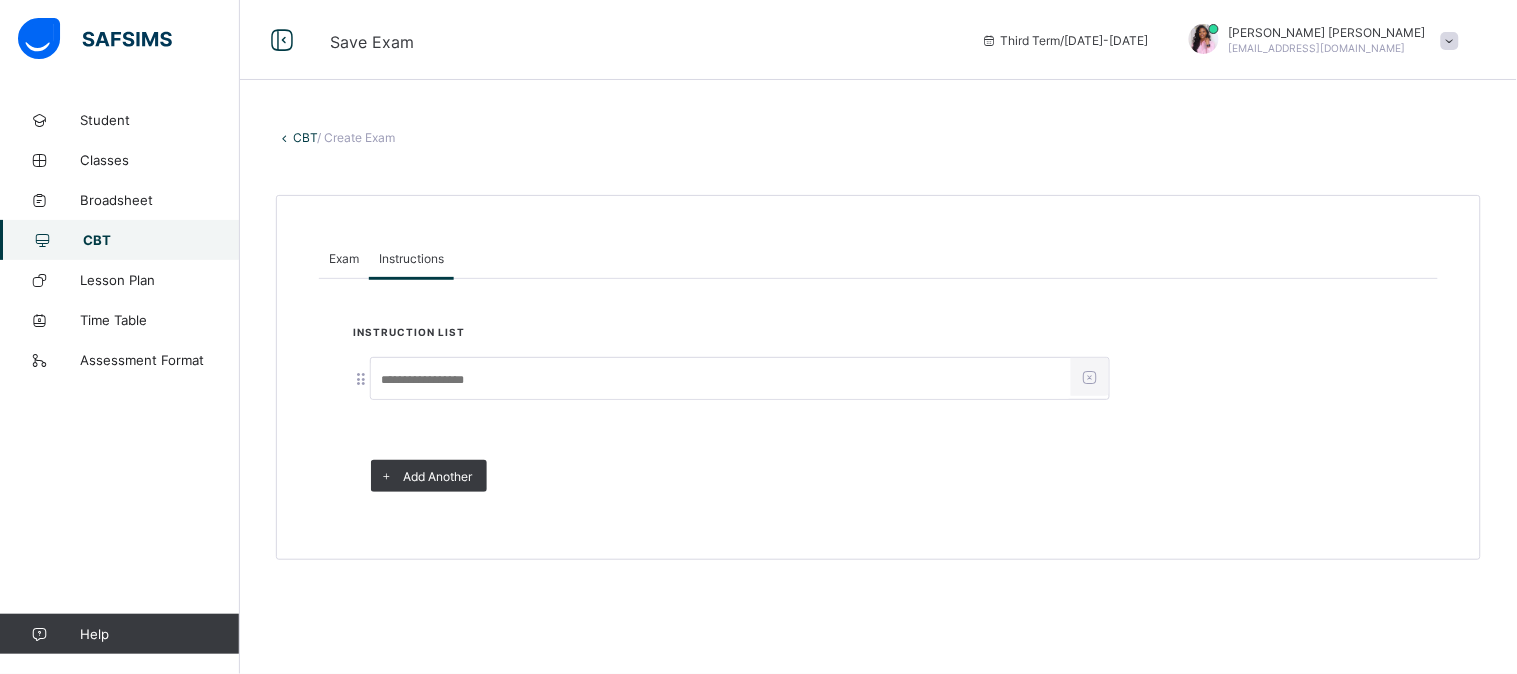 click at bounding box center (721, 380) 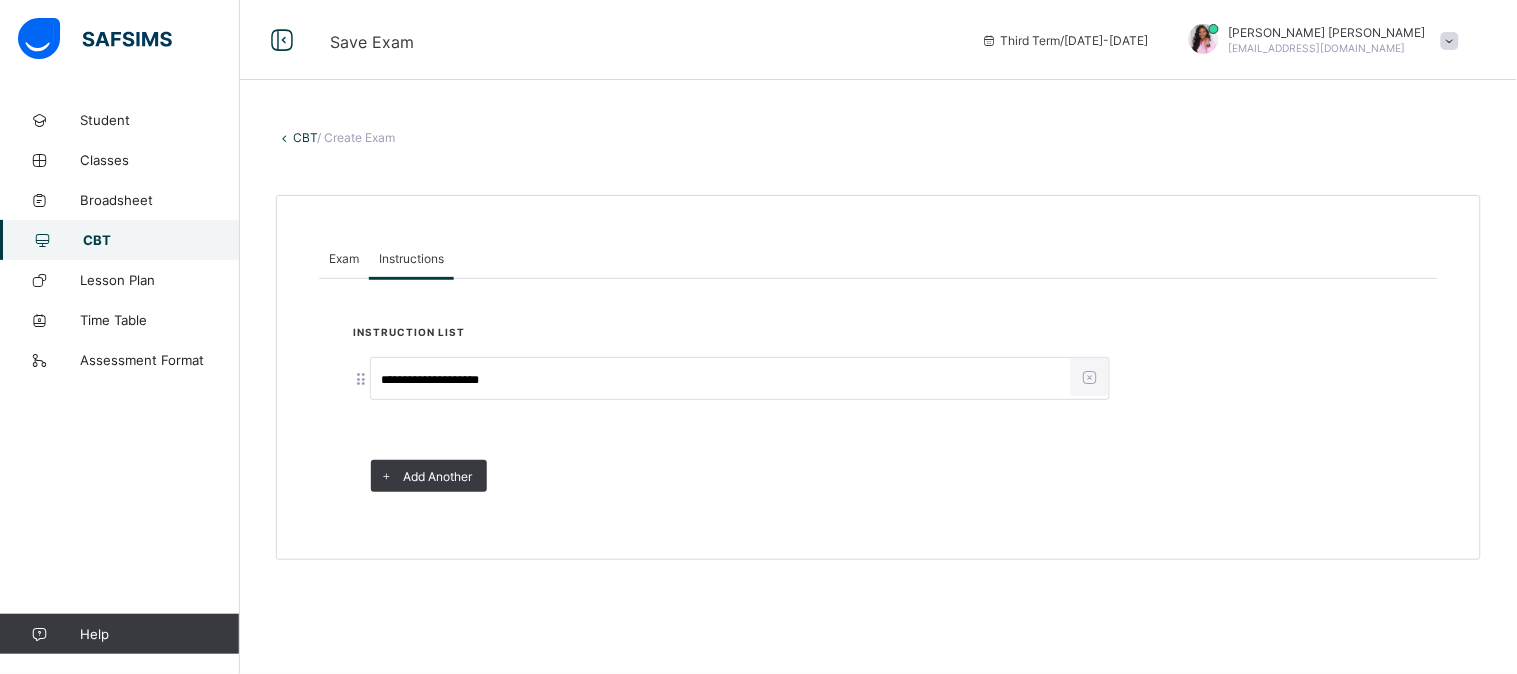 type on "**********" 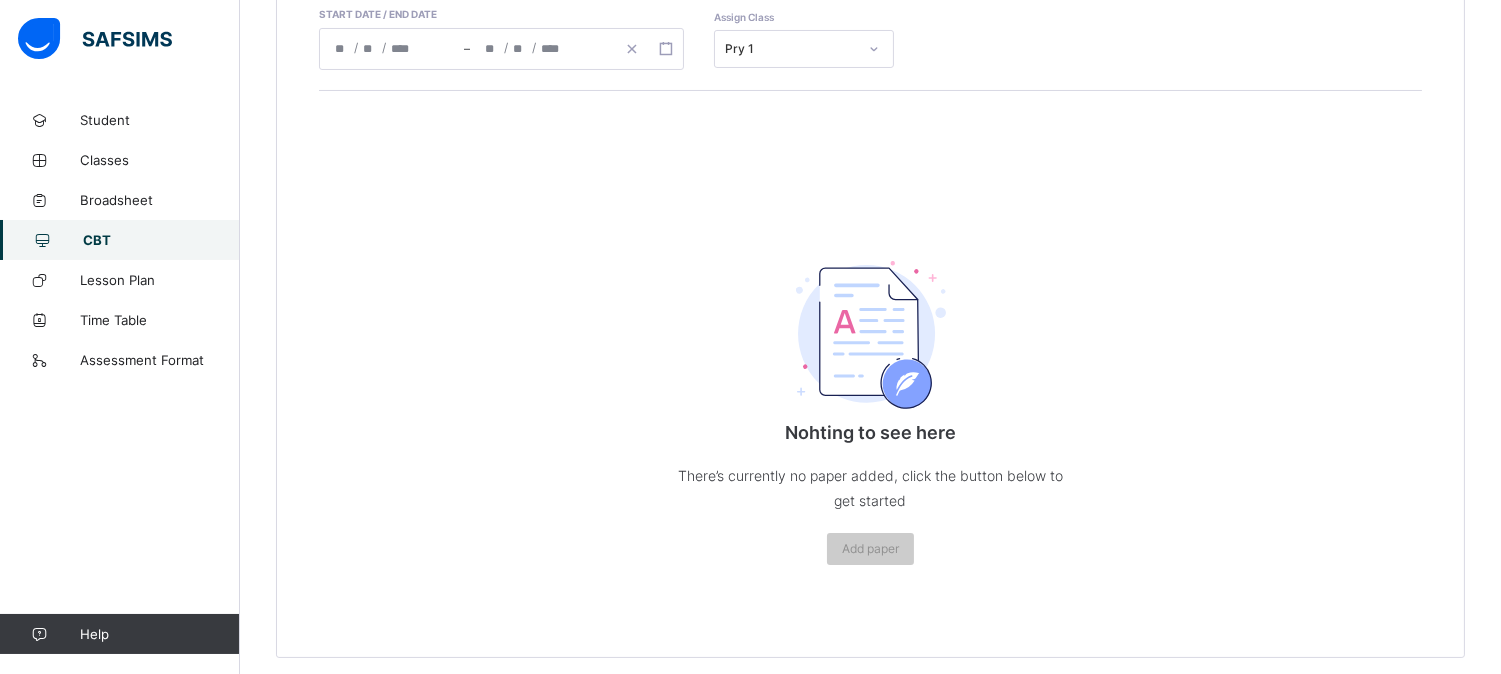 scroll, scrollTop: 472, scrollLeft: 0, axis: vertical 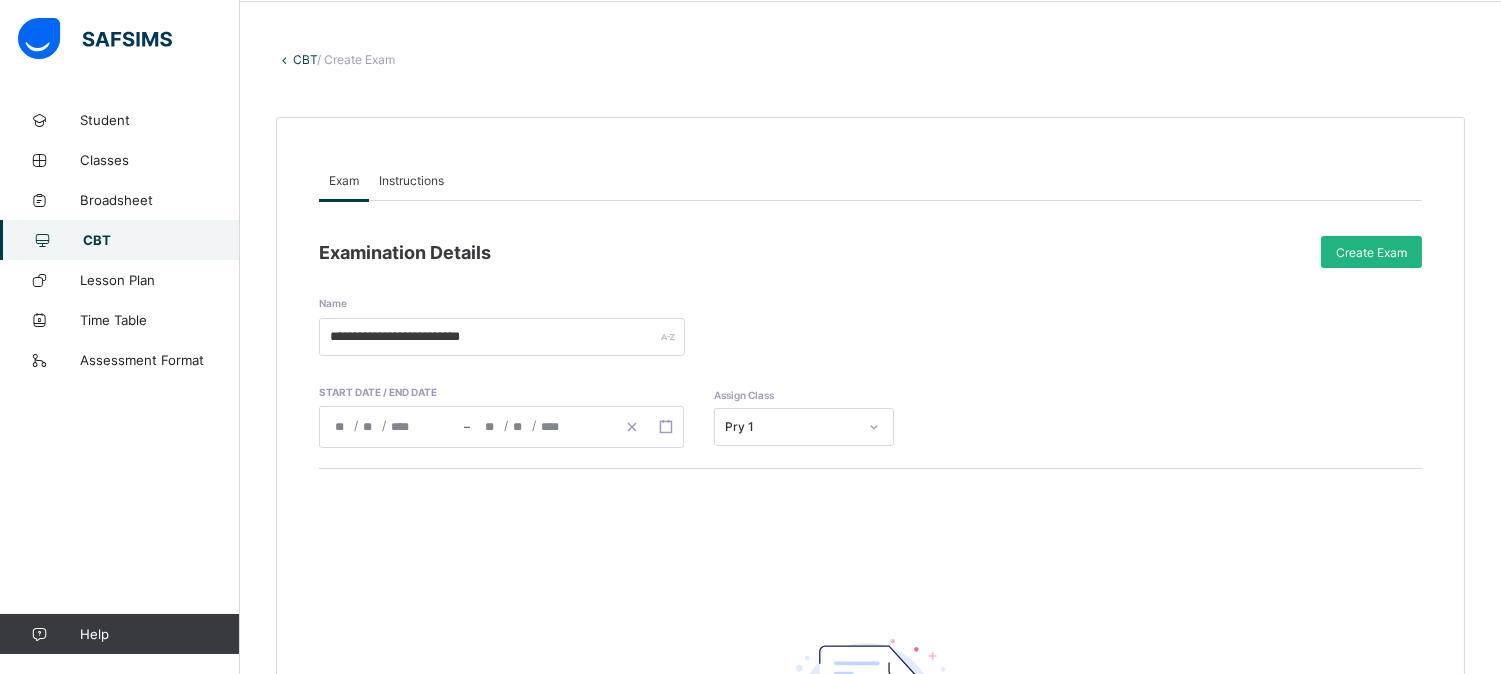 click on "Create Exam" at bounding box center (1371, 252) 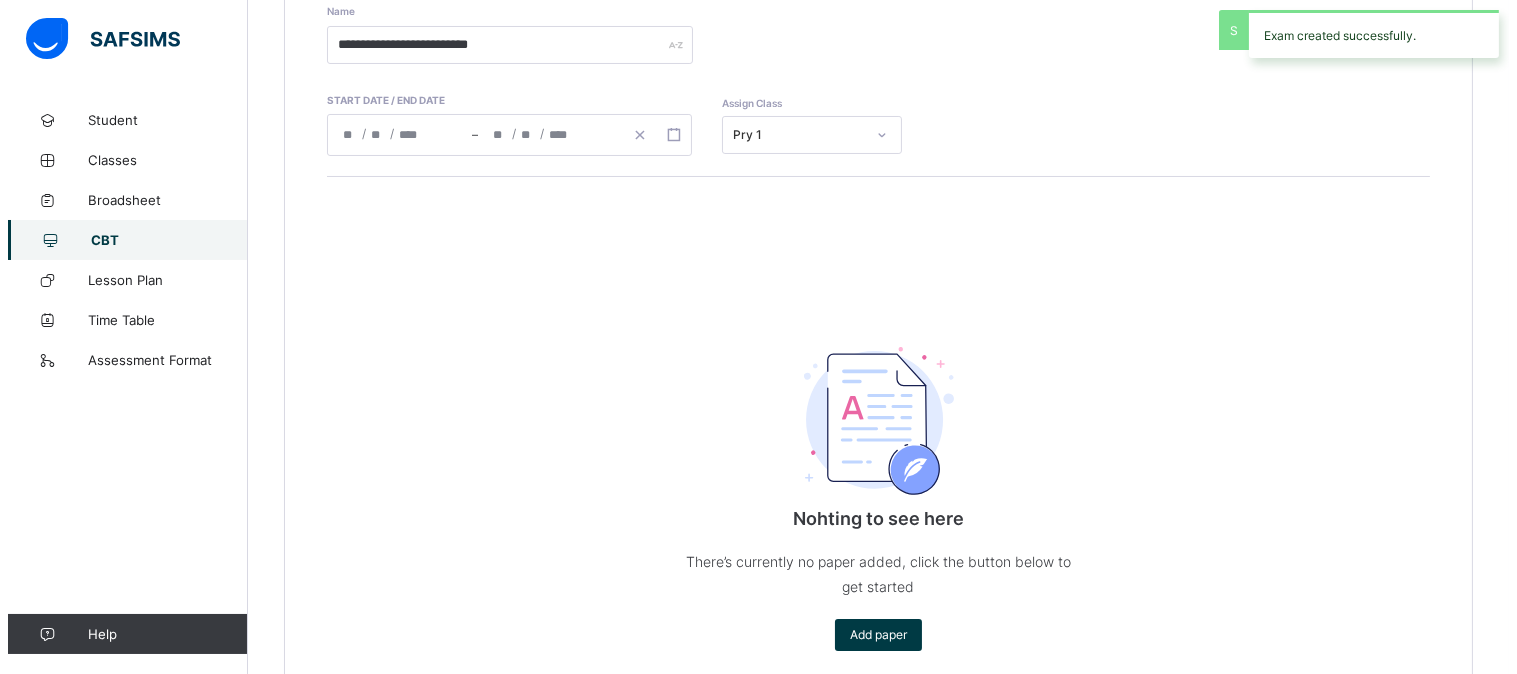 scroll, scrollTop: 424, scrollLeft: 0, axis: vertical 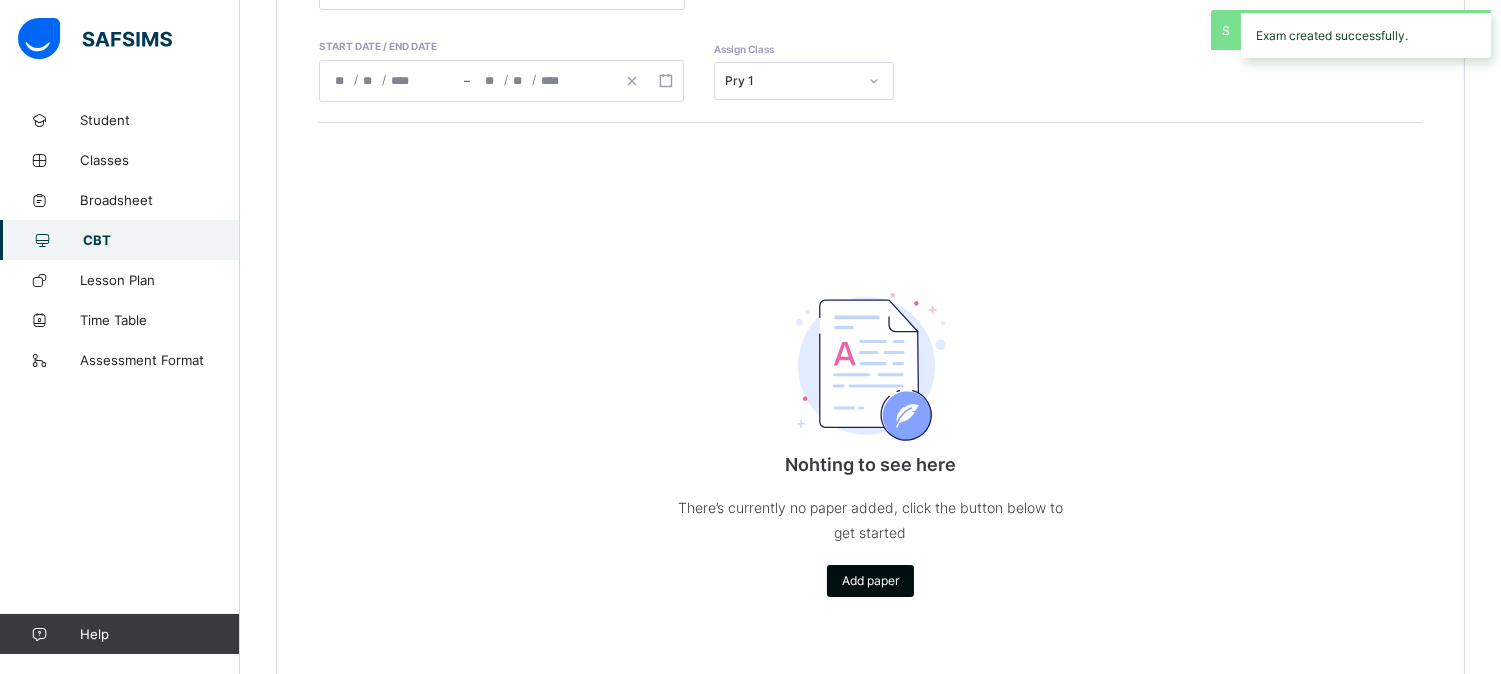 click on "Add paper" at bounding box center (870, 580) 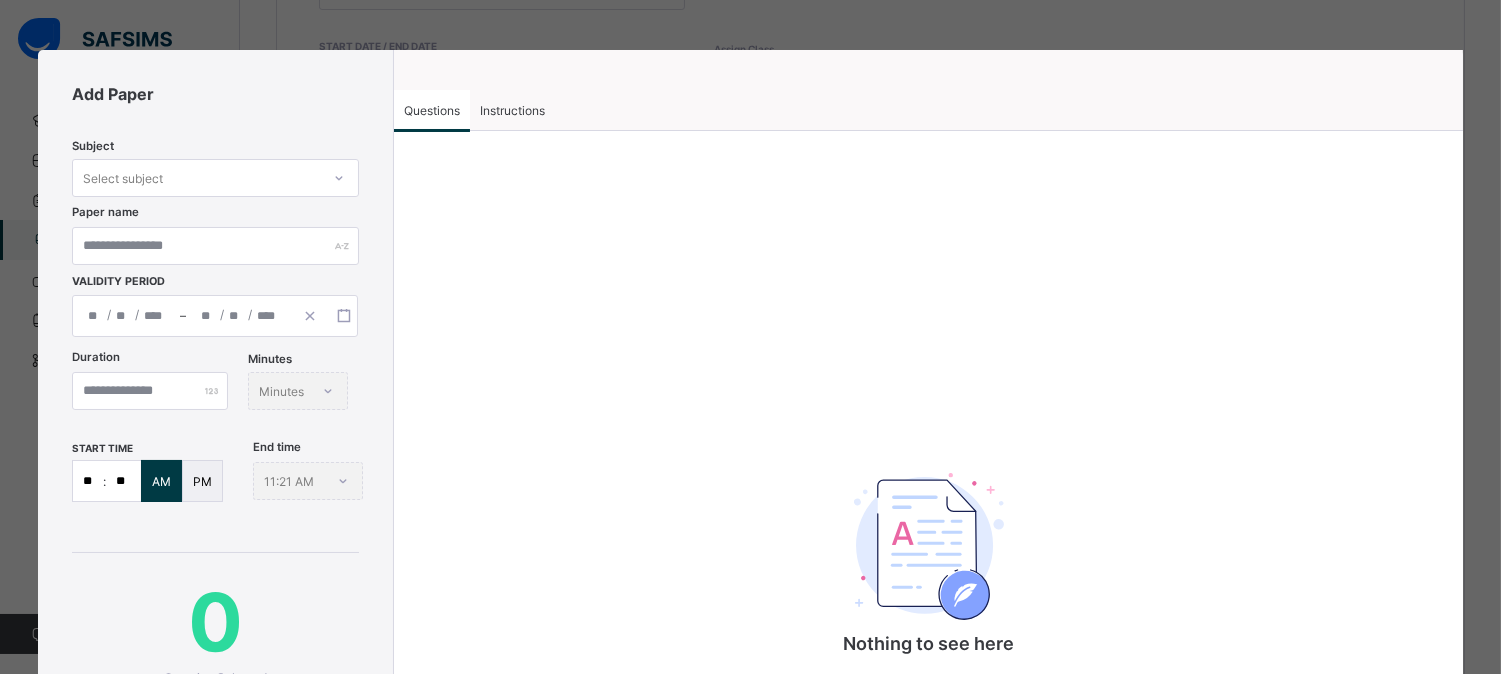 click on "Select subject" at bounding box center (196, 178) 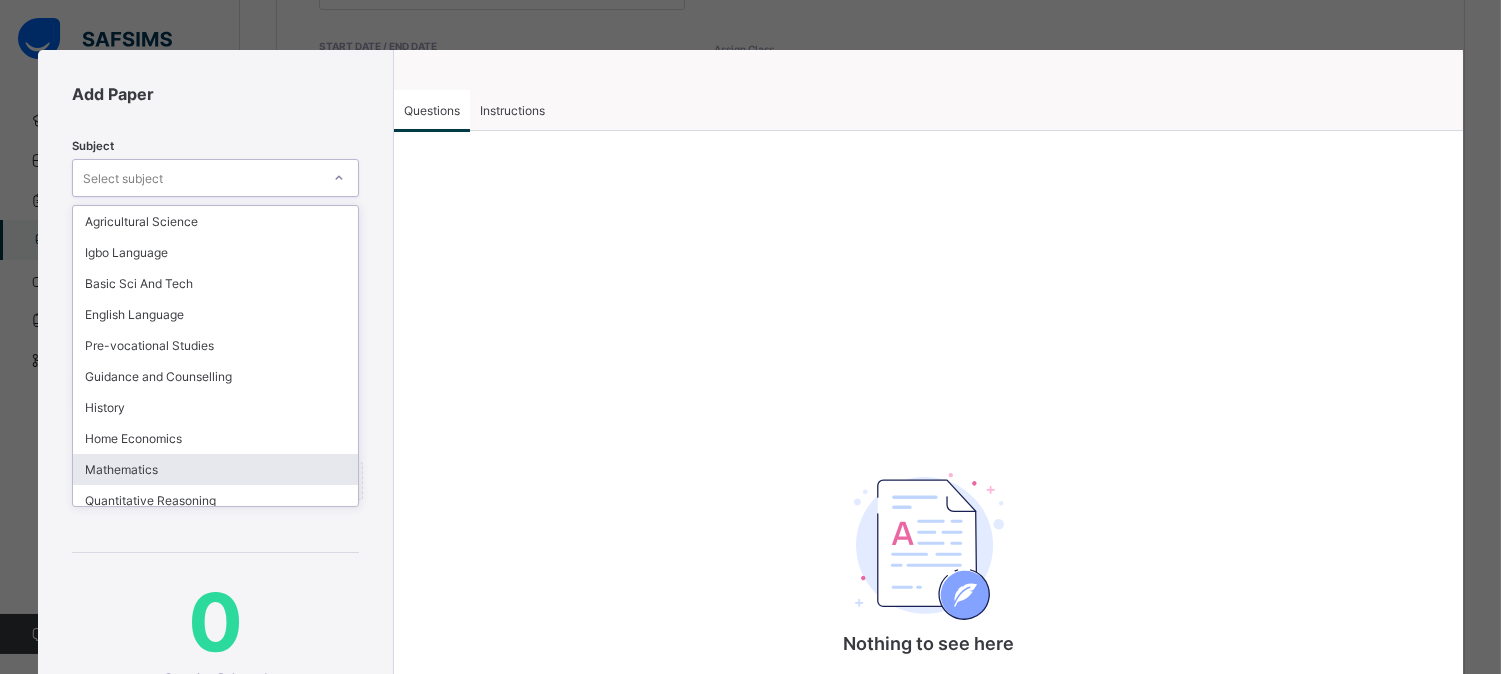 click on "Mathematics" at bounding box center [215, 469] 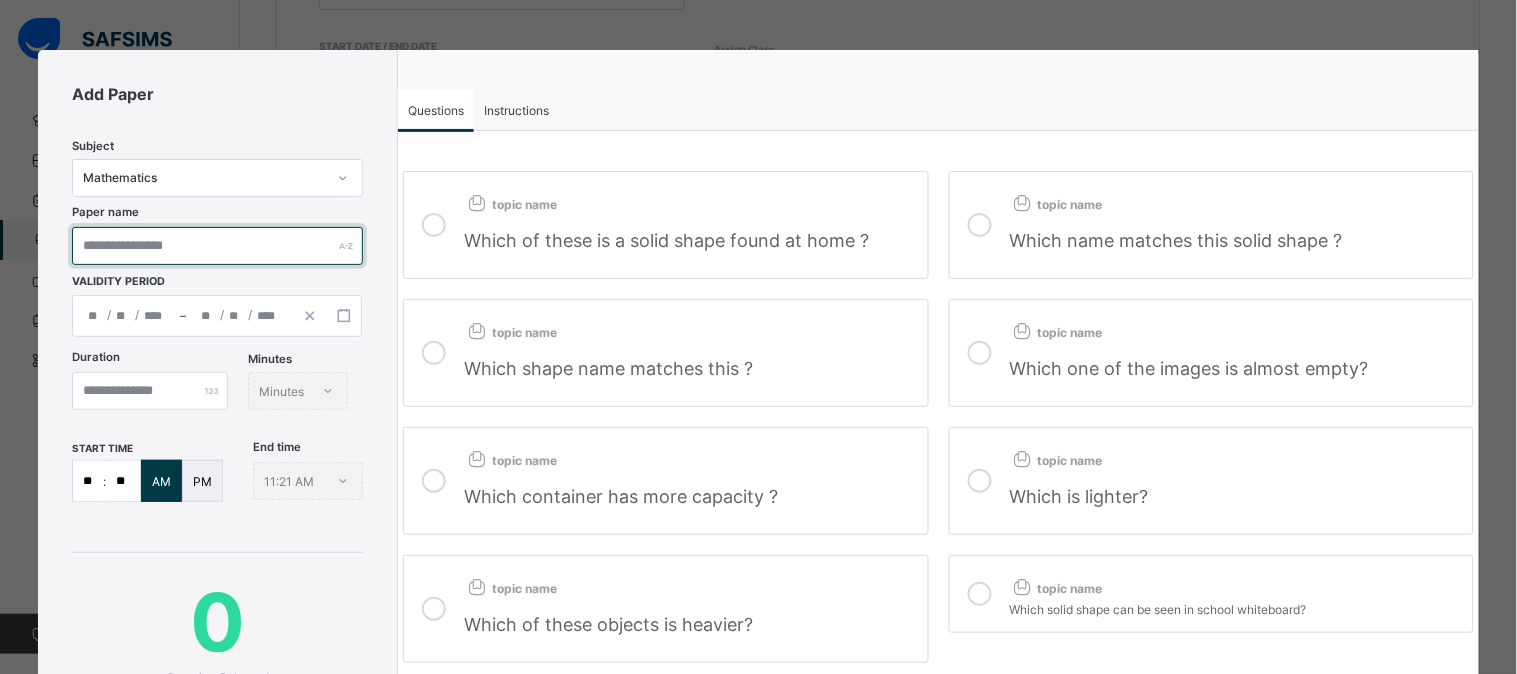 click at bounding box center (217, 246) 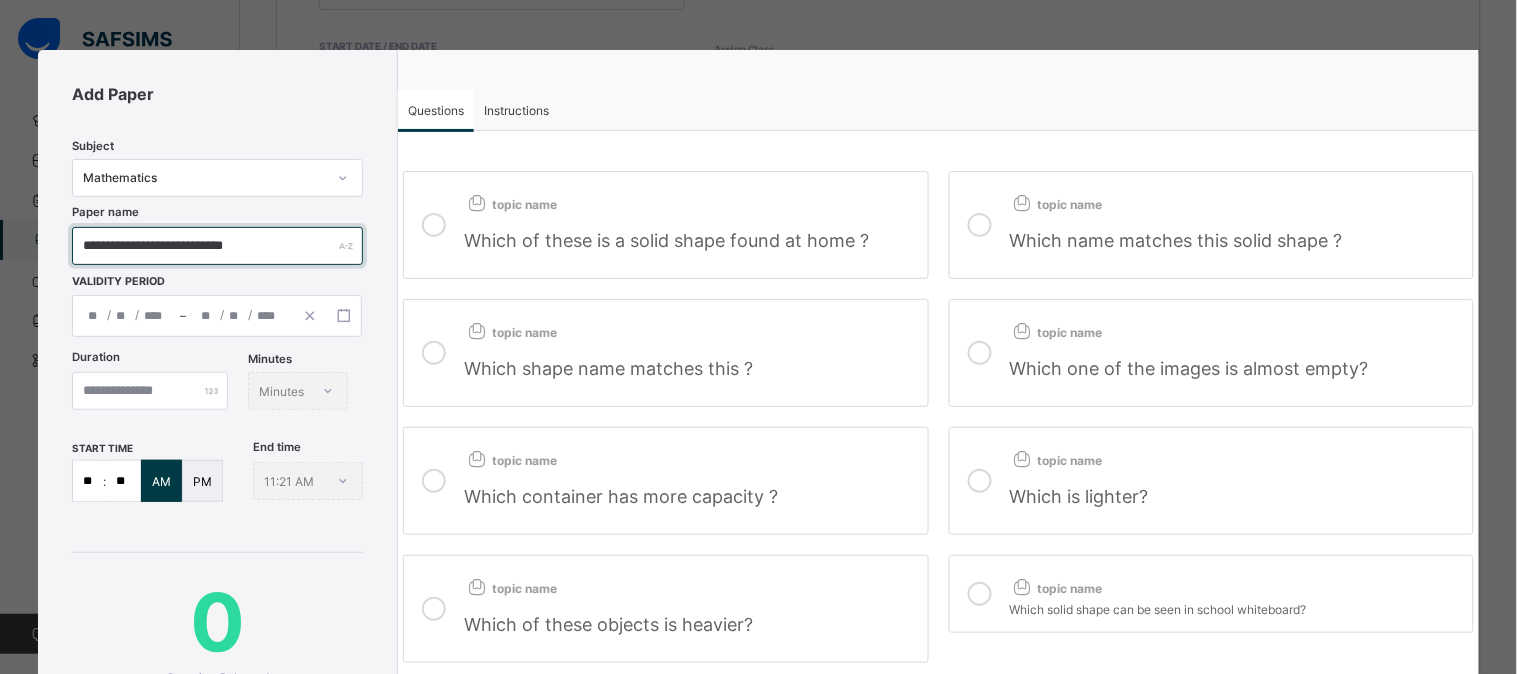 type on "**********" 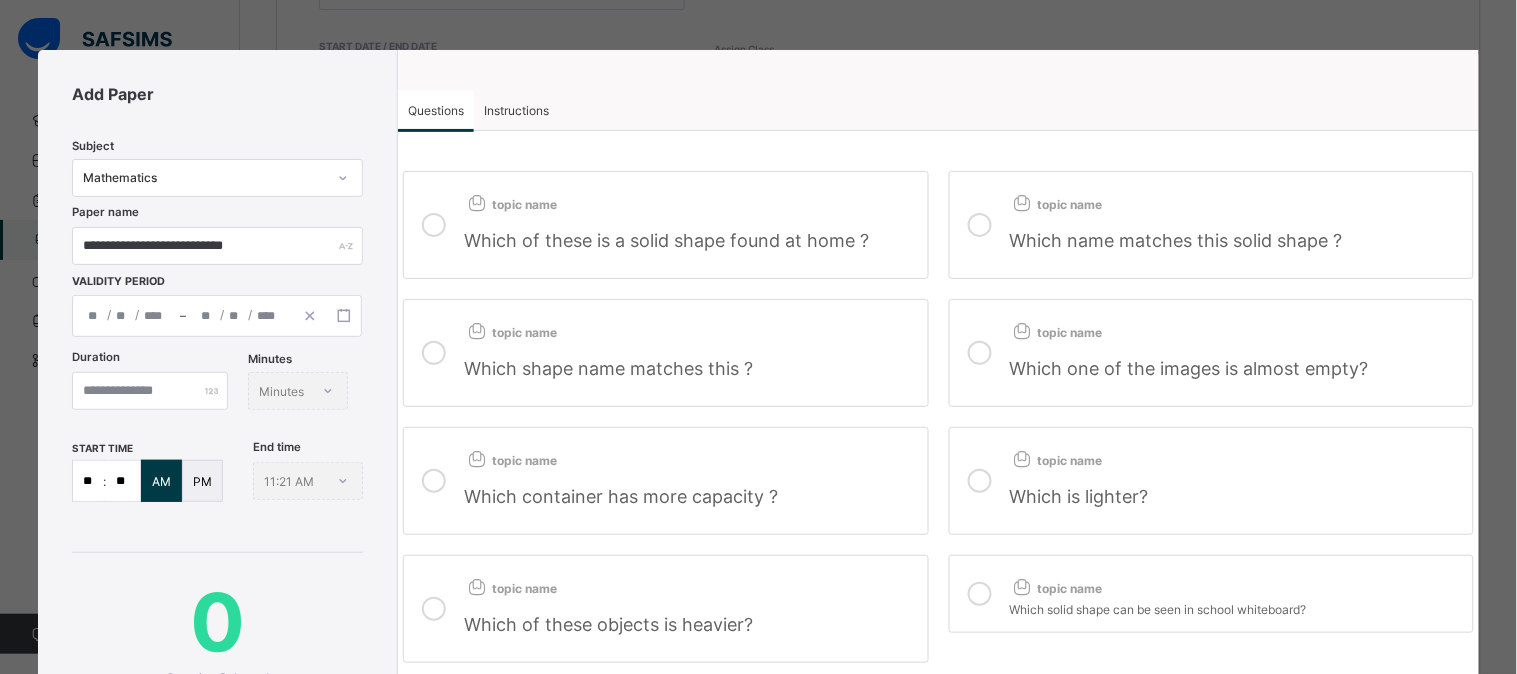 click on "/ / – / /" at bounding box center (217, 316) 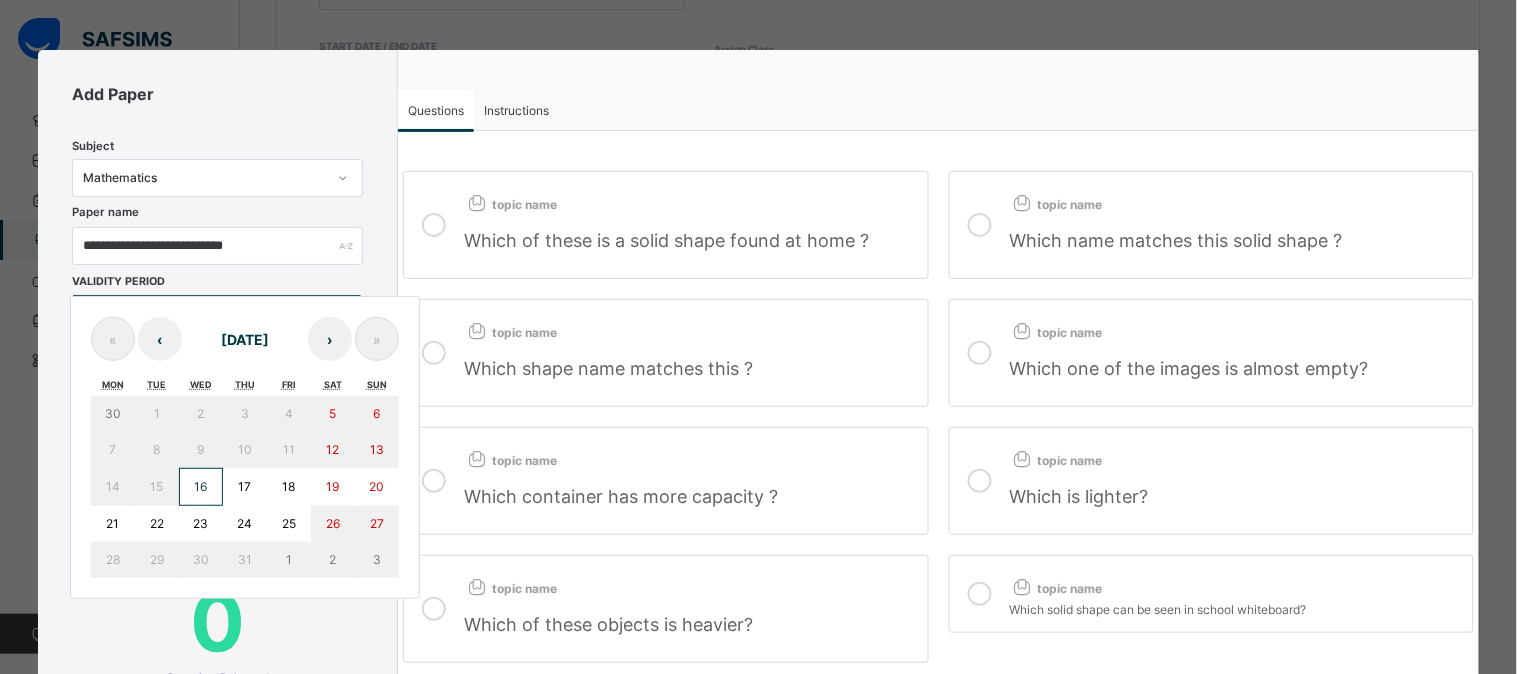 click on "16" at bounding box center [200, 486] 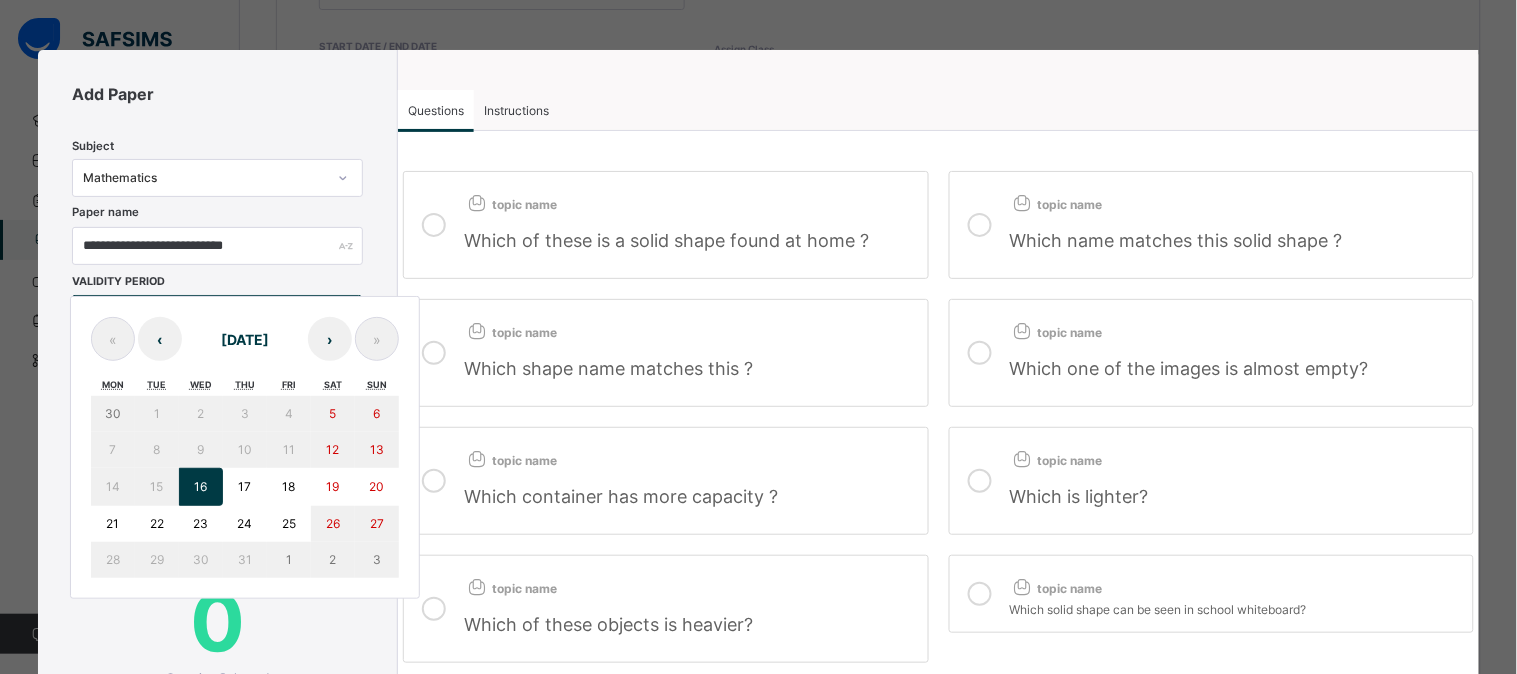 click on "16" at bounding box center [200, 486] 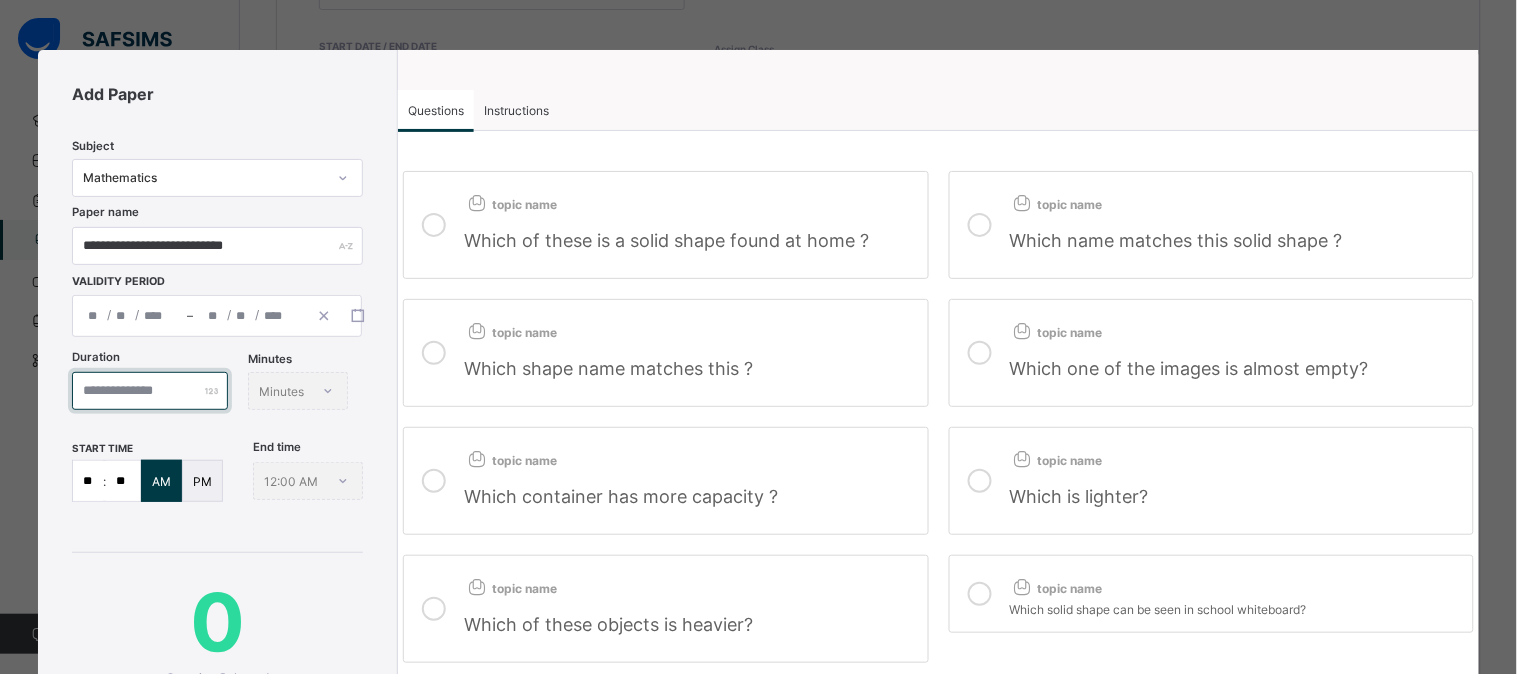 click at bounding box center [150, 391] 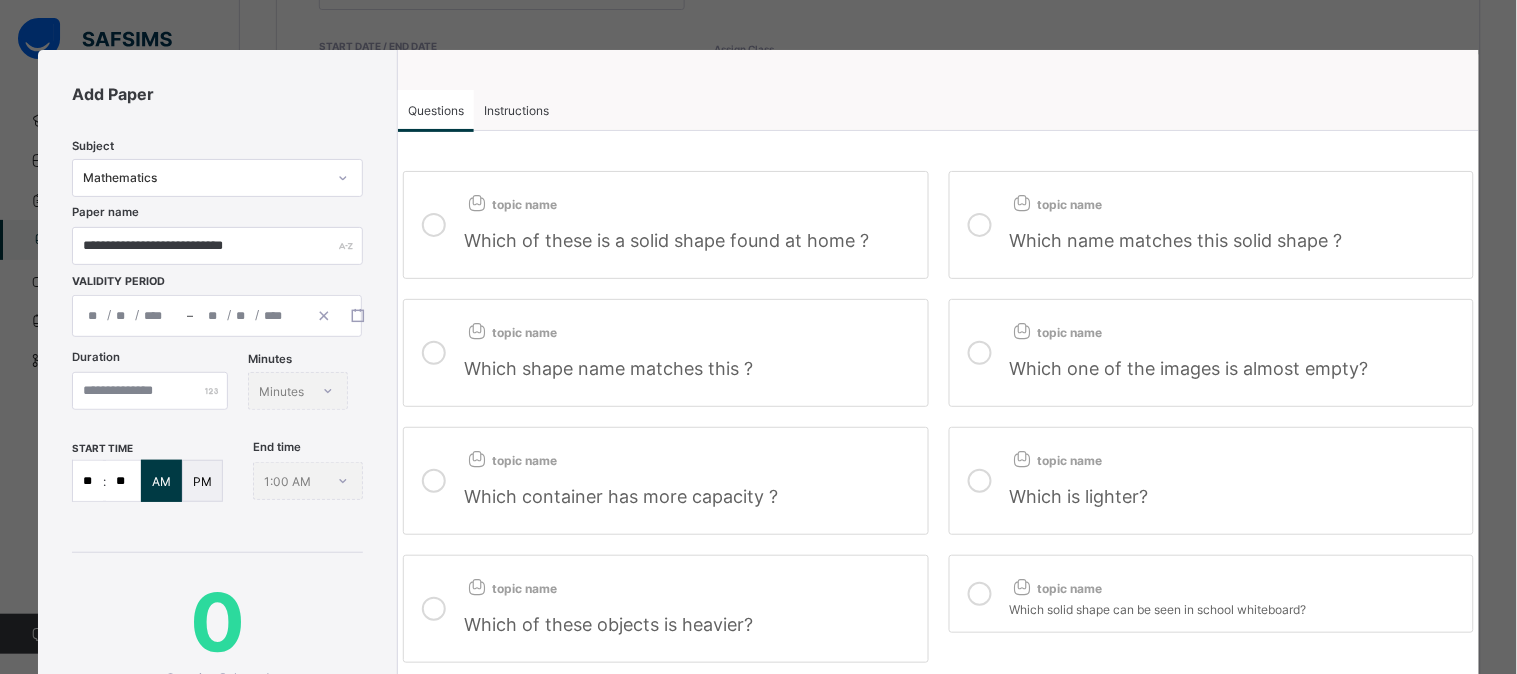 click on "Duration ** Minutes Minutes" at bounding box center [217, 396] 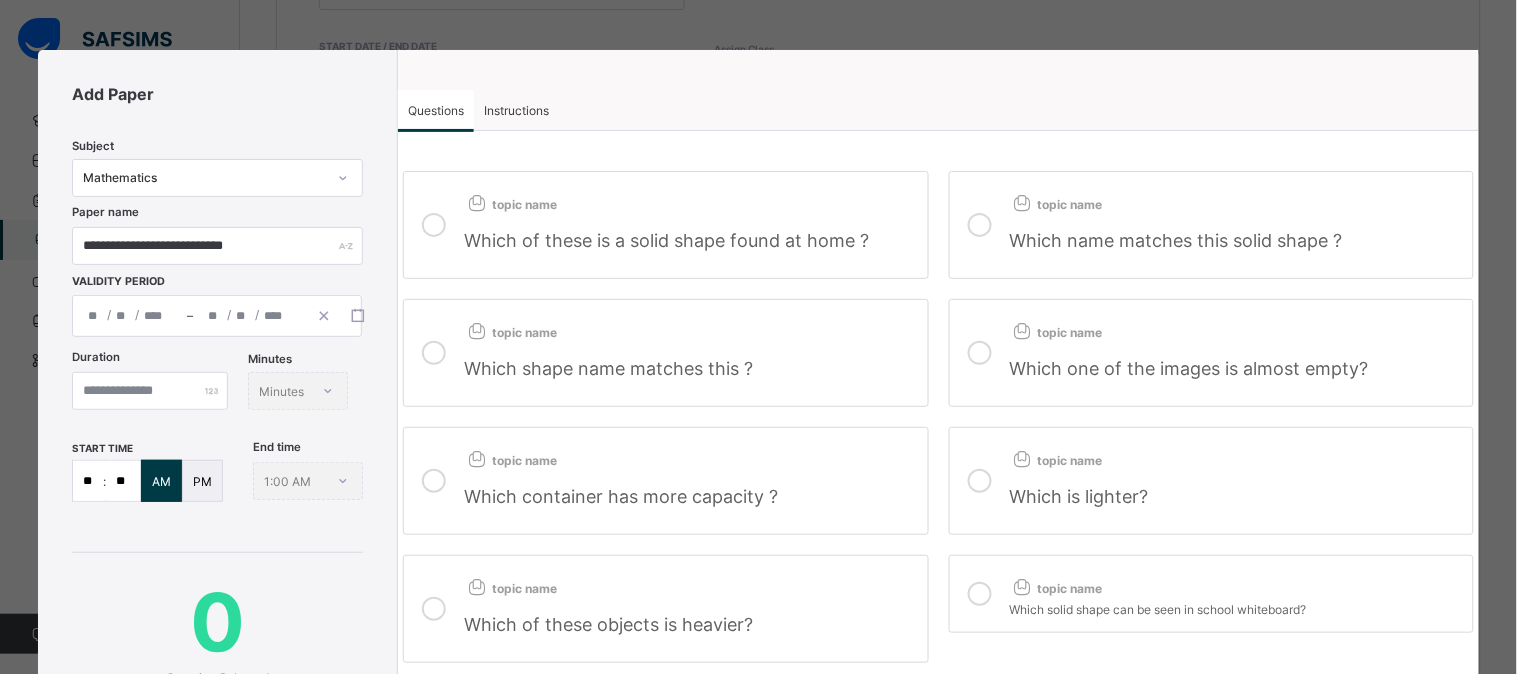click on "**" at bounding box center (88, 481) 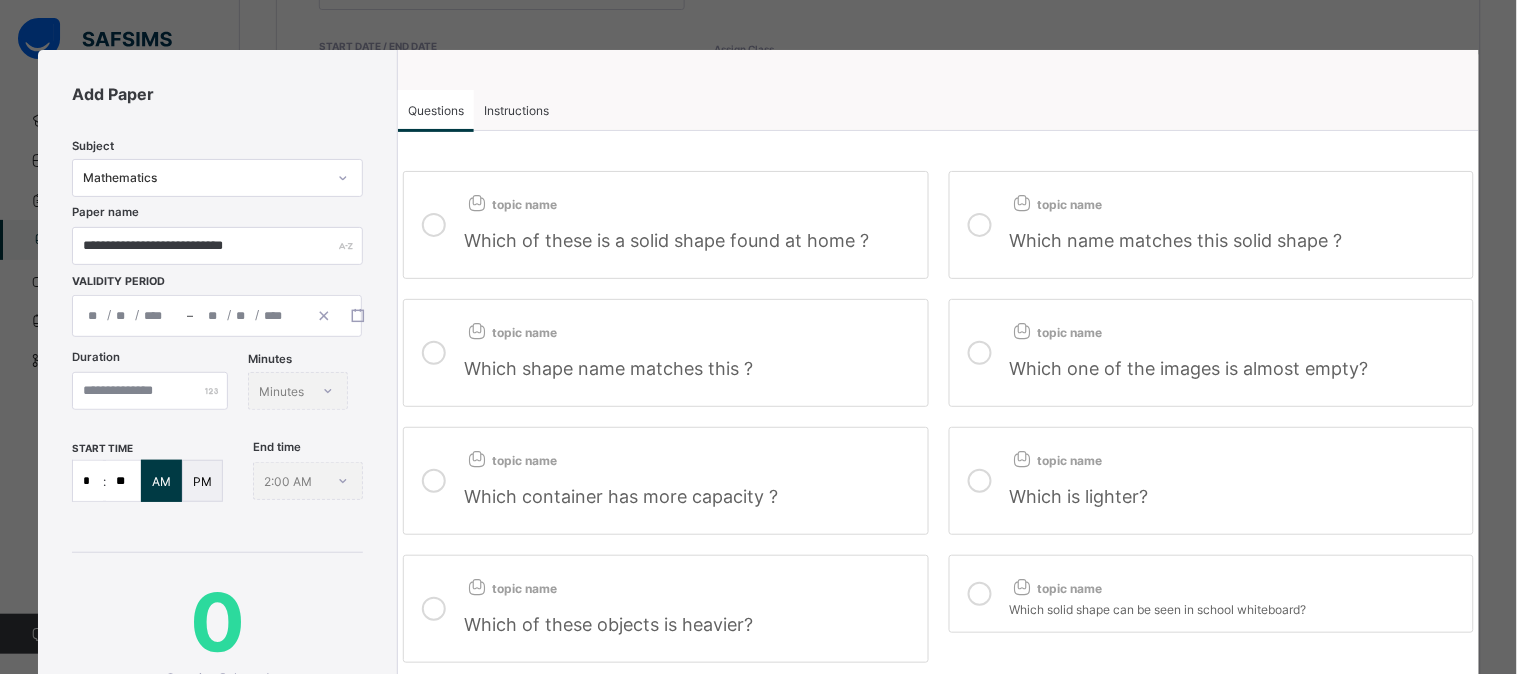 type on "**" 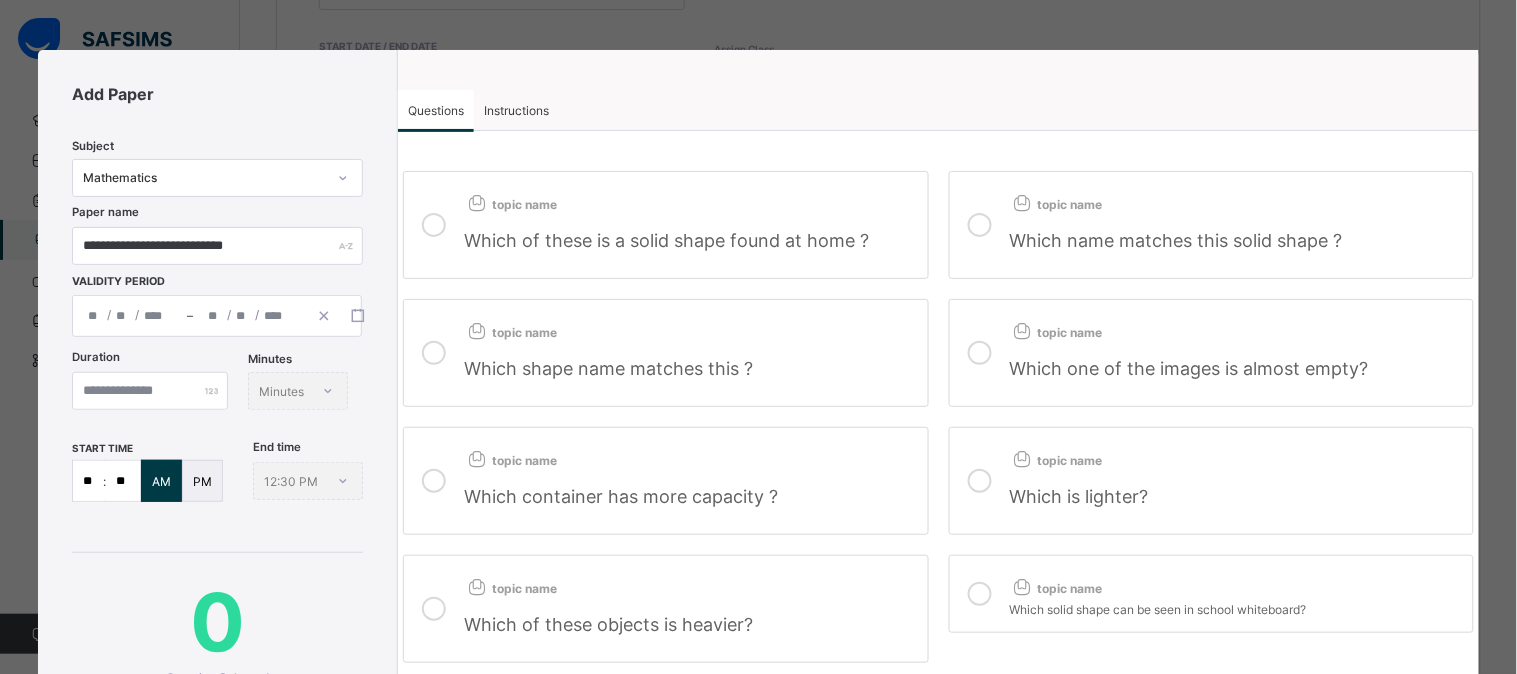type on "**" 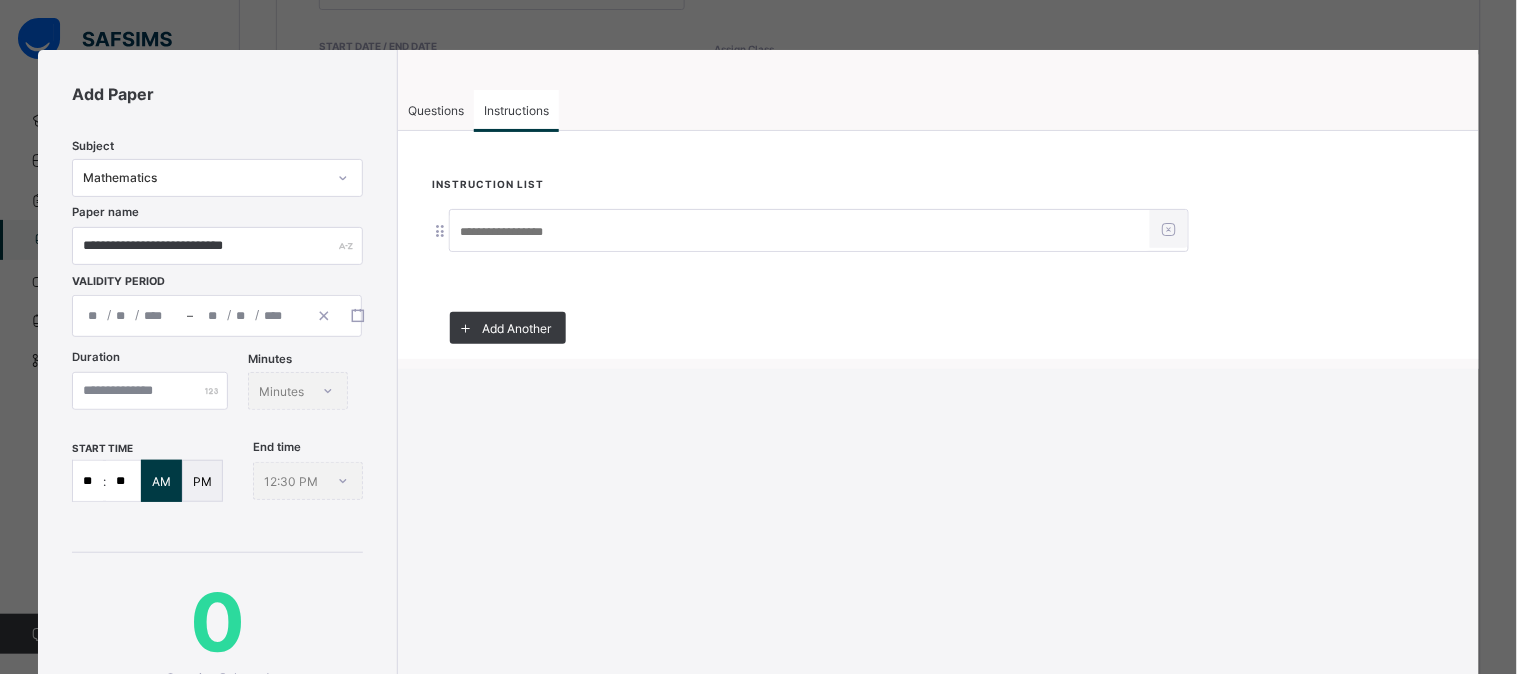 click at bounding box center (800, 232) 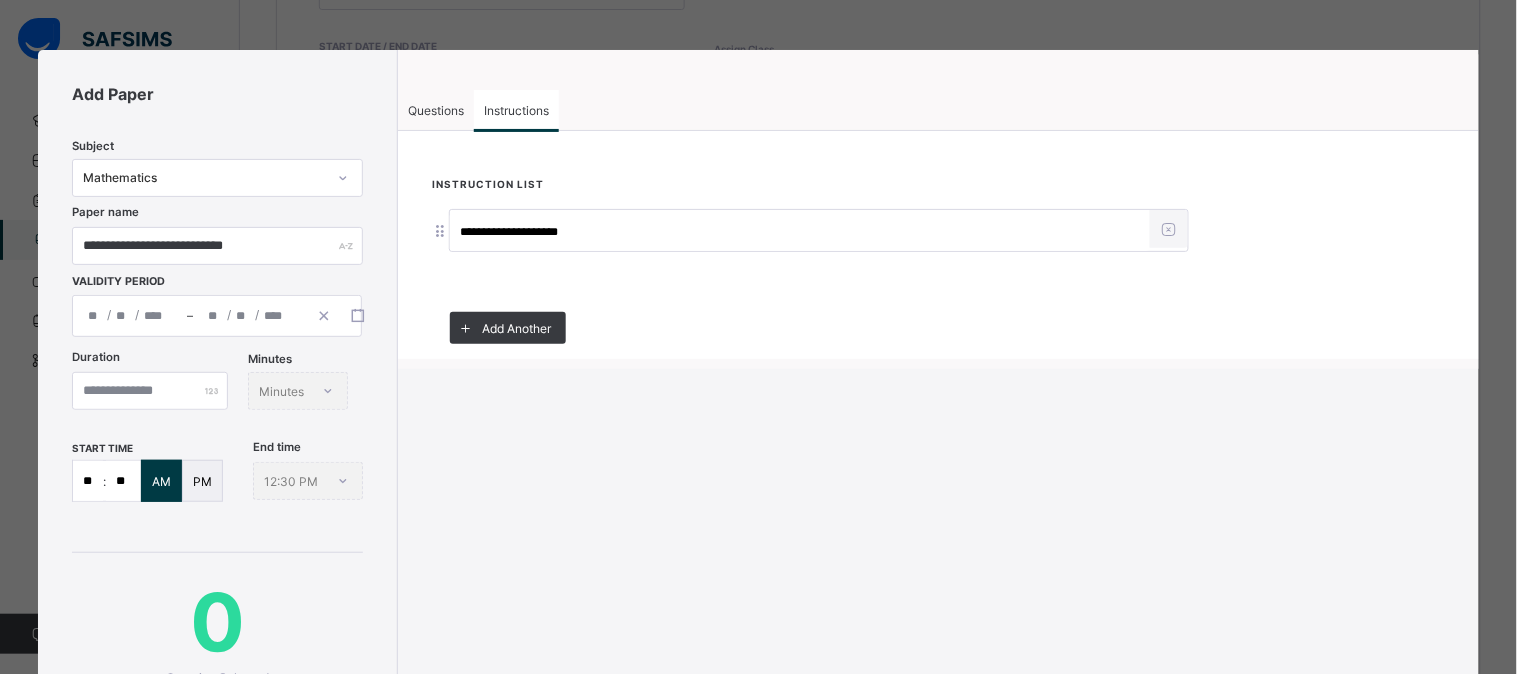 type on "**********" 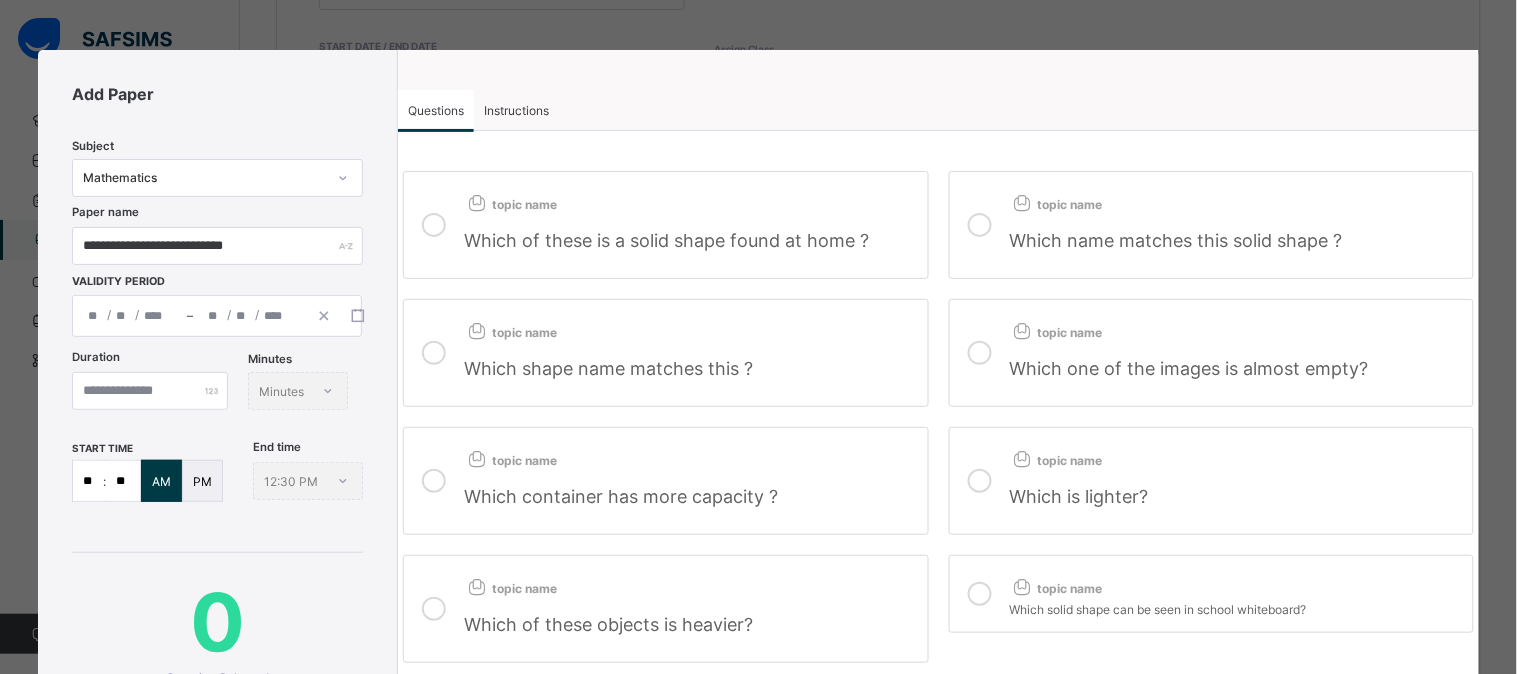 click on "topic name   Which of these is a solid shape found at home ?" at bounding box center [665, 225] 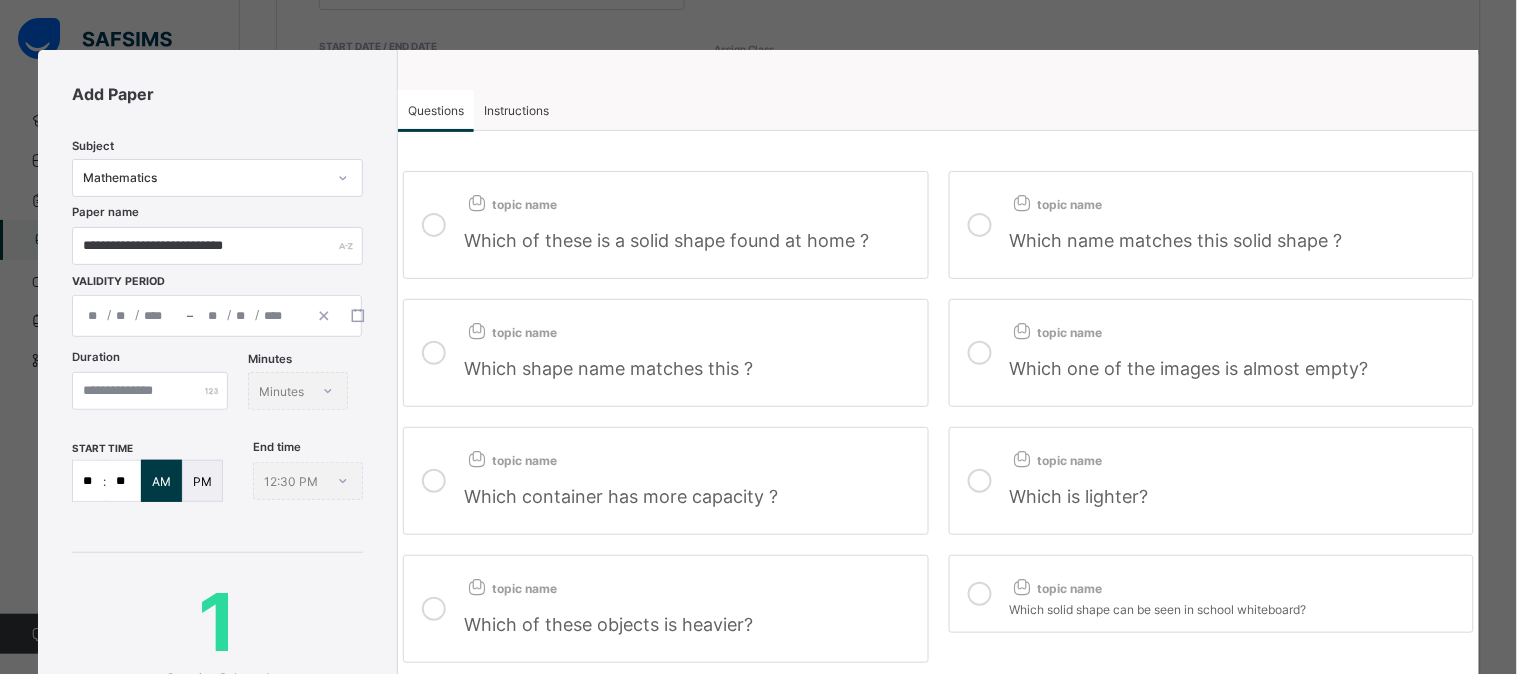 click at bounding box center [980, 225] 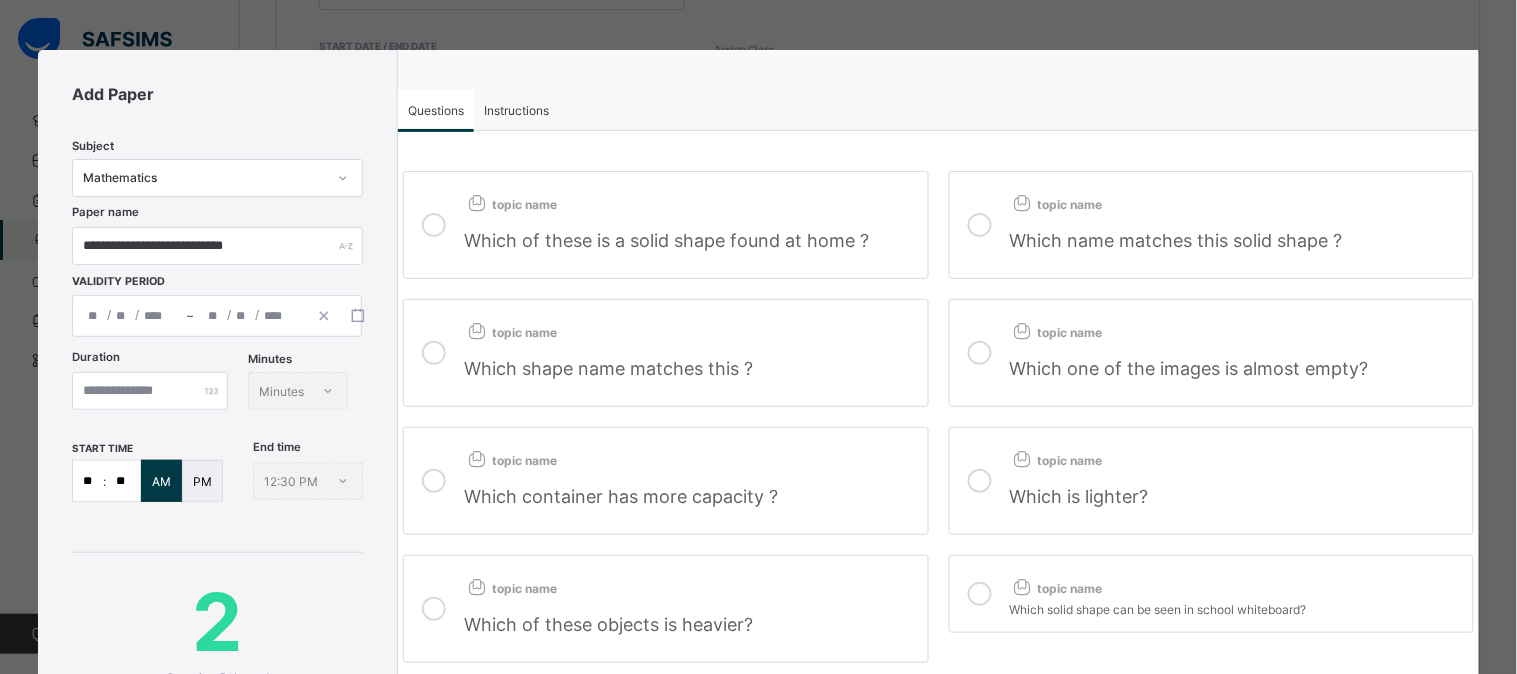 click on "topic name" at bounding box center (690, 328) 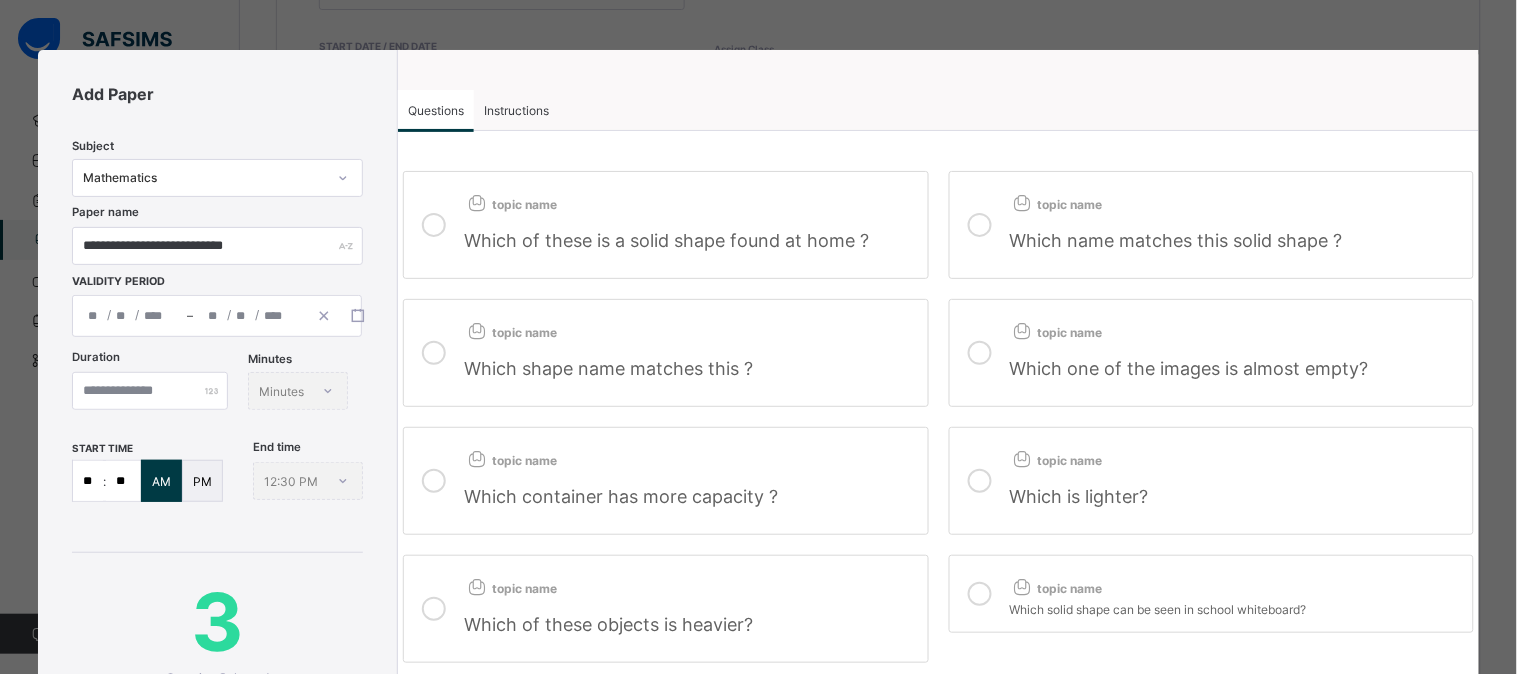 click at bounding box center (980, 353) 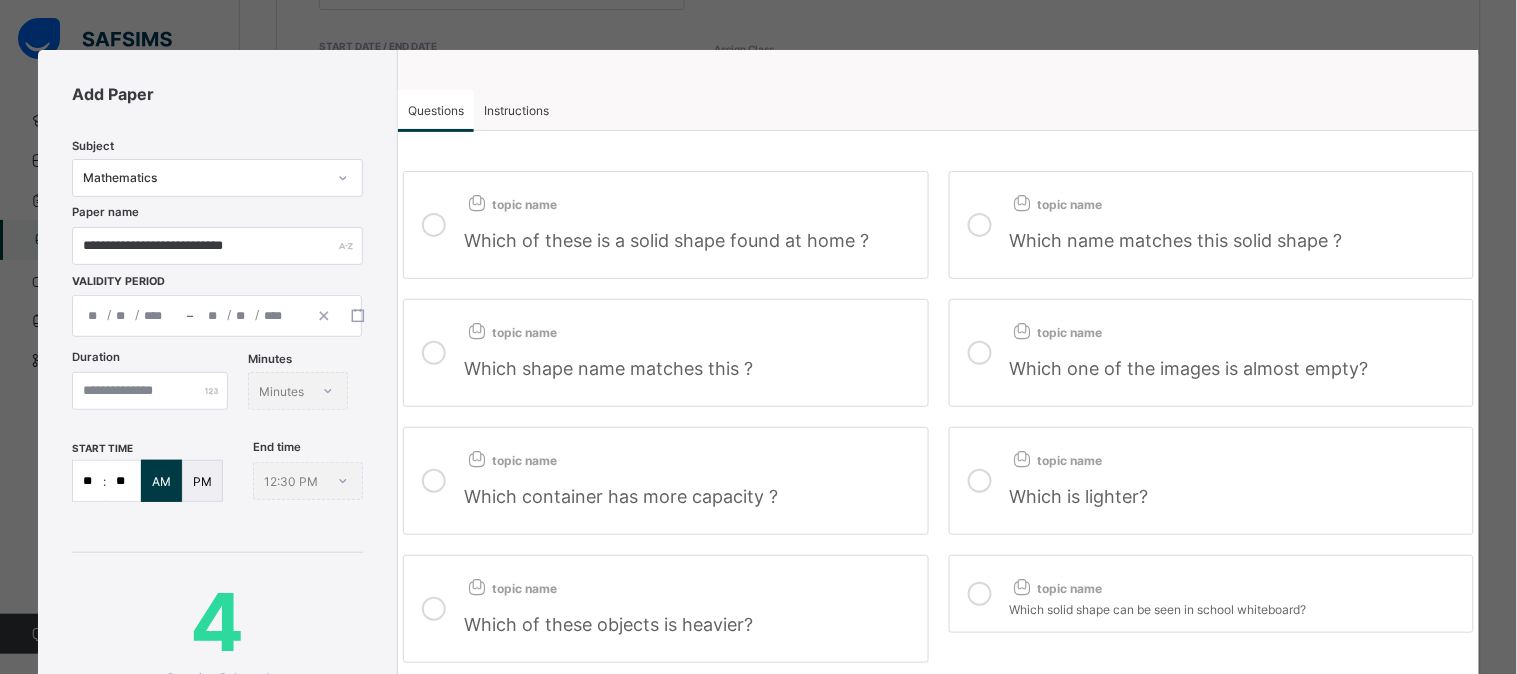 click on "Which container has more capacity ?" at bounding box center [690, 496] 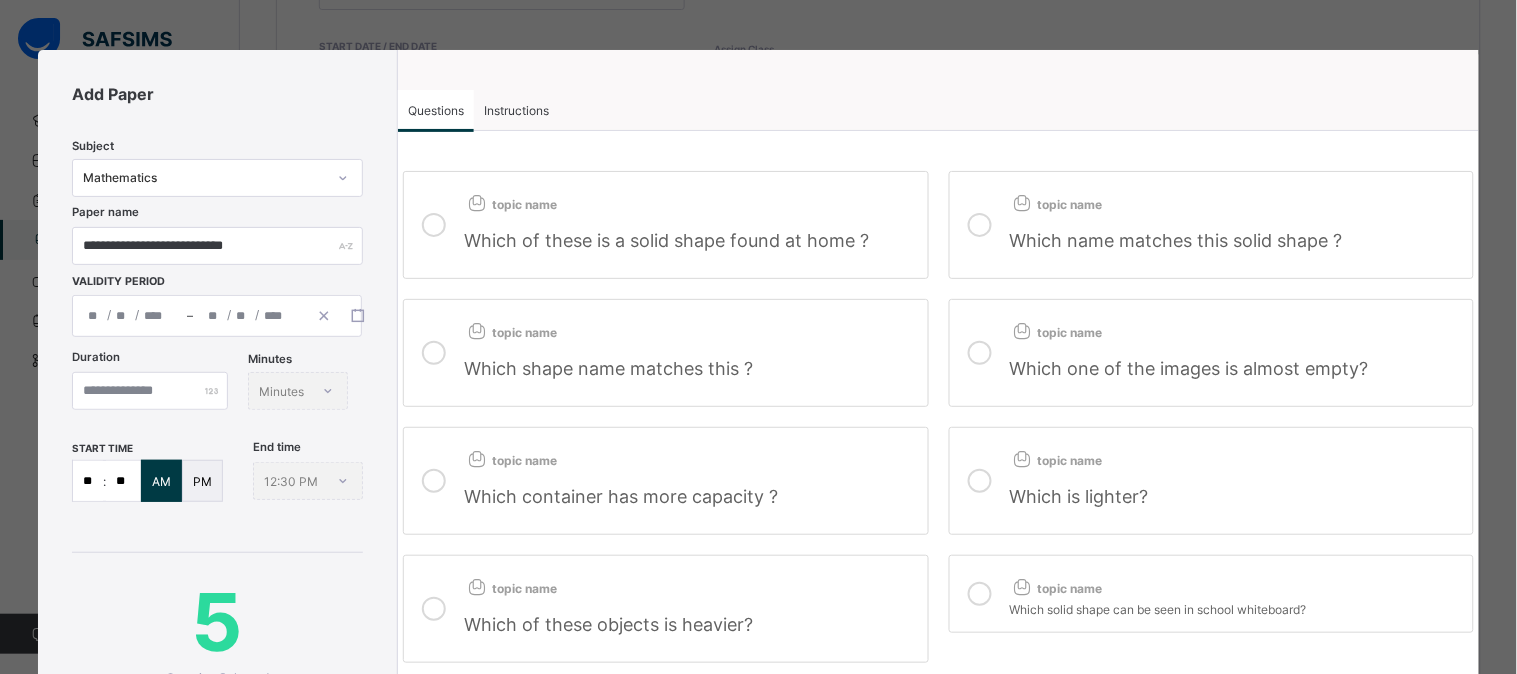 click on "Which is lighter?" at bounding box center (1236, 488) 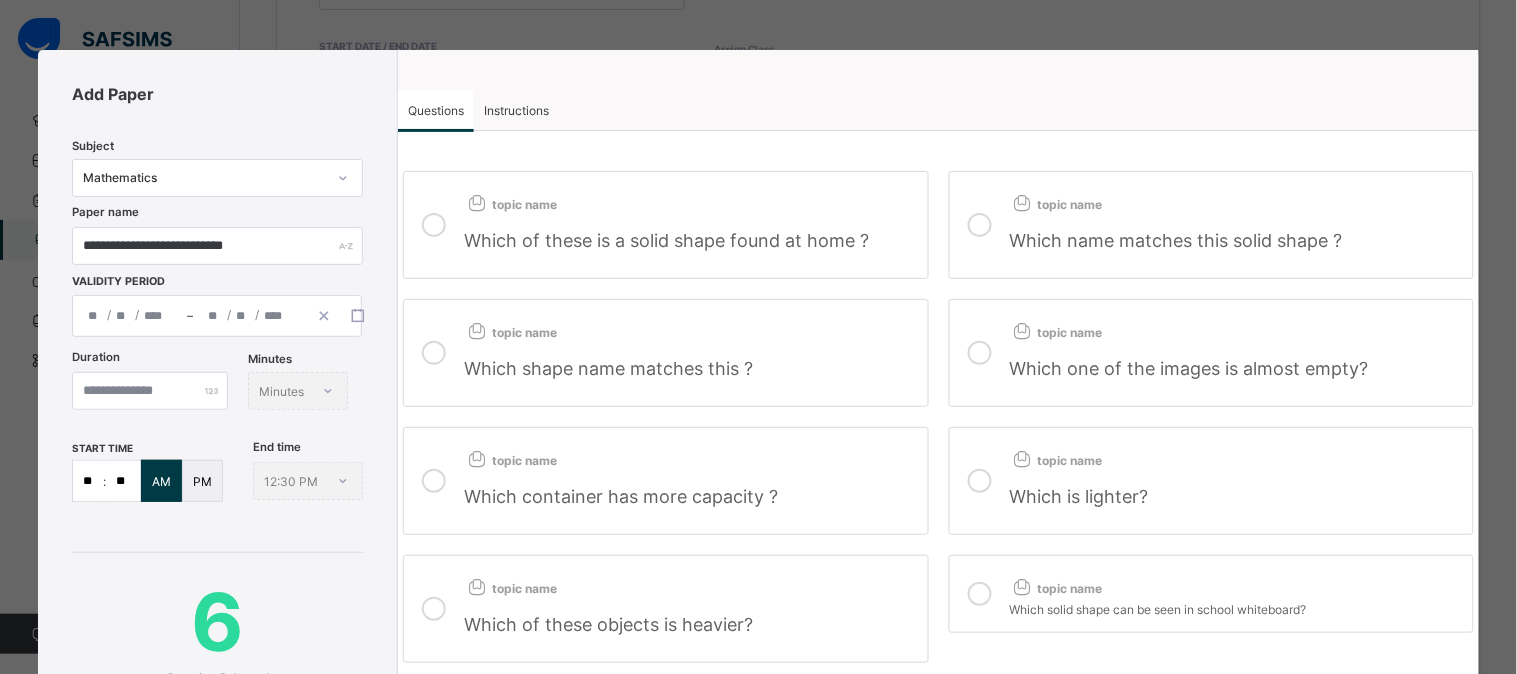 click on "Which of these objects is heavier?" at bounding box center [690, 616] 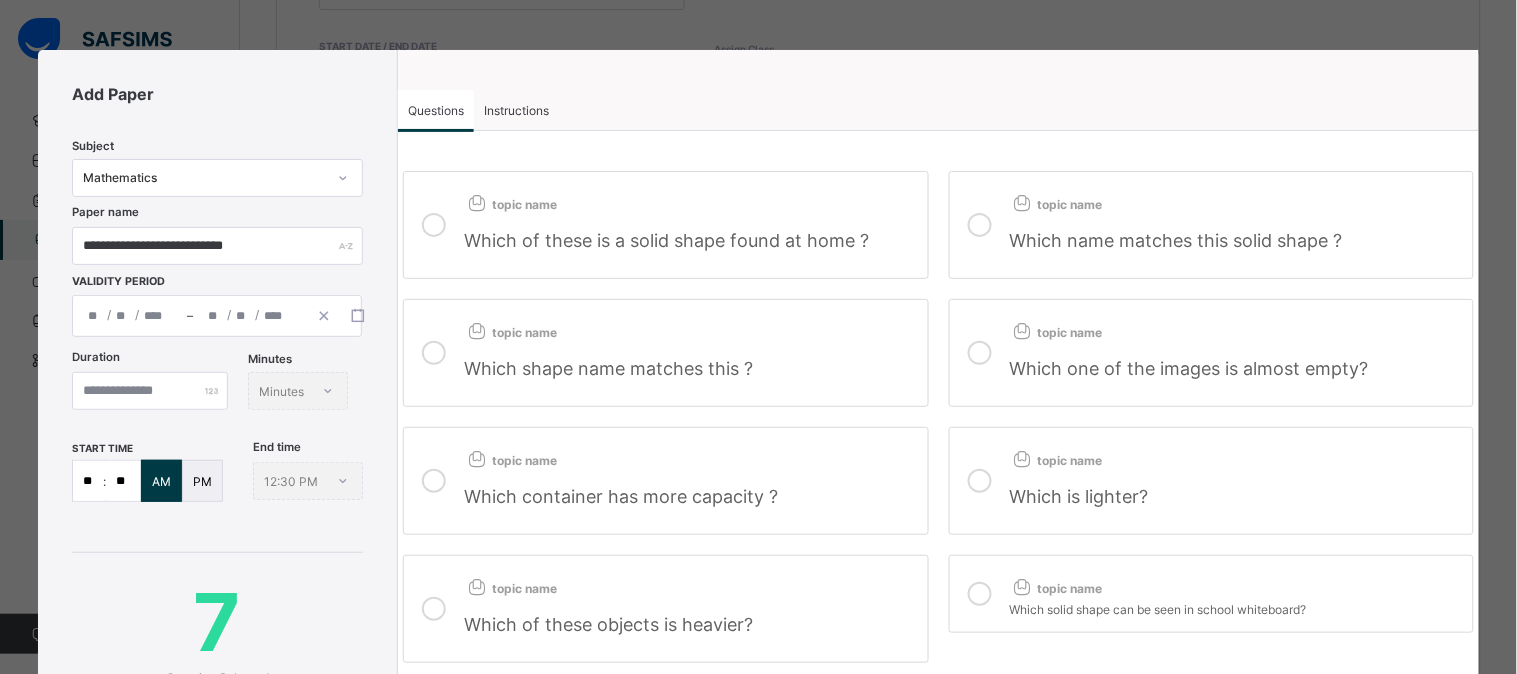 click at bounding box center (980, 594) 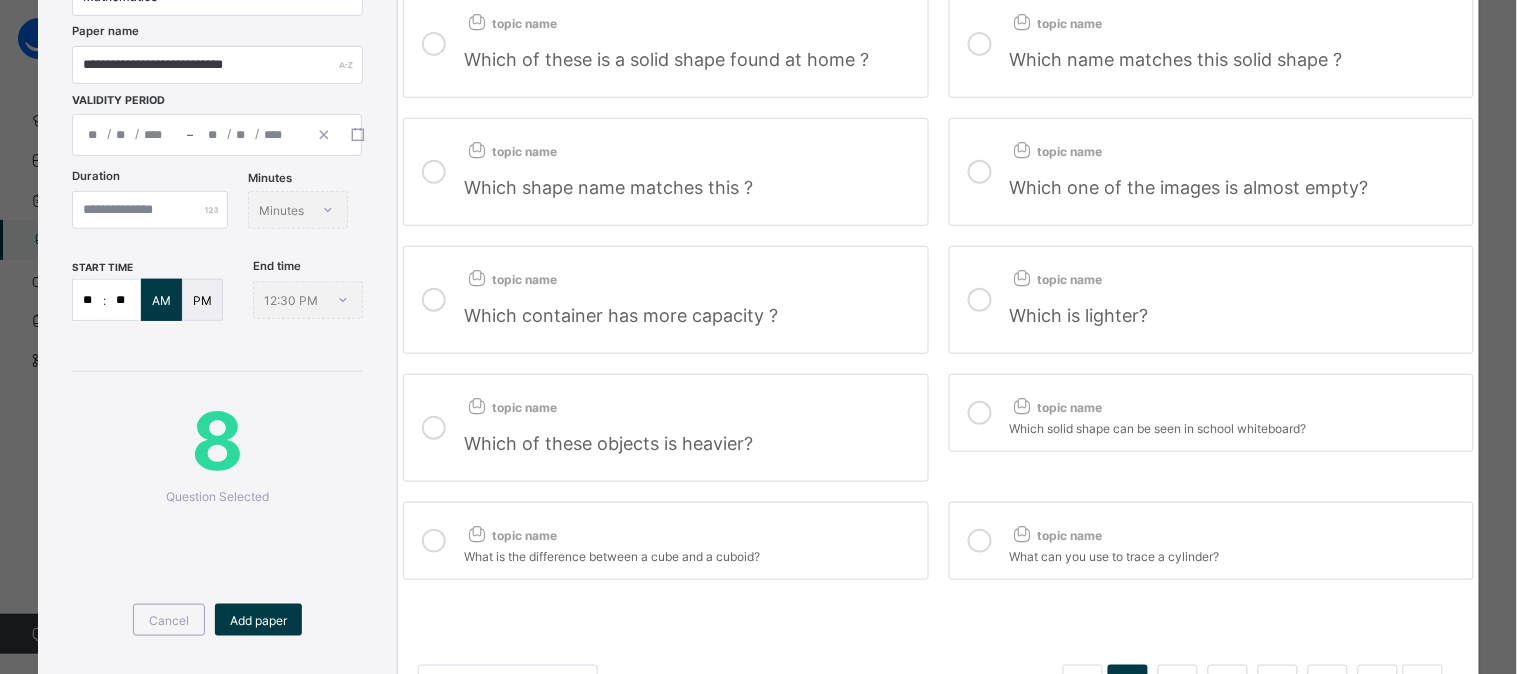 scroll, scrollTop: 195, scrollLeft: 0, axis: vertical 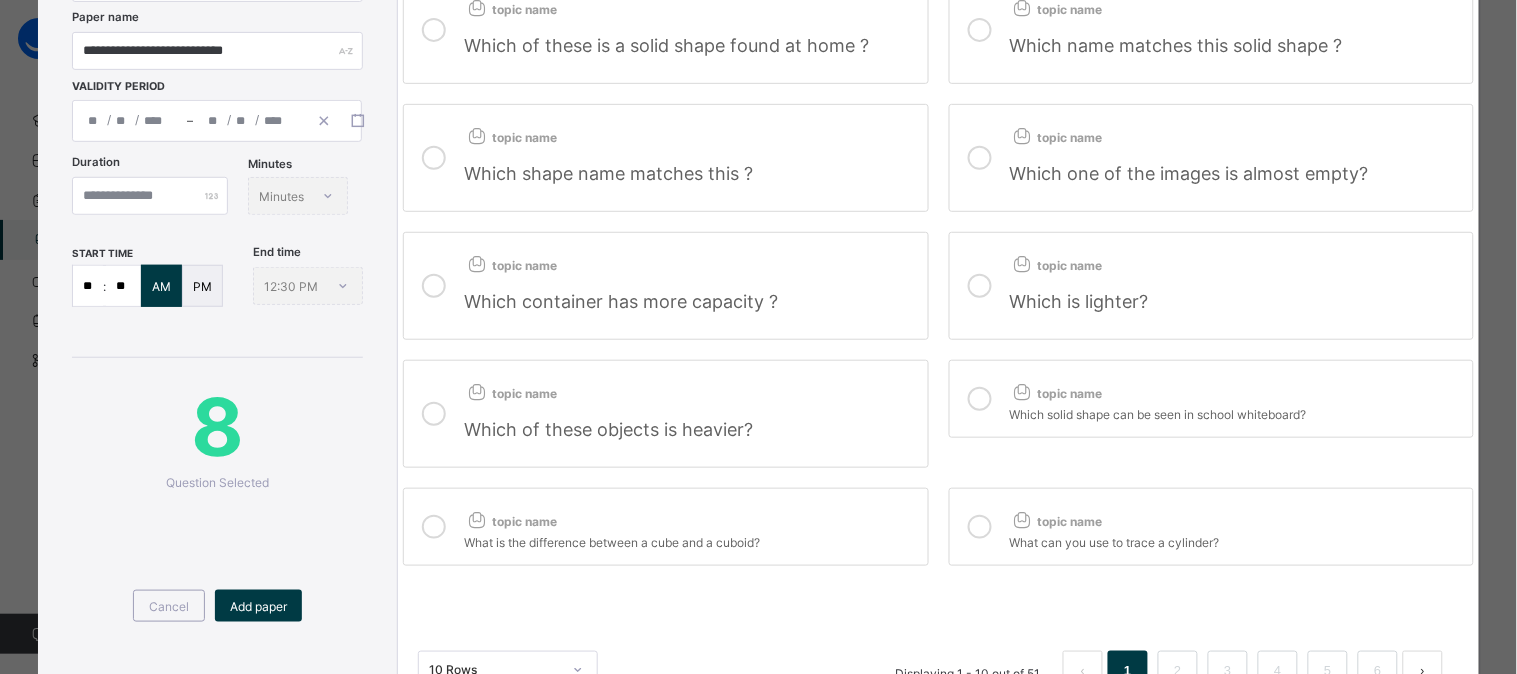 click on "What is the difference between a cube and a cuboid?" at bounding box center (690, 540) 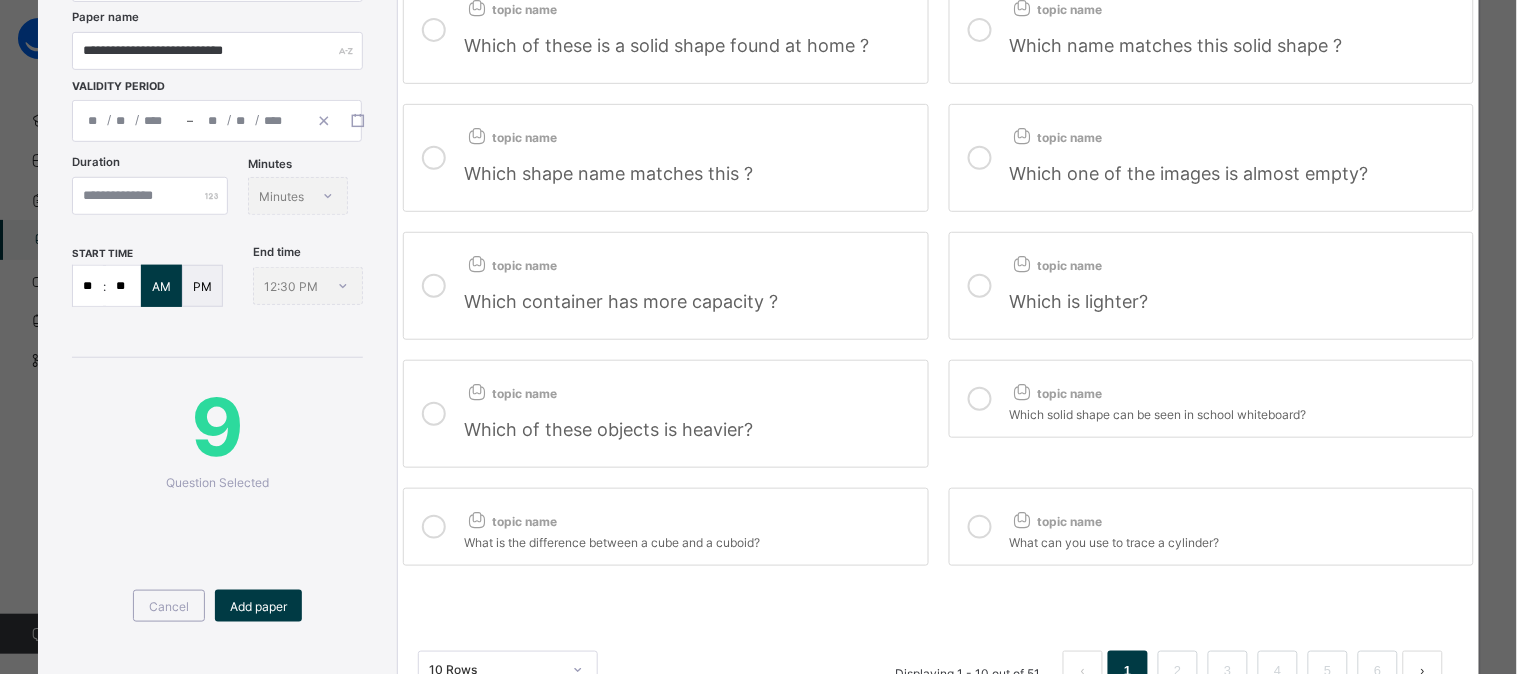 click at bounding box center [1022, 519] 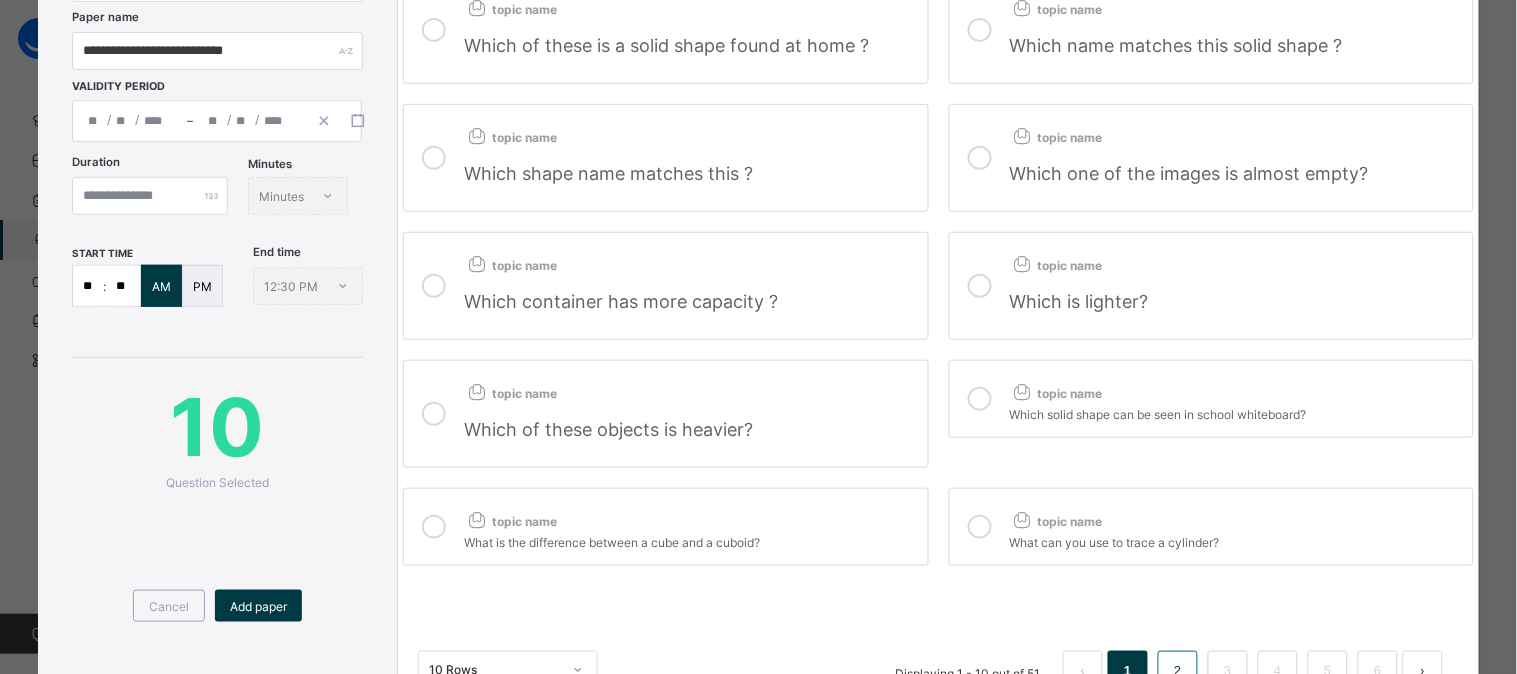 click on "2" at bounding box center [1178, 671] 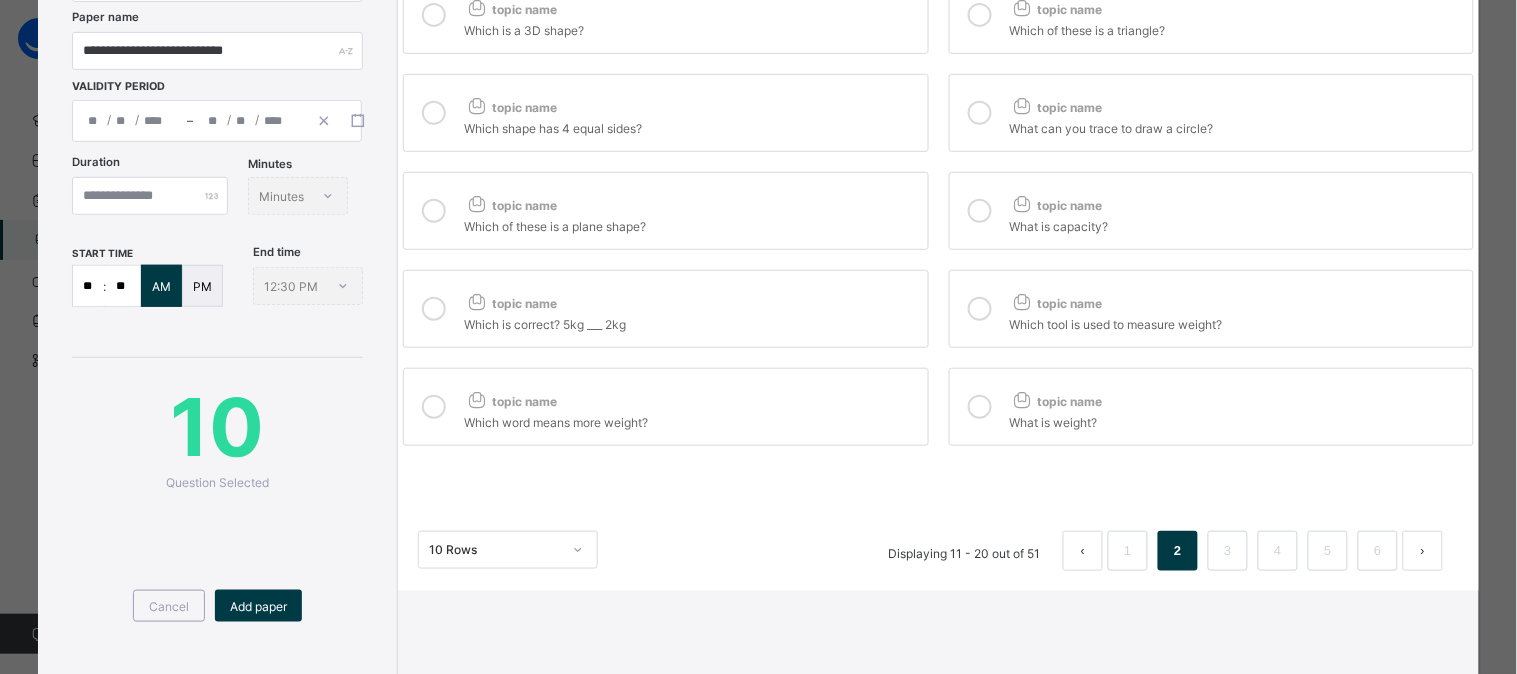 click on "topic name   Which word means more weight?" at bounding box center (665, 407) 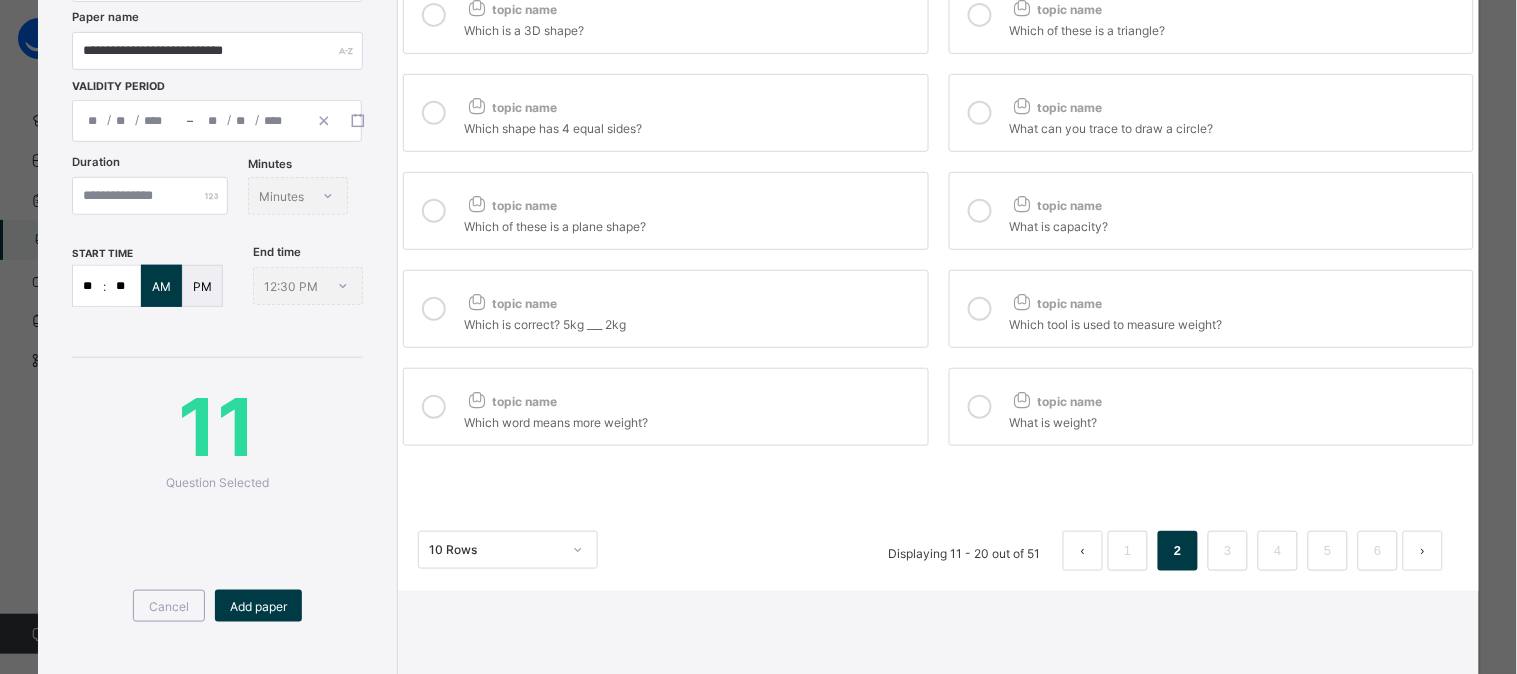 click on "topic name   Which is a 3D shape?       topic name   Which of these is a triangle?       topic name   Which shape has 4 equal sides?       topic name   What can you trace to draw a circle?       topic name   Which of these is a plane shape?       topic name   What is capacity?       topic name   Which is correct? 5kg ___ 2kg       topic name   Which tool is used to measure weight?       topic name   Which word means more weight?       topic name   What is weight?" at bounding box center (938, 211) 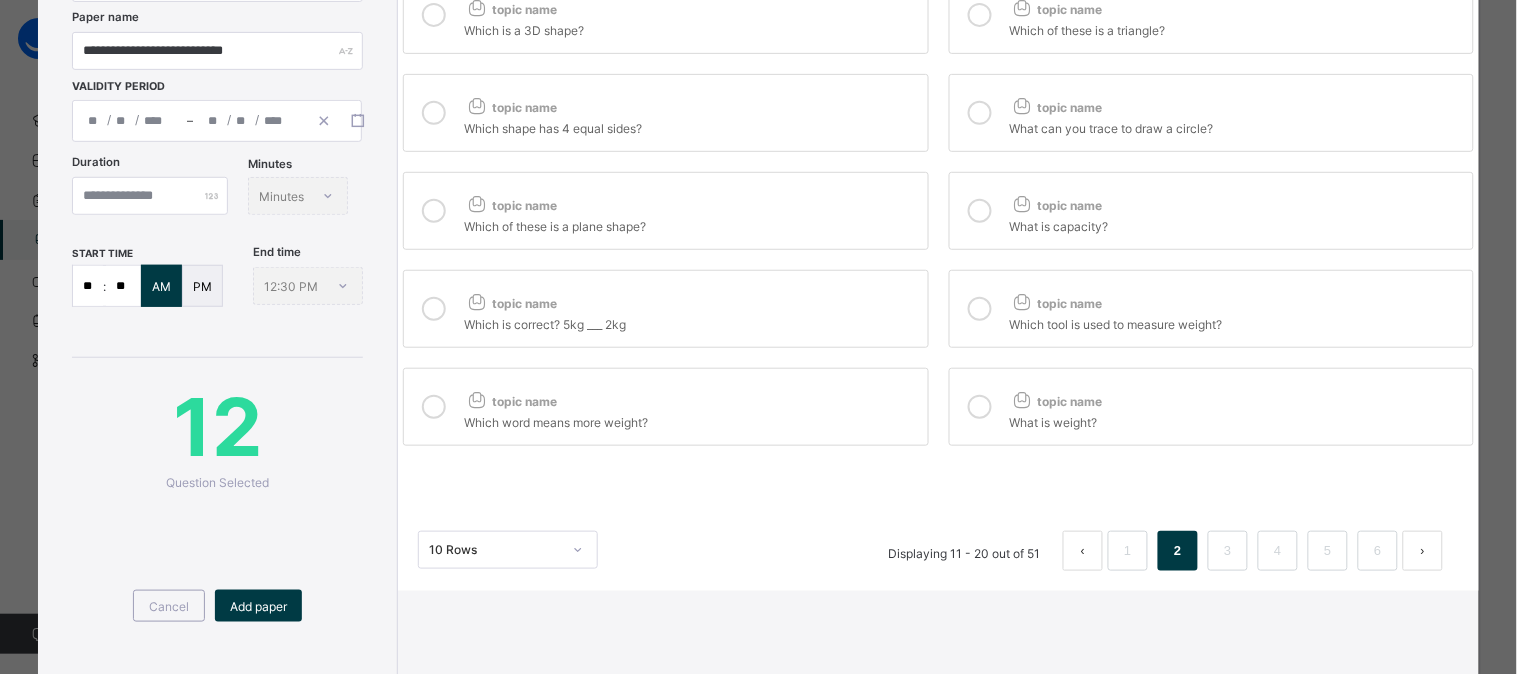 click on "topic name" at bounding box center [690, 299] 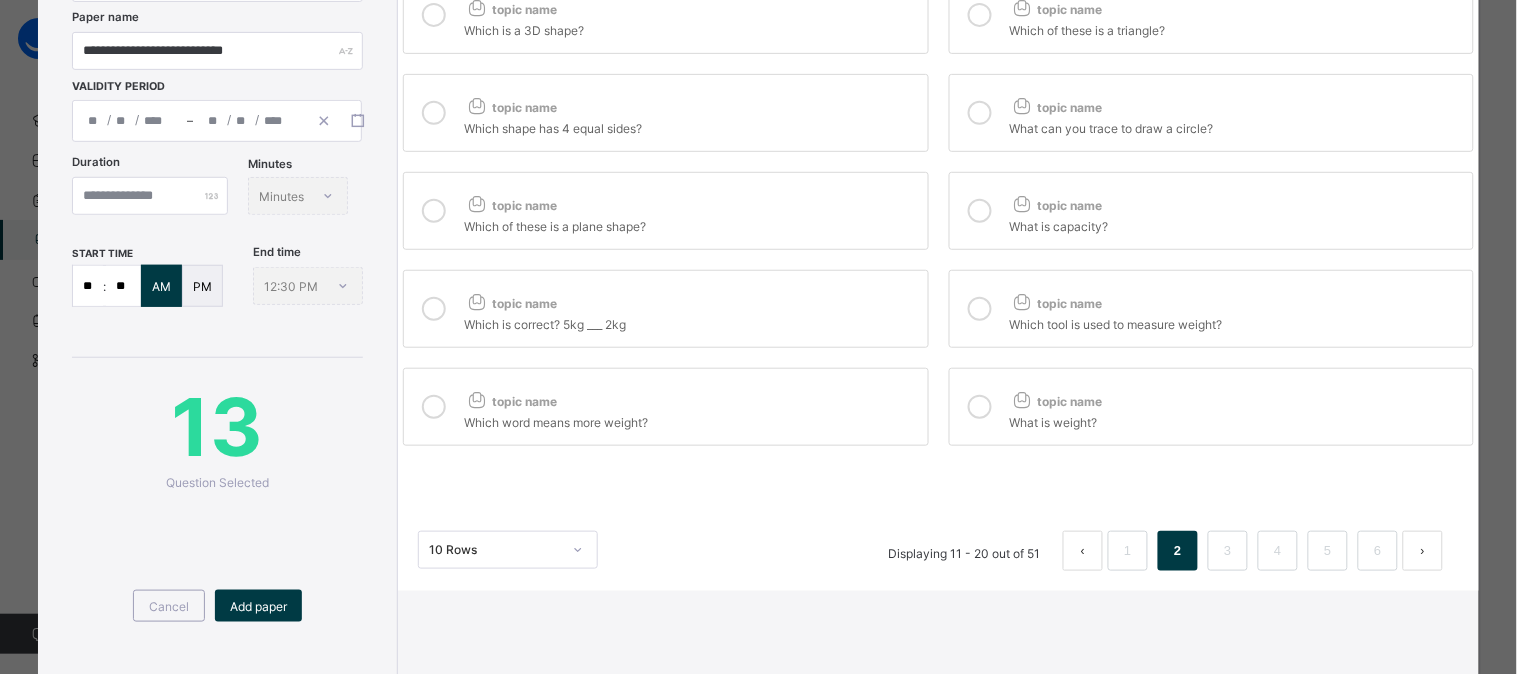 click at bounding box center [1022, 301] 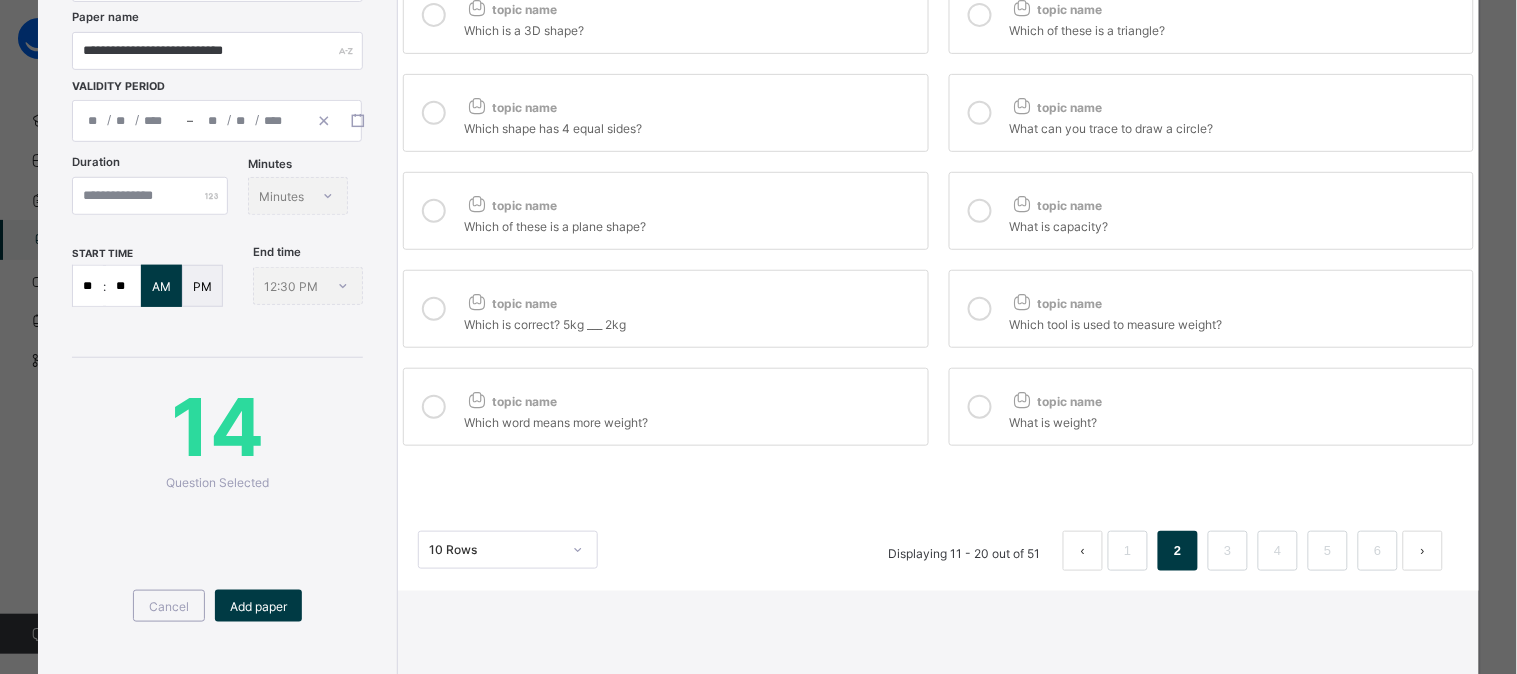 click on "topic name" at bounding box center [690, 201] 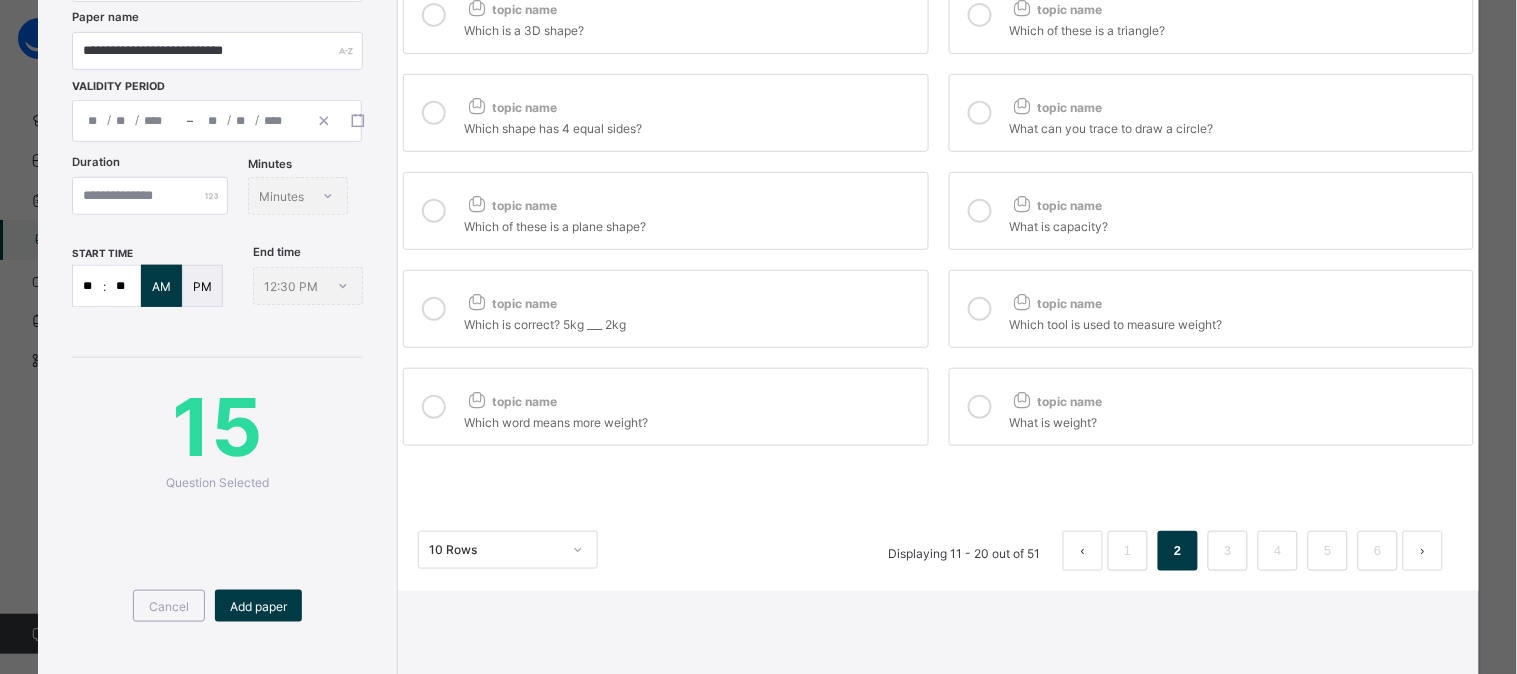 click on "topic name" at bounding box center [1236, 201] 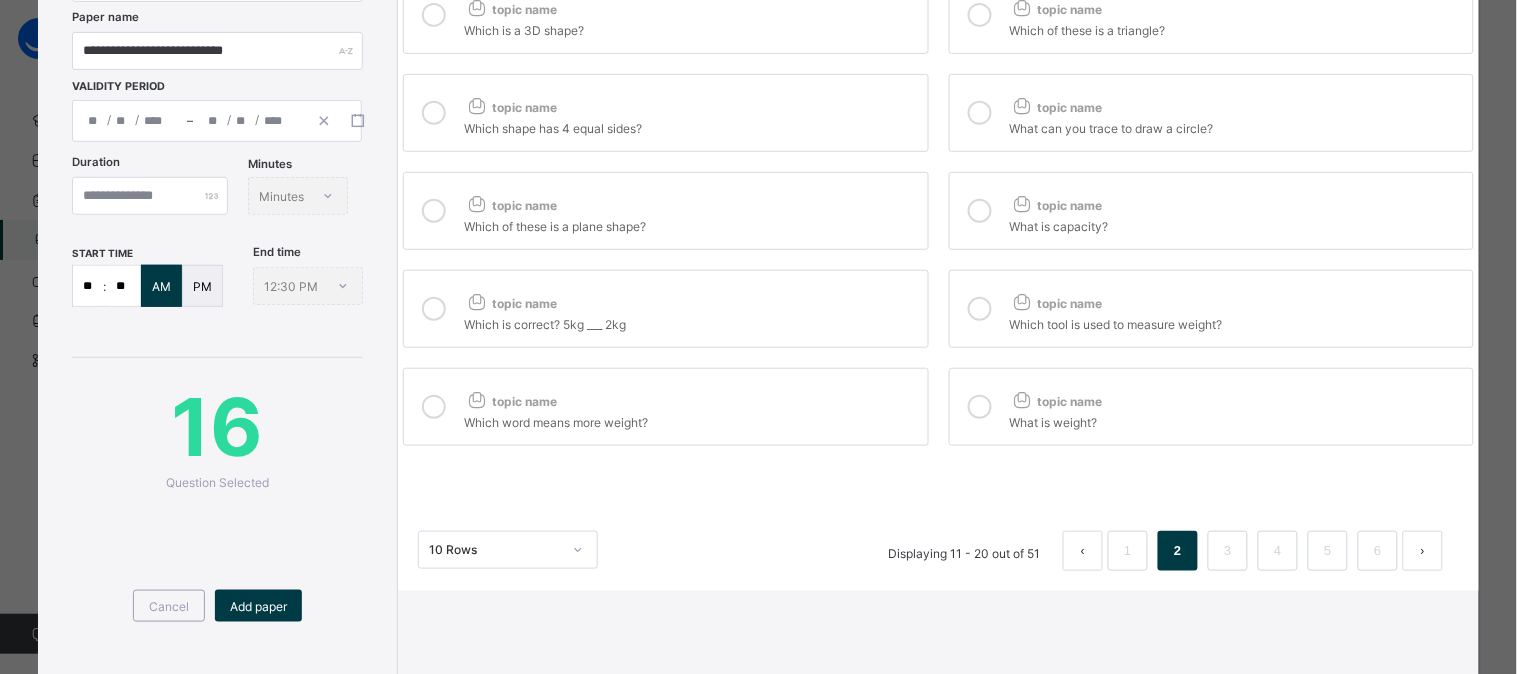 click on "topic name" at bounding box center (690, 103) 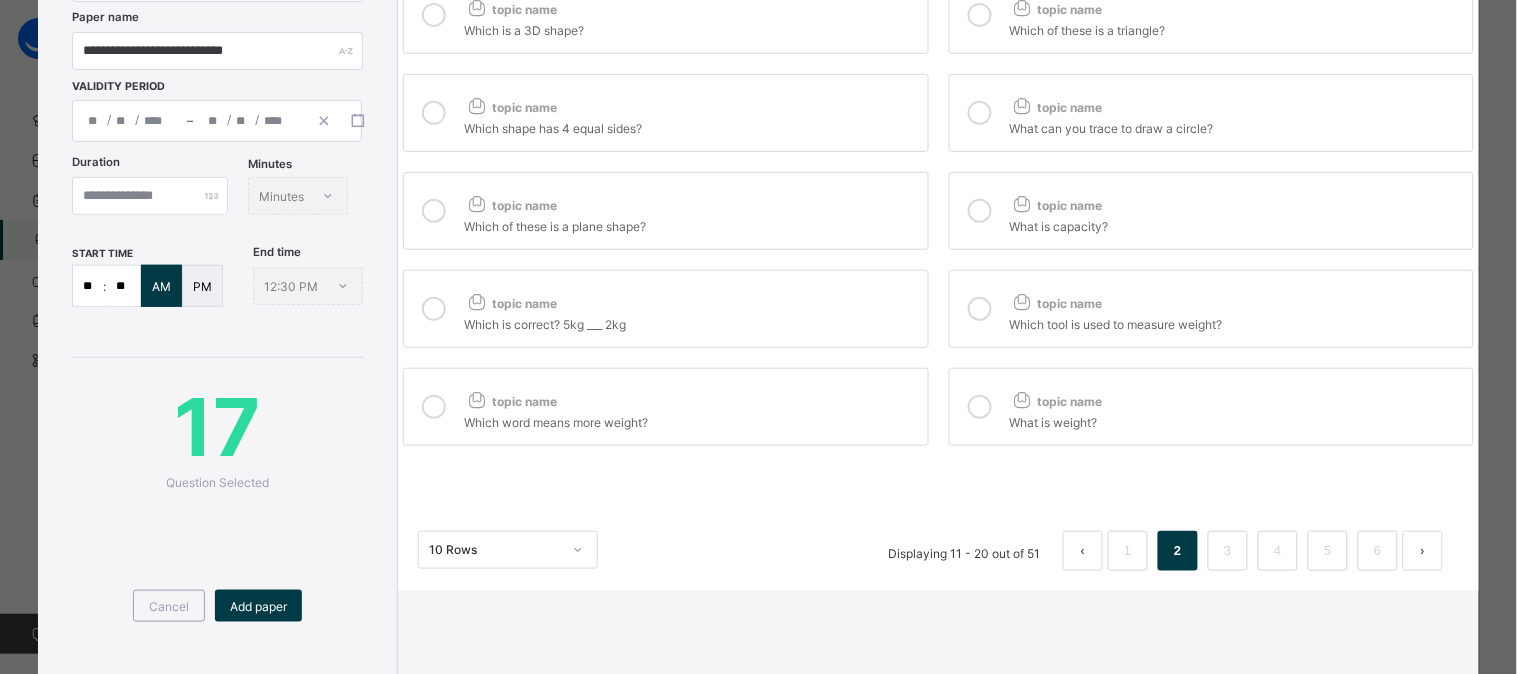 click on "What can you trace to draw a circle?" at bounding box center (1236, 126) 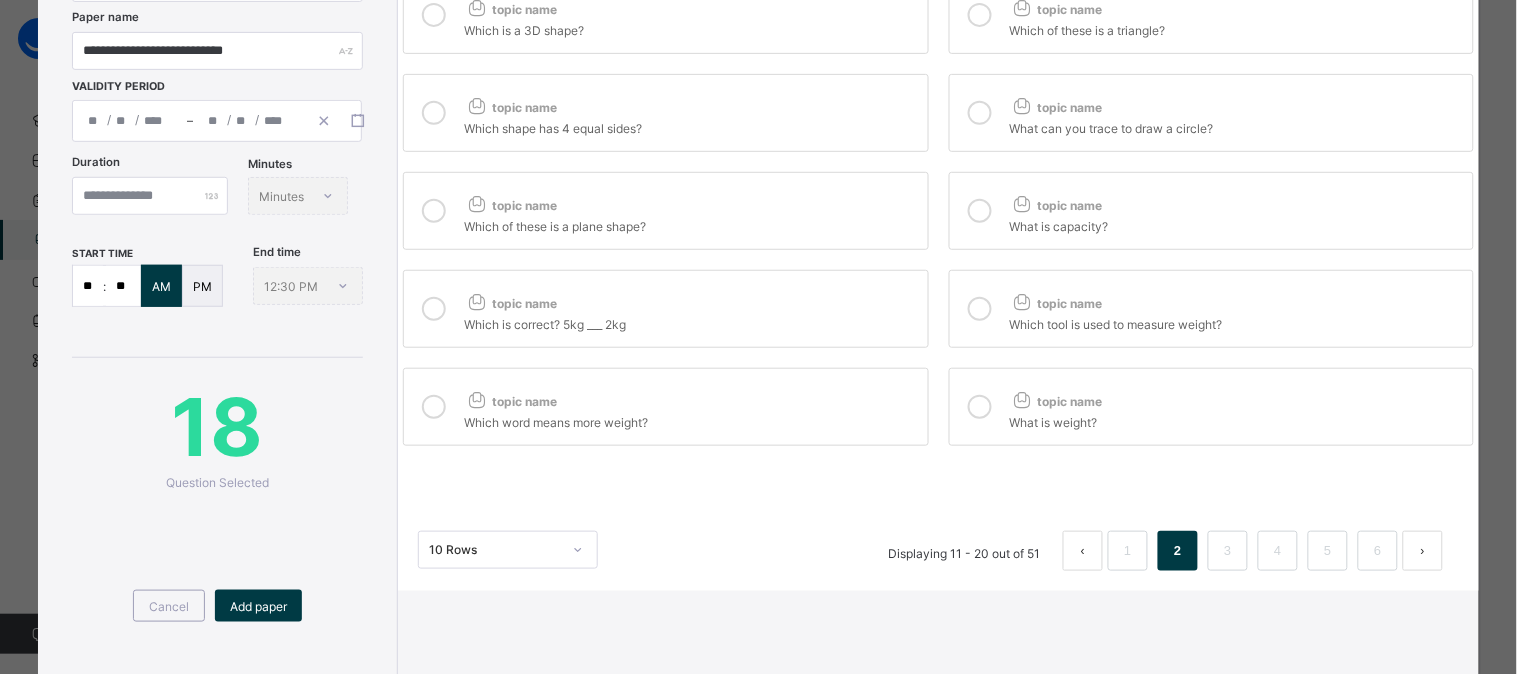 click on "topic name   Which is a 3D shape?" at bounding box center (665, 15) 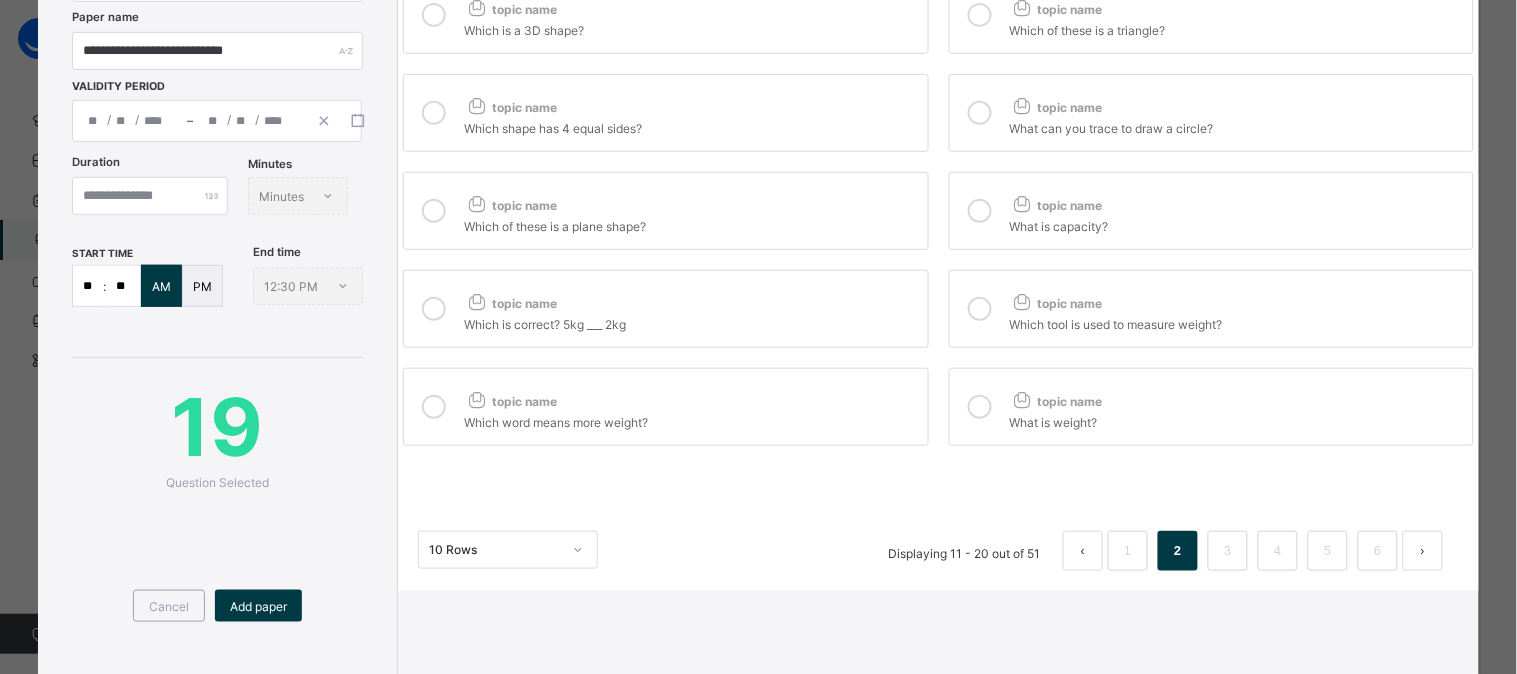 click on "topic name   Which of these is a triangle?" at bounding box center [1211, 15] 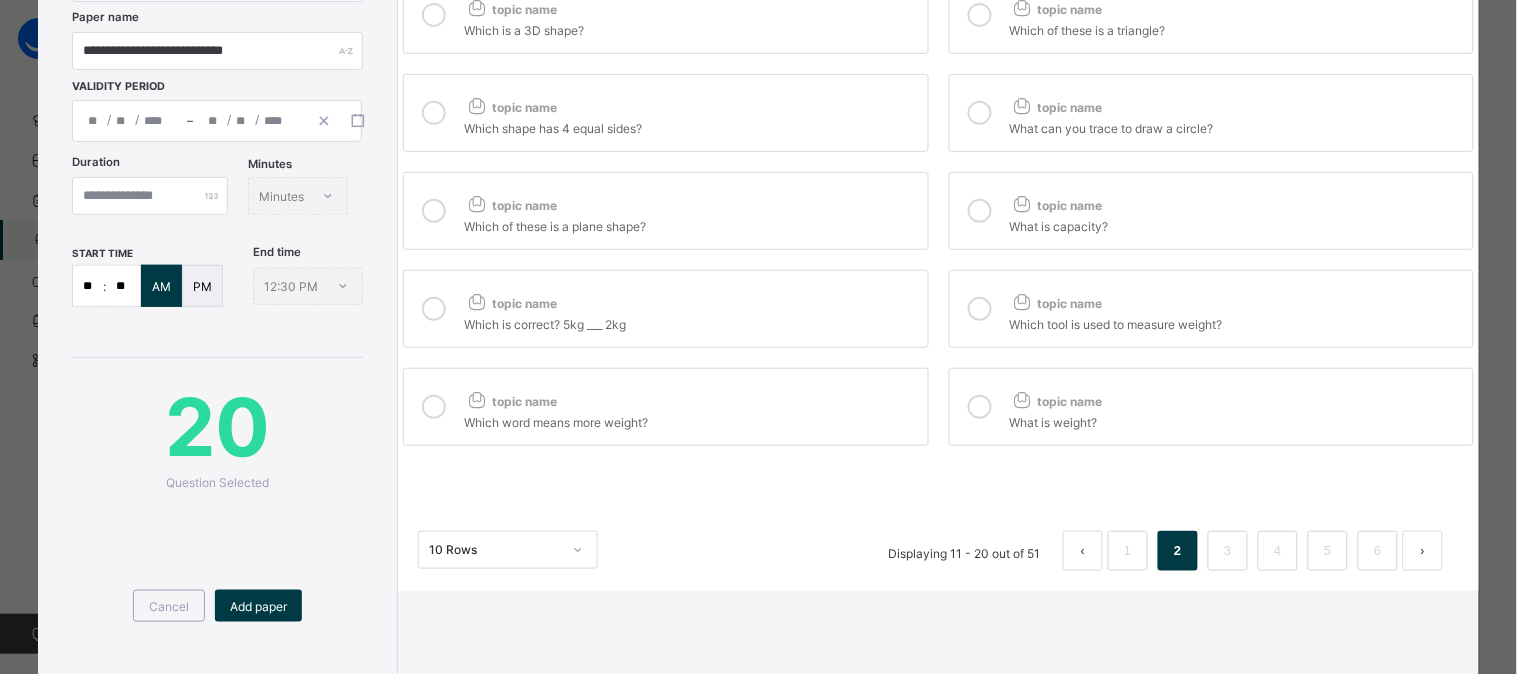 scroll, scrollTop: 362, scrollLeft: 0, axis: vertical 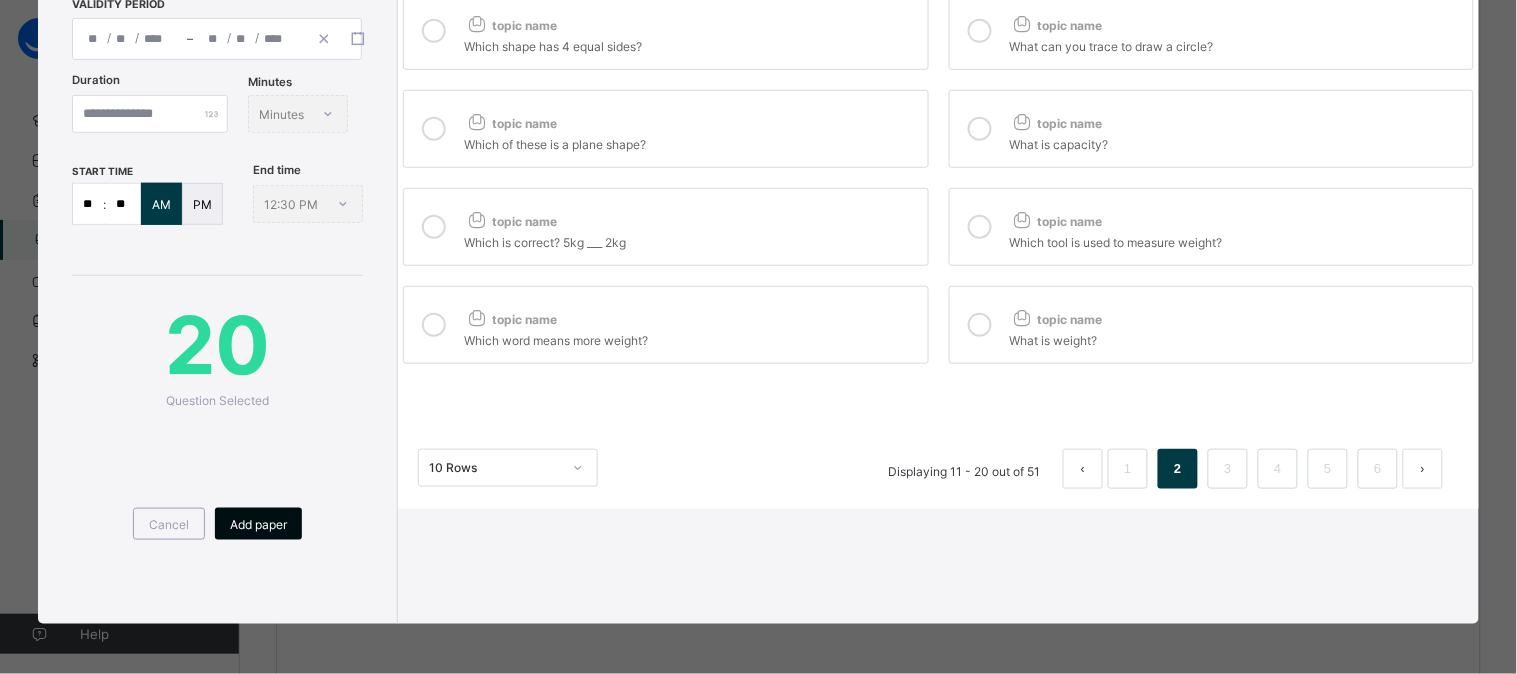 click on "Add paper" at bounding box center [258, 524] 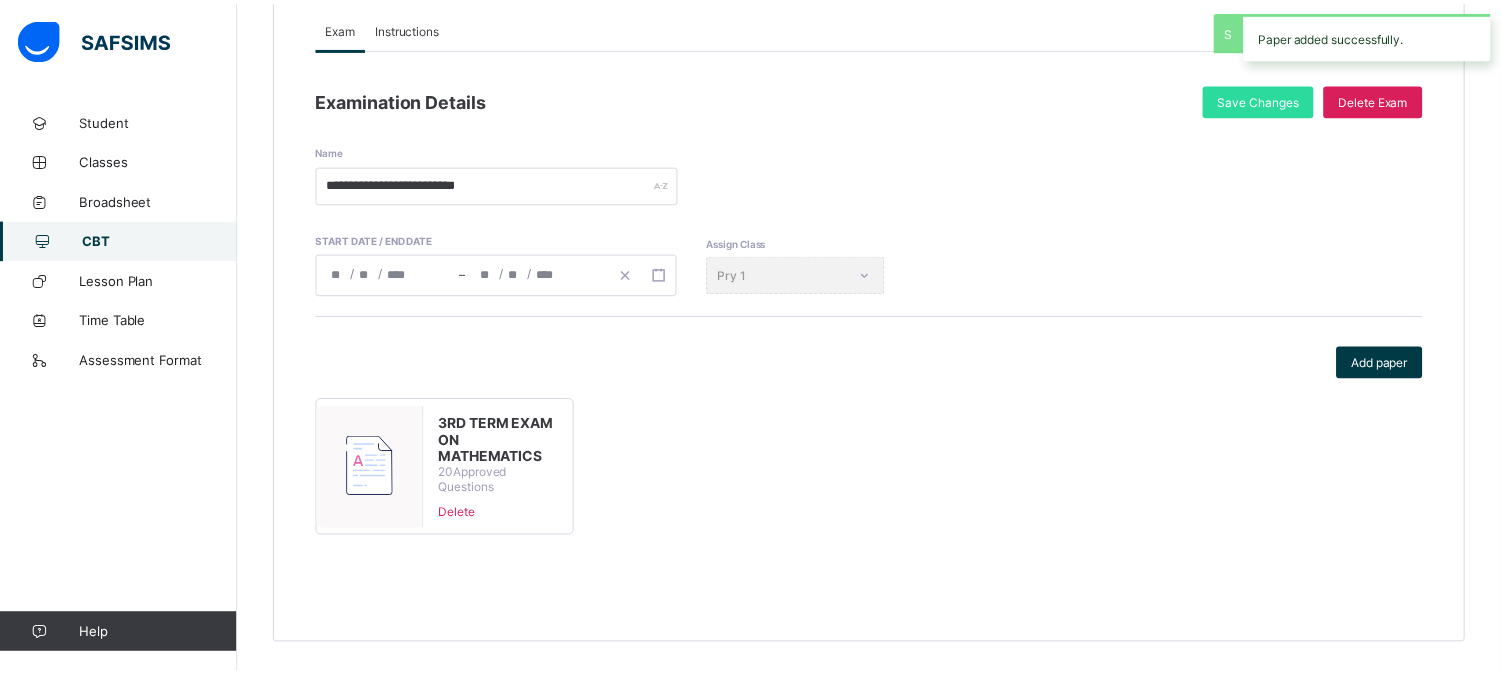 scroll, scrollTop: 227, scrollLeft: 0, axis: vertical 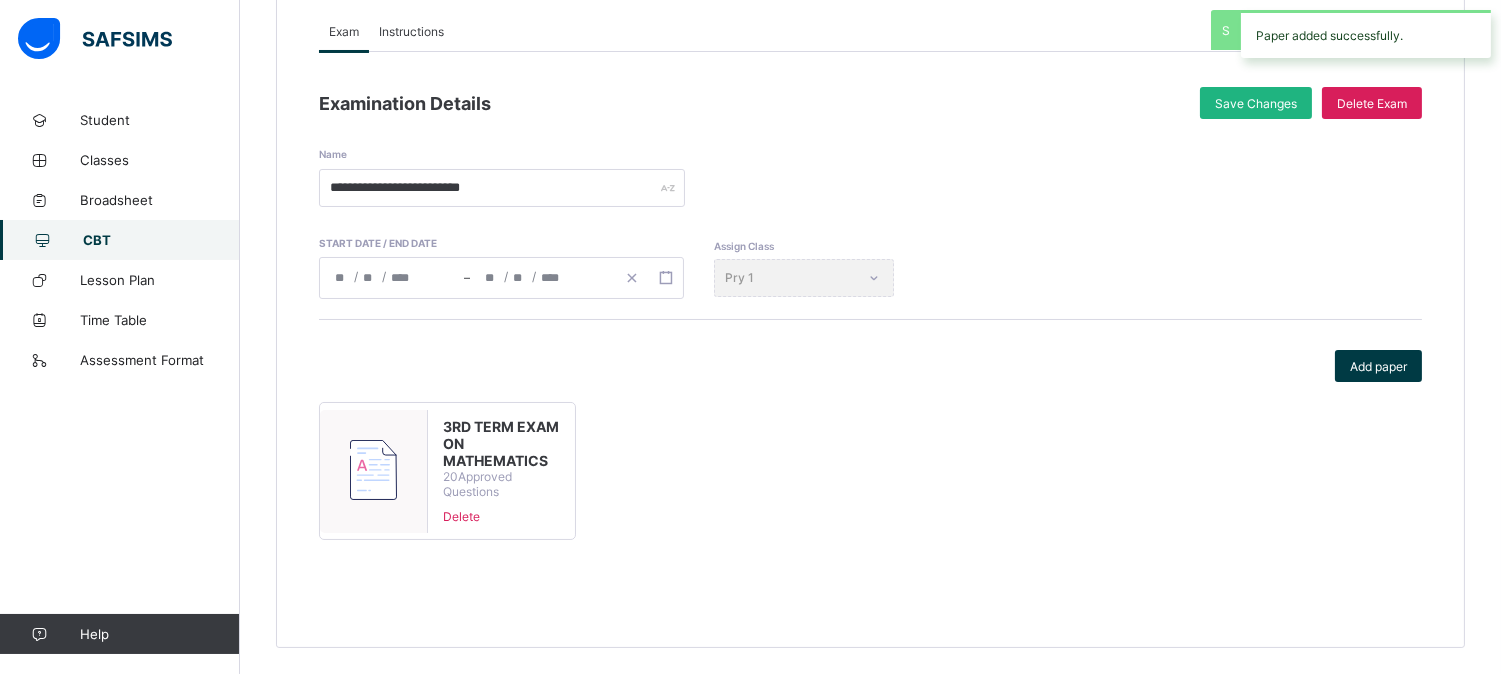 click on "Save Changes" at bounding box center (1256, 103) 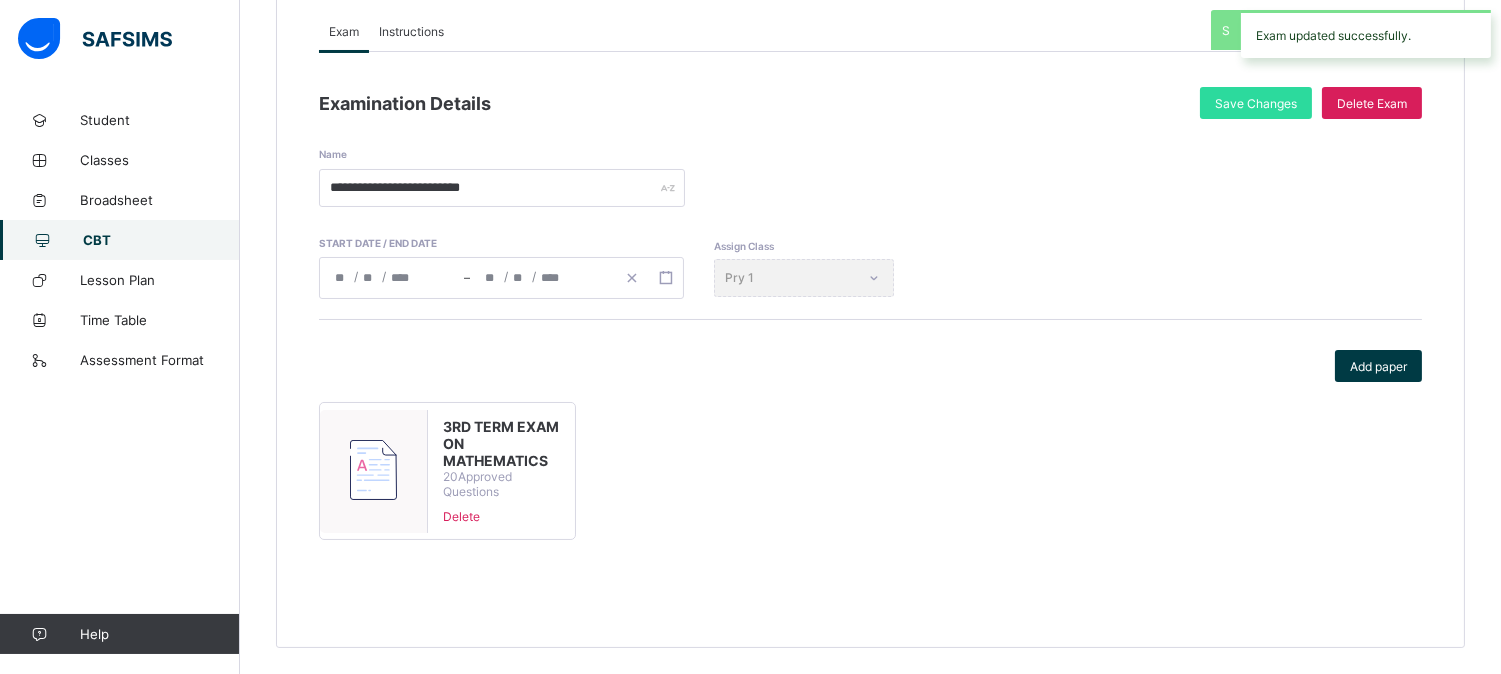 click on "CBT" at bounding box center (161, 240) 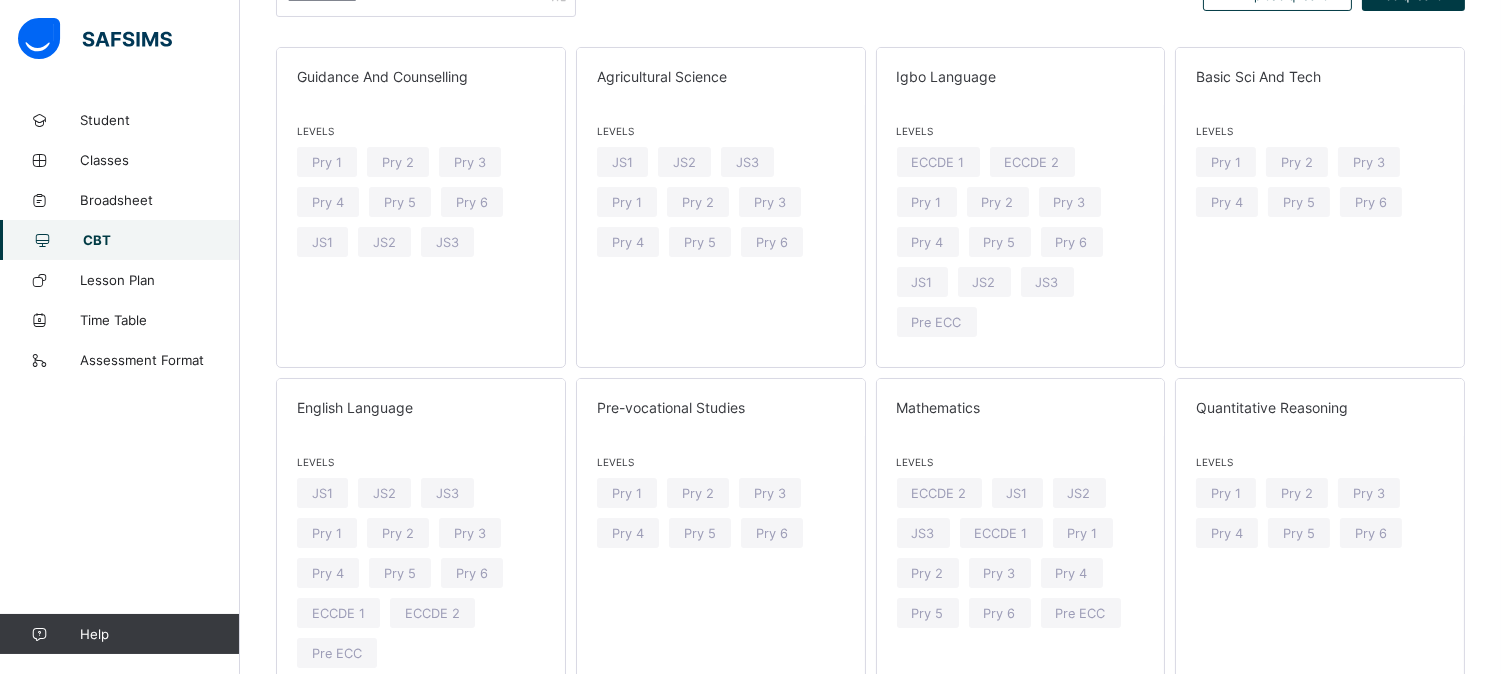 scroll, scrollTop: 0, scrollLeft: 0, axis: both 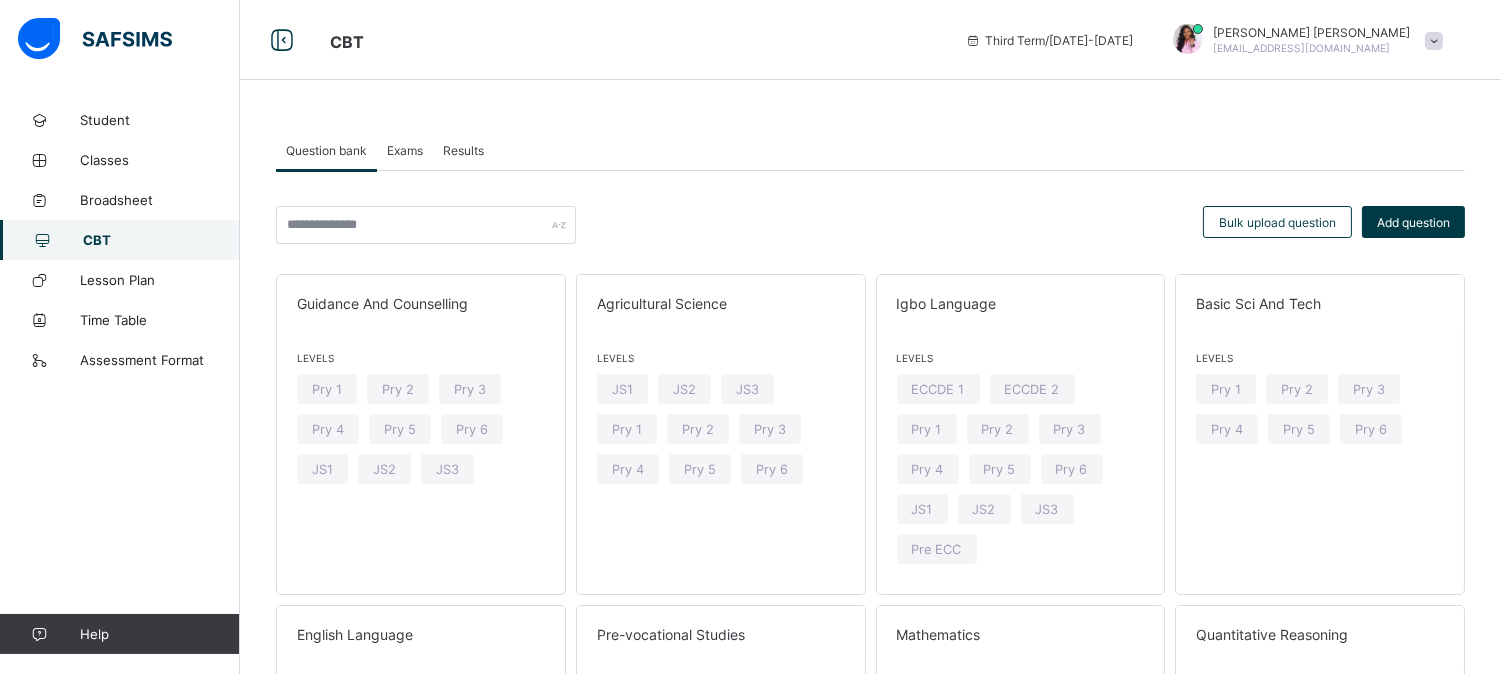click on "Exams" at bounding box center [405, 150] 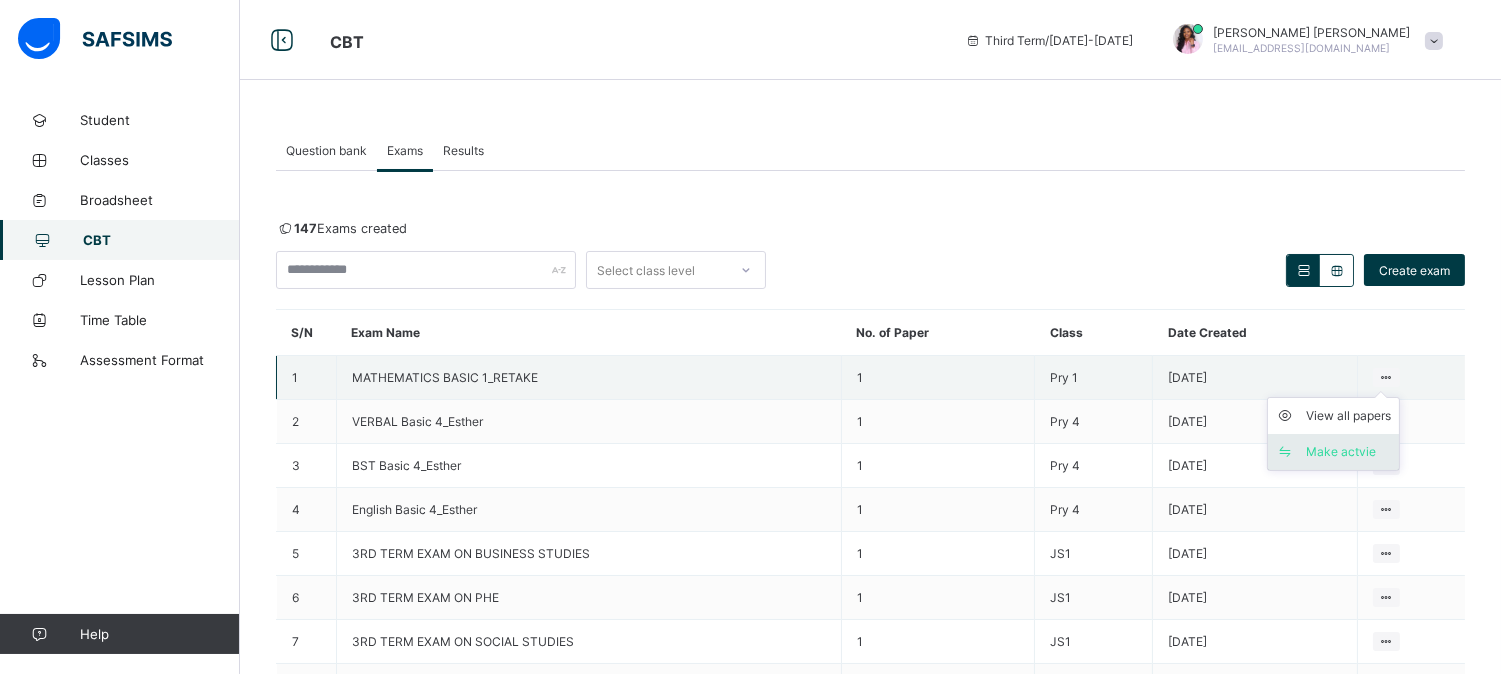 click on "Make actvie" at bounding box center (1348, 452) 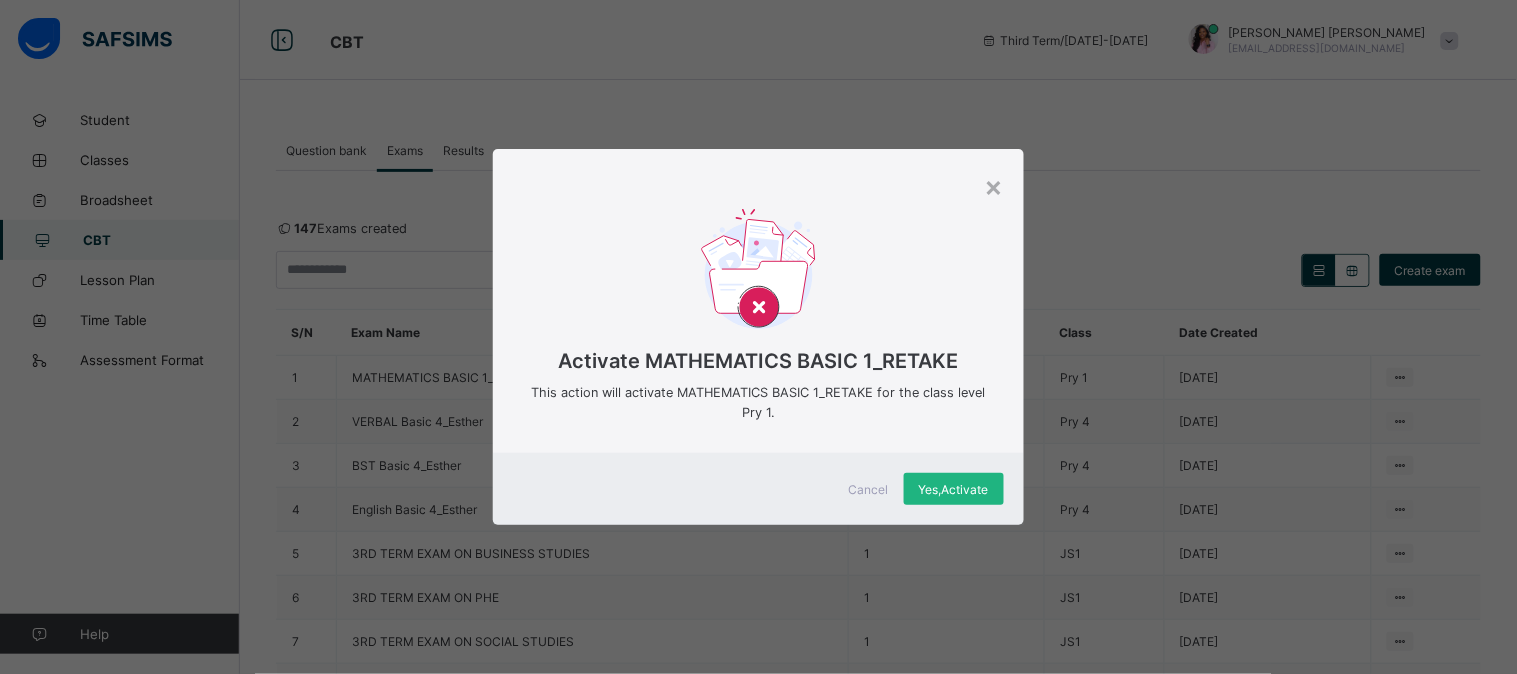 click on "Yes,  Activate" at bounding box center [954, 489] 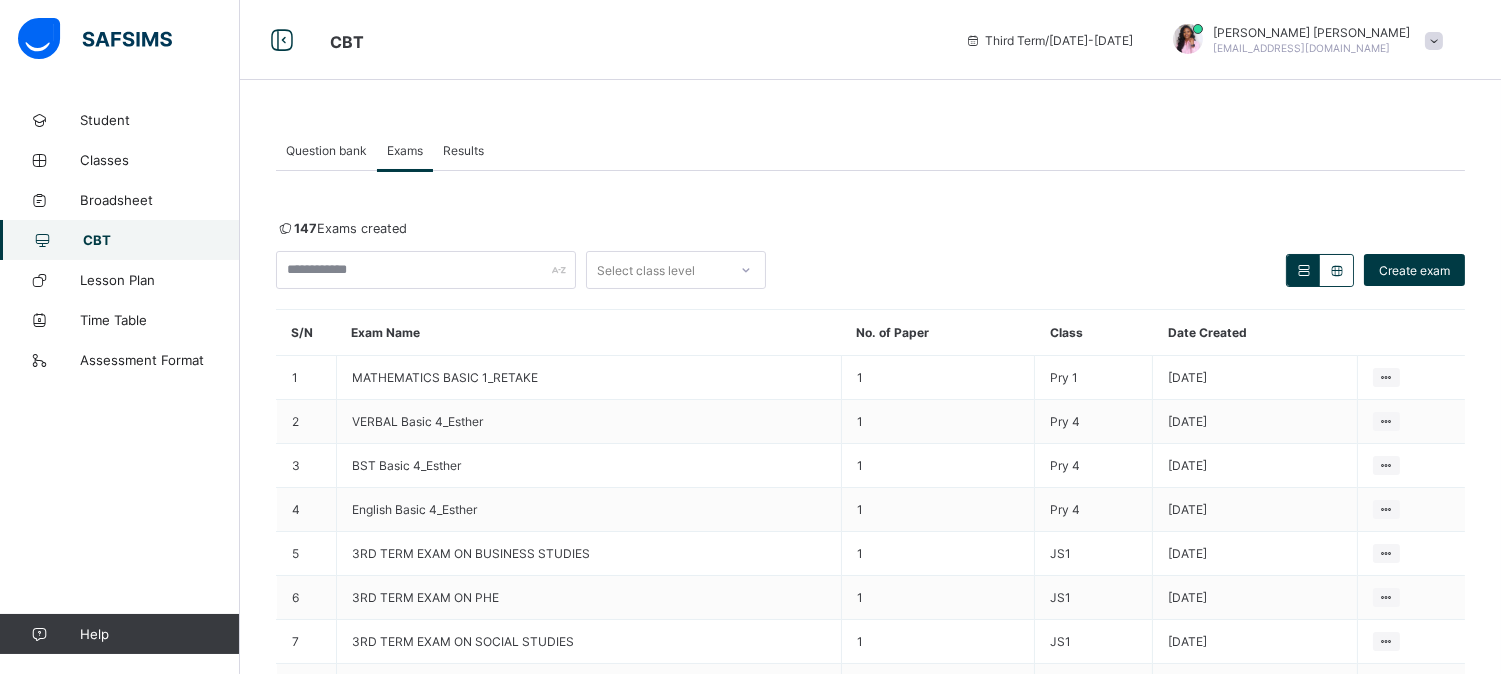 click at bounding box center (1434, 41) 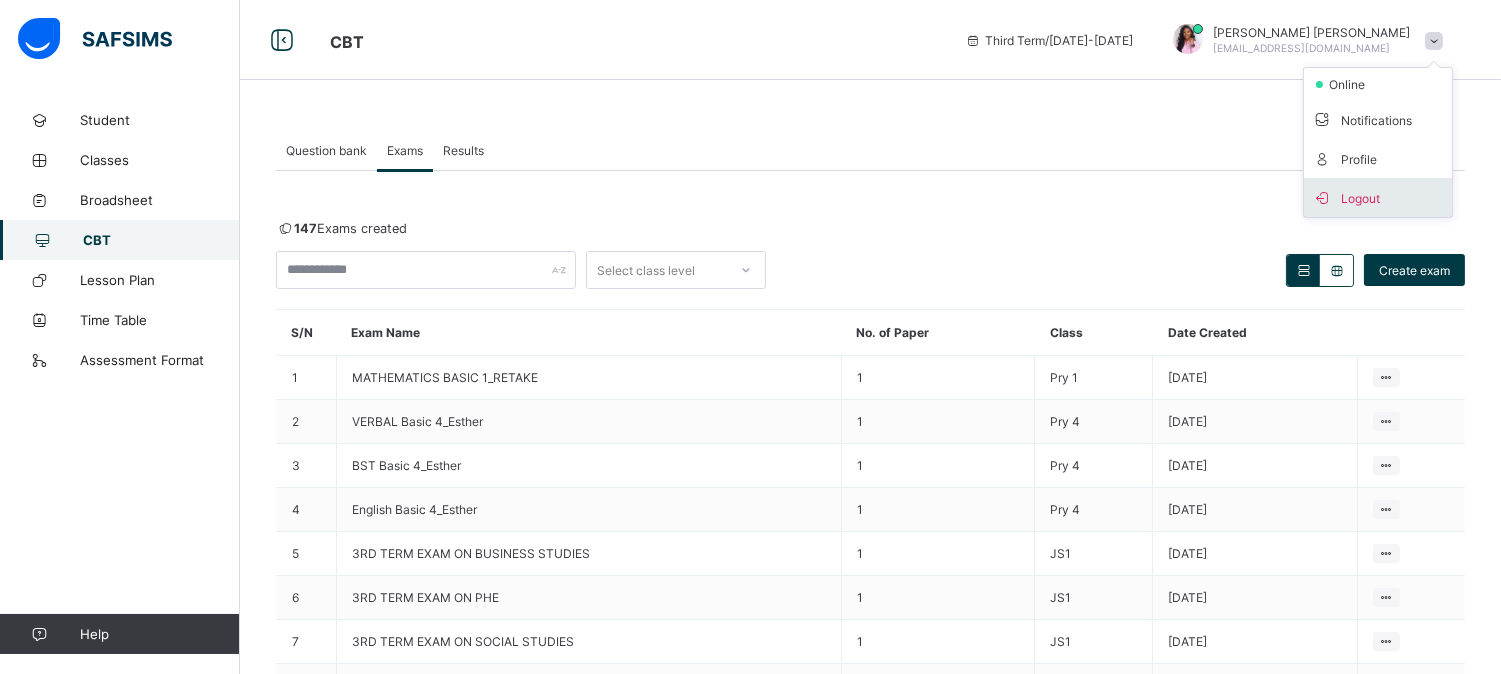 click on "Logout" at bounding box center (1378, 197) 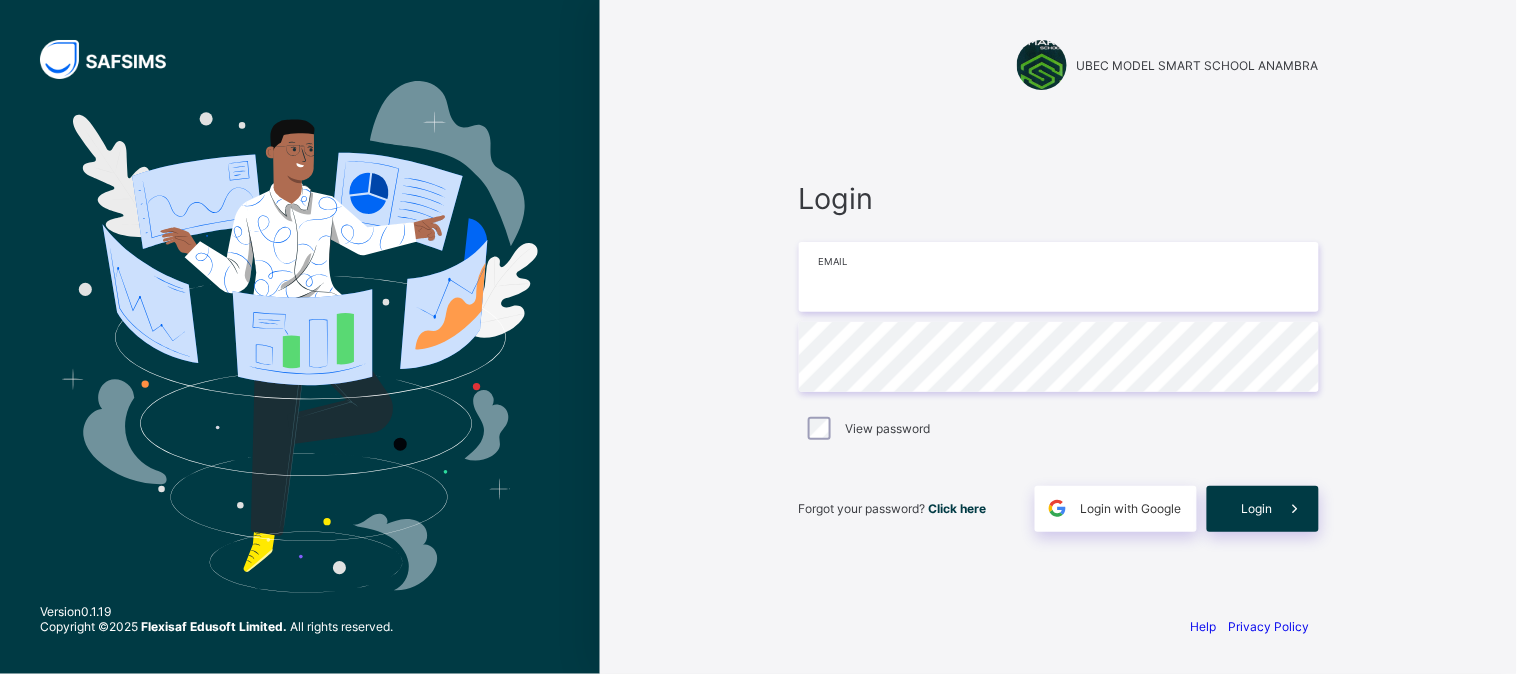 click at bounding box center (1059, 277) 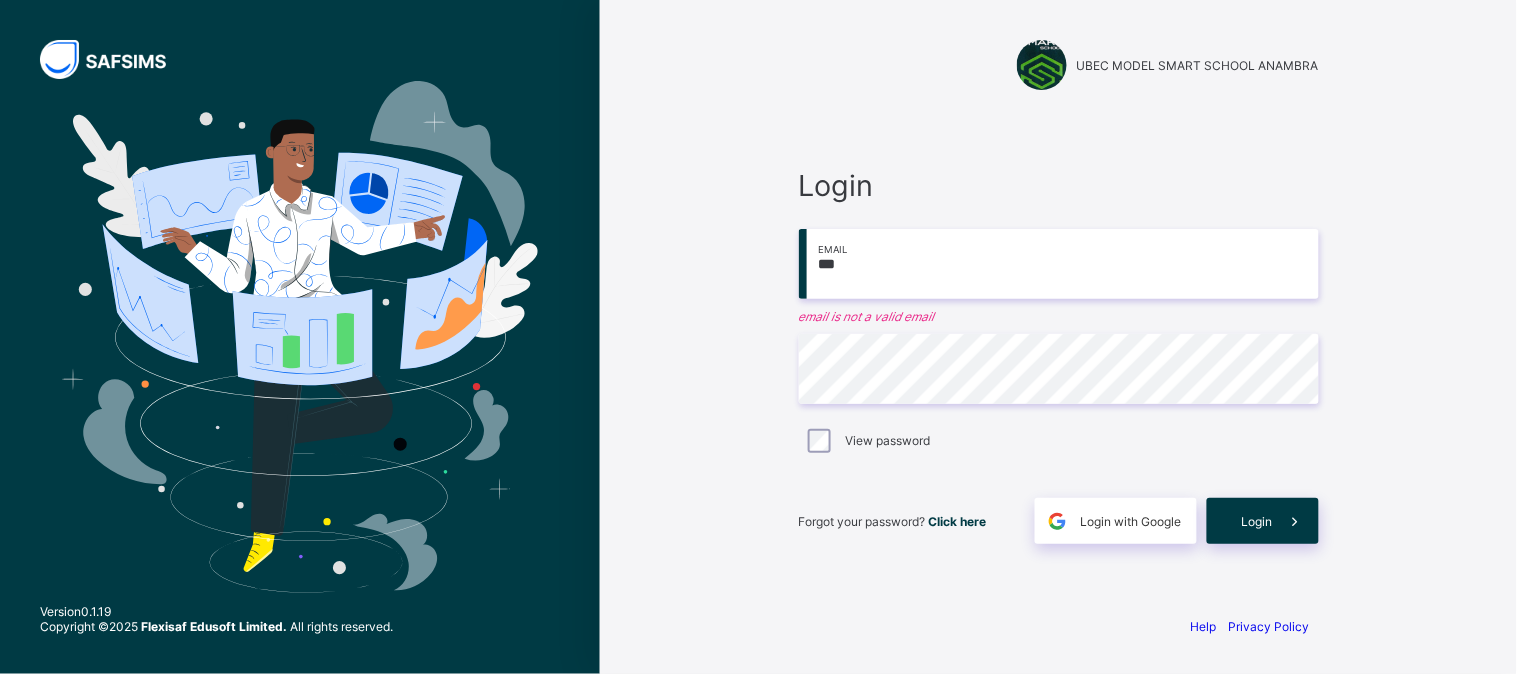 type on "**********" 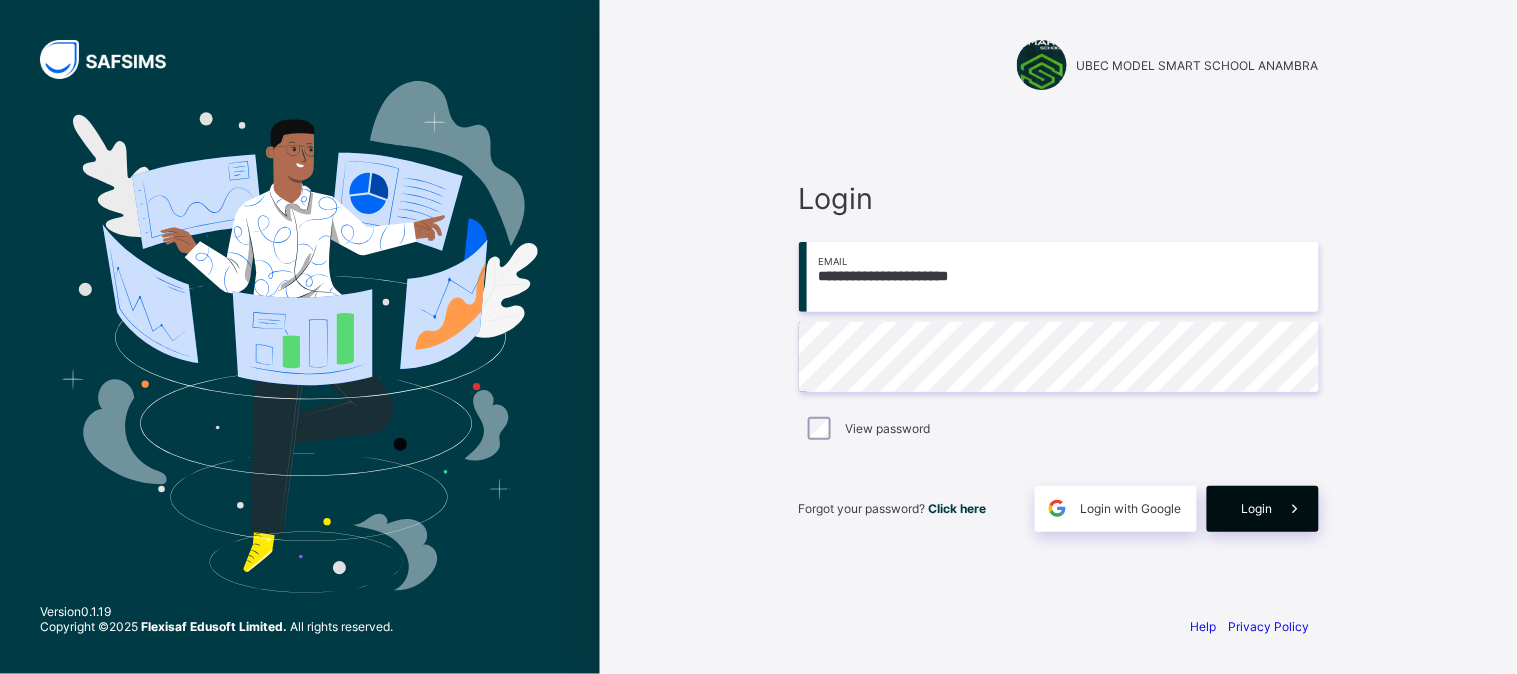 click on "Login" at bounding box center [1257, 508] 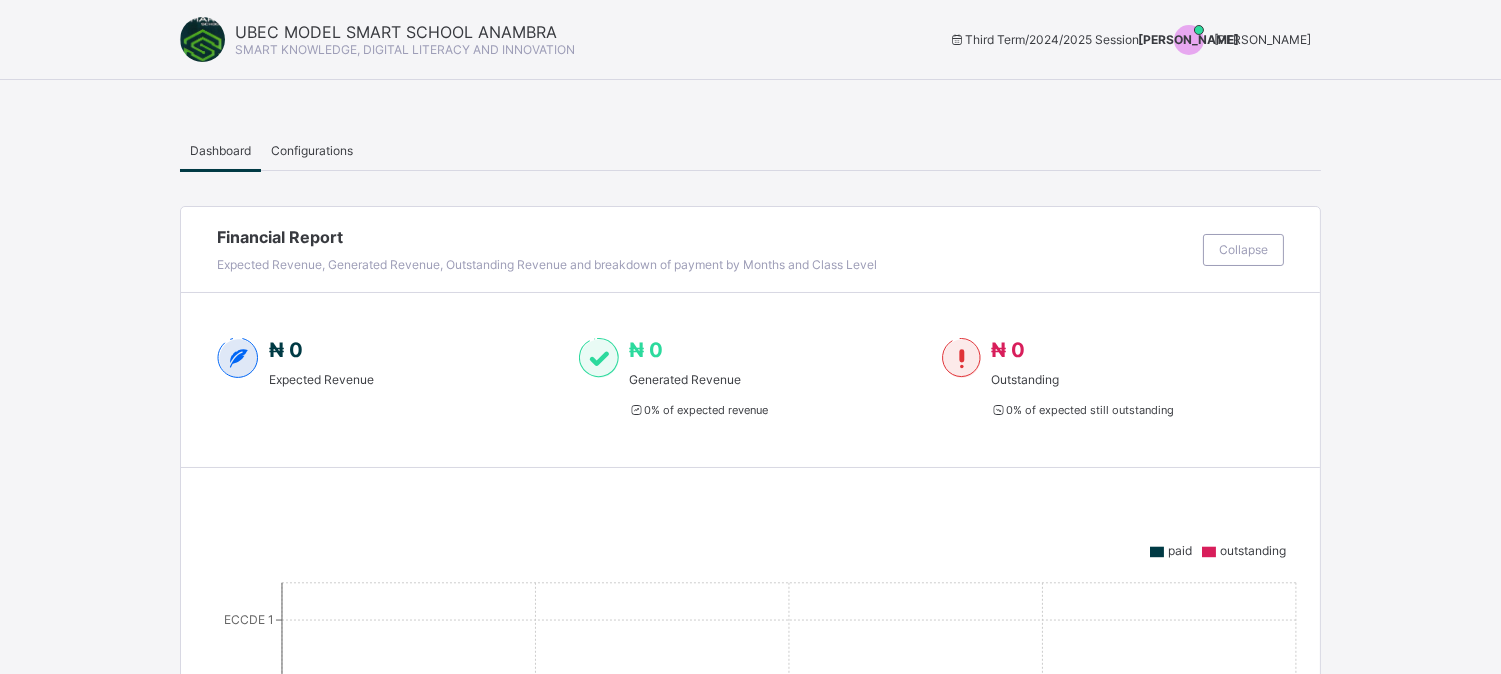 click on "[PERSON_NAME]" at bounding box center [1262, 39] 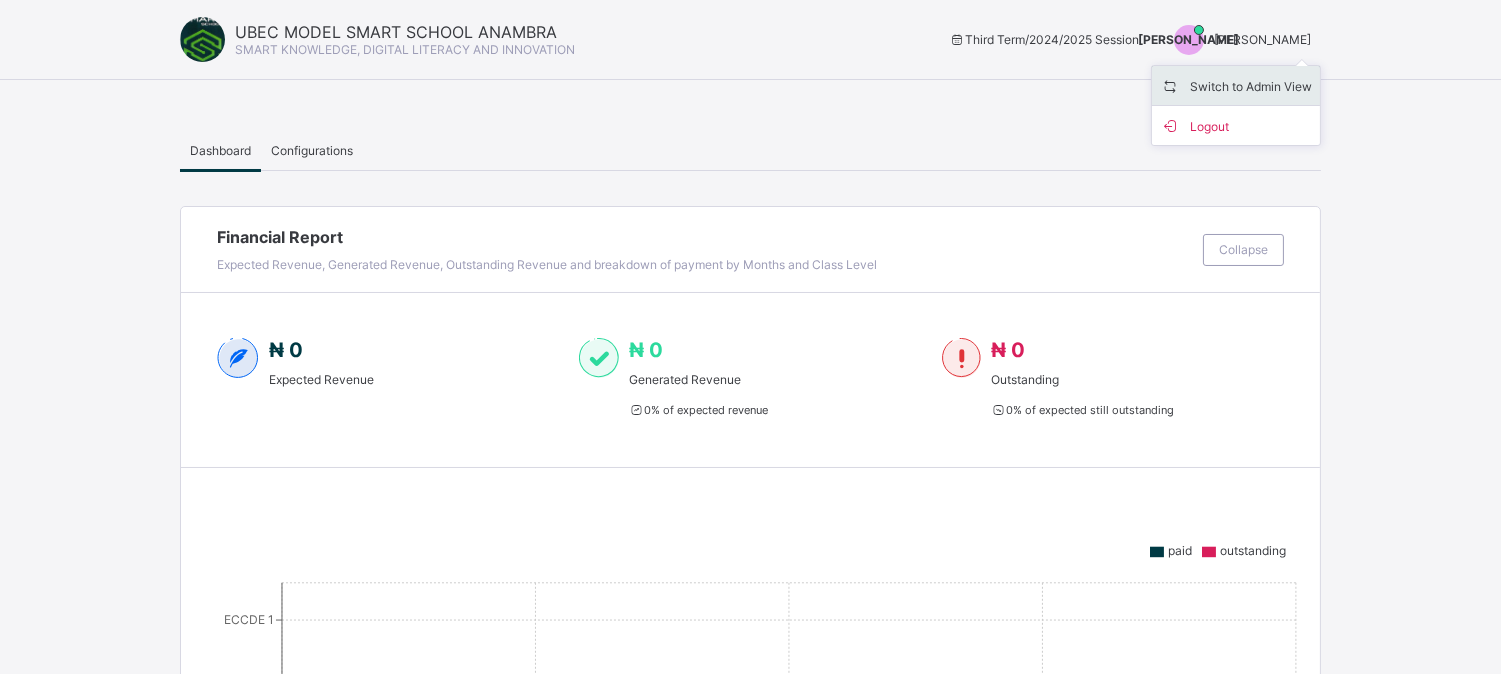 click on "Switch to Admin View" at bounding box center [1236, 85] 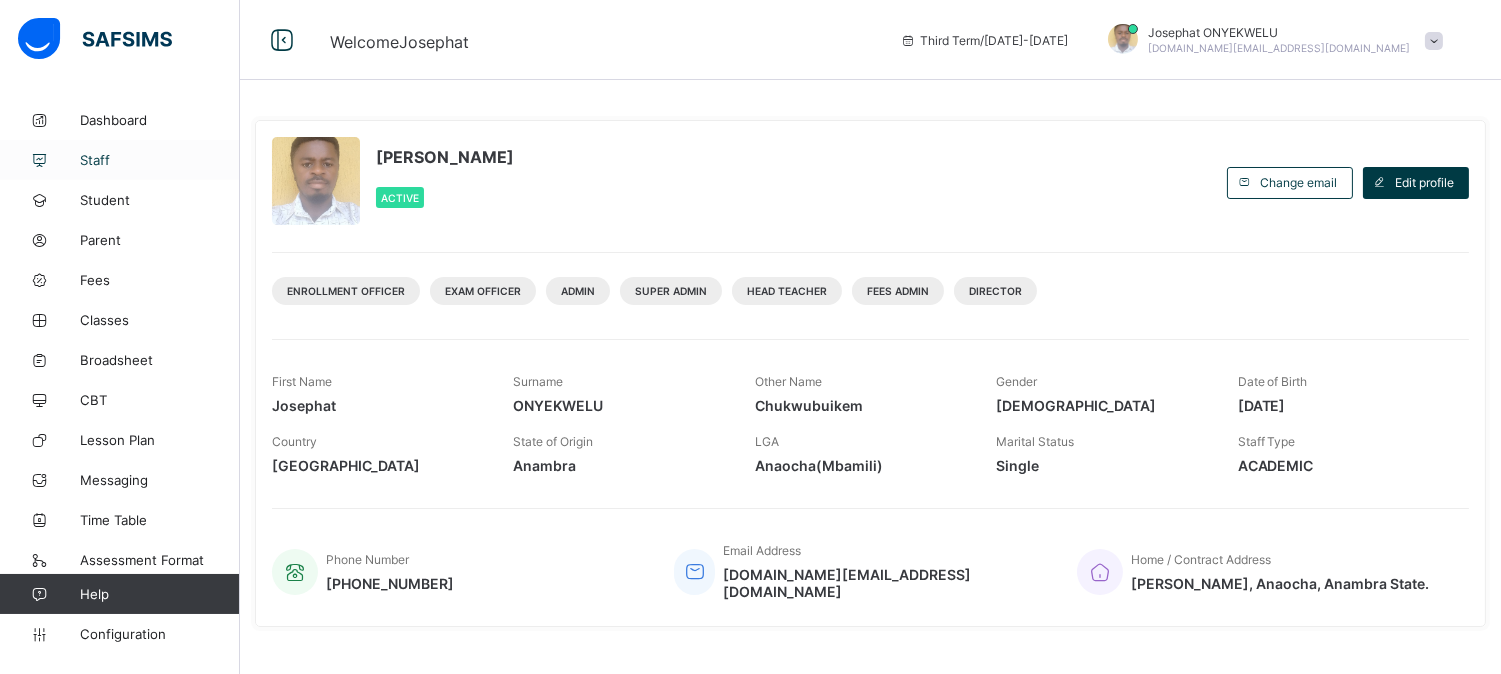 click on "Staff" at bounding box center (160, 160) 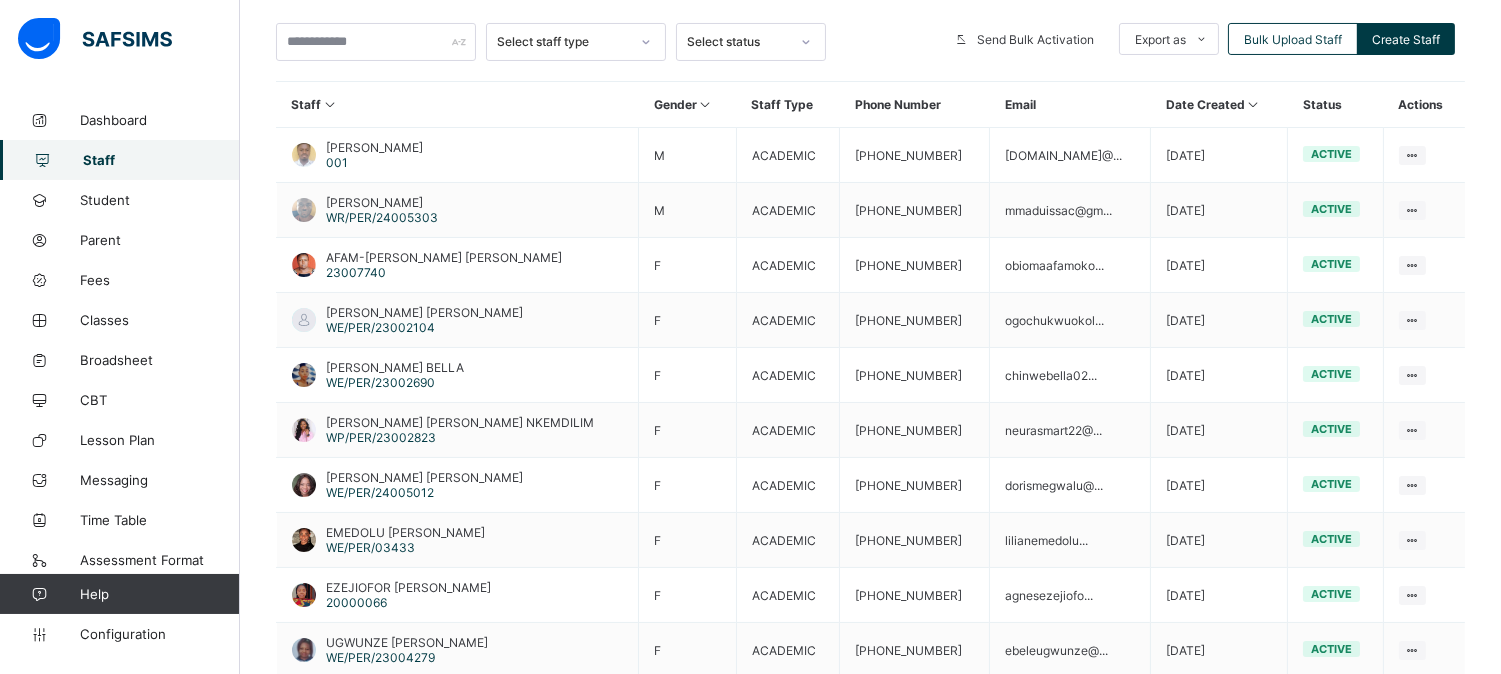 scroll, scrollTop: 420, scrollLeft: 0, axis: vertical 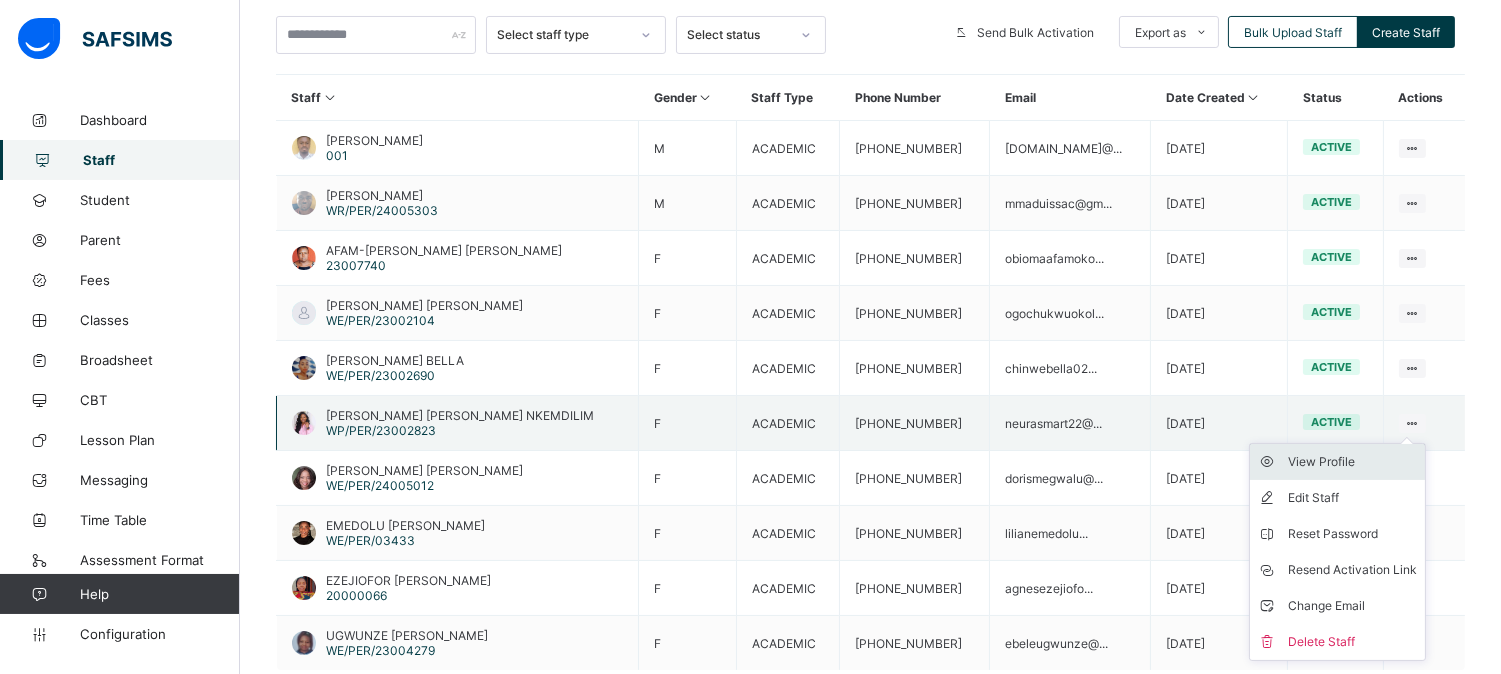 click on "View Profile" at bounding box center (1352, 462) 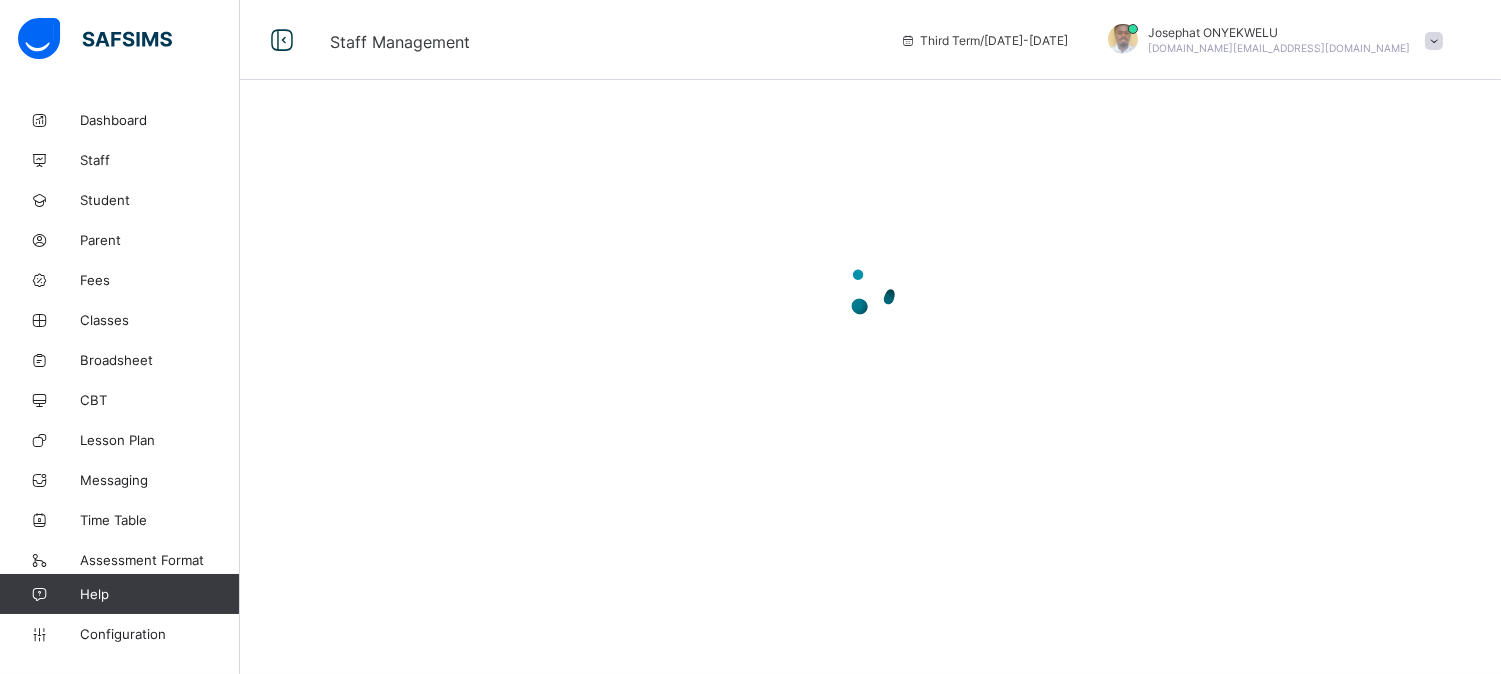 scroll, scrollTop: 0, scrollLeft: 0, axis: both 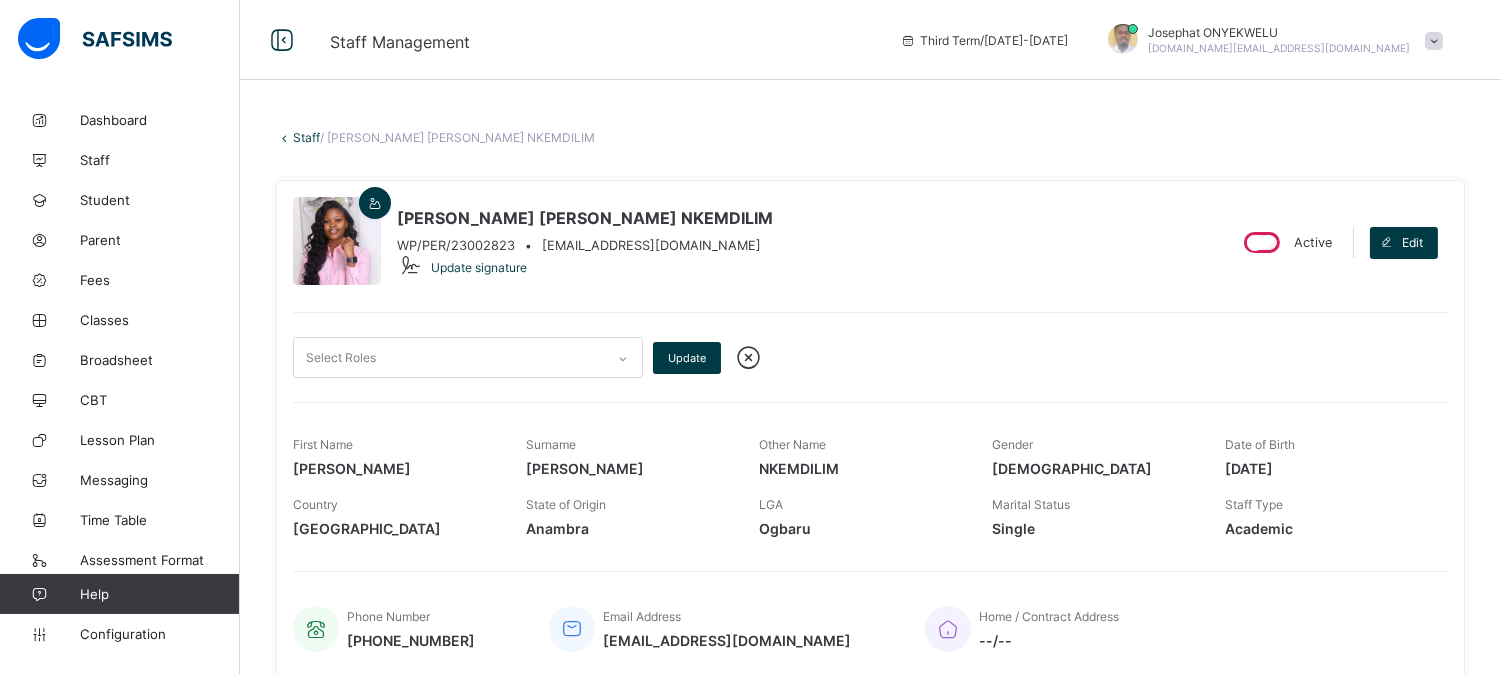click on "Select Roles Update" at bounding box center [870, 345] 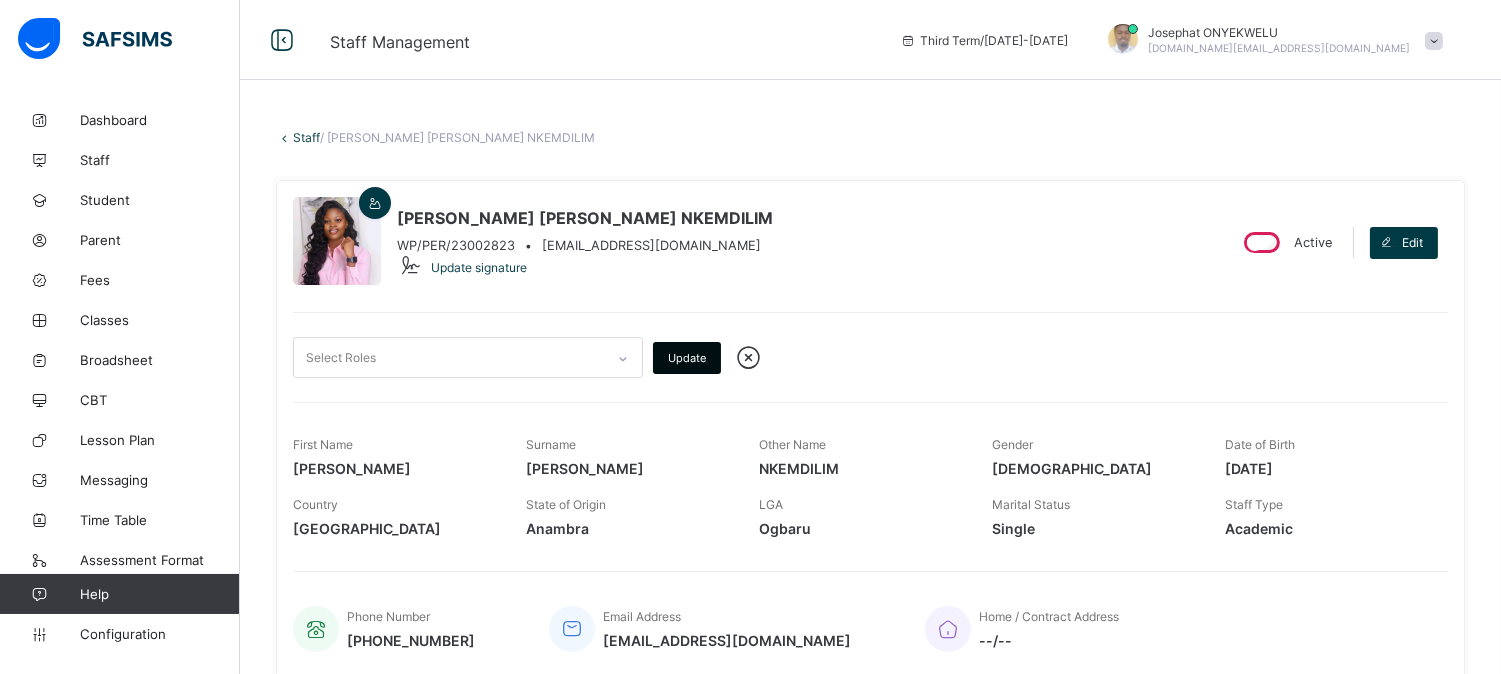 click on "Update" at bounding box center [687, 358] 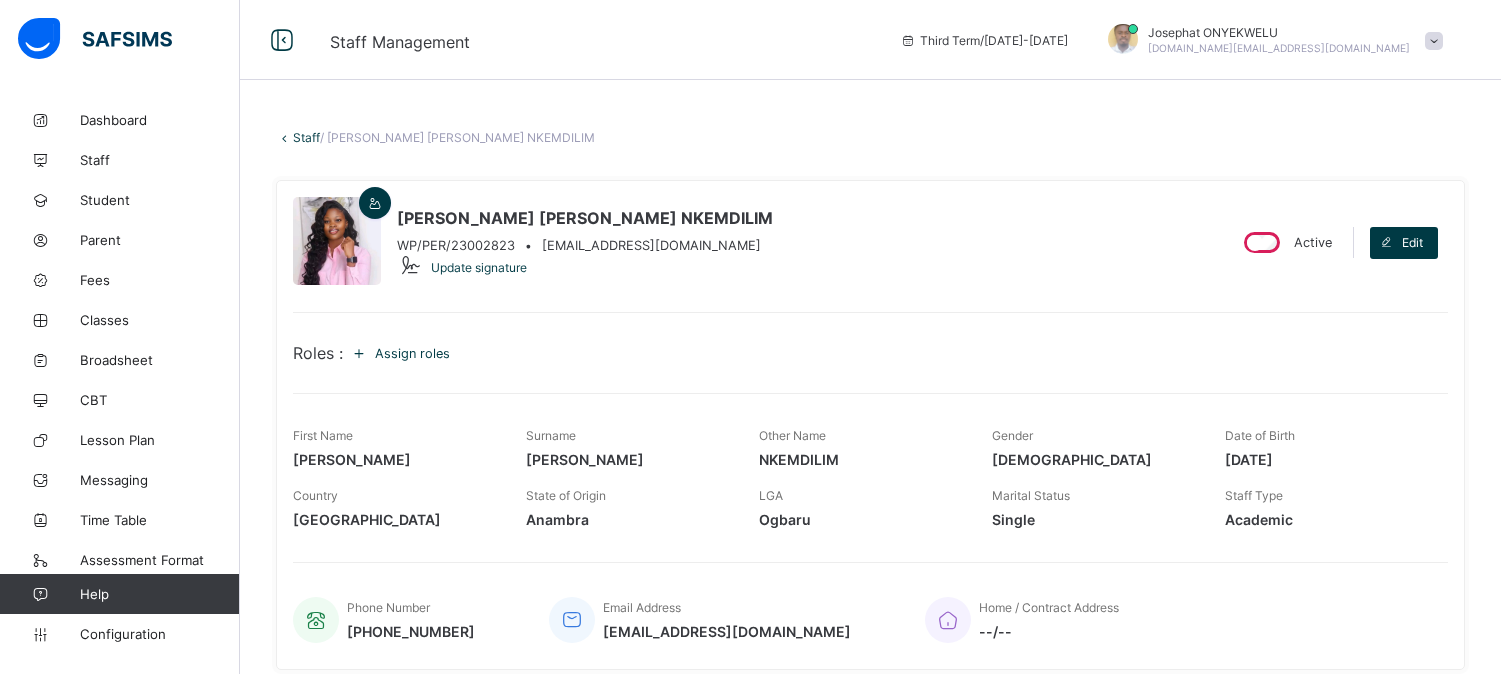 scroll, scrollTop: 0, scrollLeft: 0, axis: both 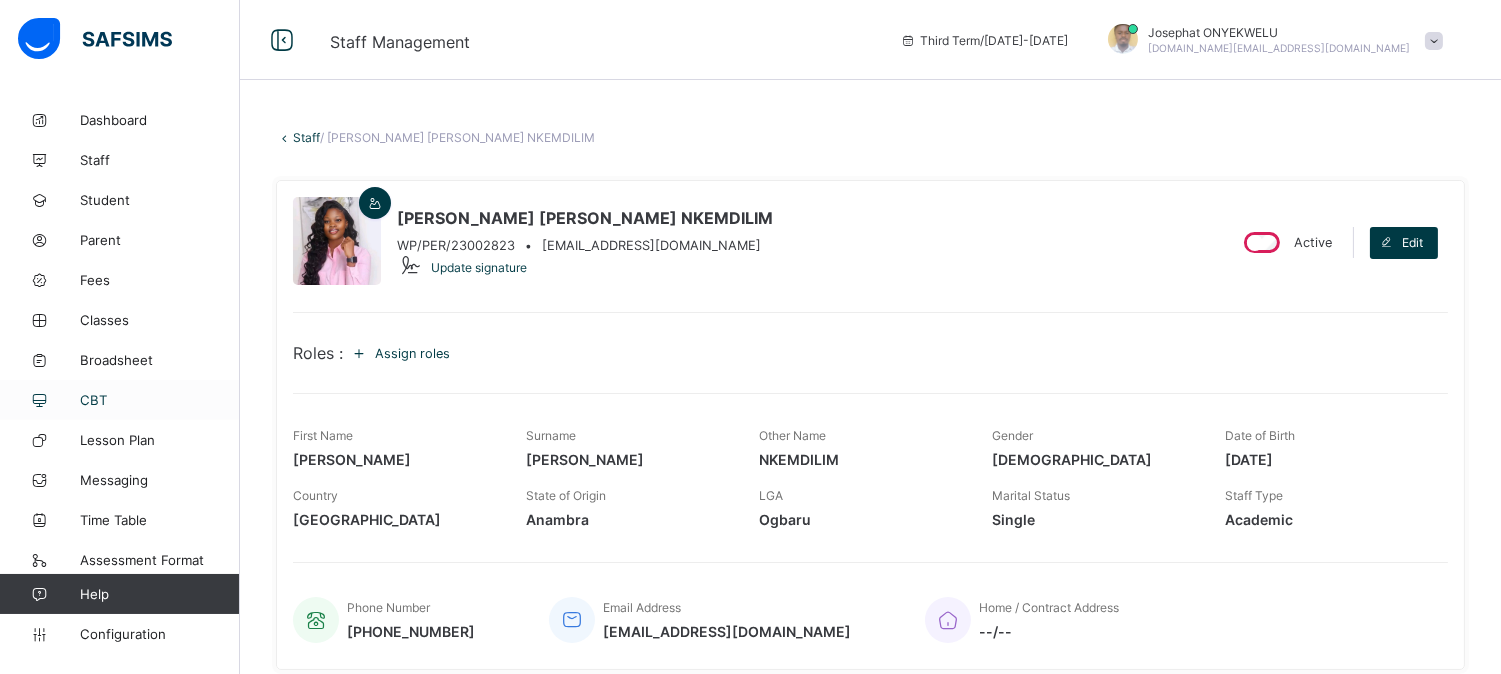 click on "CBT" at bounding box center (120, 400) 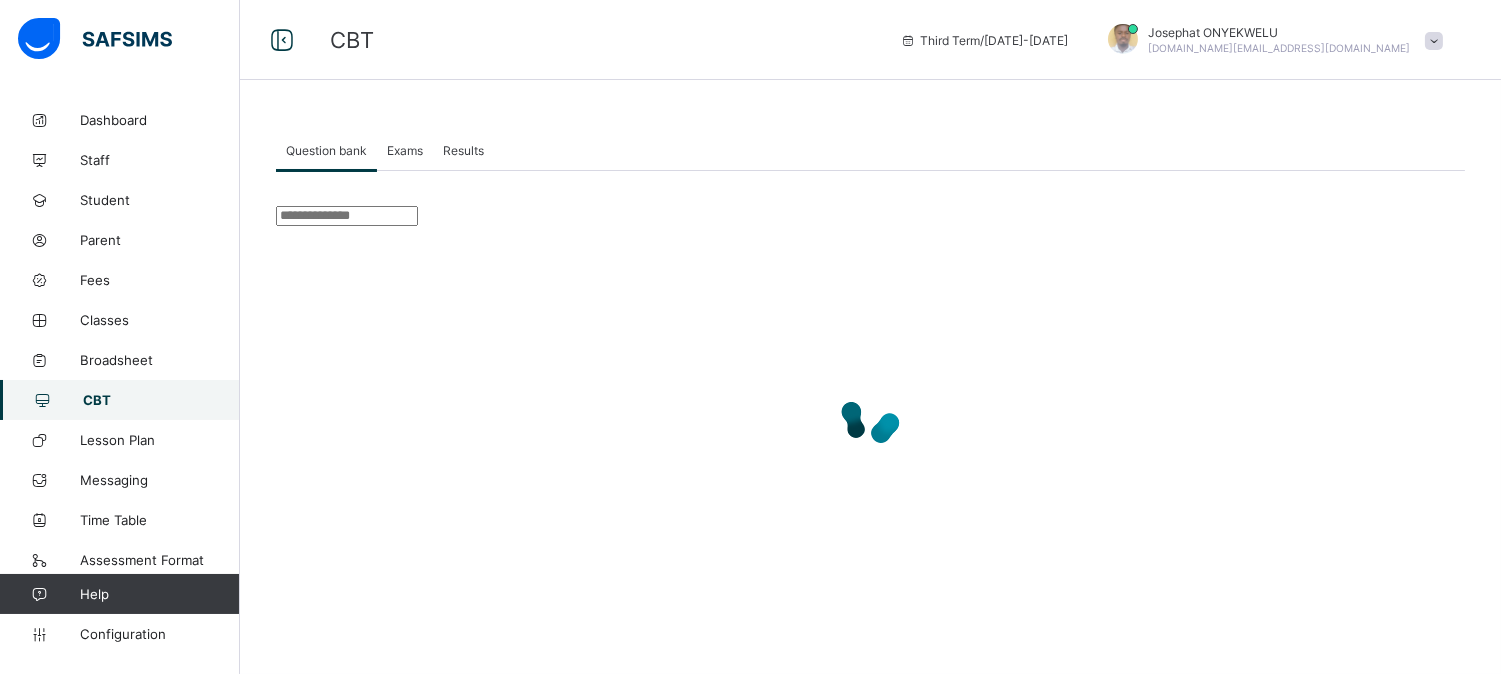 click on "Exams" at bounding box center [405, 150] 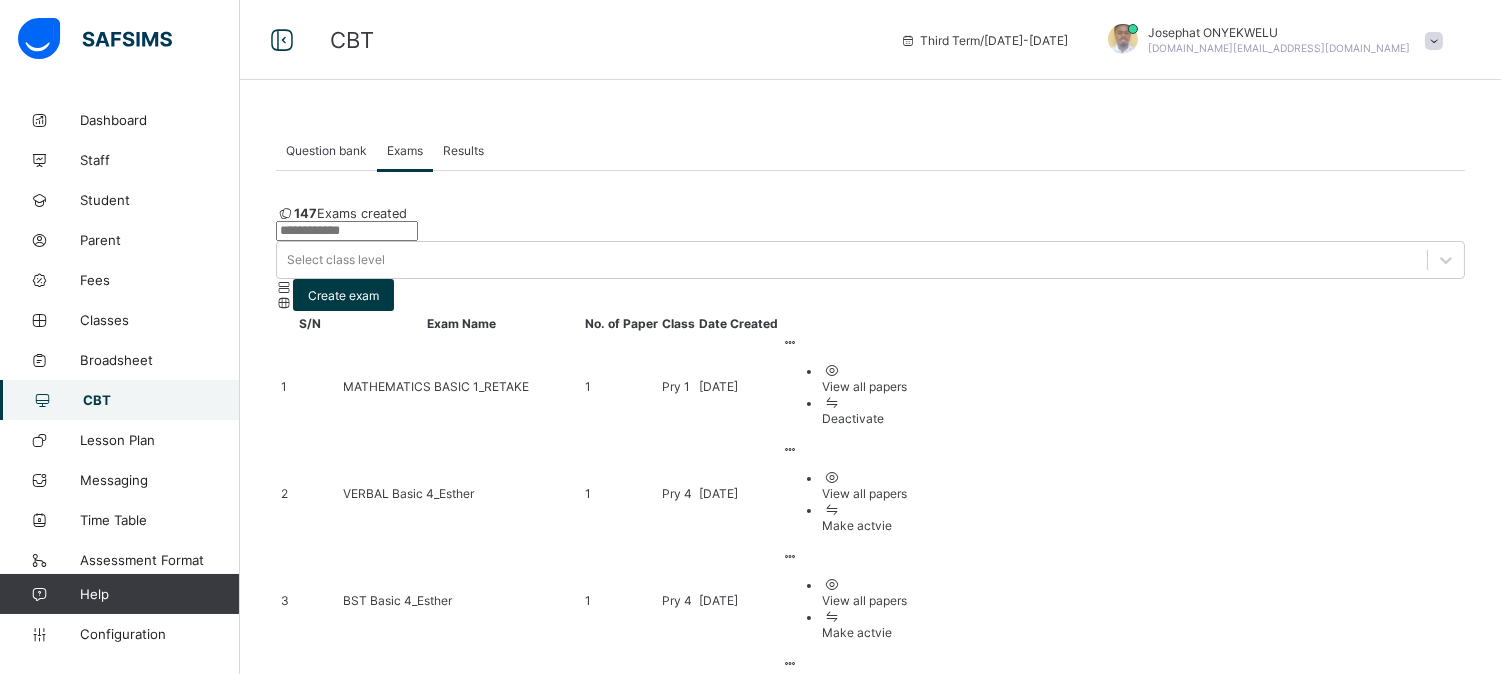 click on "Deactivate" at bounding box center [864, 739] 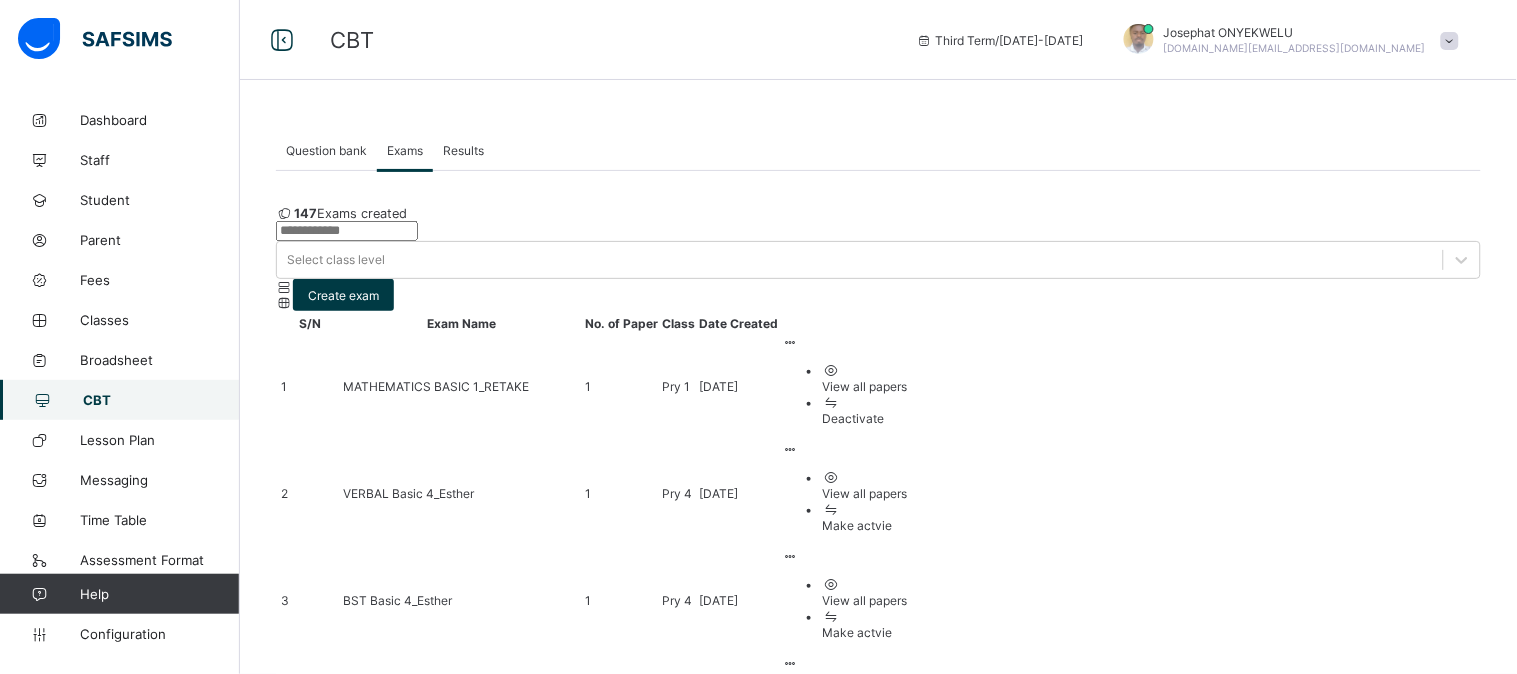 click on "Yes,  Activate" at bounding box center (1089, 1815) 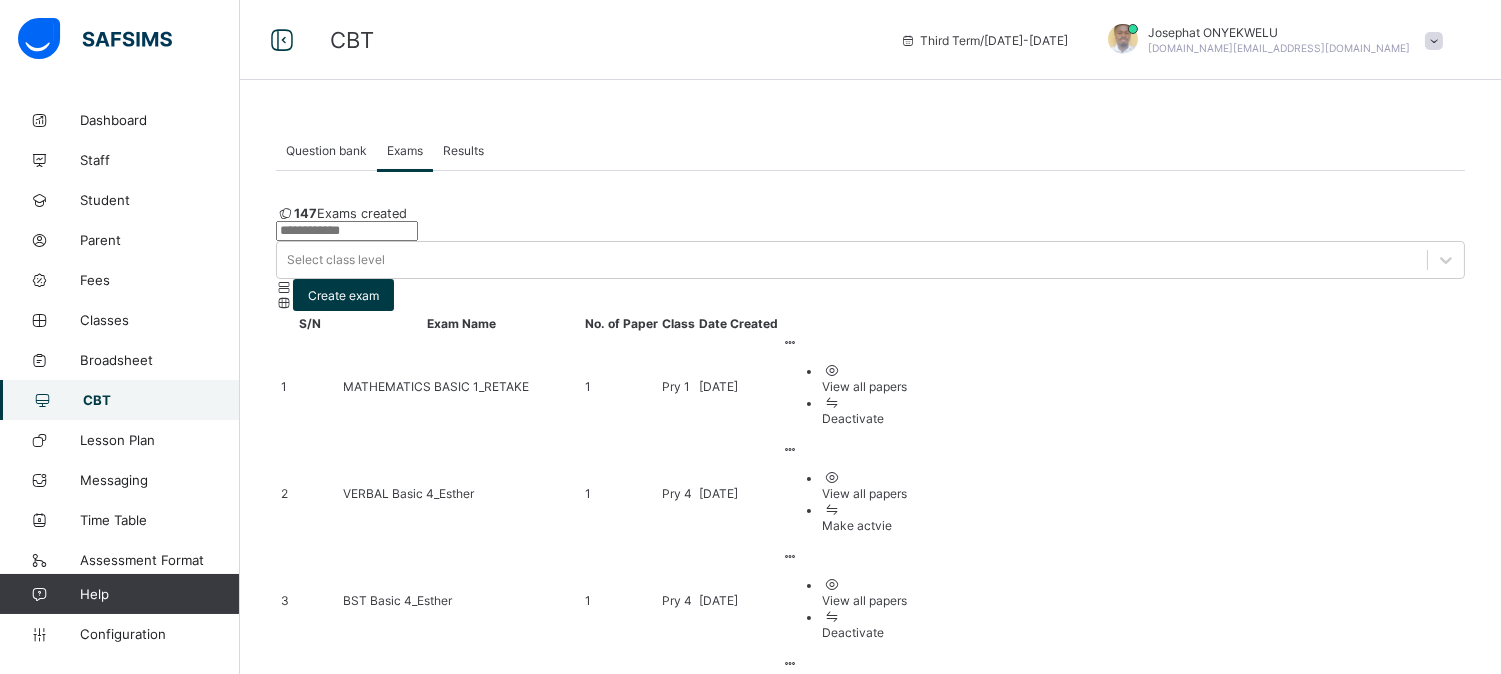 click on "Deactivate" at bounding box center (864, 632) 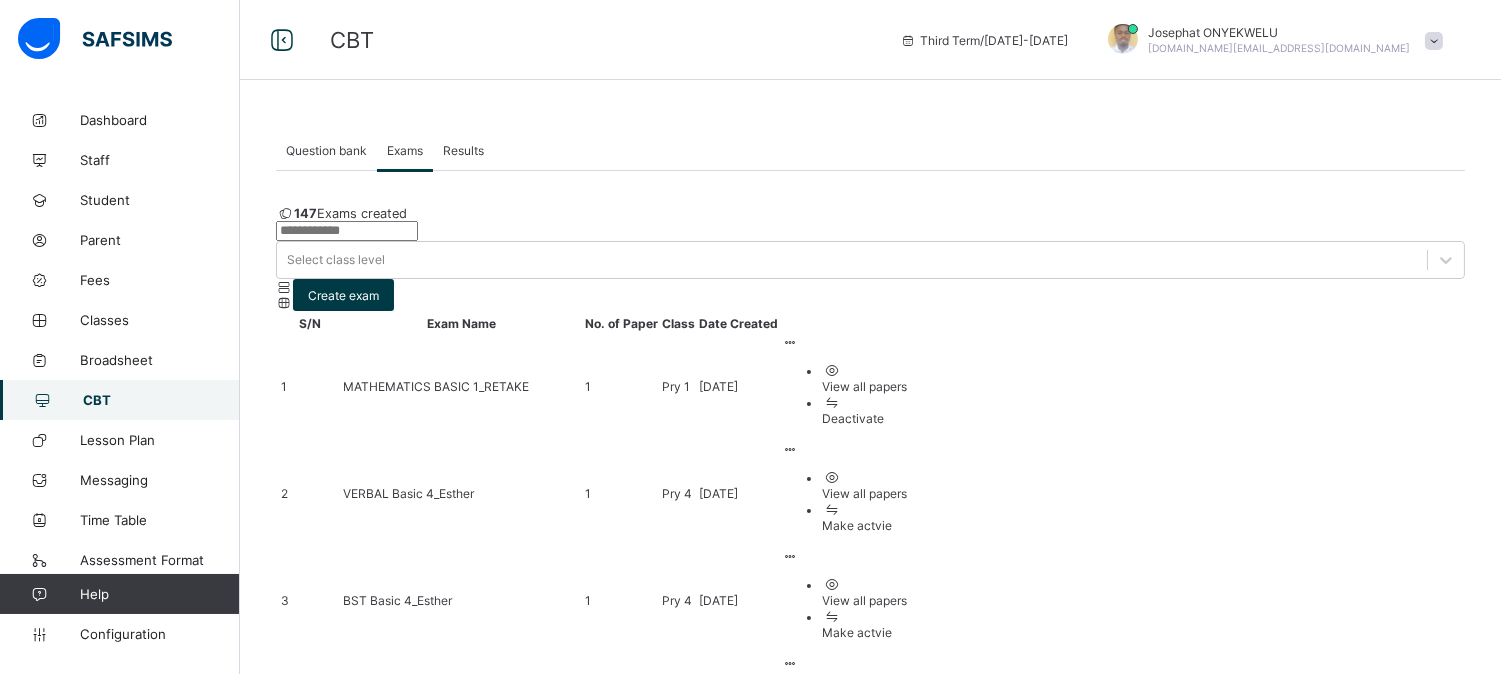 click on "Make actvie" at bounding box center (864, 517) 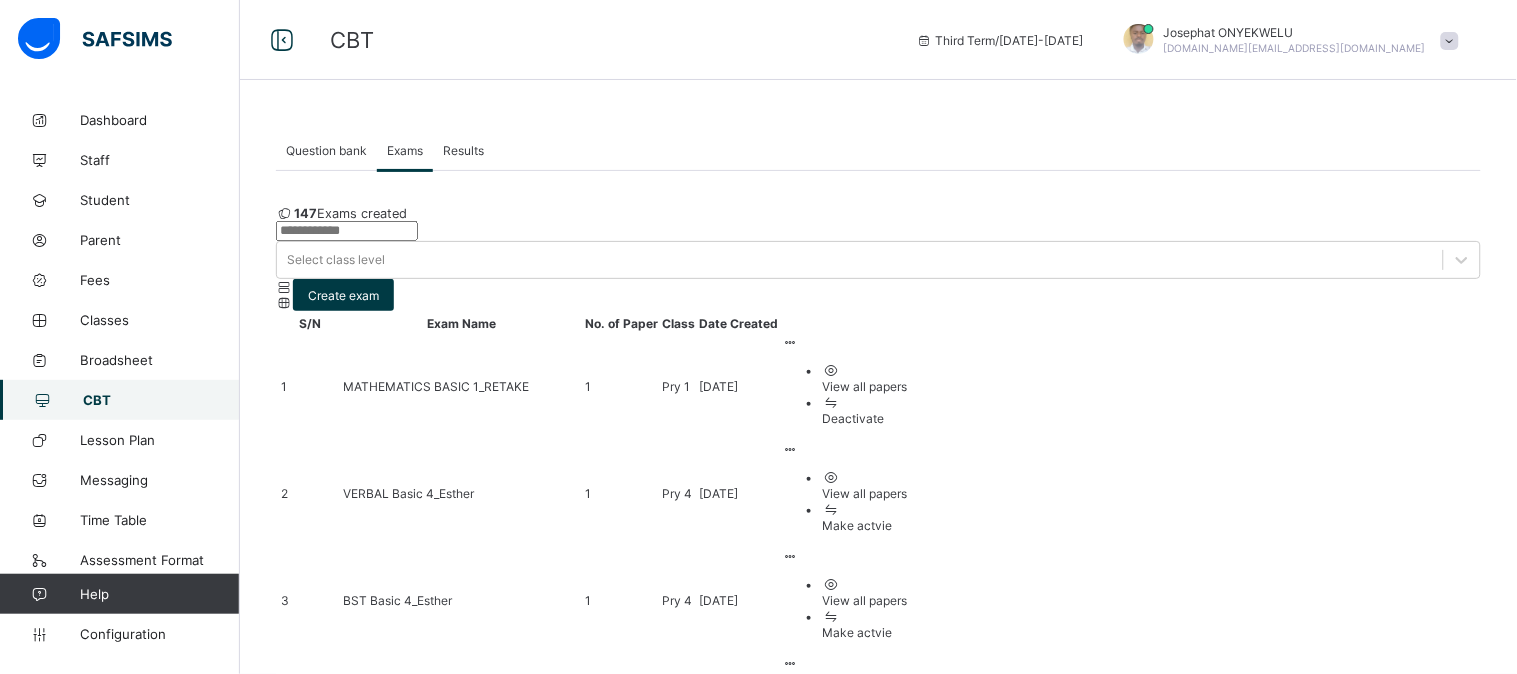 click on "Yes,  Activate" at bounding box center (1089, 1815) 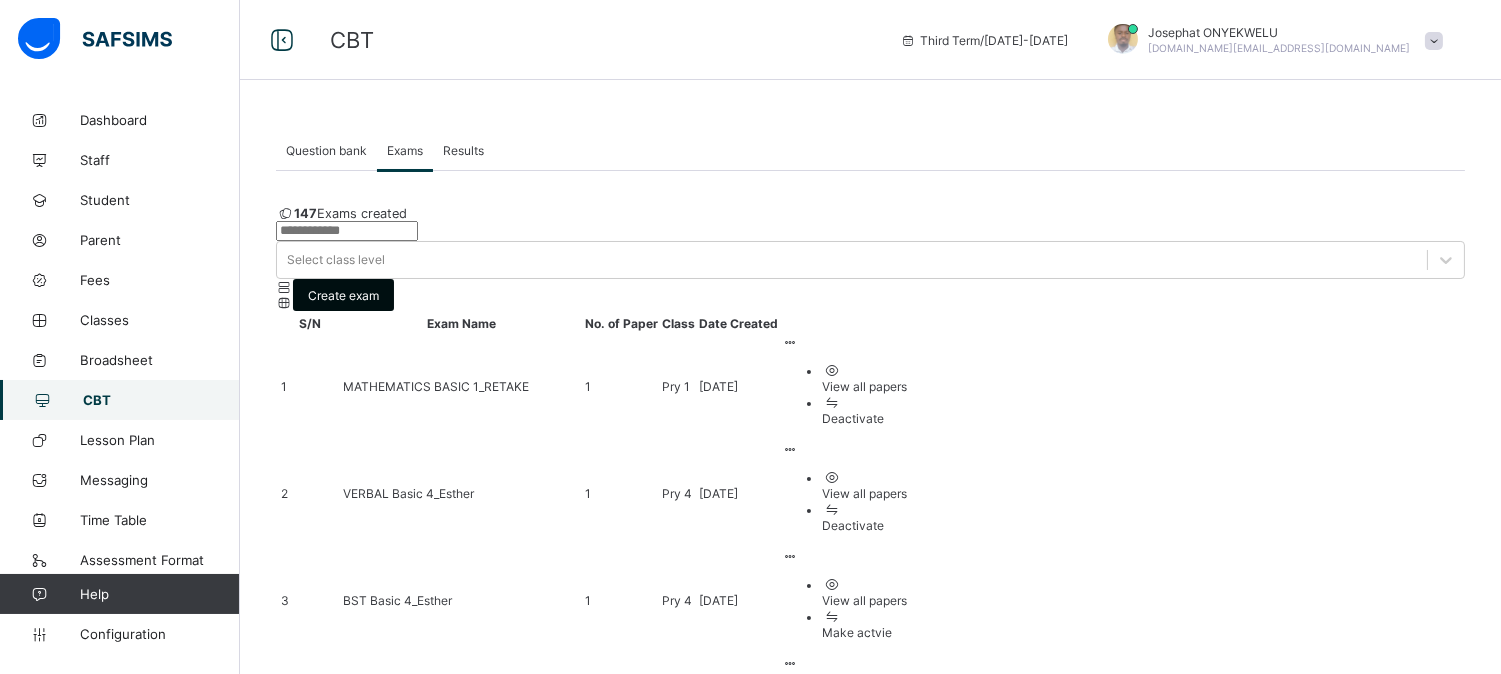 click on "Create exam" at bounding box center (343, 295) 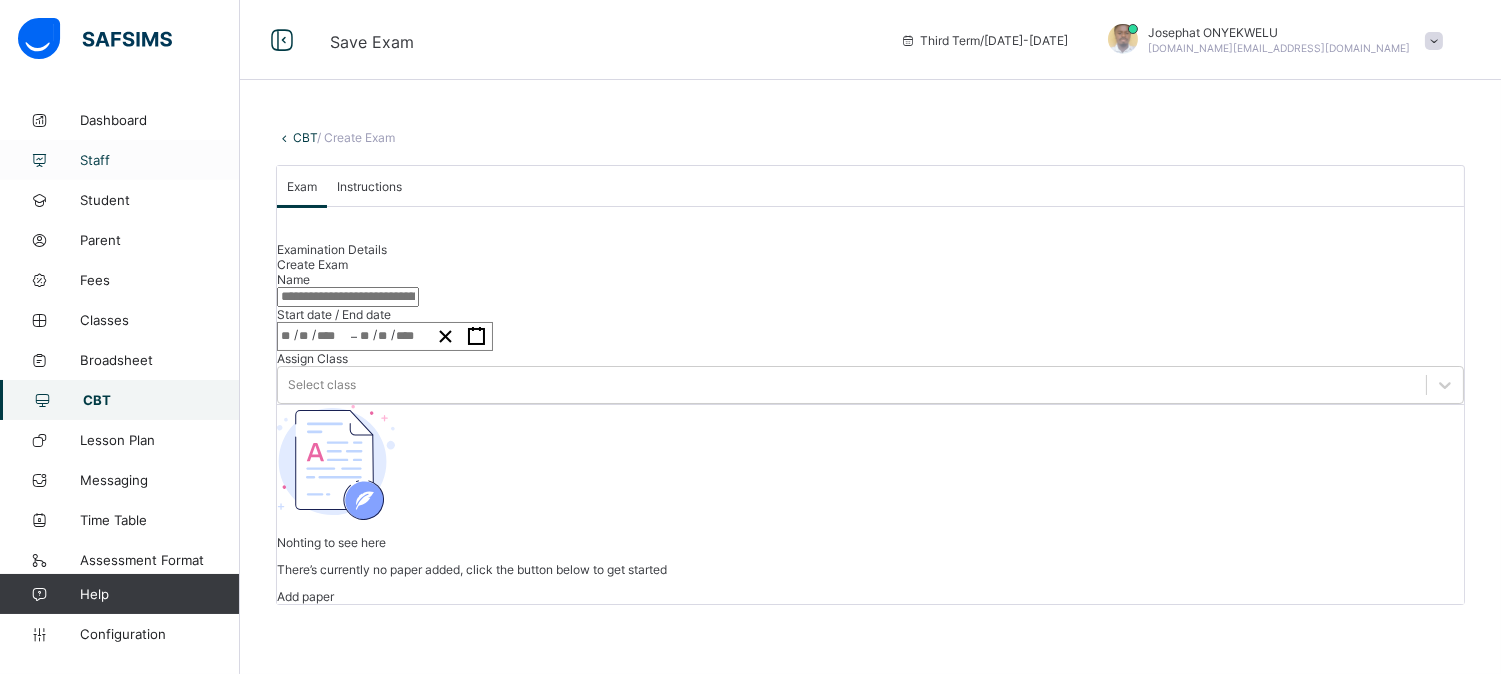click on "Staff" at bounding box center [160, 160] 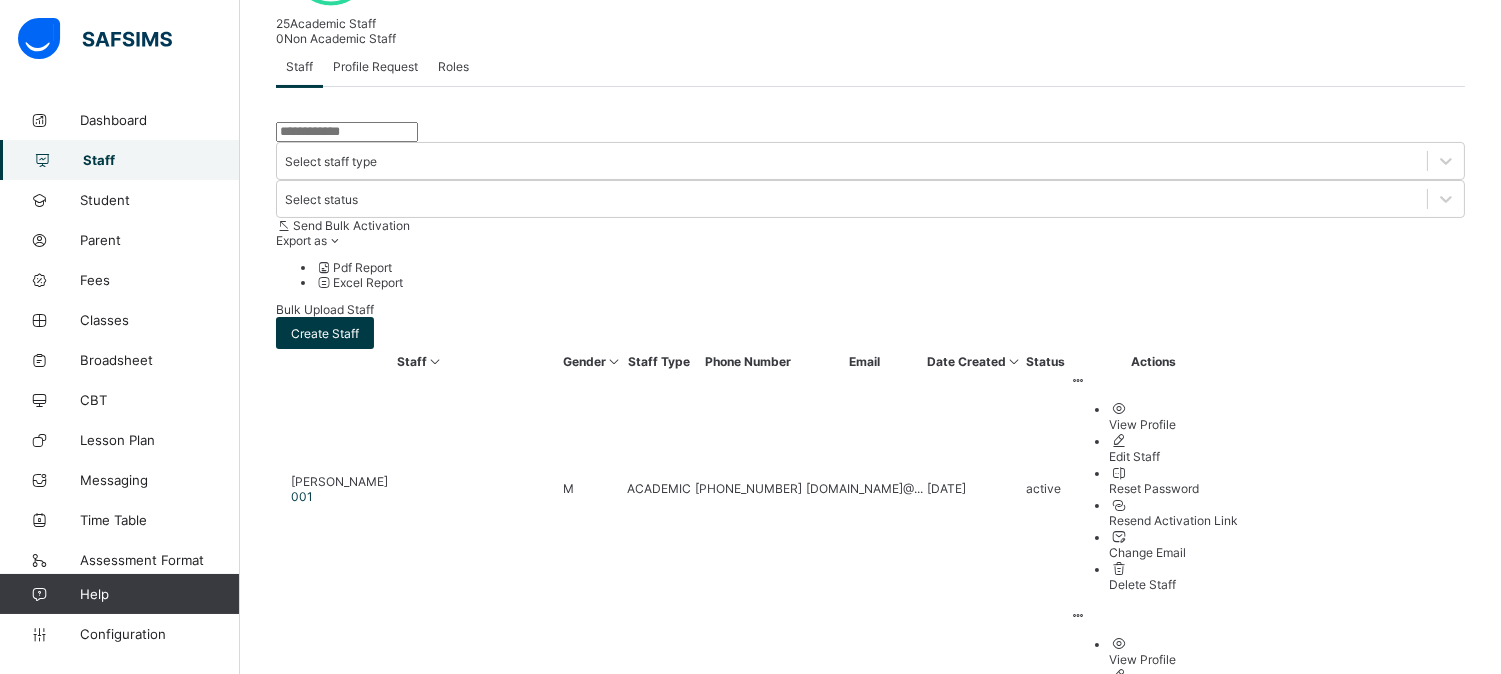 scroll, scrollTop: 515, scrollLeft: 0, axis: vertical 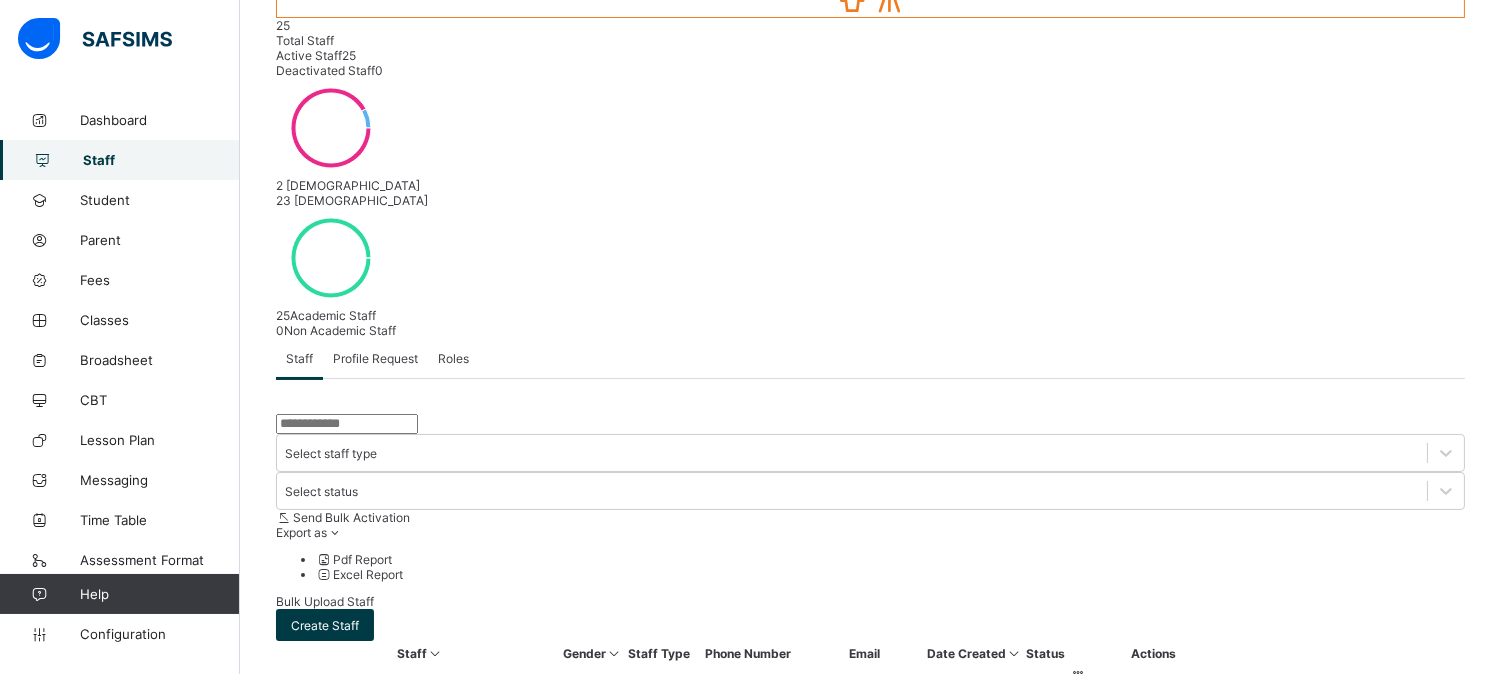 click at bounding box center (347, 424) 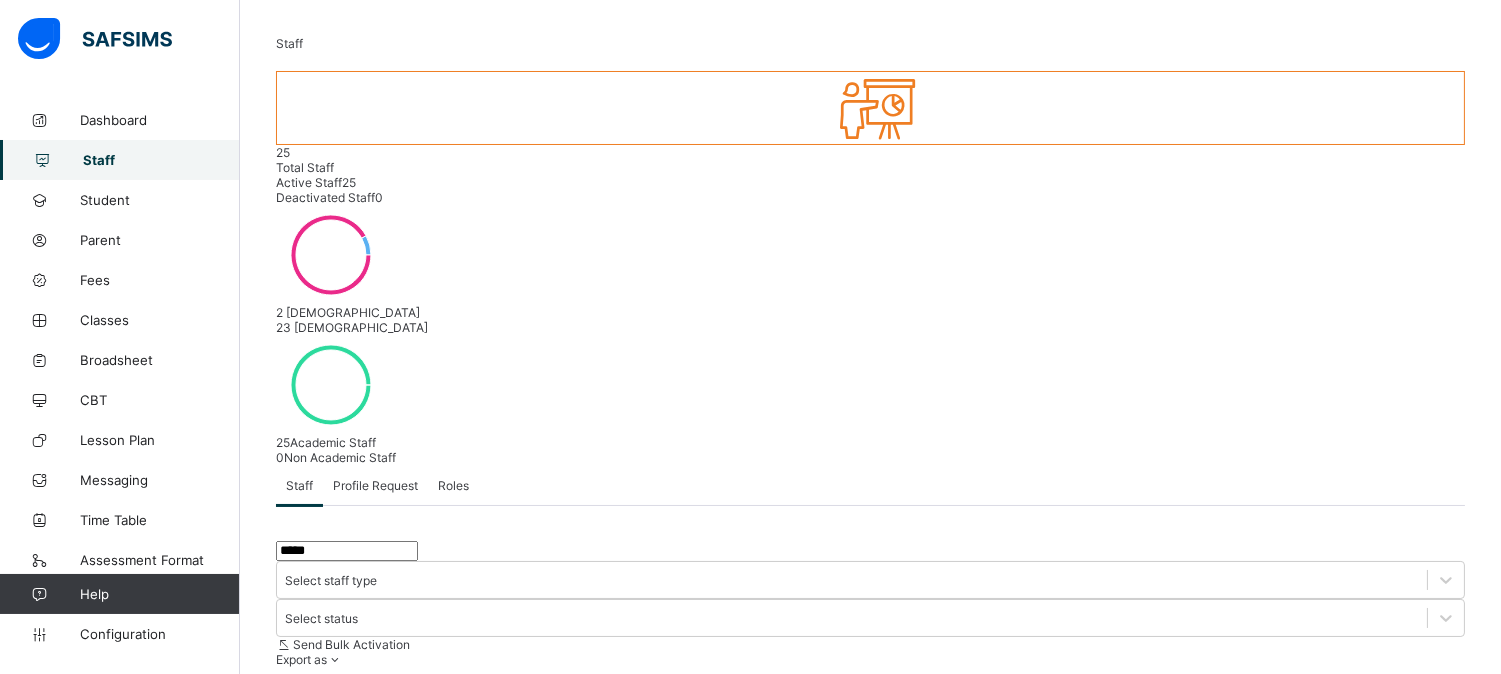 scroll, scrollTop: 128, scrollLeft: 0, axis: vertical 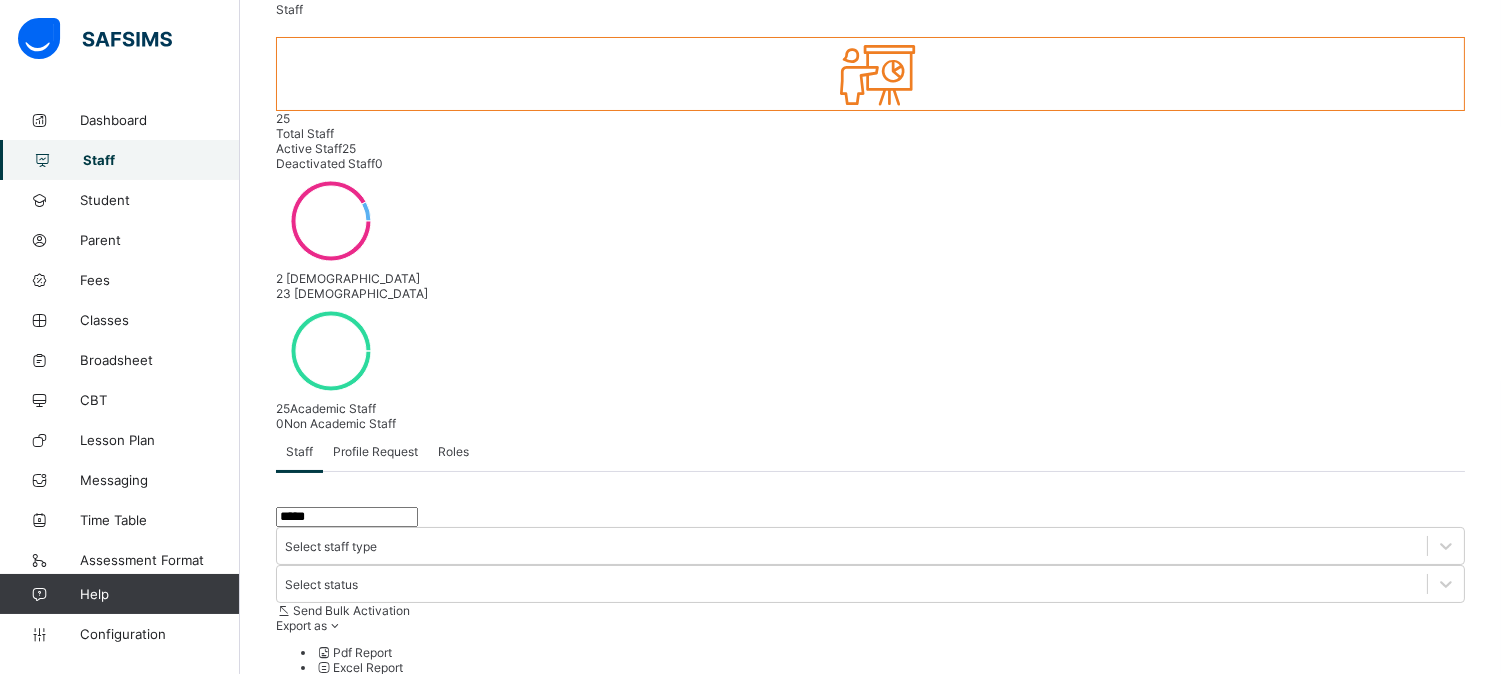type on "*****" 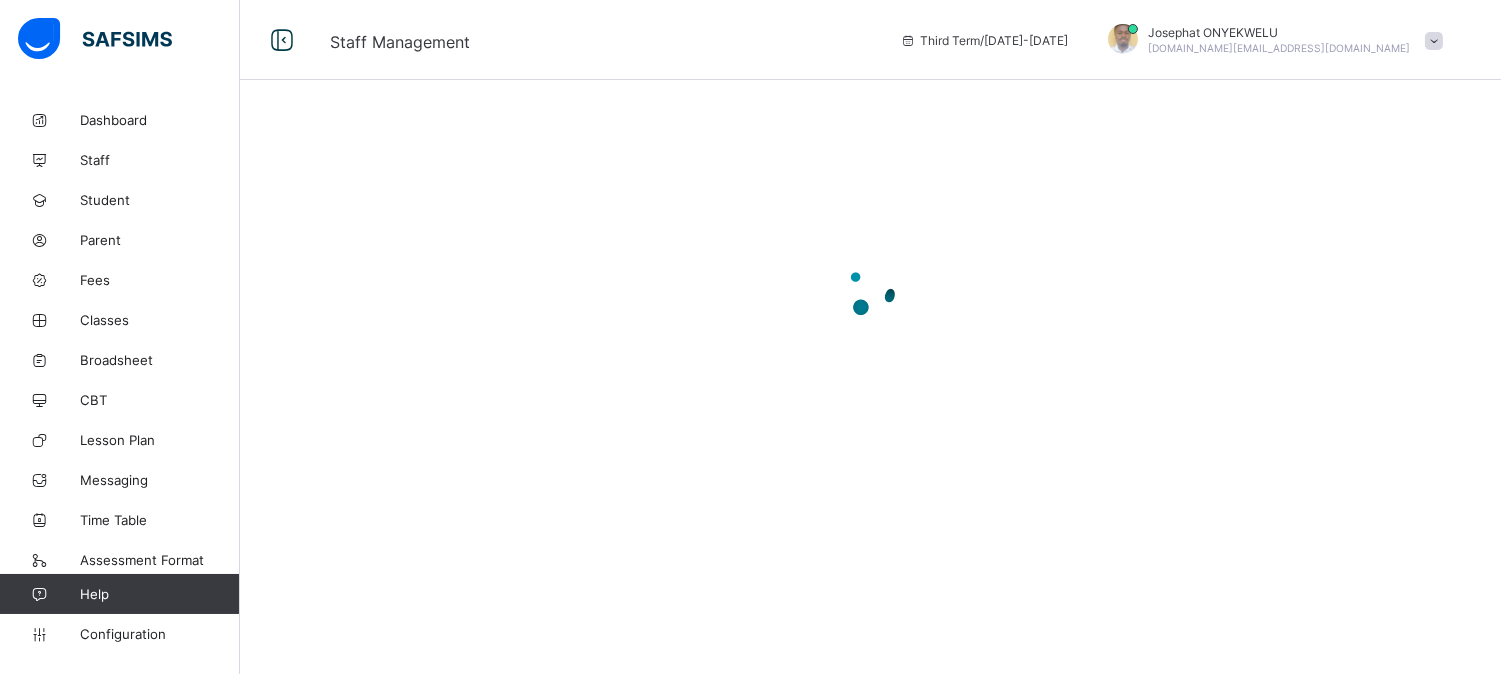 scroll, scrollTop: 0, scrollLeft: 0, axis: both 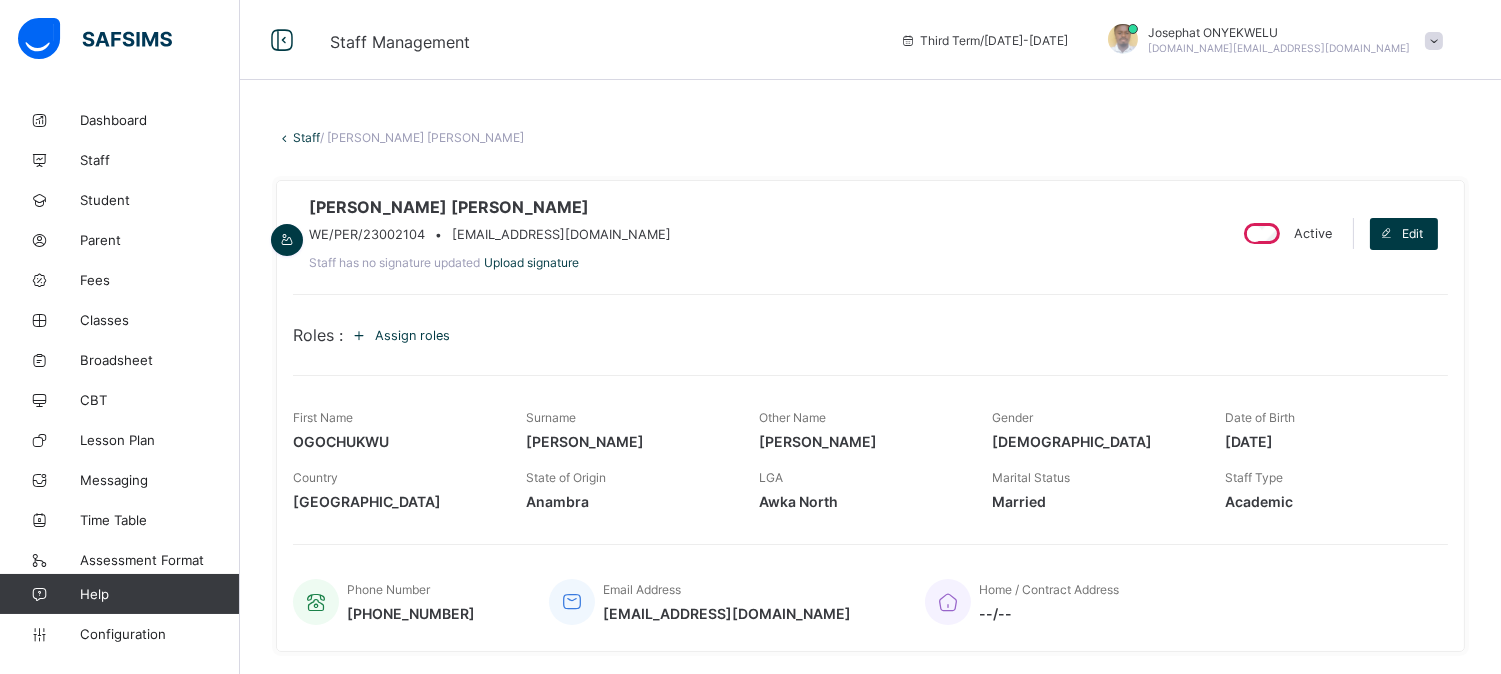 click on "[PERSON_NAME] [PERSON_NAME] WE/PER/23002104 • [EMAIL_ADDRESS][DOMAIN_NAME]   Staff has no signature updated Upload signature  Active  Edit  Roles :    Assign roles First Name OGOCHUKWU Surname [PERSON_NAME] Other Name [PERSON_NAME] Gender [DEMOGRAPHIC_DATA] Date of Birth [DEMOGRAPHIC_DATA] Country [DEMOGRAPHIC_DATA] State of Origin [GEOGRAPHIC_DATA] LGA Awka [GEOGRAPHIC_DATA] Status [DEMOGRAPHIC_DATA] Staff Type Academic Phone Number [PHONE_NUMBER] Email Address [EMAIL_ADDRESS][DOMAIN_NAME] Home / Contract Address --/--" at bounding box center [870, 416] 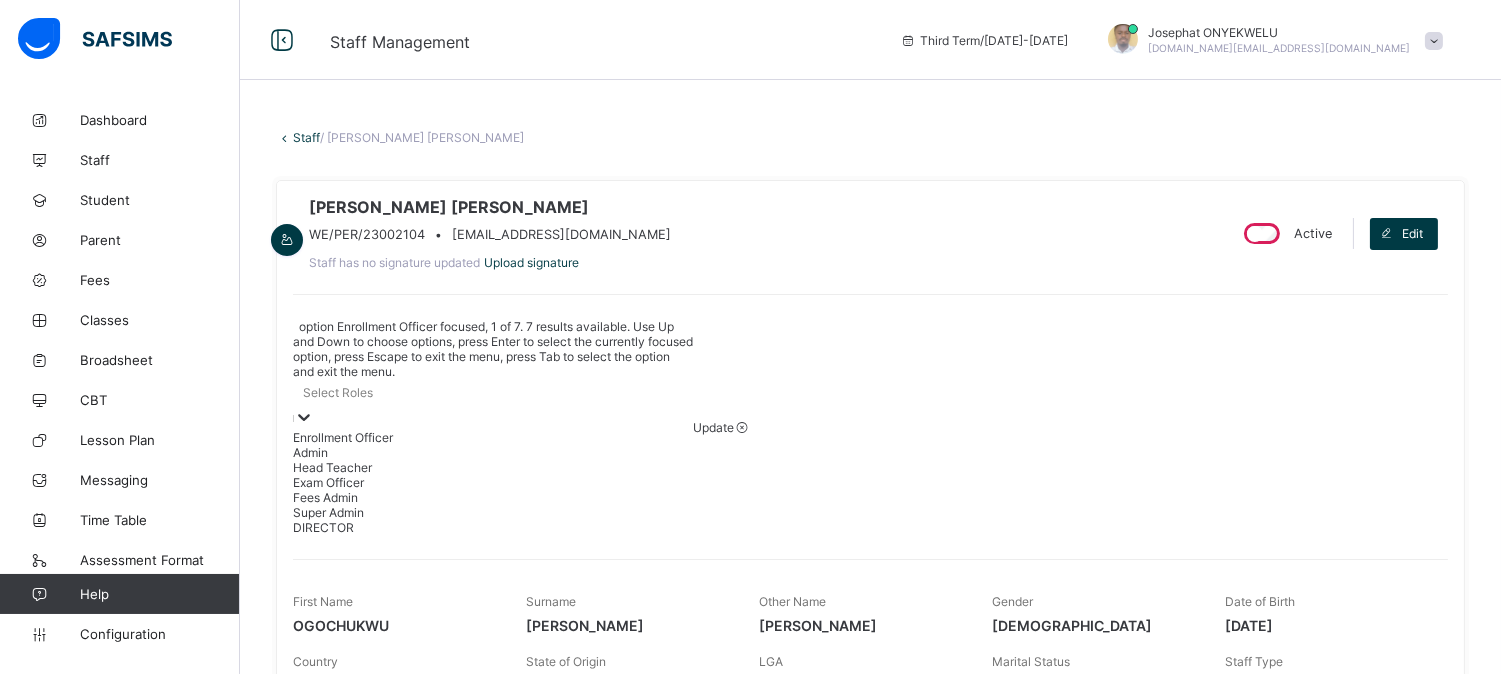 click on "Select Roles" at bounding box center [493, 393] 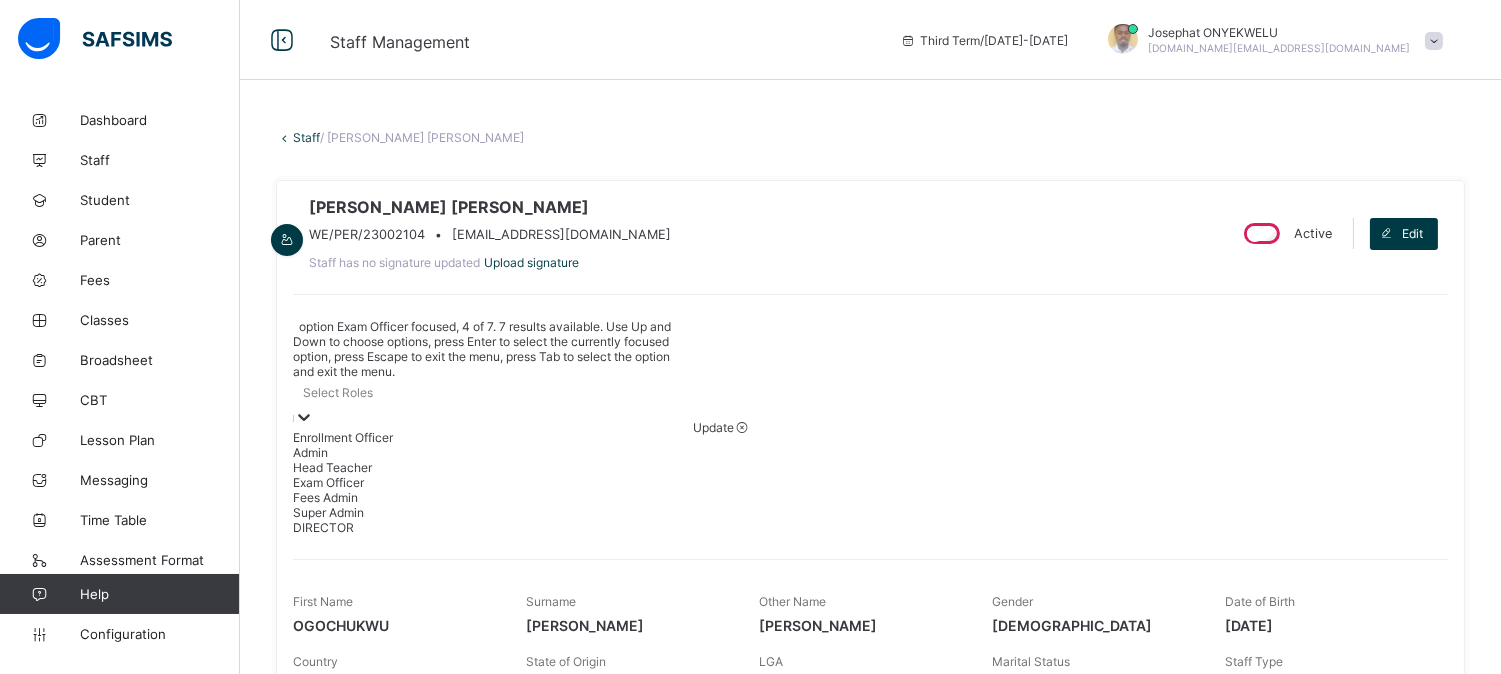 click on "Exam Officer" at bounding box center (493, 482) 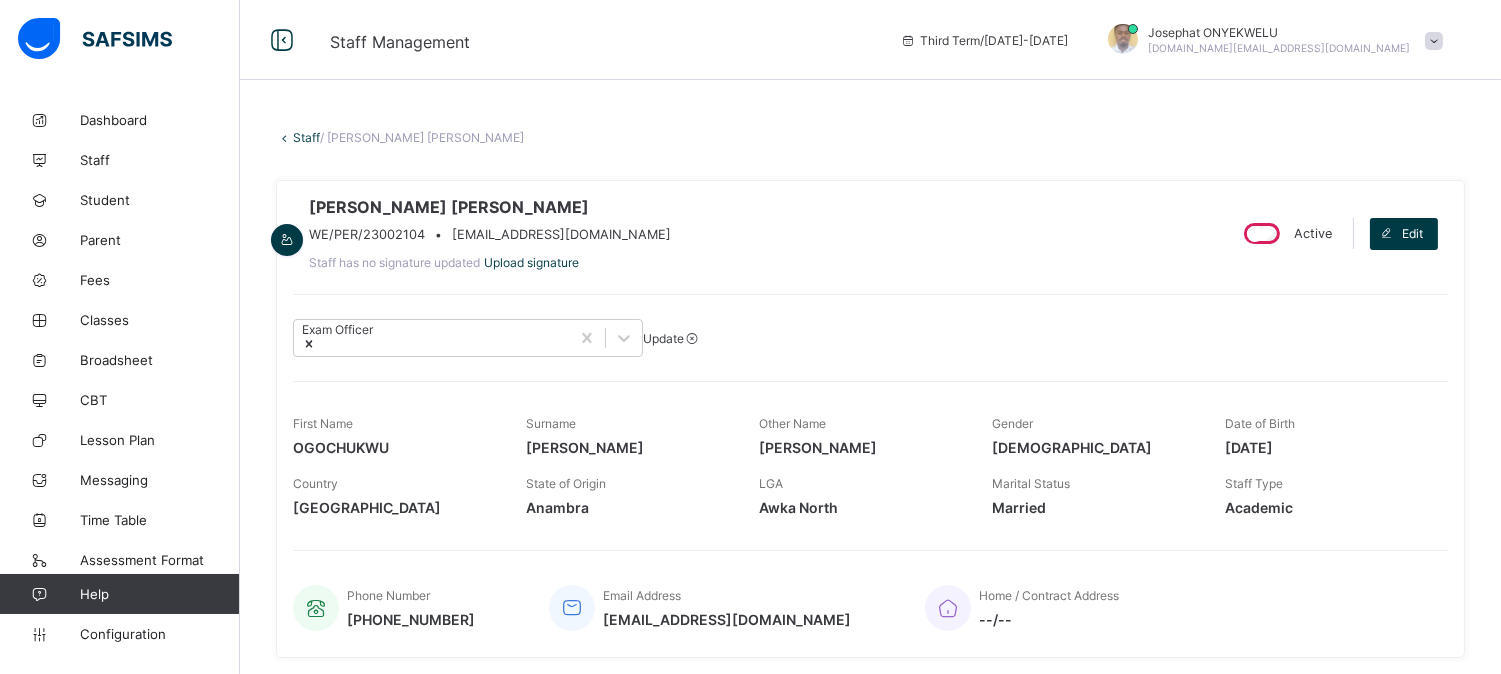 click on "Update" at bounding box center (663, 338) 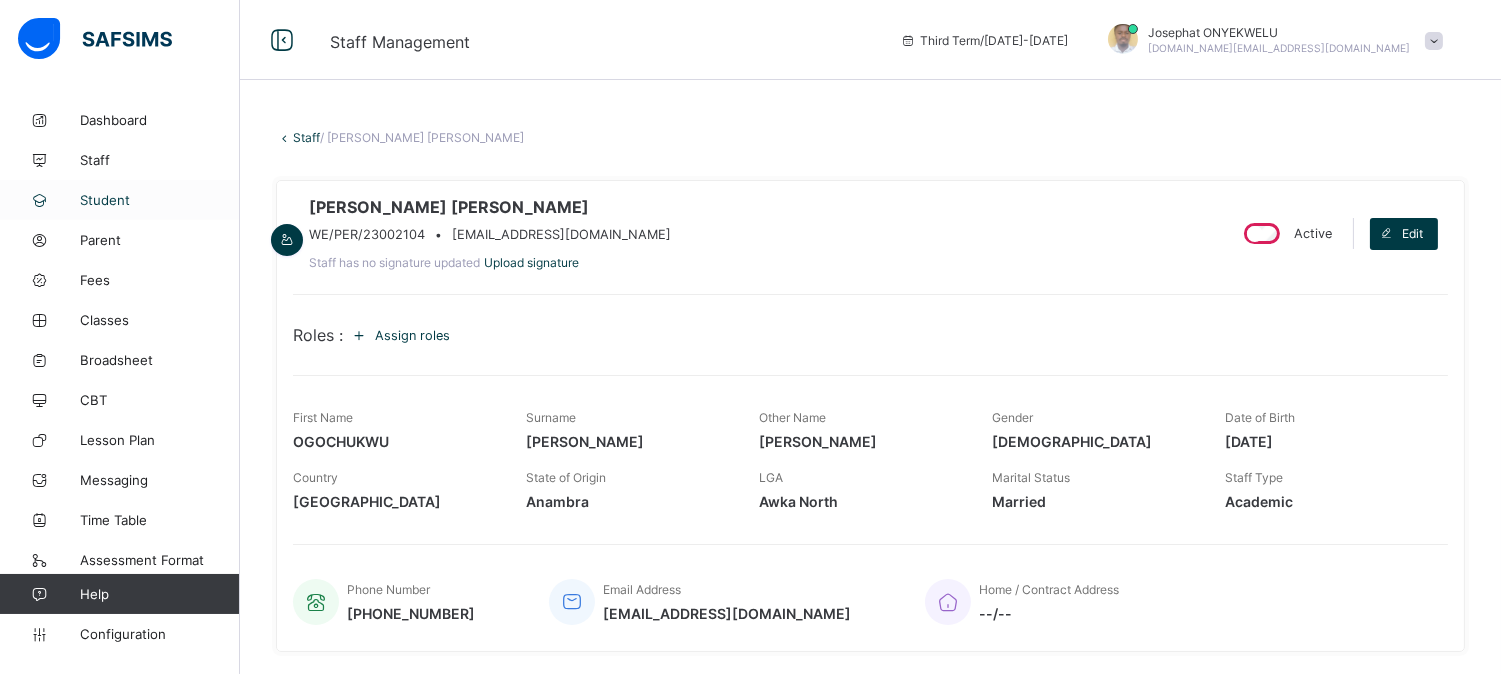 click on "Student" at bounding box center [160, 200] 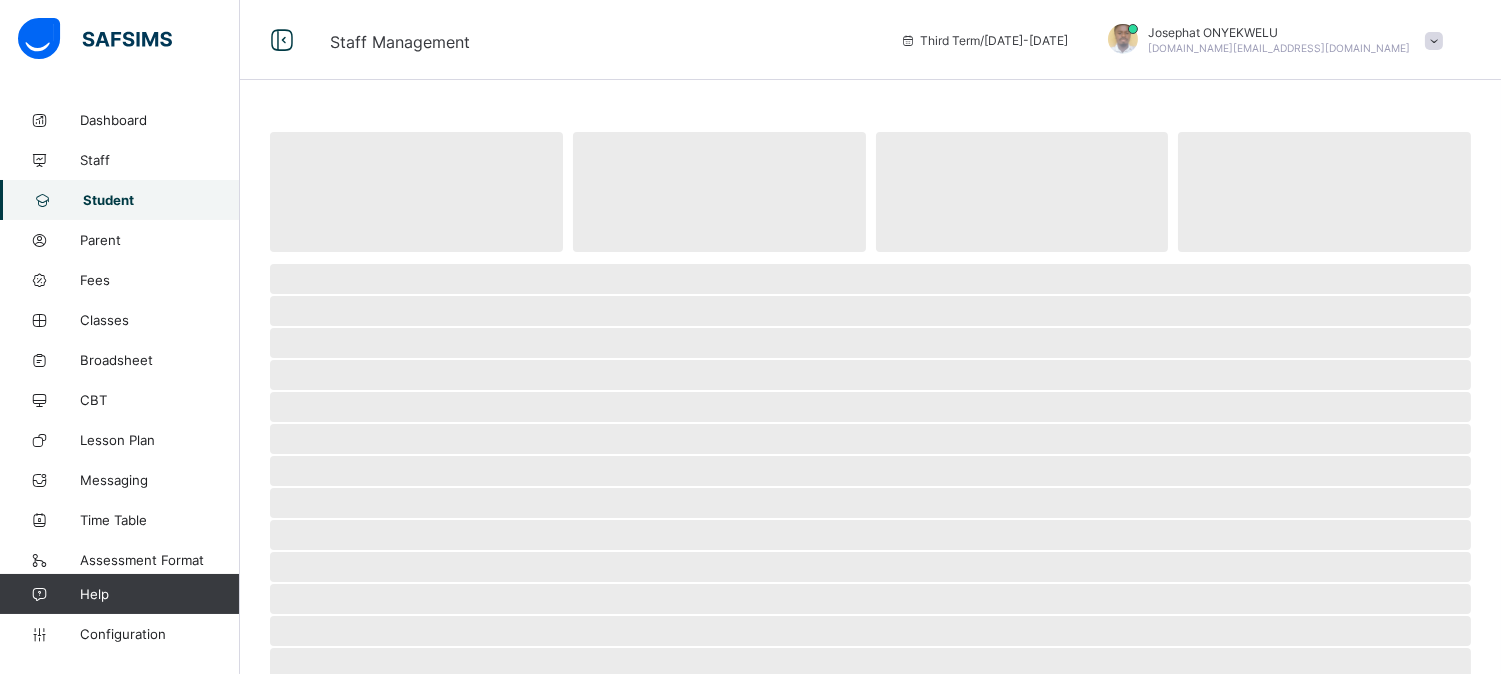 click on "Josephat   ONYEKWELU [DOMAIN_NAME][EMAIL_ADDRESS][DOMAIN_NAME]" at bounding box center (1270, 40) 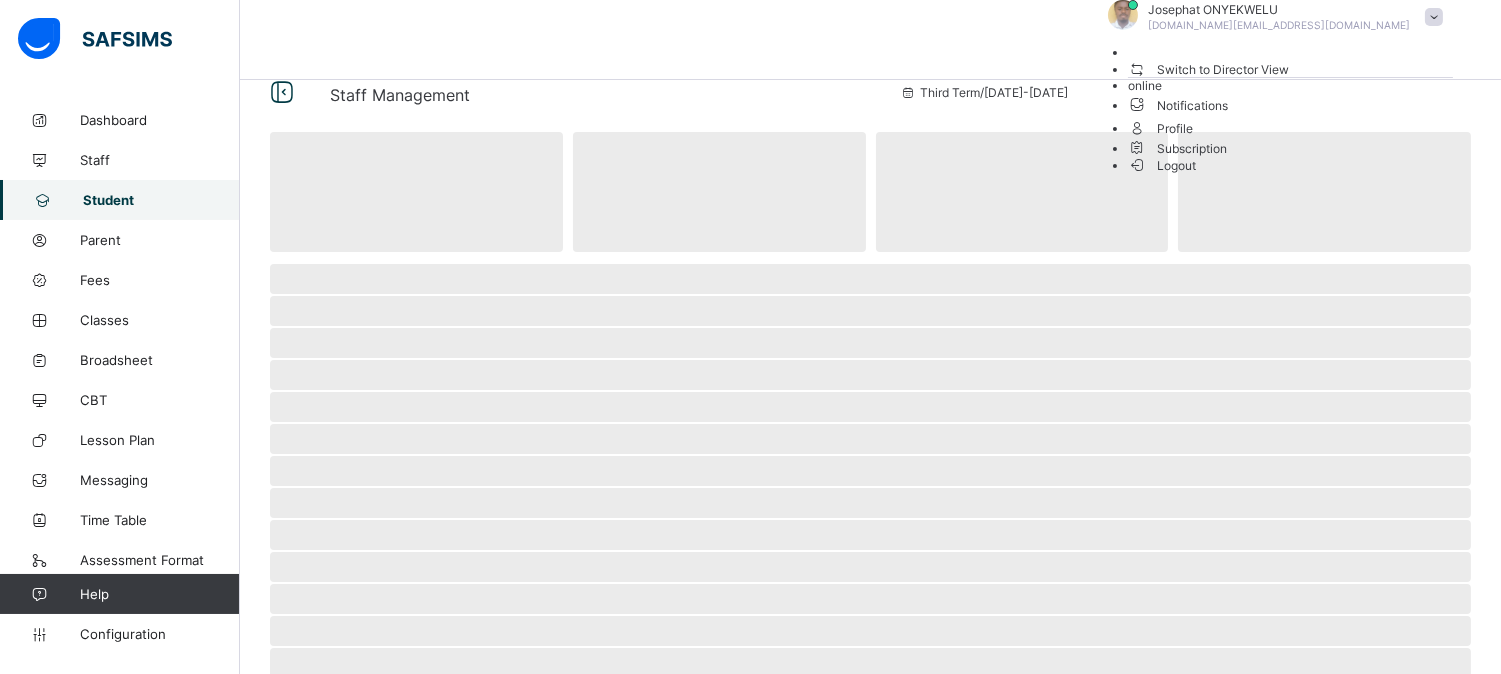 click on "Logout" at bounding box center [1162, 165] 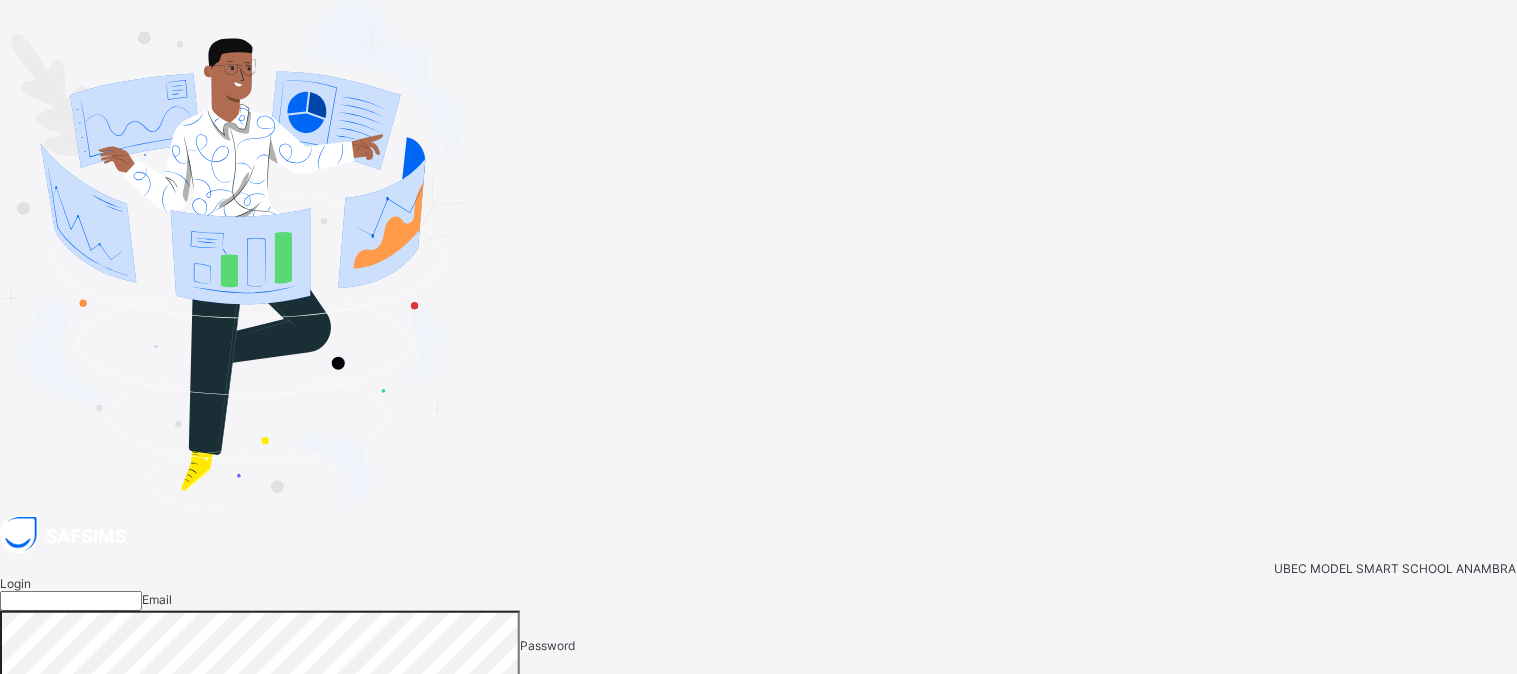 click at bounding box center [71, 601] 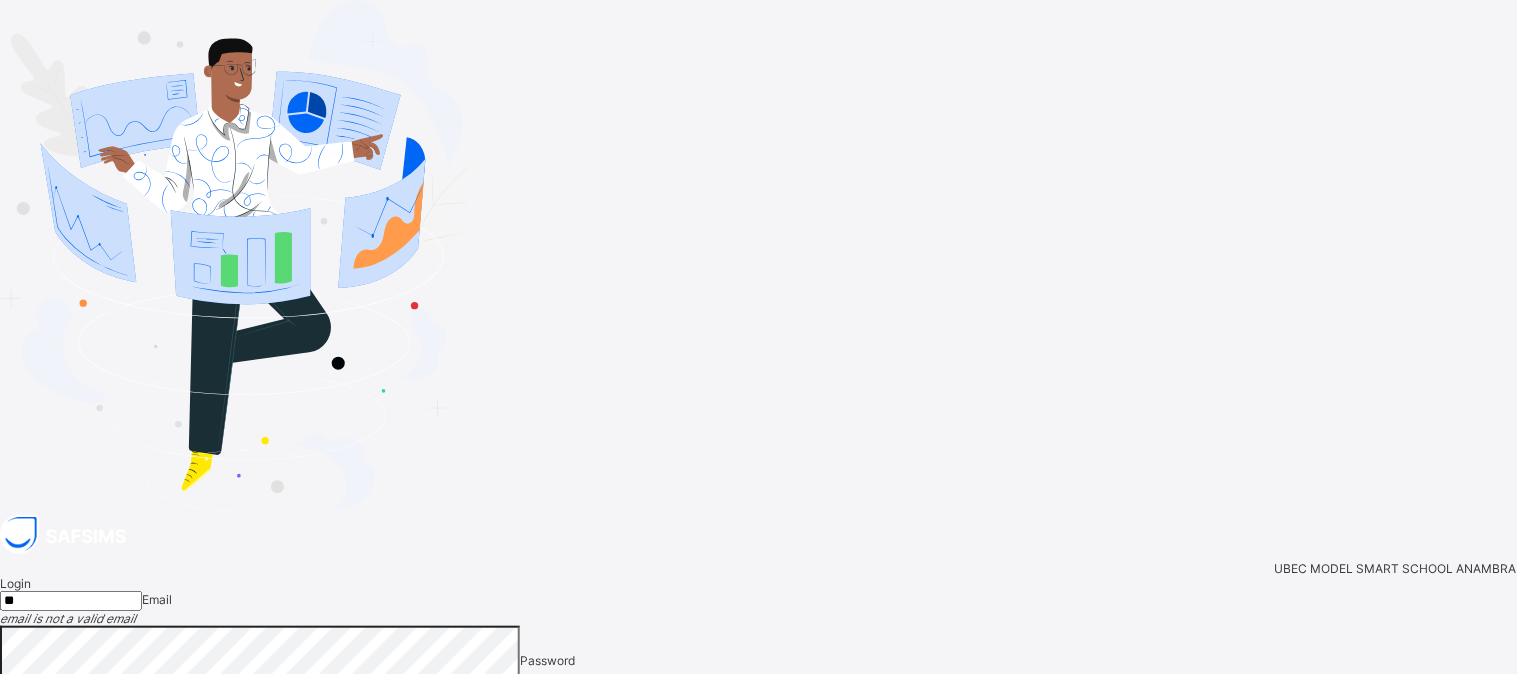 type on "*" 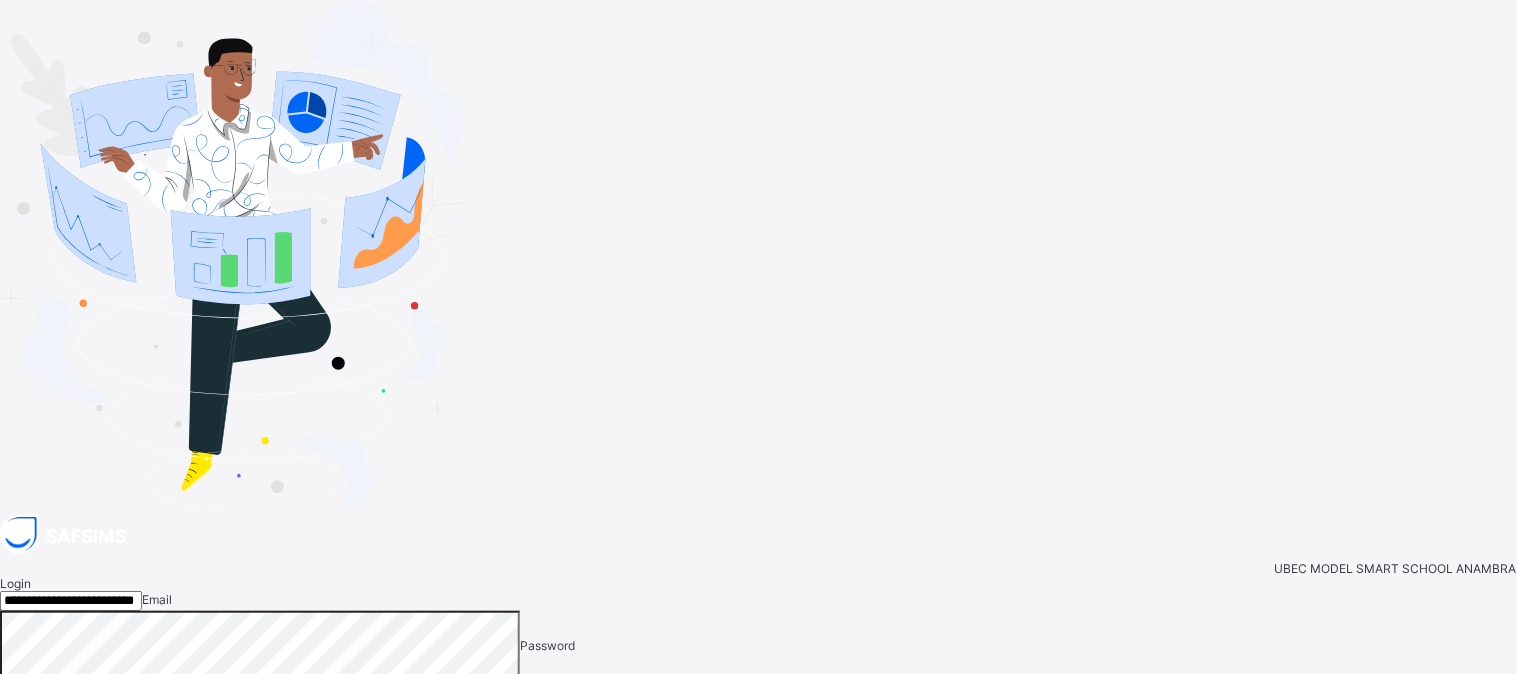 click on "**********" at bounding box center [71, 601] 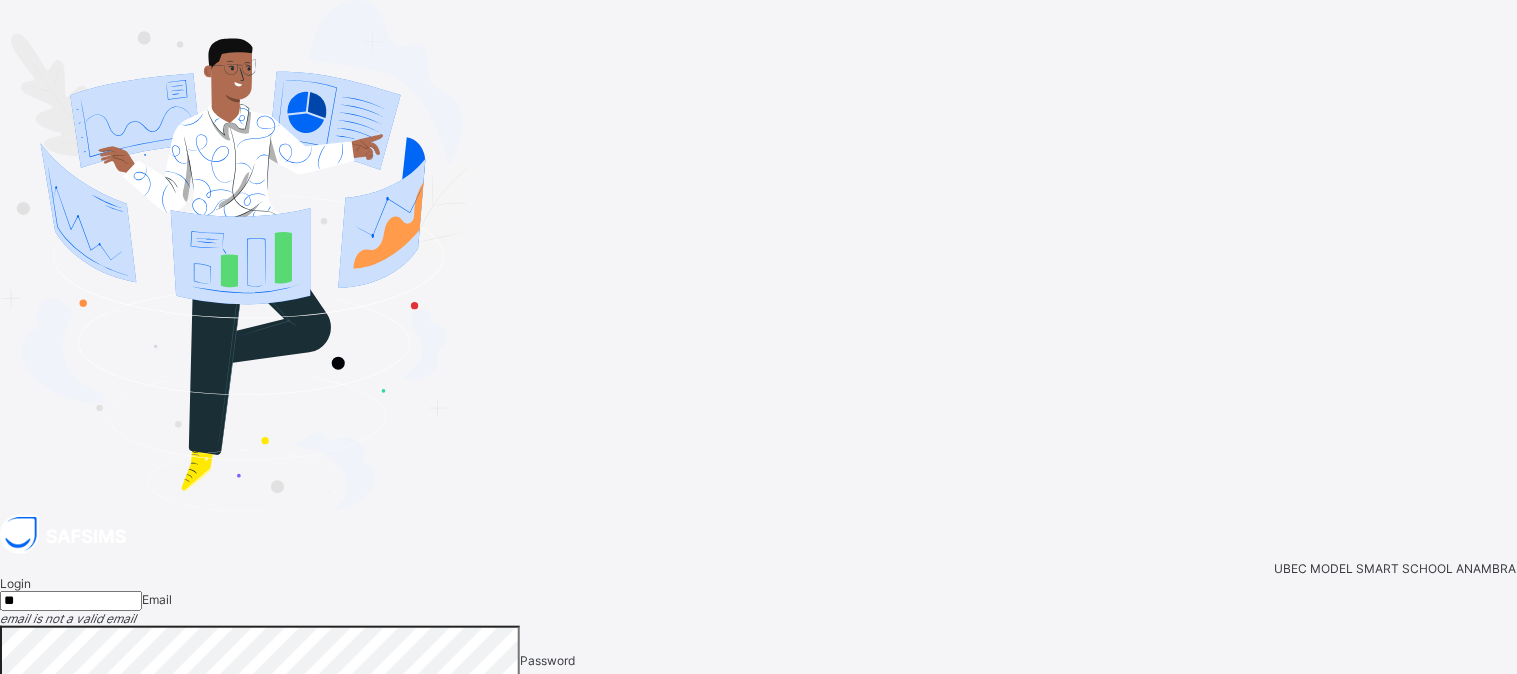 type on "*" 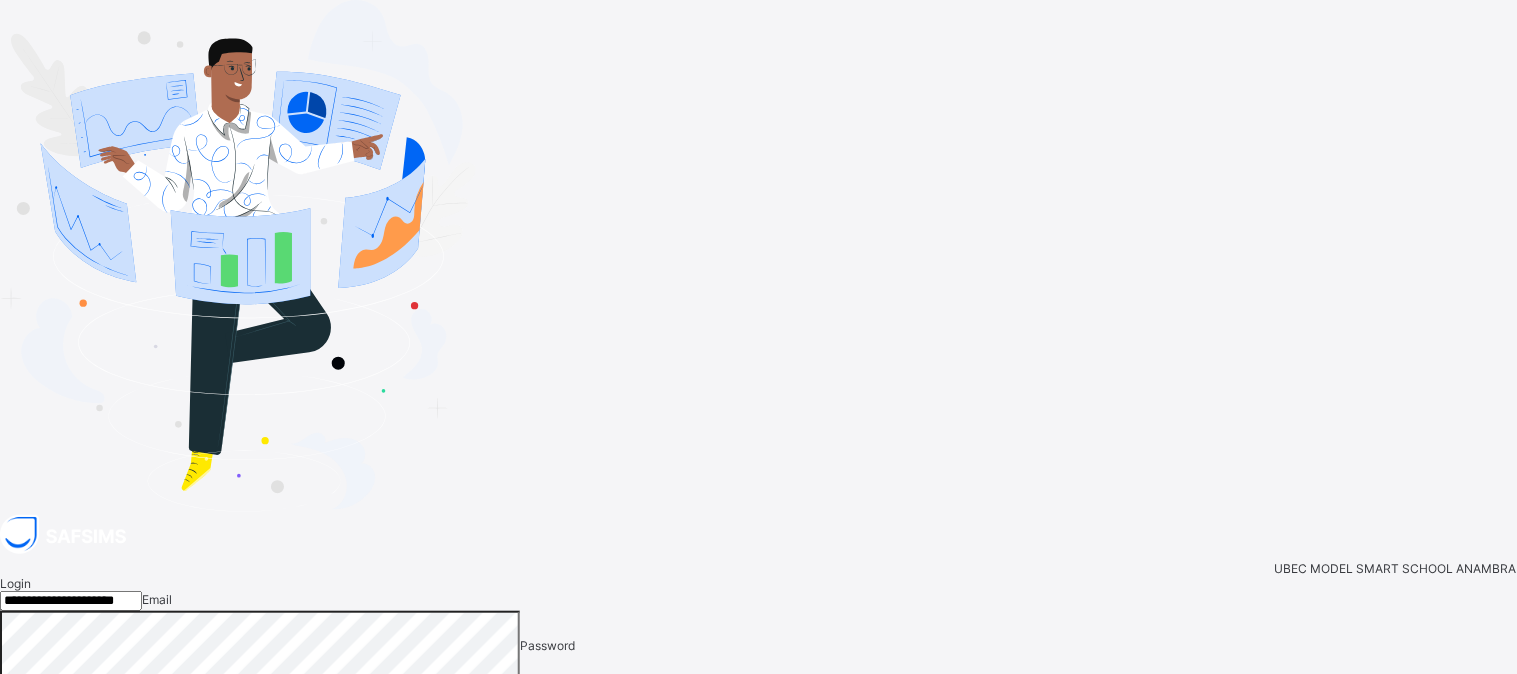 click on "Login" at bounding box center (1484, 718) 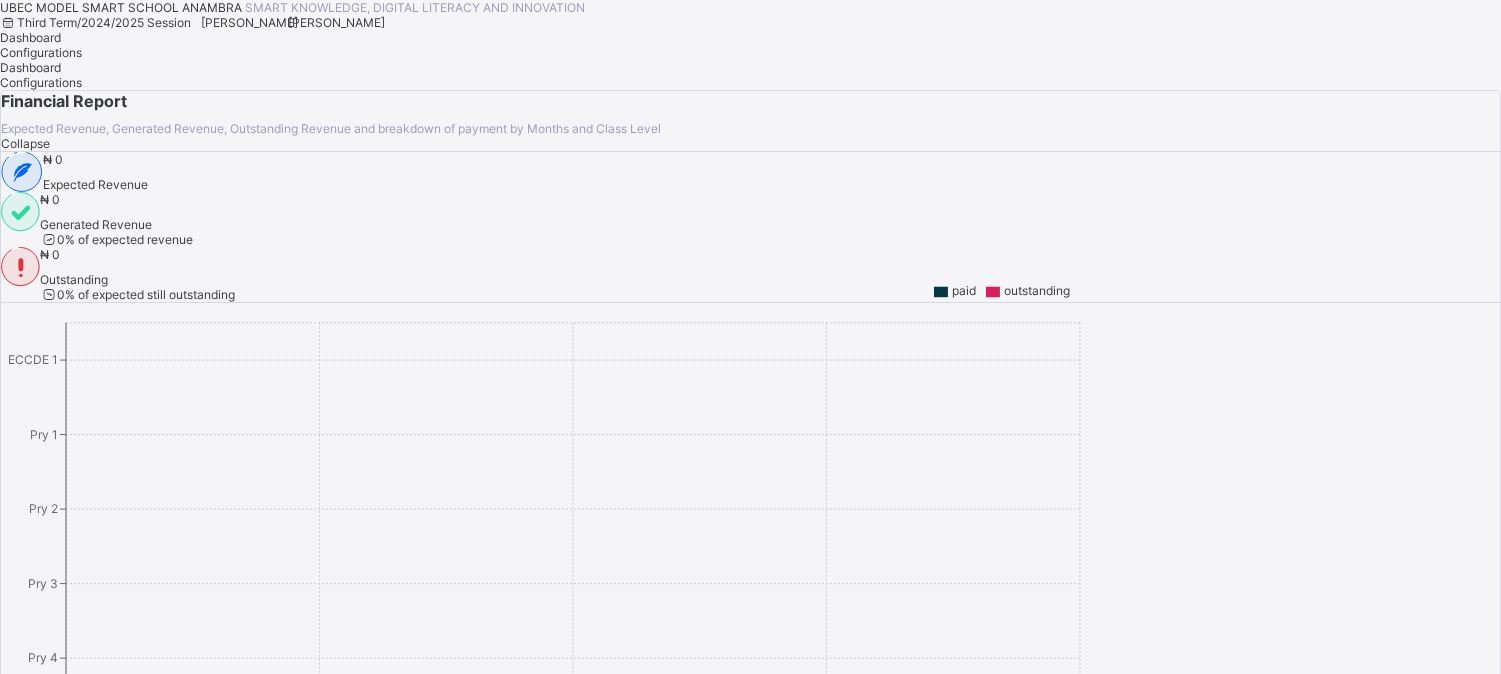 click on "[PERSON_NAME]" at bounding box center (336, 22) 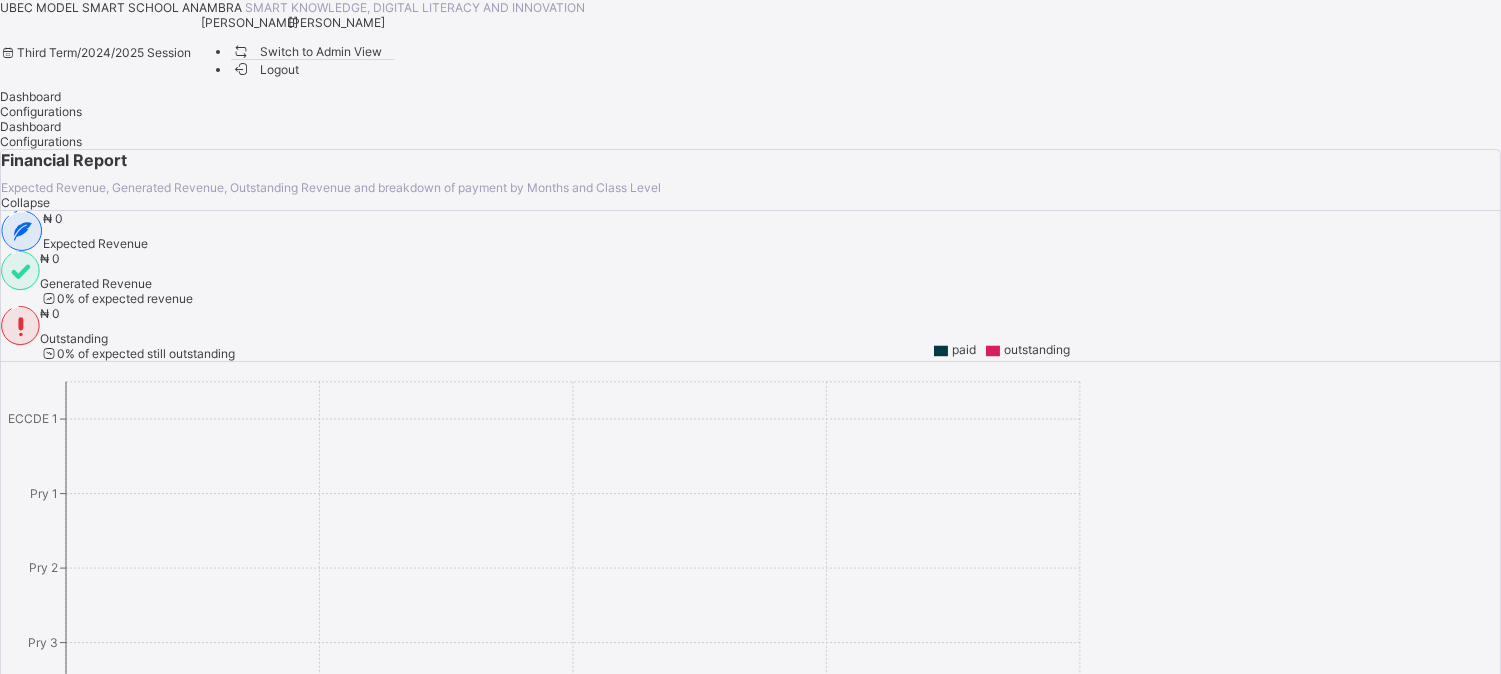 click on "Switch to Admin View" at bounding box center [307, 51] 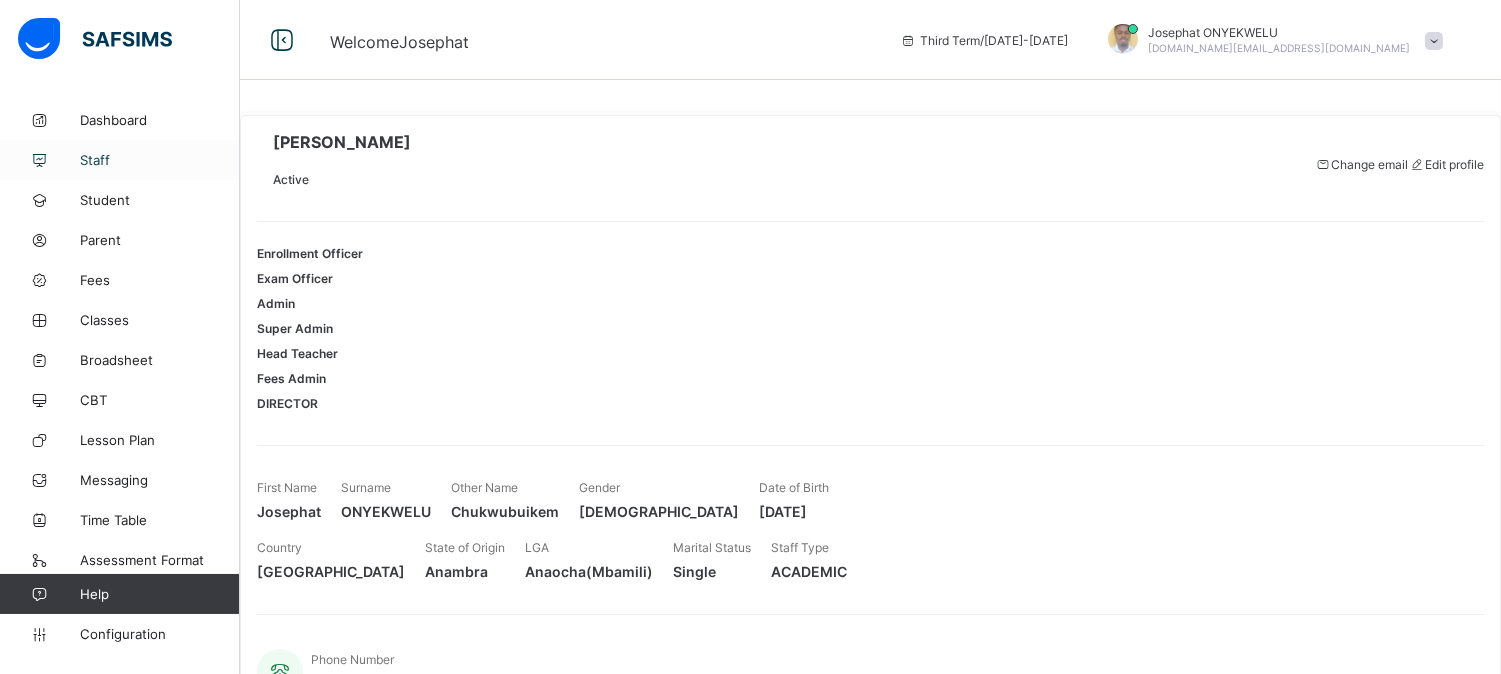 click on "Staff" at bounding box center [160, 160] 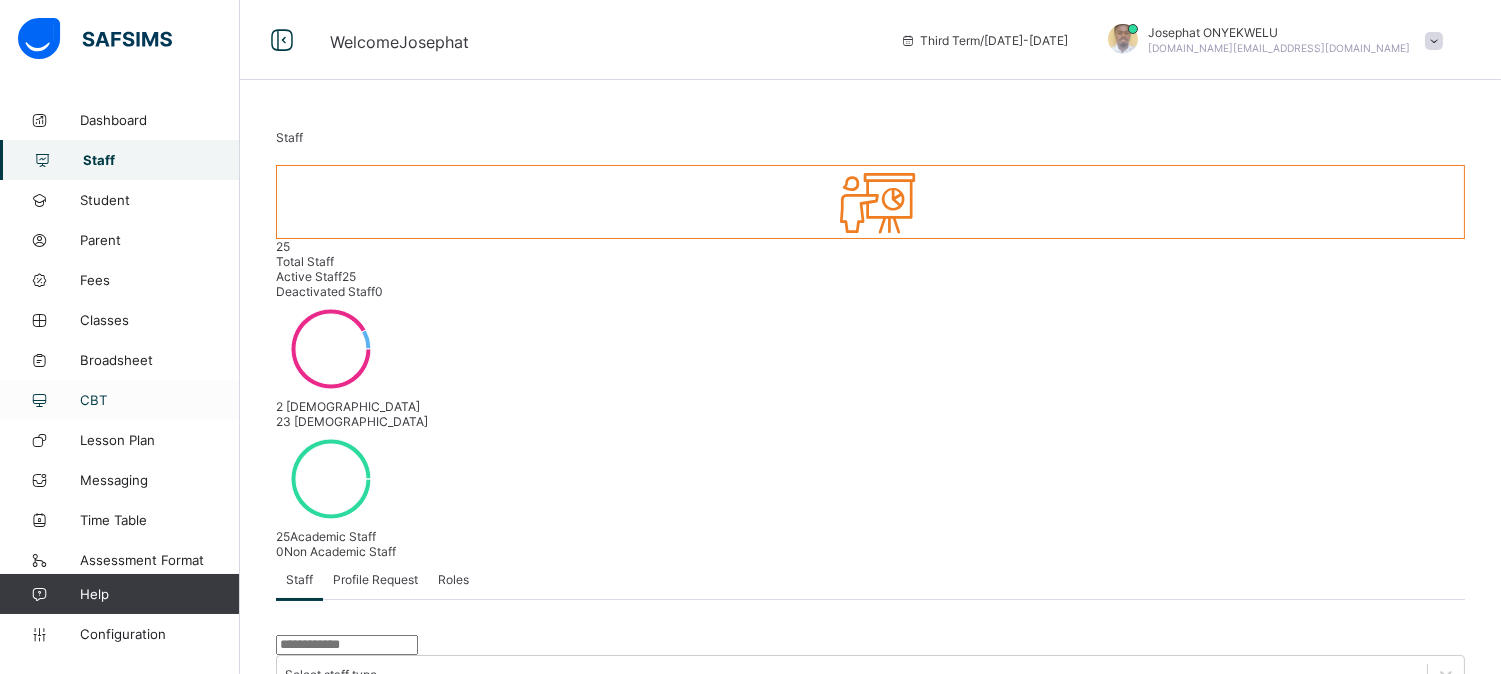 click on "CBT" at bounding box center (120, 400) 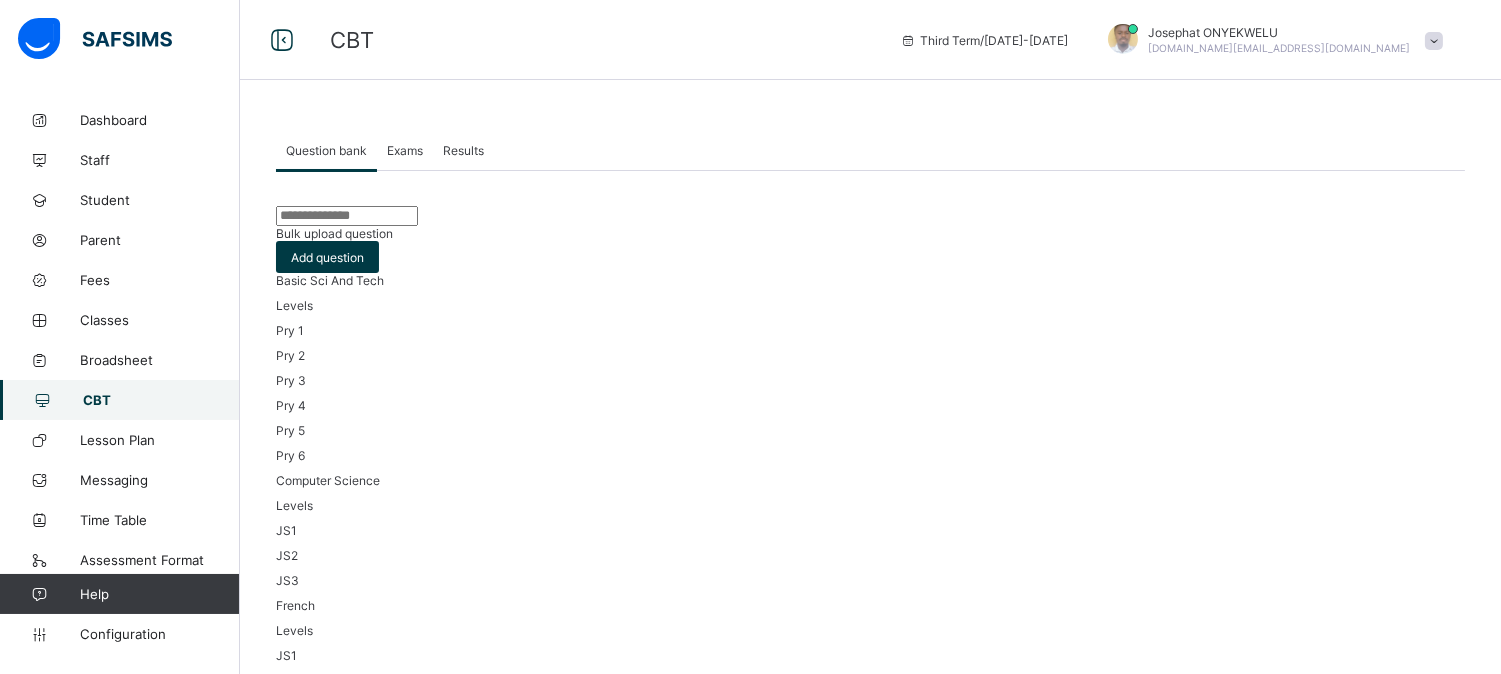 click on "Exams" at bounding box center (405, 150) 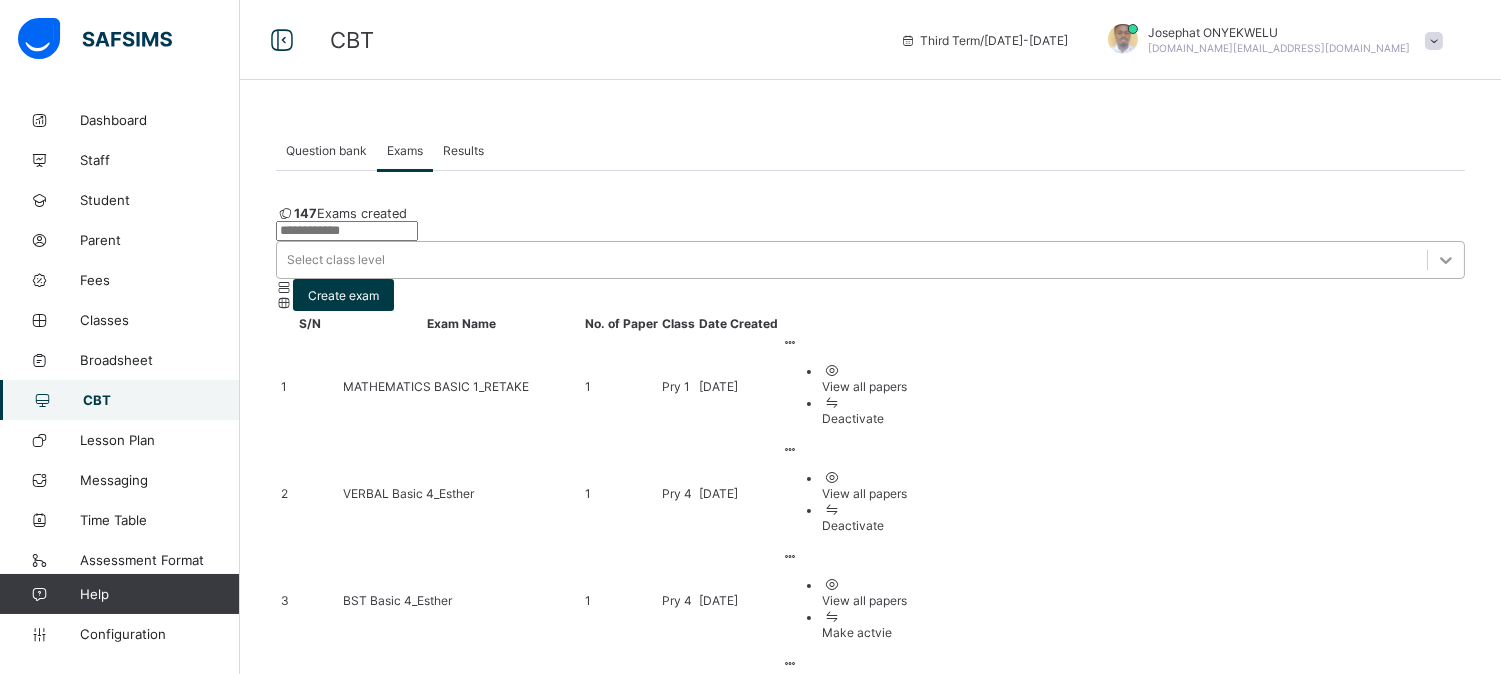click at bounding box center [1446, 260] 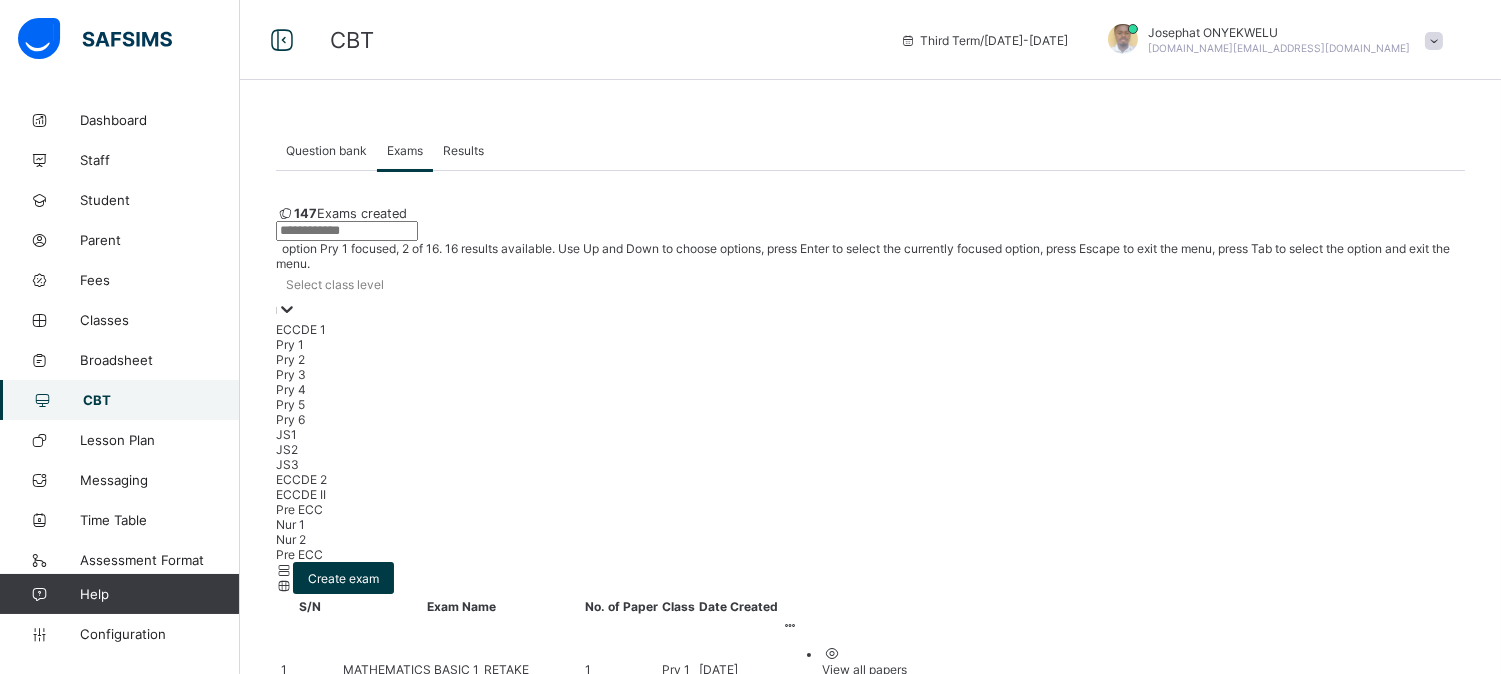 click on "Pry 1" at bounding box center (870, 344) 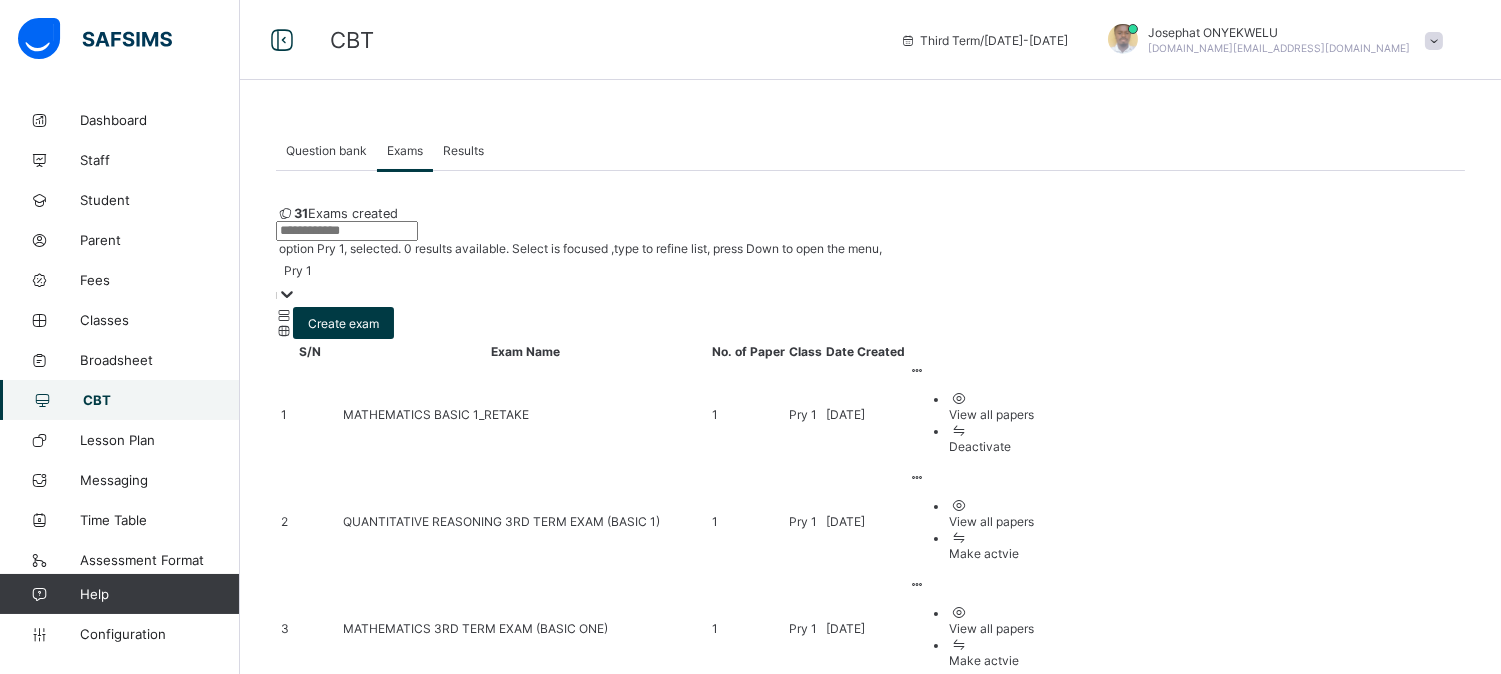 click on "Make actvie" at bounding box center [991, 767] 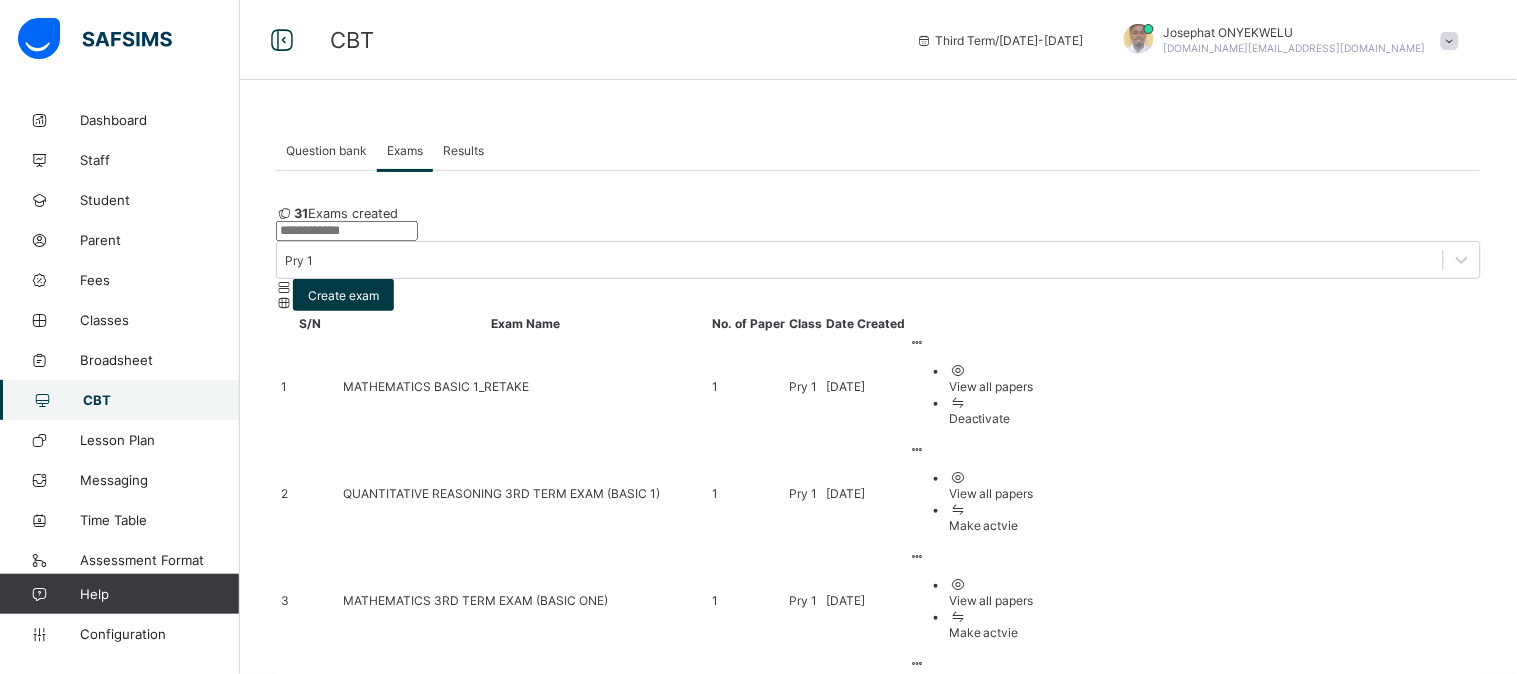 click on "Yes,  Activate" at bounding box center (1089, 1859) 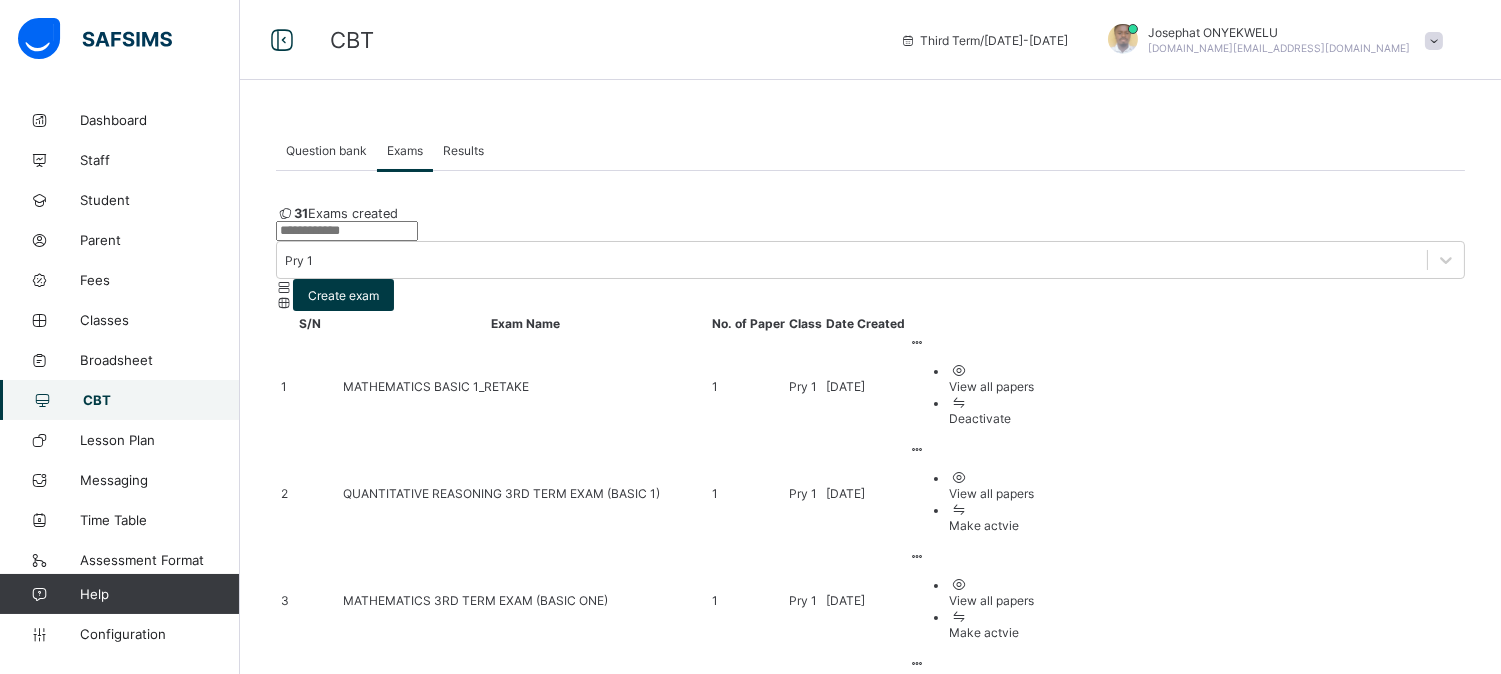 click on "Deactivate" at bounding box center (991, 418) 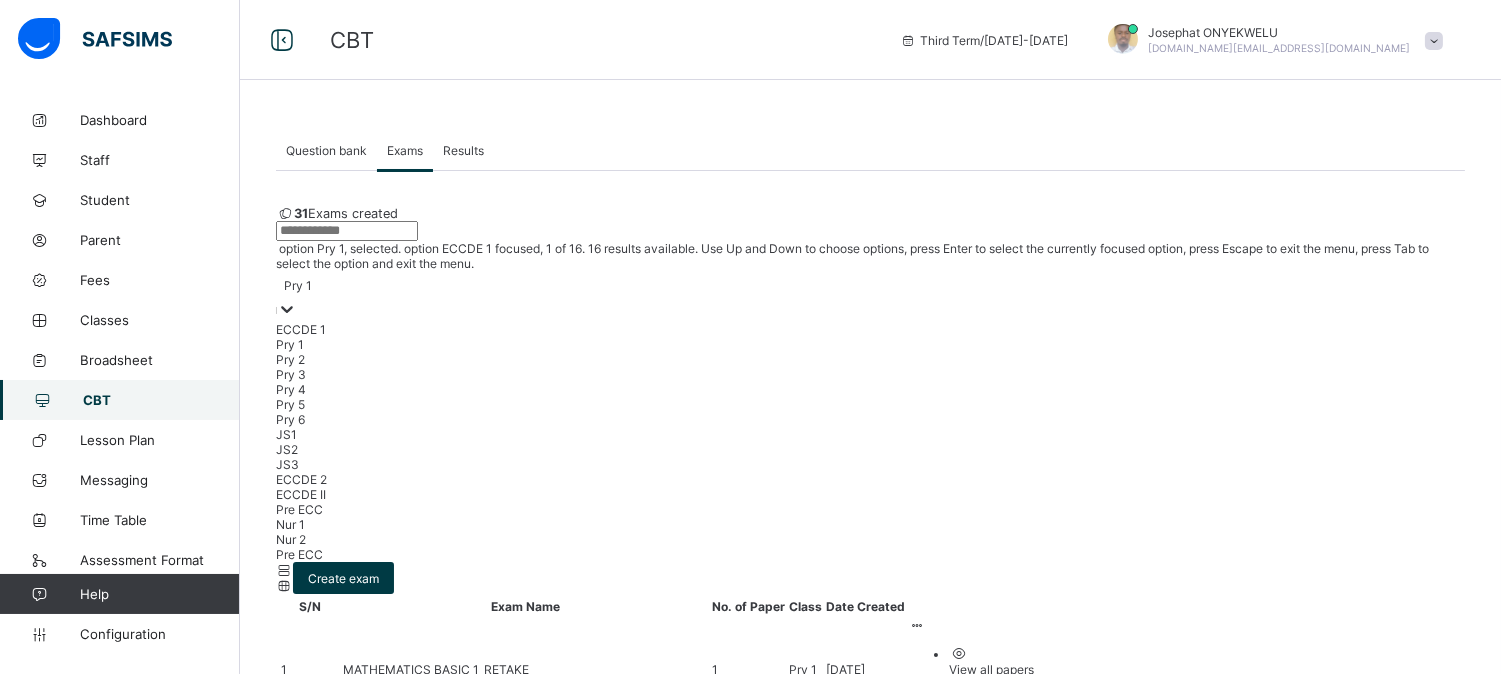 click at bounding box center [287, 310] 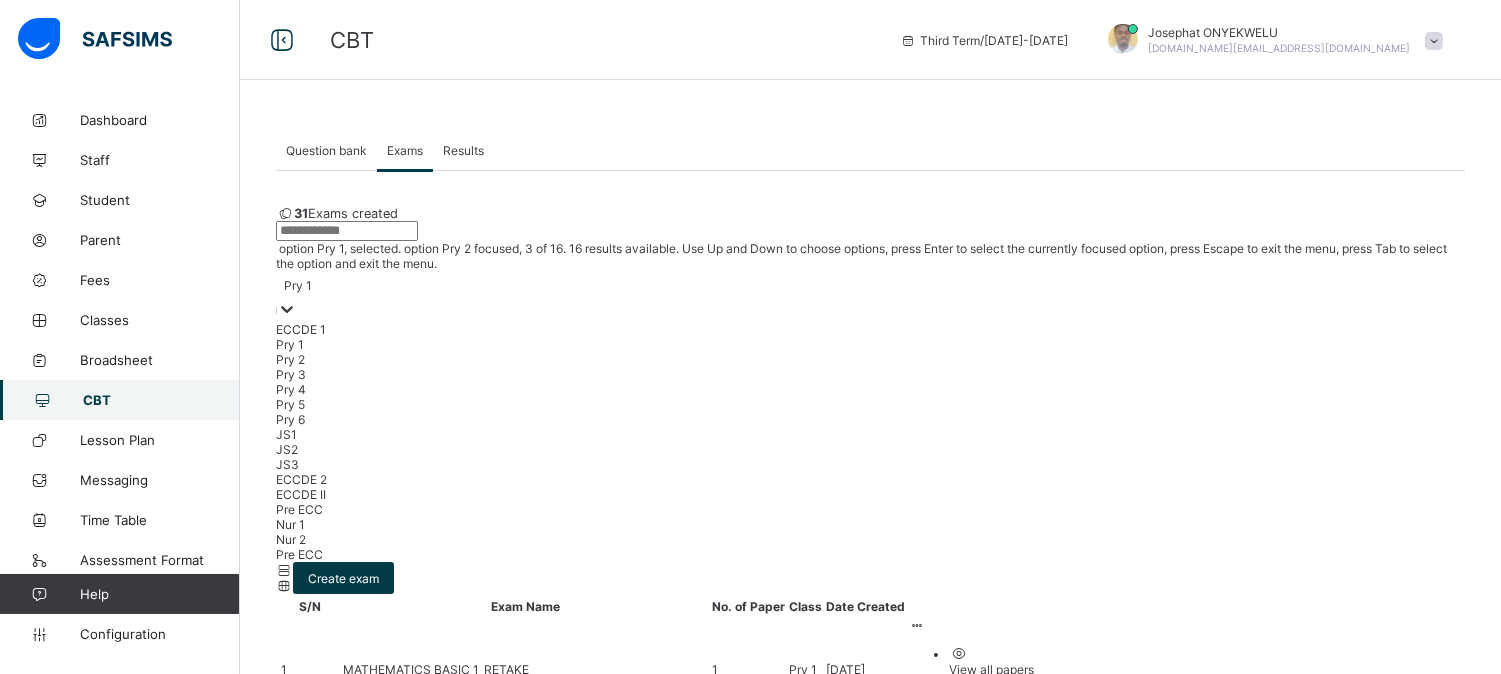 click on "Pry 2" at bounding box center (870, 359) 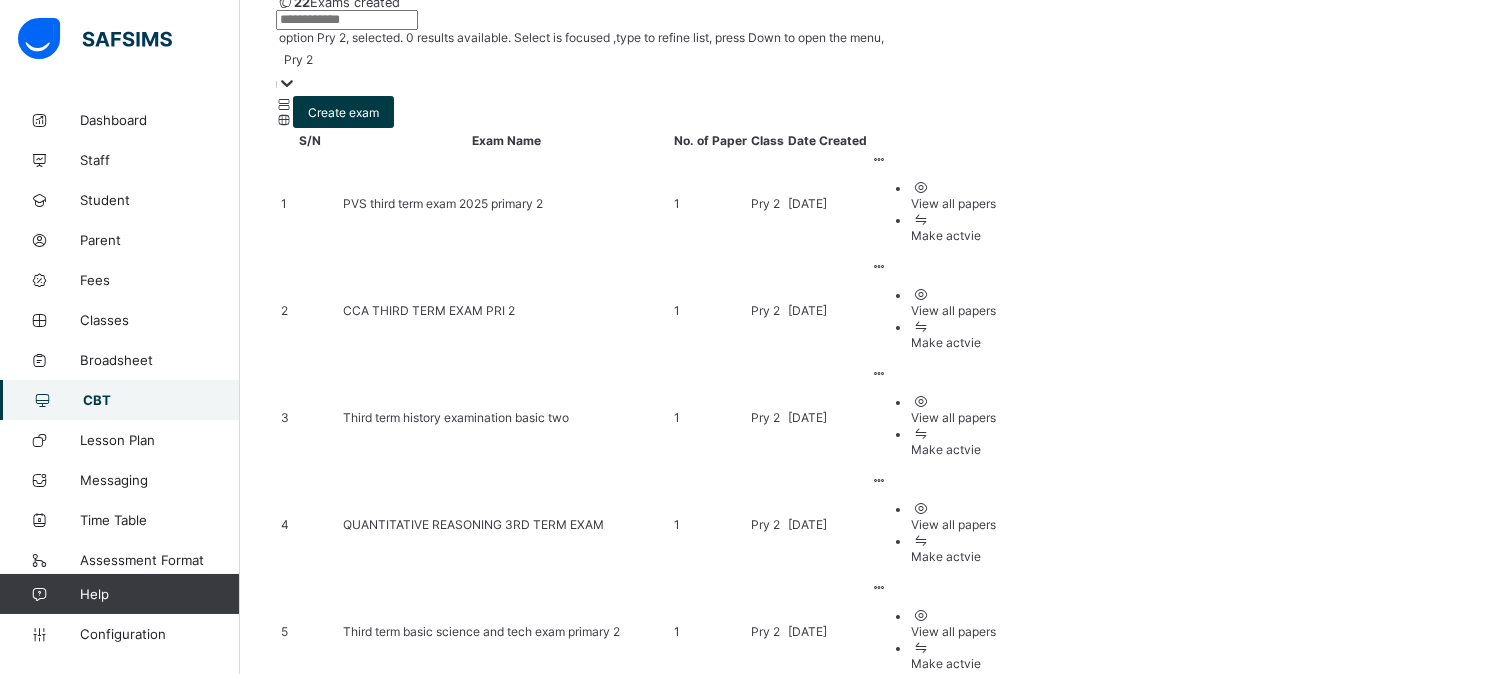 scroll, scrollTop: 222, scrollLeft: 0, axis: vertical 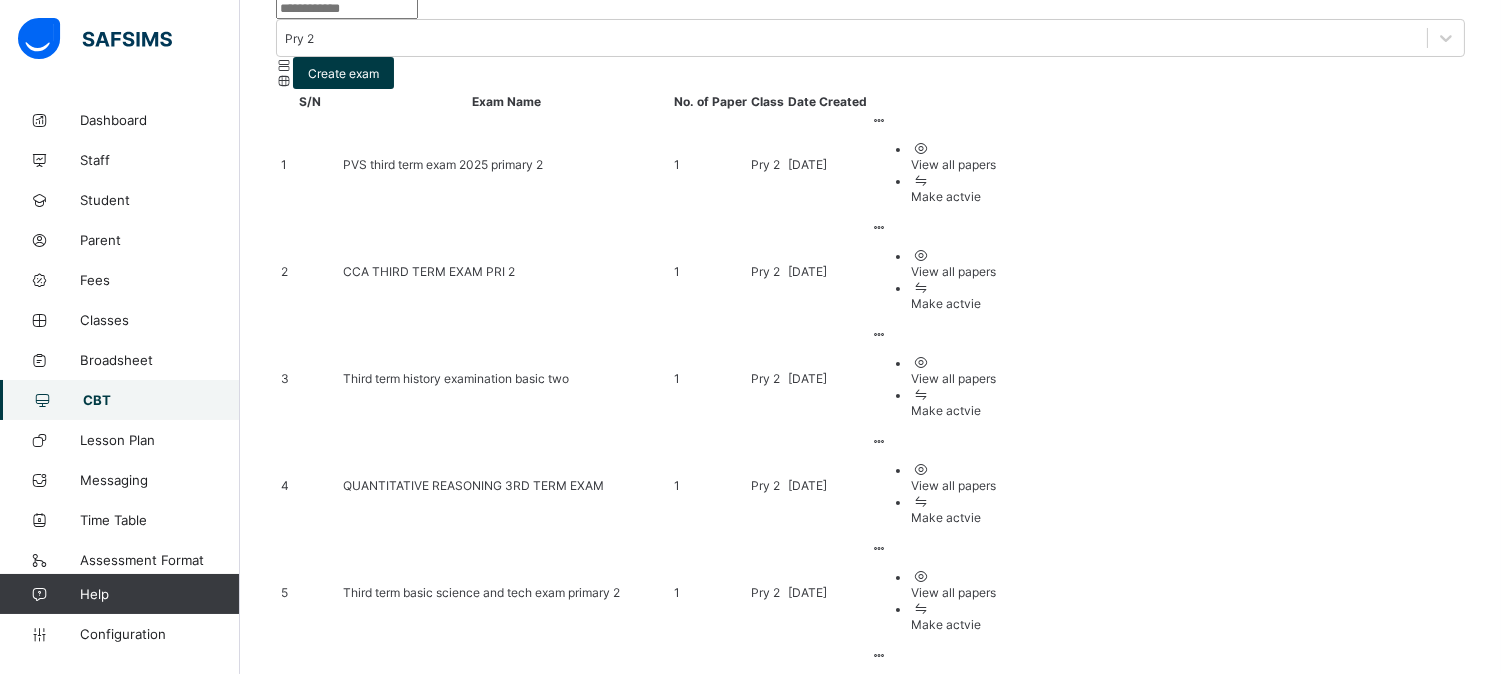 click on "Make actvie" at bounding box center [953, 945] 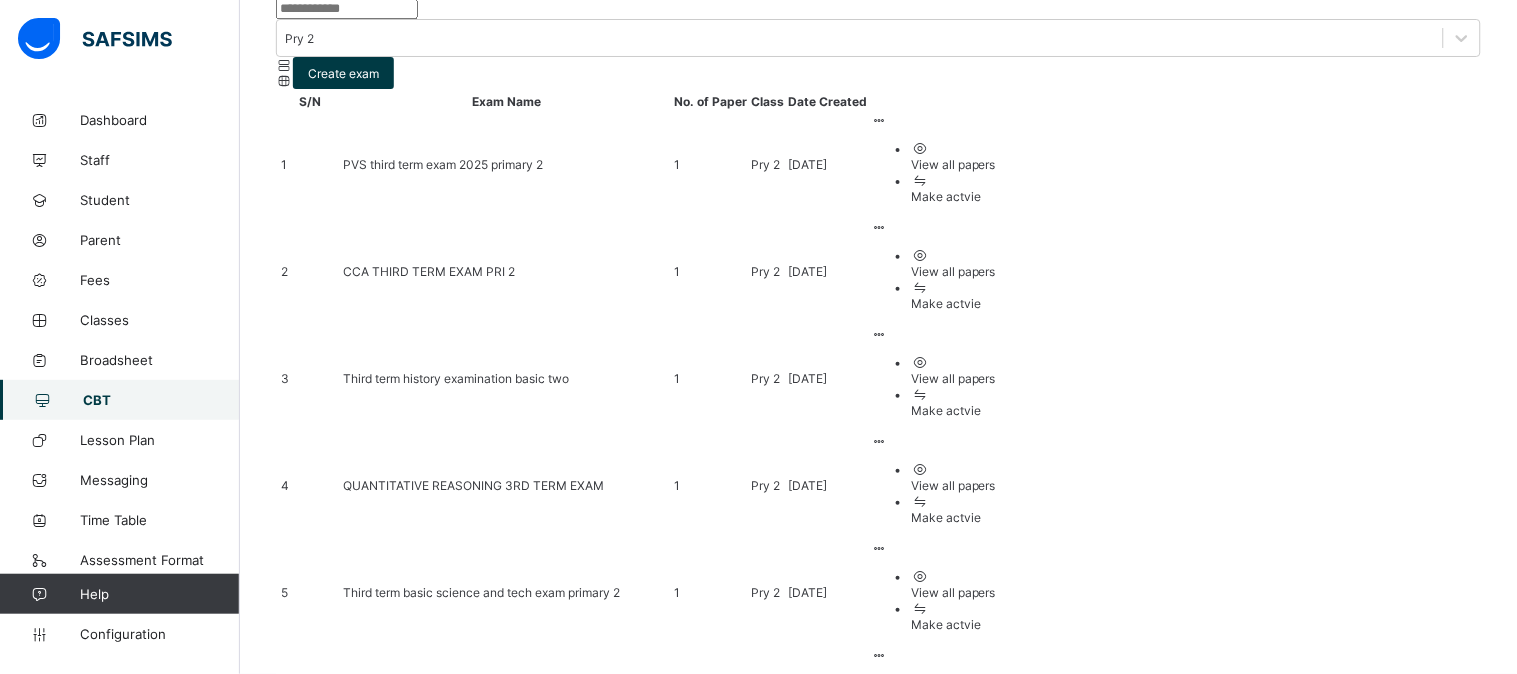 click on "Yes,  Activate" at bounding box center (1089, 1637) 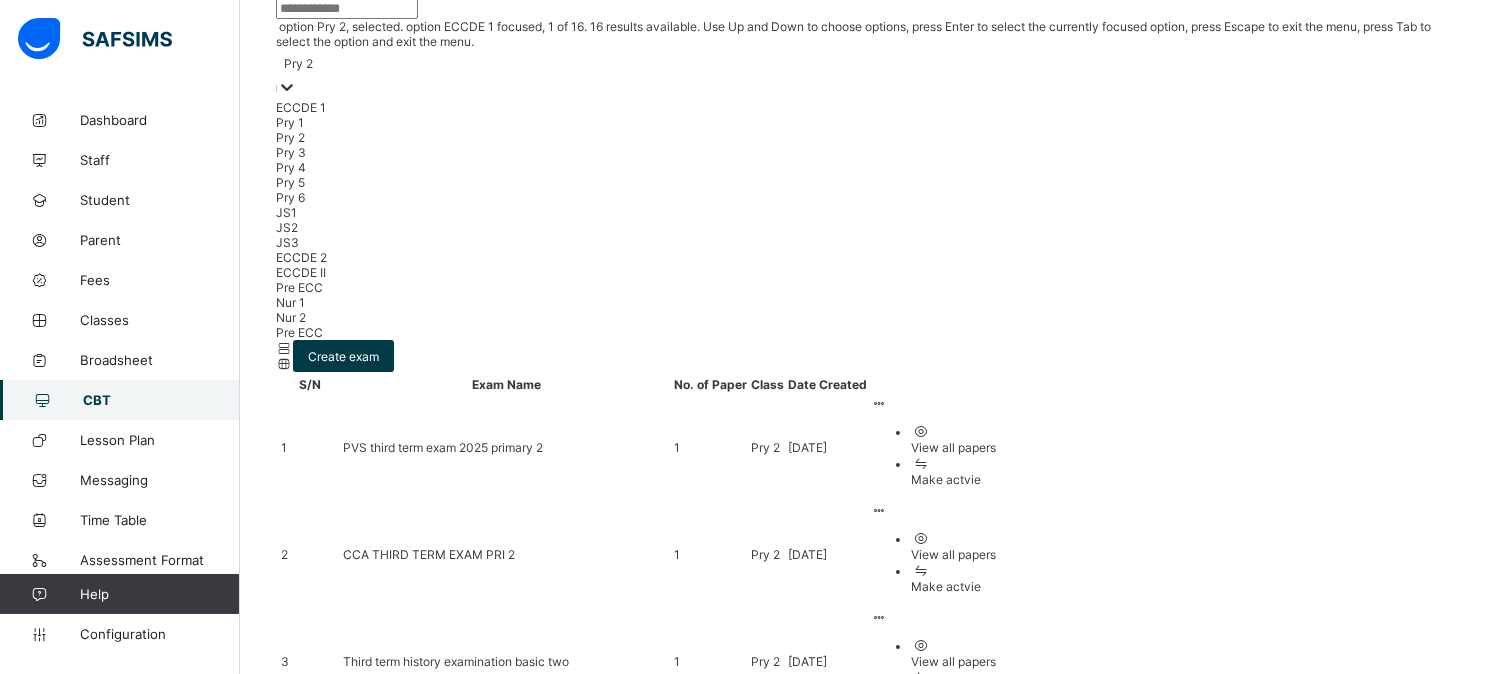 click 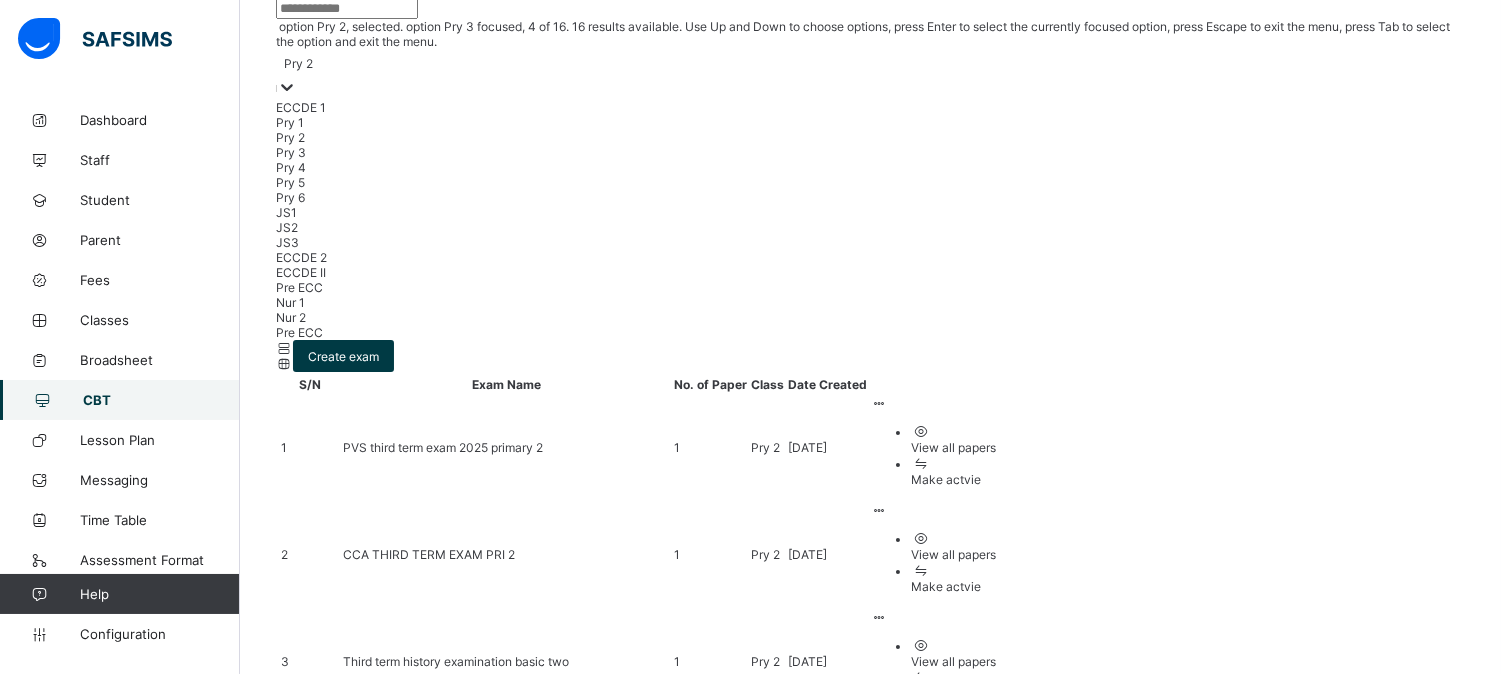 click on "Pry 3" at bounding box center (870, 152) 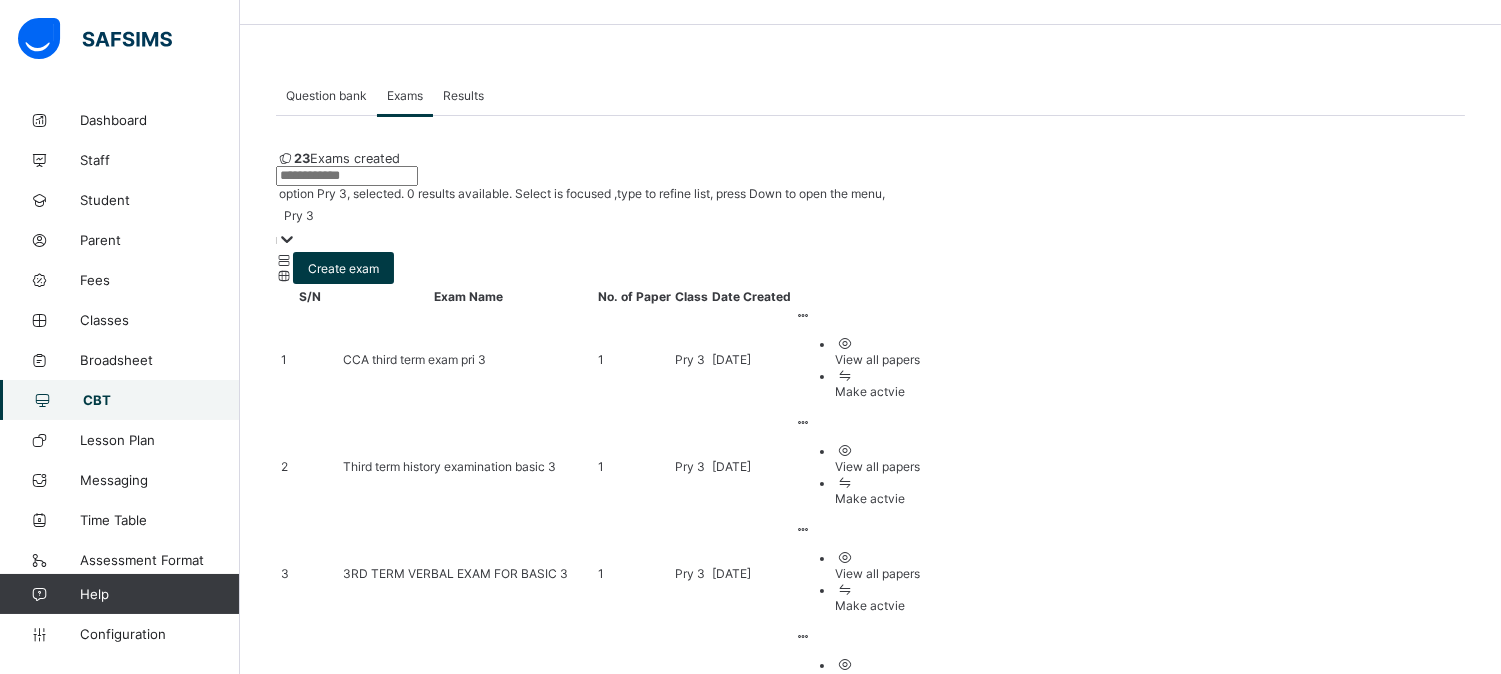 scroll, scrollTop: 222, scrollLeft: 0, axis: vertical 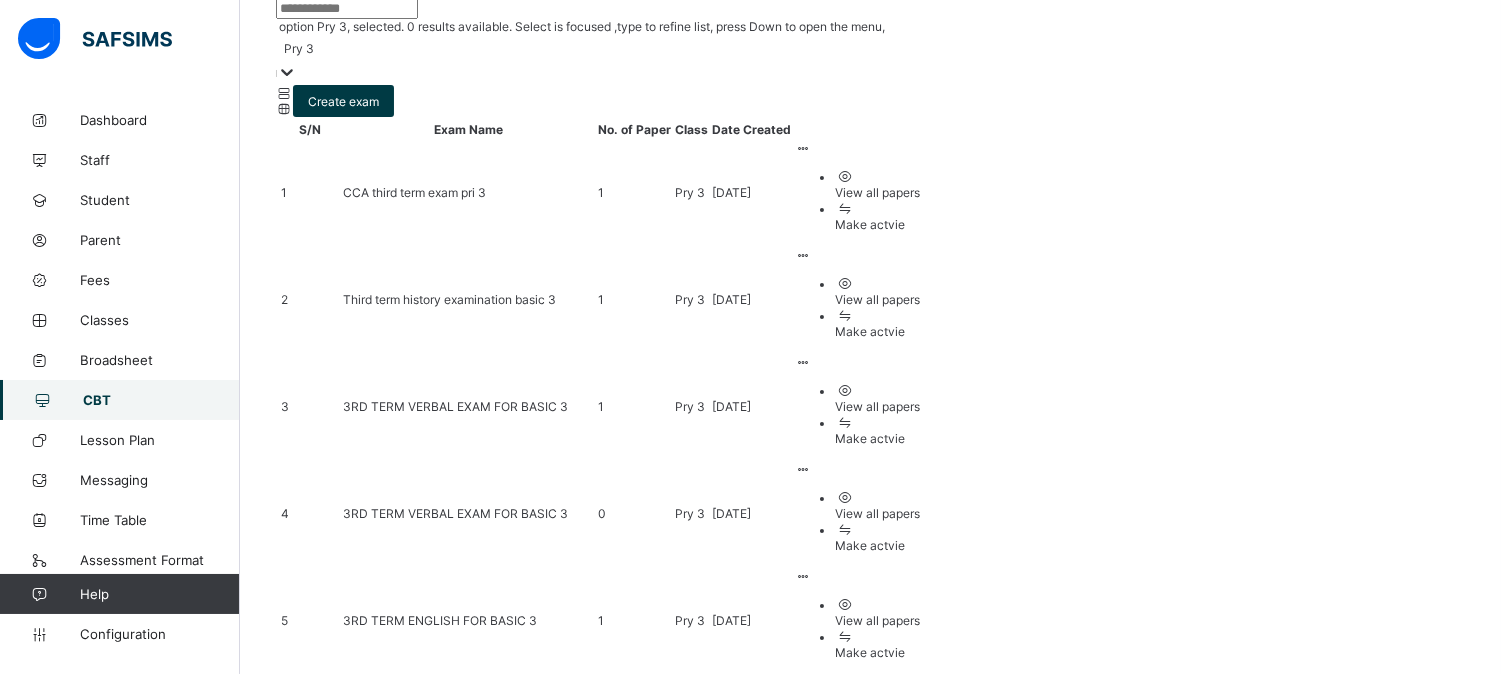 click on "2" at bounding box center [542, 1264] 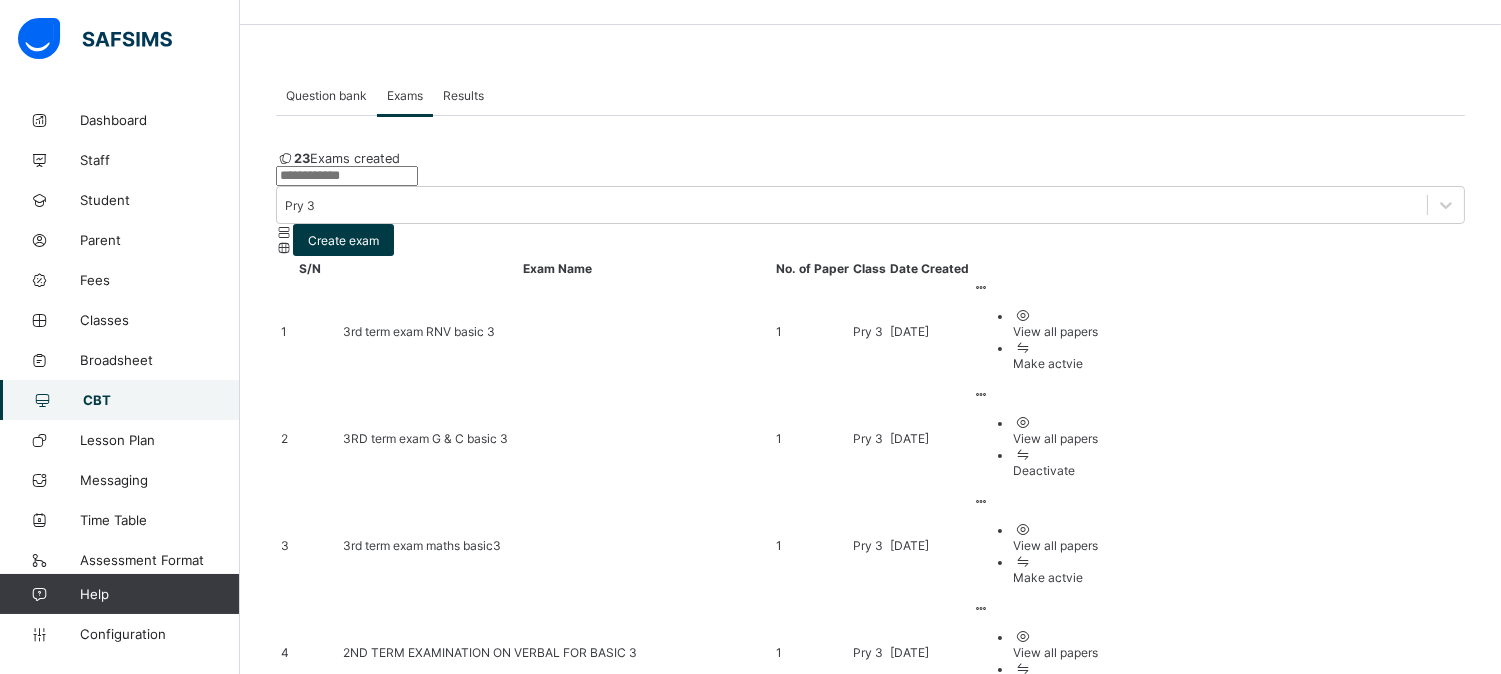 scroll, scrollTop: 222, scrollLeft: 0, axis: vertical 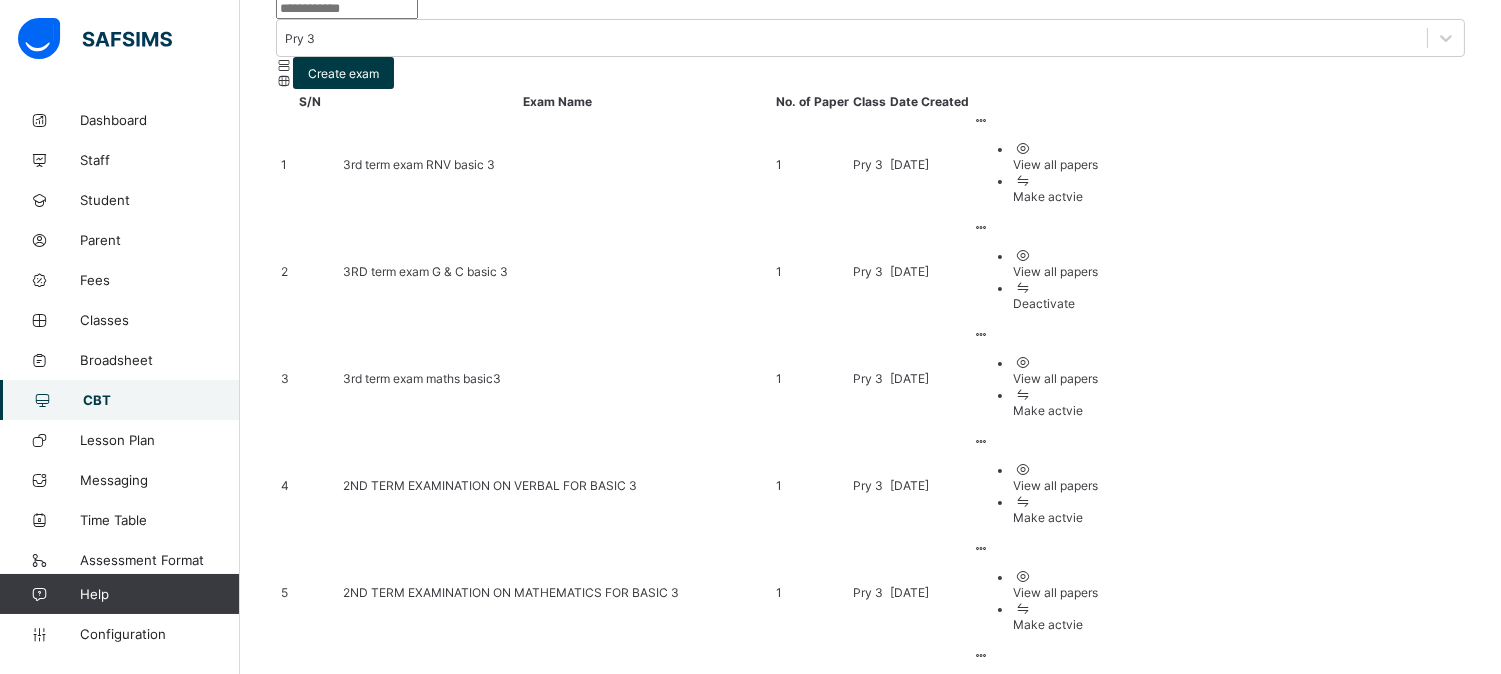 click on "Make actvie" at bounding box center (1055, 196) 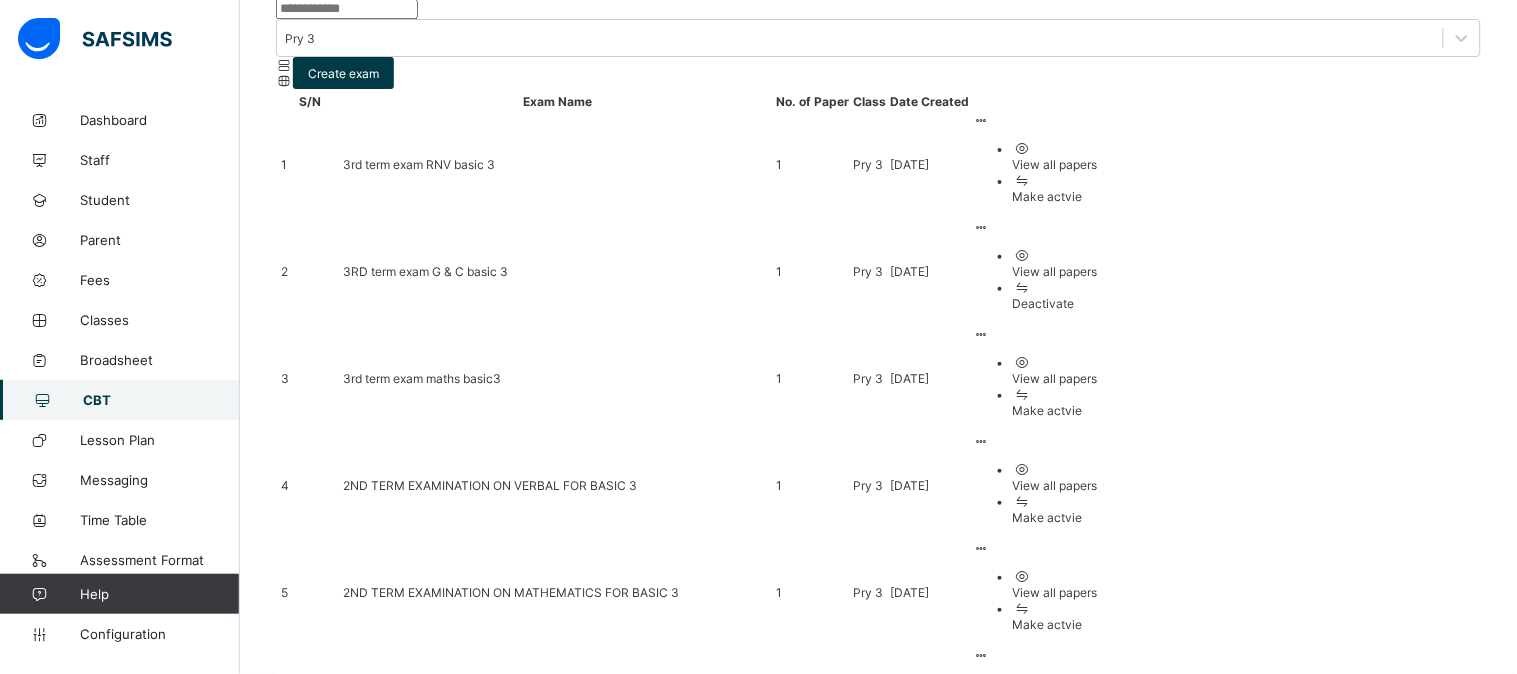 click on "Yes,  Activate" at bounding box center [1089, 1593] 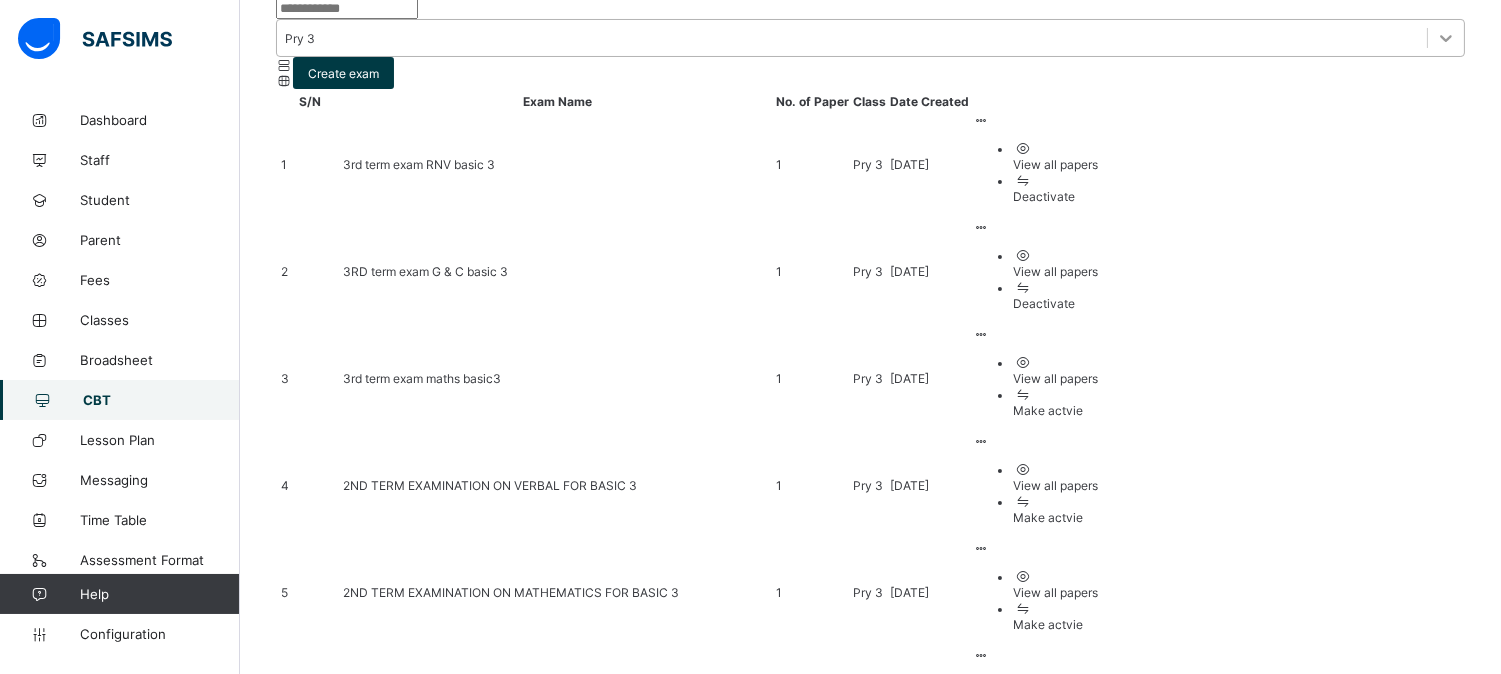 click 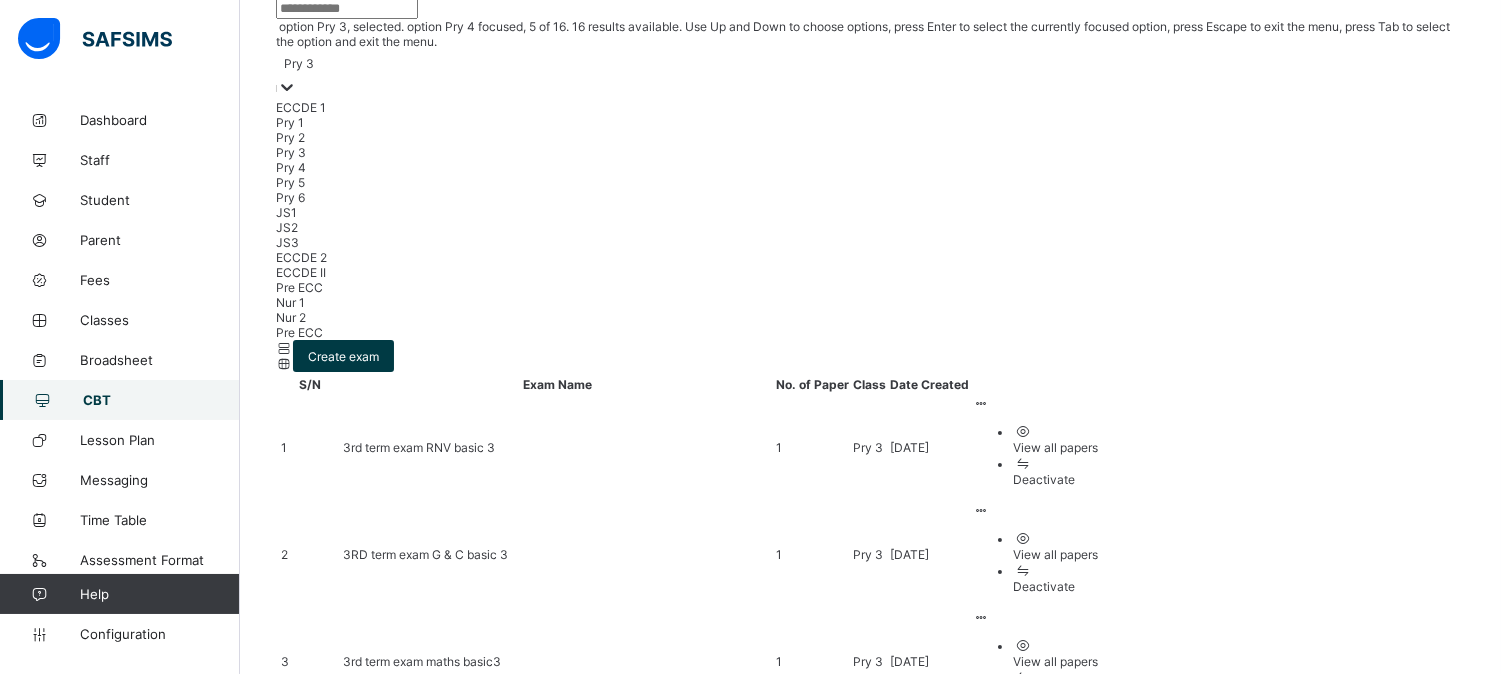 click on "Pry 4" at bounding box center (870, 167) 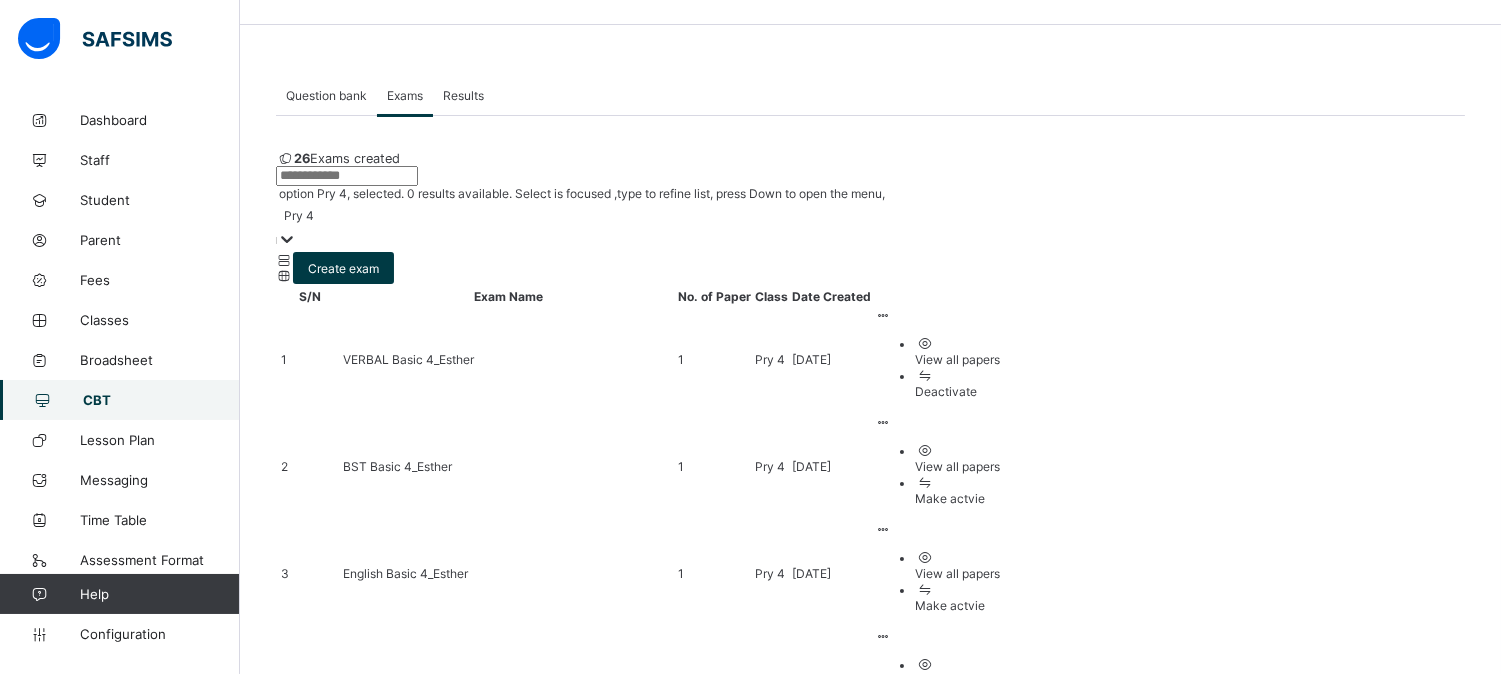 scroll, scrollTop: 222, scrollLeft: 0, axis: vertical 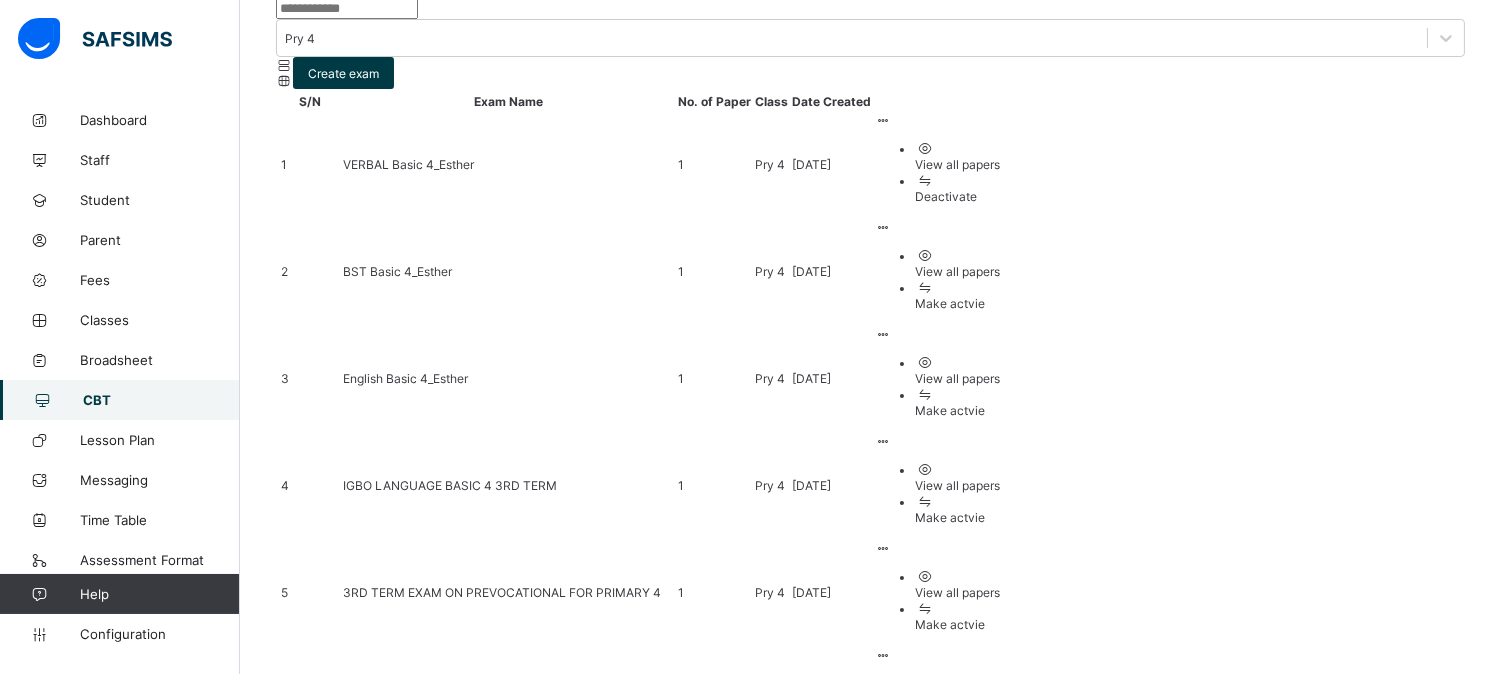 click on "2" at bounding box center [542, 1236] 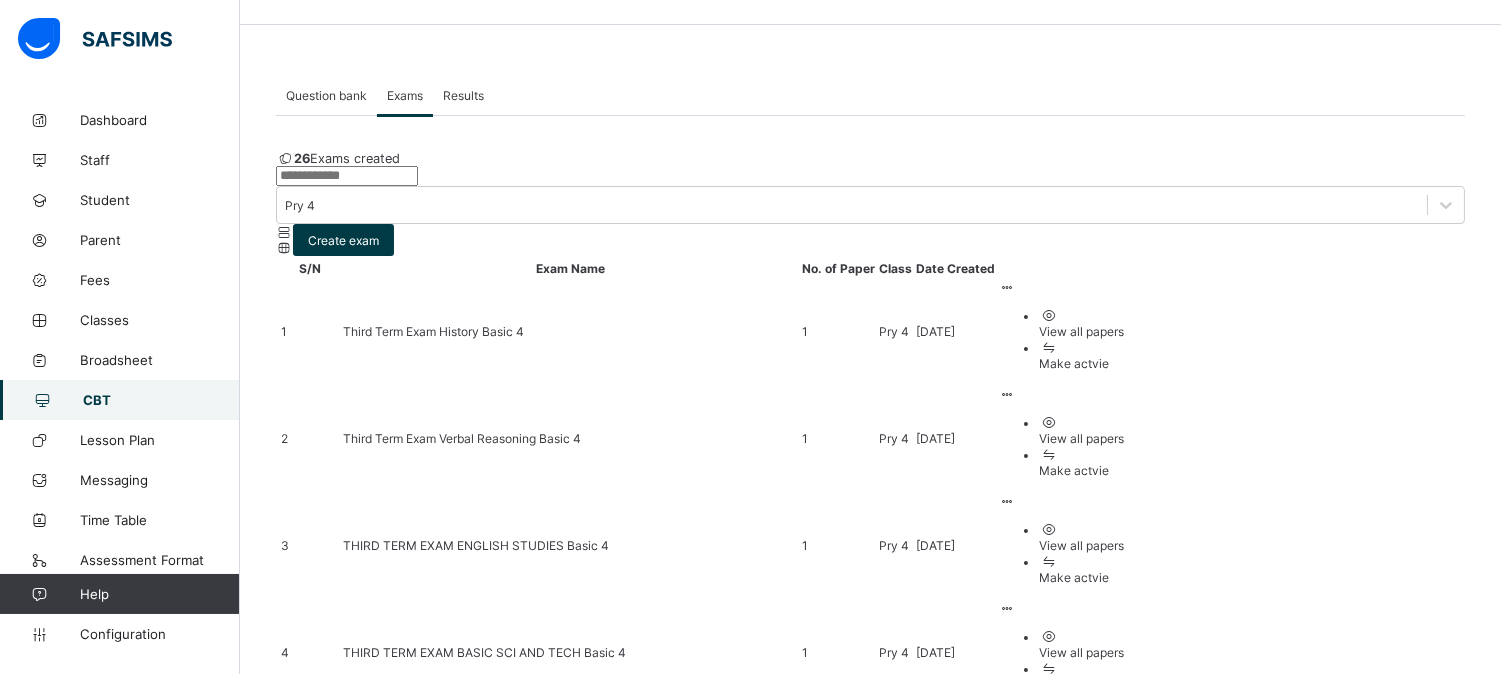 scroll, scrollTop: 222, scrollLeft: 0, axis: vertical 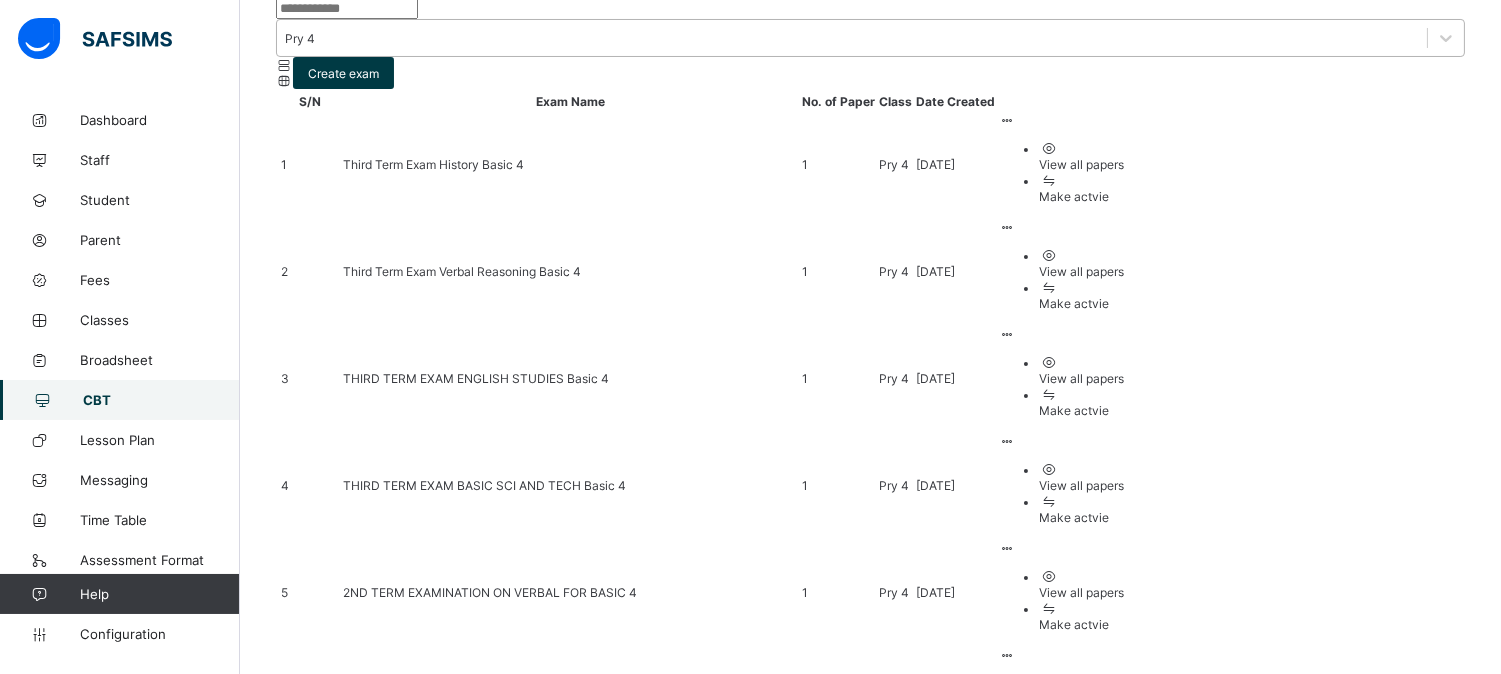 click on "Pry 4" at bounding box center [300, 38] 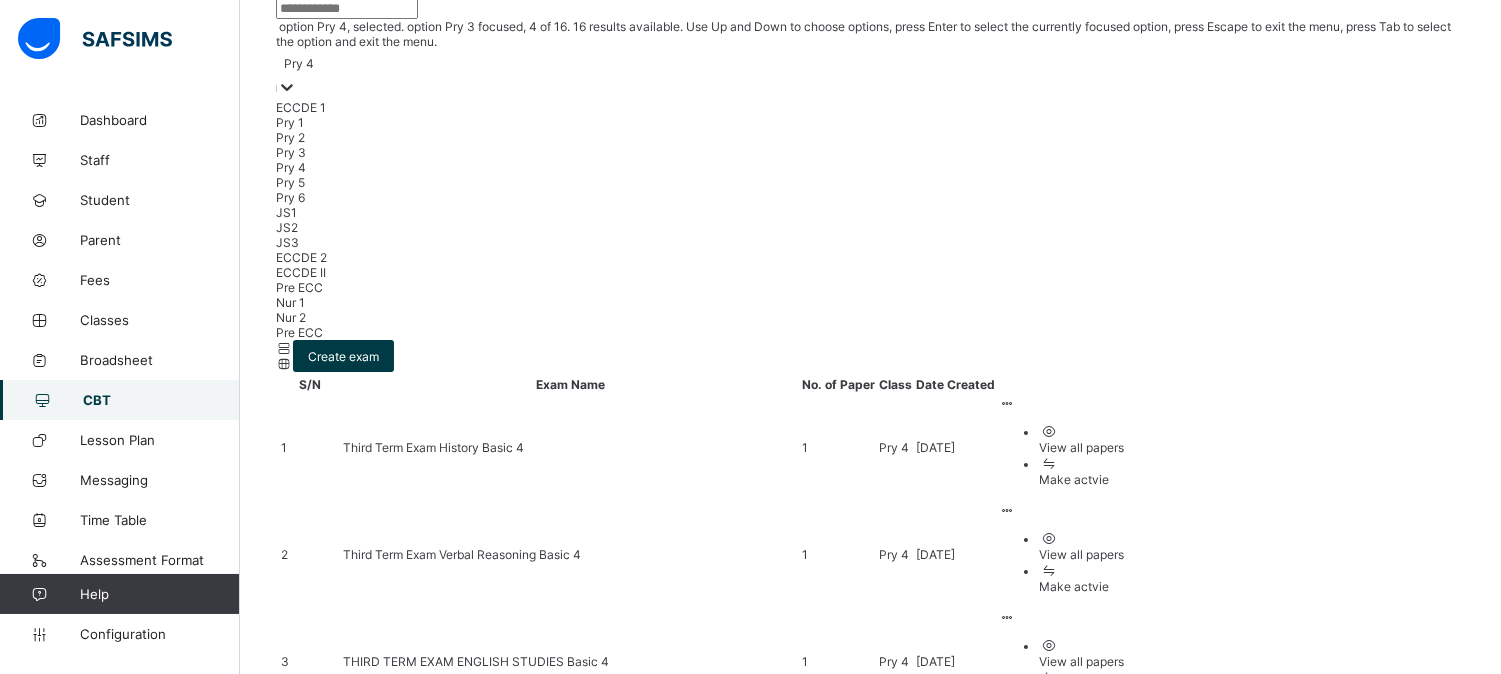 click on "Pry 3" at bounding box center (870, 152) 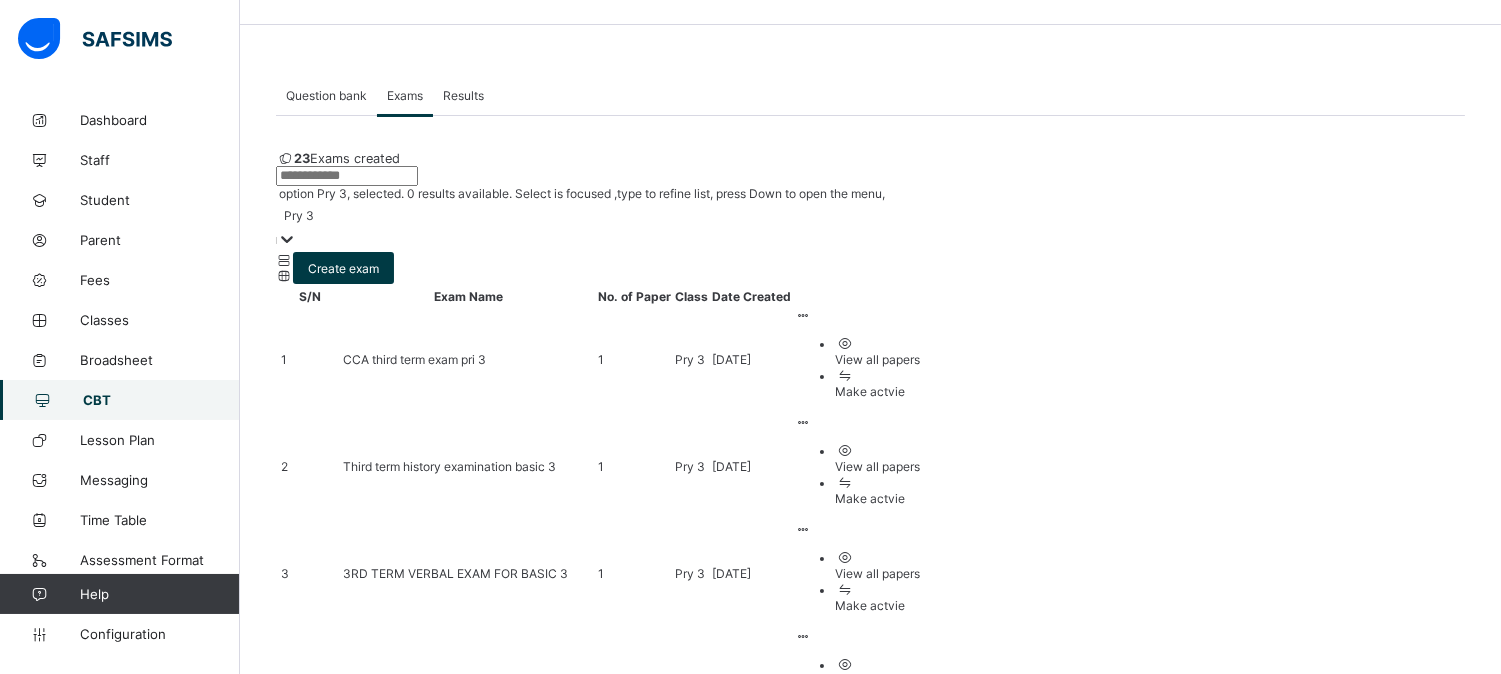 scroll, scrollTop: 222, scrollLeft: 0, axis: vertical 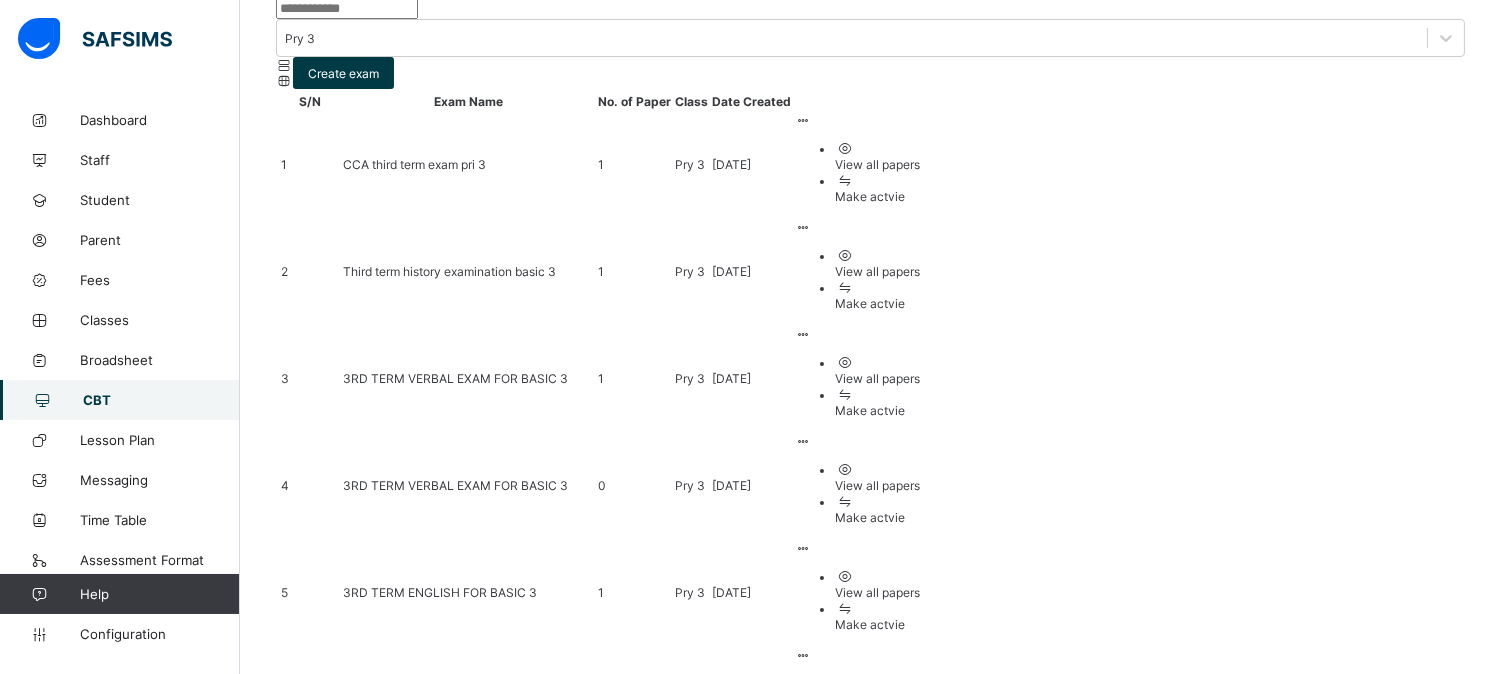 click on "2" at bounding box center (542, 1236) 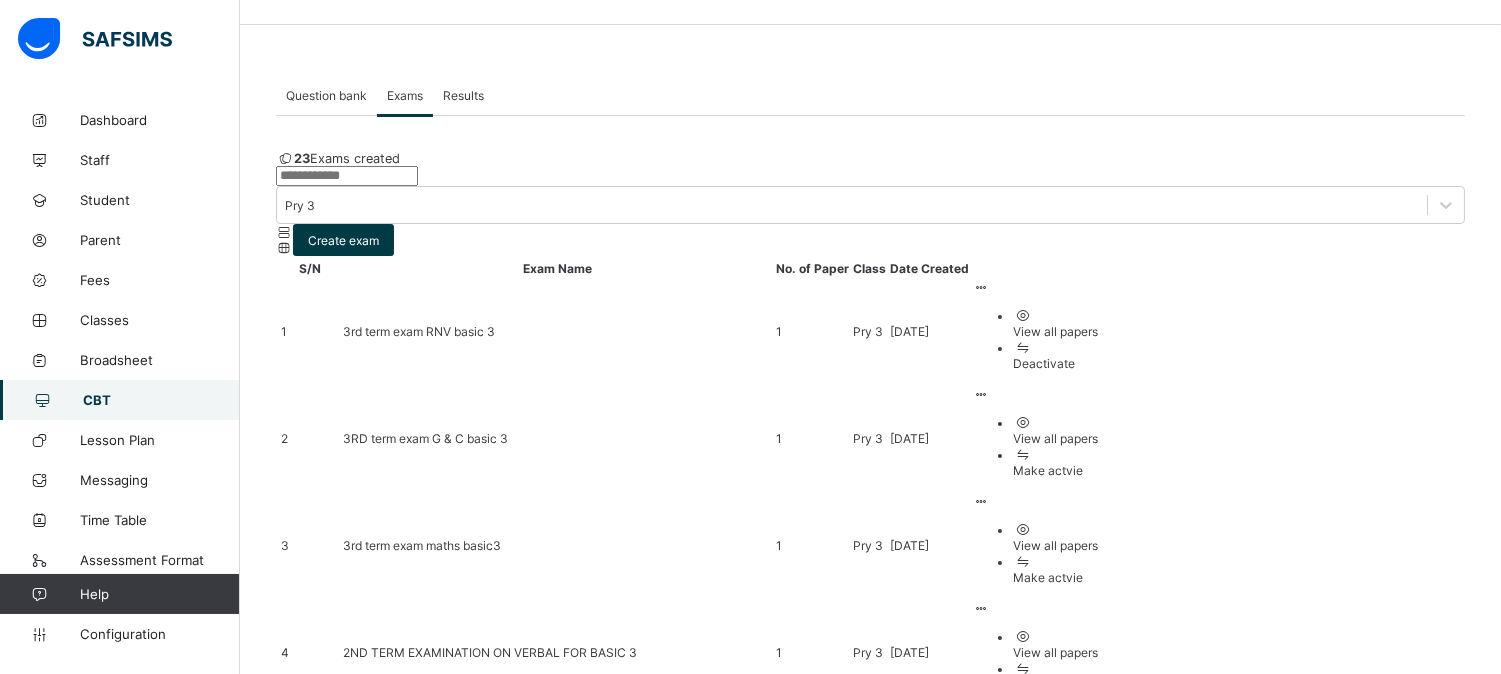 scroll, scrollTop: 222, scrollLeft: 0, axis: vertical 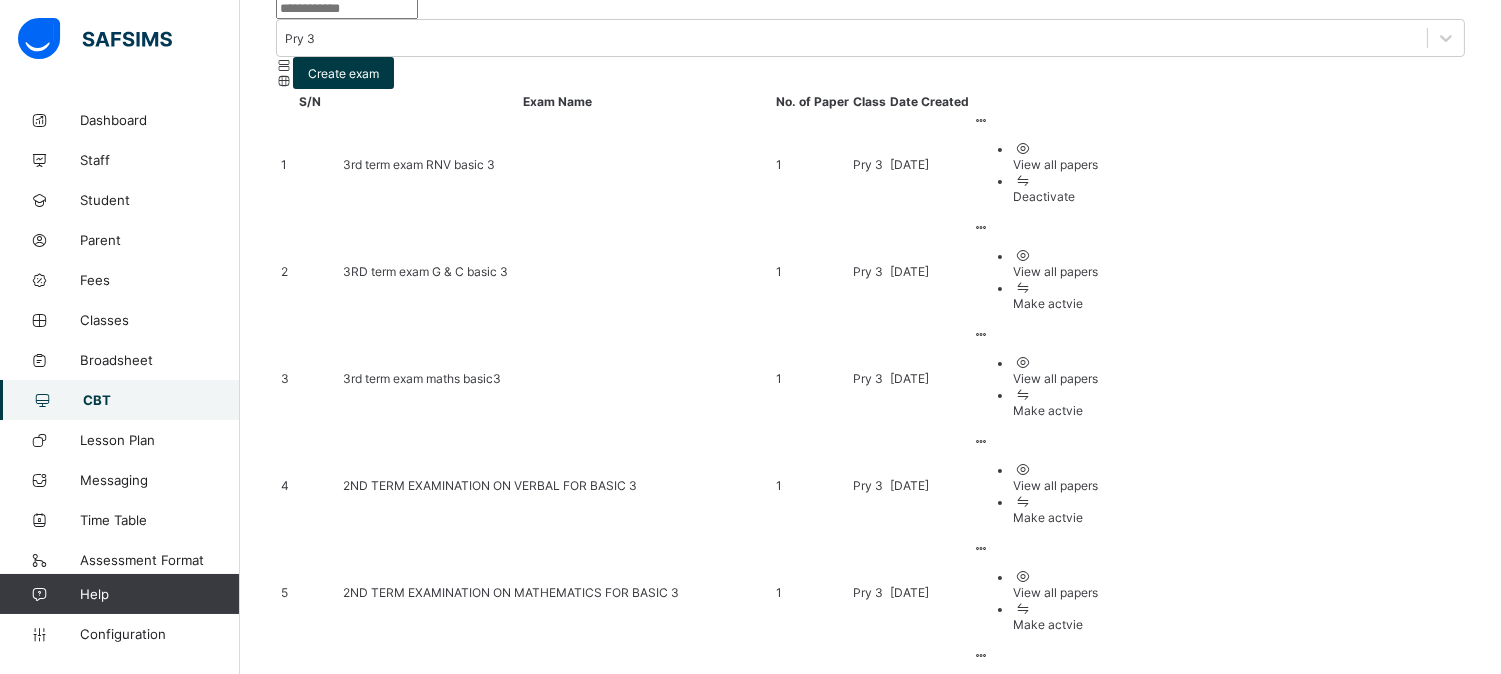 click on "Deactivate" at bounding box center (1055, 196) 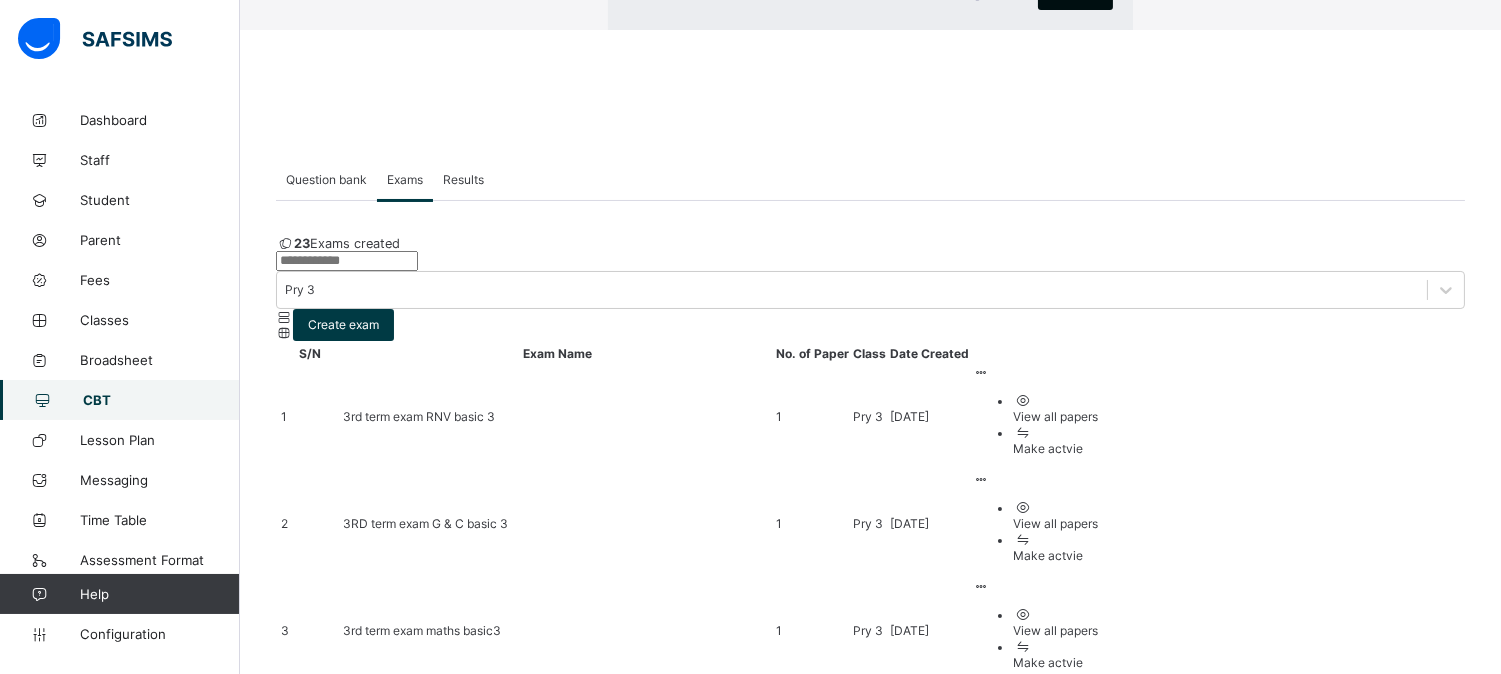 click on "Resume" at bounding box center [1075, -6] 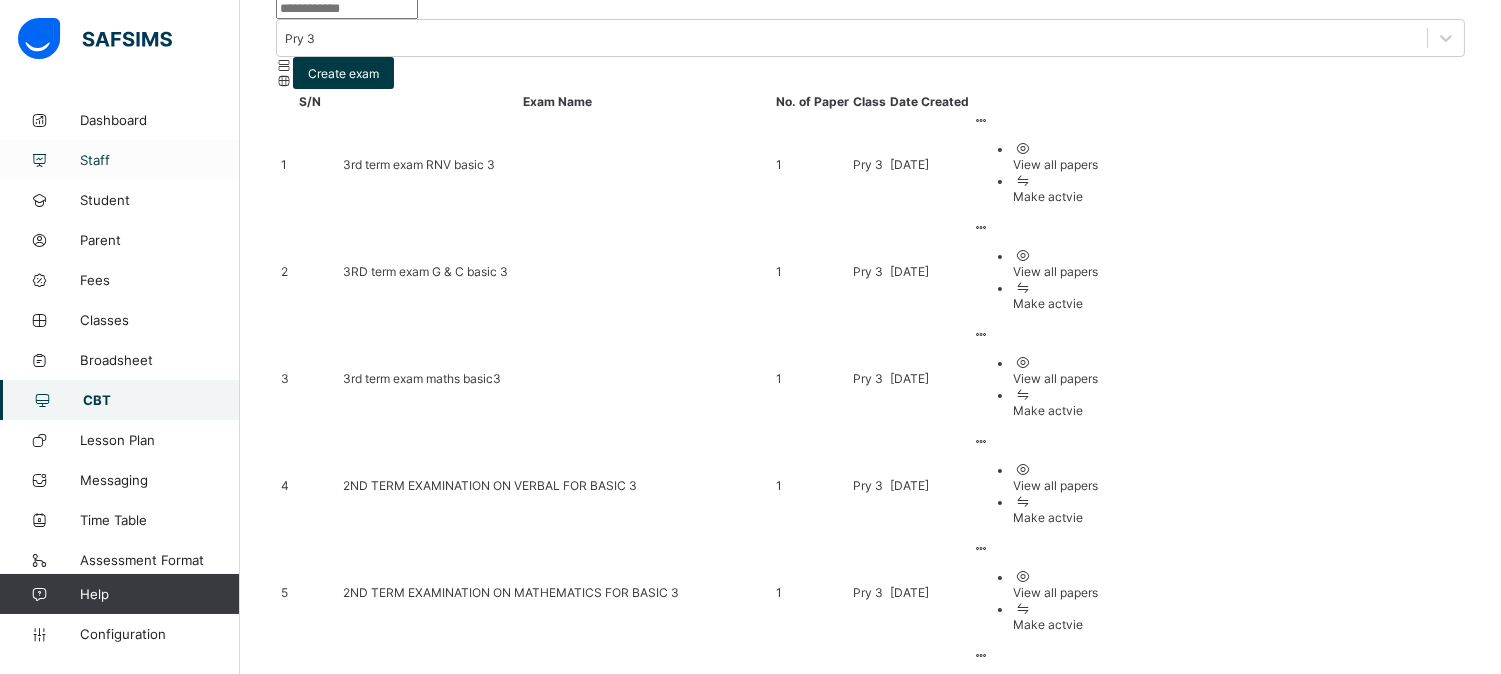 click on "Staff" at bounding box center (160, 160) 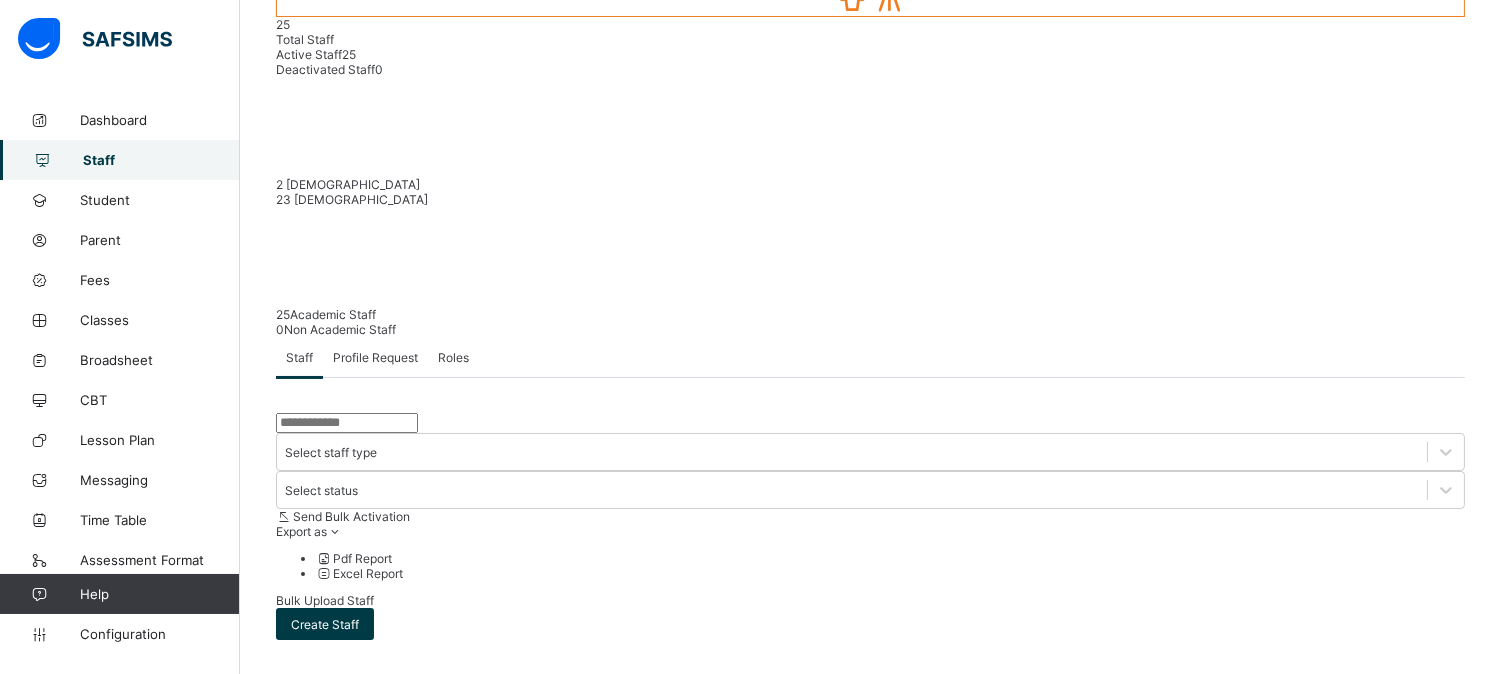 scroll, scrollTop: 0, scrollLeft: 0, axis: both 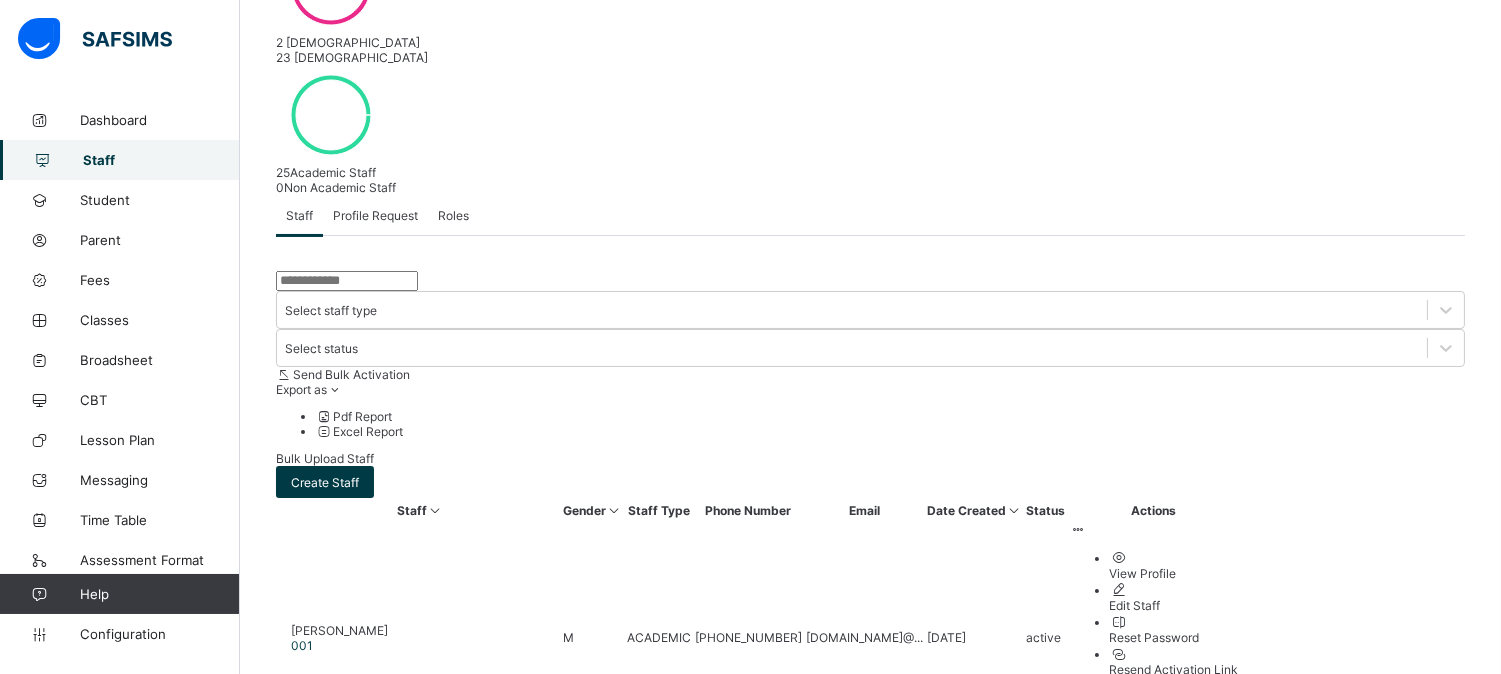 click at bounding box center (347, 281) 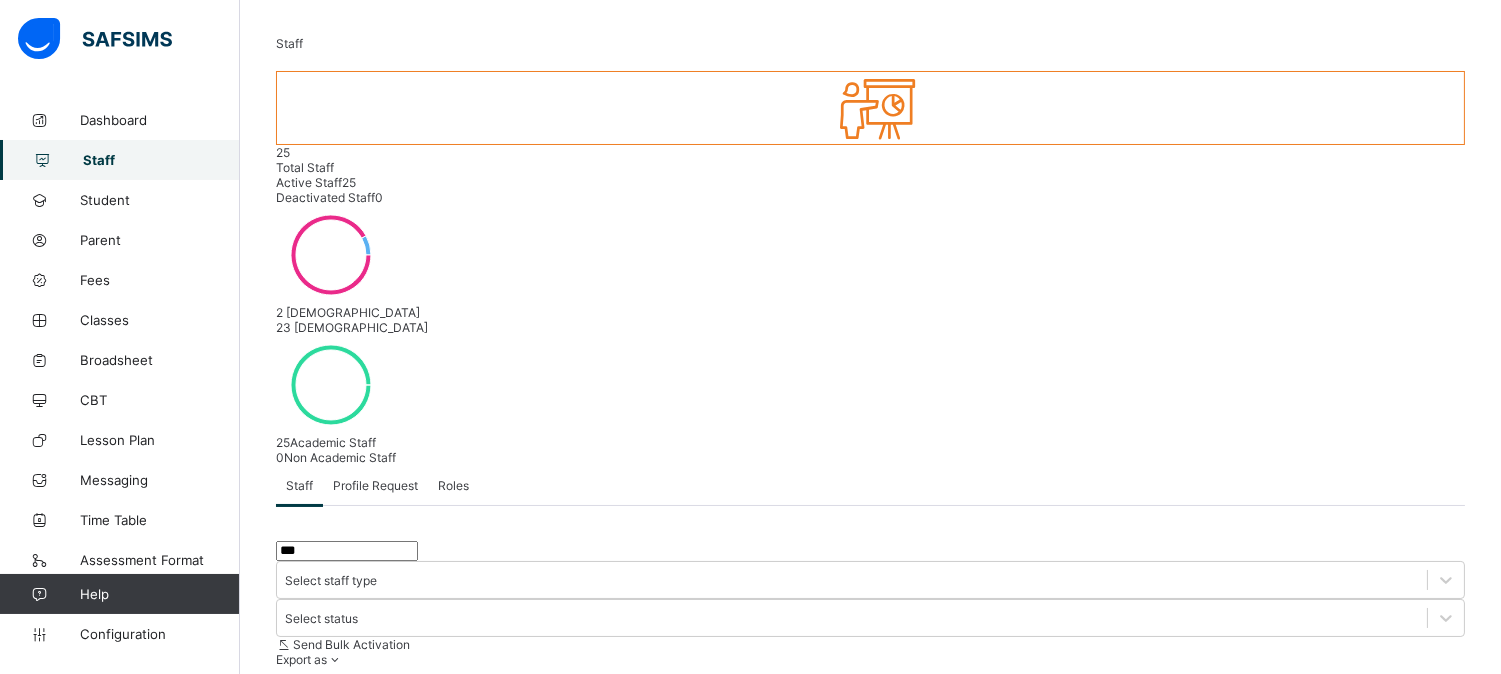scroll, scrollTop: 128, scrollLeft: 0, axis: vertical 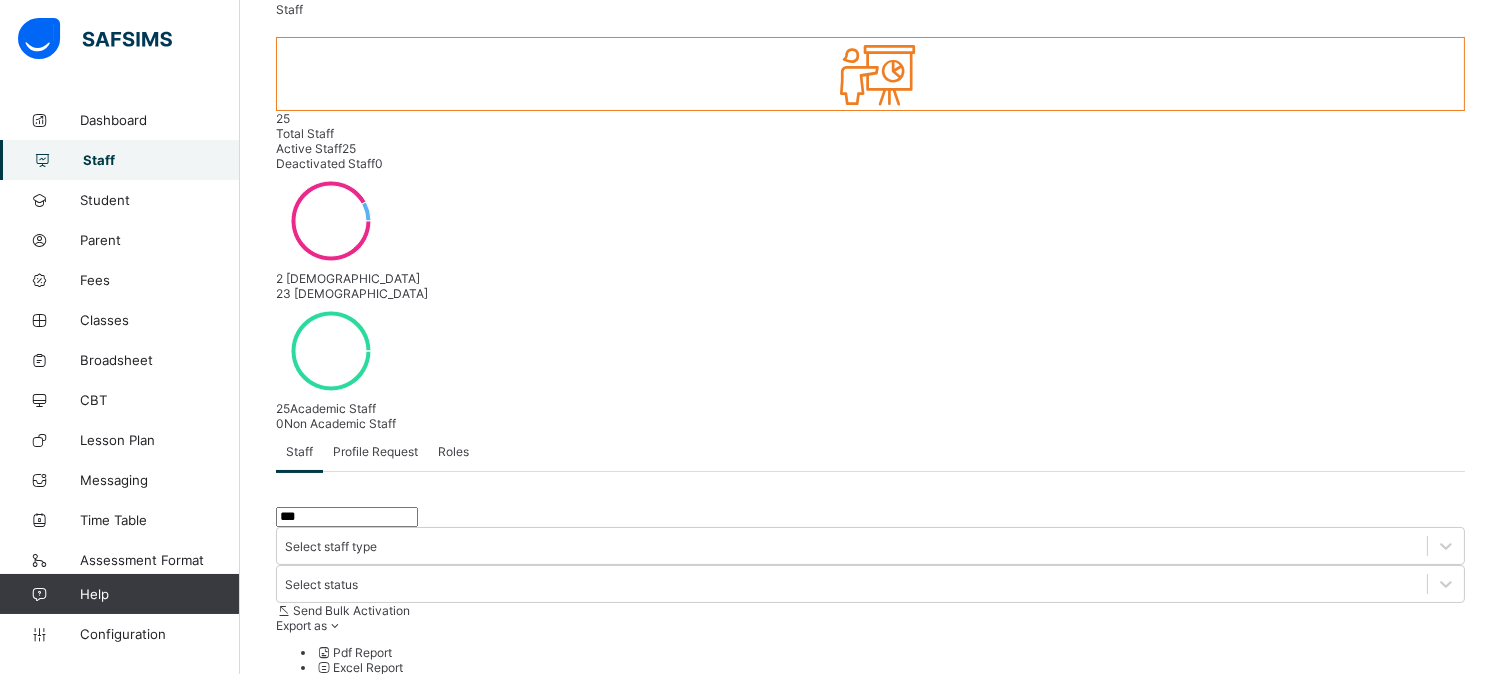 type on "***" 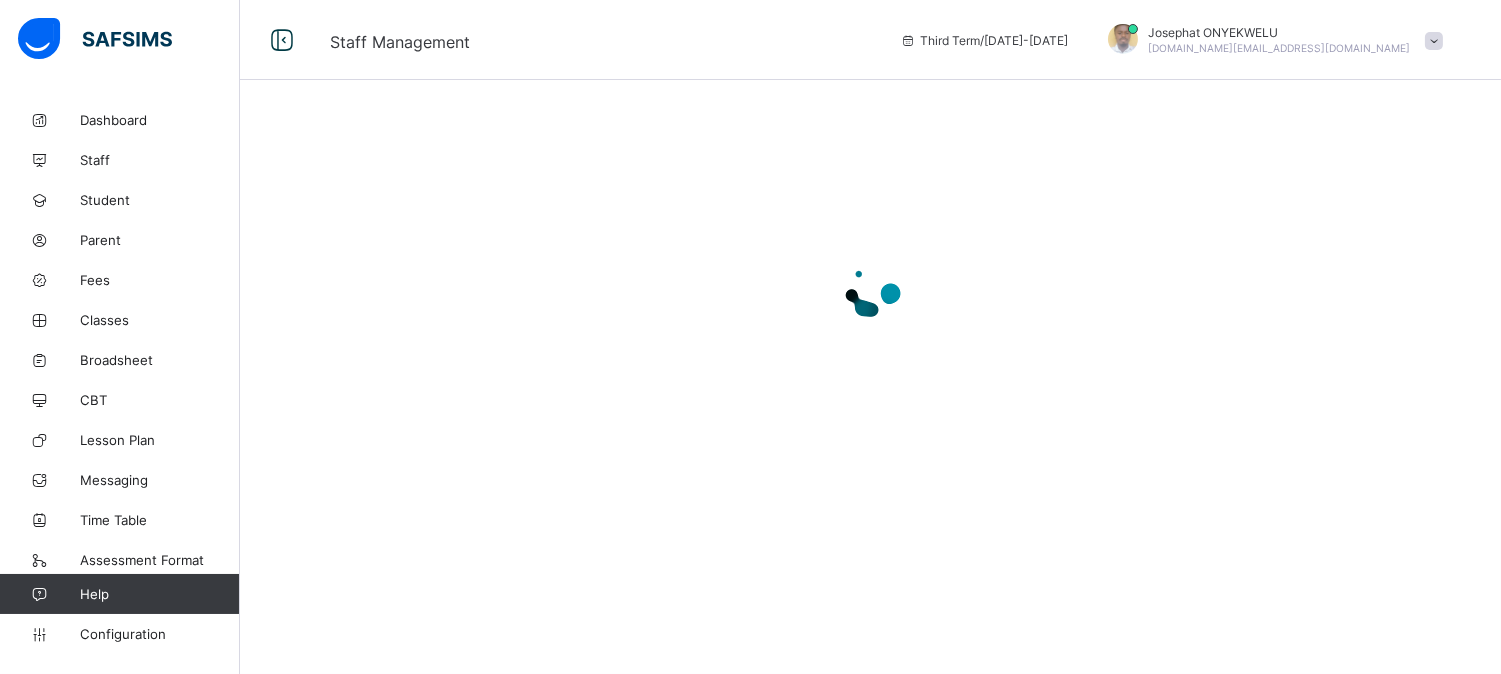 scroll, scrollTop: 0, scrollLeft: 0, axis: both 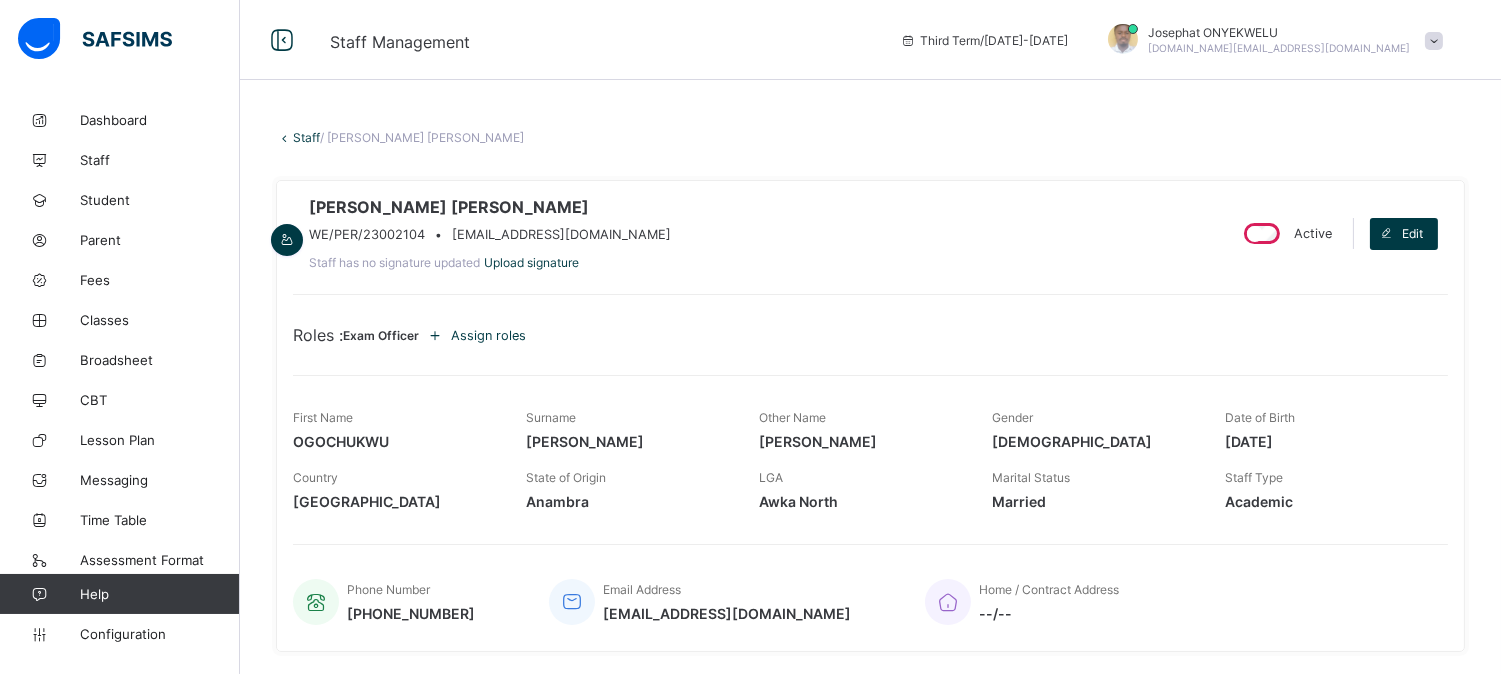 click on "Assign roles" at bounding box center (488, 335) 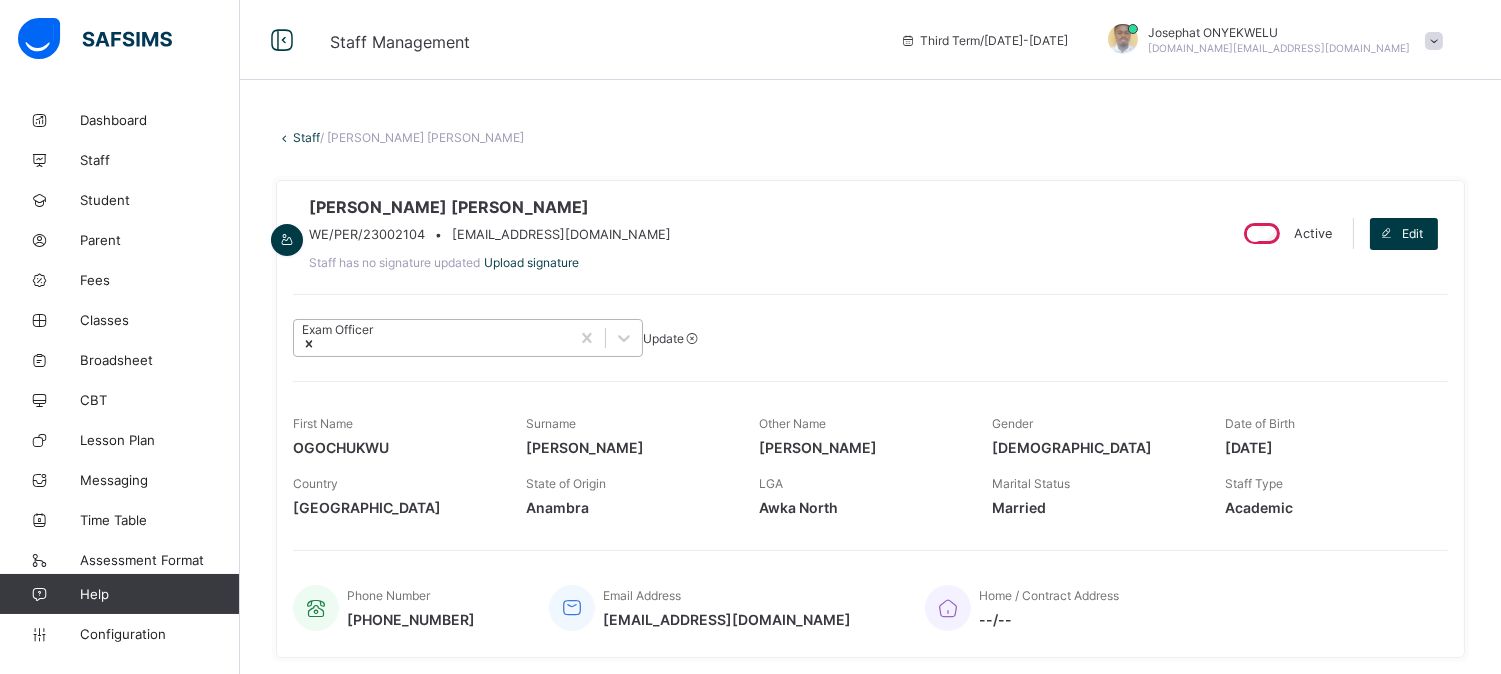 click at bounding box center (337, 345) 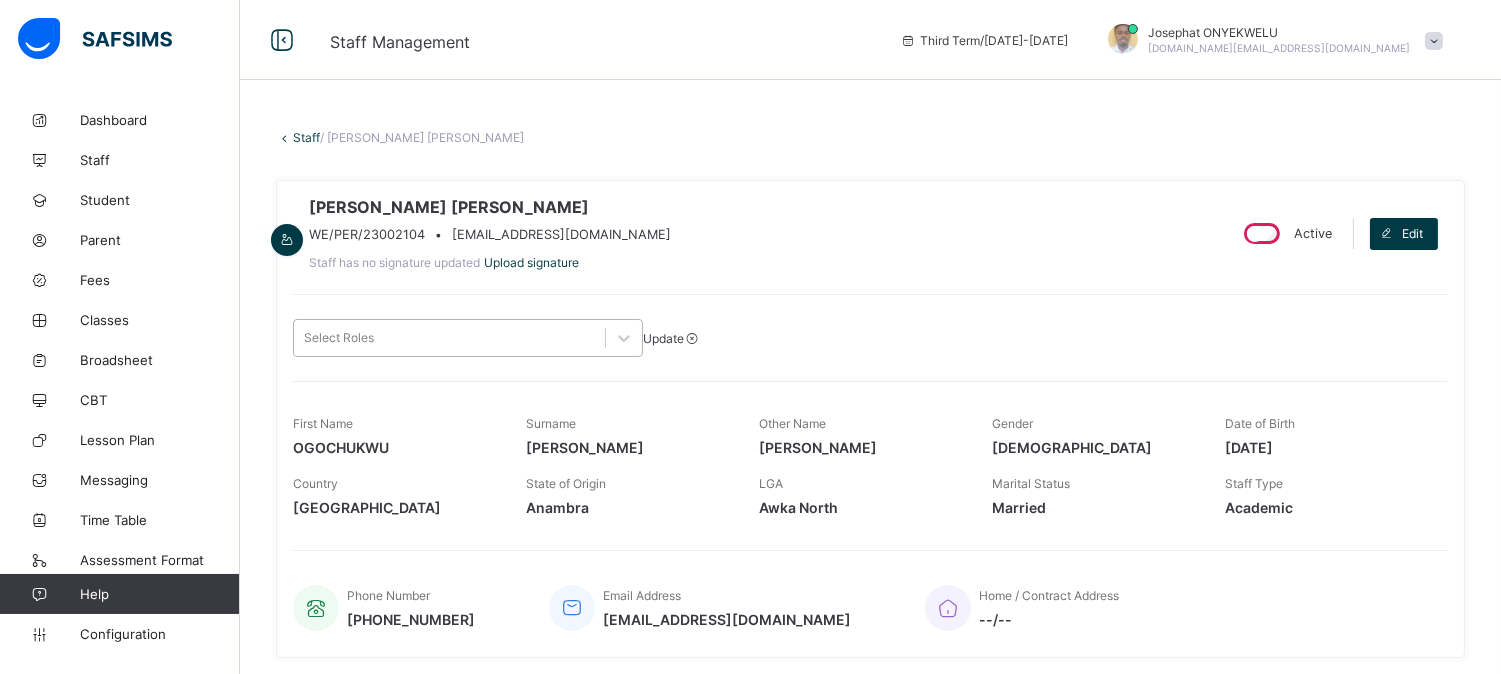 click on "Update" at bounding box center (663, 338) 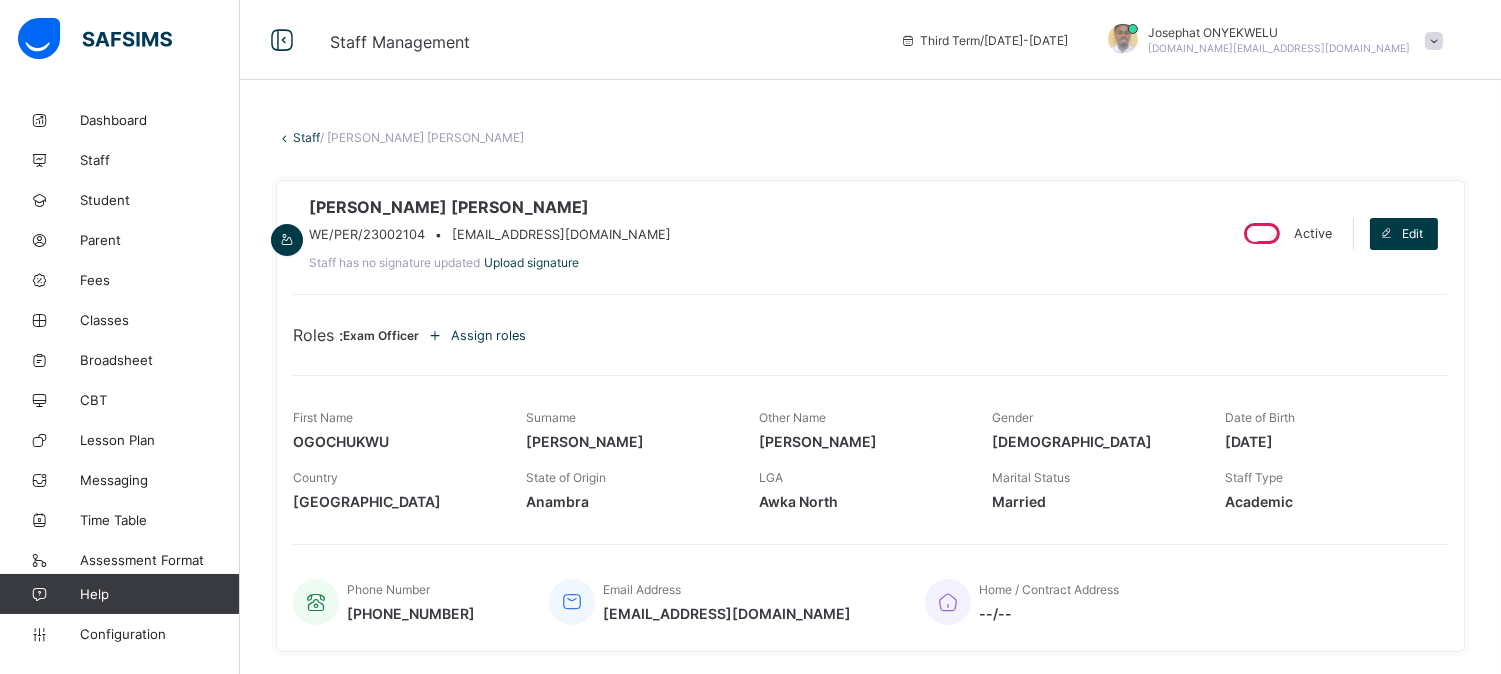 click on "Assign roles" at bounding box center [488, 335] 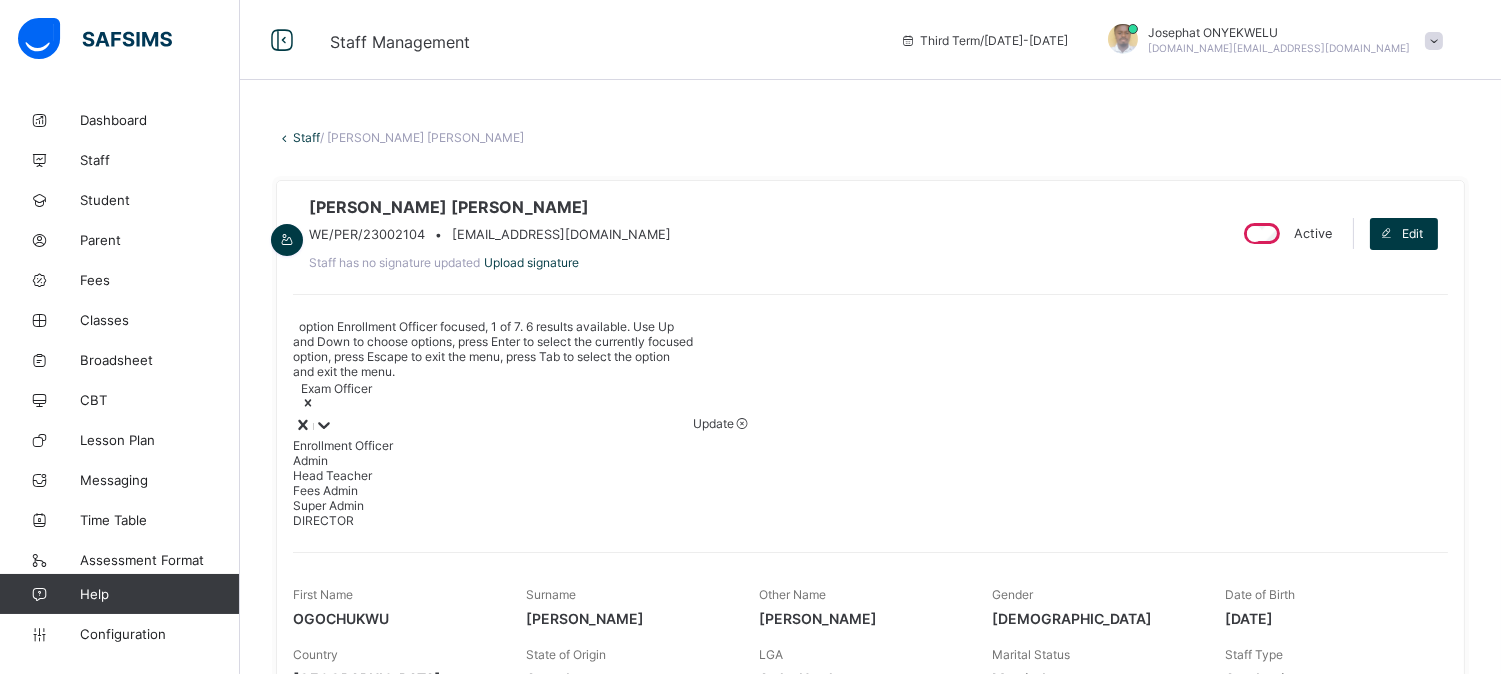 click on "Exam Officer" at bounding box center (493, 397) 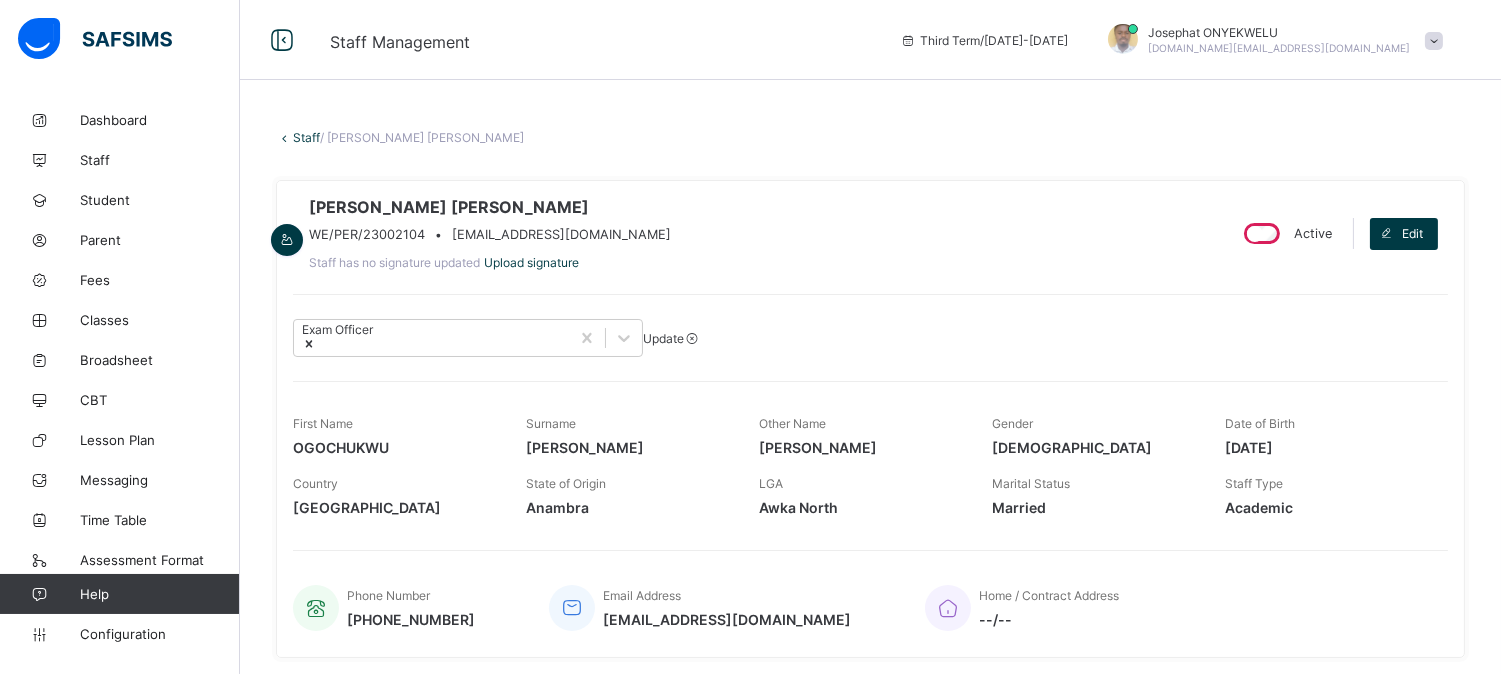 click on "Update" at bounding box center [663, 338] 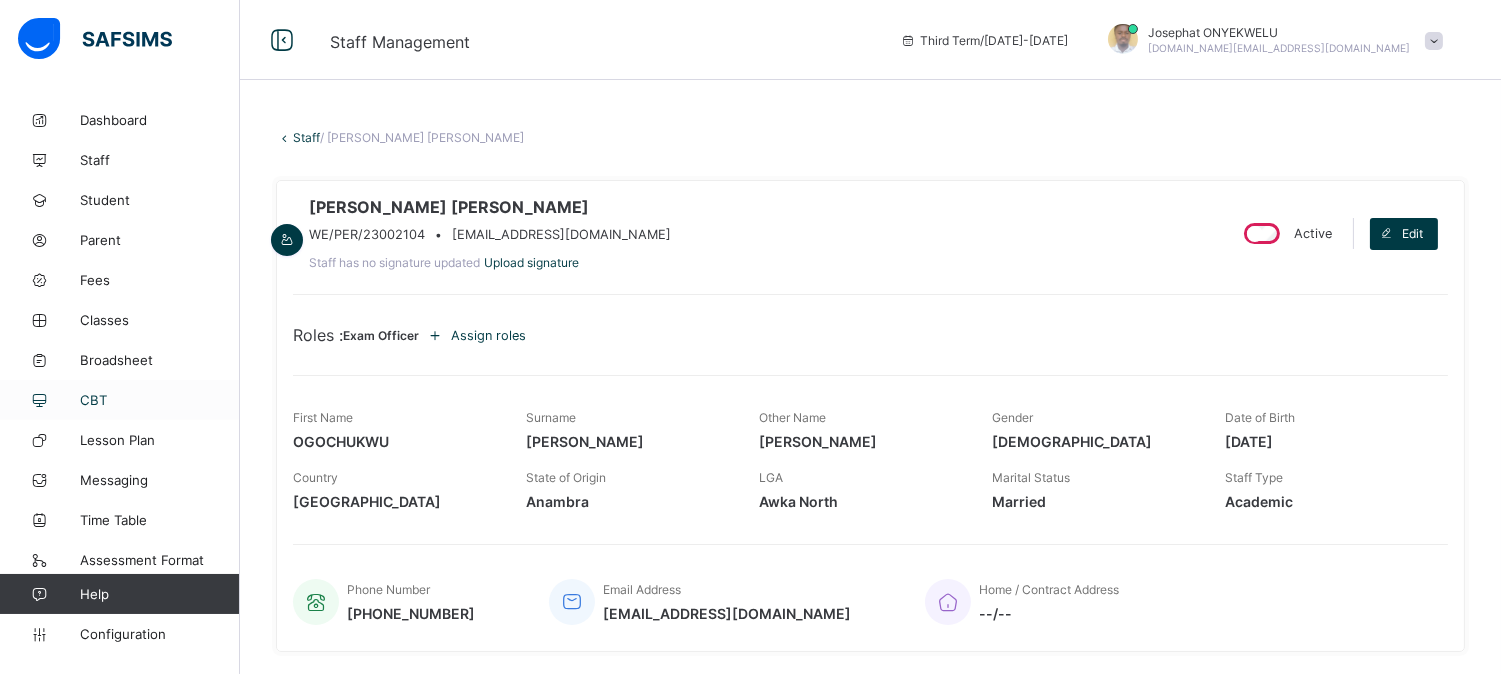 click on "CBT" at bounding box center [160, 400] 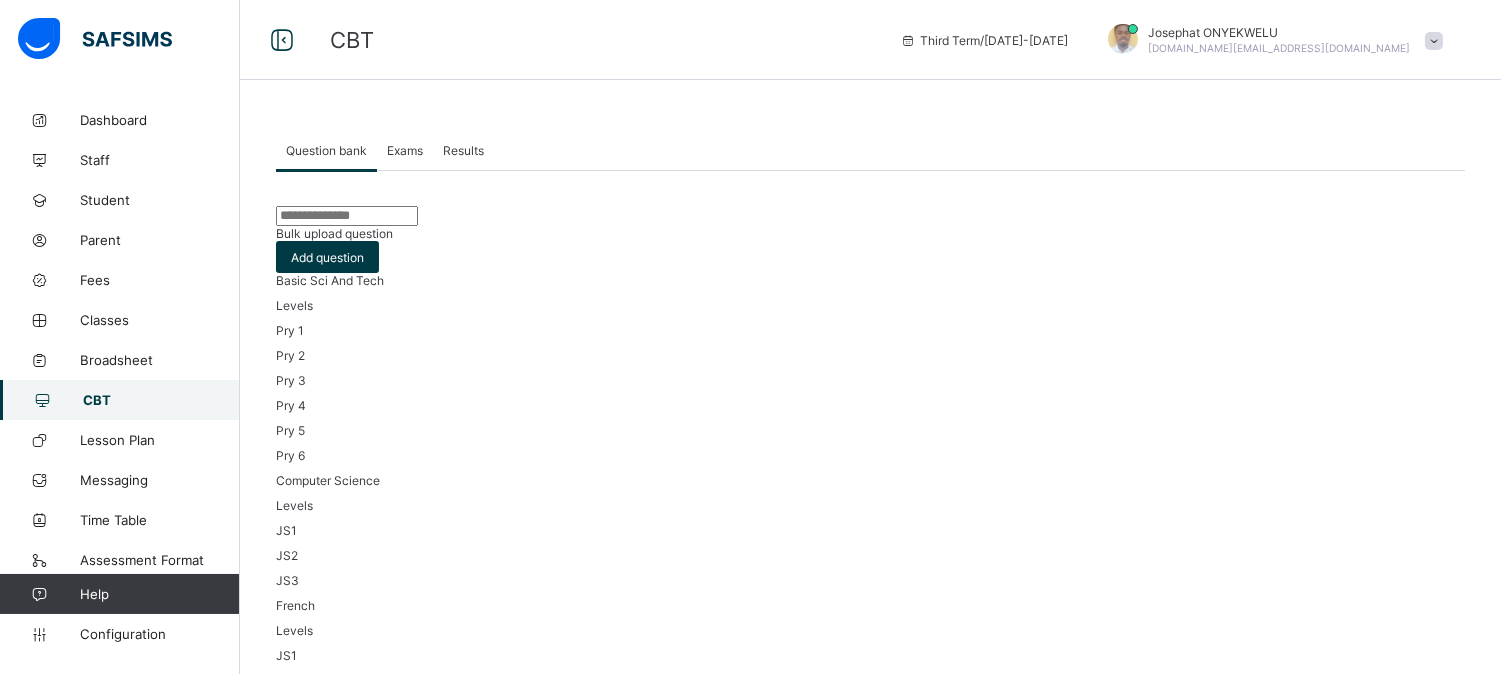 click on "CBT" at bounding box center (161, 400) 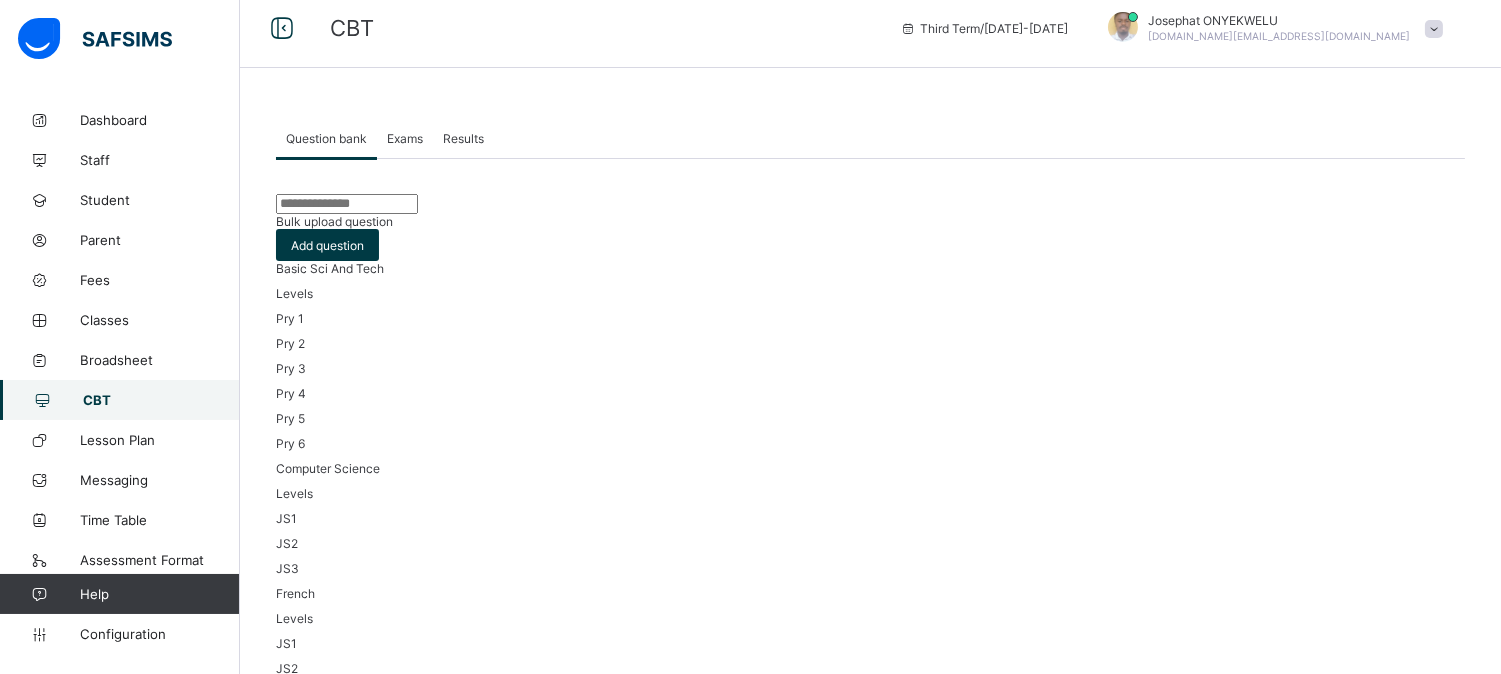 scroll, scrollTop: 0, scrollLeft: 0, axis: both 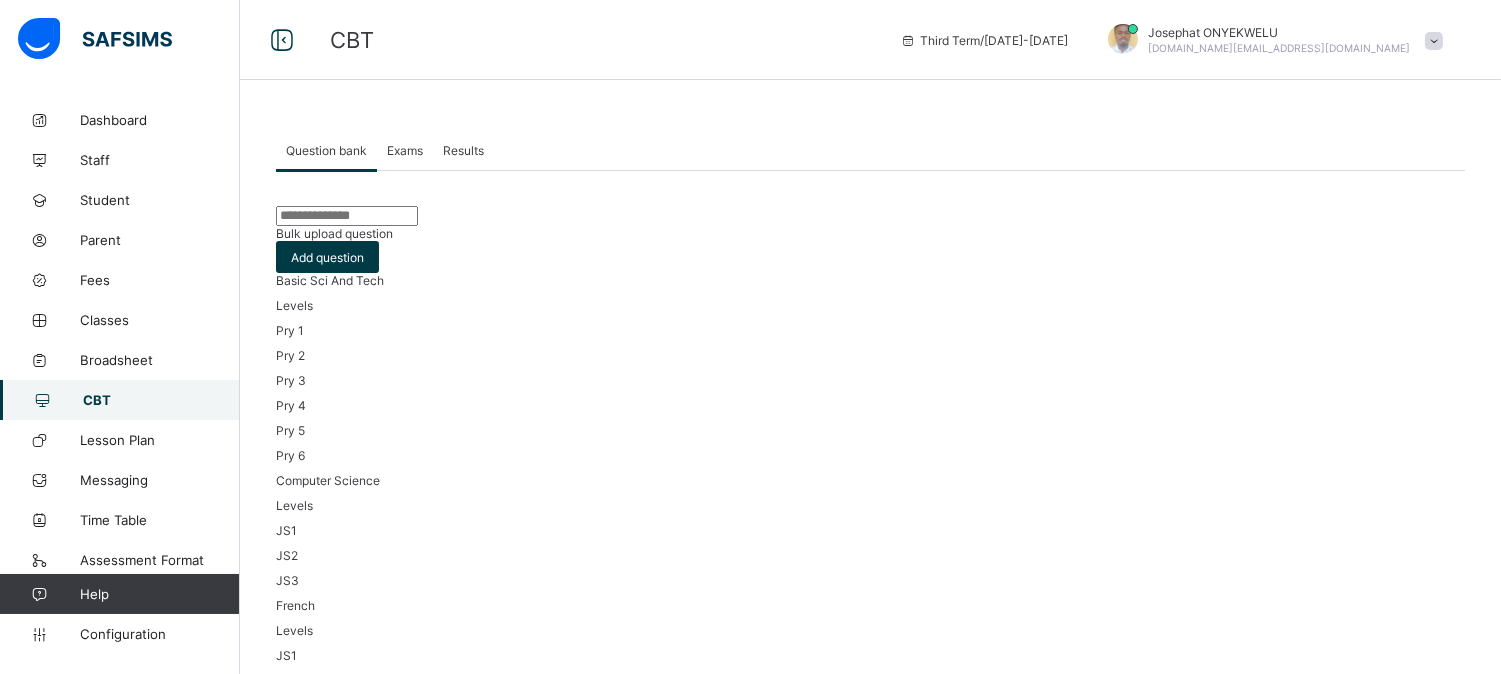 click on "Exams" at bounding box center [405, 150] 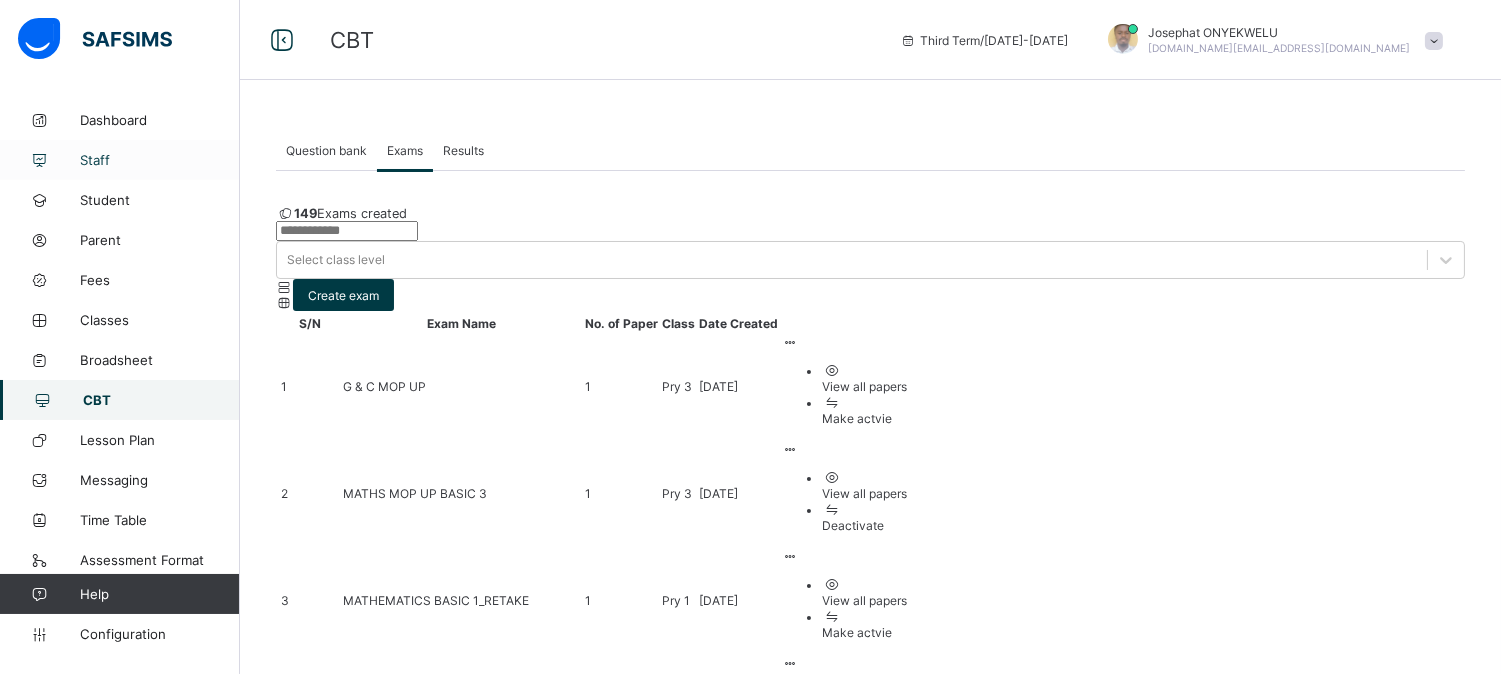 click on "Staff" at bounding box center [160, 160] 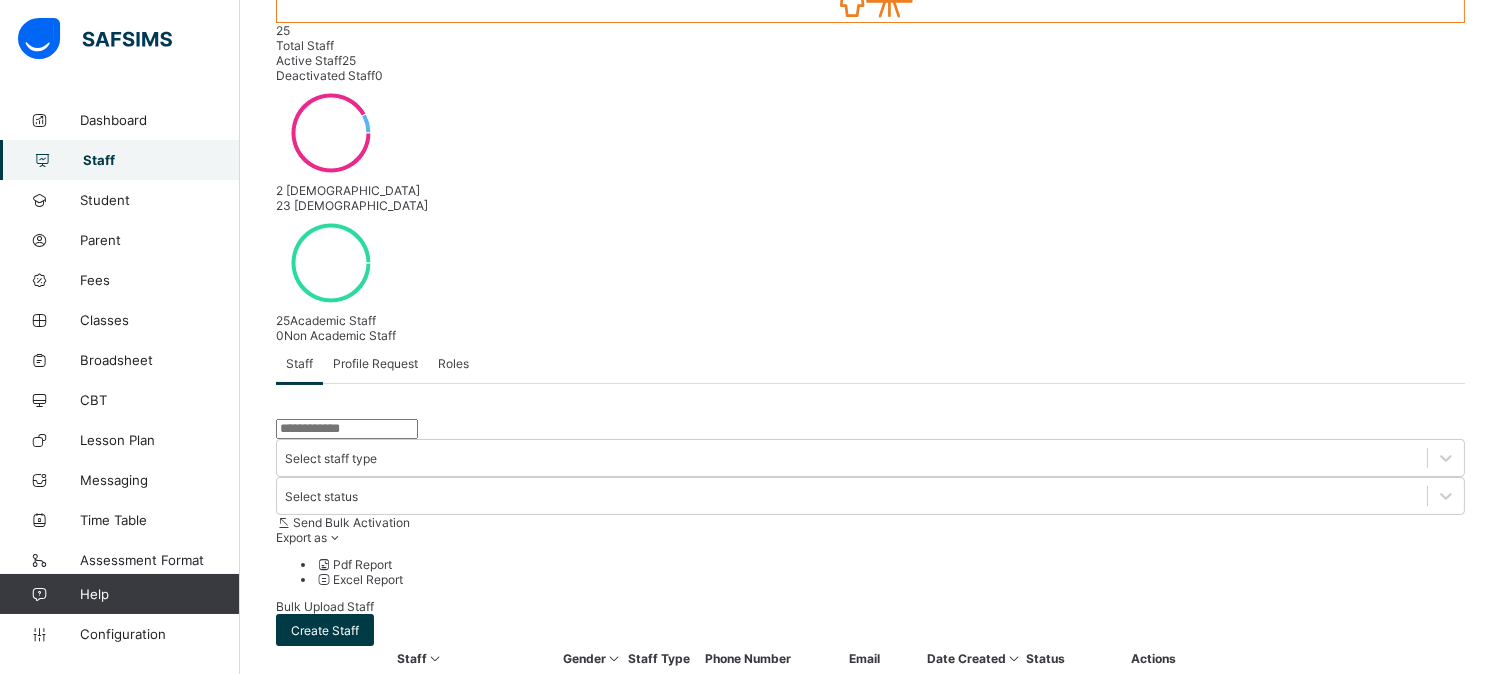 scroll, scrollTop: 277, scrollLeft: 0, axis: vertical 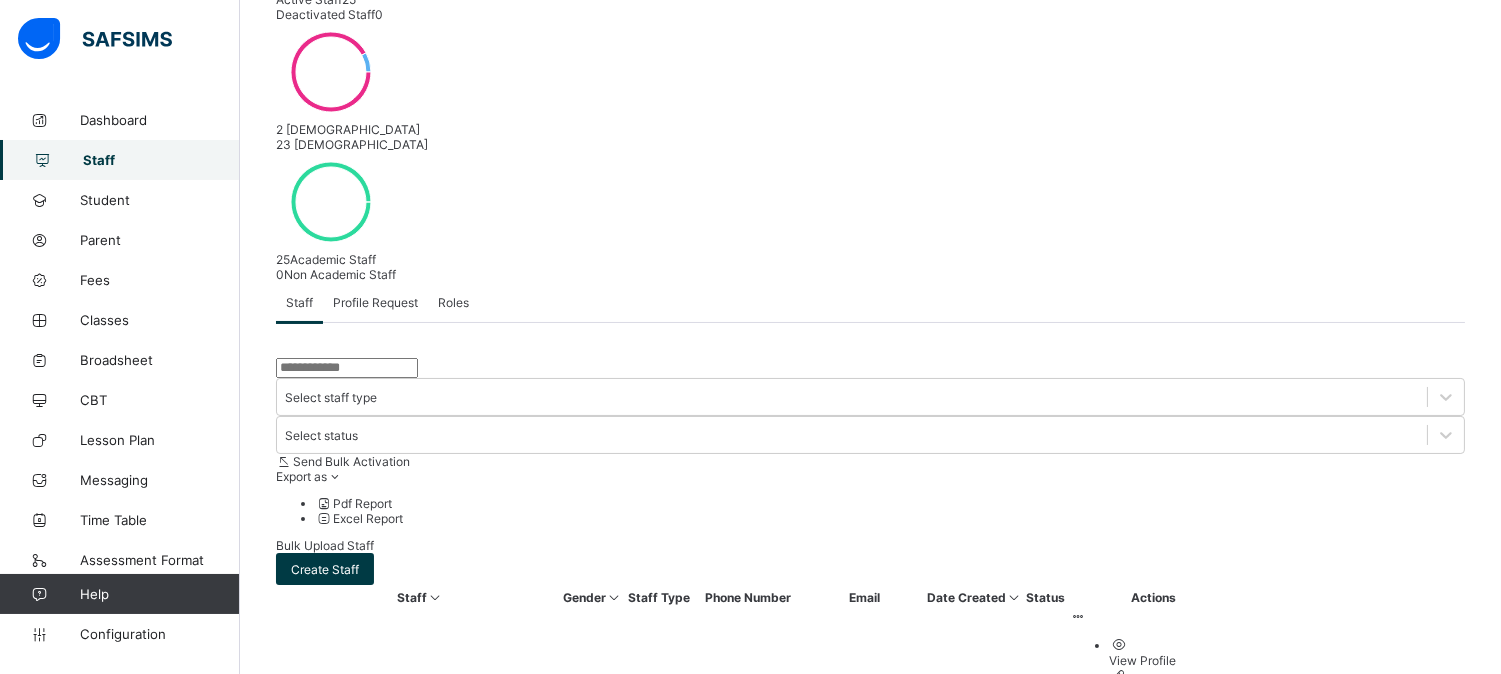 click on "View Profile" at bounding box center (1174, 1365) 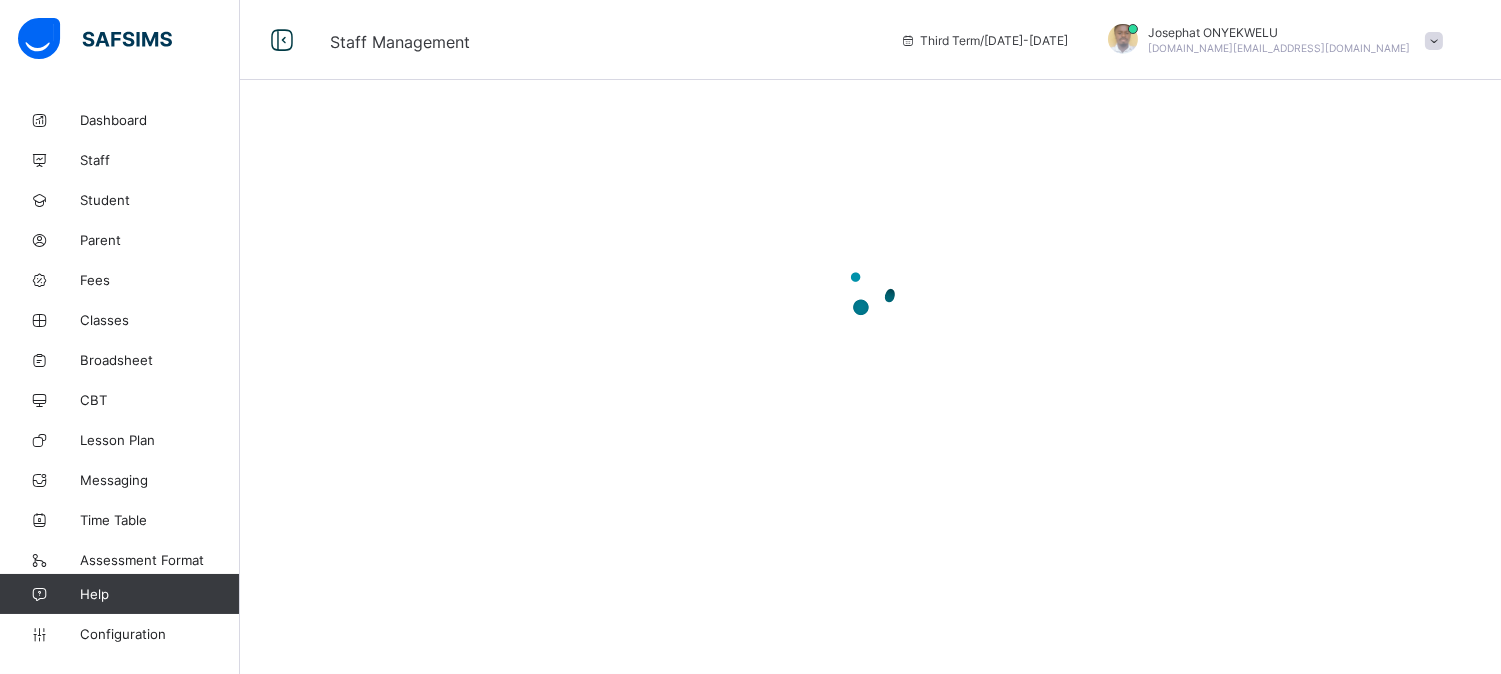 scroll, scrollTop: 0, scrollLeft: 0, axis: both 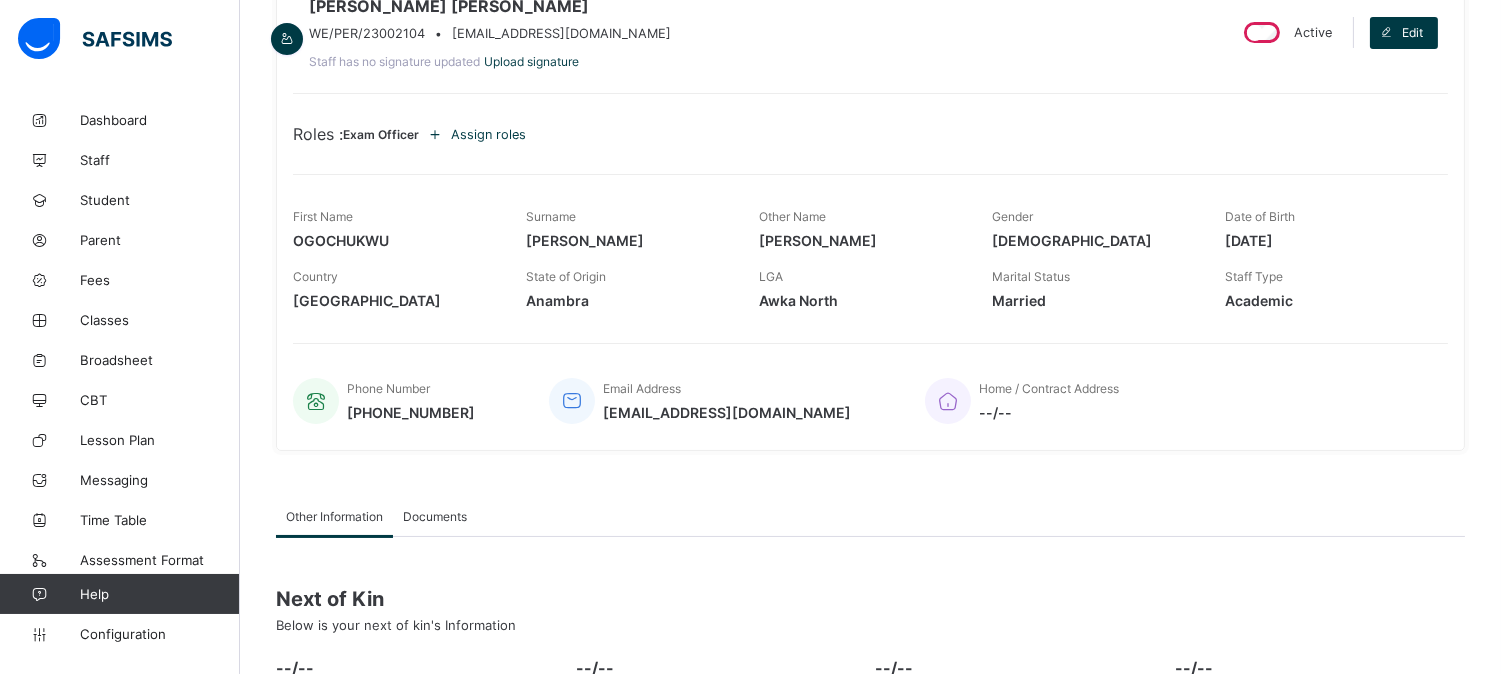 click at bounding box center (435, 134) 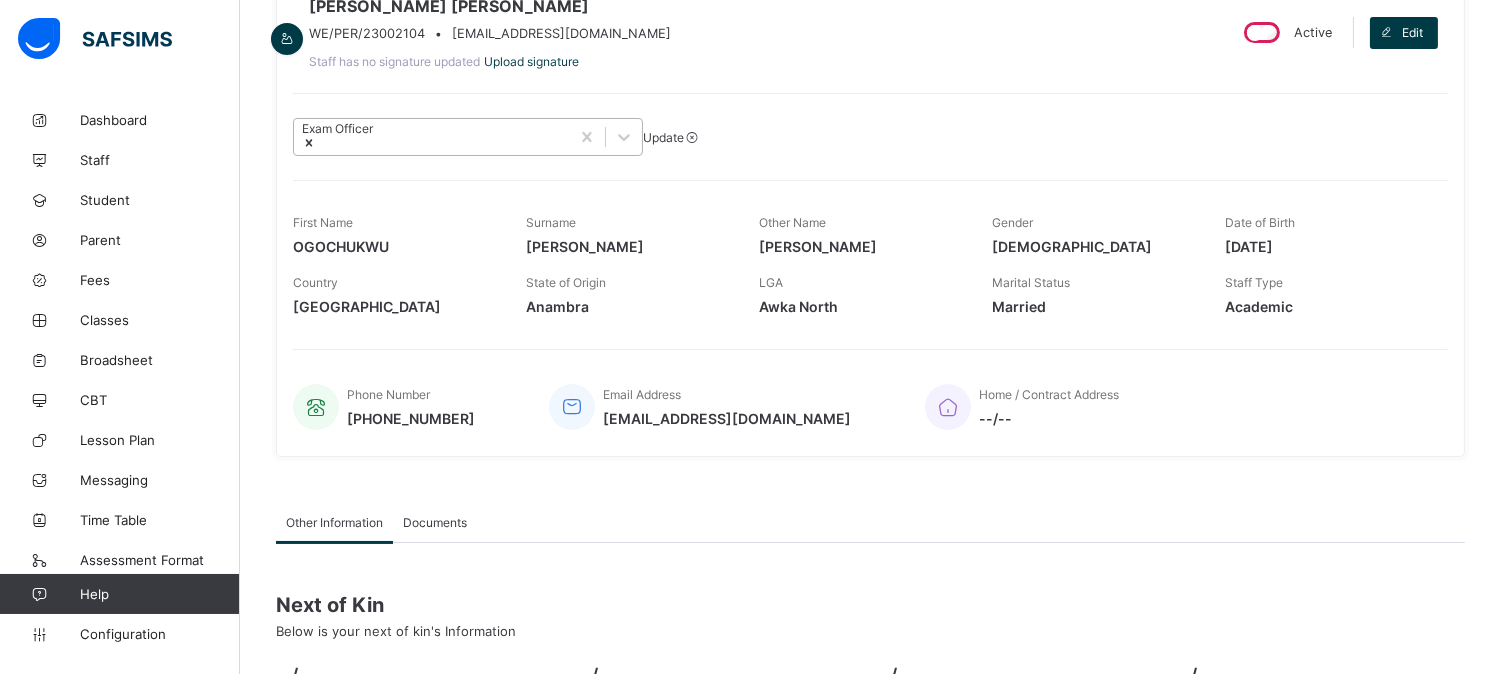 click at bounding box center (337, 144) 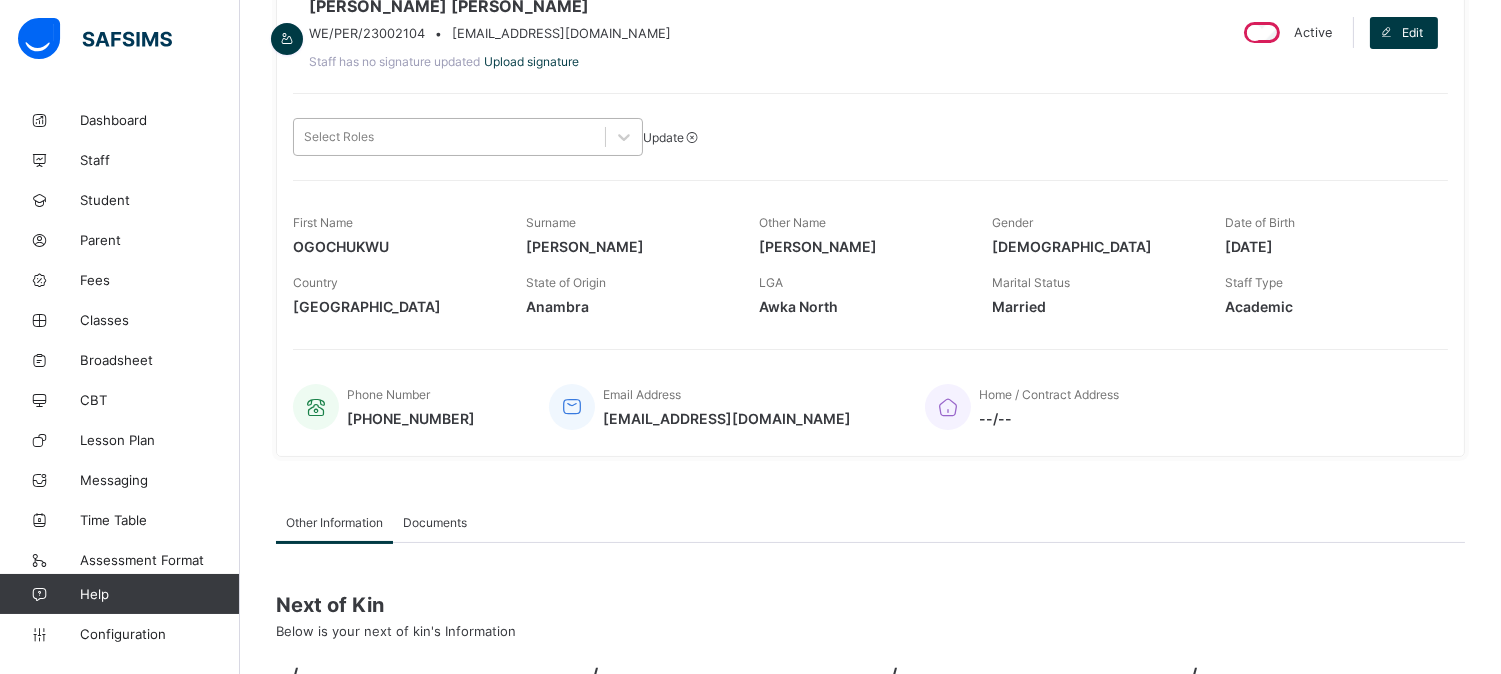 click on "Update" at bounding box center [663, 137] 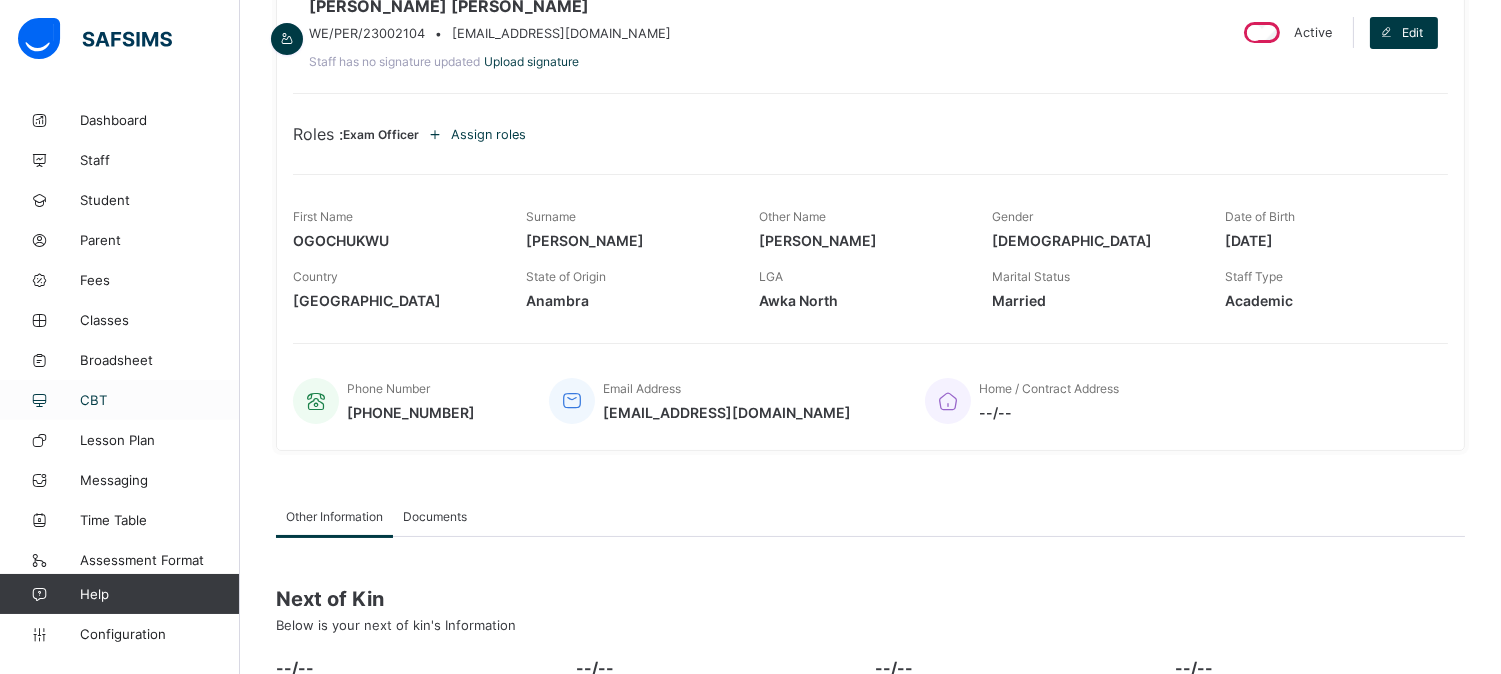 click on "CBT" at bounding box center [160, 400] 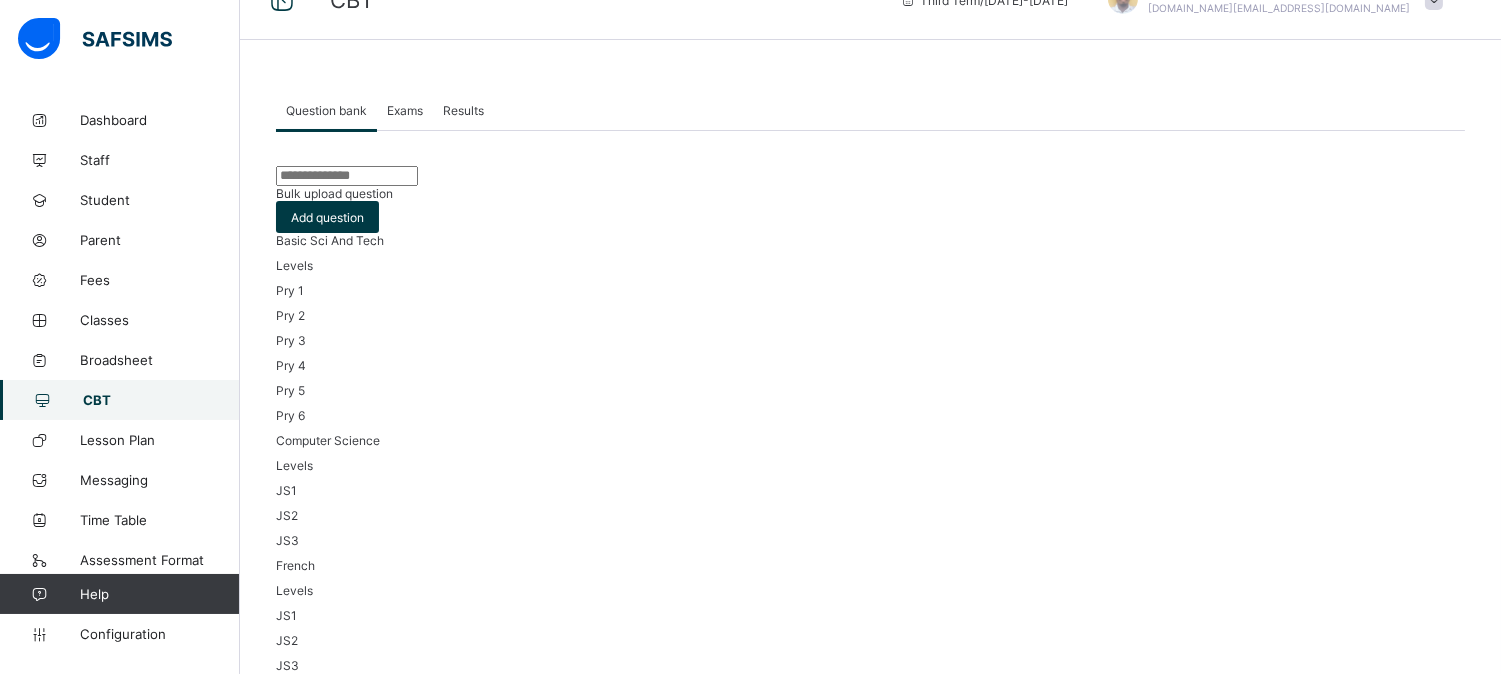 scroll, scrollTop: 32, scrollLeft: 0, axis: vertical 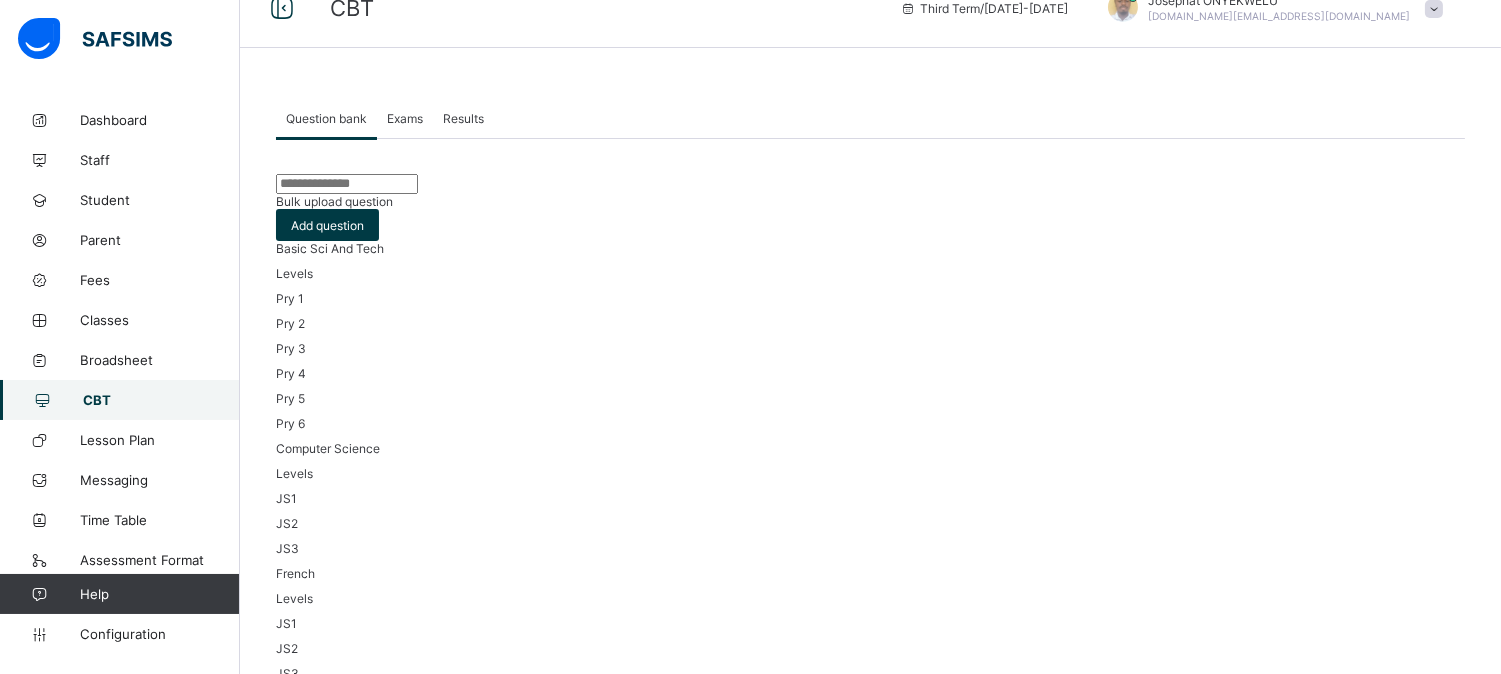 click on "Exams" at bounding box center [405, 118] 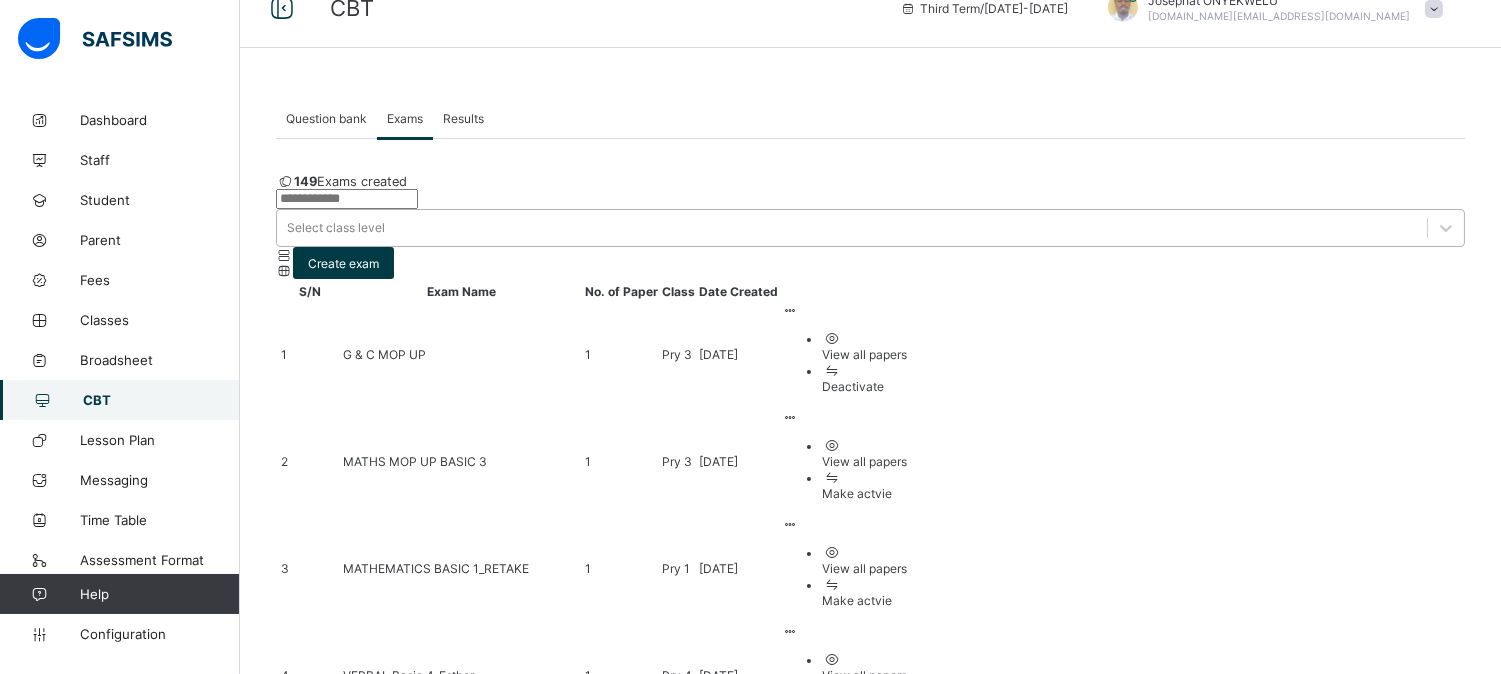 click on "Select class level" at bounding box center (852, 228) 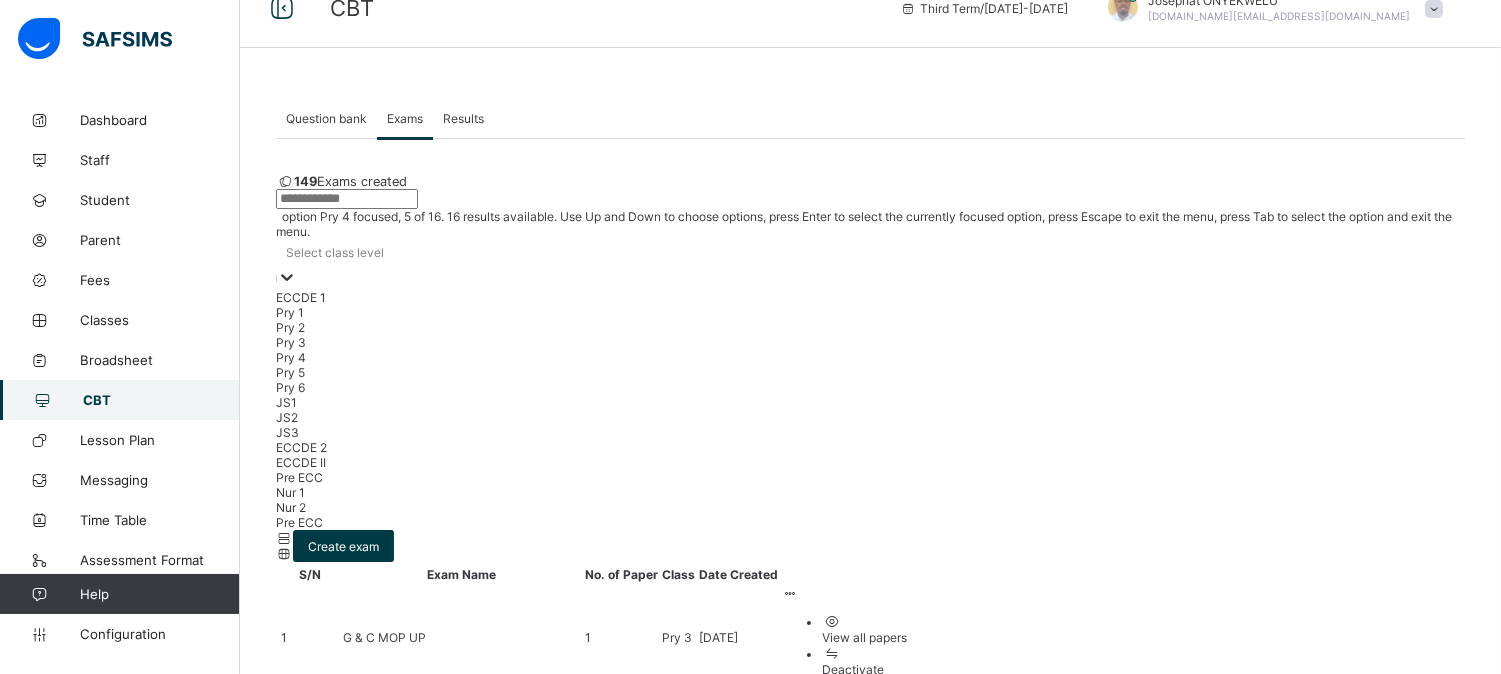 click on "Pry 4" at bounding box center [870, 357] 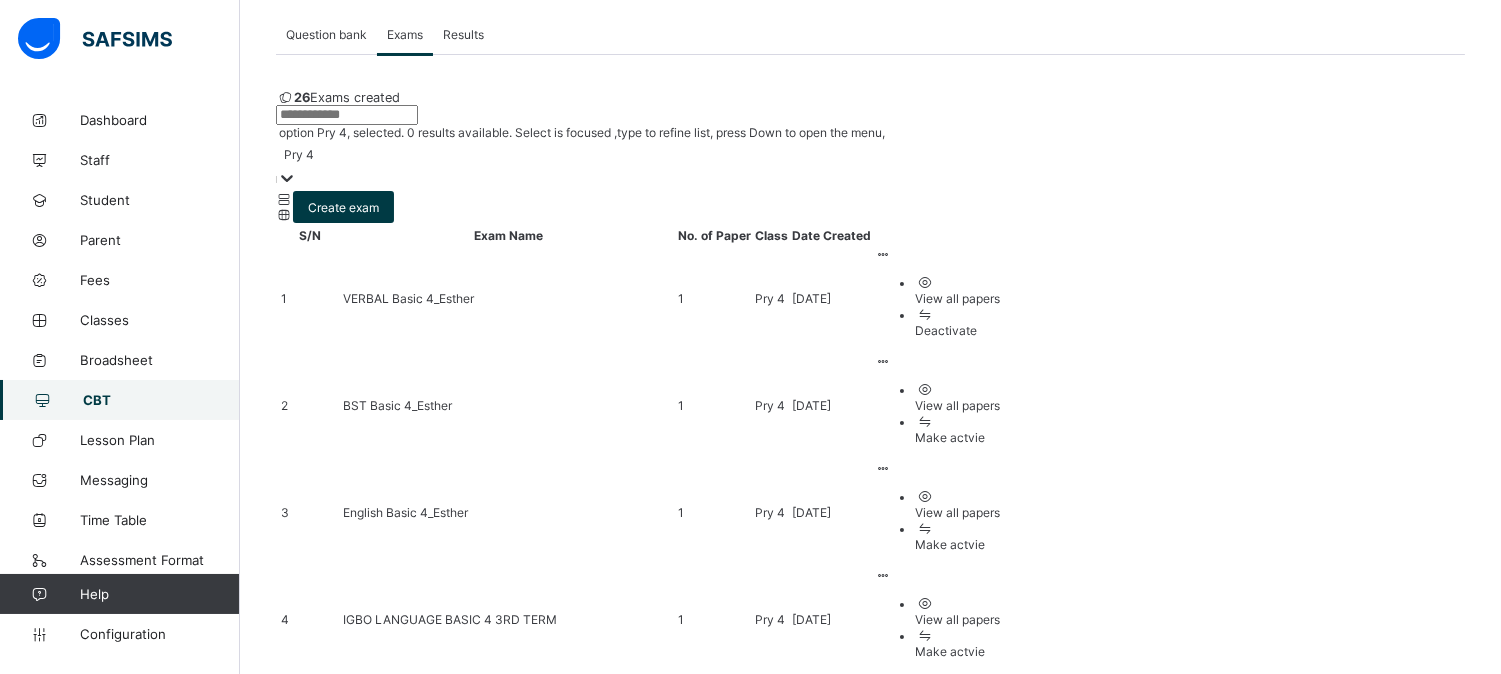 scroll, scrollTop: 123, scrollLeft: 0, axis: vertical 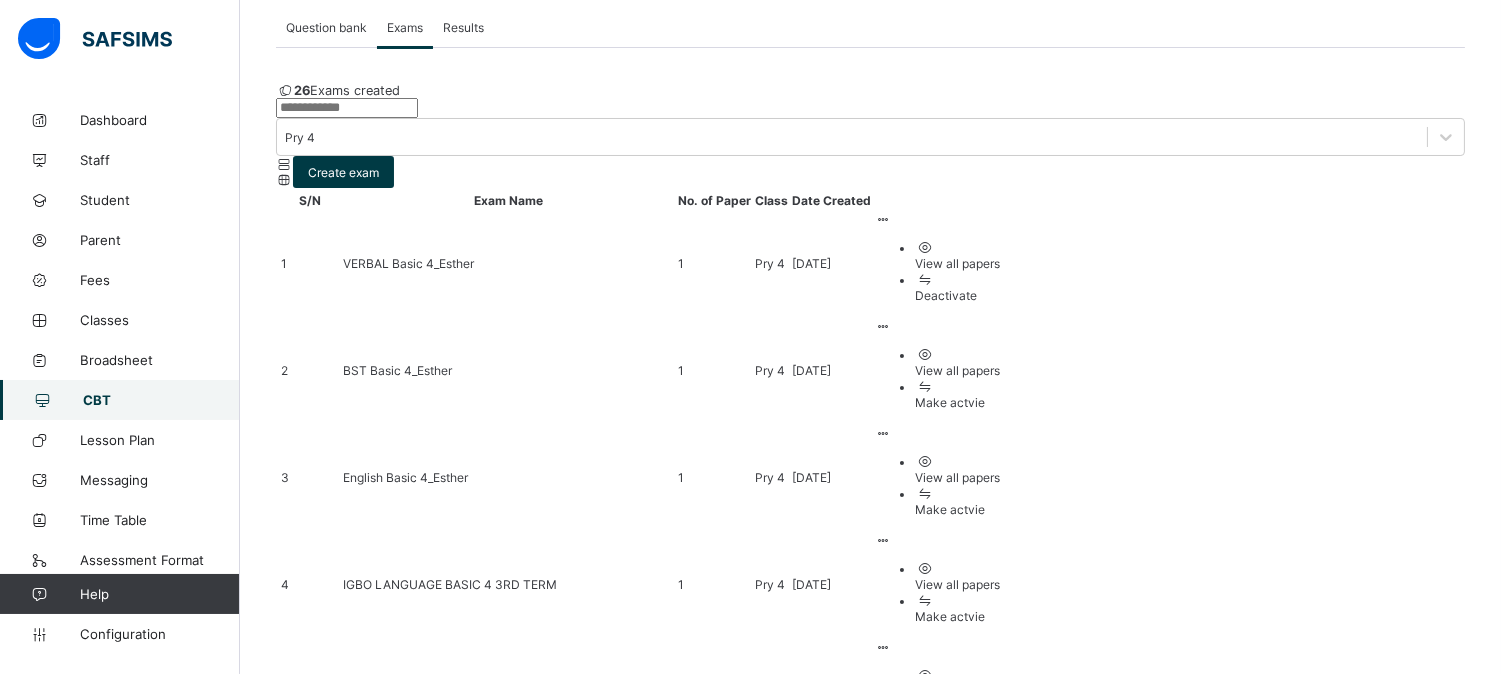 click on "Make actvie" at bounding box center (957, 1044) 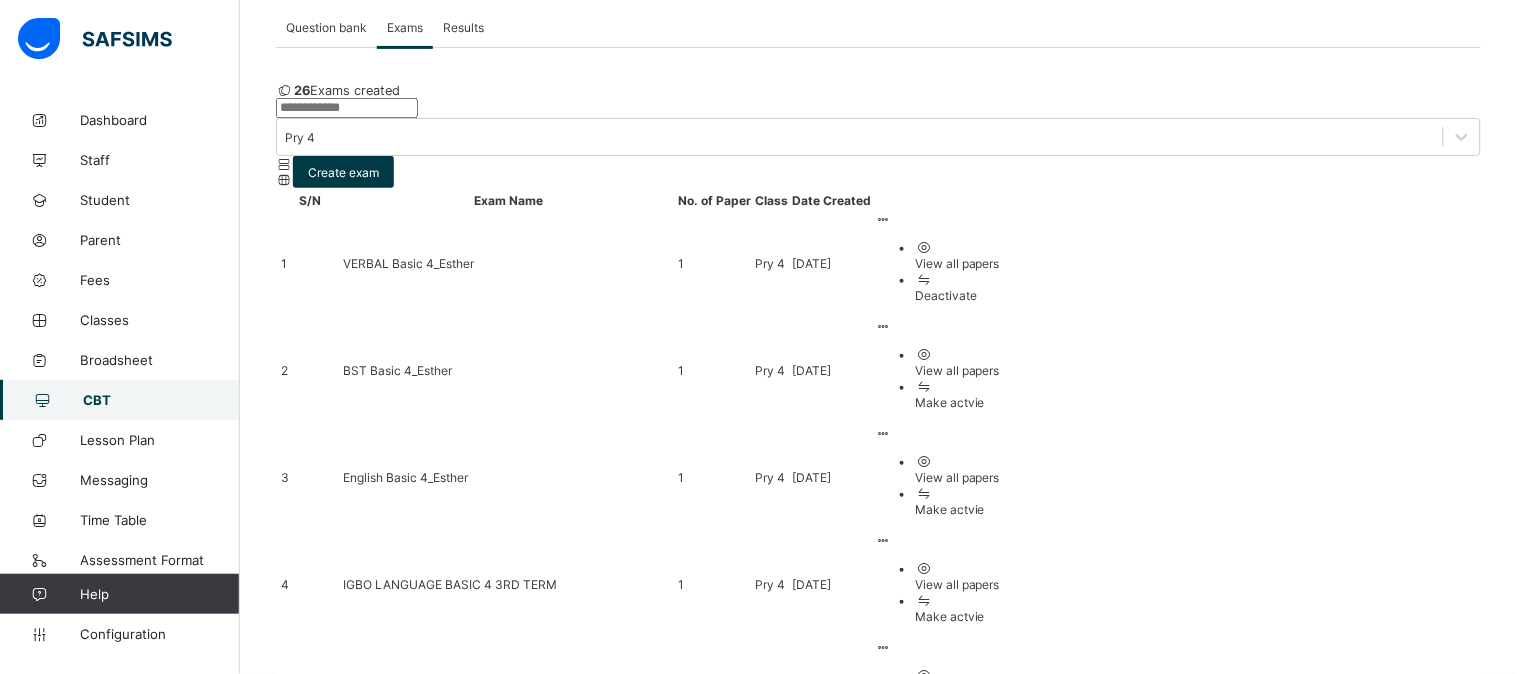 click on "Yes,  Activate" at bounding box center [1089, 1712] 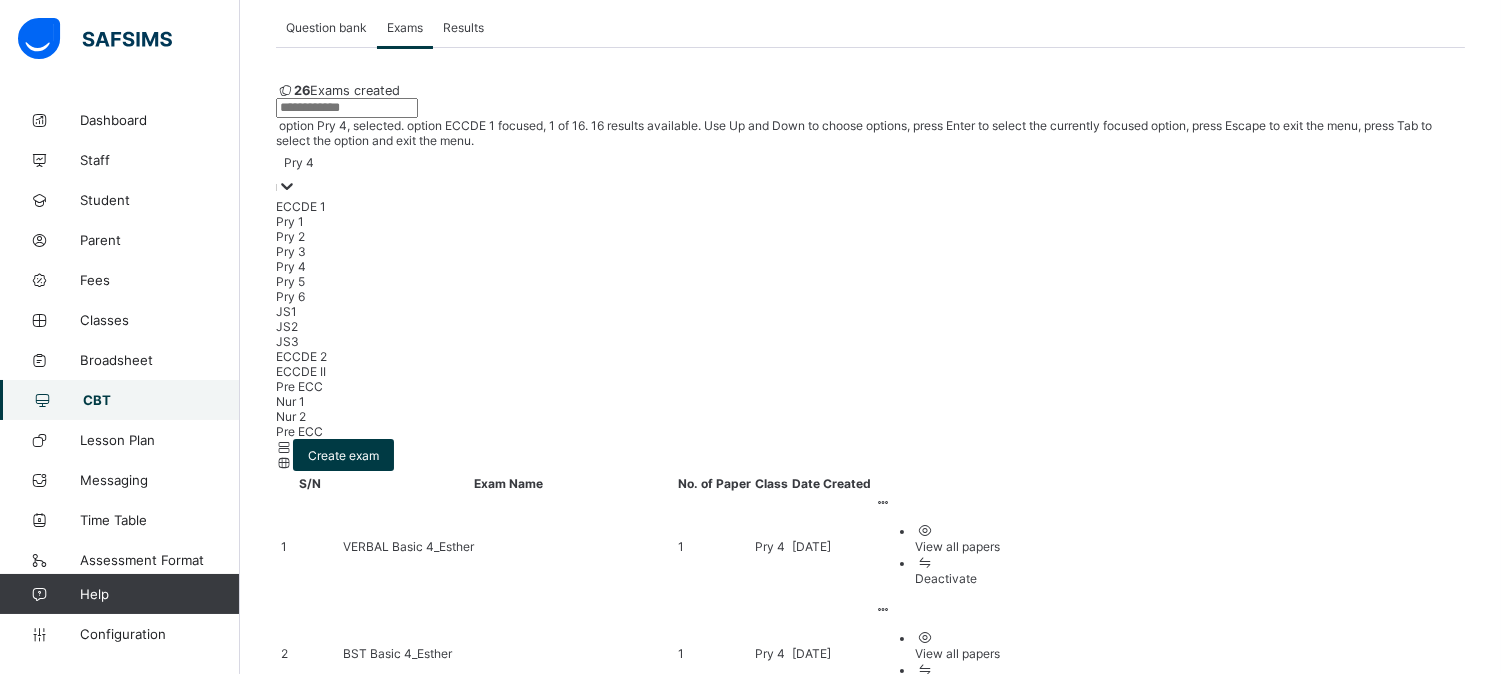 click 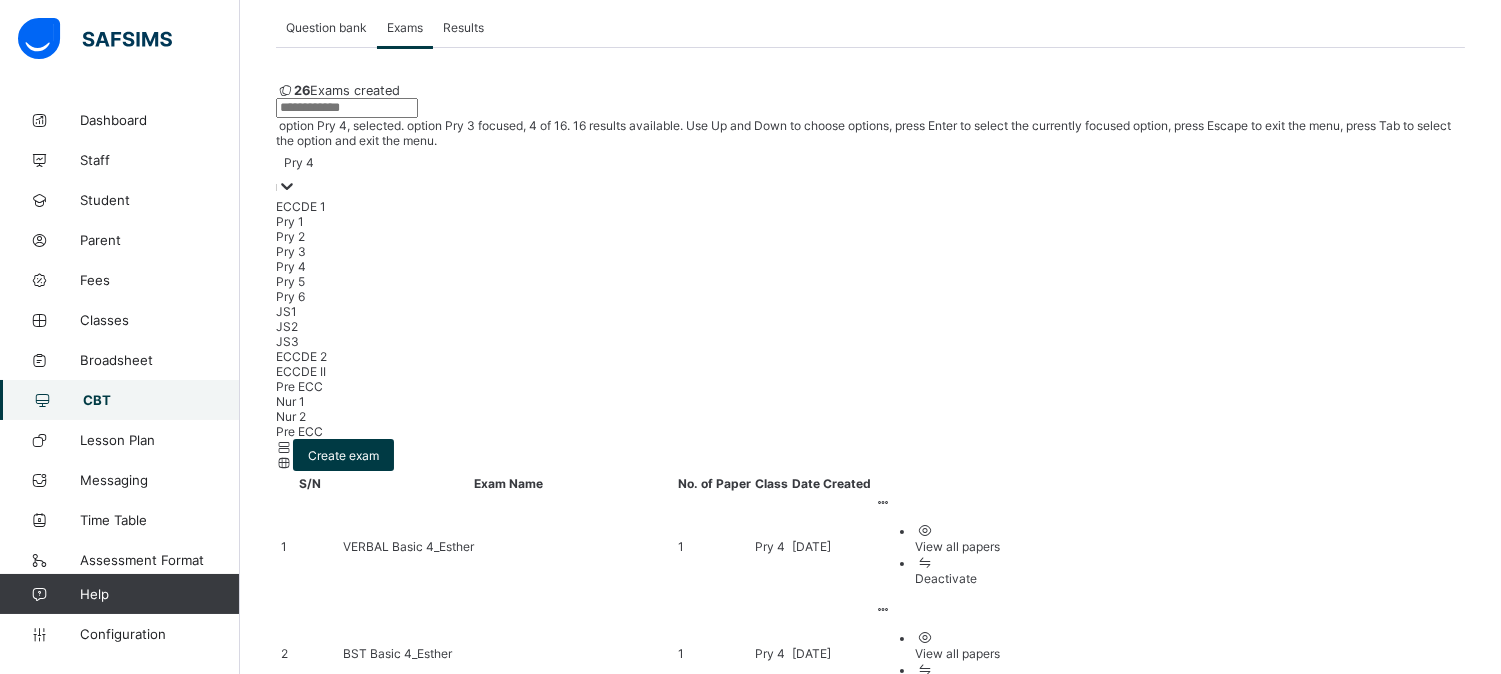 click on "Pry 3" at bounding box center (870, 251) 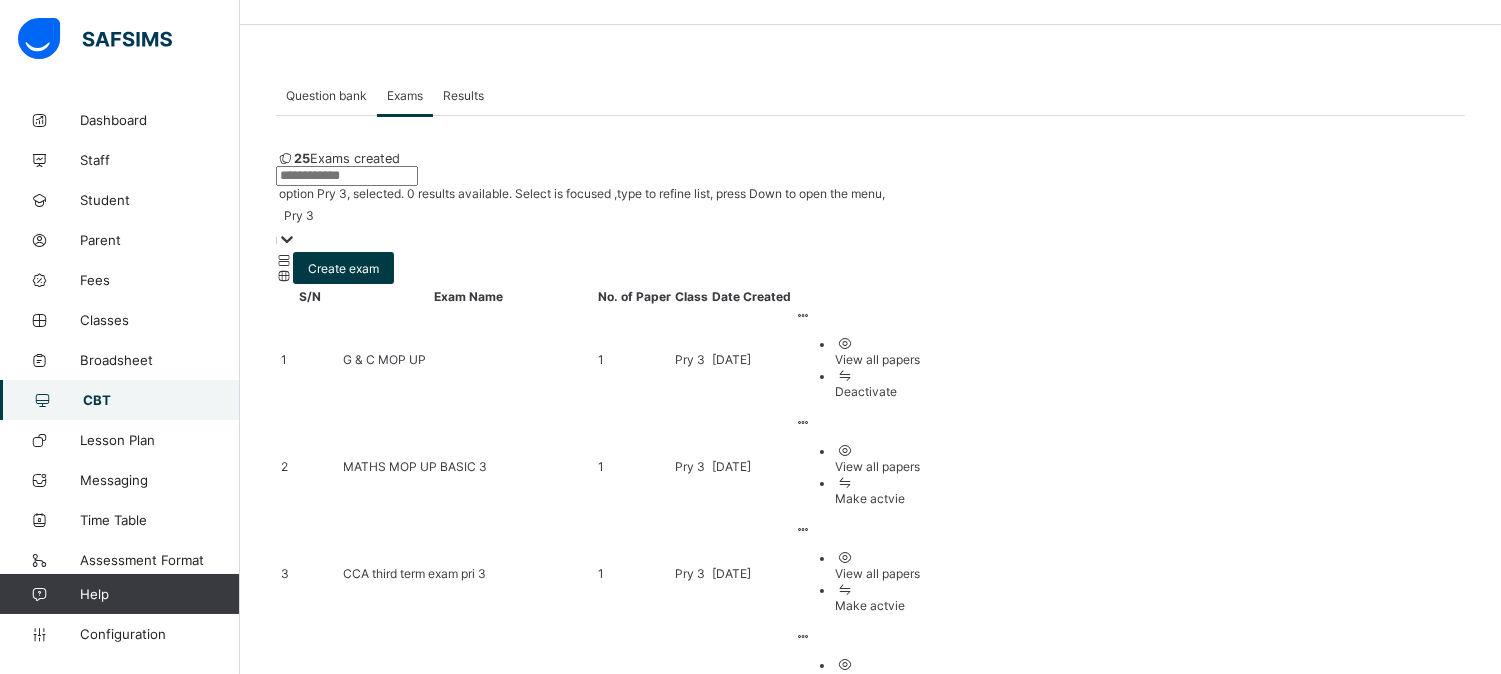 scroll, scrollTop: 123, scrollLeft: 0, axis: vertical 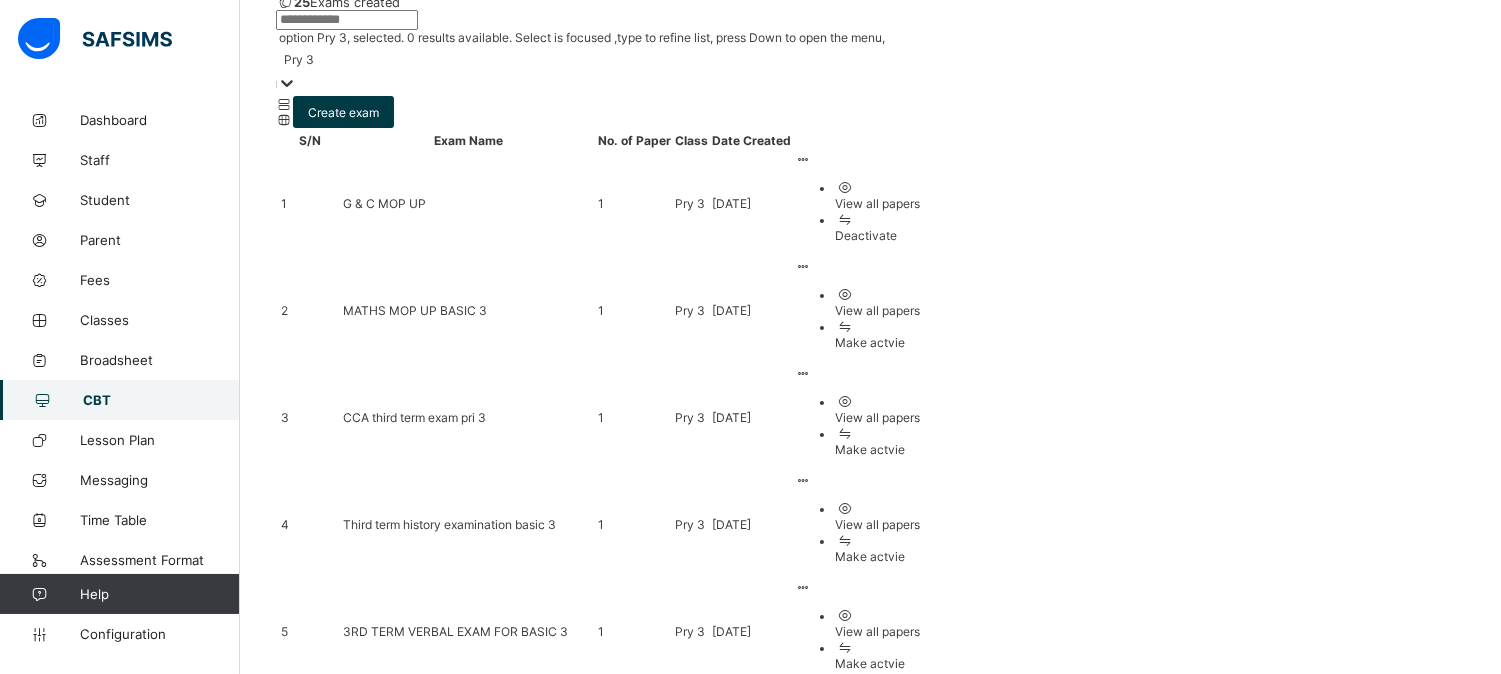 click on "2" at bounding box center [542, 1275] 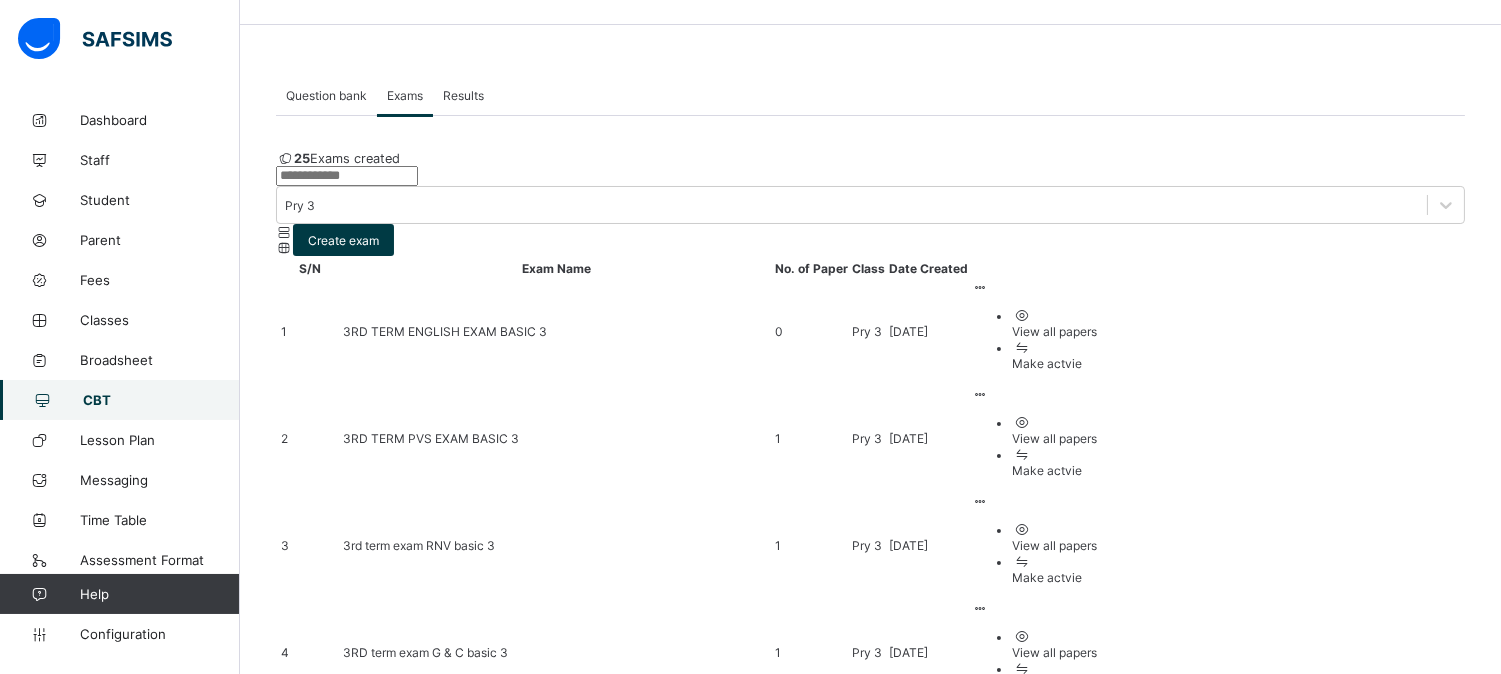 scroll, scrollTop: 211, scrollLeft: 0, axis: vertical 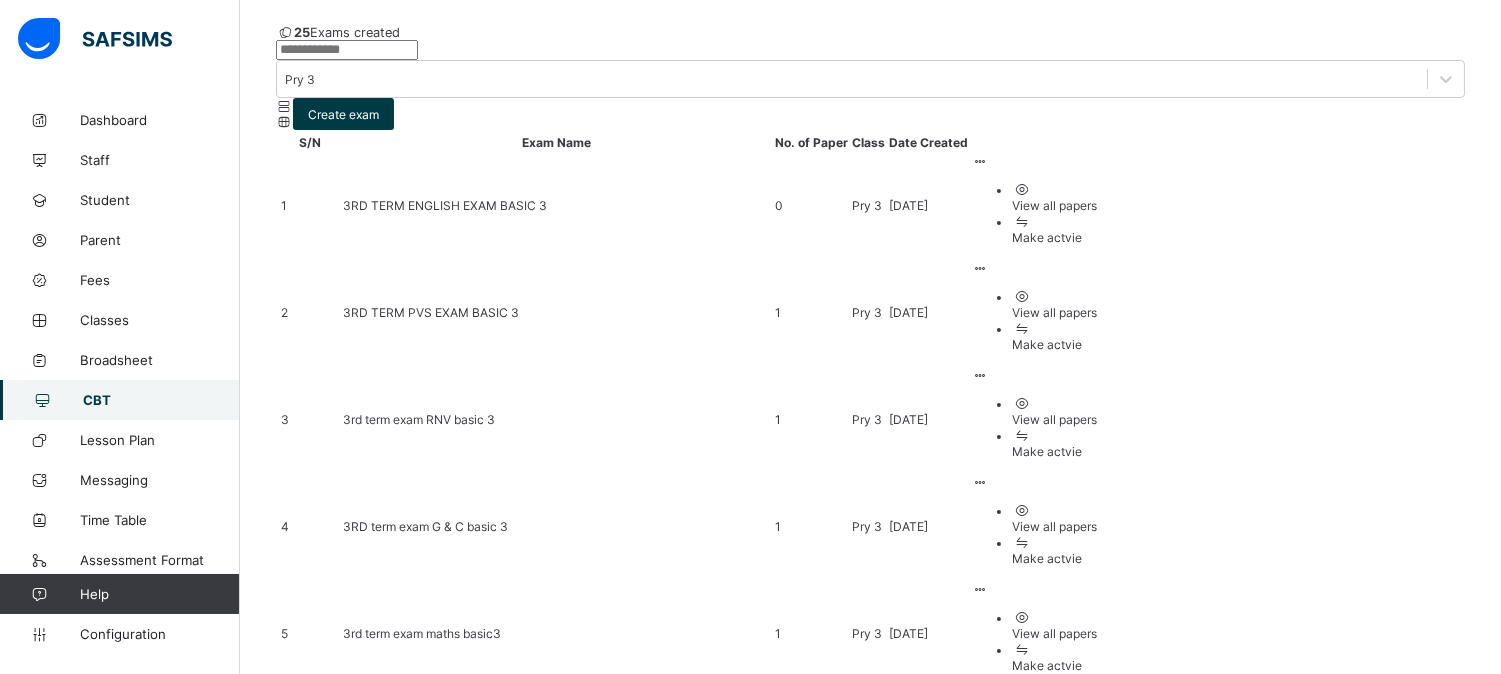 click on "Make actvie" at bounding box center [1054, 451] 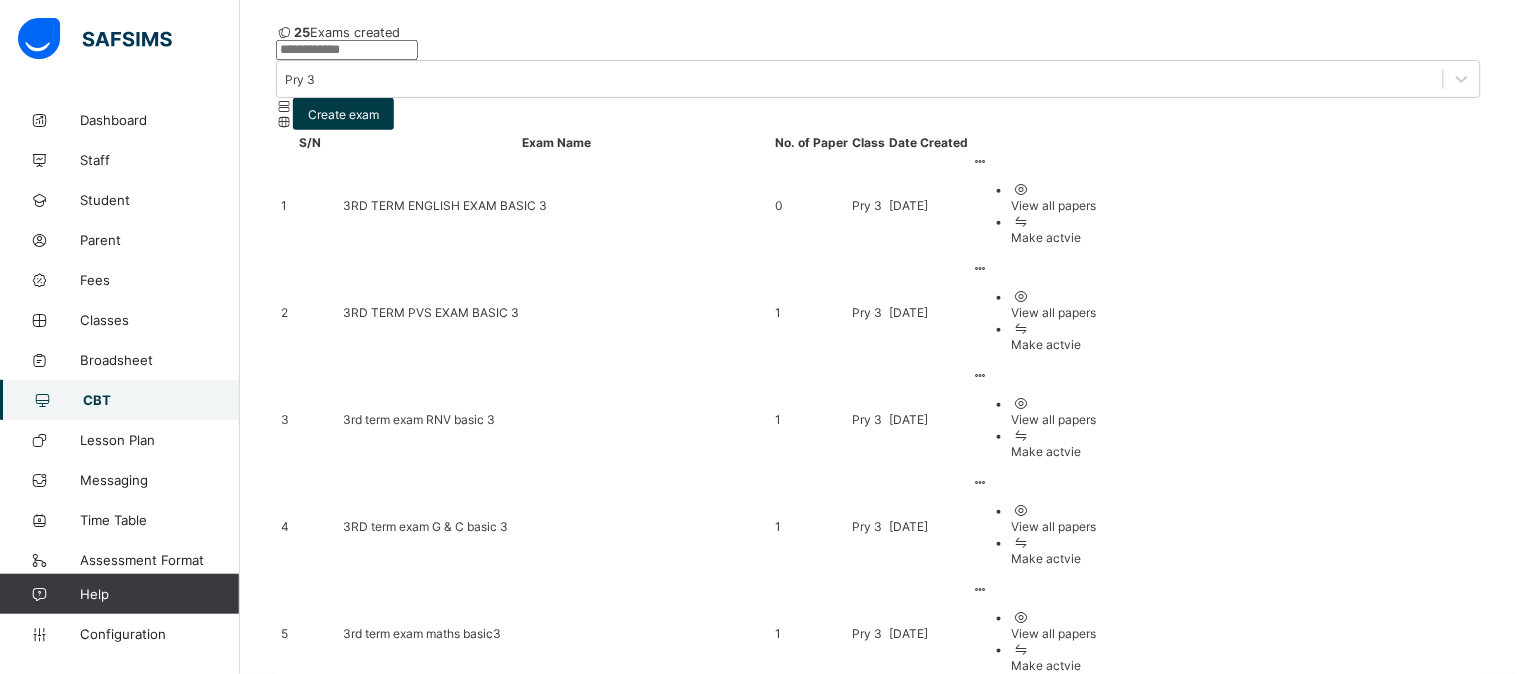 click on "Yes,  Activate" at bounding box center [1089, 1634] 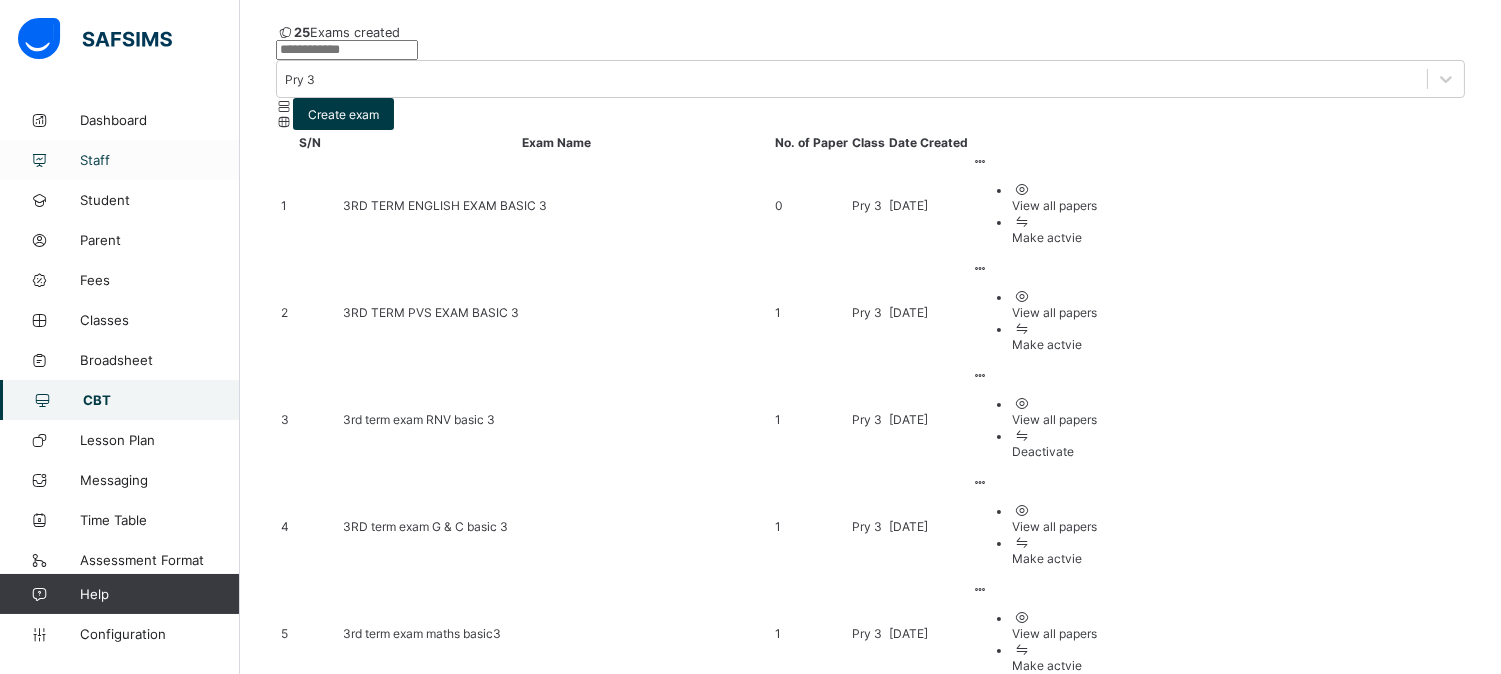 click on "Staff" at bounding box center (160, 160) 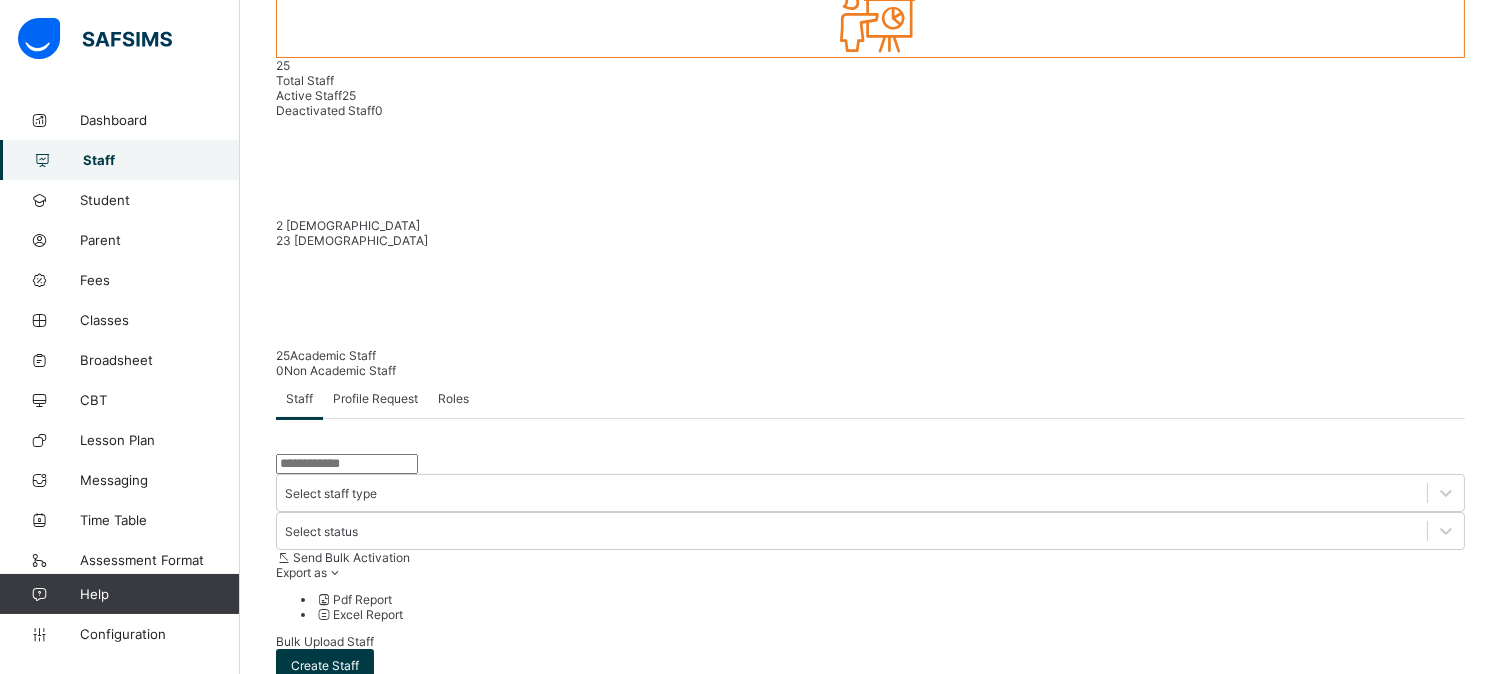 scroll, scrollTop: 0, scrollLeft: 0, axis: both 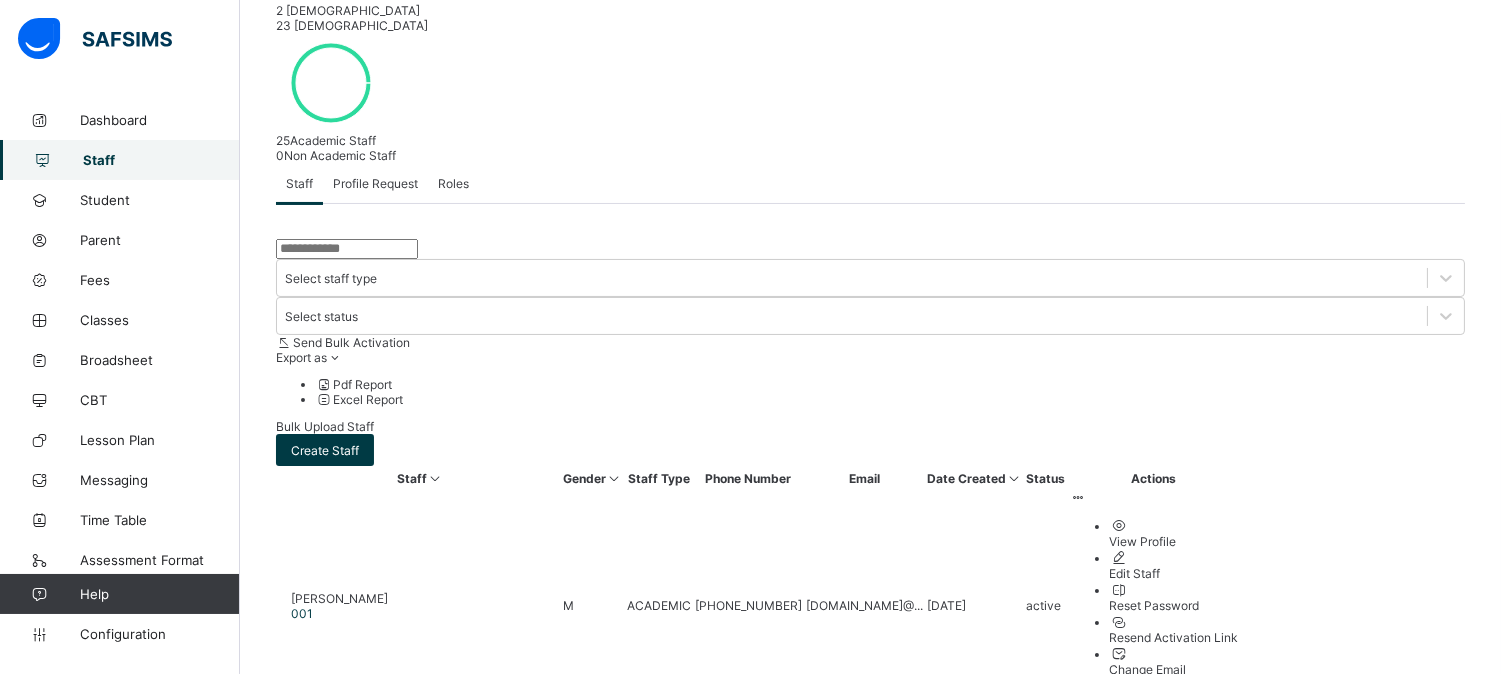 click at bounding box center (347, 249) 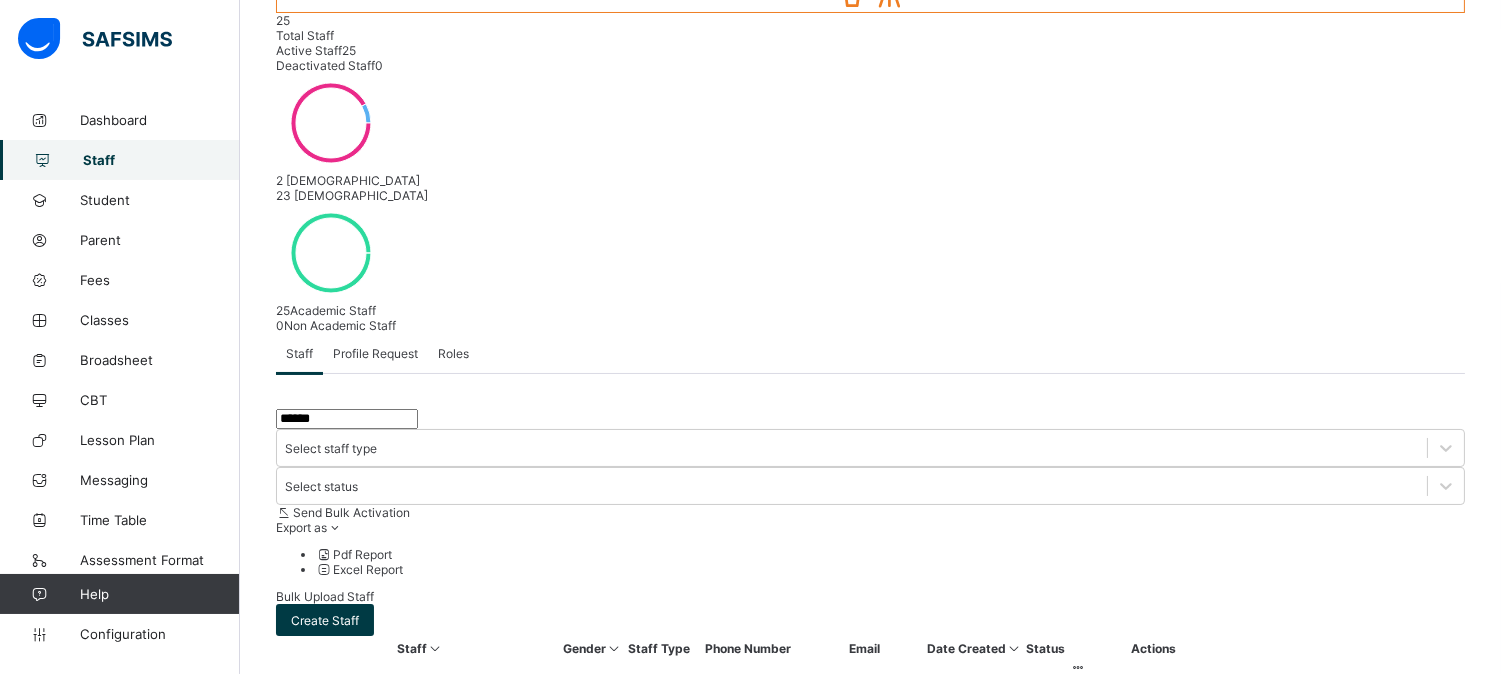 scroll, scrollTop: 396, scrollLeft: 0, axis: vertical 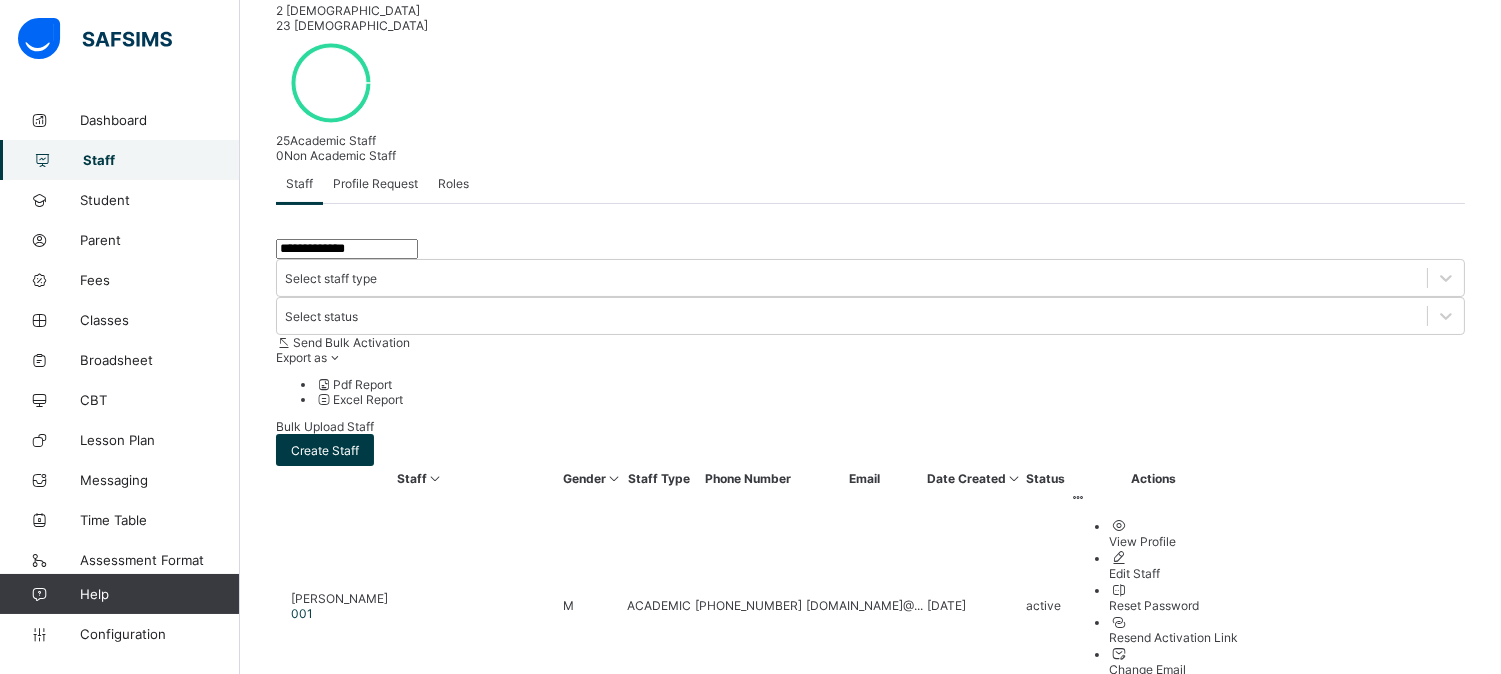 click on "**********" at bounding box center (870, 1443) 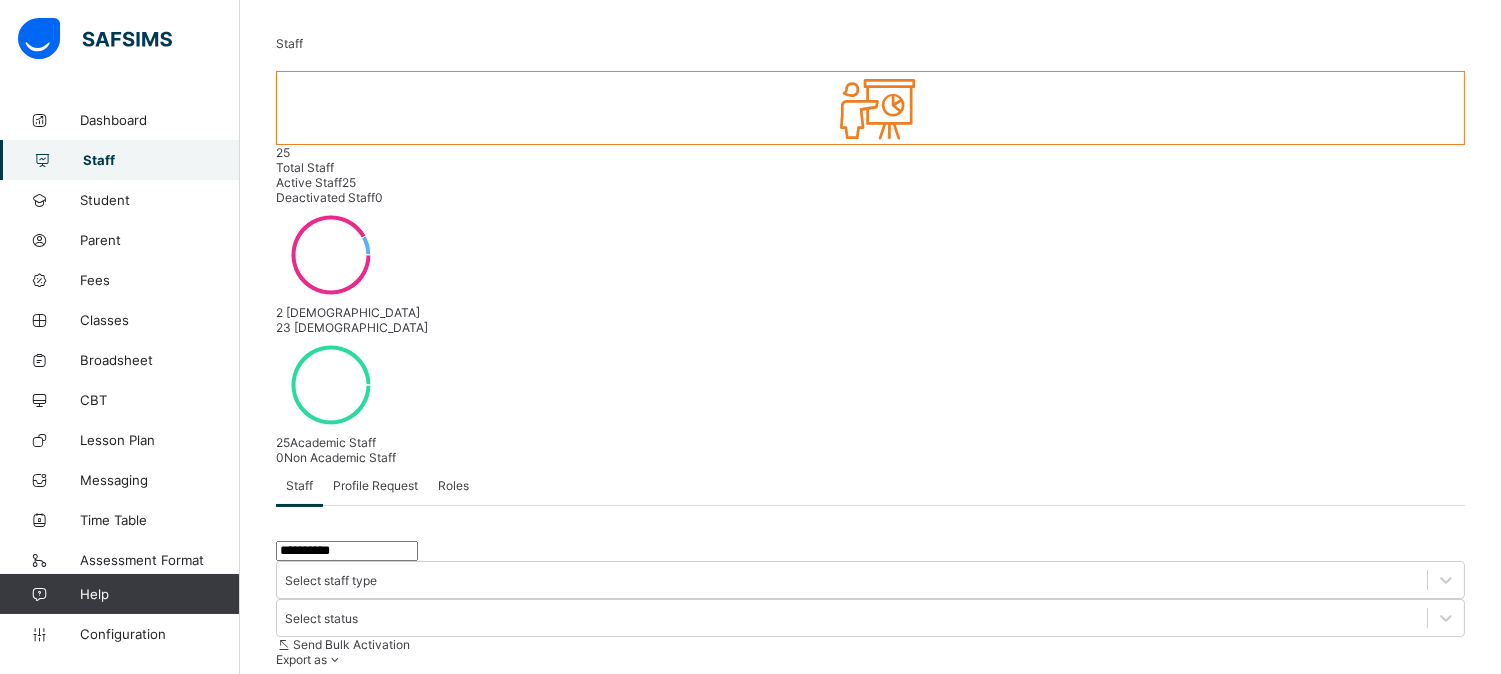 scroll, scrollTop: 184, scrollLeft: 0, axis: vertical 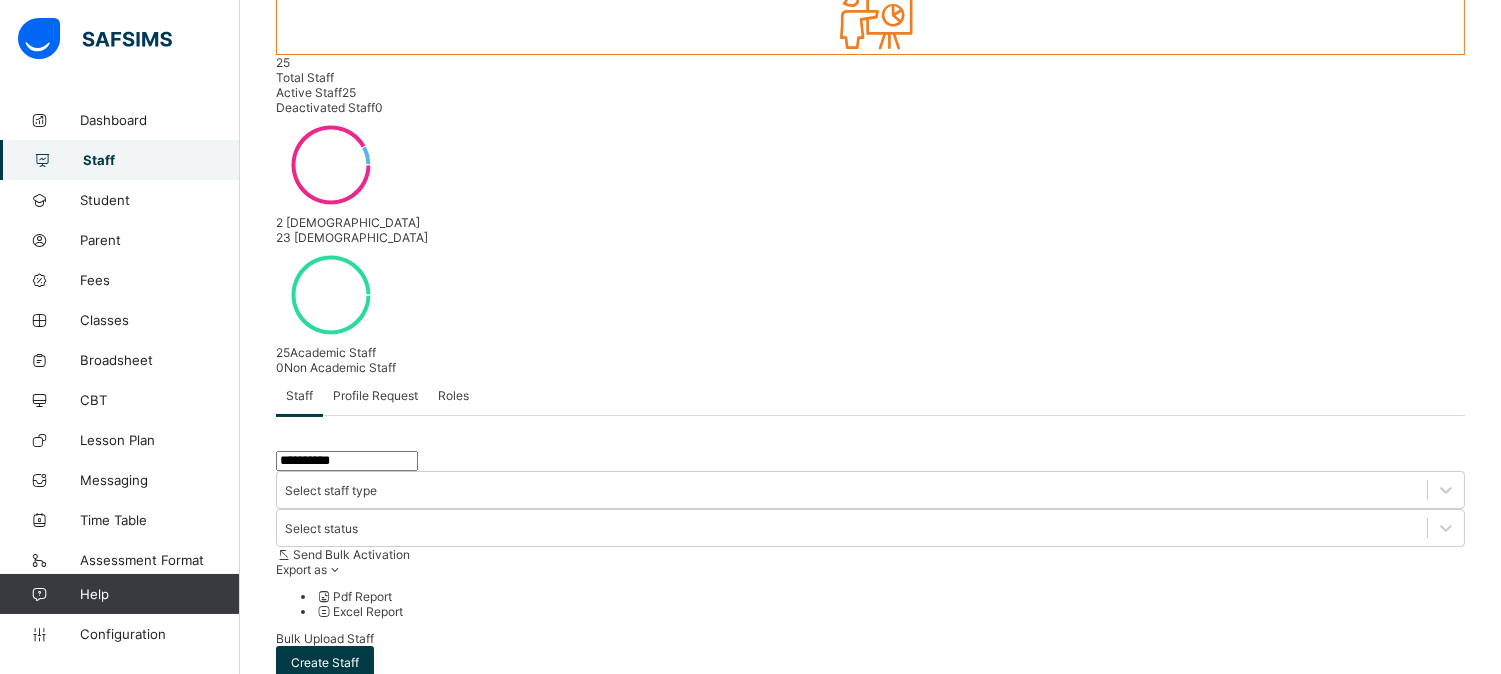 type on "**********" 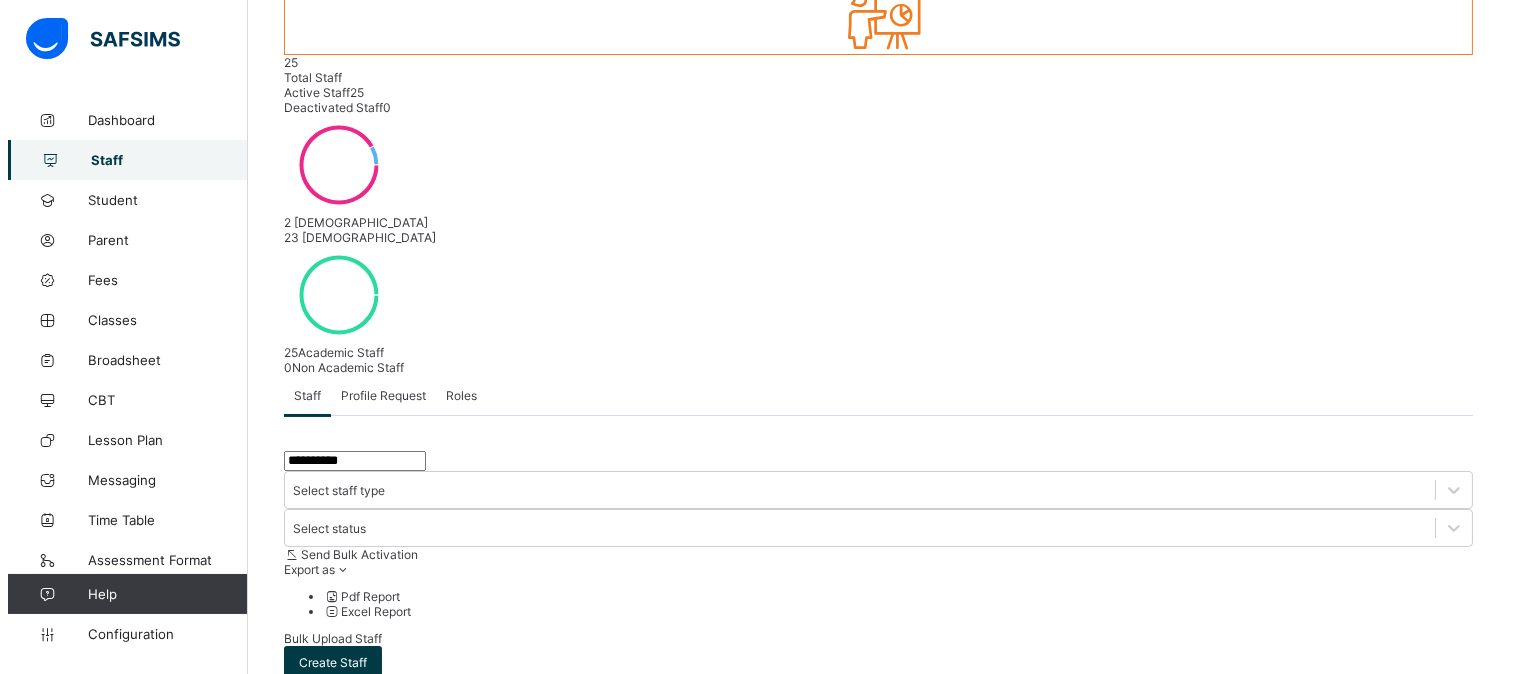 scroll, scrollTop: 94, scrollLeft: 0, axis: vertical 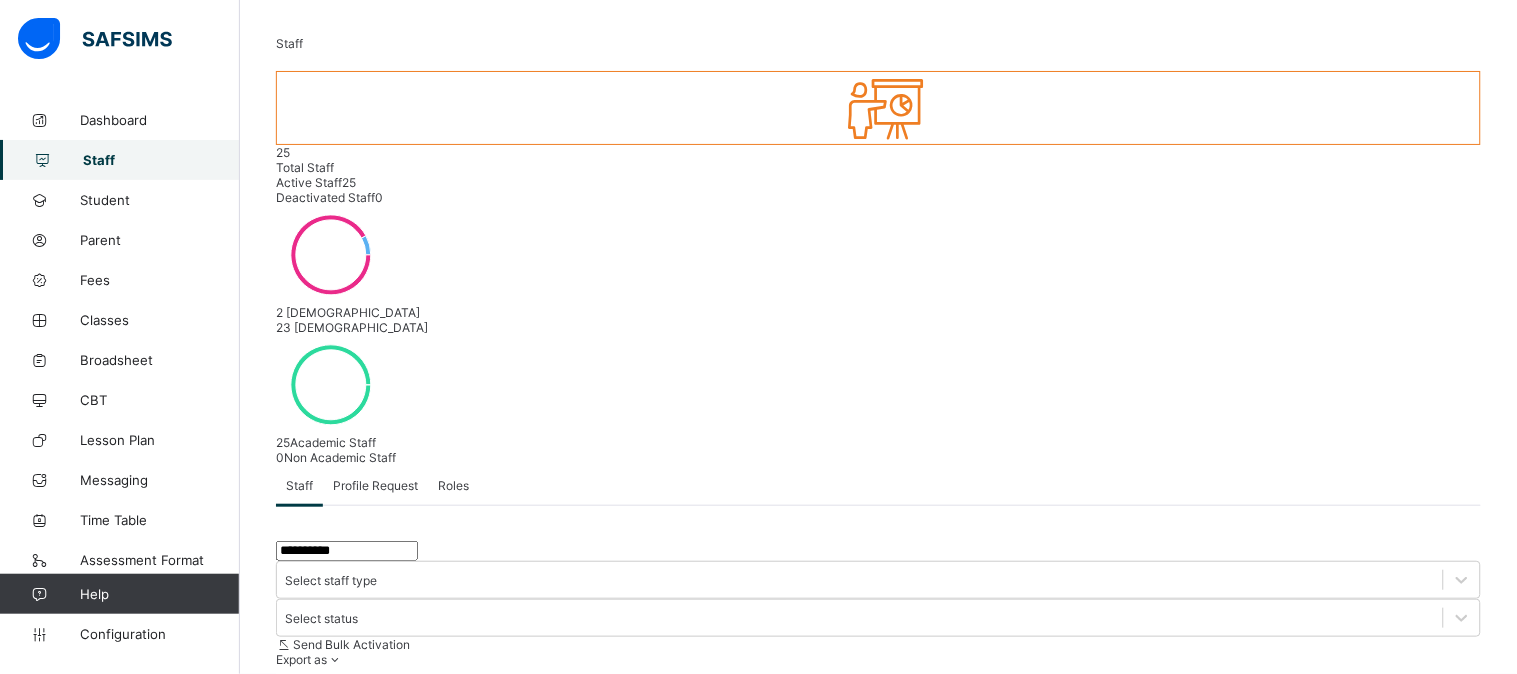 click at bounding box center [347, 2238] 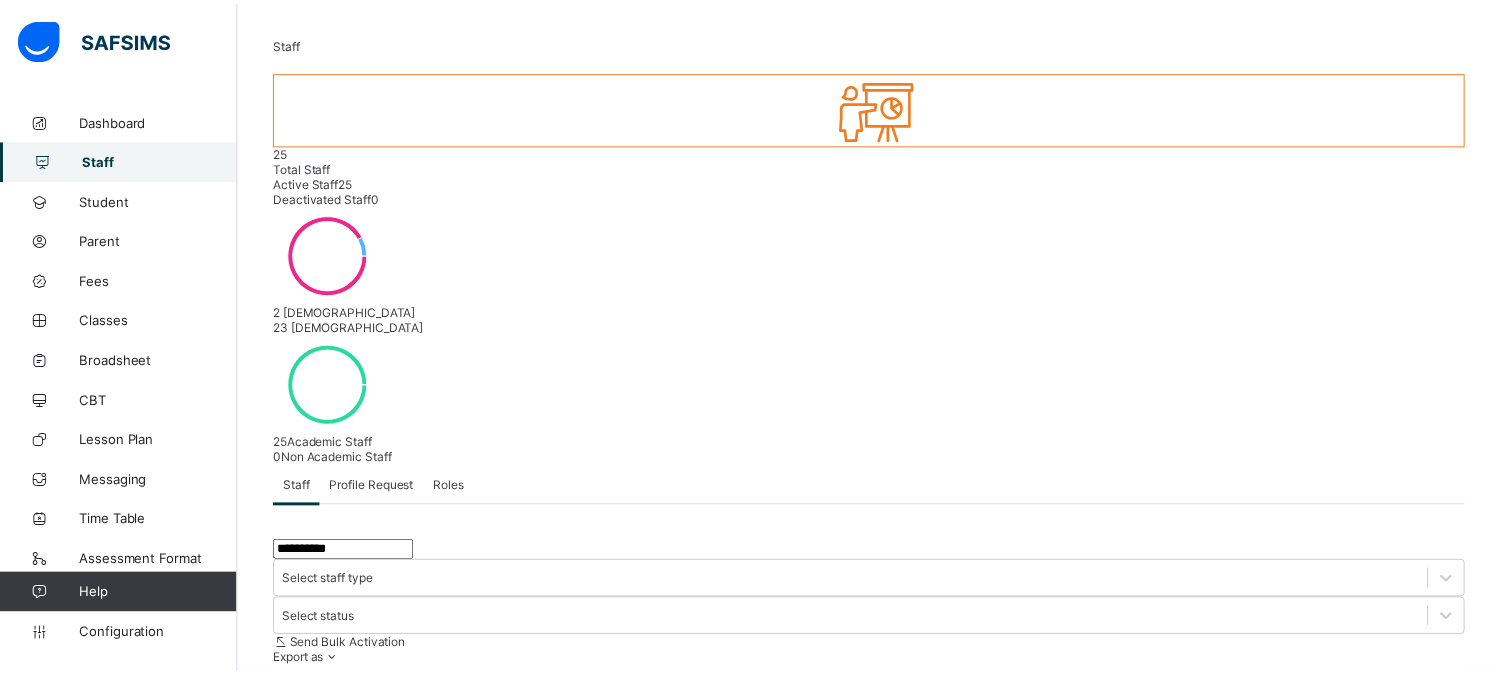 scroll, scrollTop: 623, scrollLeft: 0, axis: vertical 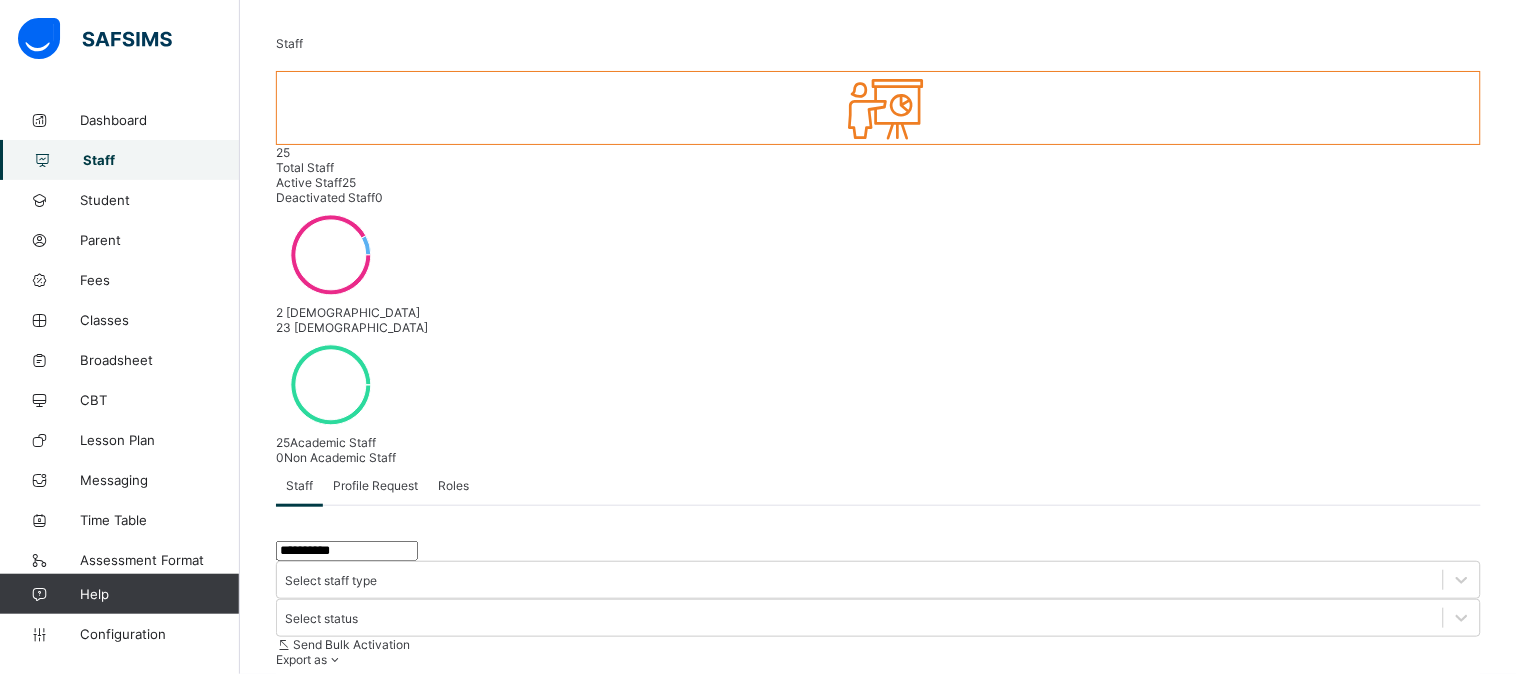 click on "Finish" at bounding box center [292, 4265] 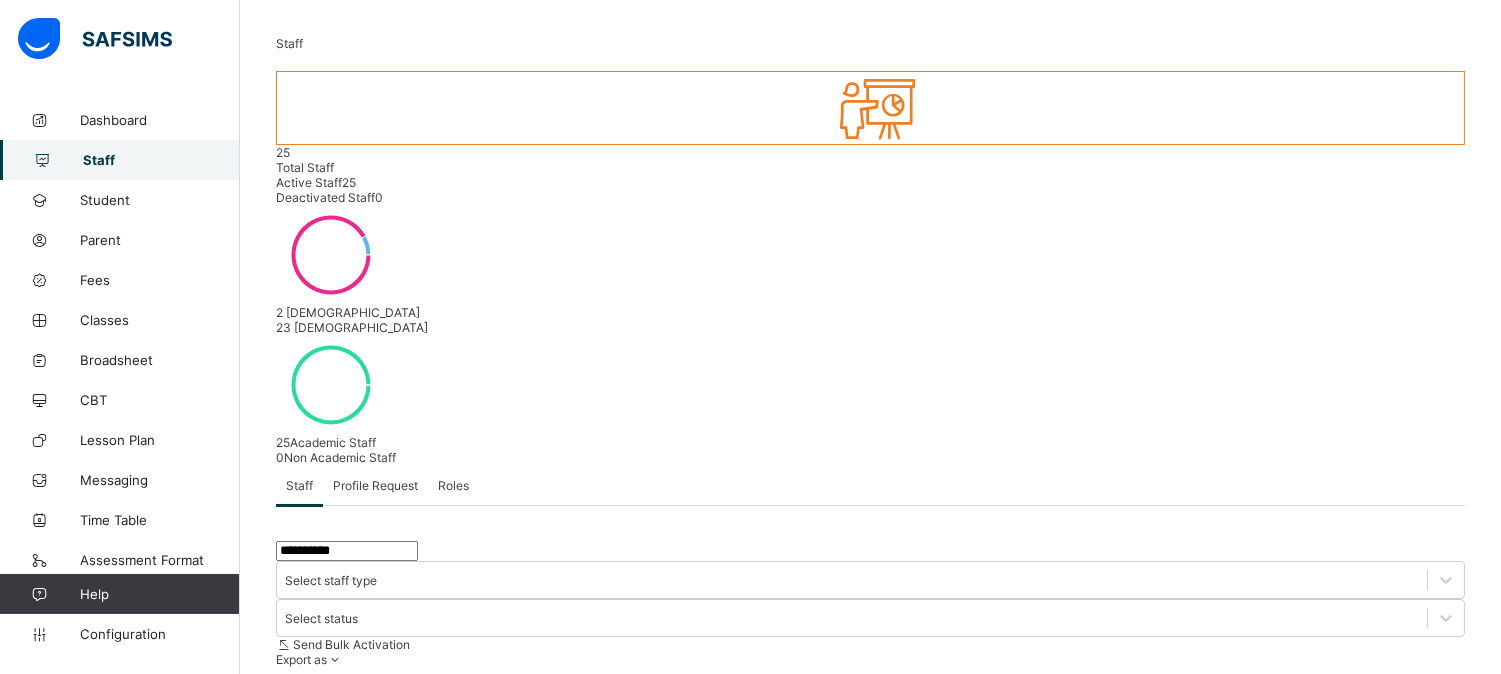 drag, startPoint x: 1412, startPoint y: 525, endPoint x: 1141, endPoint y: 567, distance: 274.2353 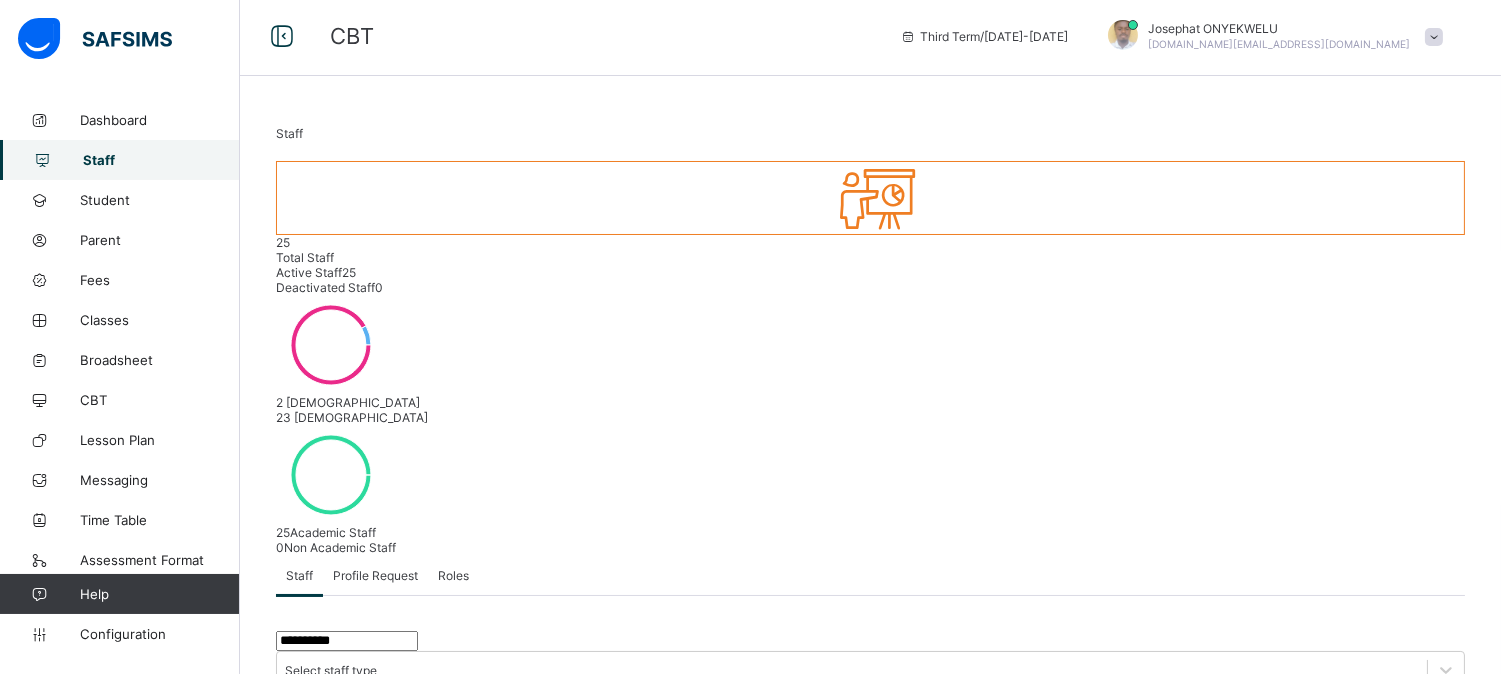 scroll, scrollTop: 0, scrollLeft: 0, axis: both 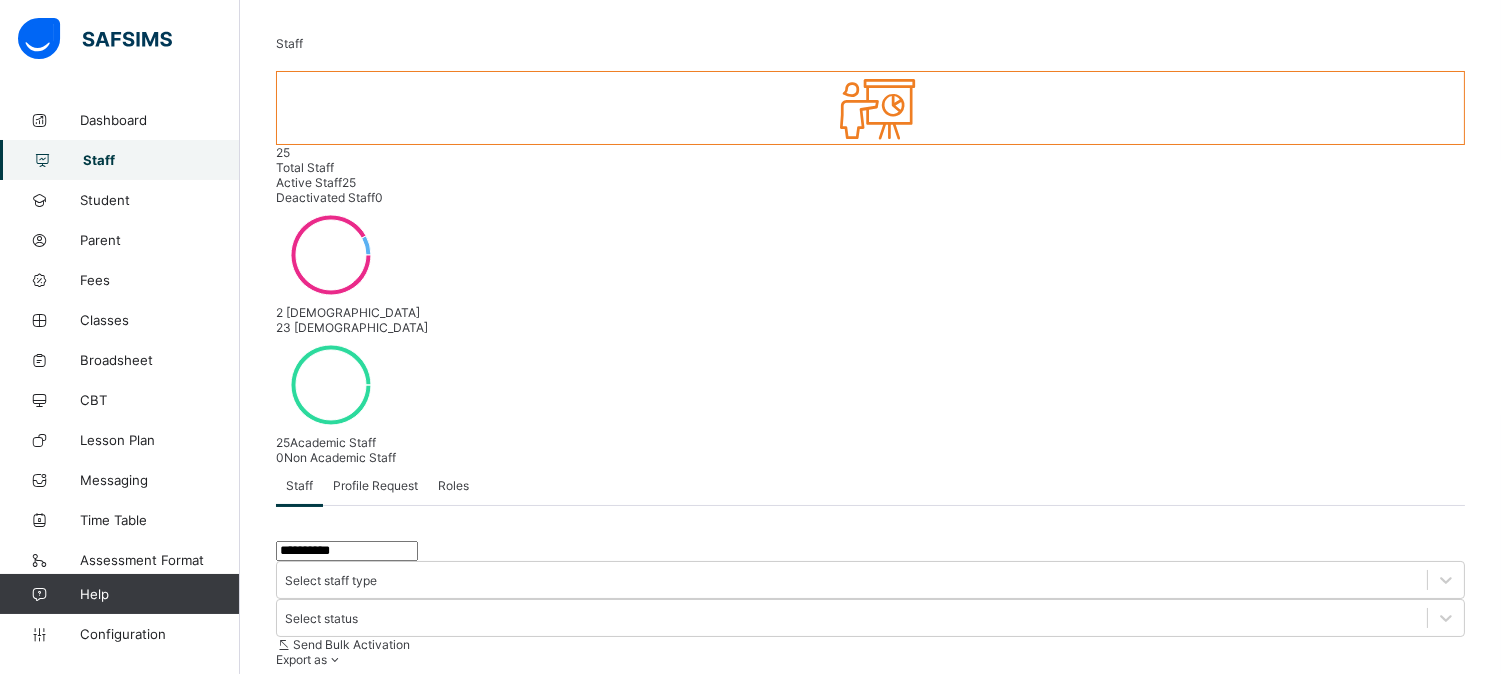 click on "**********" at bounding box center [347, 551] 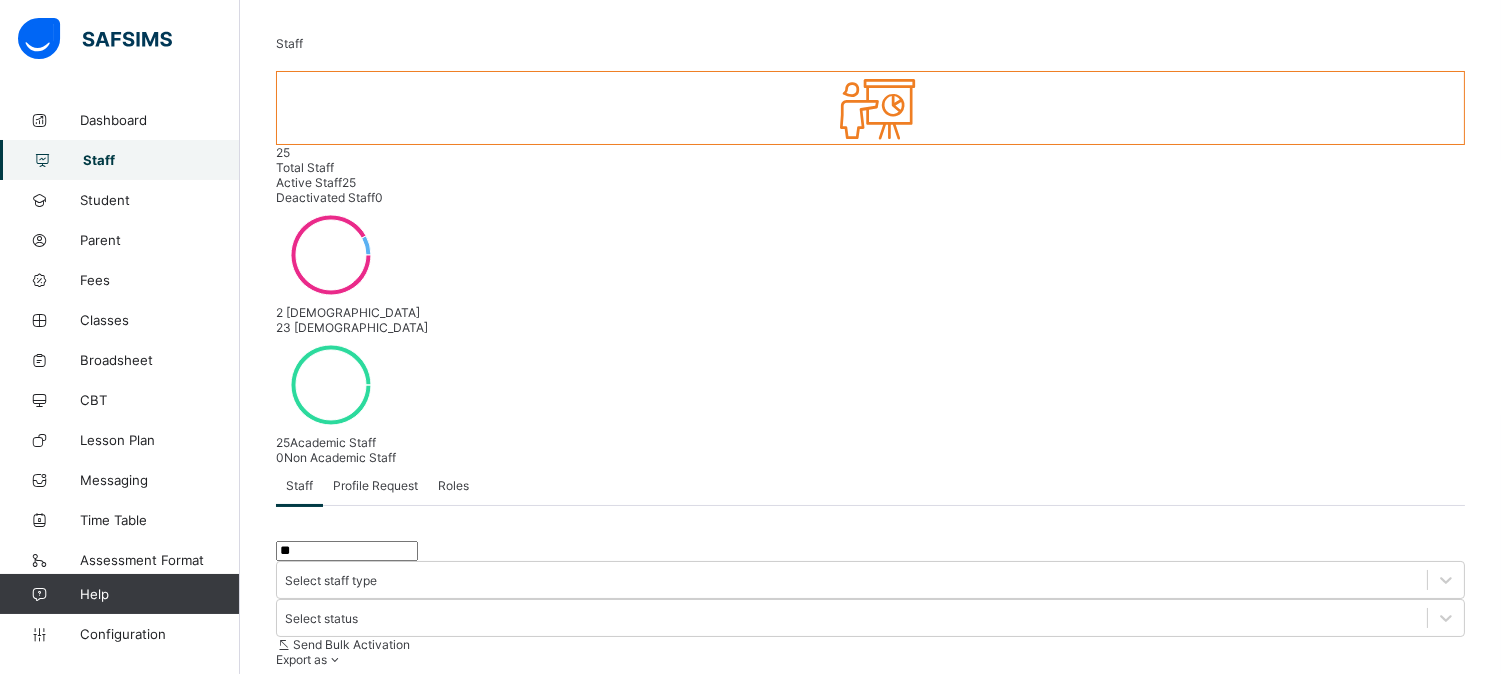 type on "*" 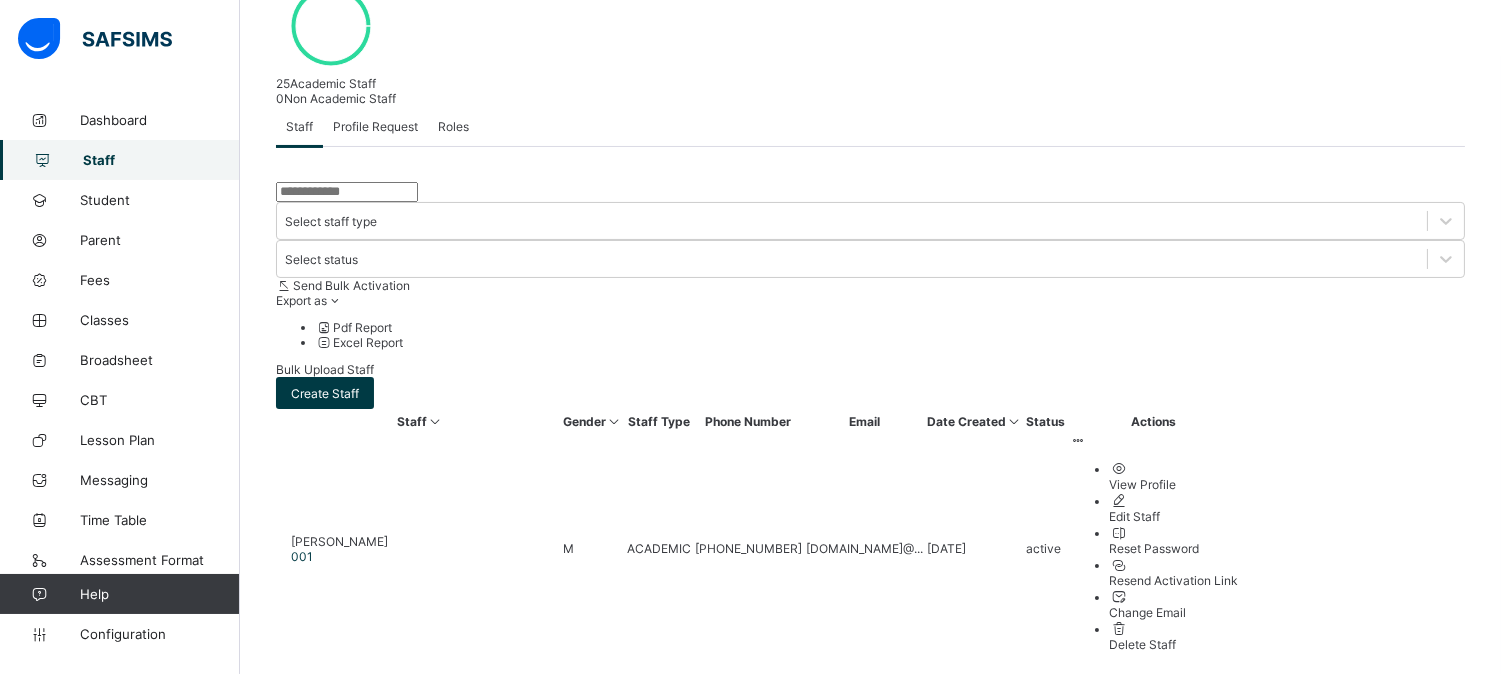 scroll, scrollTop: 534, scrollLeft: 0, axis: vertical 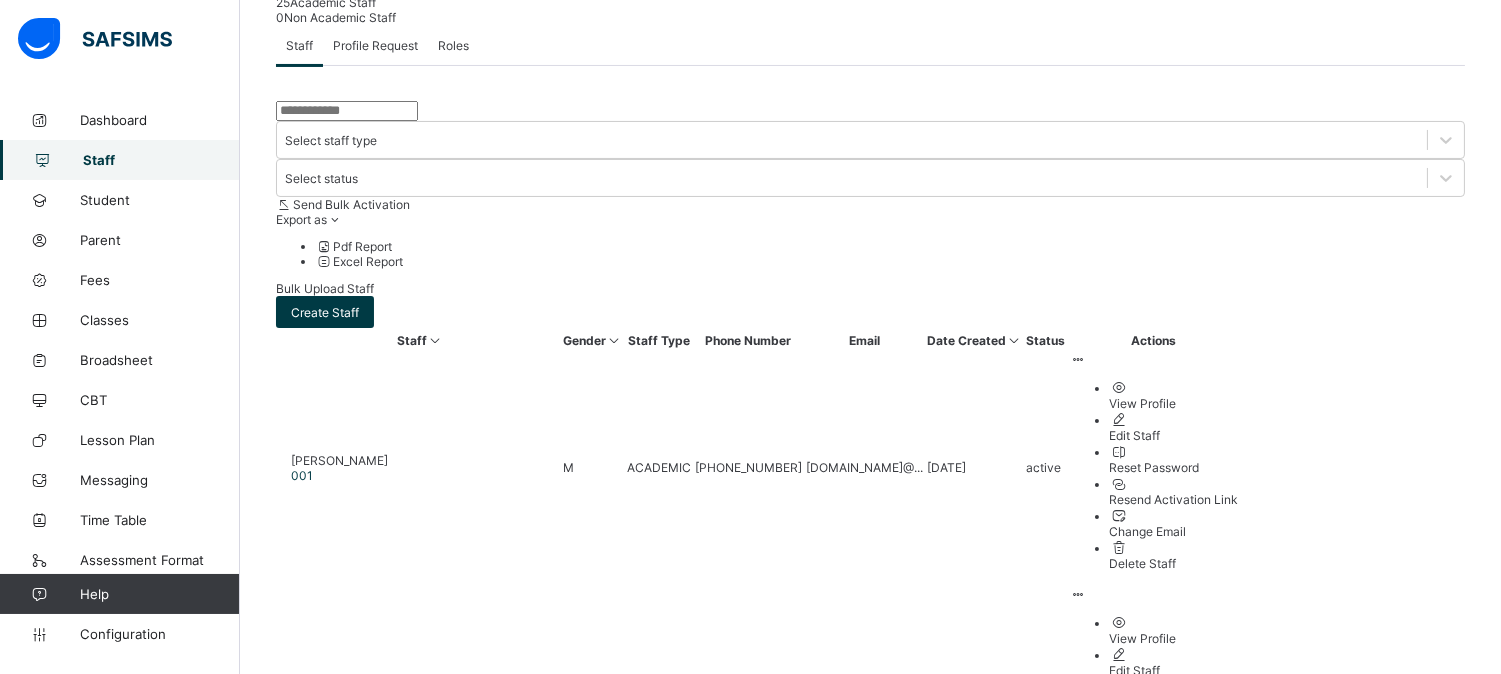 type 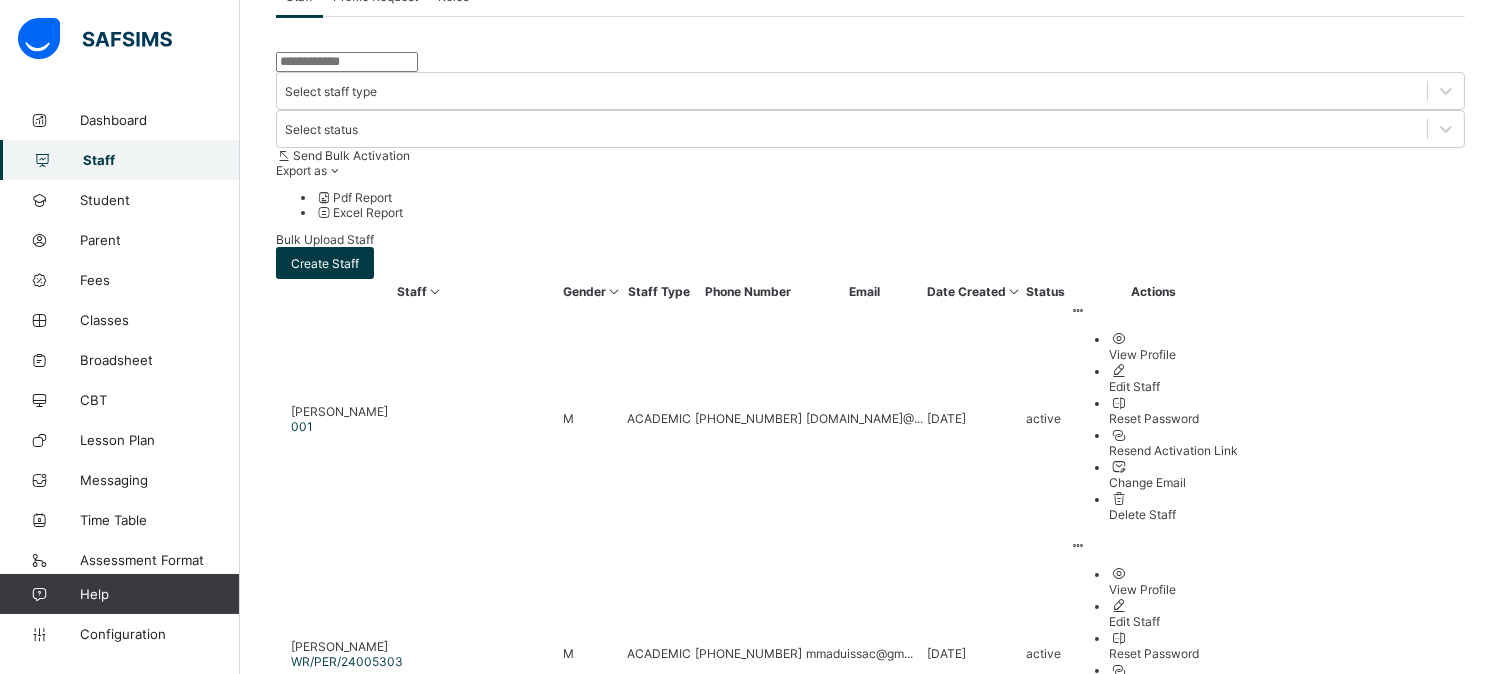 click on "10 Rows" at bounding box center [870, 2623] 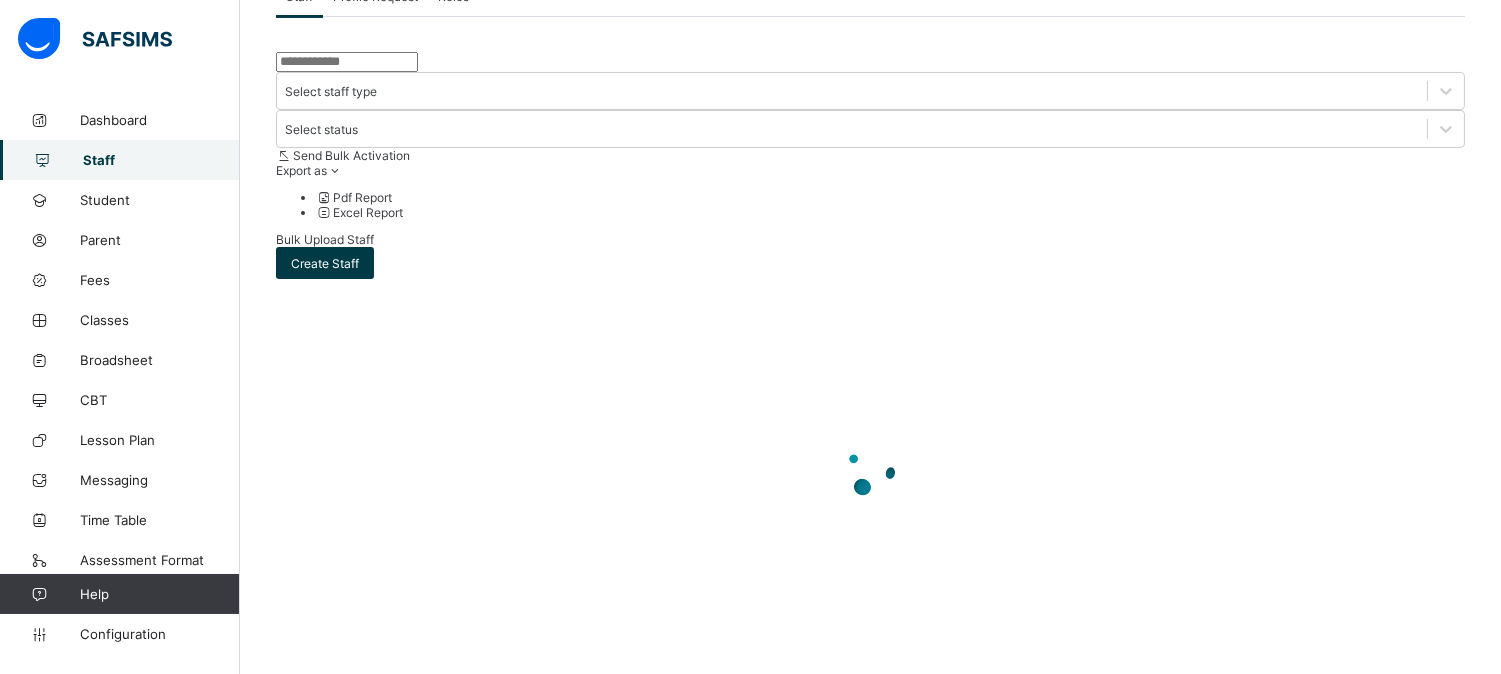 scroll, scrollTop: 0, scrollLeft: 0, axis: both 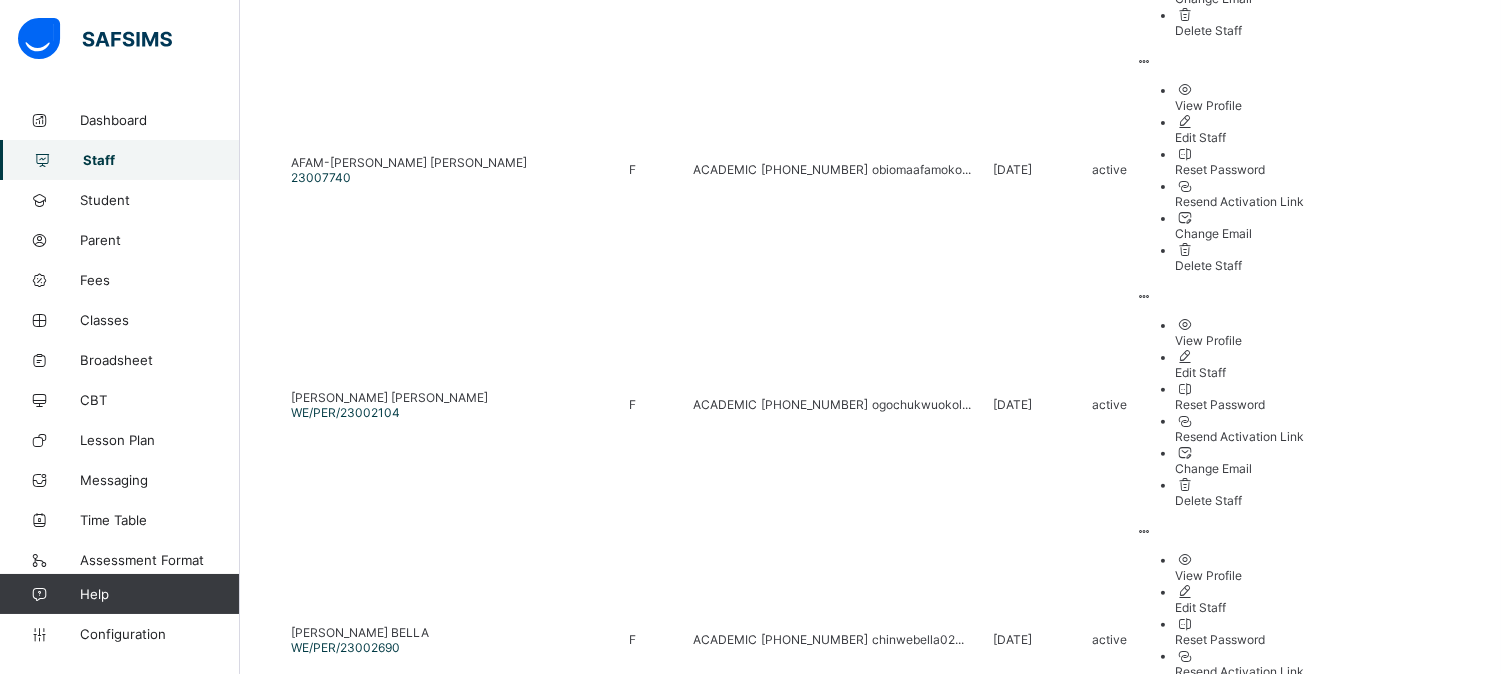 click on "Change Email" at bounding box center [1240, 3993] 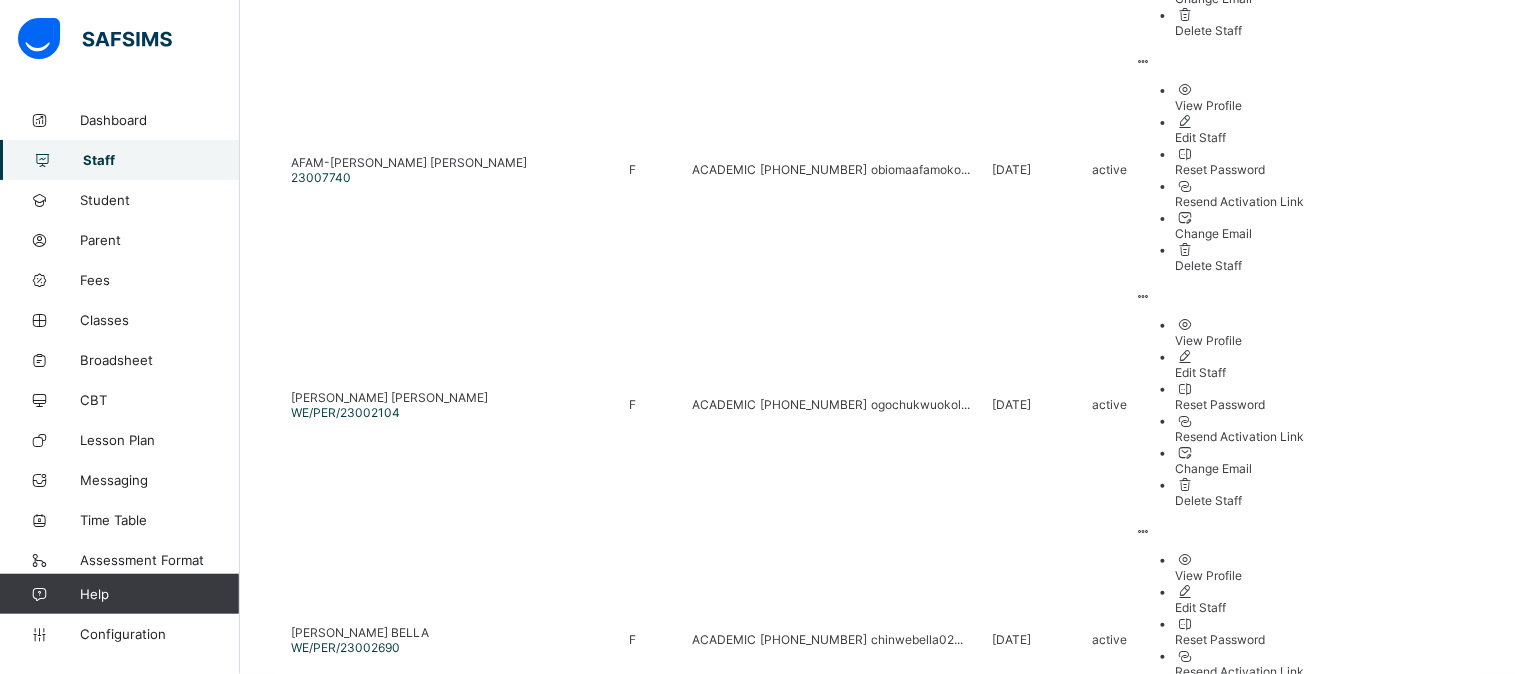 click at bounding box center [878, 5646] 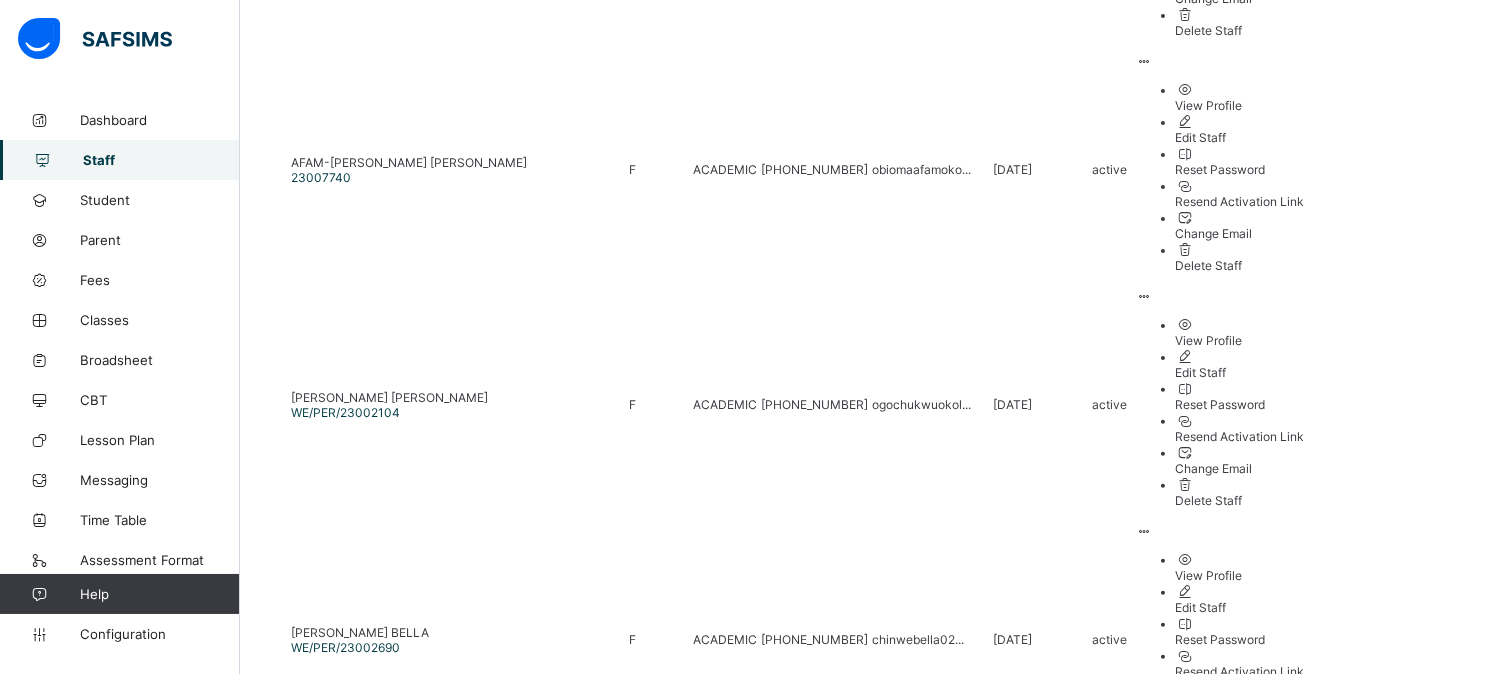 click on "Proceed" at bounding box center (1089, 5728) 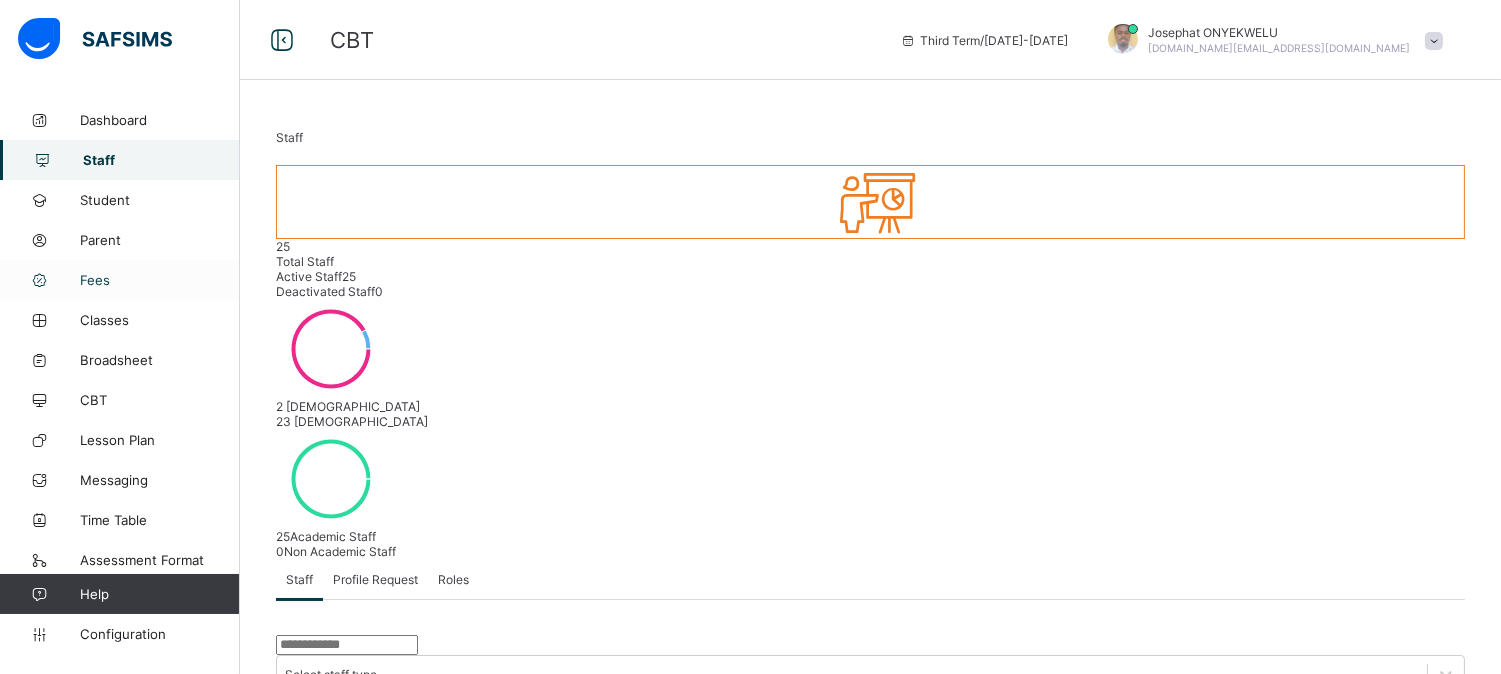 click on "Fees" at bounding box center [120, 280] 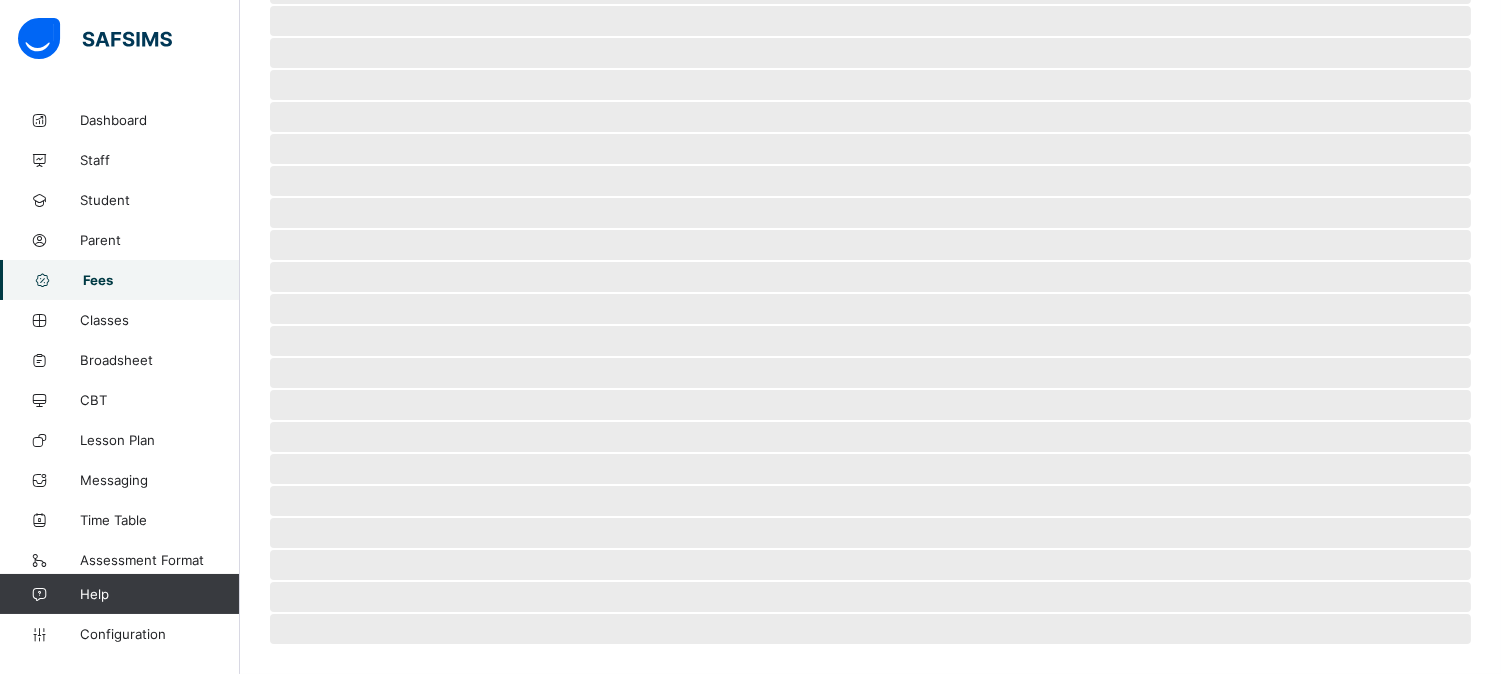 scroll, scrollTop: 0, scrollLeft: 0, axis: both 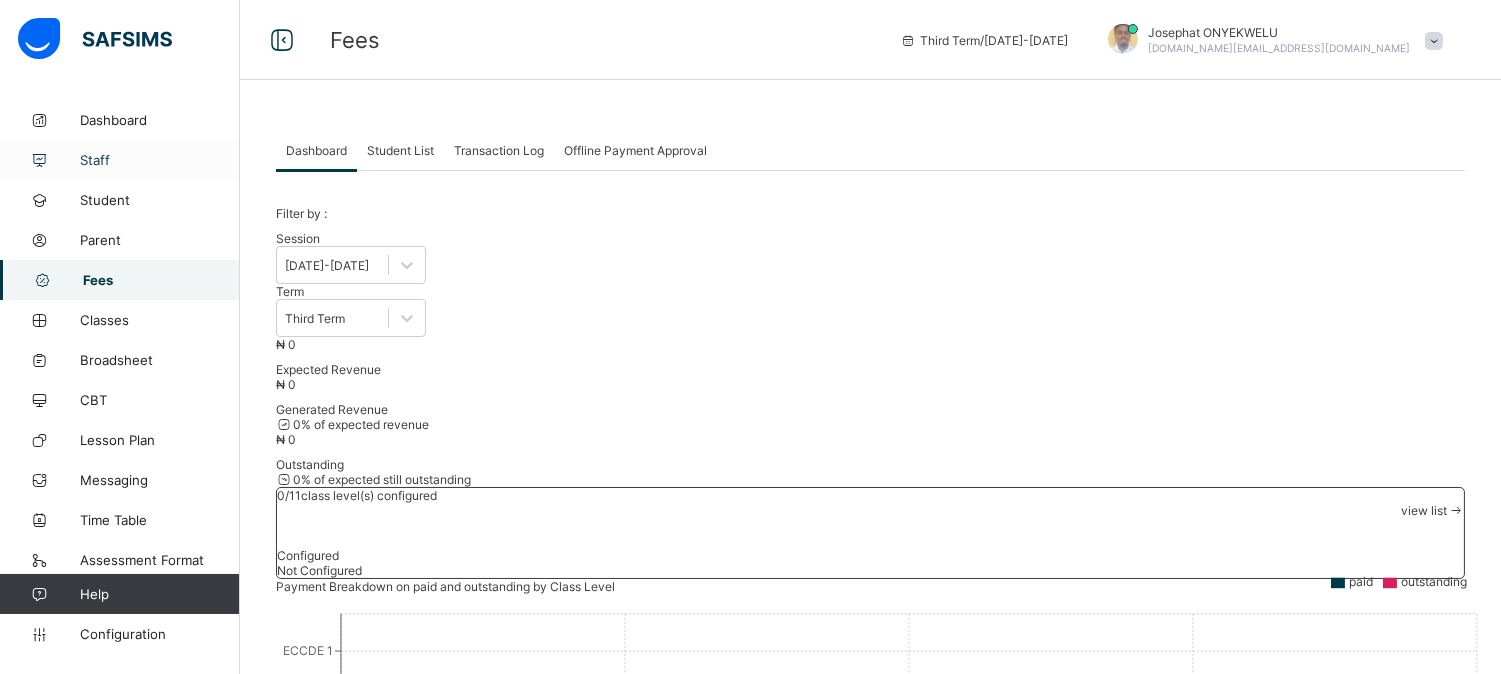 click on "Staff" at bounding box center (160, 160) 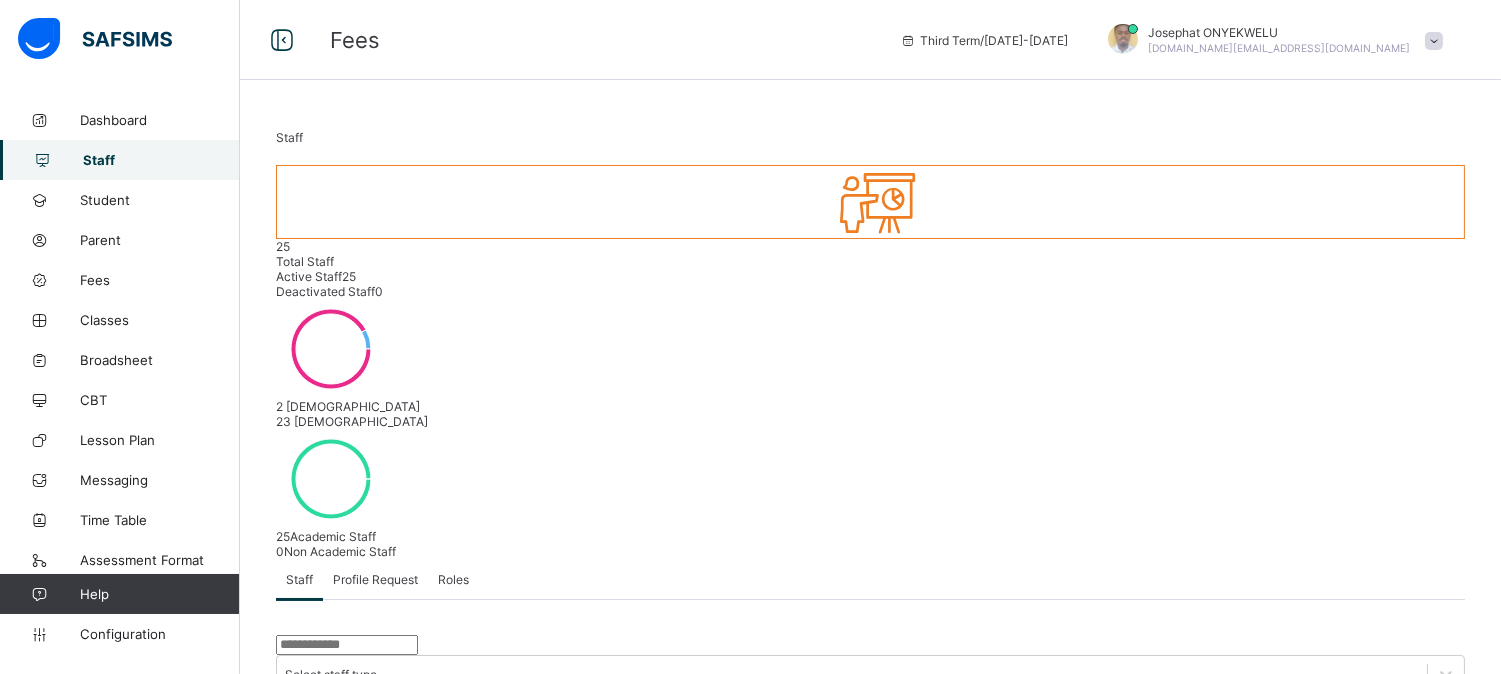 scroll, scrollTop: 534, scrollLeft: 0, axis: vertical 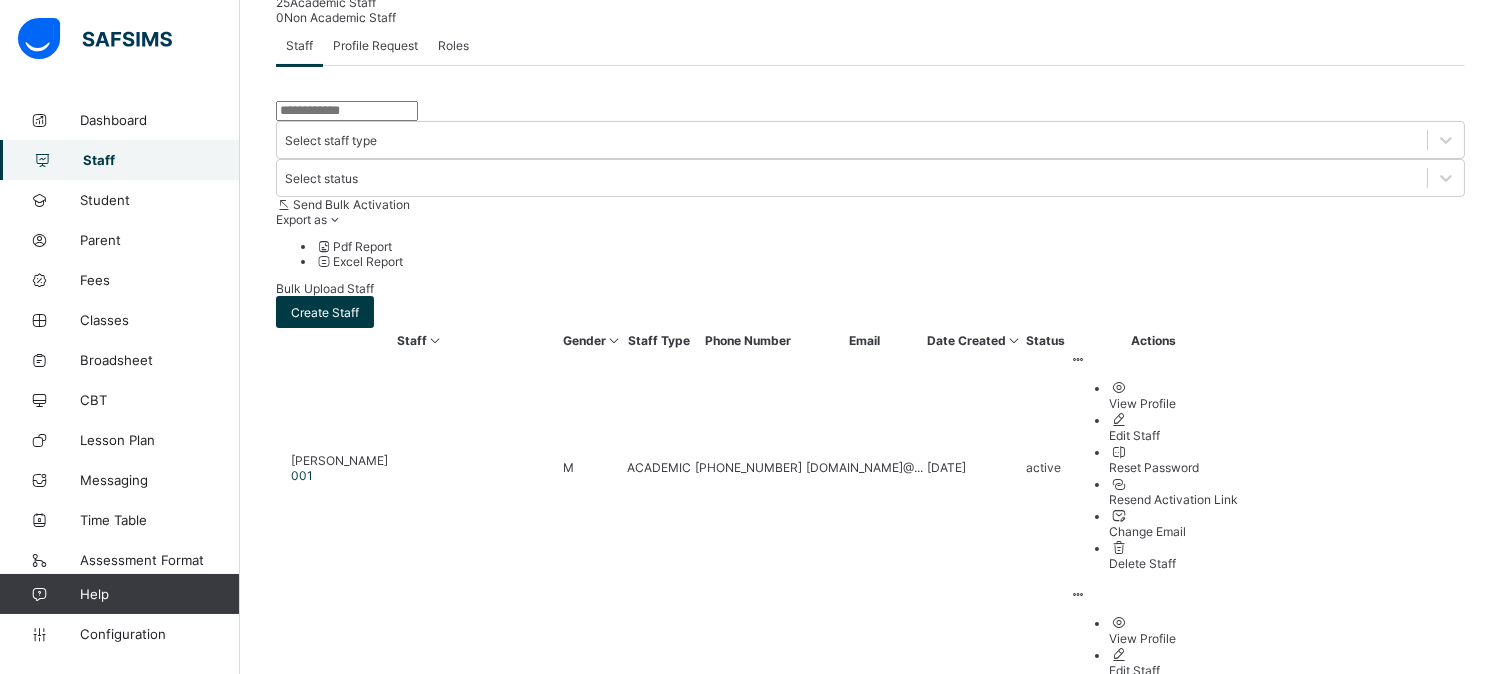 click on "10 Rows" at bounding box center (870, 2672) 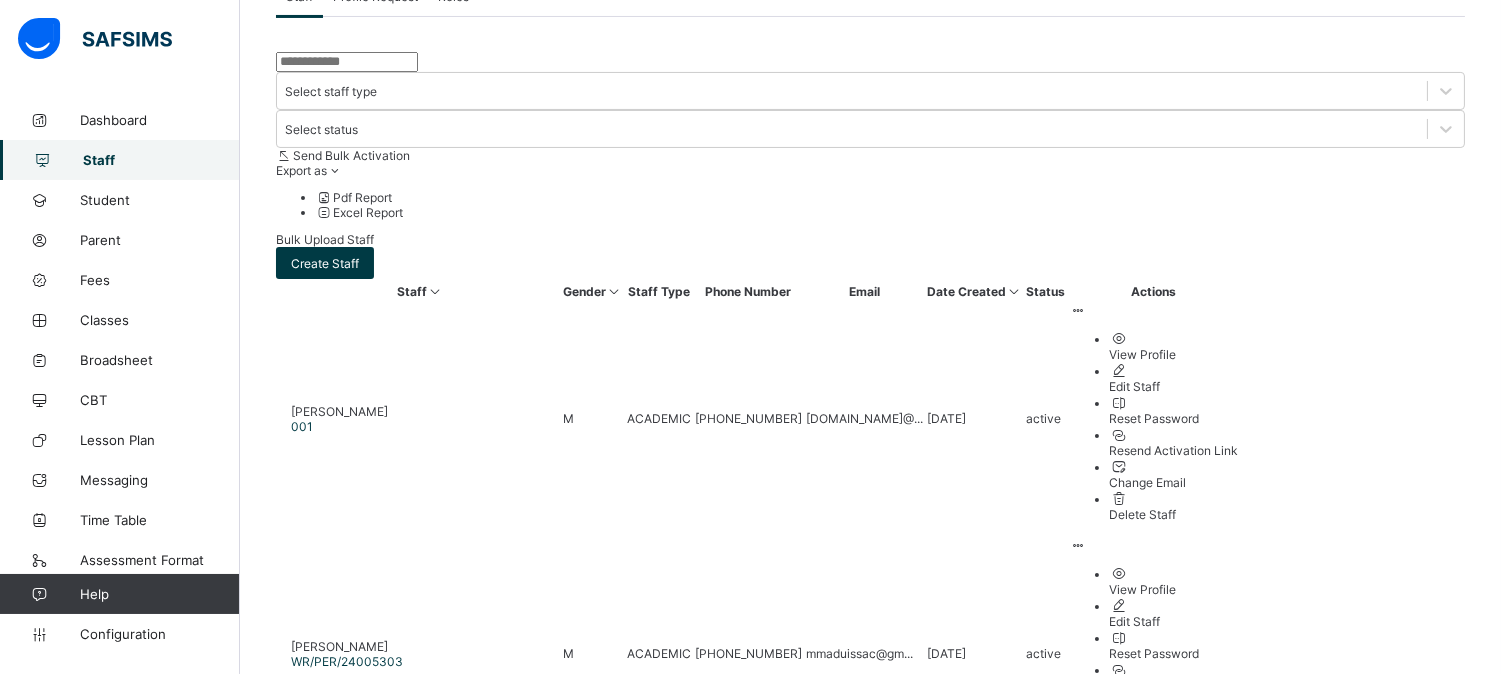 click on "50 Rows" at bounding box center [870, 2718] 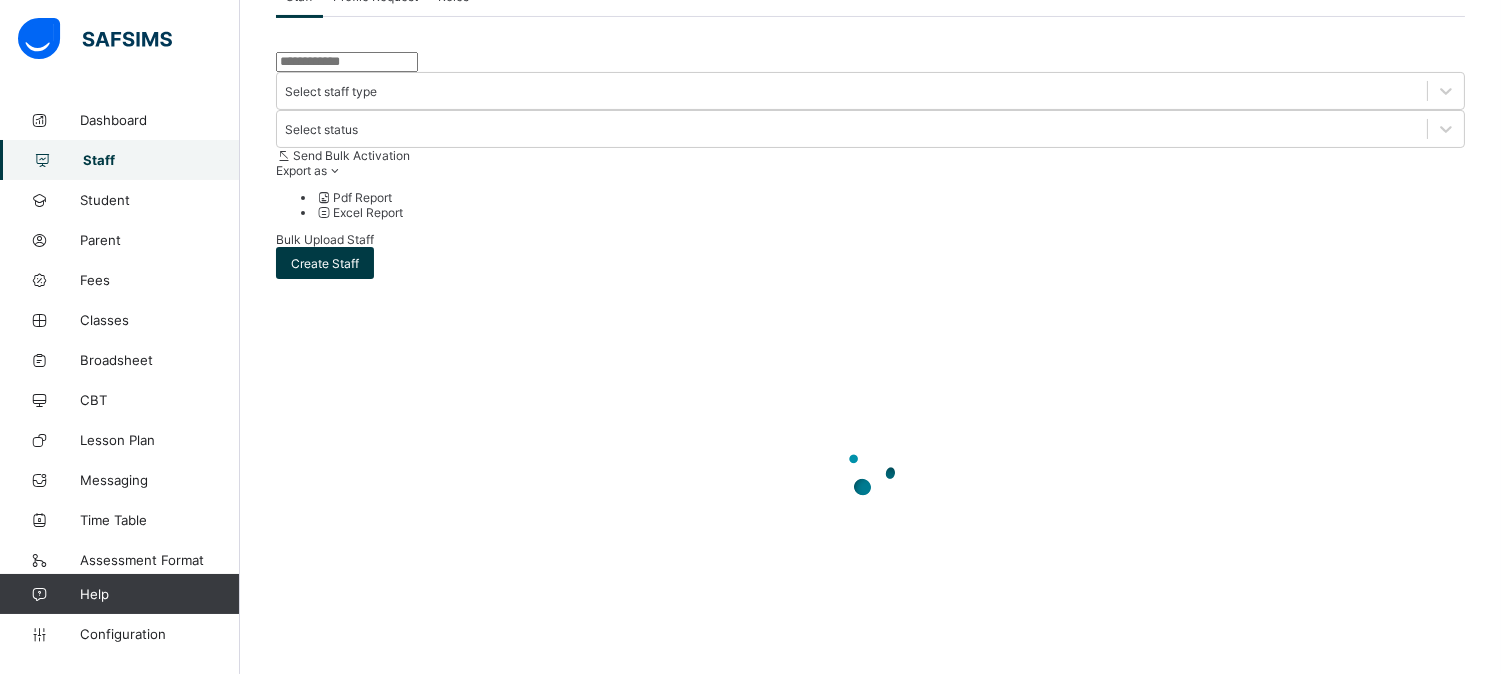 scroll, scrollTop: 0, scrollLeft: 0, axis: both 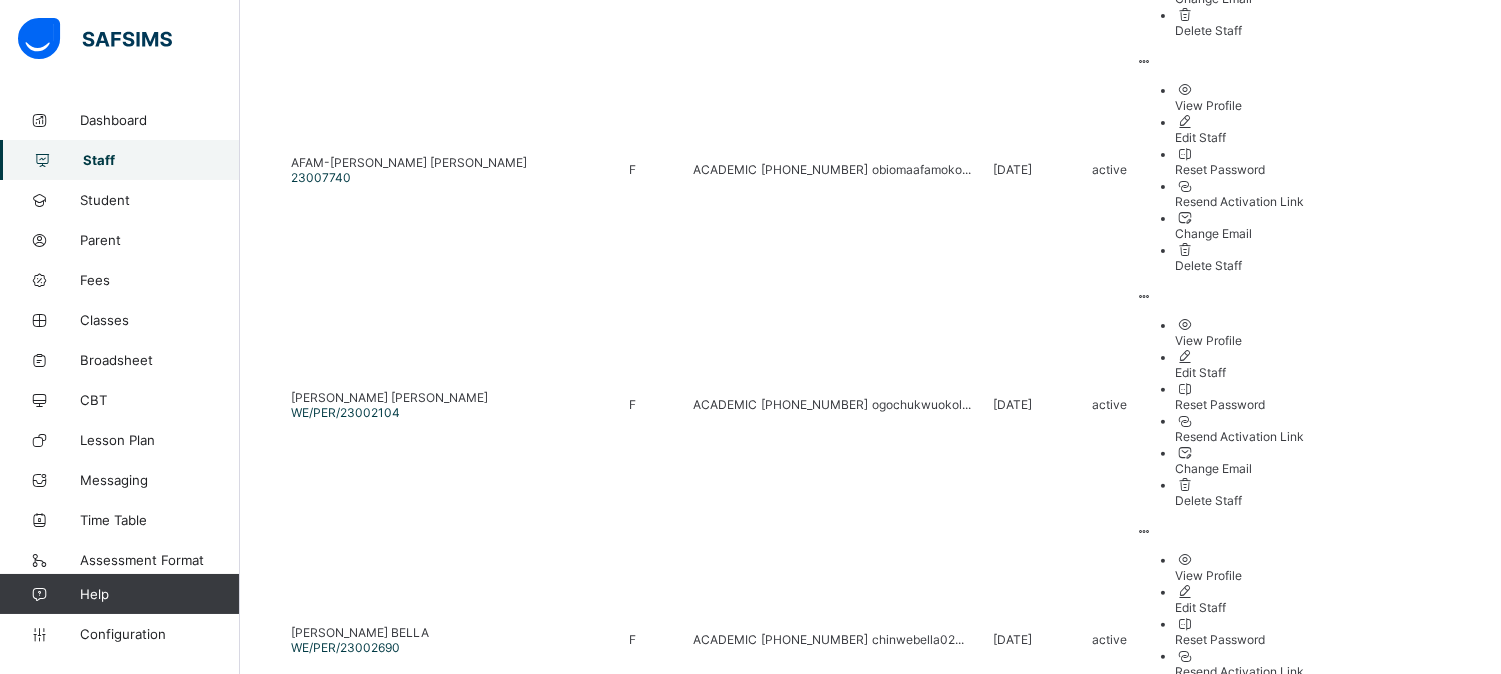 click on "Change Email" at bounding box center [1240, 3993] 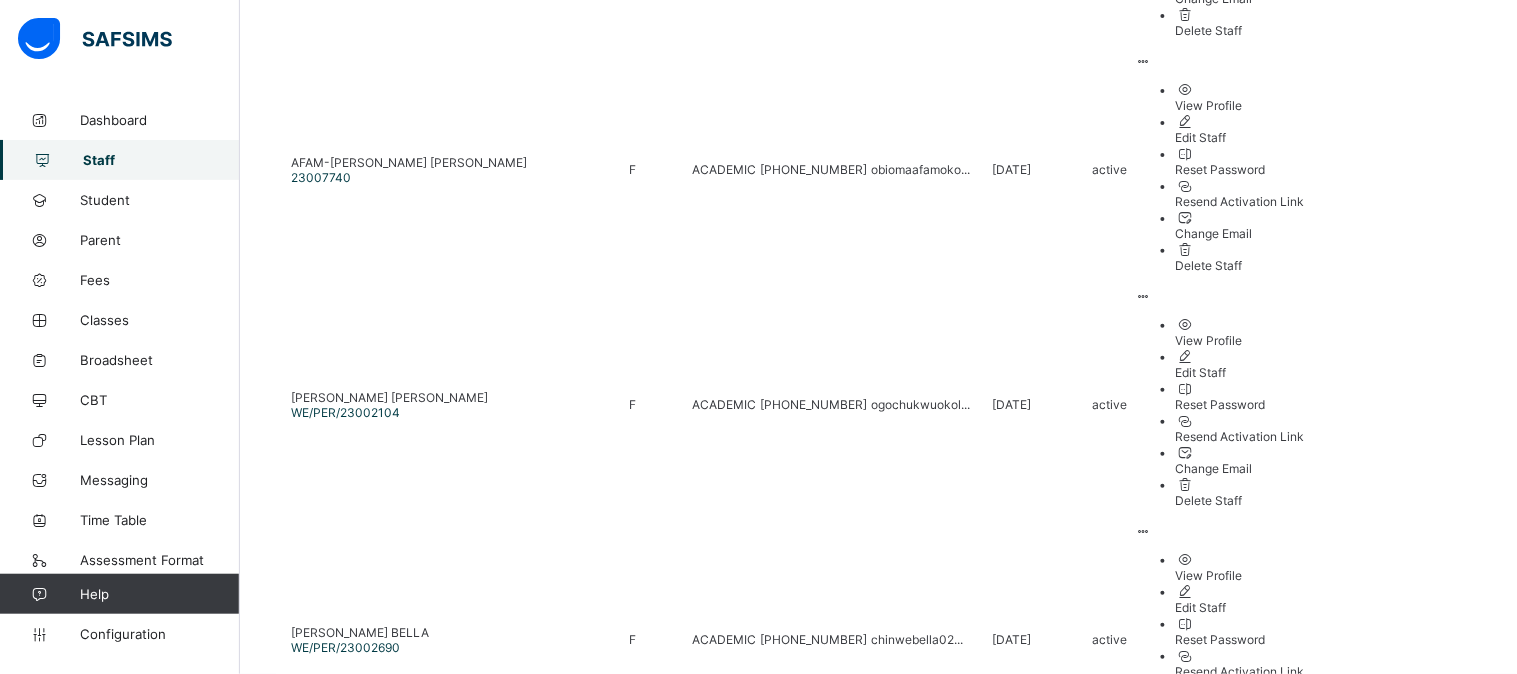 click at bounding box center [878, 5646] 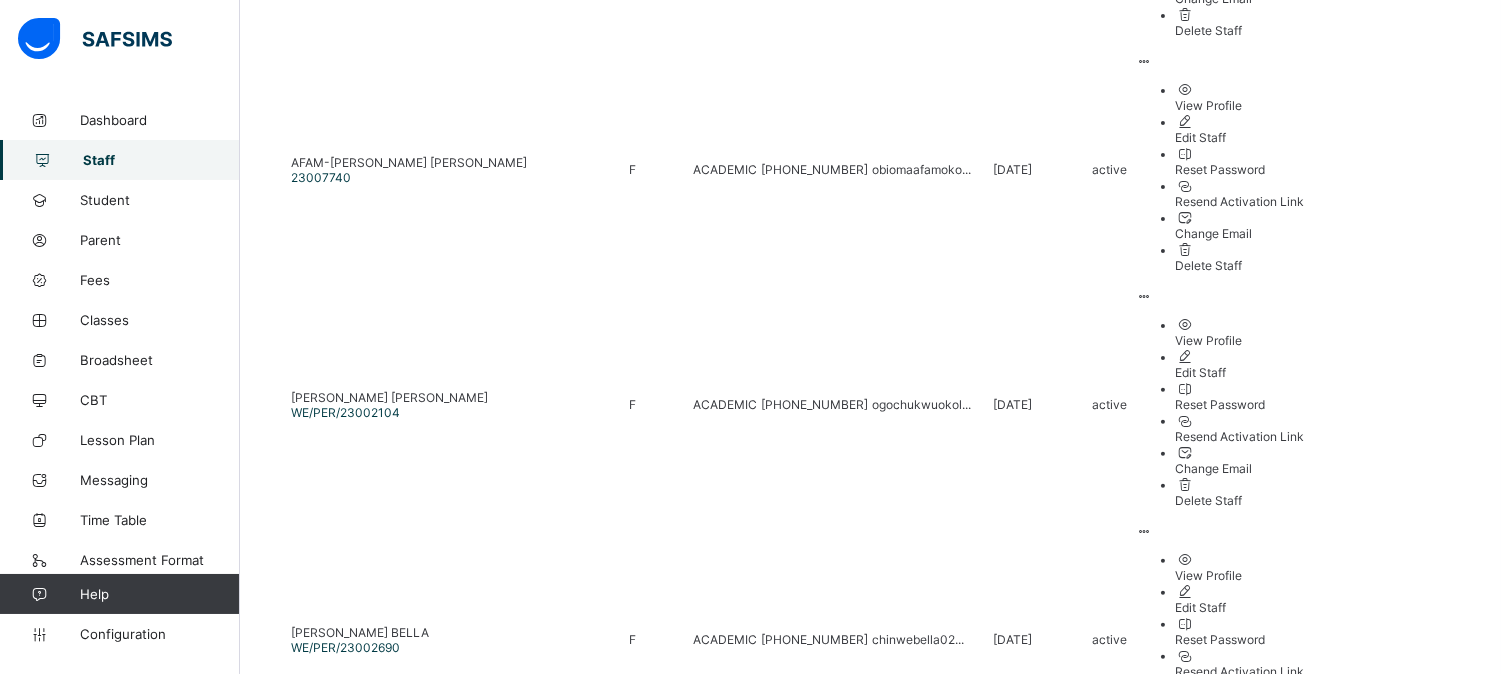 click on "Cancel" at bounding box center [1093, 5713] 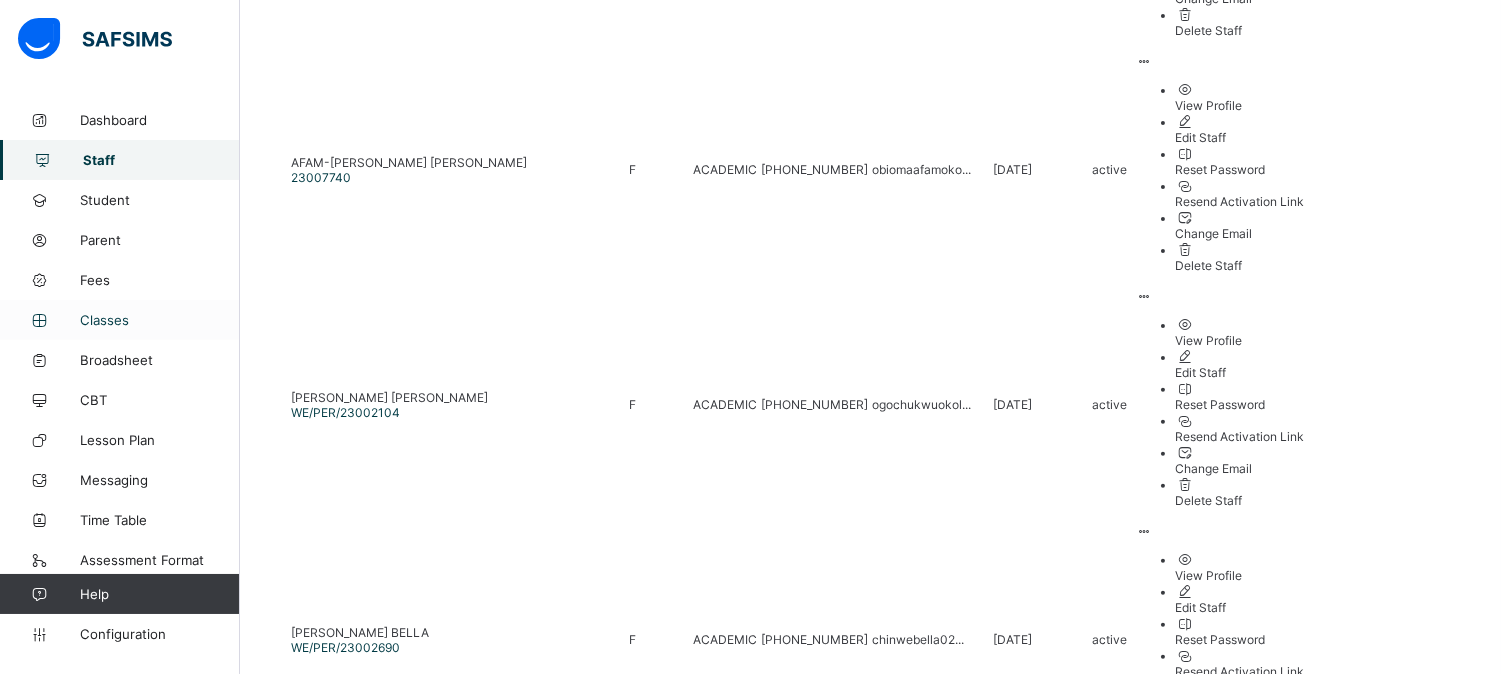 click on "Classes" at bounding box center (160, 320) 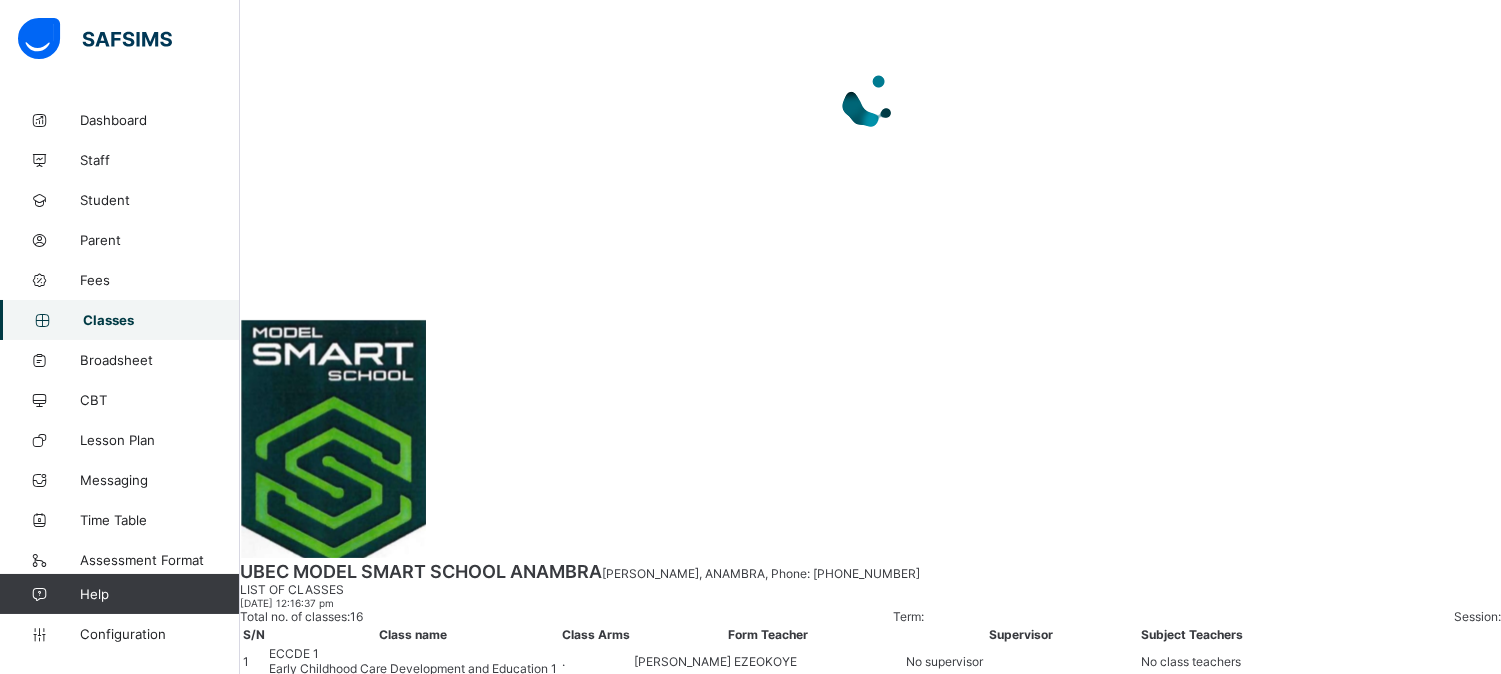 scroll, scrollTop: 0, scrollLeft: 0, axis: both 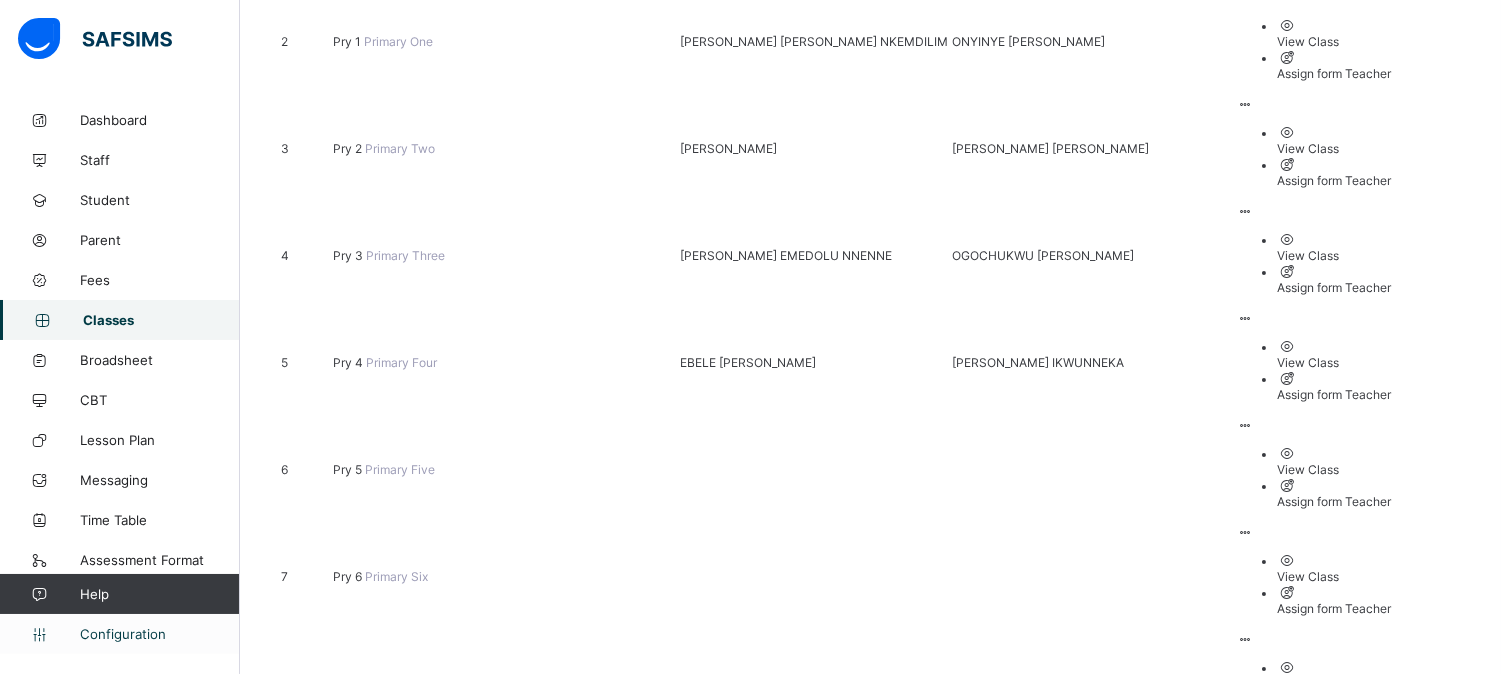 click on "Configuration" at bounding box center [159, 634] 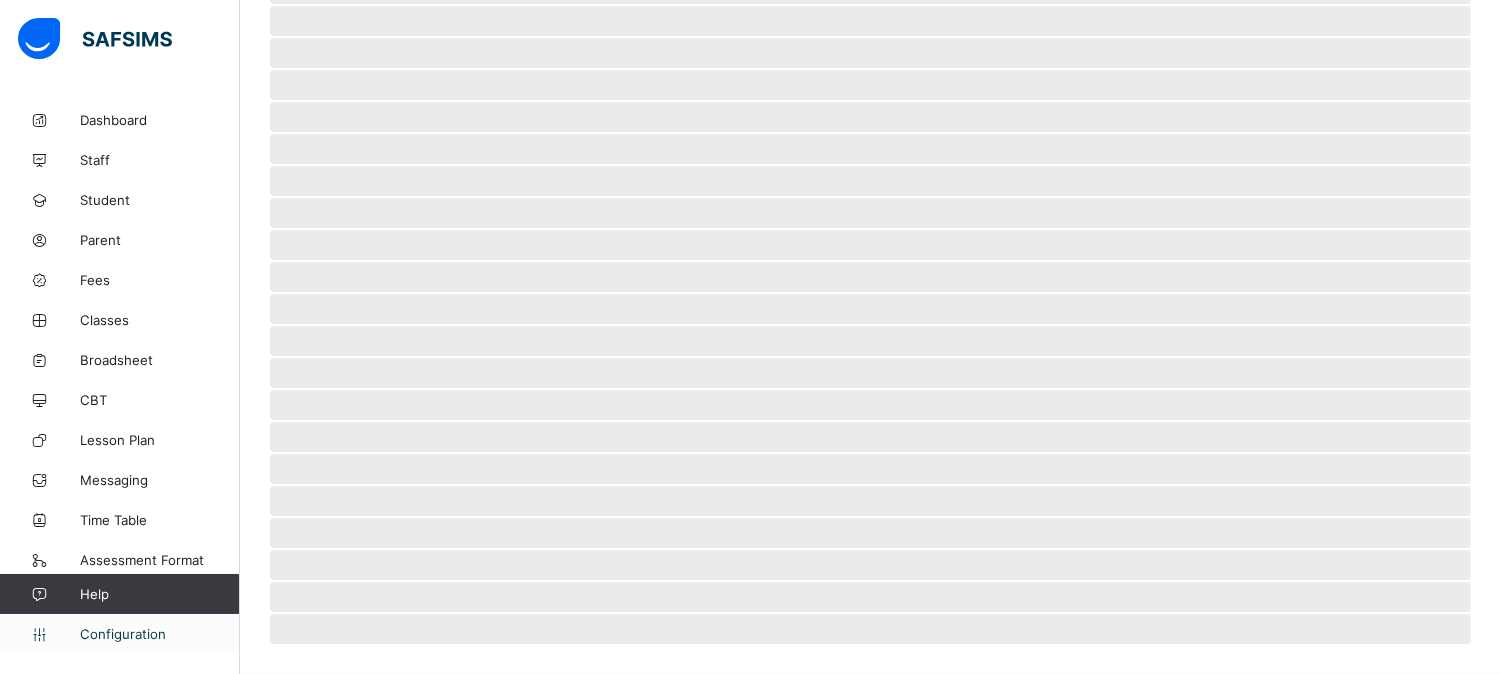 scroll, scrollTop: 7, scrollLeft: 0, axis: vertical 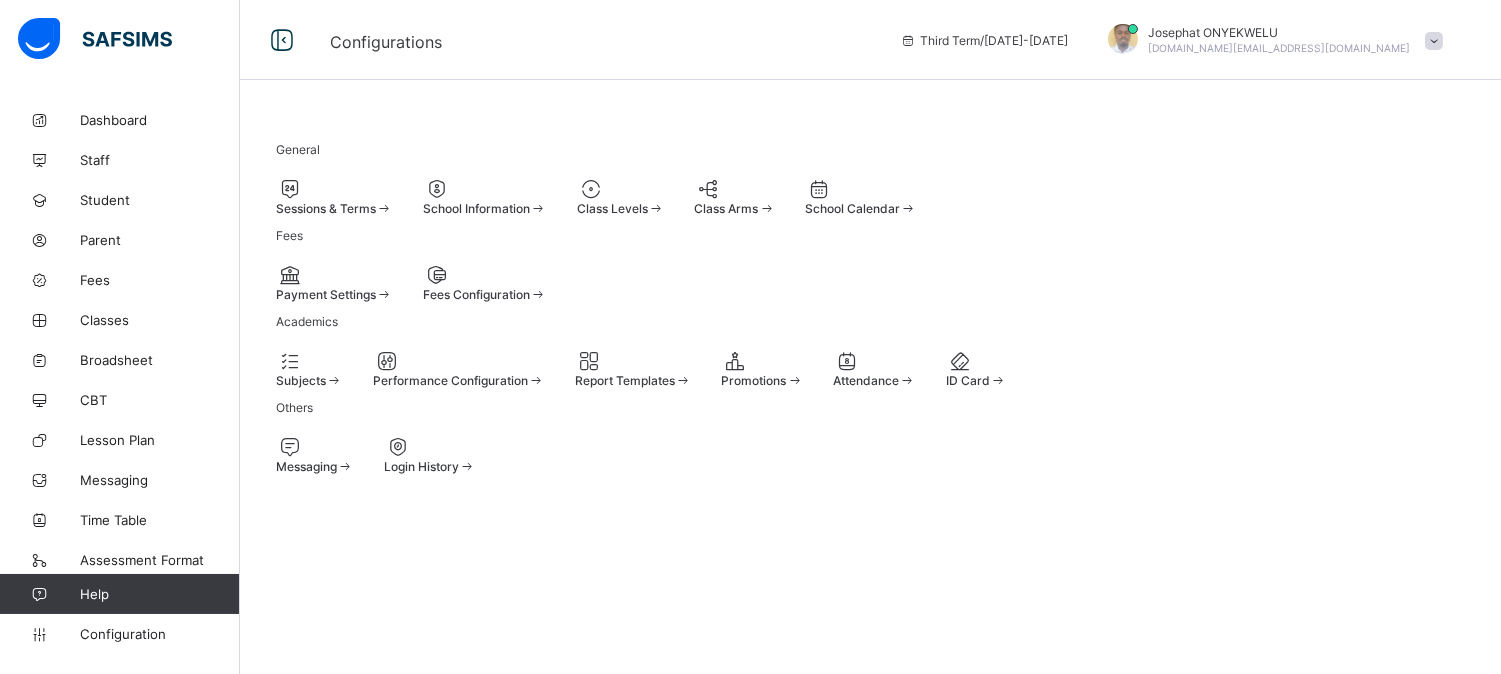 click on "Class Levels" at bounding box center (621, 208) 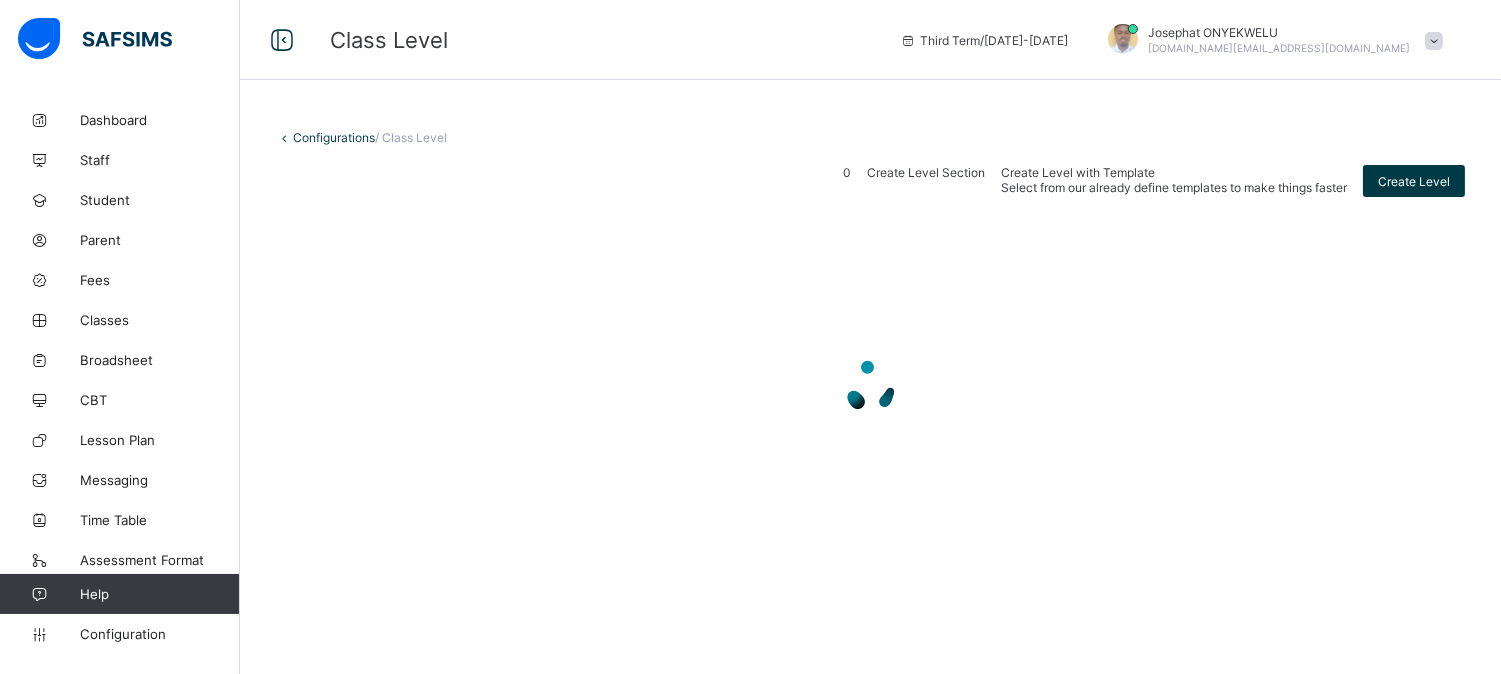 scroll, scrollTop: 0, scrollLeft: 0, axis: both 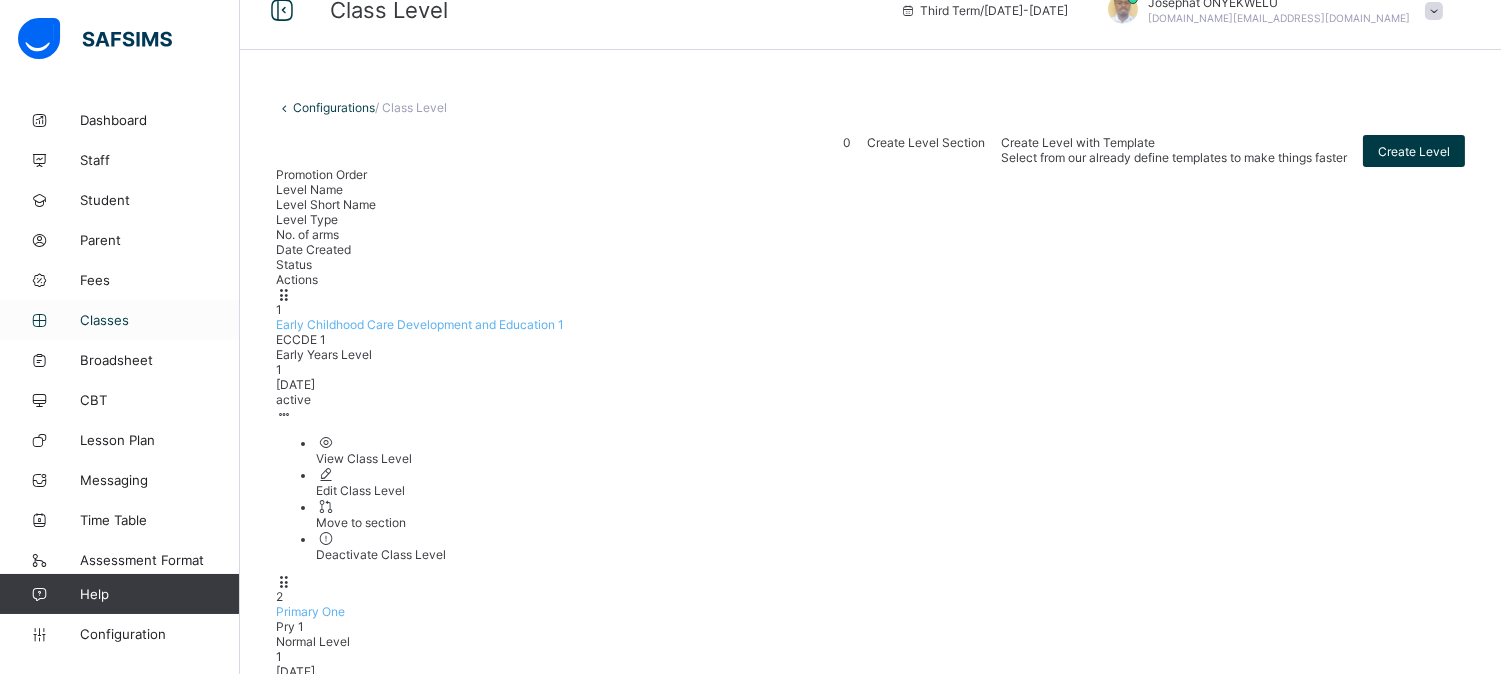 click on "Classes" at bounding box center (160, 320) 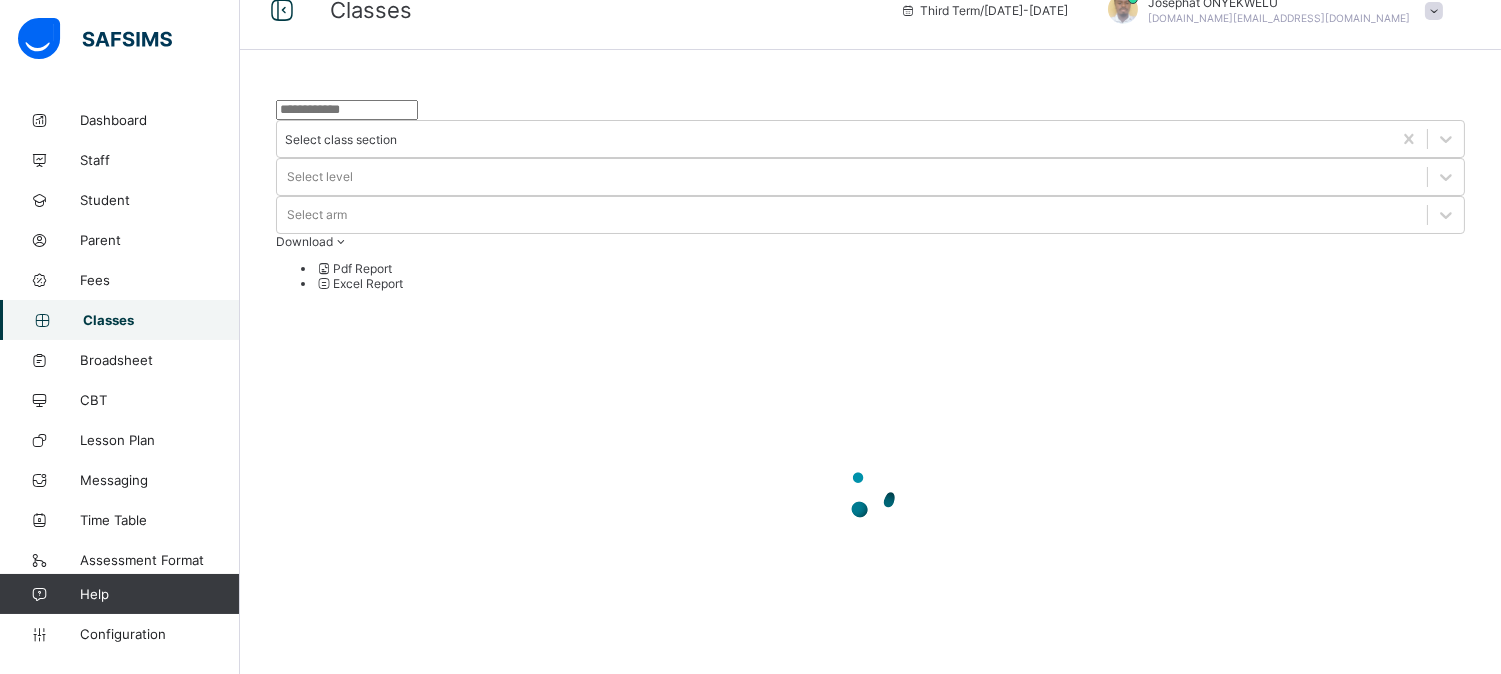 scroll, scrollTop: 0, scrollLeft: 0, axis: both 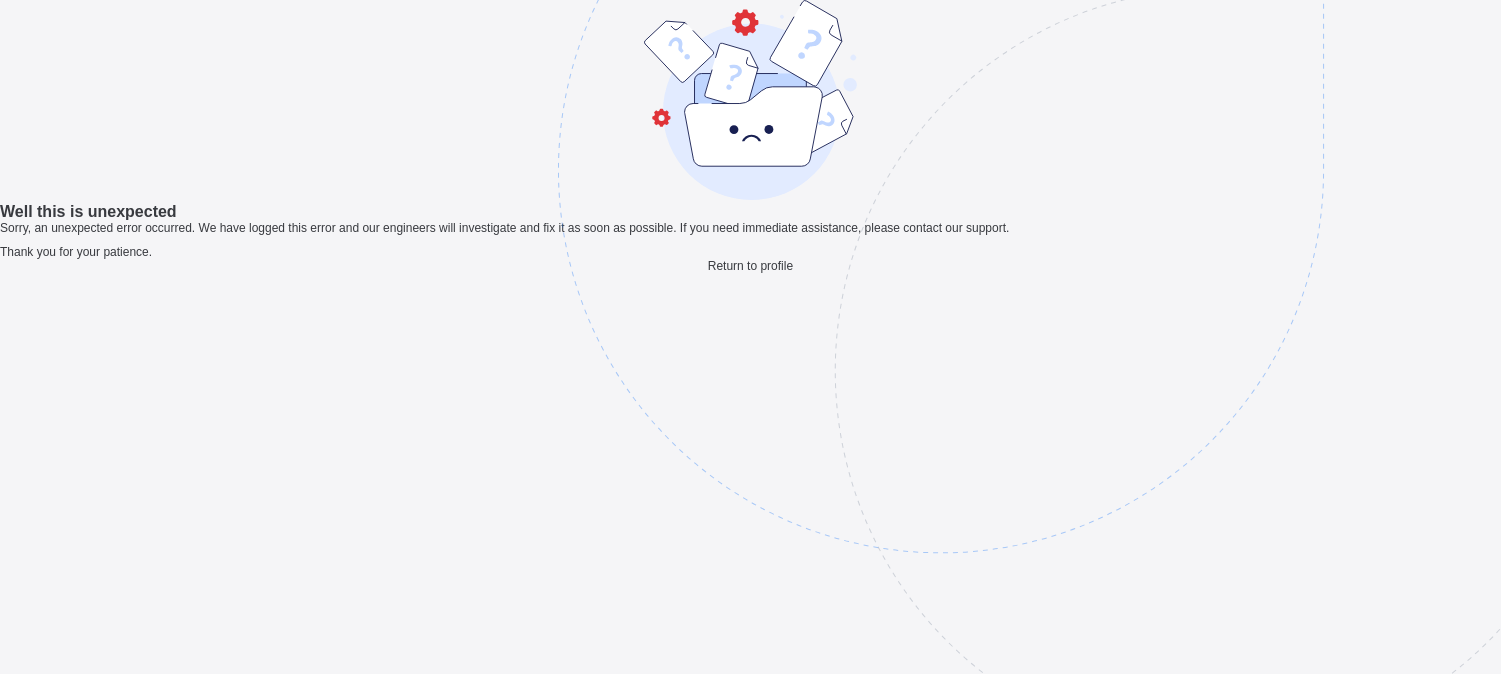 click on "Return to profile" at bounding box center [750, 266] 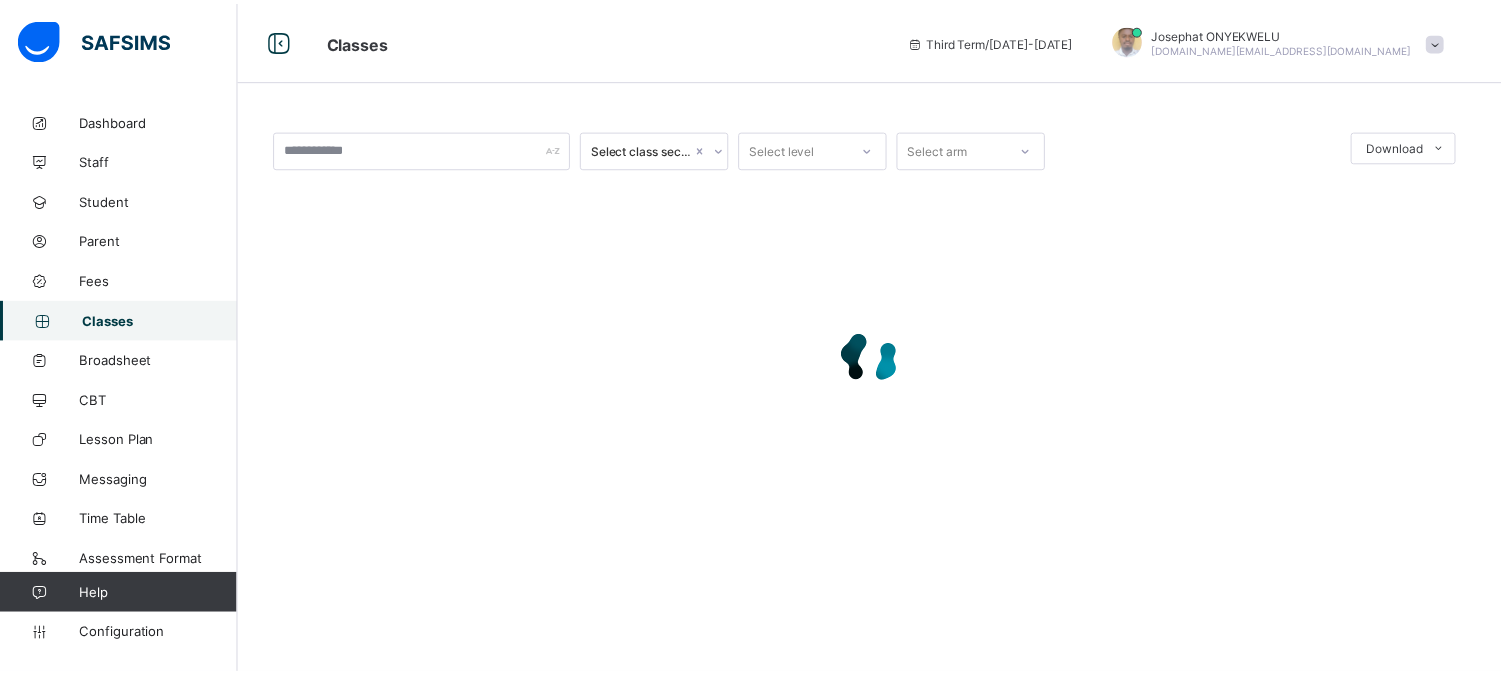 scroll, scrollTop: 0, scrollLeft: 0, axis: both 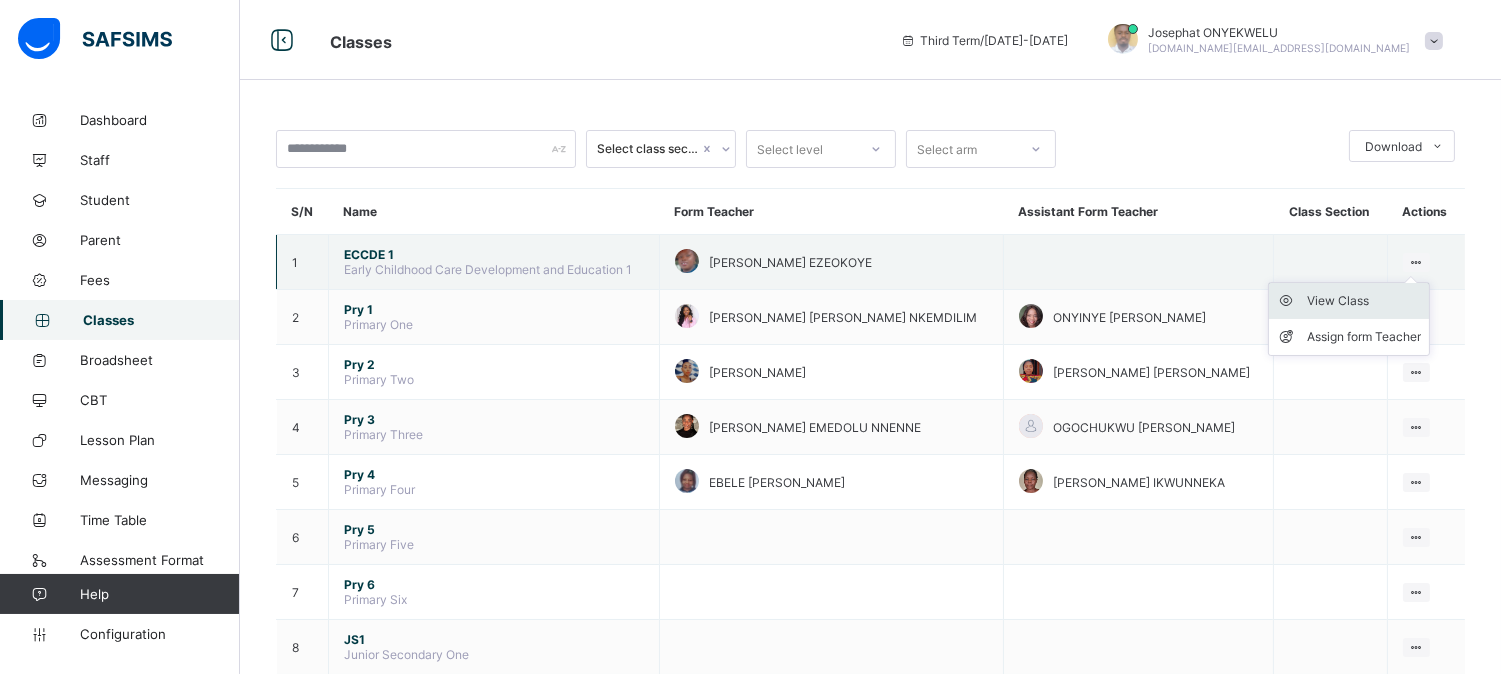 click on "View Class" at bounding box center (1364, 301) 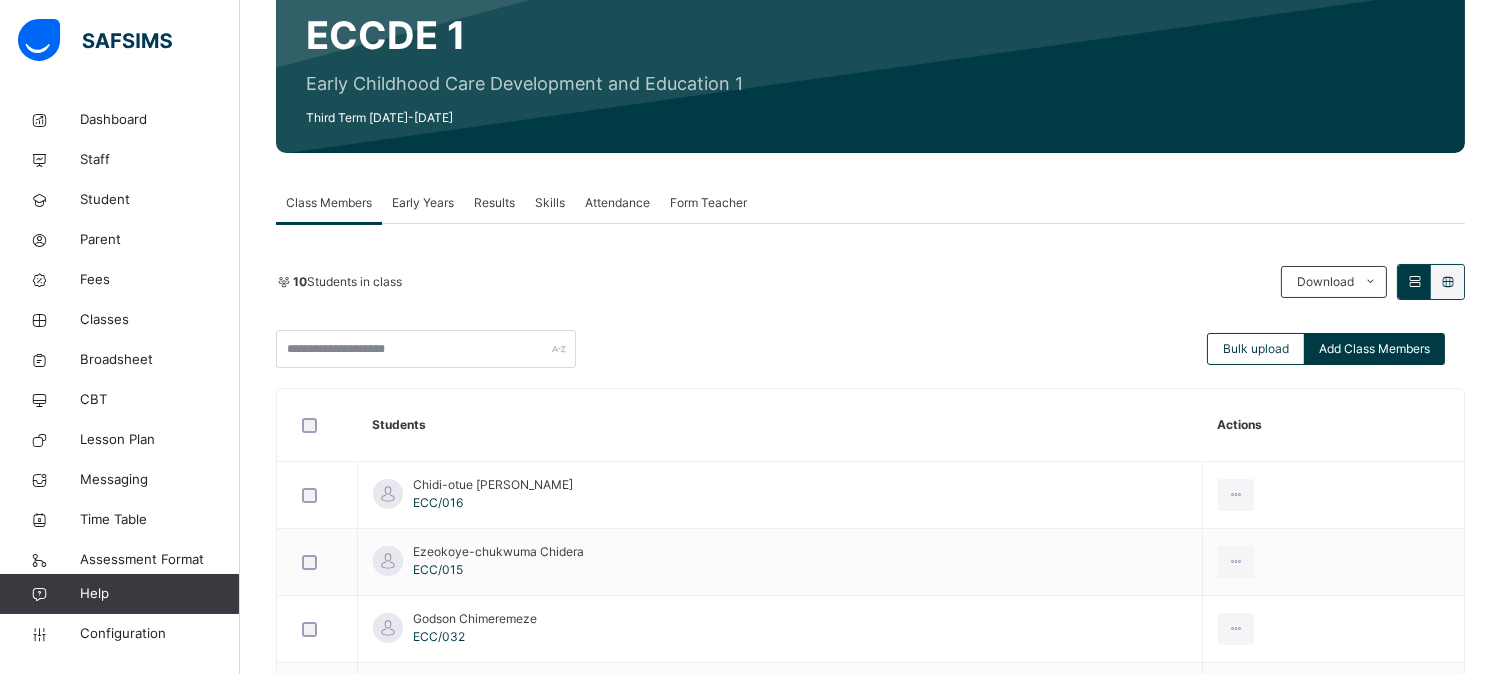 scroll, scrollTop: 188, scrollLeft: 0, axis: vertical 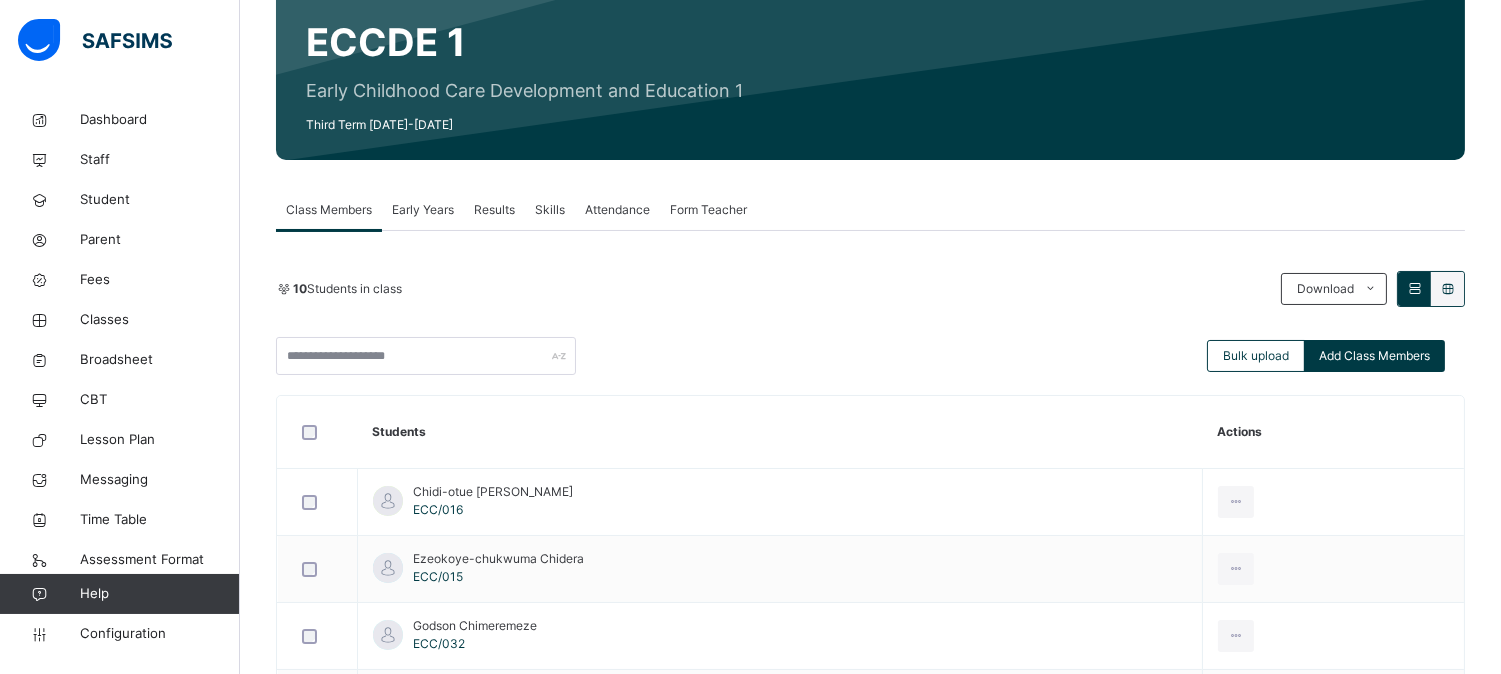 click on "Early Years" at bounding box center (423, 210) 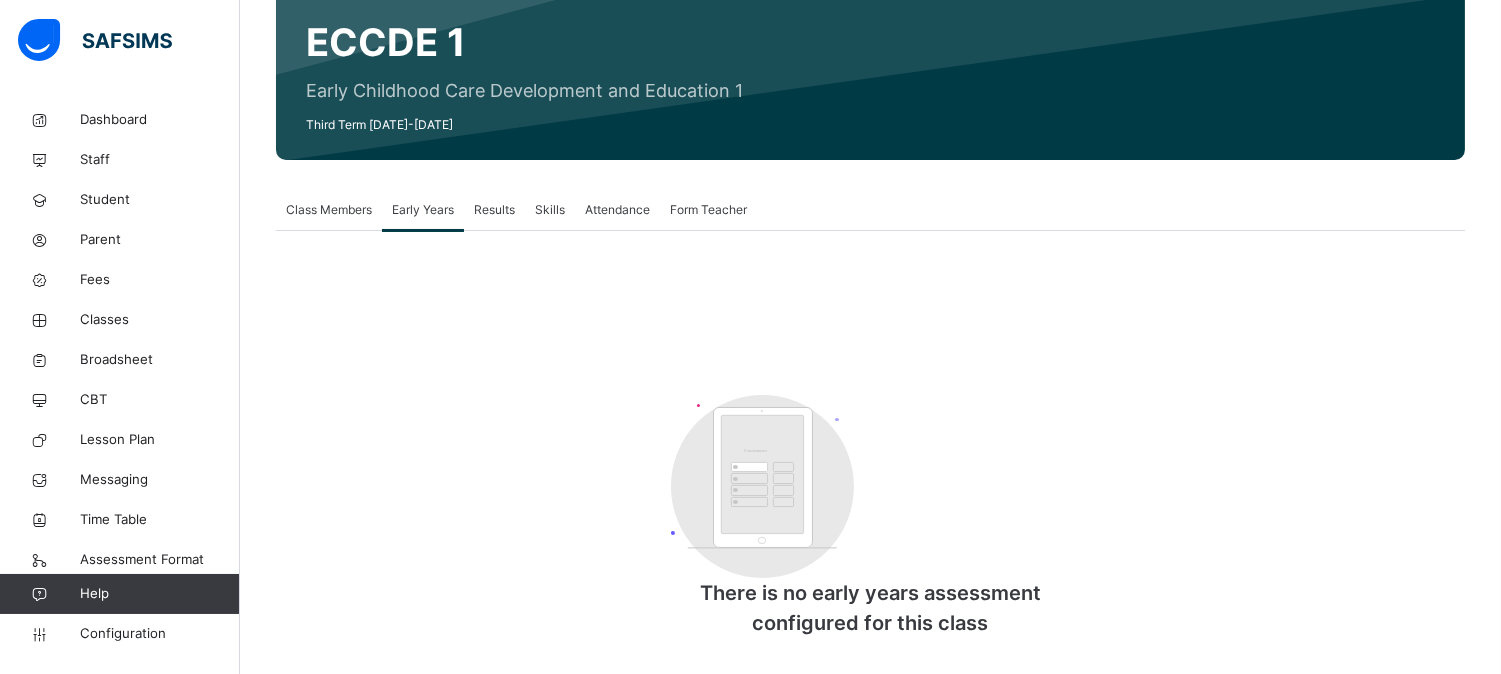 click on "Results" at bounding box center (494, 210) 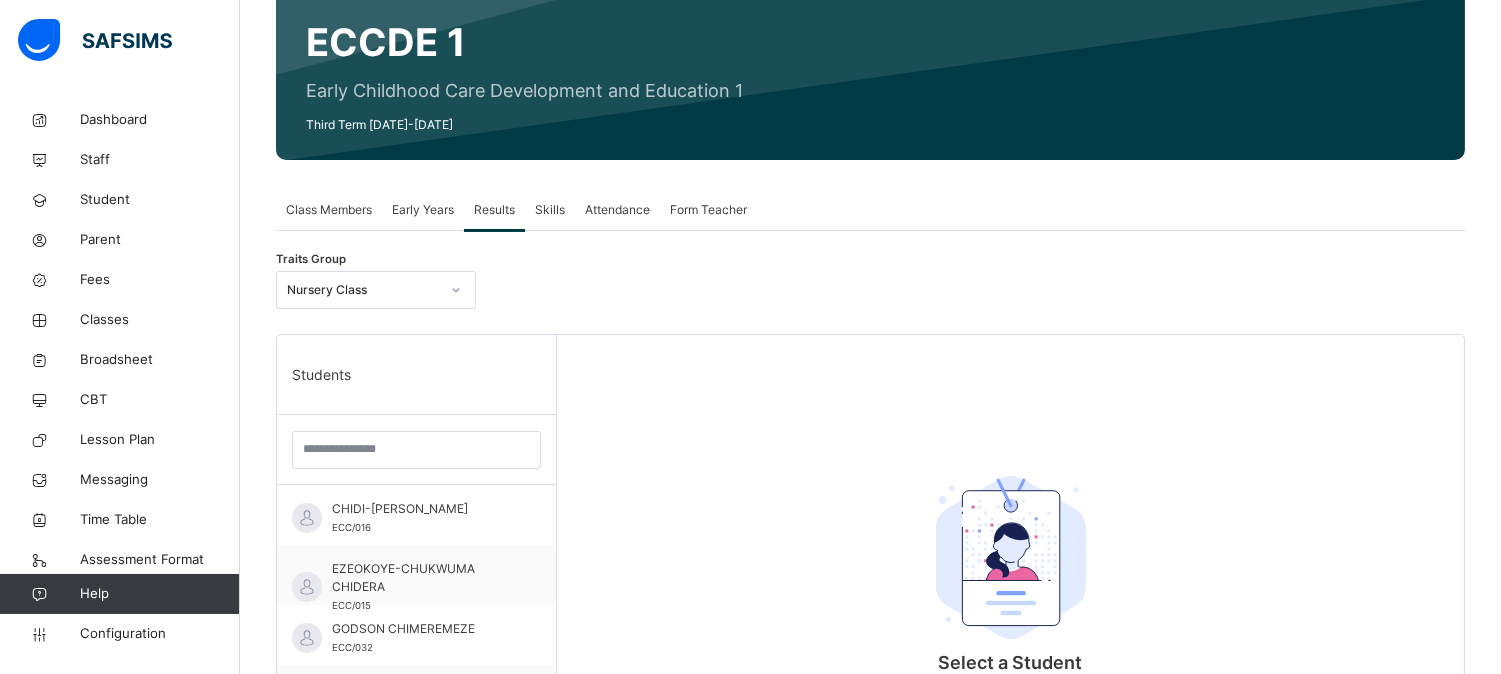 click on "Early Years" at bounding box center (423, 210) 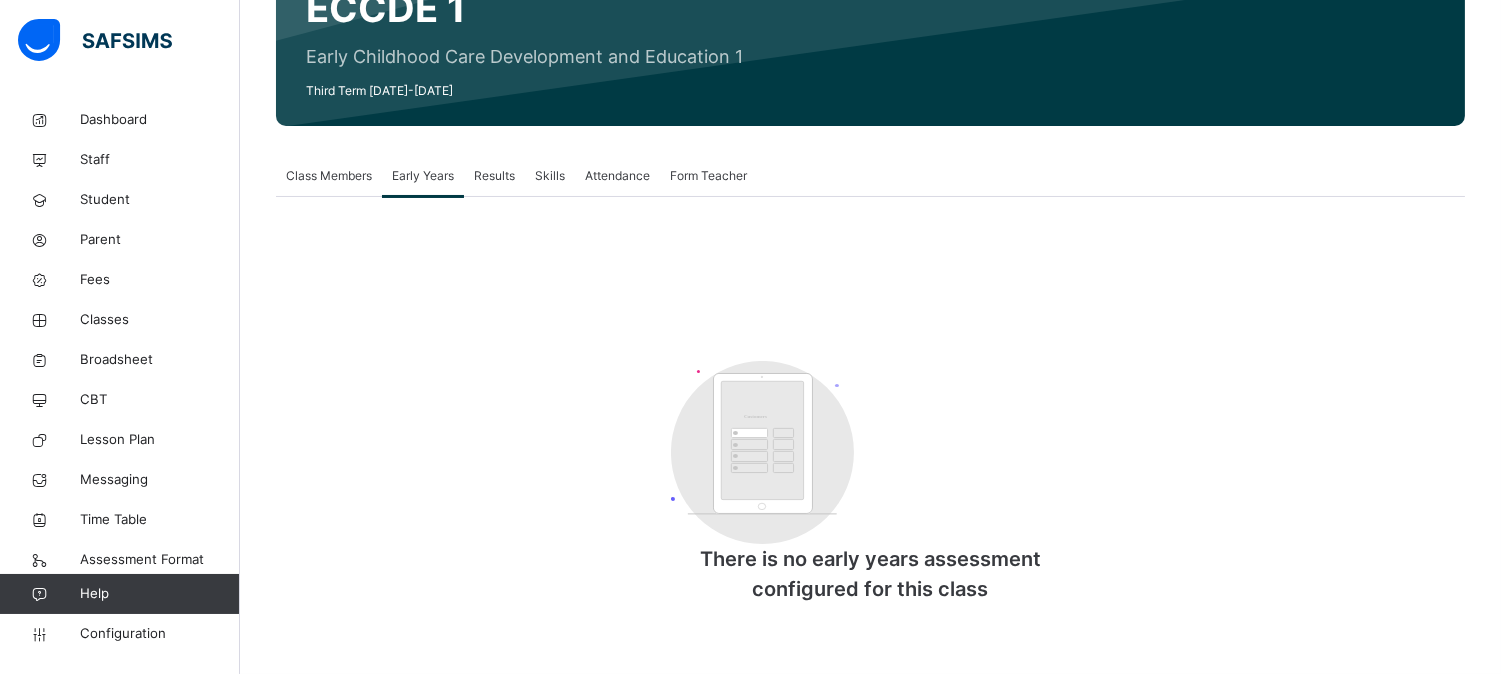 scroll, scrollTop: 137, scrollLeft: 0, axis: vertical 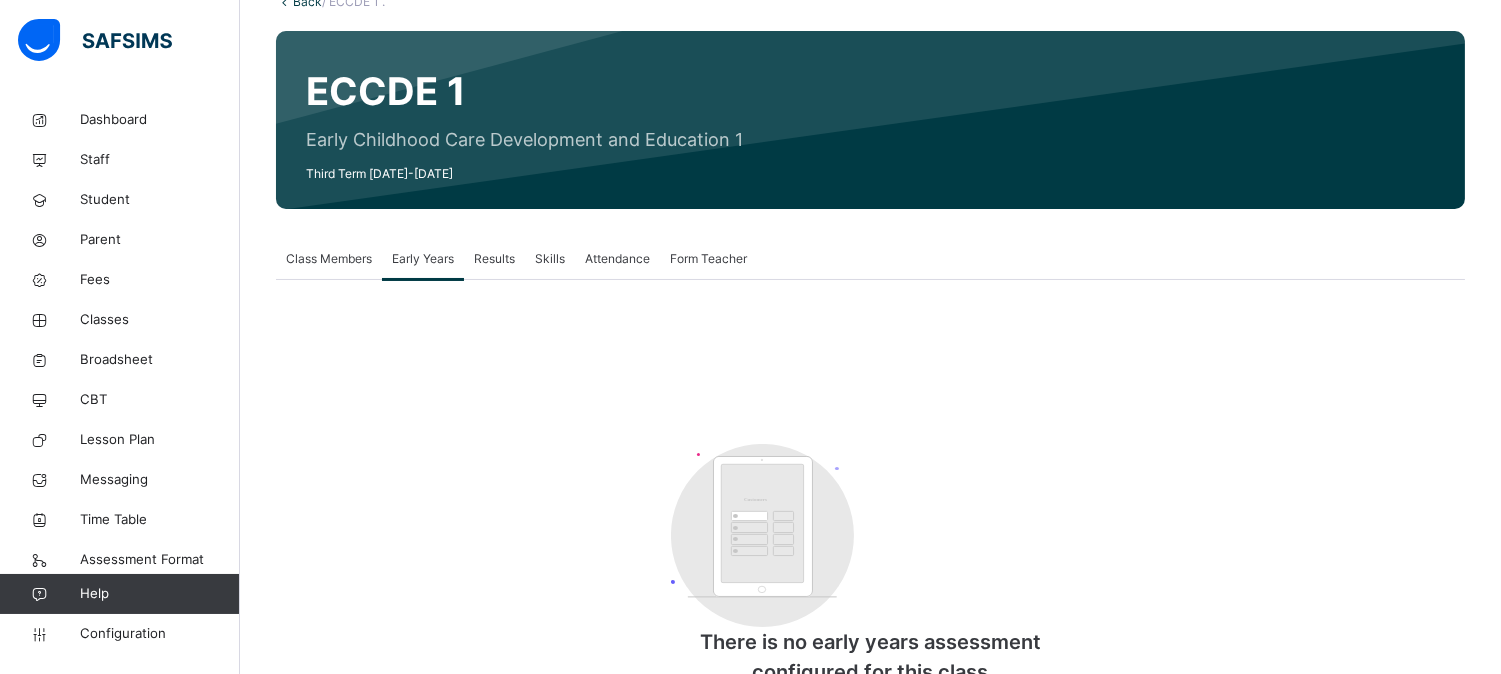 click on "Results" at bounding box center (494, 259) 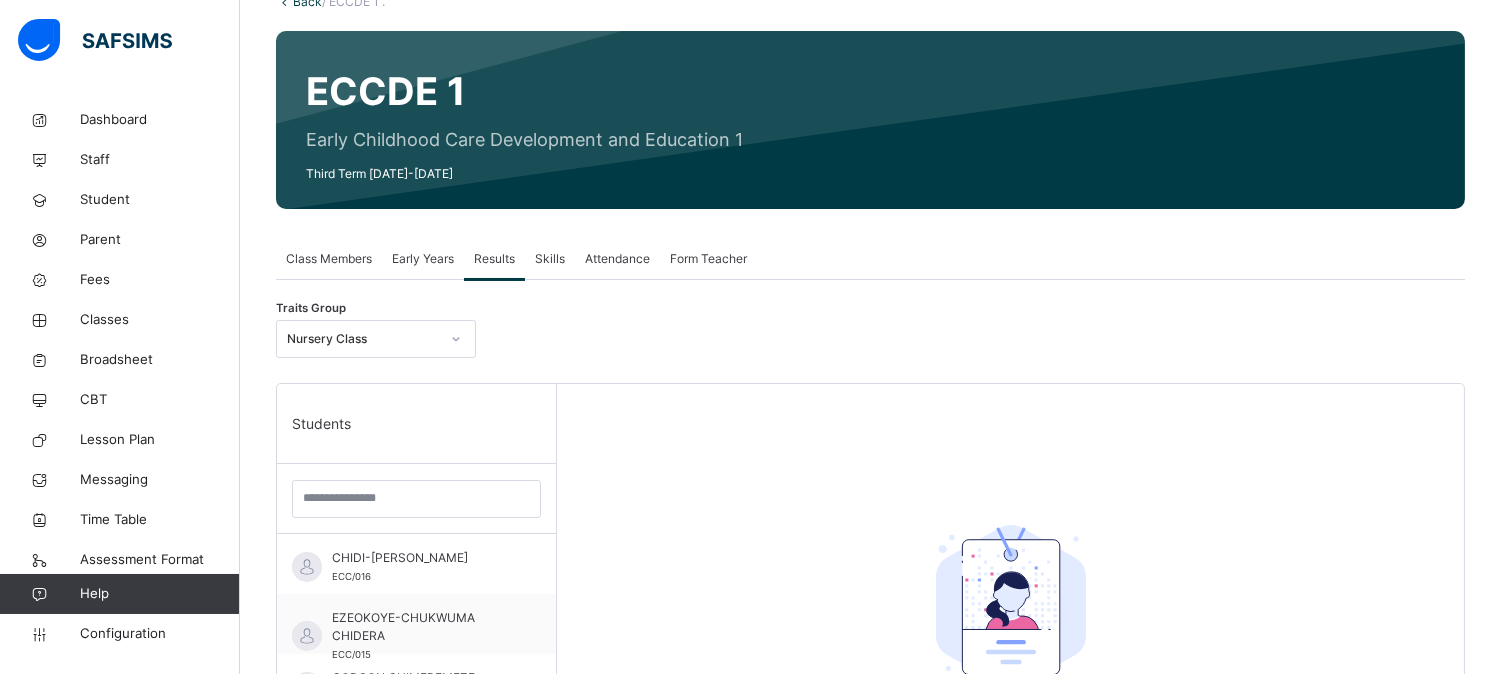 click on "Skills" at bounding box center [550, 259] 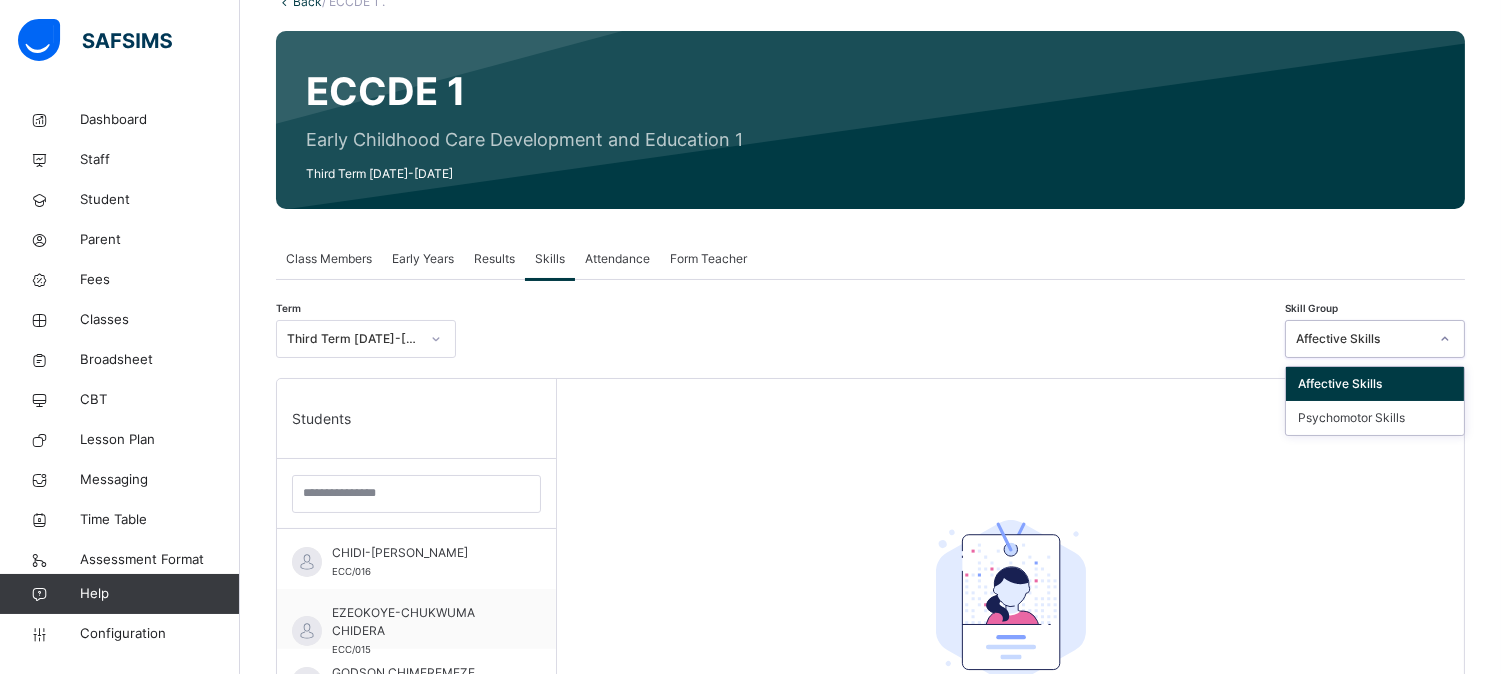 click on "Affective Skills" at bounding box center [1362, 339] 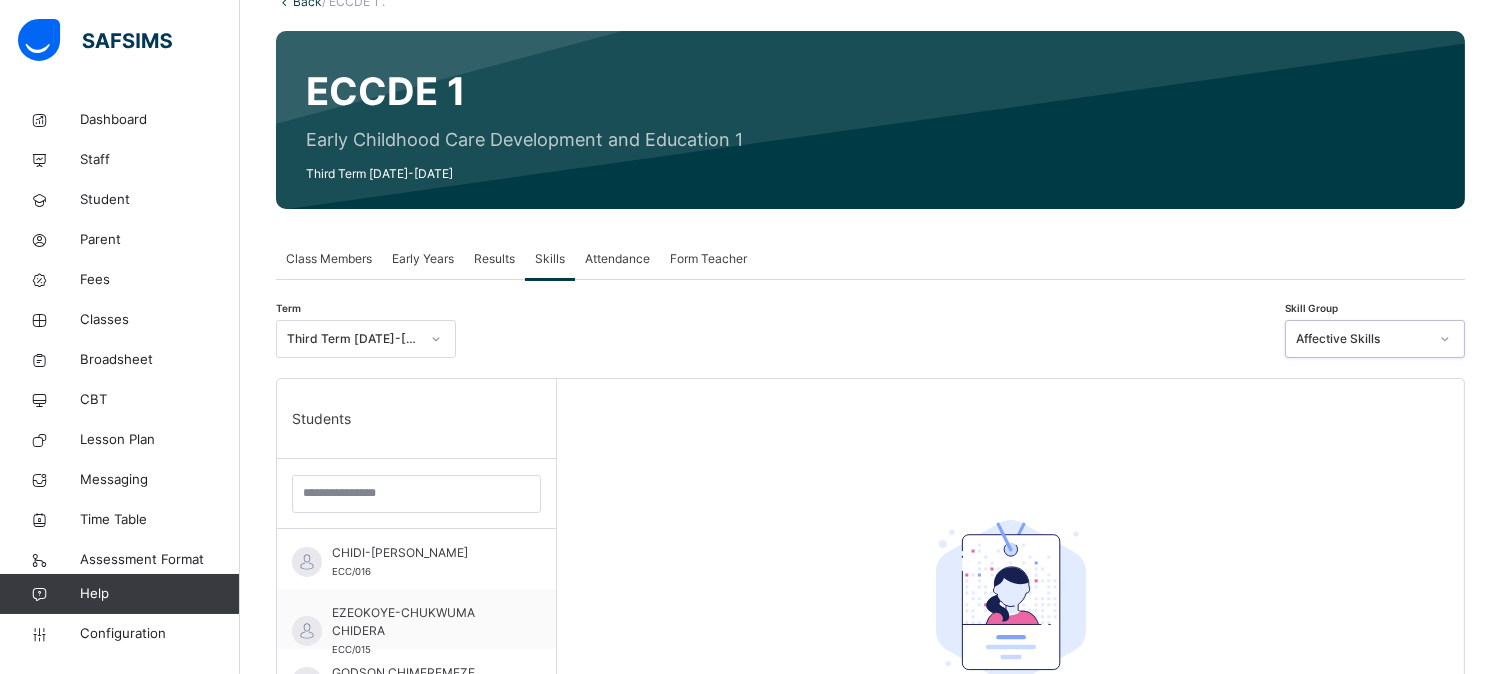 click on "Affective Skills" at bounding box center (1362, 339) 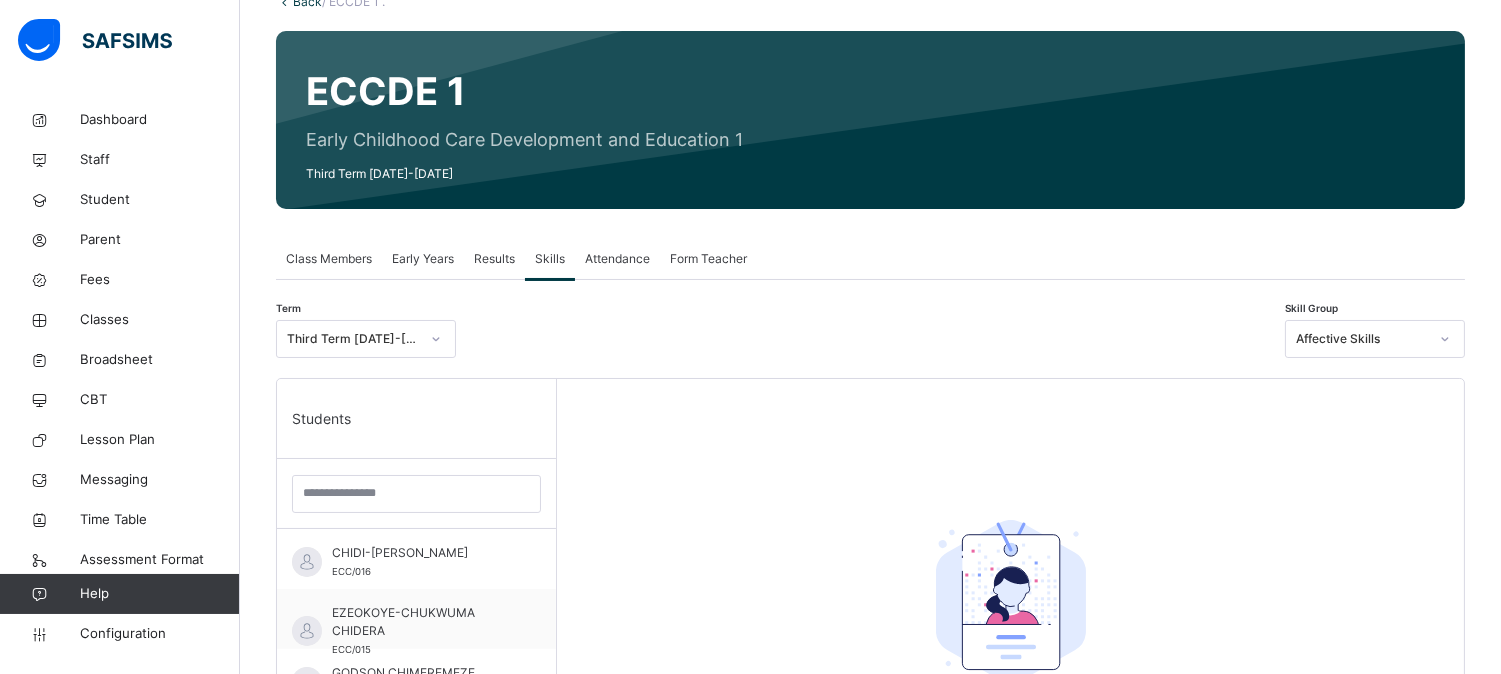 click on "Attendance" at bounding box center (617, 259) 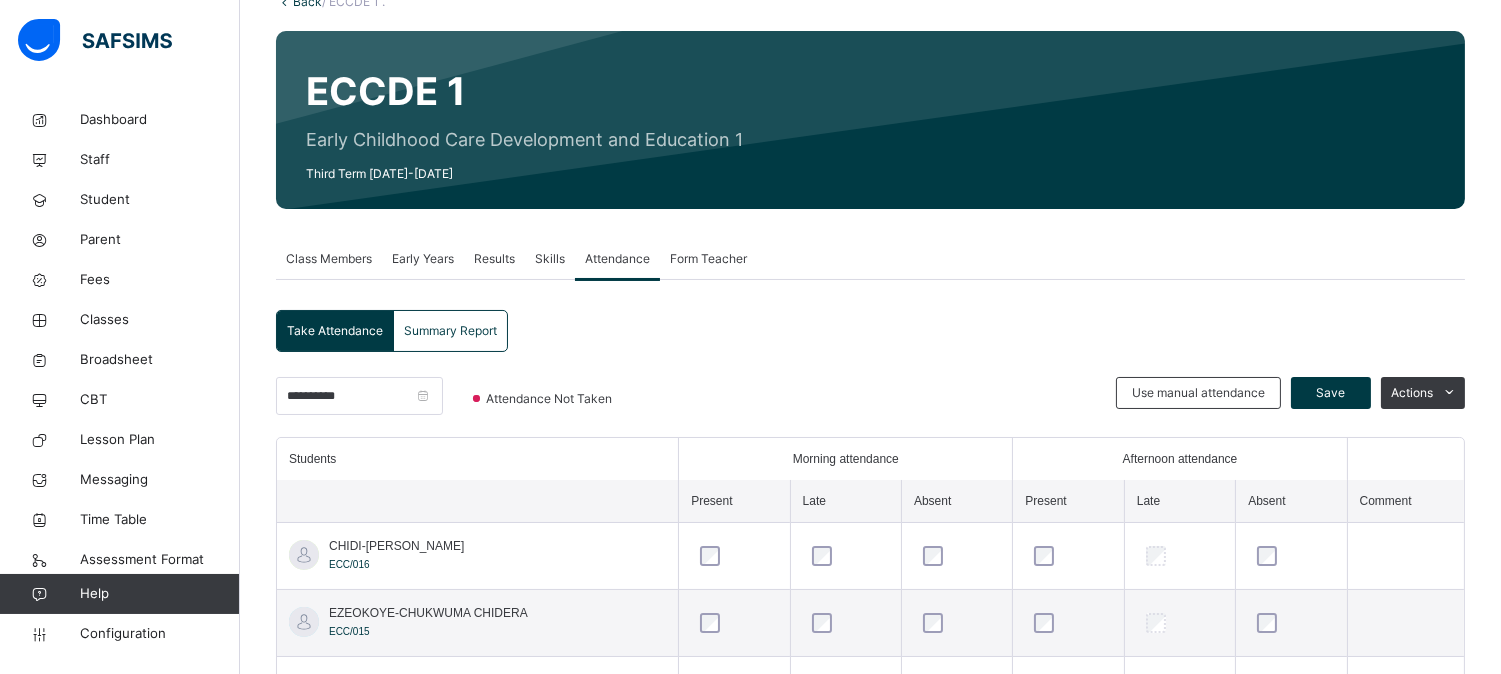 click on "Skills" at bounding box center (550, 259) 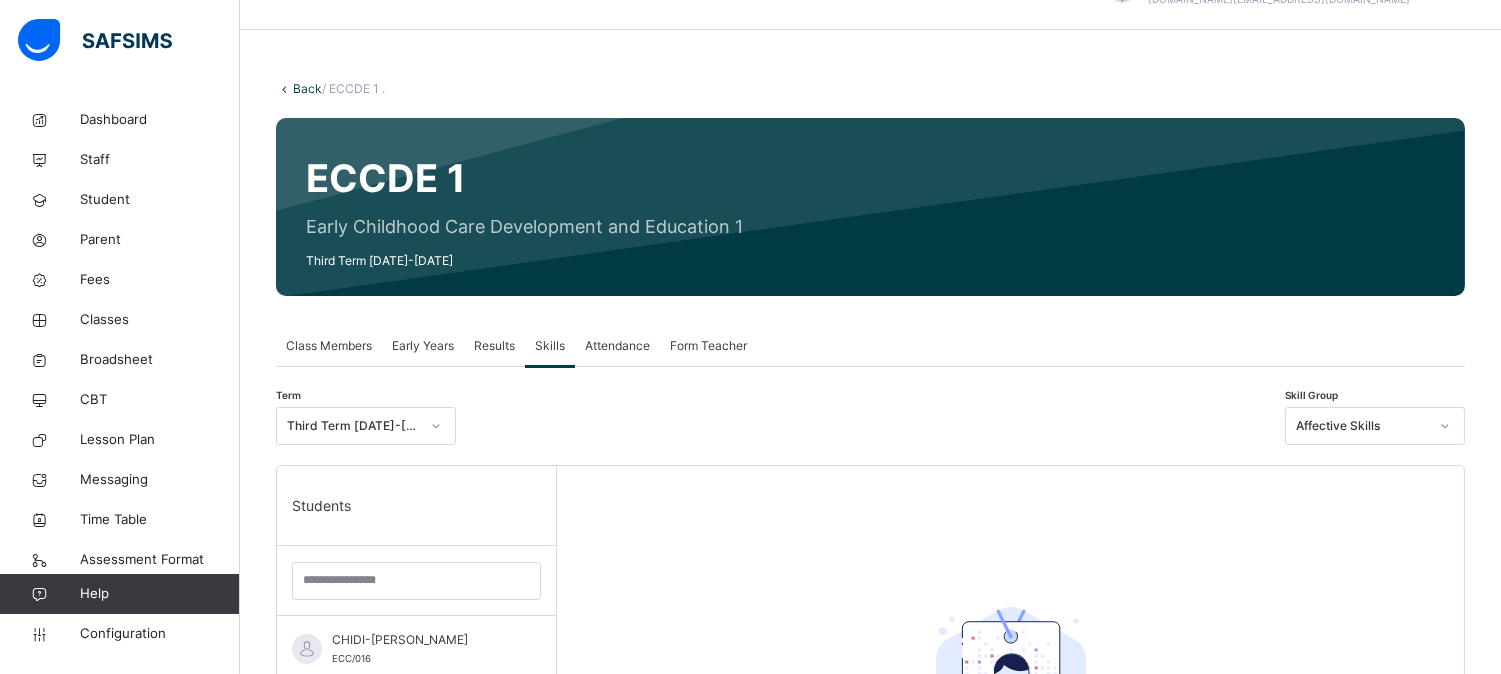 scroll, scrollTop: 0, scrollLeft: 0, axis: both 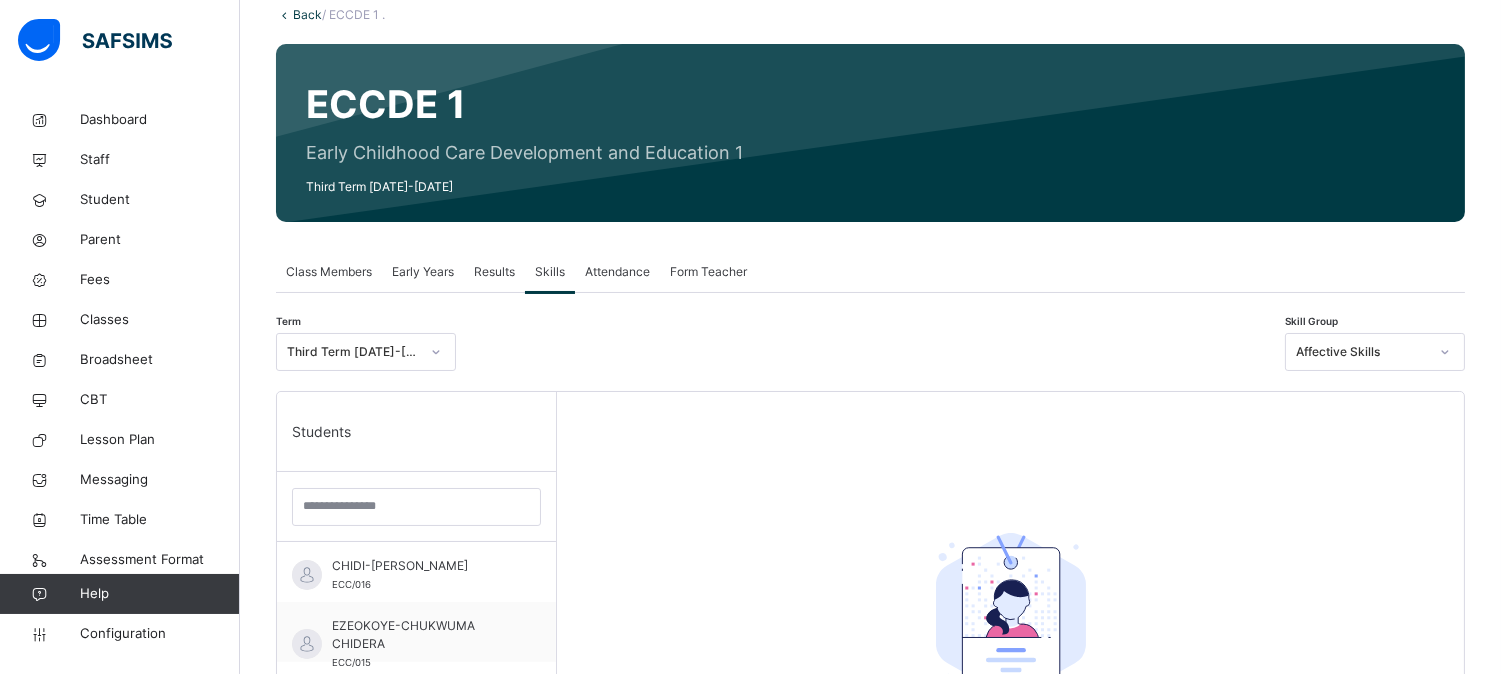 drag, startPoint x: 1516, startPoint y: 233, endPoint x: 860, endPoint y: 443, distance: 688.79315 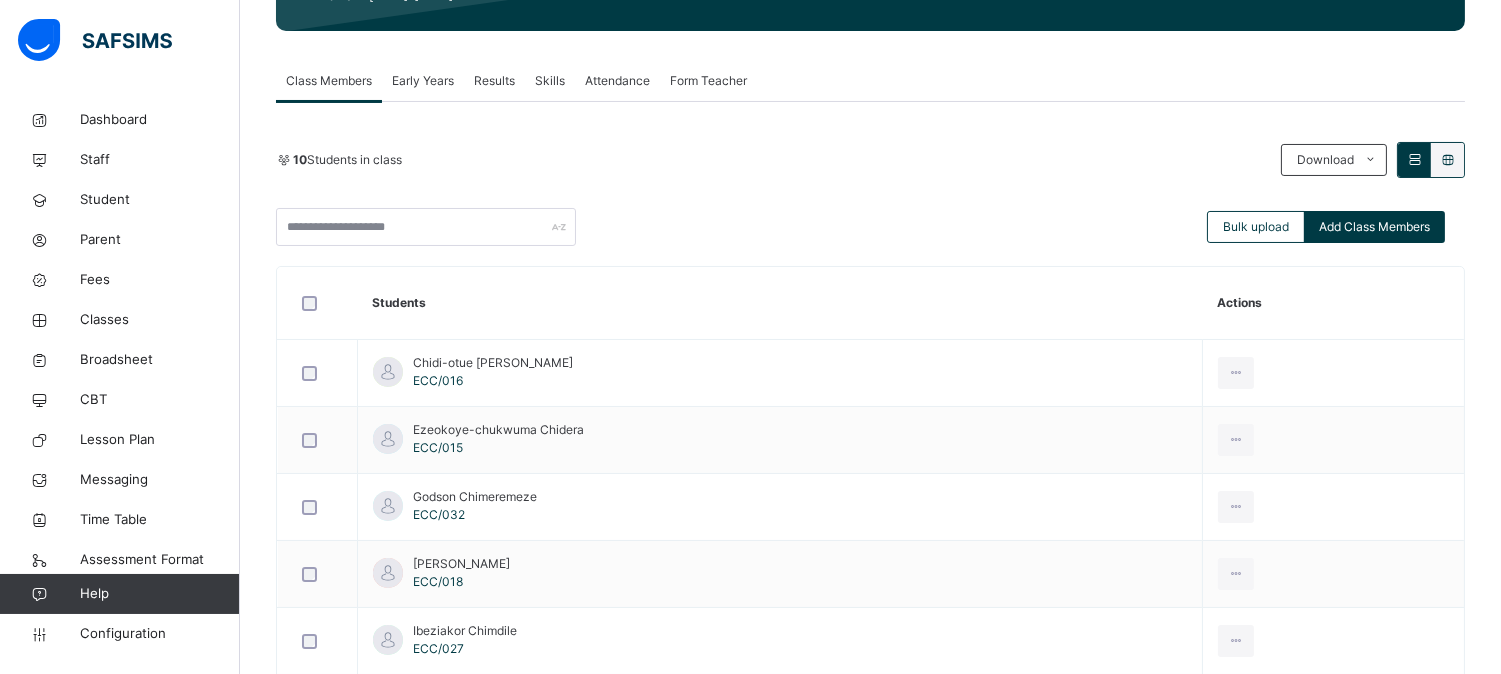 scroll, scrollTop: 355, scrollLeft: 0, axis: vertical 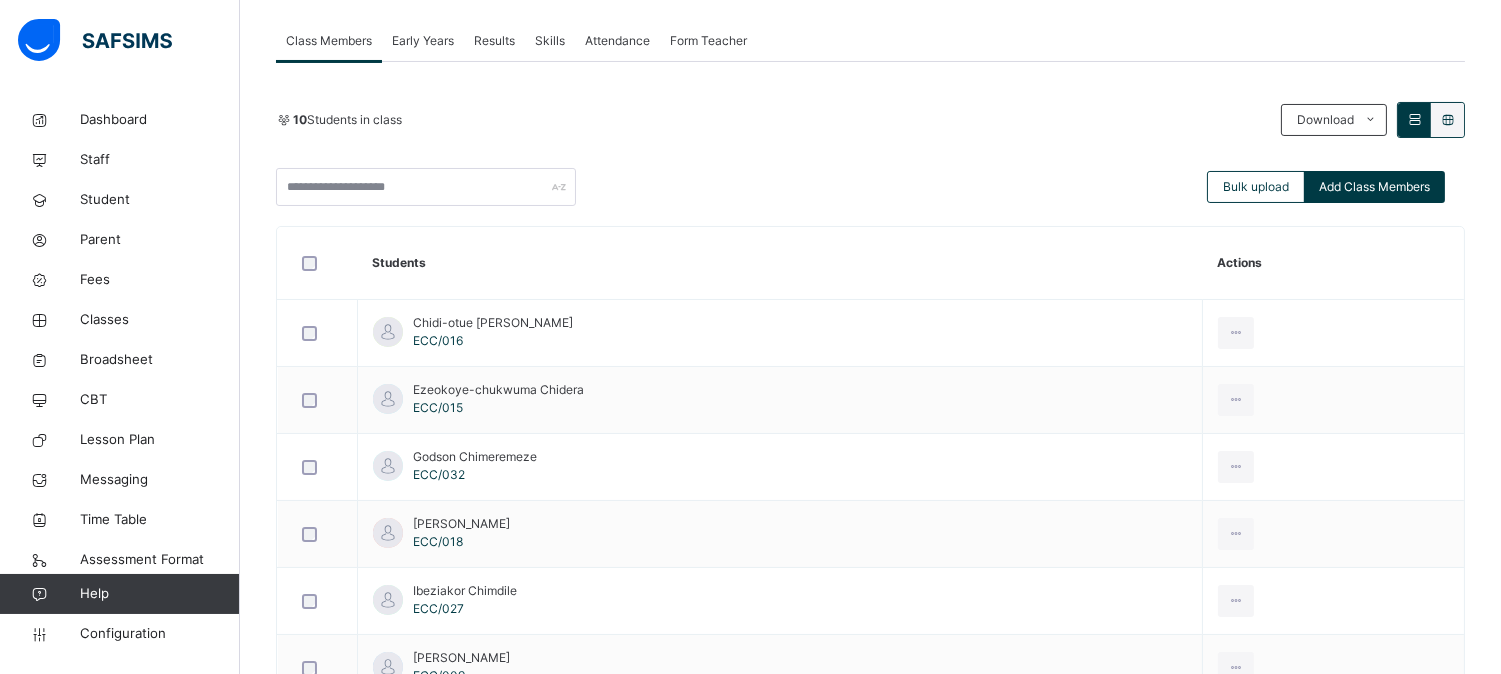click on "Results" at bounding box center (494, 41) 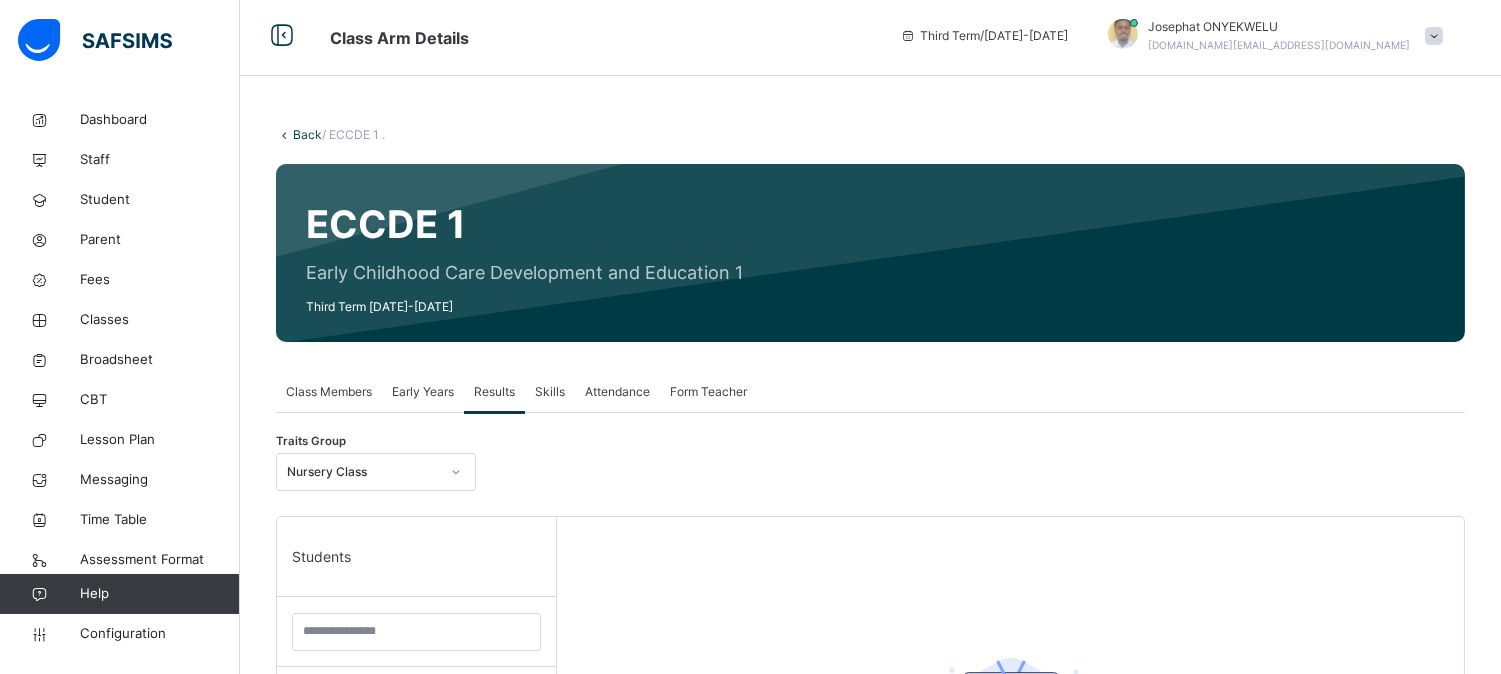 scroll, scrollTop: 2, scrollLeft: 0, axis: vertical 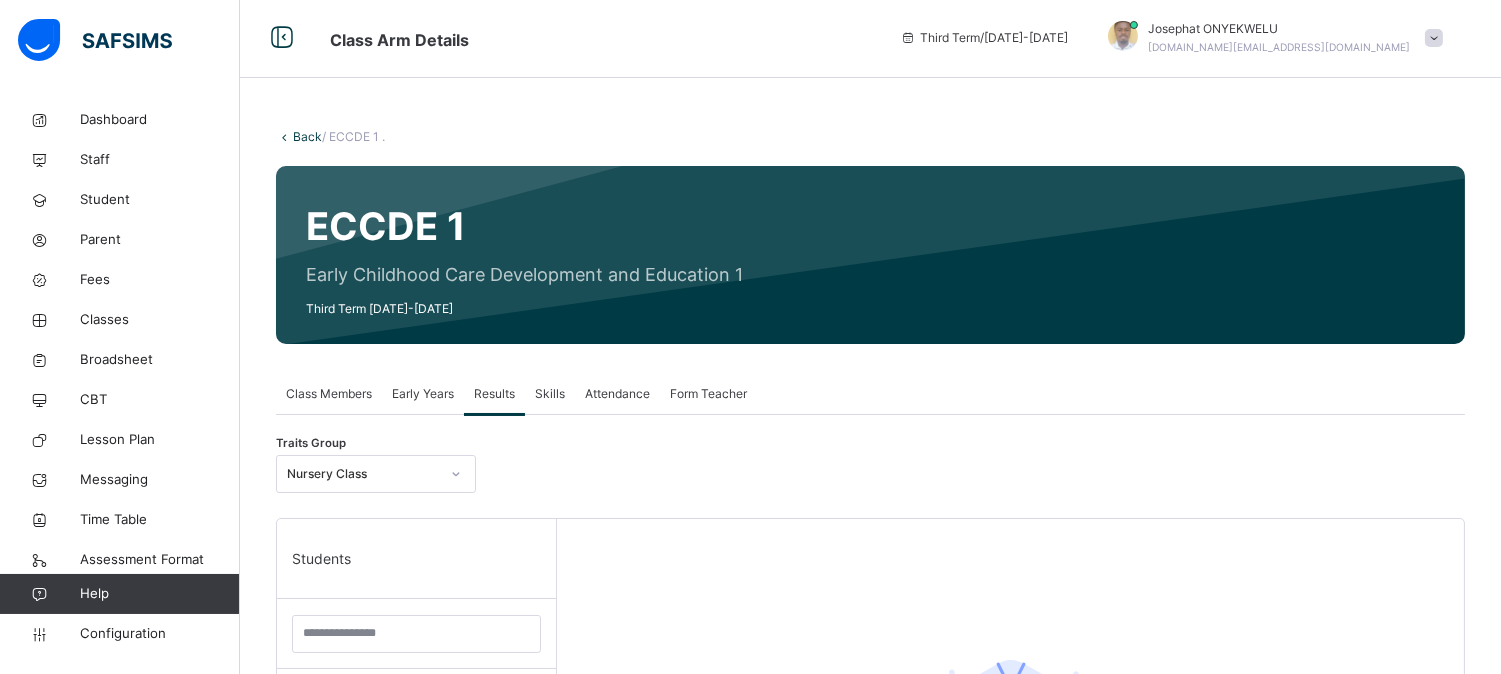 click on "Back  / ECCDE 1 ." at bounding box center (870, 137) 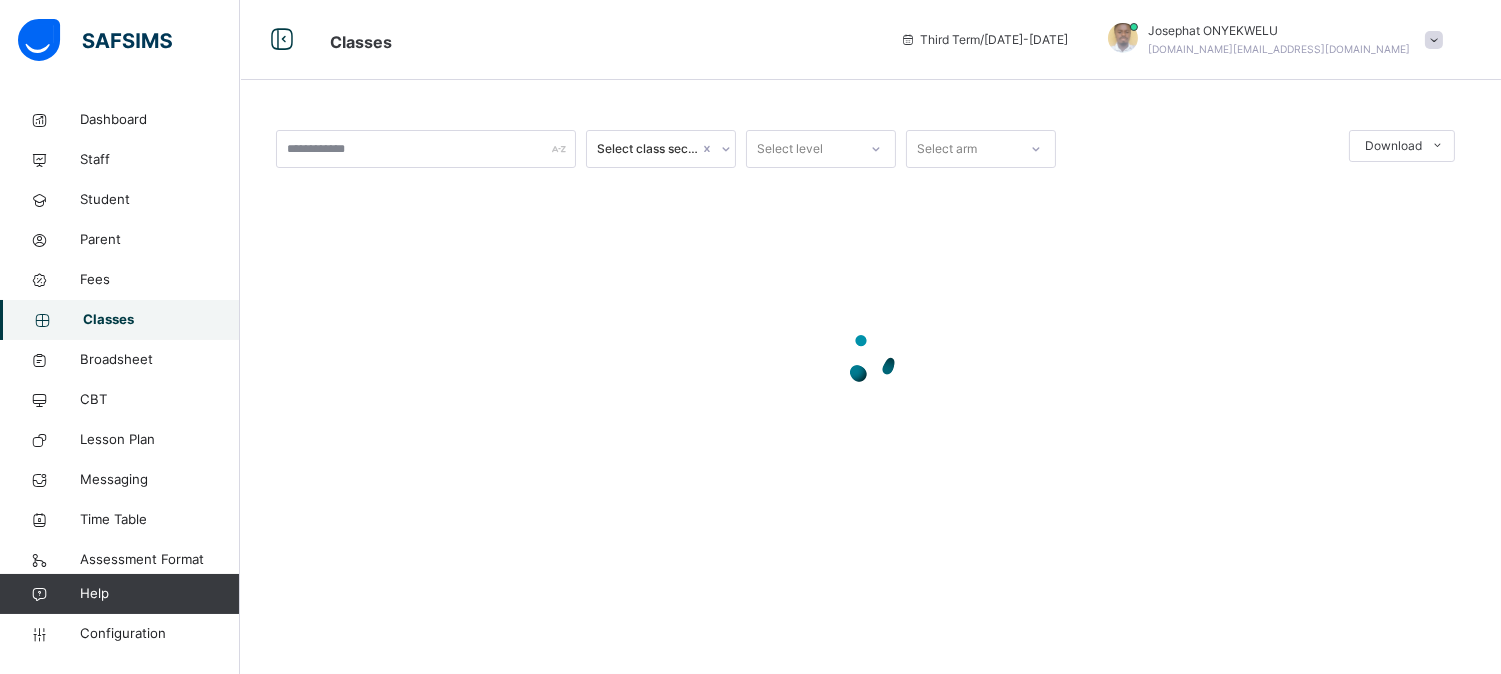 scroll, scrollTop: 0, scrollLeft: 0, axis: both 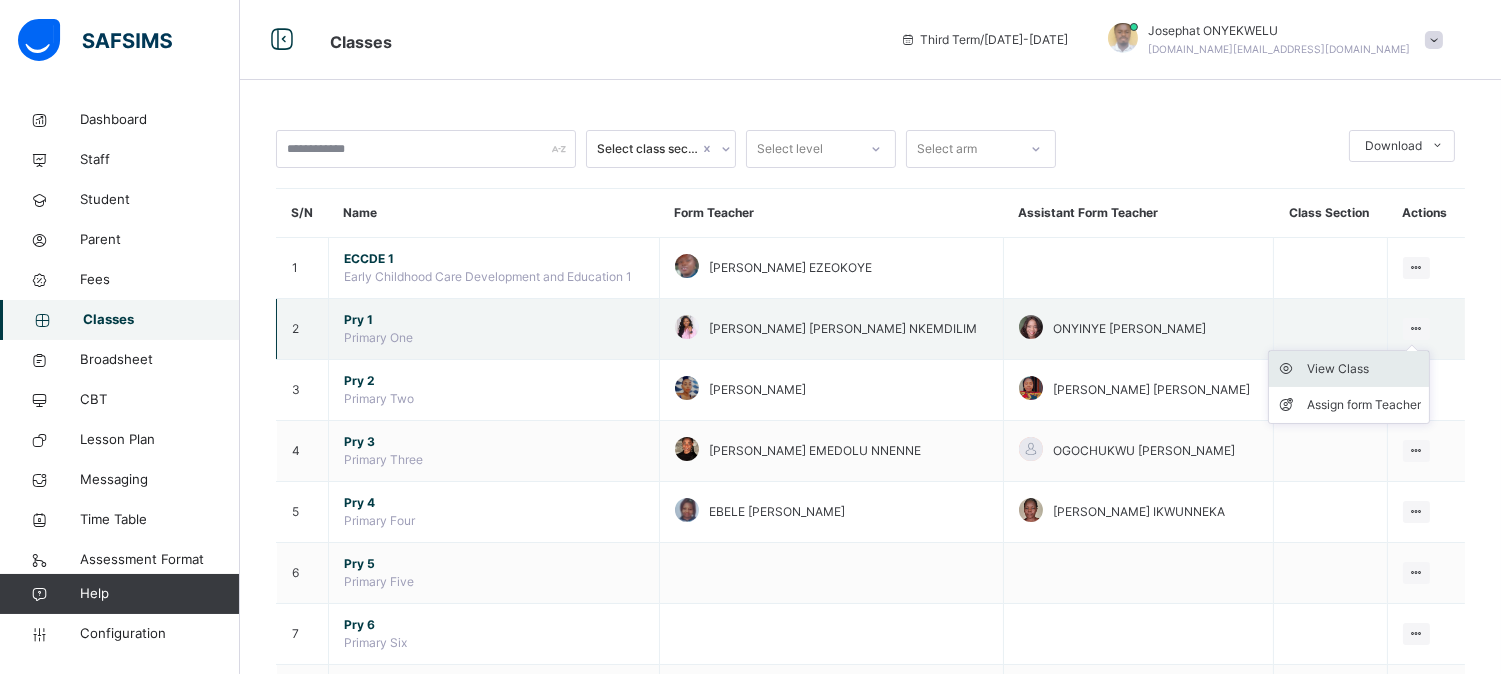 click on "View Class" at bounding box center [1364, 369] 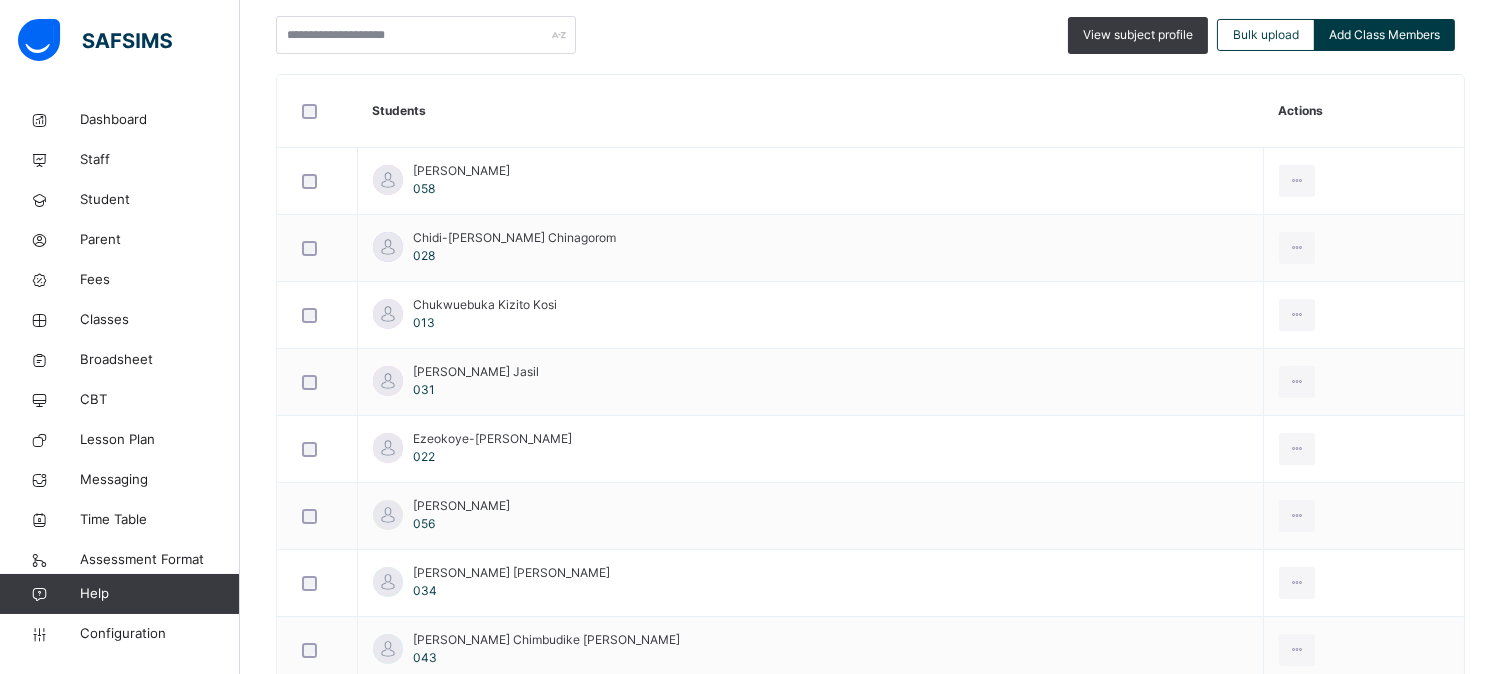scroll, scrollTop: 183, scrollLeft: 0, axis: vertical 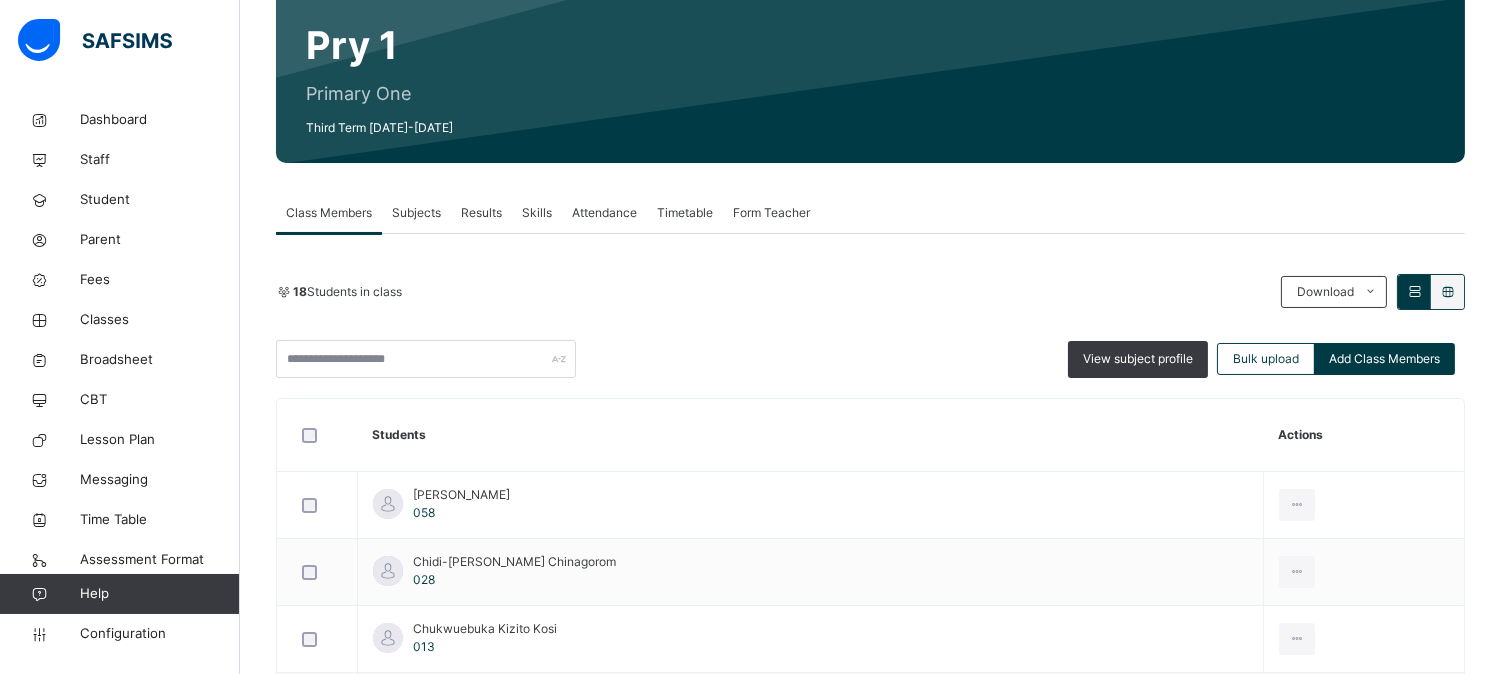 click on "Subjects" at bounding box center [416, 213] 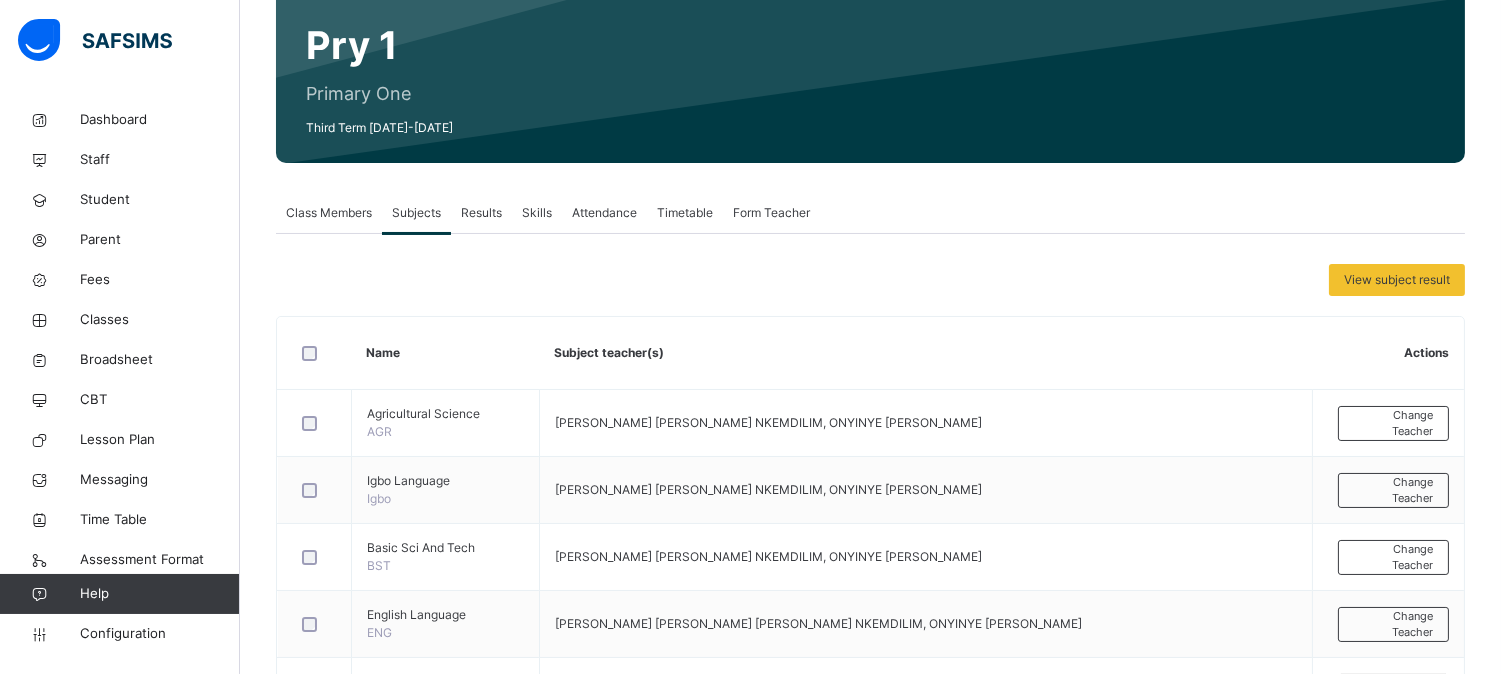 scroll, scrollTop: 540, scrollLeft: 0, axis: vertical 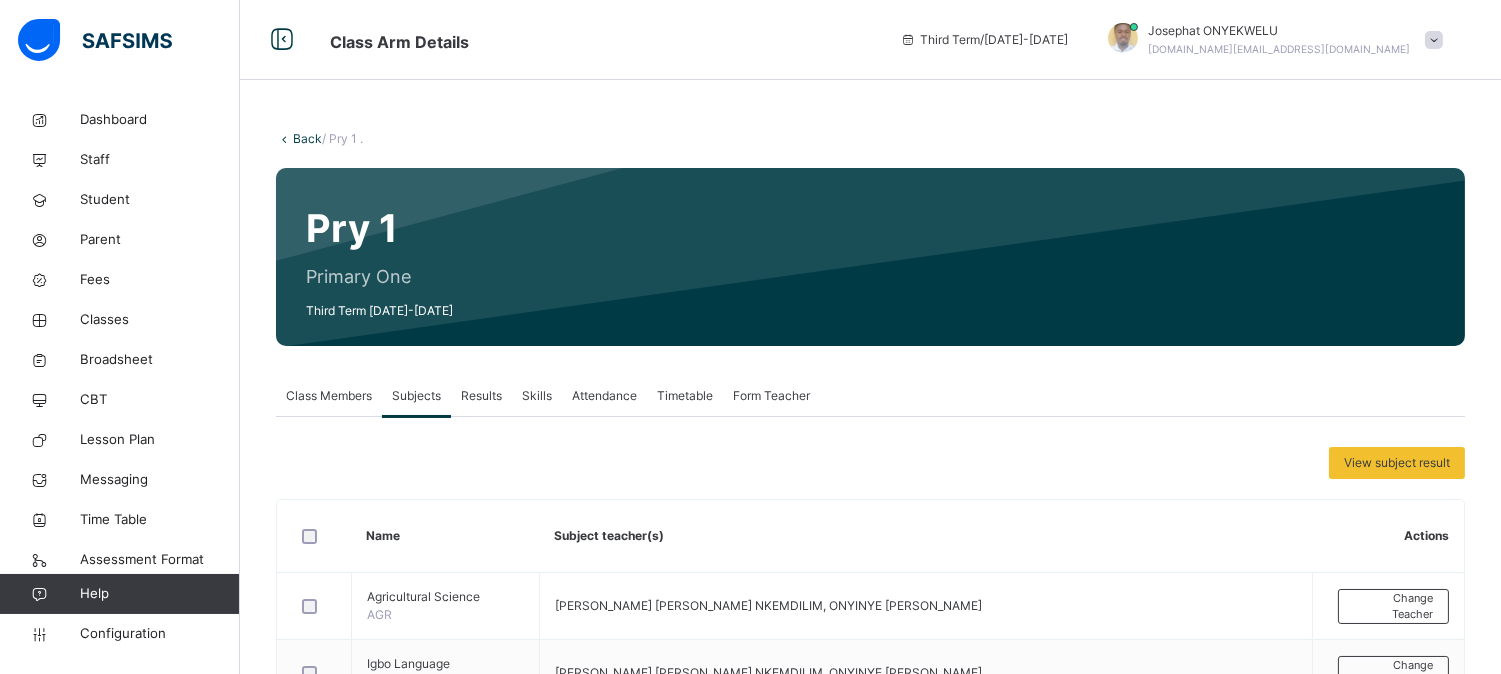 click at bounding box center (284, 138) 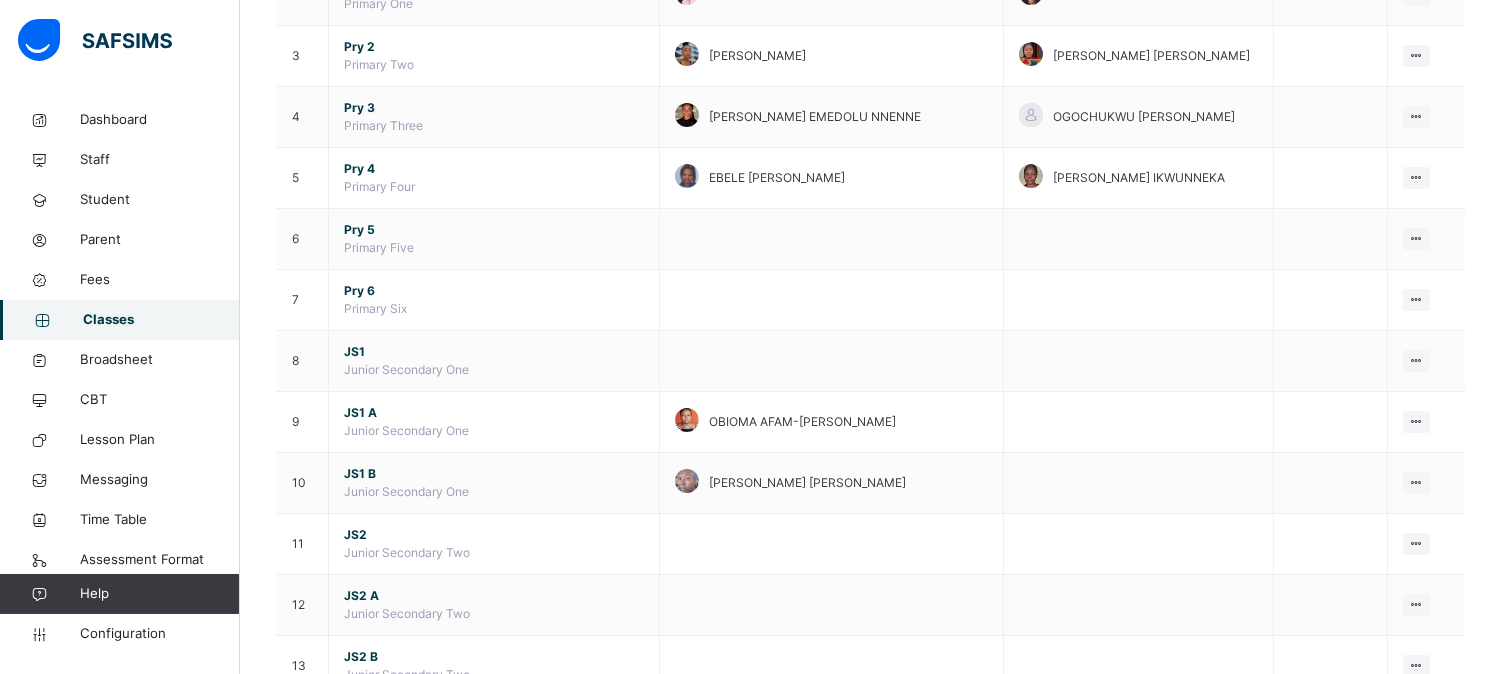 scroll, scrollTop: 350, scrollLeft: 0, axis: vertical 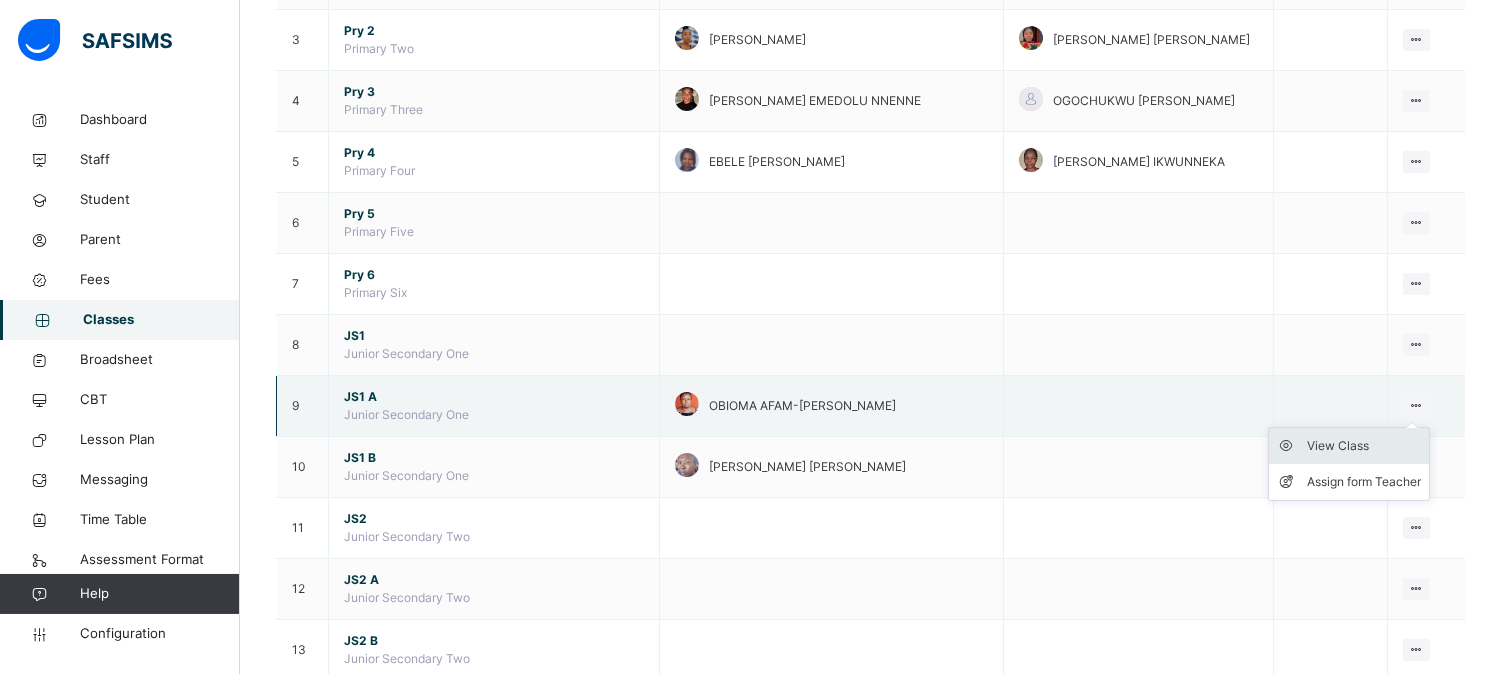 click on "View Class" at bounding box center [1364, 446] 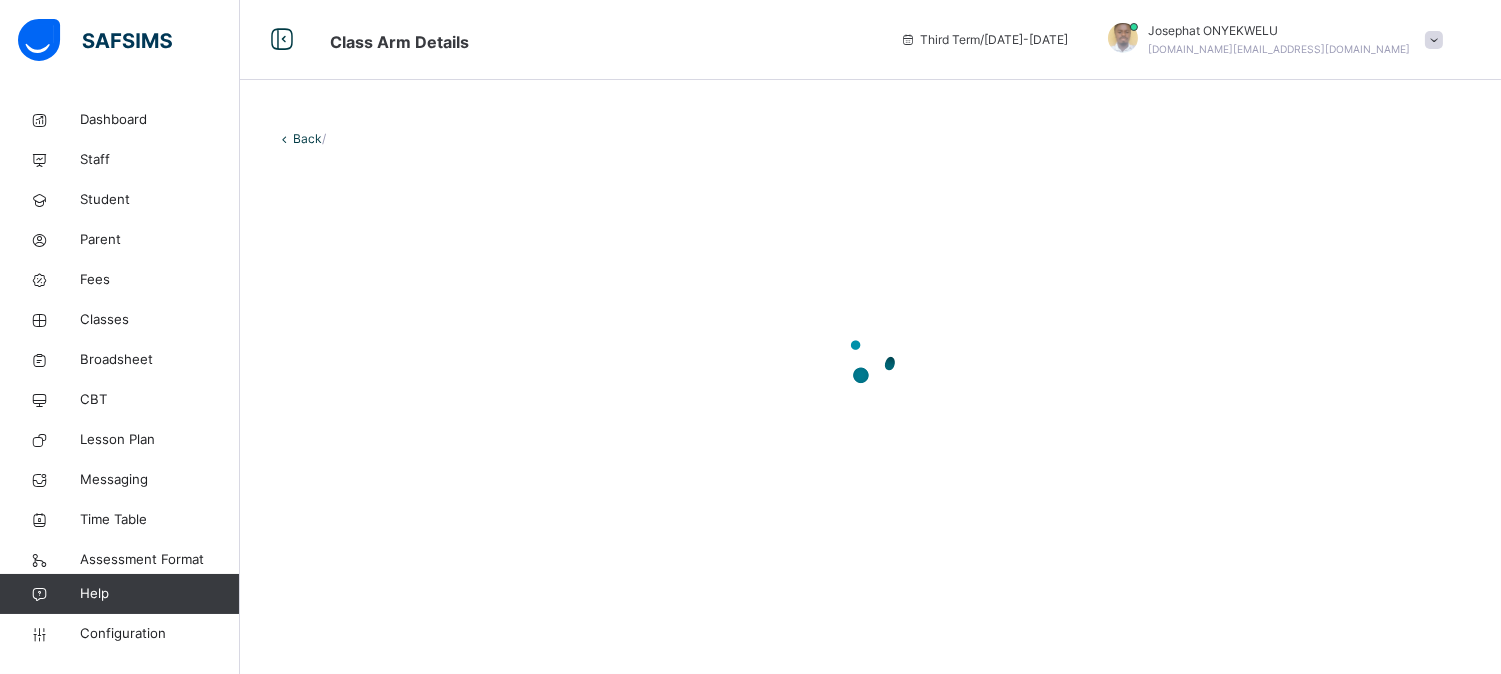 scroll, scrollTop: 0, scrollLeft: 0, axis: both 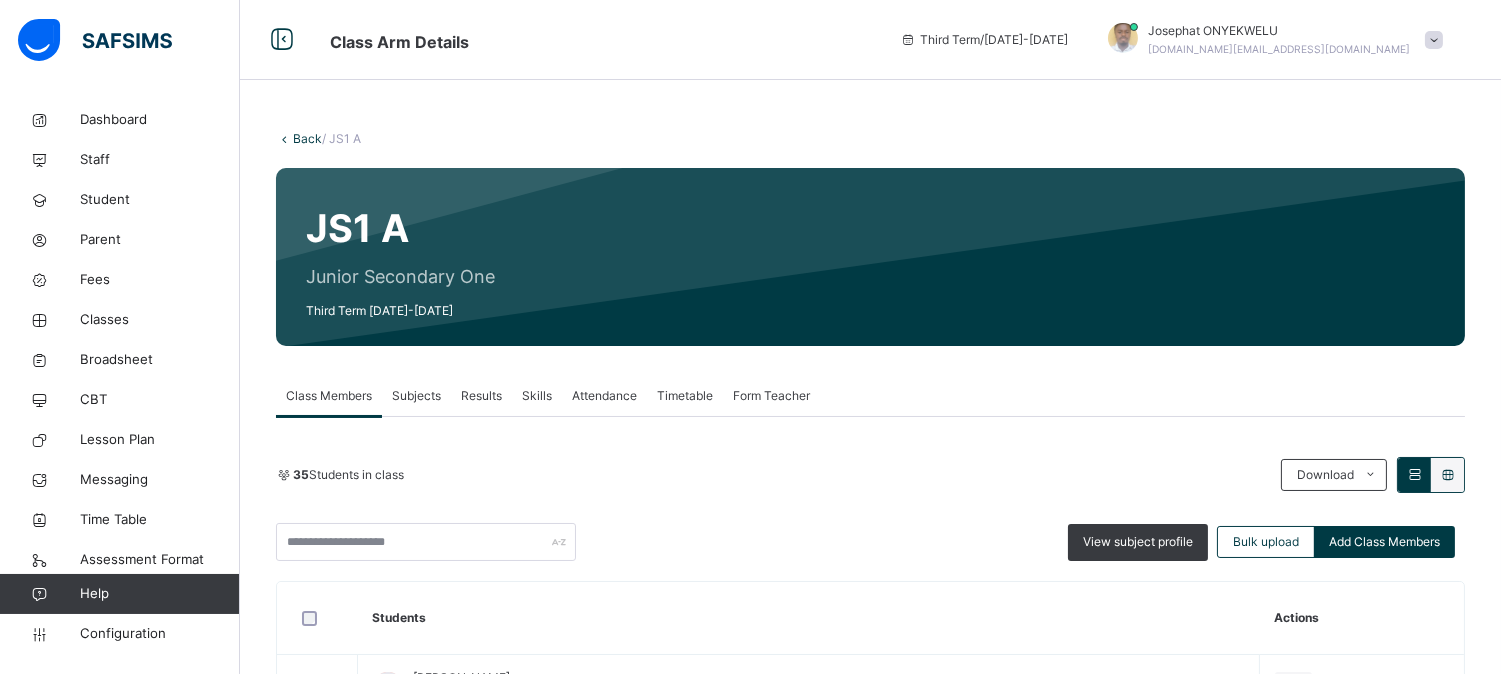 click on "Subjects" at bounding box center (416, 396) 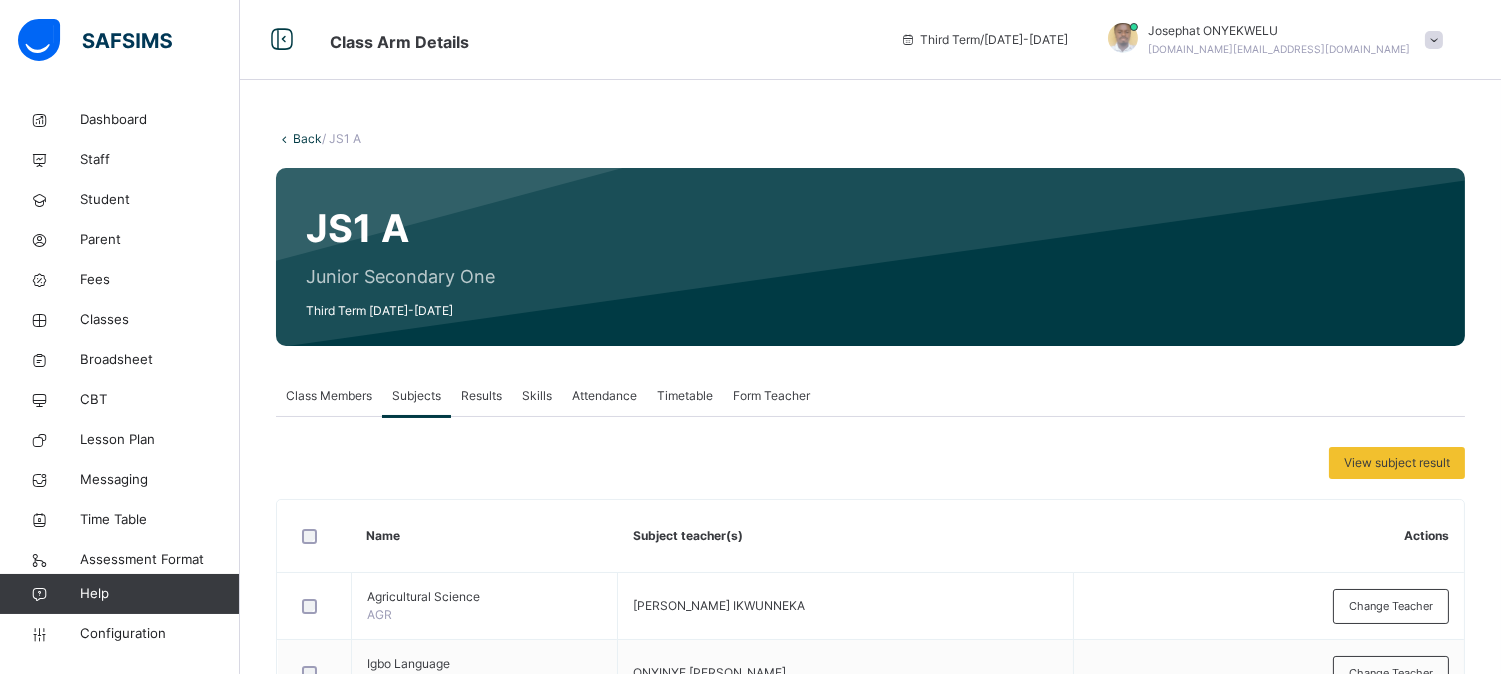scroll, scrollTop: 114, scrollLeft: 0, axis: vertical 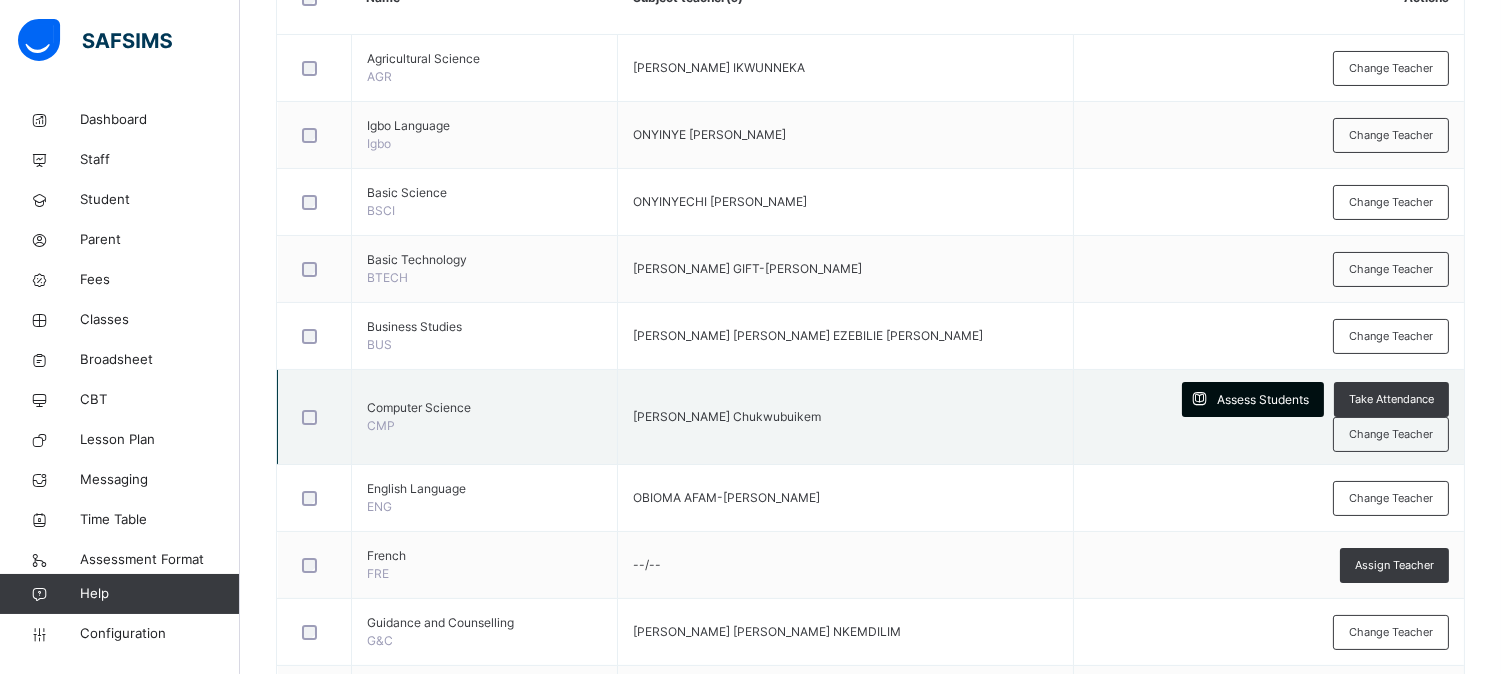 click on "Assess Students" at bounding box center (1263, 400) 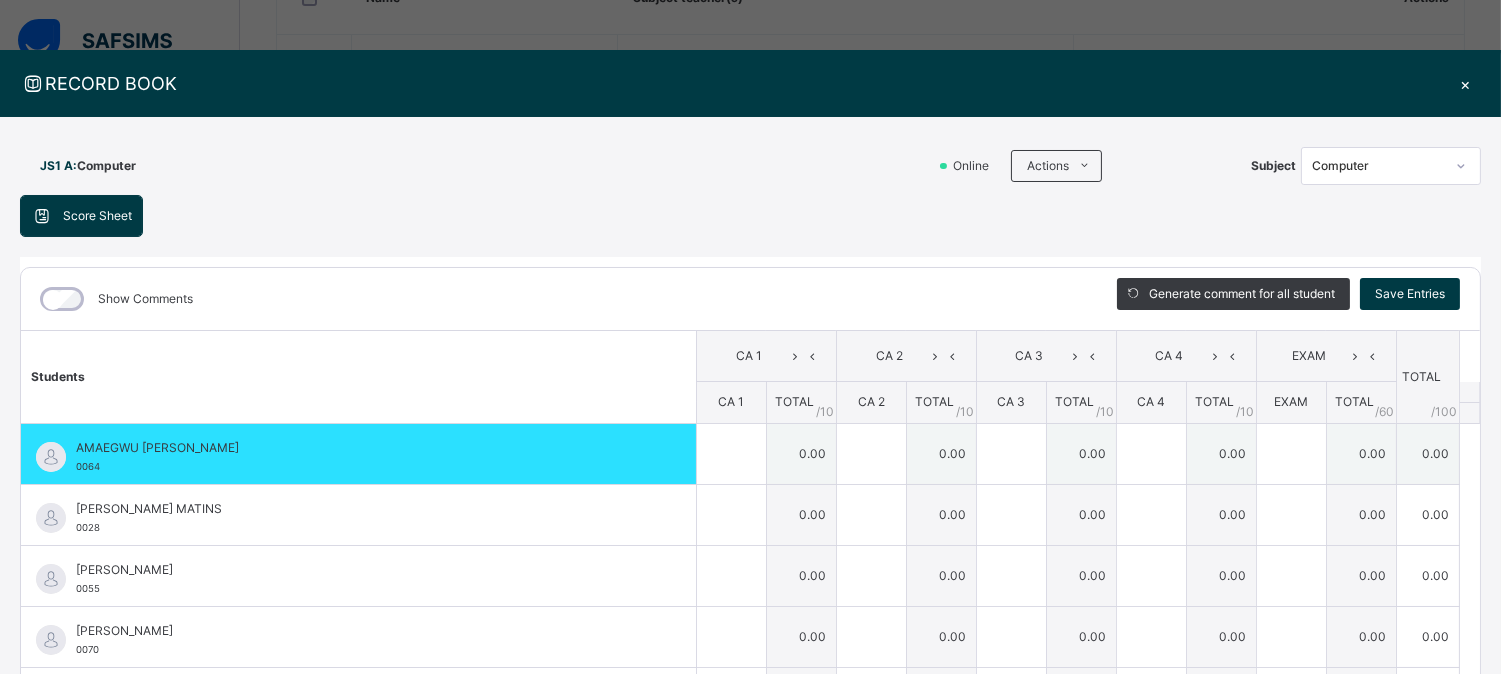 scroll, scrollTop: 86, scrollLeft: 0, axis: vertical 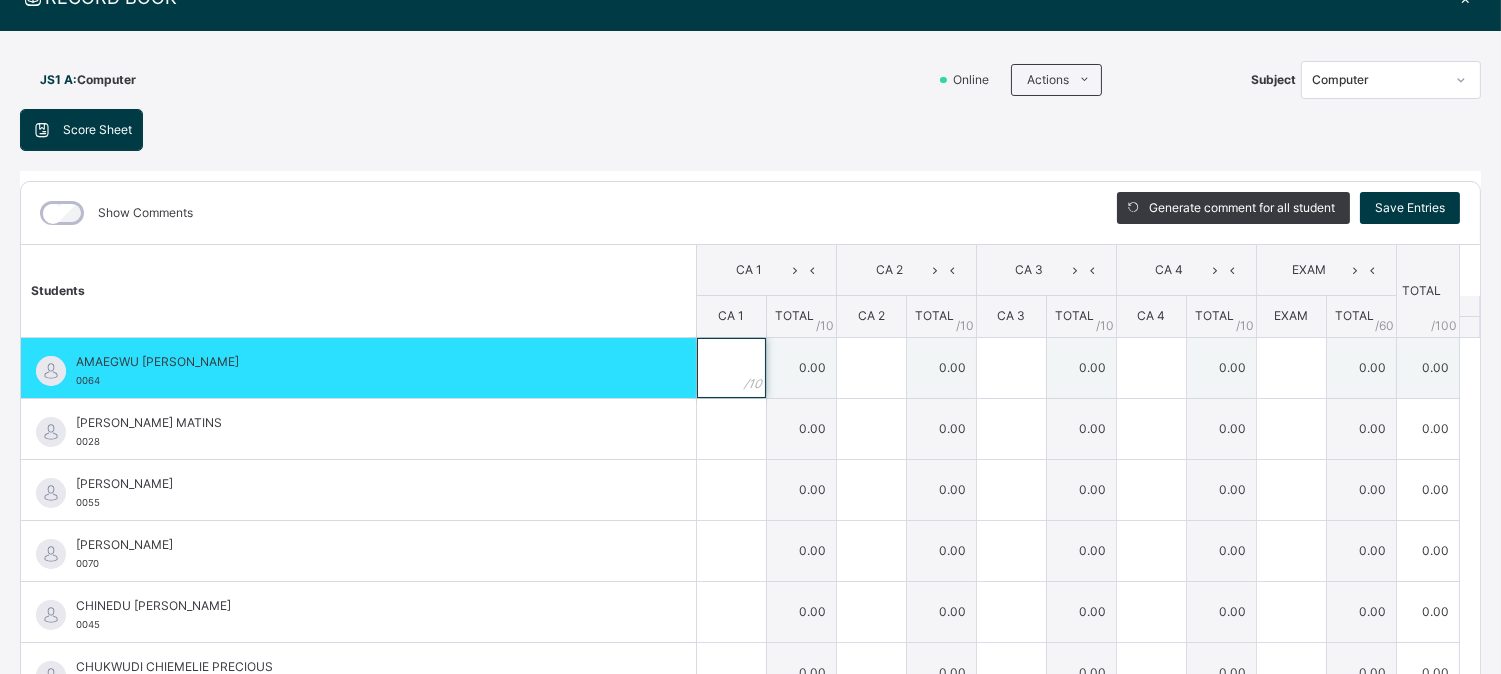 click at bounding box center (731, 368) 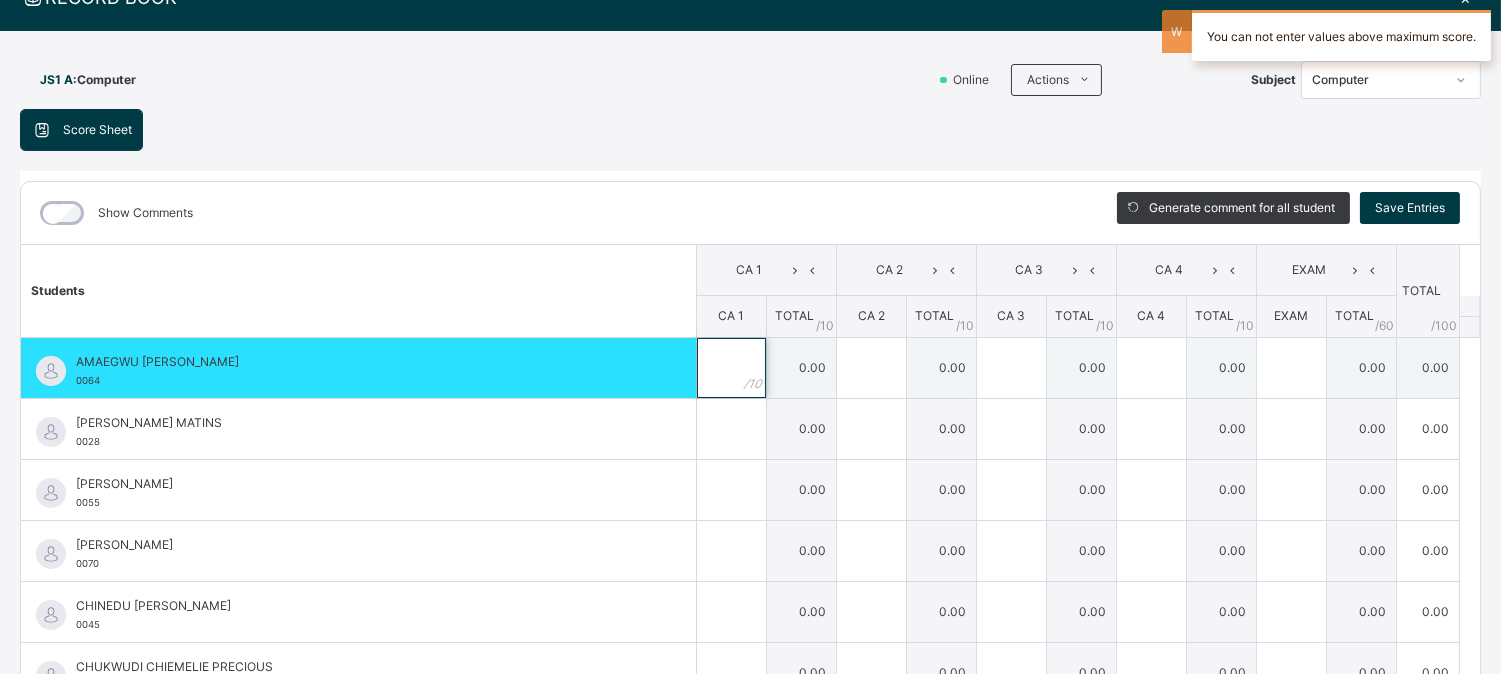 type on "*" 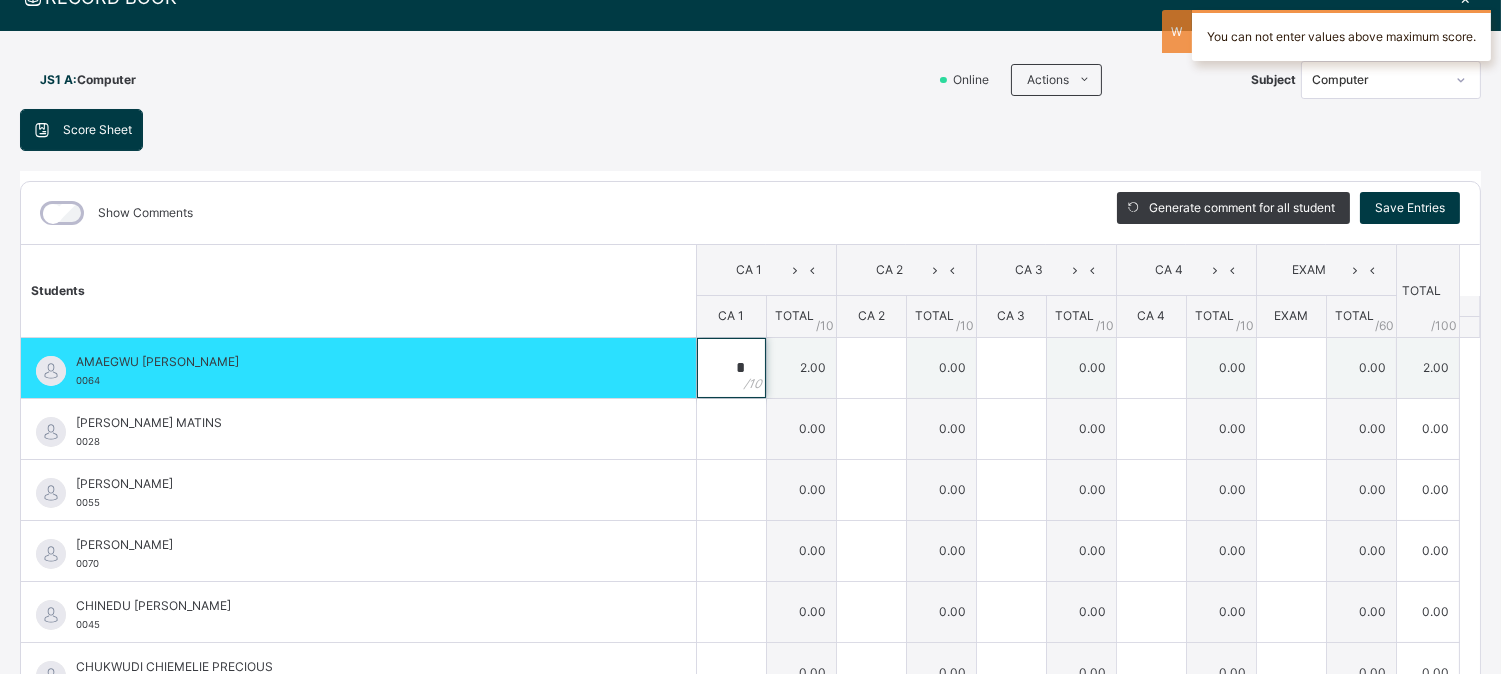 type 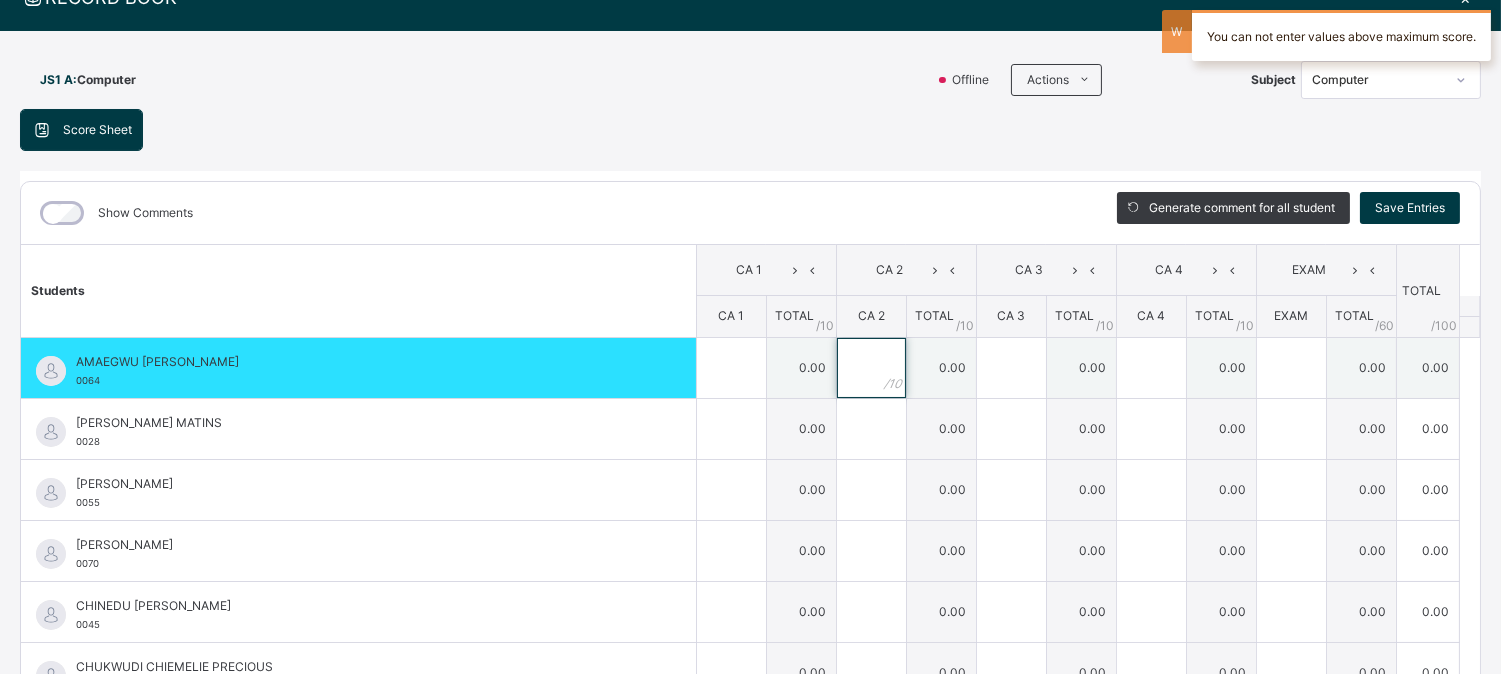 click at bounding box center [871, 368] 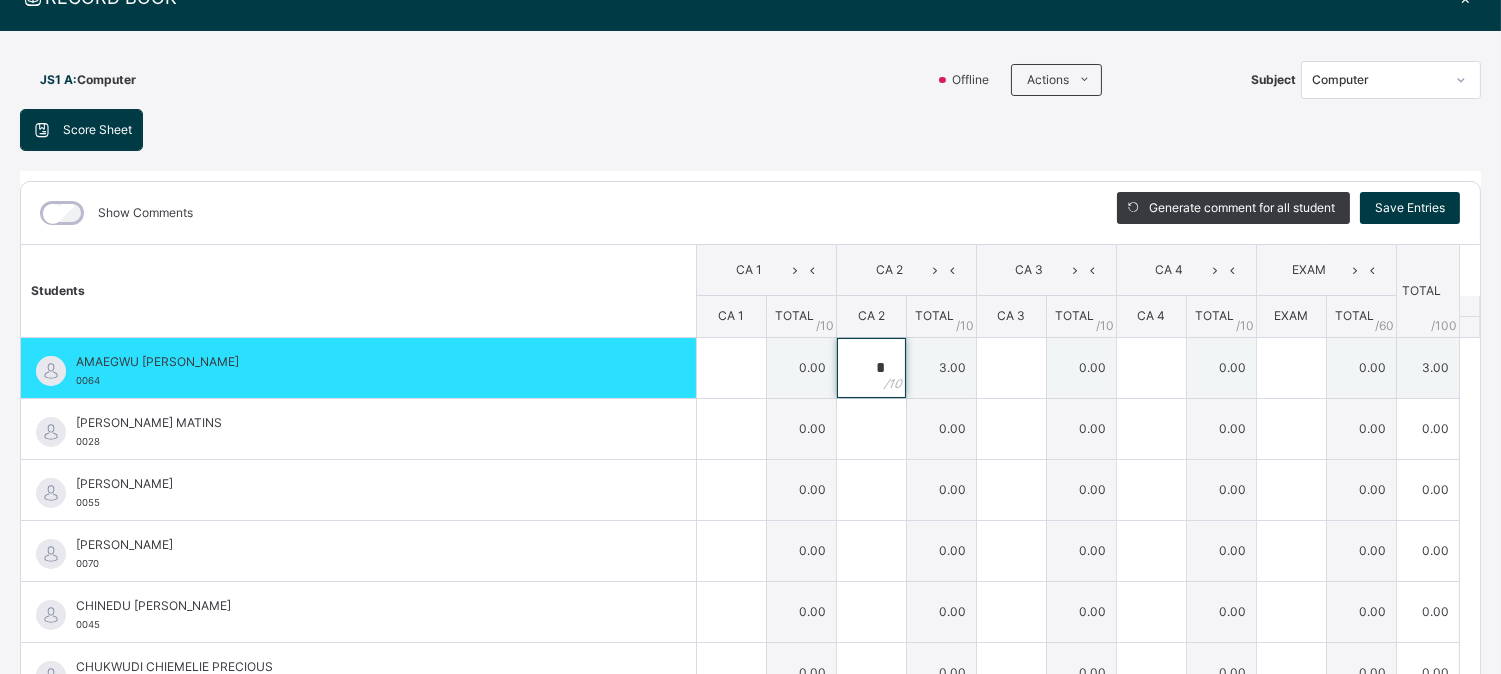 type 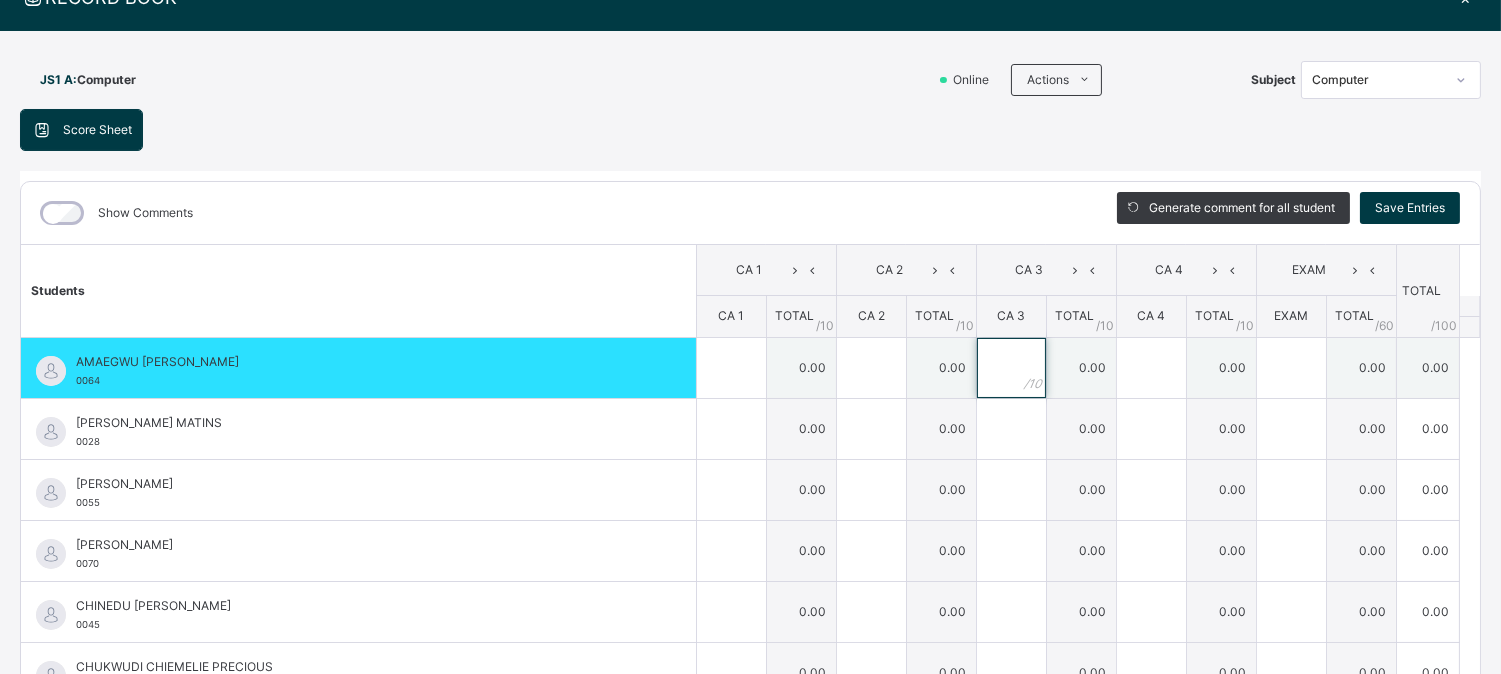 click at bounding box center (1011, 368) 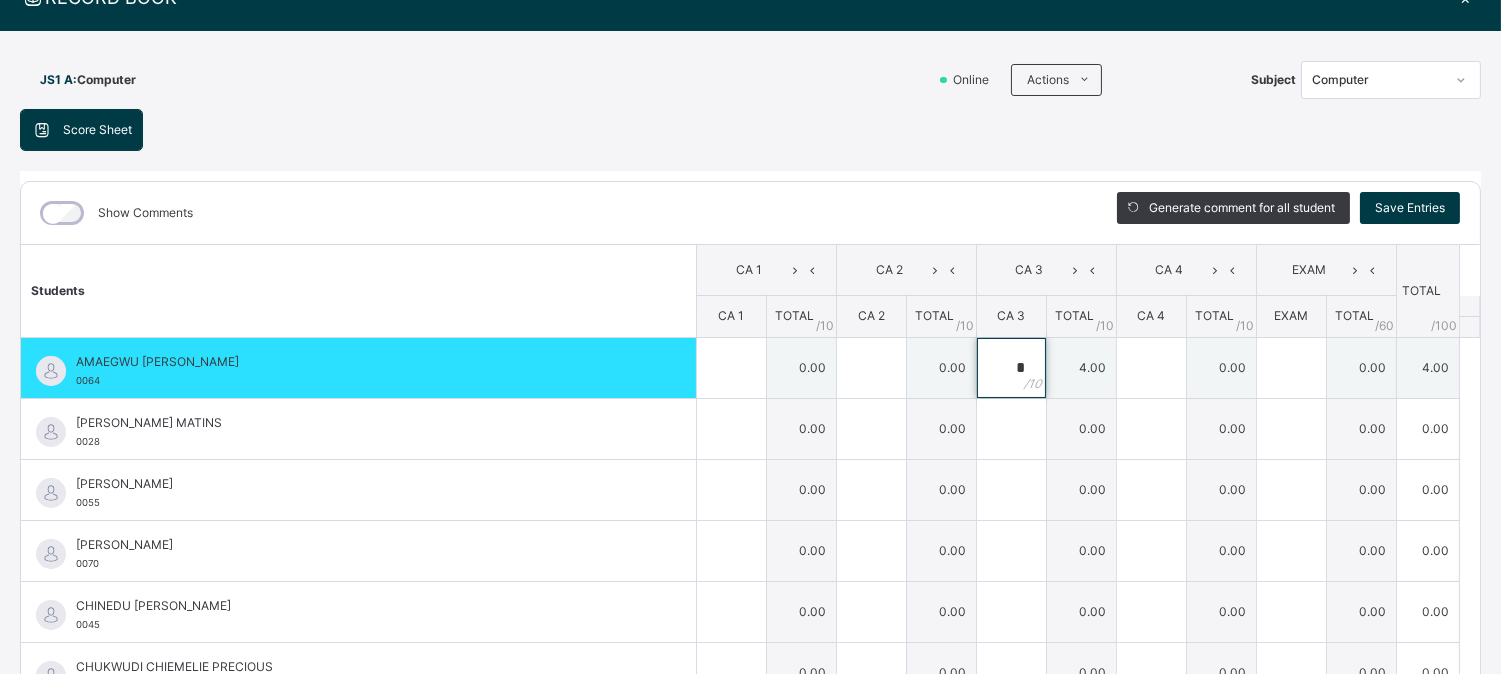 type on "*" 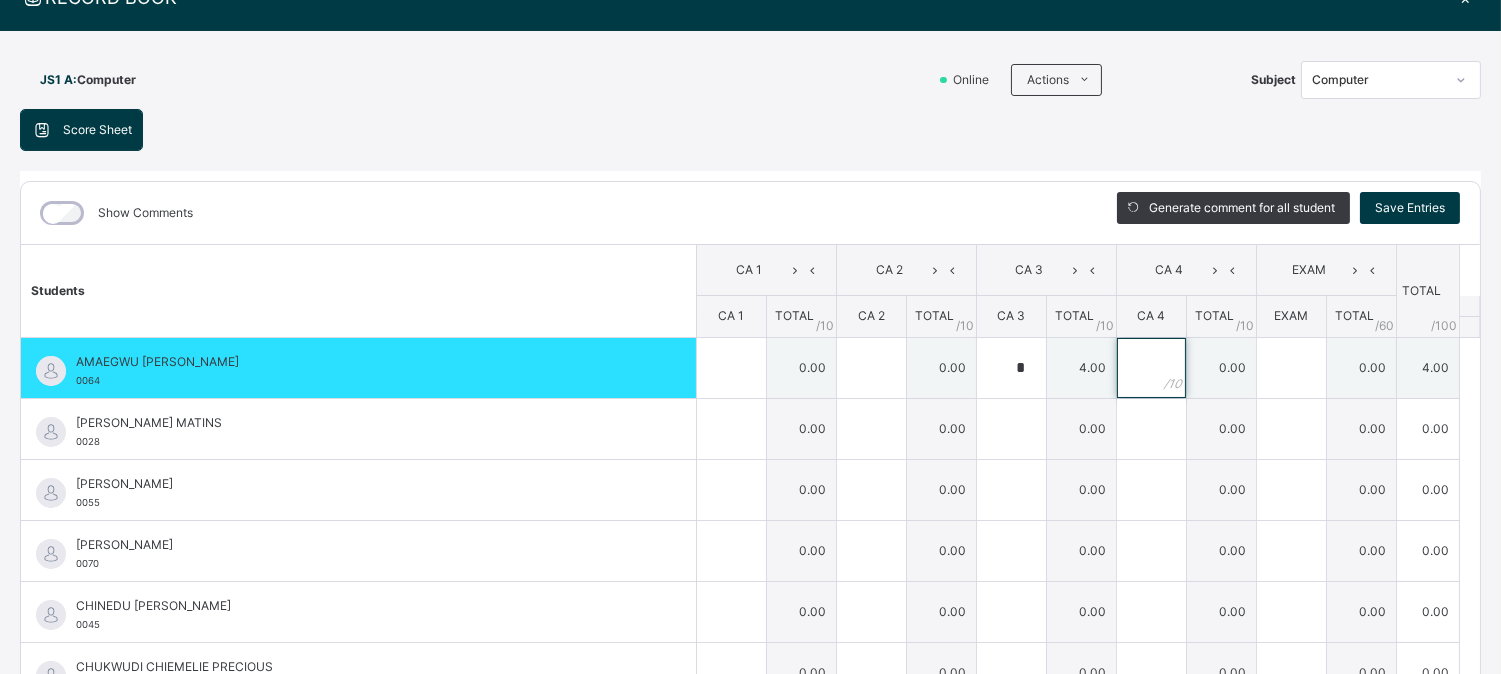click at bounding box center (1151, 368) 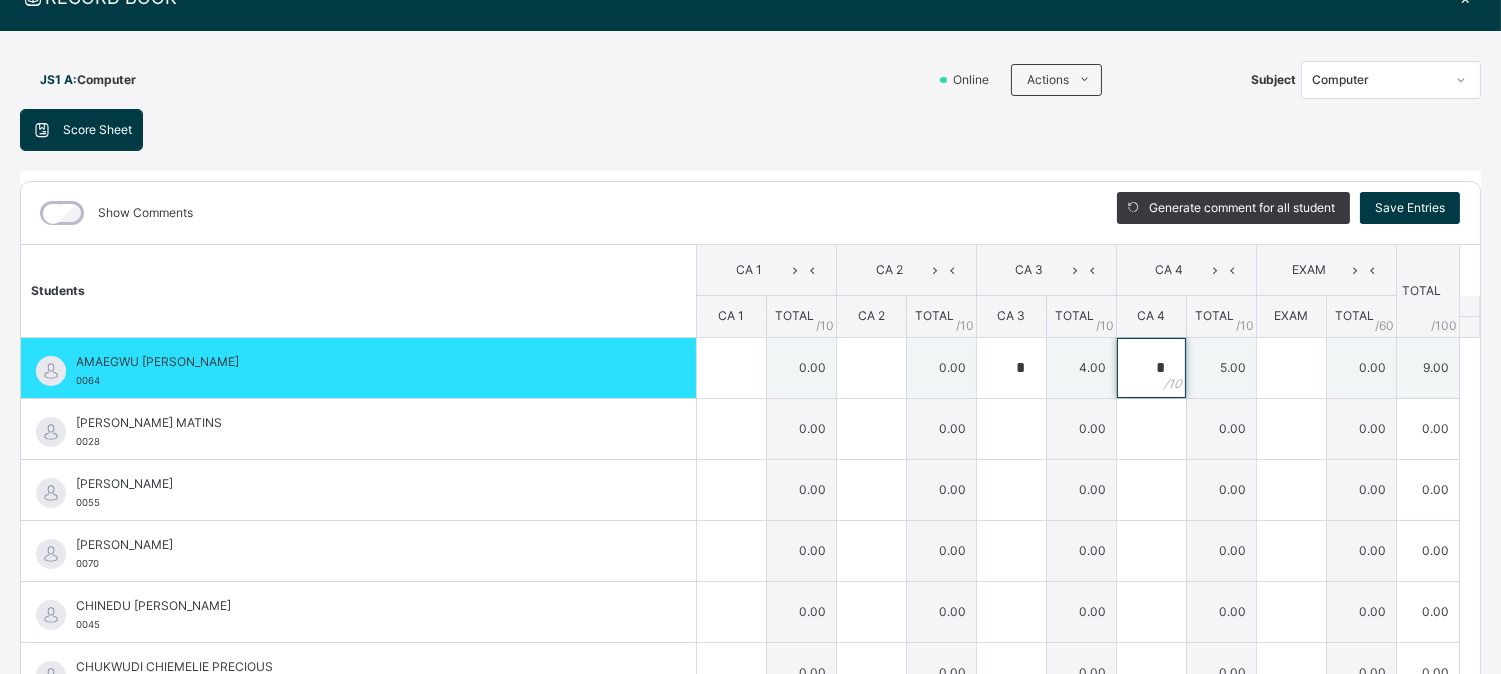 type on "*" 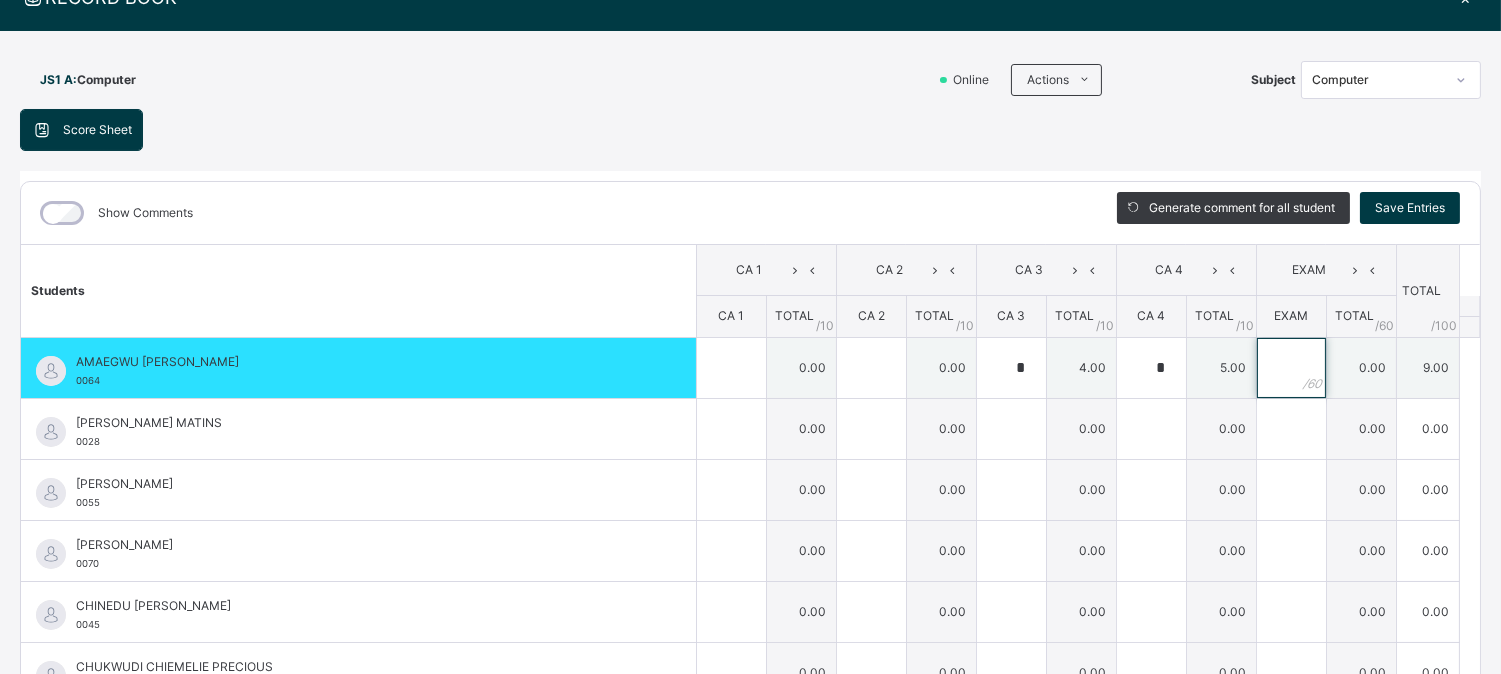 click at bounding box center (1291, 368) 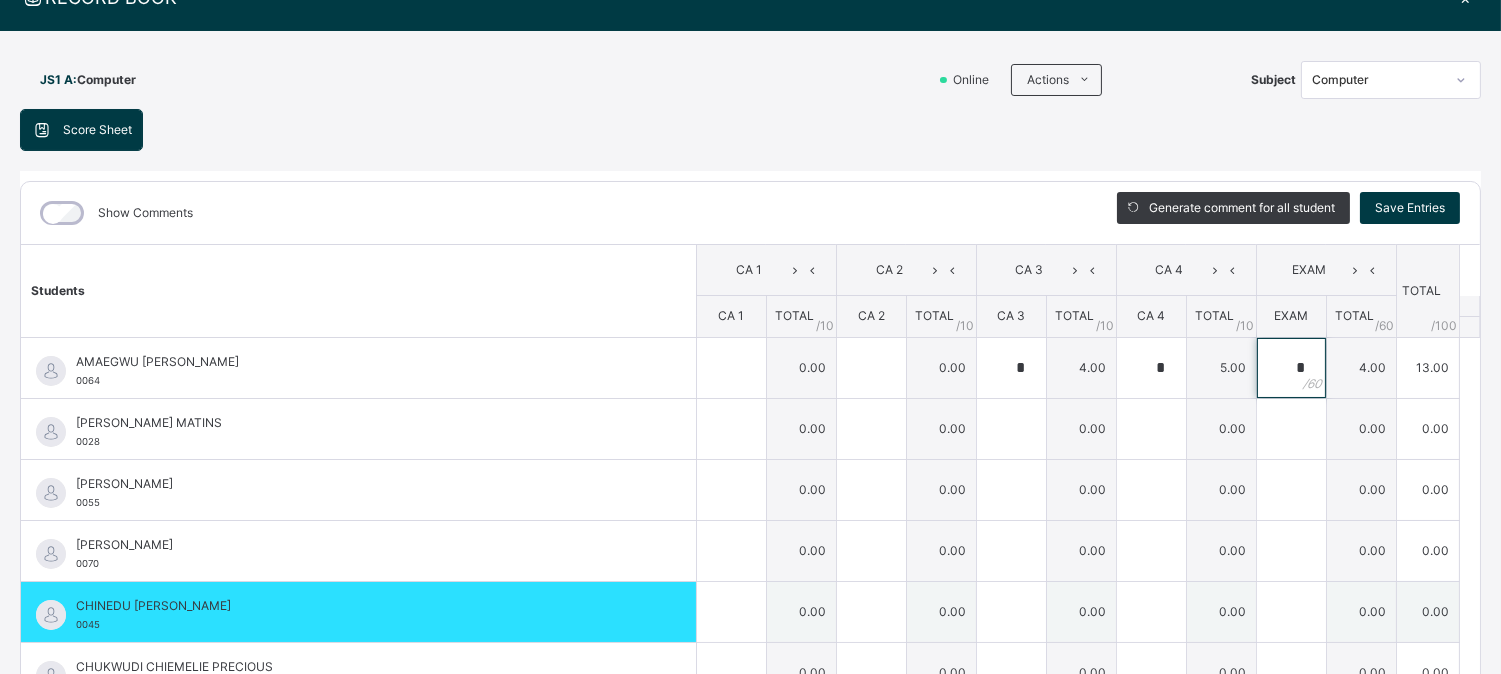 type 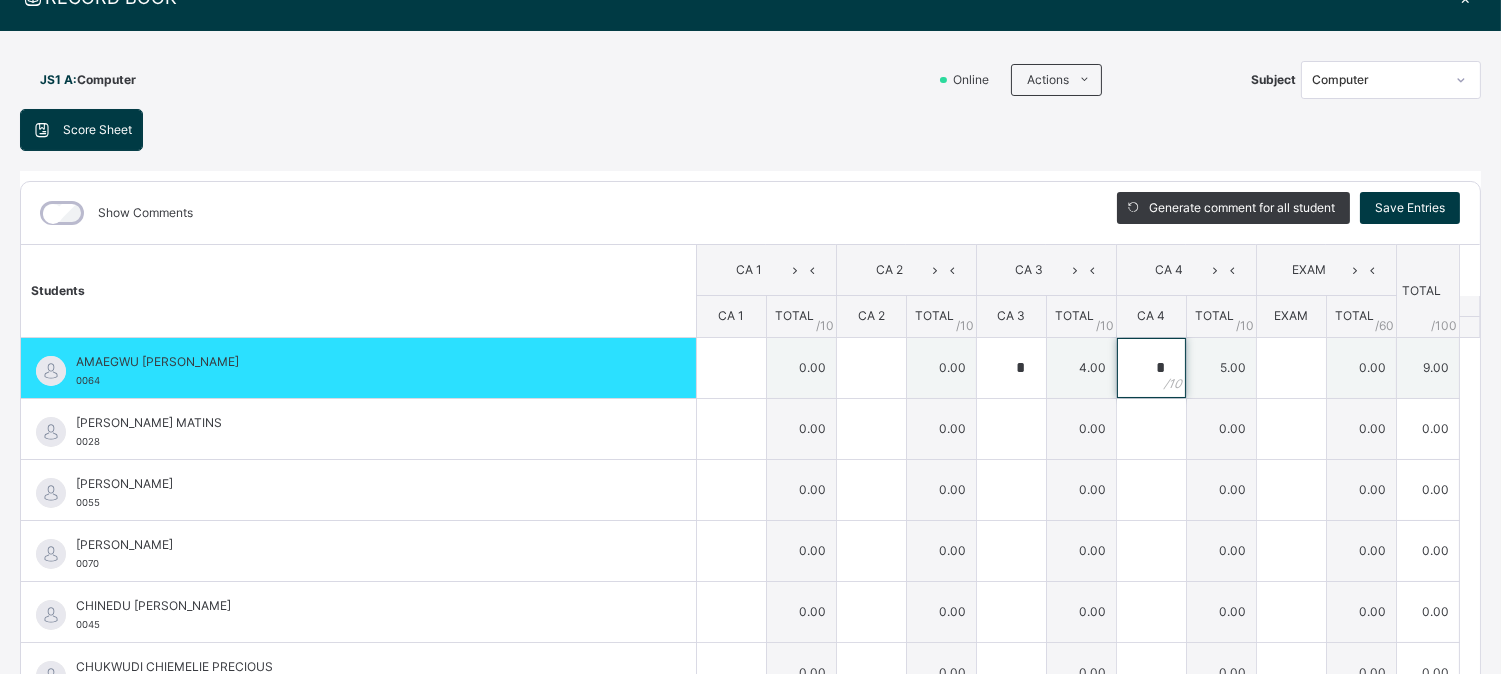 click on "*" at bounding box center (1151, 368) 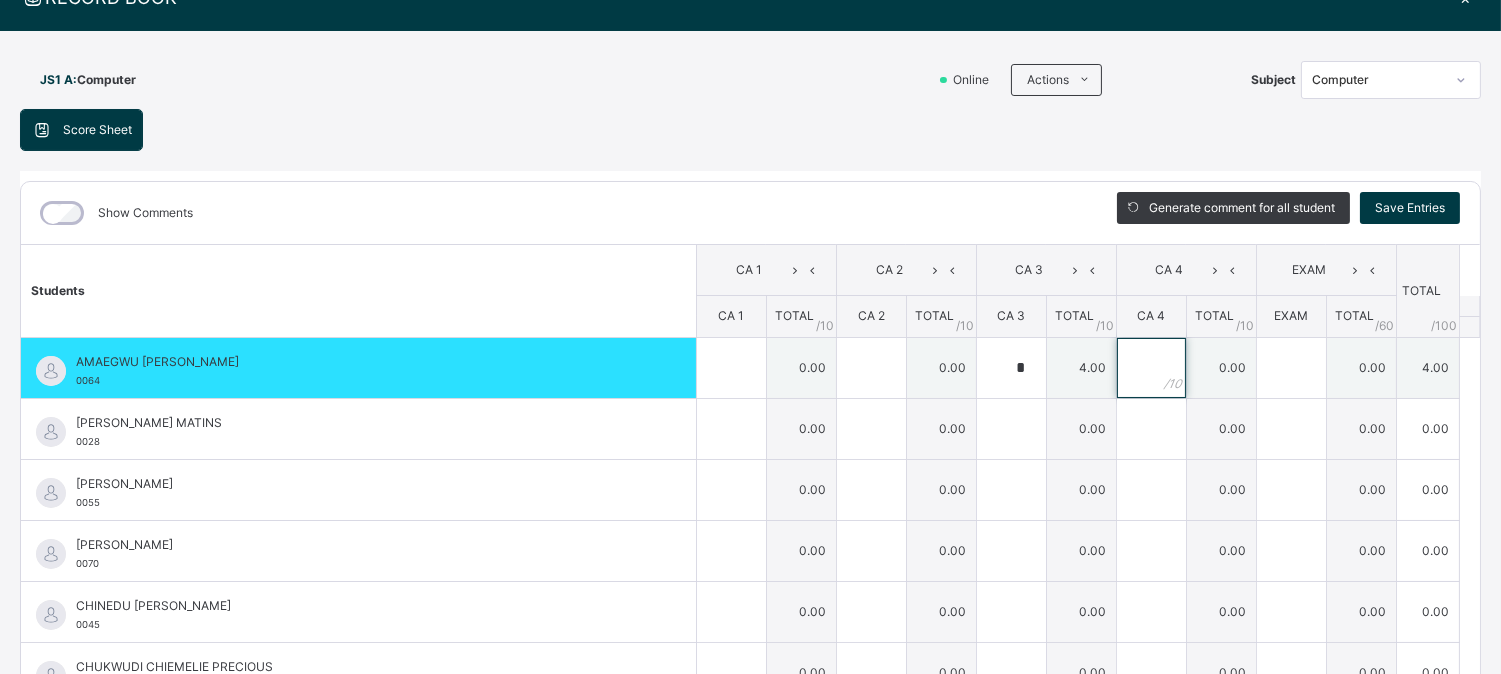 type 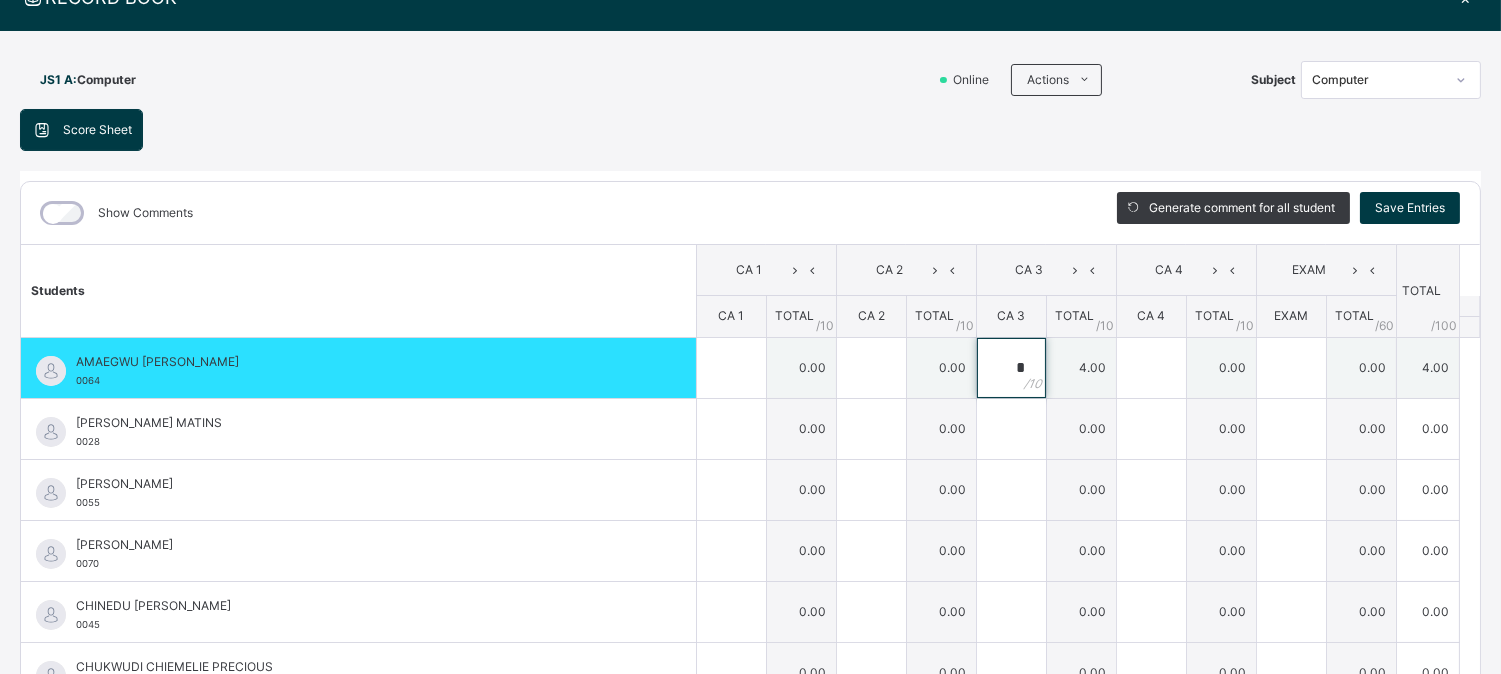 click on "*" at bounding box center [1011, 368] 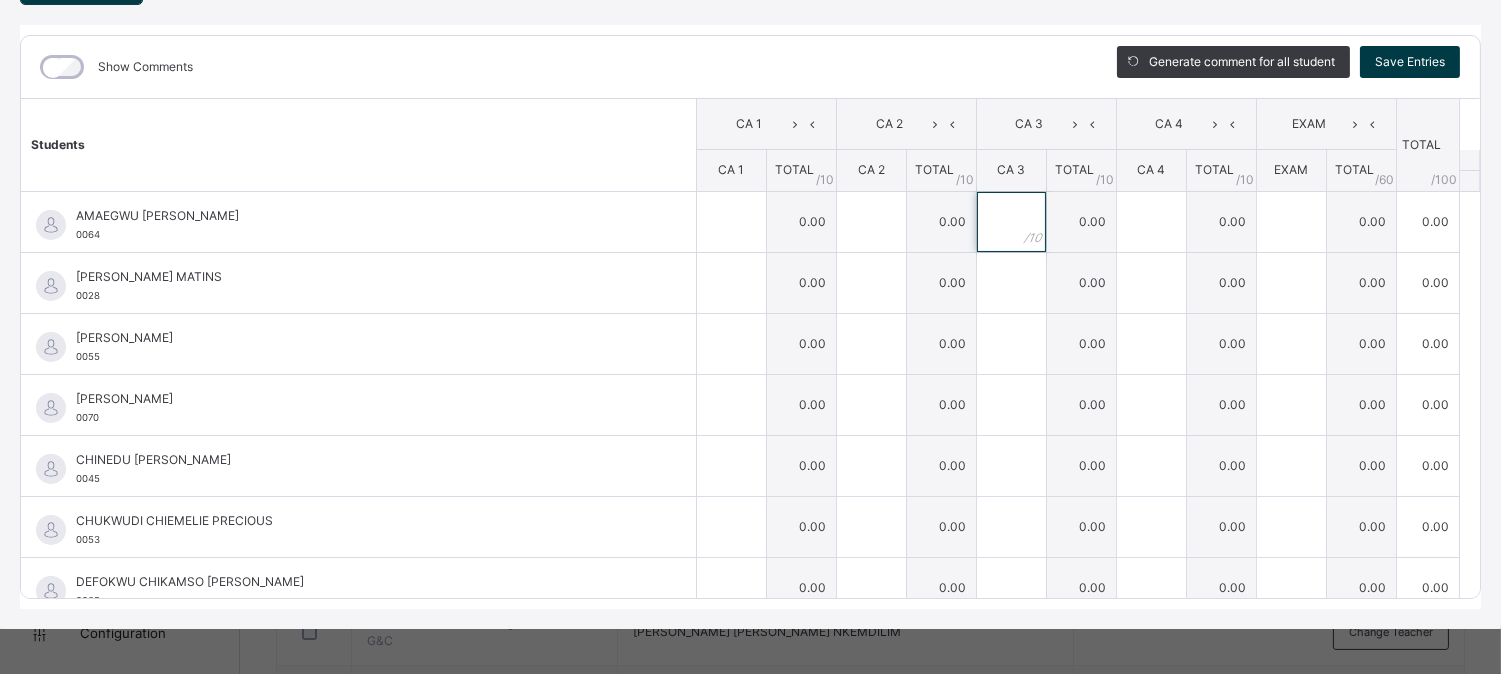 scroll, scrollTop: 223, scrollLeft: 0, axis: vertical 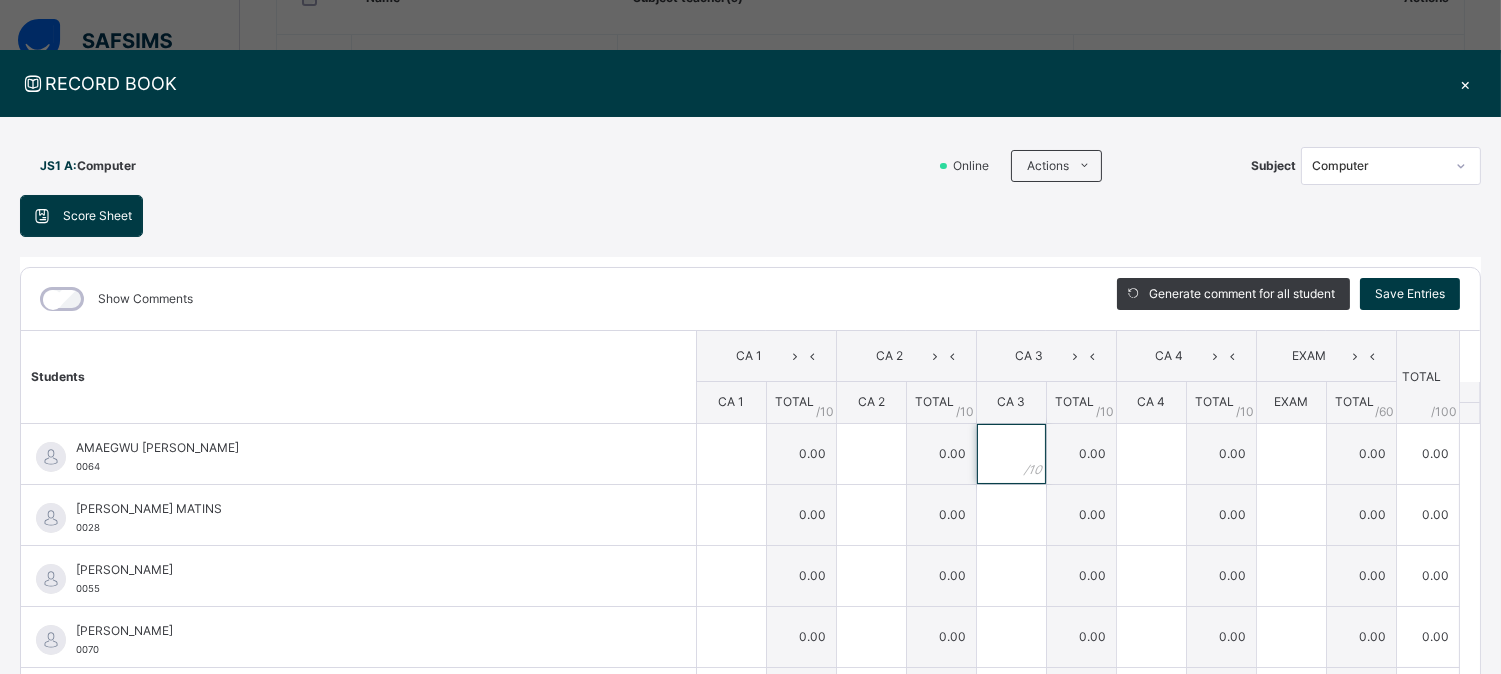 type 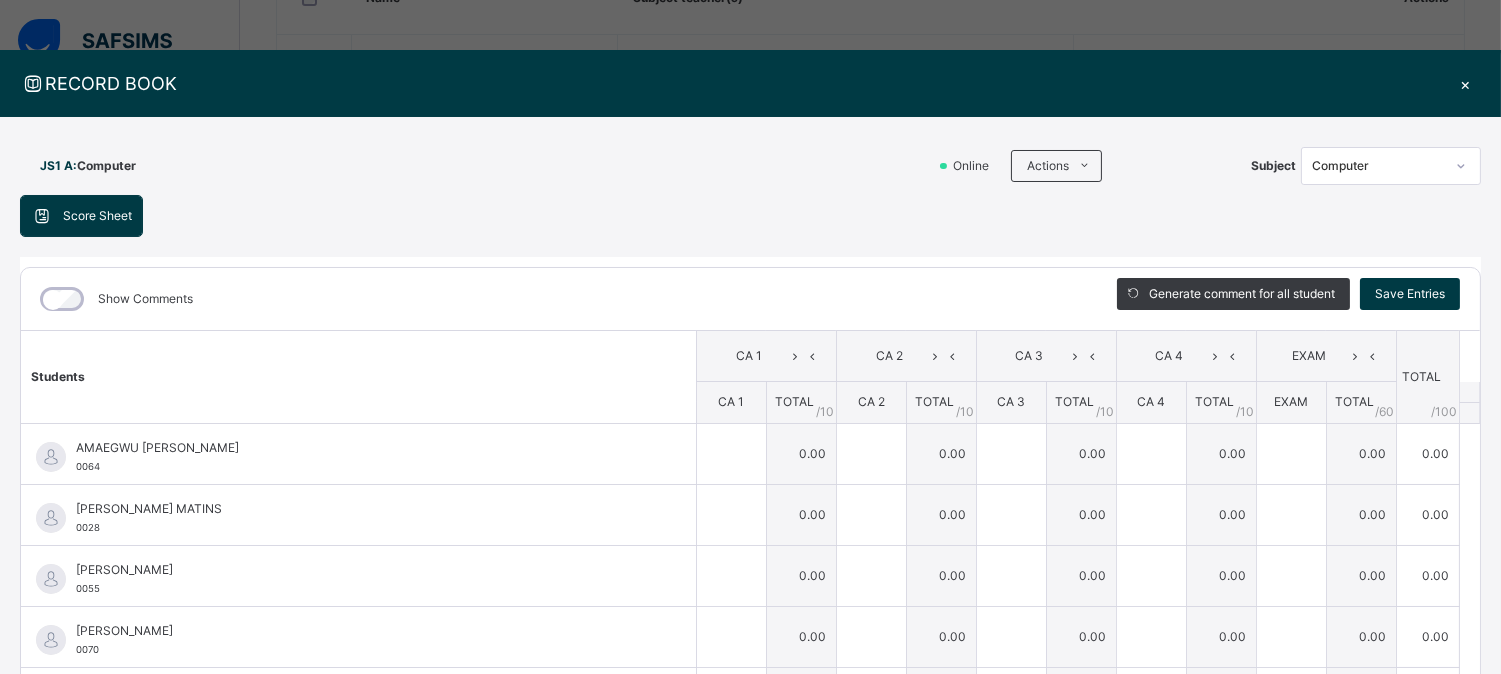 click on "×" at bounding box center (1466, 83) 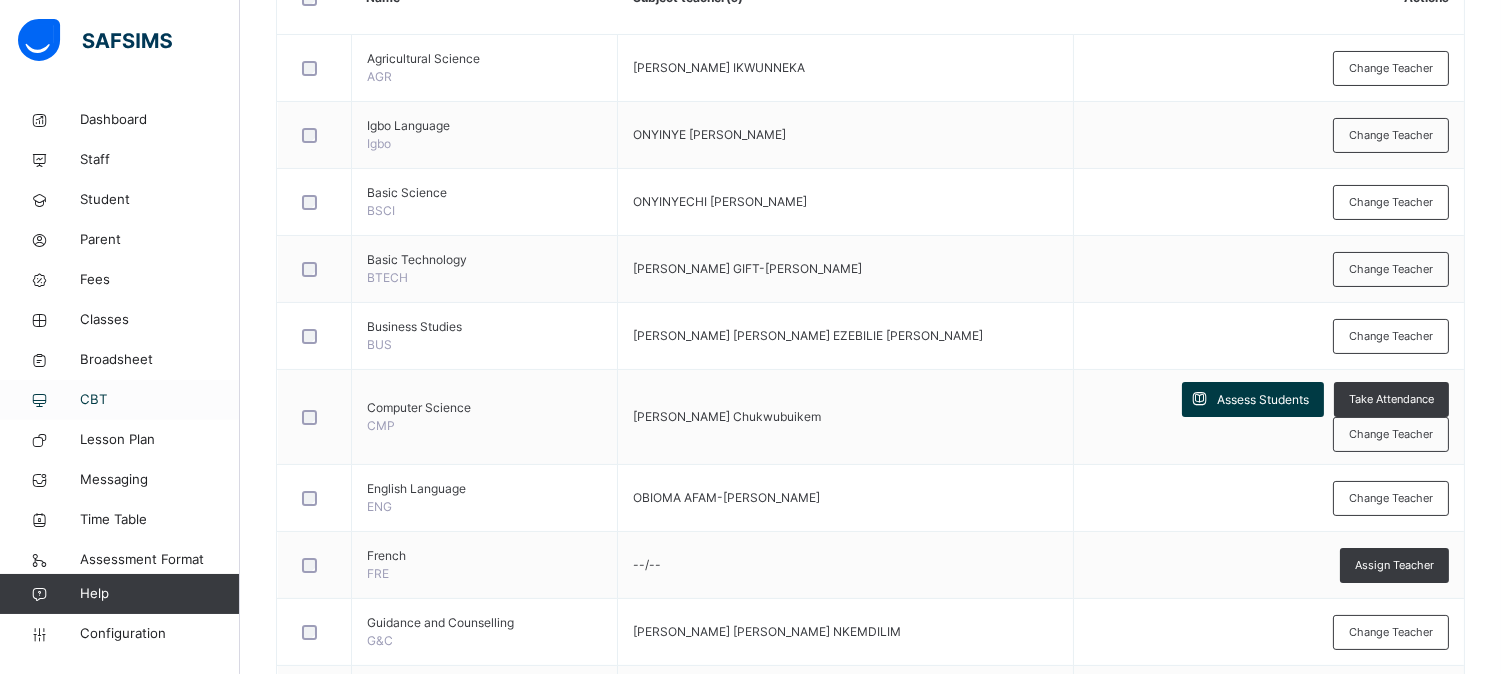 click on "CBT" at bounding box center (120, 400) 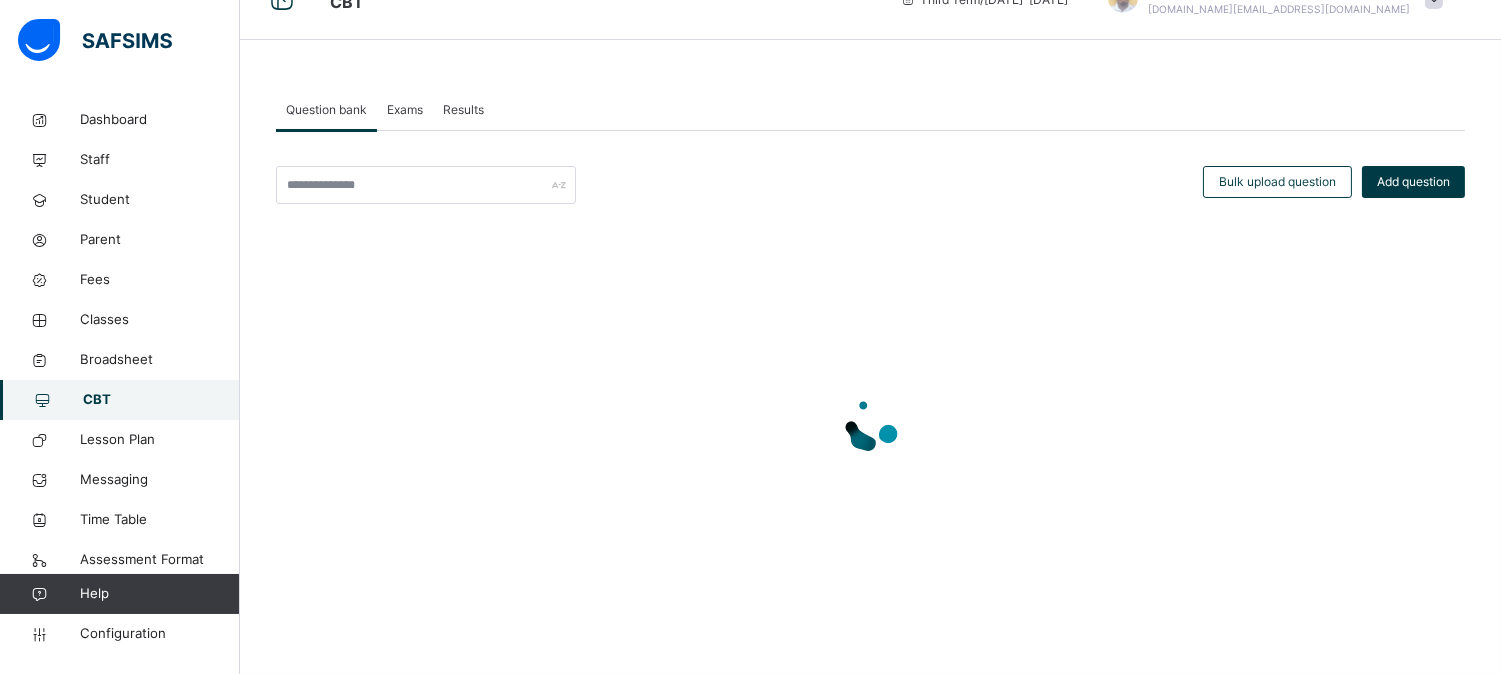 scroll, scrollTop: 45, scrollLeft: 0, axis: vertical 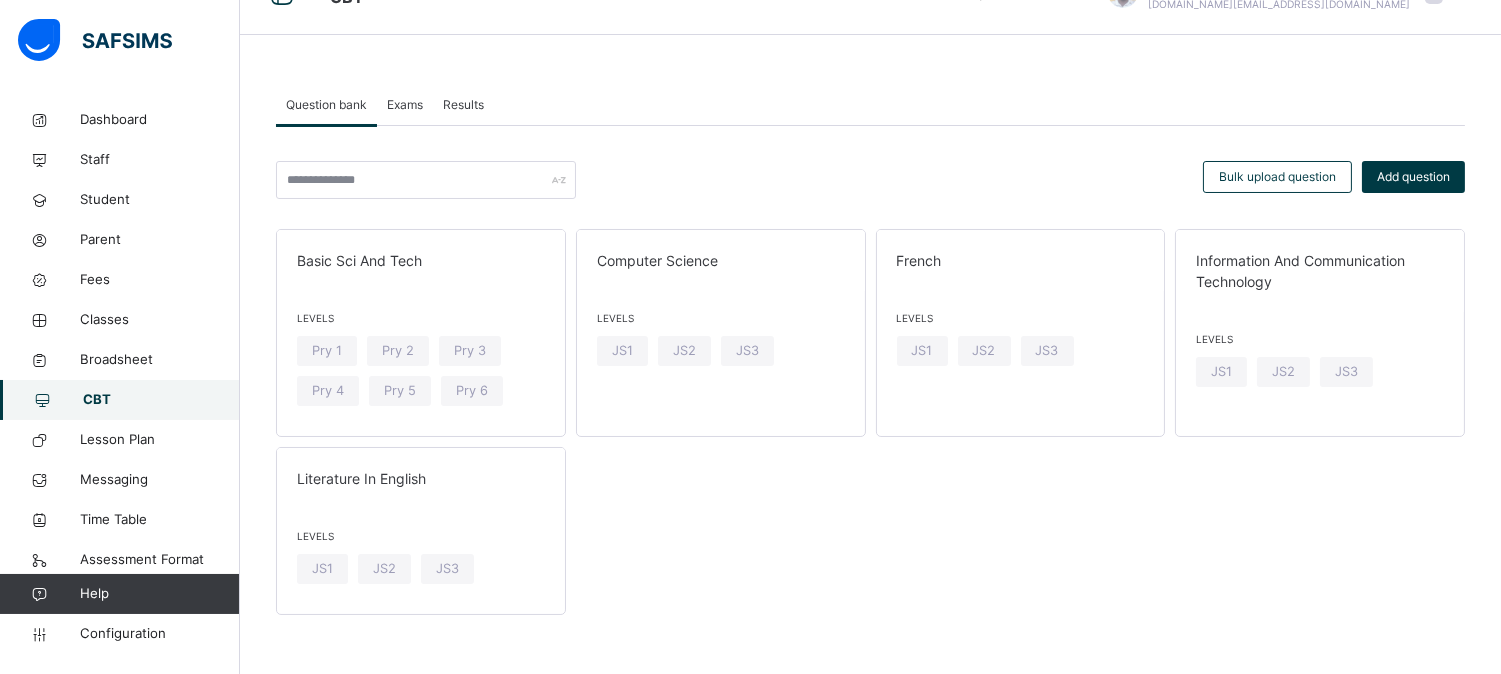 click on "Basic Sci And Tech Levels Pry 1 Pry 2 Pry 3 Pry 4 Pry 5 Pry 6 Computer Science Levels JS1 JS2 JS3 French Levels JS1 JS2 JS3 Information And Communication Technology Levels JS1 JS2 JS3 Literature In English Levels JS1 JS2 JS3" at bounding box center [870, 422] 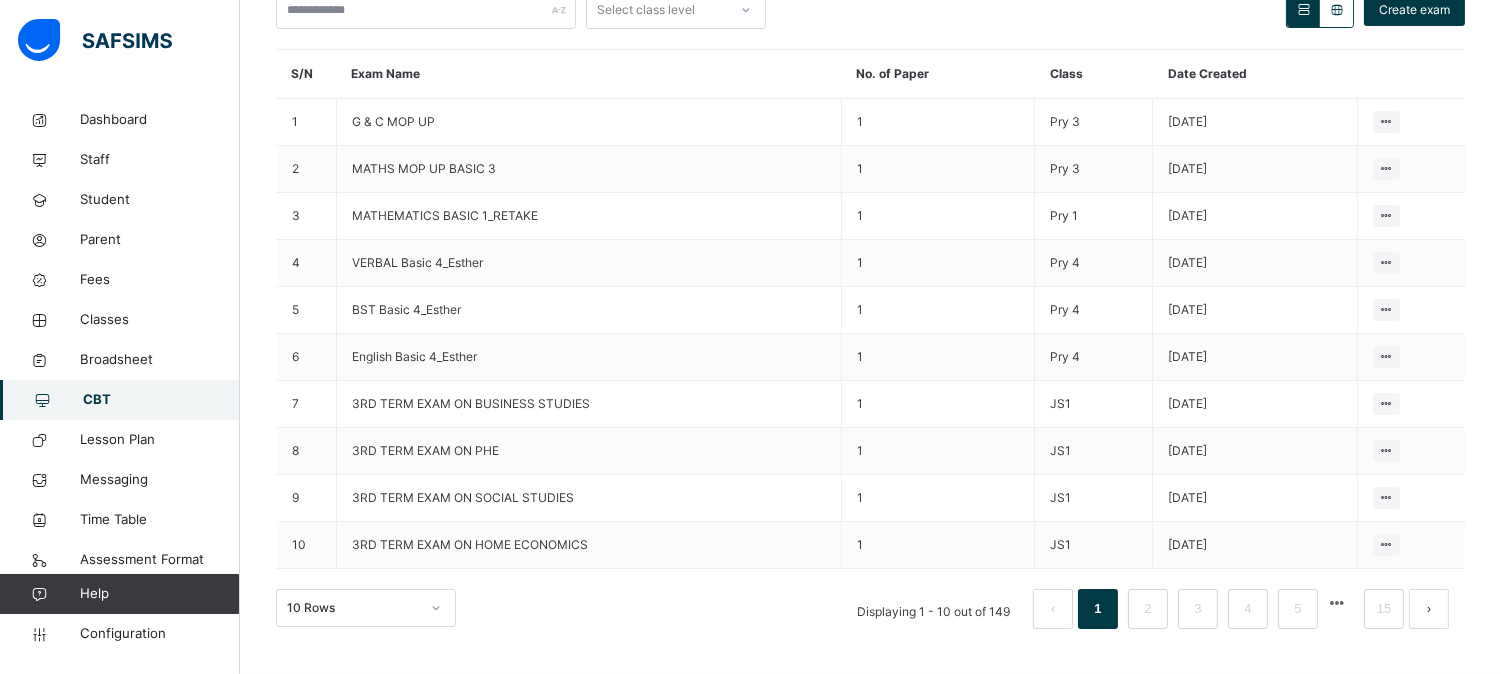 scroll, scrollTop: 0, scrollLeft: 0, axis: both 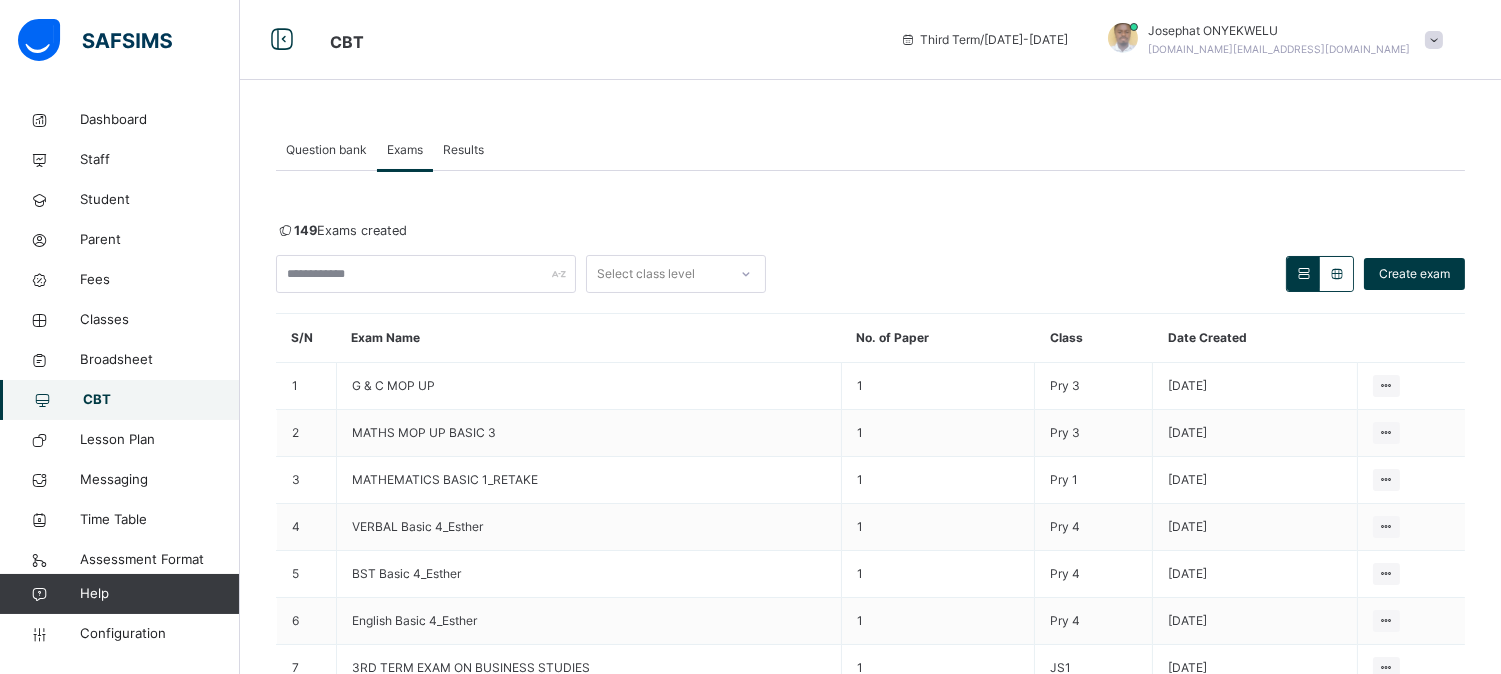 click 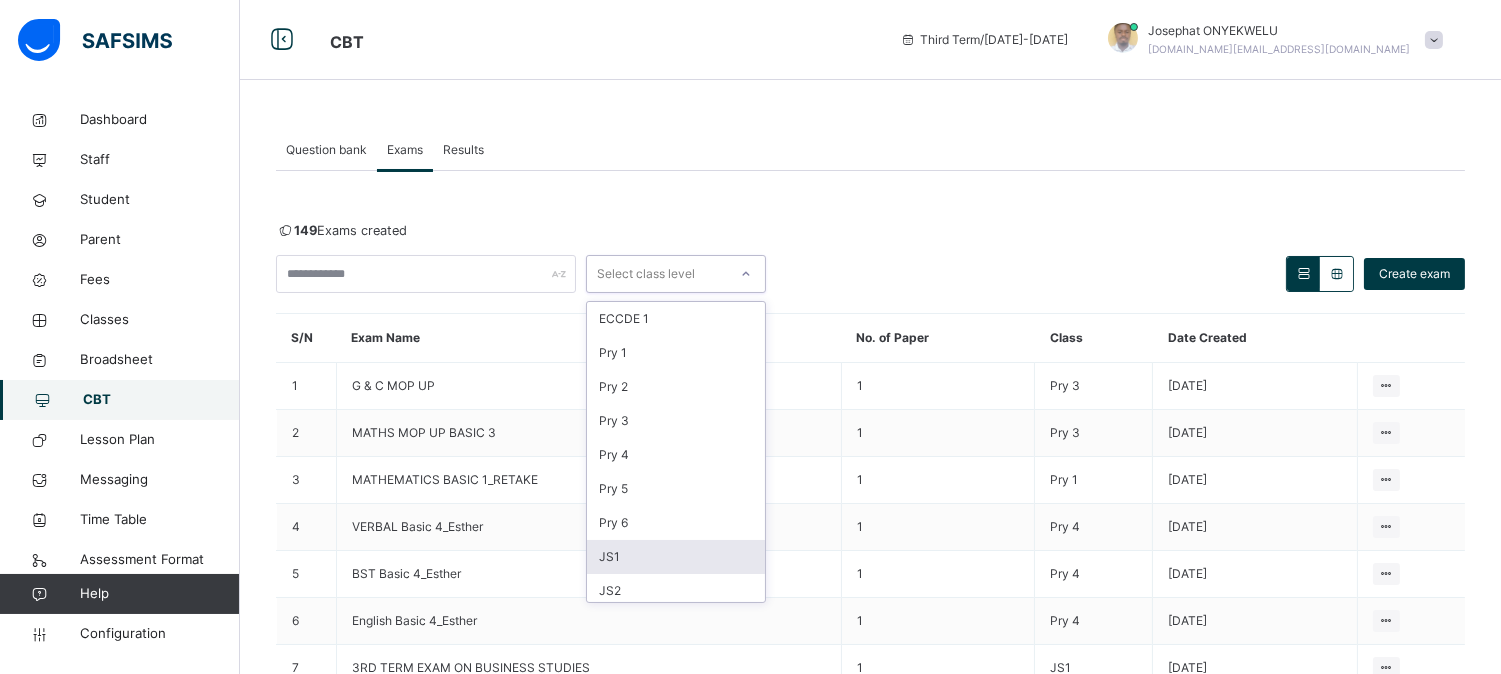click on "JS1" at bounding box center (676, 557) 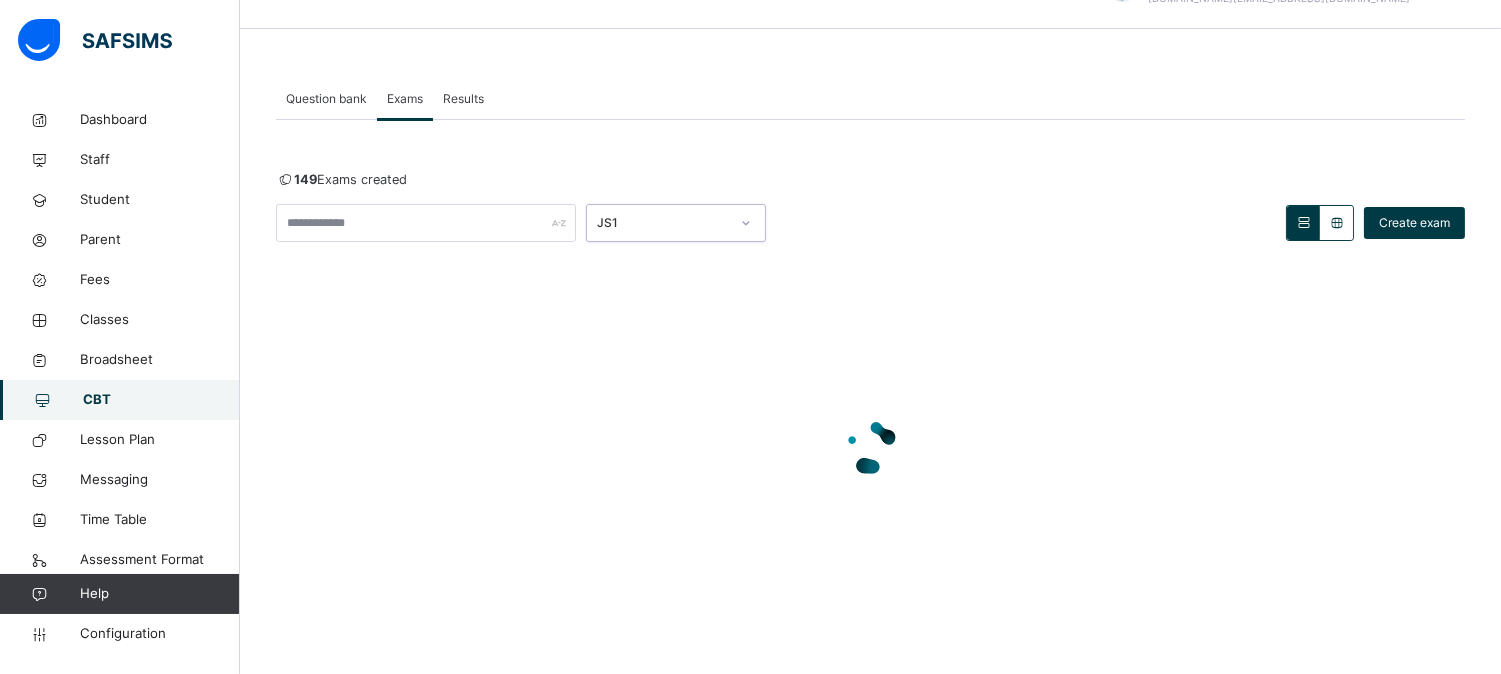 scroll, scrollTop: 58, scrollLeft: 0, axis: vertical 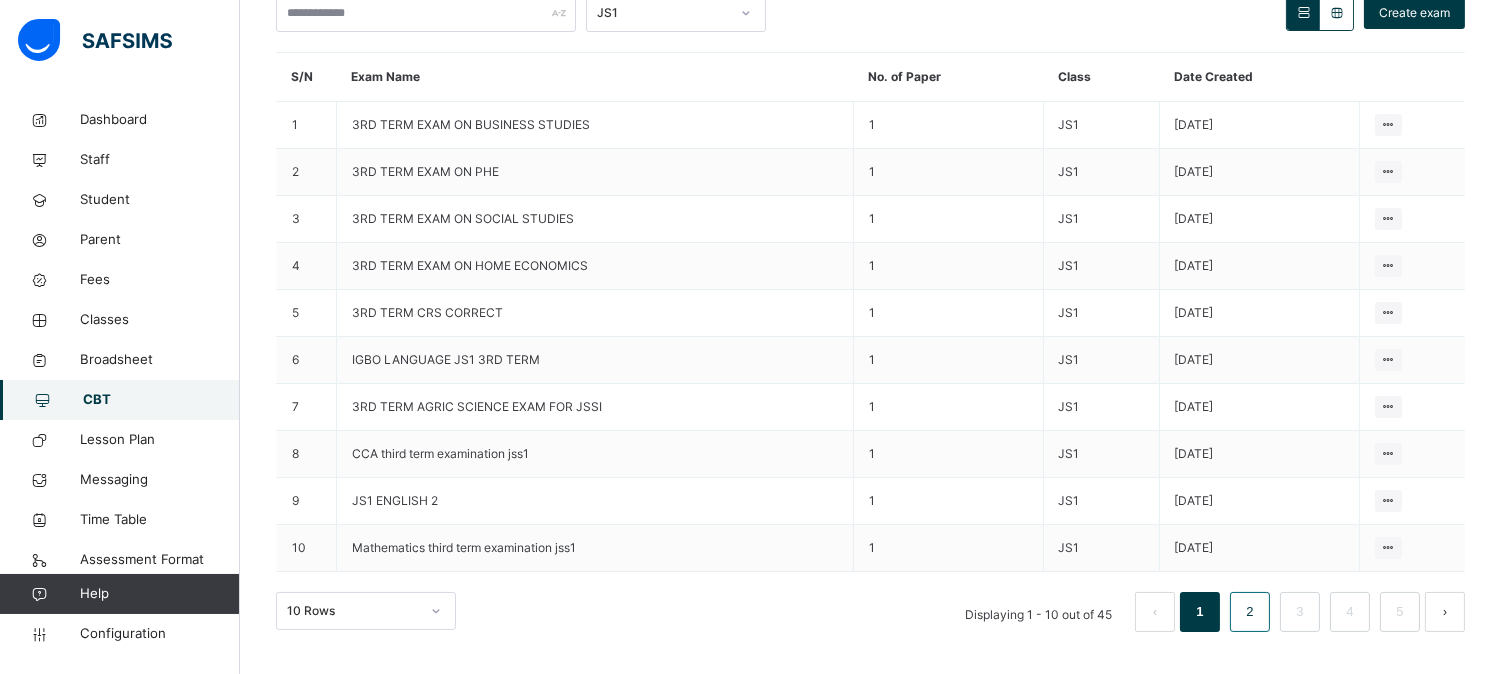 click on "2" at bounding box center (1249, 612) 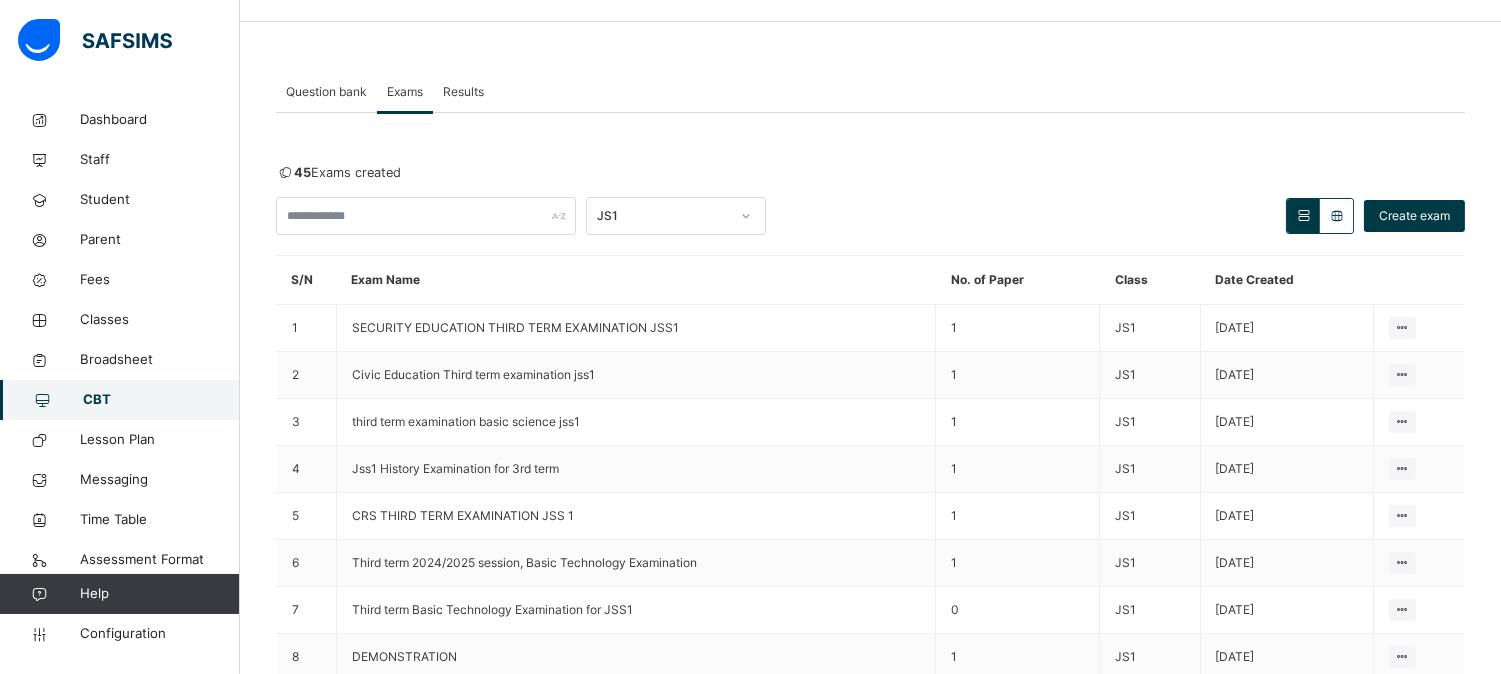 scroll, scrollTop: 261, scrollLeft: 0, axis: vertical 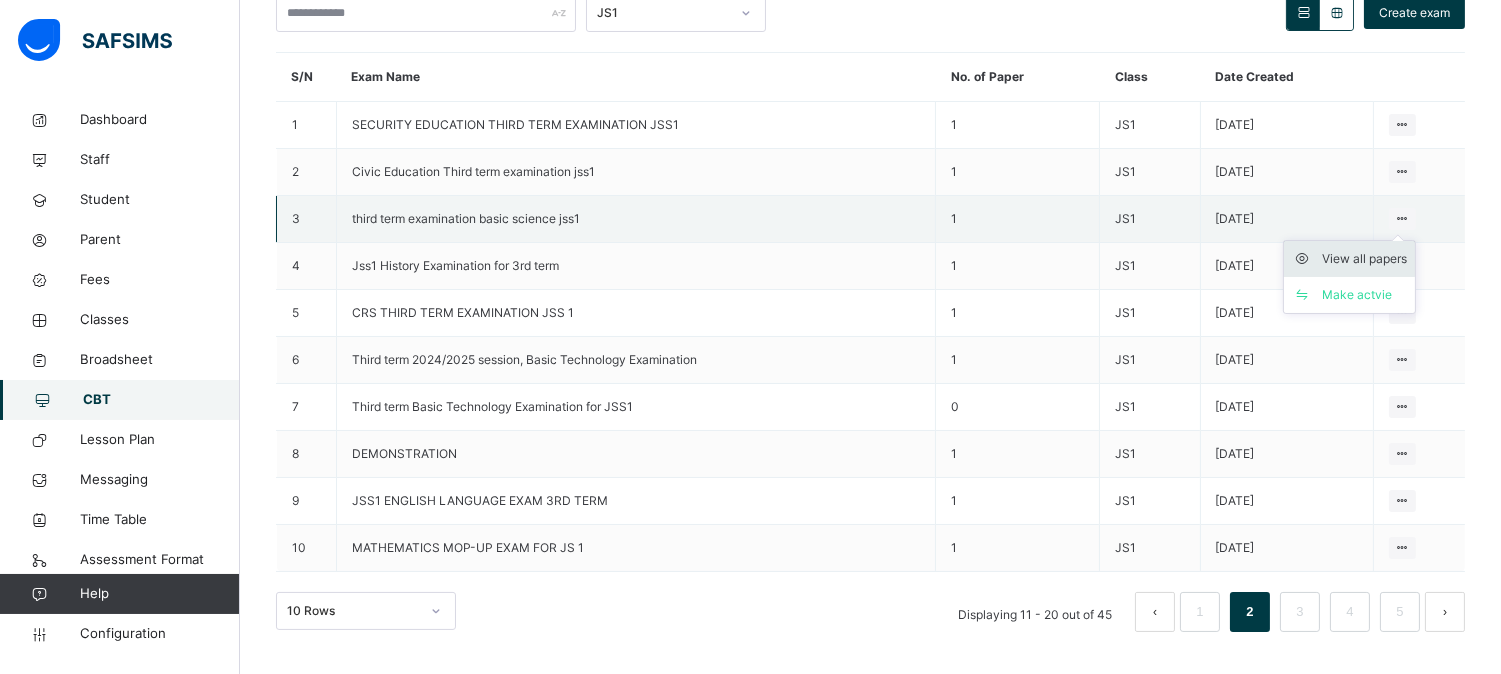 click on "View all papers" at bounding box center [1364, 259] 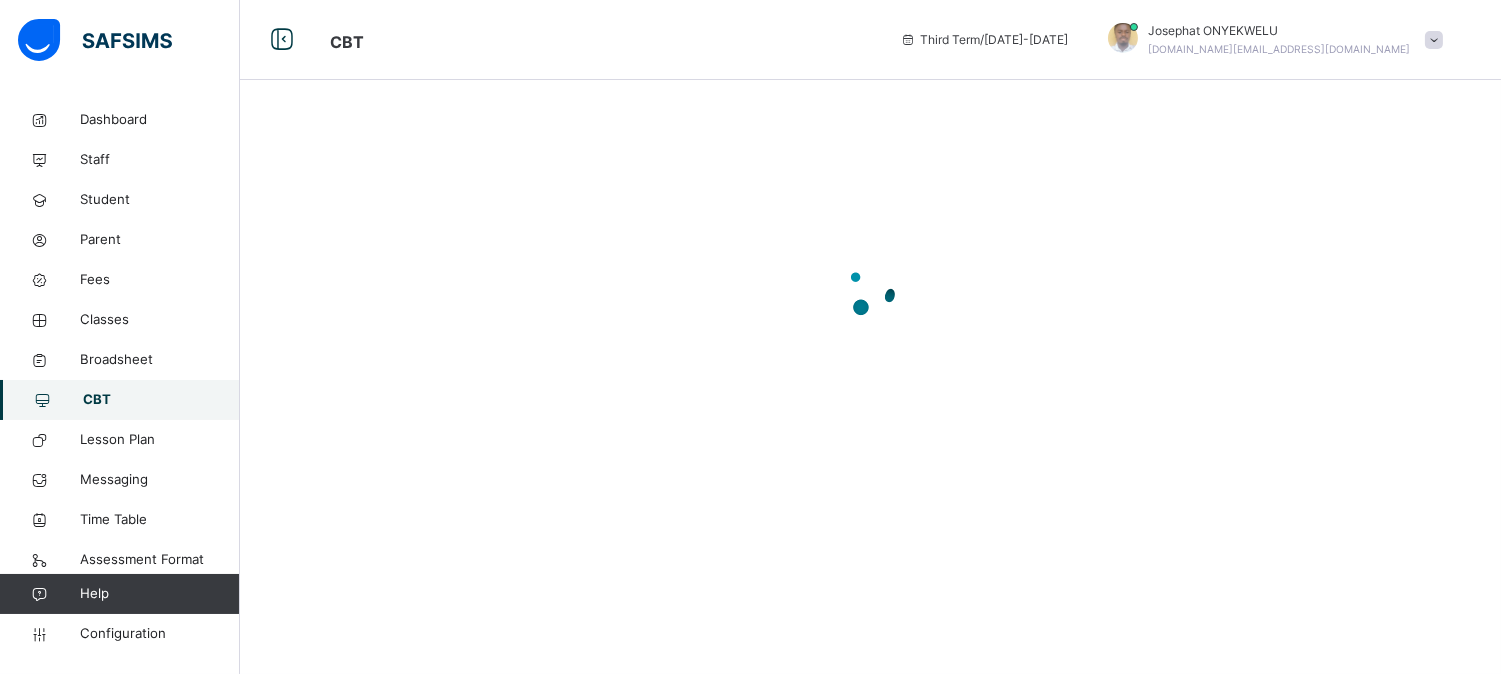 scroll, scrollTop: 0, scrollLeft: 0, axis: both 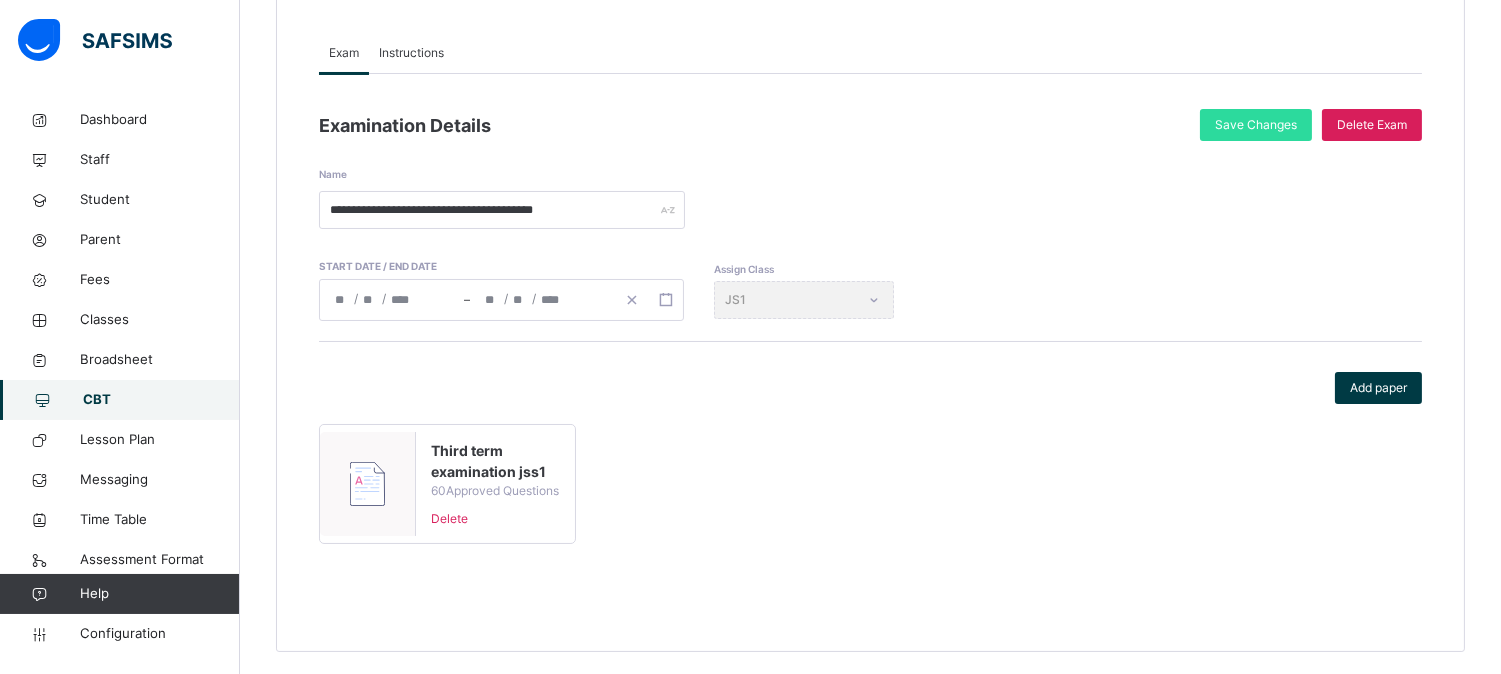 click on "Third term examination jss1" at bounding box center (495, 461) 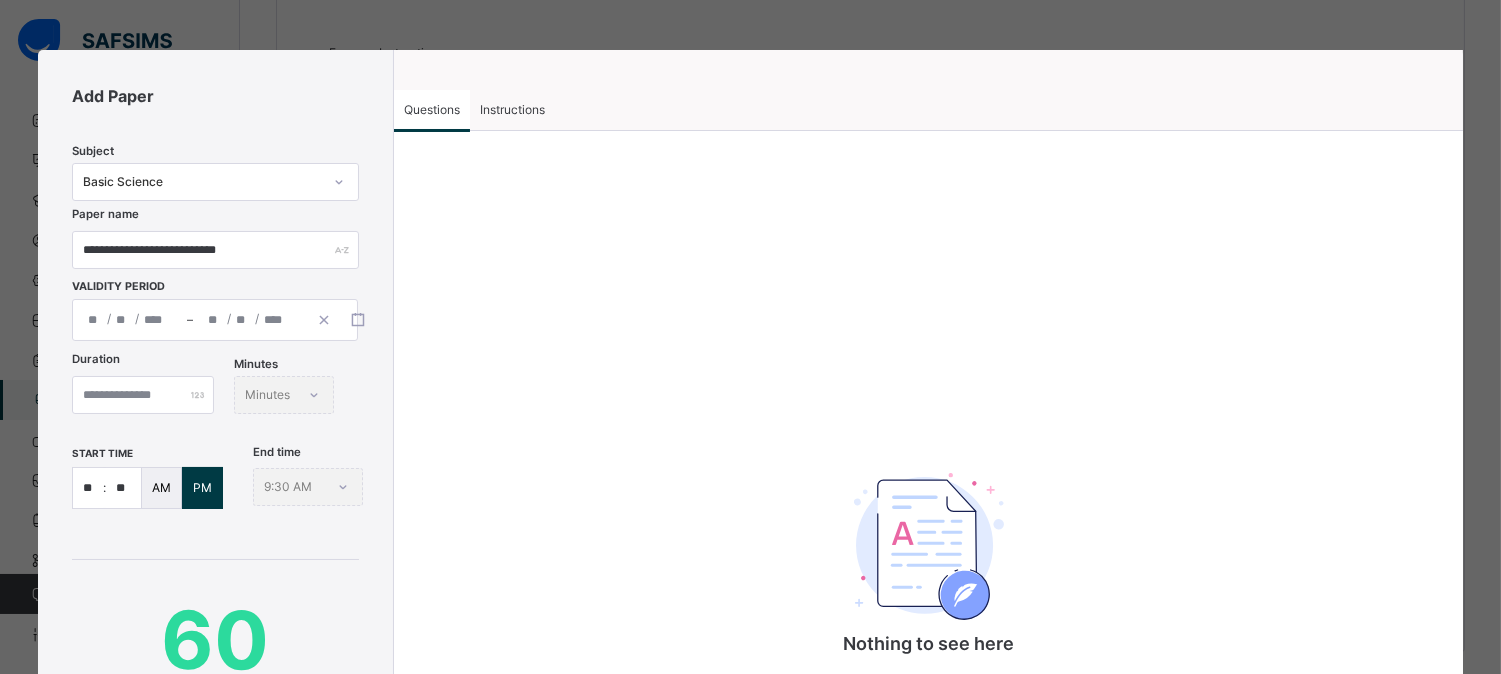 type on "**********" 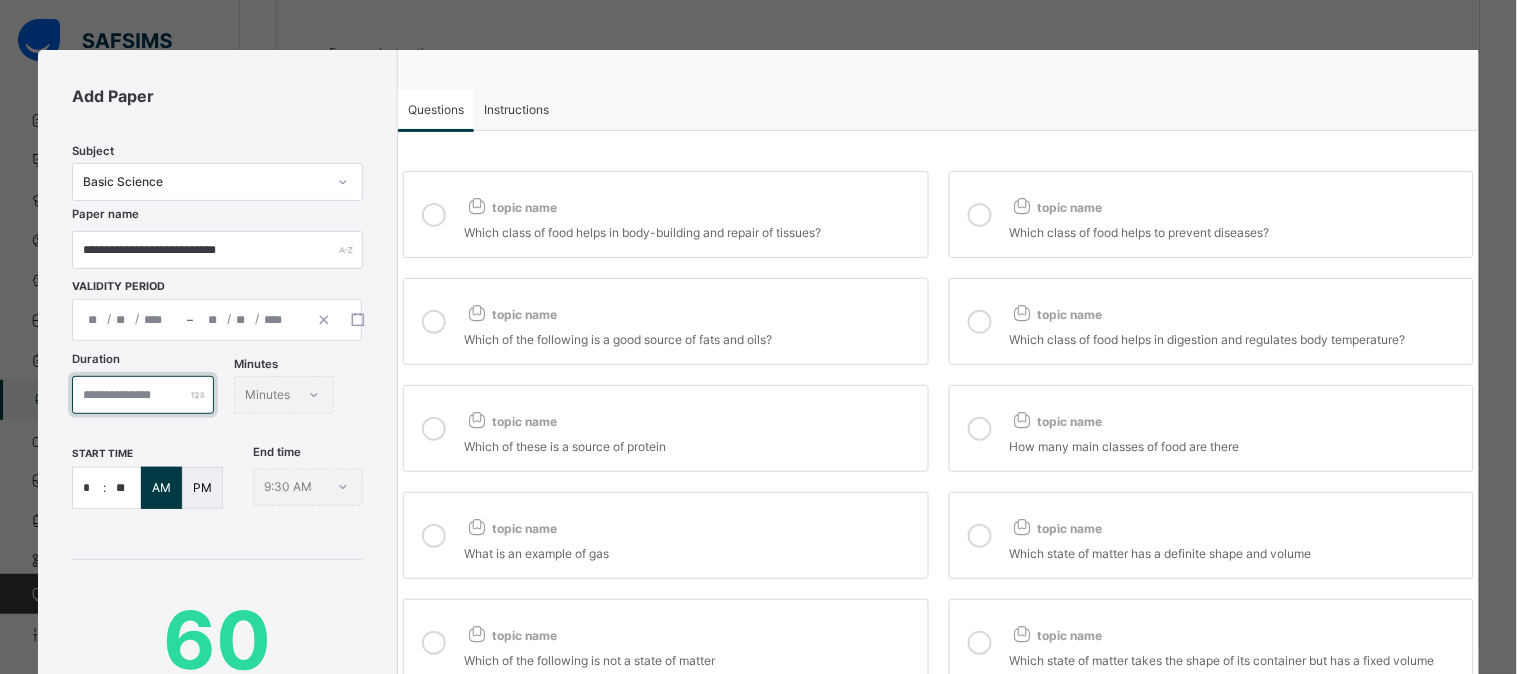 click on "**" at bounding box center (143, 395) 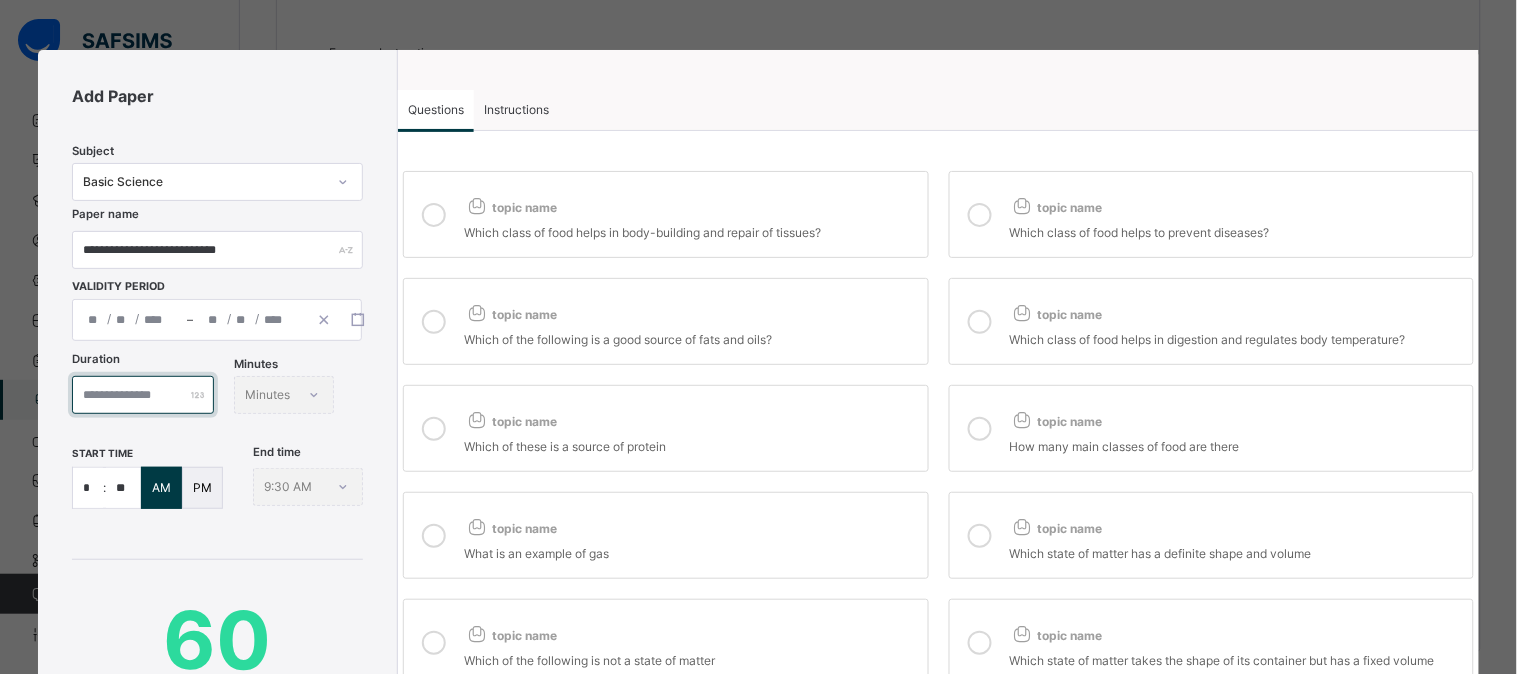 type on "**" 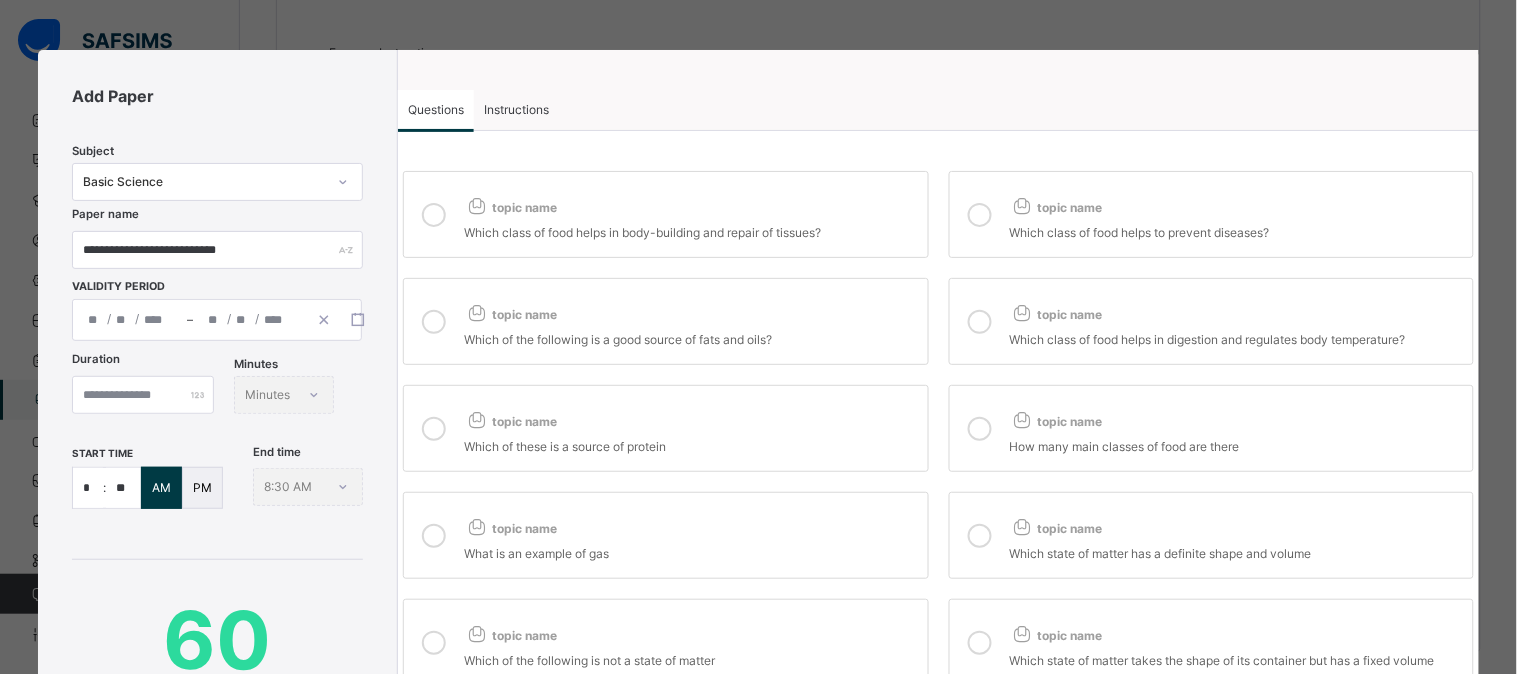 click on "Duration ** Minutes Minutes" at bounding box center [217, 400] 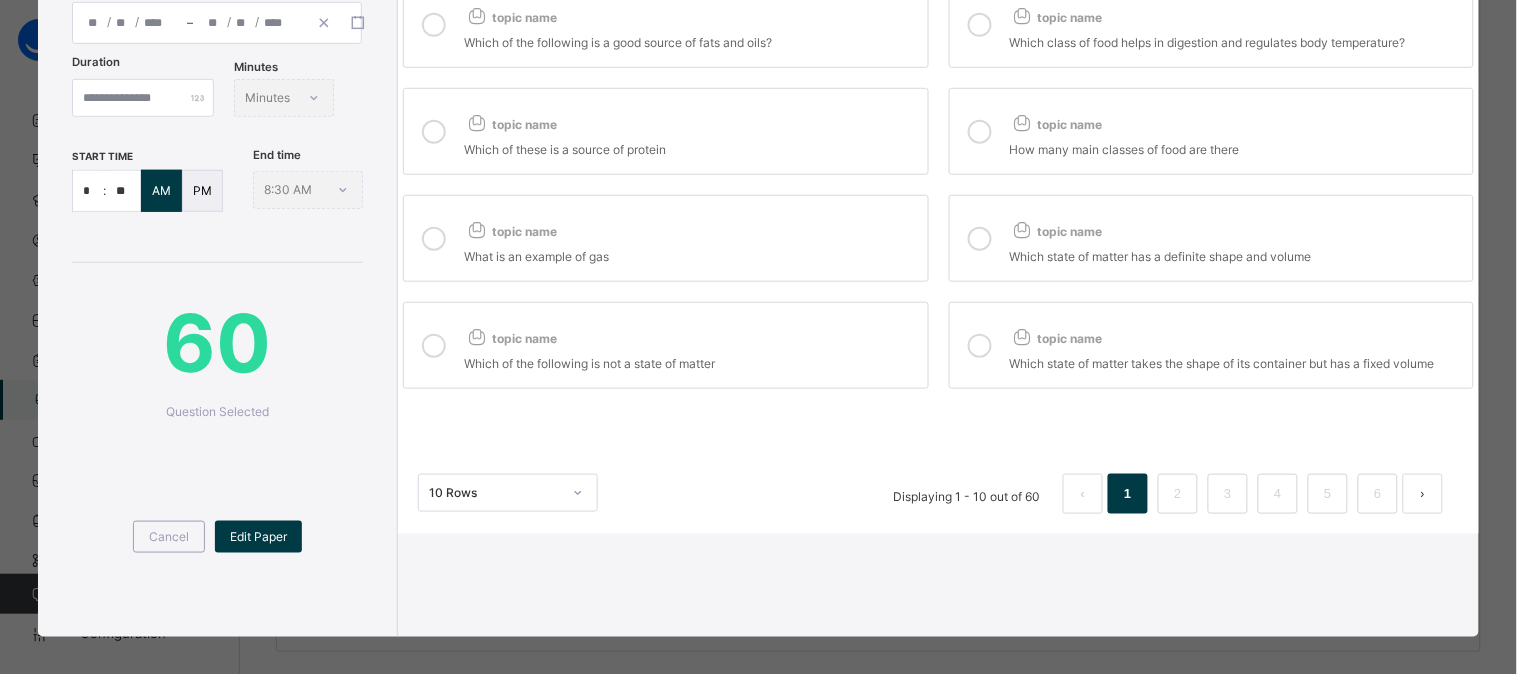 scroll, scrollTop: 316, scrollLeft: 0, axis: vertical 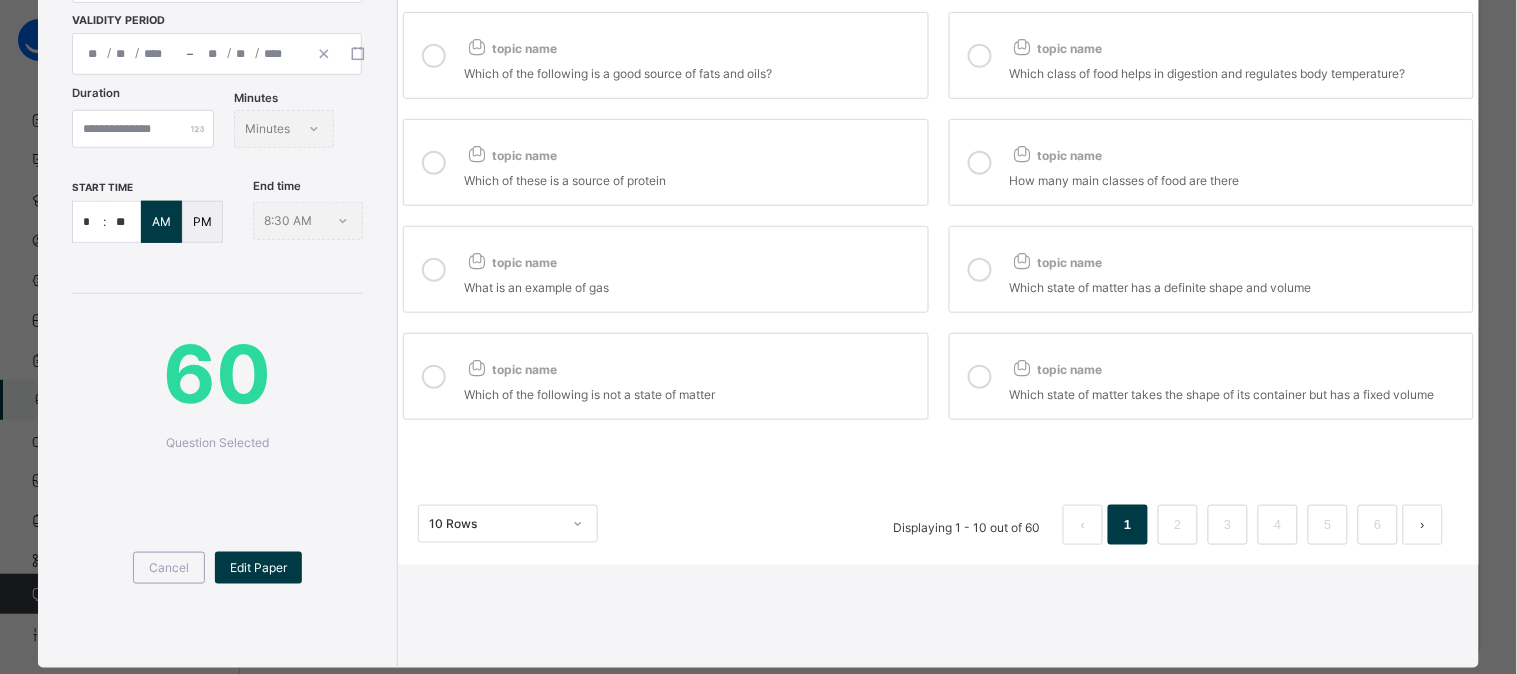 click on "topic name   Which state of matter takes the shape of its container but has a fixed volume" at bounding box center [1211, 376] 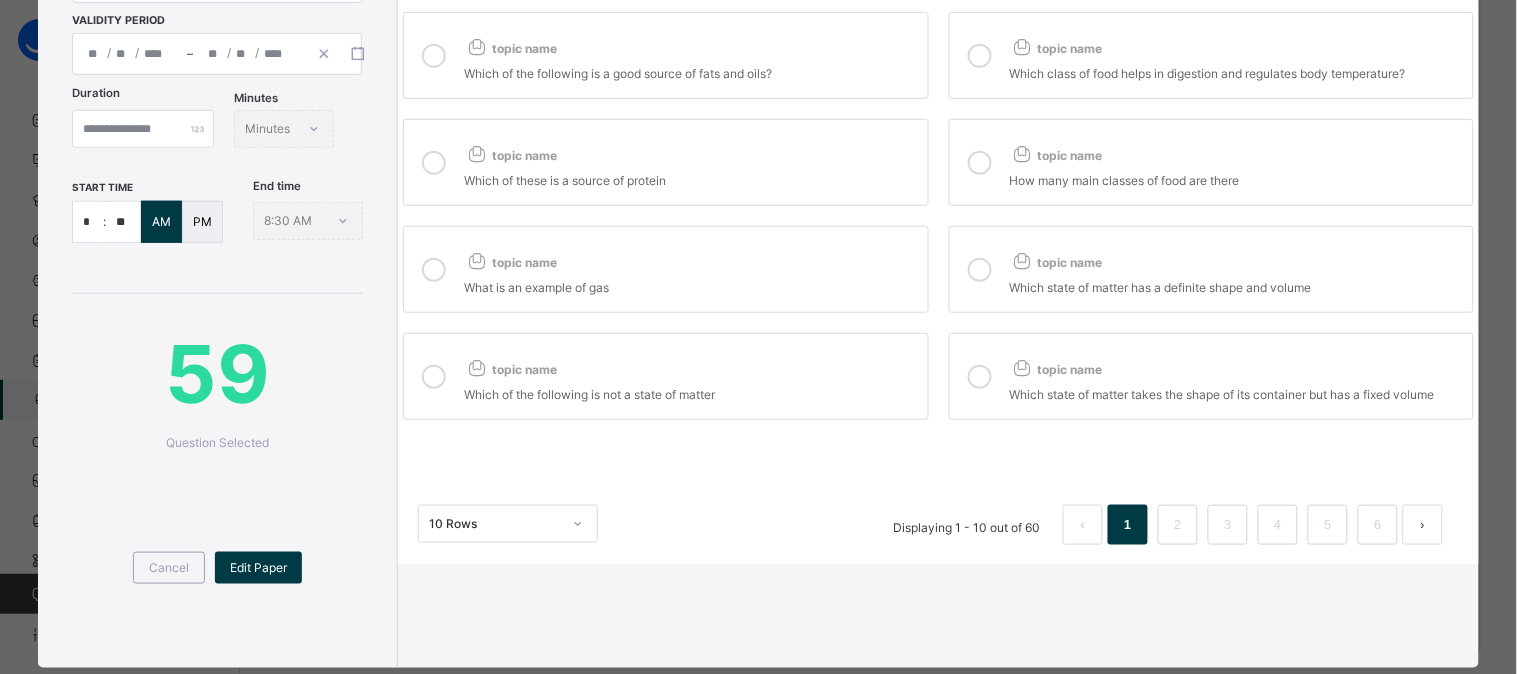 click on "topic name" at bounding box center [1056, 369] 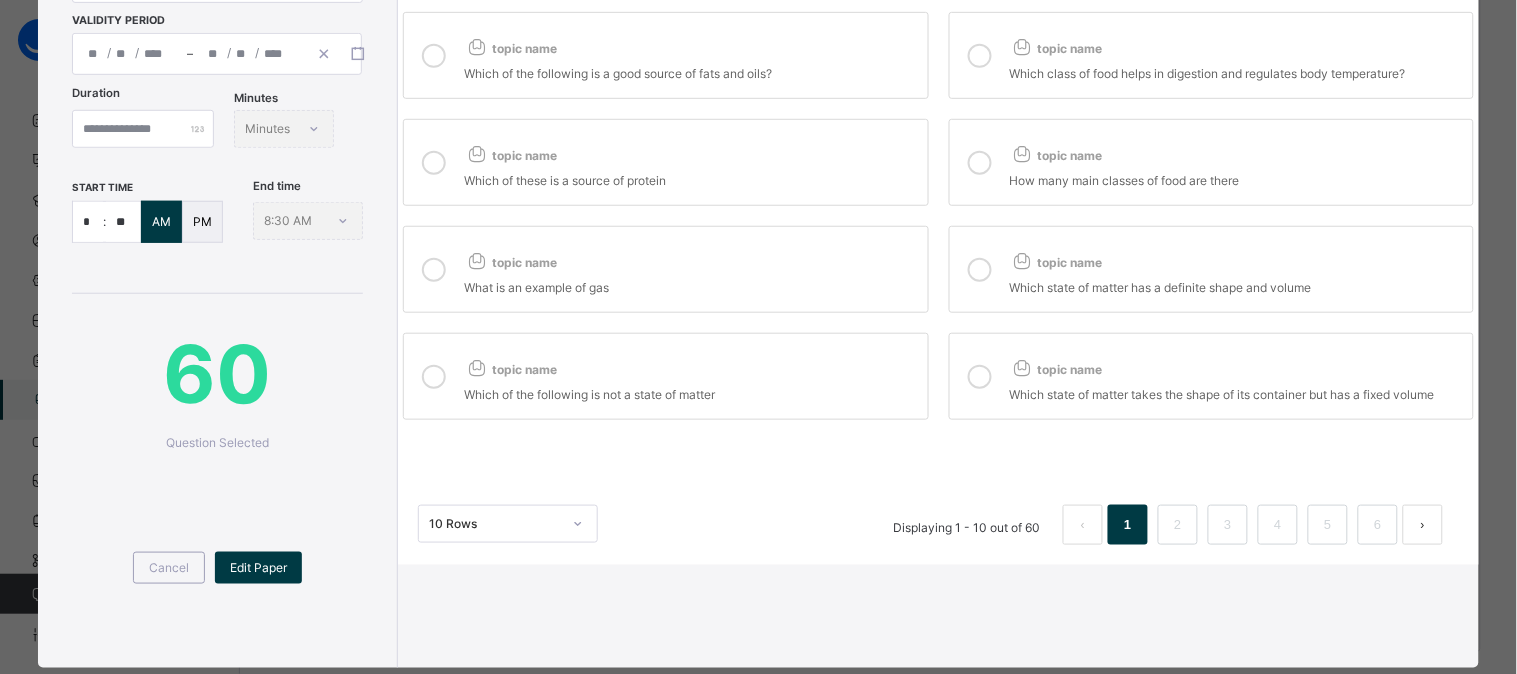 scroll, scrollTop: 0, scrollLeft: 0, axis: both 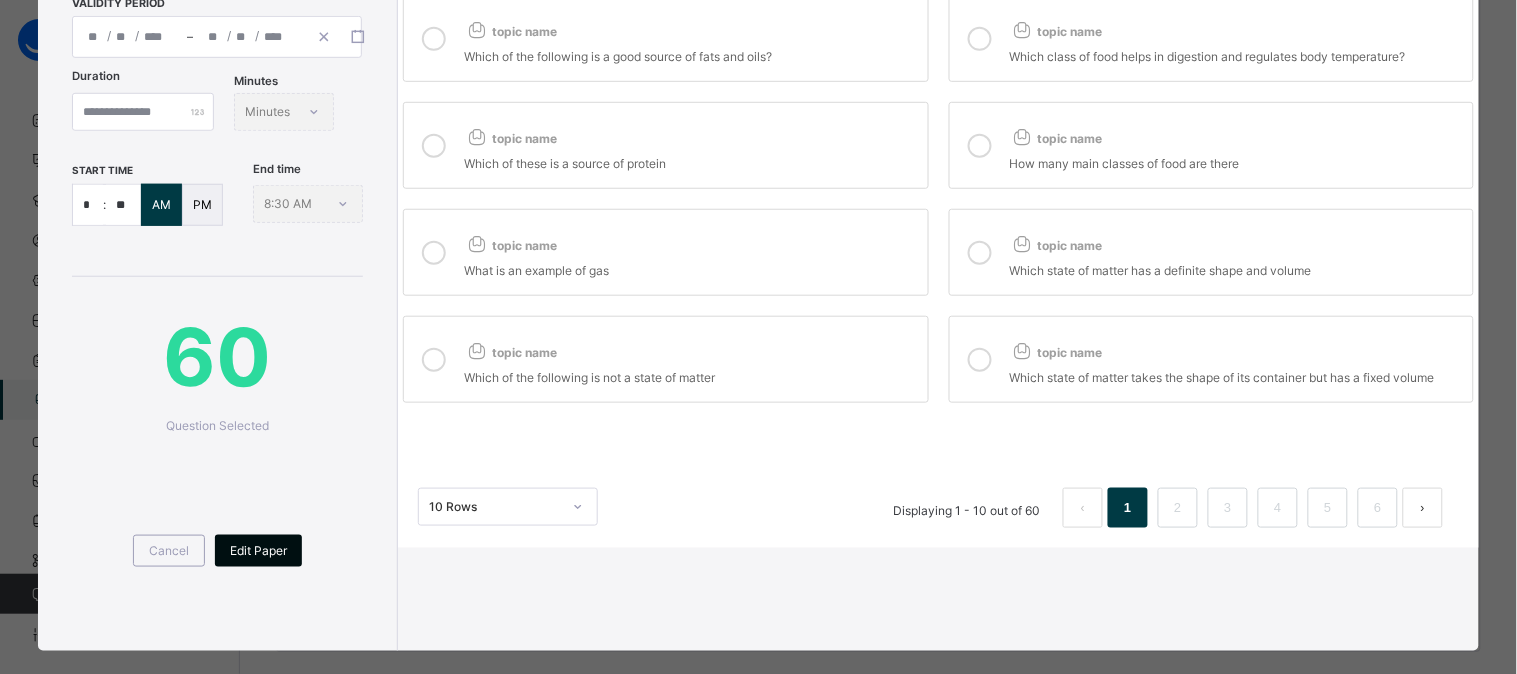 click on "Edit Paper" at bounding box center (258, 551) 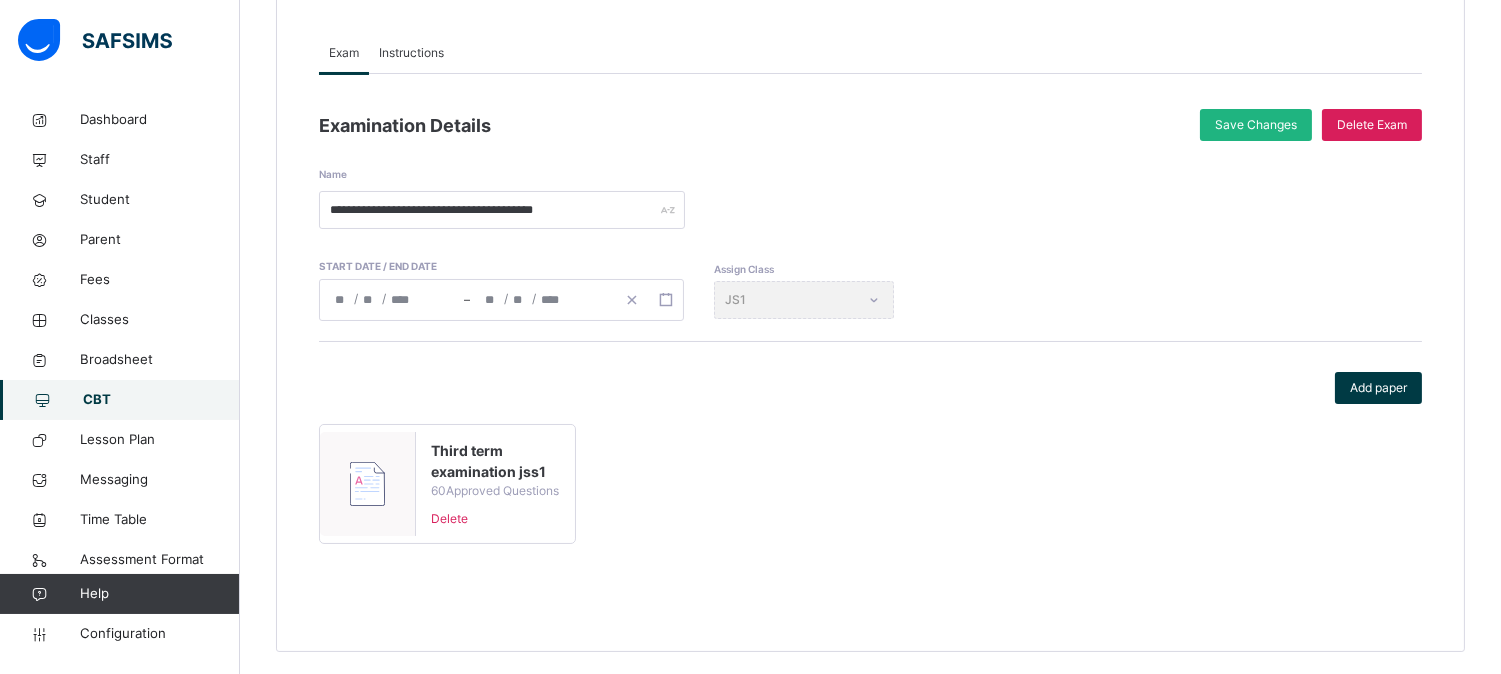 click on "Save Changes" at bounding box center (1256, 125) 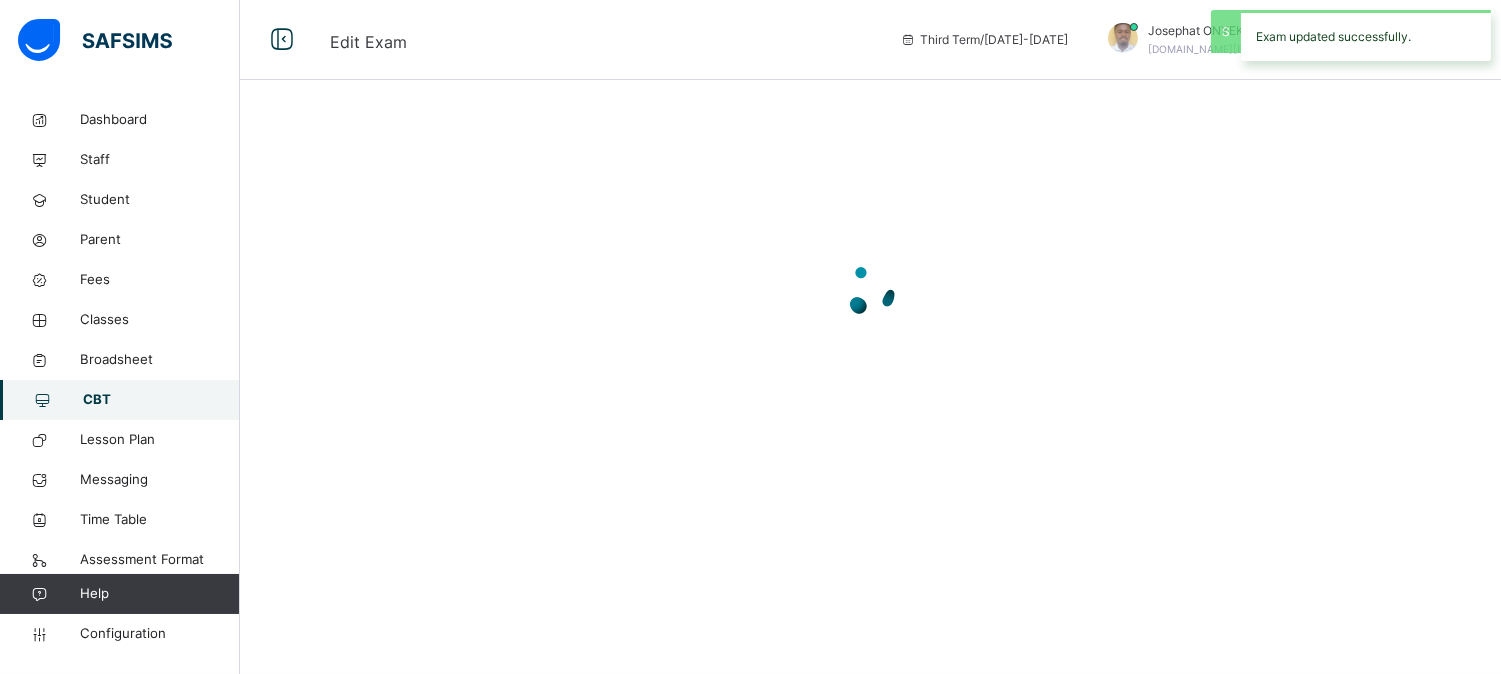 scroll, scrollTop: 0, scrollLeft: 0, axis: both 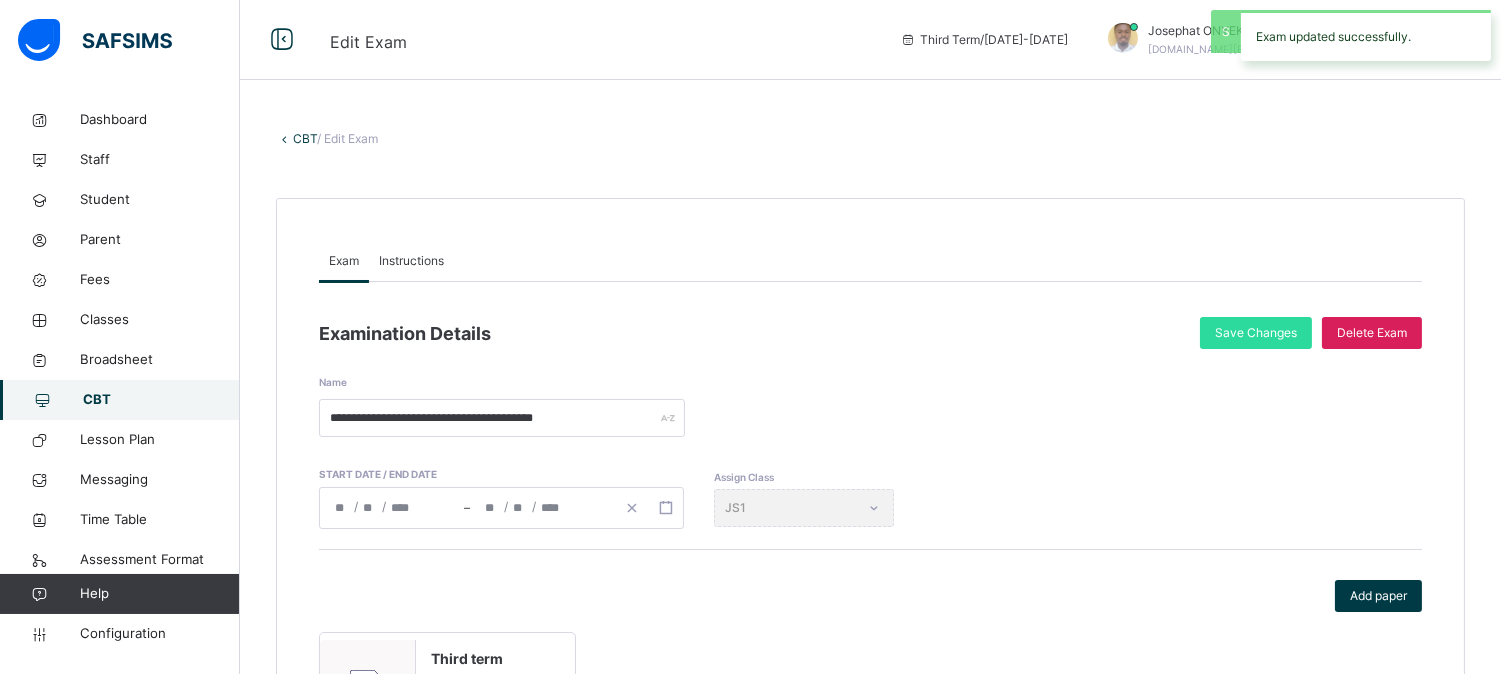 click on "CBT" at bounding box center (305, 138) 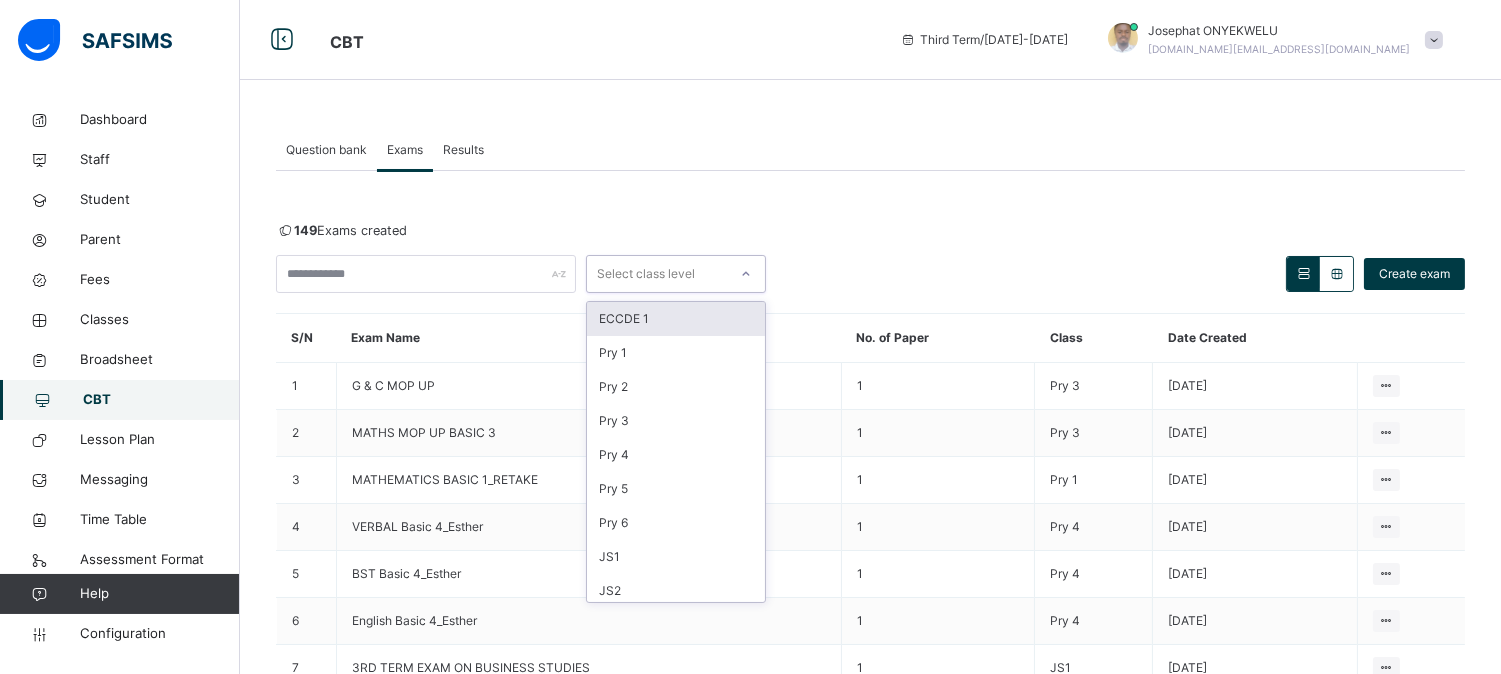 click 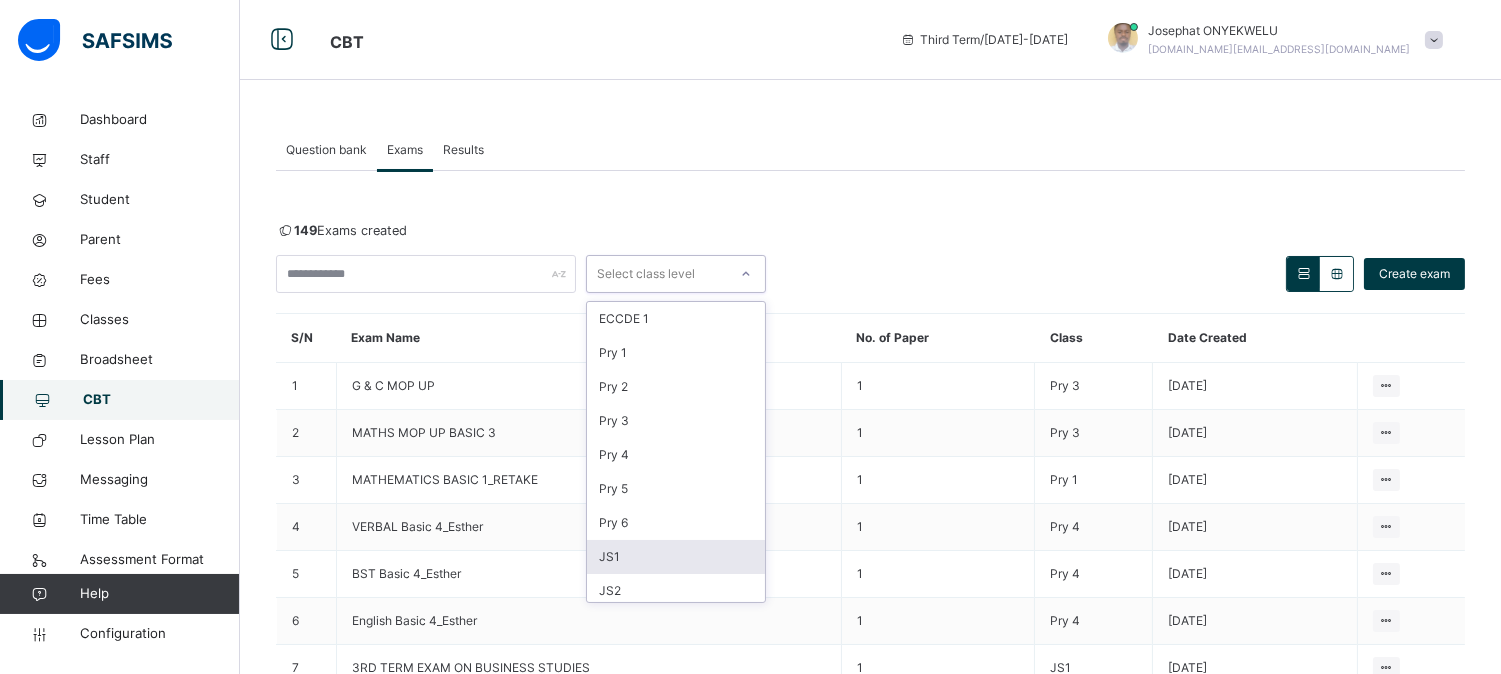 click on "JS1" at bounding box center [676, 557] 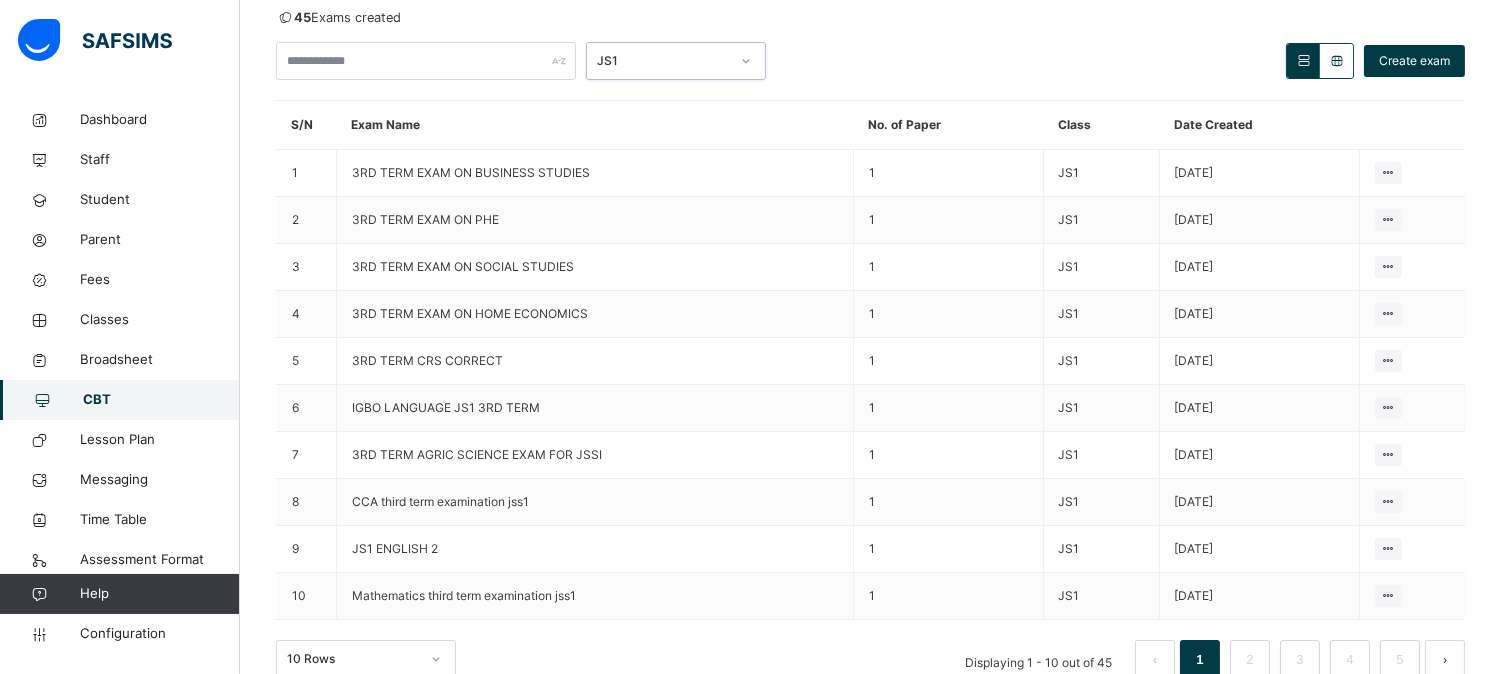 scroll, scrollTop: 264, scrollLeft: 0, axis: vertical 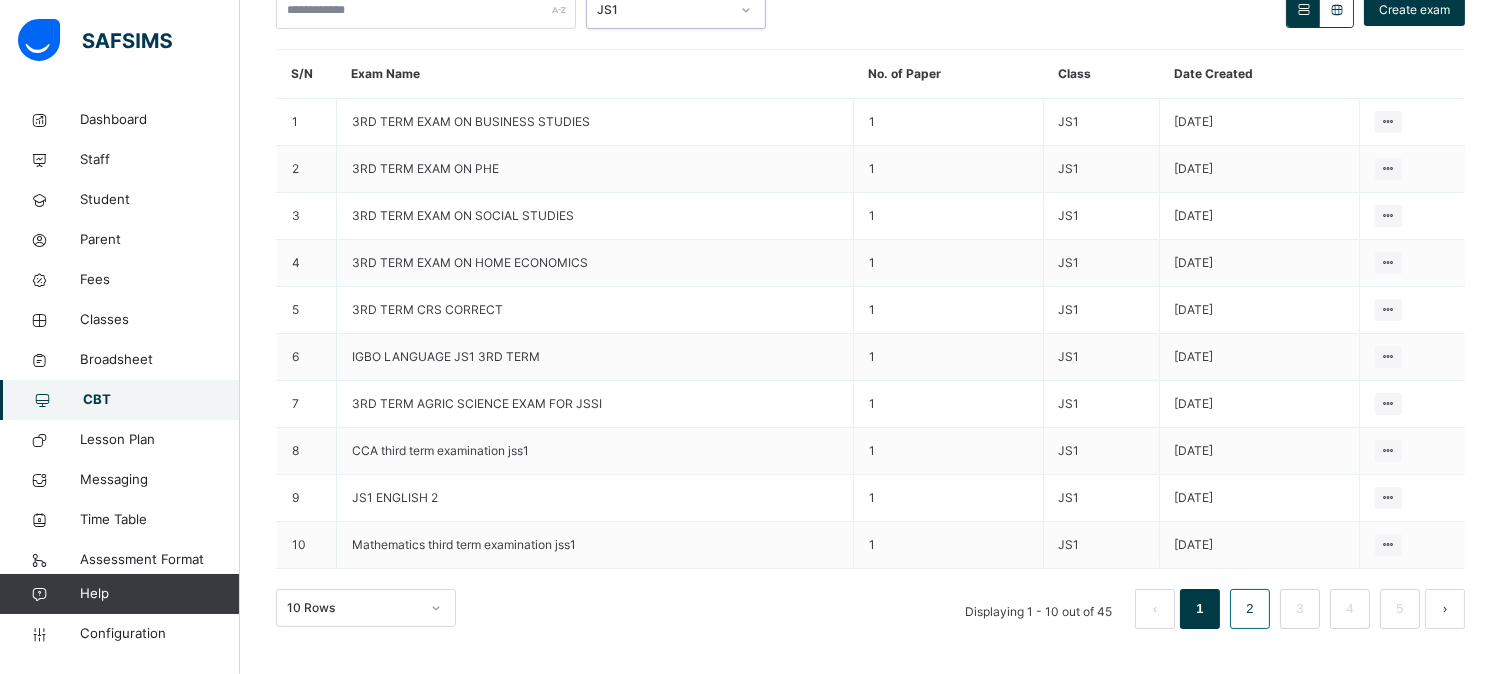 click on "2" at bounding box center [1249, 609] 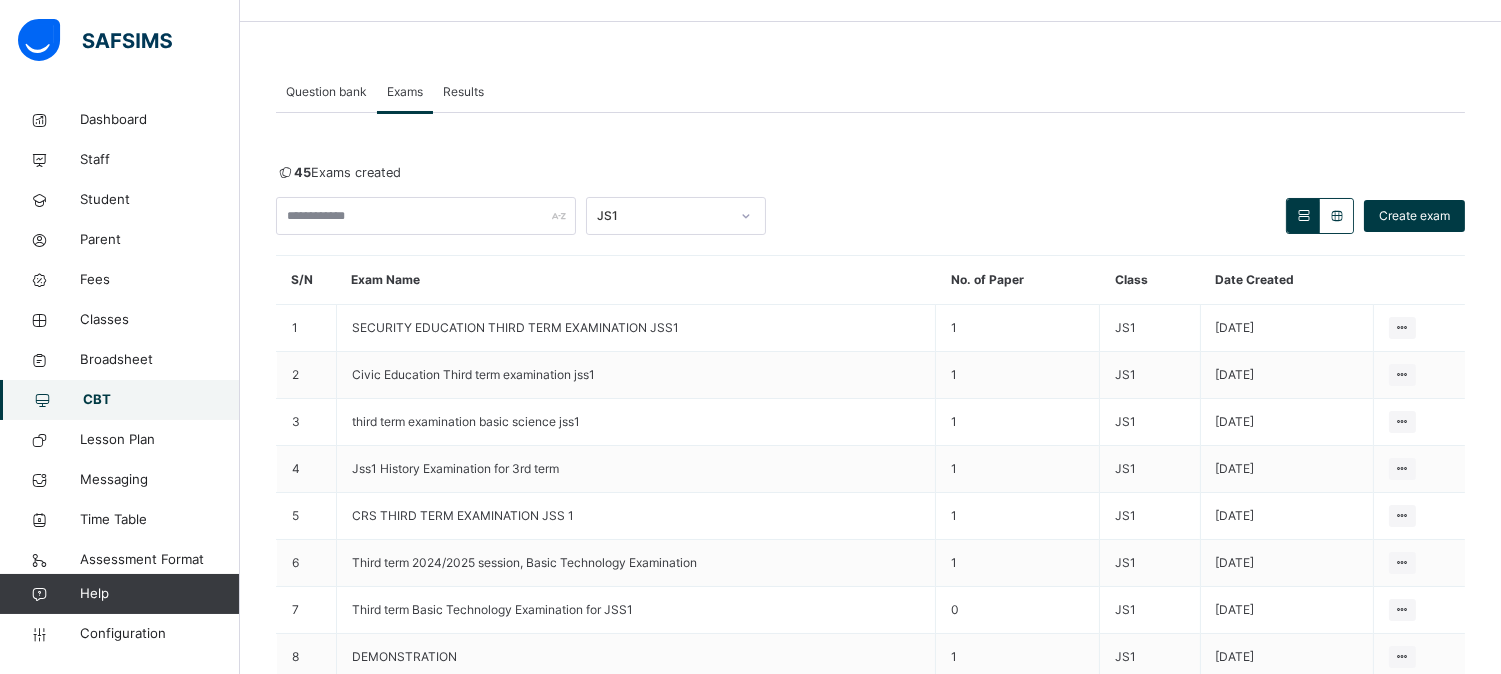 scroll, scrollTop: 264, scrollLeft: 0, axis: vertical 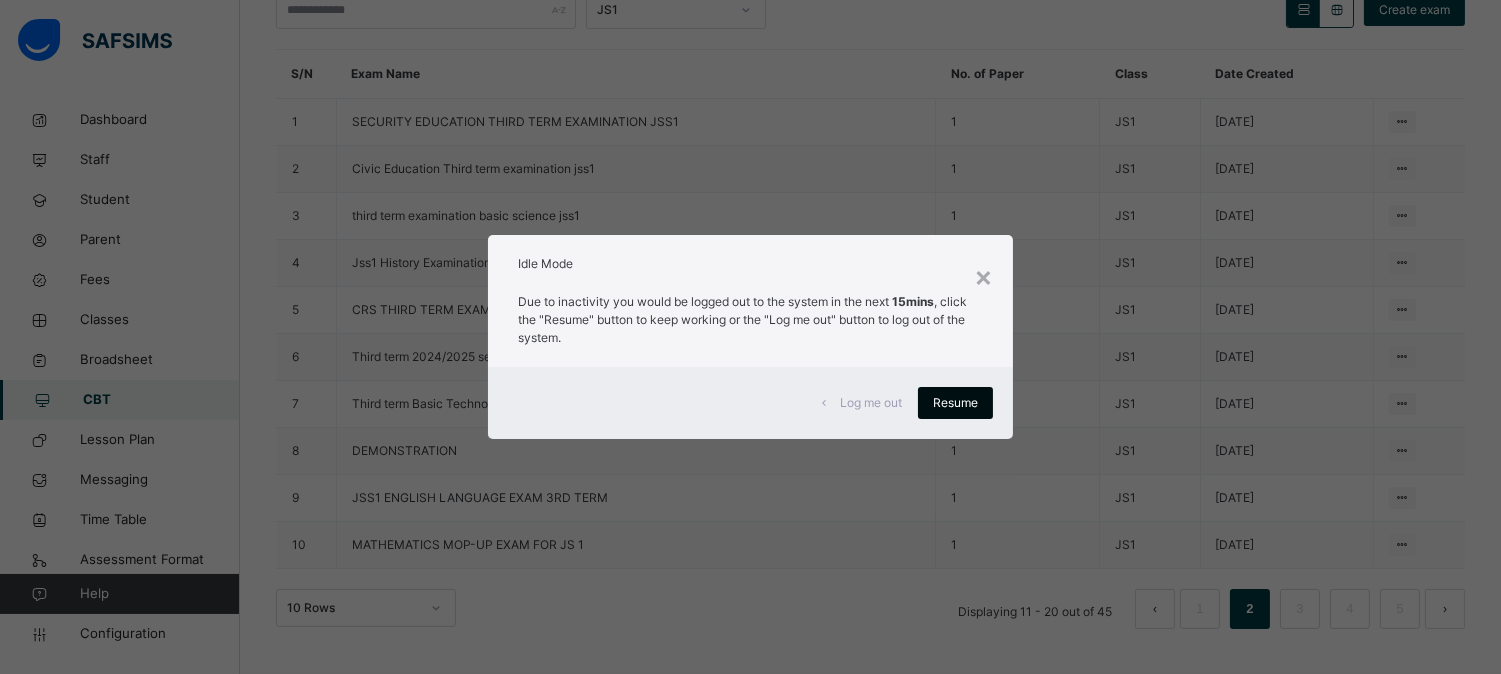 click on "Resume" at bounding box center [955, 403] 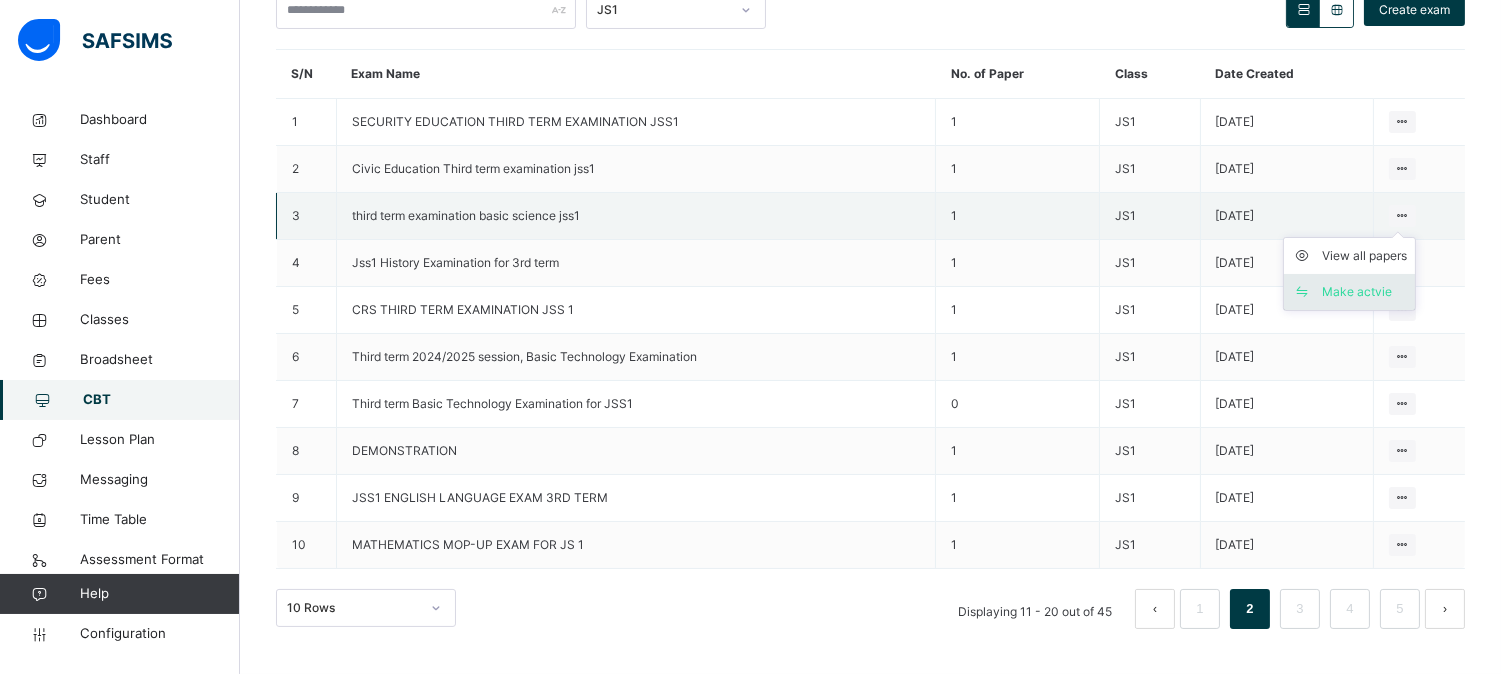 click on "Make actvie" at bounding box center [1364, 292] 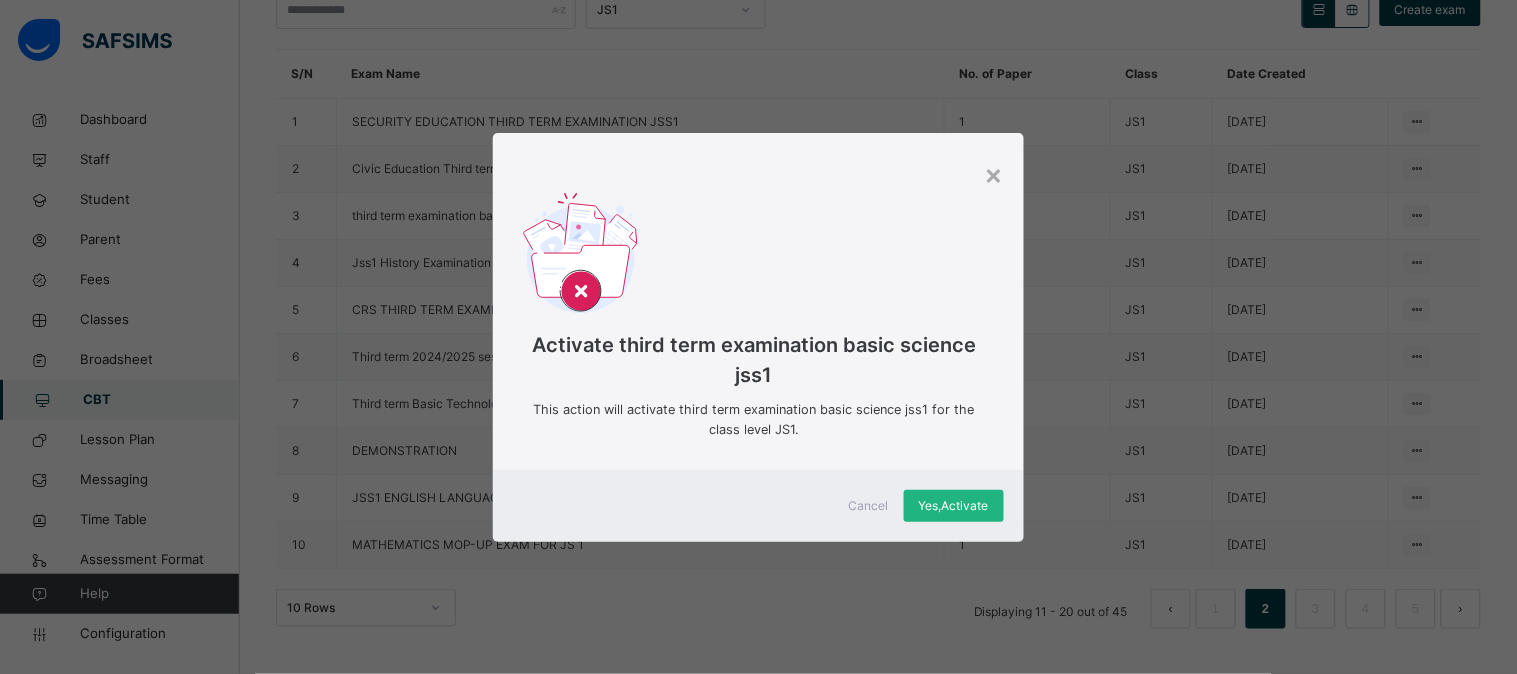 click on "Yes,  Activate" at bounding box center [954, 506] 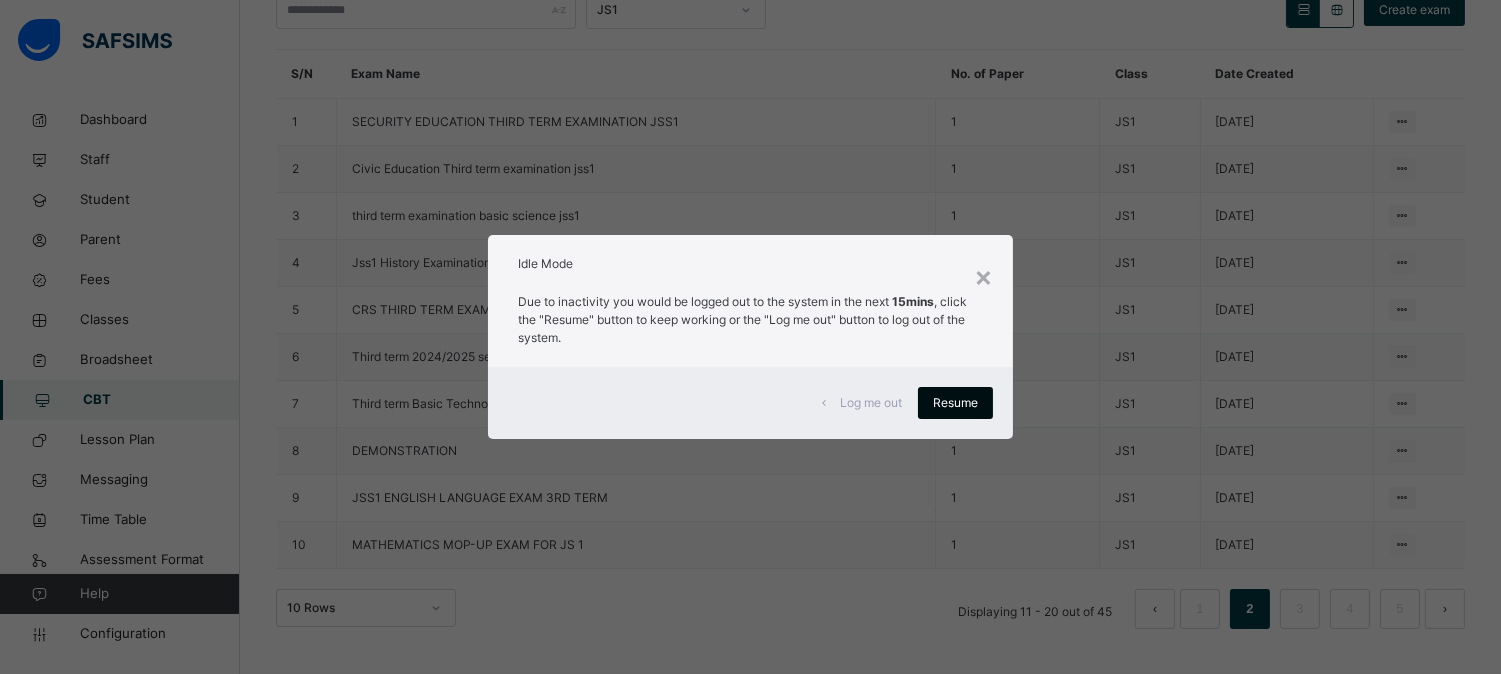 click on "Resume" at bounding box center (955, 403) 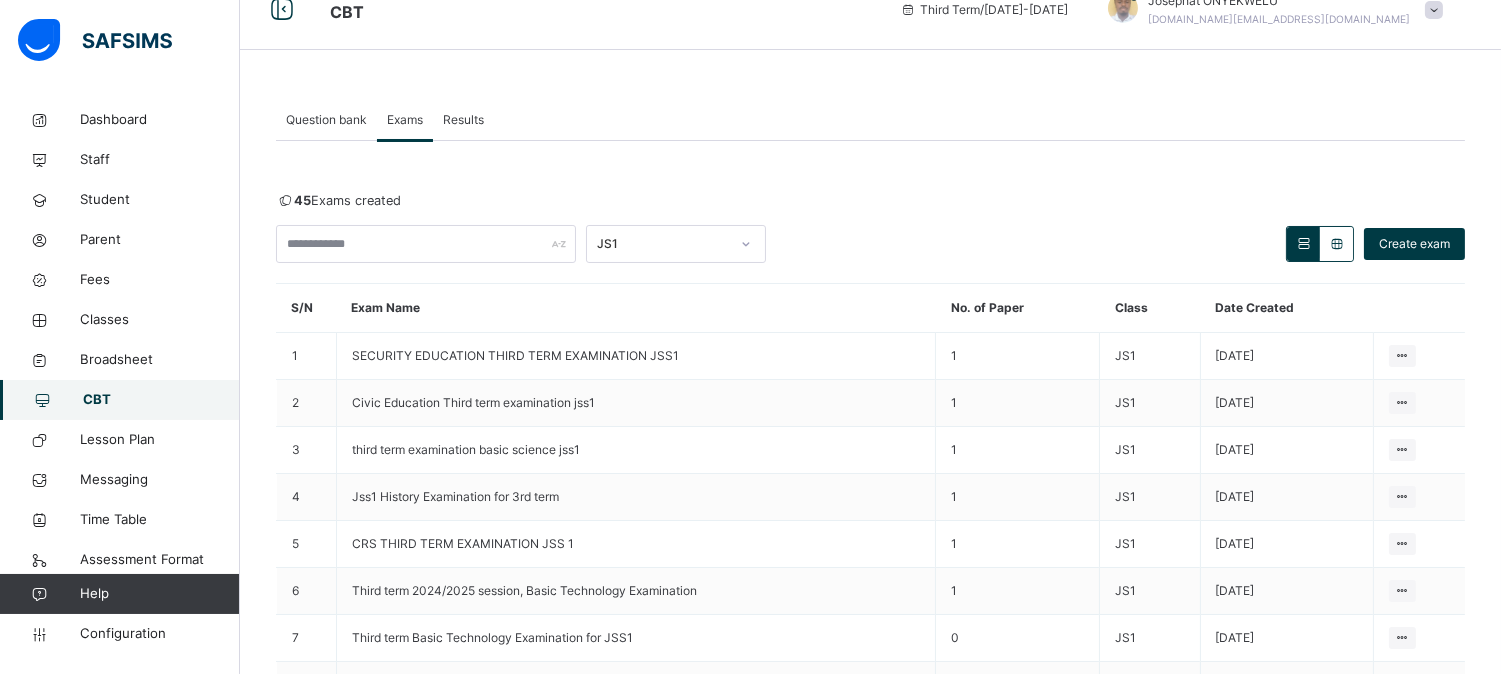 scroll, scrollTop: 0, scrollLeft: 0, axis: both 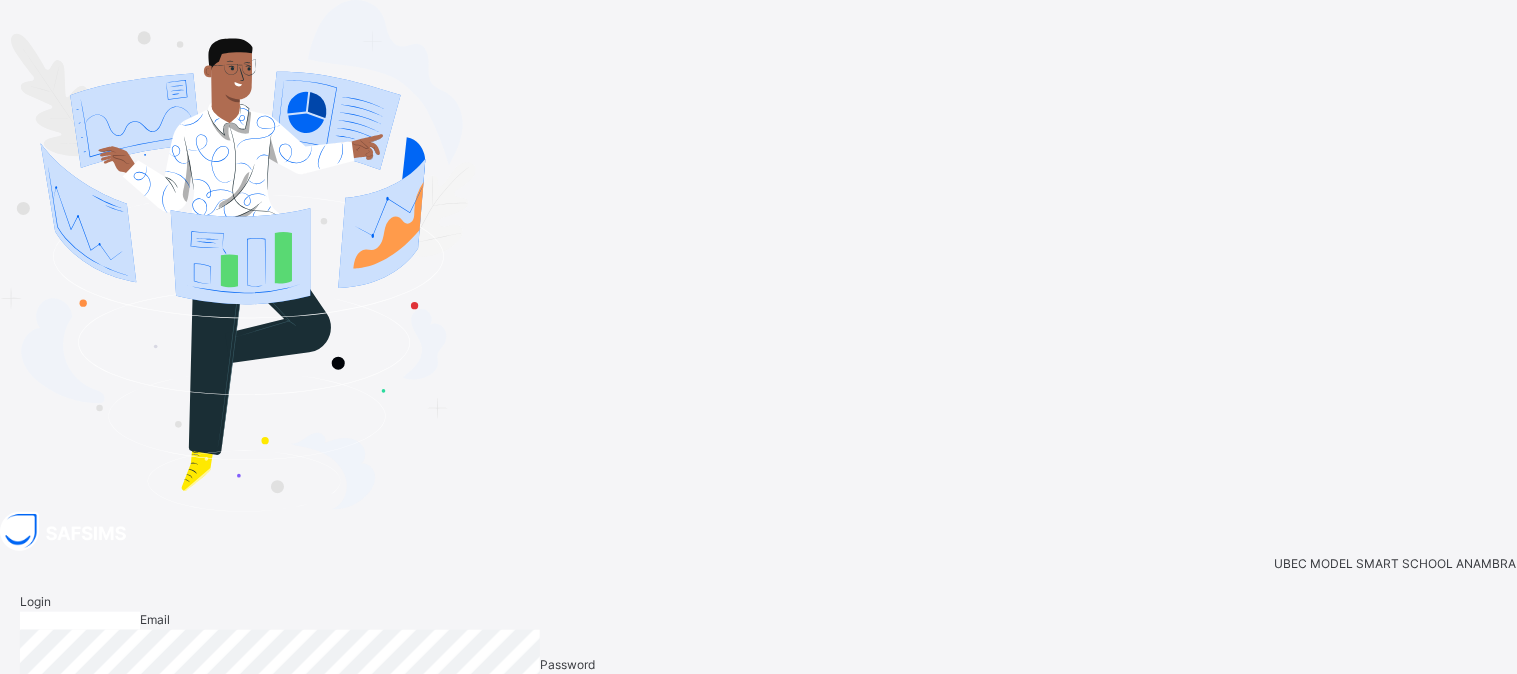 click at bounding box center (80, 621) 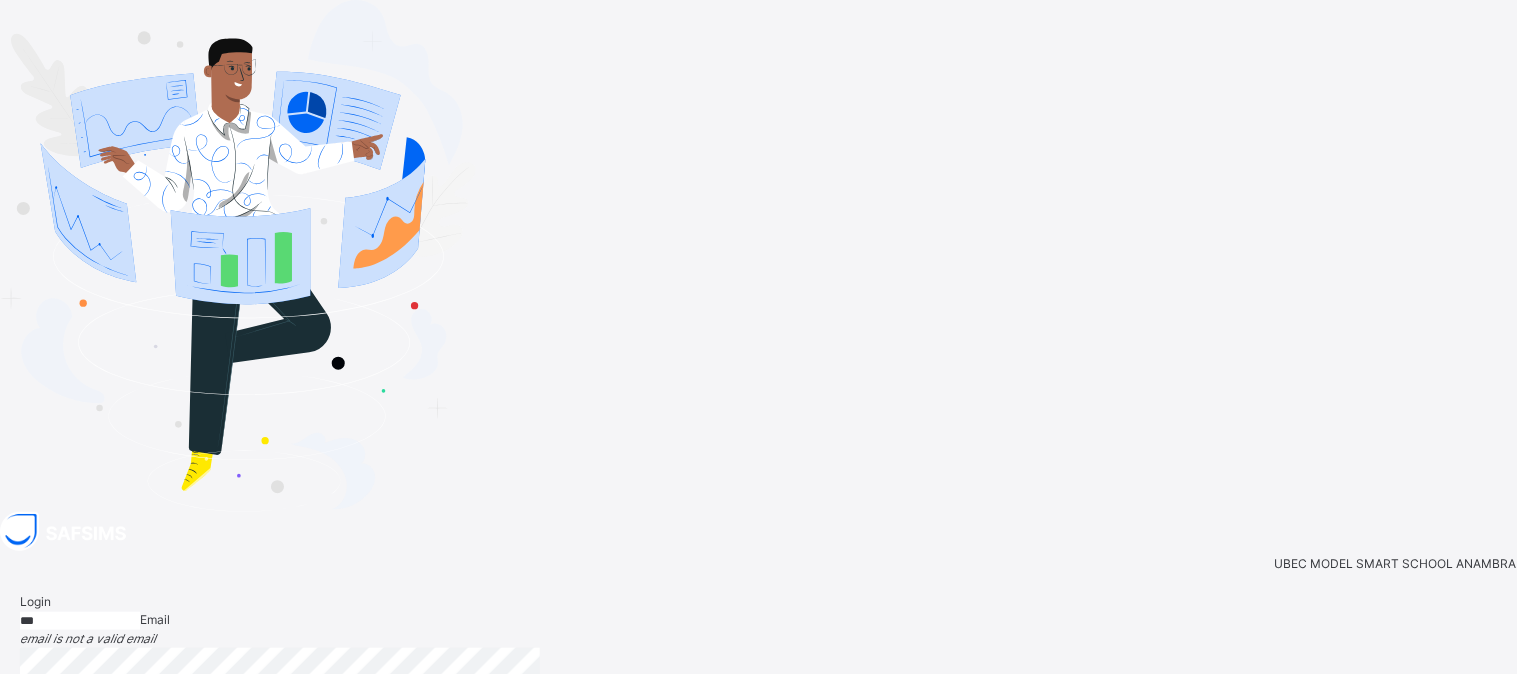type on "**********" 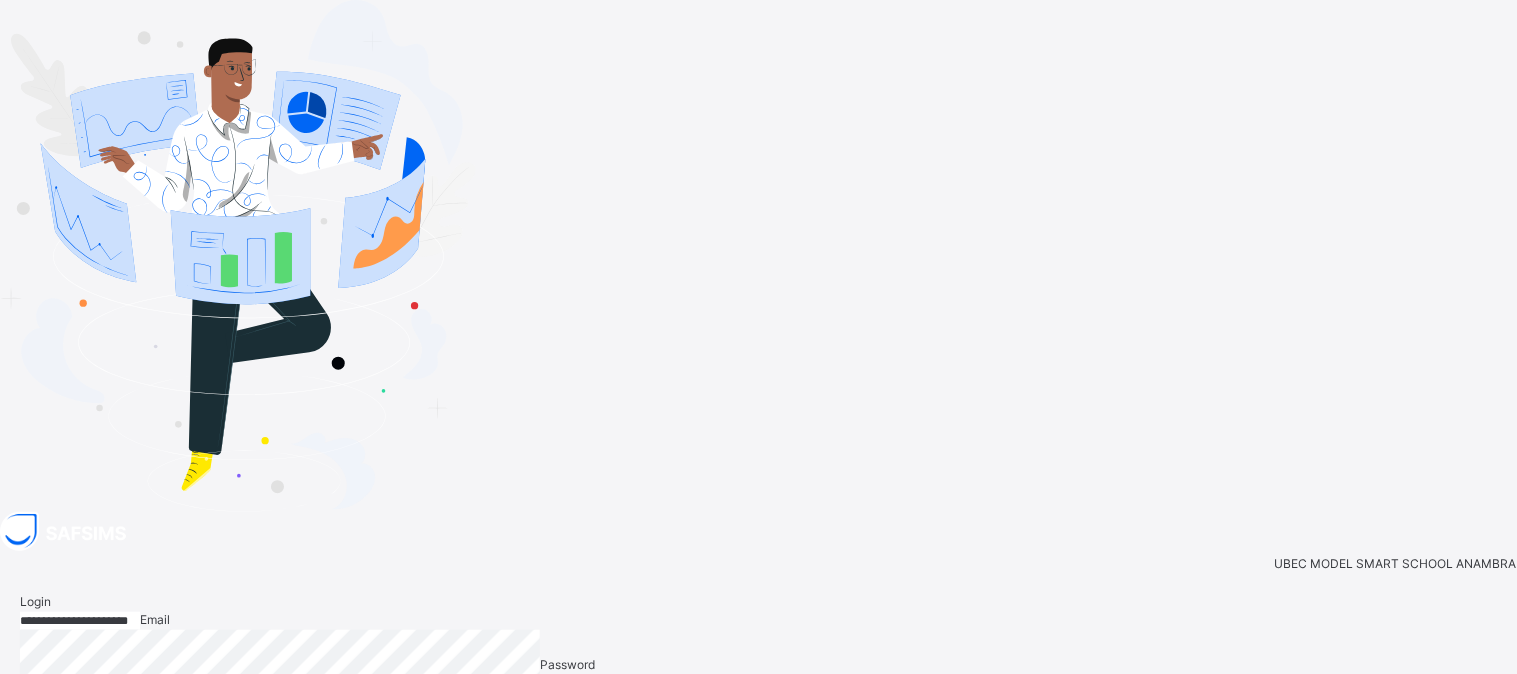 click on "Login" at bounding box center (1464, 750) 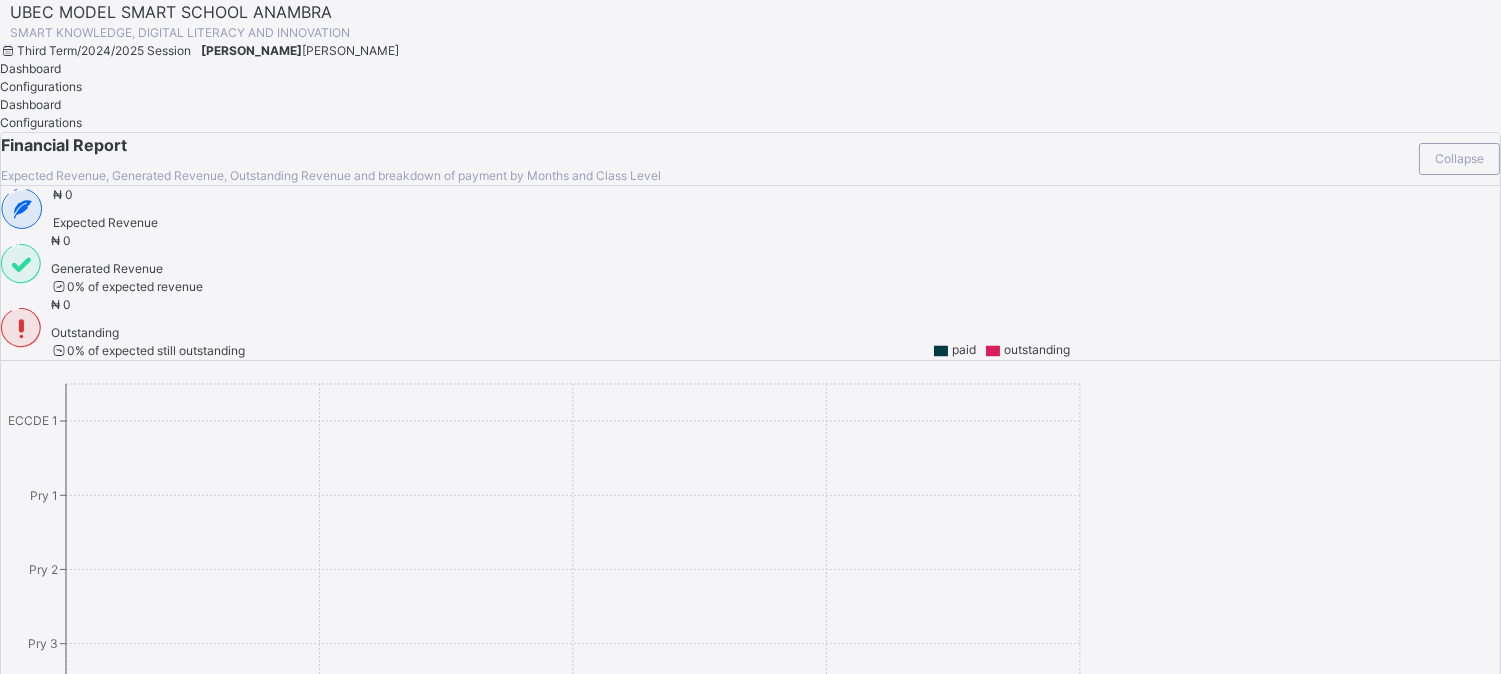 click on "[PERSON_NAME]" at bounding box center (350, 50) 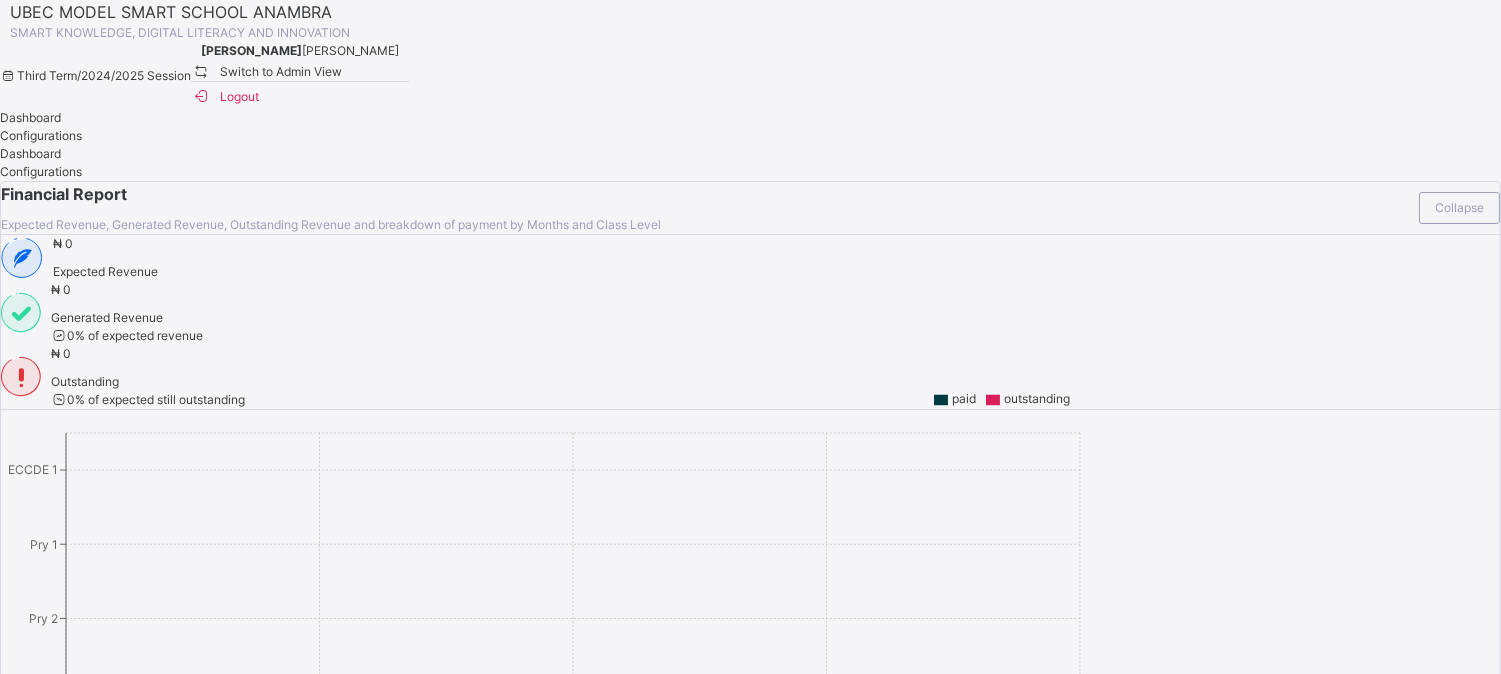 click on "Switch to Admin View" at bounding box center [267, 71] 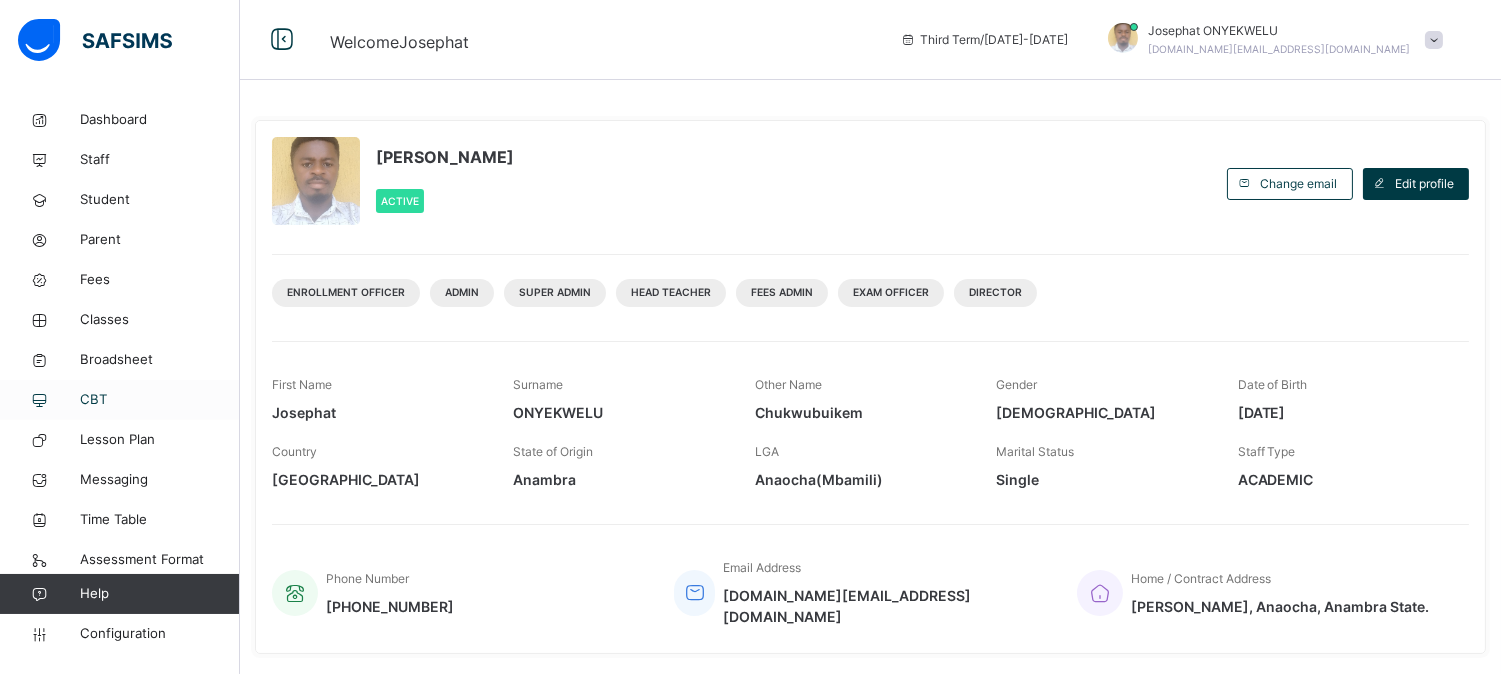 click on "CBT" at bounding box center [160, 400] 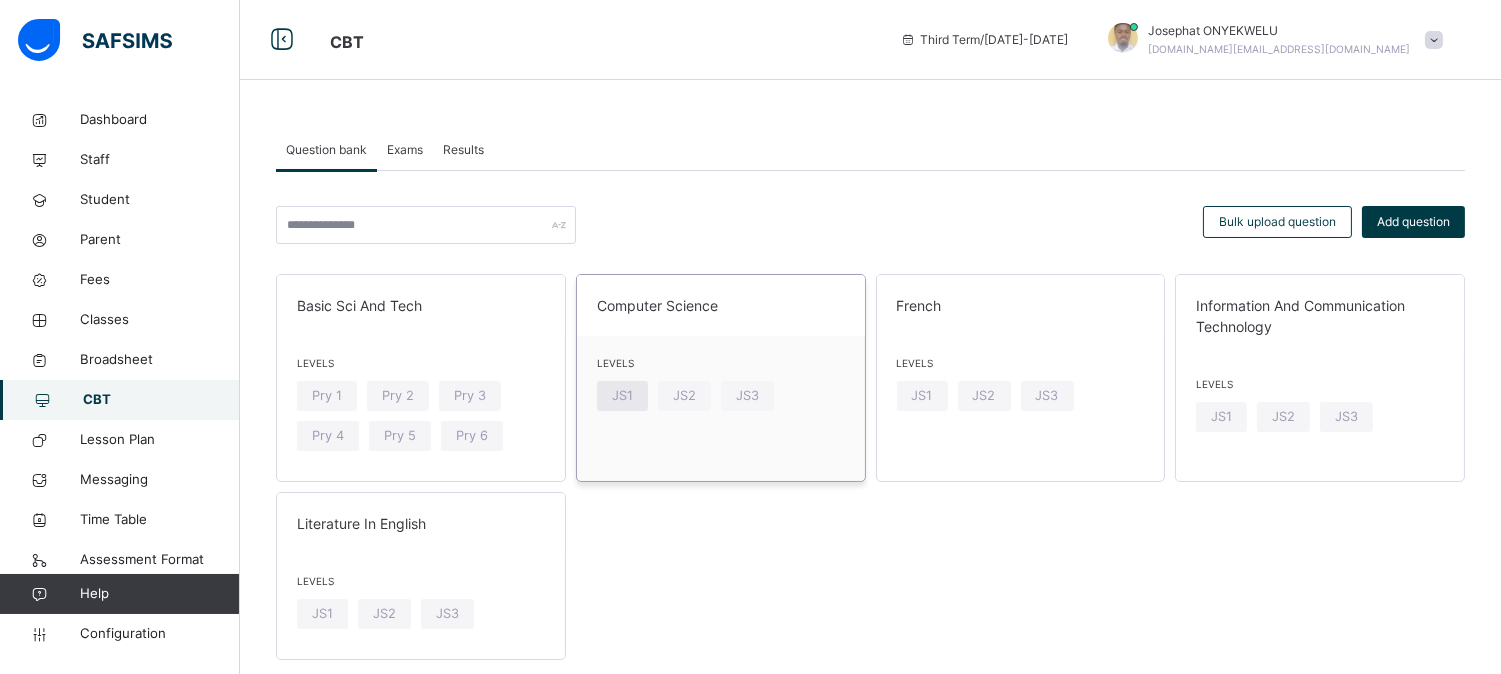 click on "JS1" at bounding box center (622, 396) 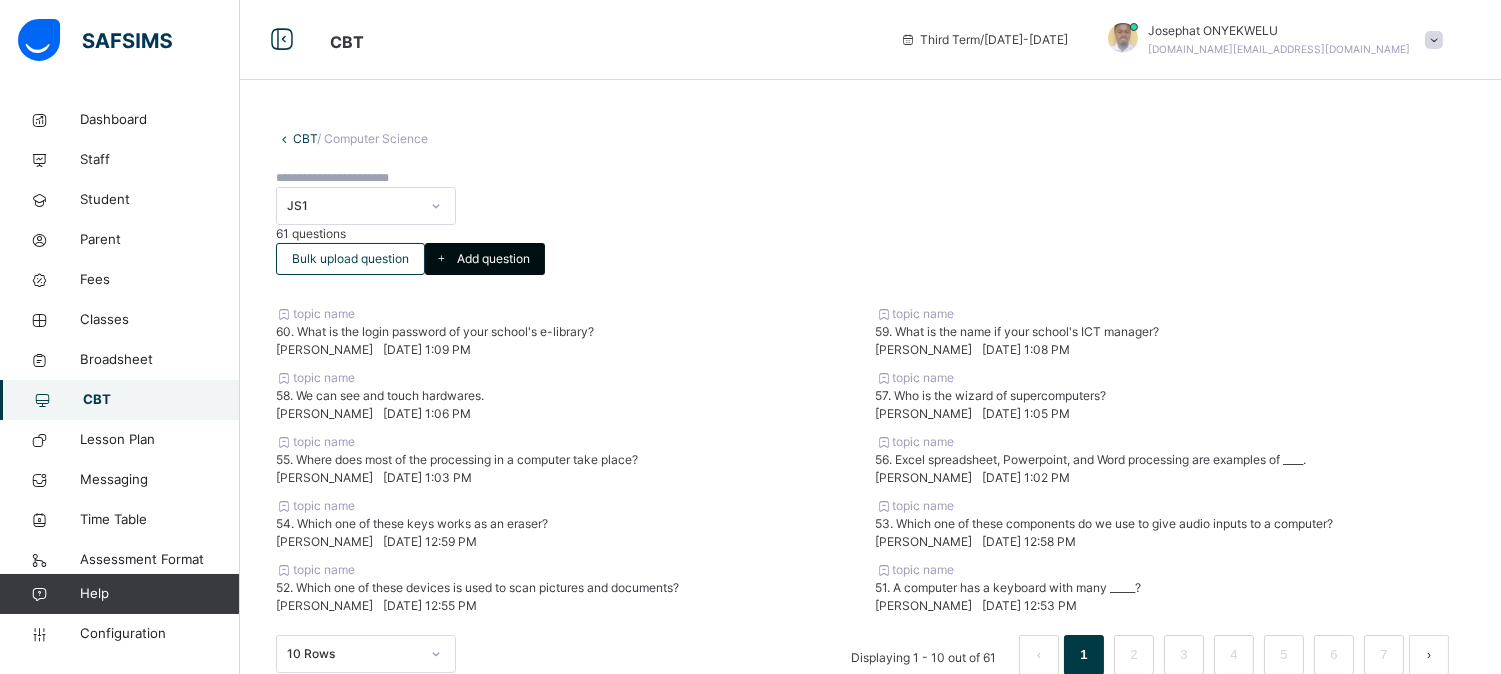 click on "Add question" at bounding box center [493, 259] 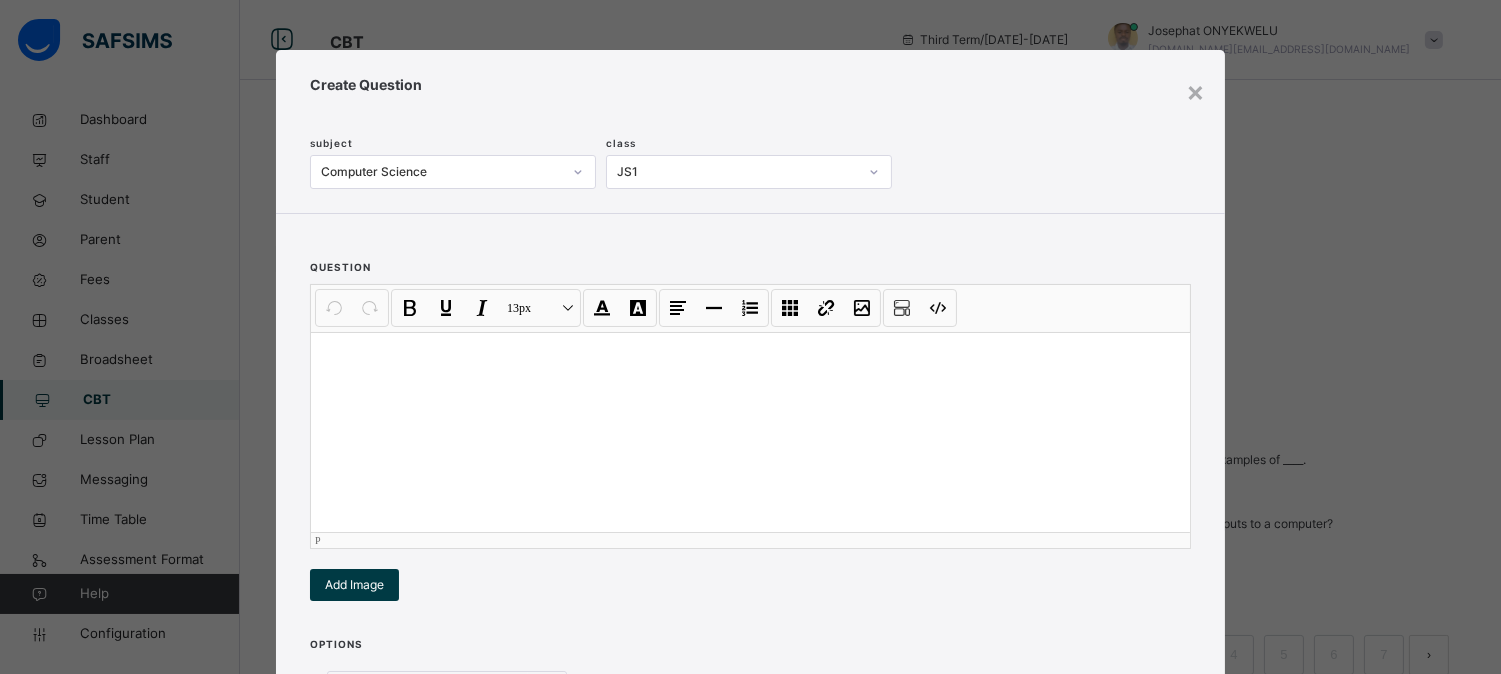 click at bounding box center [750, 432] 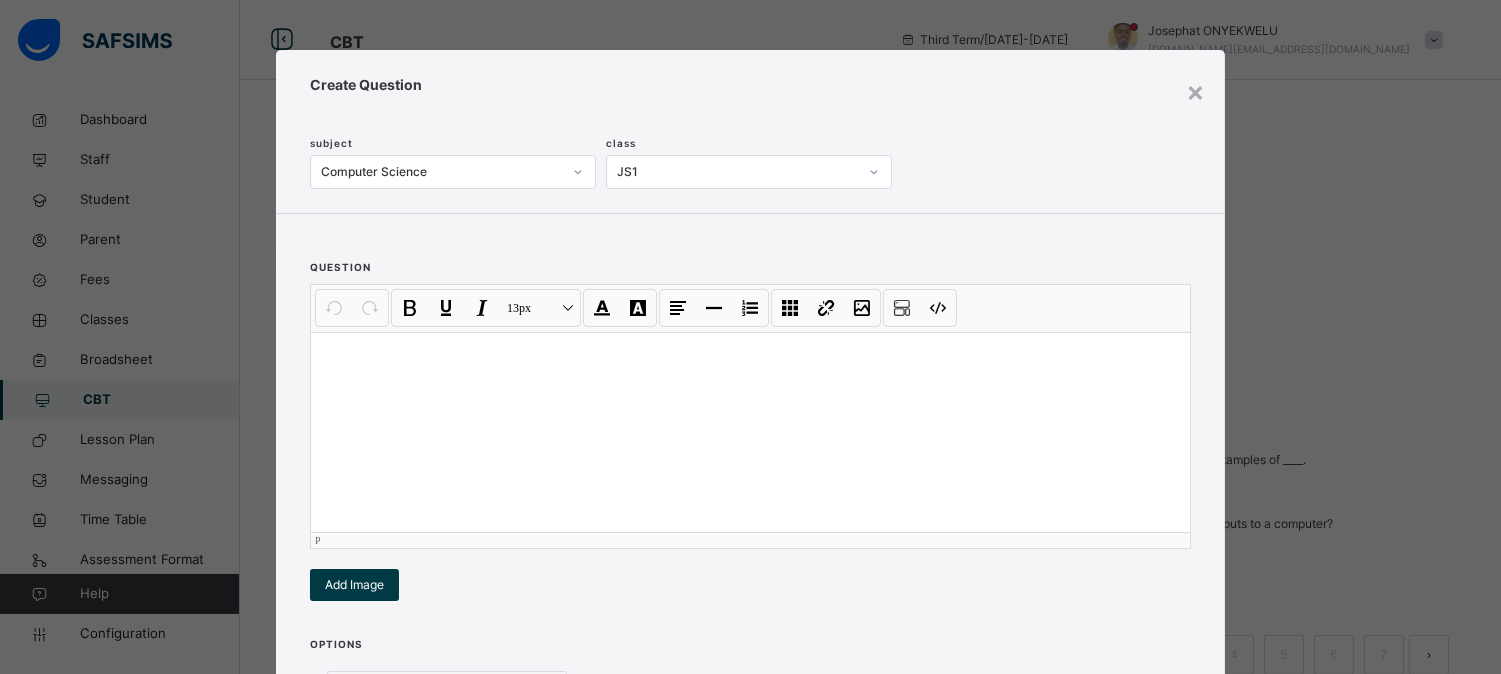 click at bounding box center (750, 432) 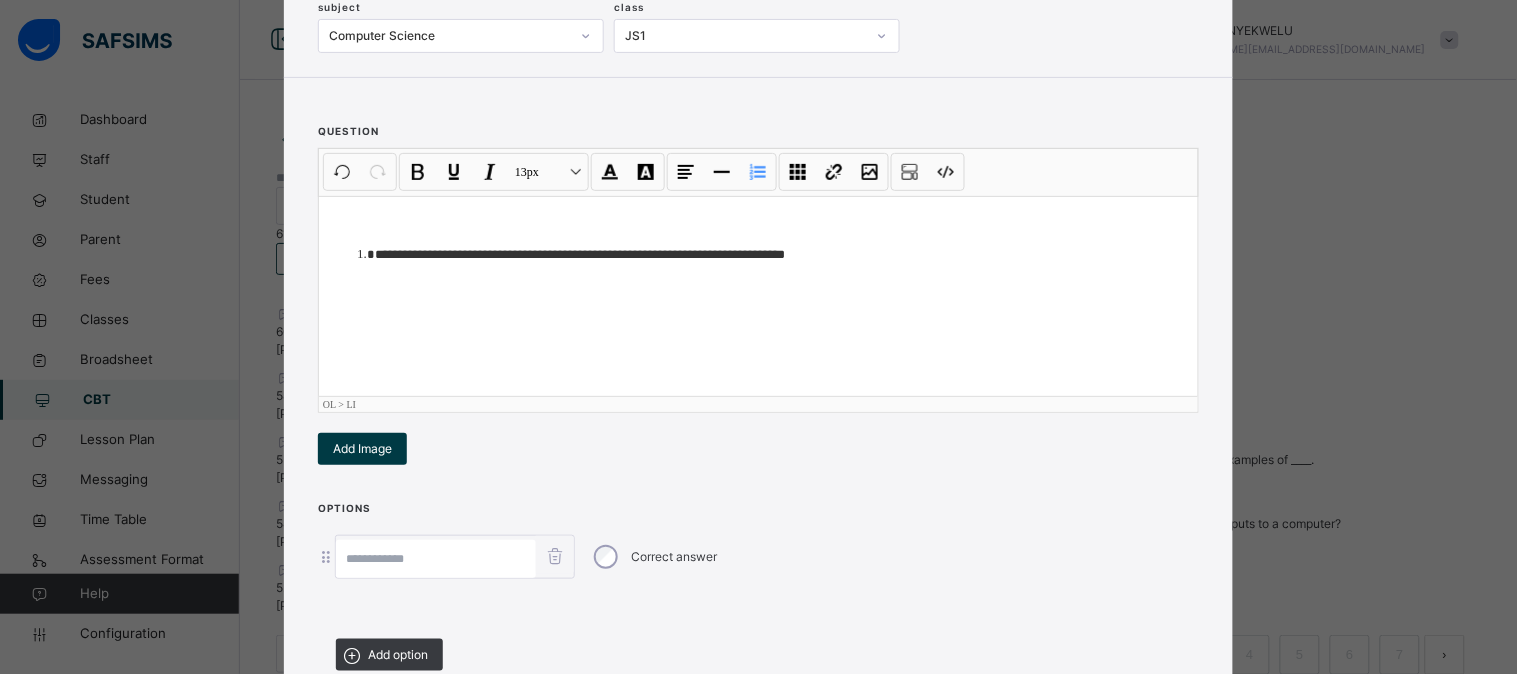 scroll, scrollTop: 174, scrollLeft: 0, axis: vertical 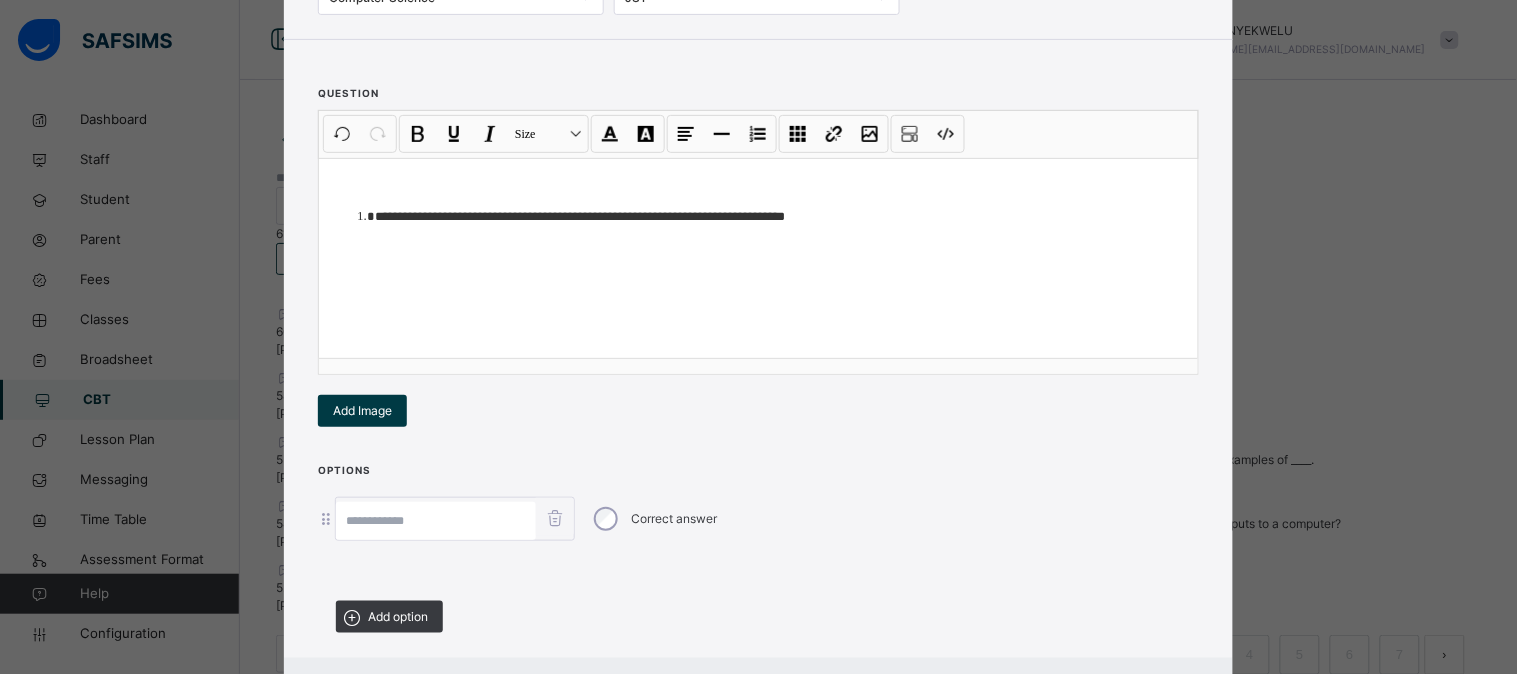 click at bounding box center (436, 521) 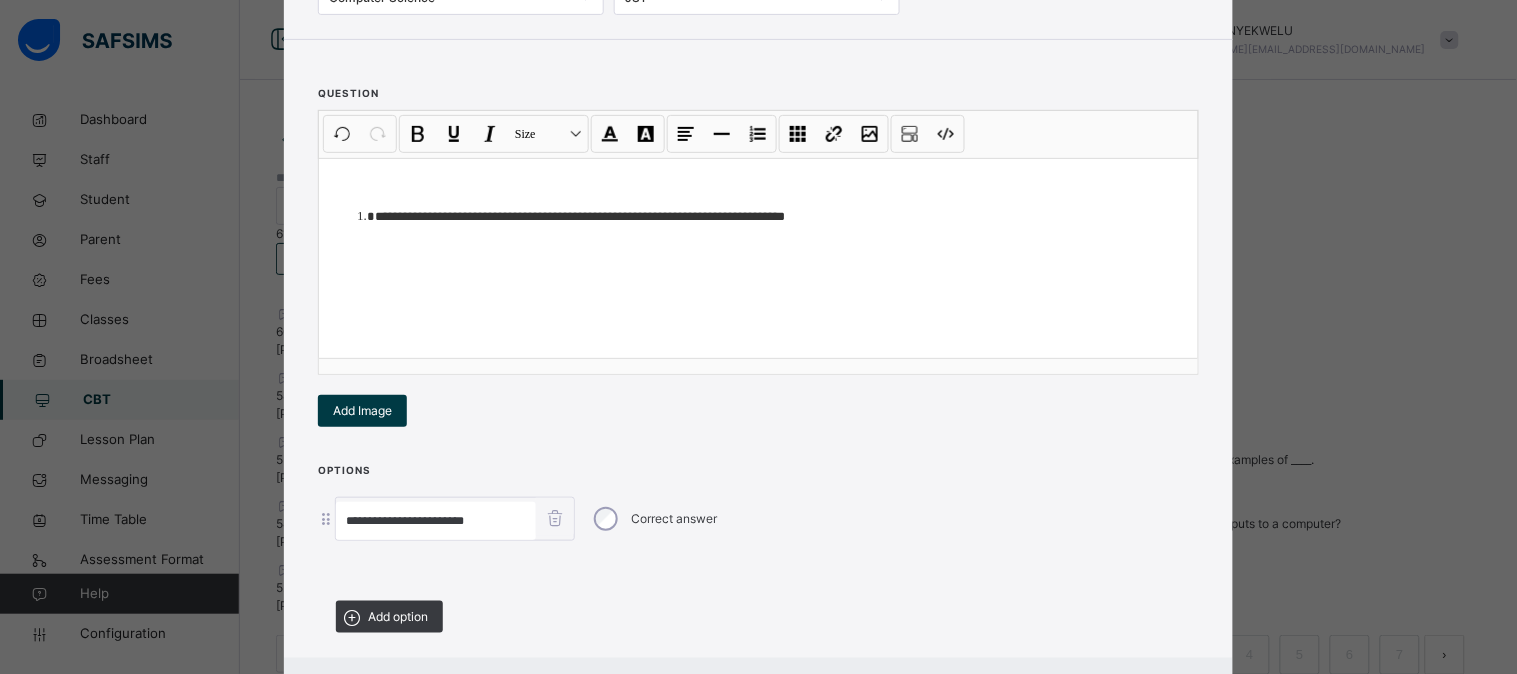 type on "**********" 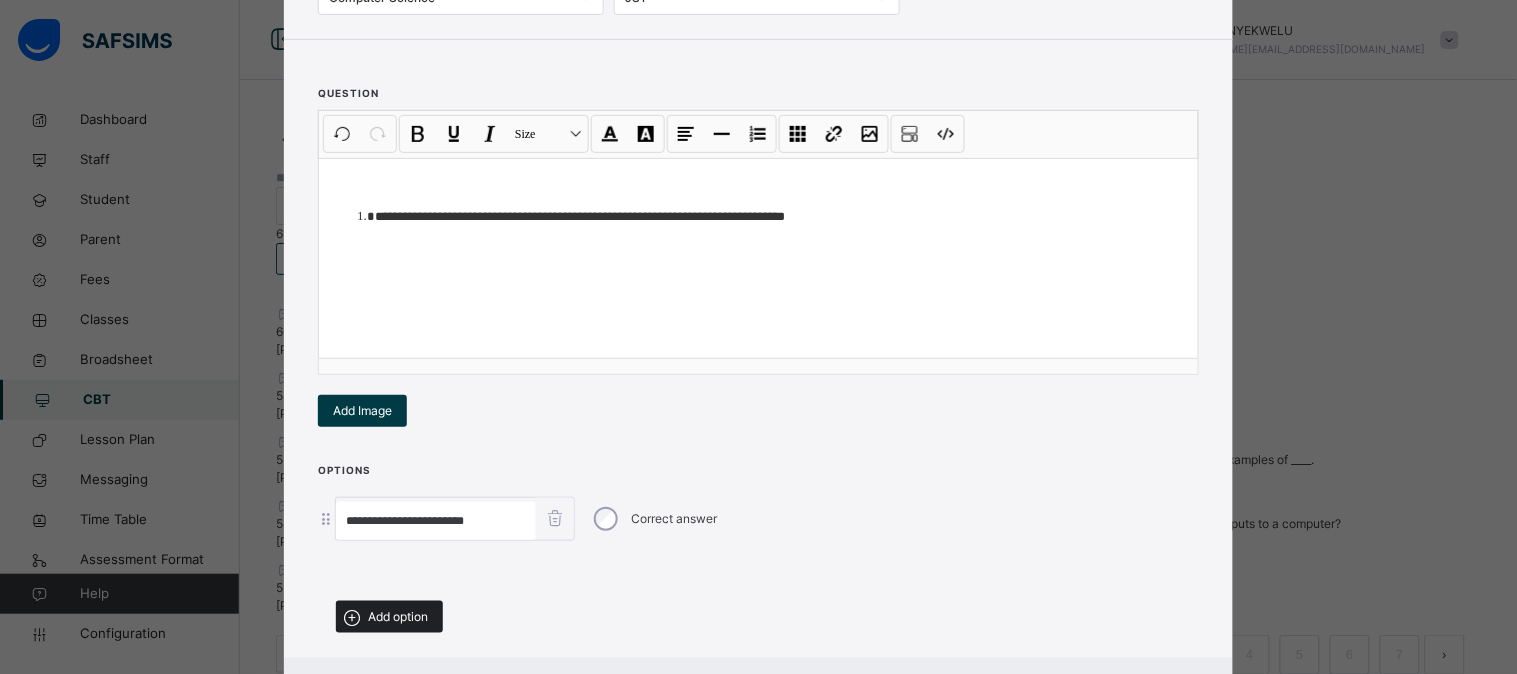 click on "Add option" at bounding box center (398, 617) 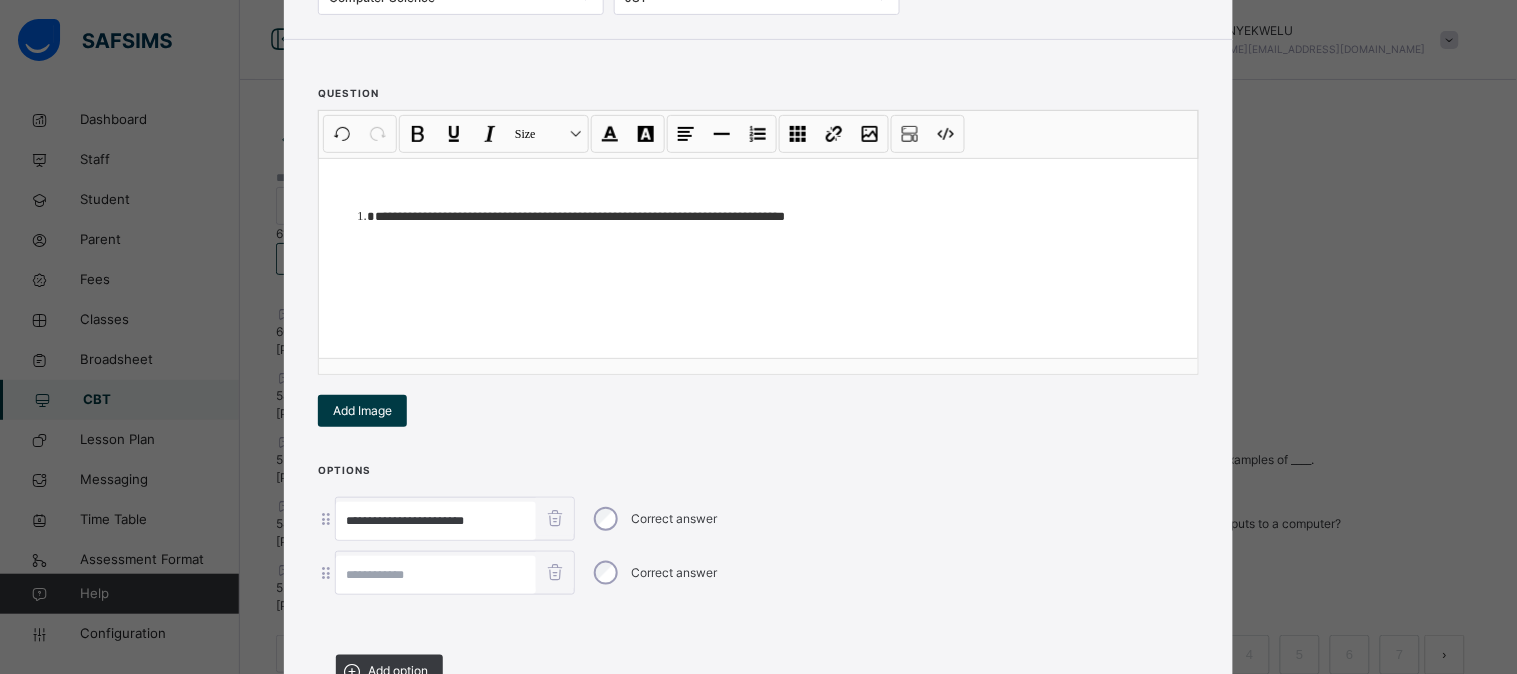click at bounding box center [436, 575] 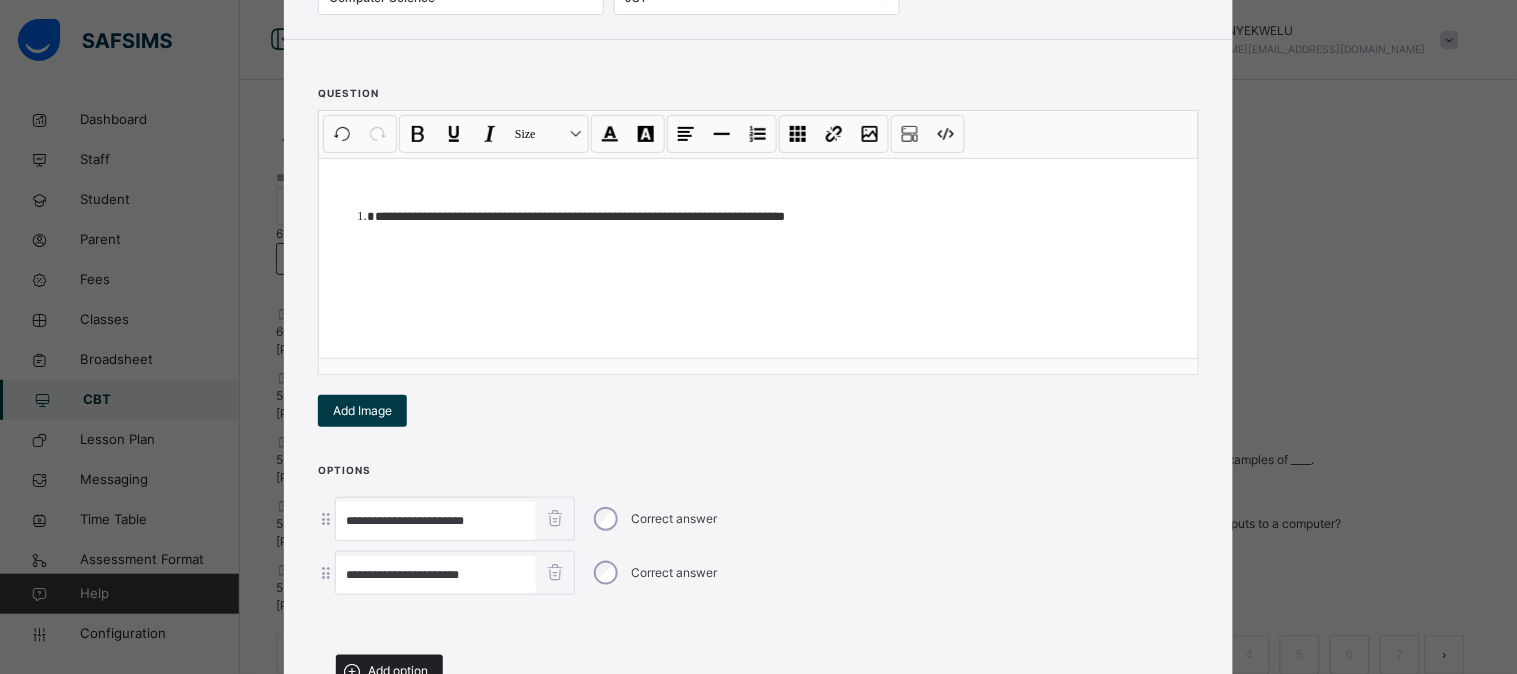 type on "**********" 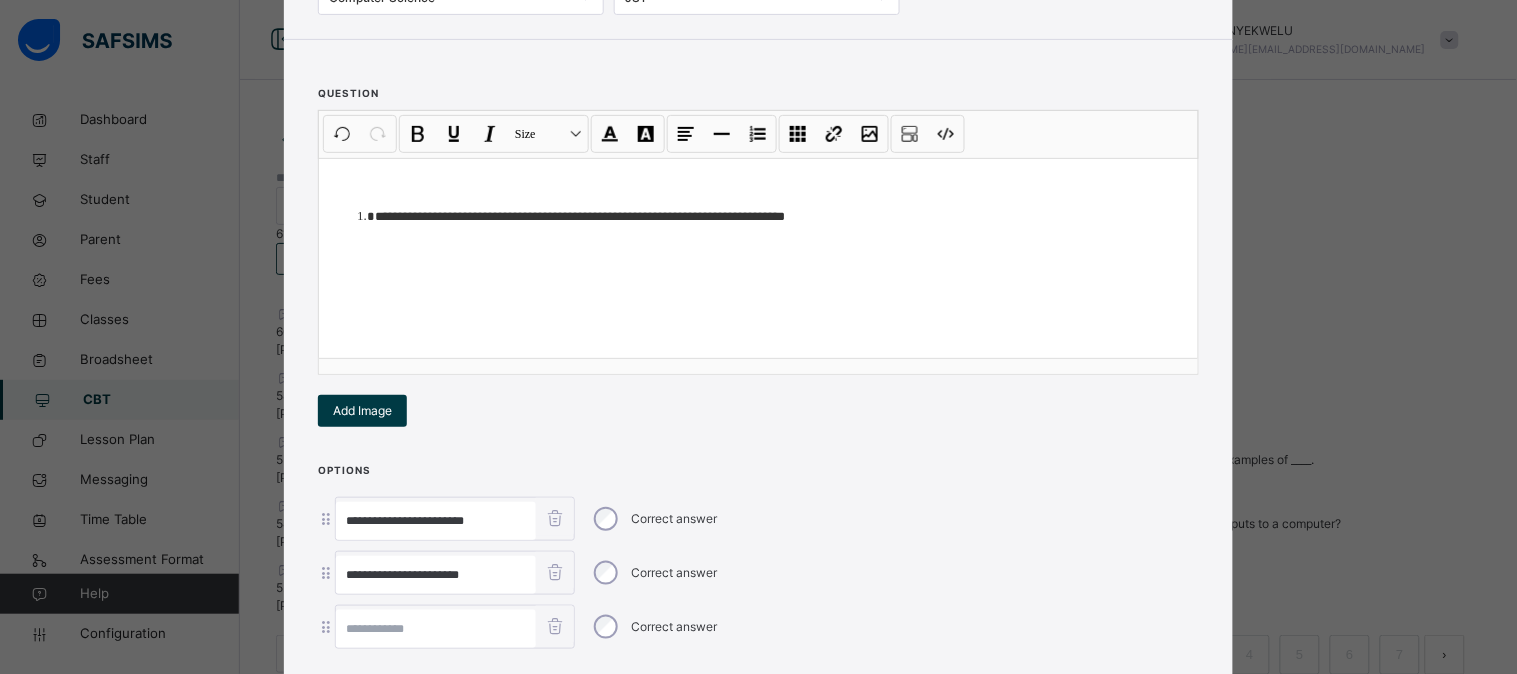 click at bounding box center (436, 629) 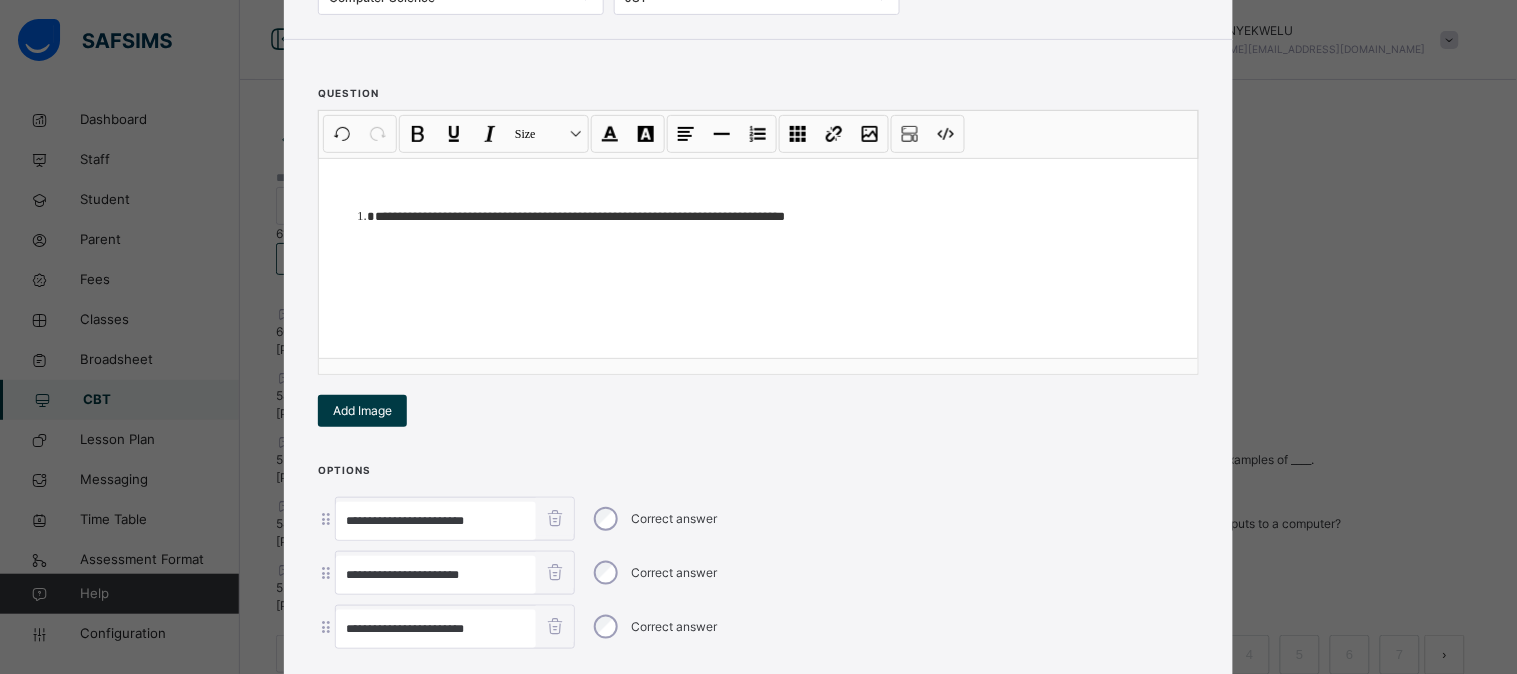 click on "**********" at bounding box center [758, 519] 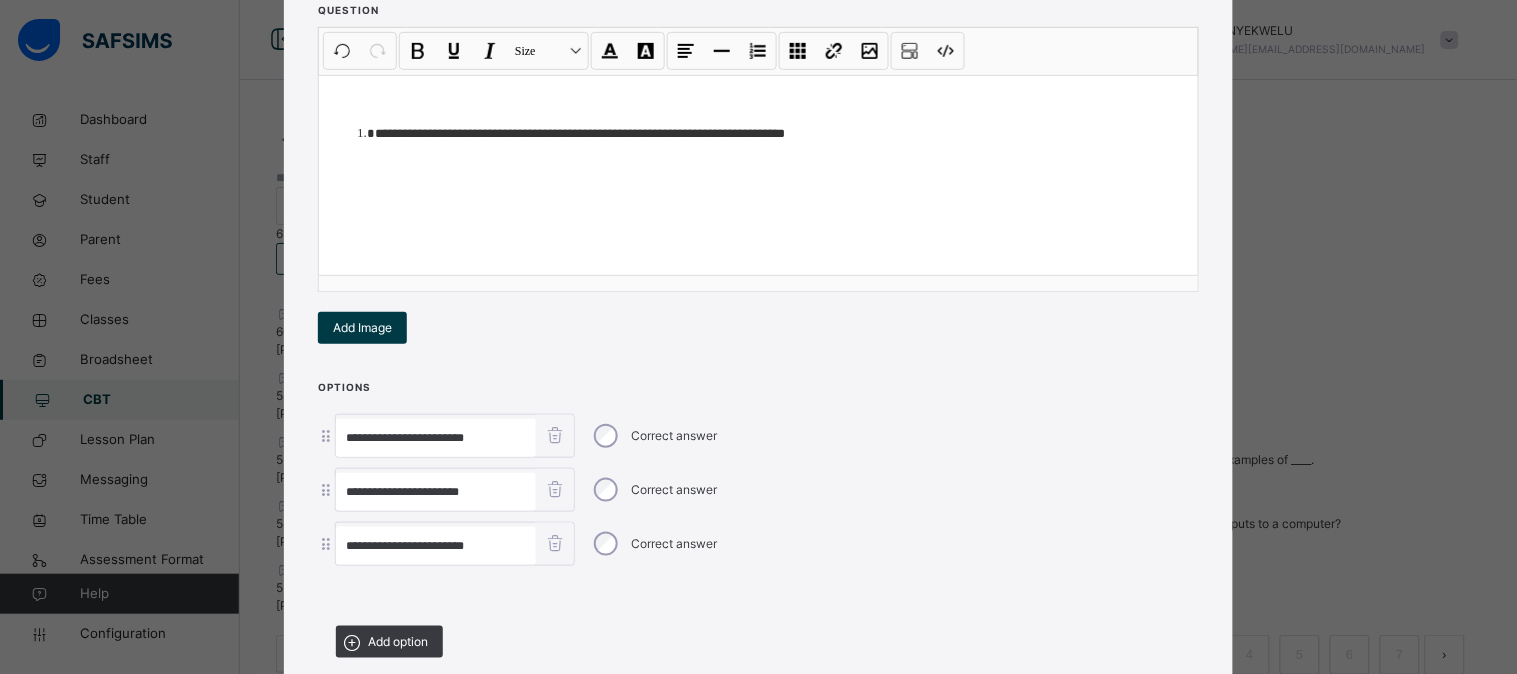 scroll, scrollTop: 261, scrollLeft: 0, axis: vertical 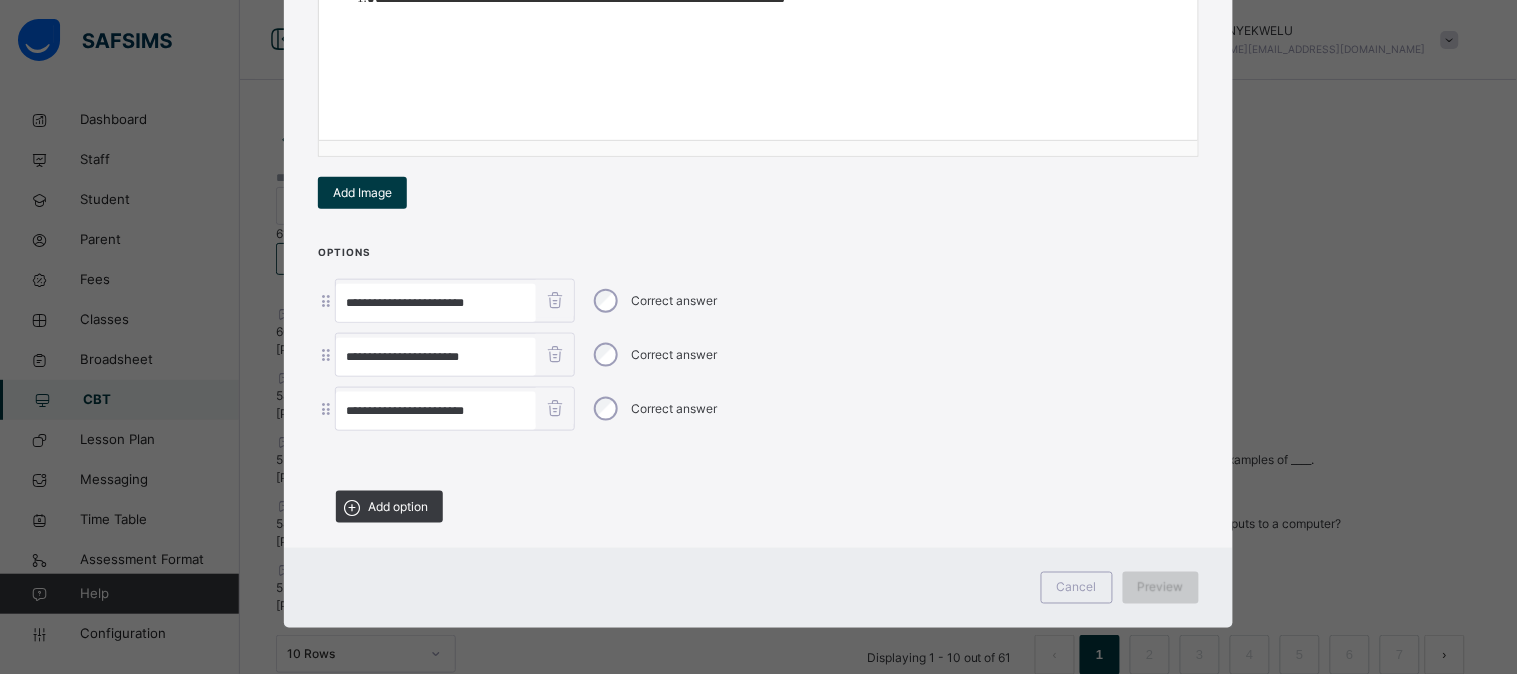 type on "**********" 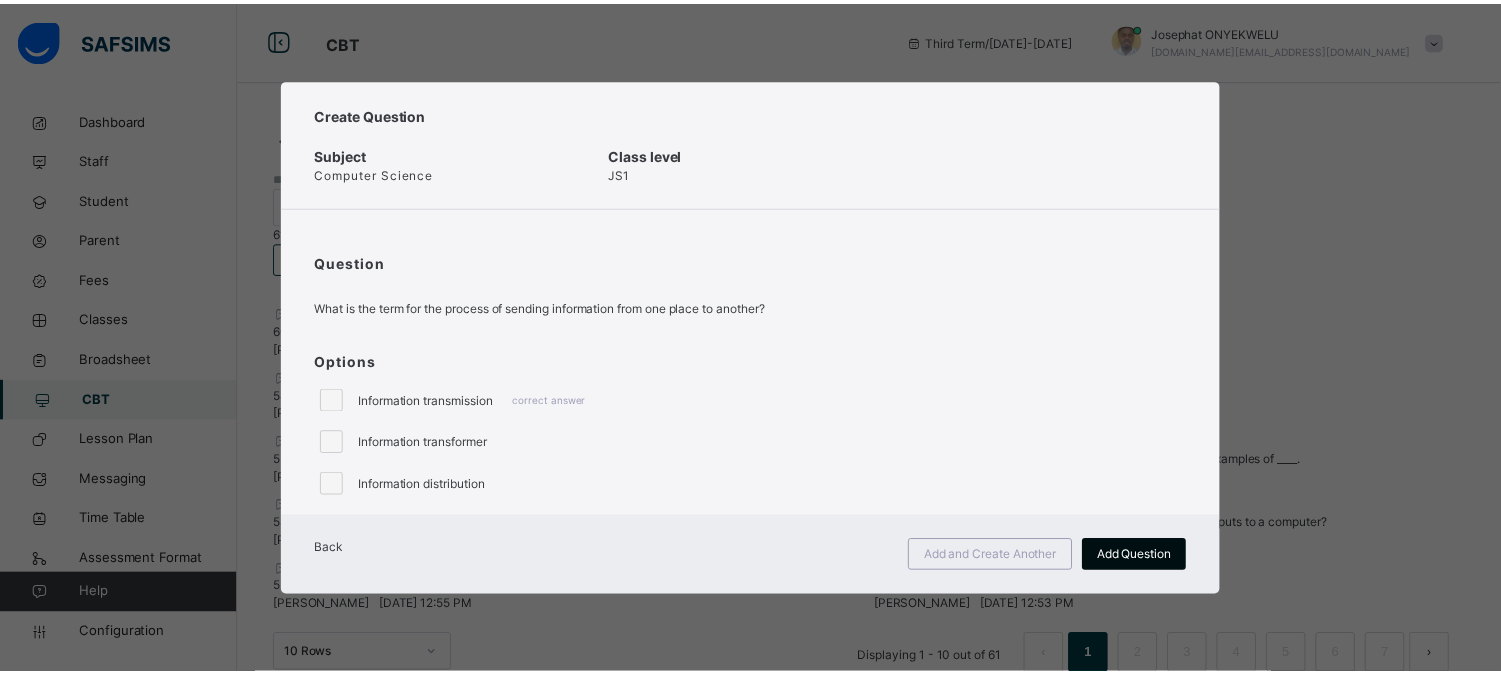 scroll, scrollTop: 0, scrollLeft: 0, axis: both 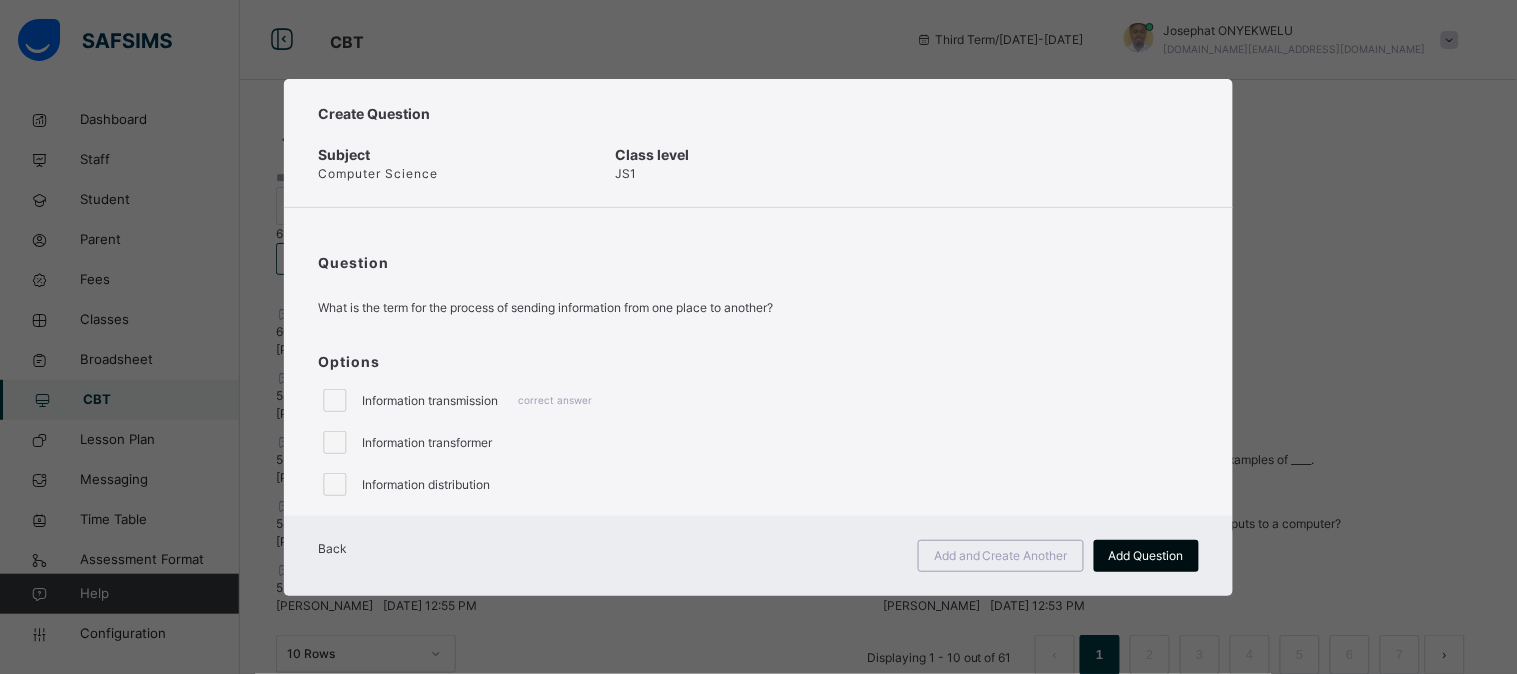 click on "Add Question" at bounding box center (1146, 556) 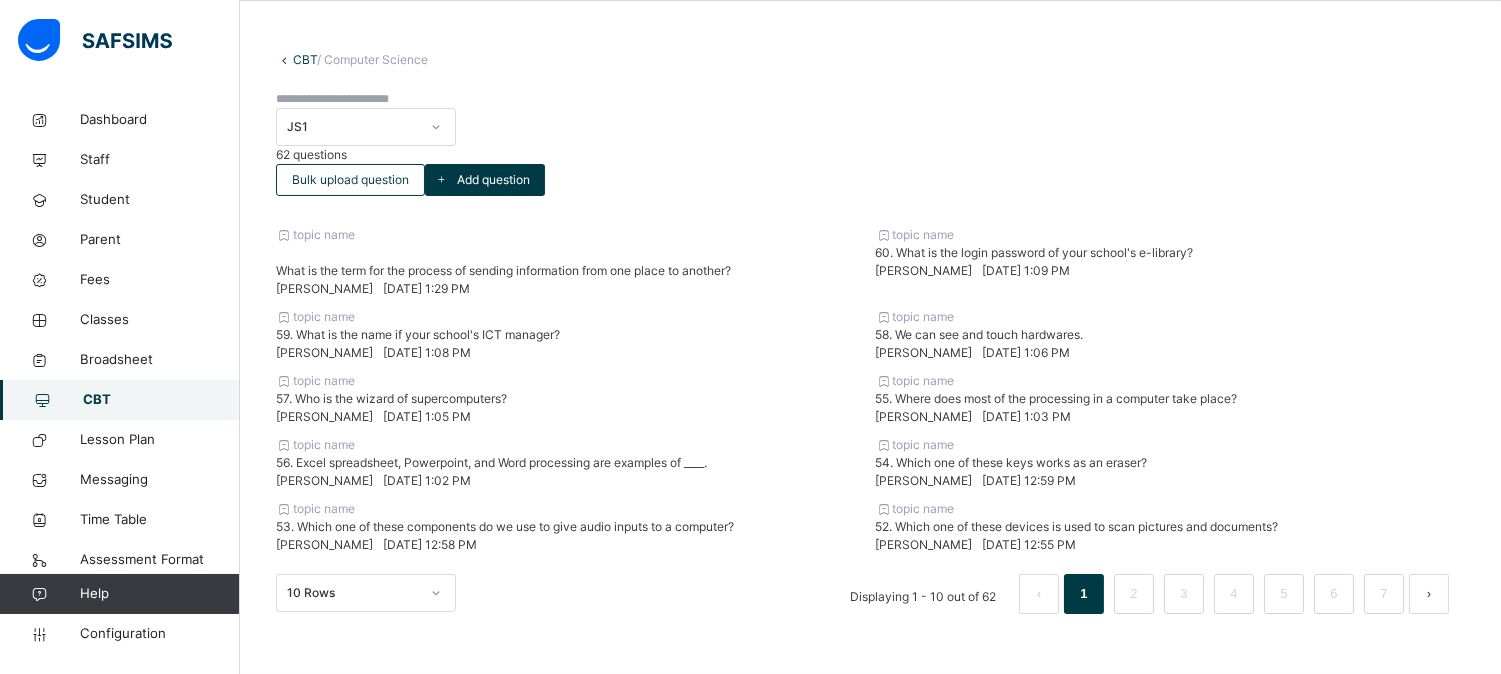 scroll, scrollTop: 324, scrollLeft: 0, axis: vertical 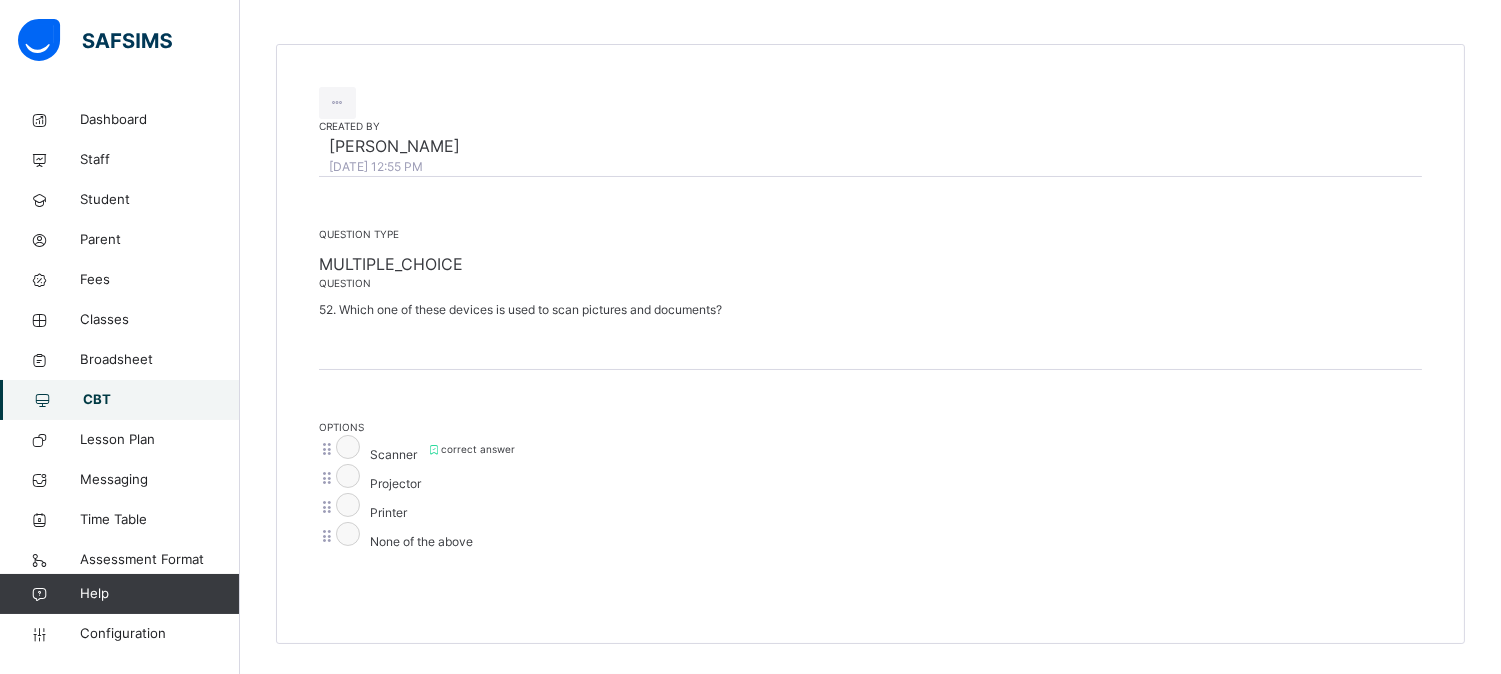 click on "52. Which one of these devices is used to scan pictures and documents?" at bounding box center (870, 310) 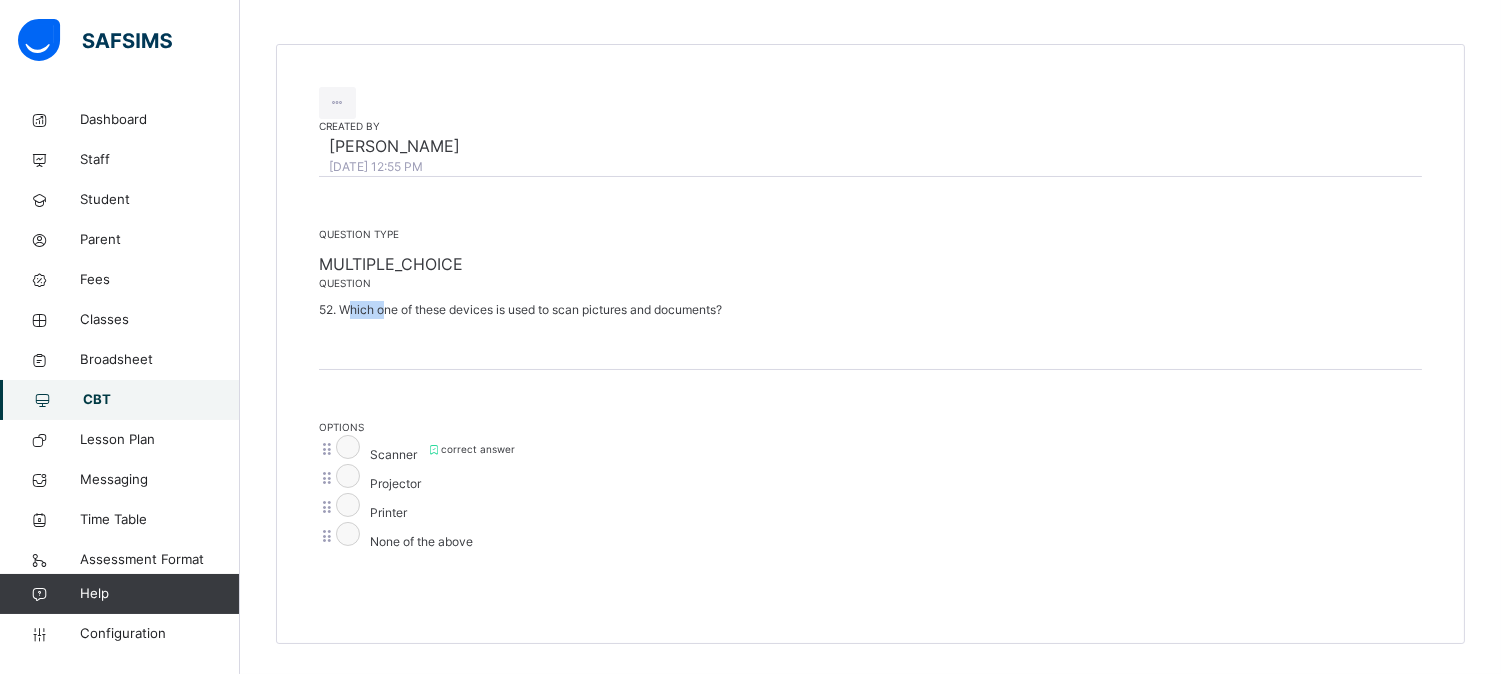 click on "52. Which one of these devices is used to scan pictures and documents?" at bounding box center (870, 310) 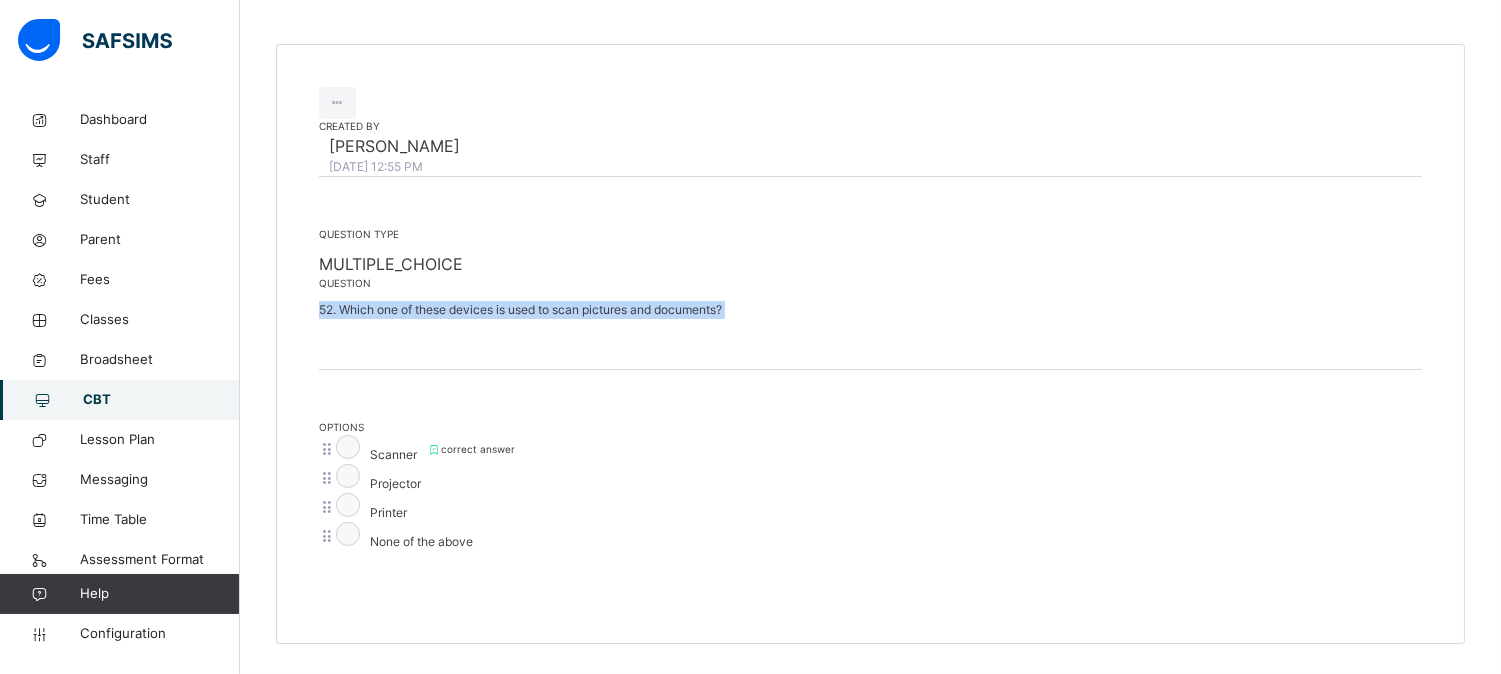 click on "52. Which one of these devices is used to scan pictures and documents?" at bounding box center (870, 310) 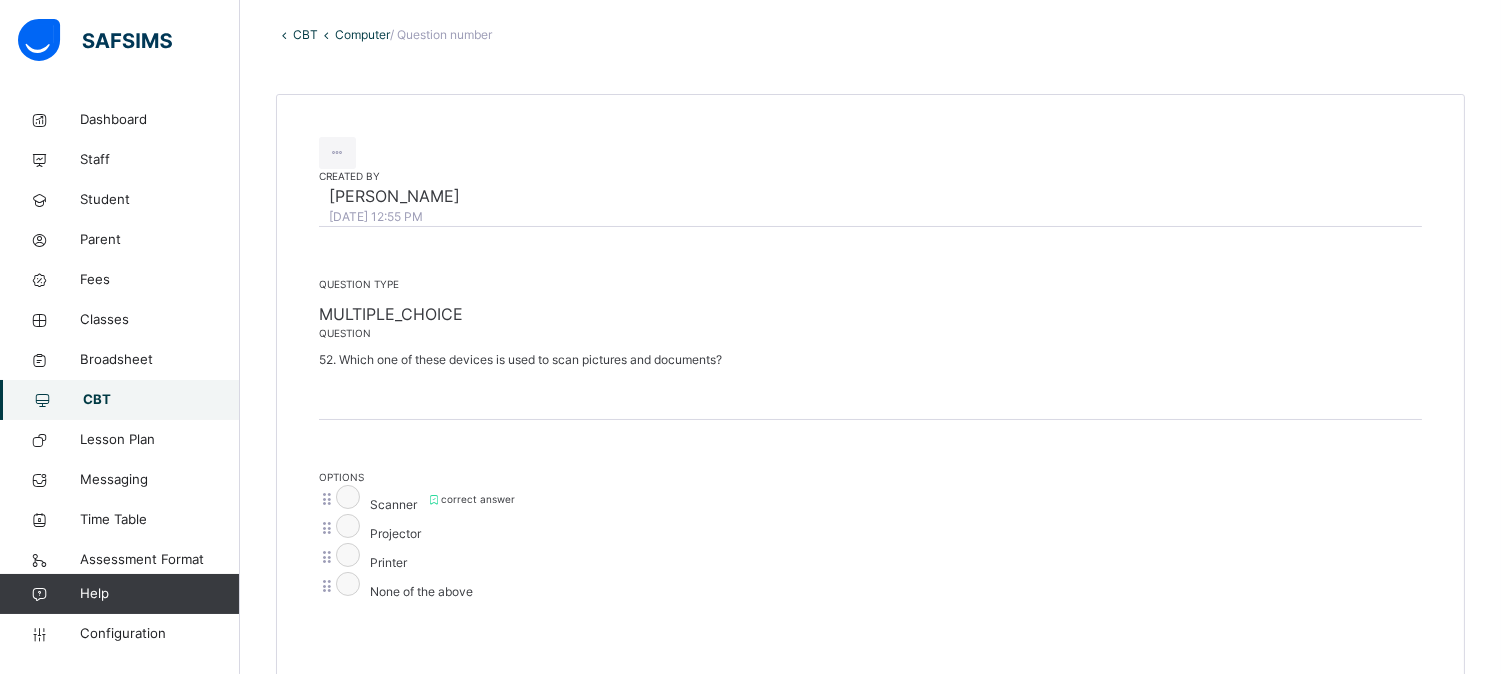 scroll, scrollTop: 102, scrollLeft: 0, axis: vertical 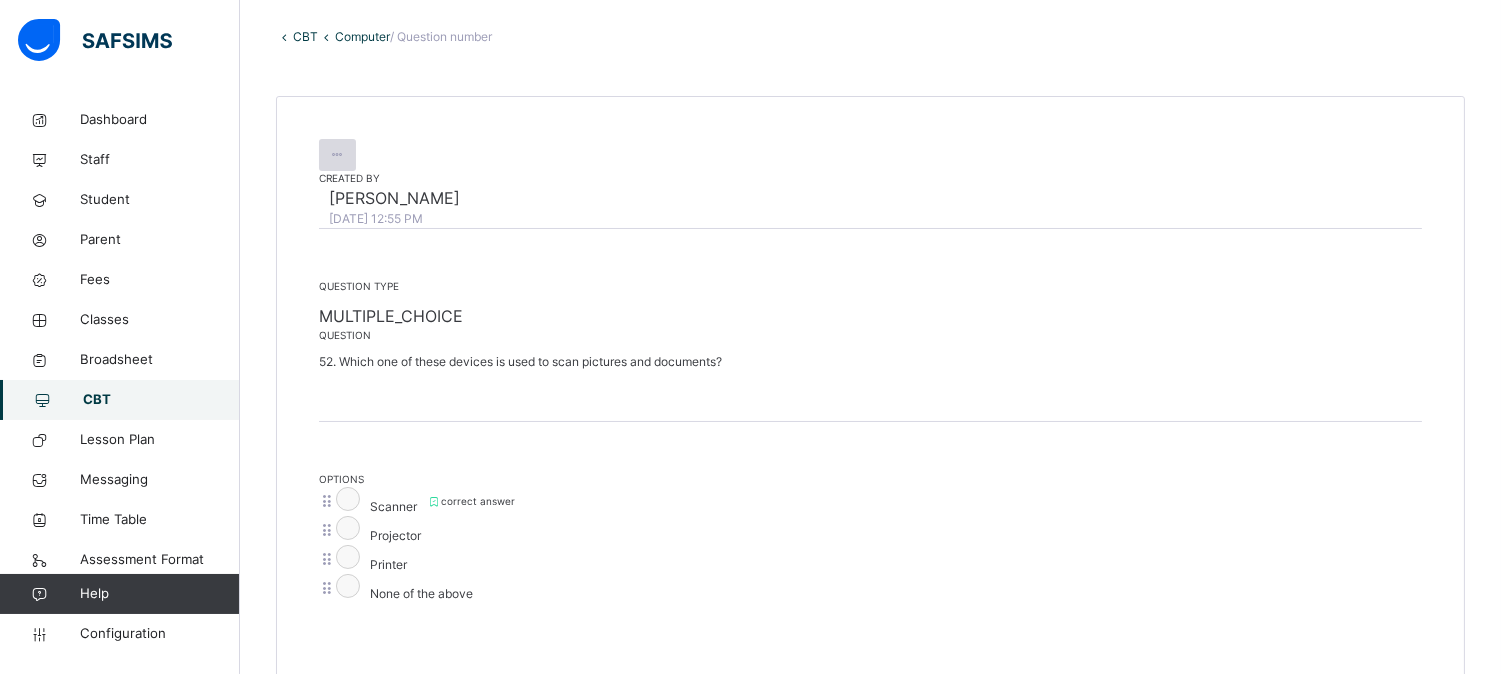 click at bounding box center [337, 155] 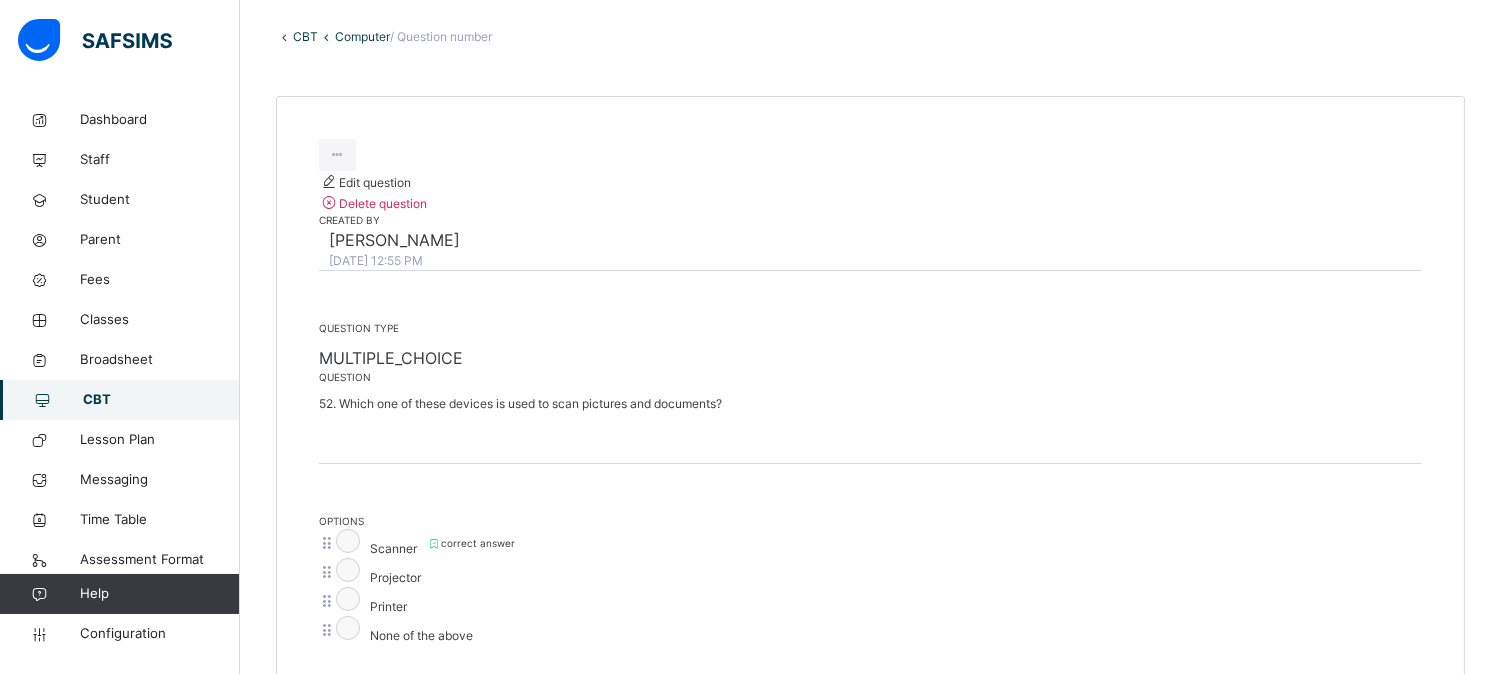 click on "Edit question" at bounding box center (870, 181) 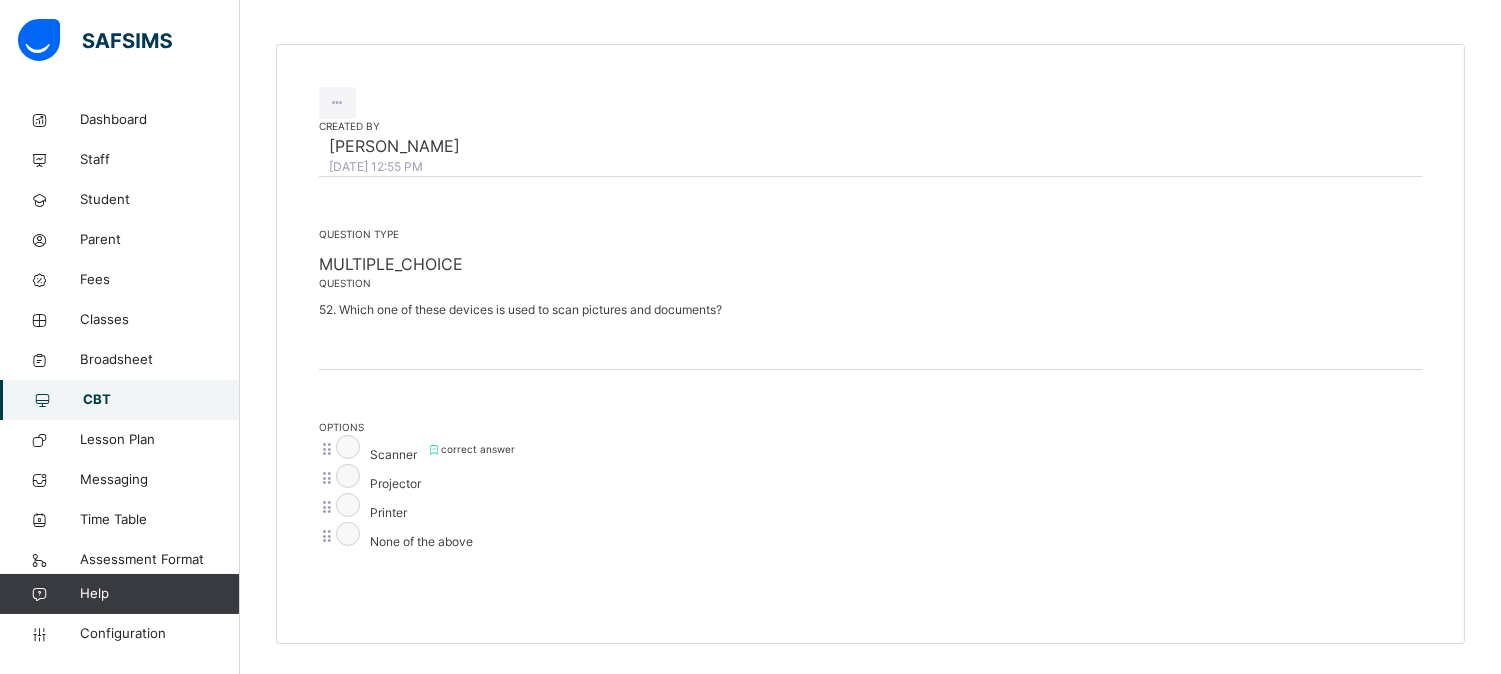 scroll, scrollTop: 368, scrollLeft: 0, axis: vertical 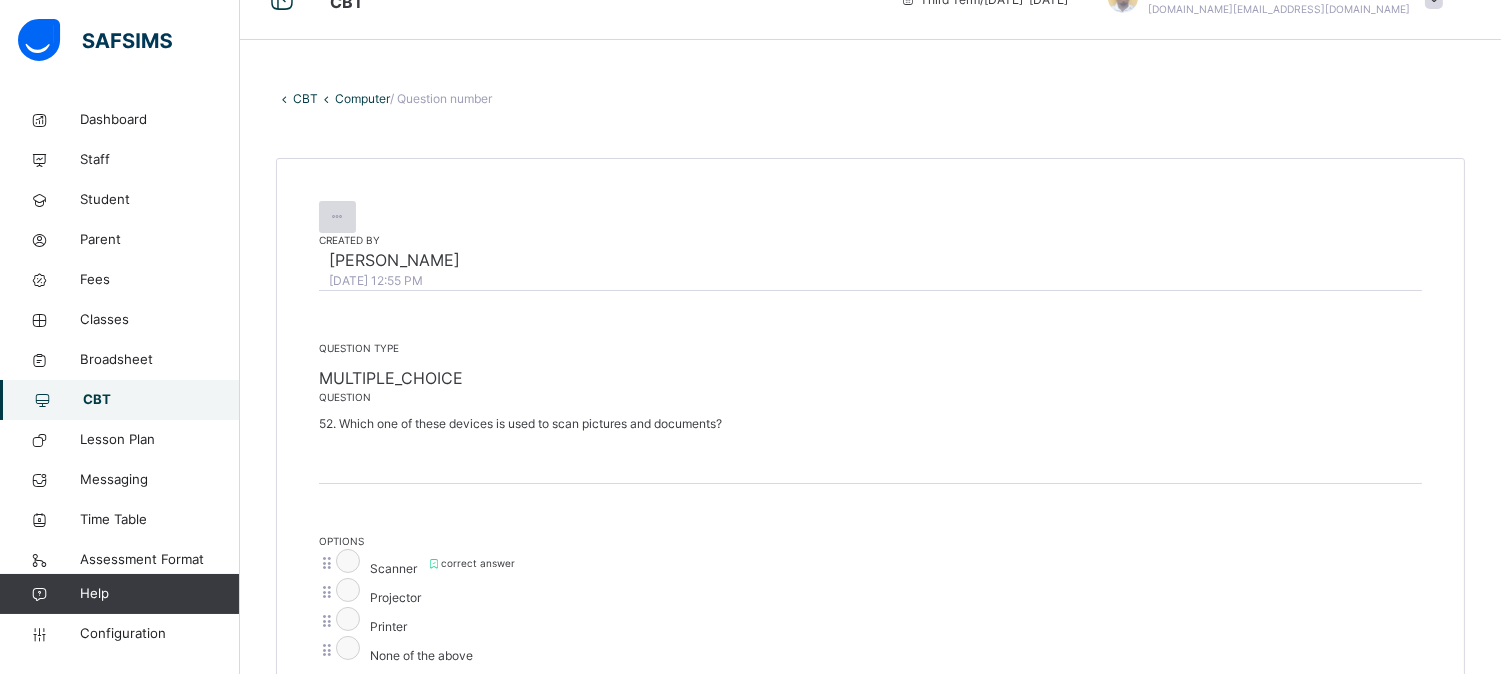 click at bounding box center [337, 217] 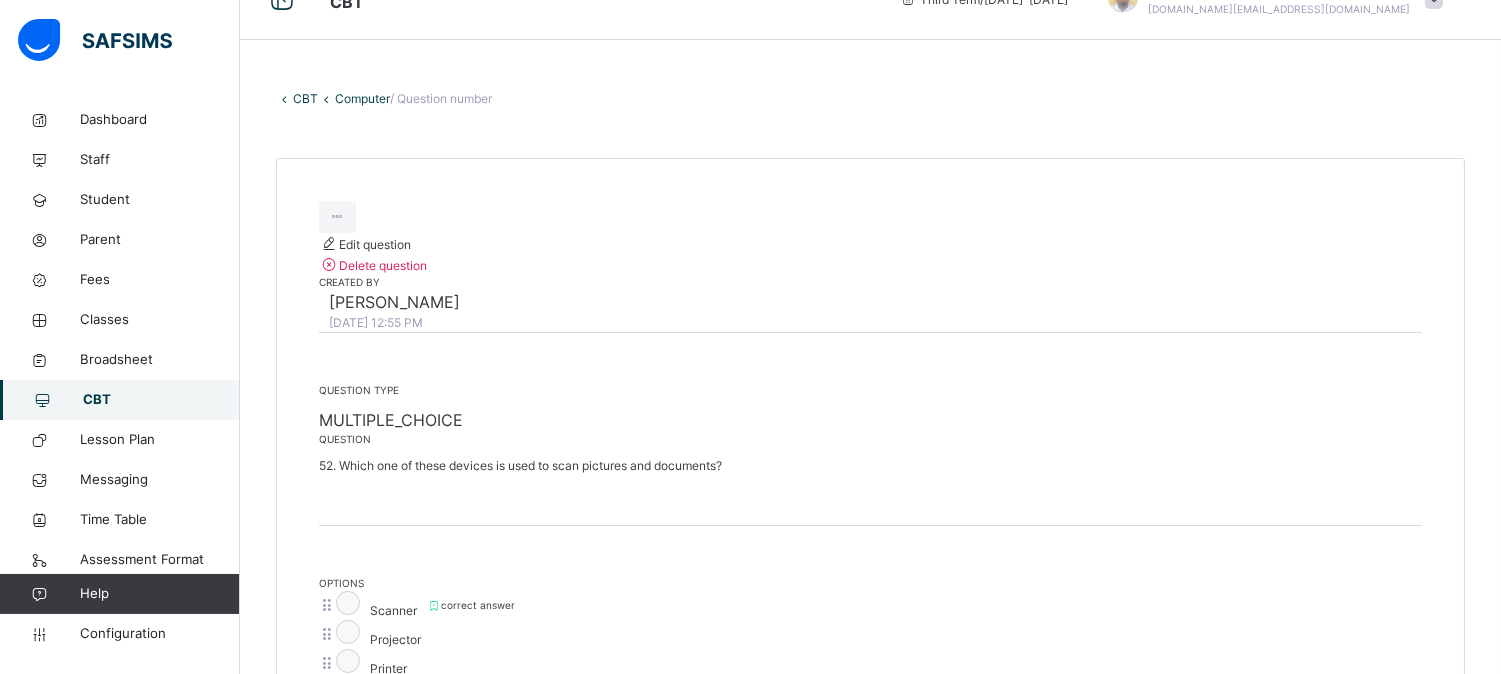 click on "Edit question" at bounding box center [365, 244] 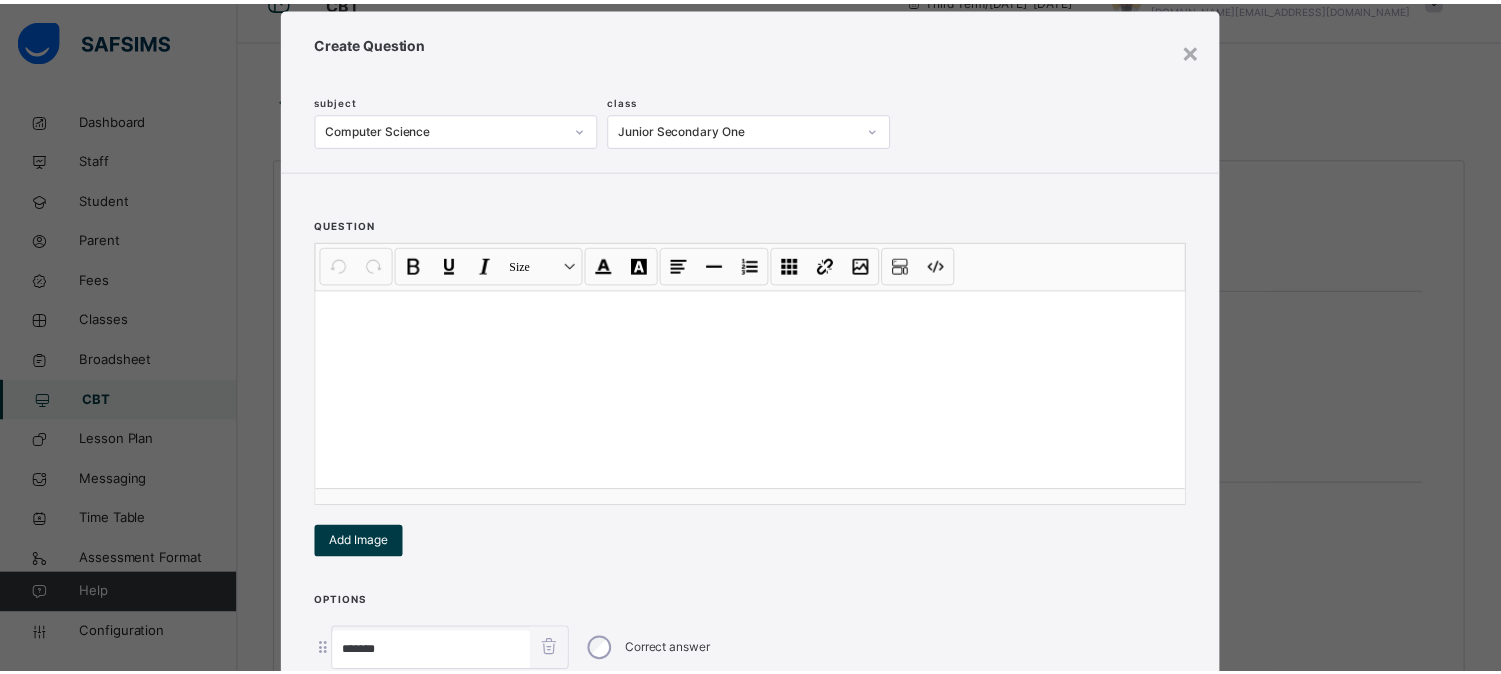 scroll, scrollTop: 0, scrollLeft: 0, axis: both 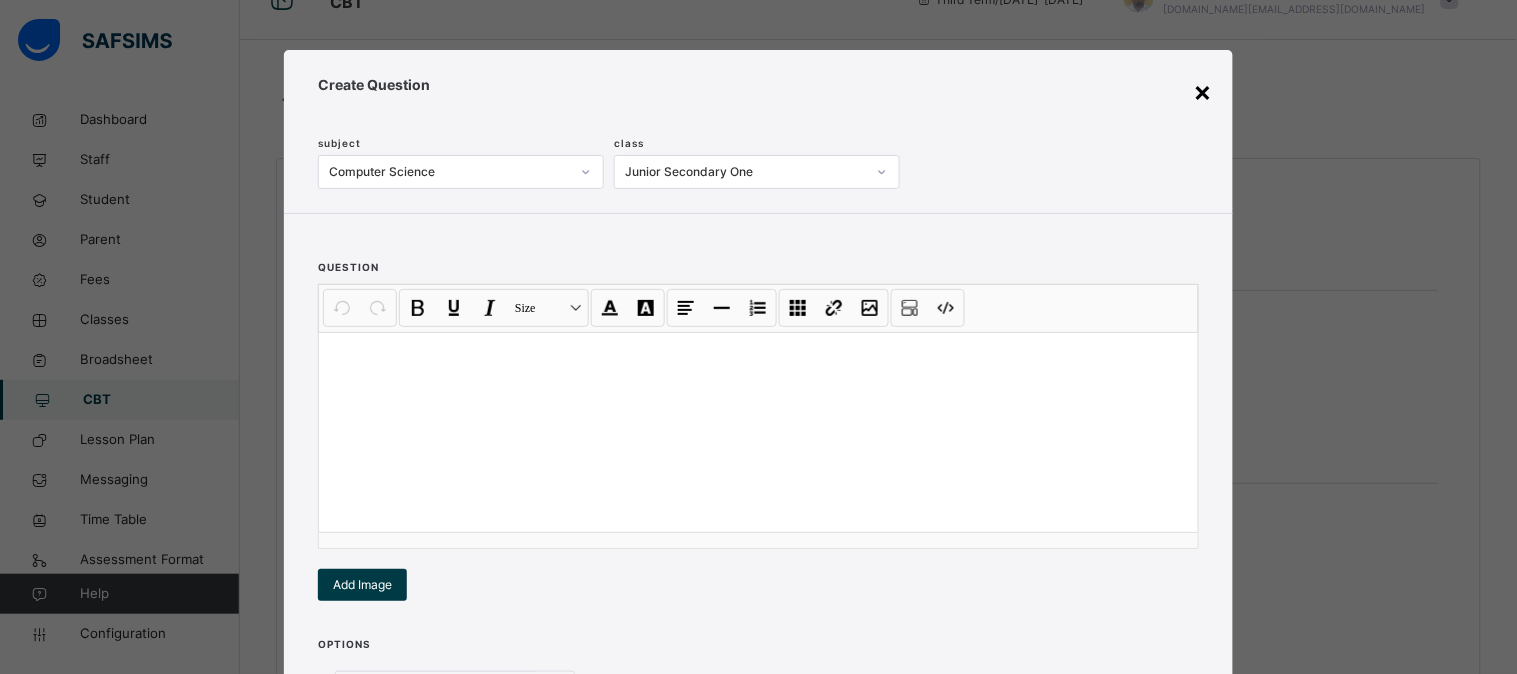 click on "×" at bounding box center (1203, 91) 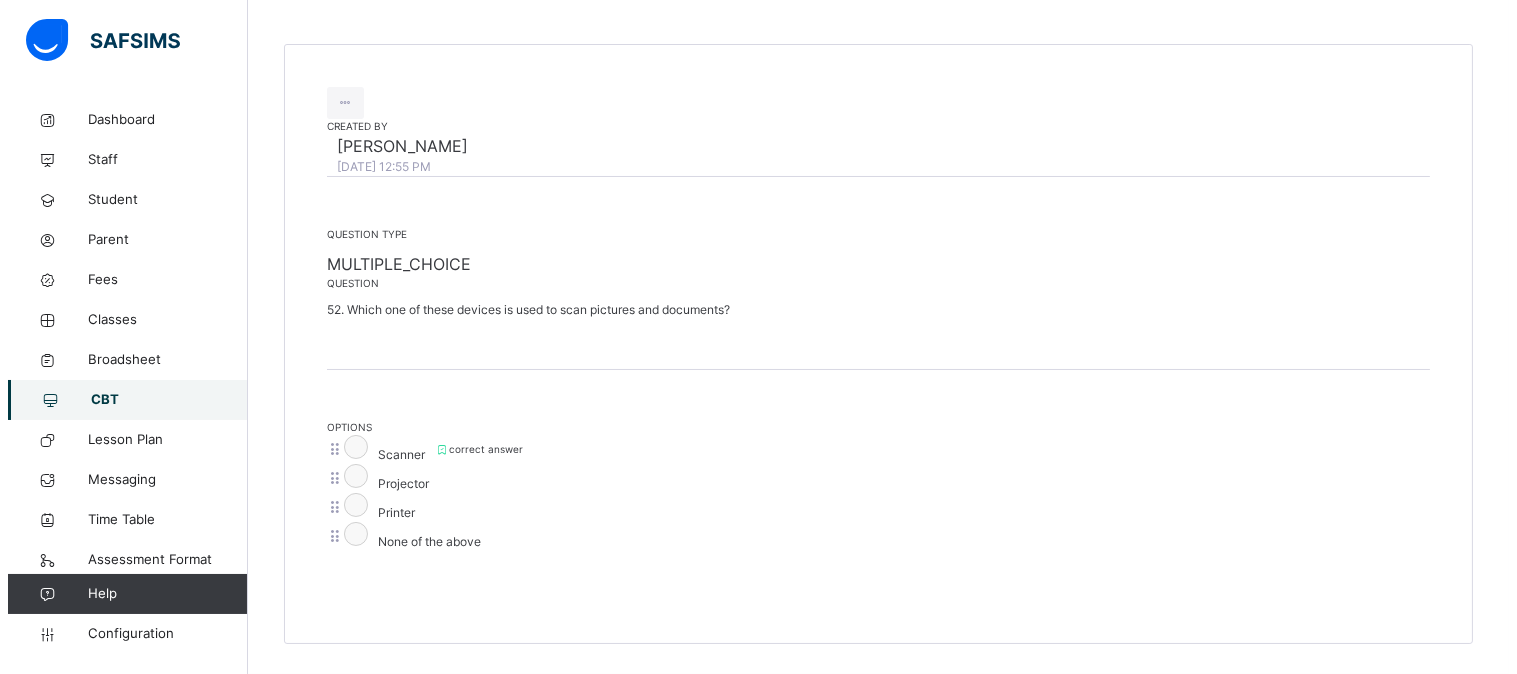 scroll, scrollTop: 0, scrollLeft: 0, axis: both 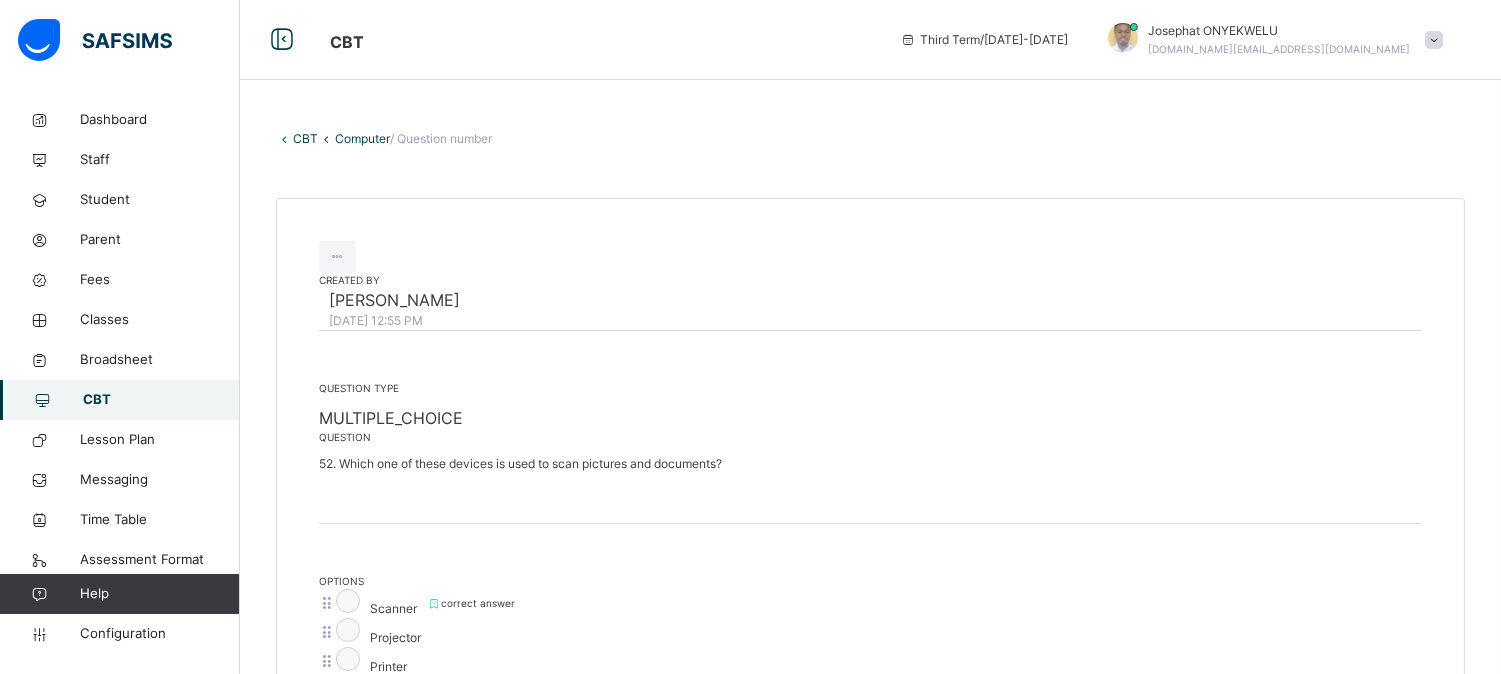 click on "Computer" at bounding box center (362, 138) 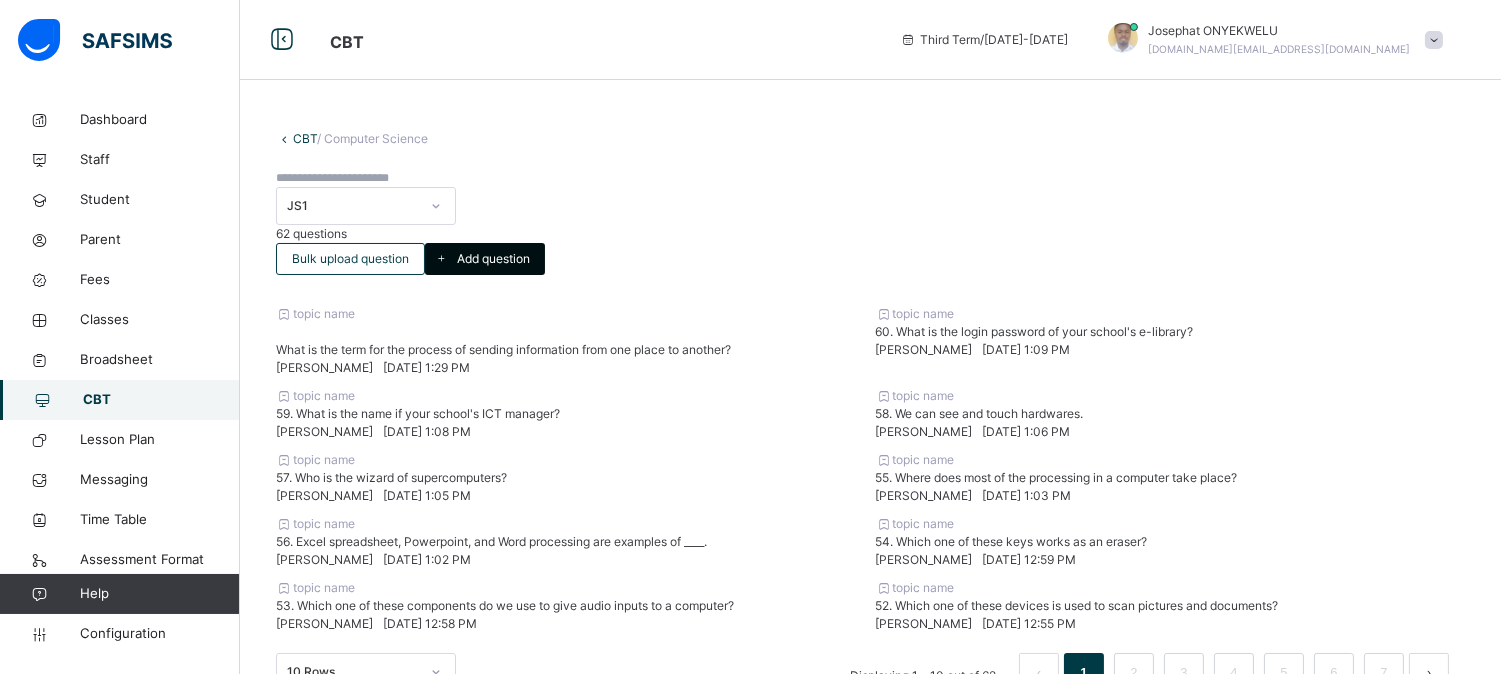 click on "Add question" at bounding box center (485, 259) 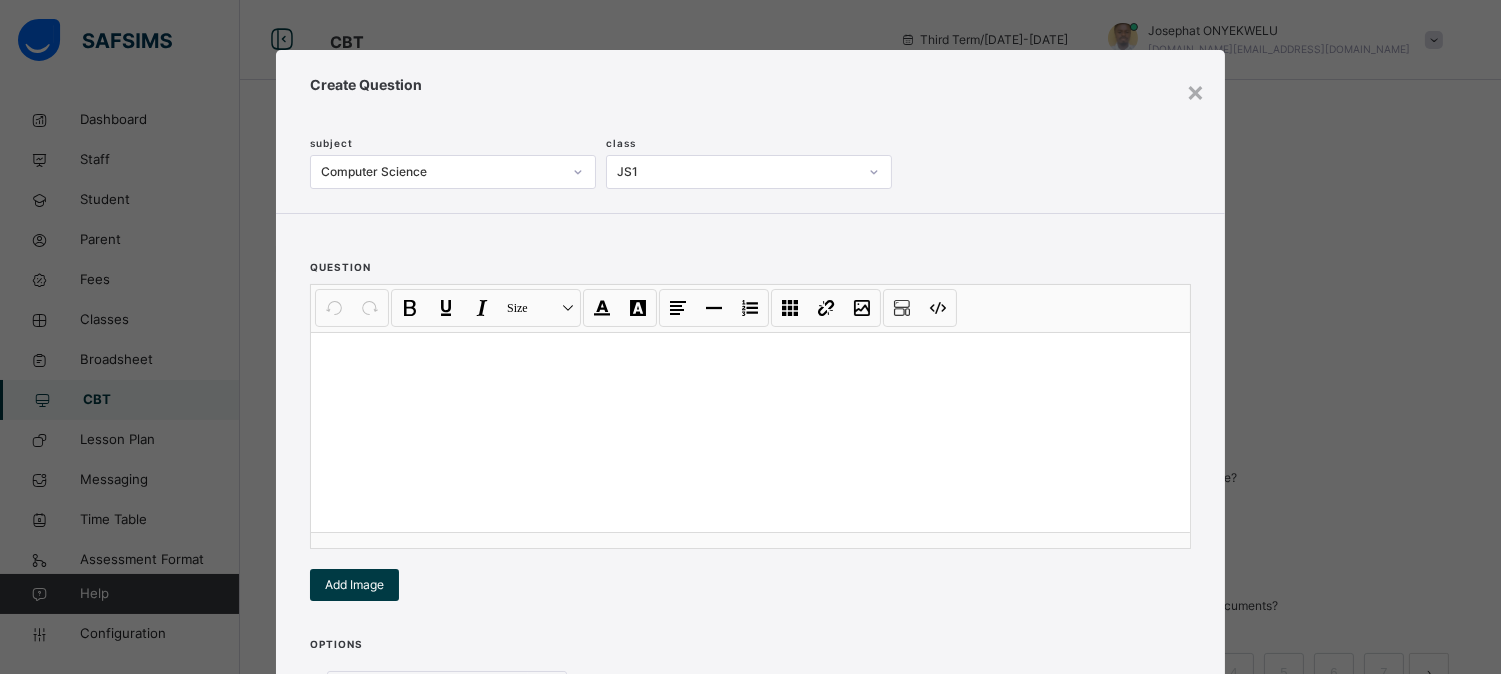 click at bounding box center (750, 432) 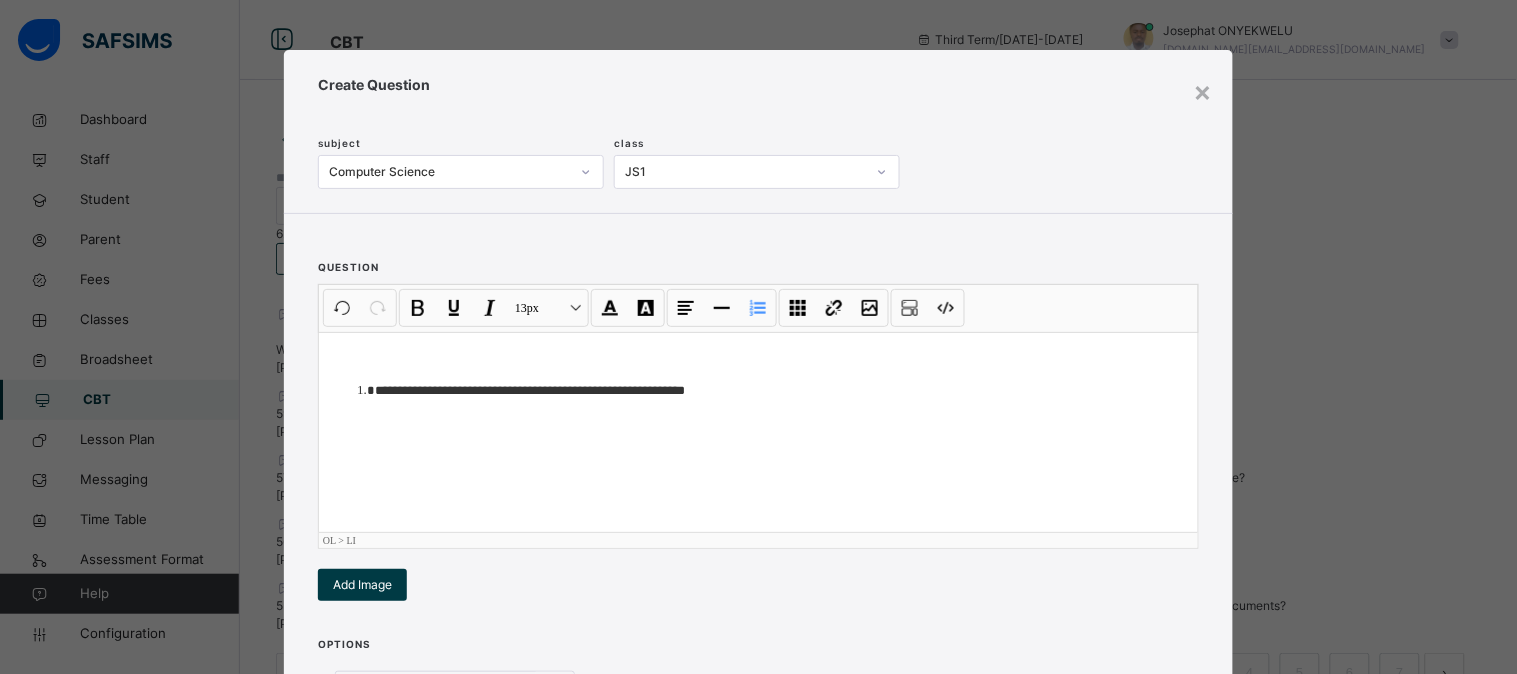 click on "**********" at bounding box center [778, 390] 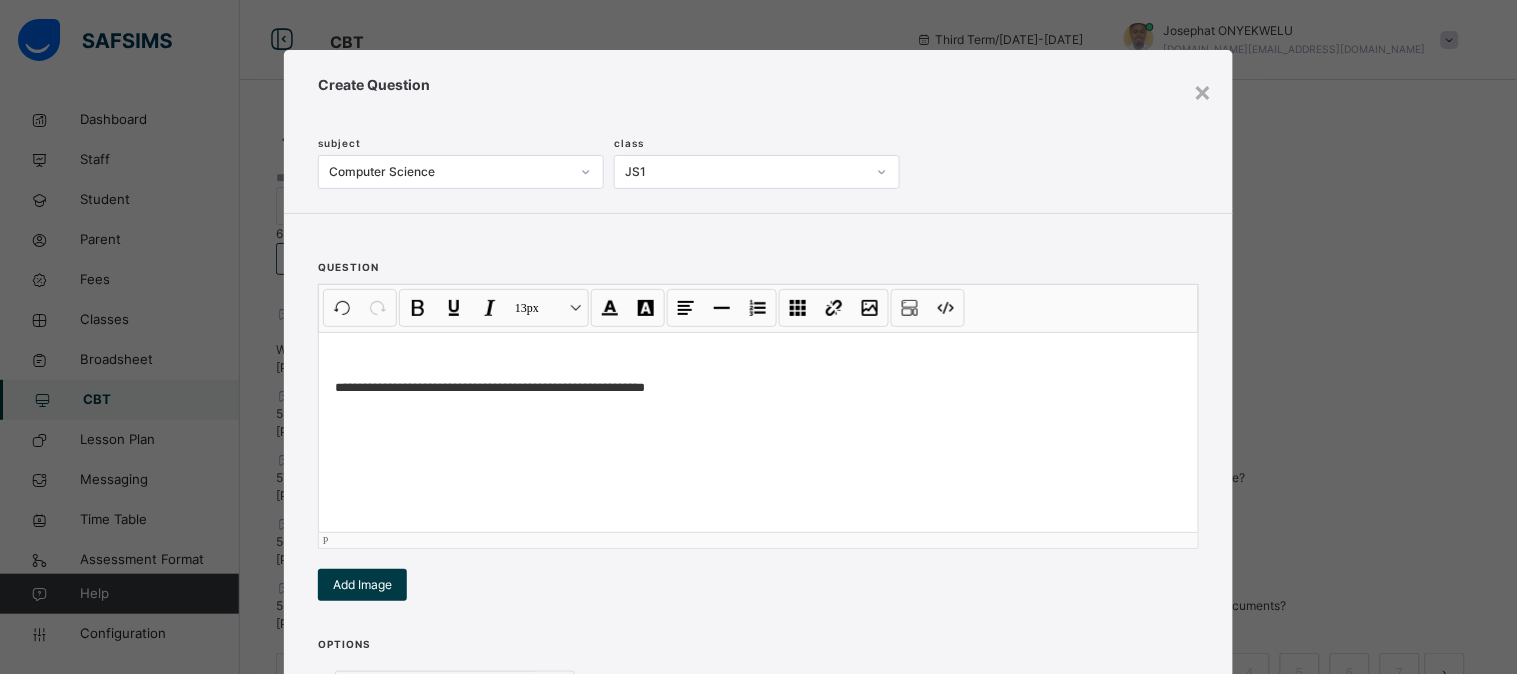 type 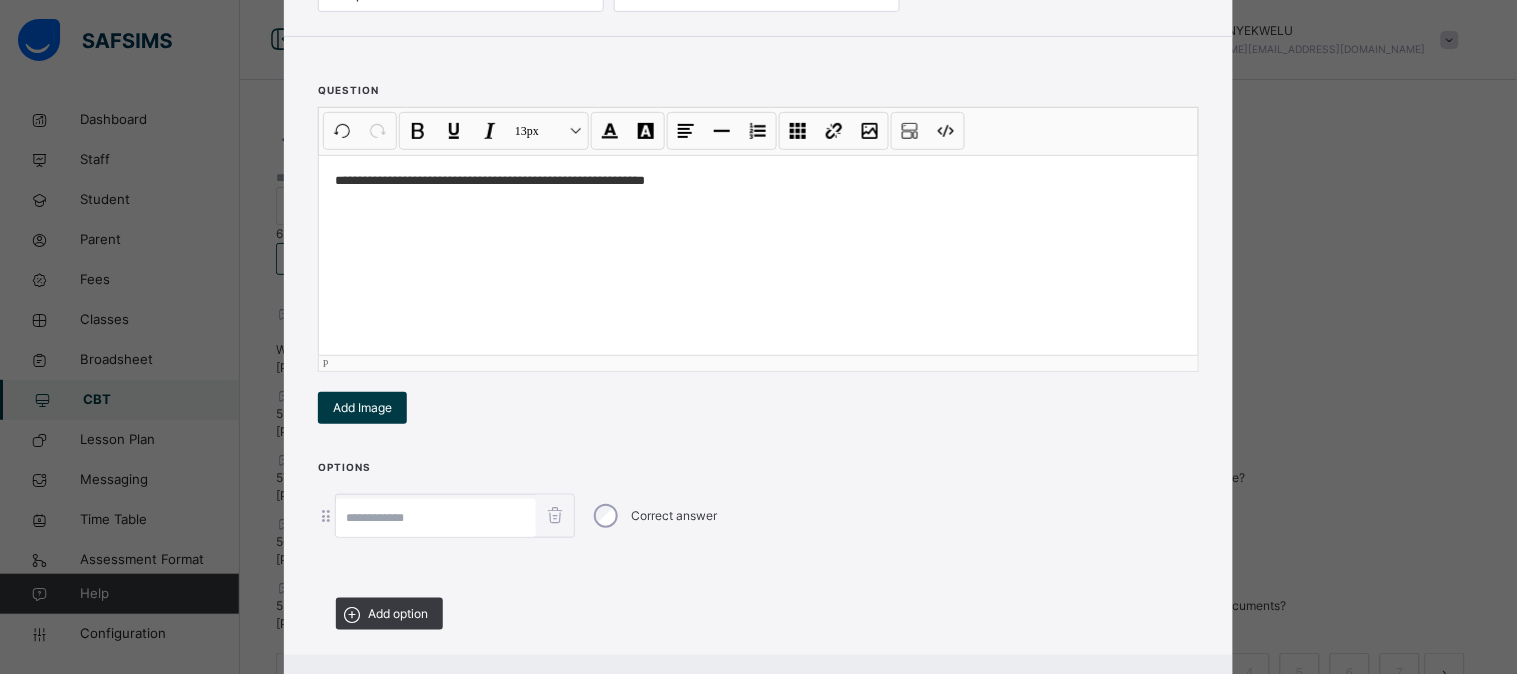 scroll, scrollTop: 187, scrollLeft: 0, axis: vertical 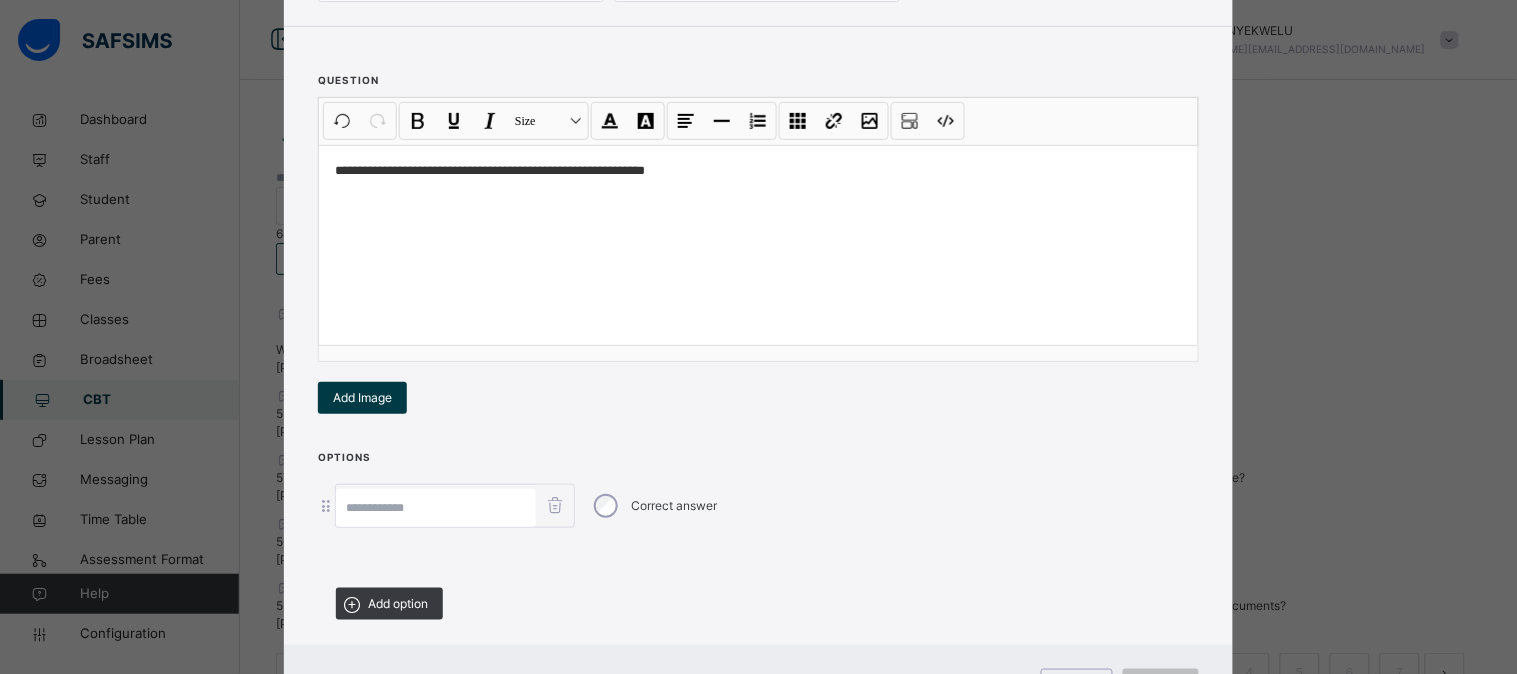 click at bounding box center (436, 508) 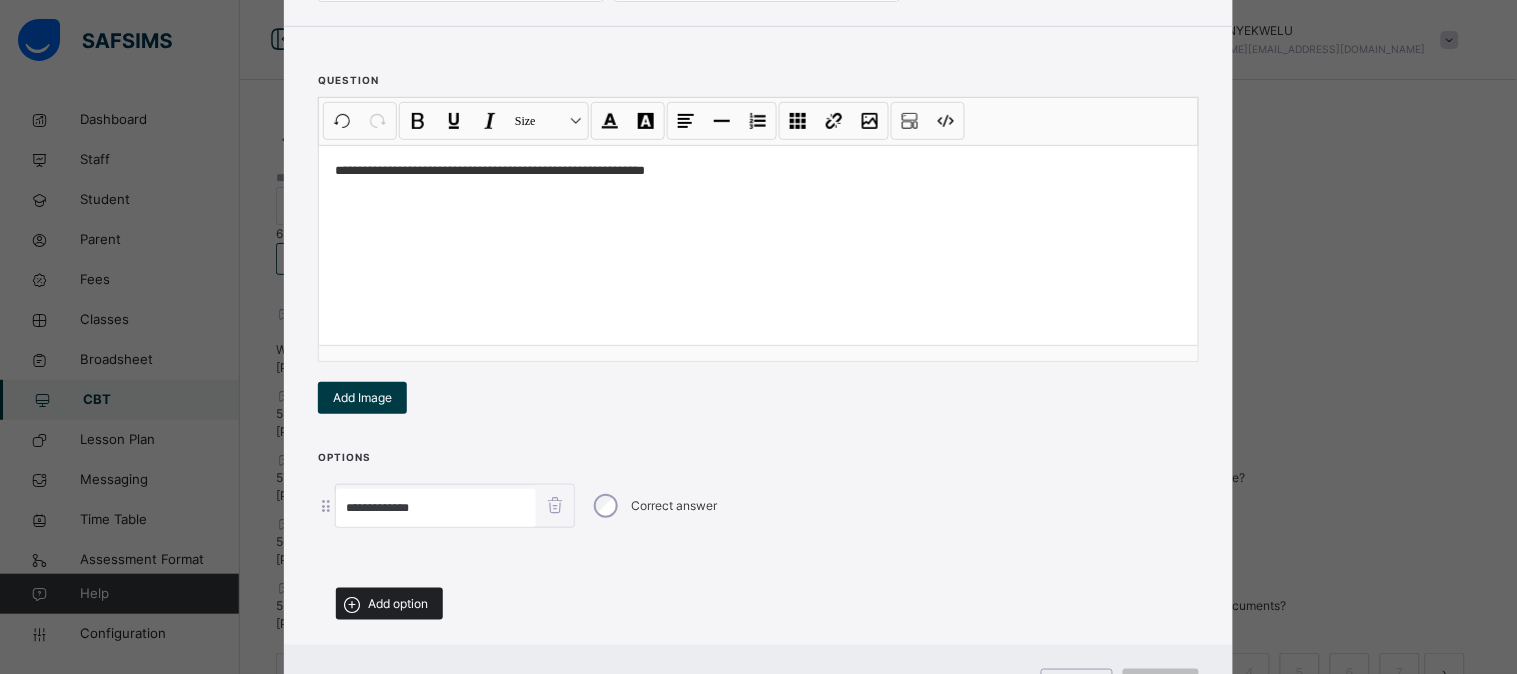 type on "**********" 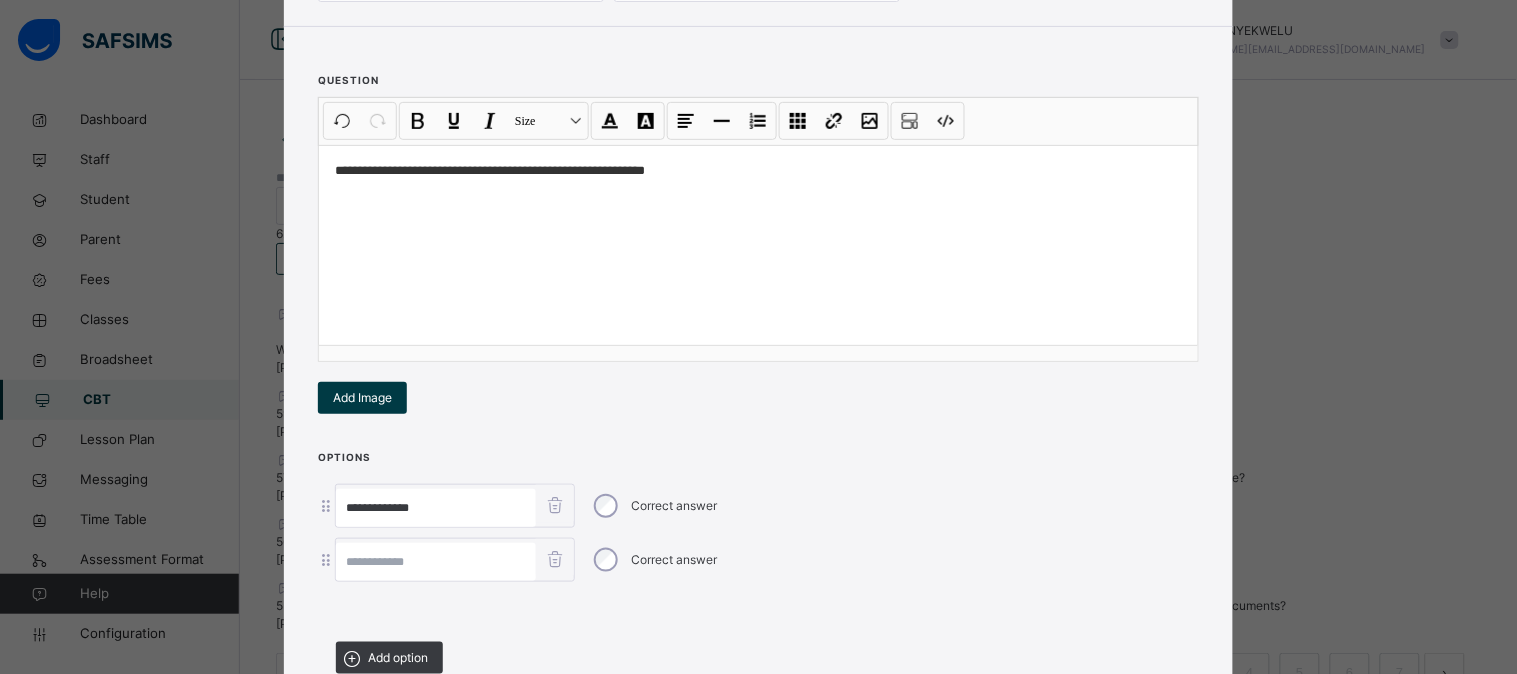 click at bounding box center (436, 562) 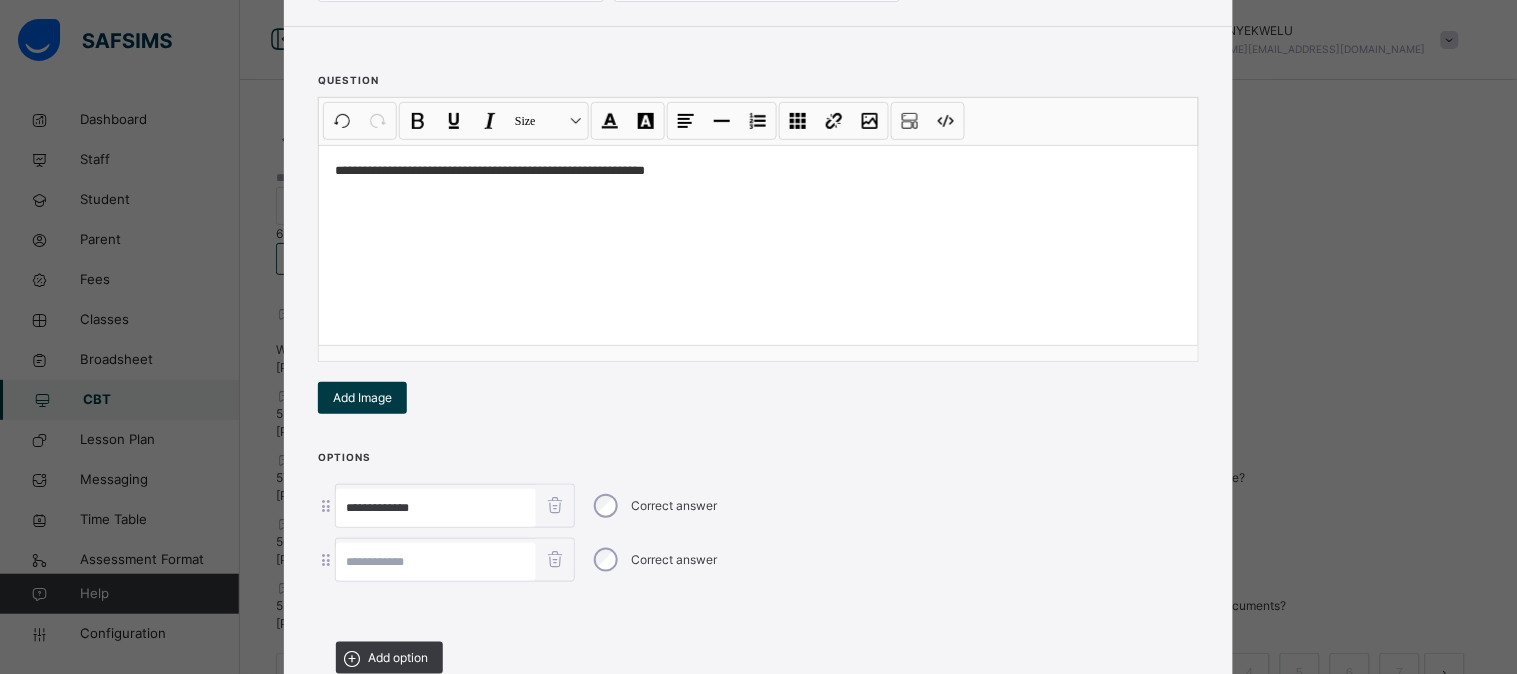 paste on "**********" 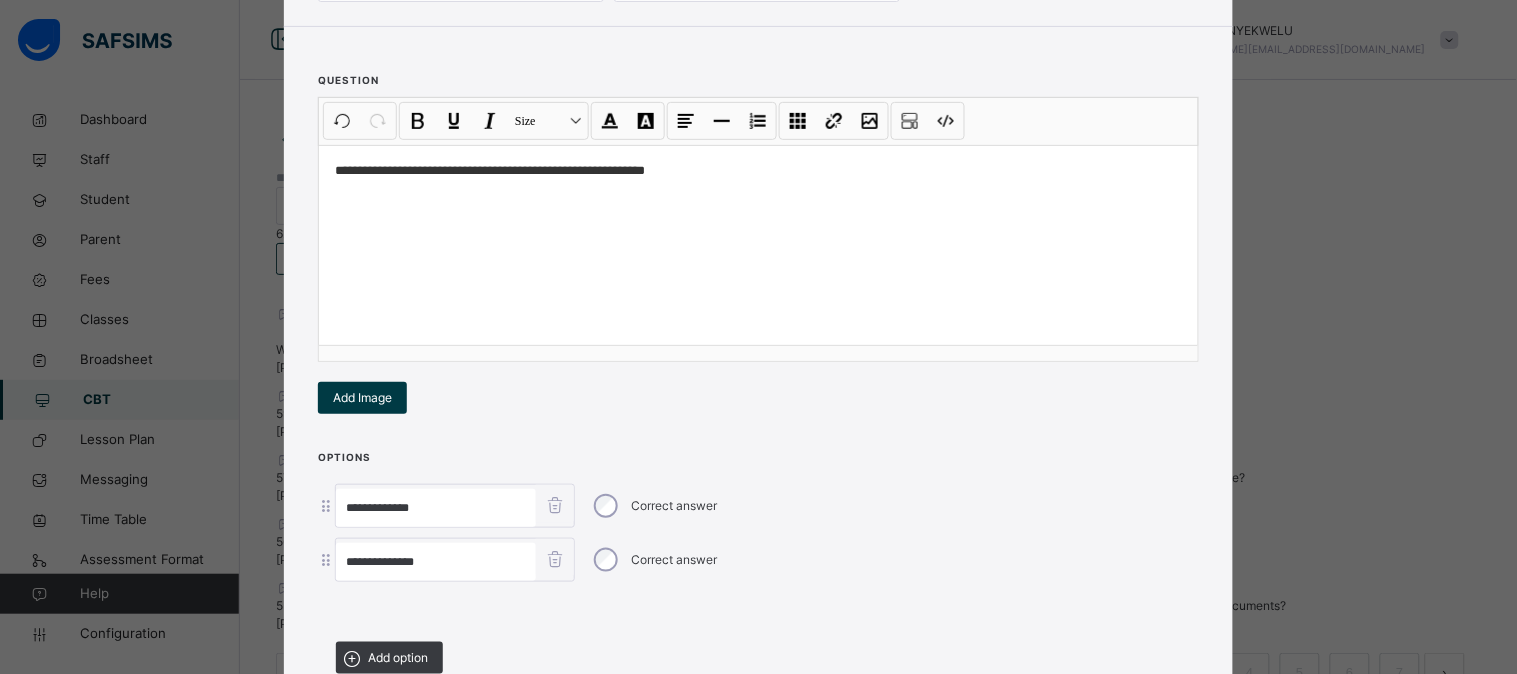 type on "**********" 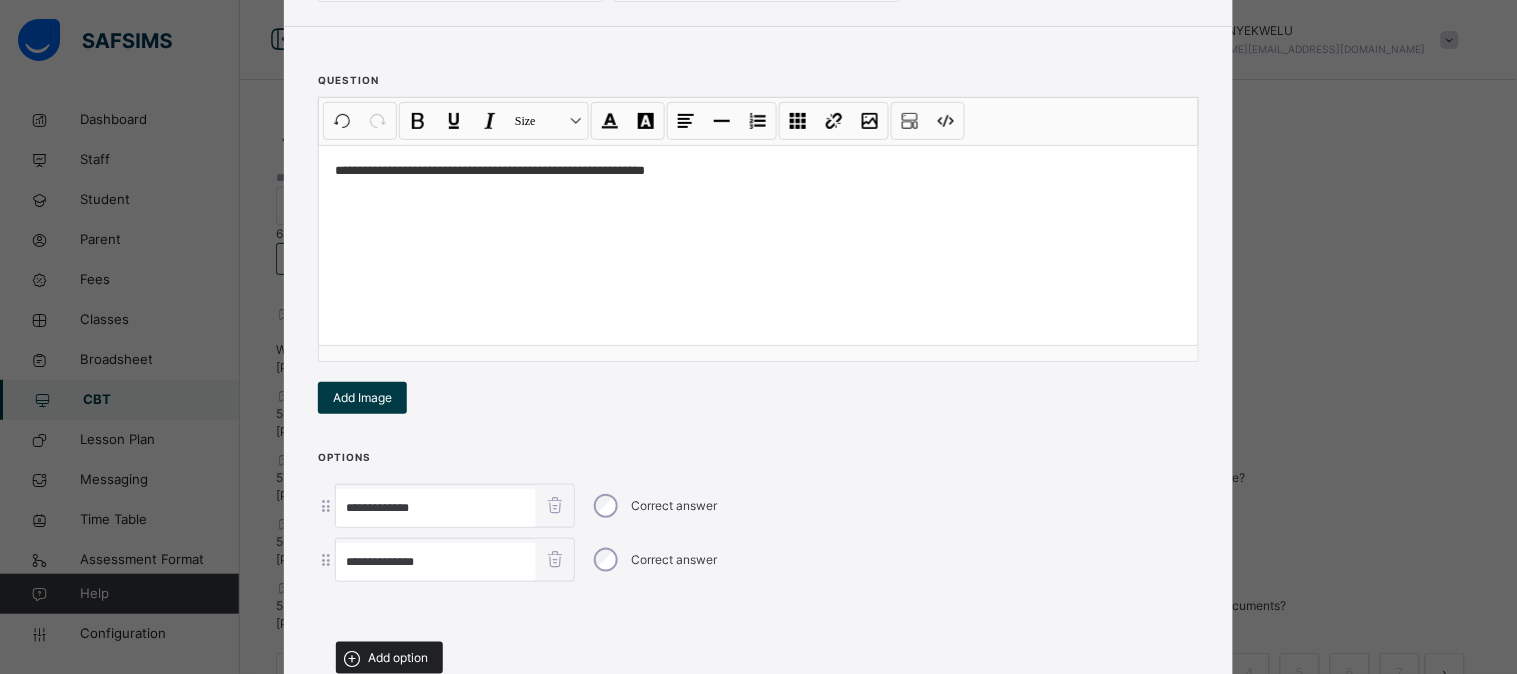 click on "Add option" at bounding box center [398, 658] 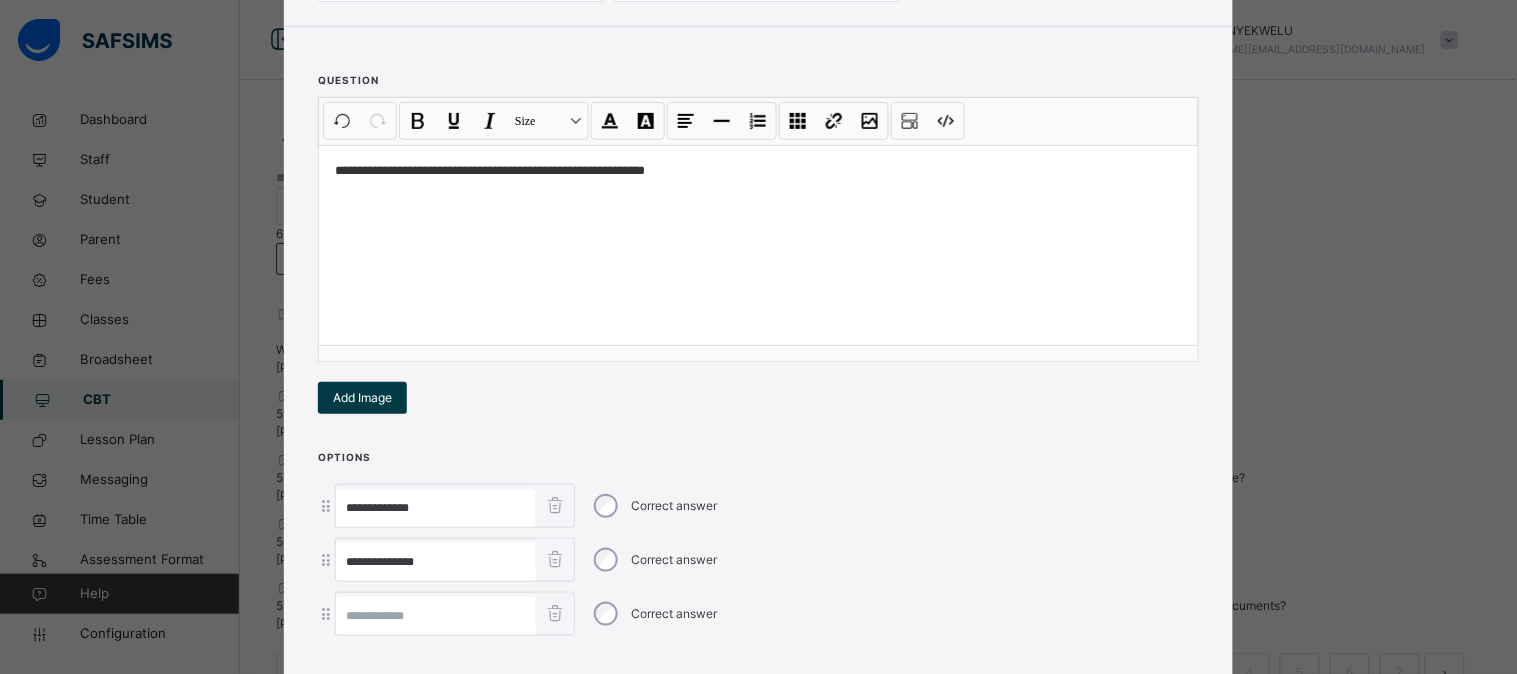 click at bounding box center [436, 616] 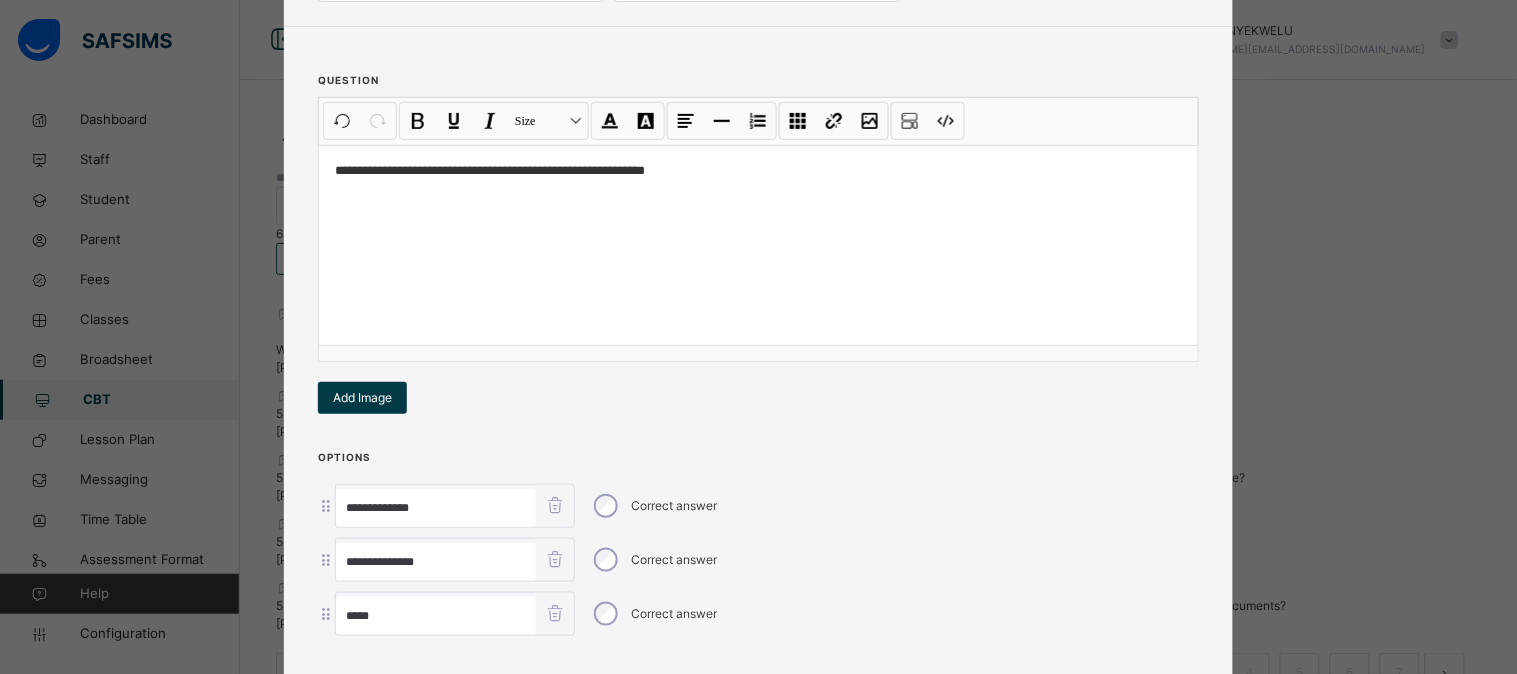 scroll, scrollTop: 392, scrollLeft: 0, axis: vertical 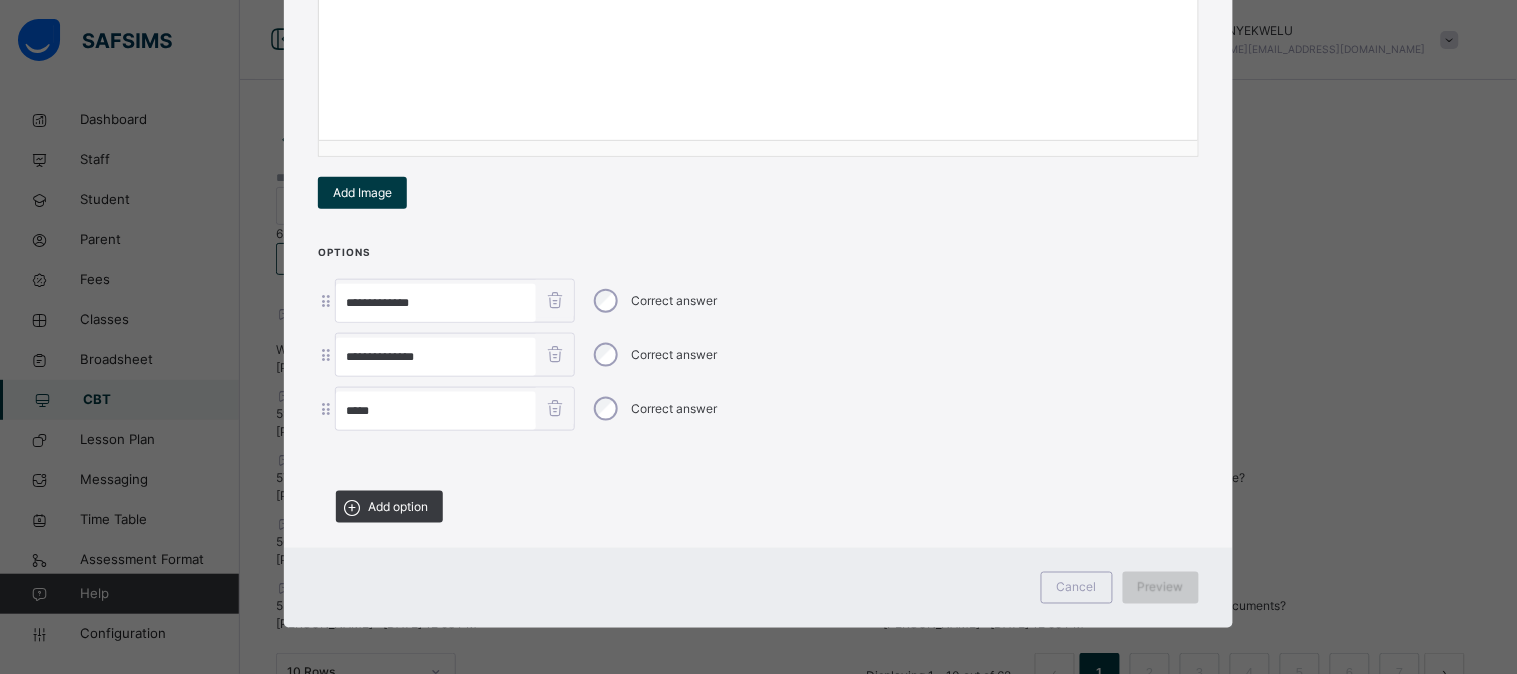 type on "*****" 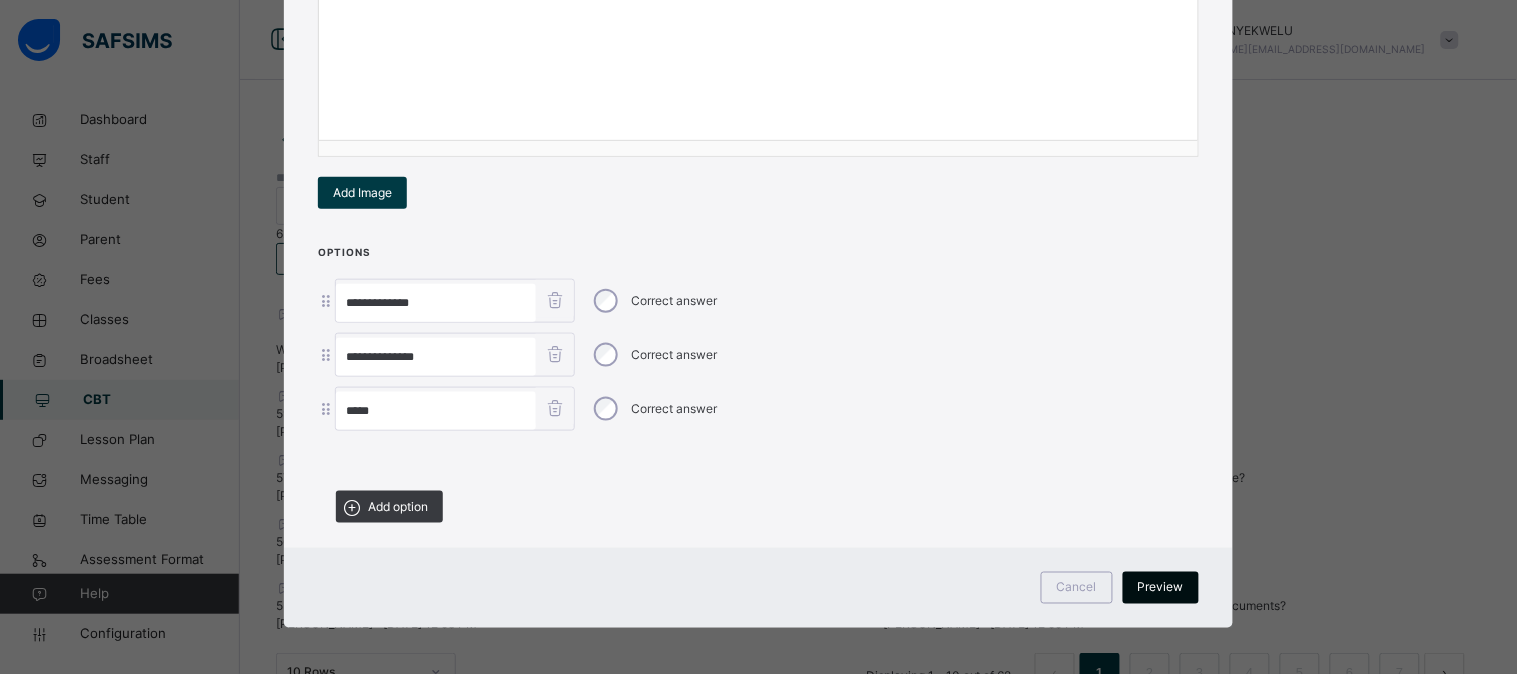 click on "Preview" at bounding box center (1161, 588) 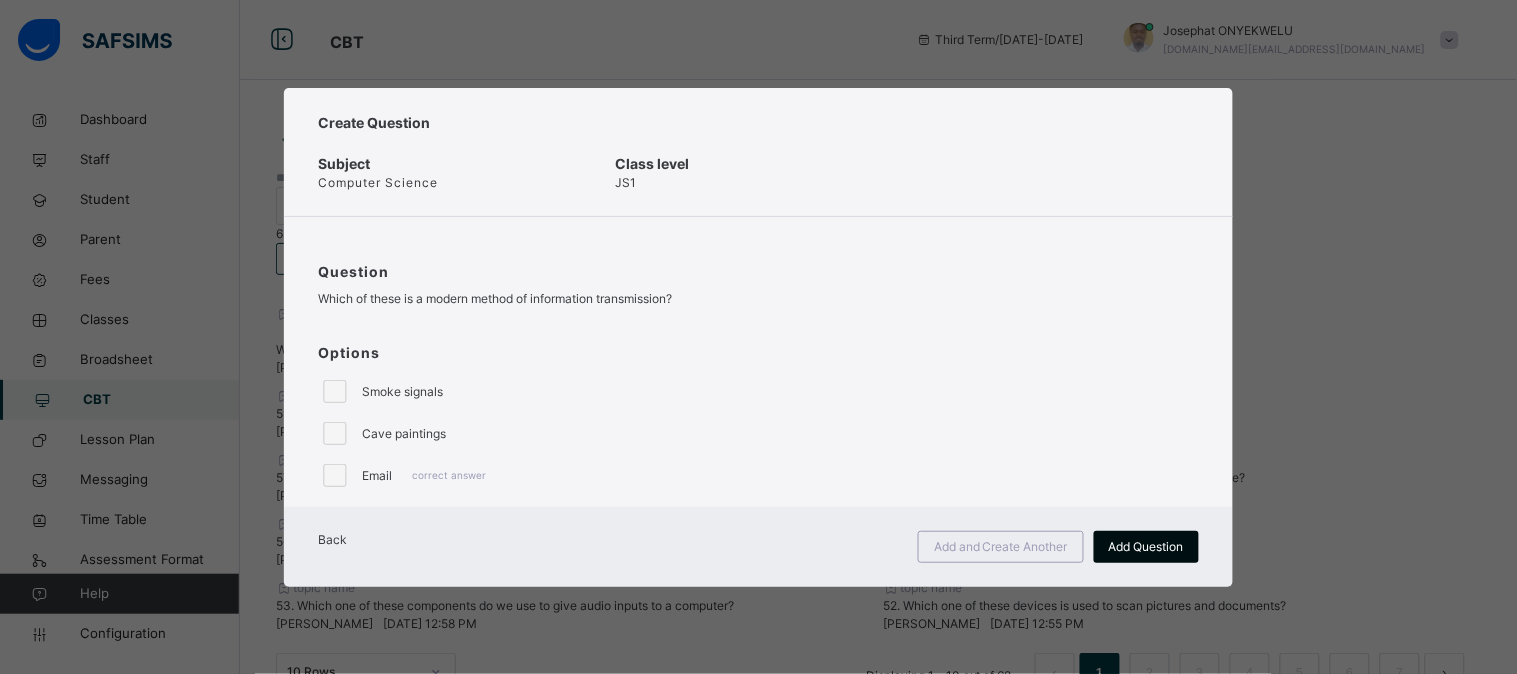 scroll, scrollTop: 0, scrollLeft: 0, axis: both 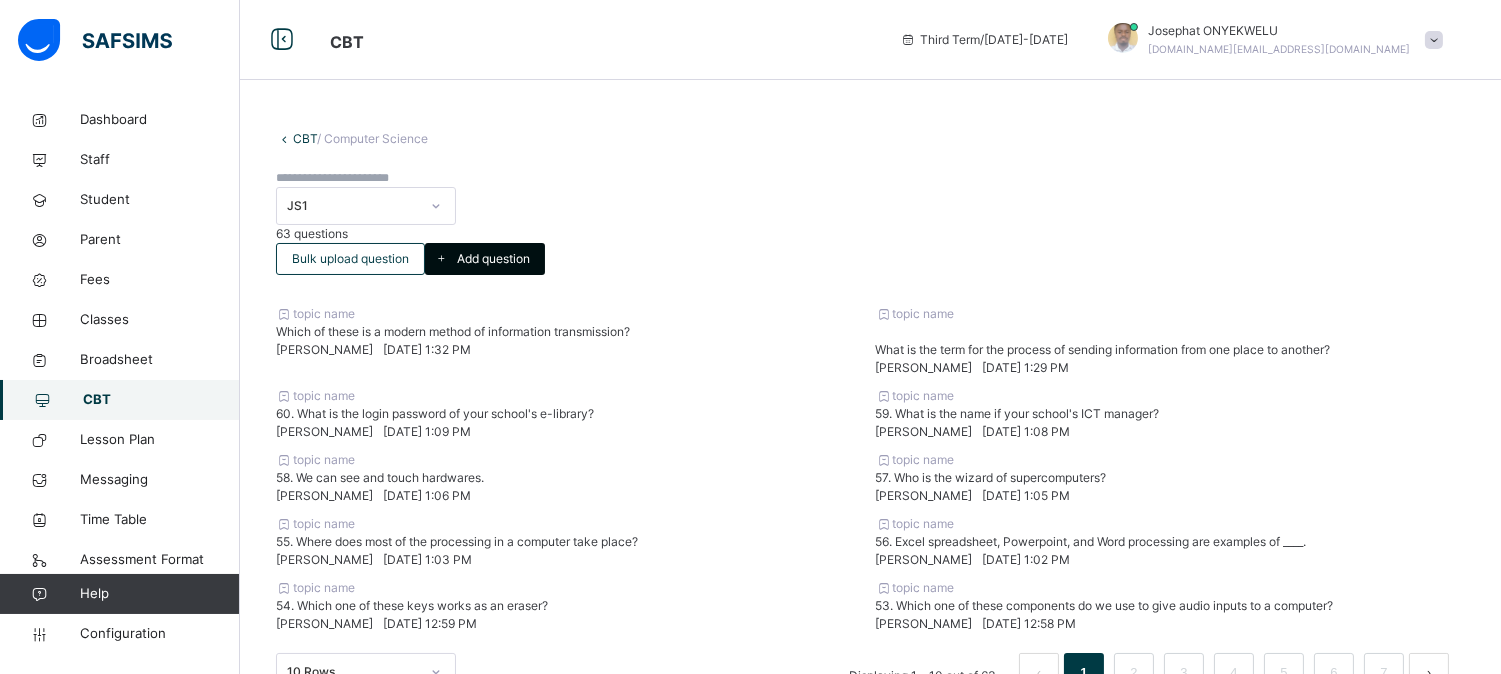 click on "Add question" at bounding box center [493, 259] 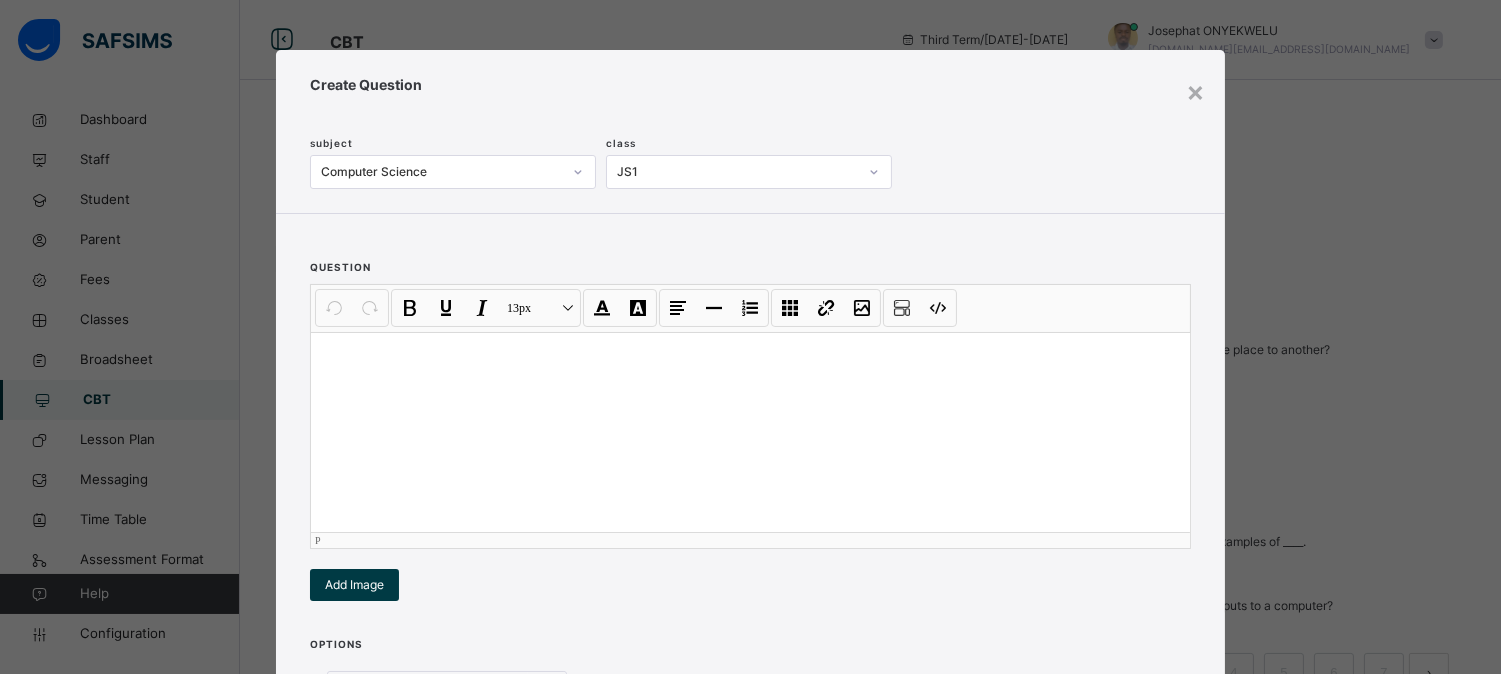 click at bounding box center [750, 358] 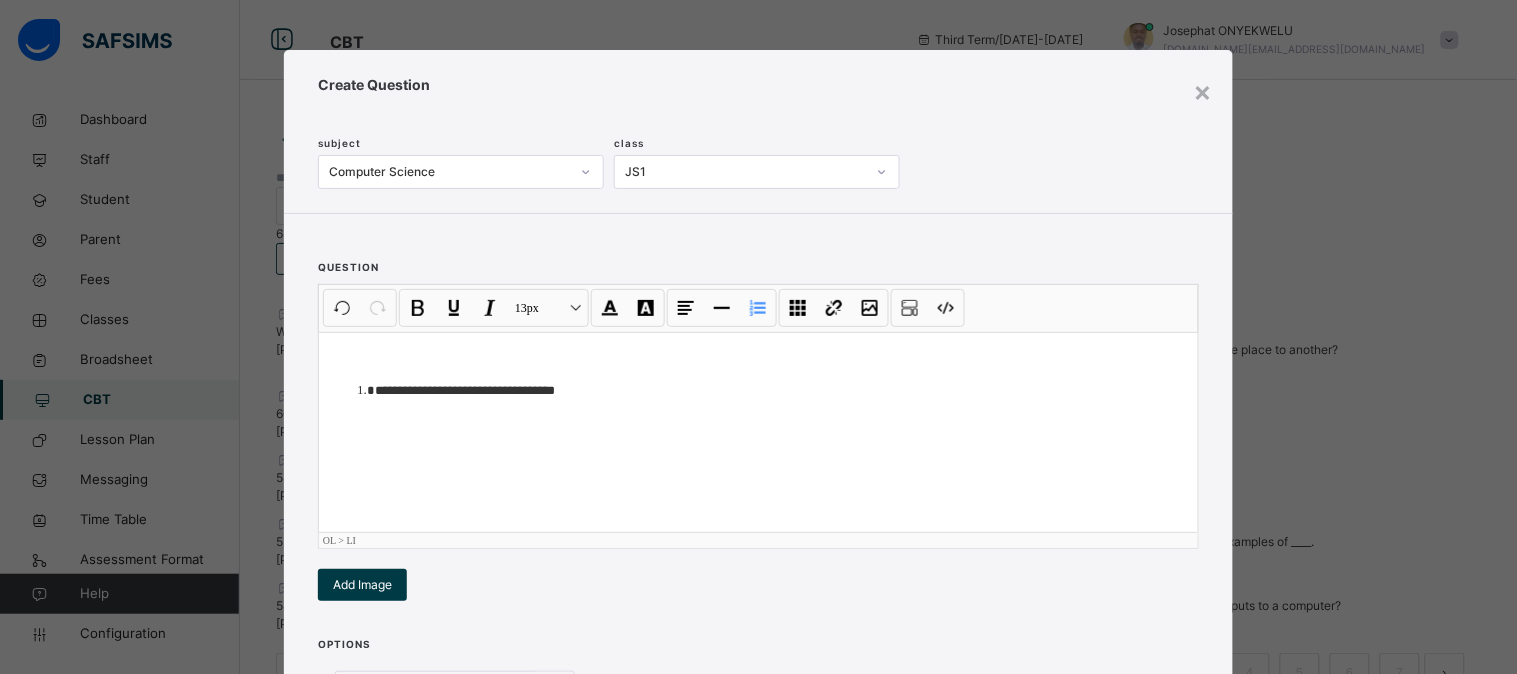 click on "**********" at bounding box center (778, 390) 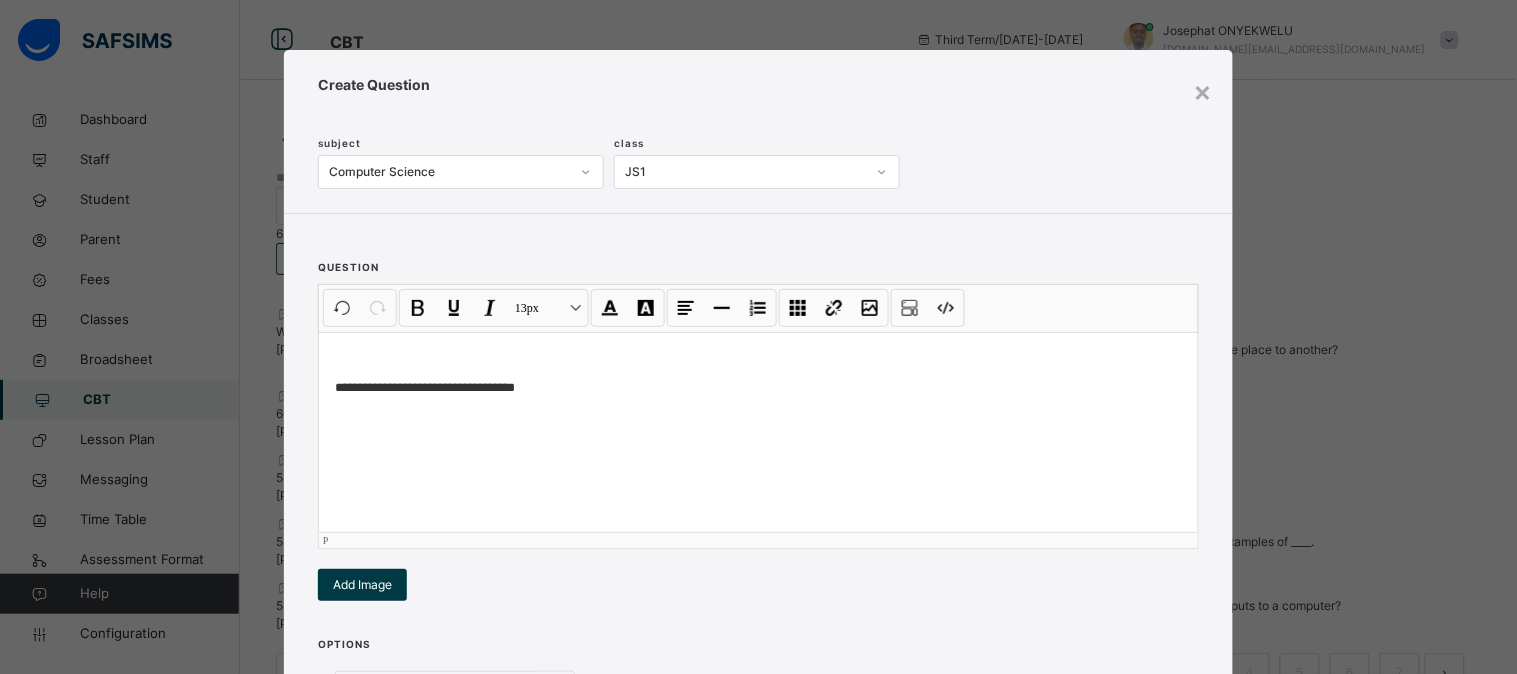 type 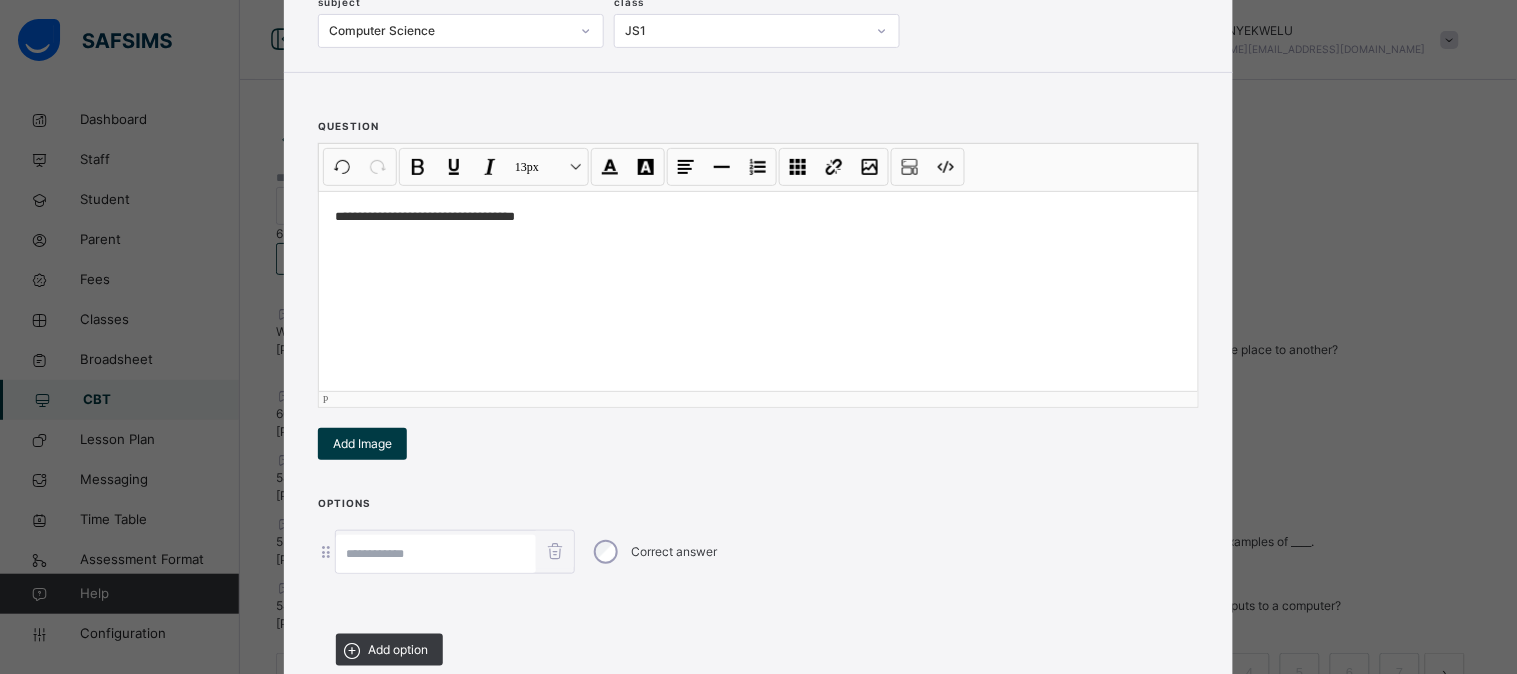 scroll, scrollTop: 142, scrollLeft: 0, axis: vertical 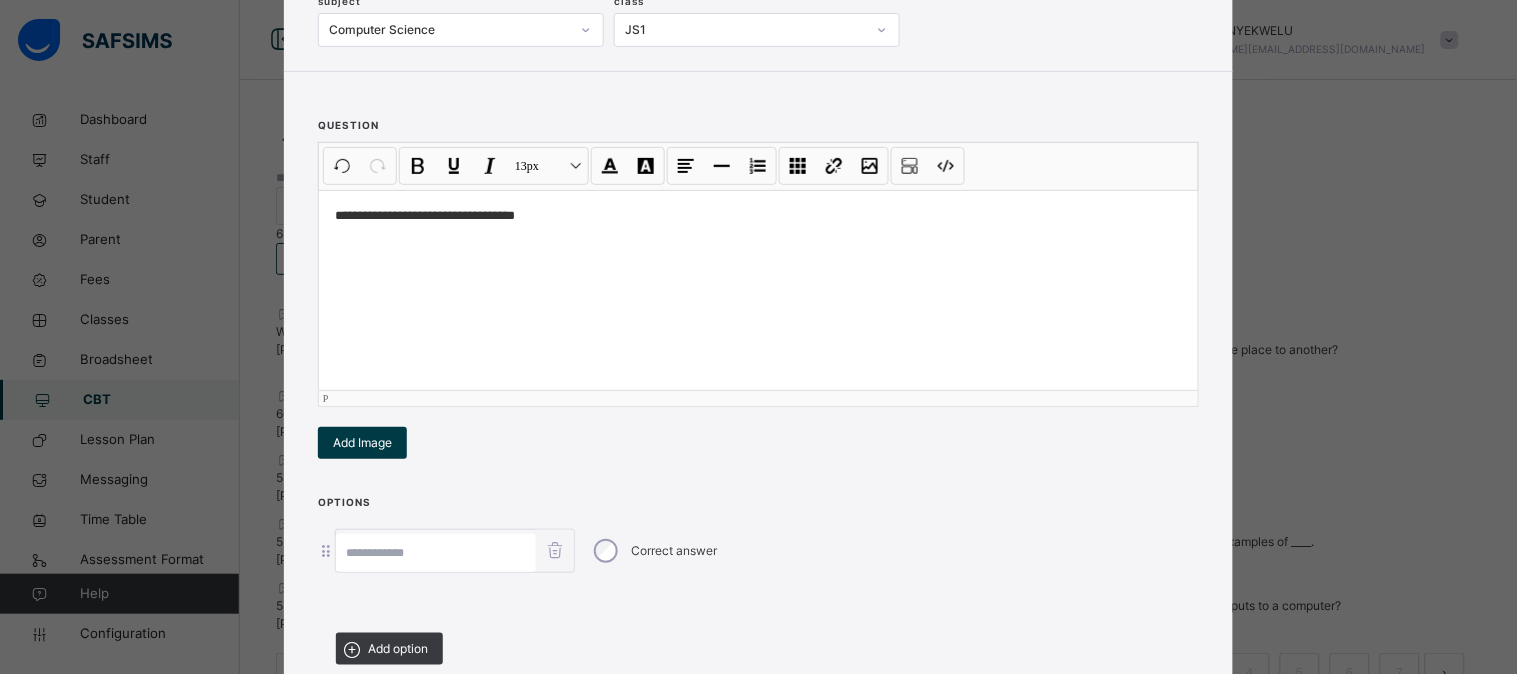 click at bounding box center [436, 553] 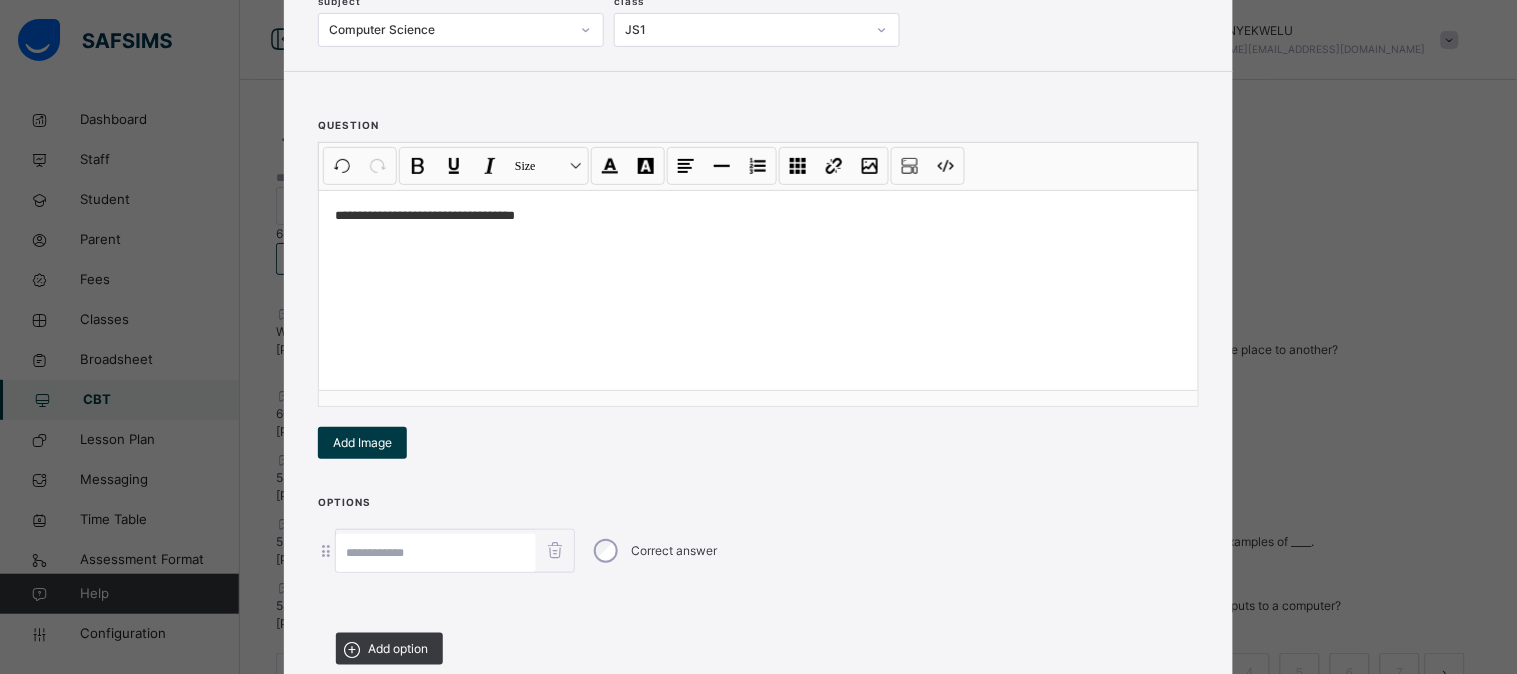 paste on "**********" 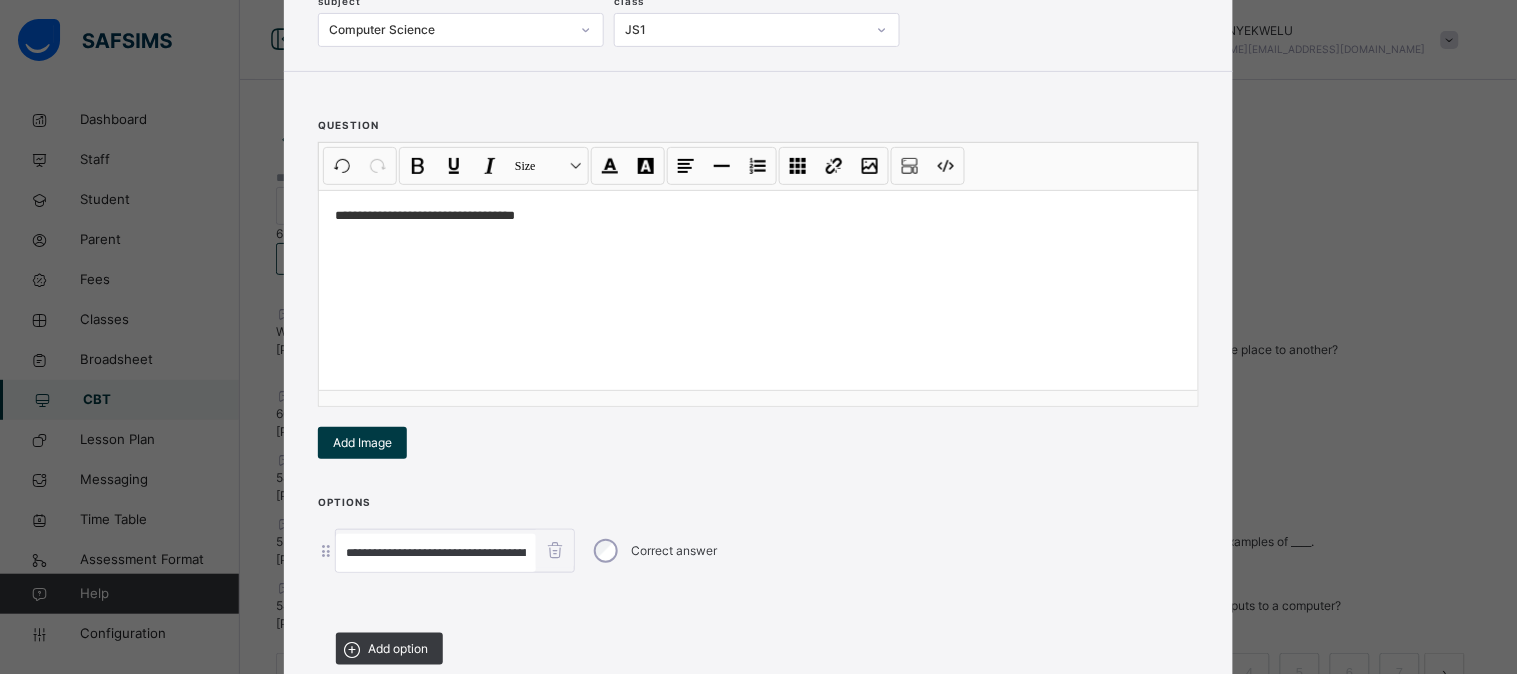 scroll, scrollTop: 0, scrollLeft: 70, axis: horizontal 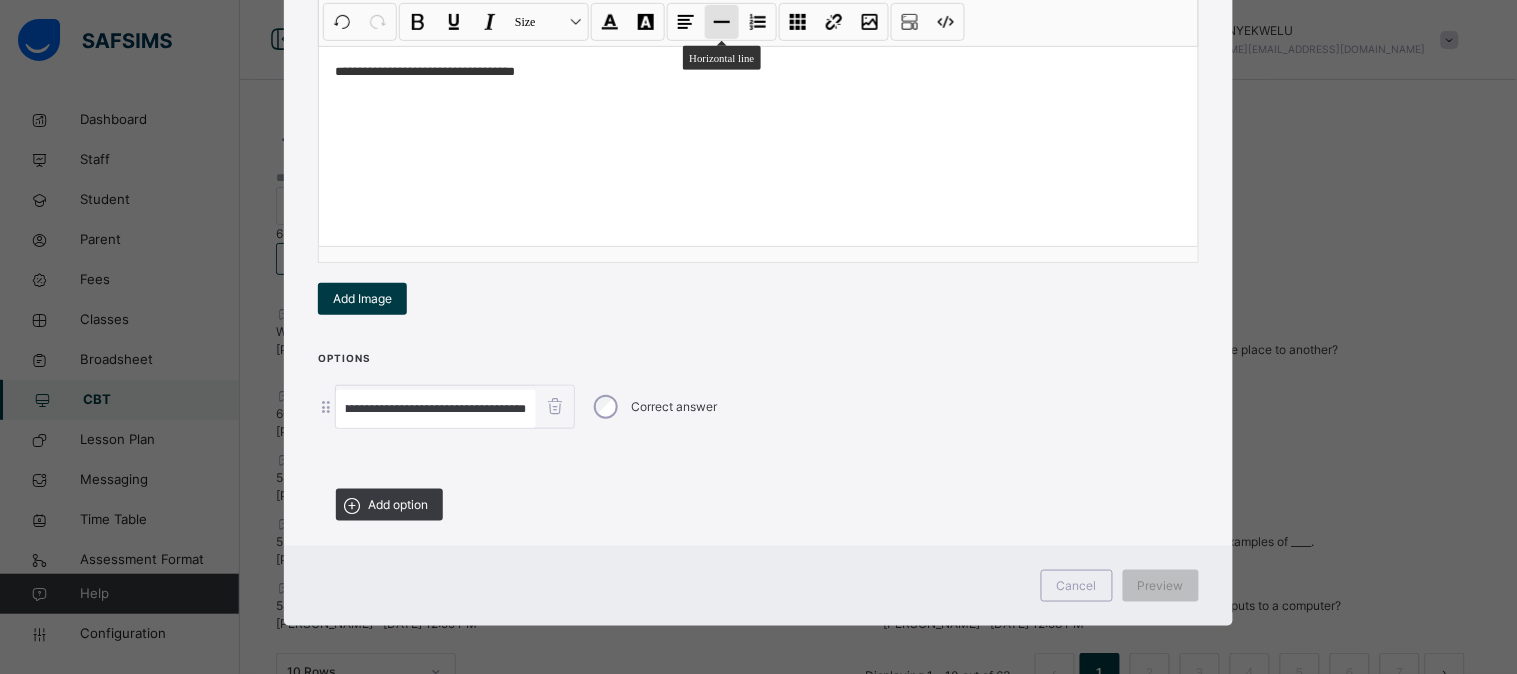 type on "**********" 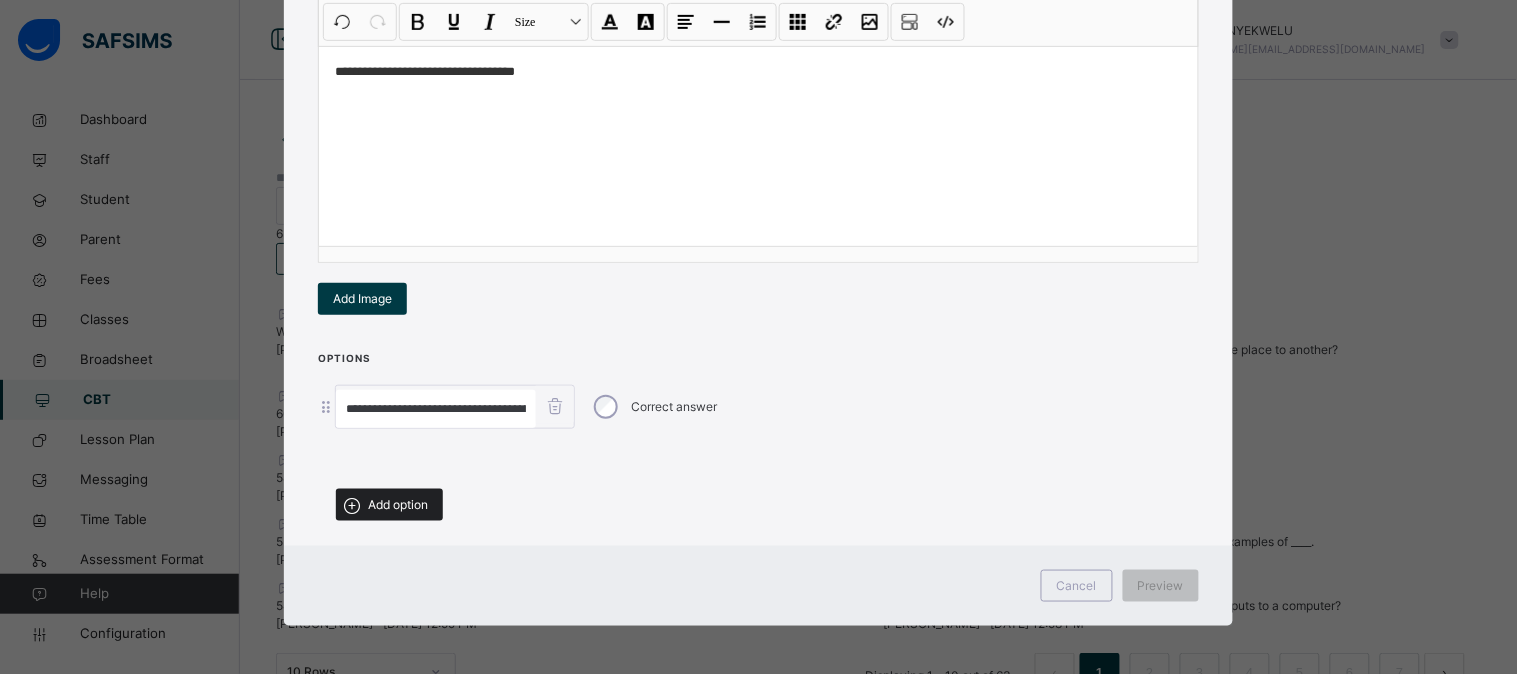 click on "Add option" at bounding box center (398, 505) 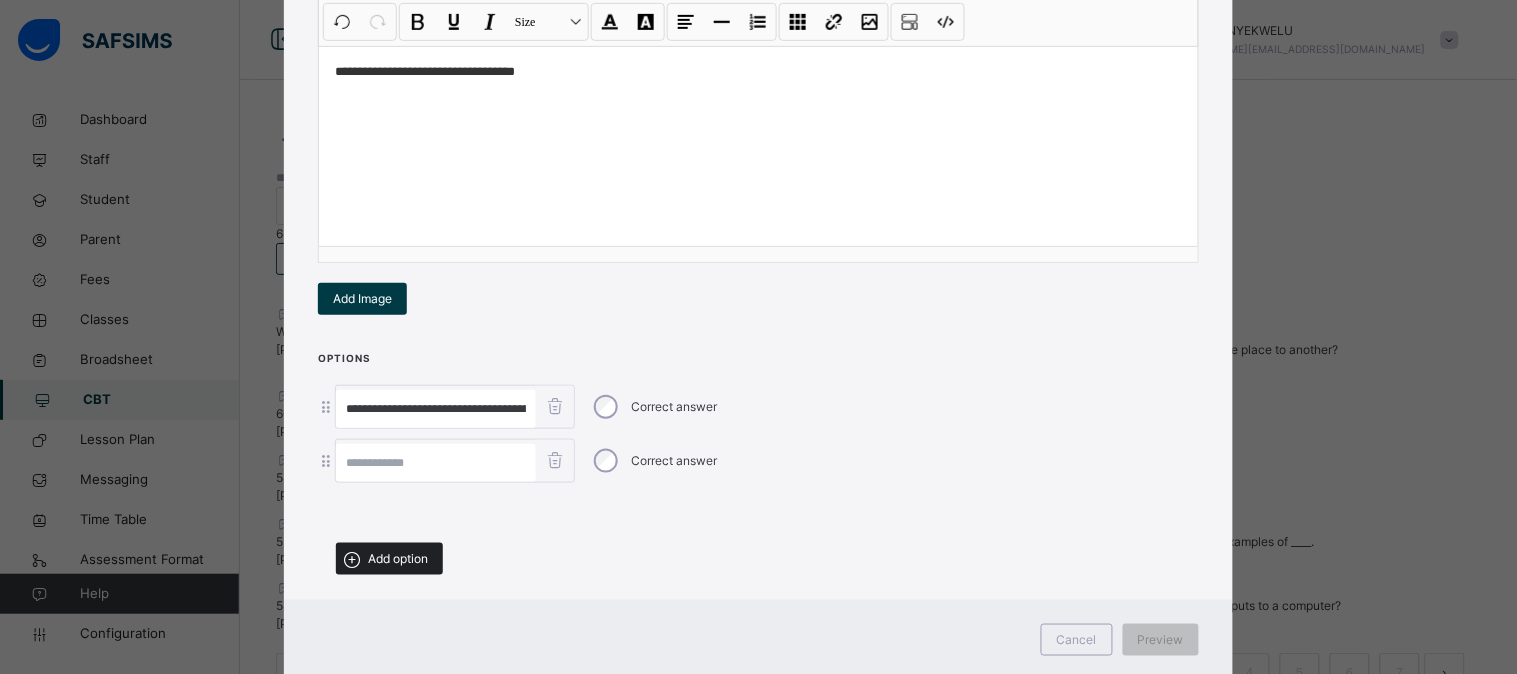 click on "Add option" at bounding box center [398, 559] 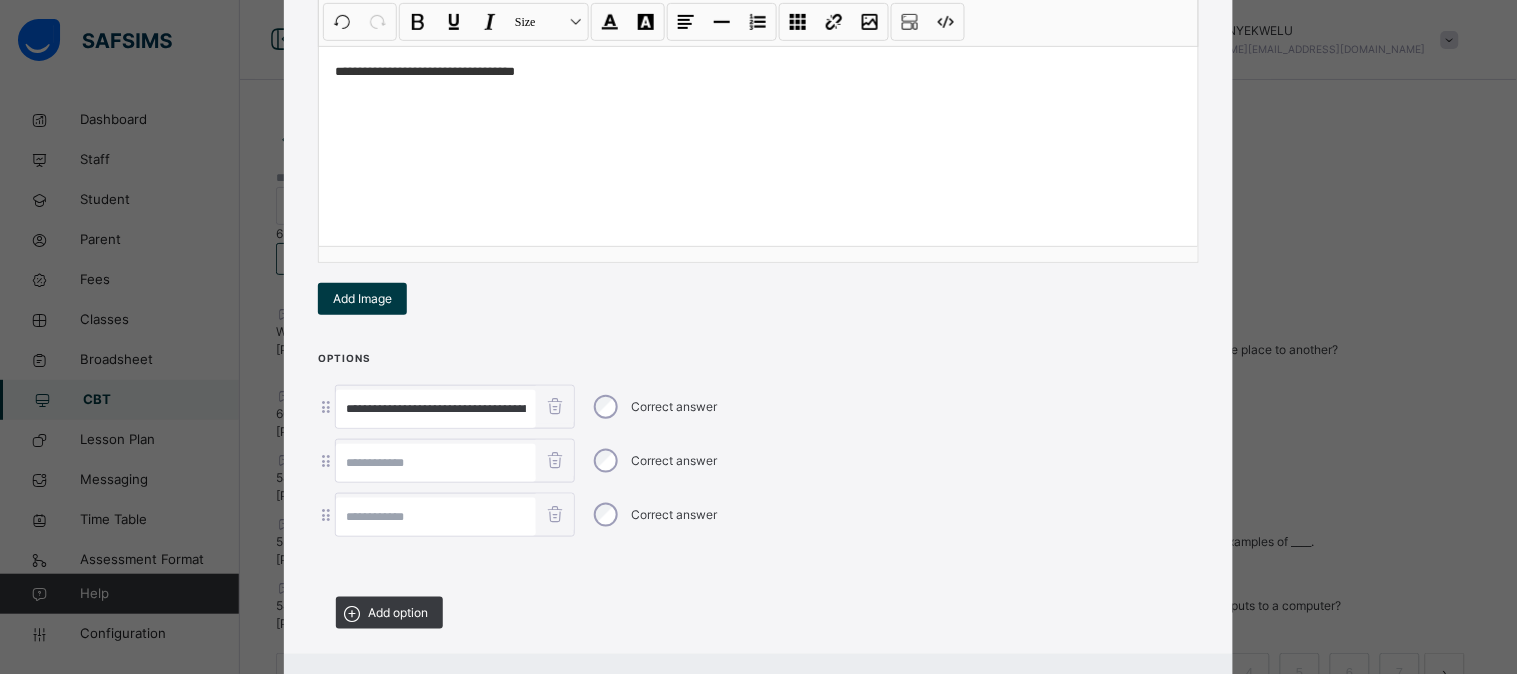 click at bounding box center [436, 517] 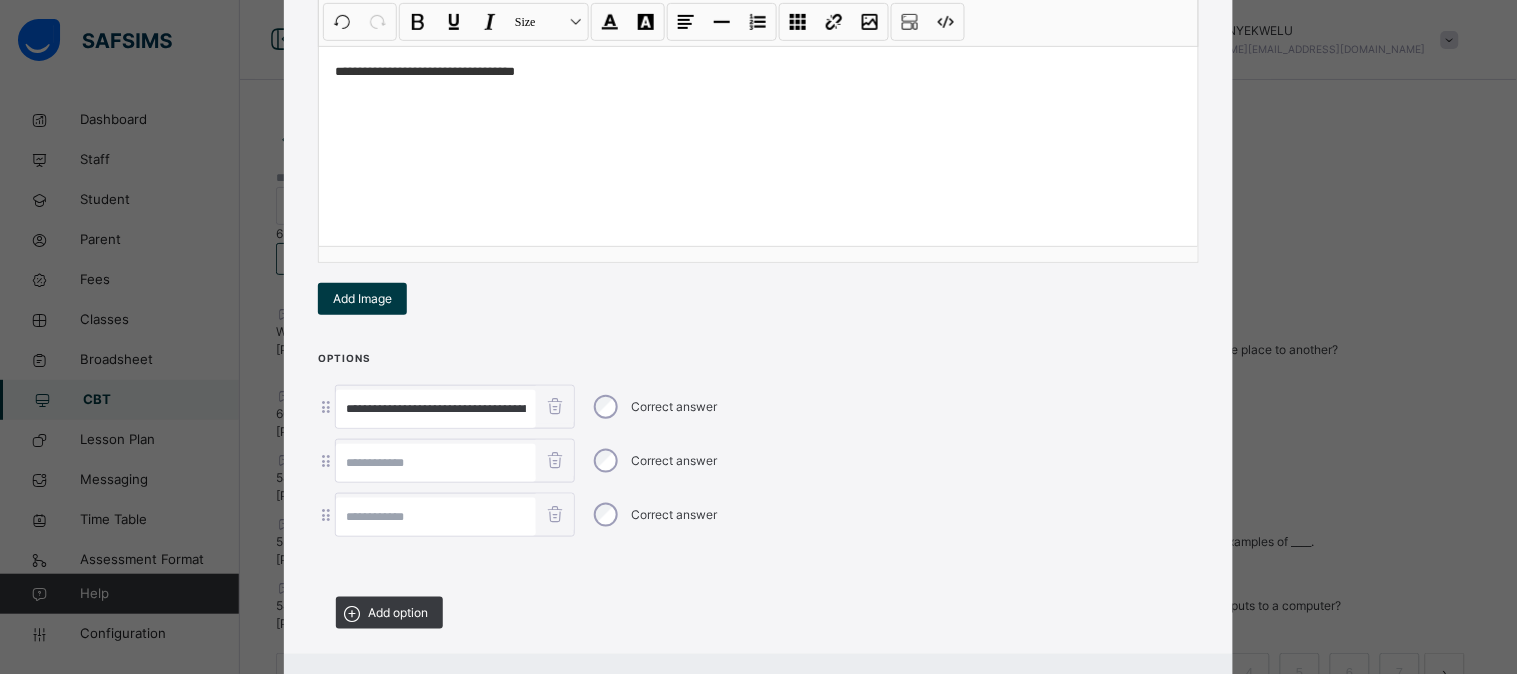 paste on "**********" 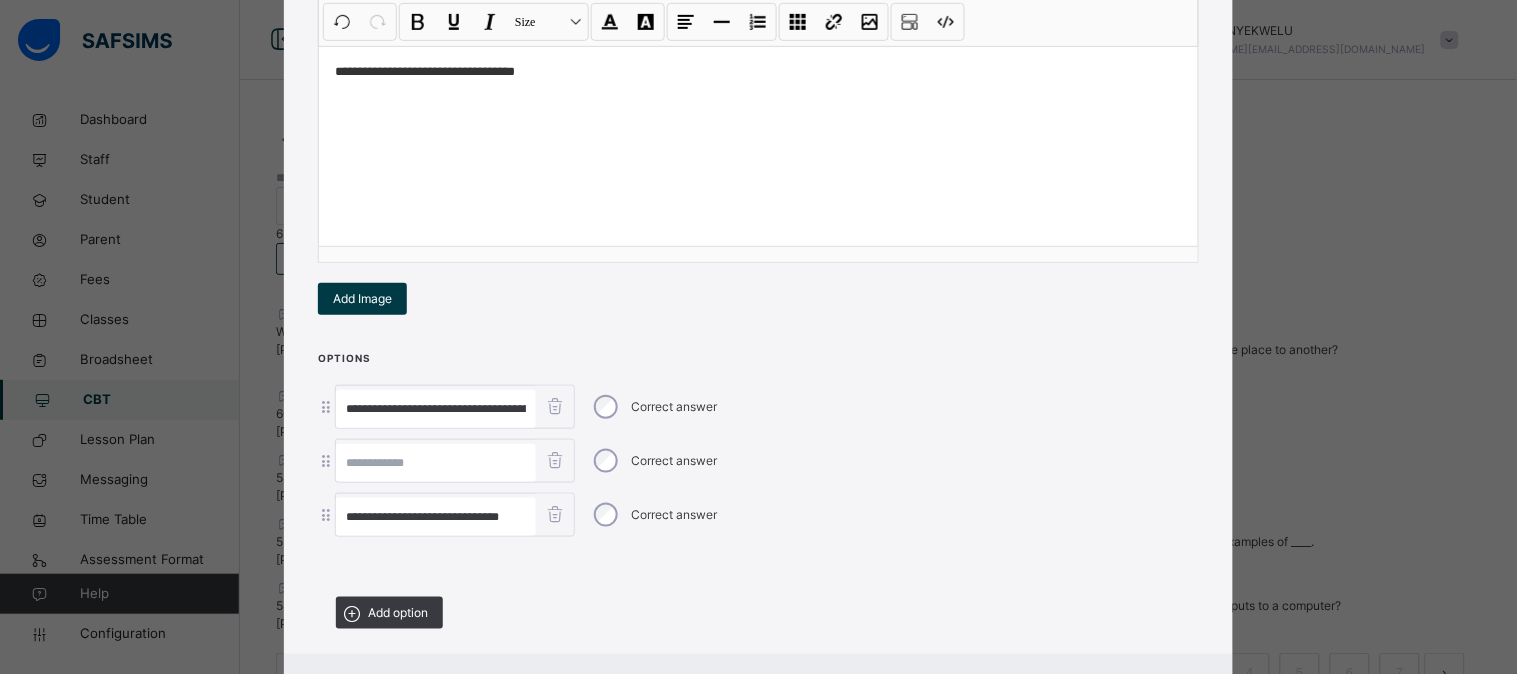type on "**********" 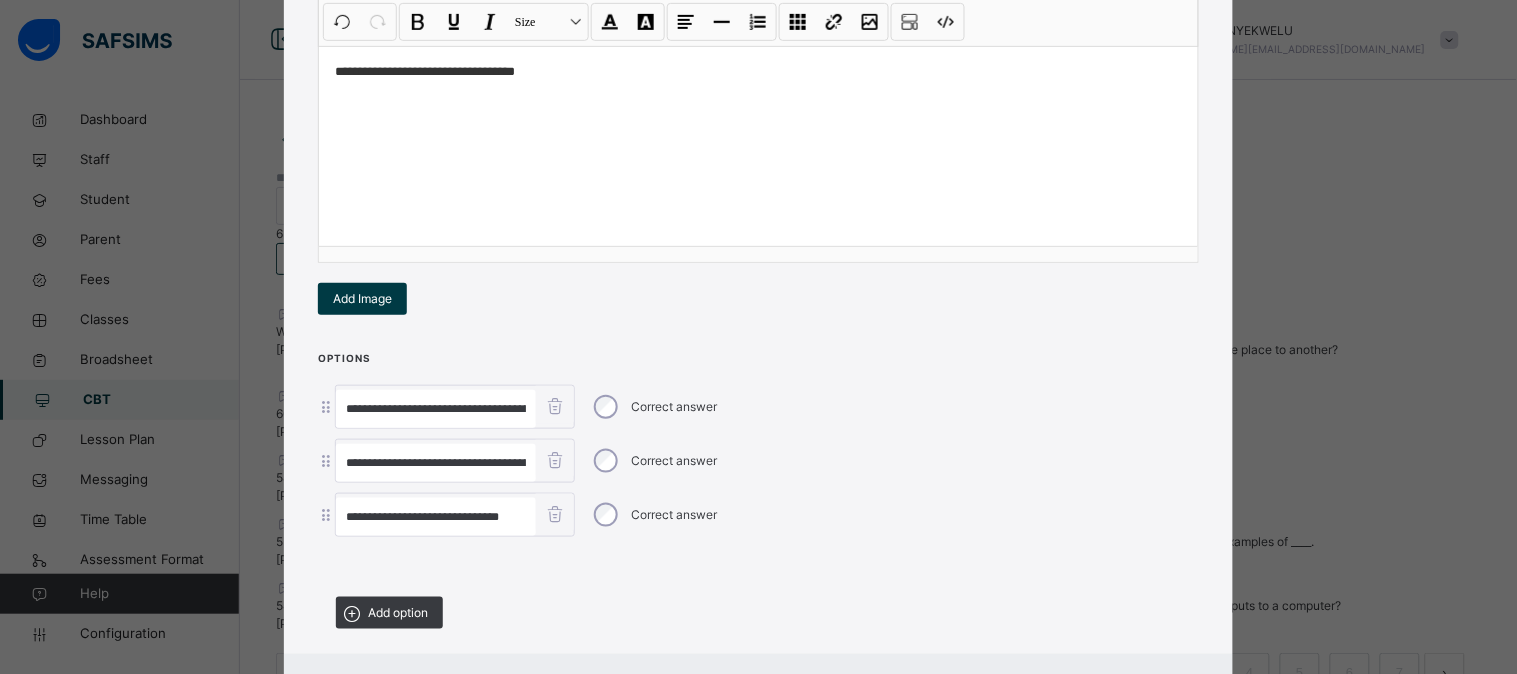 scroll, scrollTop: 0, scrollLeft: 70, axis: horizontal 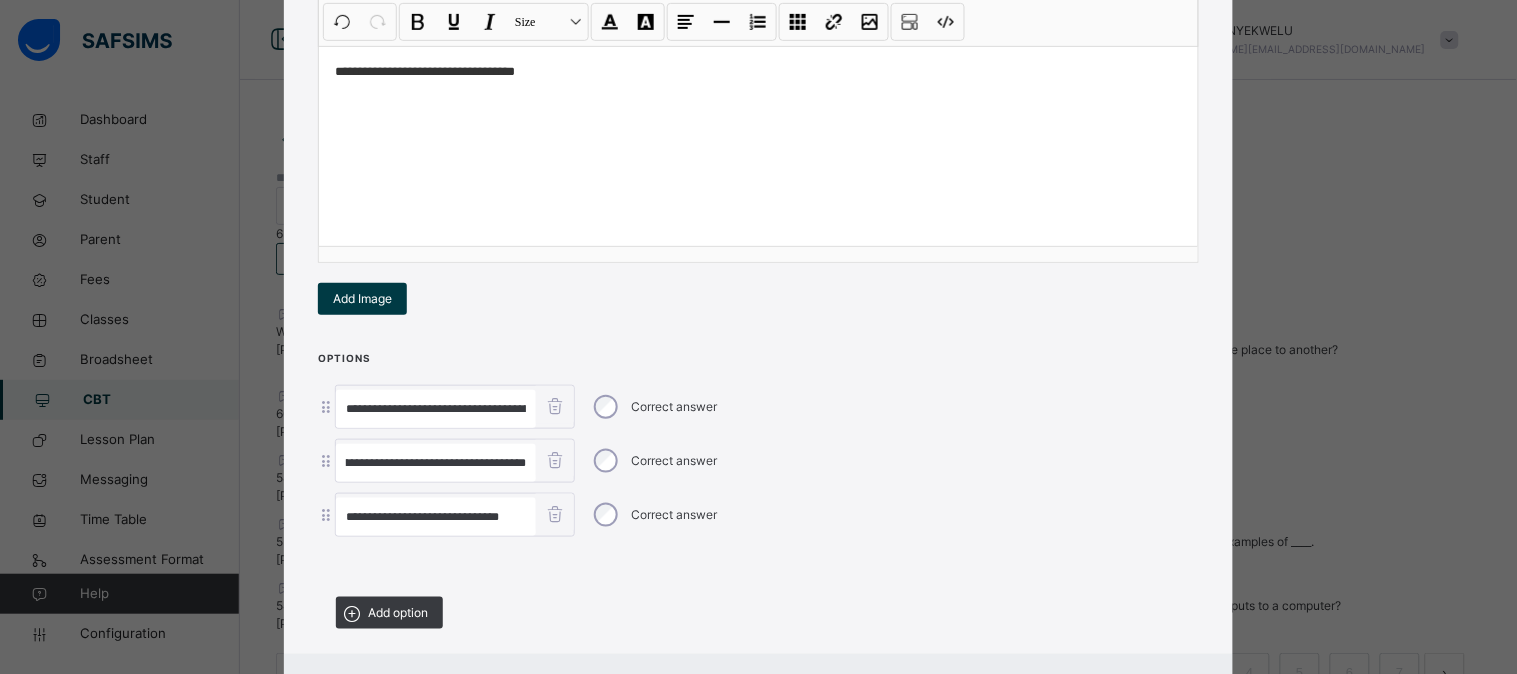 type on "**********" 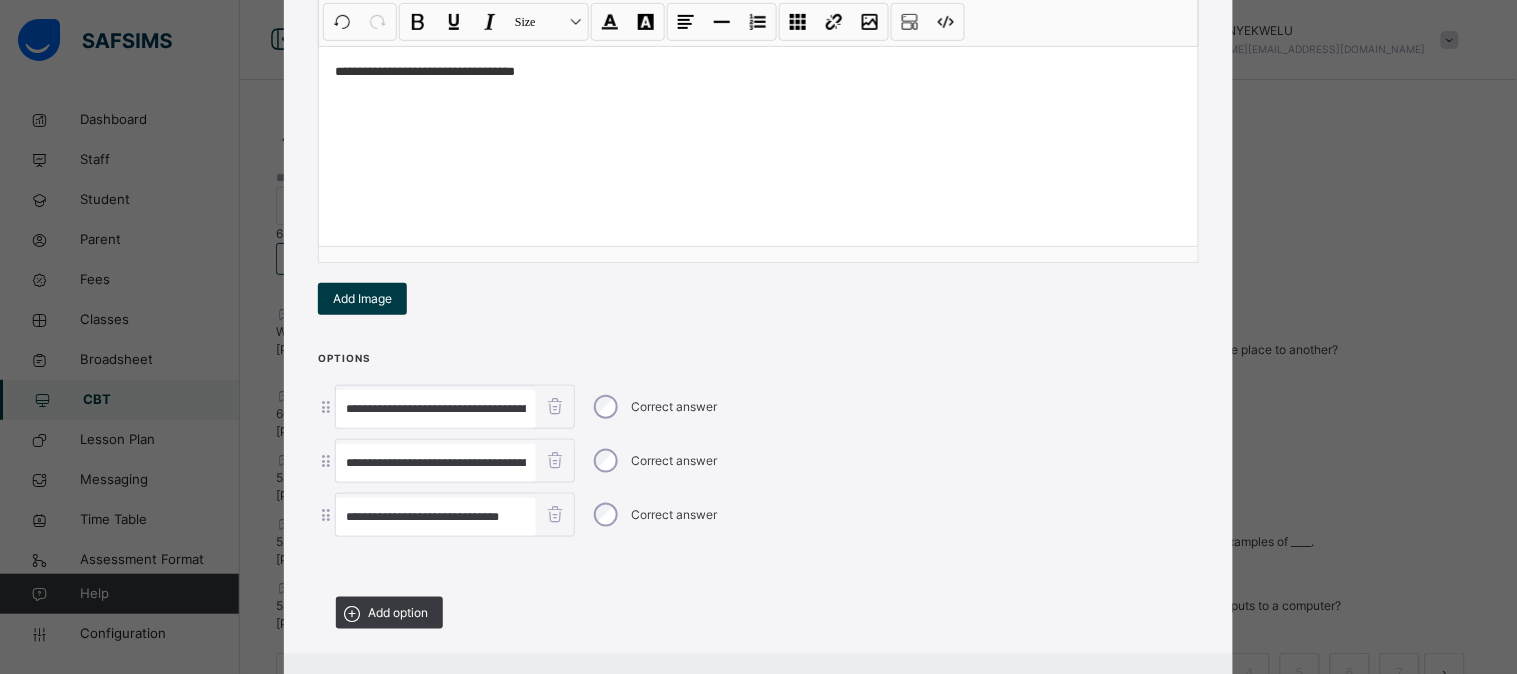 click on "**********" at bounding box center (436, 409) 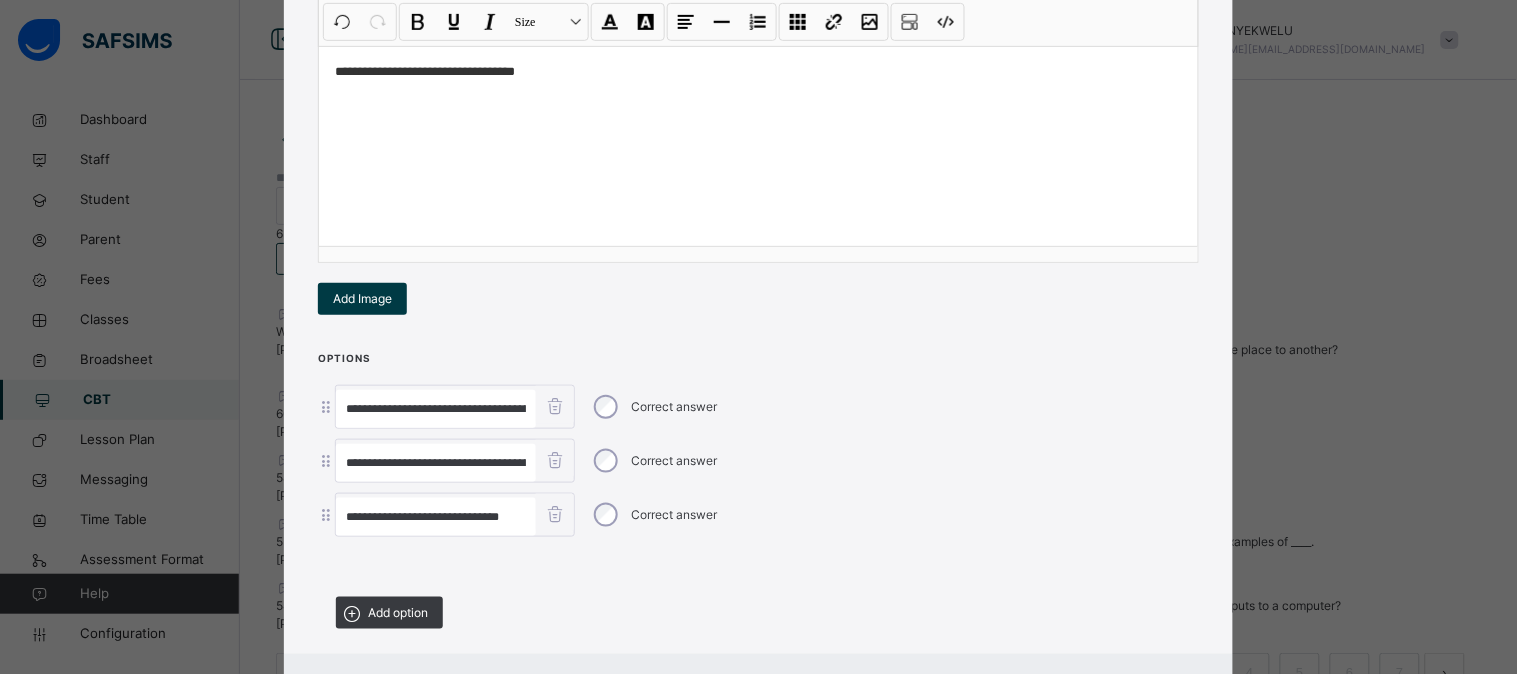 paste 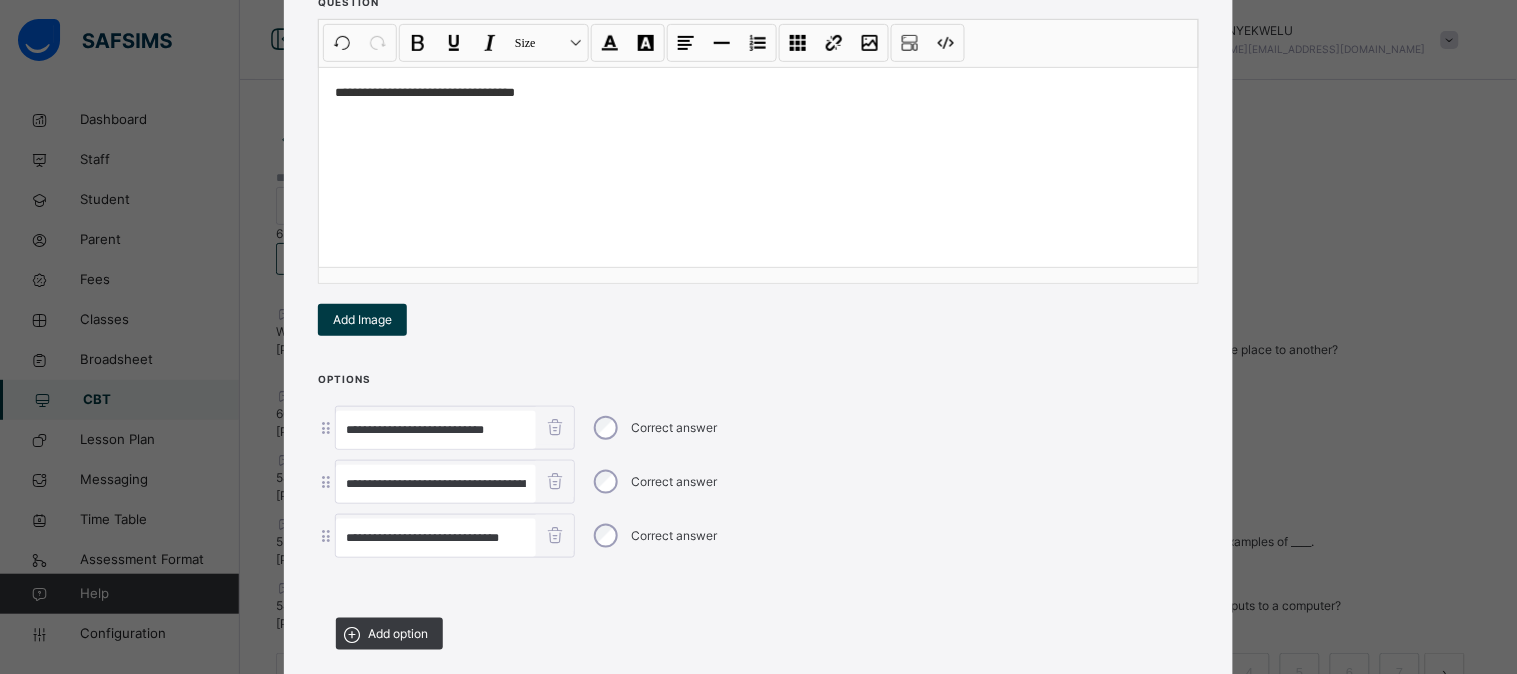 scroll, scrollTop: 262, scrollLeft: 0, axis: vertical 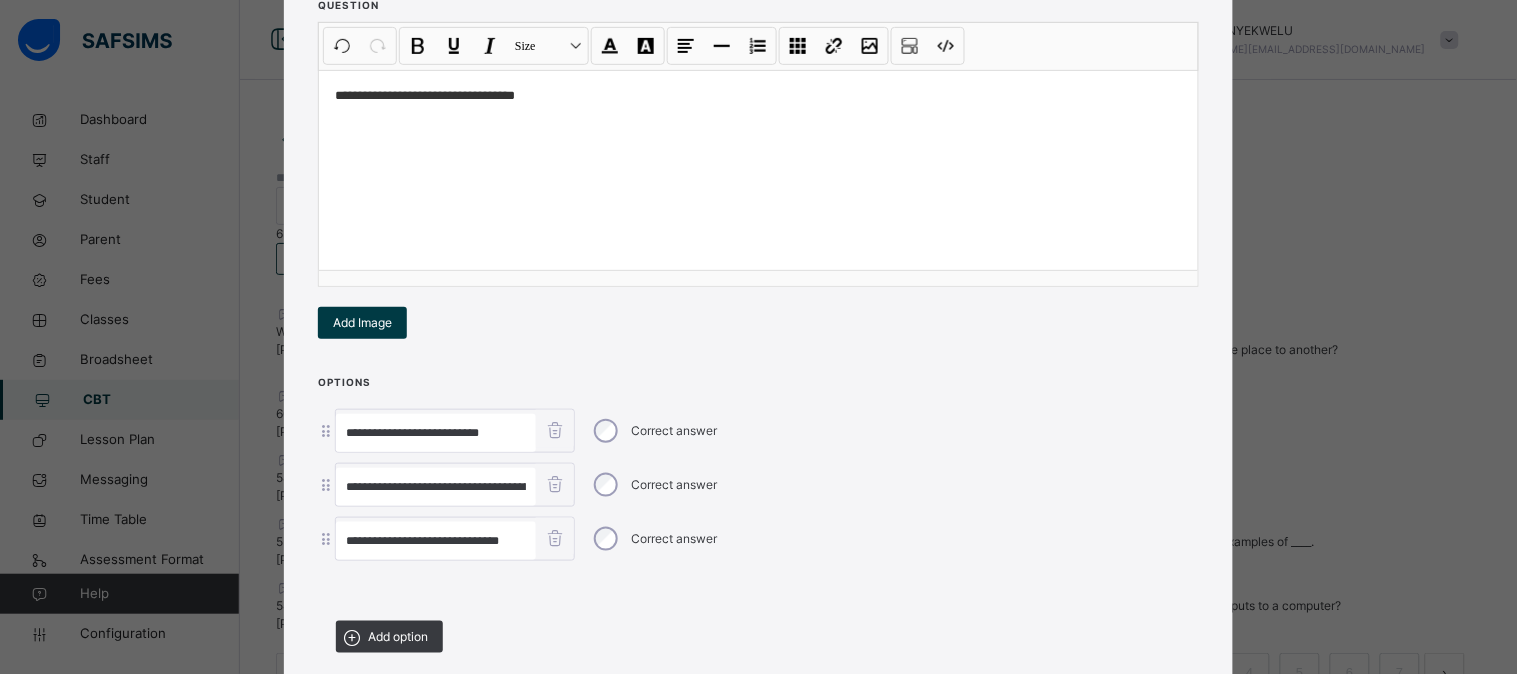 type on "**********" 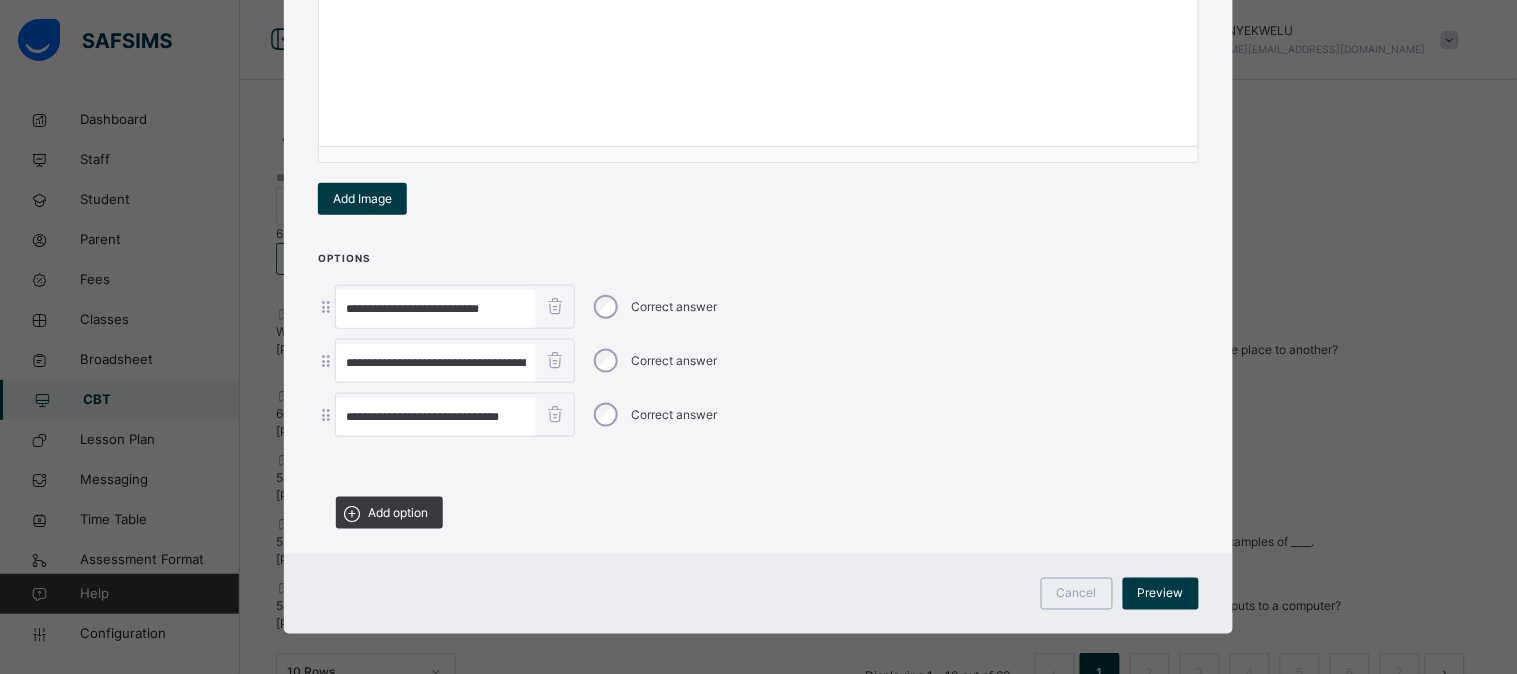 scroll, scrollTop: 390, scrollLeft: 0, axis: vertical 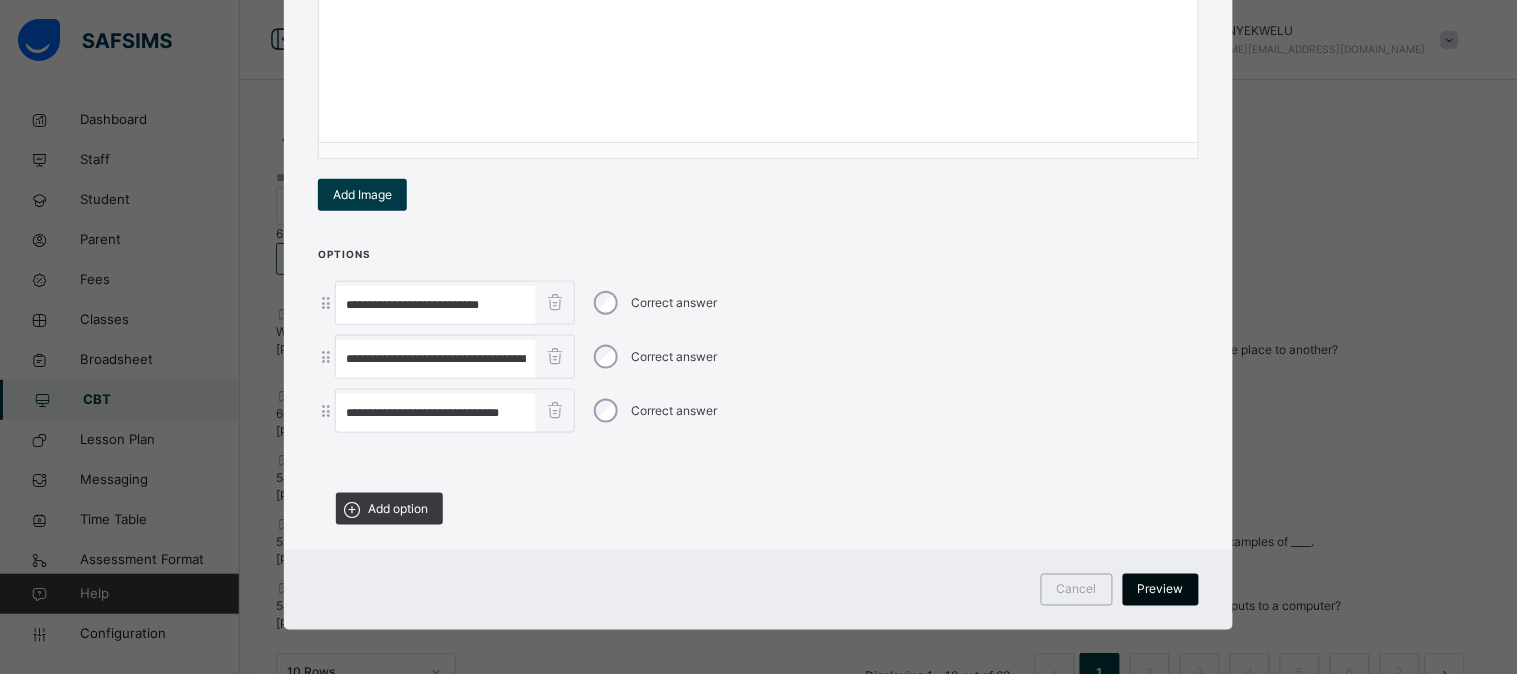 click on "Preview" at bounding box center (1161, 590) 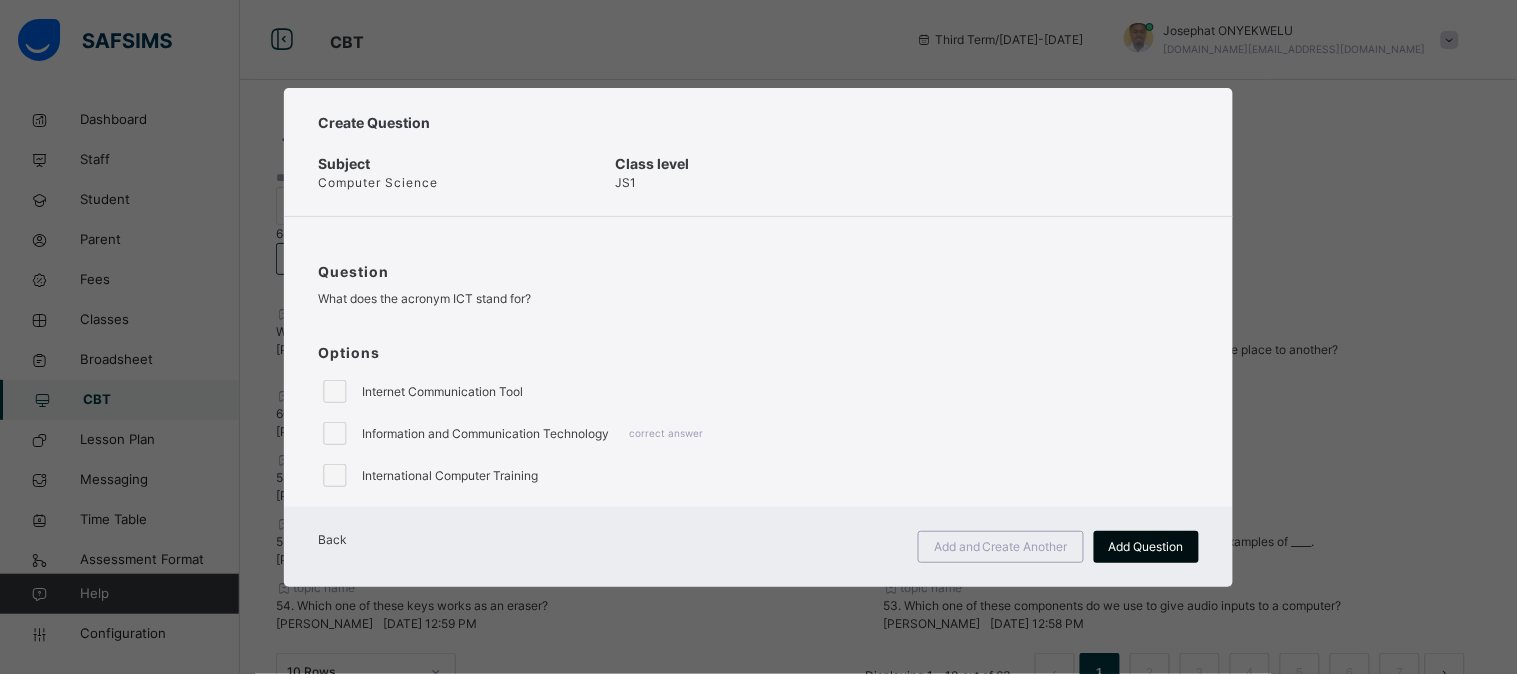 scroll, scrollTop: 0, scrollLeft: 0, axis: both 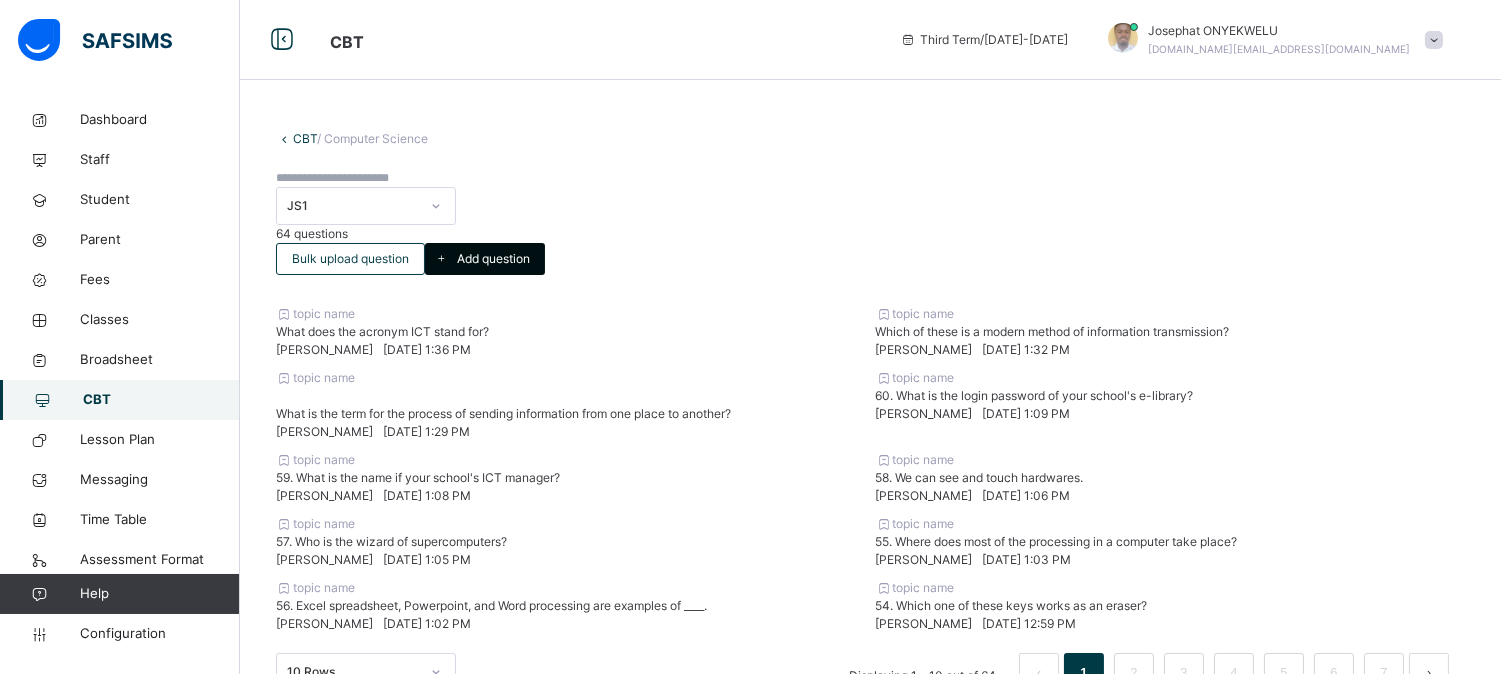 click on "Add question" at bounding box center (493, 259) 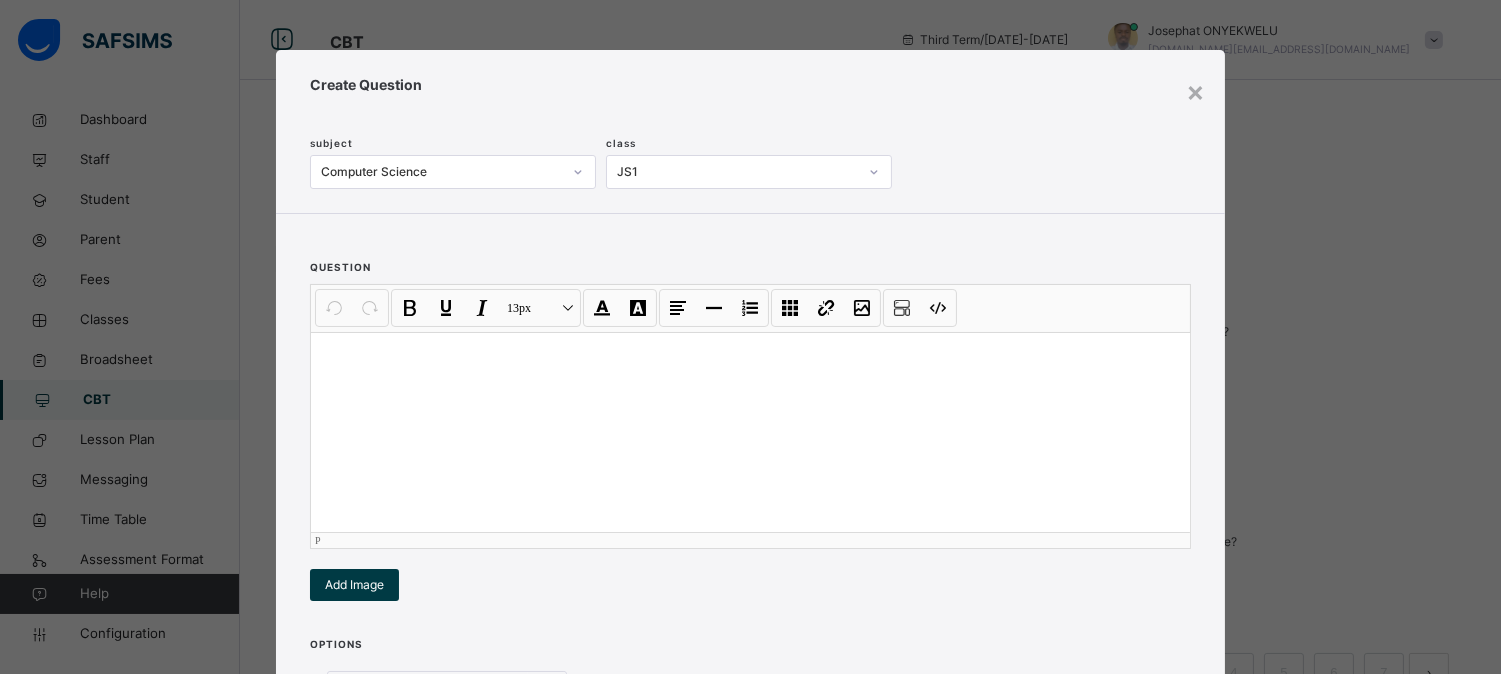 click at bounding box center [750, 432] 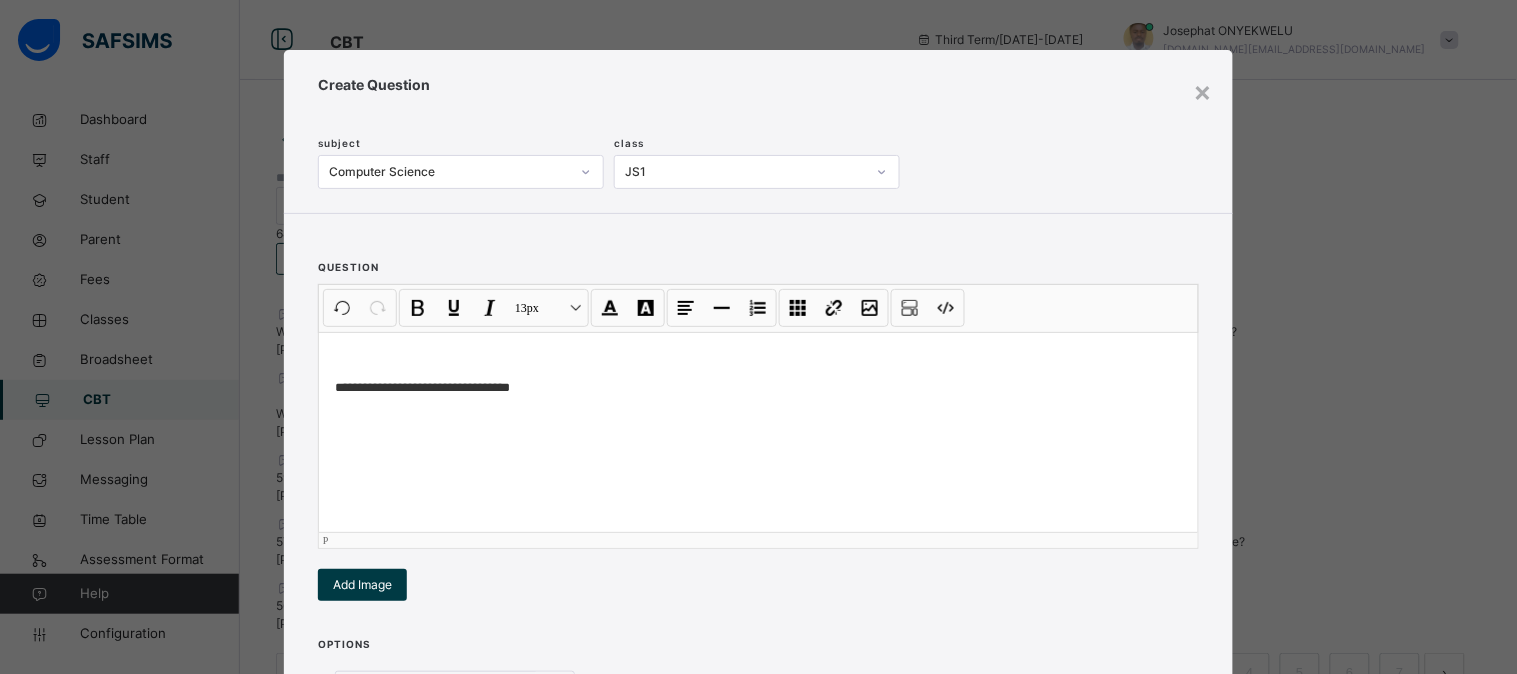 type 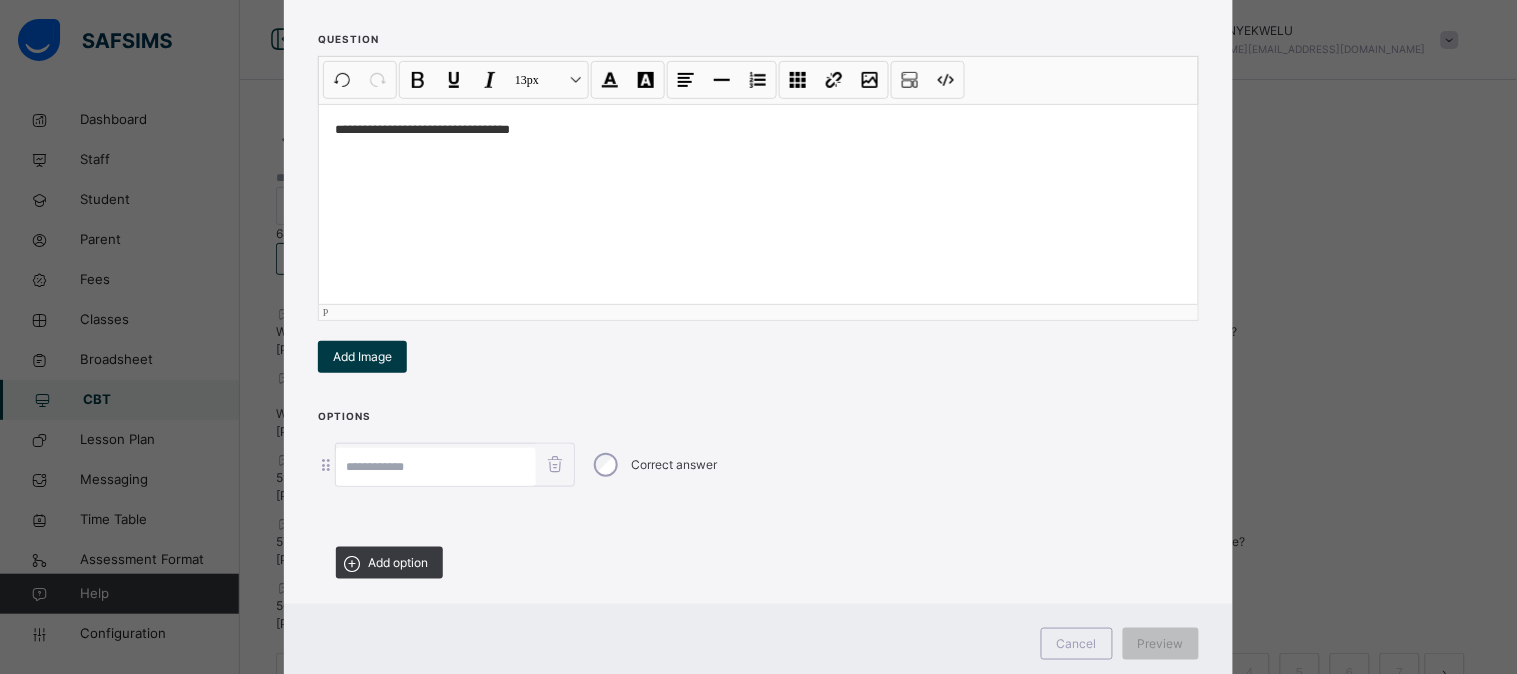 scroll, scrollTop: 234, scrollLeft: 0, axis: vertical 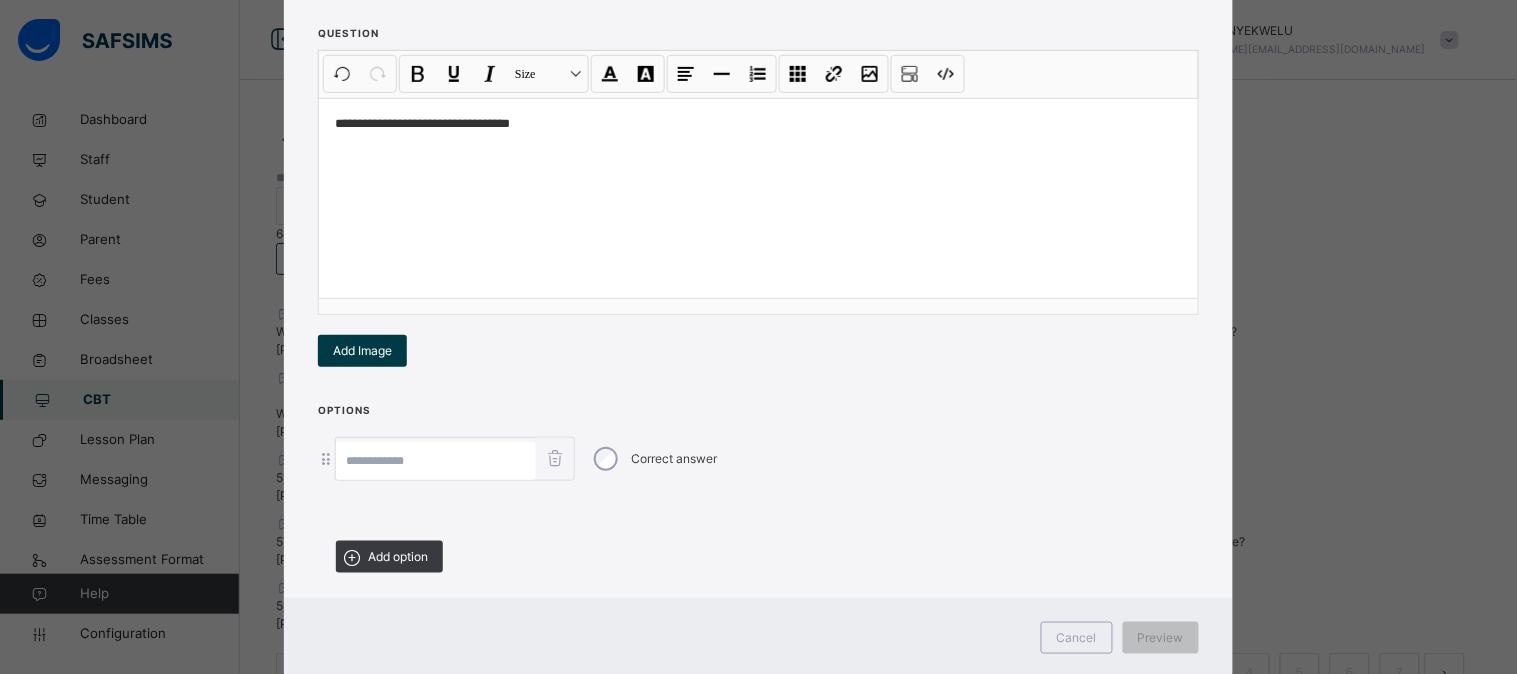 click at bounding box center [436, 461] 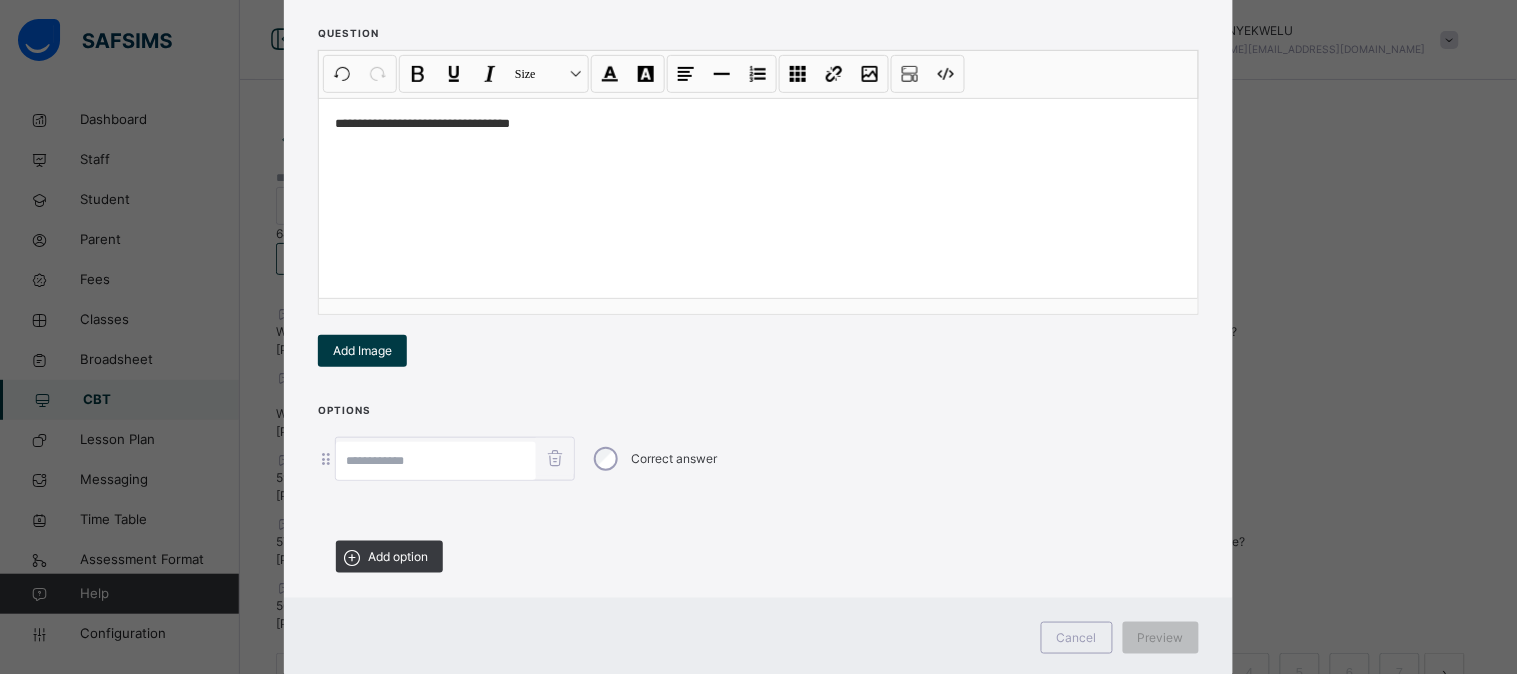 paste on "****" 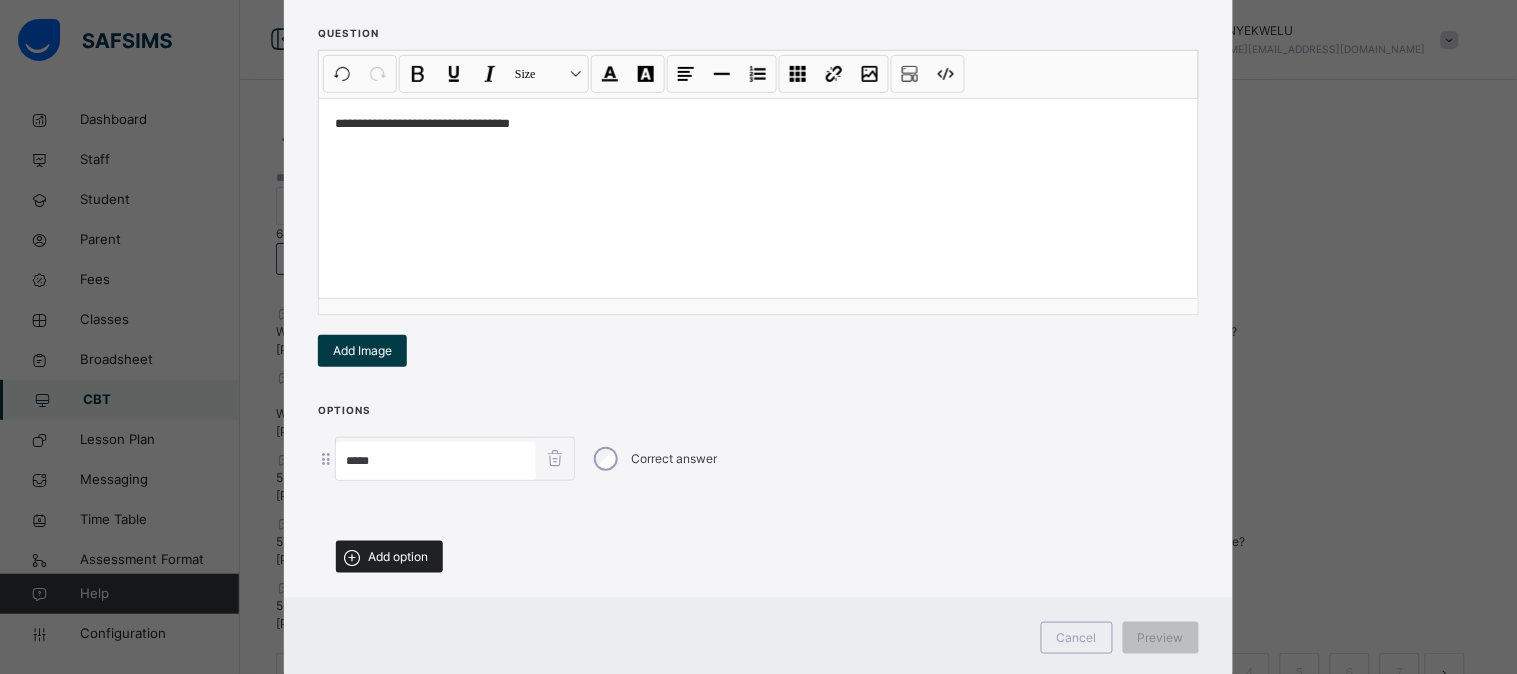 click on "Add option" at bounding box center (398, 557) 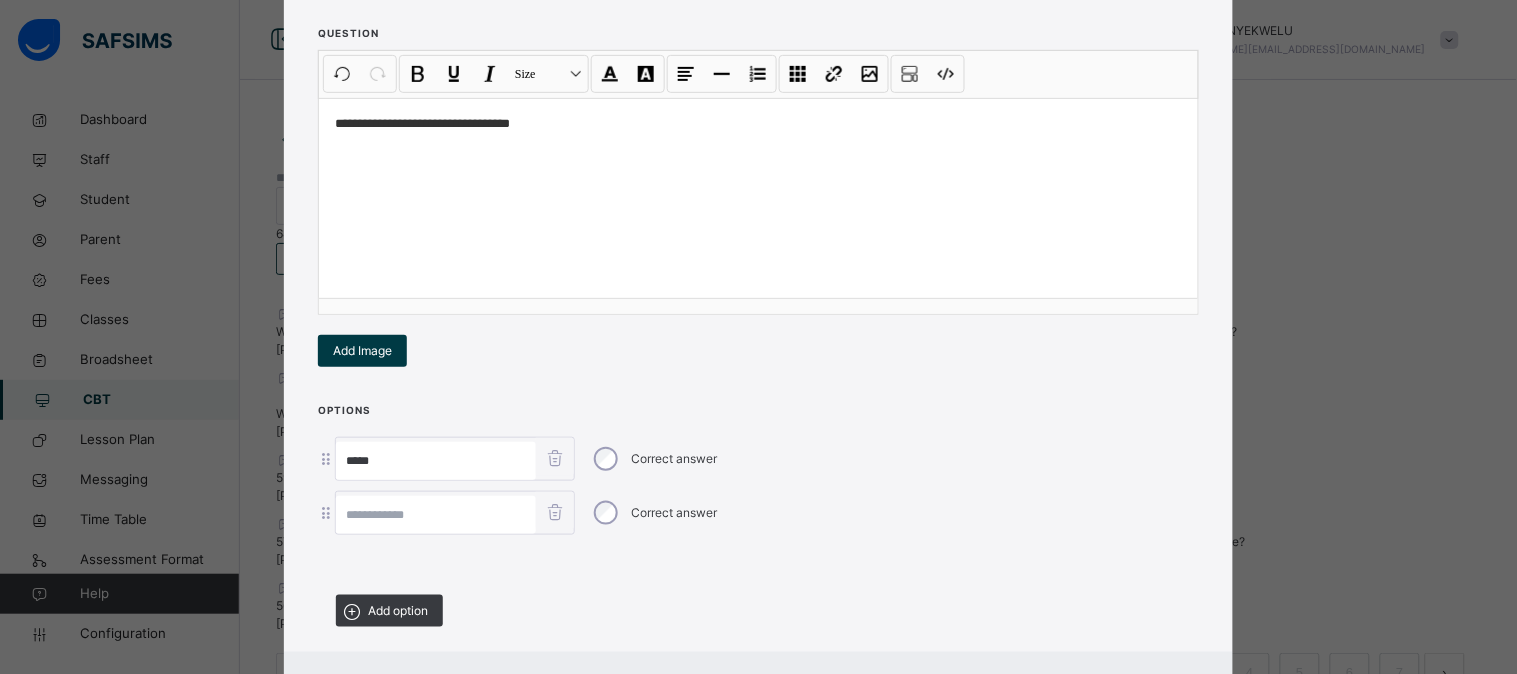 click on "****" at bounding box center [436, 461] 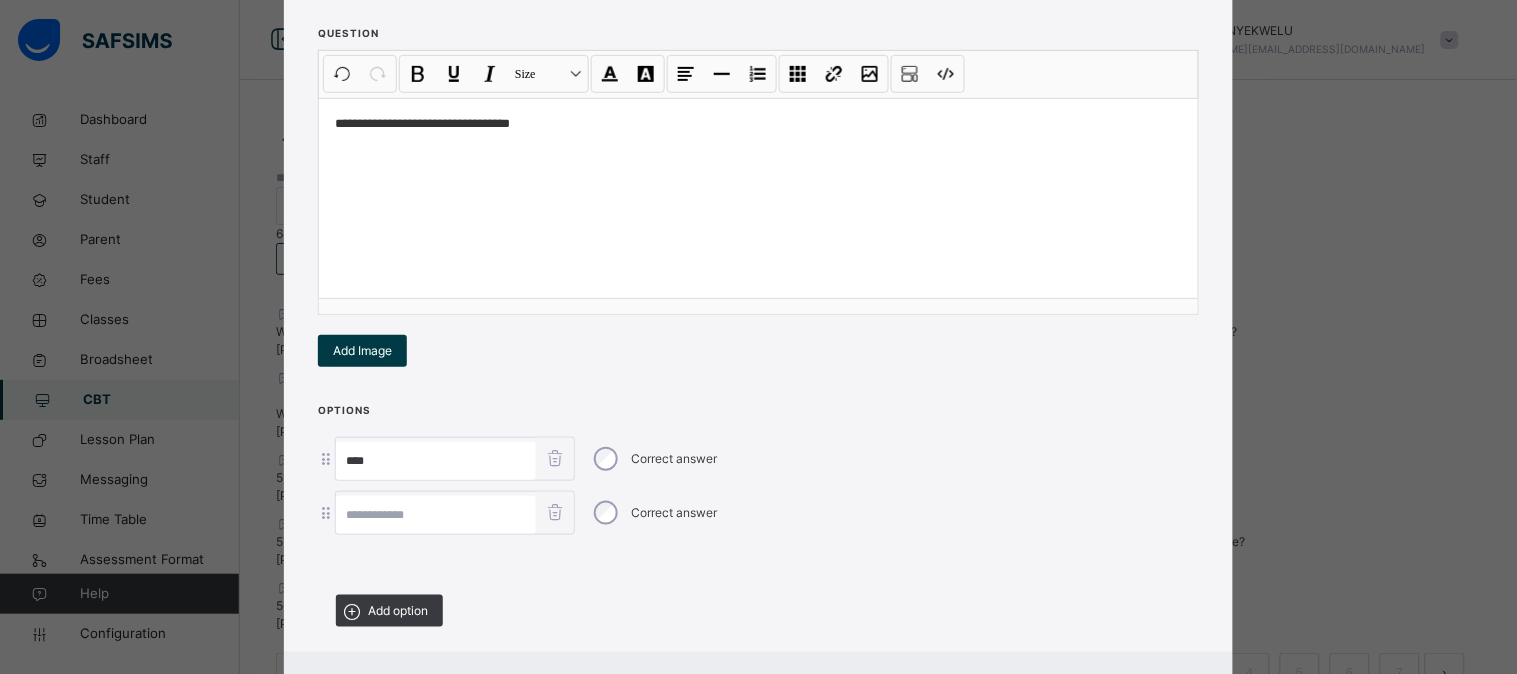 type on "****" 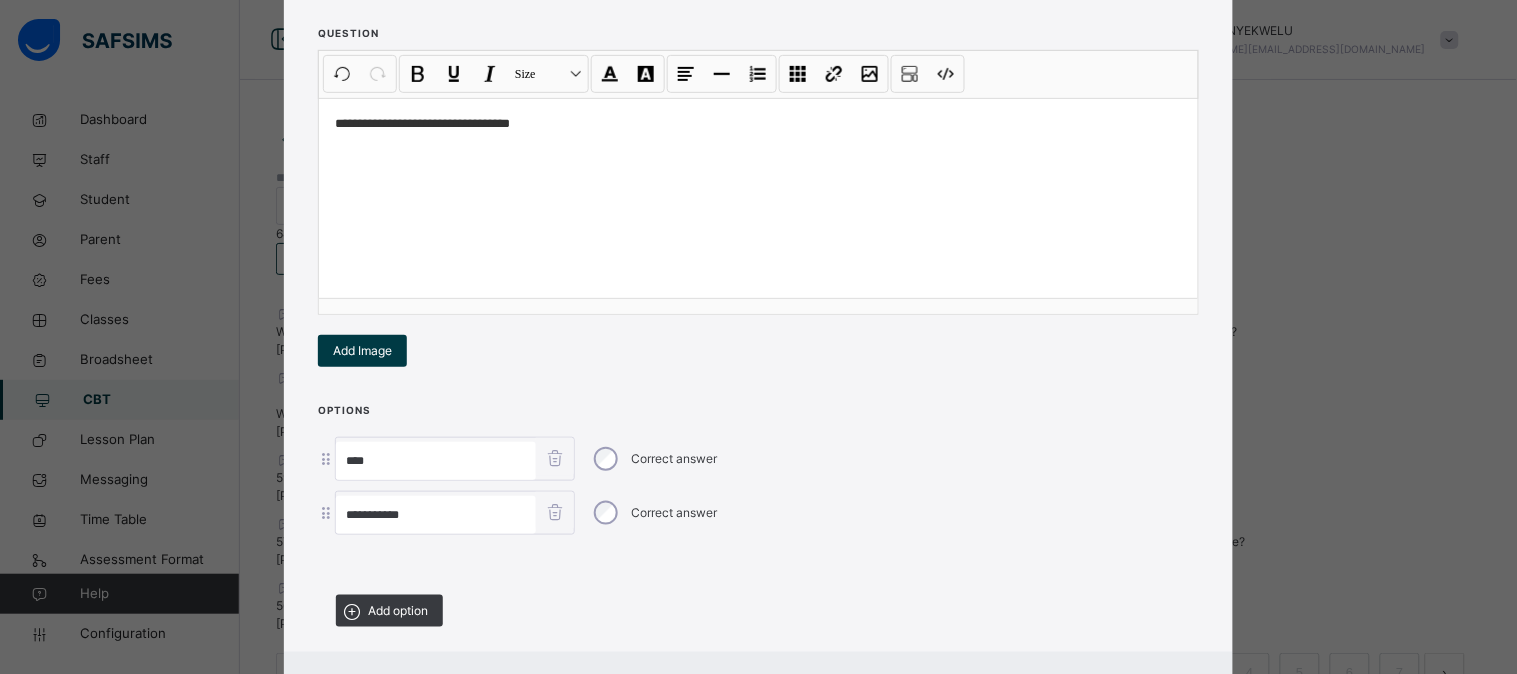 type on "**********" 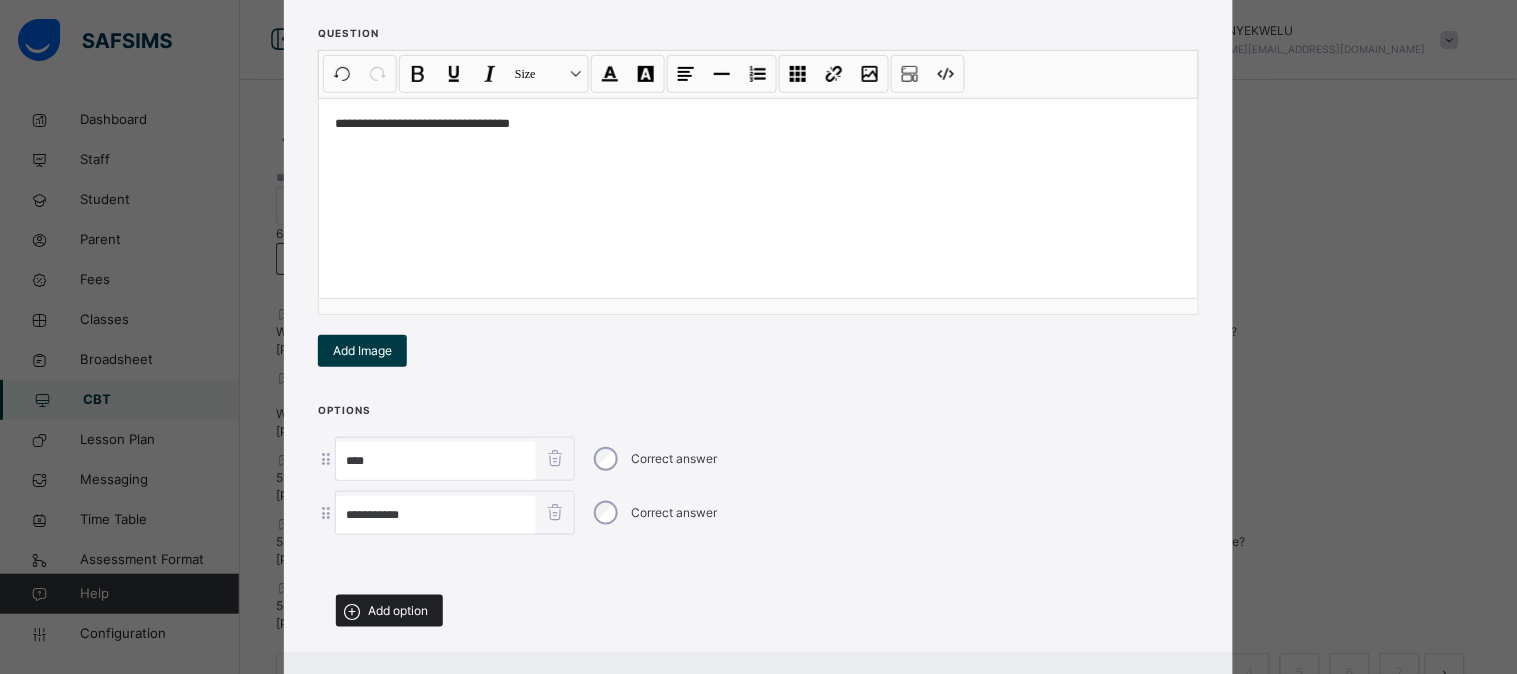 click on "Add option" at bounding box center [398, 611] 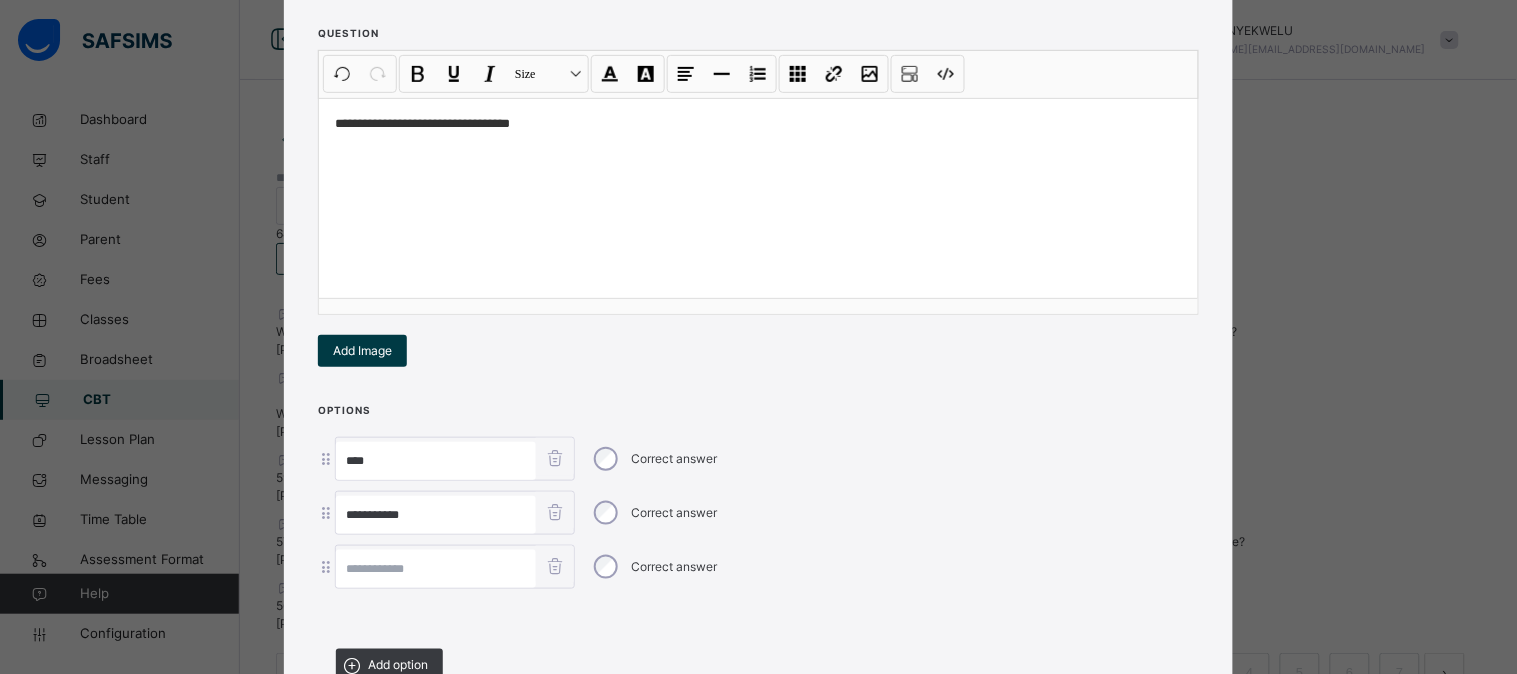 scroll, scrollTop: 392, scrollLeft: 0, axis: vertical 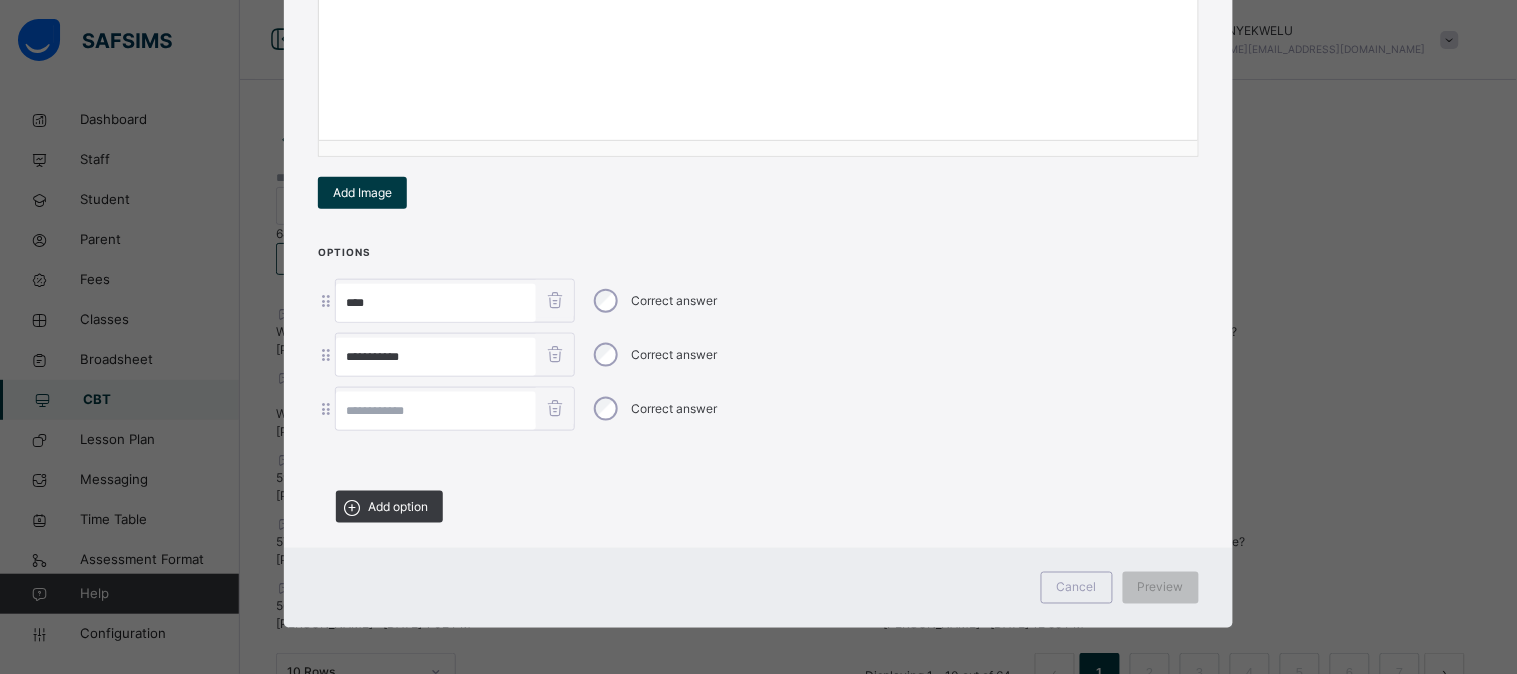 click at bounding box center (436, 411) 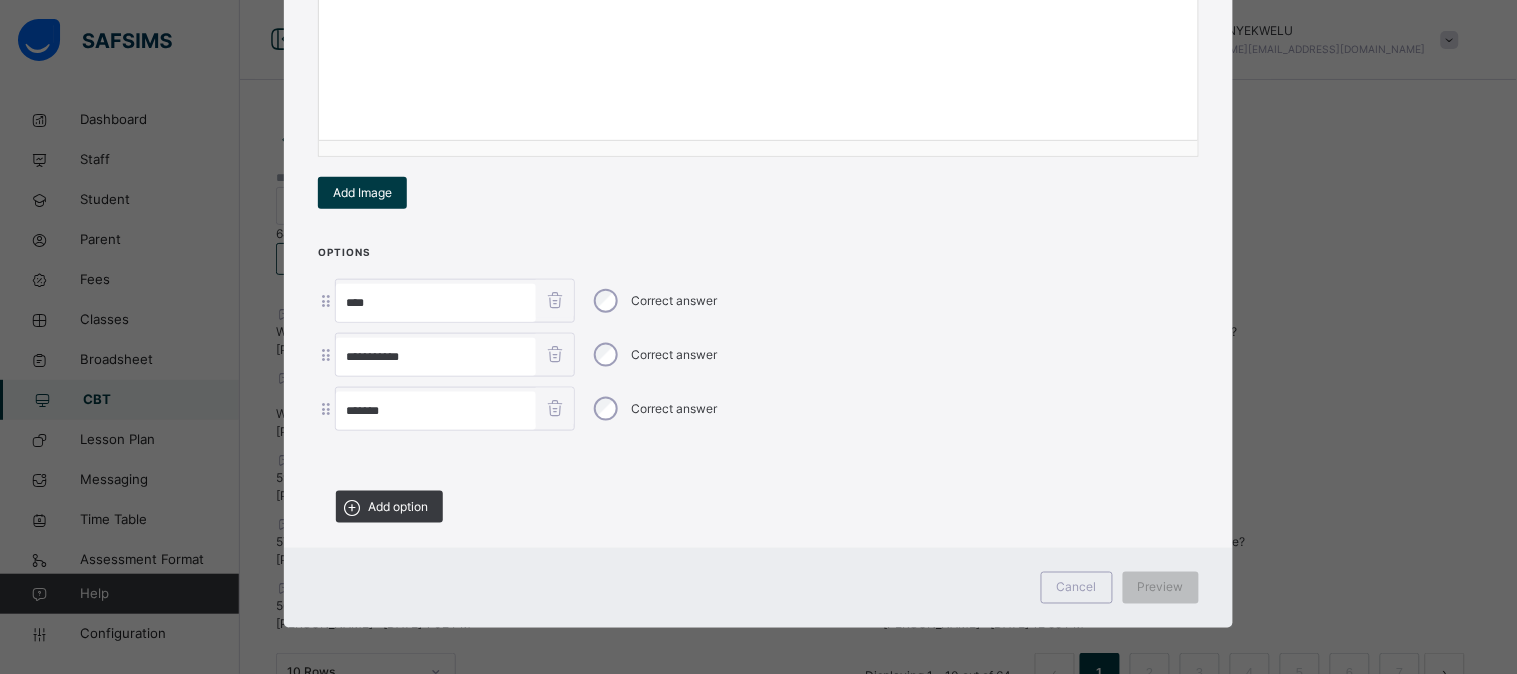 type on "*******" 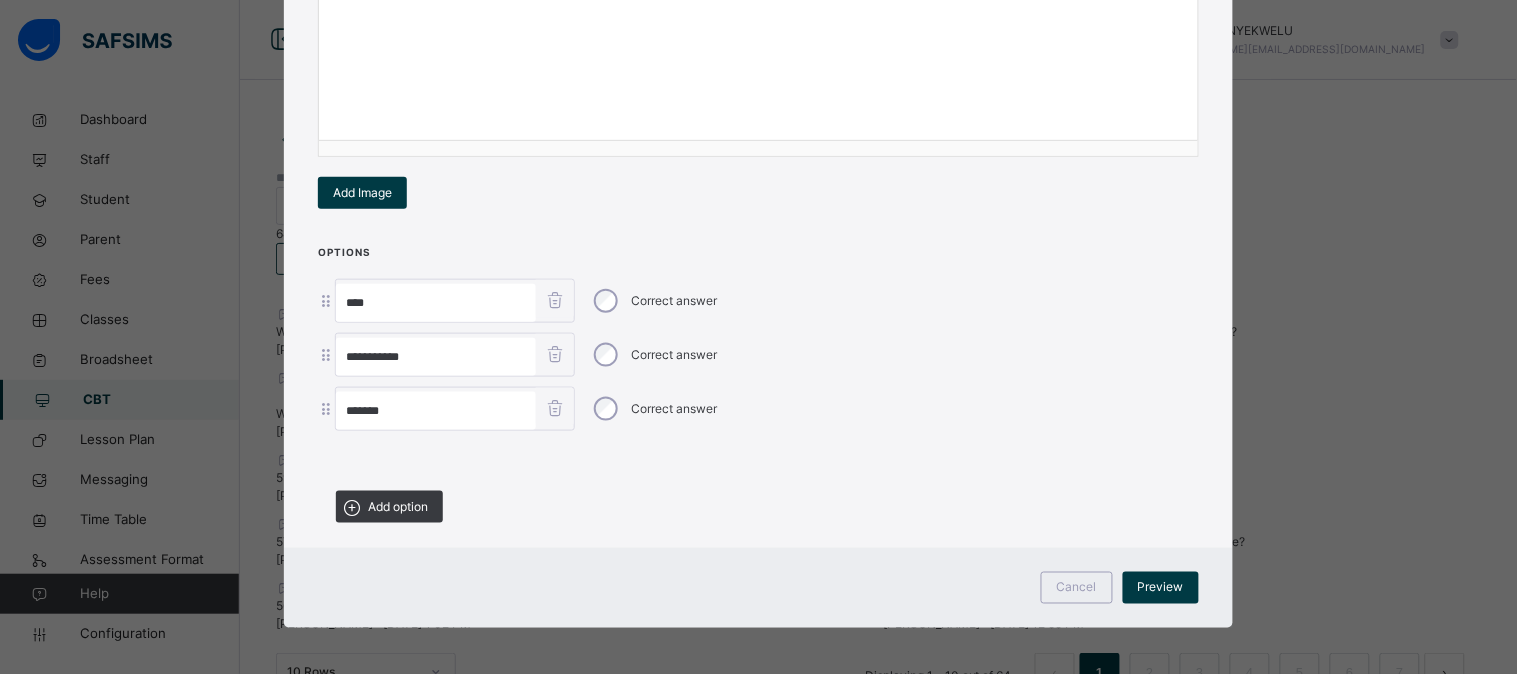 click on "**********" at bounding box center (758, 390) 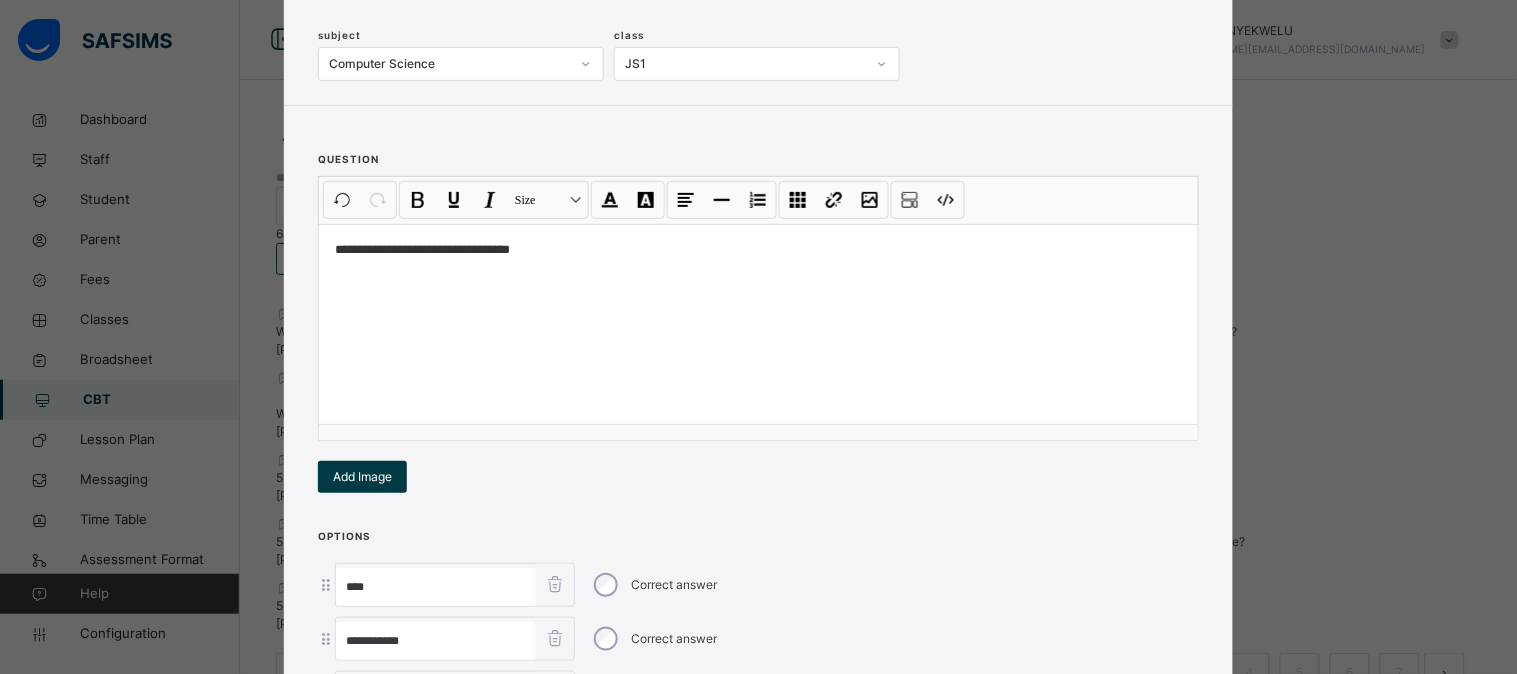 scroll, scrollTop: 392, scrollLeft: 0, axis: vertical 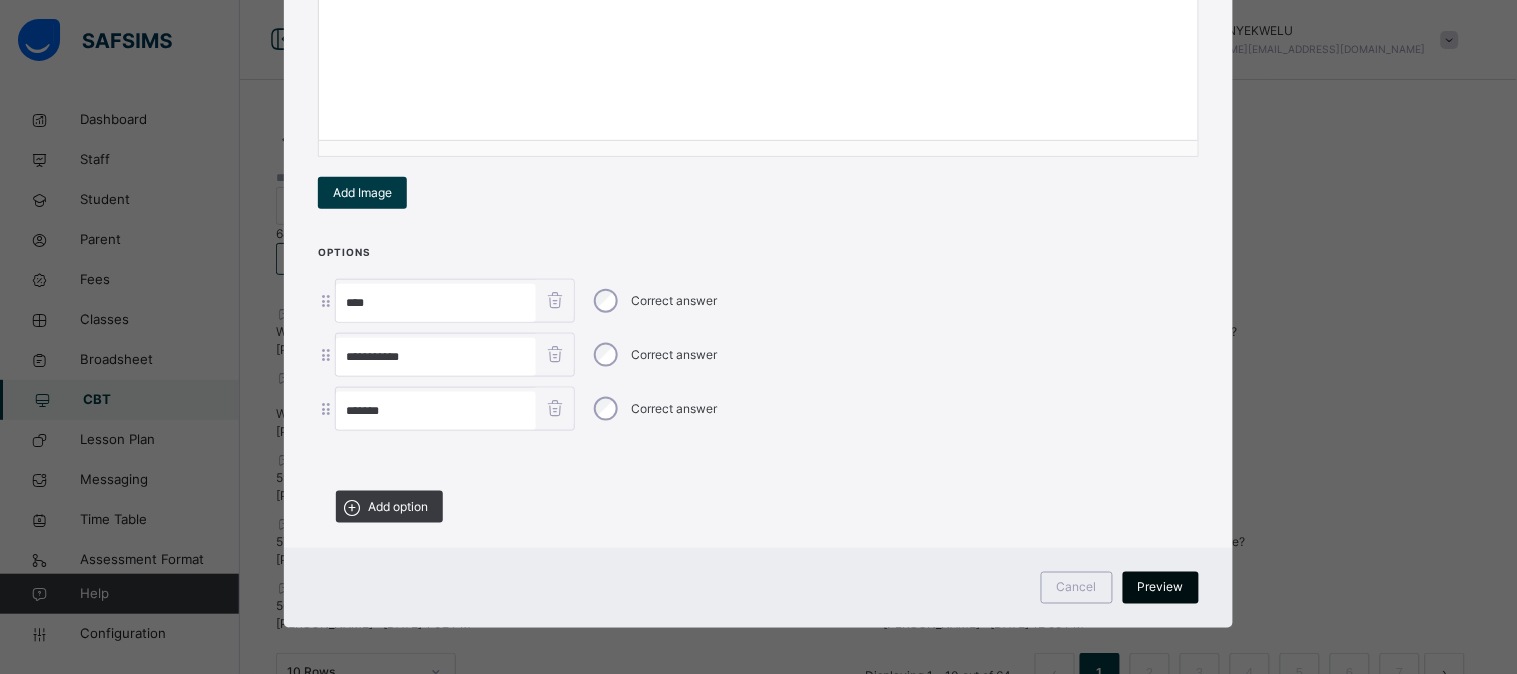 click on "Preview" at bounding box center (1161, 588) 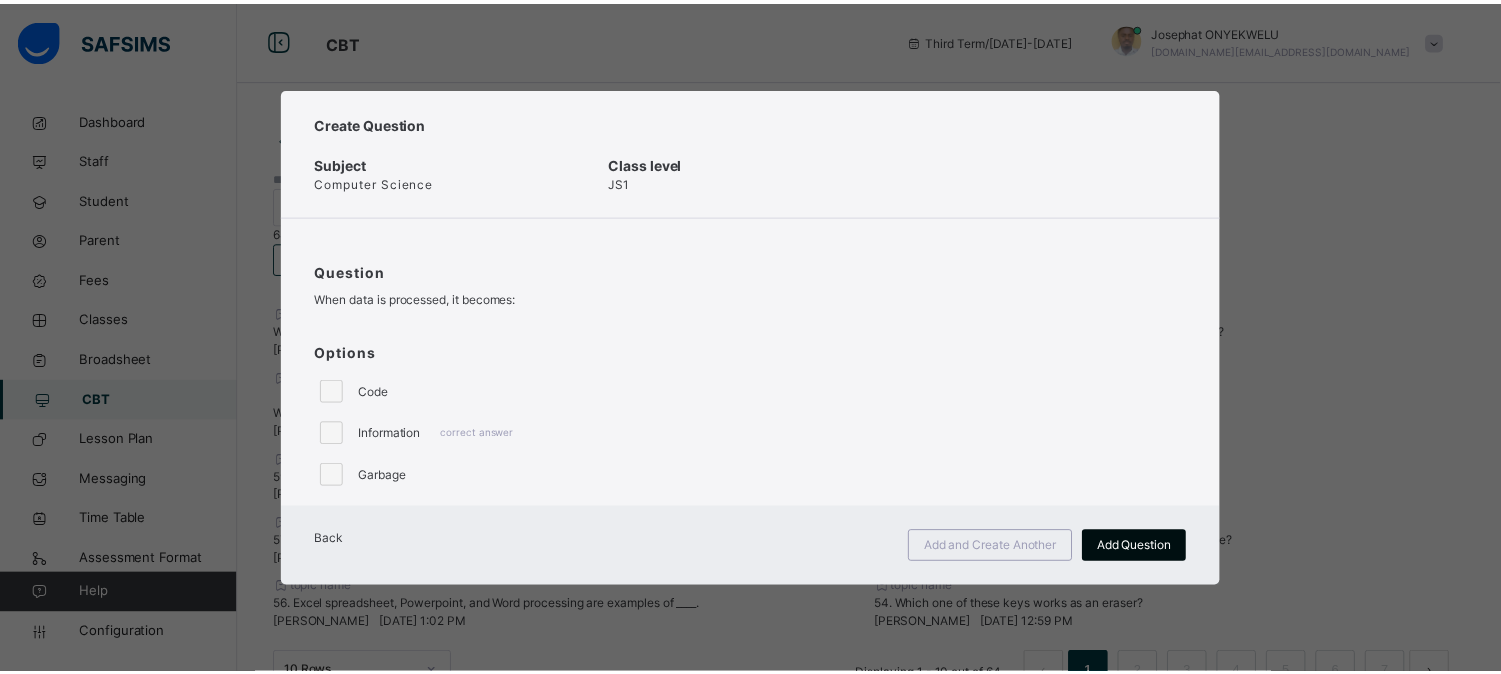 scroll, scrollTop: 0, scrollLeft: 0, axis: both 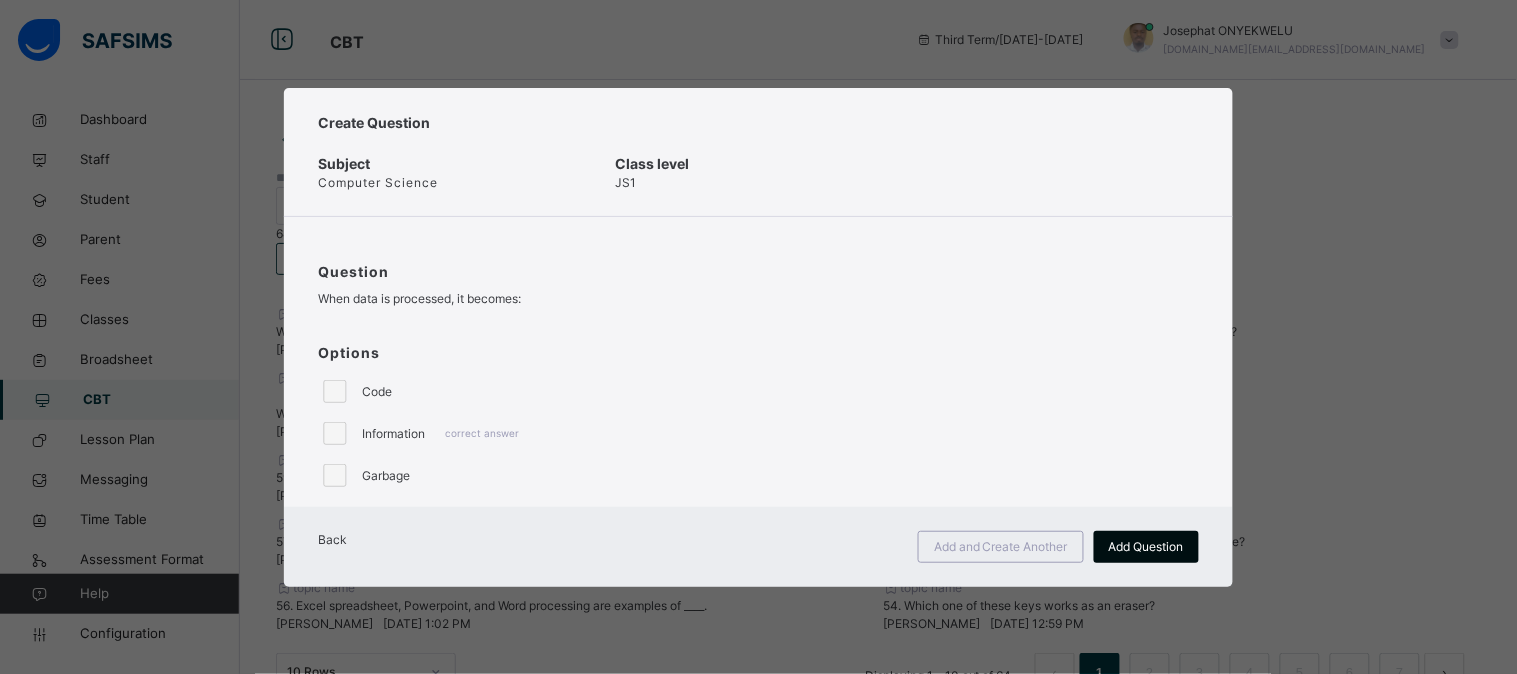click on "Add Question" at bounding box center [1146, 547] 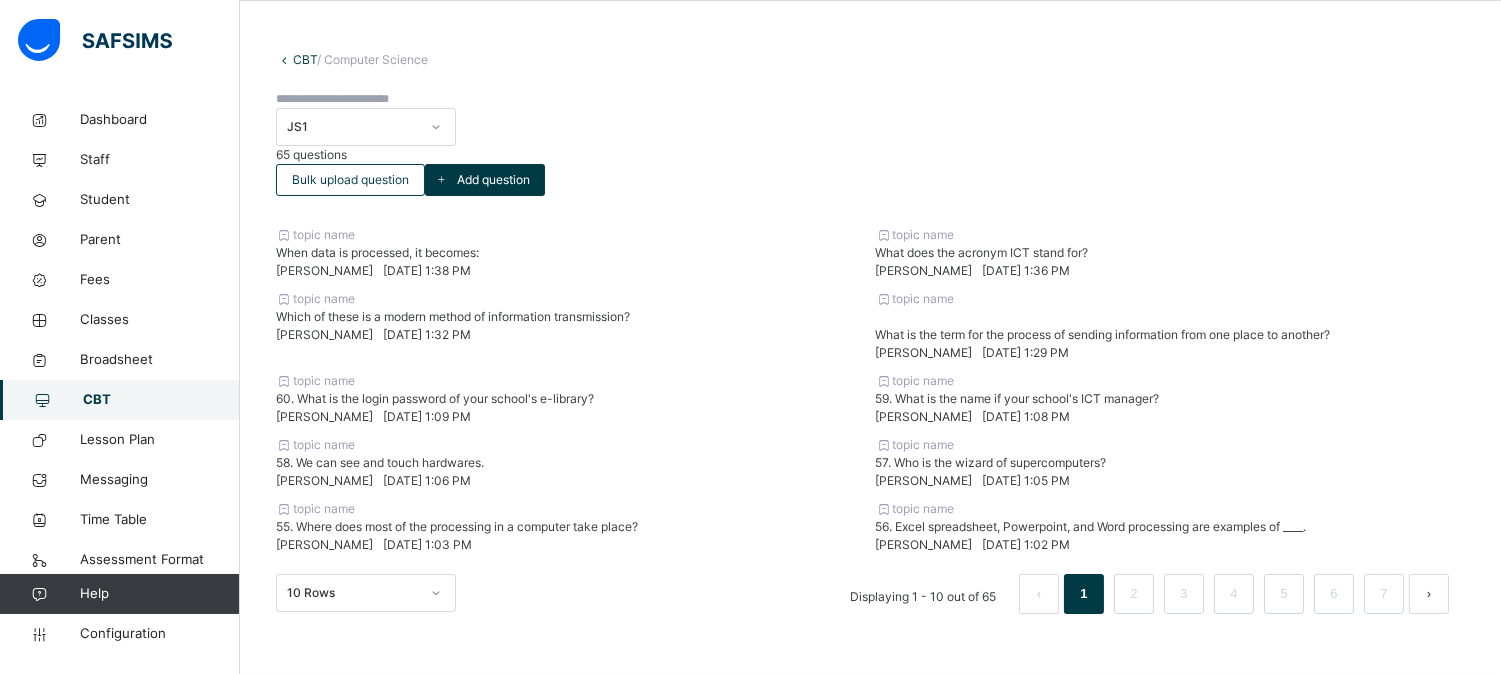 scroll, scrollTop: 135, scrollLeft: 0, axis: vertical 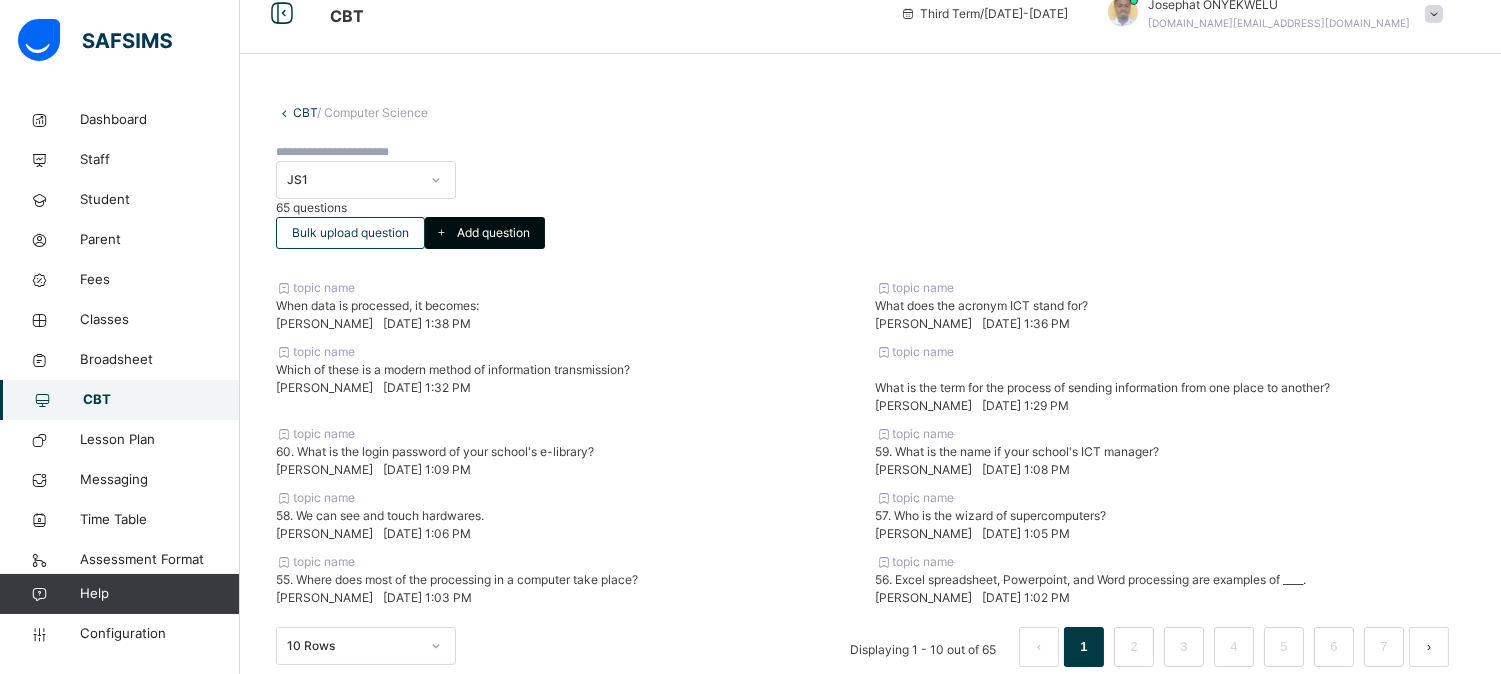 click on "Add question" at bounding box center (493, 233) 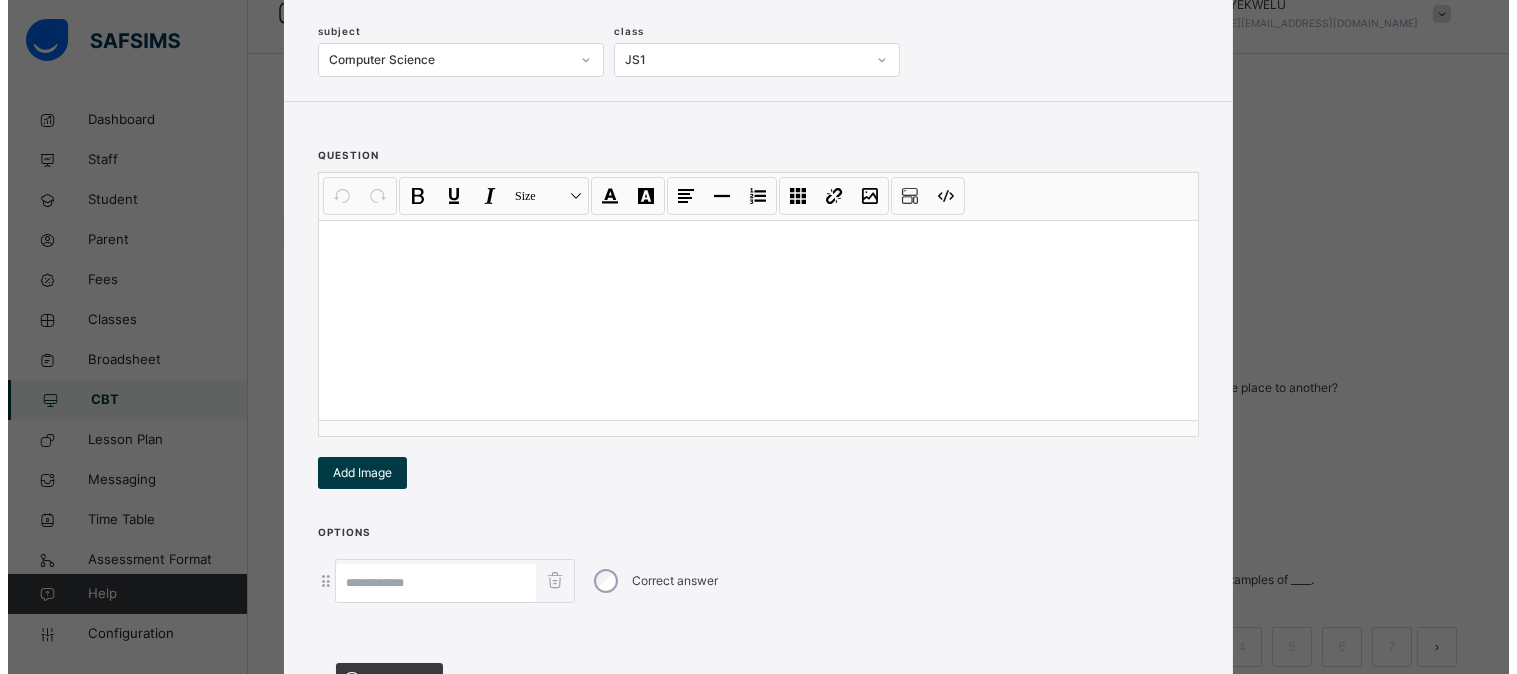 scroll, scrollTop: 116, scrollLeft: 0, axis: vertical 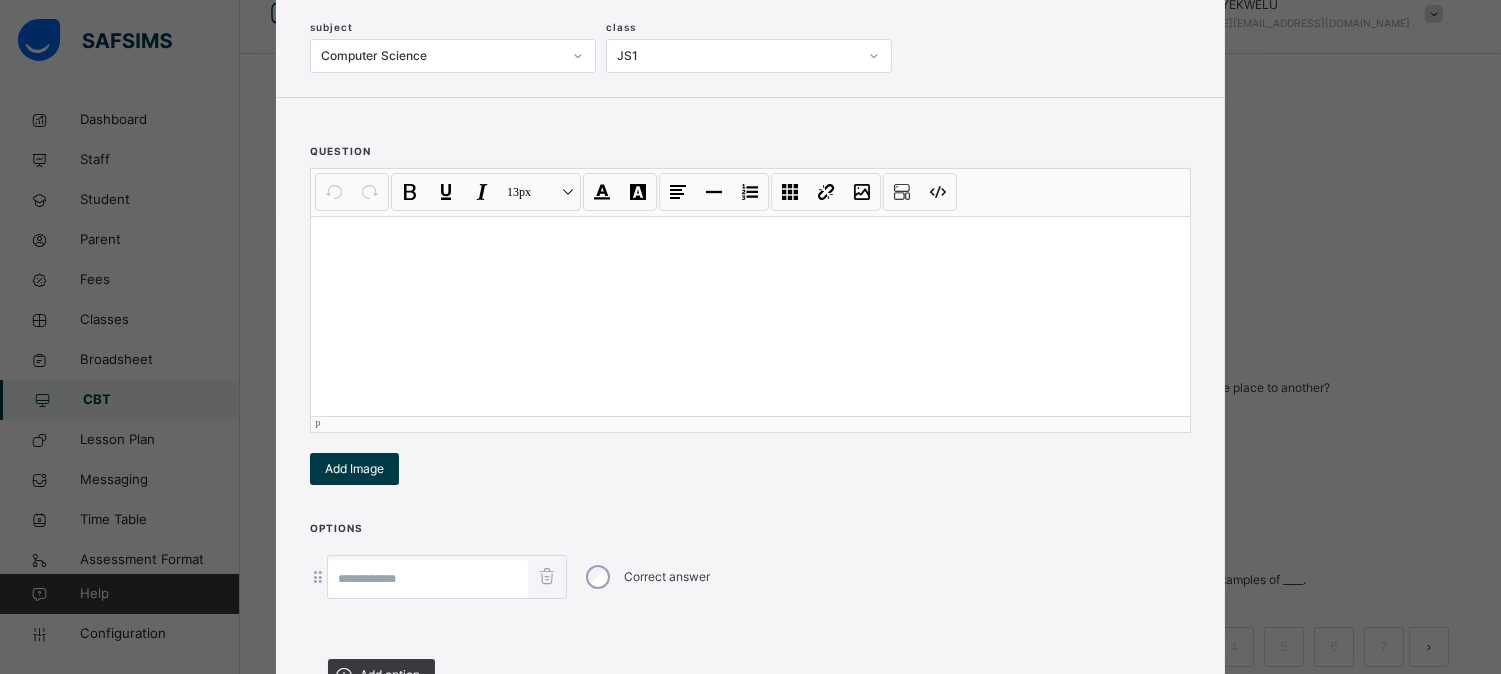 click at bounding box center (750, 316) 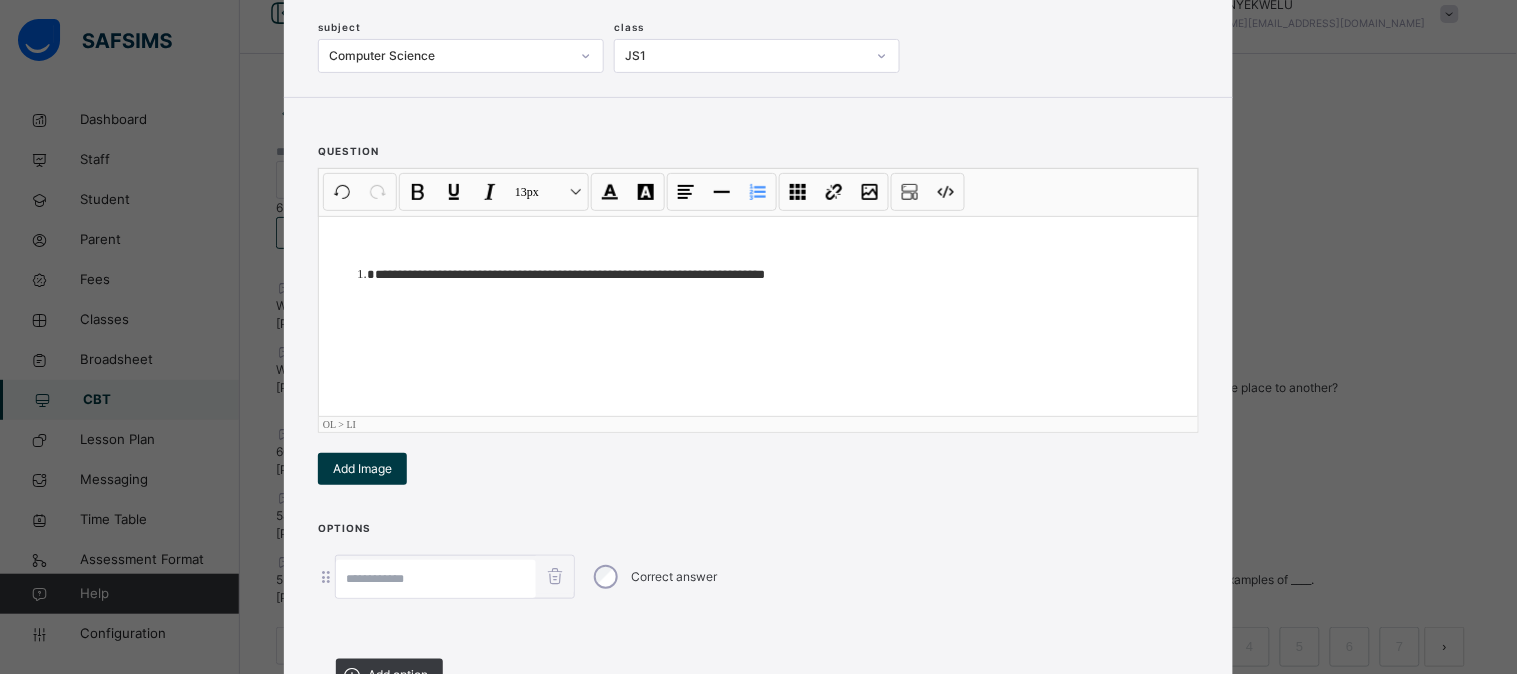 click on "**********" at bounding box center (778, 274) 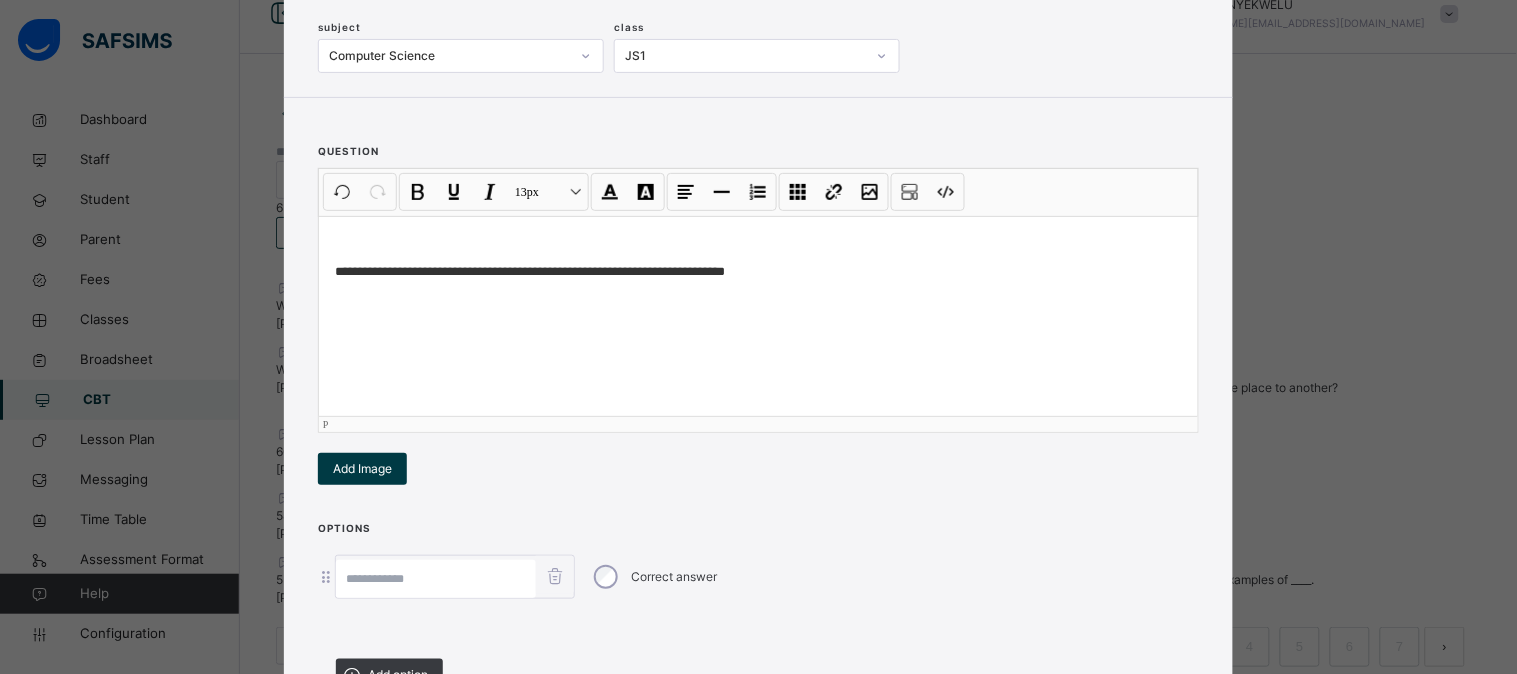 type 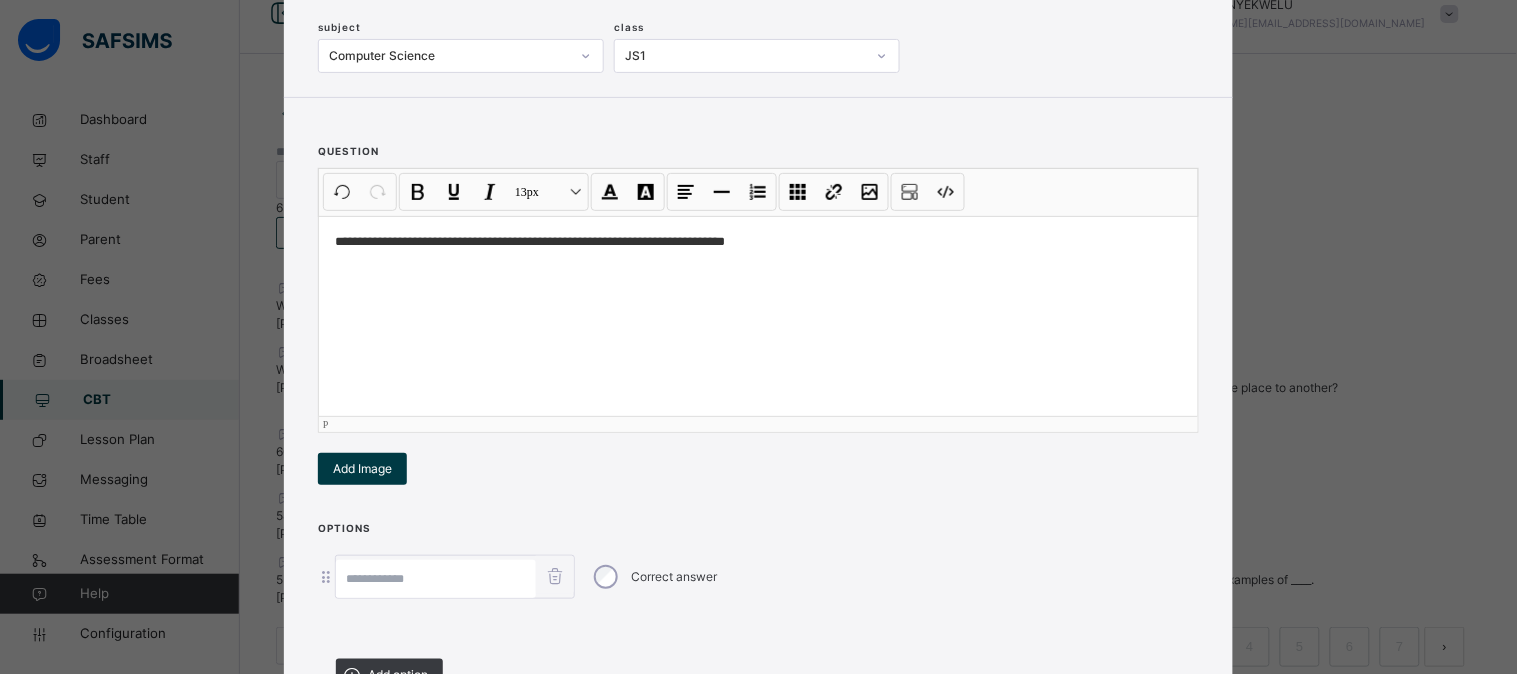 scroll, scrollTop: 286, scrollLeft: 0, axis: vertical 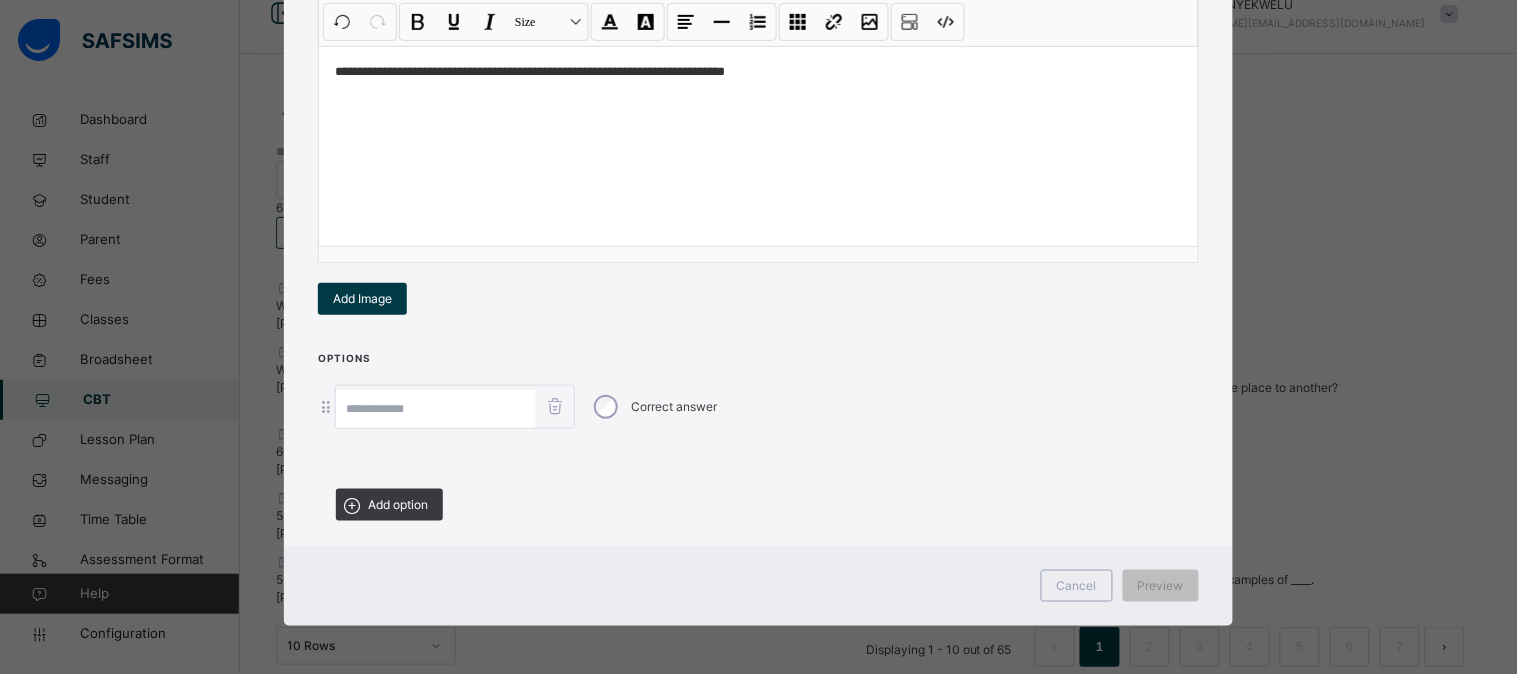 click at bounding box center (436, 409) 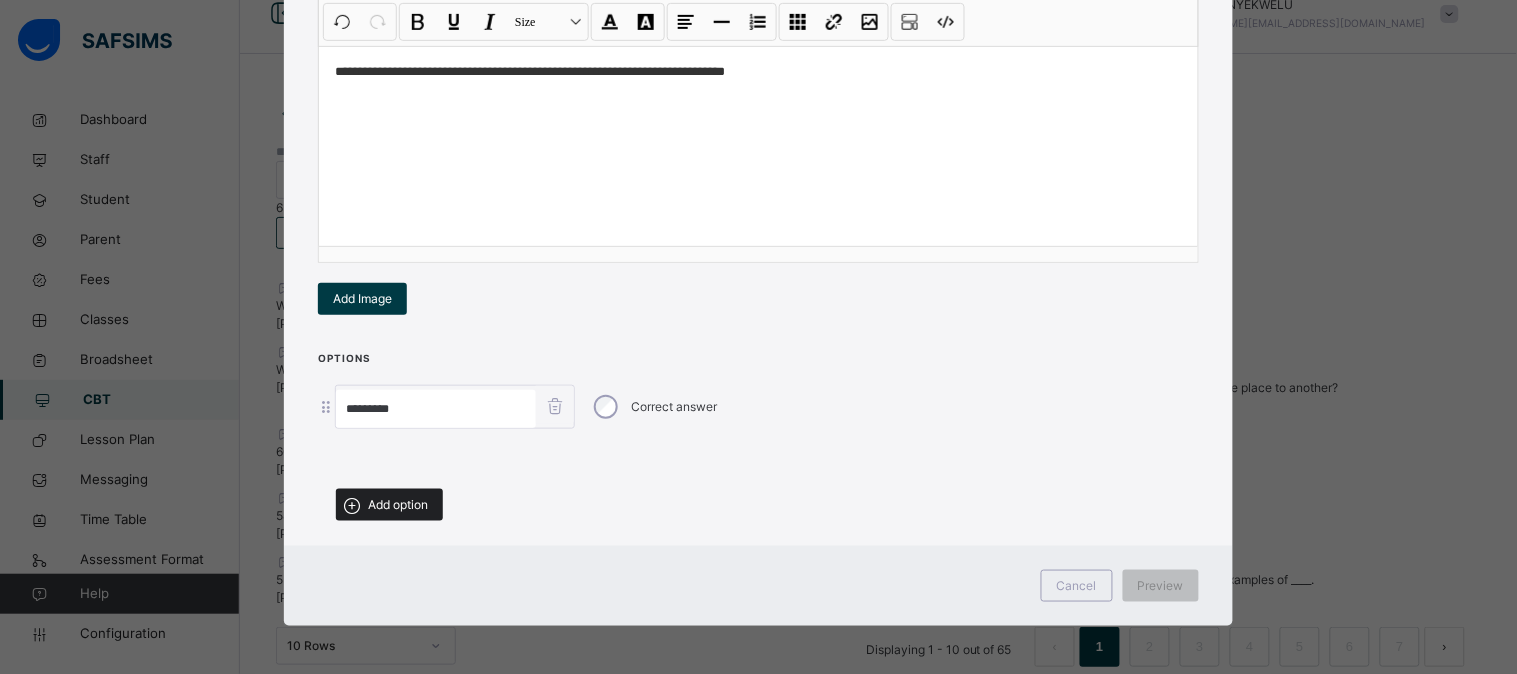 type on "*********" 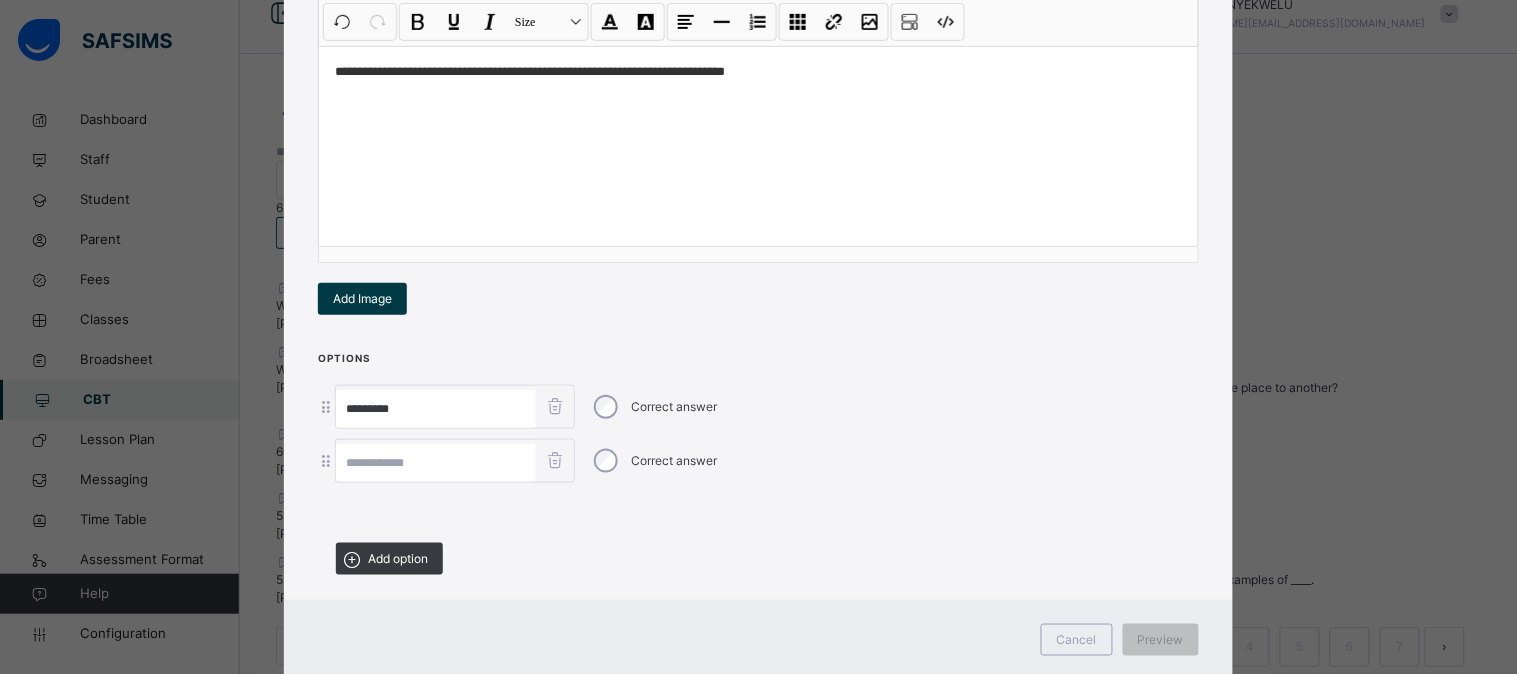 click at bounding box center [436, 463] 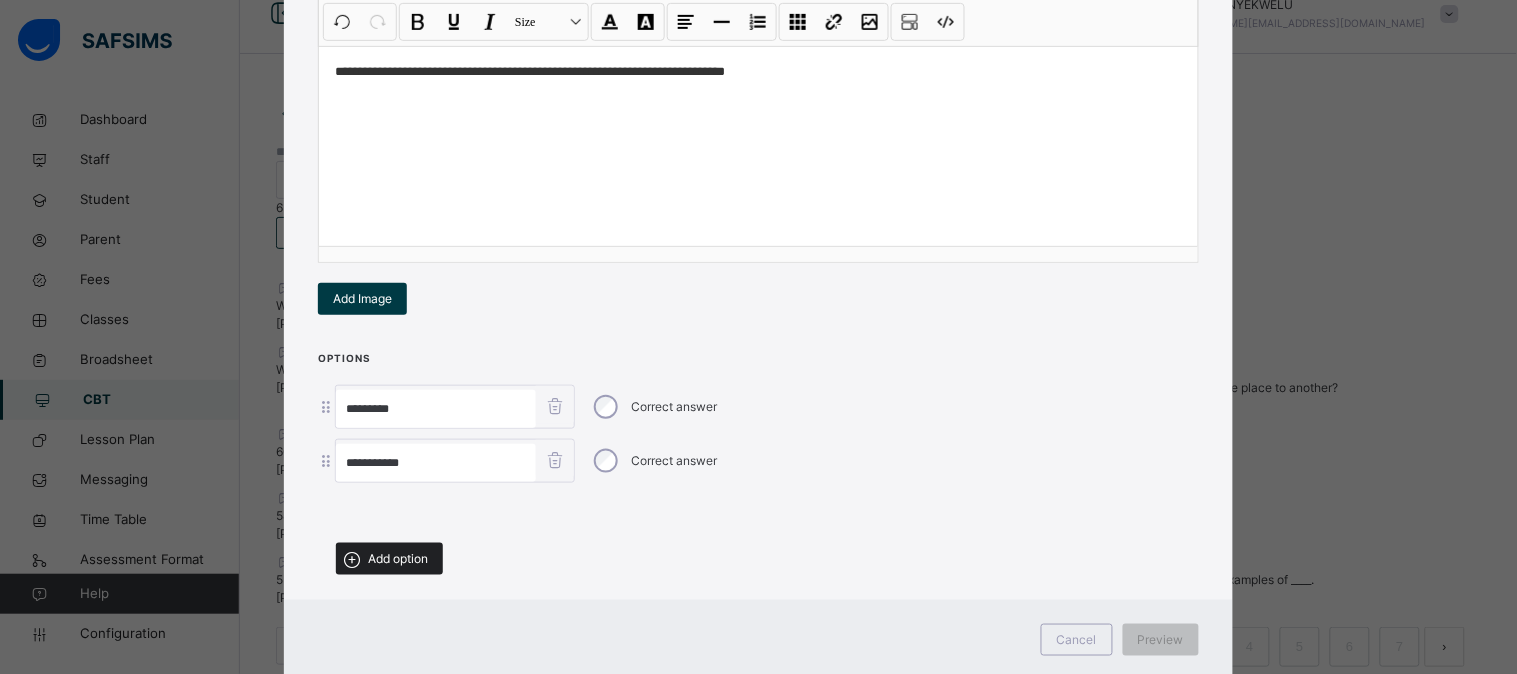 type on "**********" 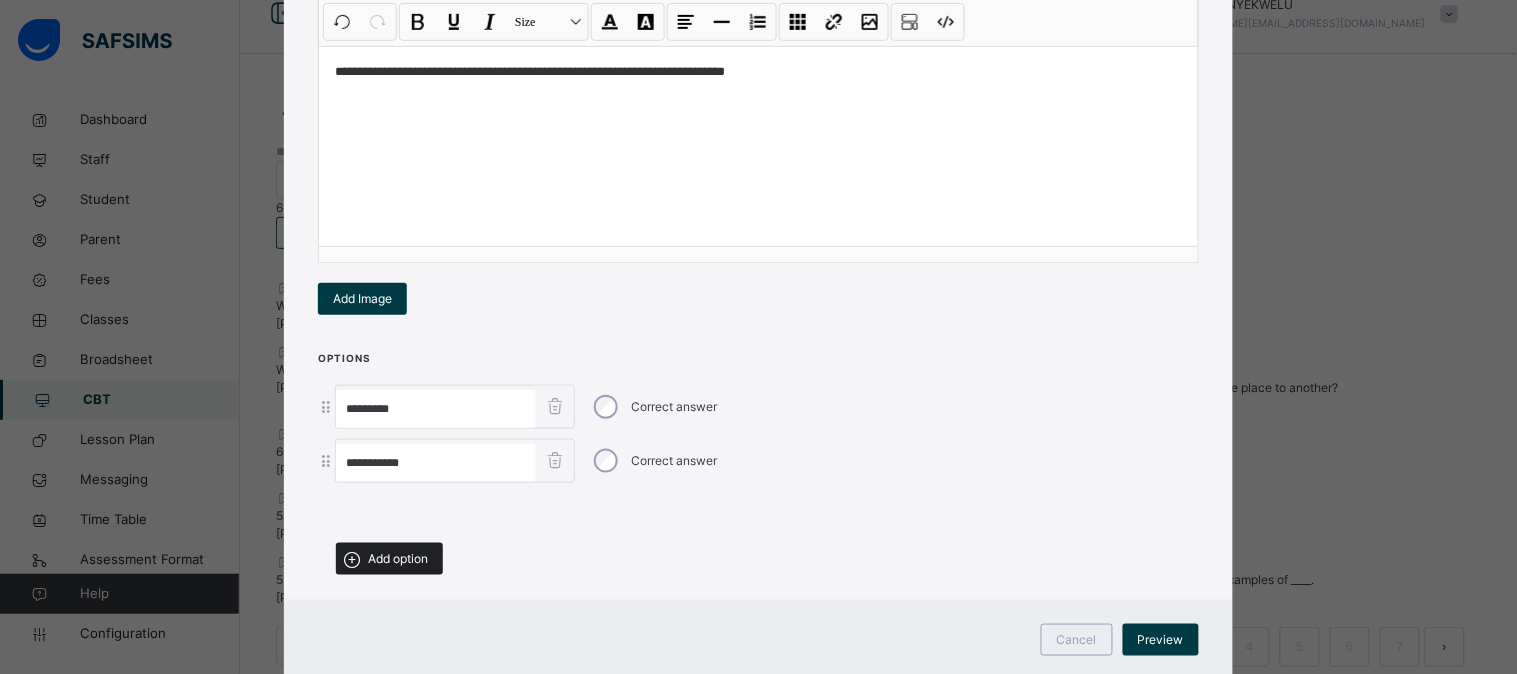 click on "Add option" at bounding box center (398, 559) 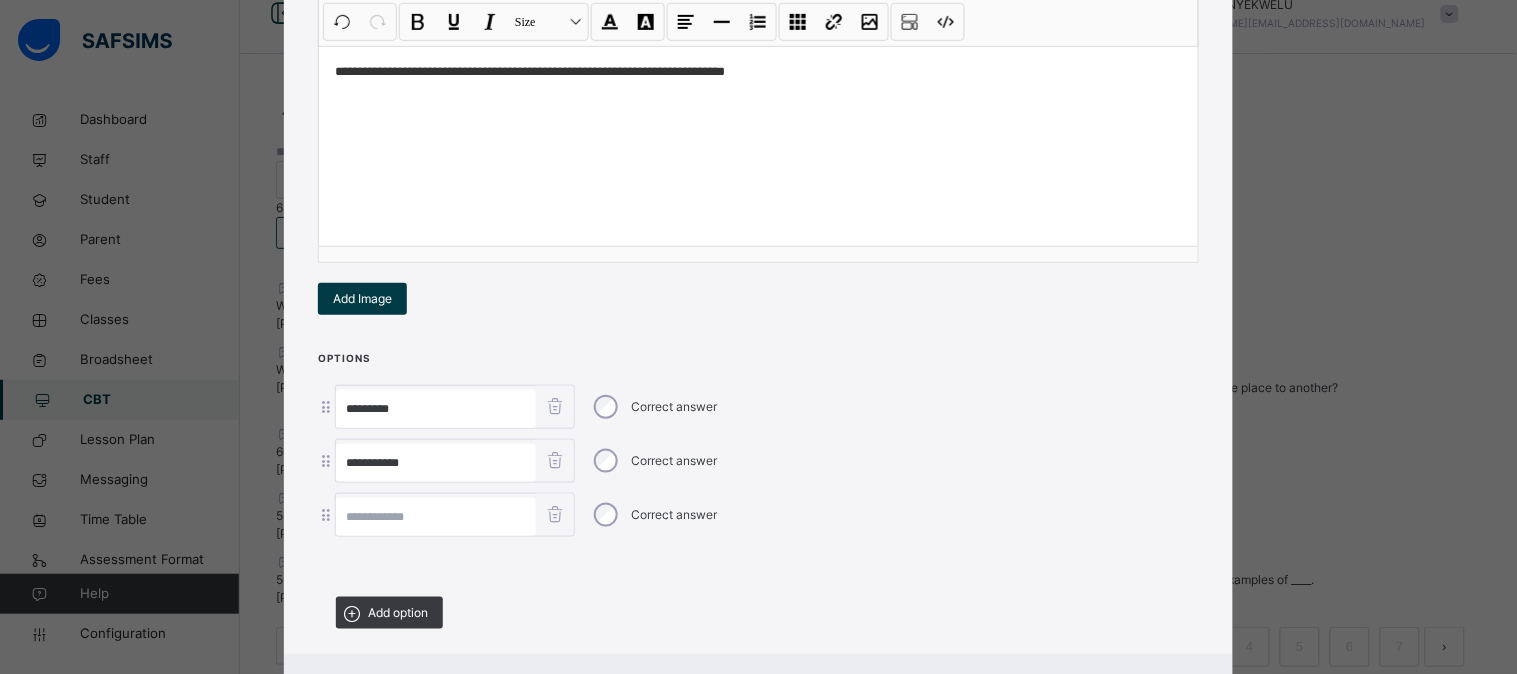 click at bounding box center [436, 517] 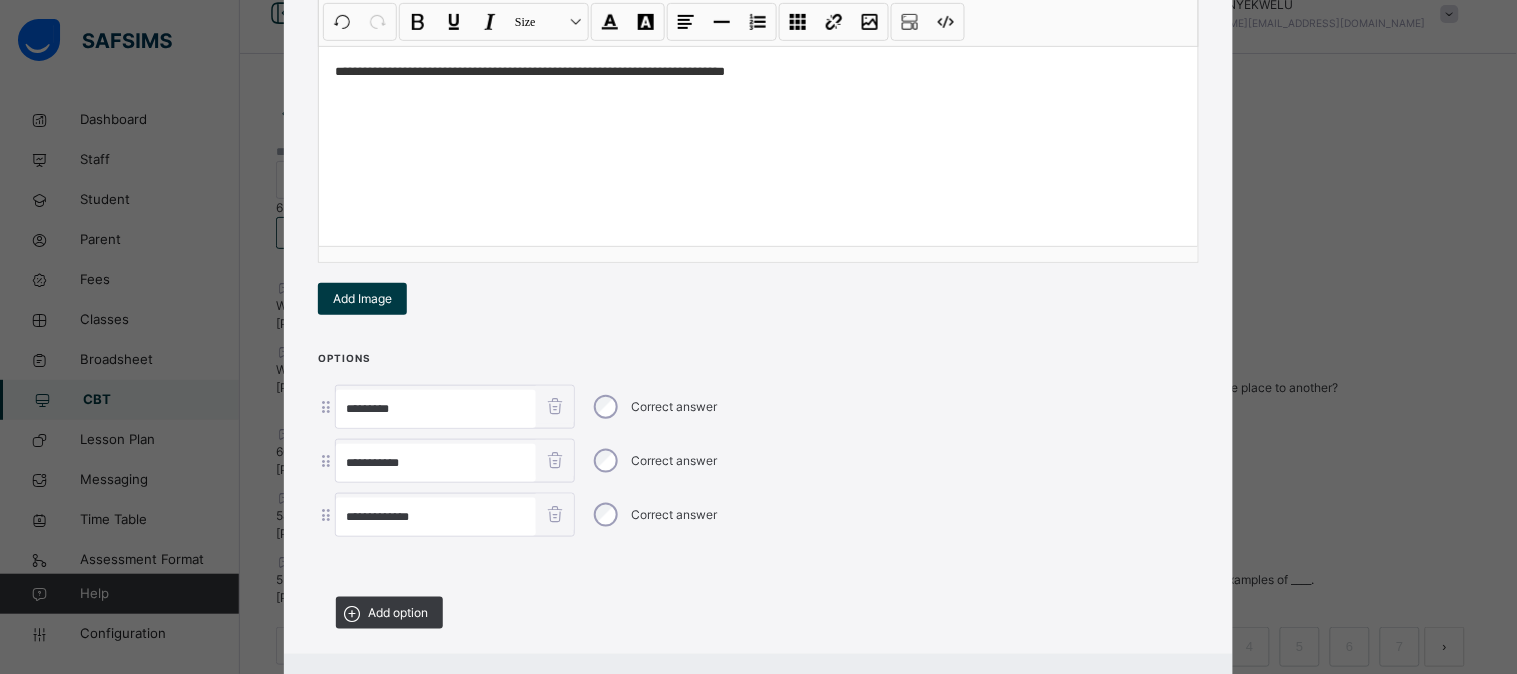 type on "**********" 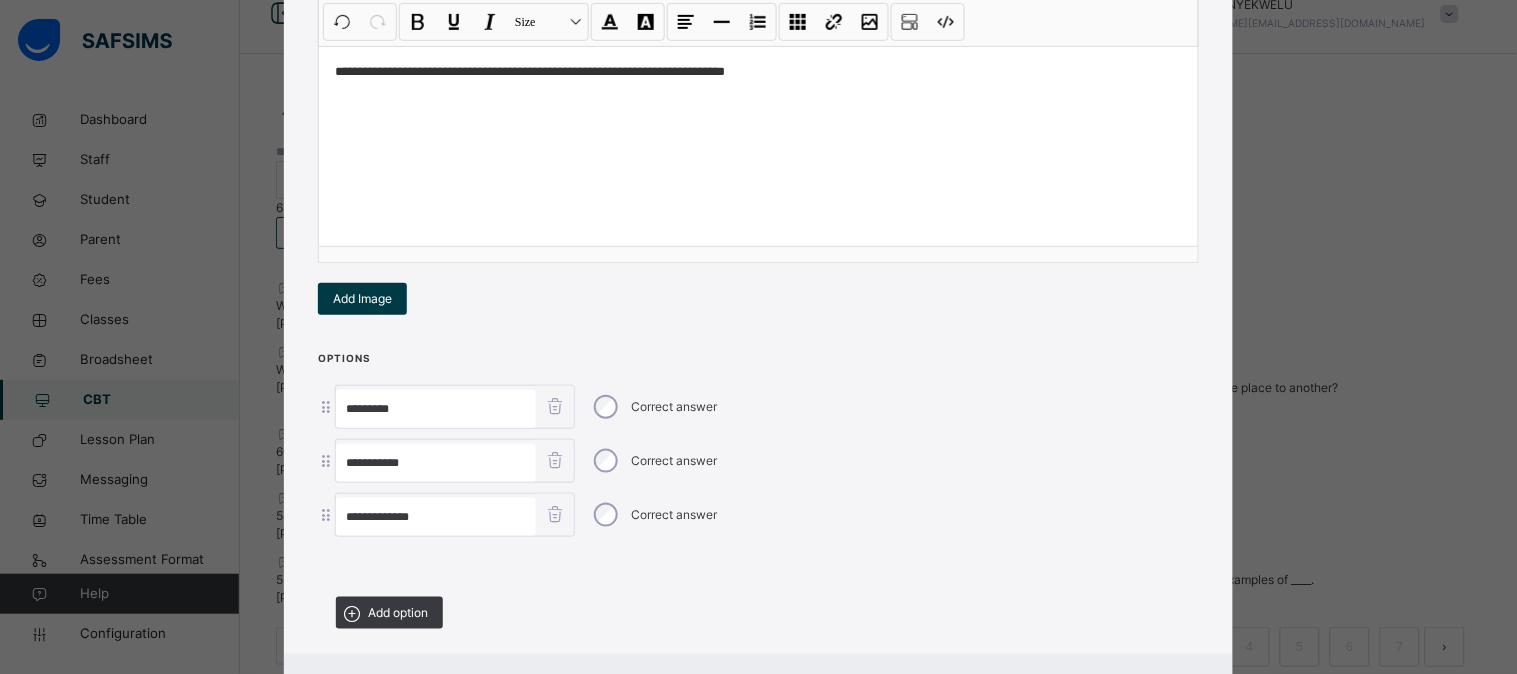 click on "**********" at bounding box center [758, 496] 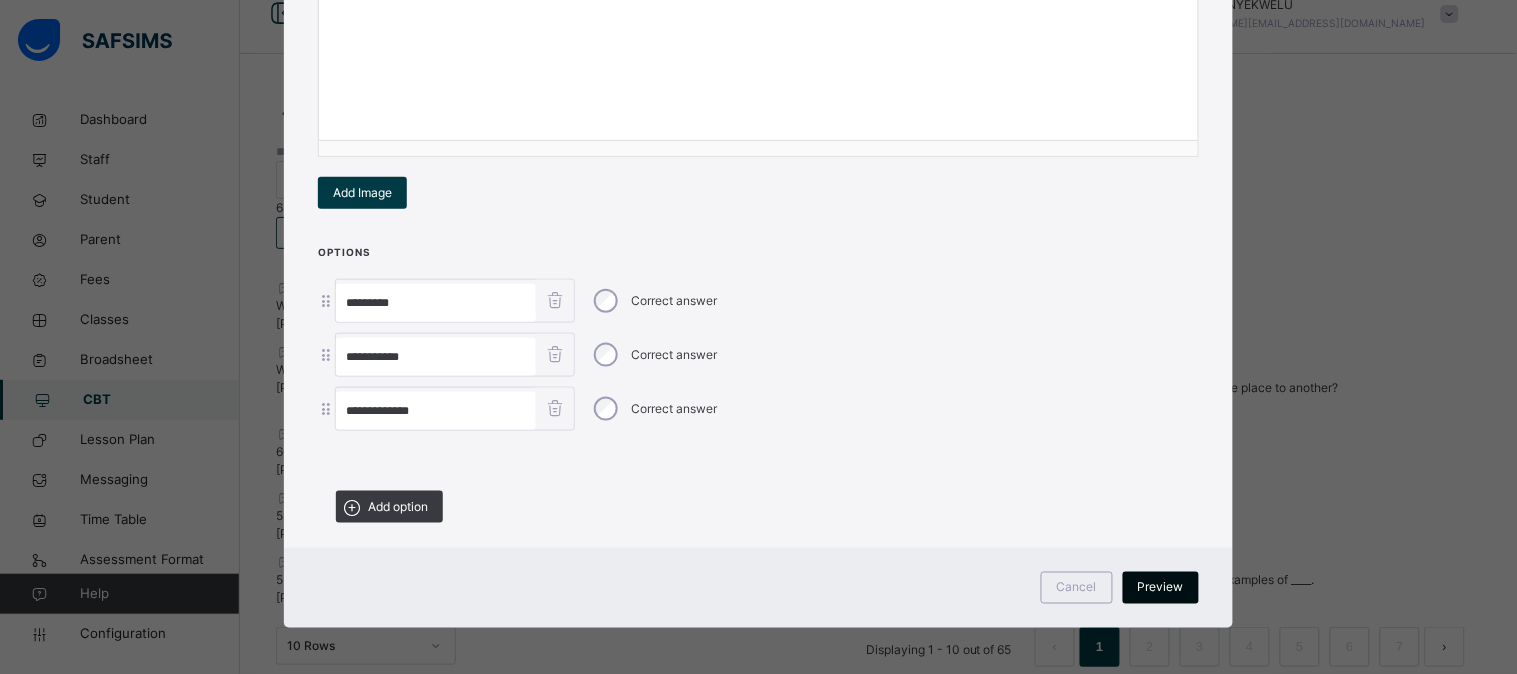 click on "Preview" at bounding box center (1161, 588) 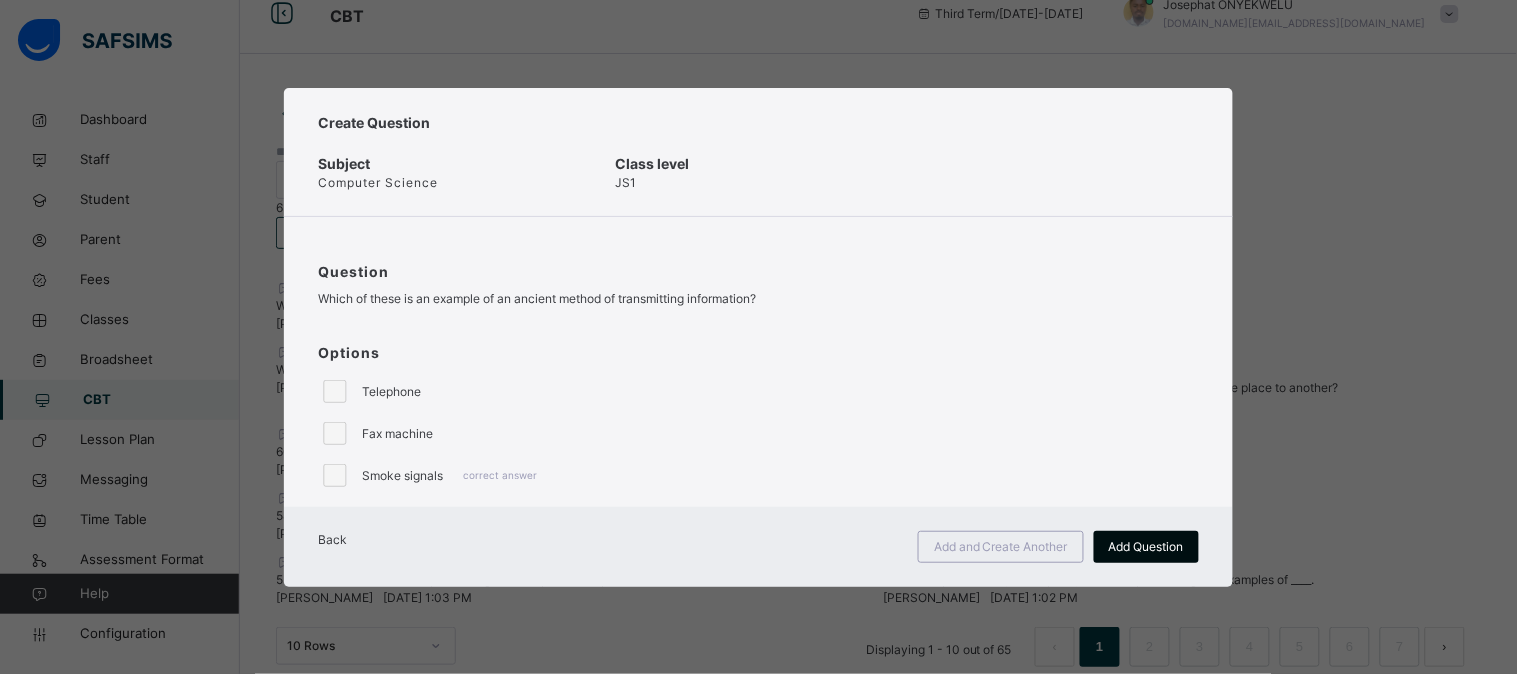 click on "Add Question" at bounding box center [1146, 547] 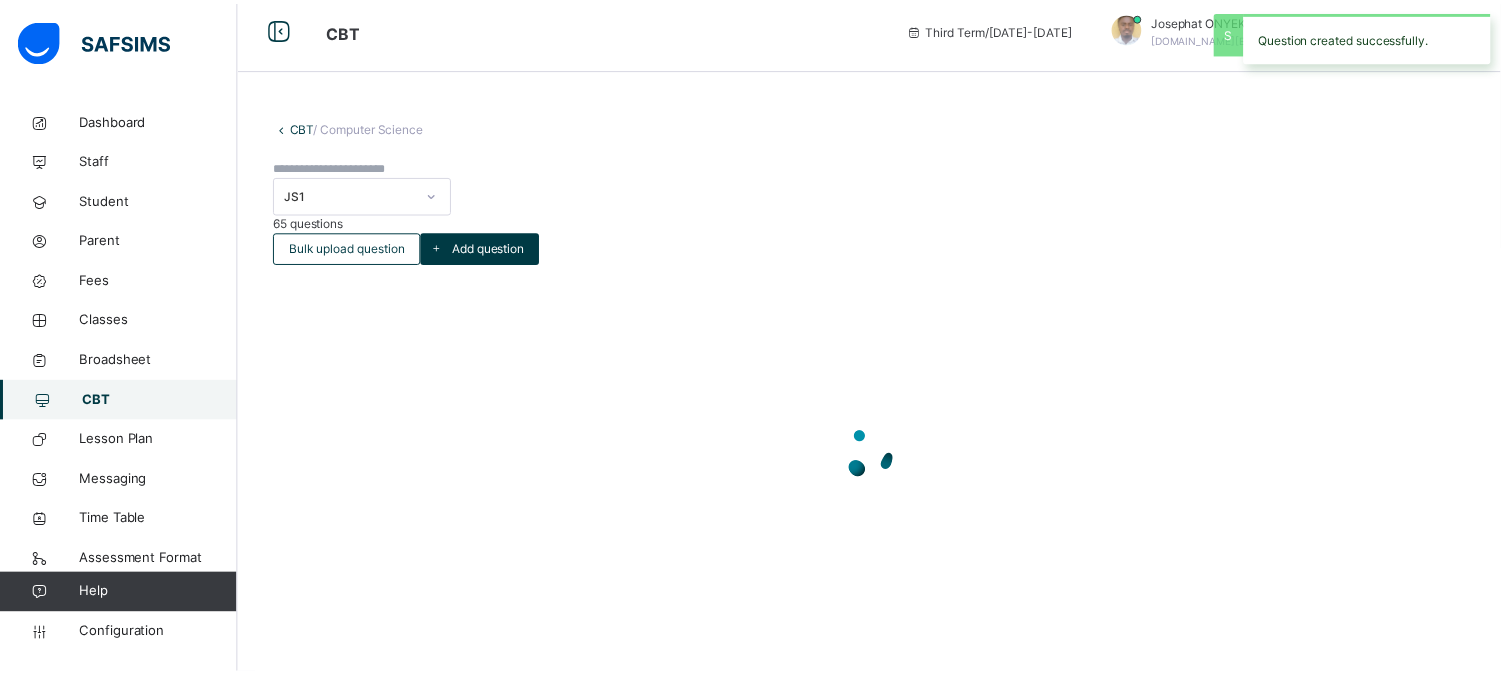 scroll, scrollTop: 0, scrollLeft: 0, axis: both 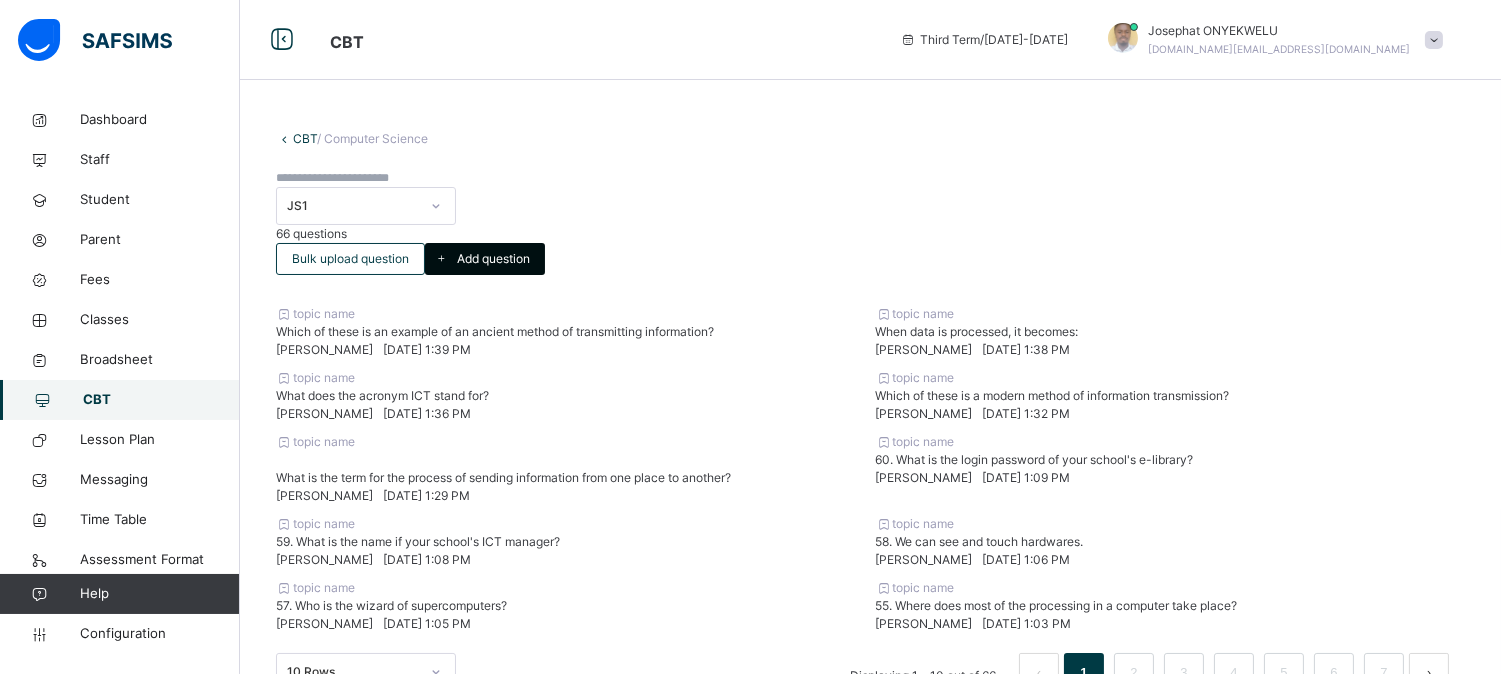 click on "Add question" at bounding box center (493, 259) 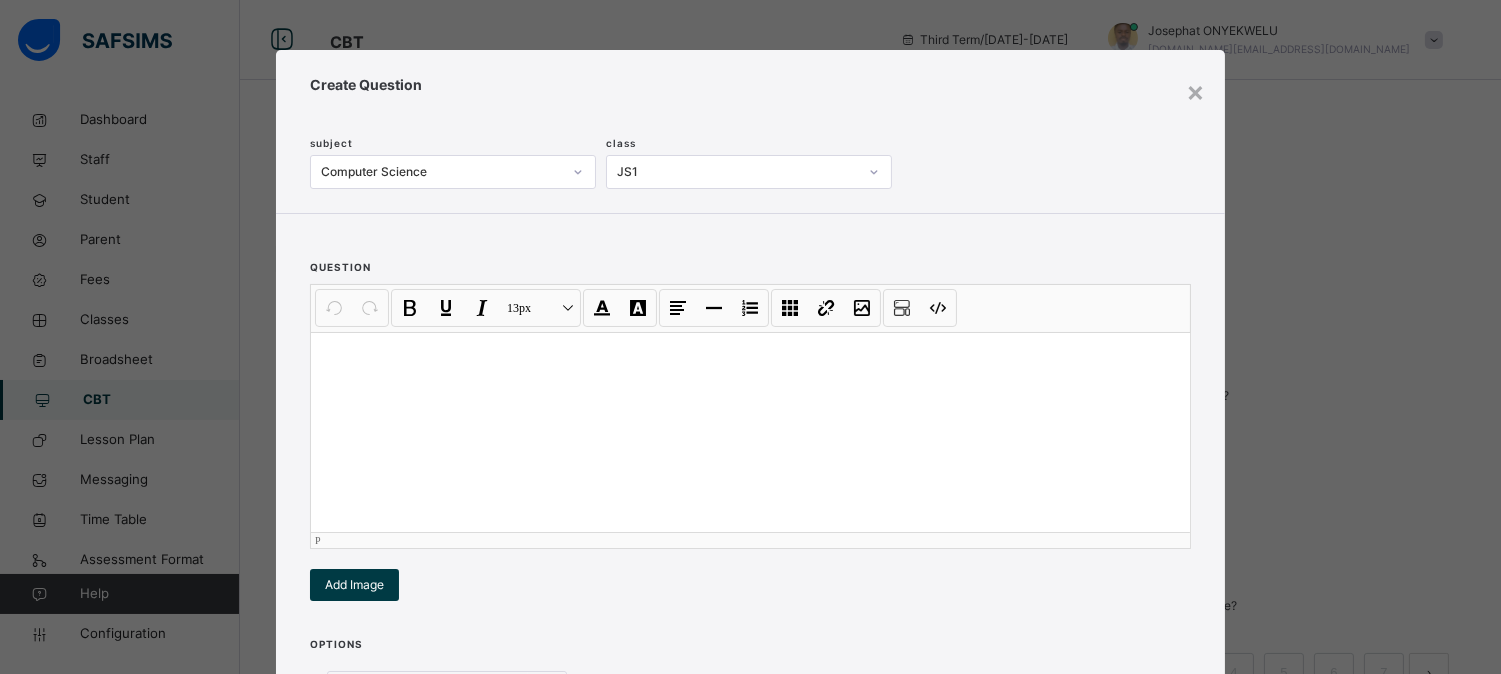 click at bounding box center [750, 358] 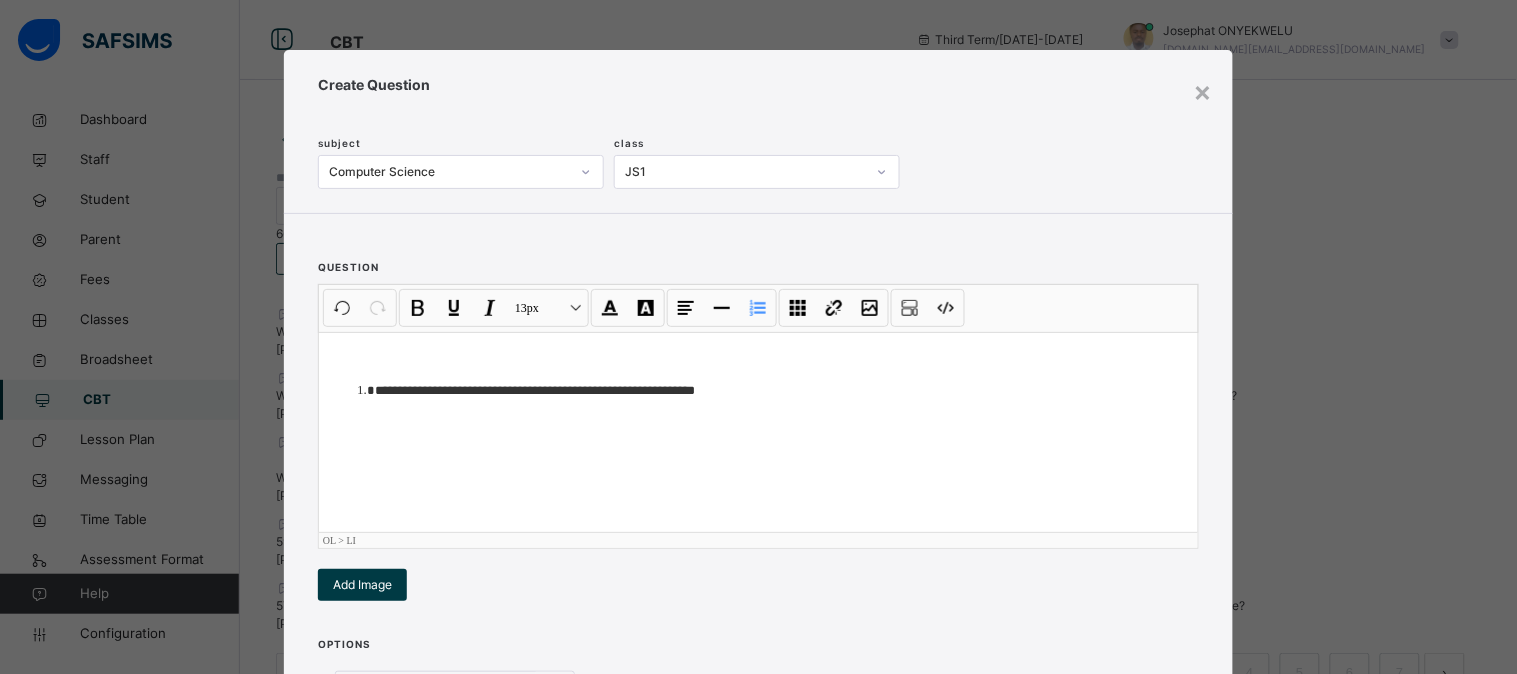 click on "**********" at bounding box center (778, 390) 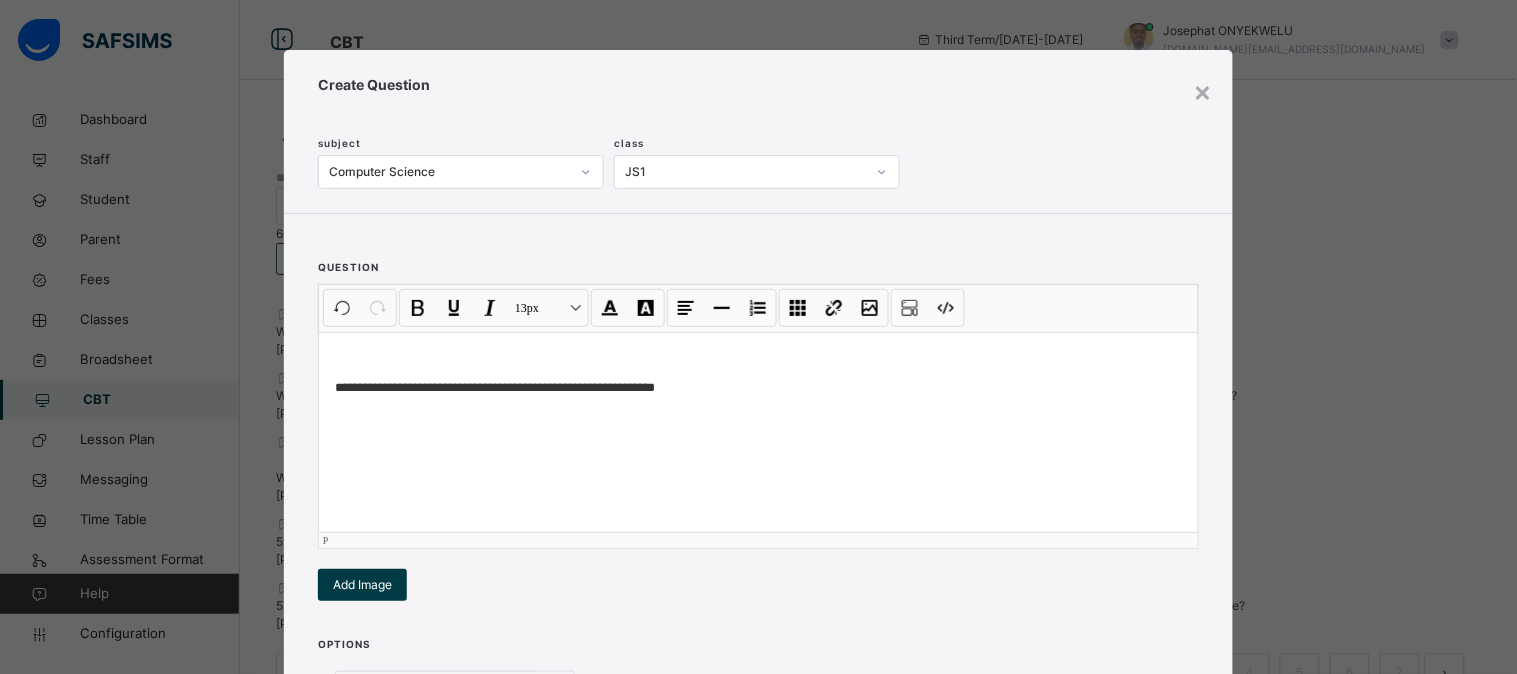 type 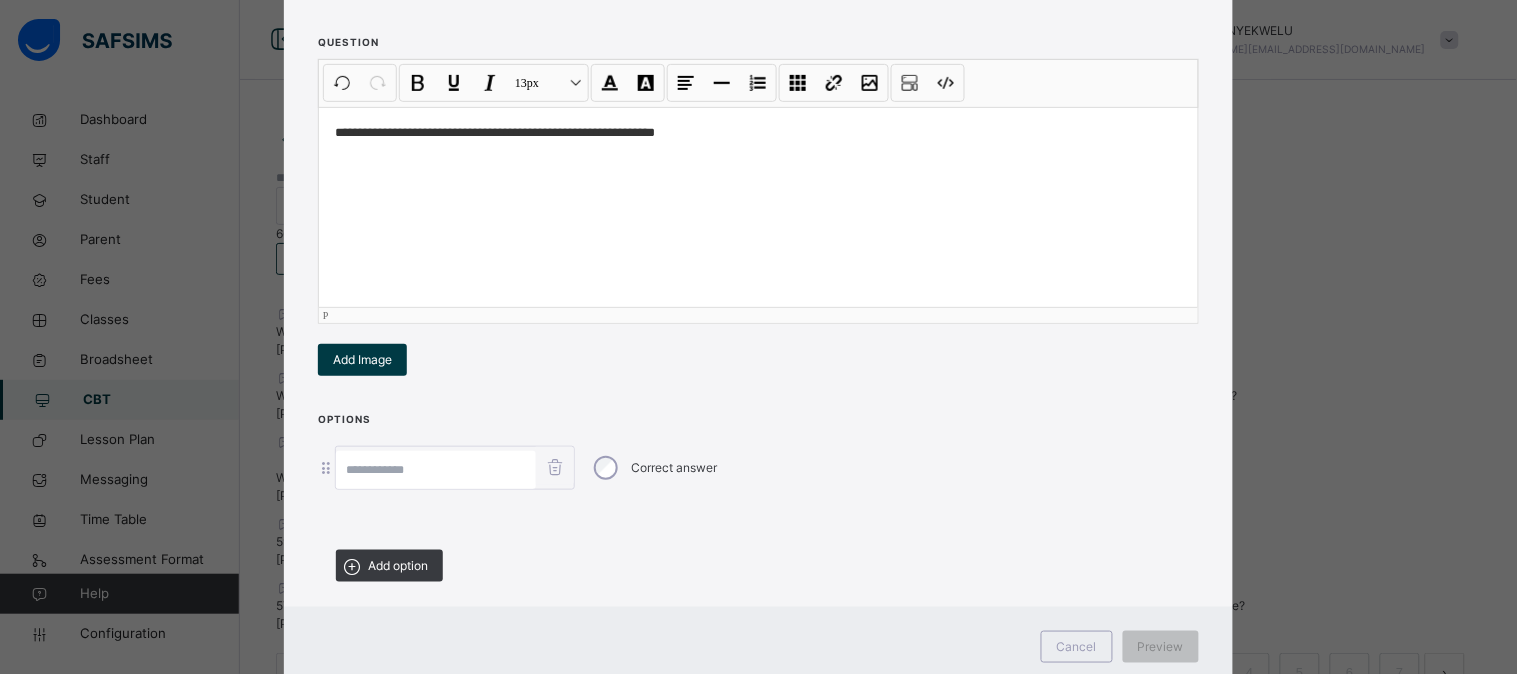 scroll, scrollTop: 230, scrollLeft: 0, axis: vertical 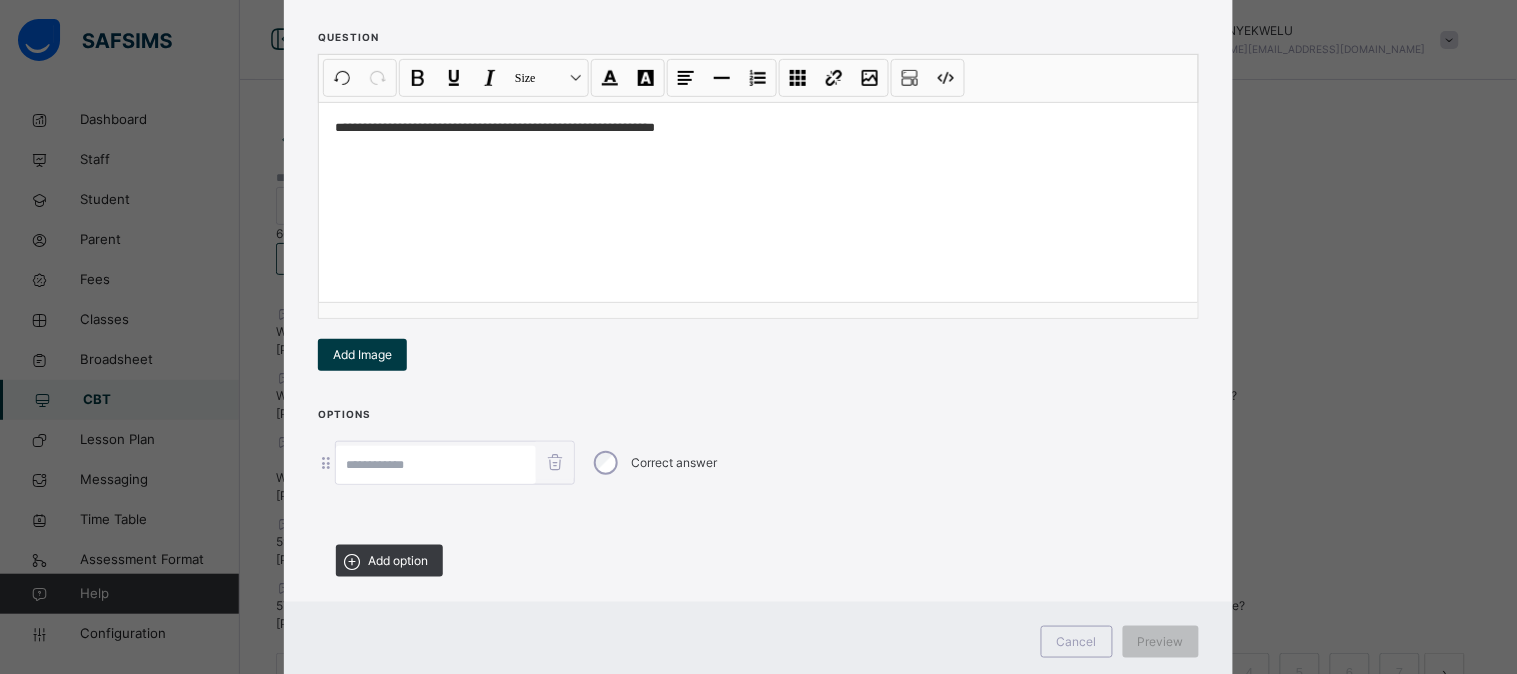 click at bounding box center (436, 465) 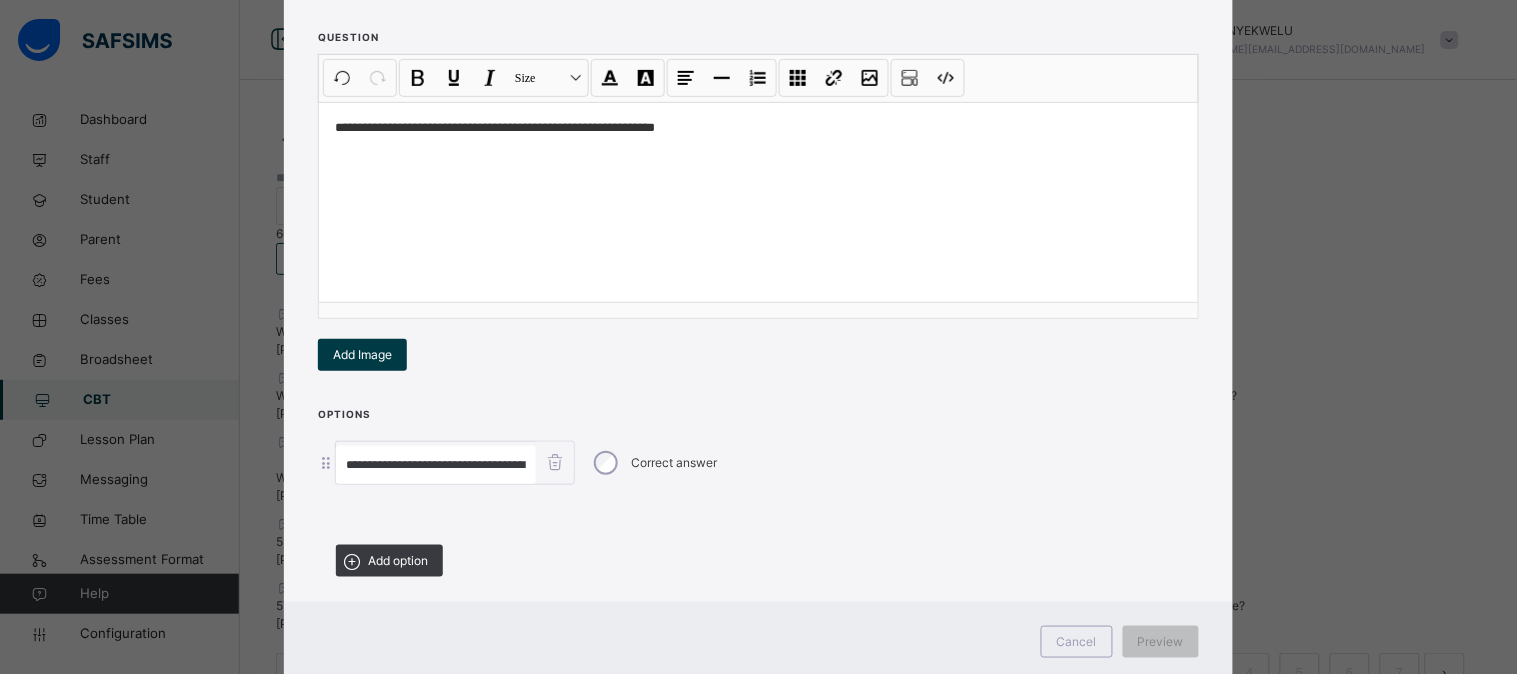 scroll, scrollTop: 0, scrollLeft: 21, axis: horizontal 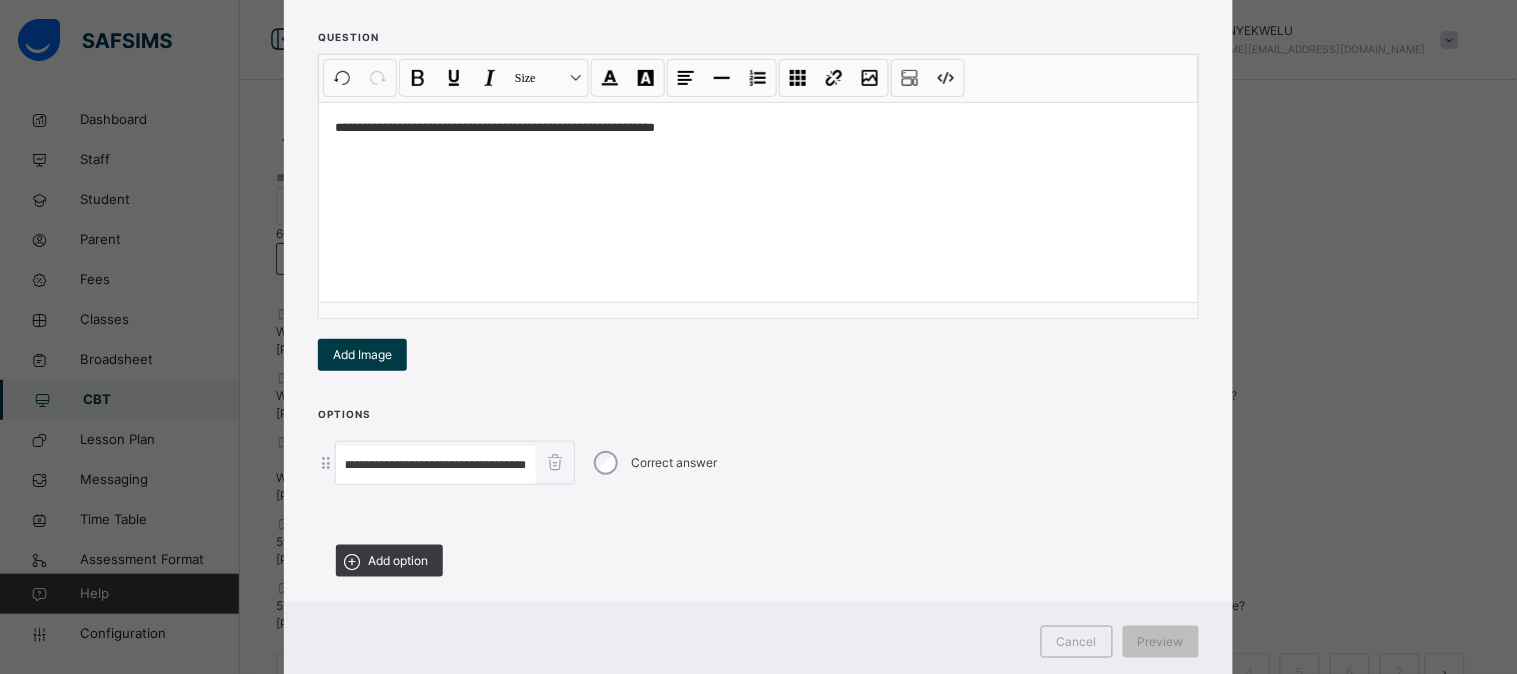 type on "**********" 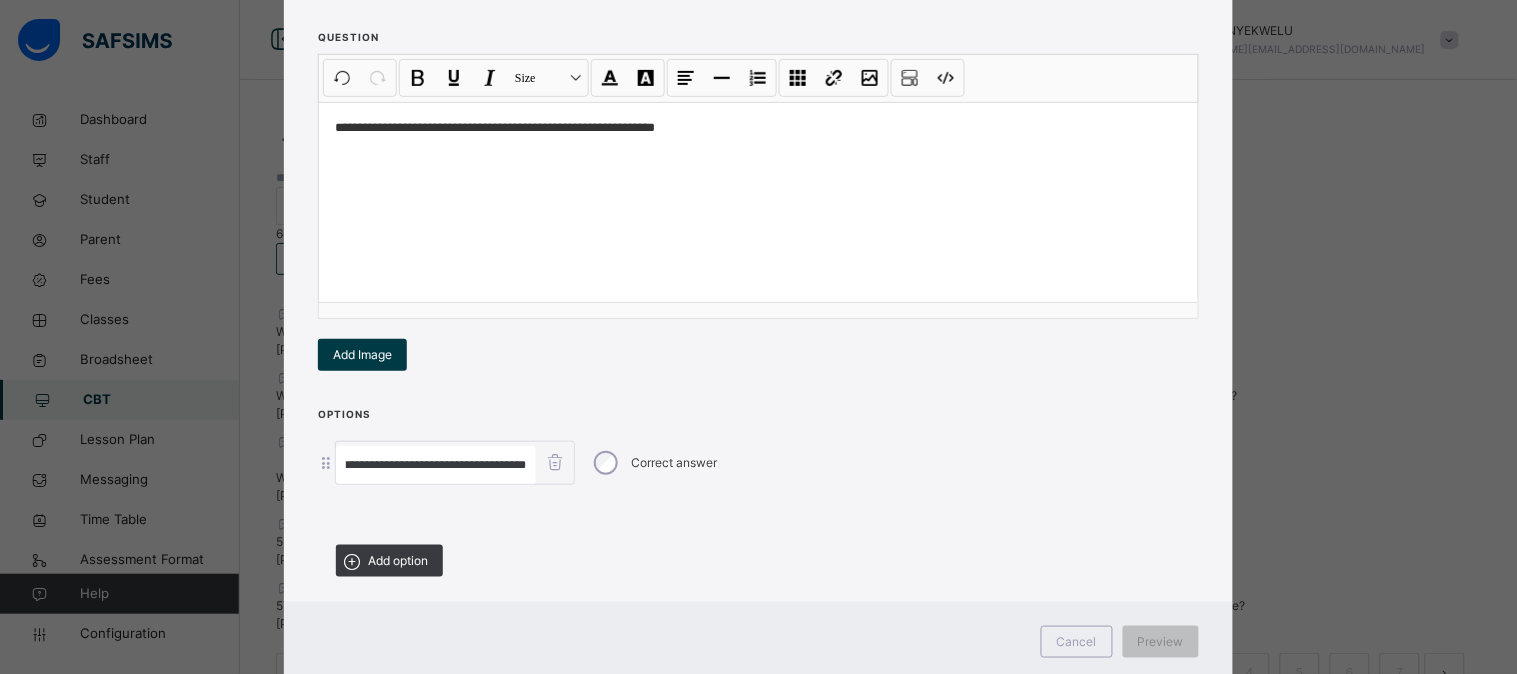 scroll, scrollTop: 0, scrollLeft: 0, axis: both 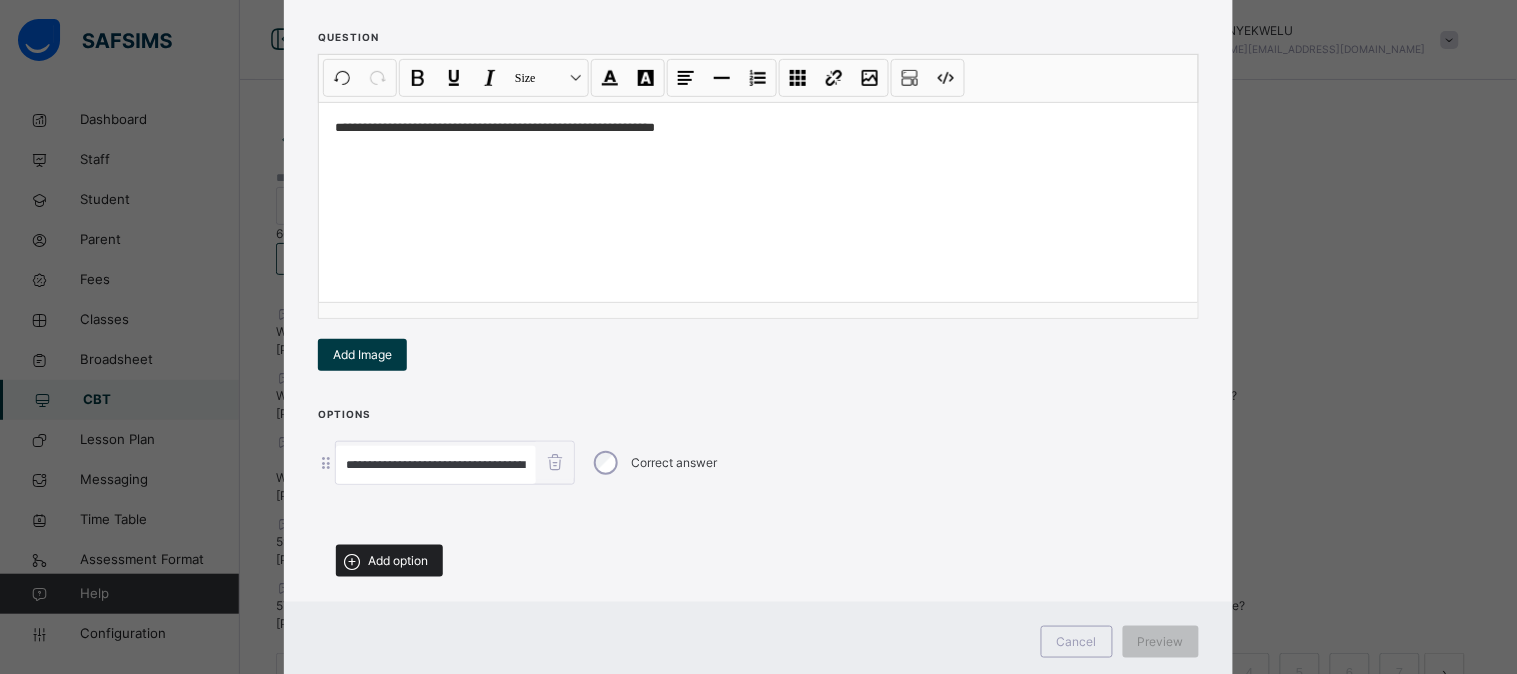 click on "Add option" at bounding box center (398, 561) 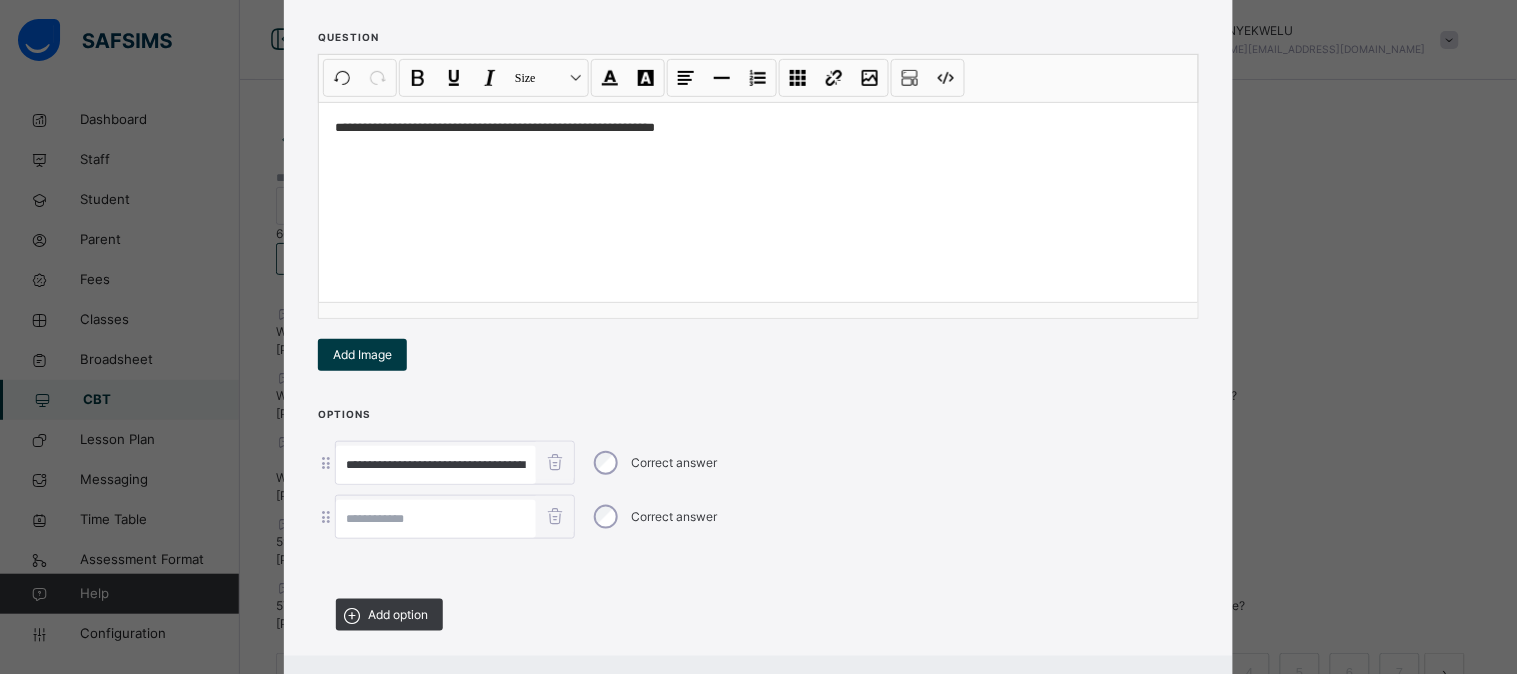 click at bounding box center (436, 519) 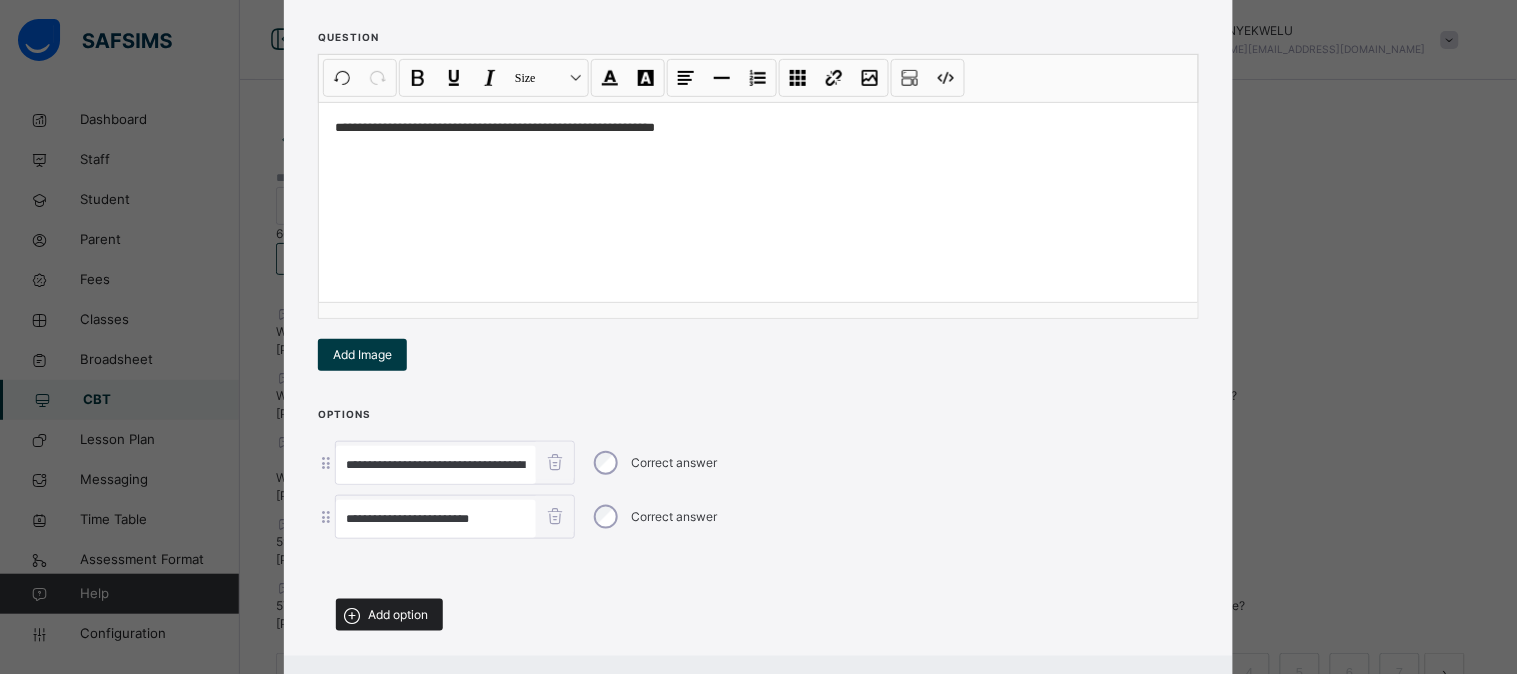 type on "**********" 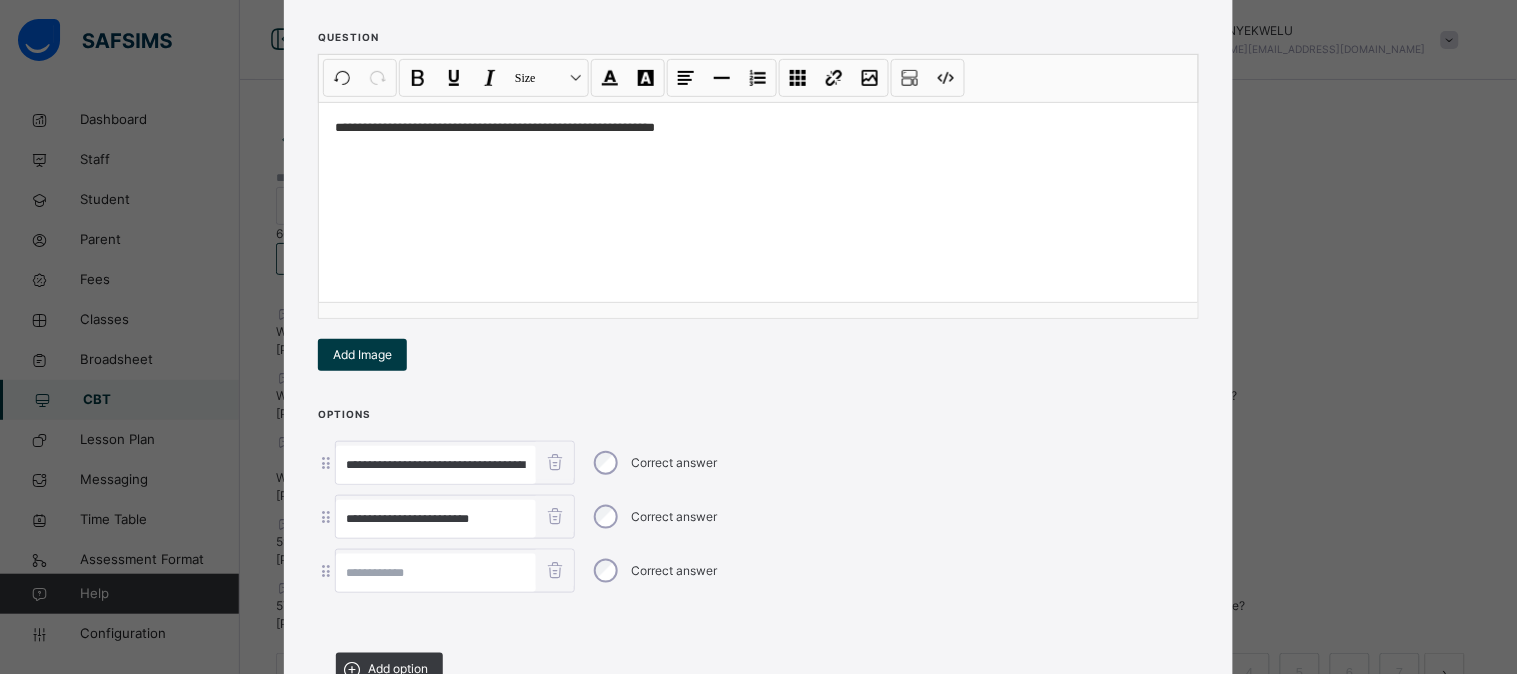 click at bounding box center [436, 573] 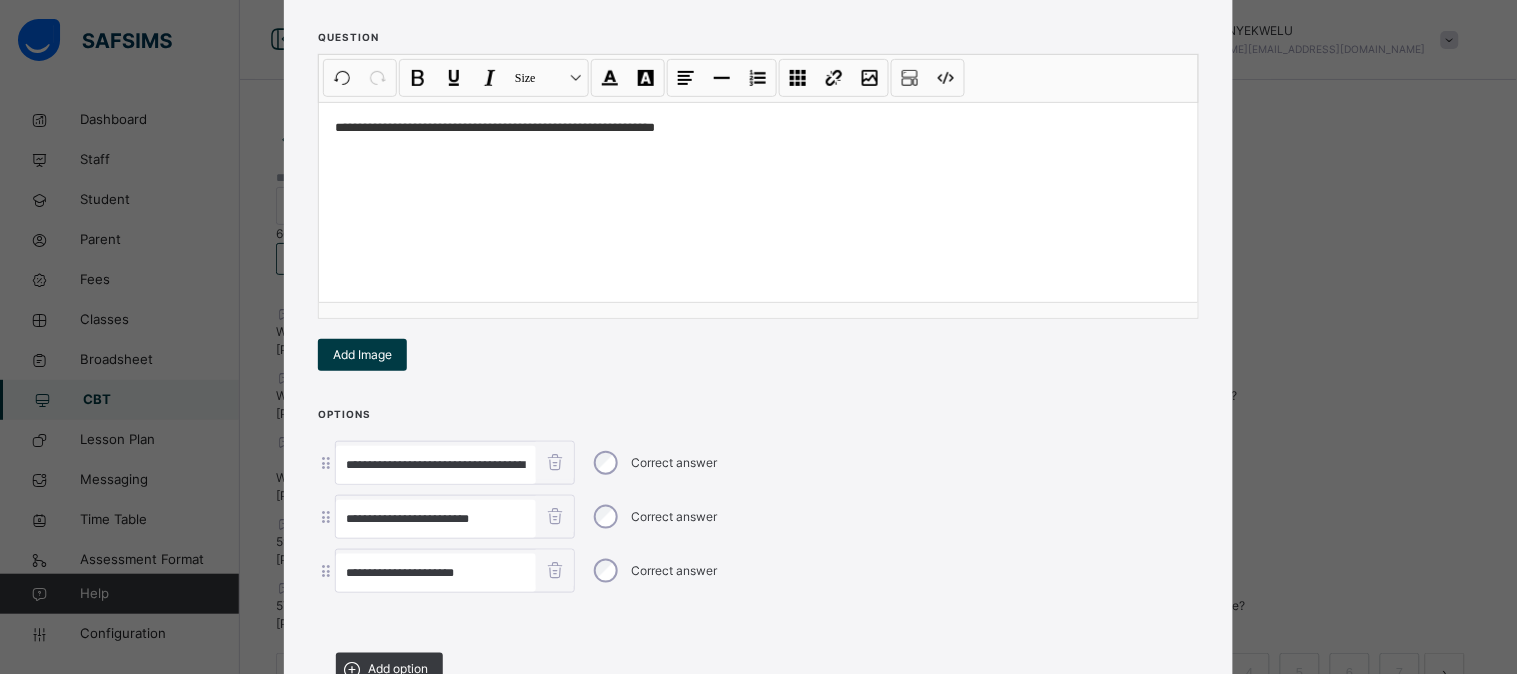 type on "**********" 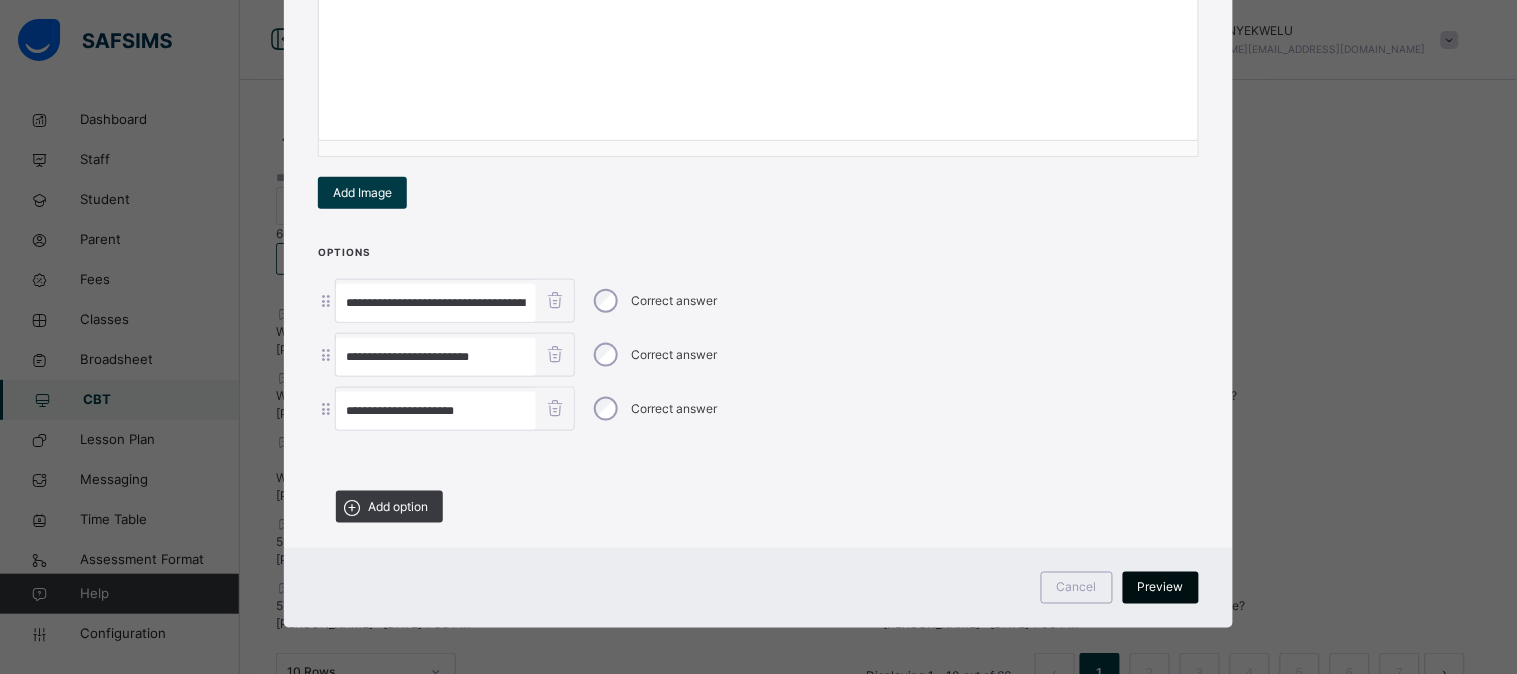 click on "Preview" at bounding box center [1161, 588] 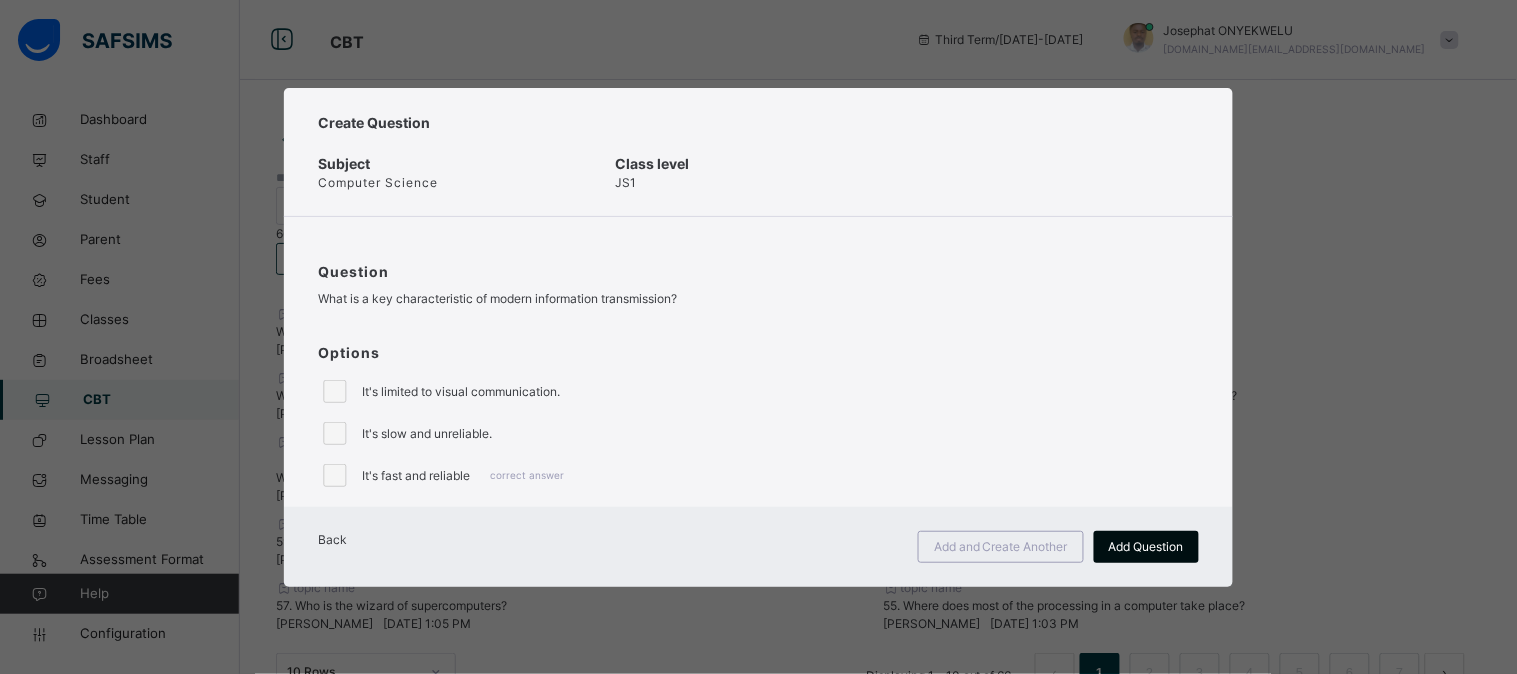 scroll, scrollTop: 0, scrollLeft: 0, axis: both 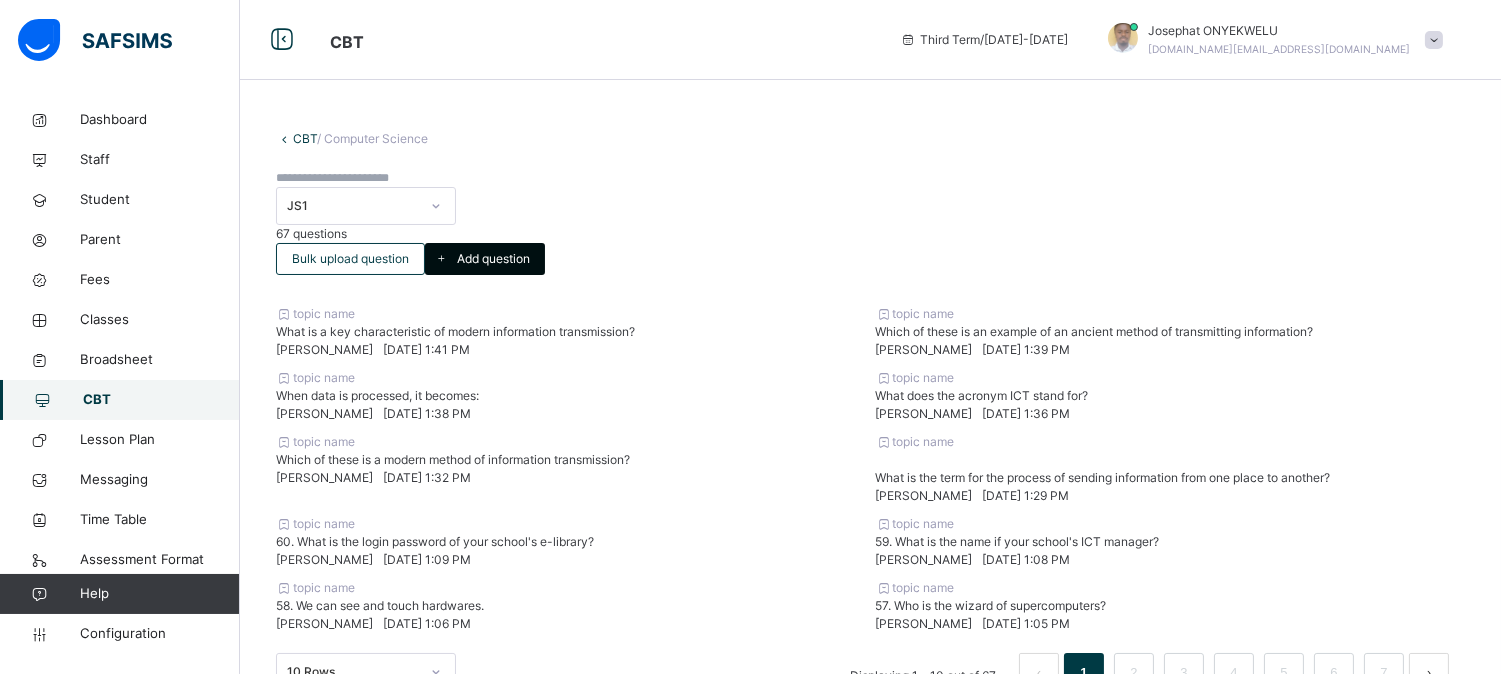 click on "Add question" at bounding box center [493, 259] 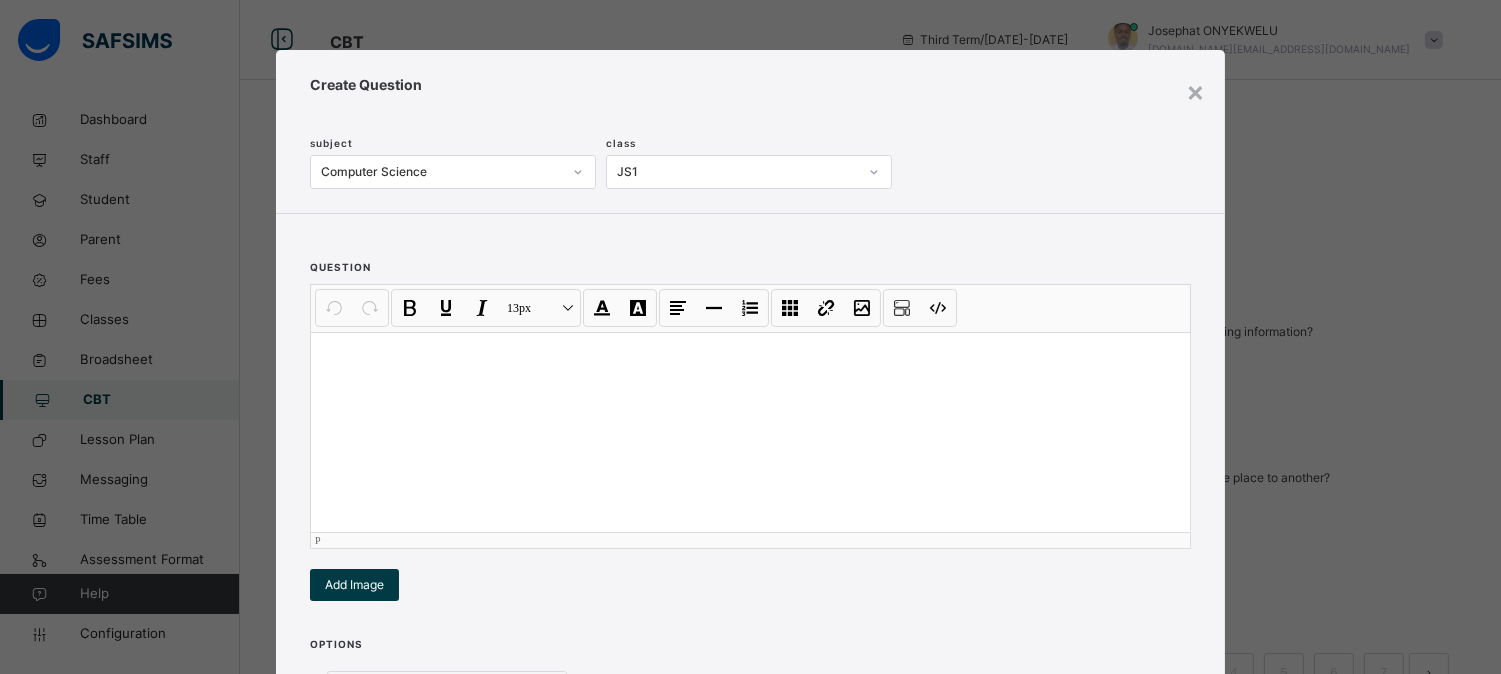click at bounding box center (750, 432) 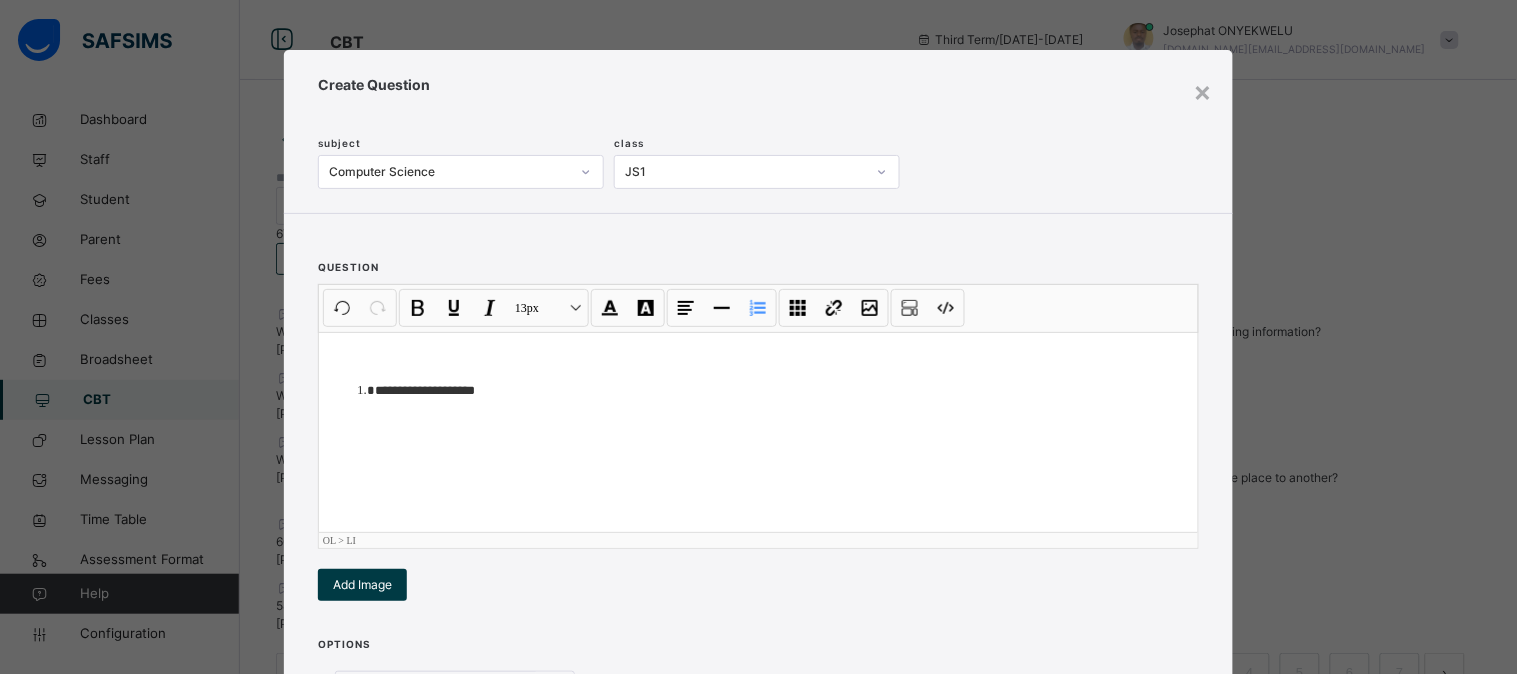 click on "**********" at bounding box center [778, 390] 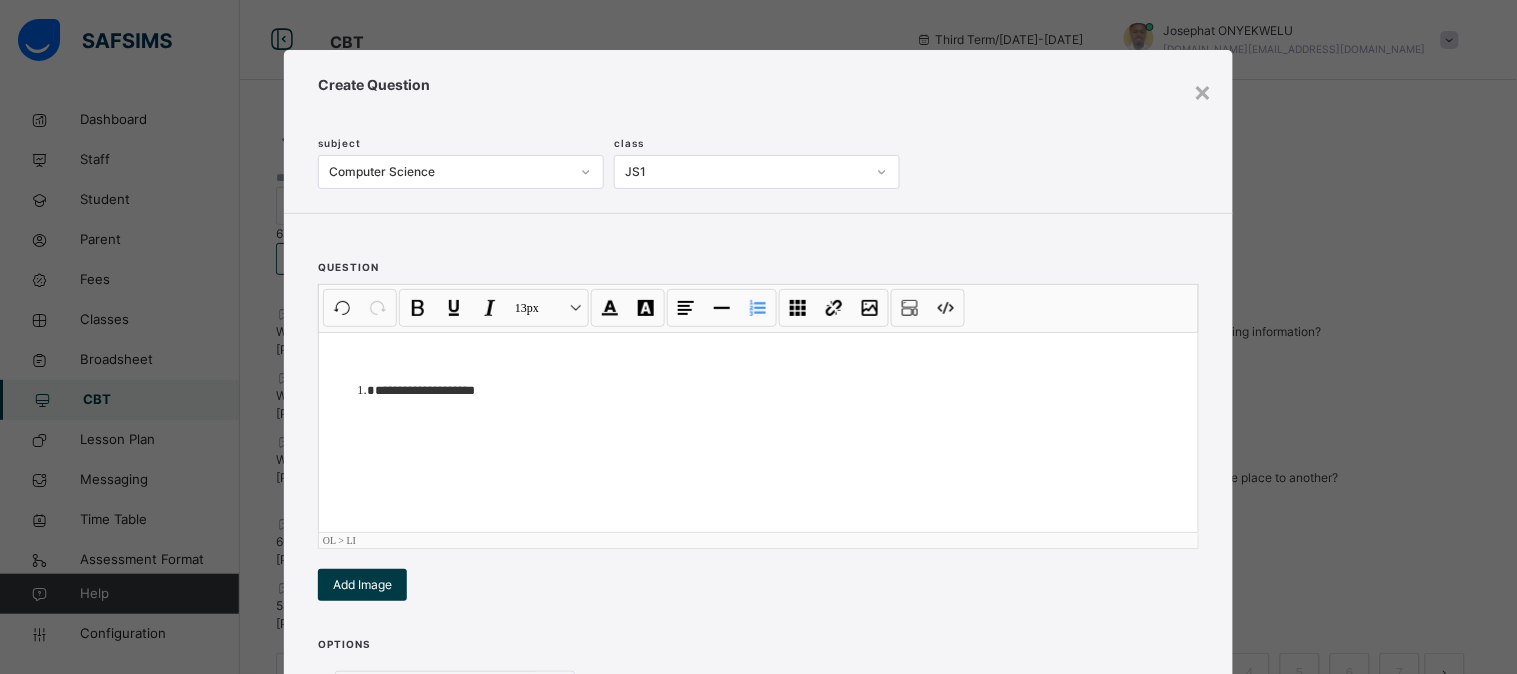 click on "**********" at bounding box center (778, 390) 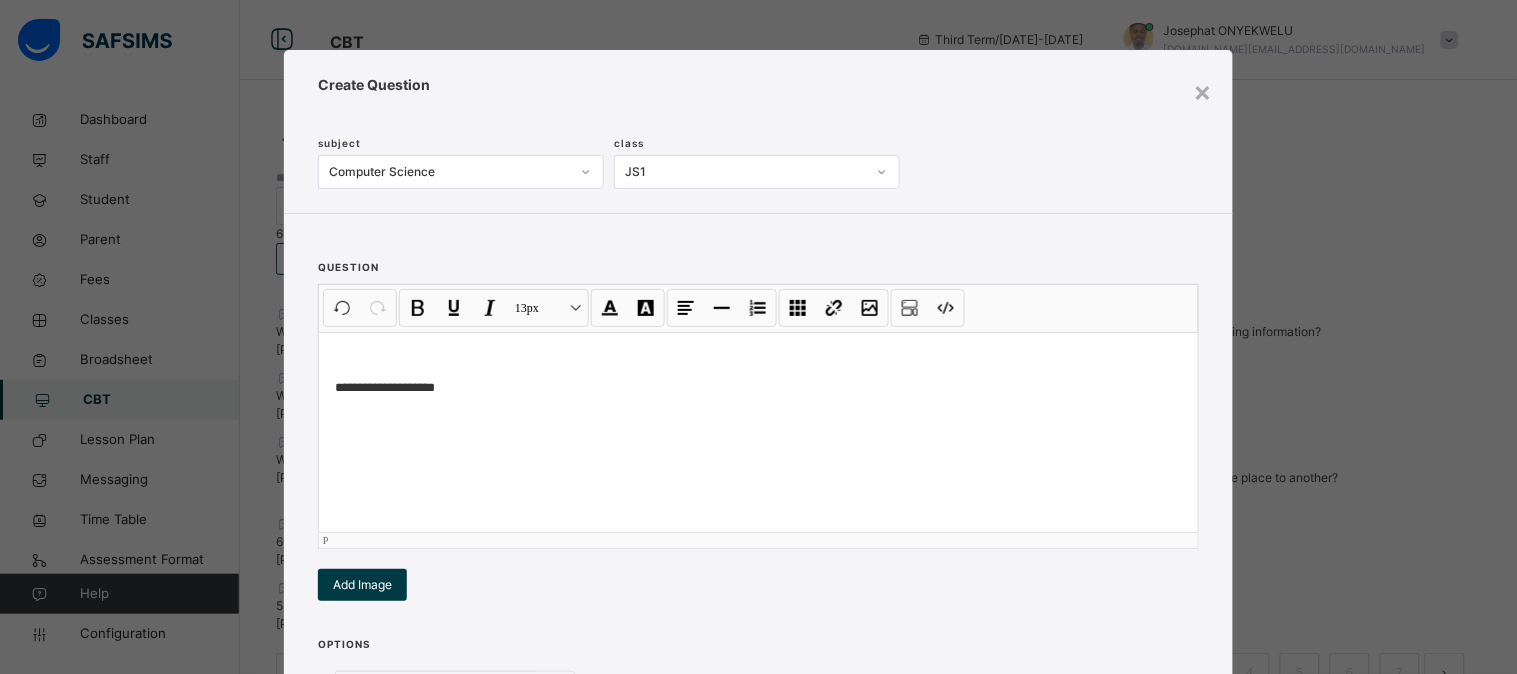 type 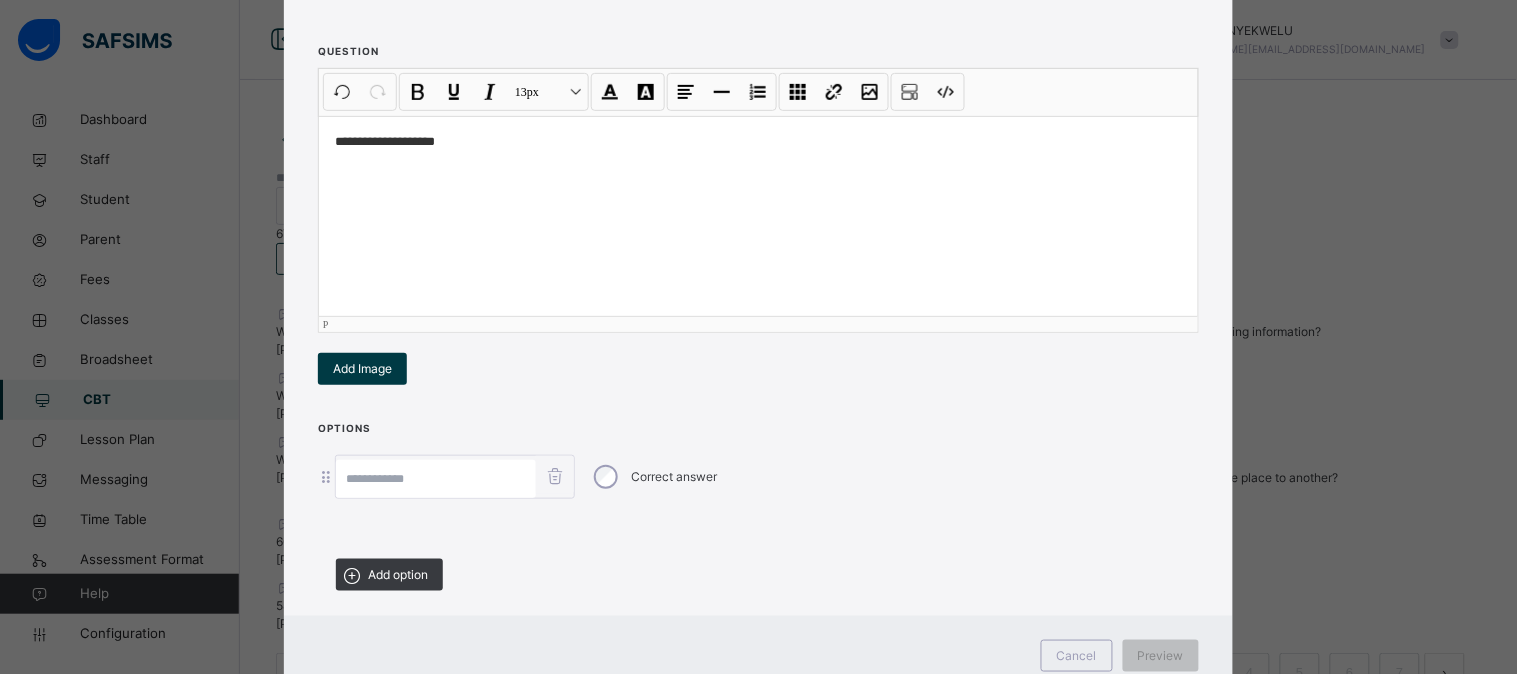 scroll, scrollTop: 240, scrollLeft: 0, axis: vertical 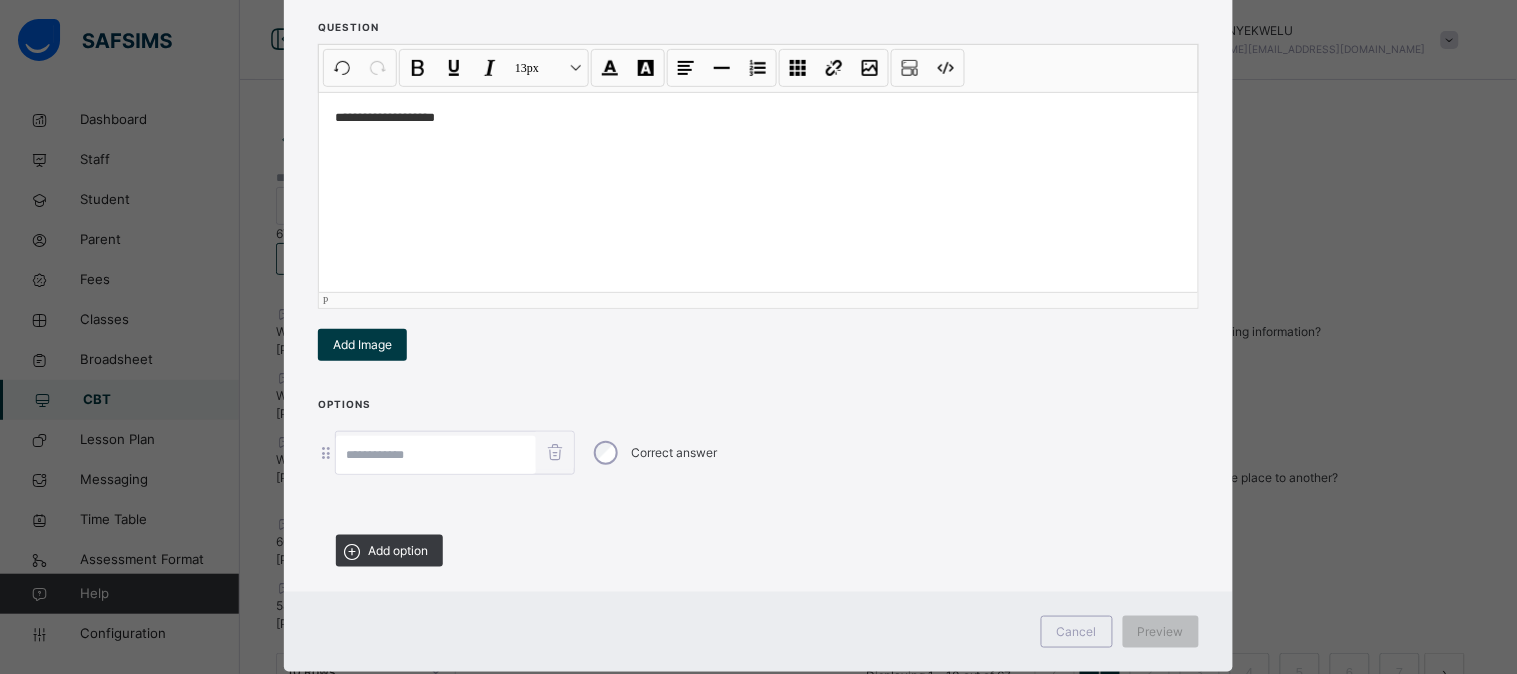 click at bounding box center (436, 455) 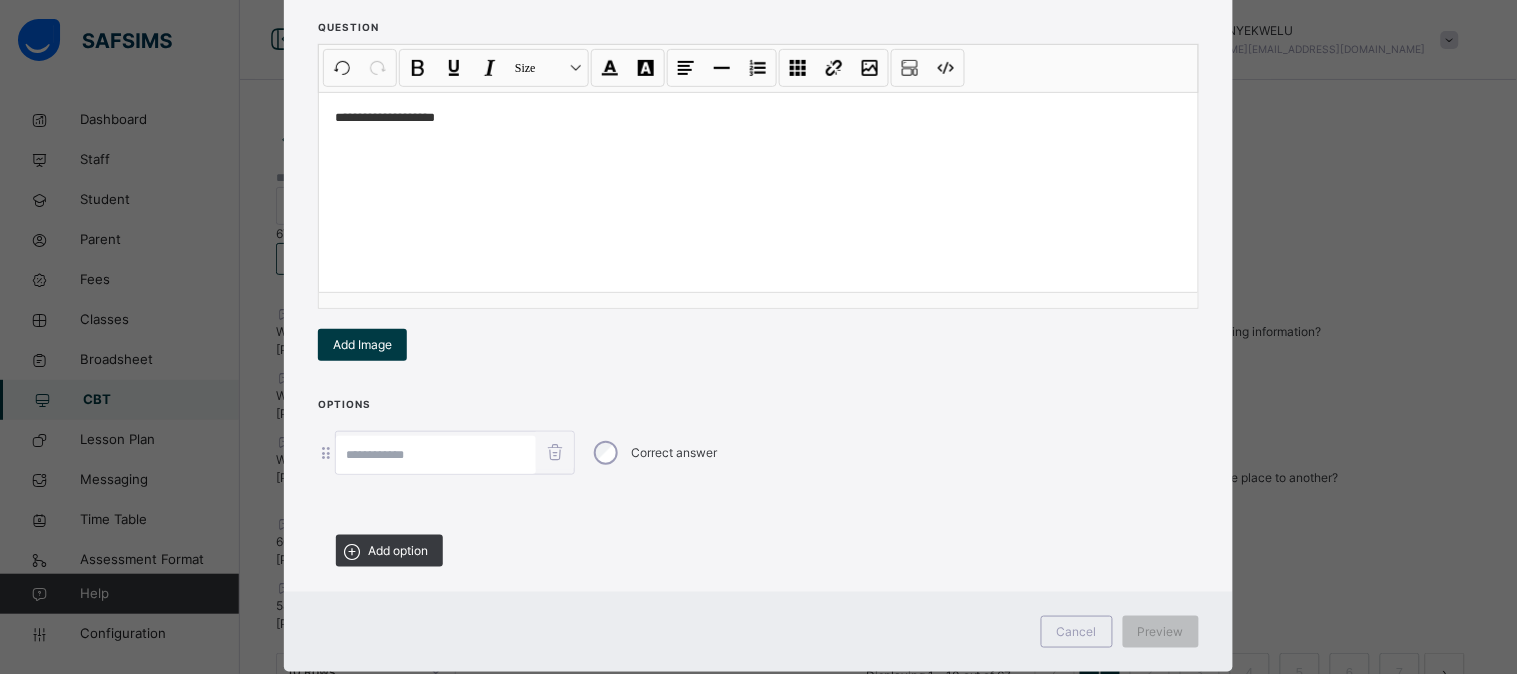 paste on "**********" 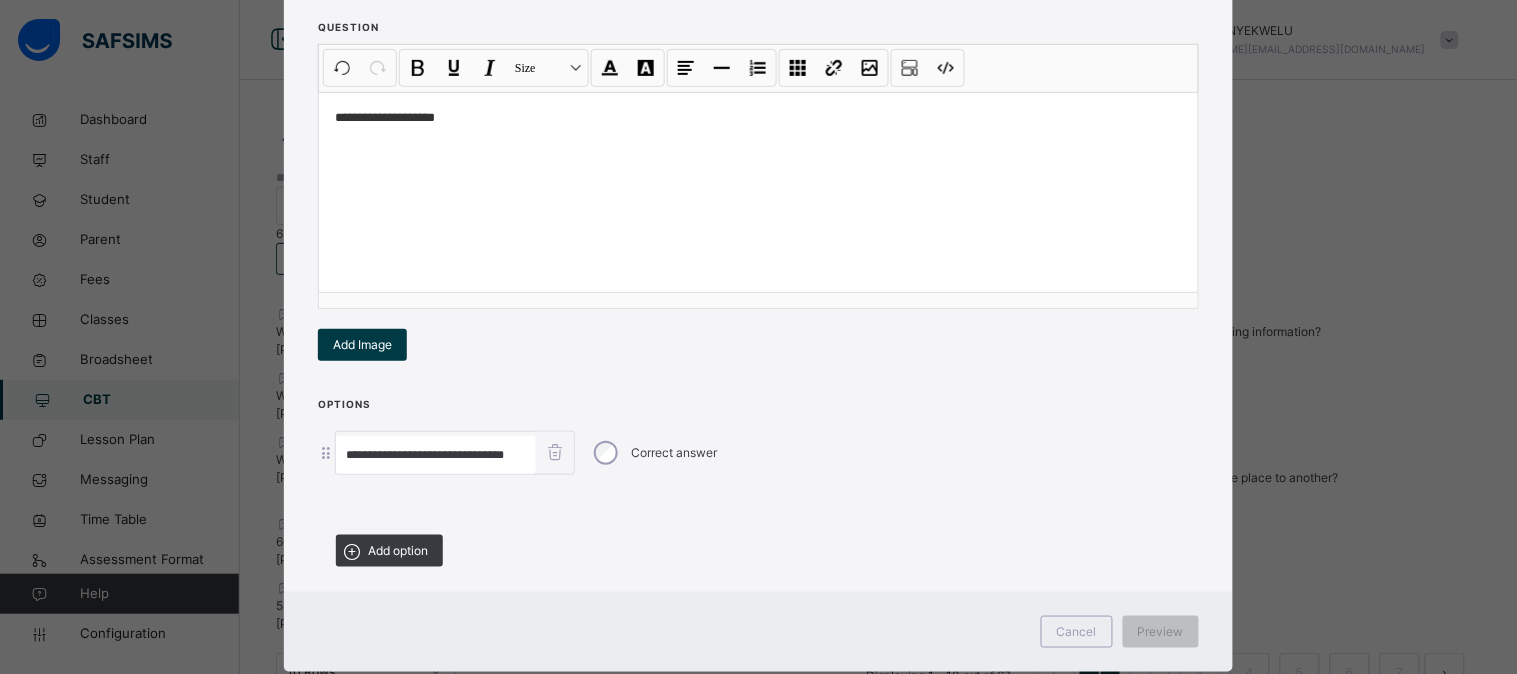 scroll, scrollTop: 0, scrollLeft: 13, axis: horizontal 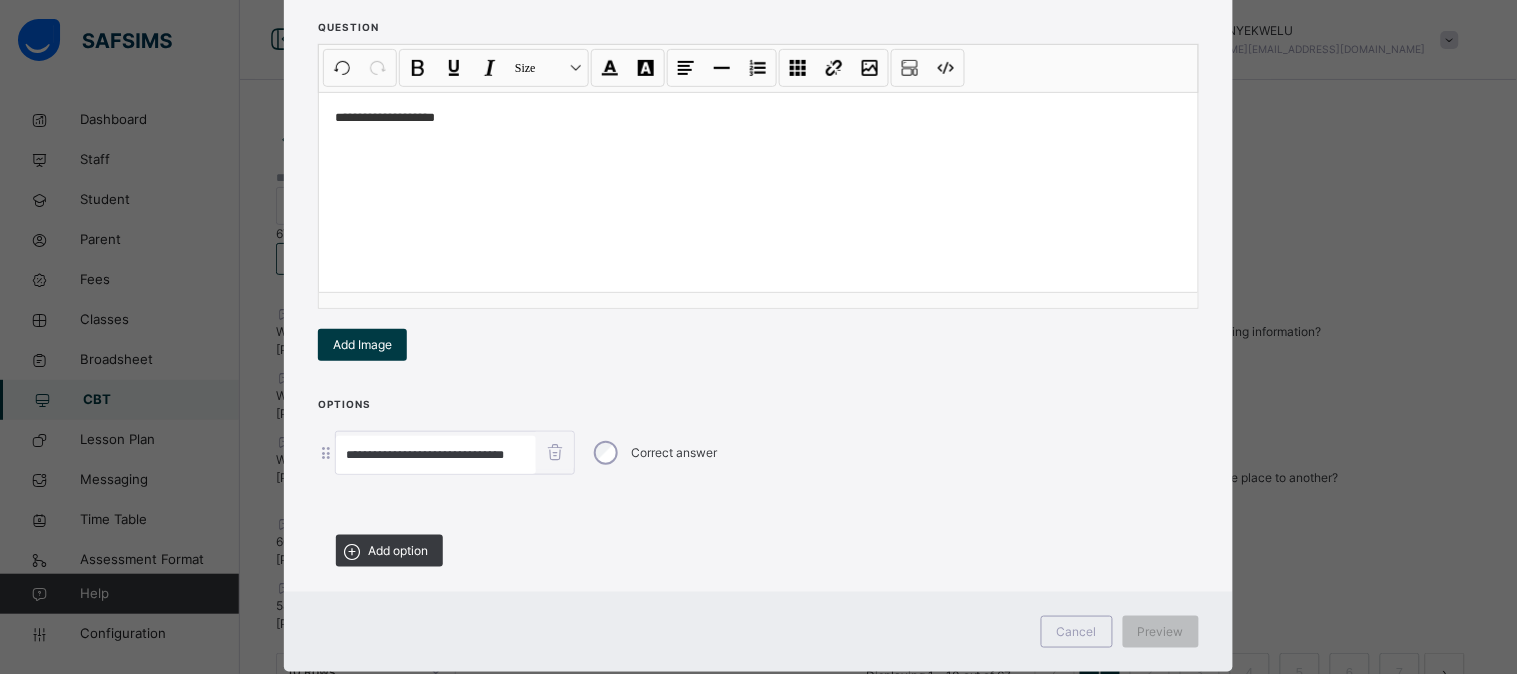 type on "**********" 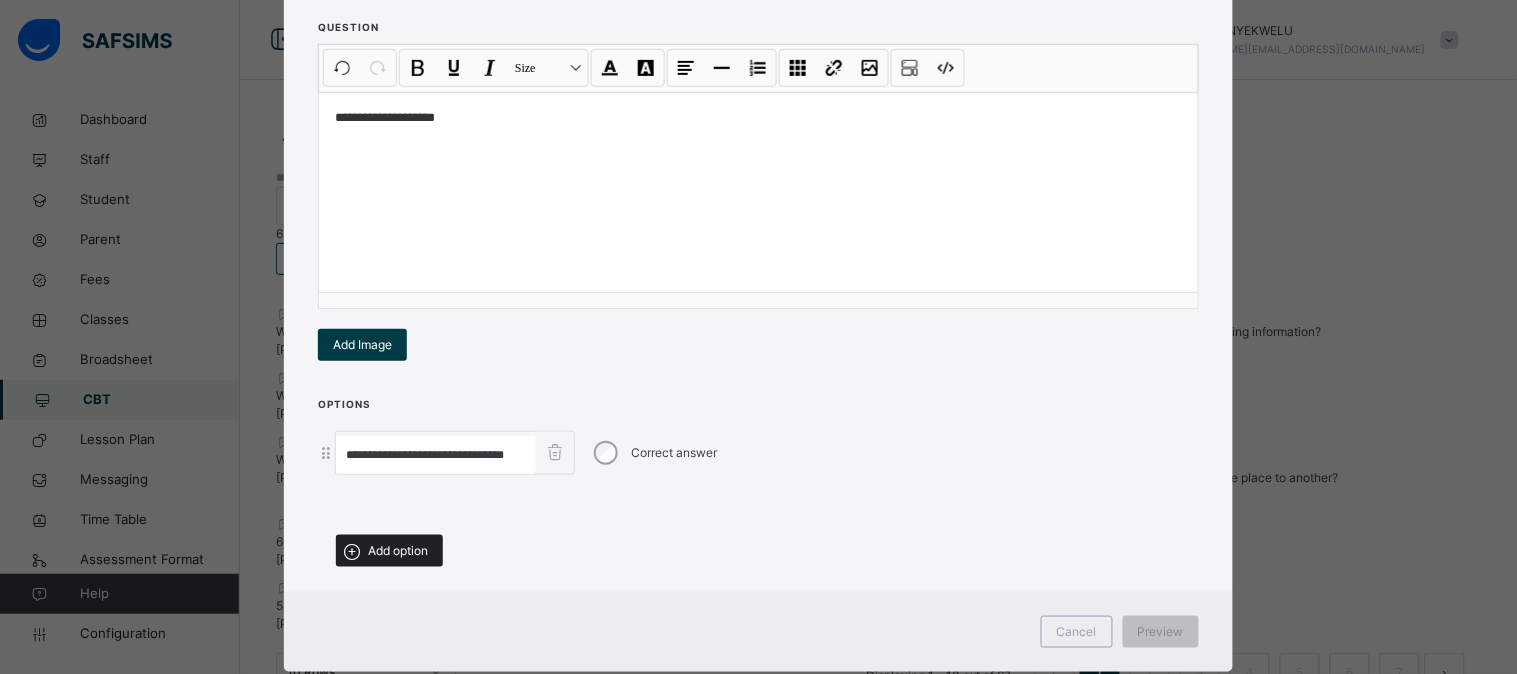 click on "Add option" at bounding box center [398, 551] 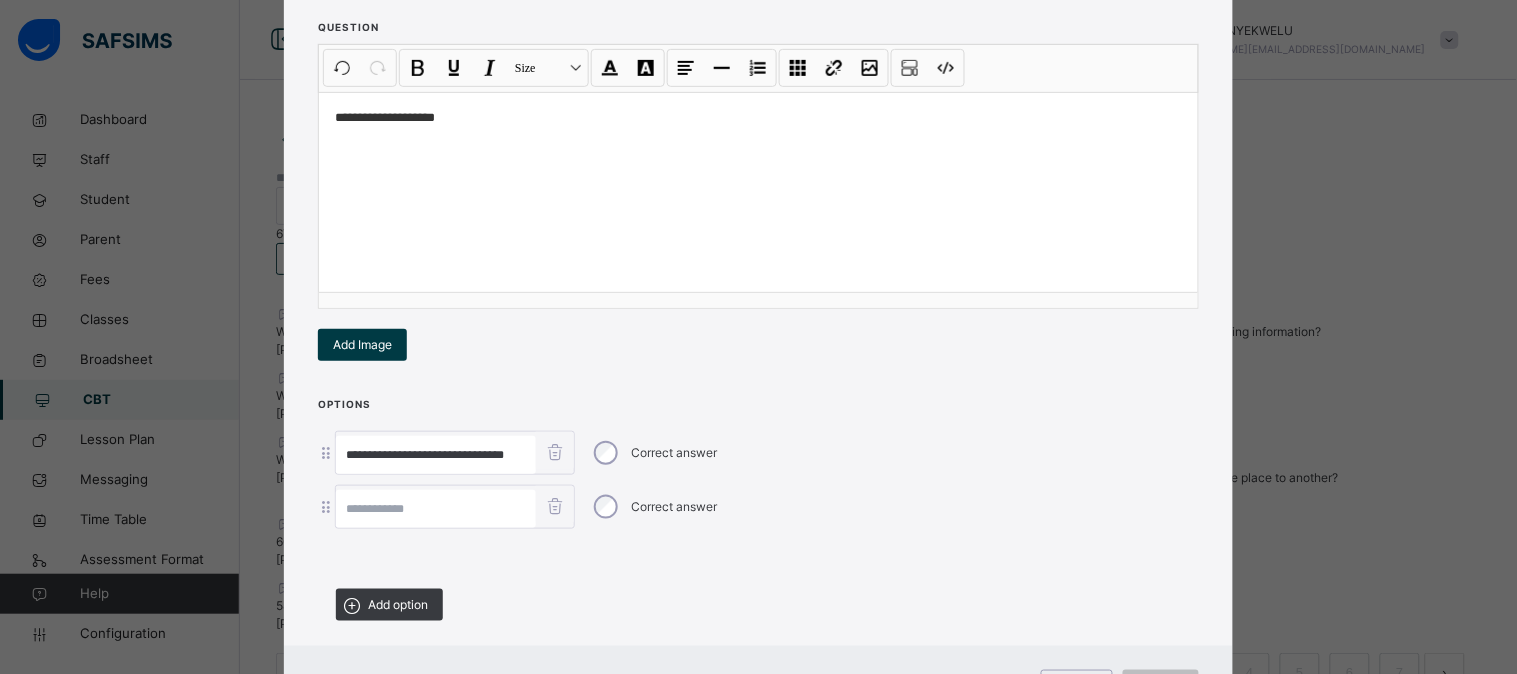 click at bounding box center [436, 509] 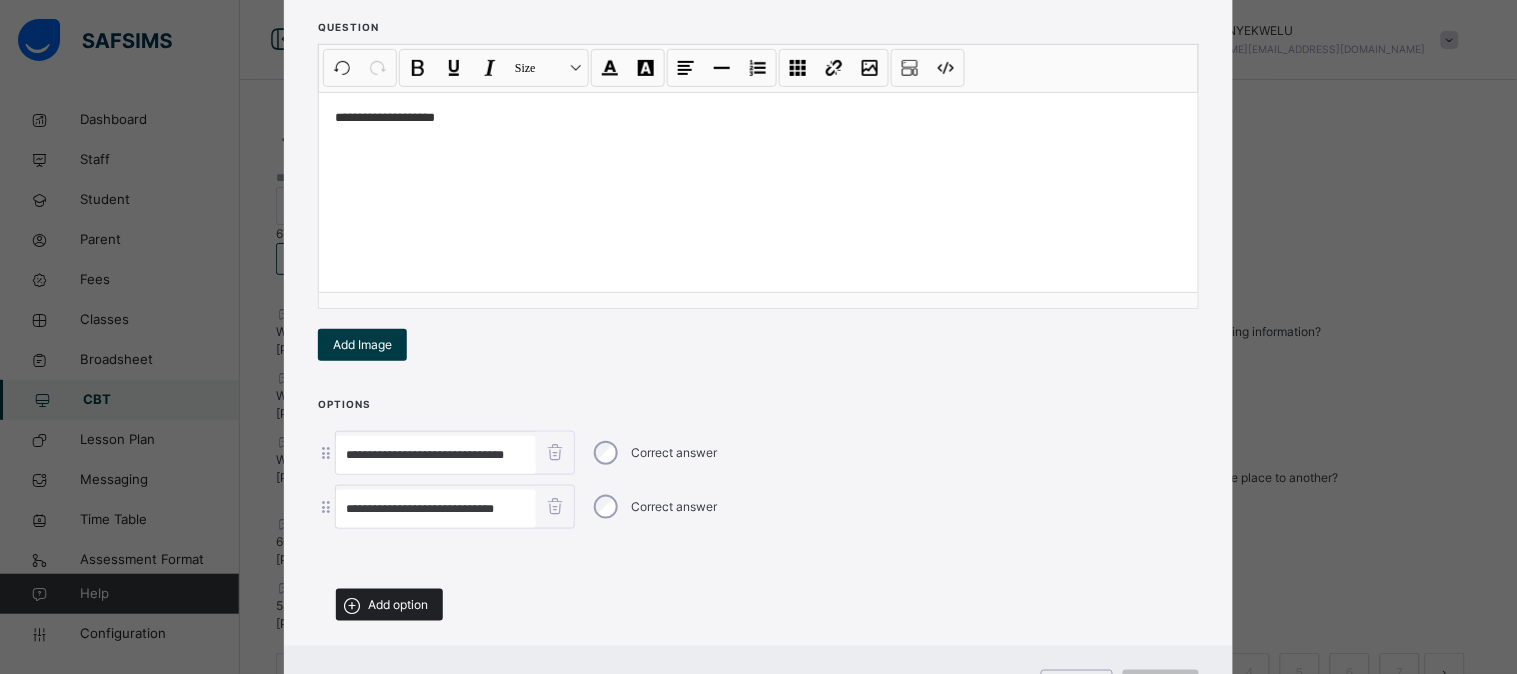 type on "**********" 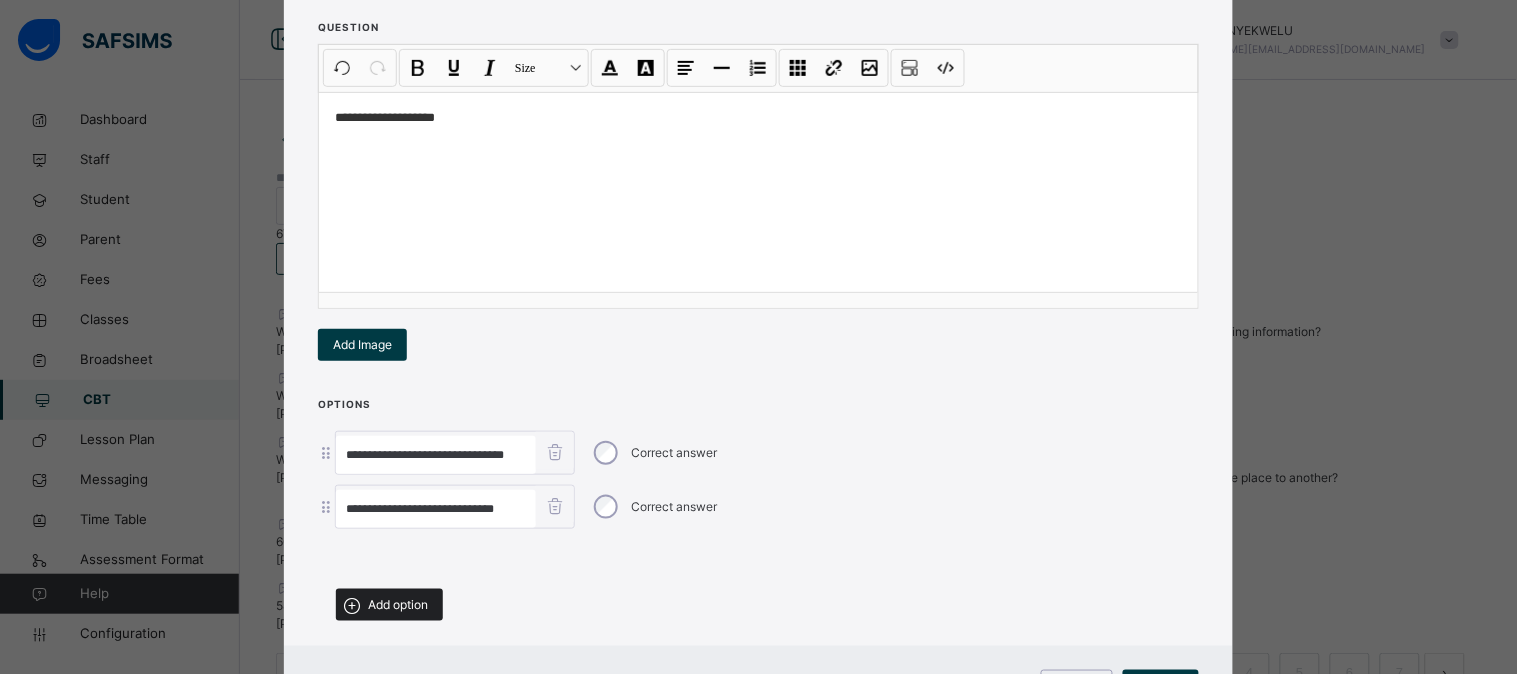 click on "Add option" at bounding box center [398, 605] 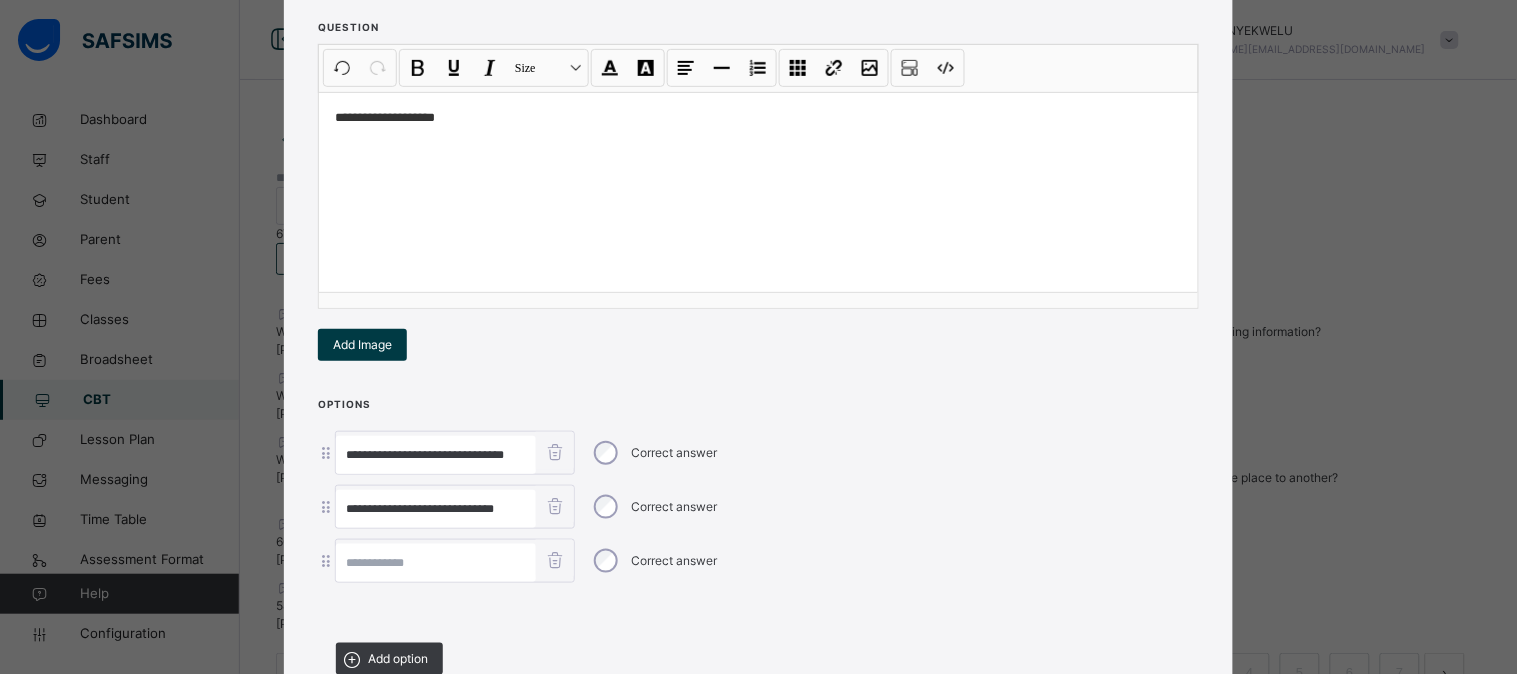 click at bounding box center (436, 563) 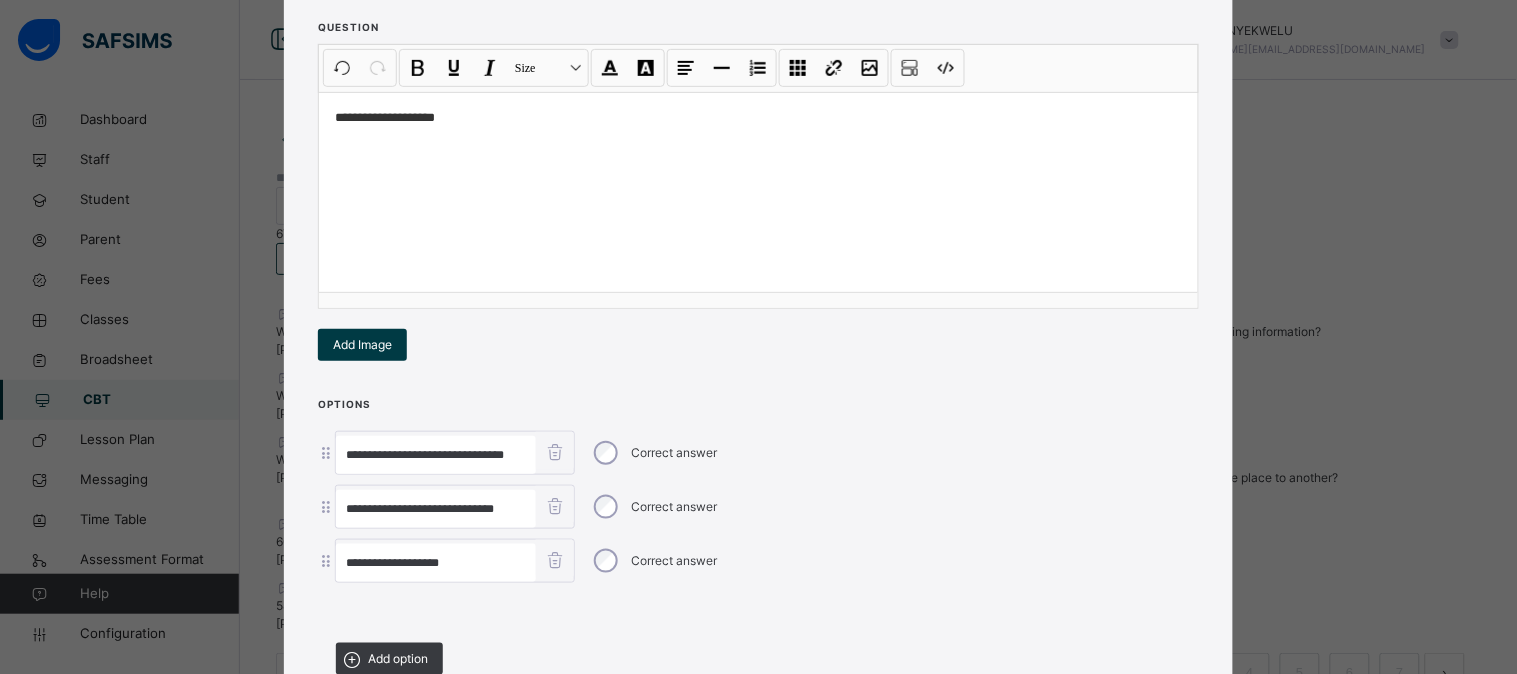 scroll, scrollTop: 392, scrollLeft: 0, axis: vertical 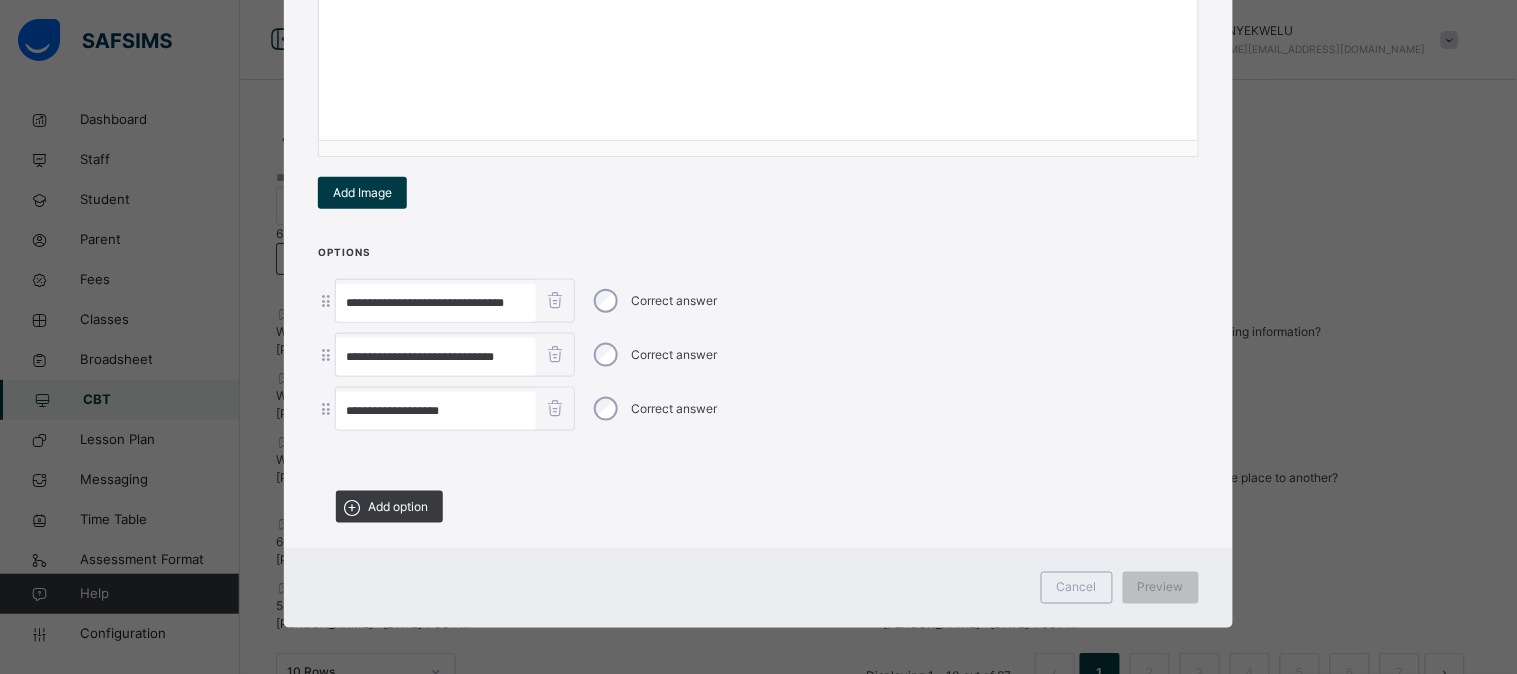 type on "**********" 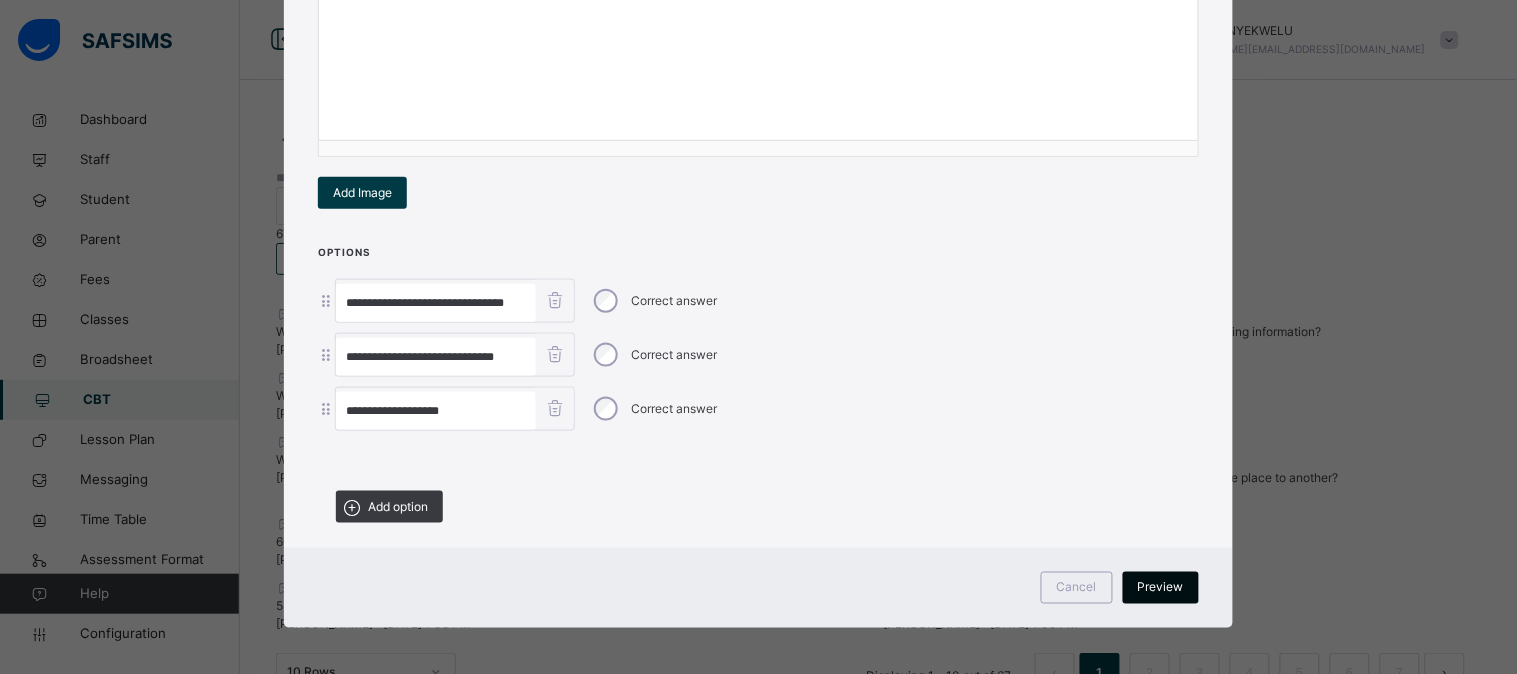 click on "Preview" at bounding box center (1161, 588) 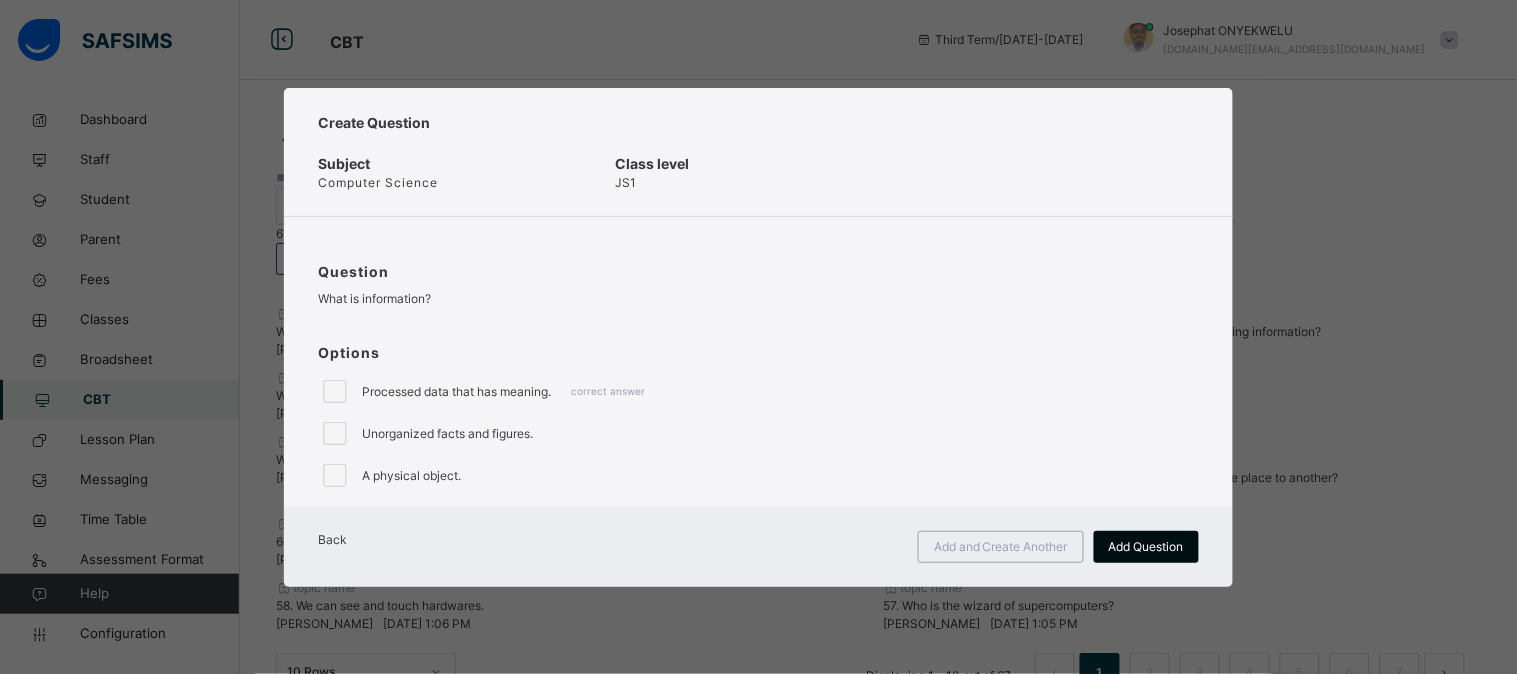 scroll, scrollTop: 0, scrollLeft: 0, axis: both 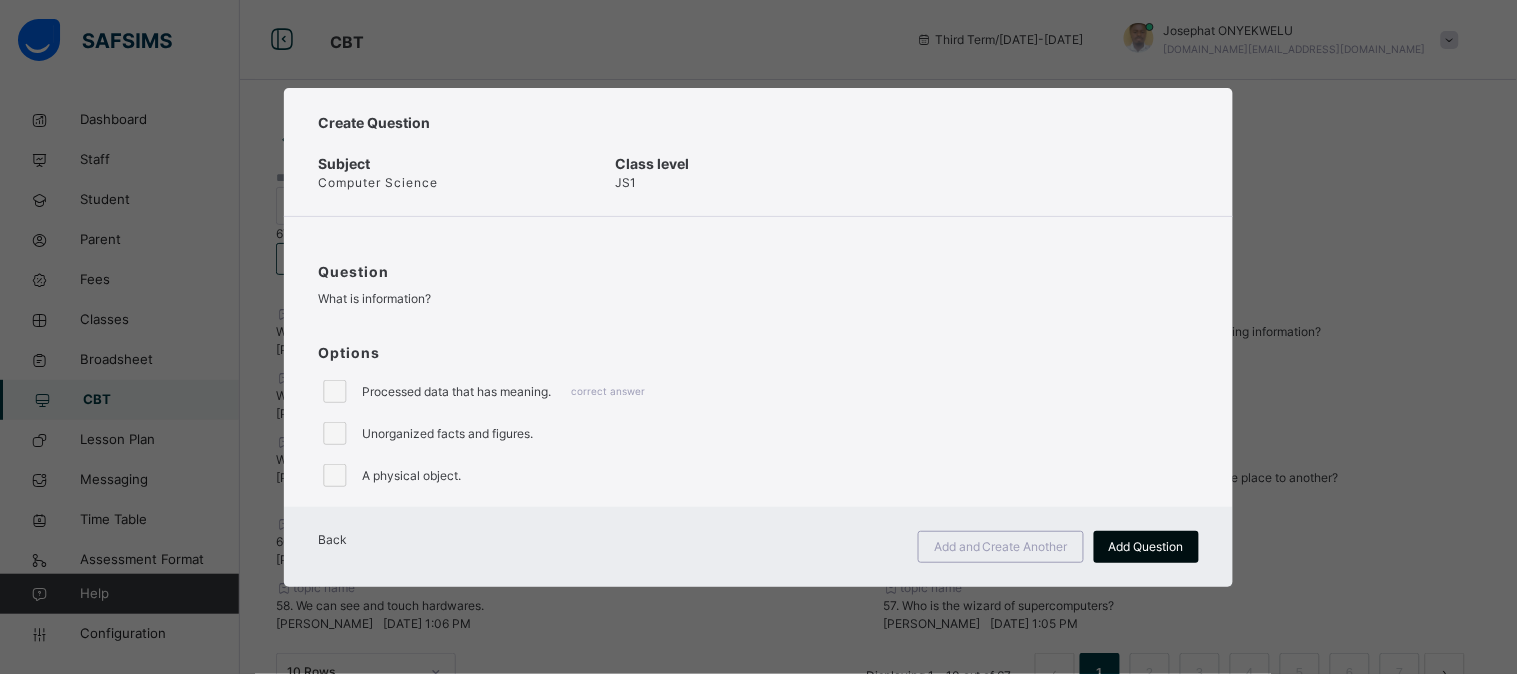 click on "Add Question" at bounding box center [1146, 547] 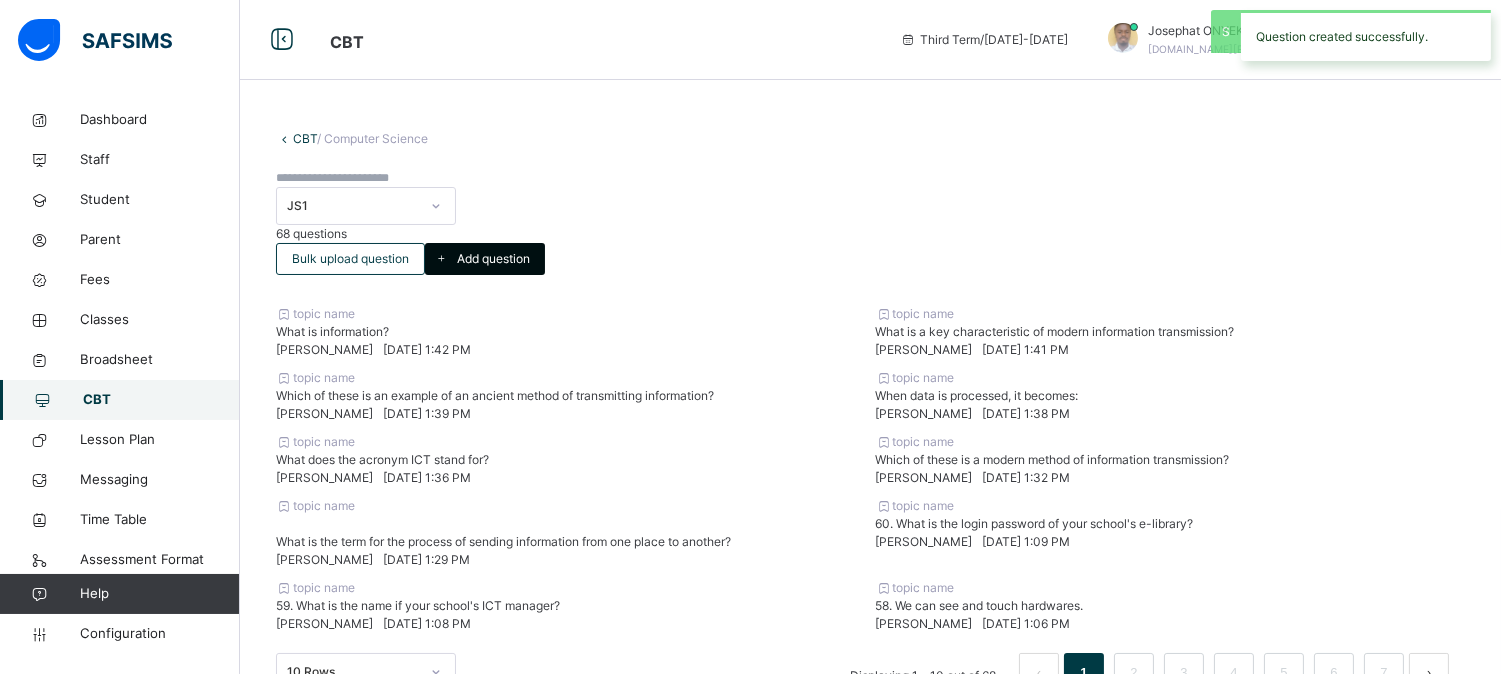 click on "Add question" at bounding box center [493, 259] 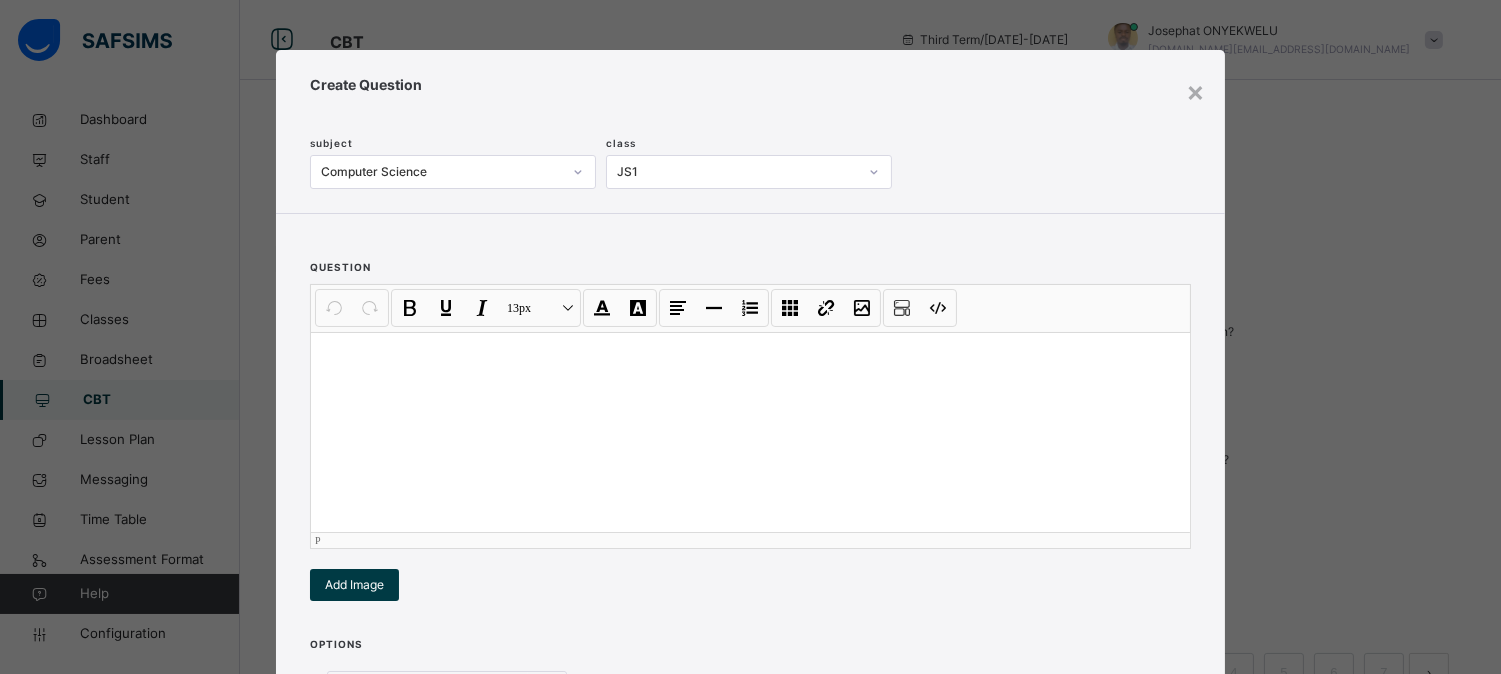 click at bounding box center [750, 432] 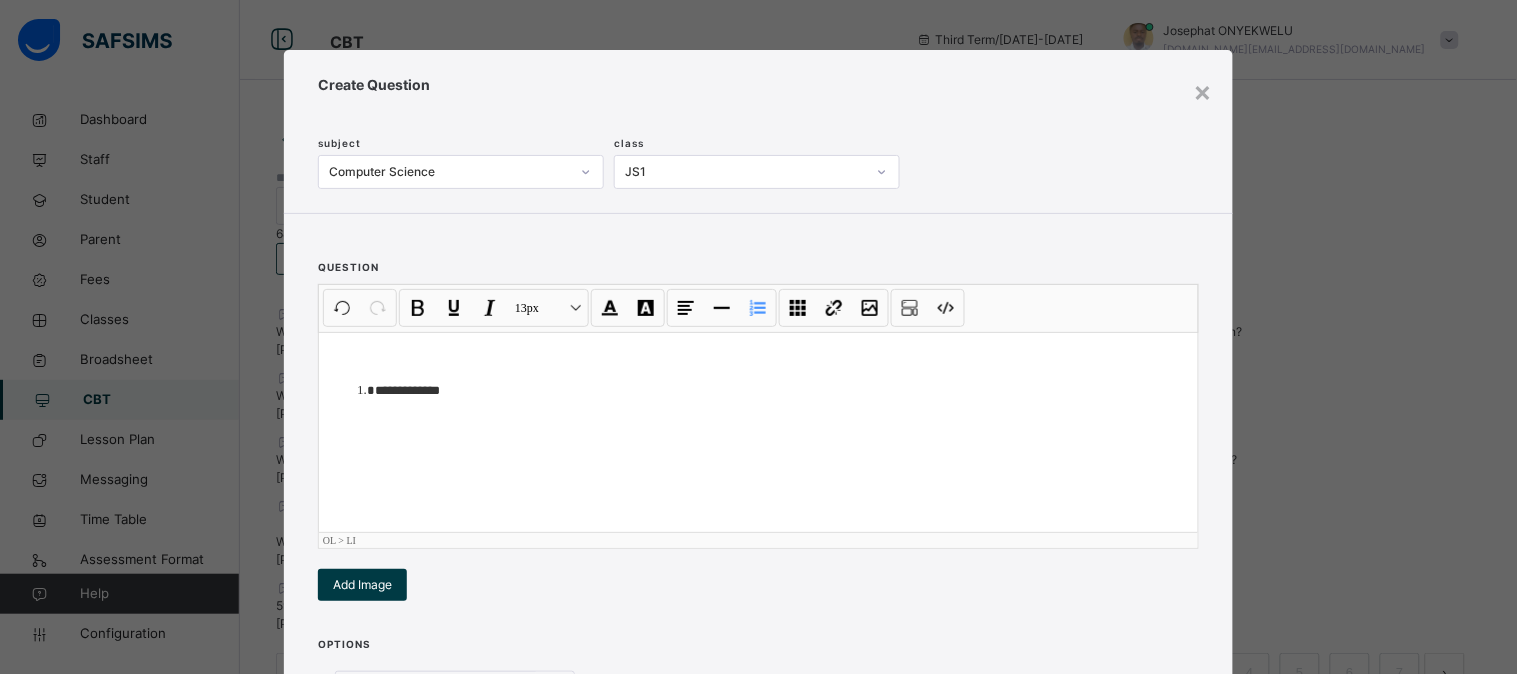 click on "**********" at bounding box center (778, 390) 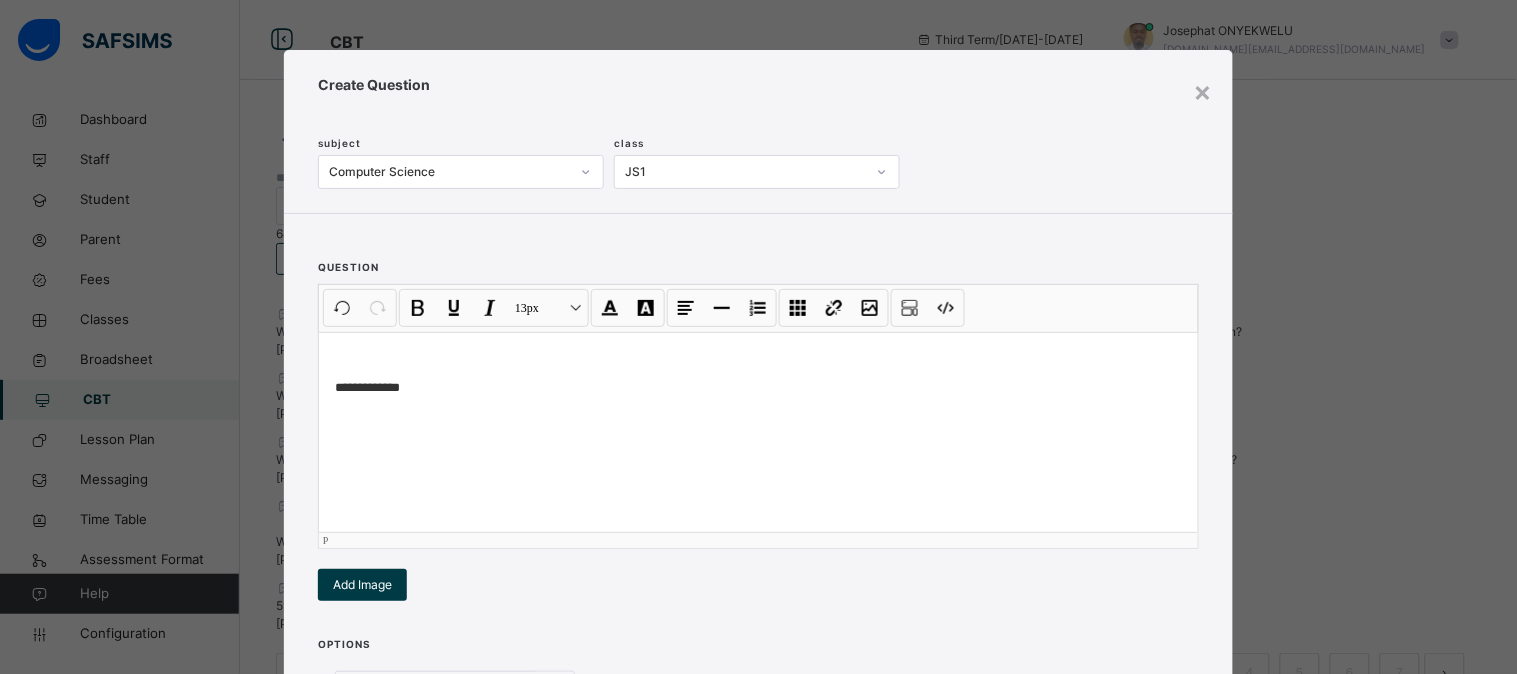 type 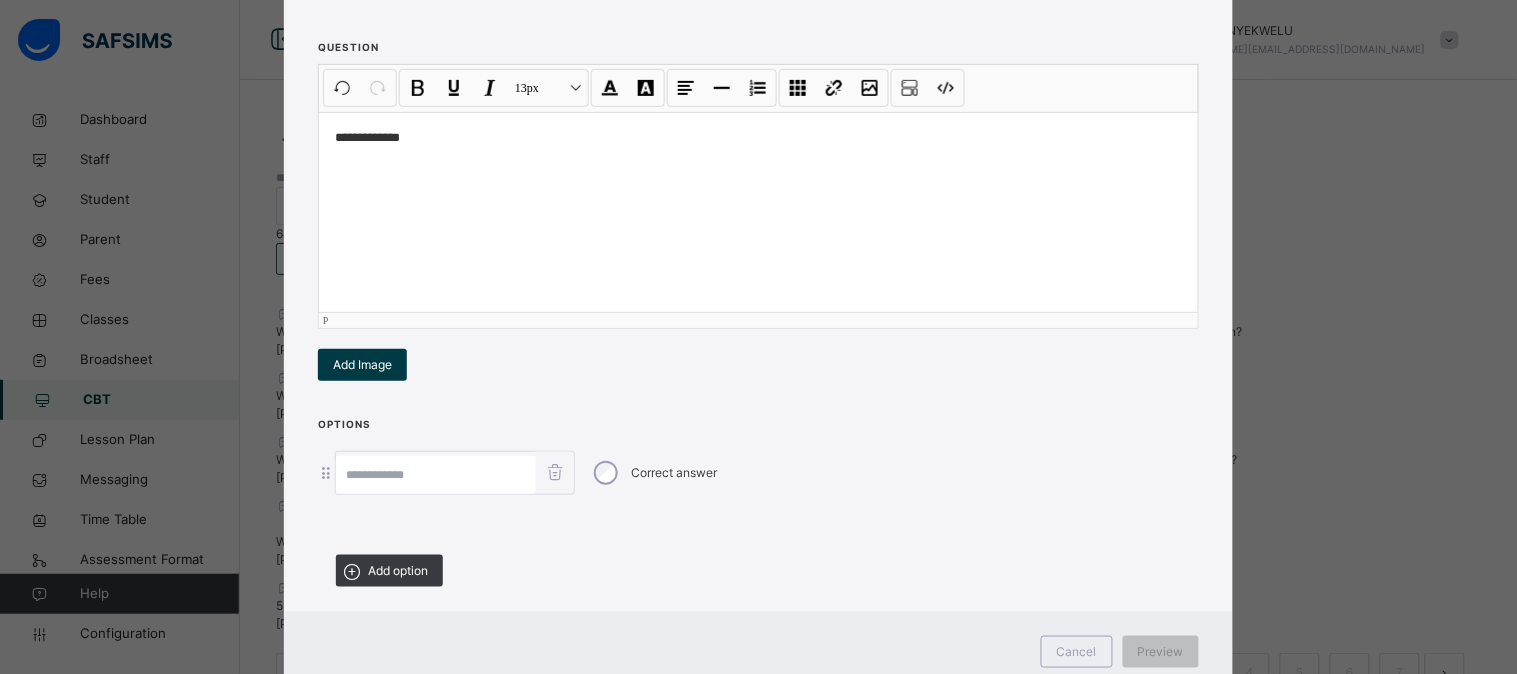 scroll, scrollTop: 221, scrollLeft: 0, axis: vertical 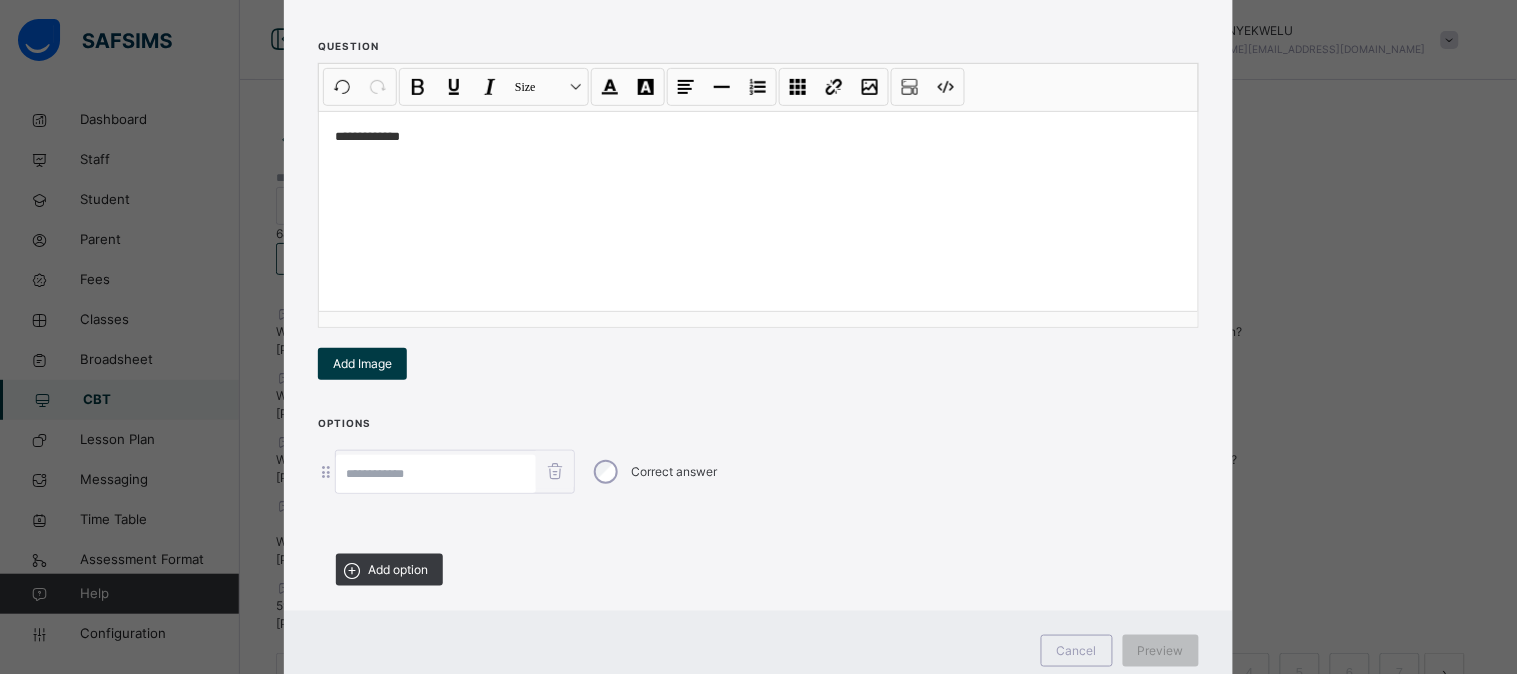 click at bounding box center [436, 474] 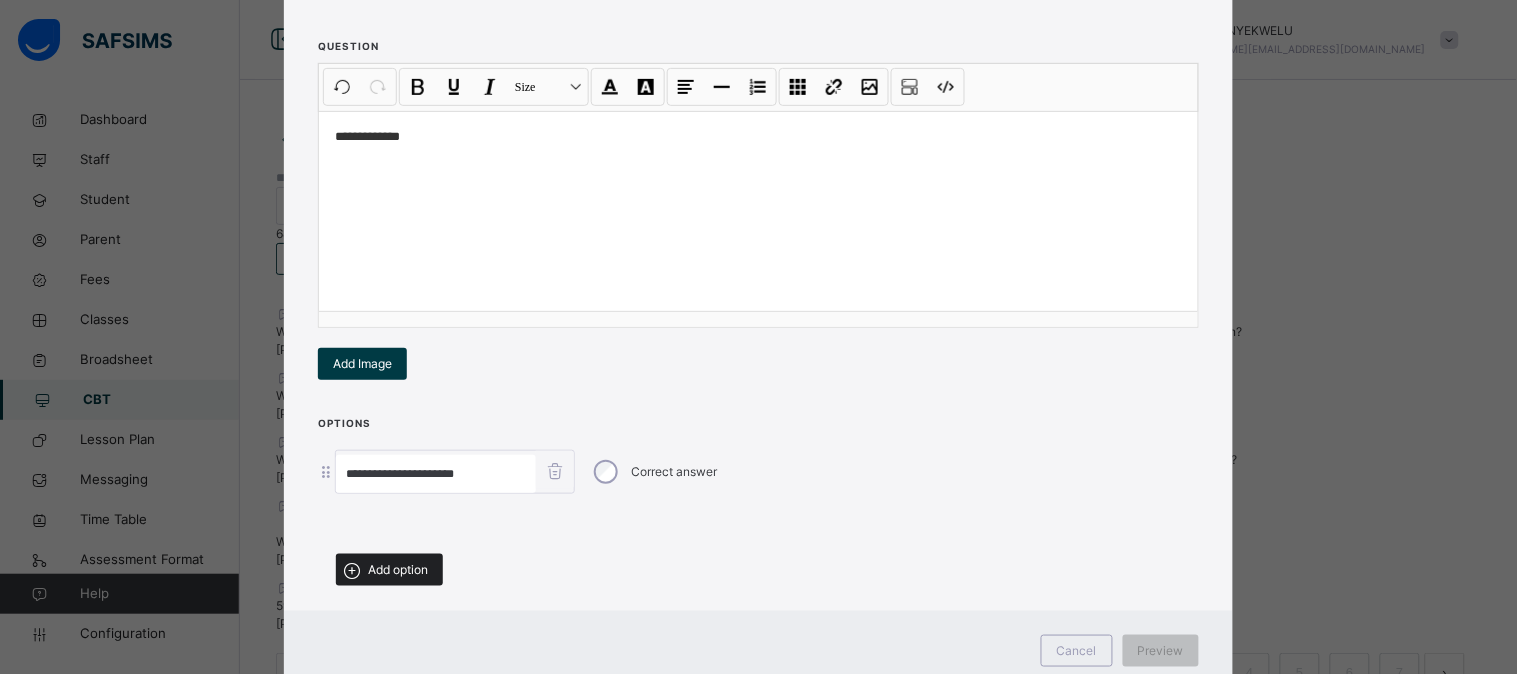 type on "**********" 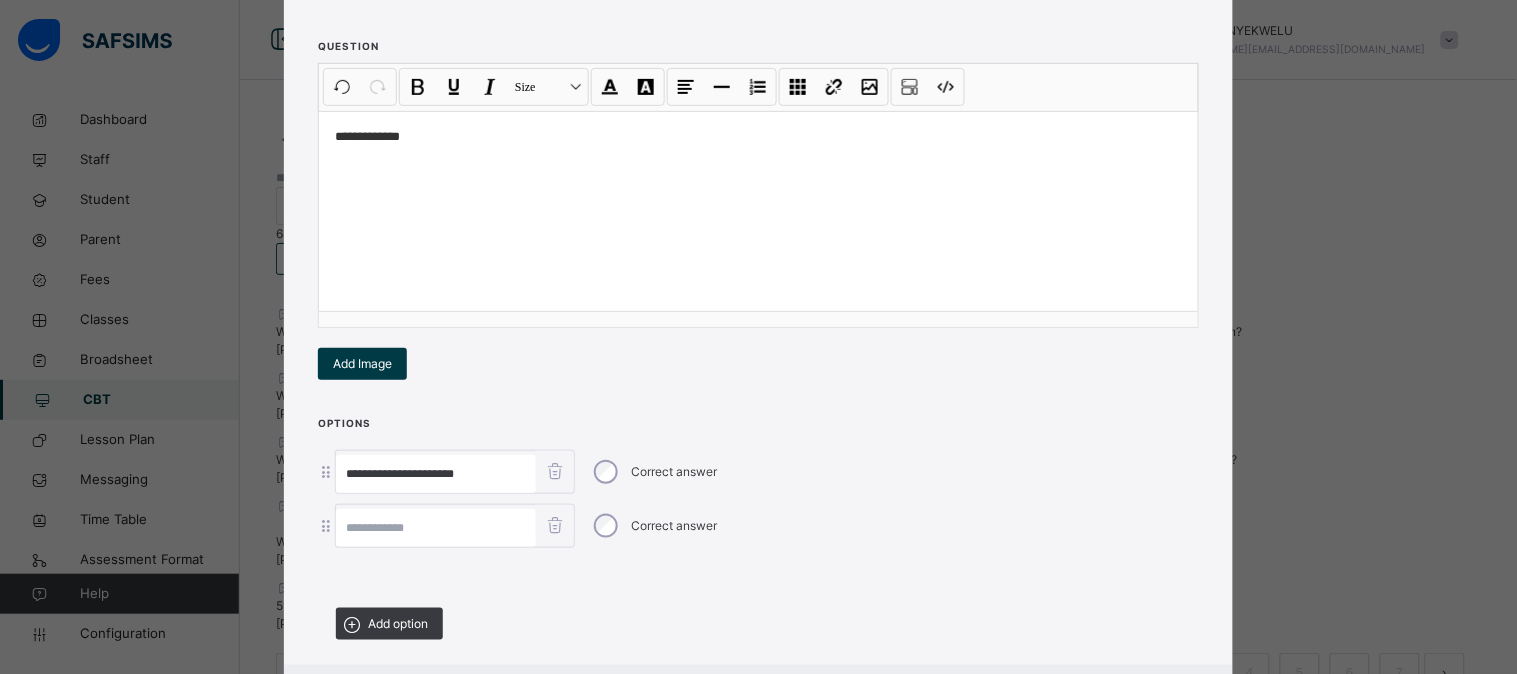 click on "**********" at bounding box center (436, 474) 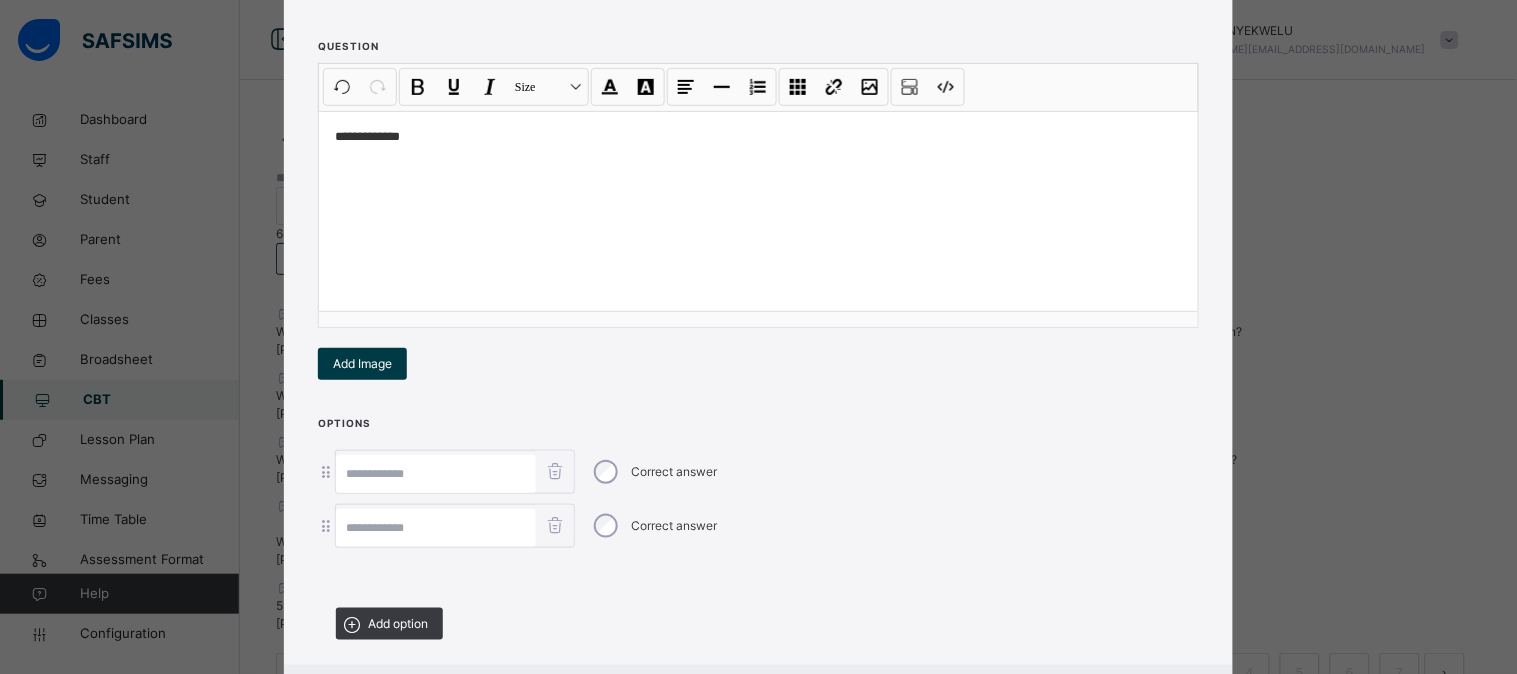 paste on "**********" 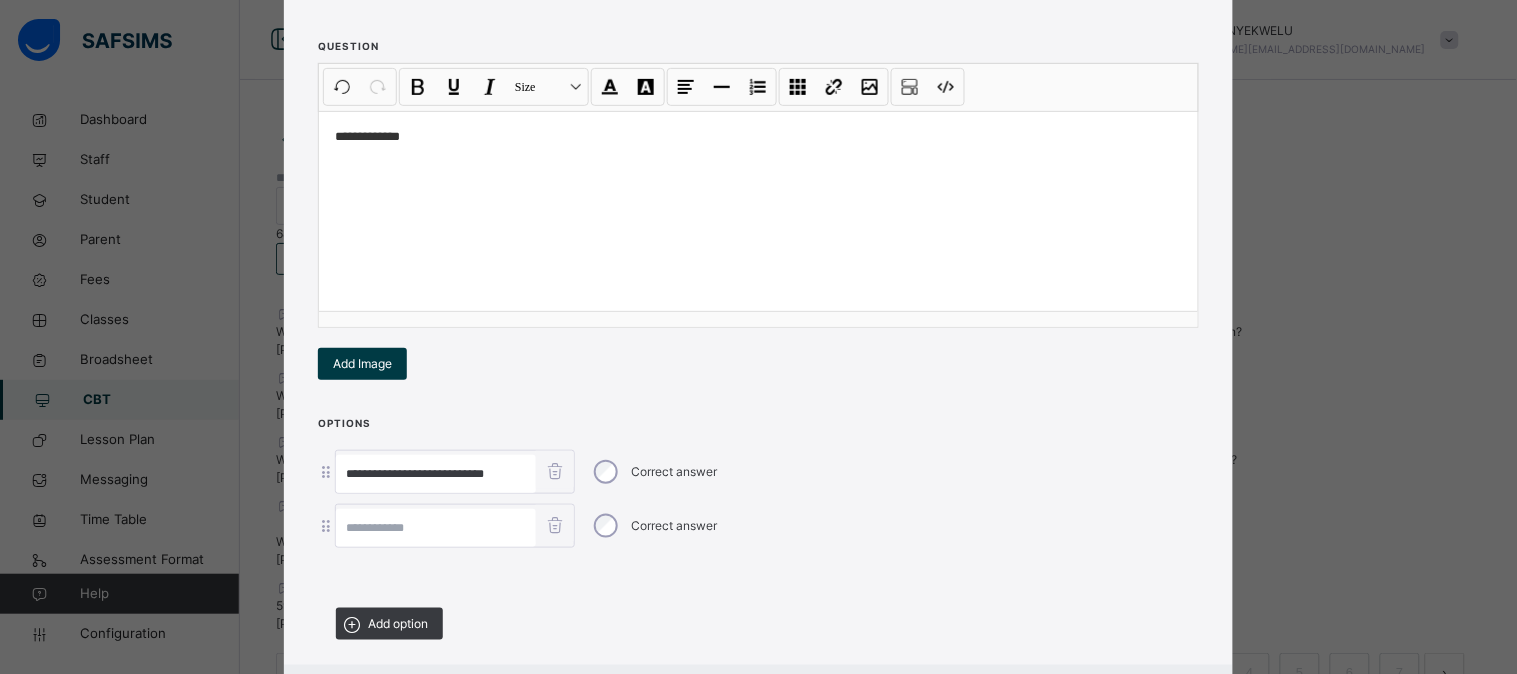 type on "**********" 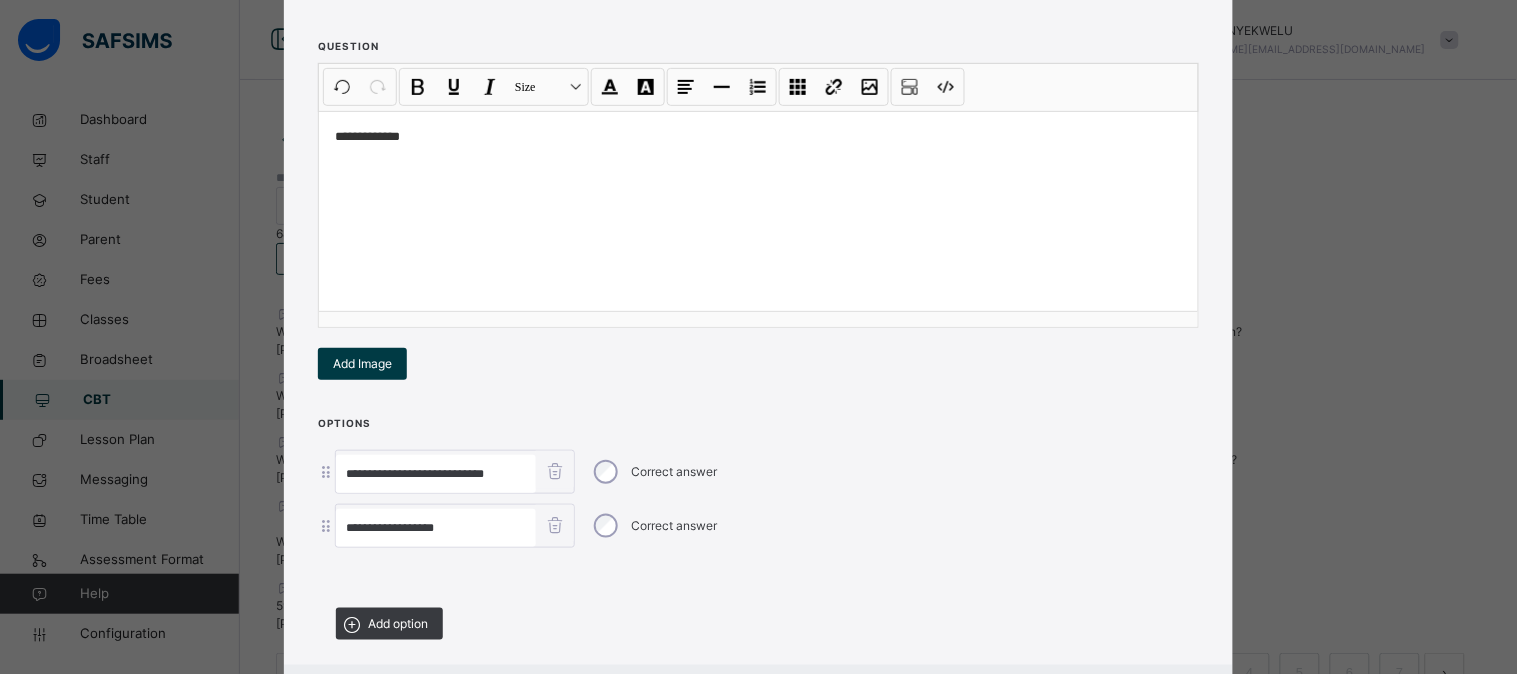 type on "**********" 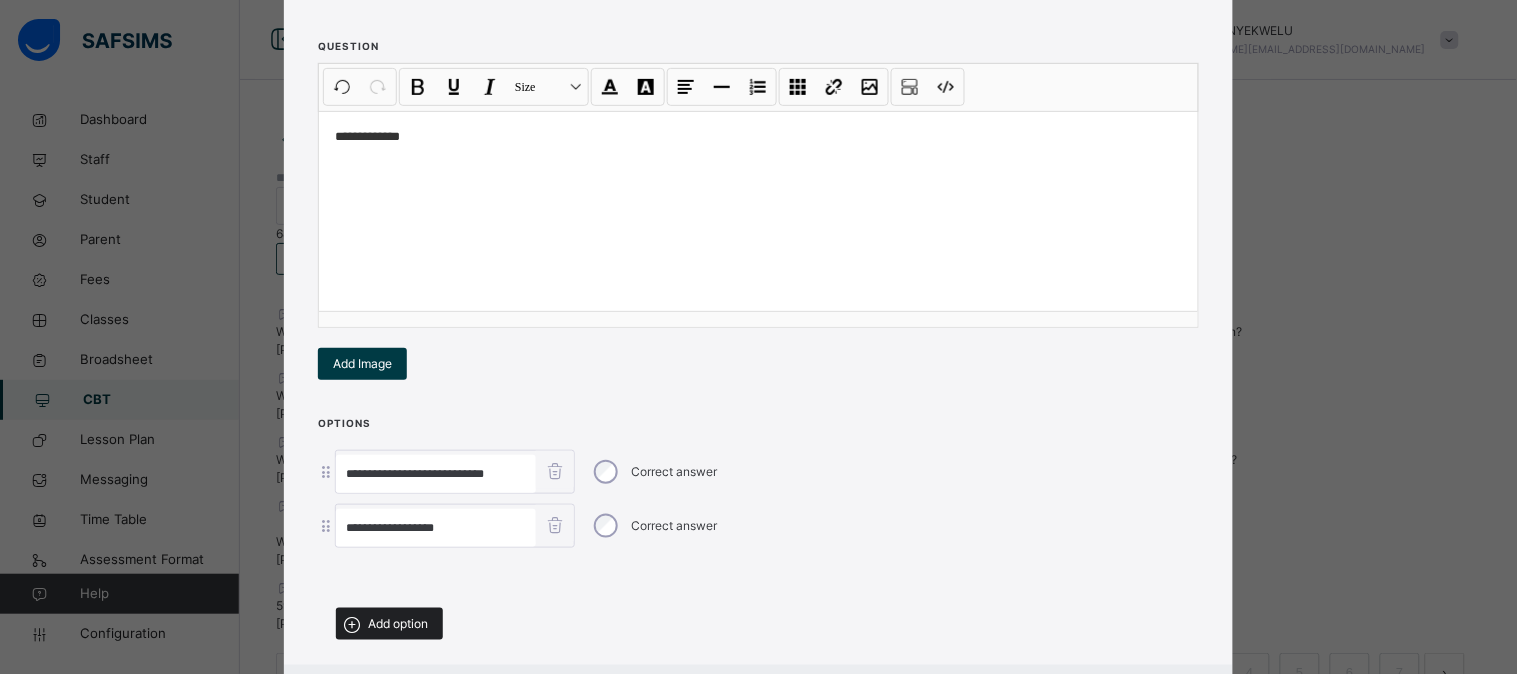 click on "Add option" at bounding box center [398, 624] 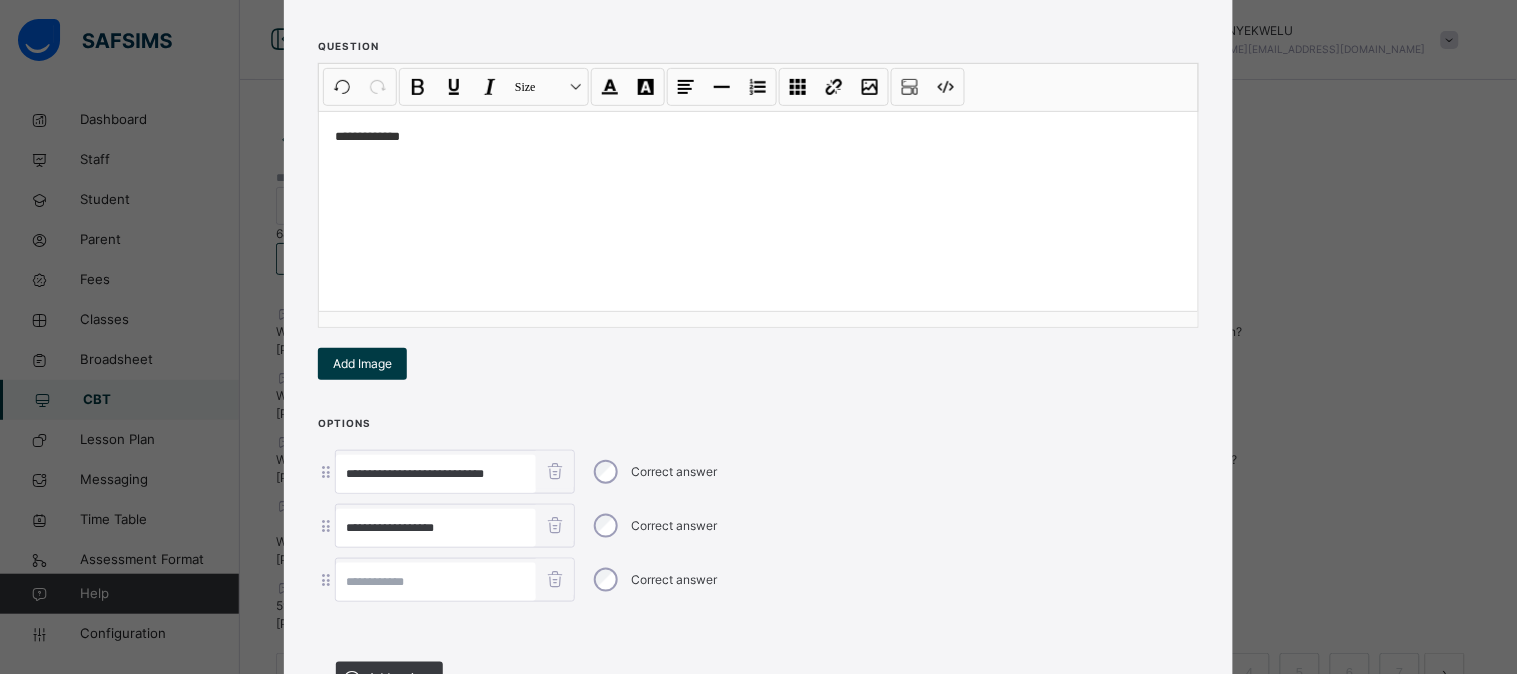 click at bounding box center [436, 582] 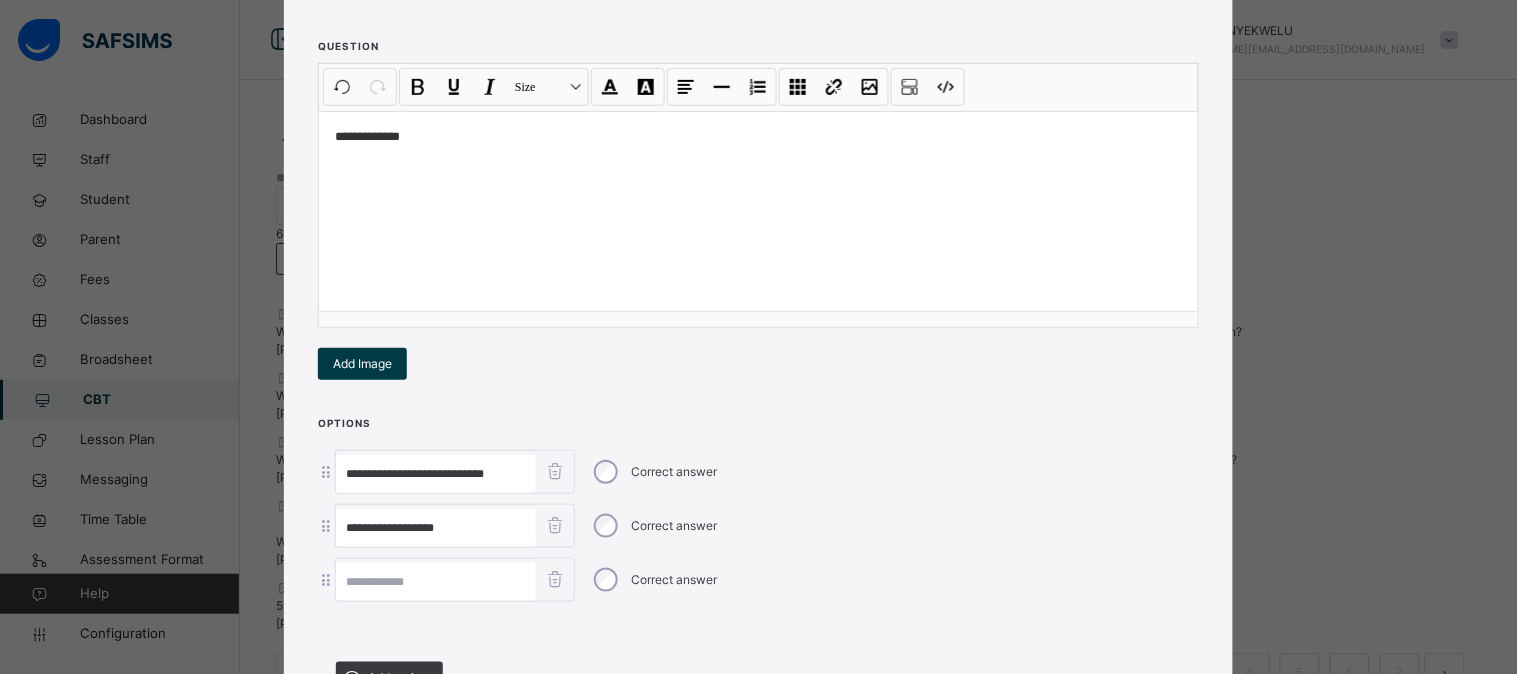 paste on "**********" 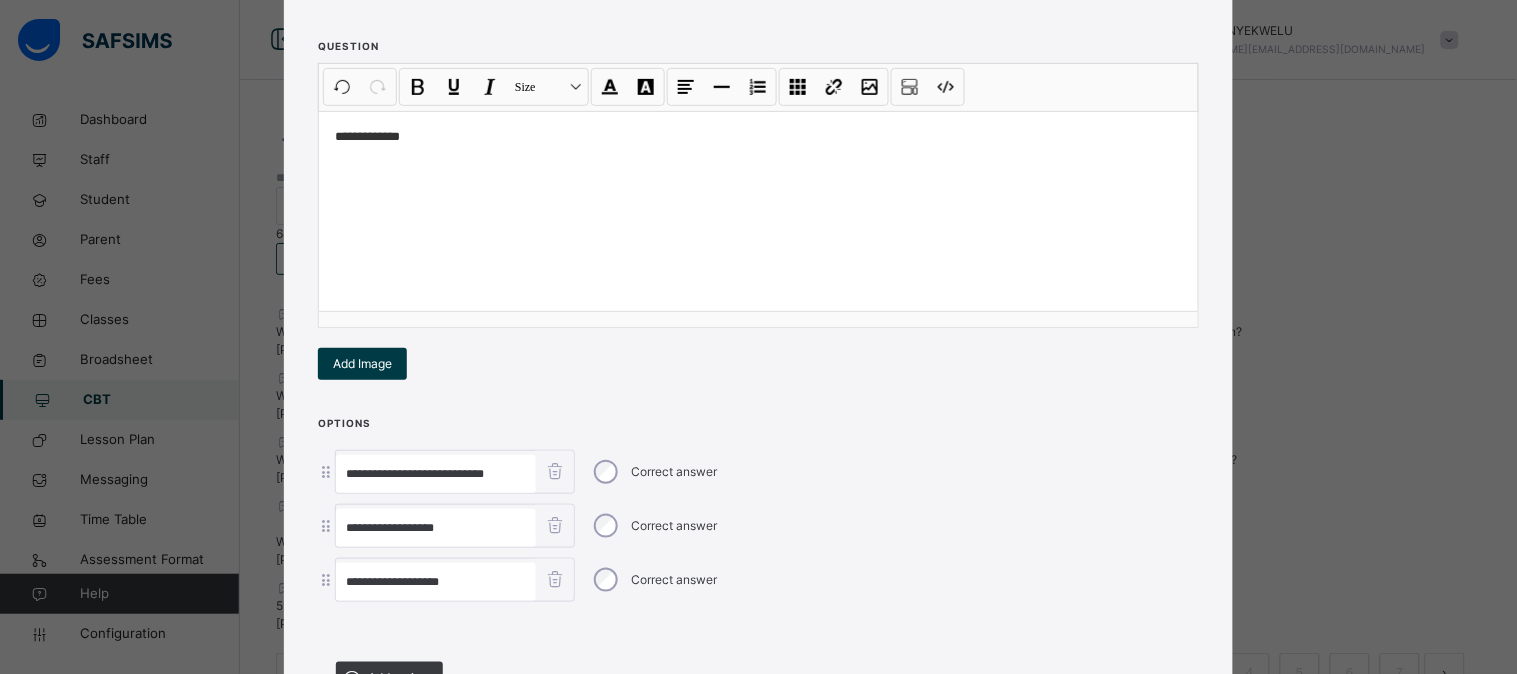 scroll, scrollTop: 392, scrollLeft: 0, axis: vertical 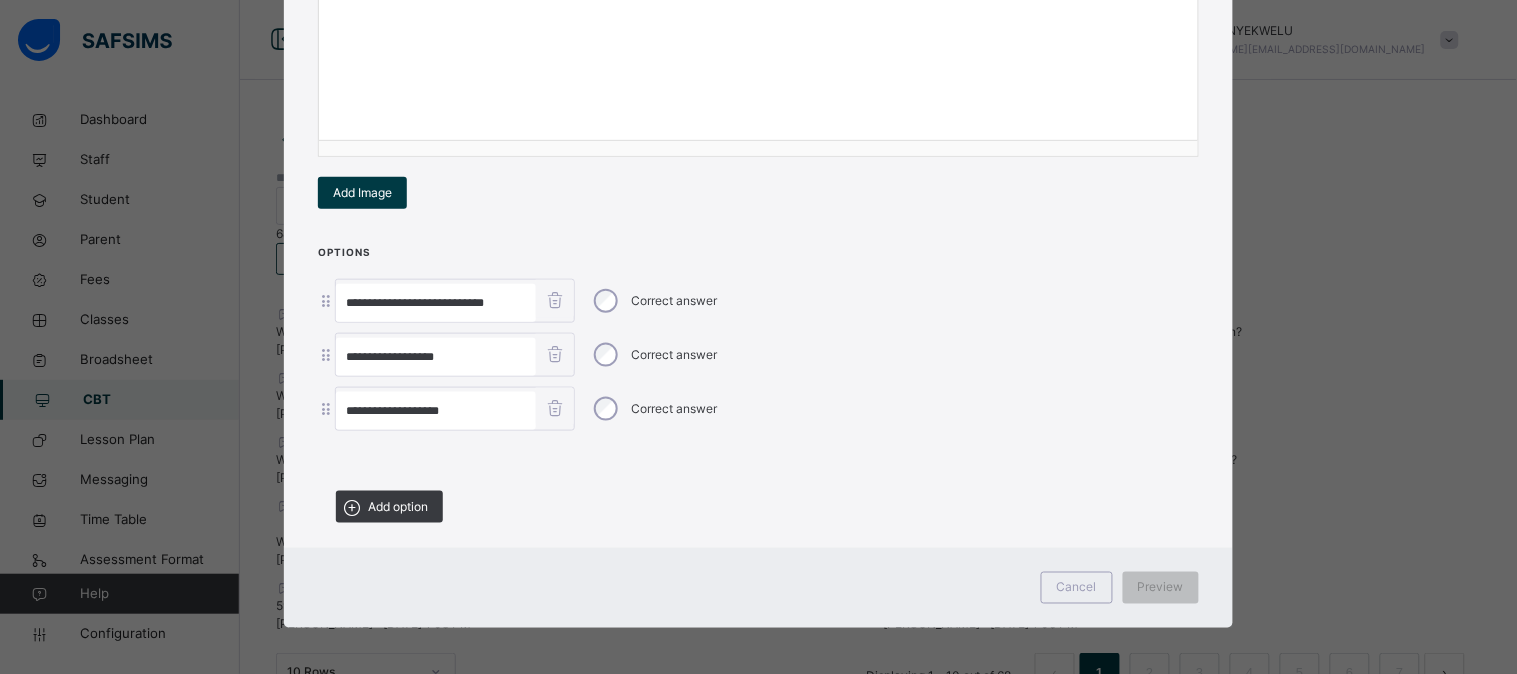 type on "**********" 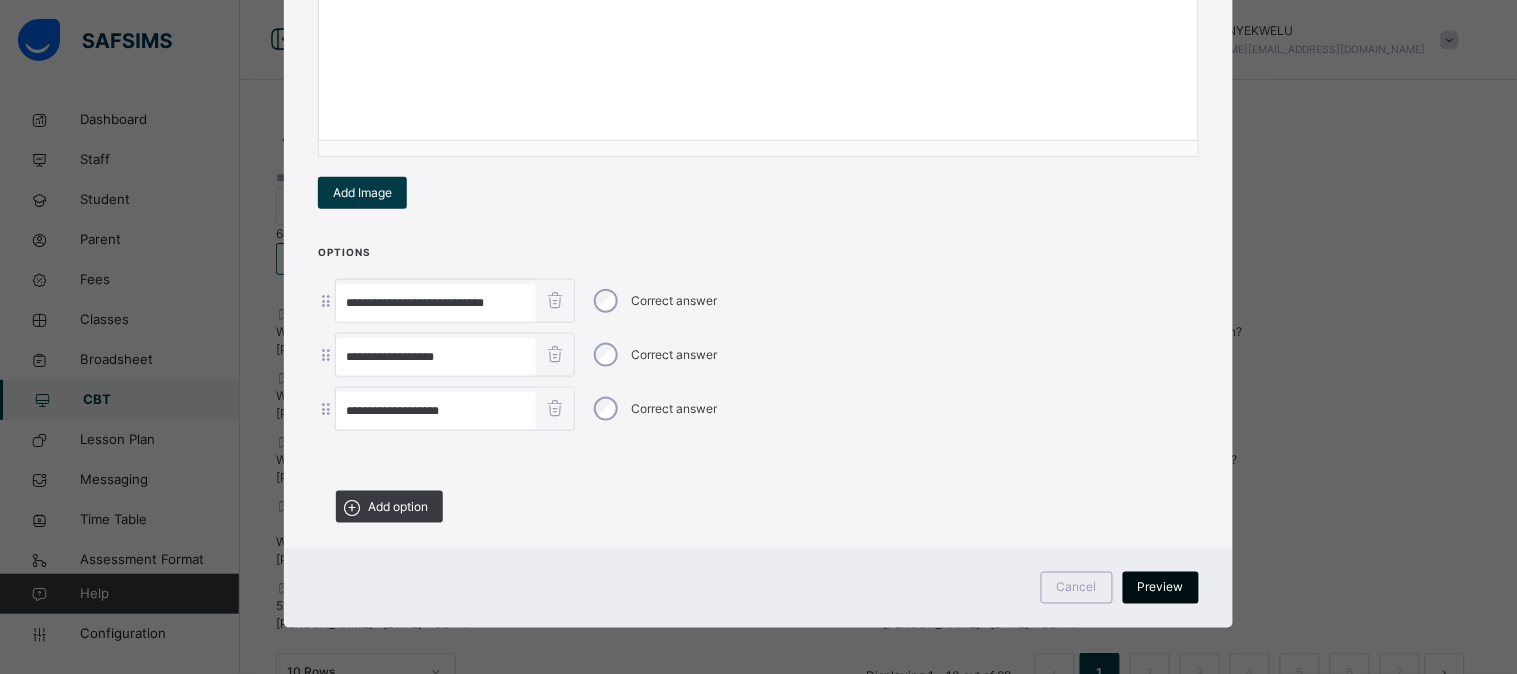 click on "Preview" at bounding box center (1161, 588) 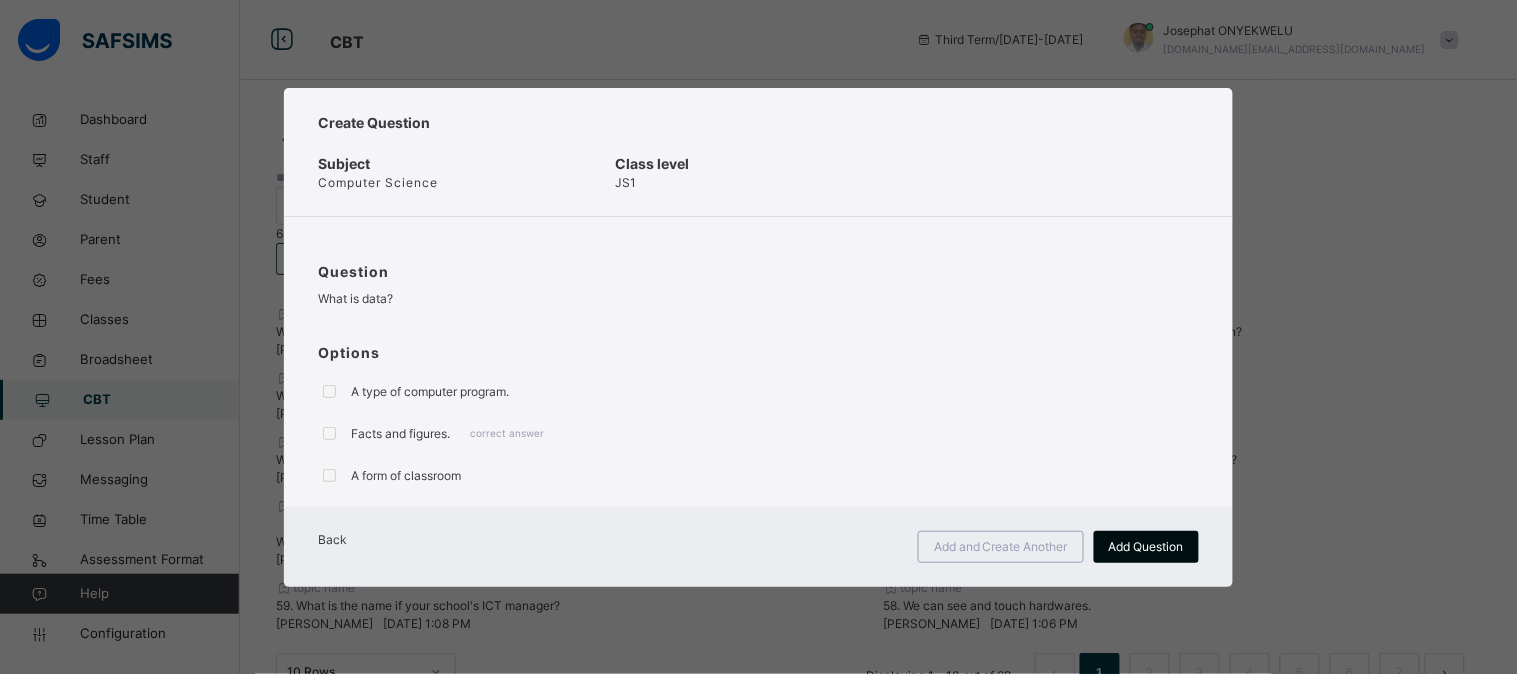 scroll, scrollTop: 0, scrollLeft: 0, axis: both 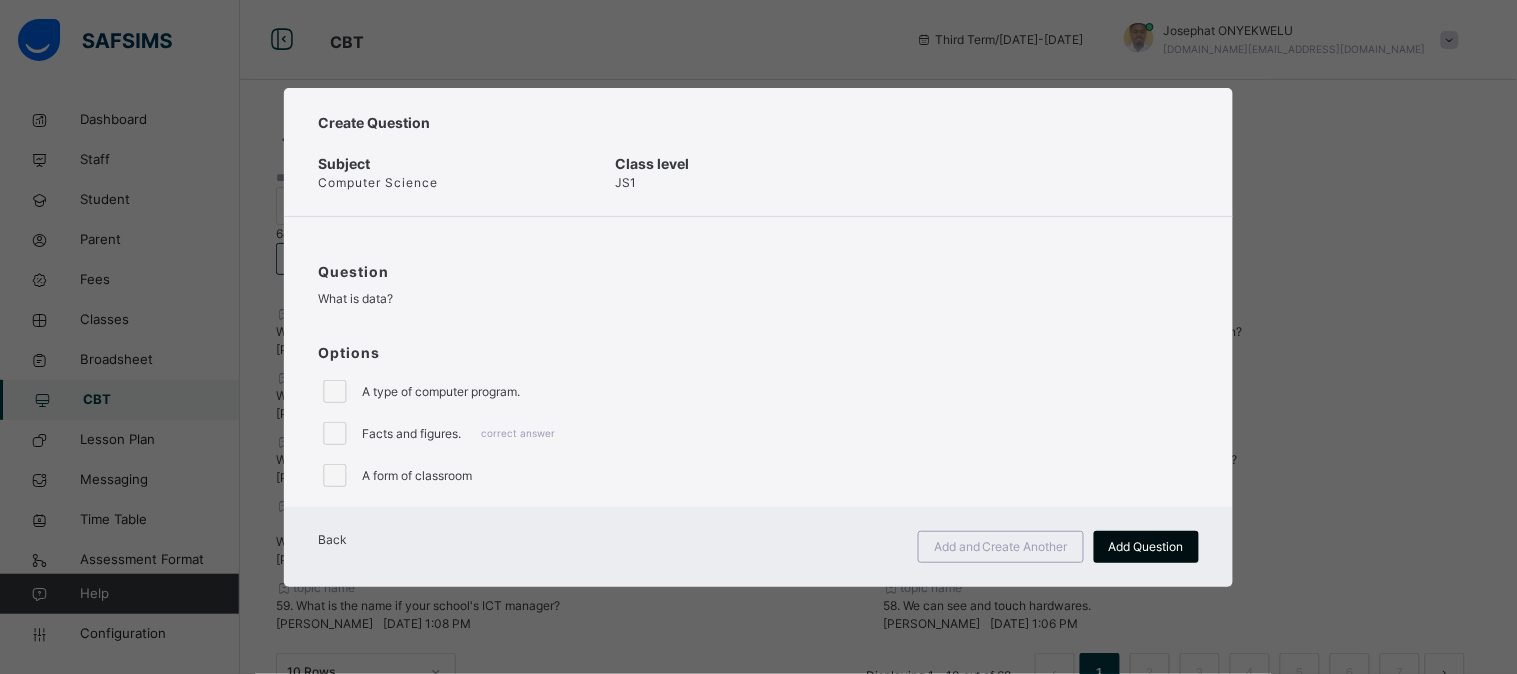 click on "Add Question" at bounding box center (1146, 547) 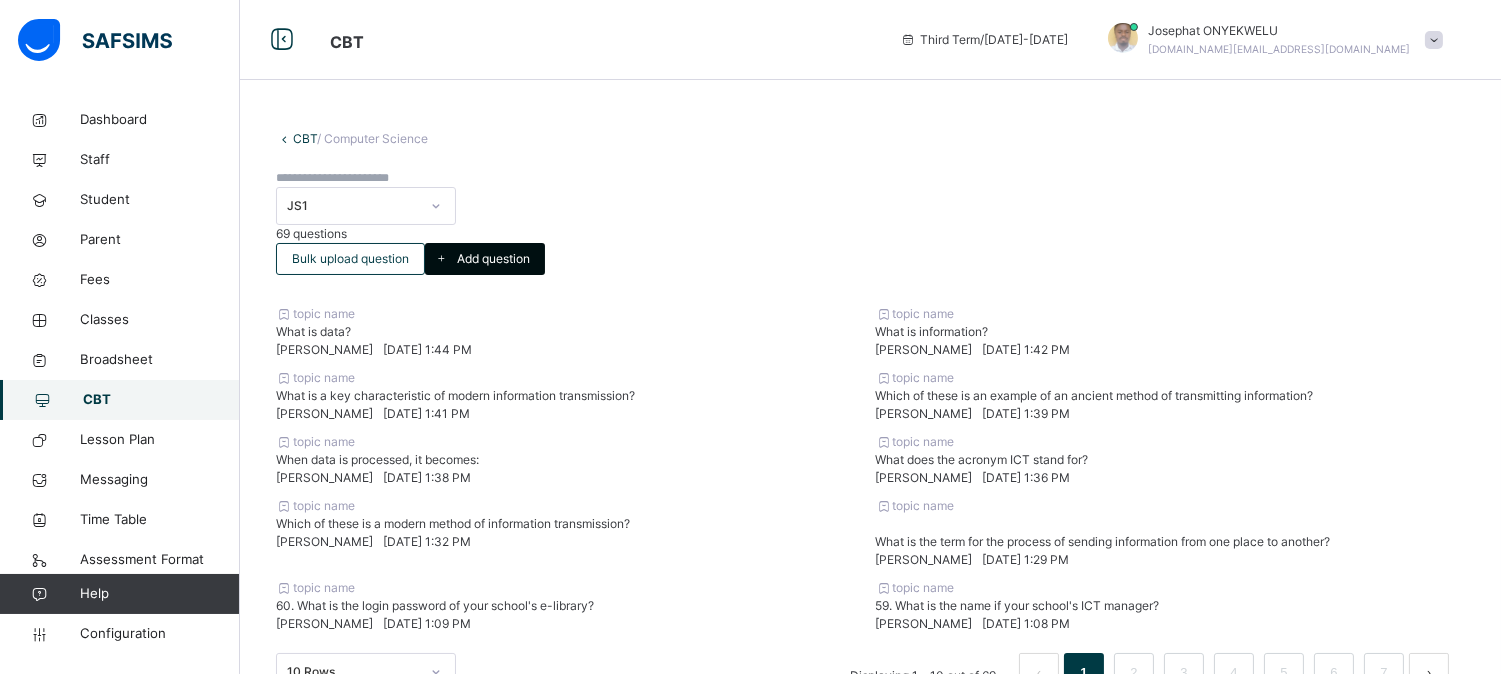 click on "Add question" at bounding box center (493, 259) 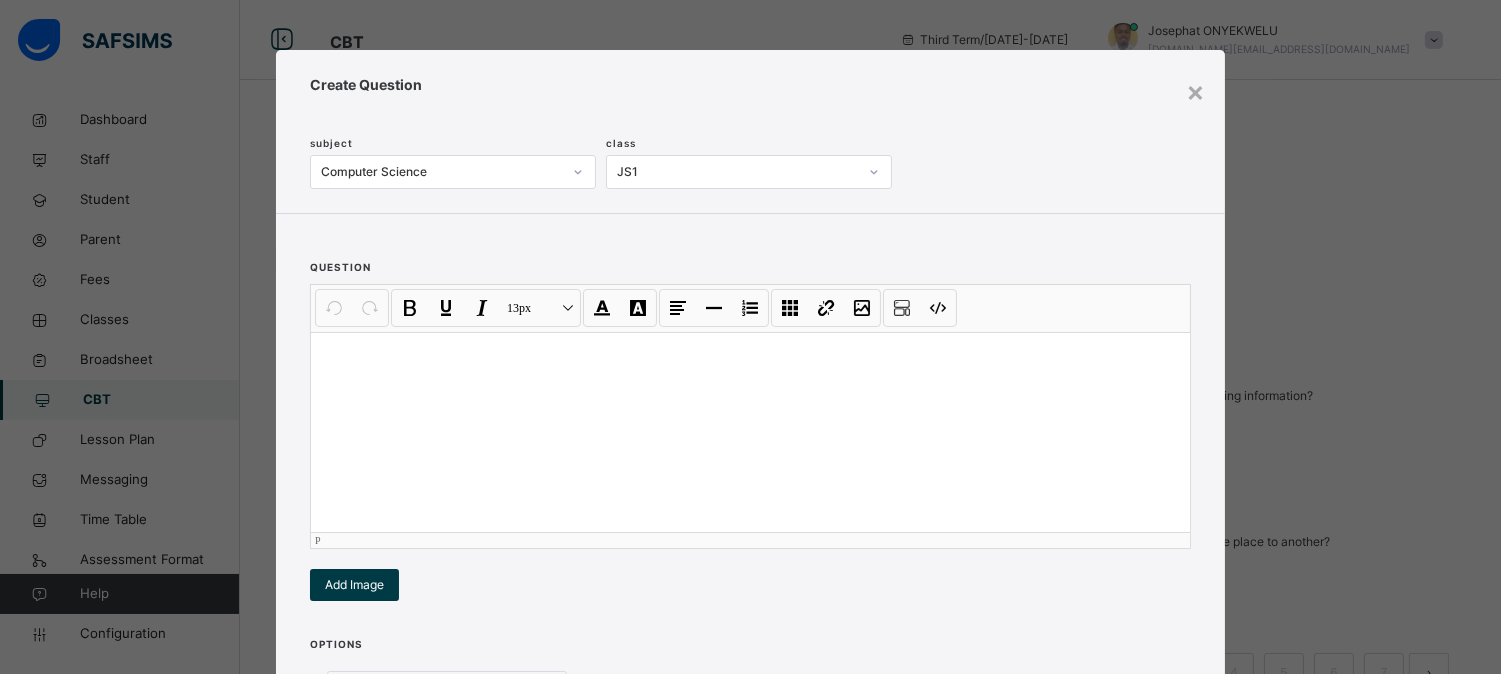 click at bounding box center (750, 432) 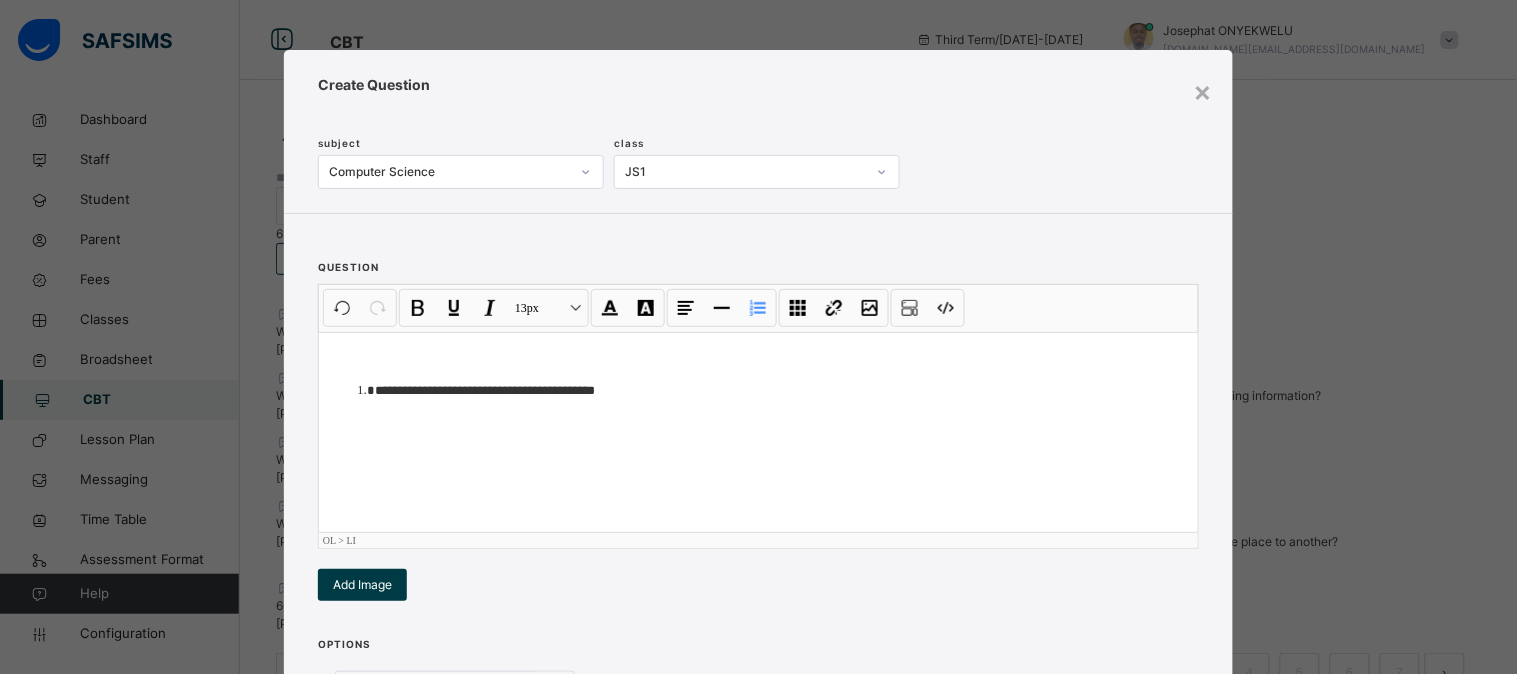 click on "**********" at bounding box center (778, 390) 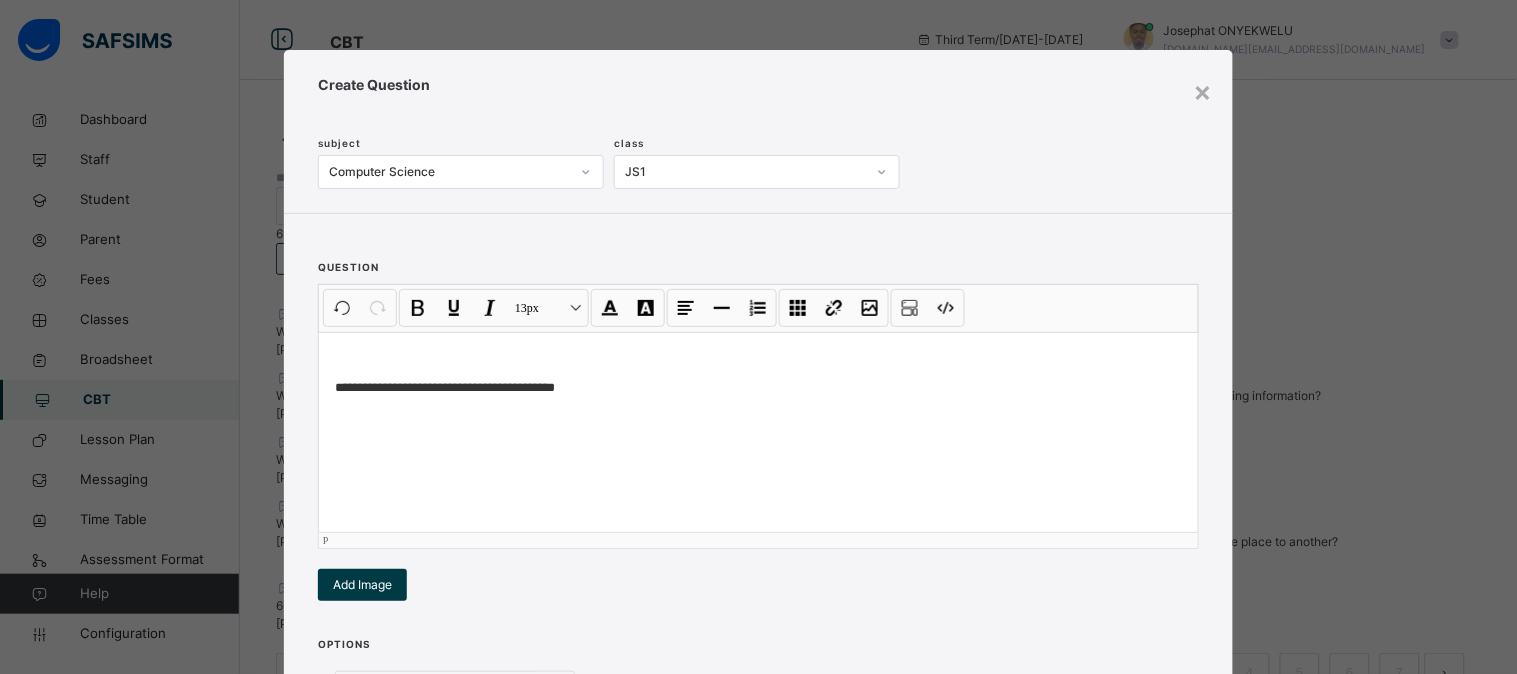 type 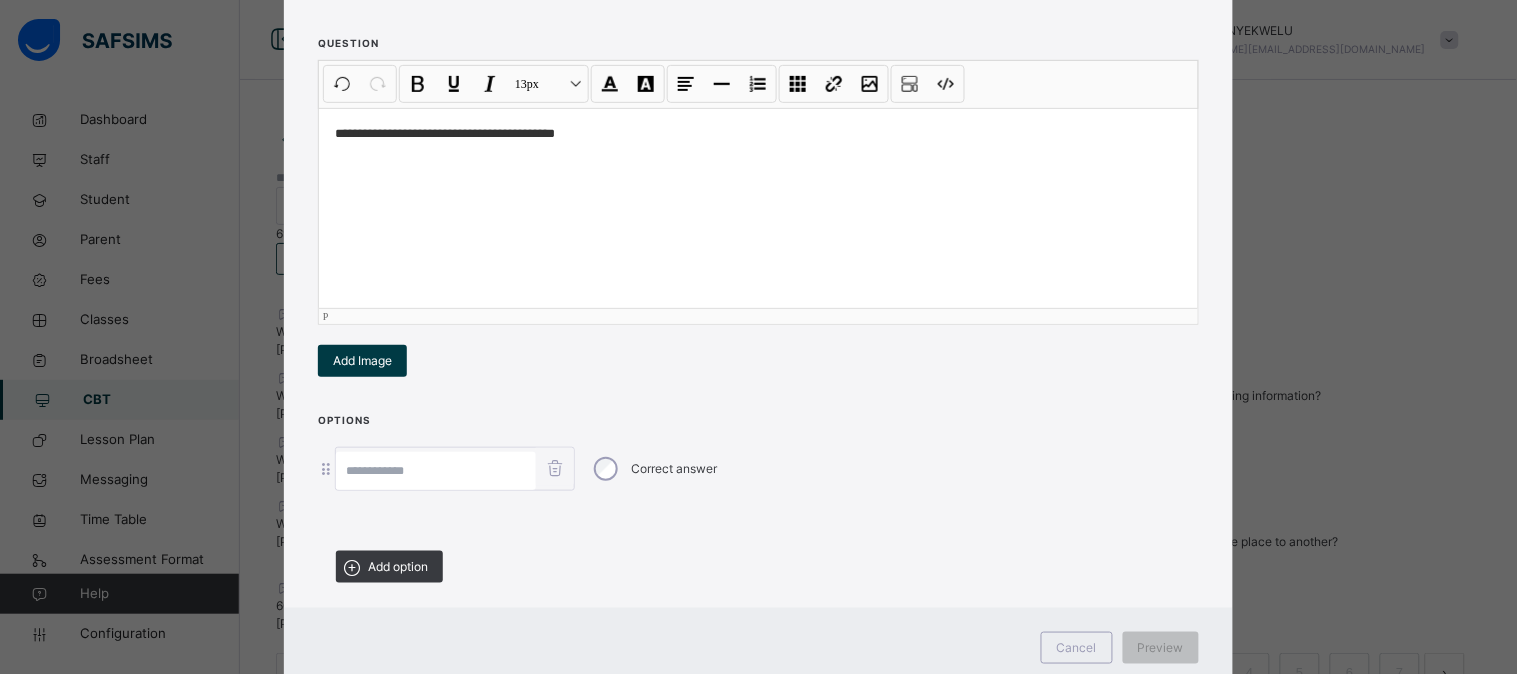 scroll, scrollTop: 258, scrollLeft: 0, axis: vertical 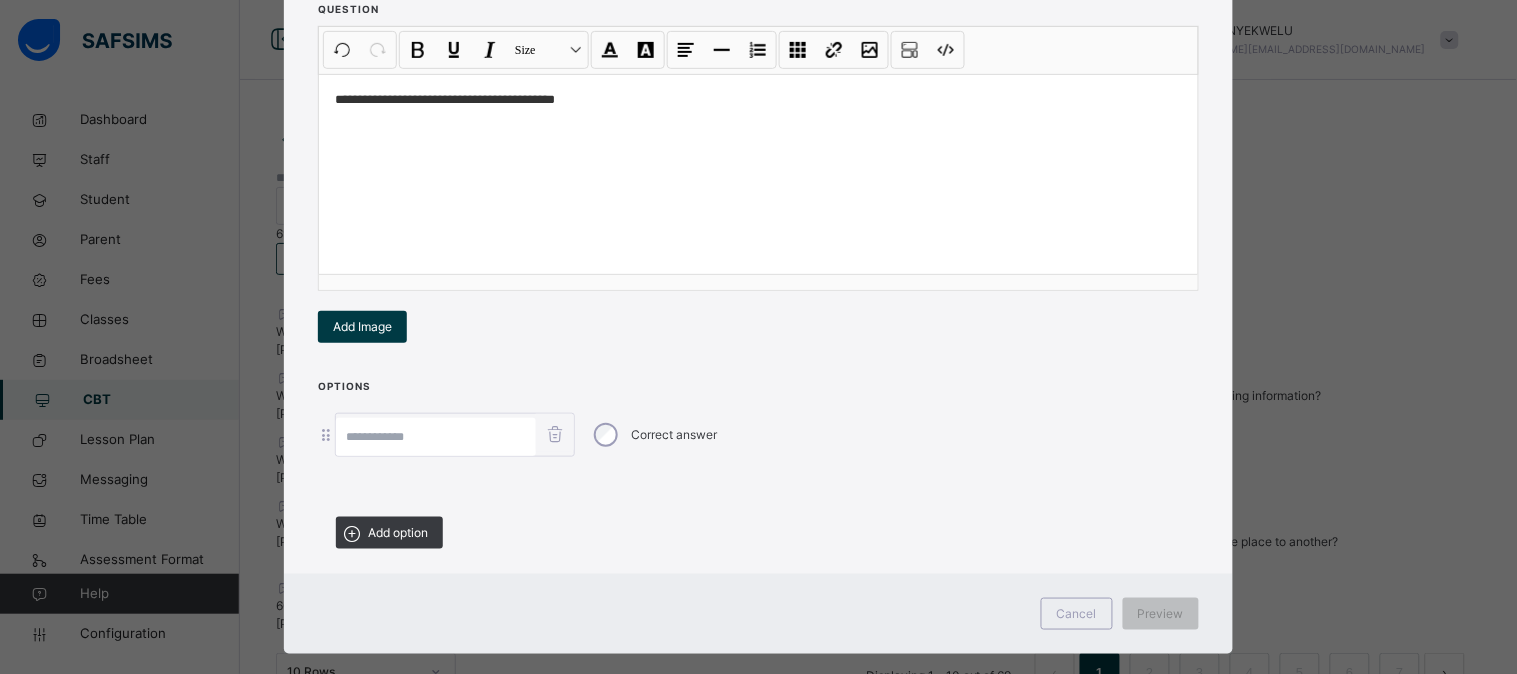 click at bounding box center [436, 437] 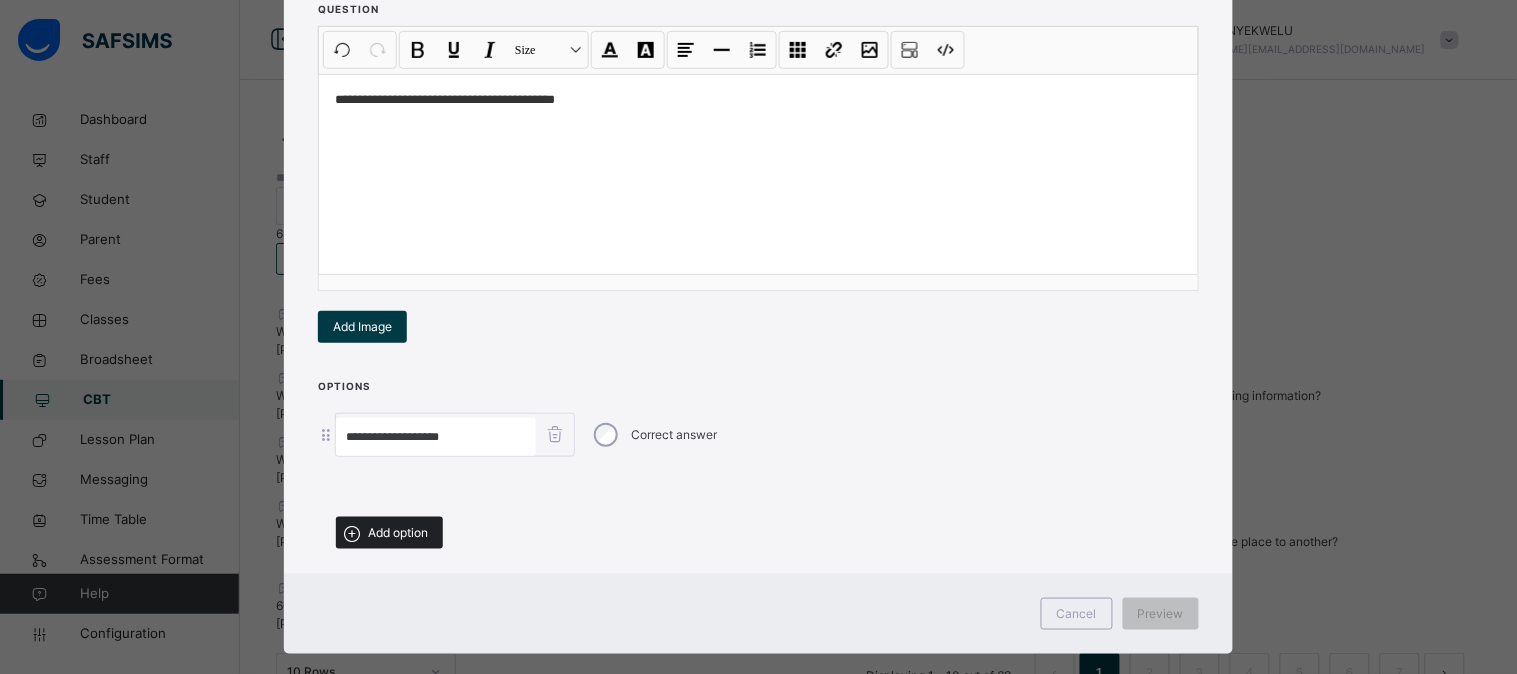 type on "**********" 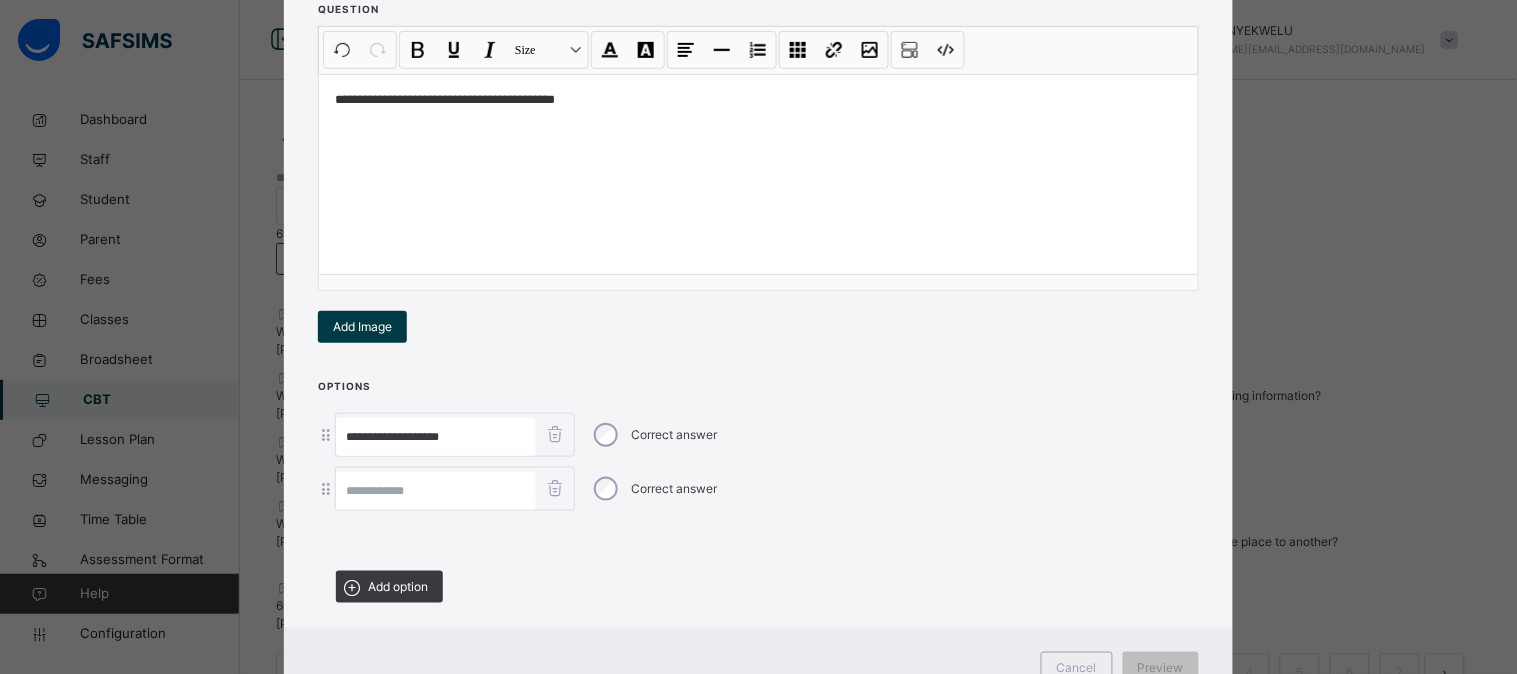 click at bounding box center [436, 491] 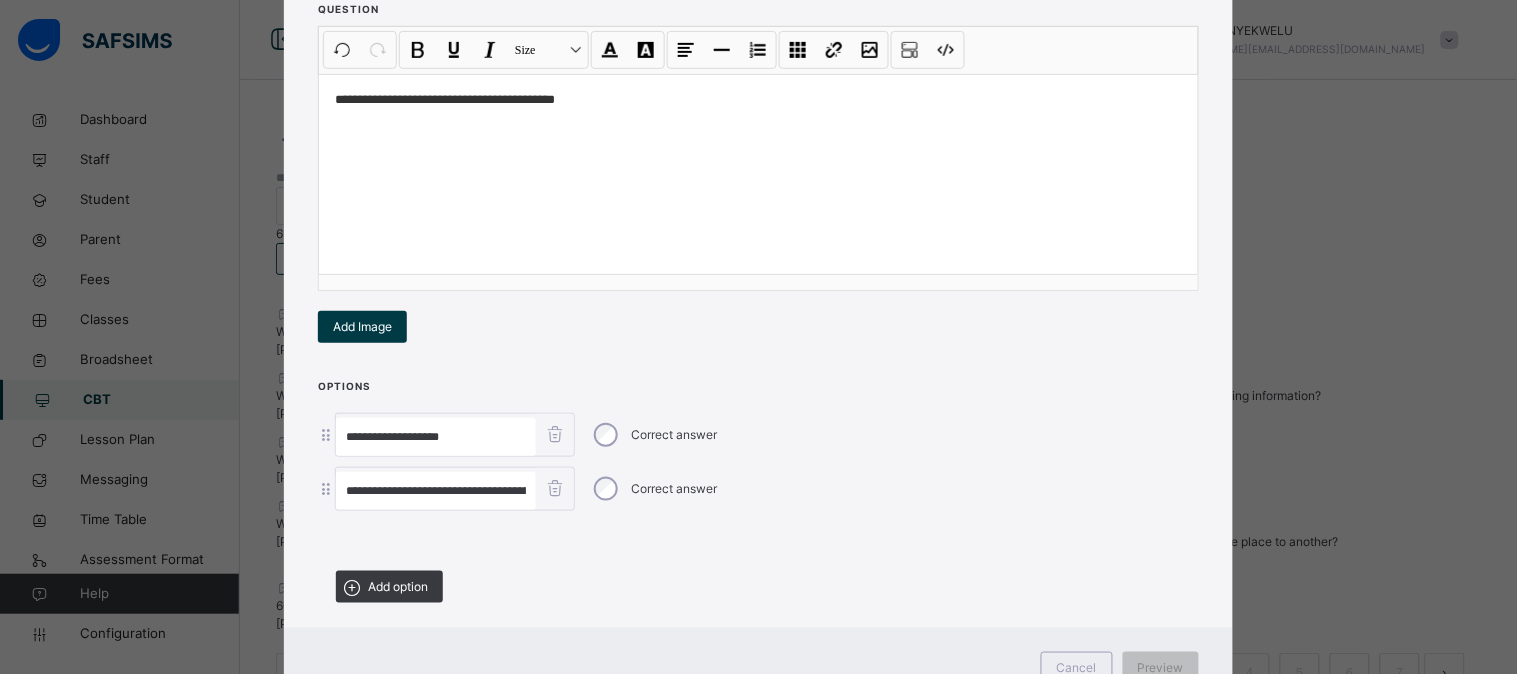 scroll, scrollTop: 0, scrollLeft: 70, axis: horizontal 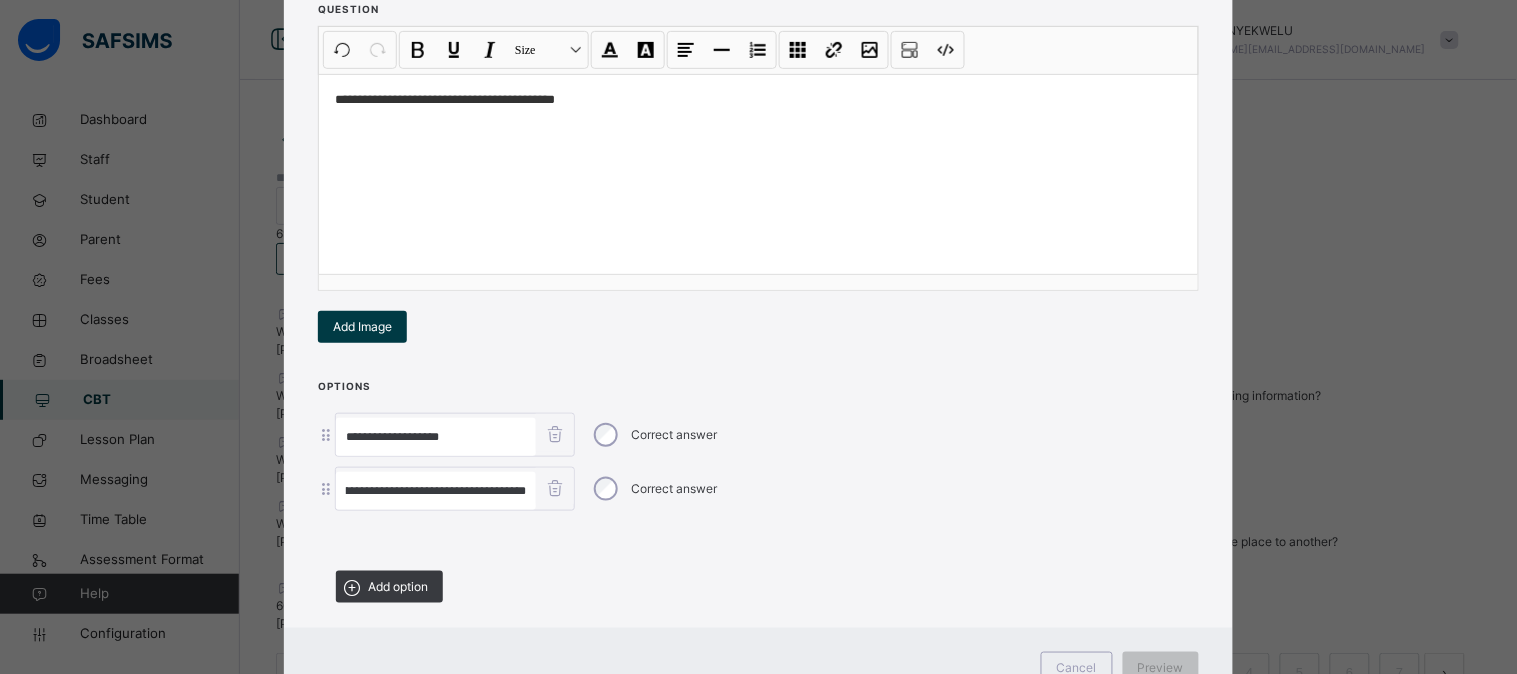 type on "**********" 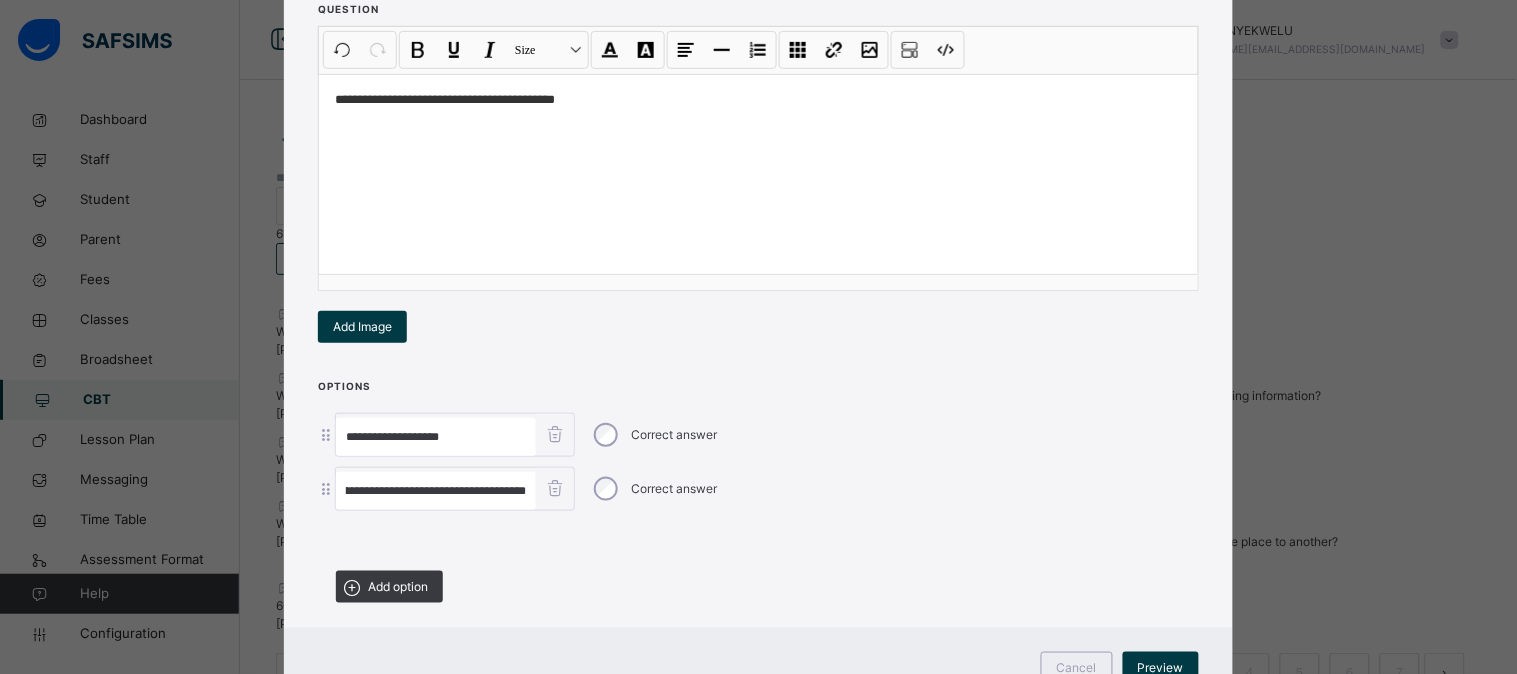 scroll, scrollTop: 0, scrollLeft: 0, axis: both 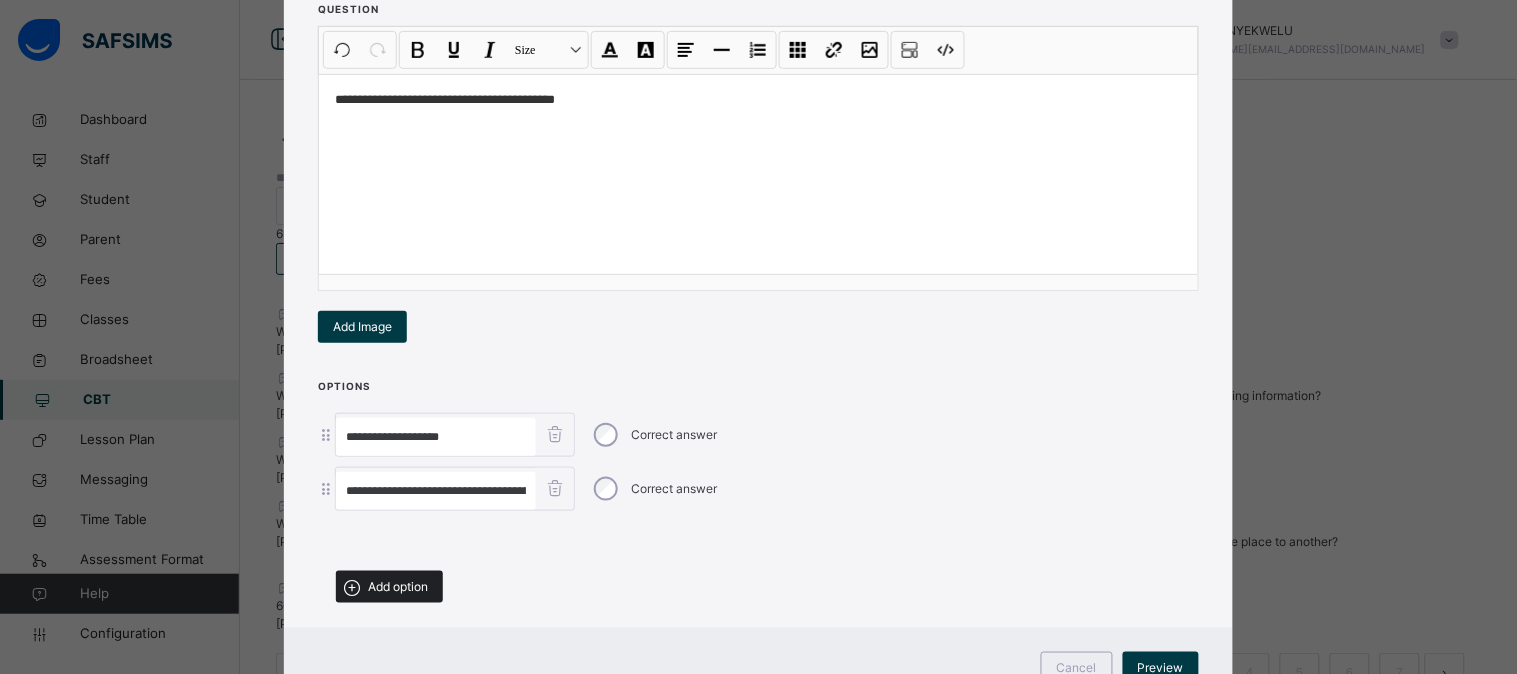 click on "Add option" at bounding box center (398, 587) 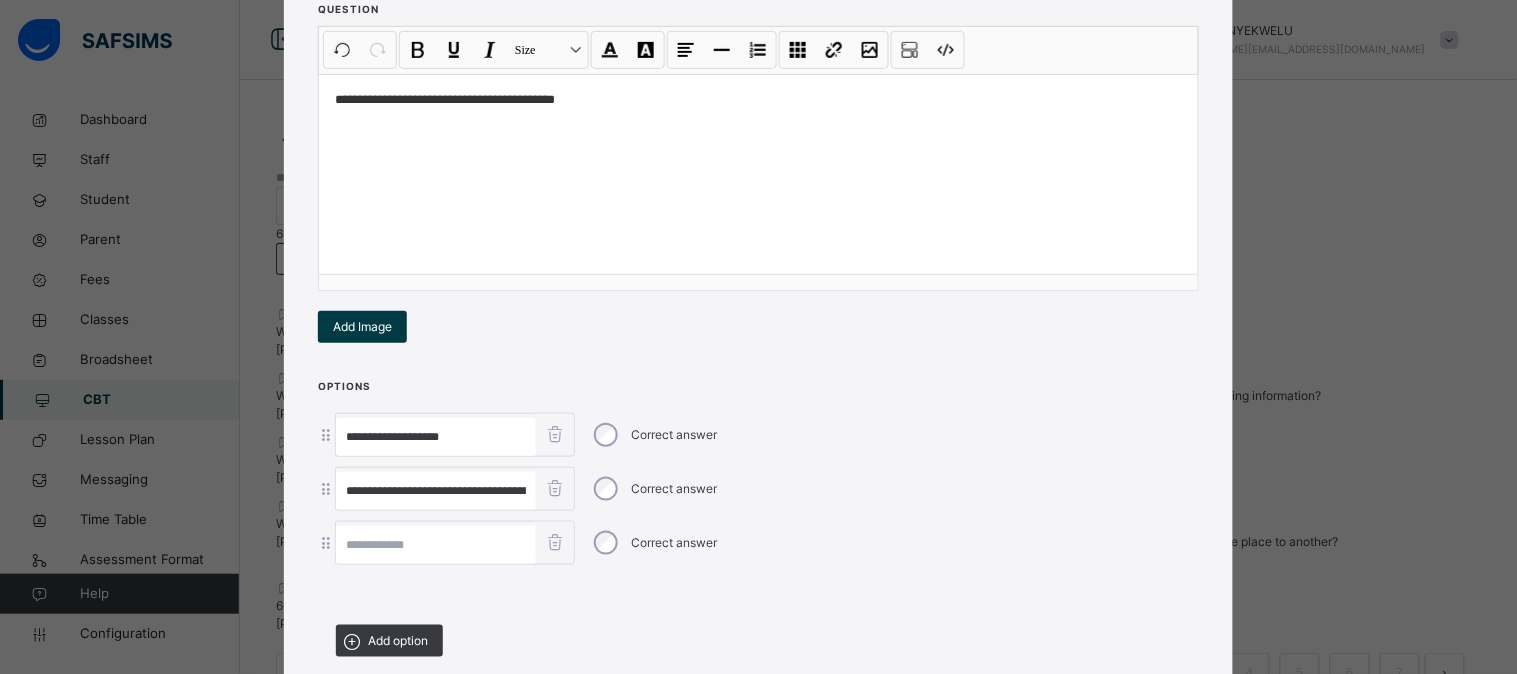 click at bounding box center (436, 545) 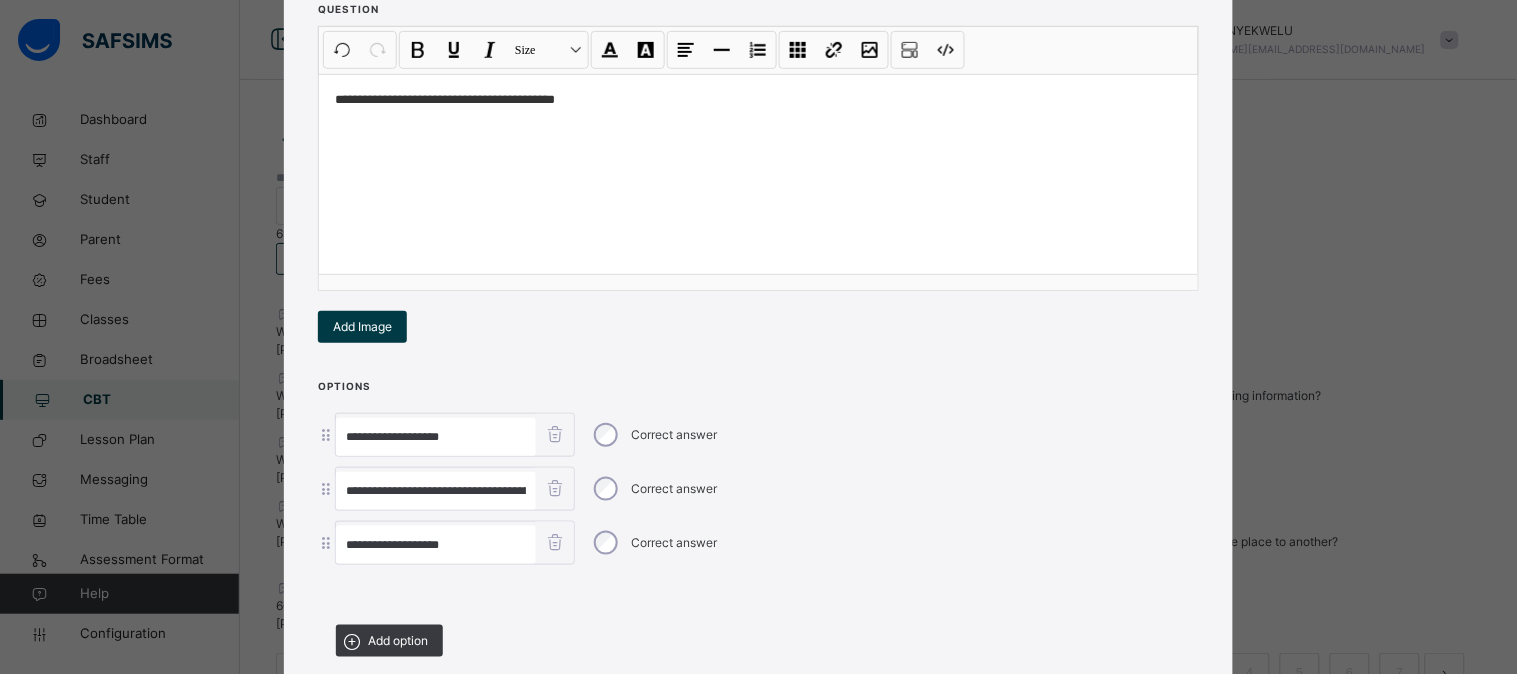 scroll, scrollTop: 392, scrollLeft: 0, axis: vertical 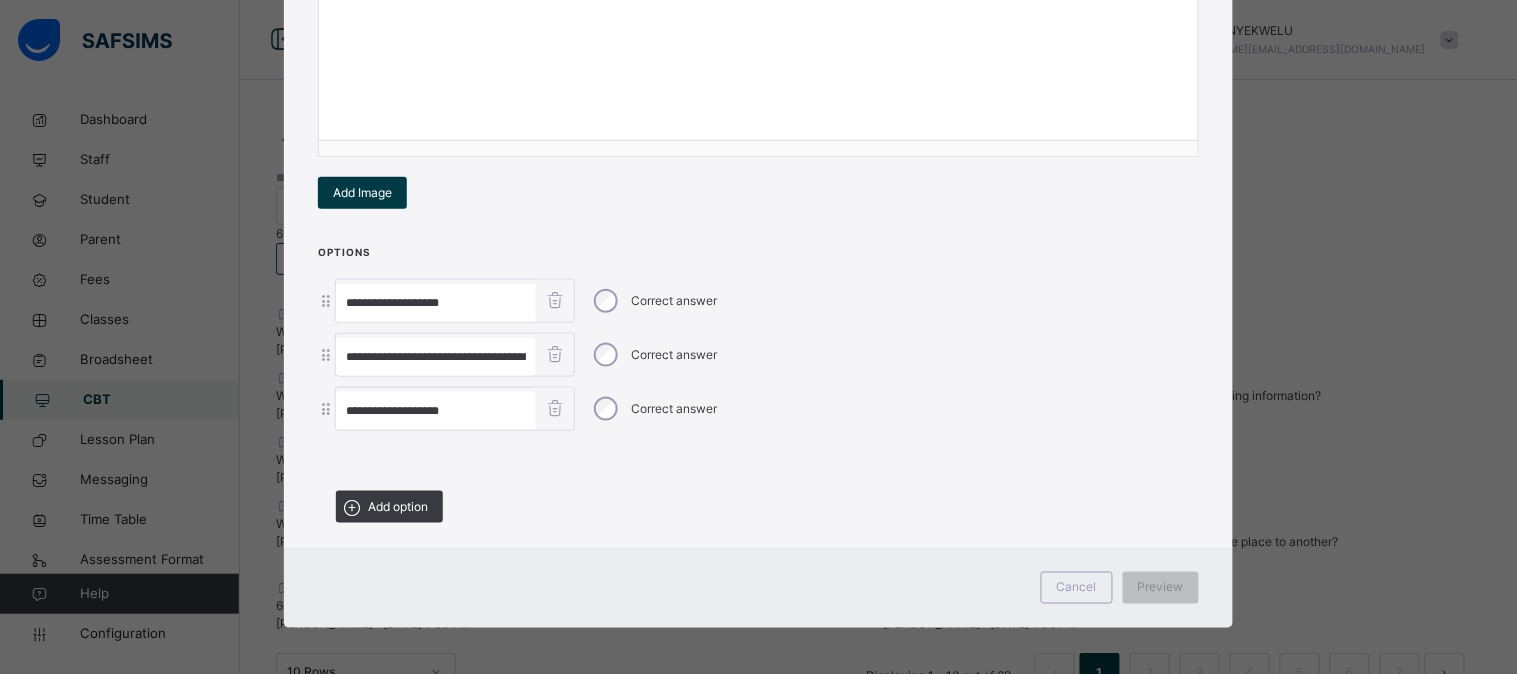 type on "**********" 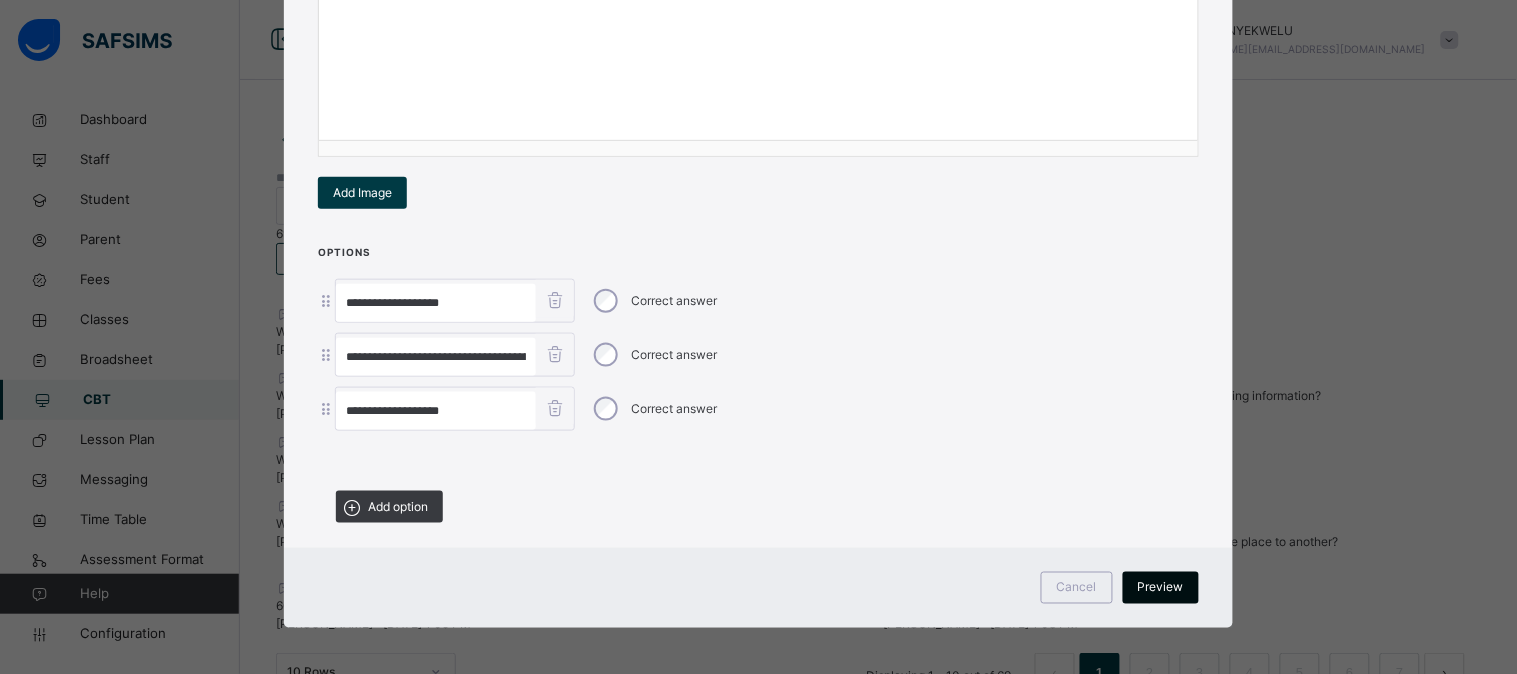 click on "Preview" at bounding box center (1161, 588) 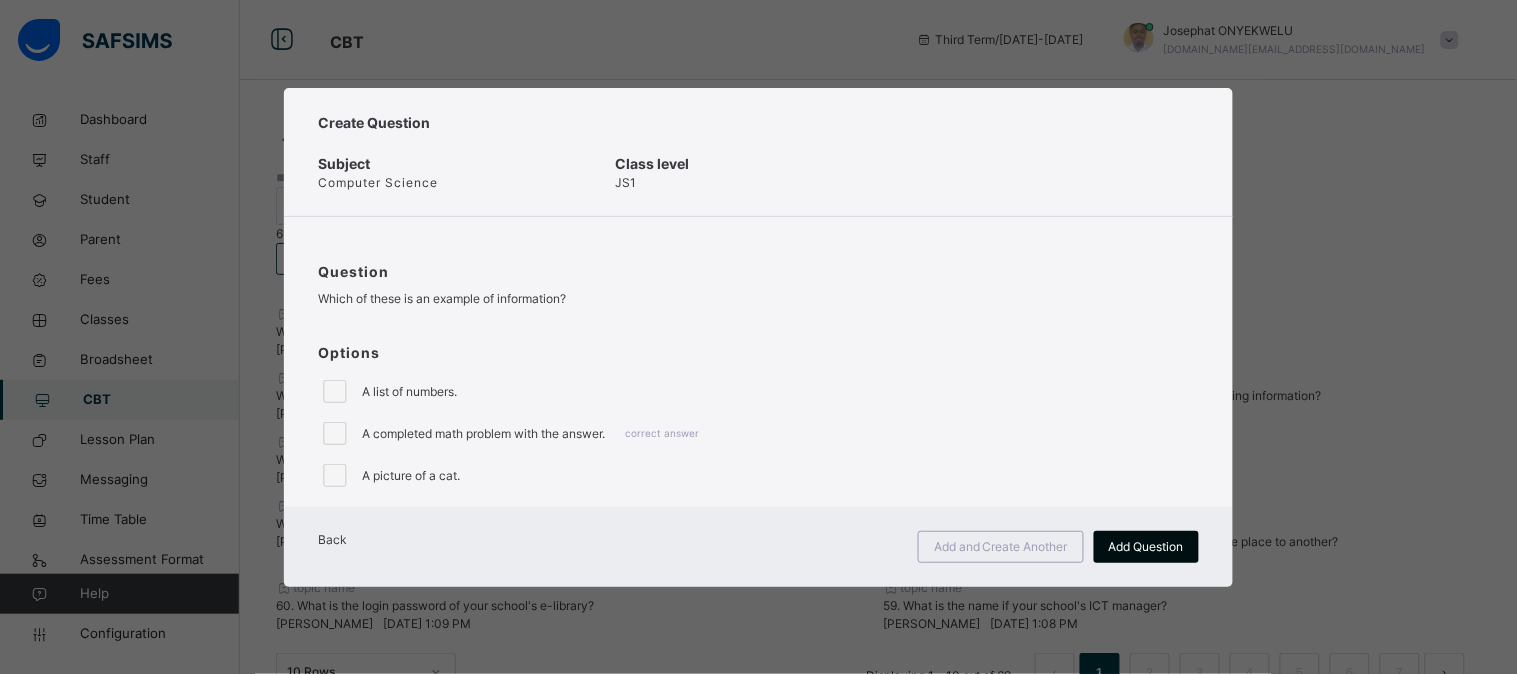 click on "Add Question" at bounding box center (1146, 547) 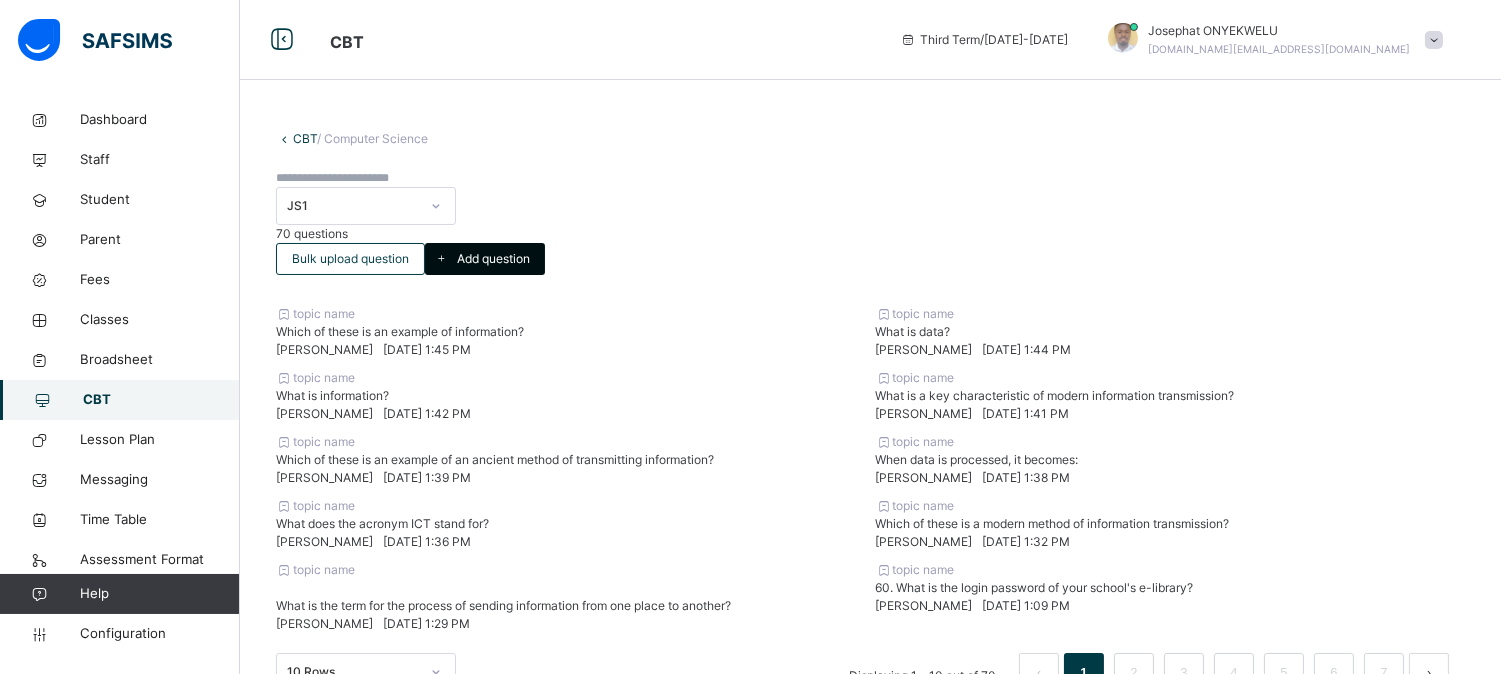 click on "Add question" at bounding box center [493, 259] 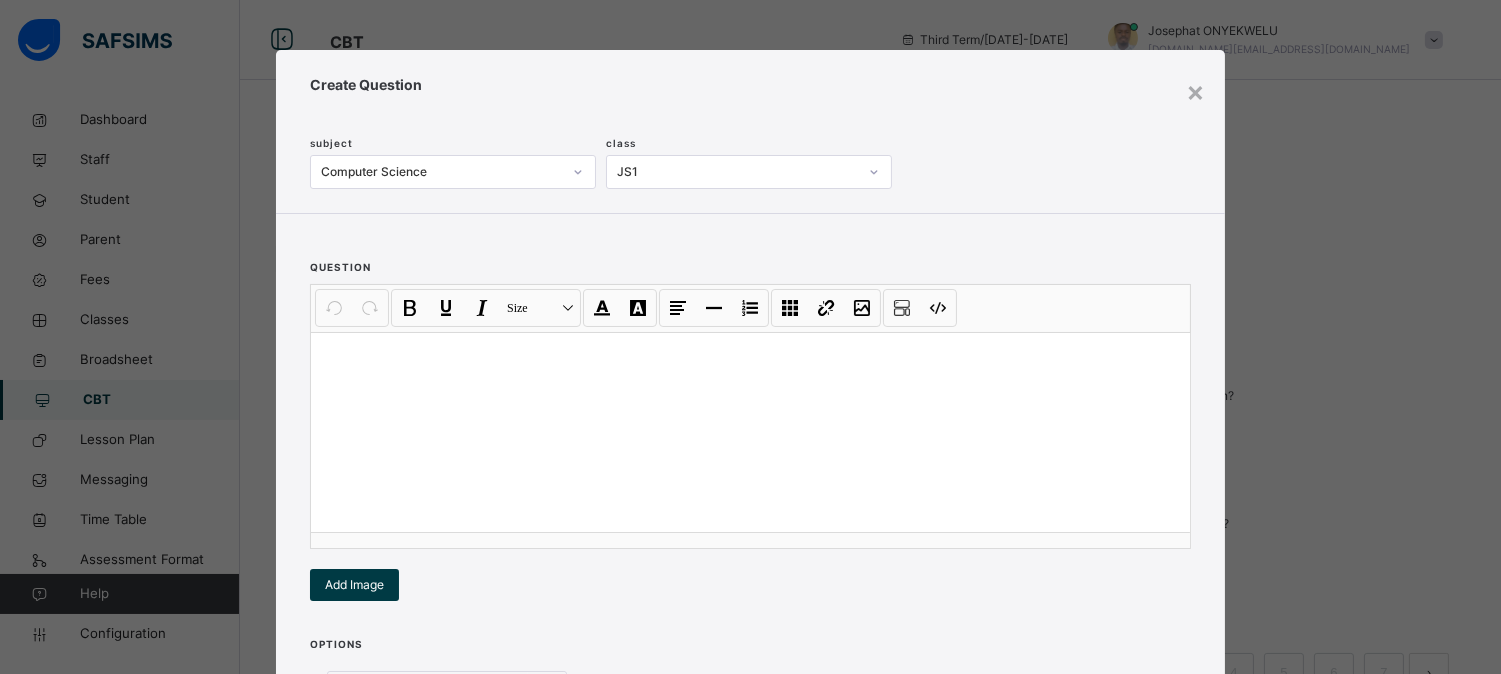 click at bounding box center [750, 432] 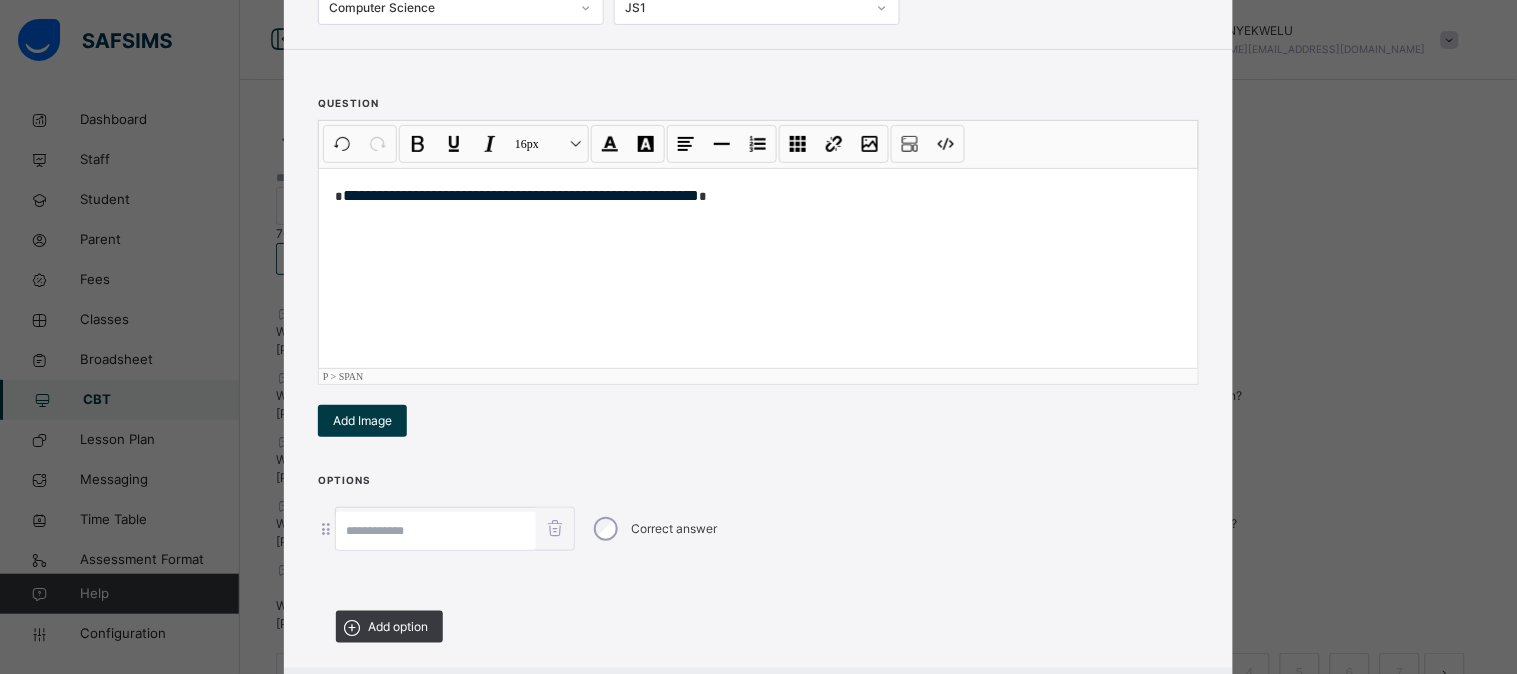 scroll, scrollTop: 257, scrollLeft: 0, axis: vertical 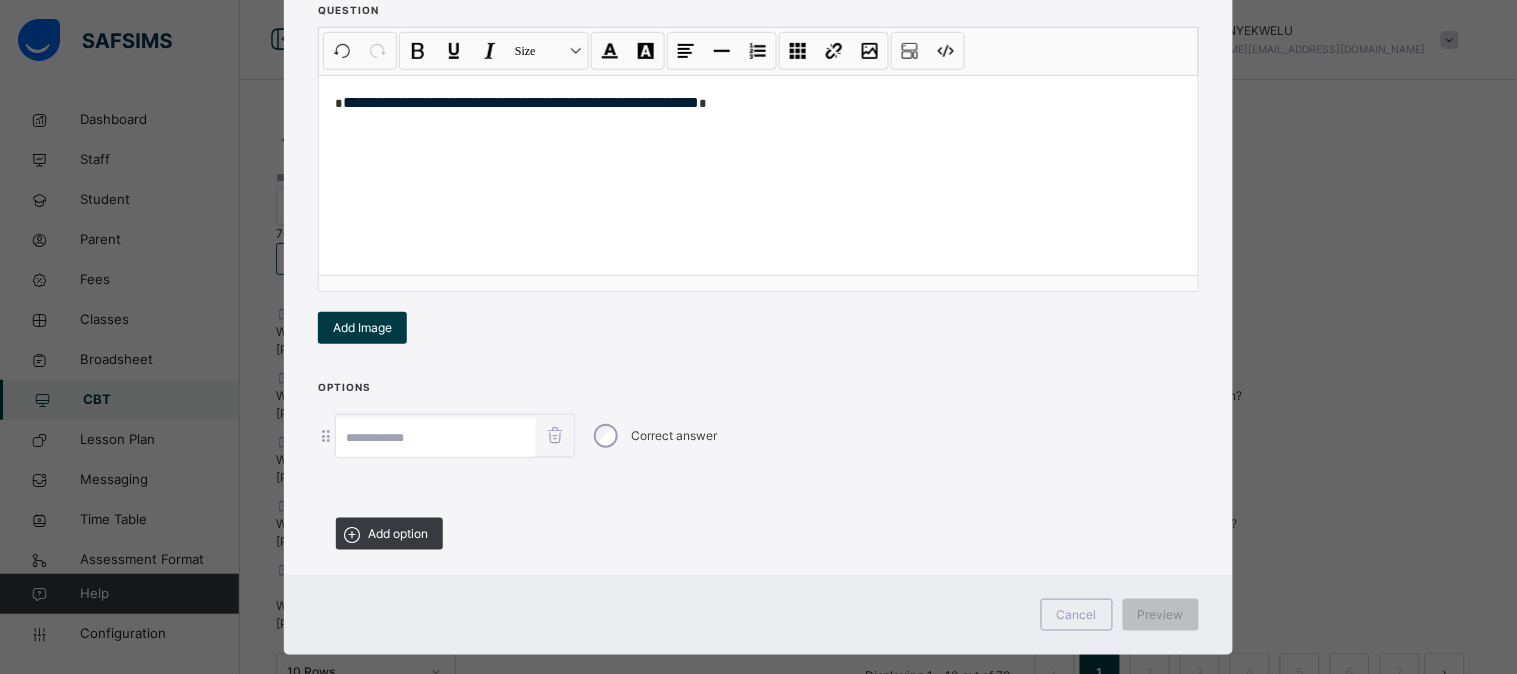 click at bounding box center (436, 438) 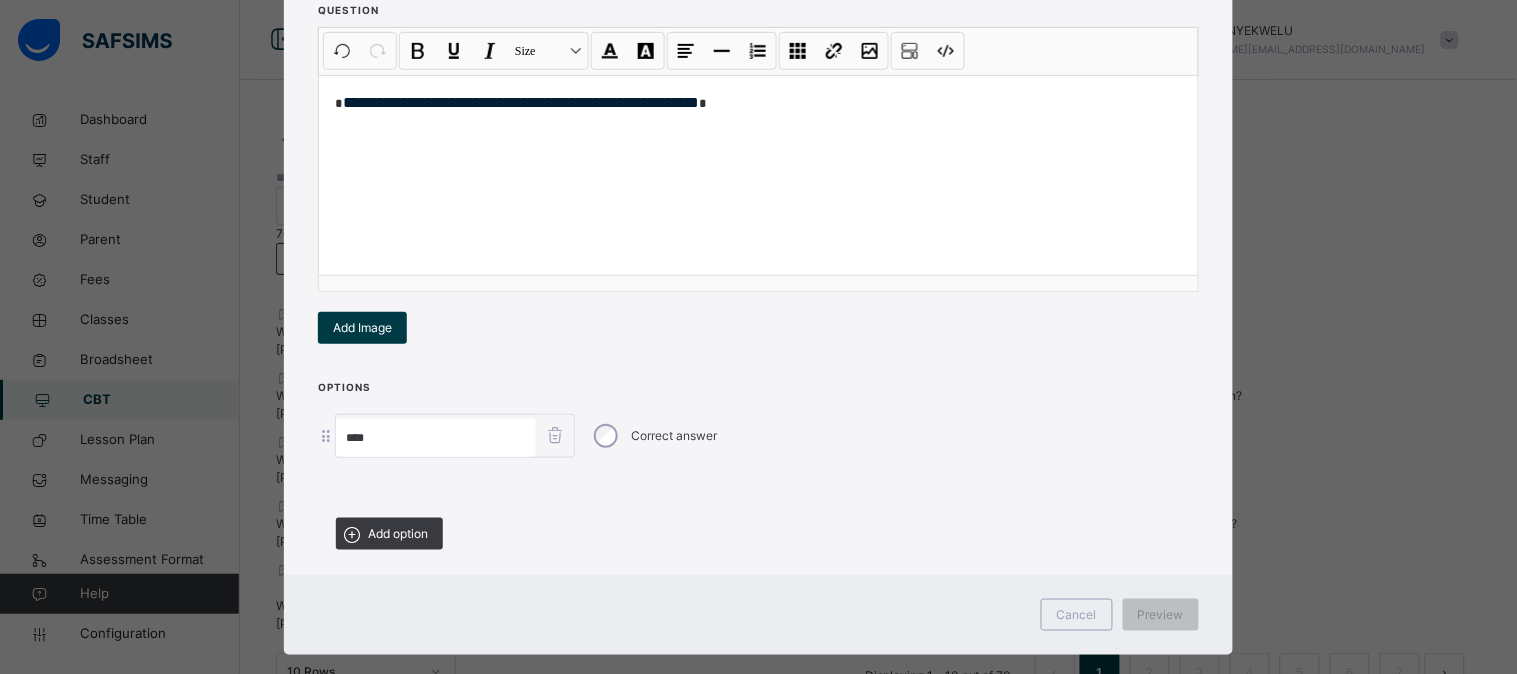 type on "****" 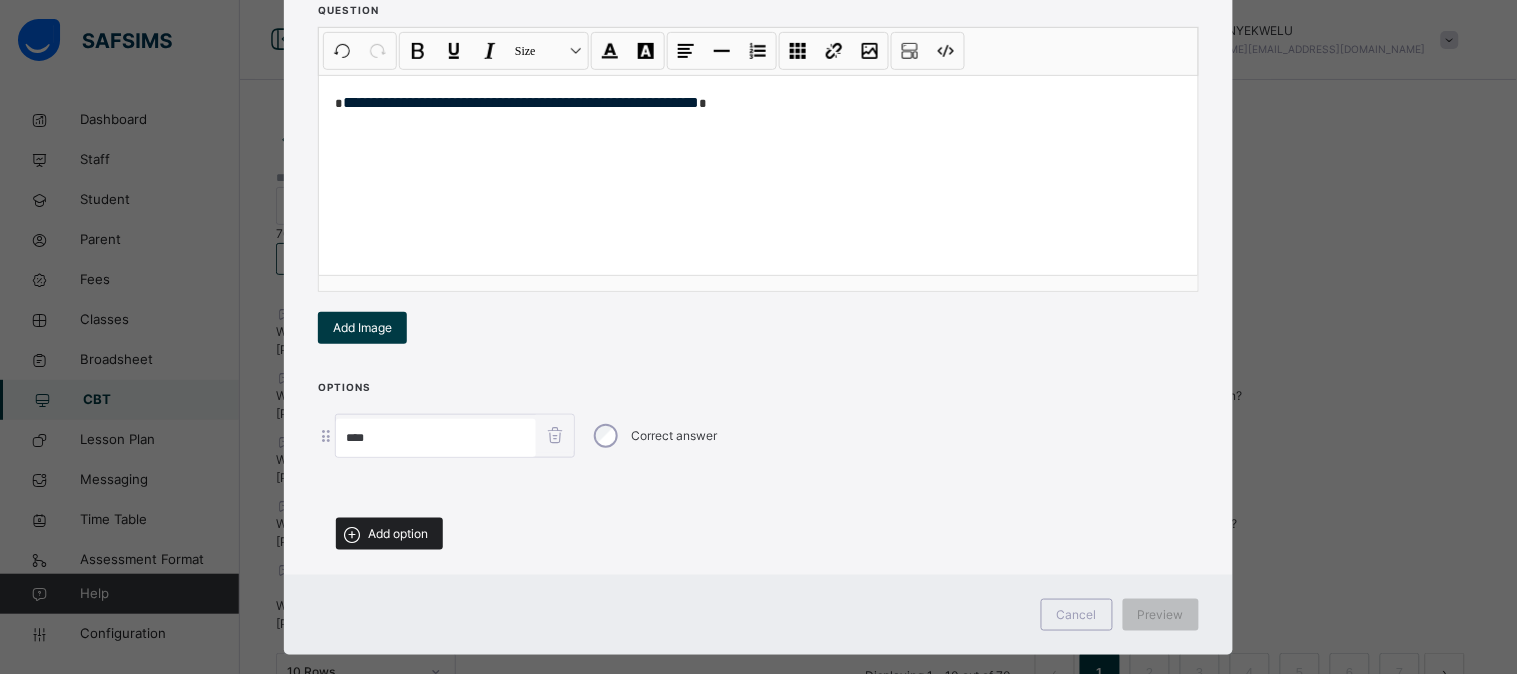 click on "Add option" at bounding box center [389, 534] 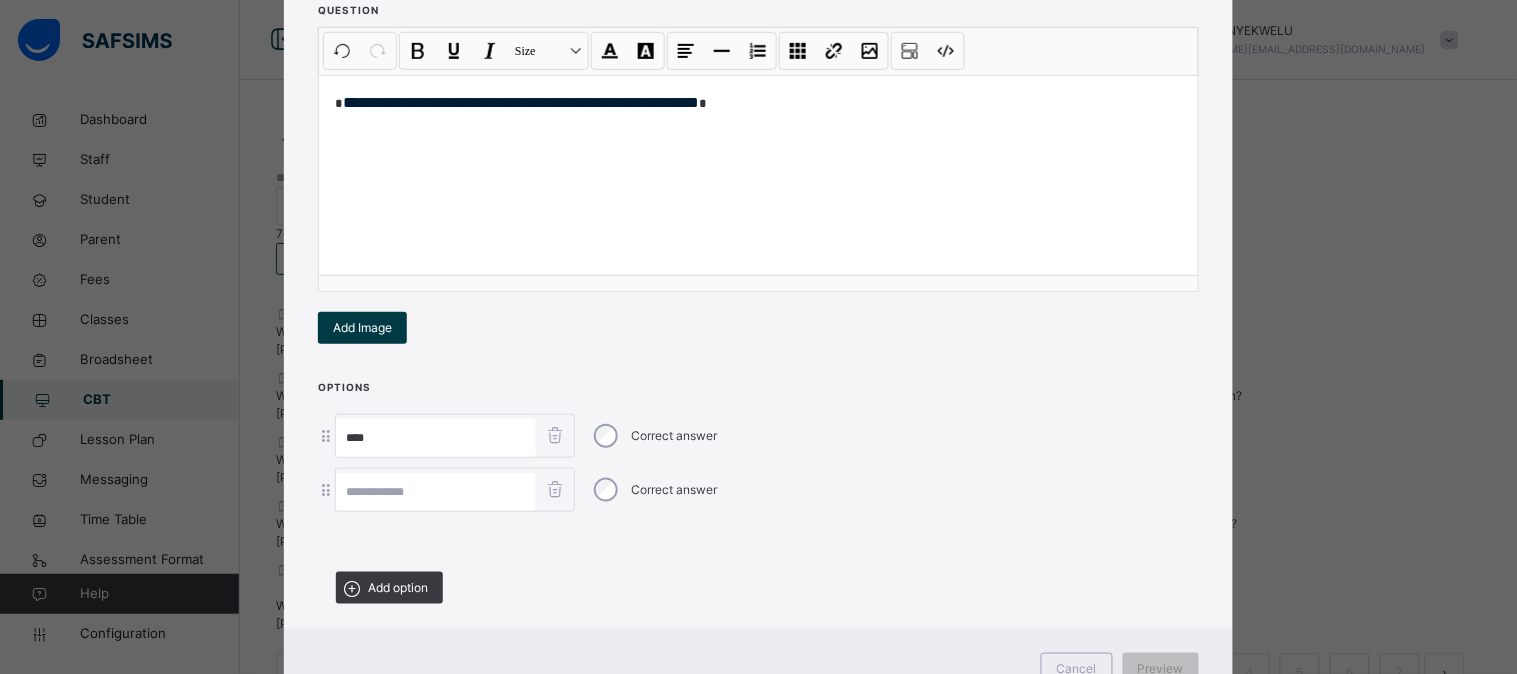 click at bounding box center [436, 492] 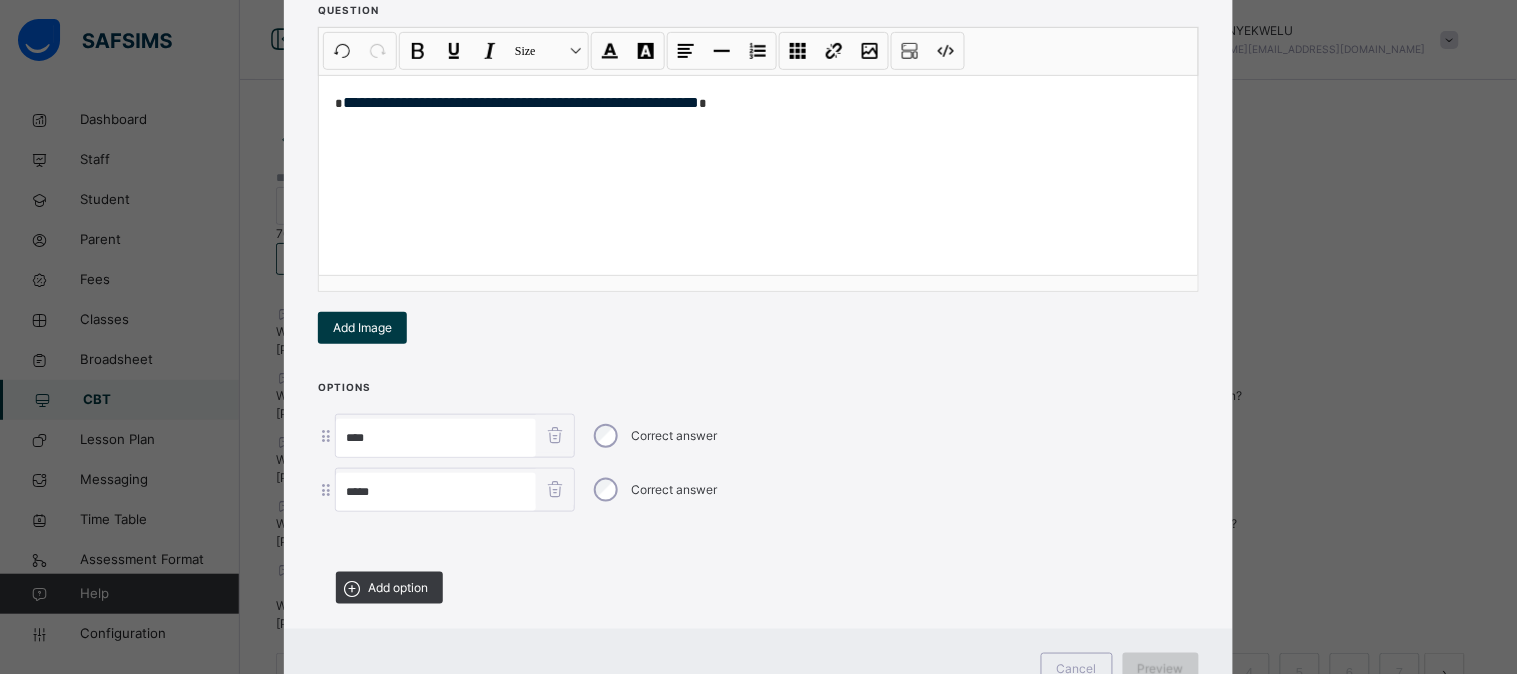 type on "*****" 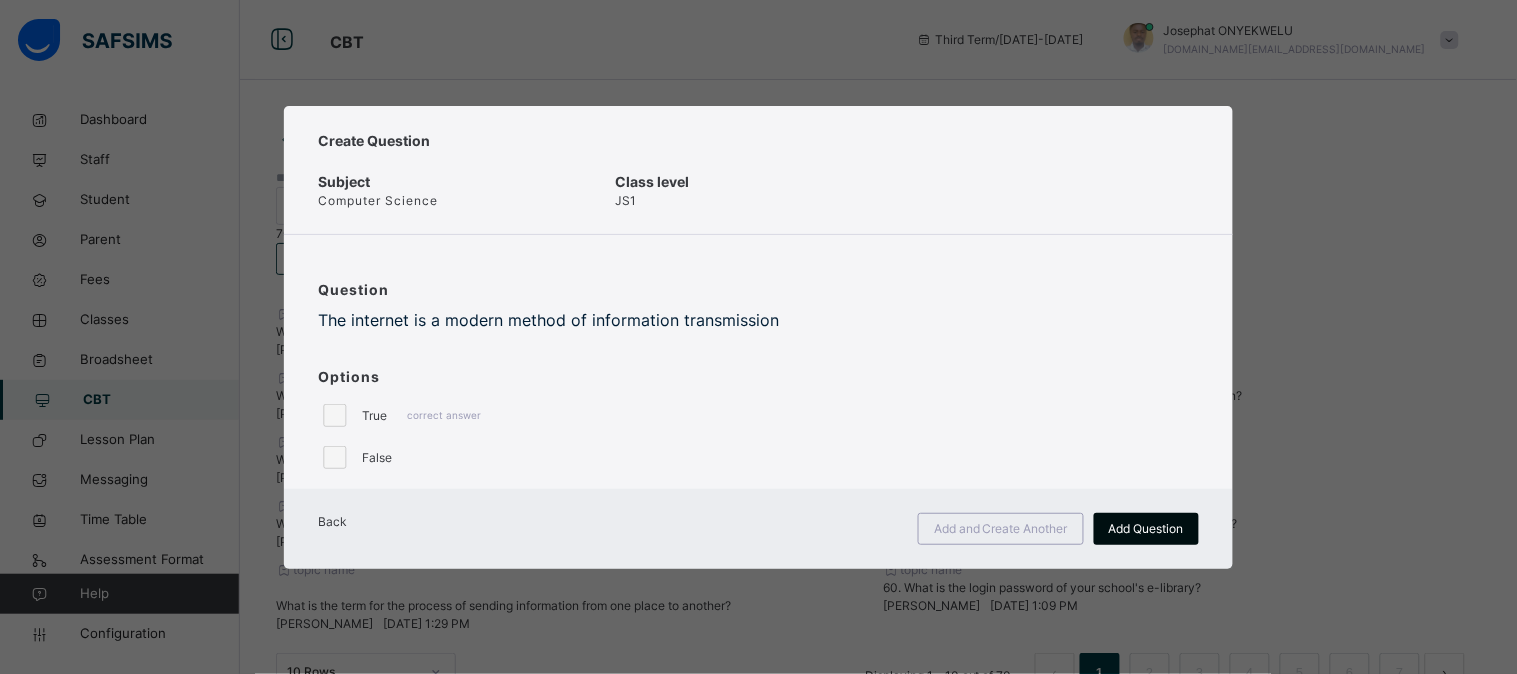 scroll, scrollTop: 0, scrollLeft: 0, axis: both 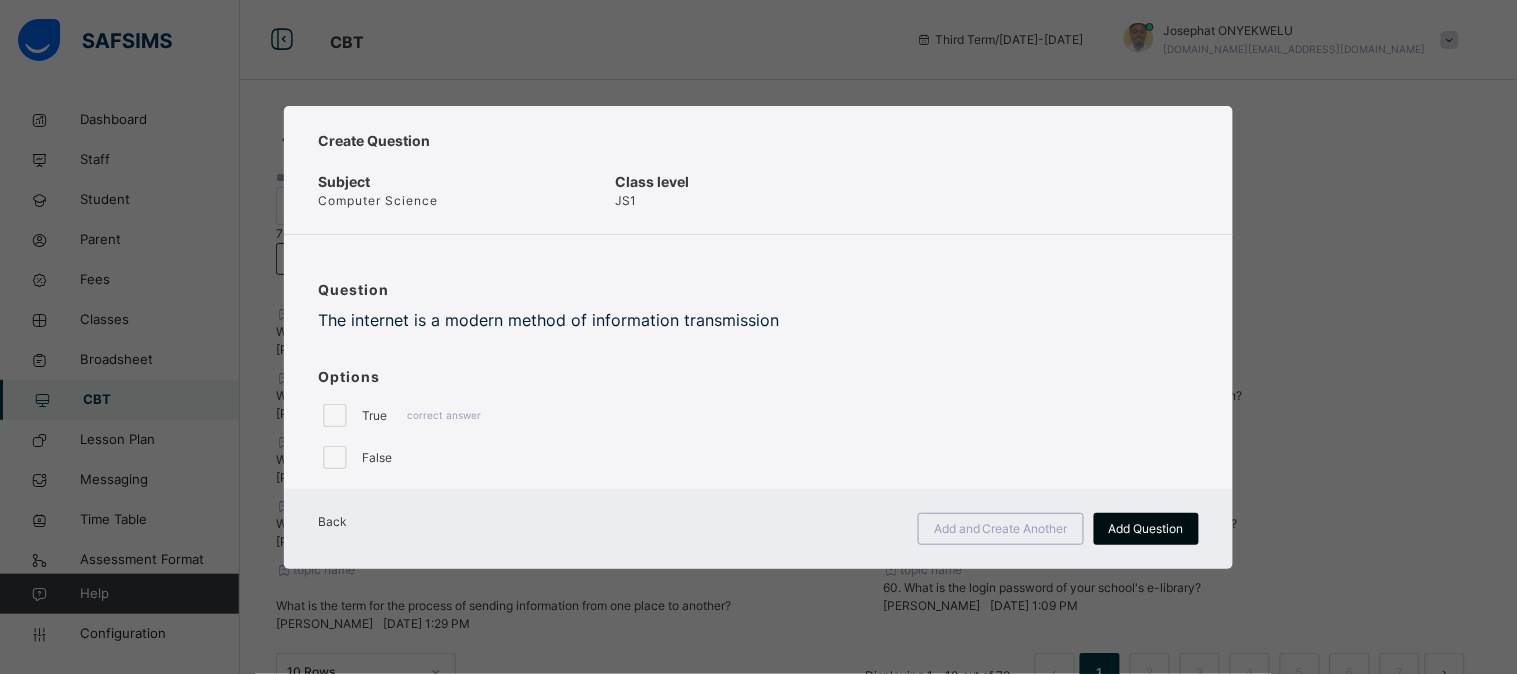 click on "Add Question" at bounding box center [1146, 529] 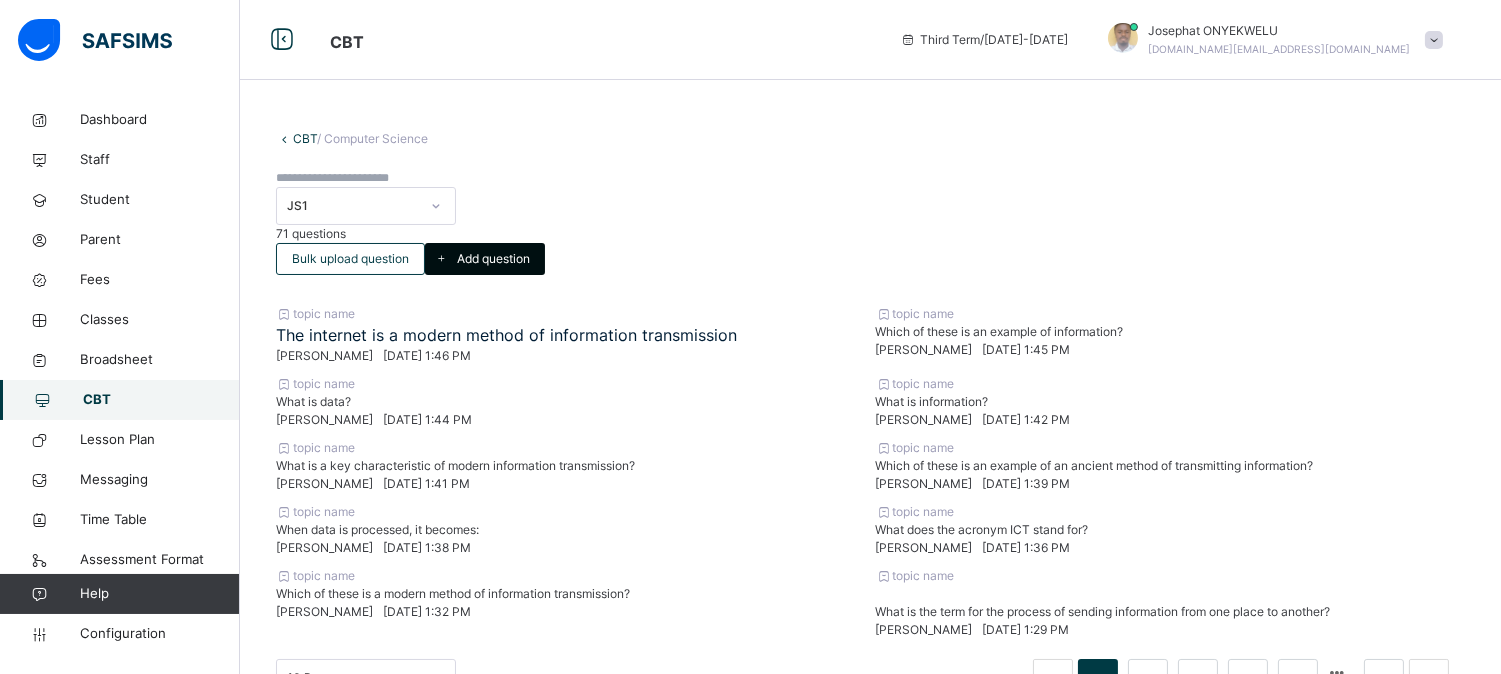 click on "Add question" at bounding box center (493, 259) 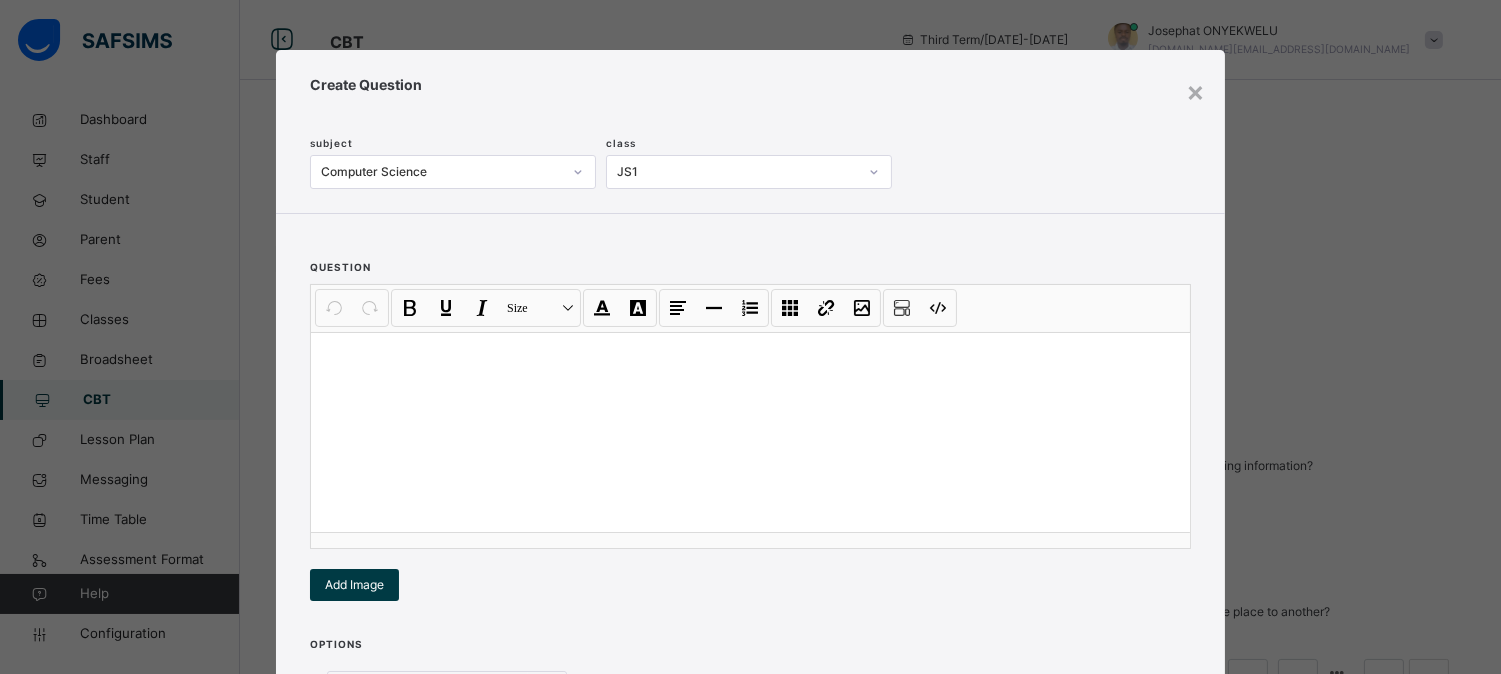 click at bounding box center [750, 358] 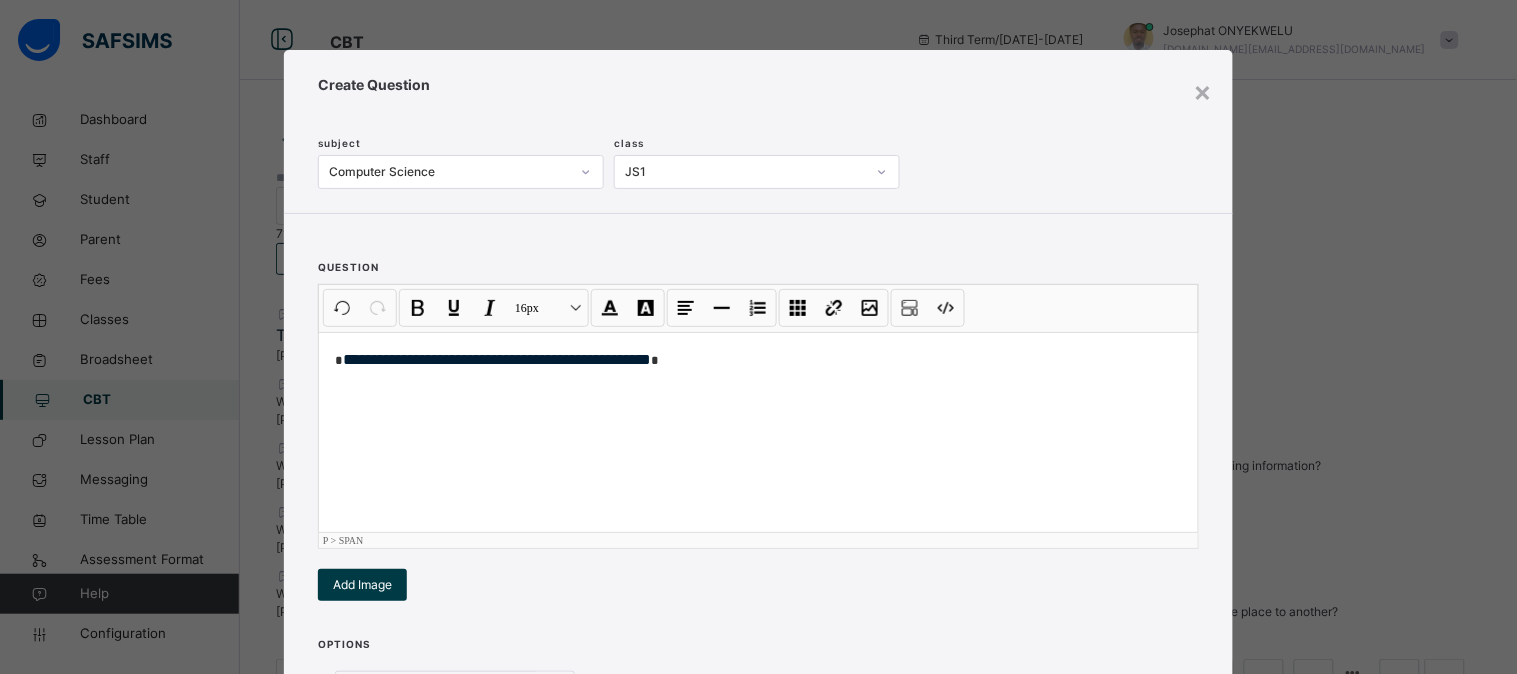click on "**********" at bounding box center (497, 359) 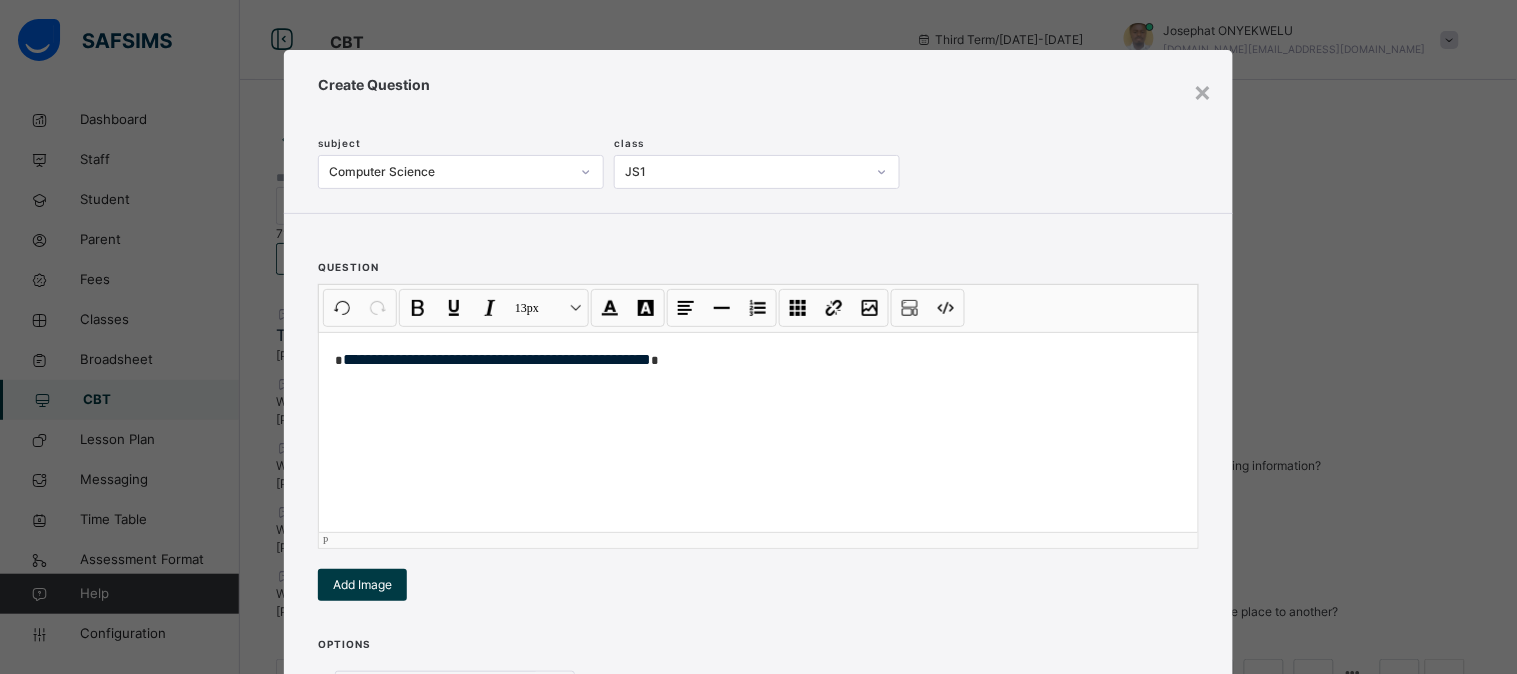 type 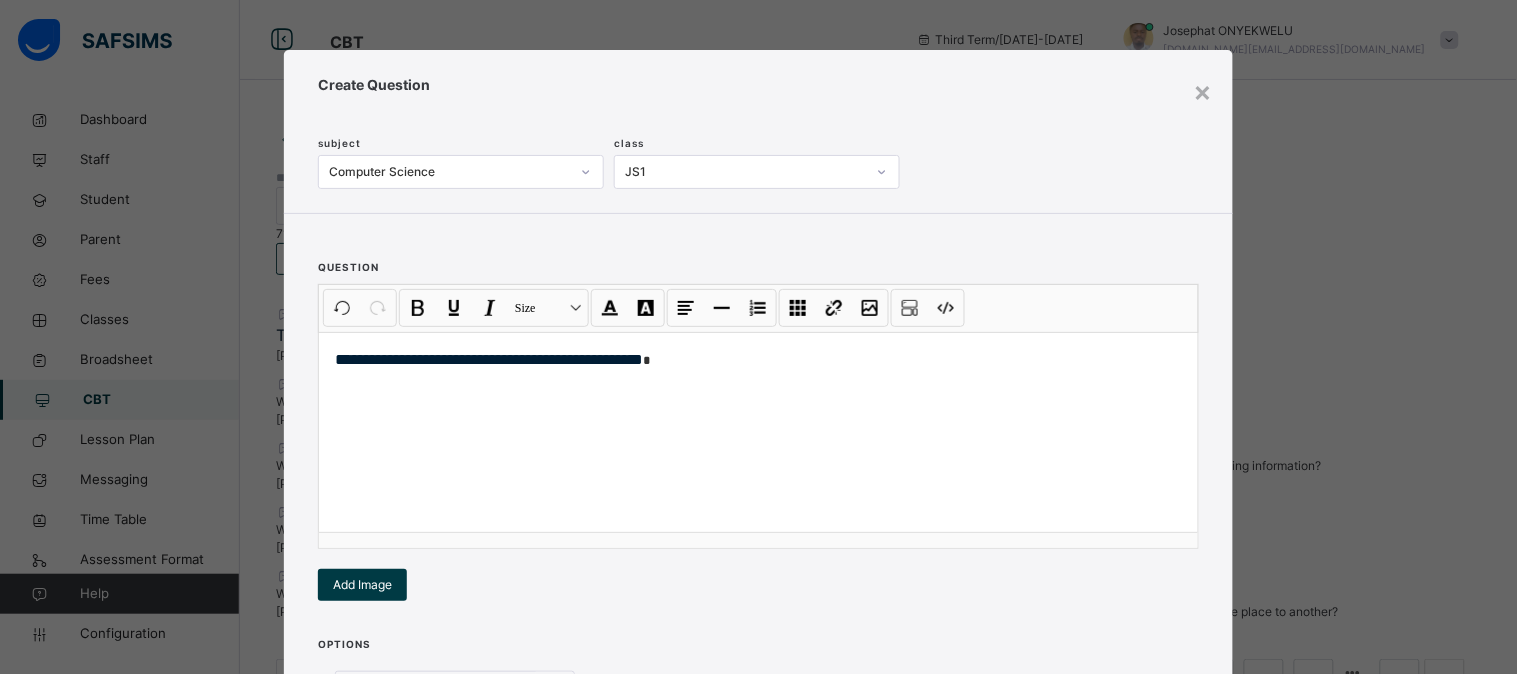 click on "**********" at bounding box center (758, 419) 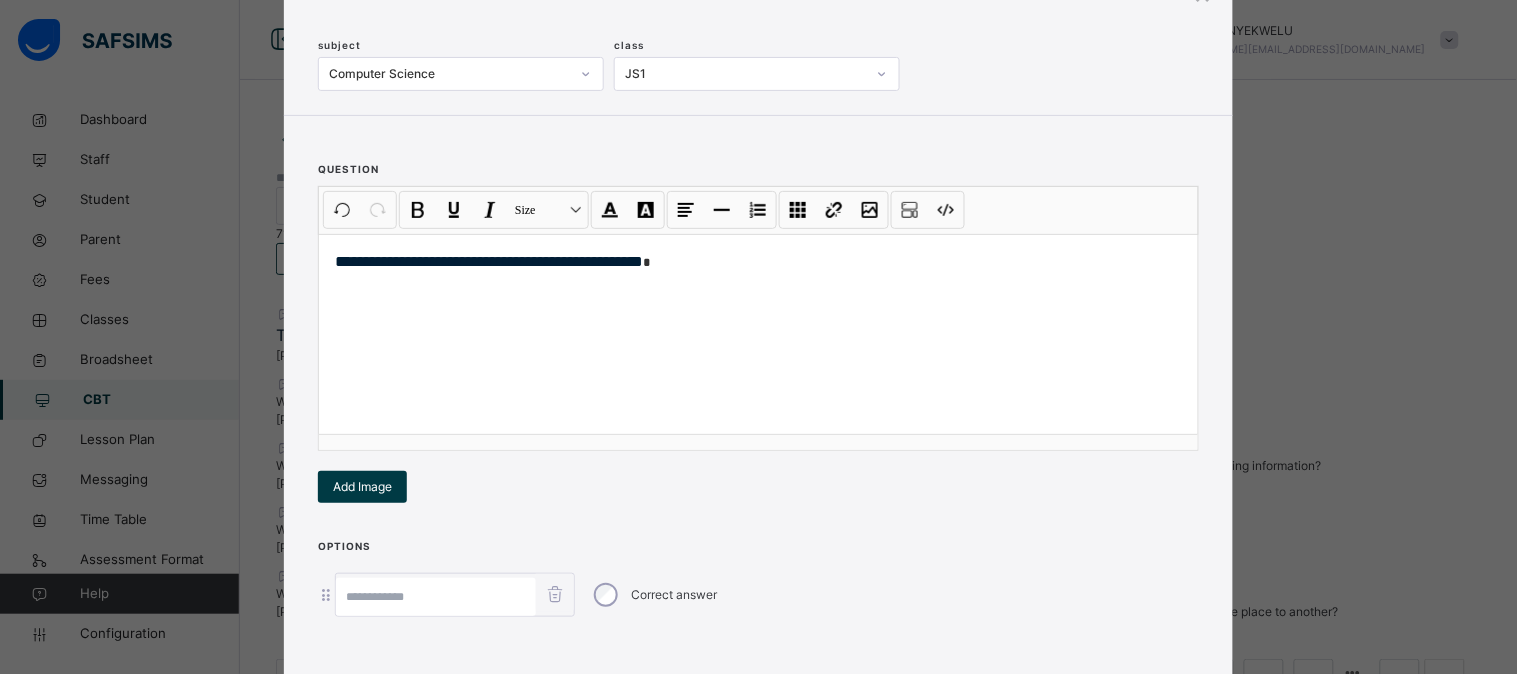 scroll, scrollTop: 134, scrollLeft: 0, axis: vertical 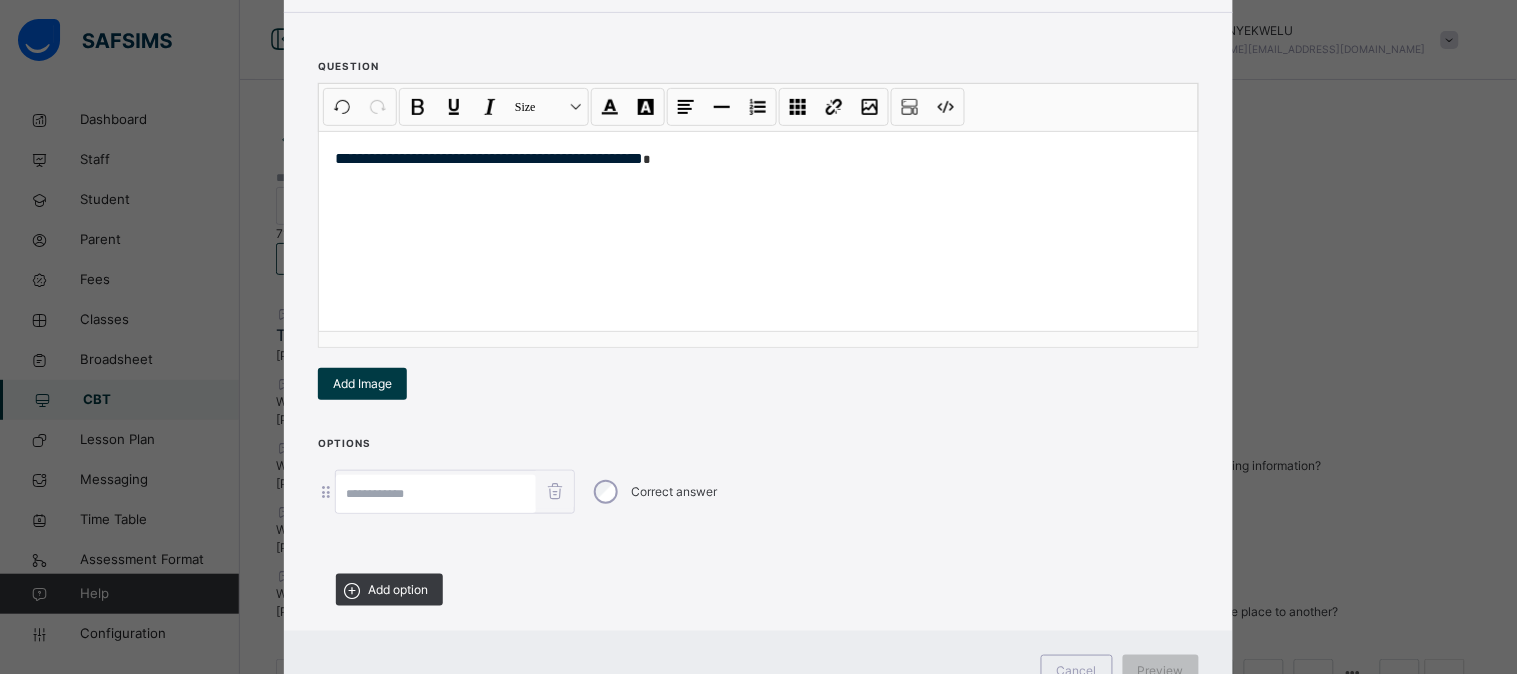 click at bounding box center [436, 494] 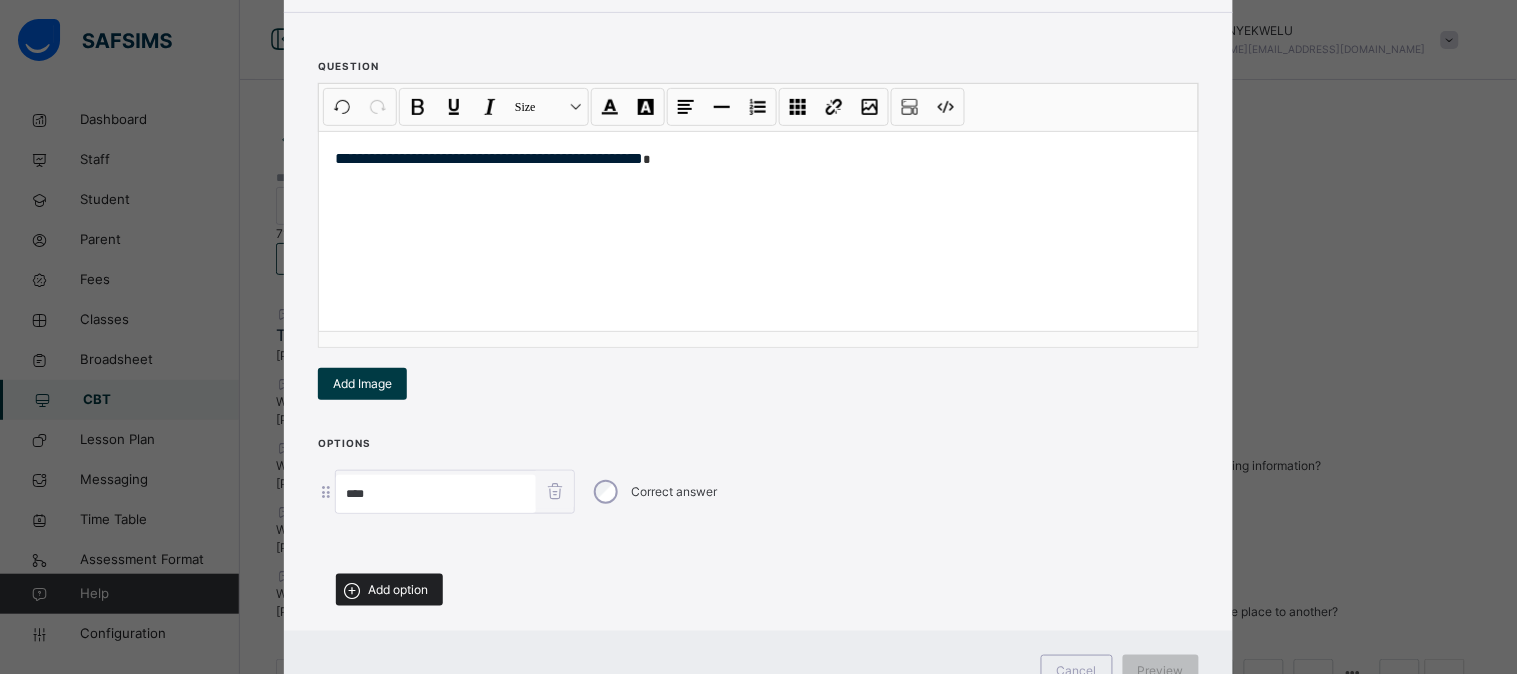 type on "****" 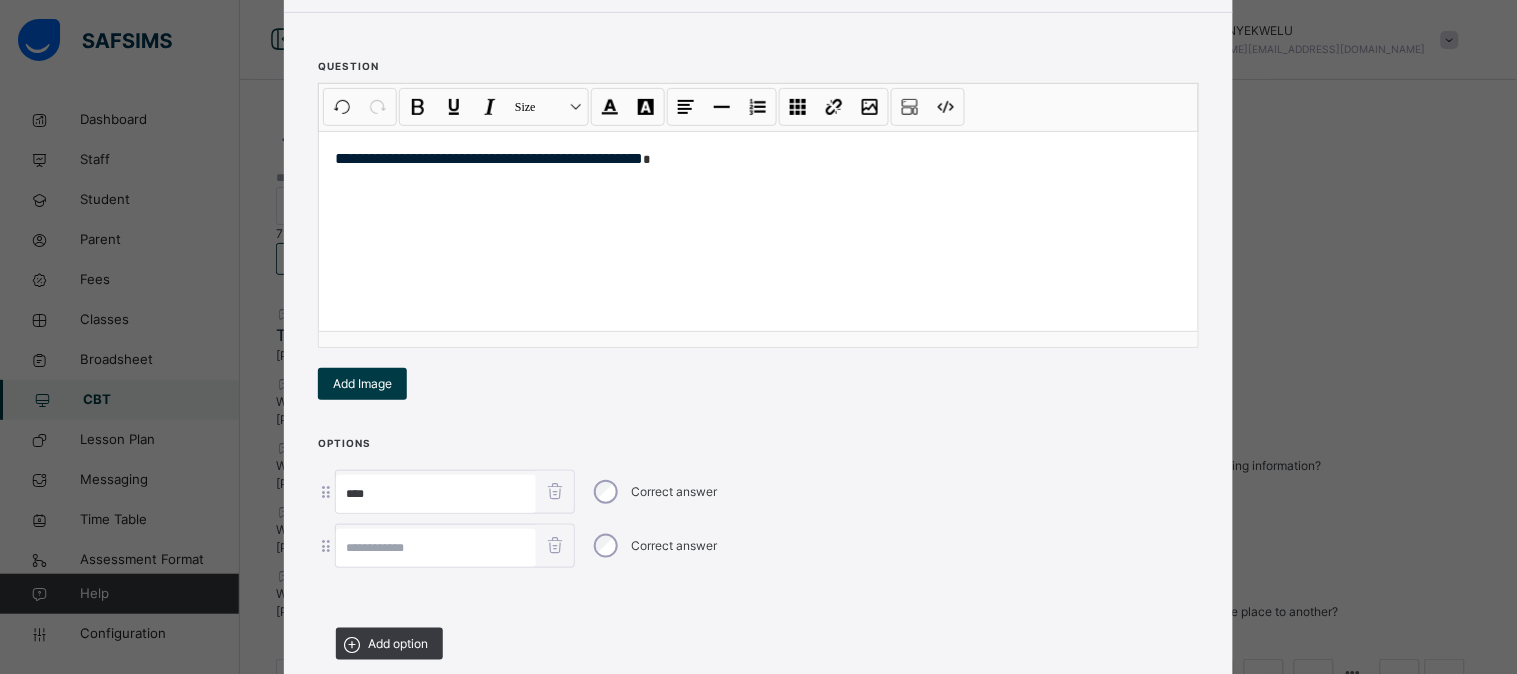 click at bounding box center (436, 548) 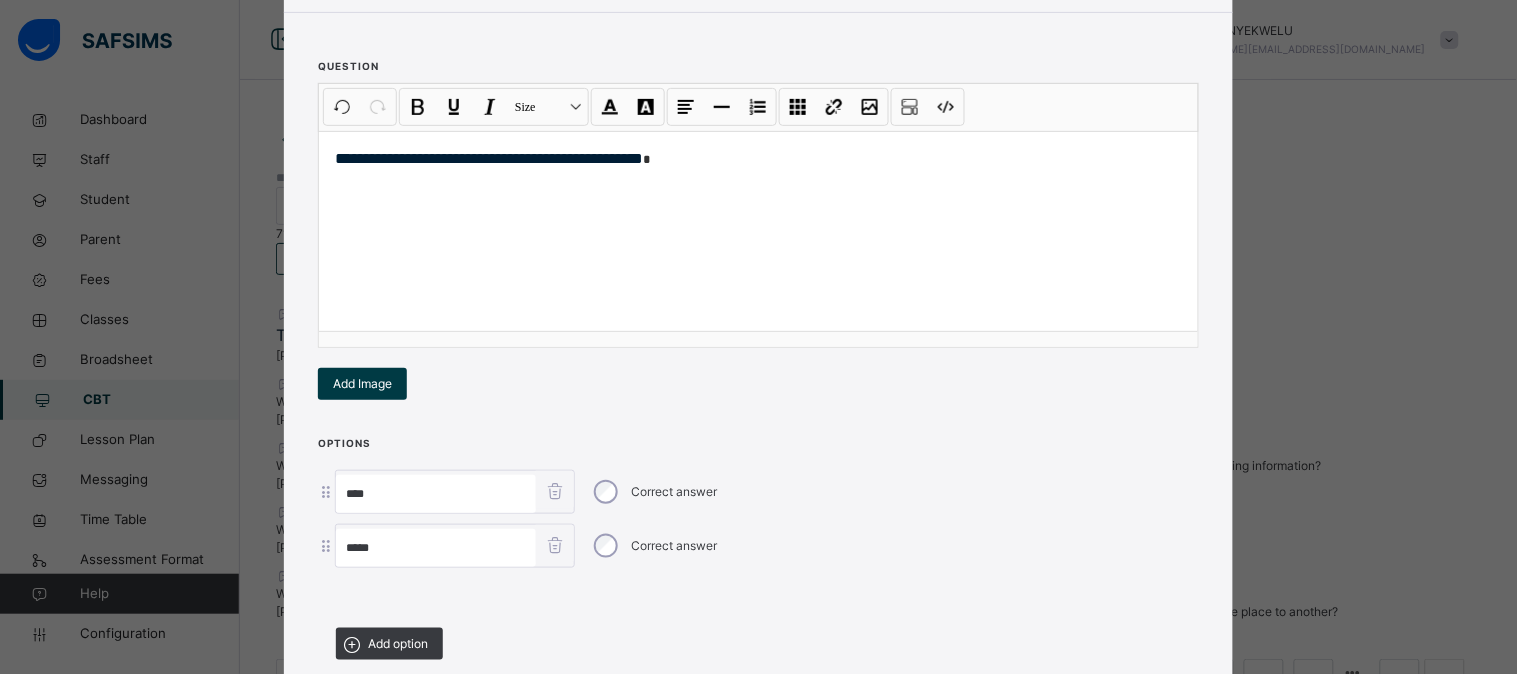 click on "Correct answer" at bounding box center (654, 546) 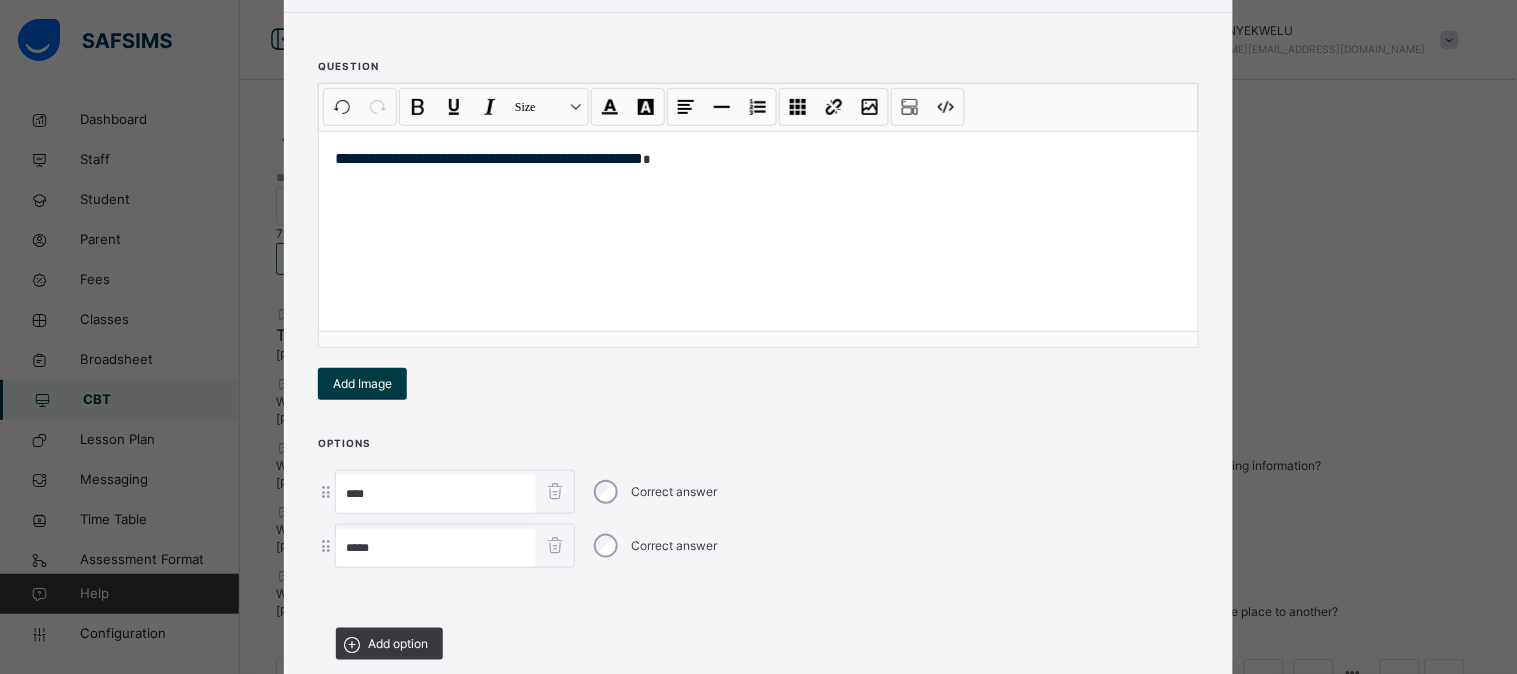 type on "*****" 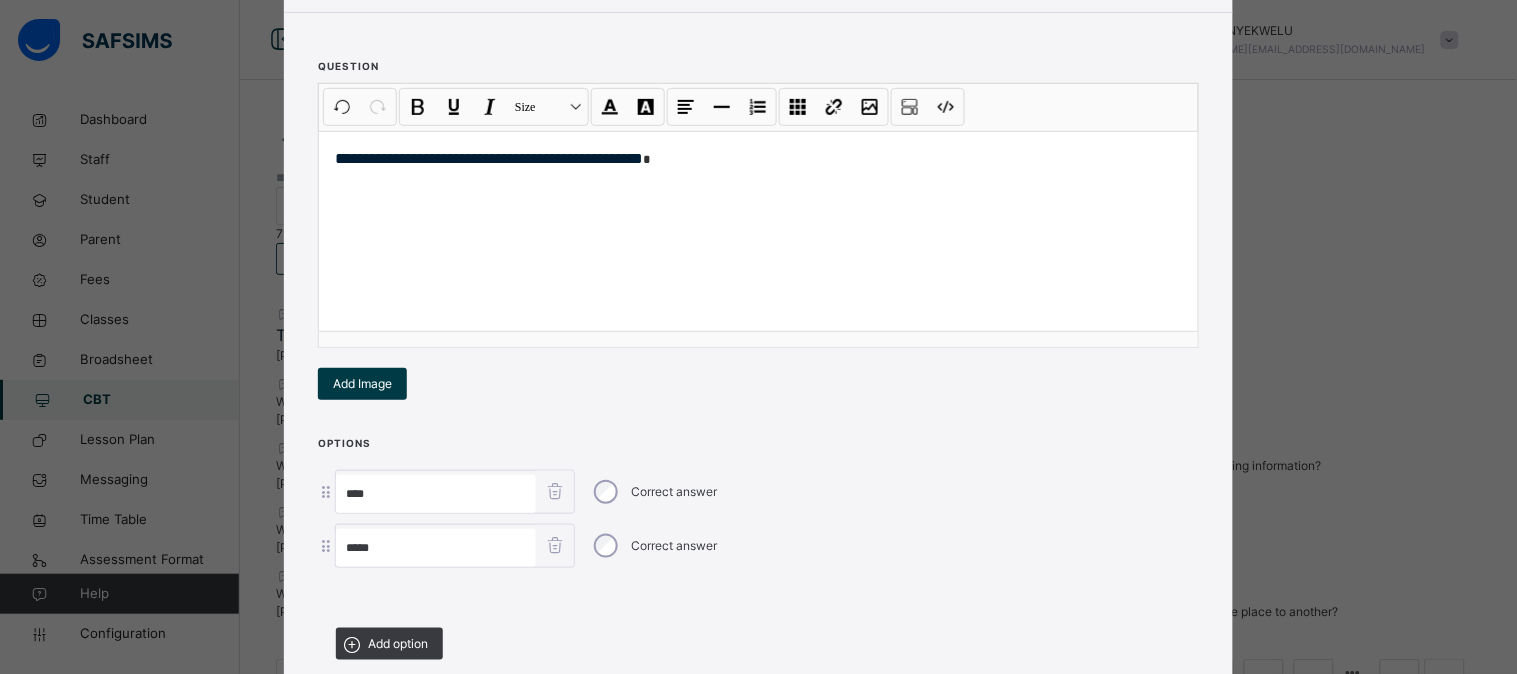 click on "Options **** Correct answer ***** Correct answer Add option" at bounding box center (758, 554) 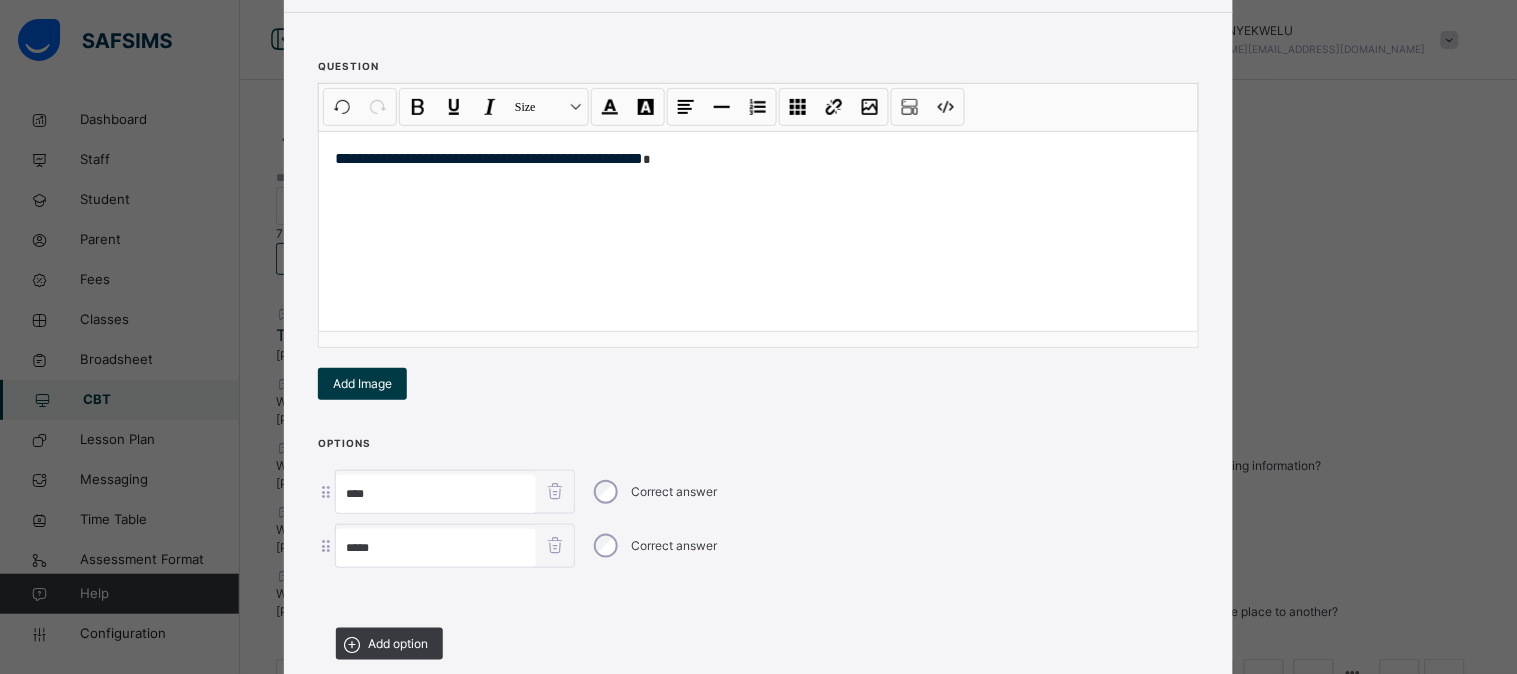 scroll, scrollTop: 338, scrollLeft: 0, axis: vertical 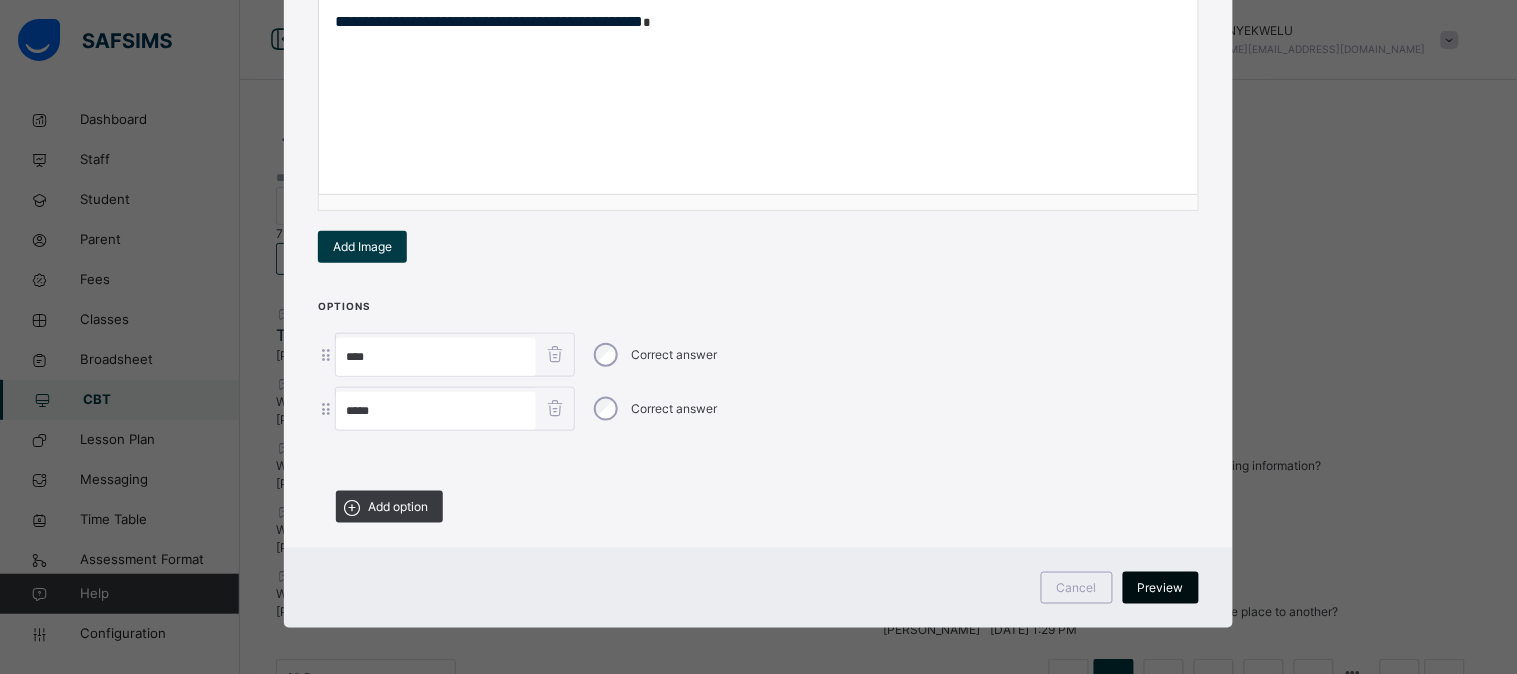 click on "Preview" at bounding box center (1161, 588) 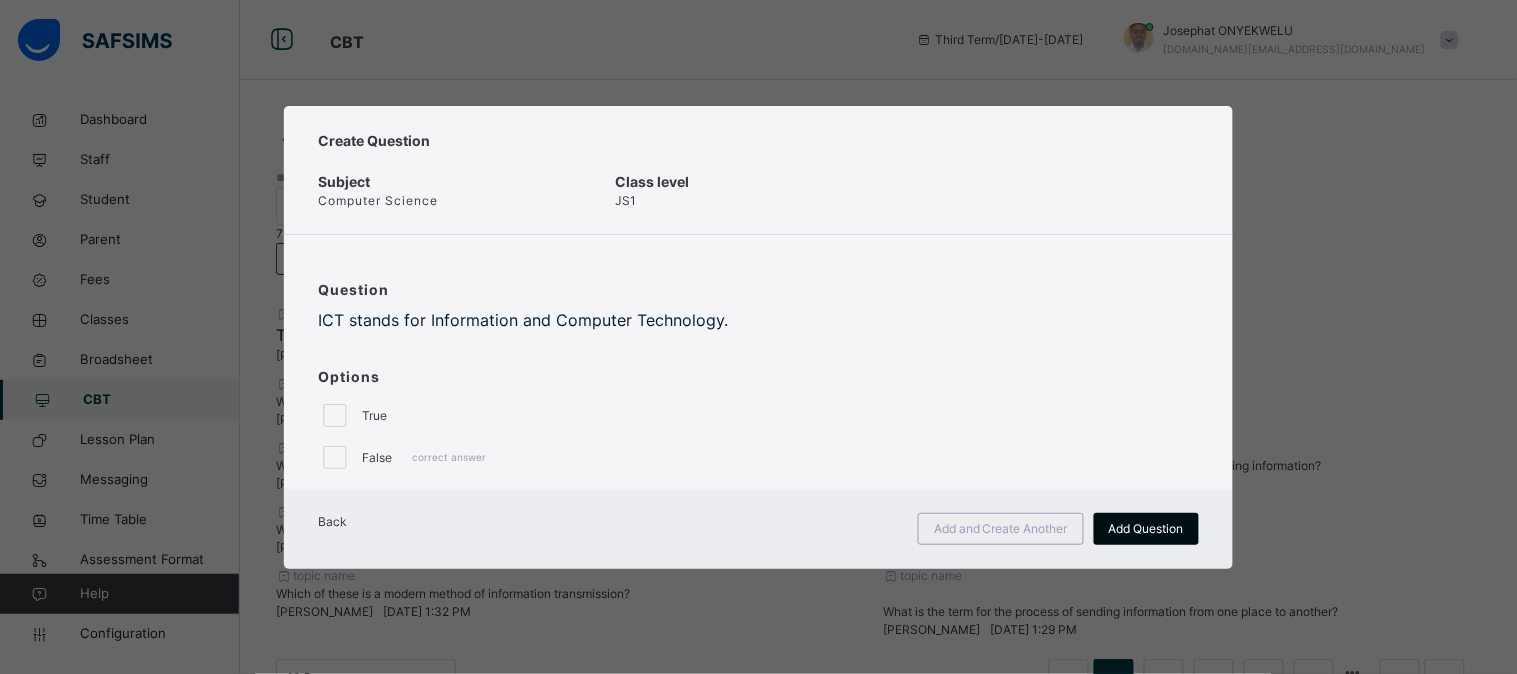 click on "Add Question" at bounding box center [1146, 529] 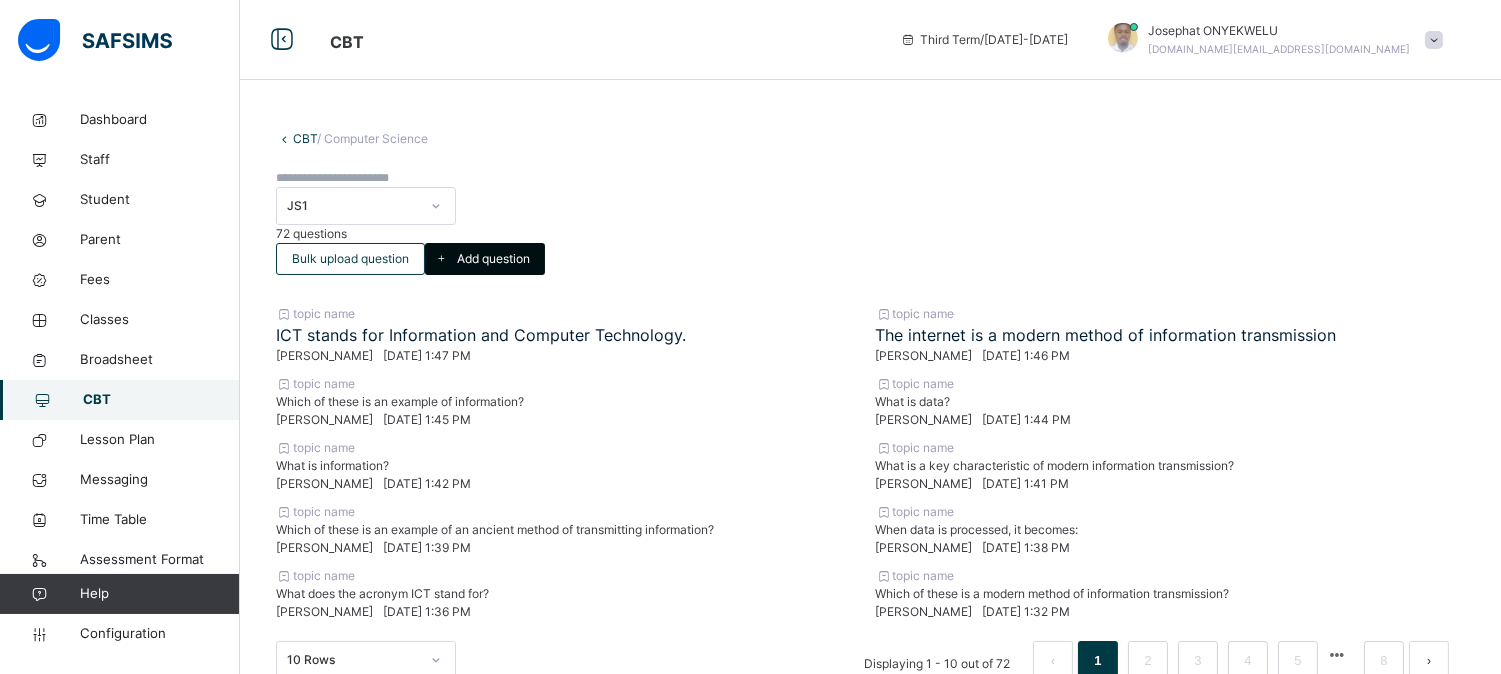 click on "Add question" at bounding box center (493, 259) 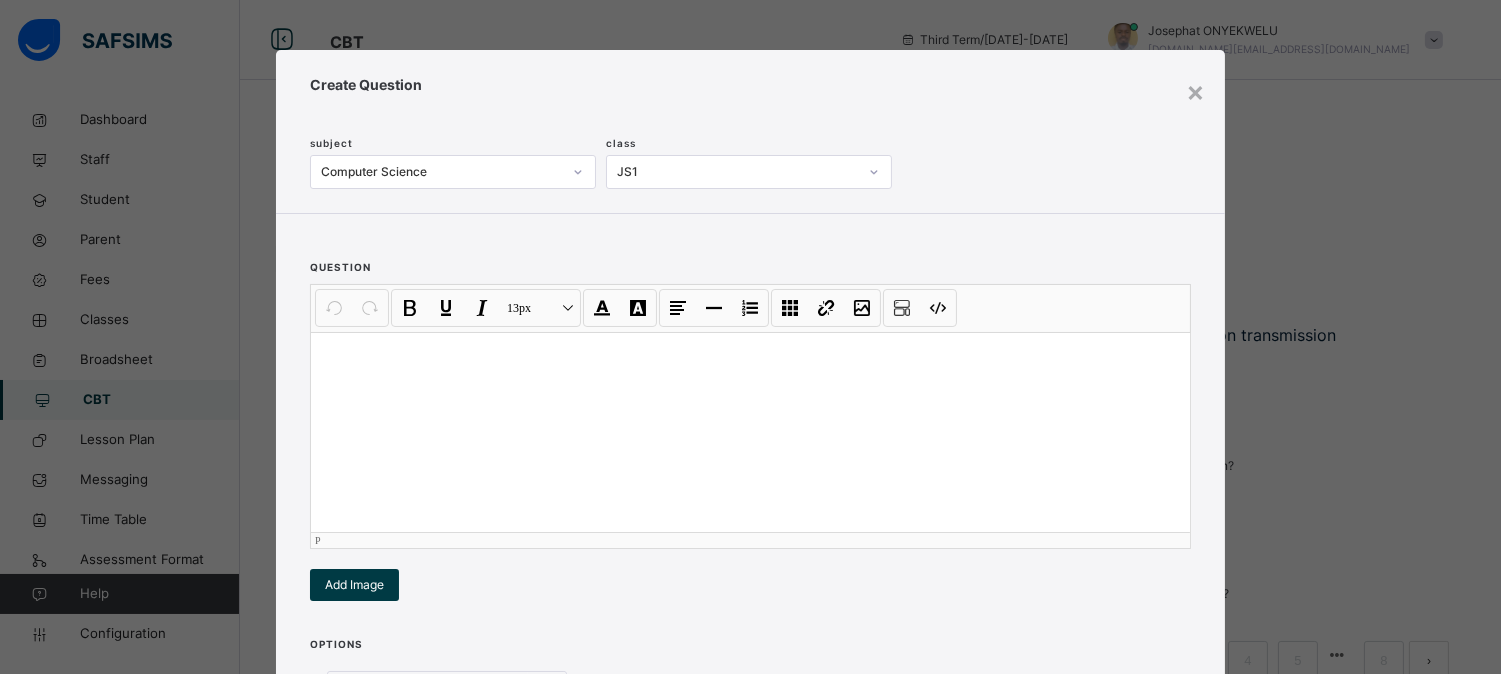 click at bounding box center [750, 358] 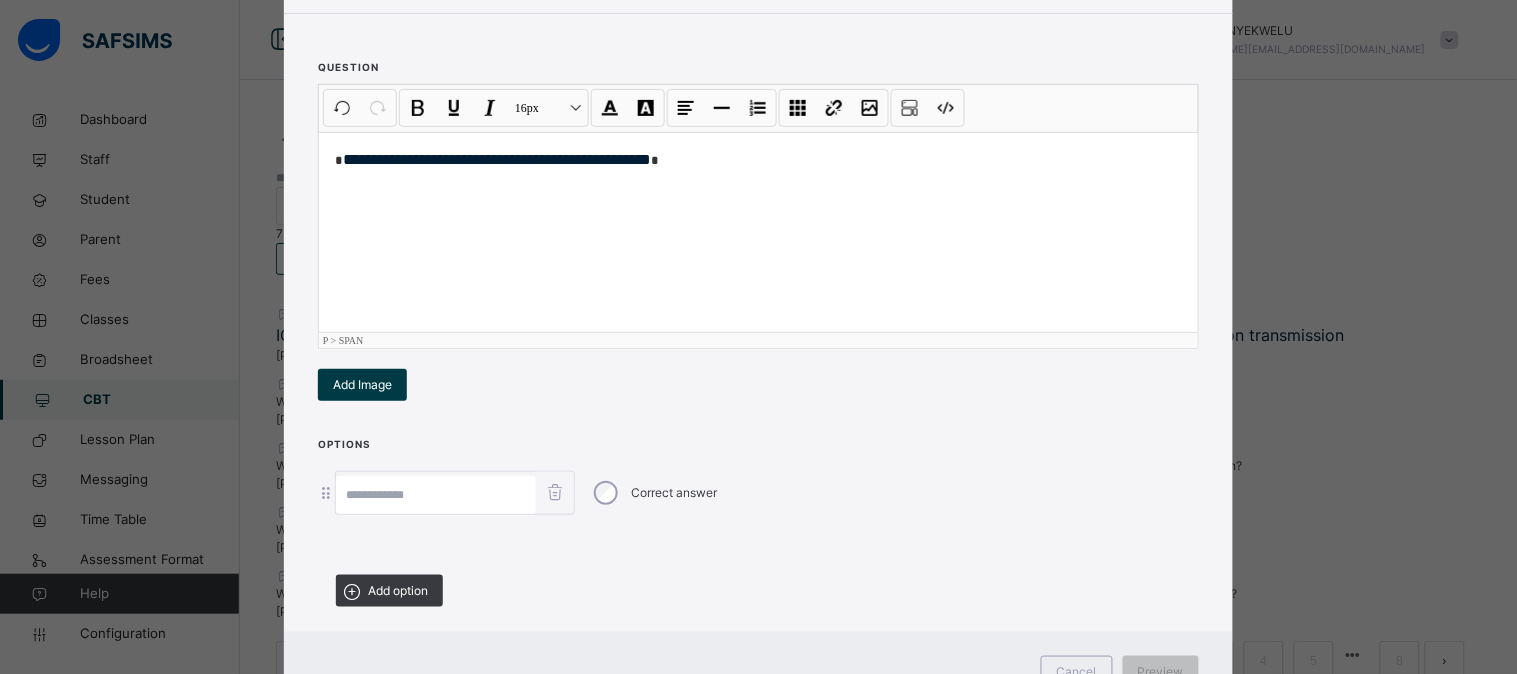 scroll, scrollTop: 204, scrollLeft: 0, axis: vertical 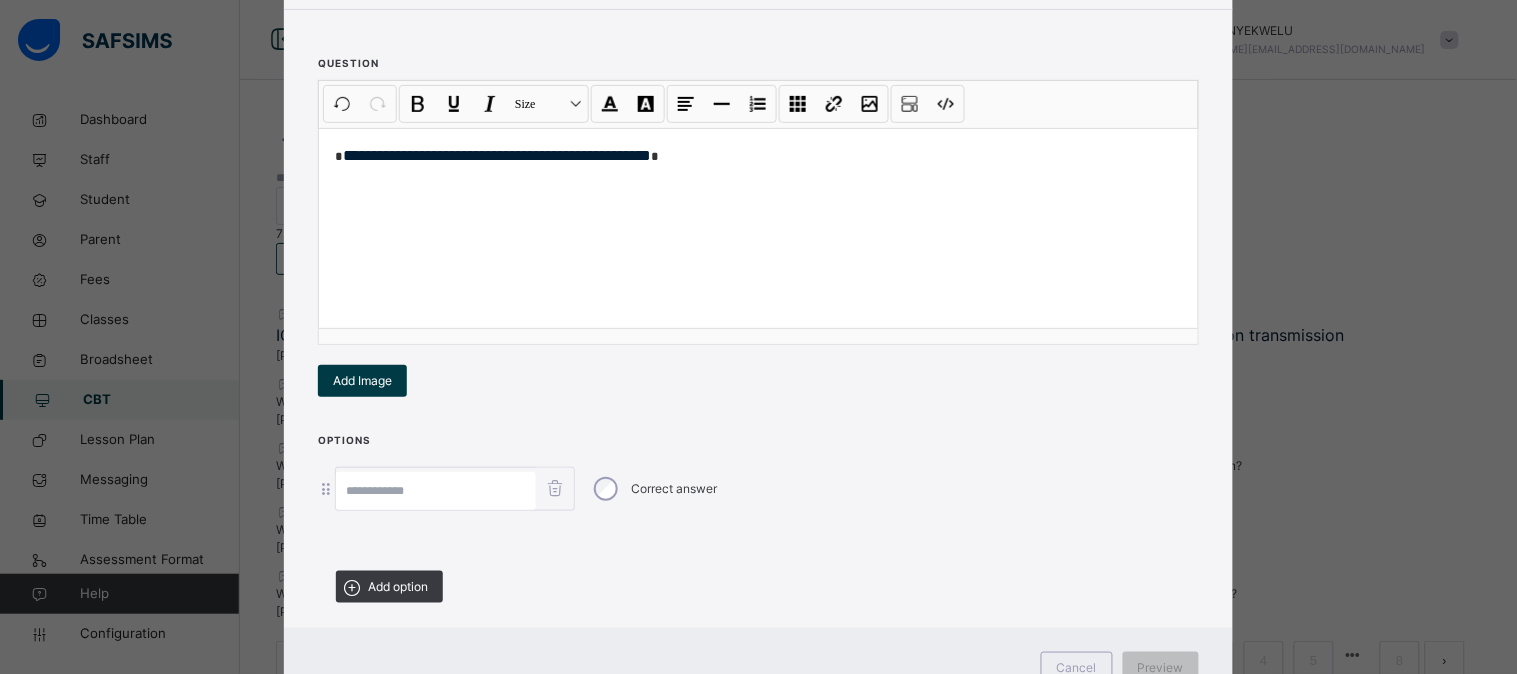 click at bounding box center [436, 491] 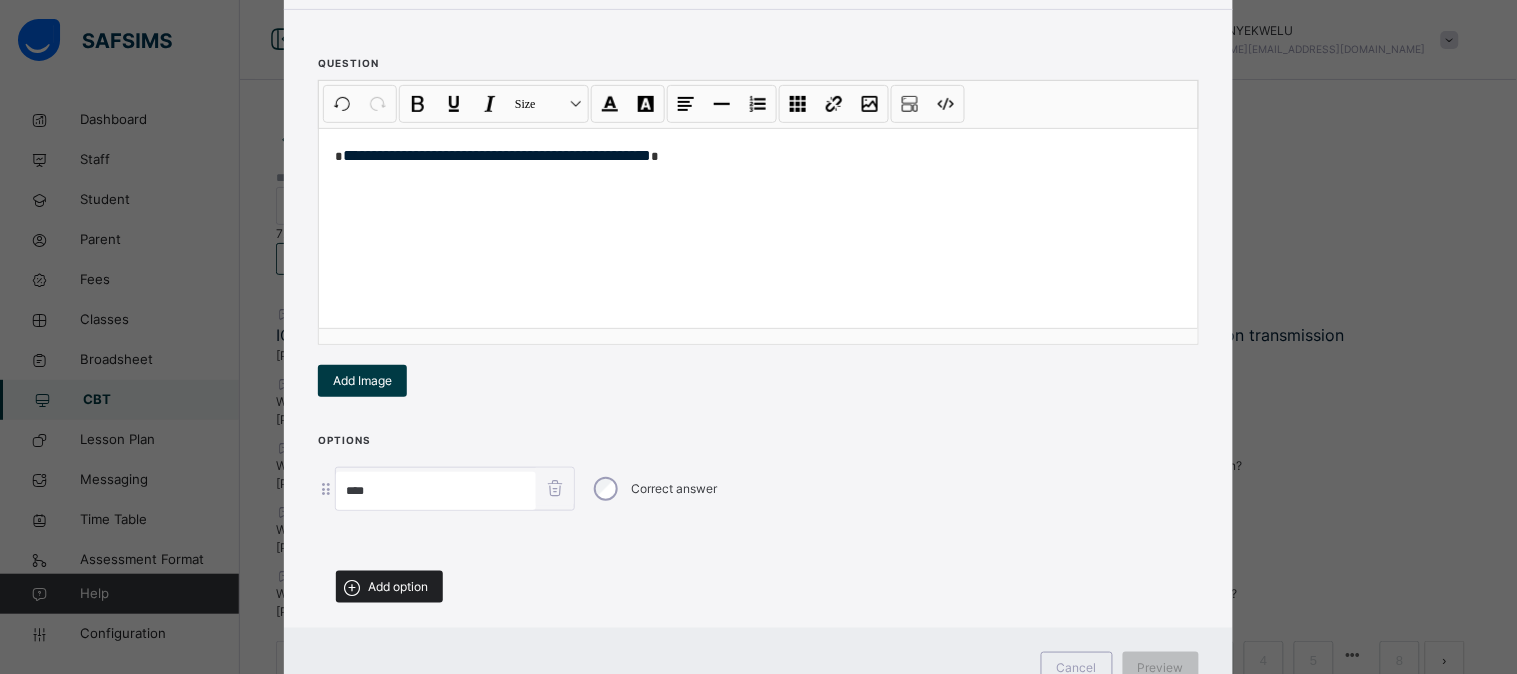 type on "****" 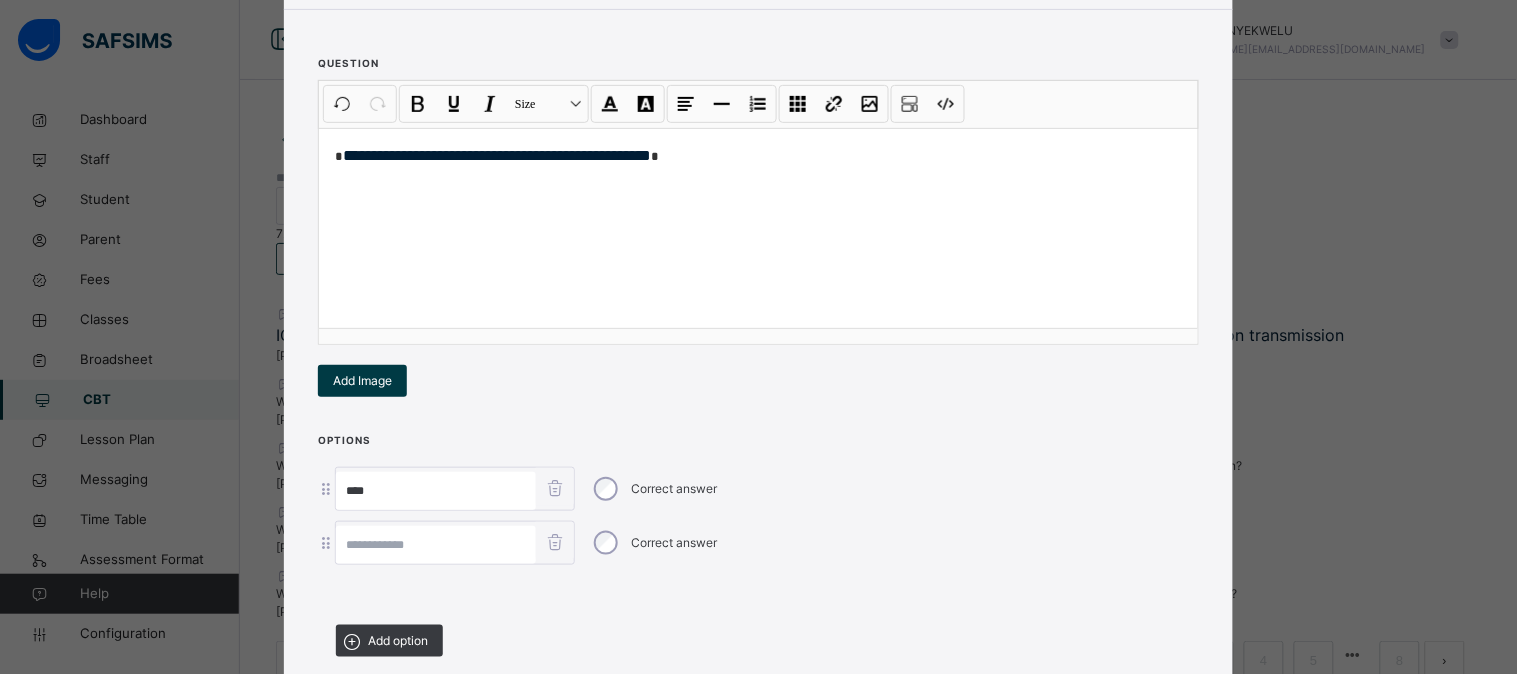 click at bounding box center (436, 545) 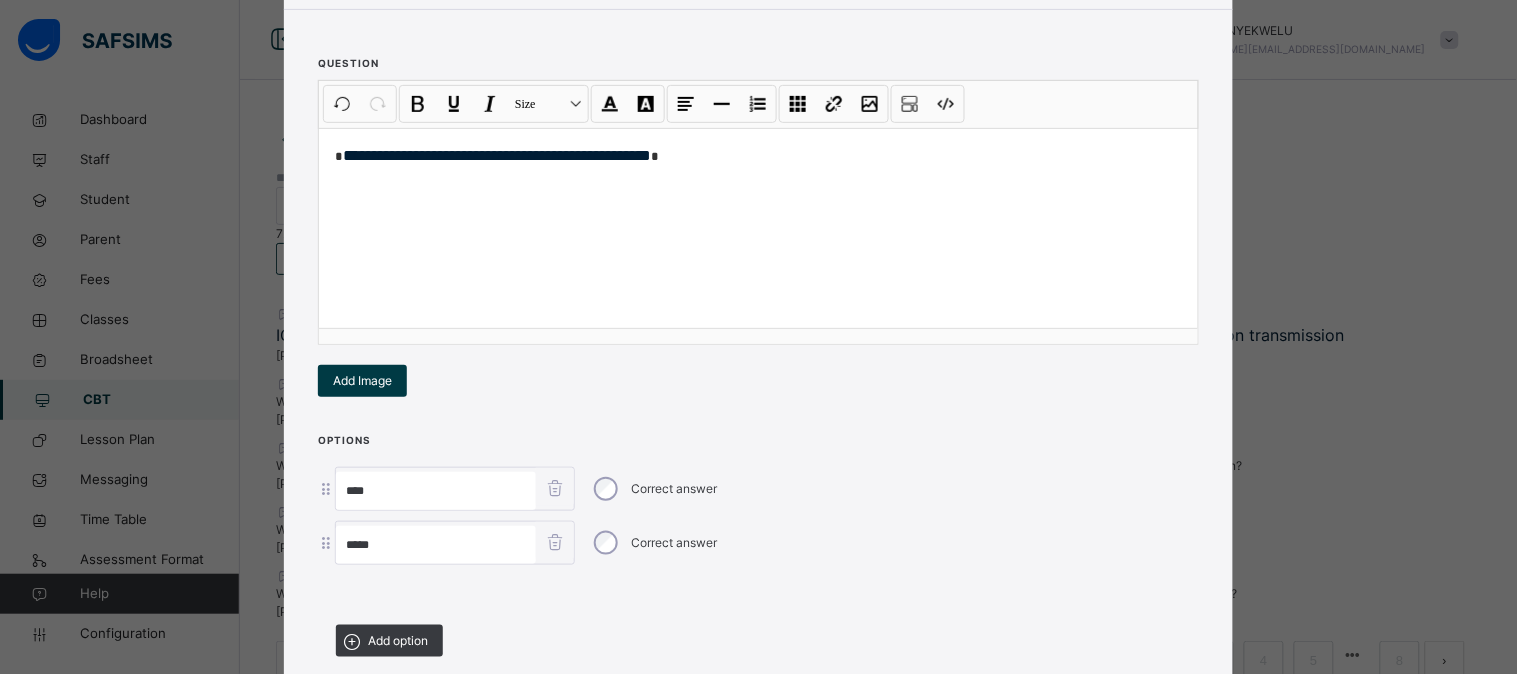 type on "*****" 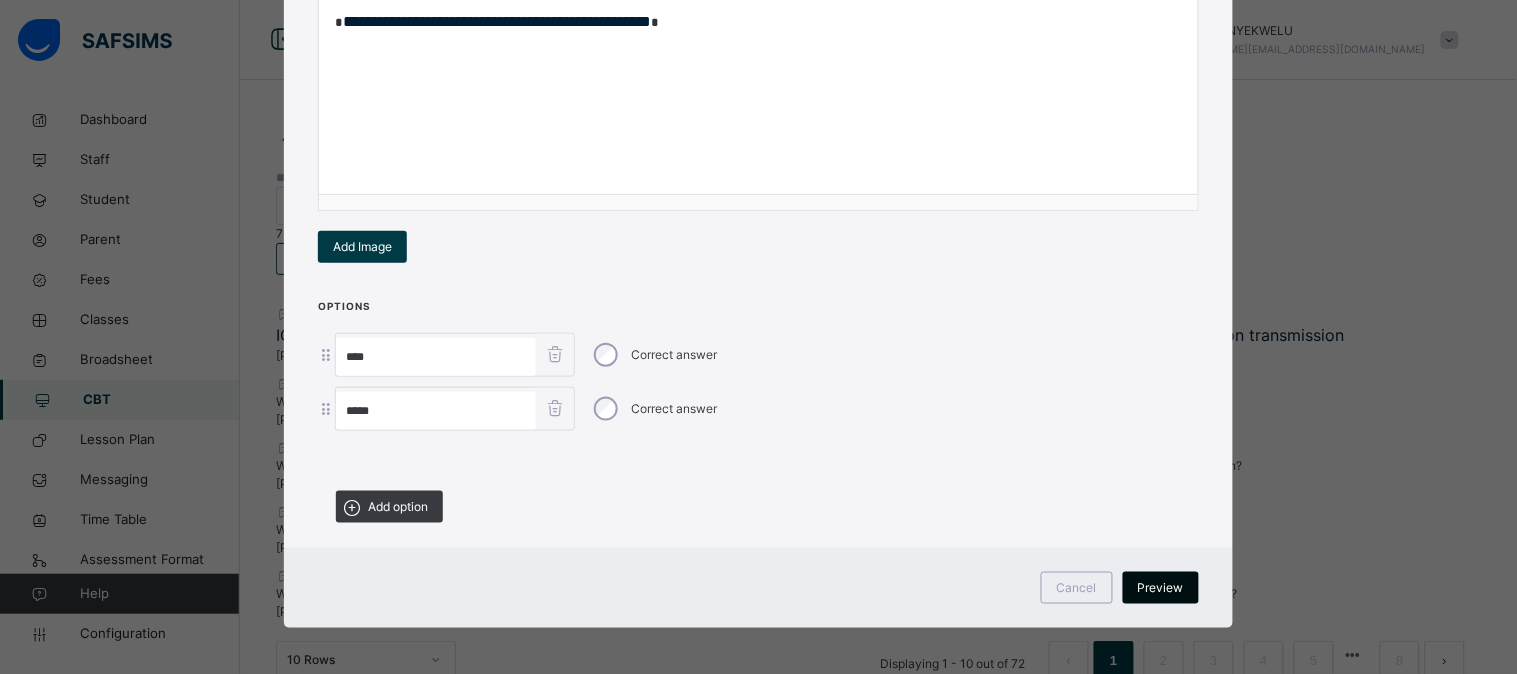 click on "Preview" at bounding box center (1161, 588) 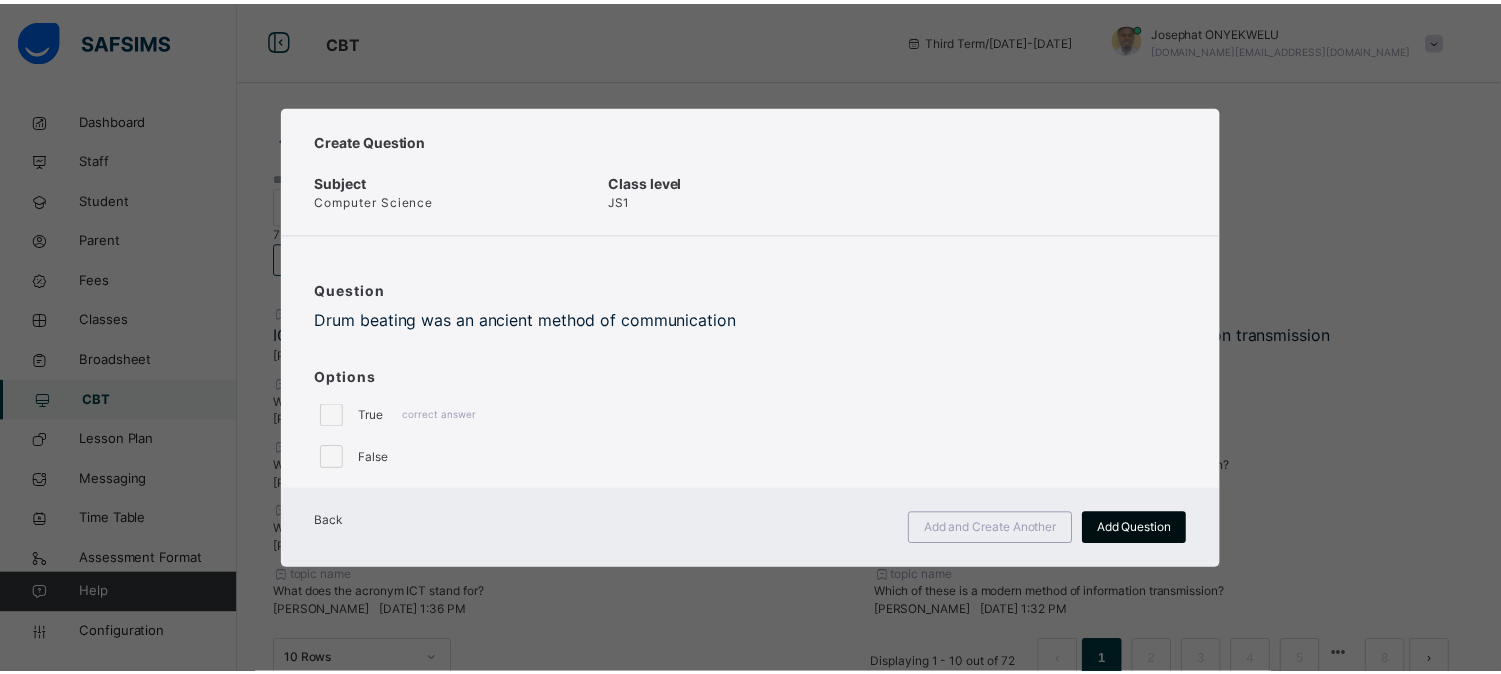 scroll, scrollTop: 0, scrollLeft: 0, axis: both 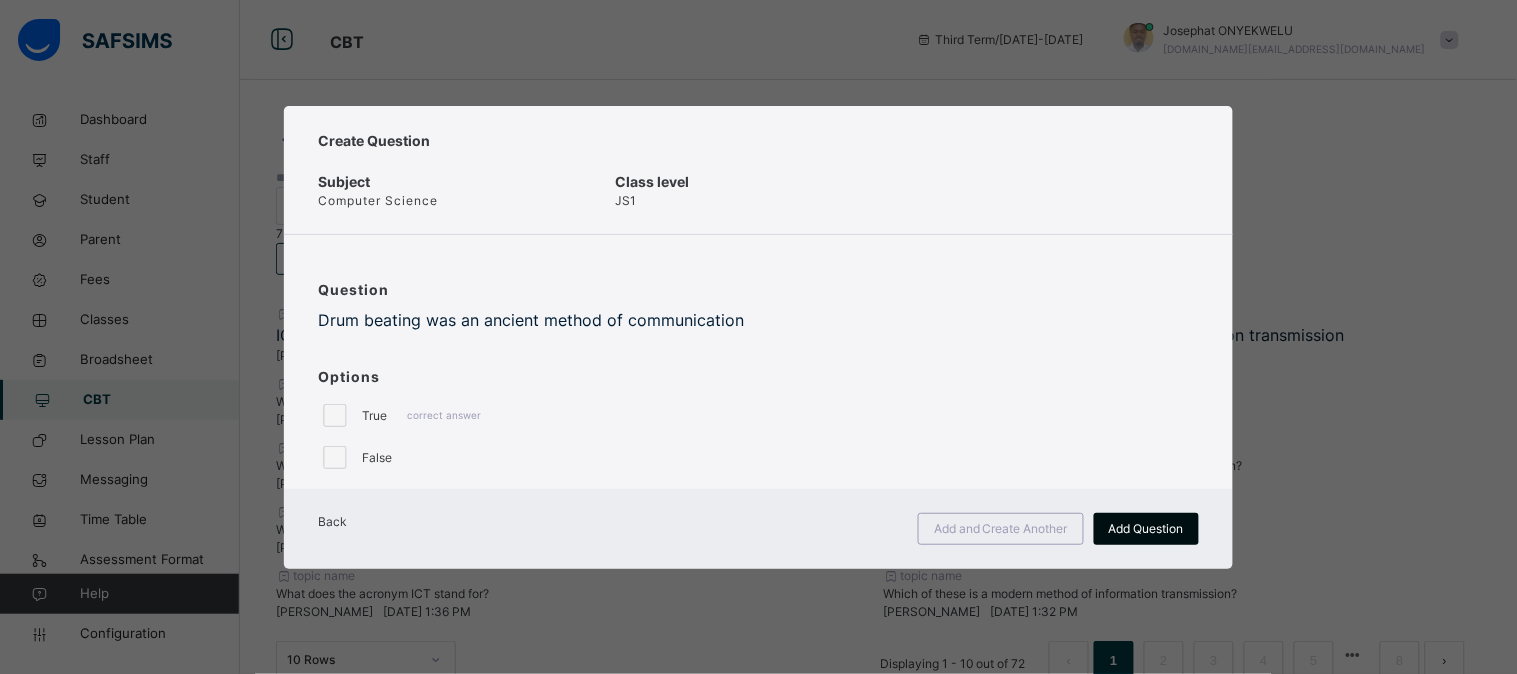 click on "Add Question" at bounding box center (1146, 529) 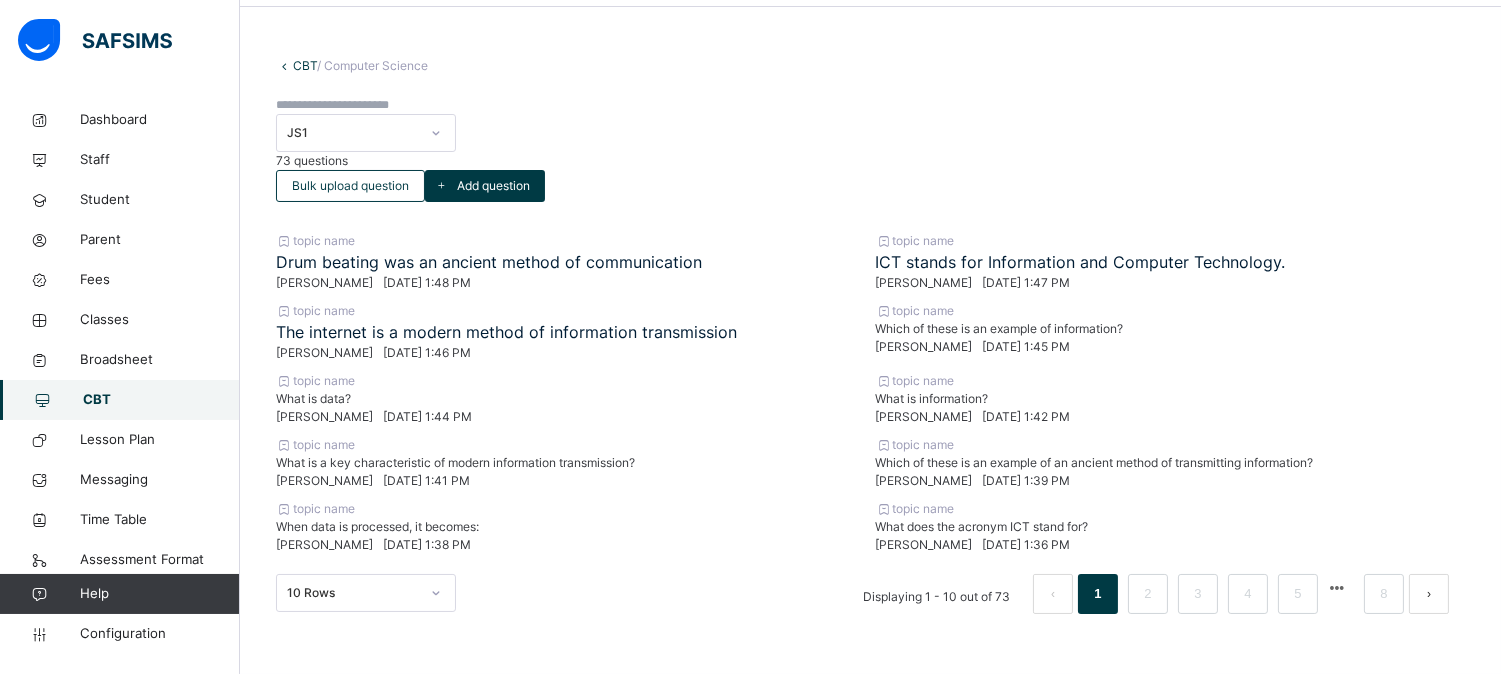 scroll, scrollTop: 433, scrollLeft: 0, axis: vertical 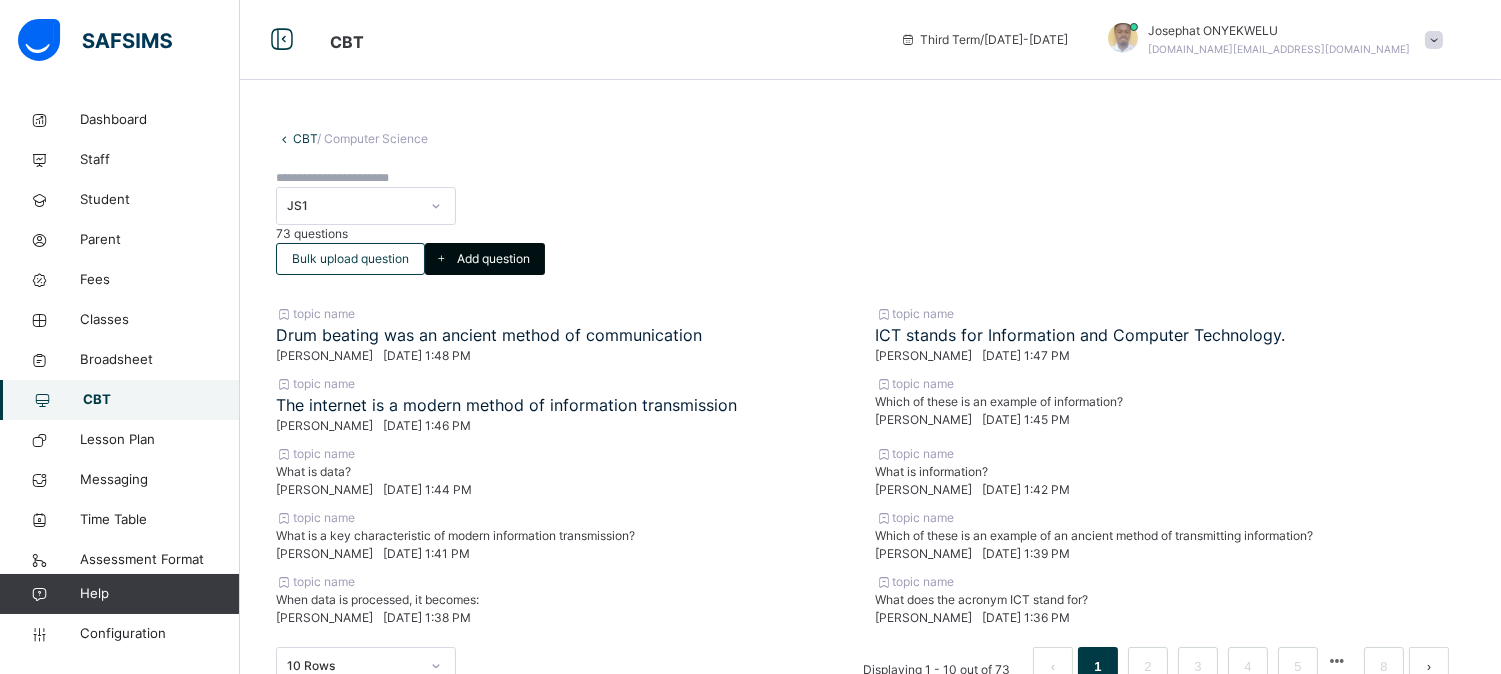 click on "Add question" at bounding box center [493, 259] 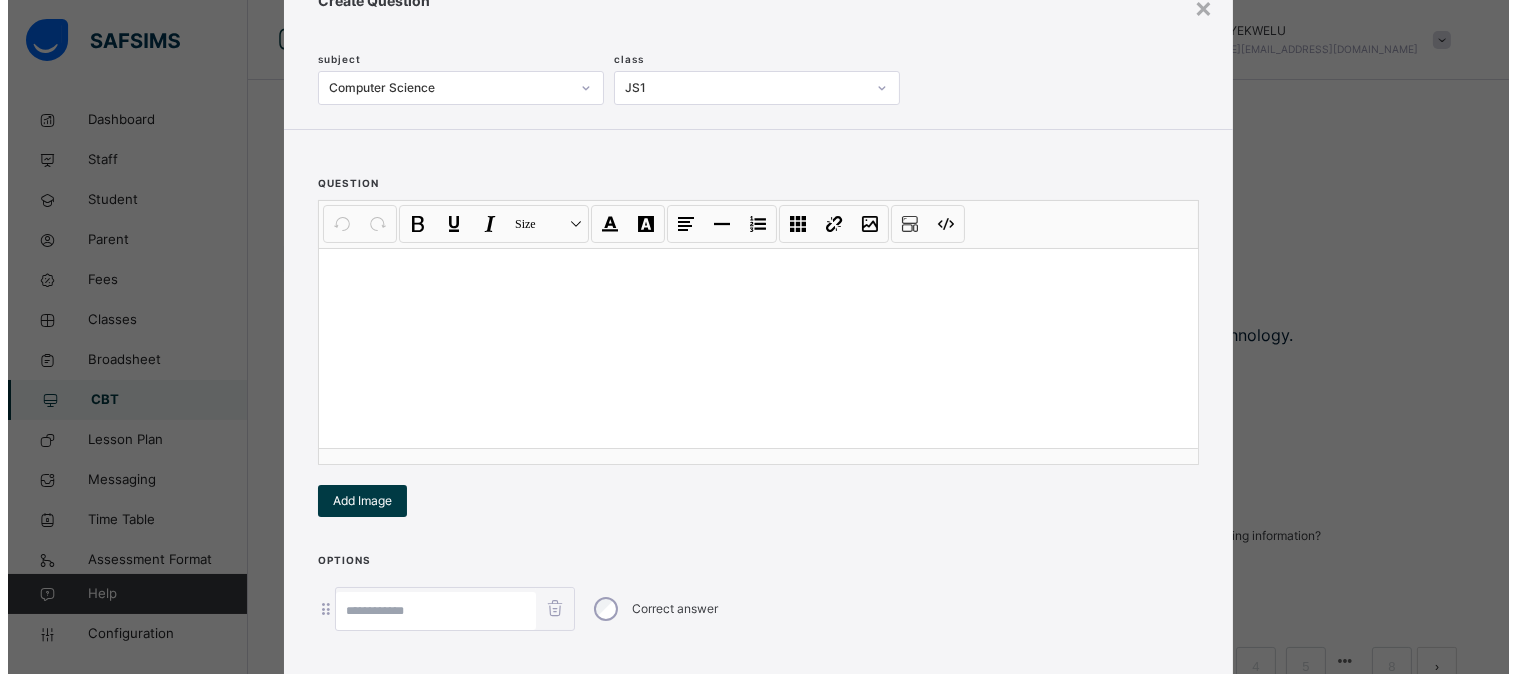 scroll, scrollTop: 97, scrollLeft: 0, axis: vertical 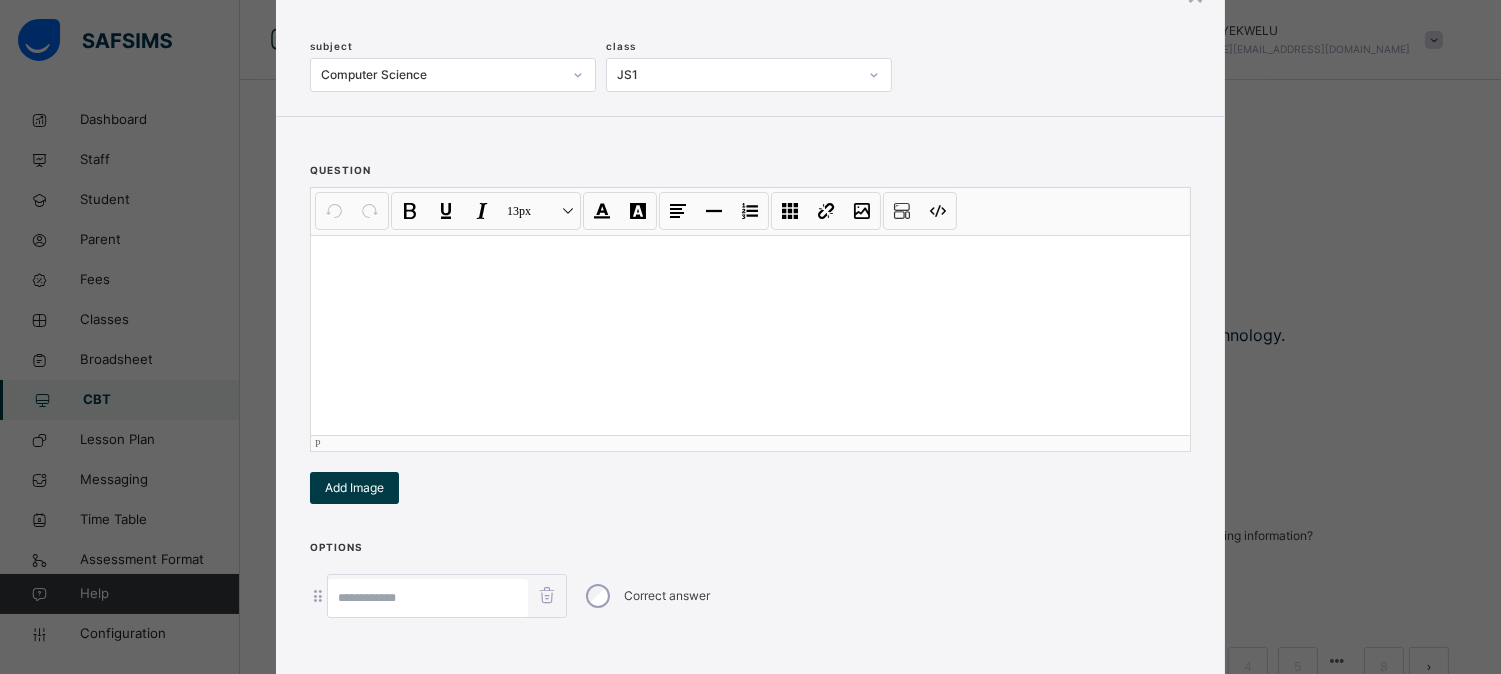 click at bounding box center [750, 335] 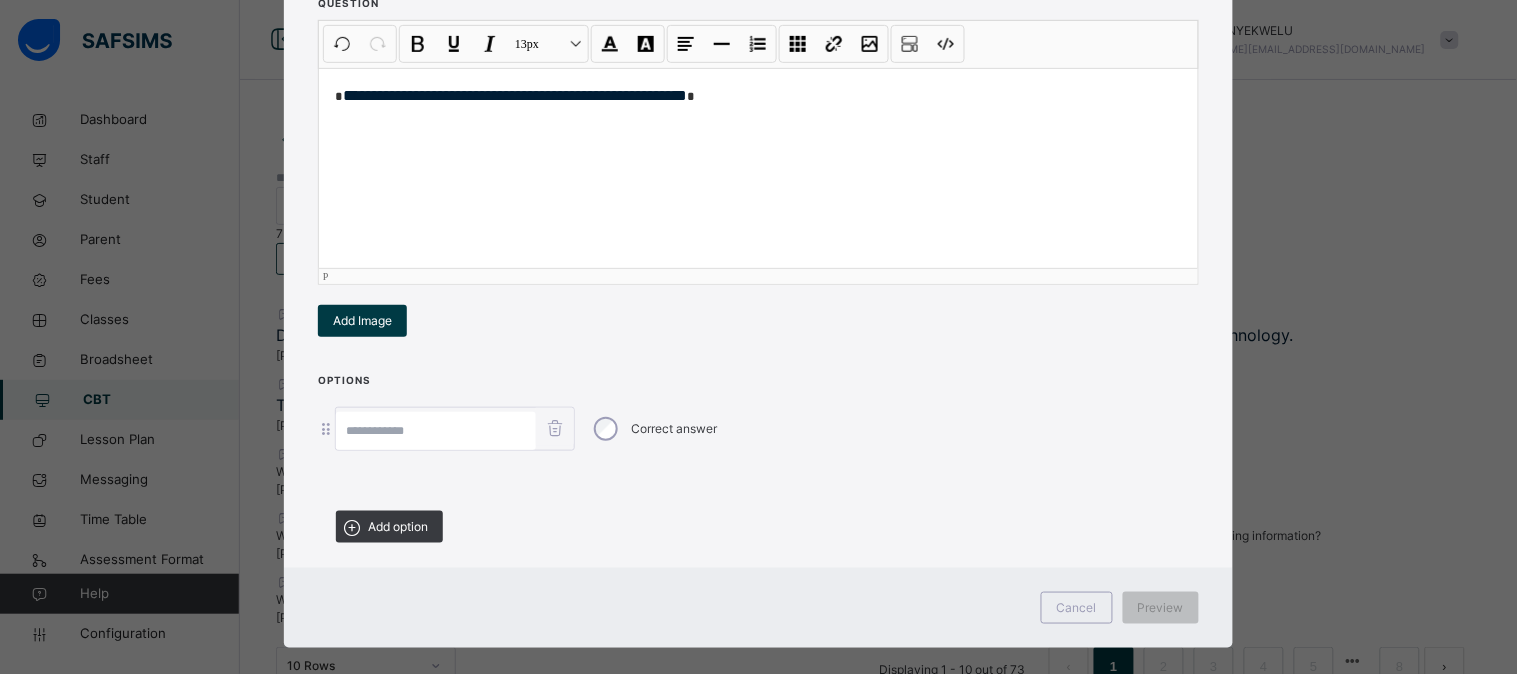 scroll, scrollTop: 286, scrollLeft: 0, axis: vertical 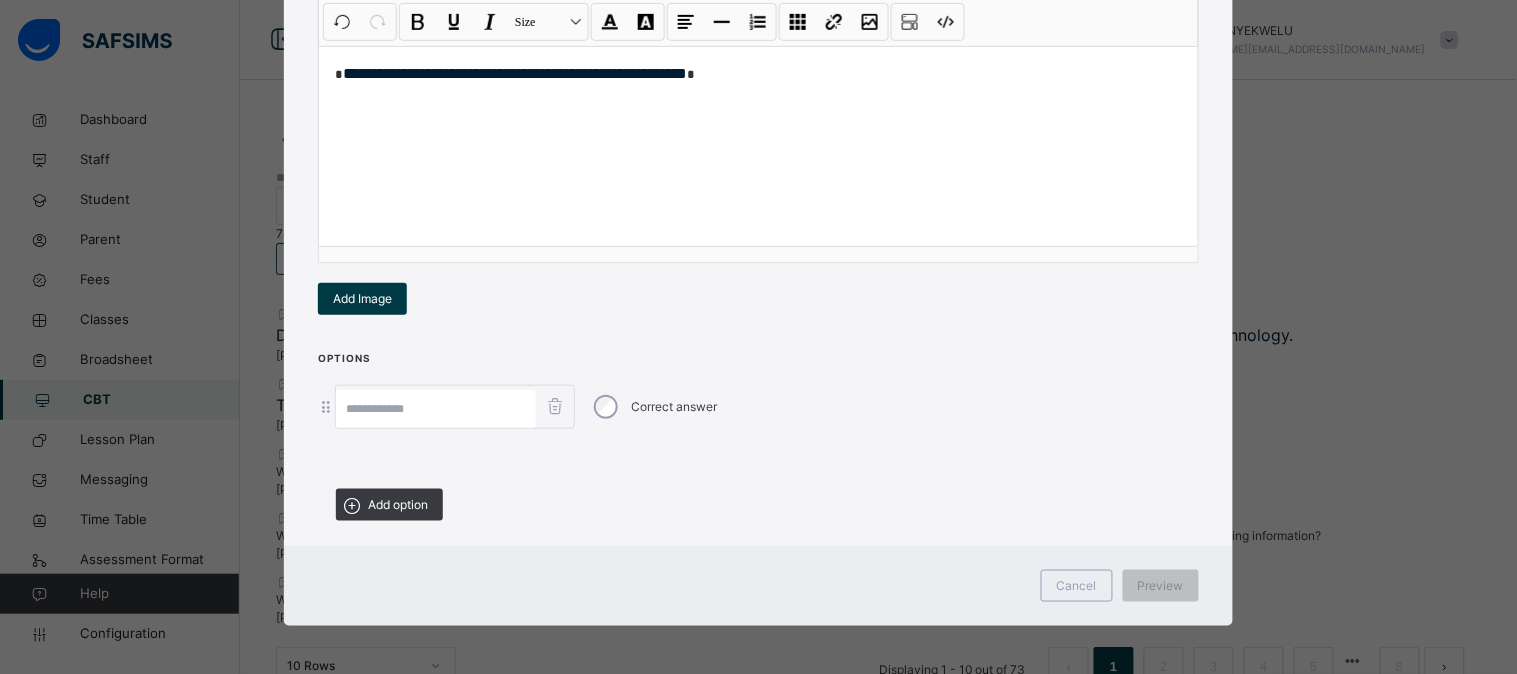 click at bounding box center (436, 409) 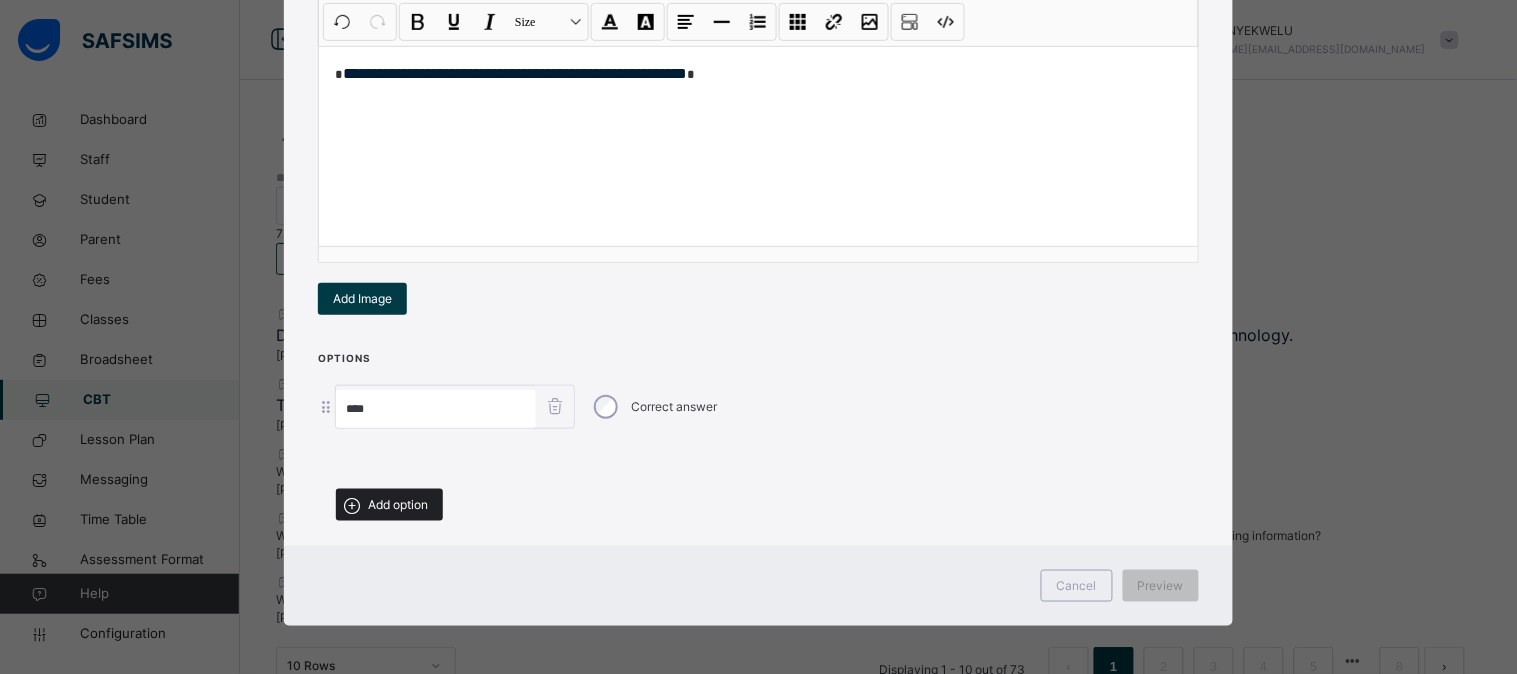 type on "****" 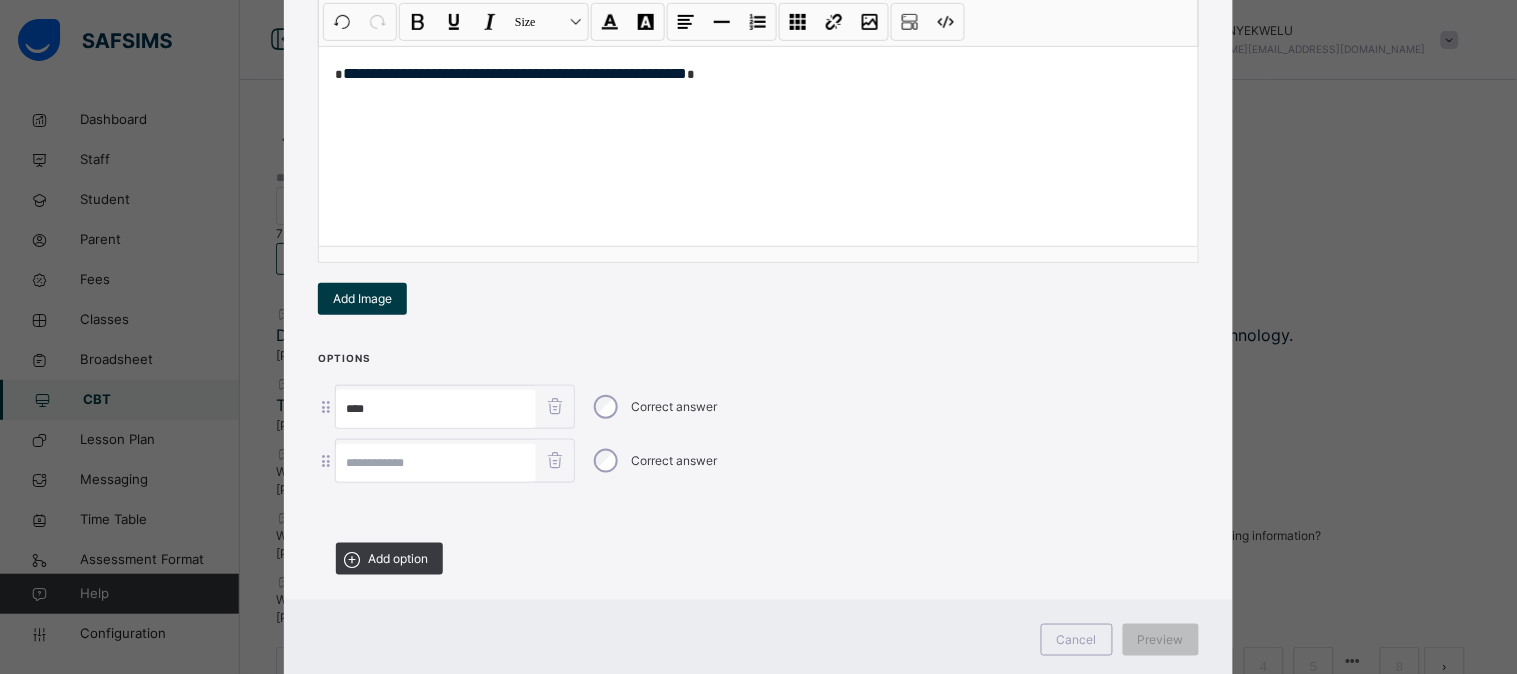 click at bounding box center (436, 463) 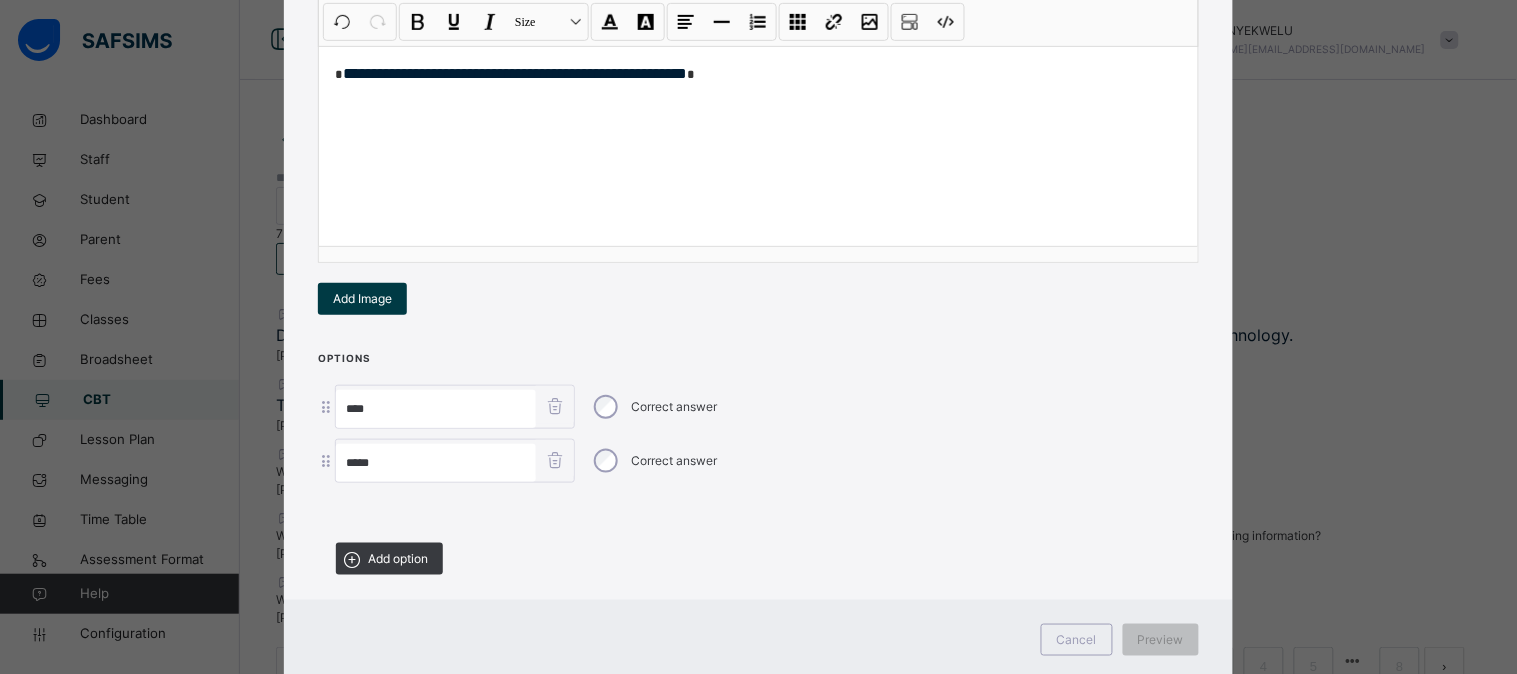 type on "*****" 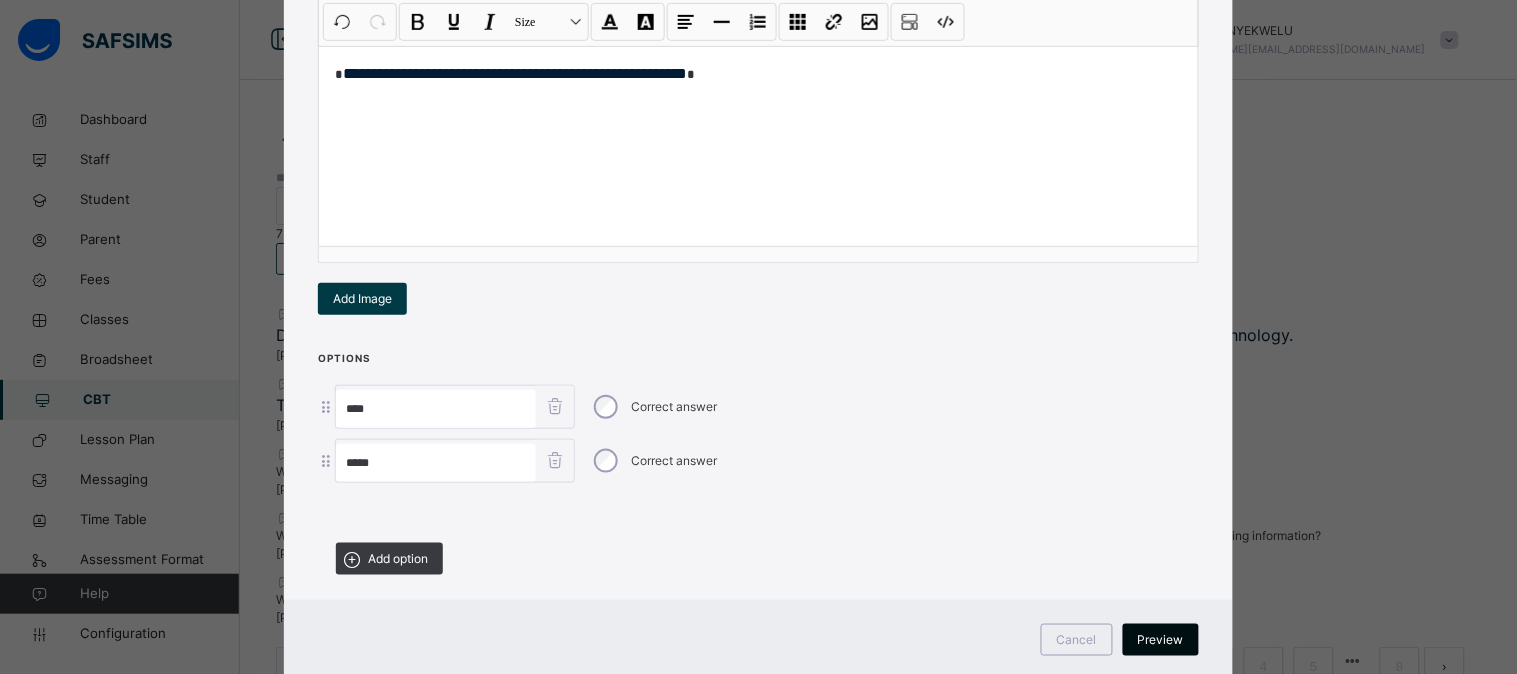 click on "Preview" at bounding box center (1161, 640) 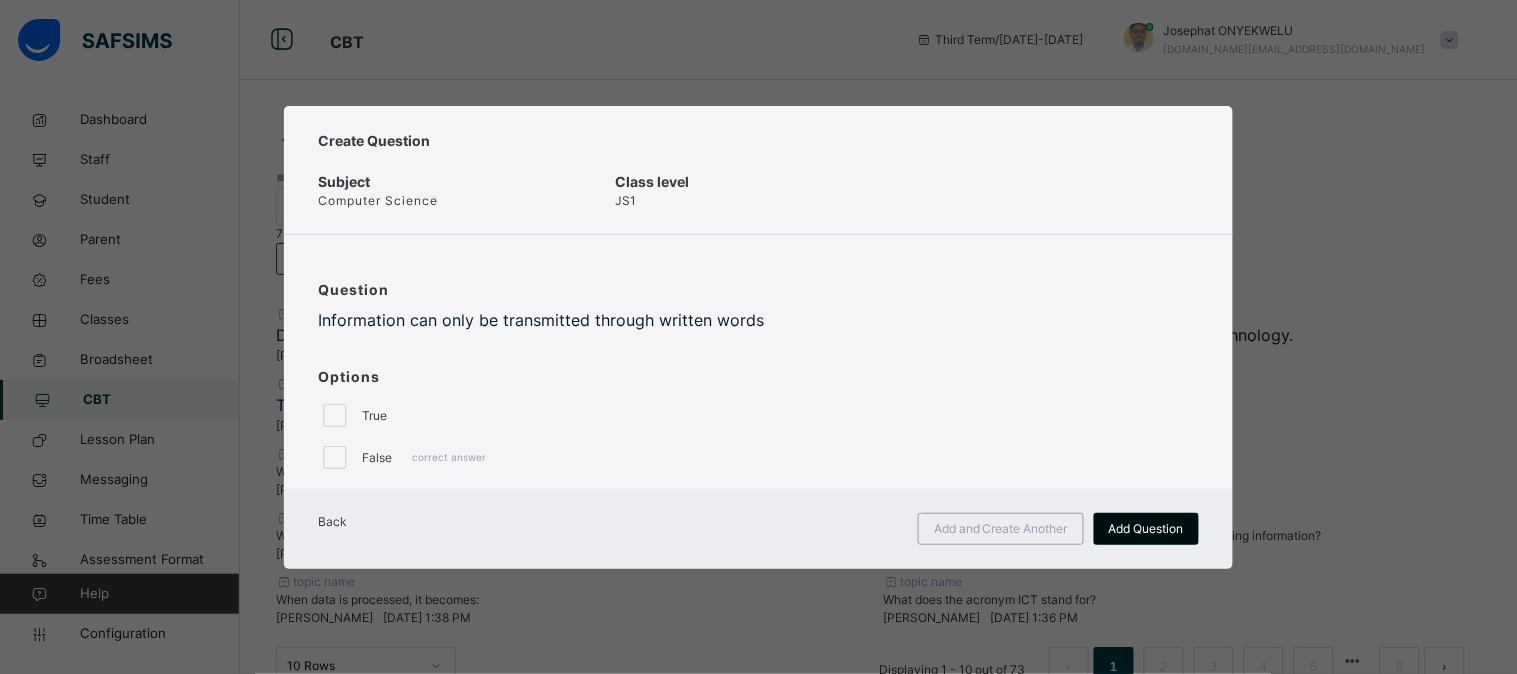 click on "Add Question" at bounding box center (1146, 529) 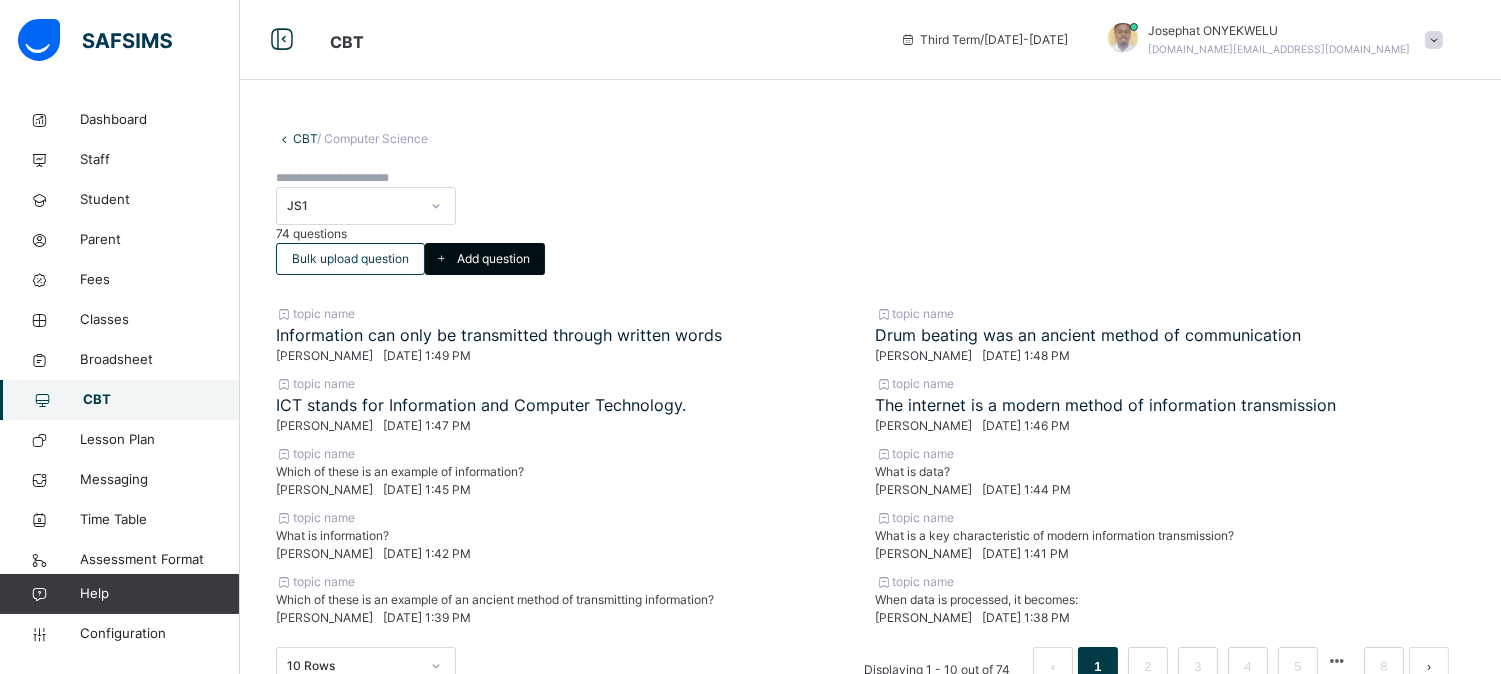 click on "Add question" at bounding box center [493, 259] 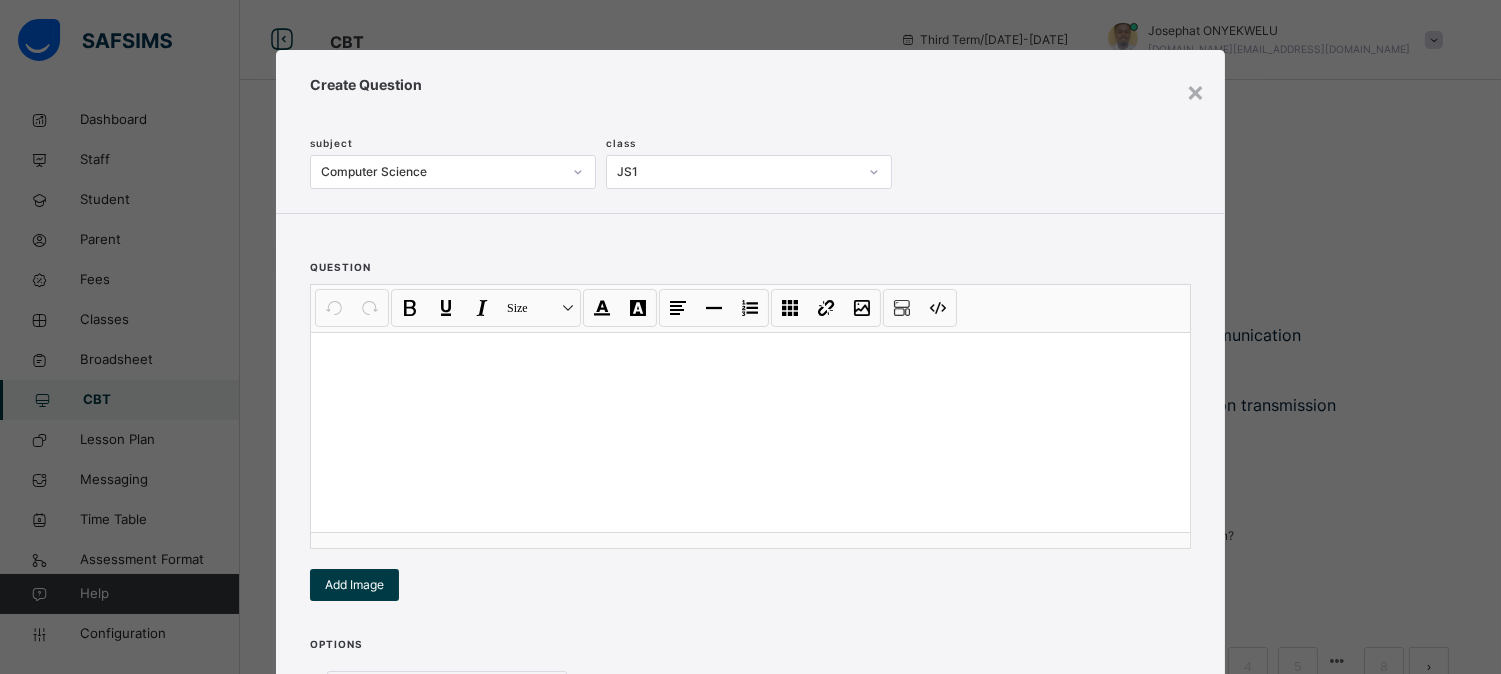 click at bounding box center [750, 432] 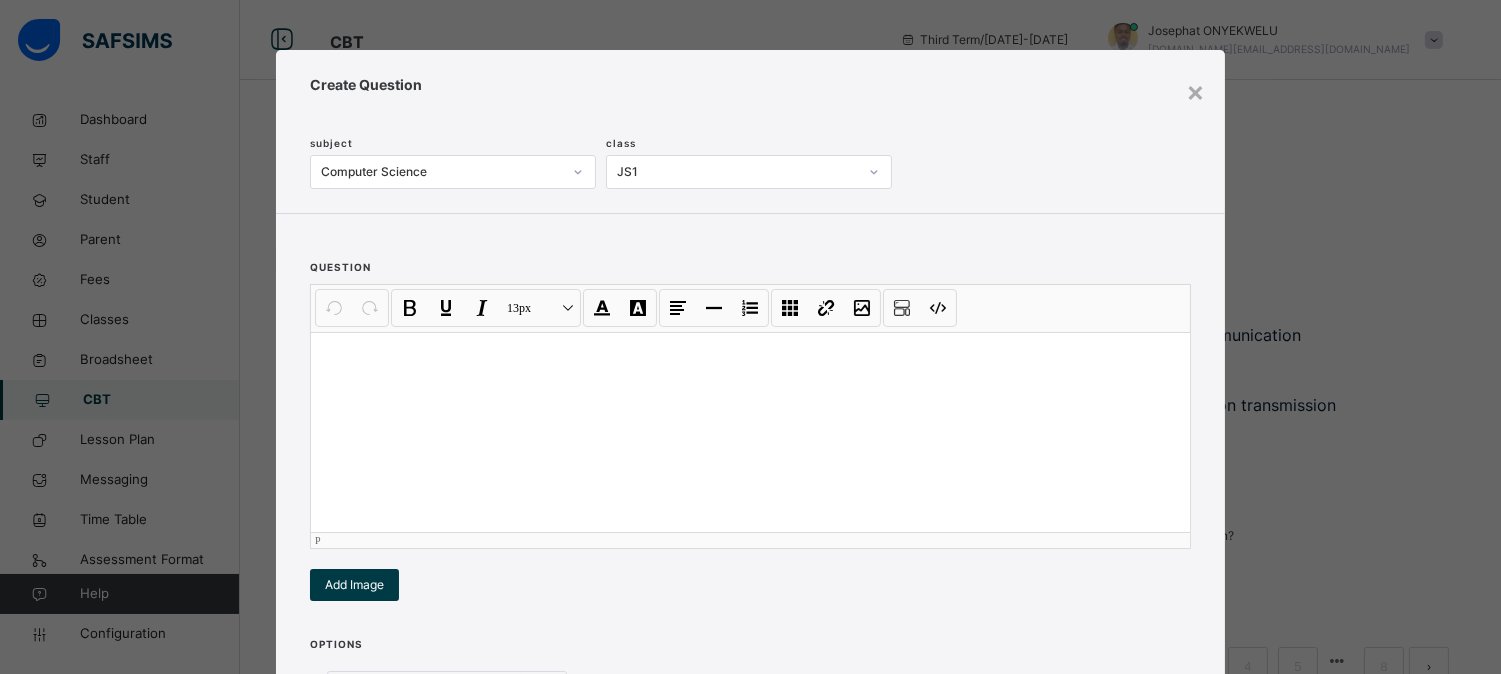 type 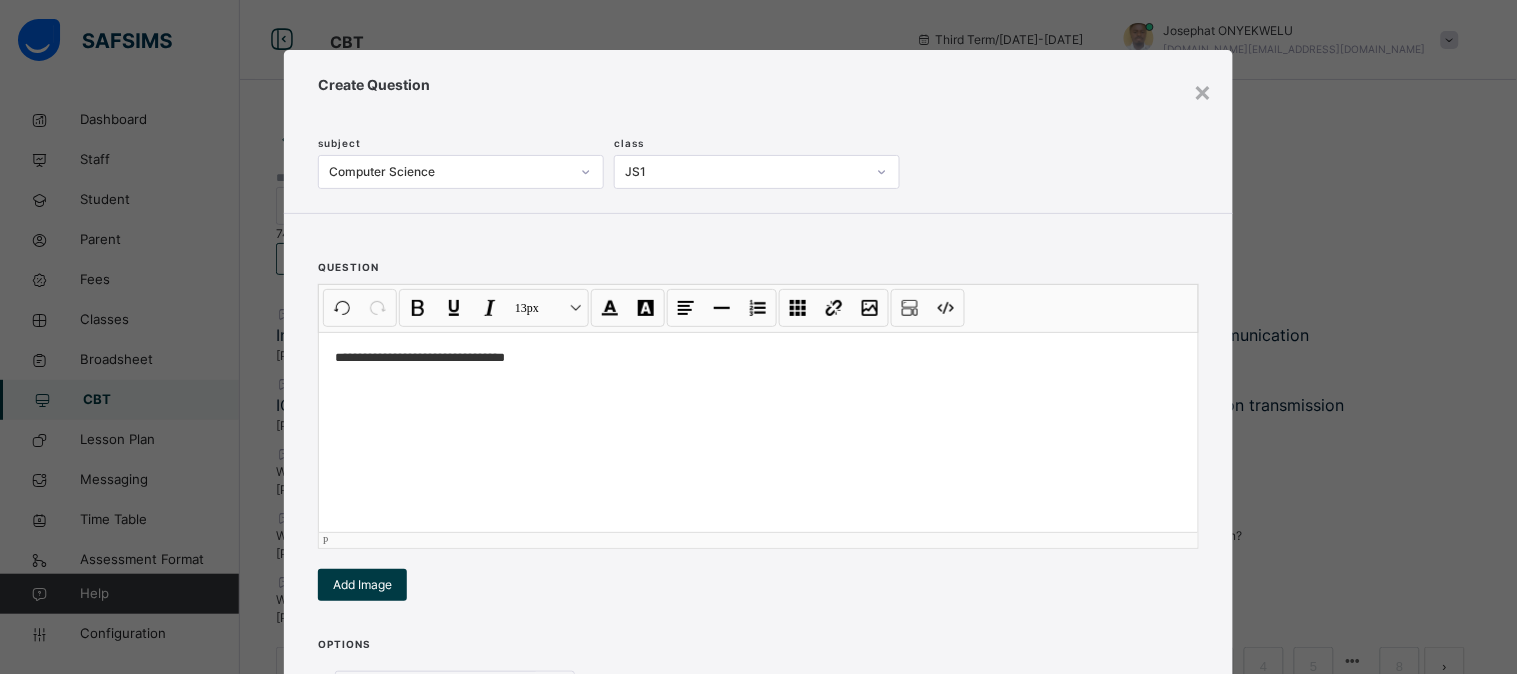 scroll, scrollTop: 148, scrollLeft: 0, axis: vertical 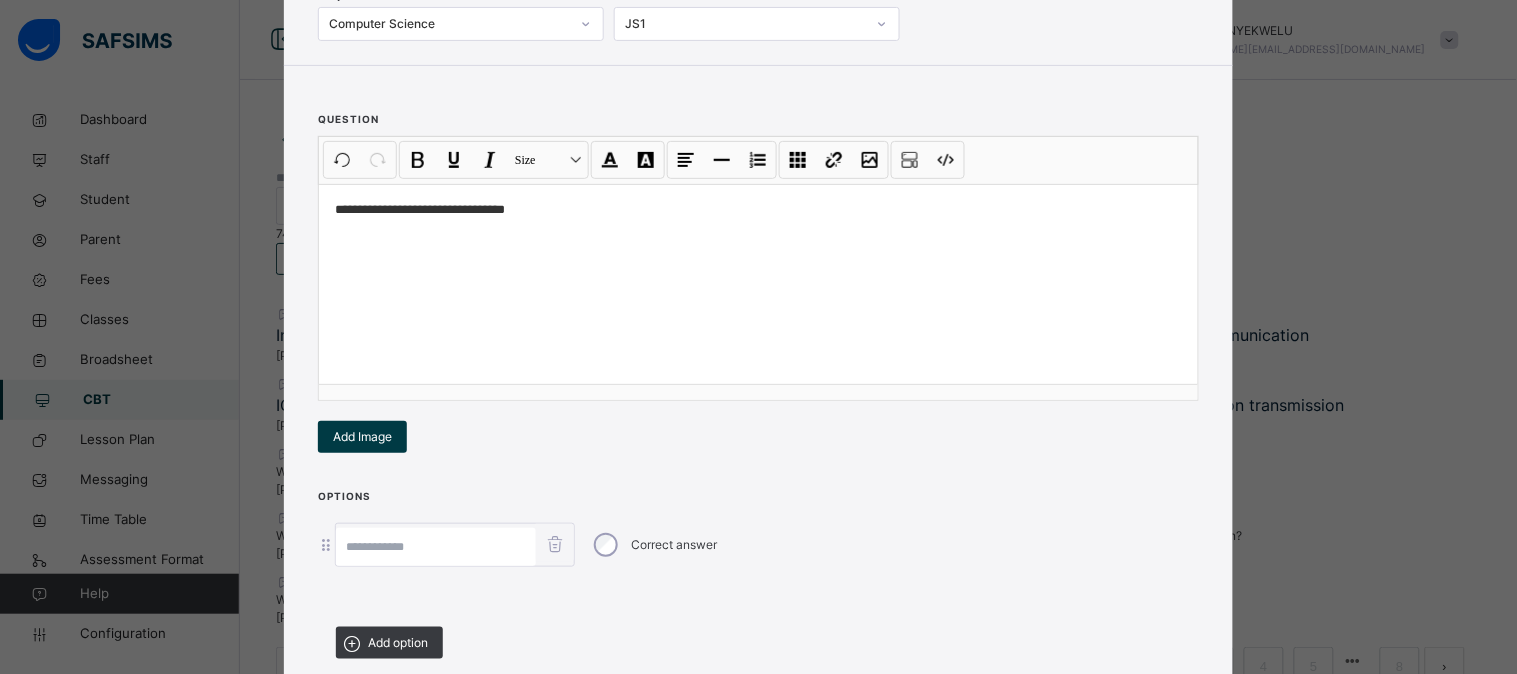 click at bounding box center [436, 547] 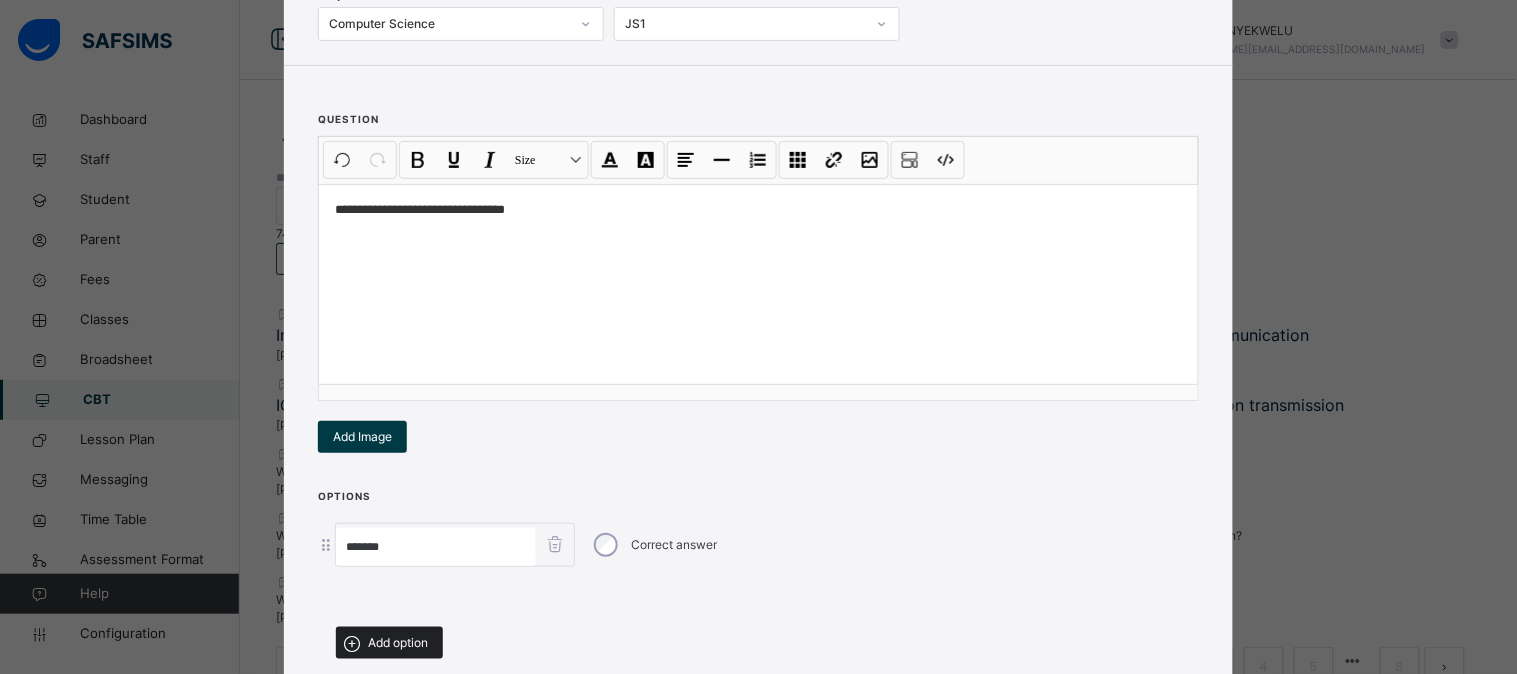 type on "*******" 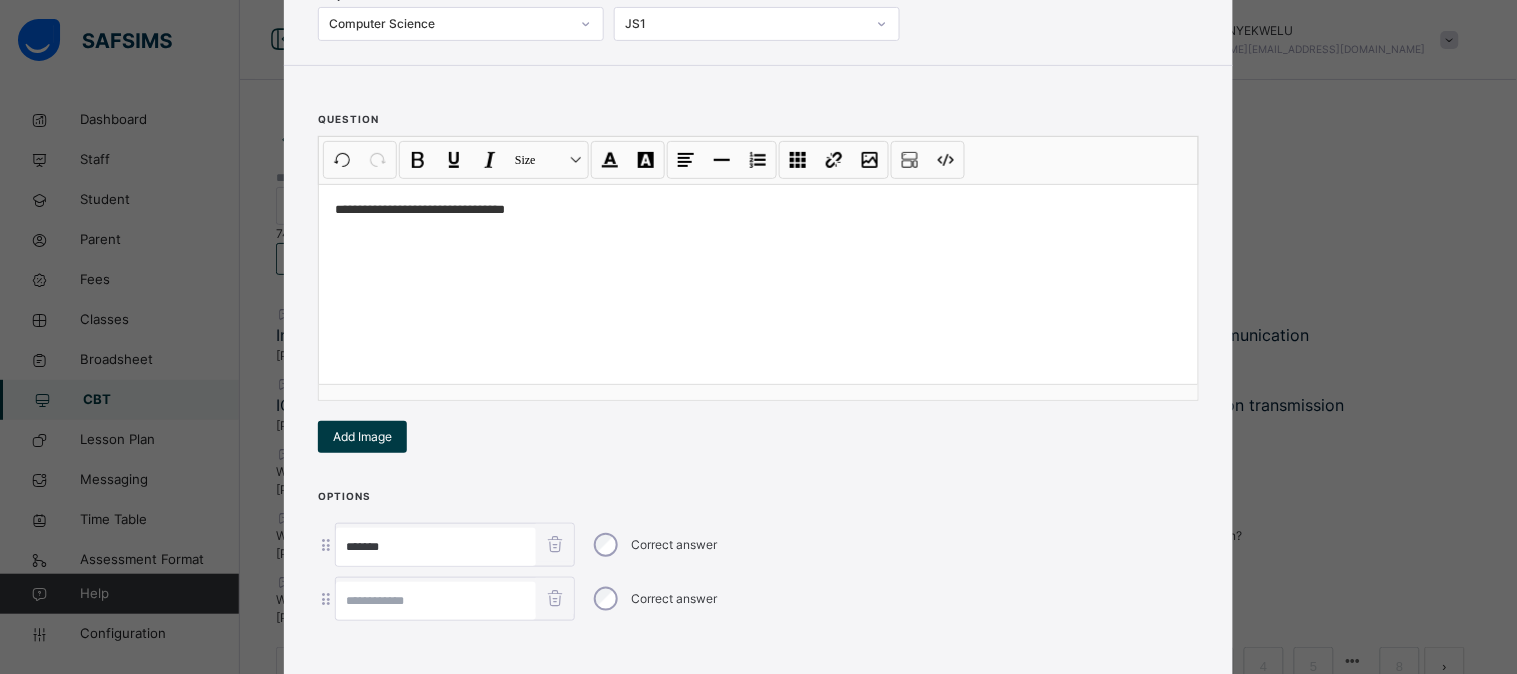 click at bounding box center [436, 601] 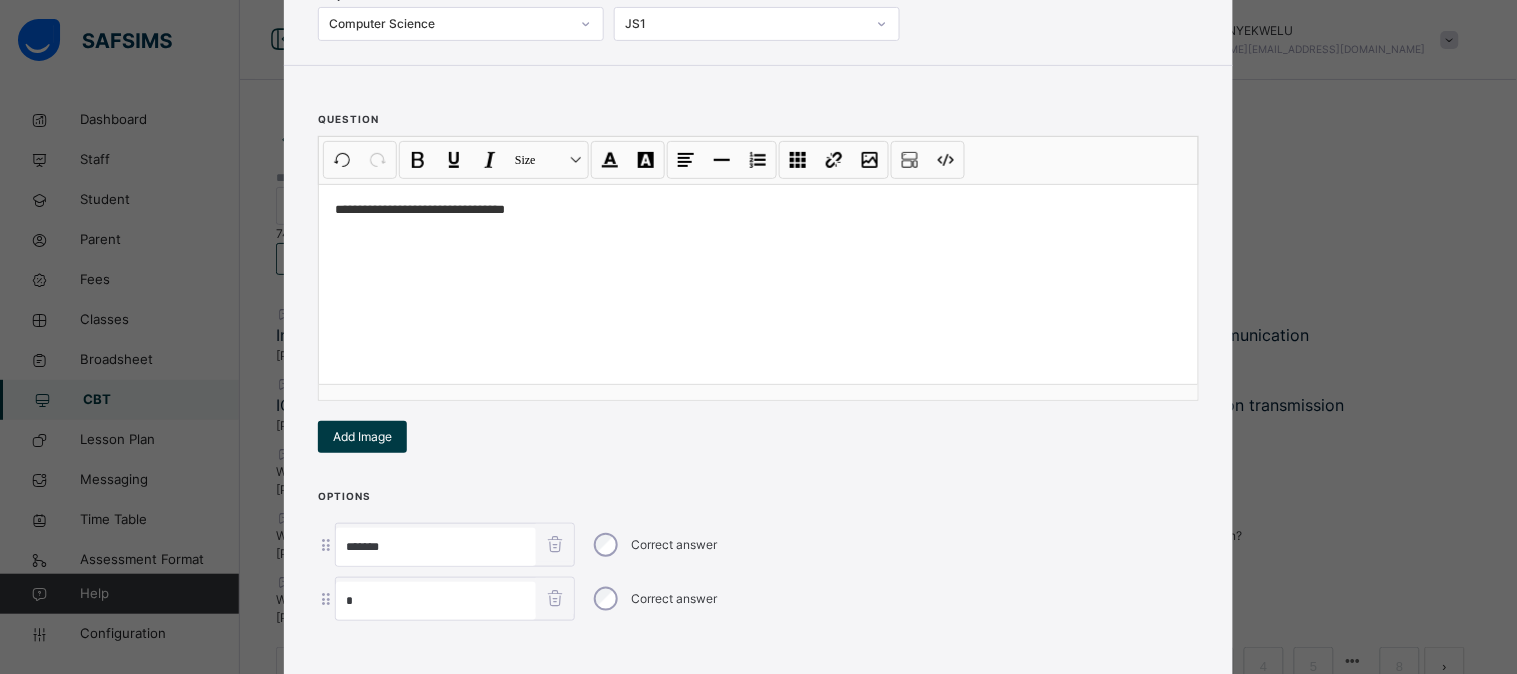type on "*" 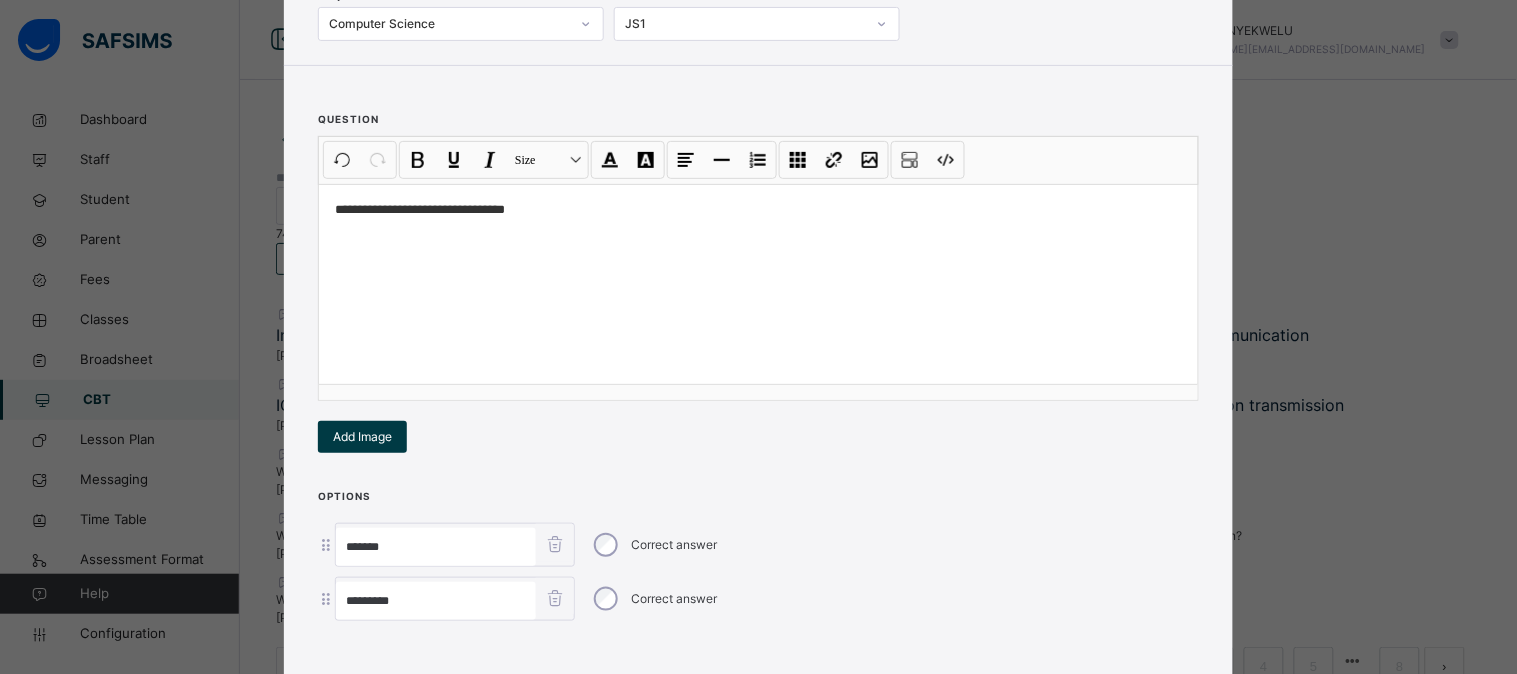 type on "*********" 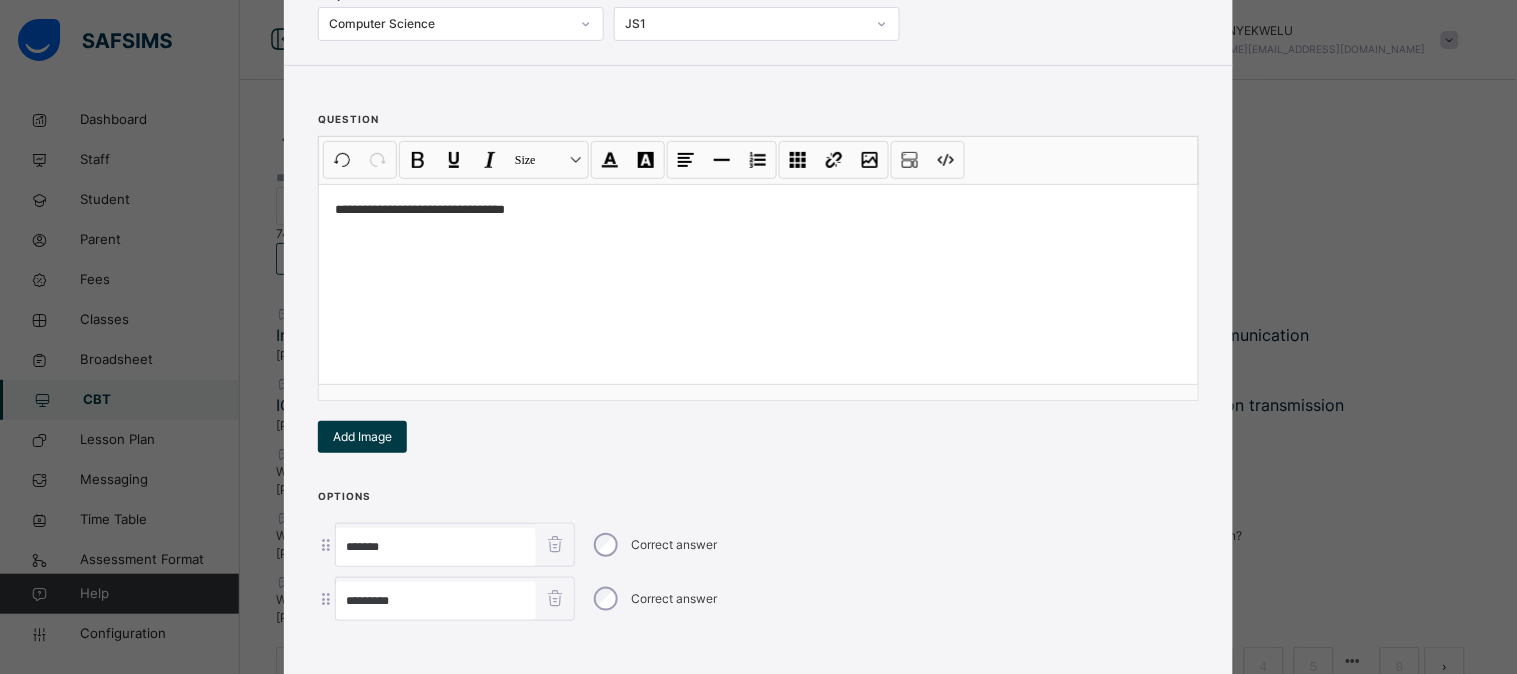 scroll, scrollTop: 333, scrollLeft: 0, axis: vertical 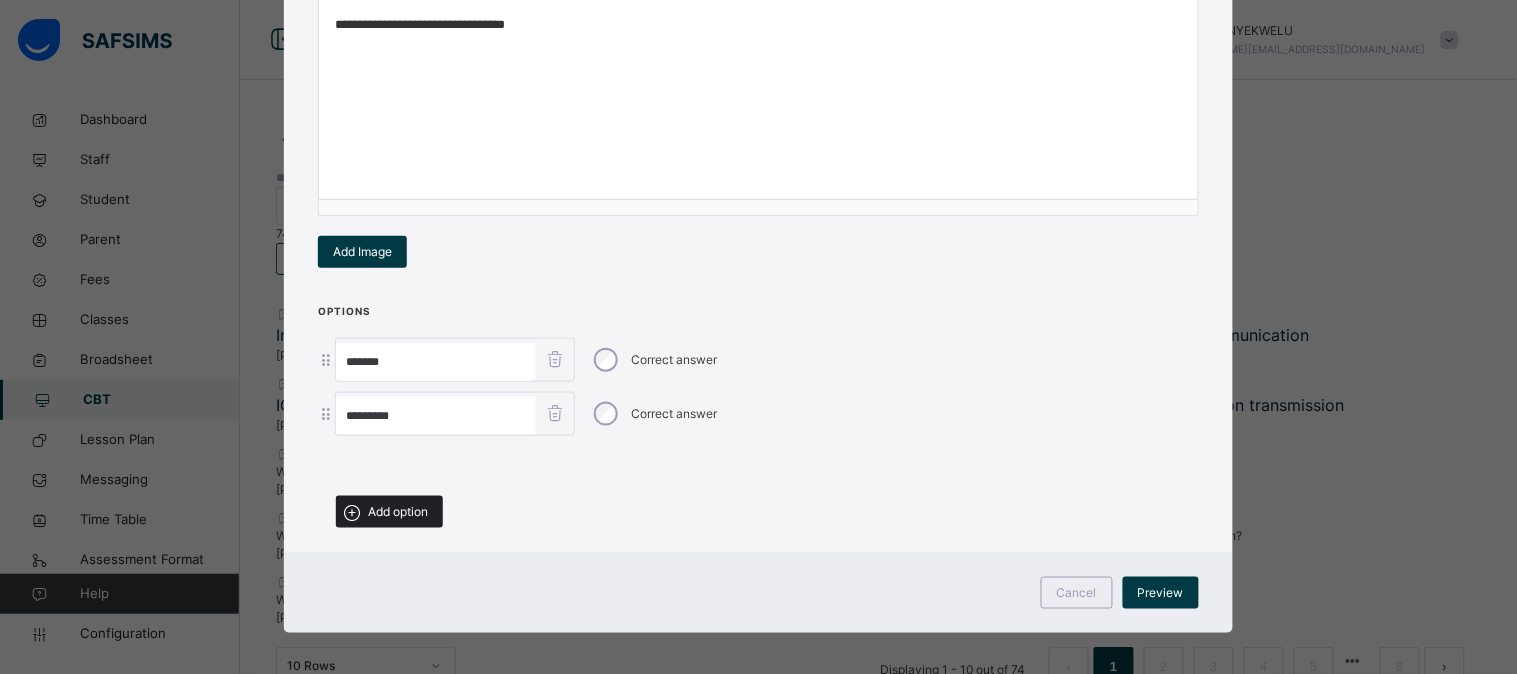type on "*******" 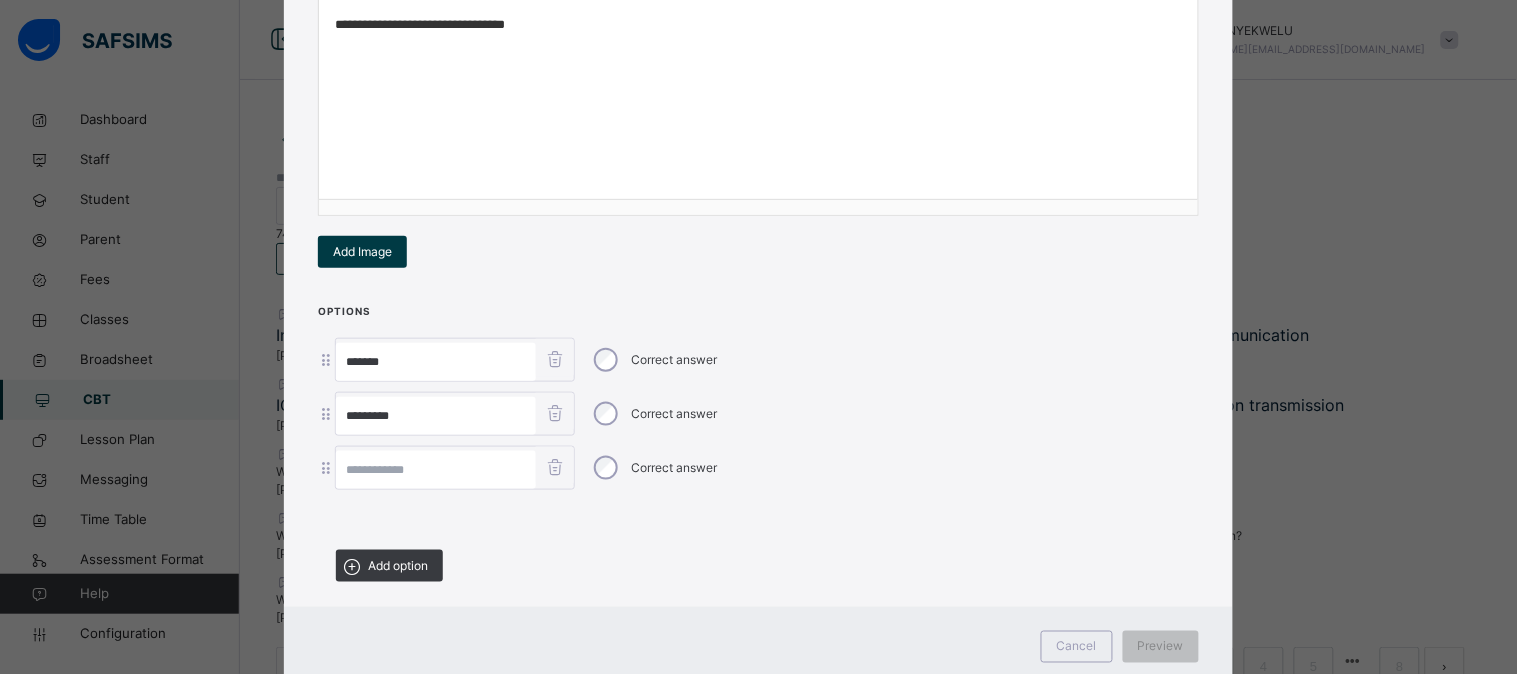 click at bounding box center (436, 470) 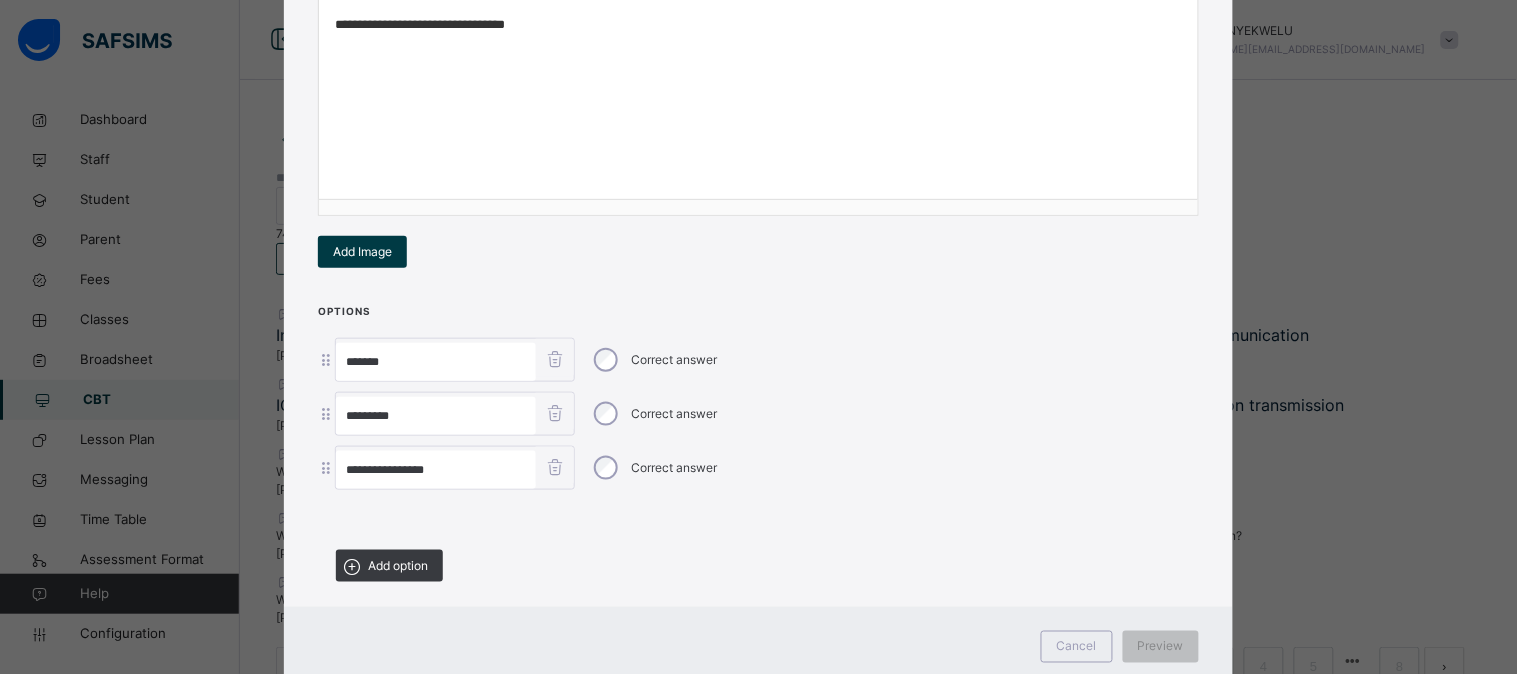 type on "**********" 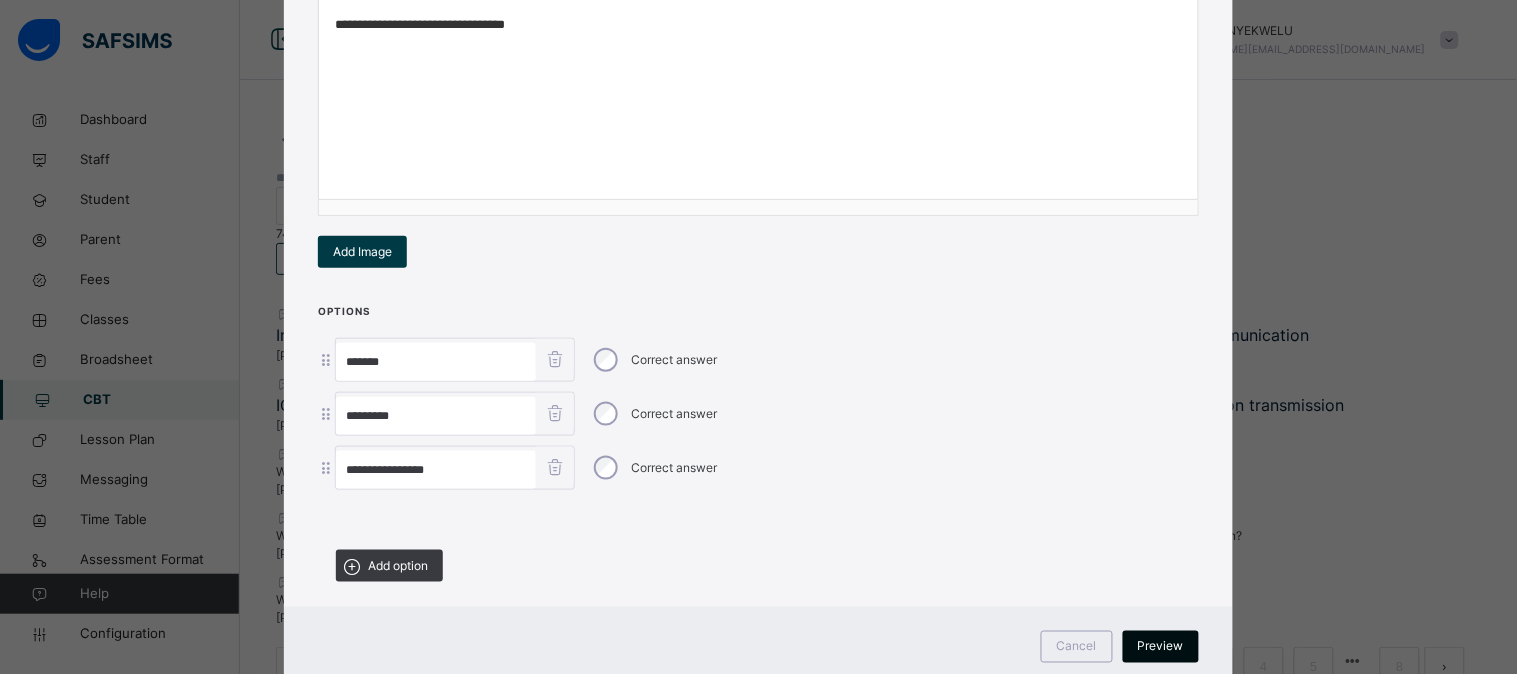 click on "Preview" at bounding box center [1161, 647] 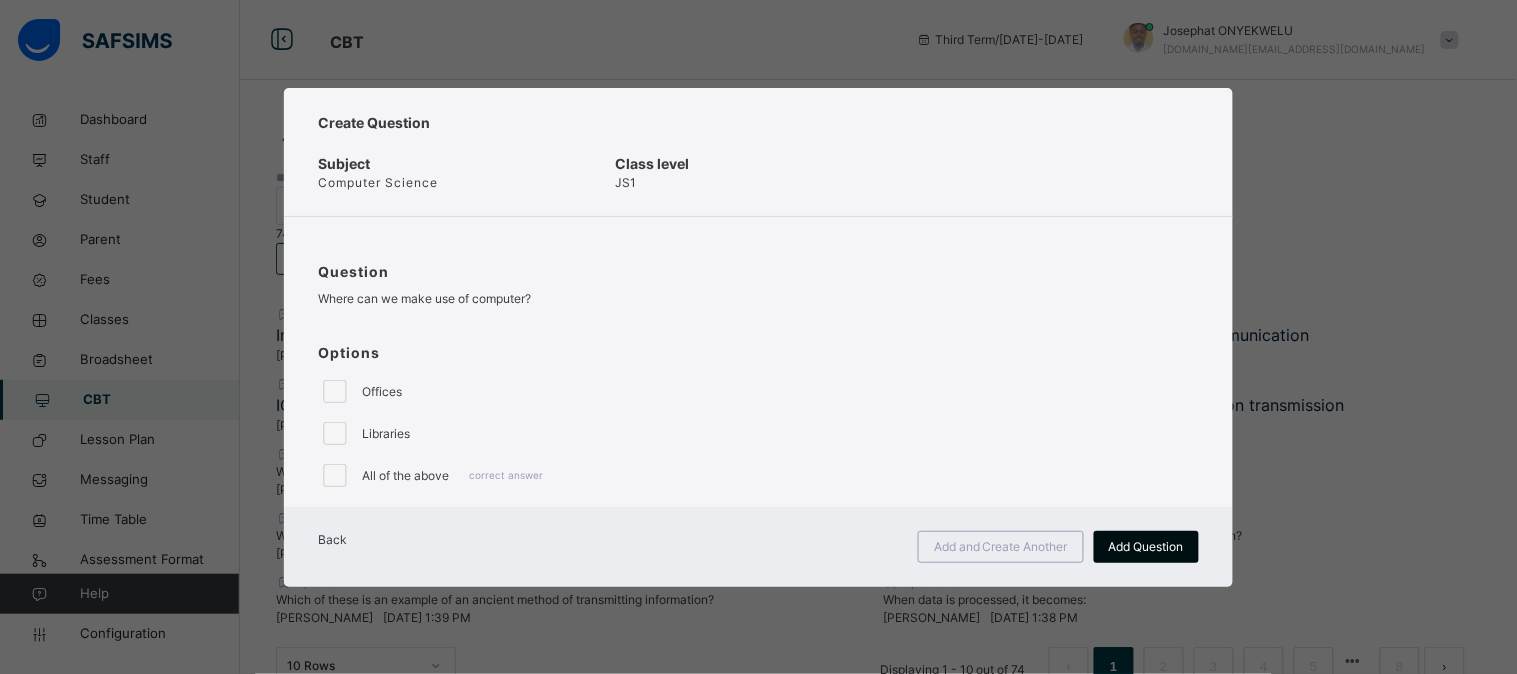 scroll, scrollTop: 0, scrollLeft: 0, axis: both 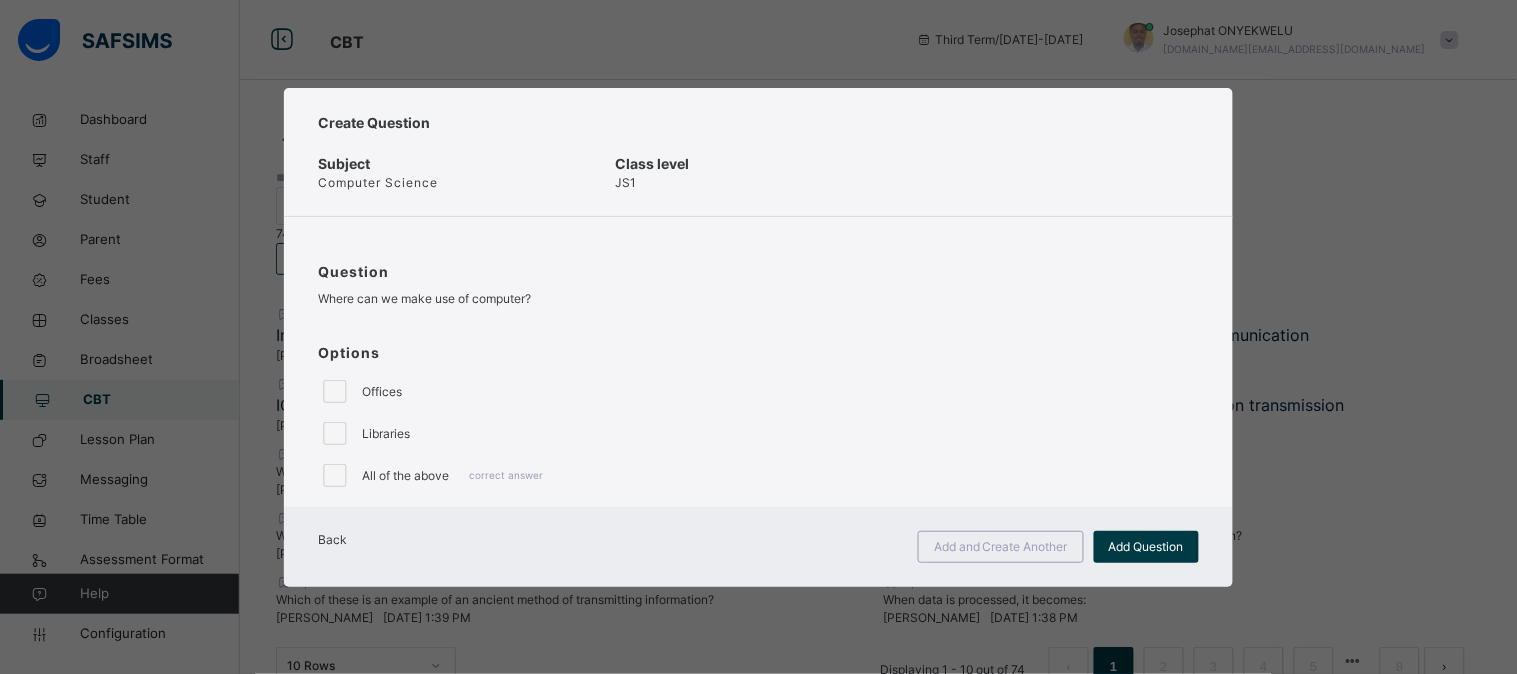 click on "Back Add and Create Another Add Question" at bounding box center (758, 547) 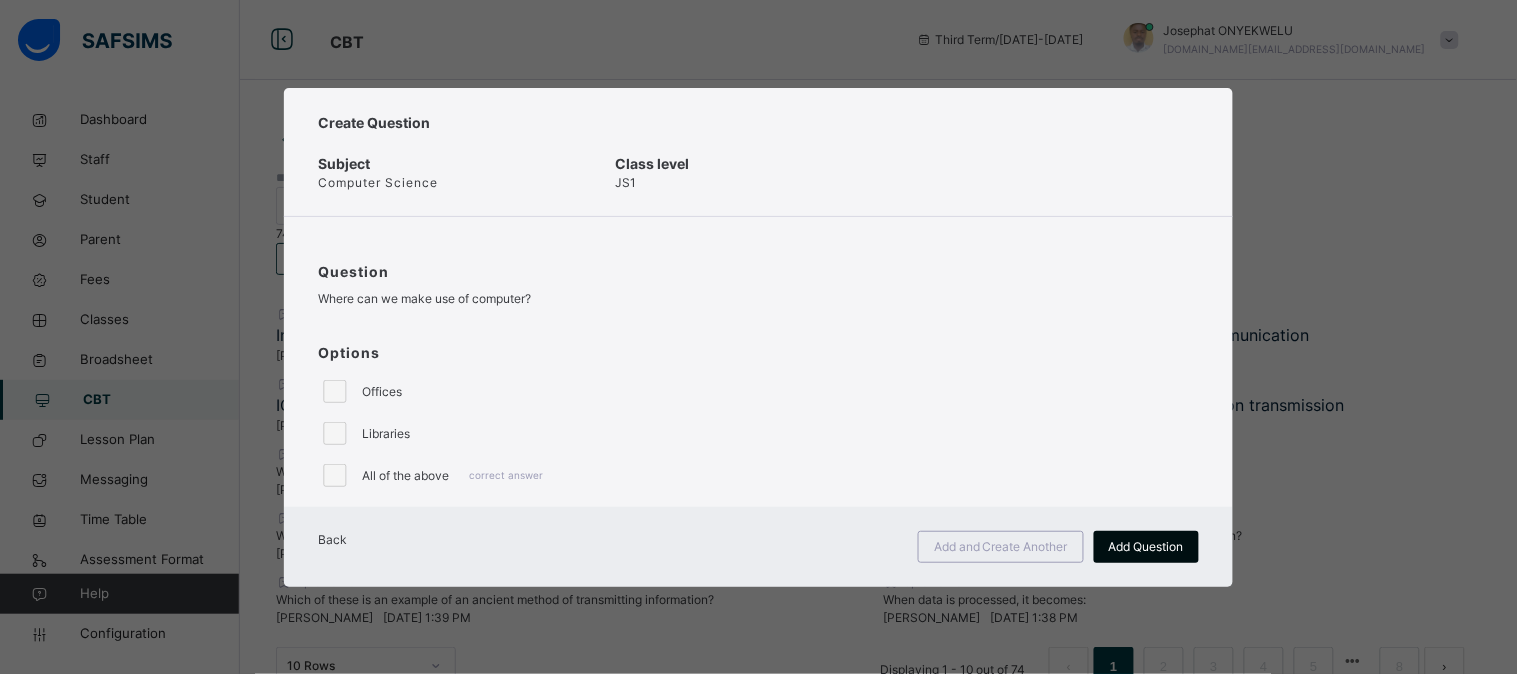 click on "Add Question" at bounding box center (1146, 547) 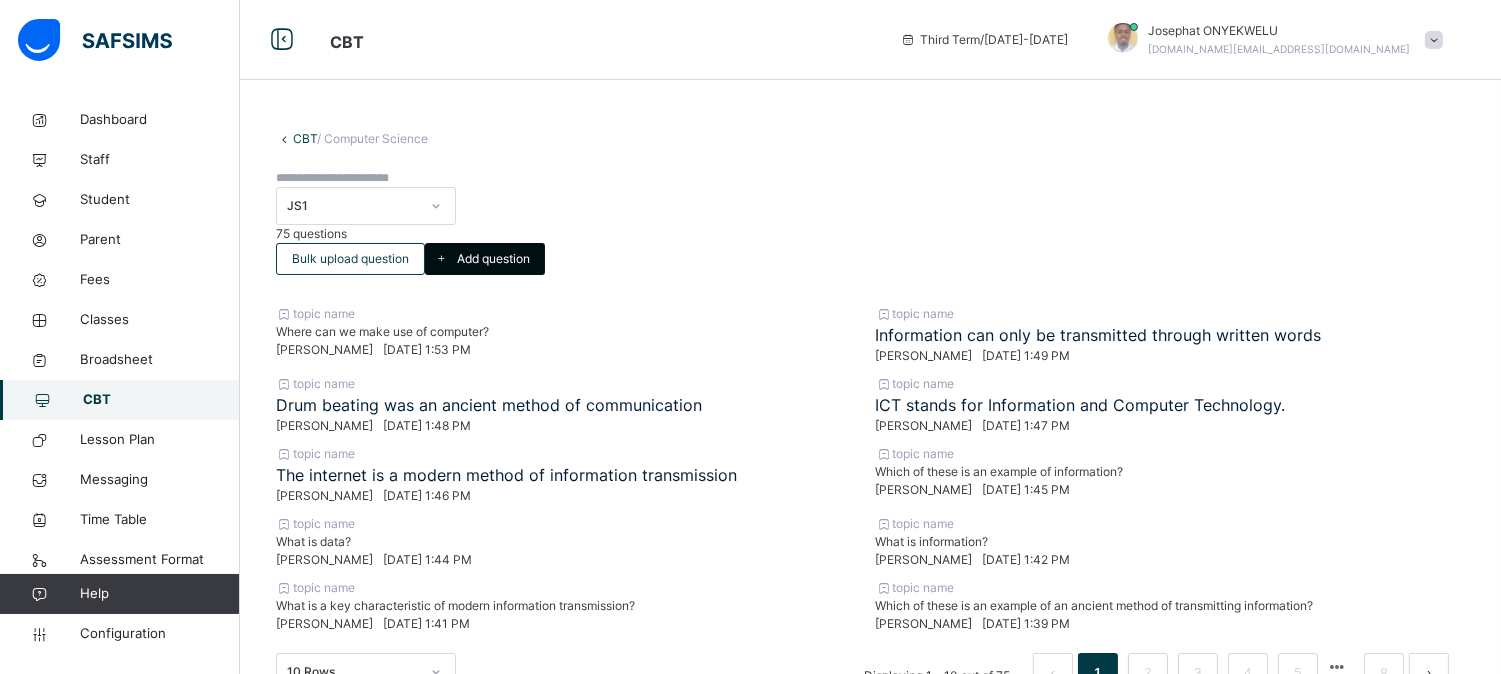click on "Add question" at bounding box center (485, 259) 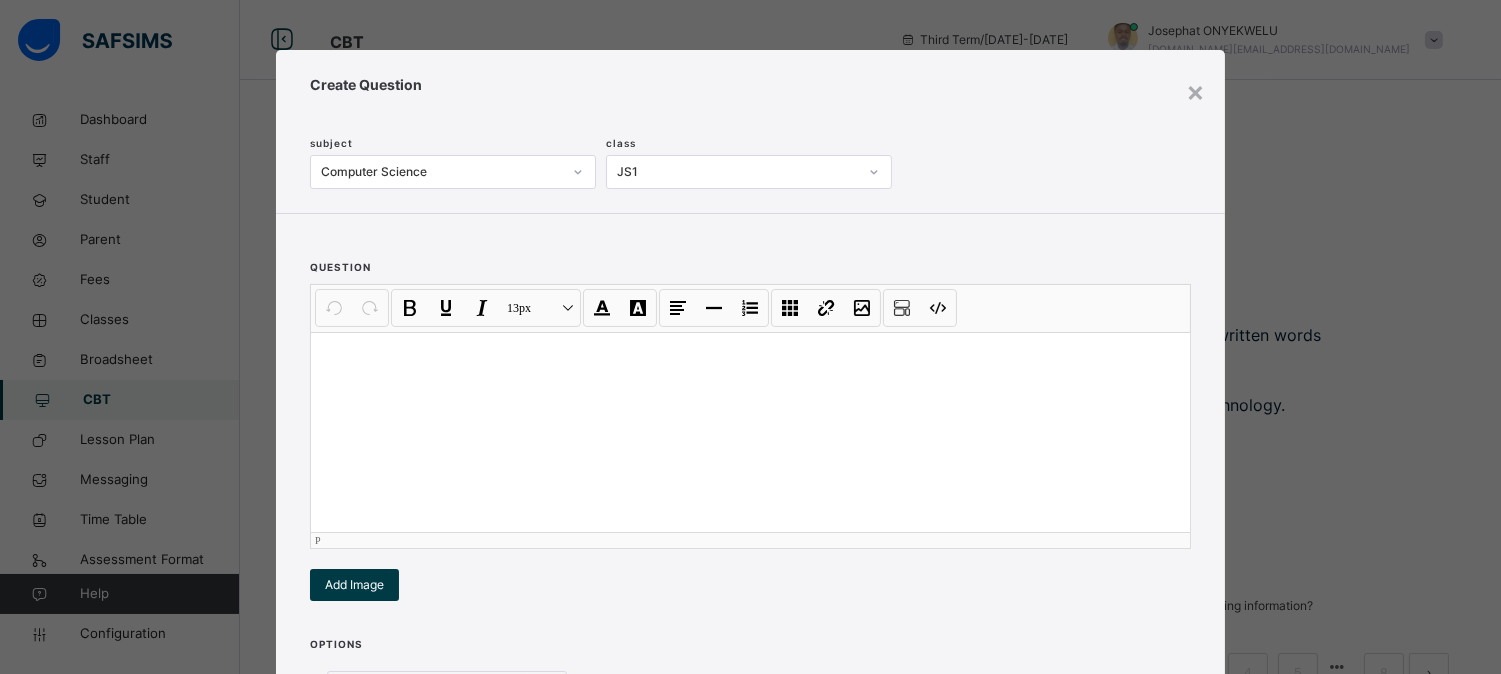 click at bounding box center [750, 432] 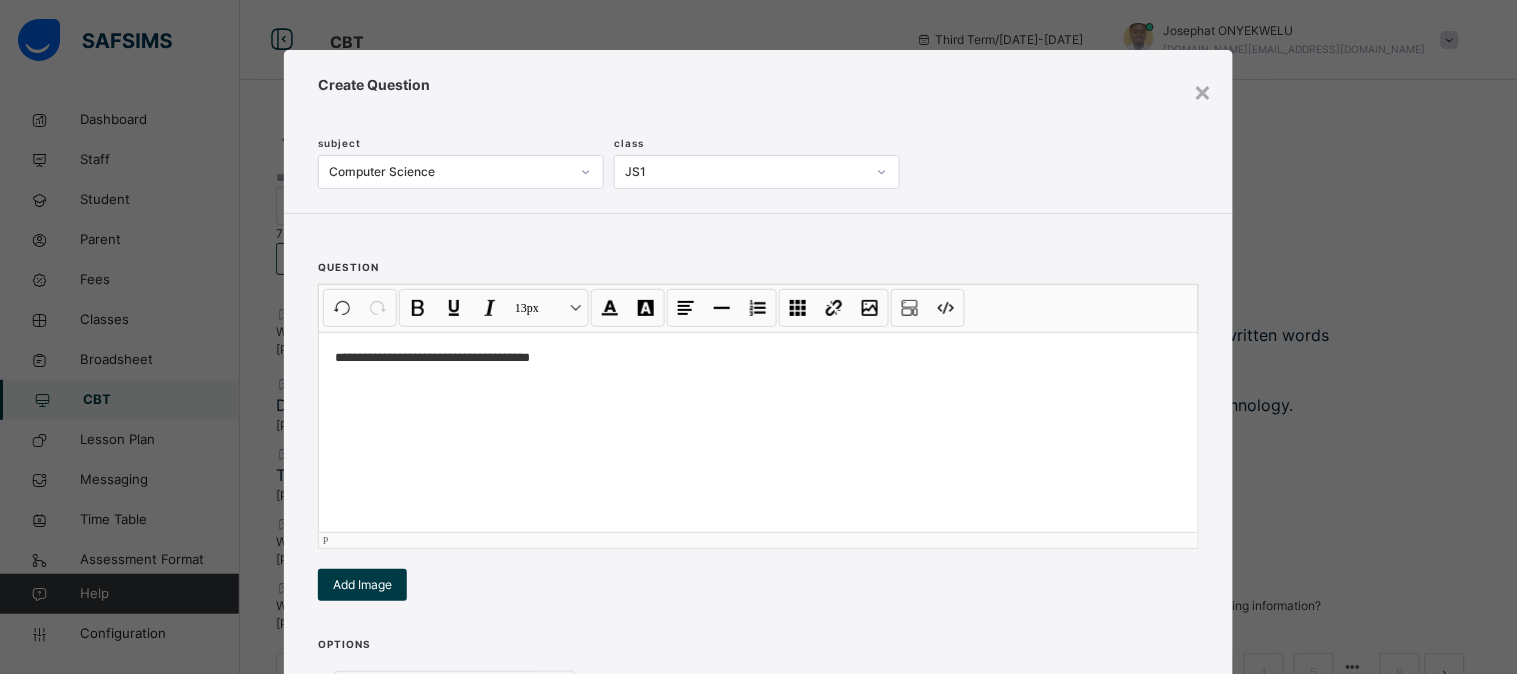 scroll, scrollTop: 140, scrollLeft: 0, axis: vertical 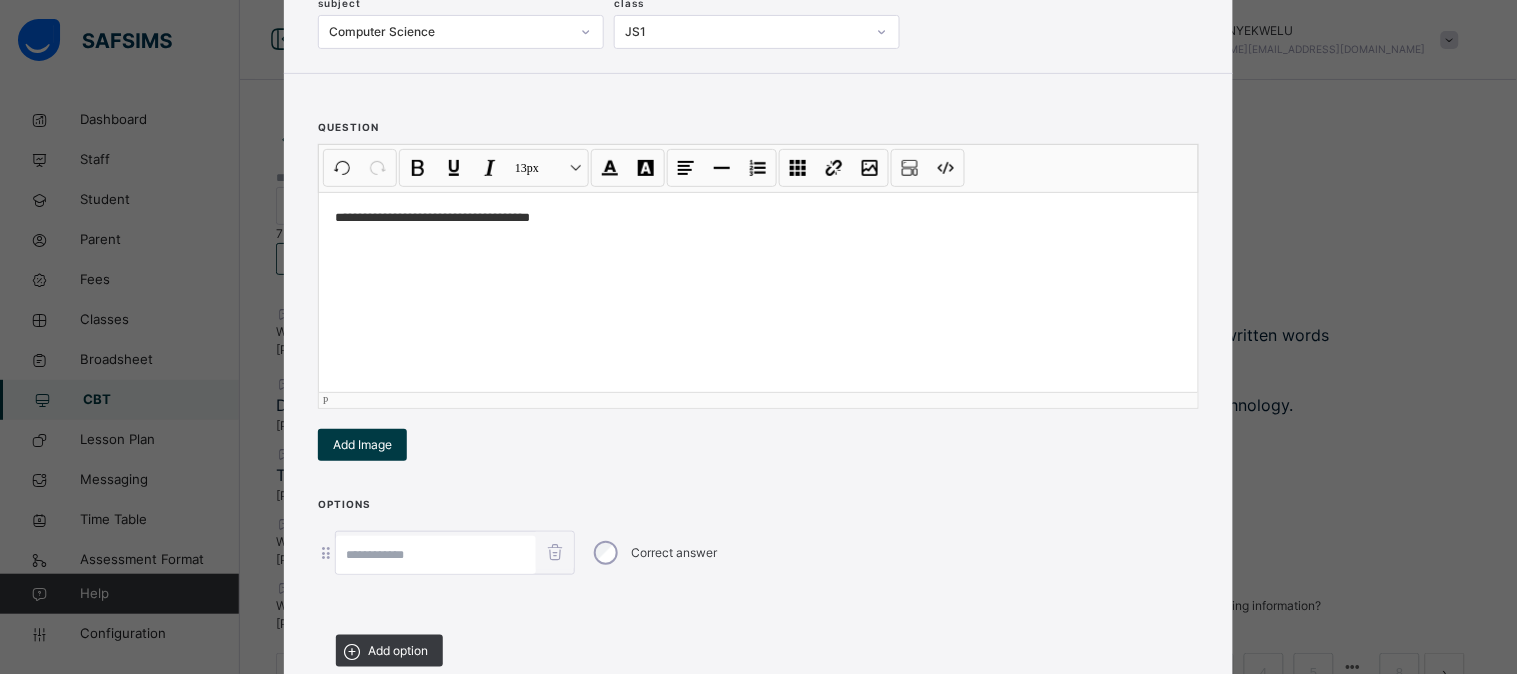 click at bounding box center (436, 555) 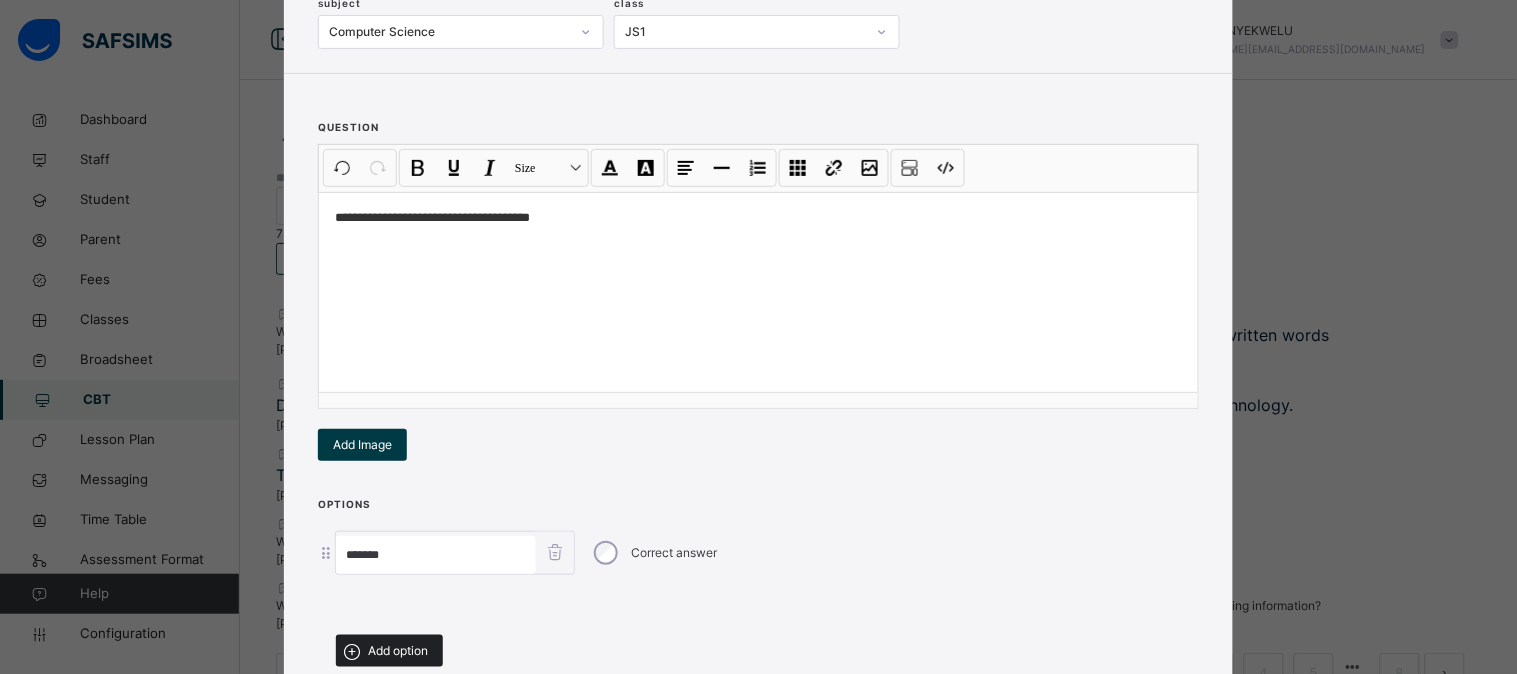 type on "*******" 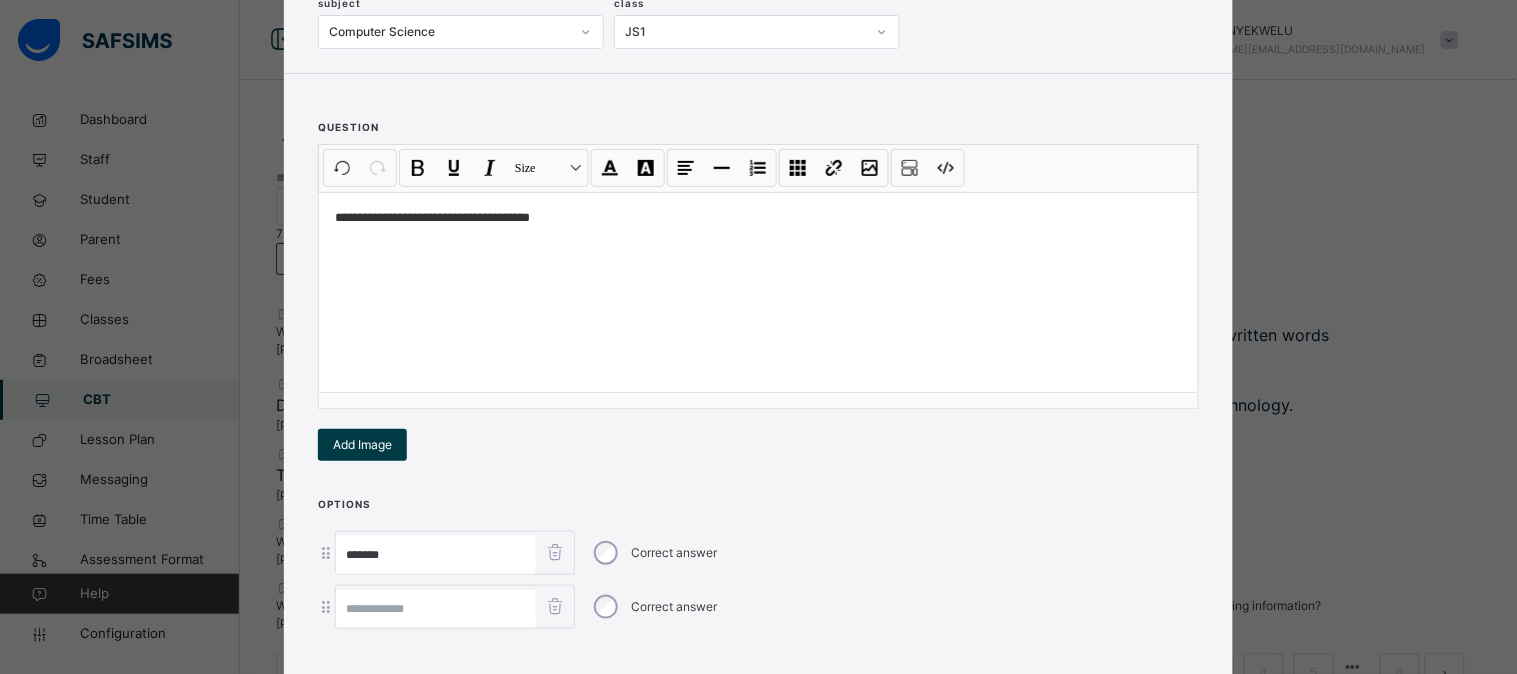 click at bounding box center [436, 609] 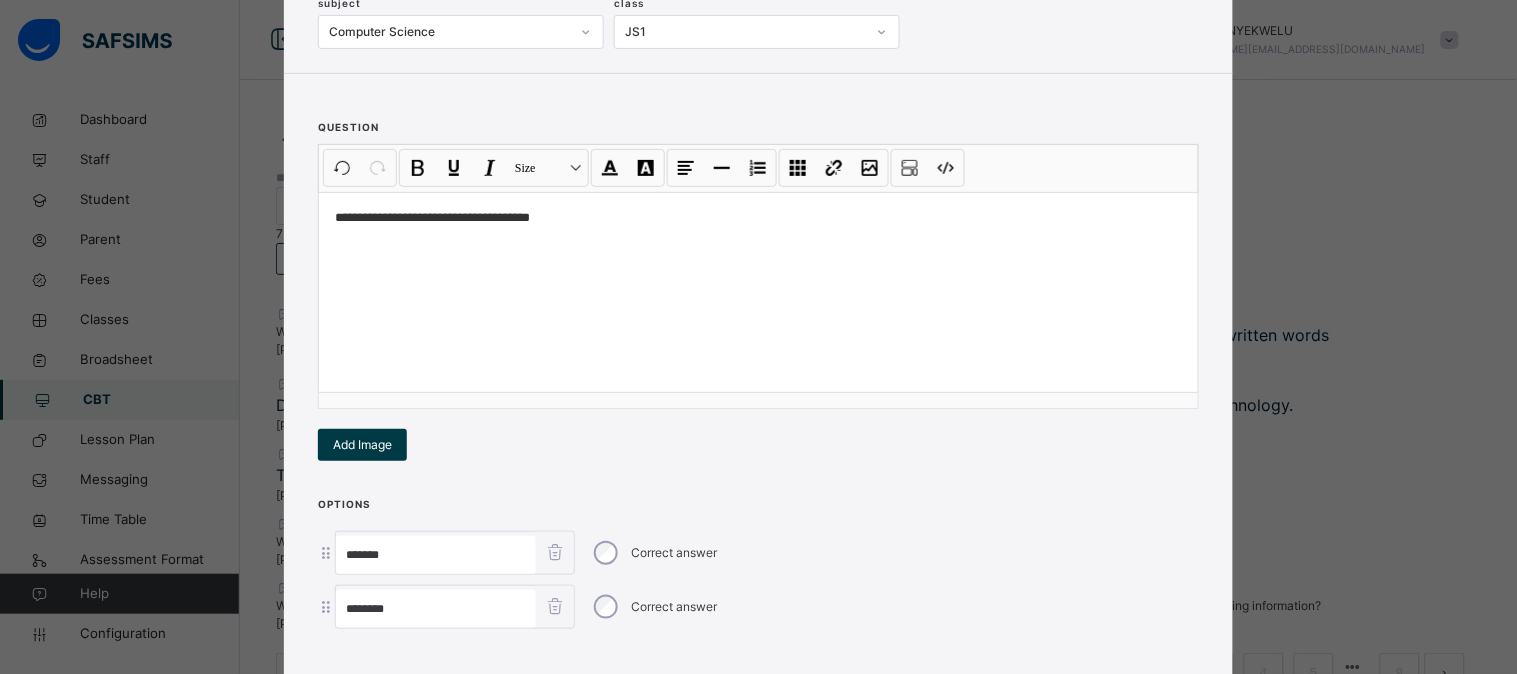 click on "Correct answer" at bounding box center (654, 607) 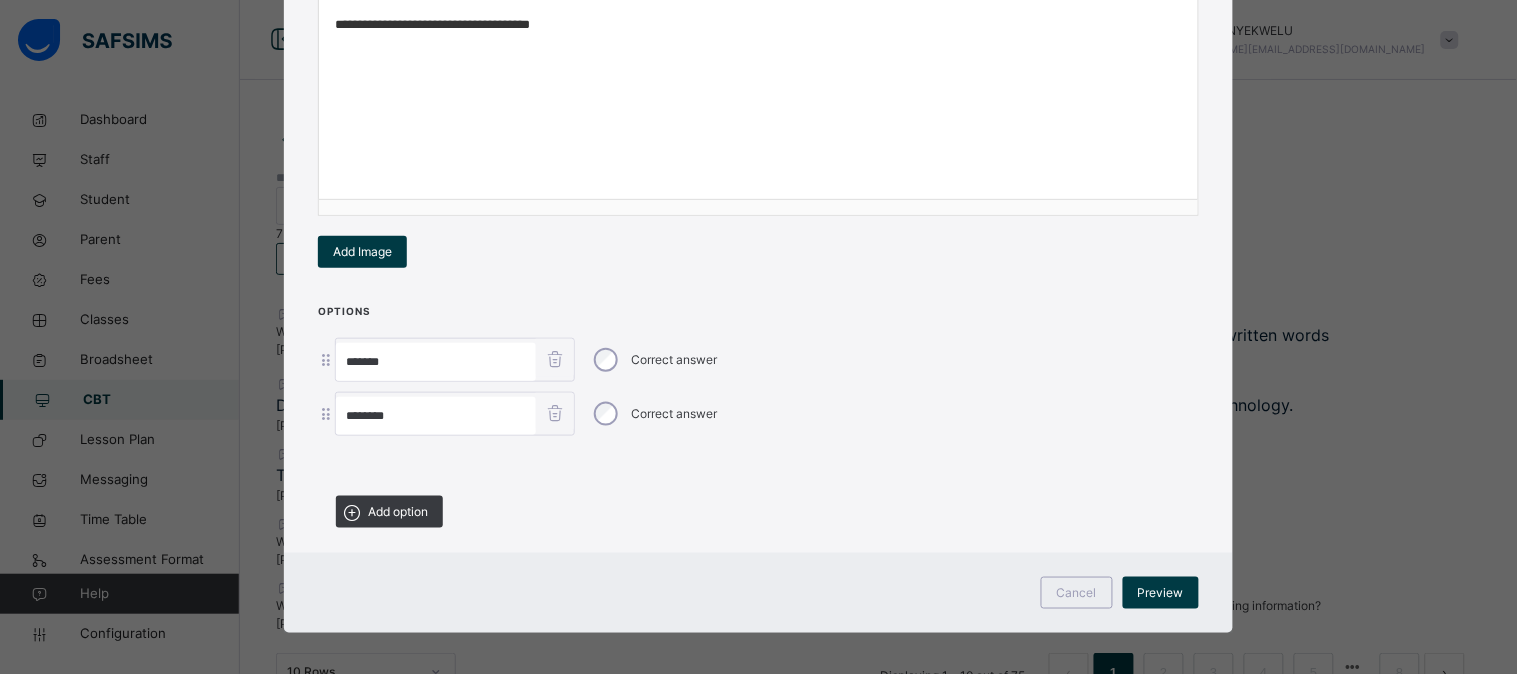 scroll, scrollTop: 338, scrollLeft: 0, axis: vertical 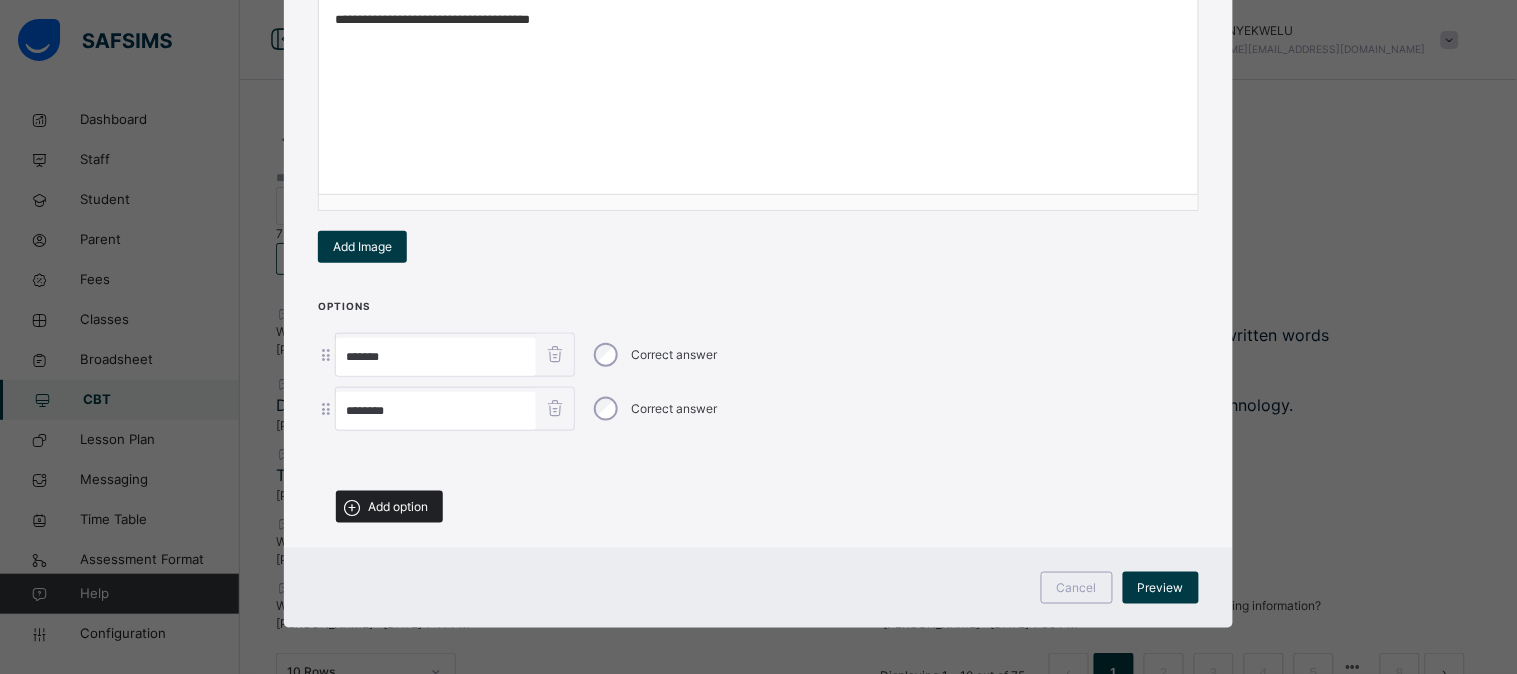 click at bounding box center [351, 507] 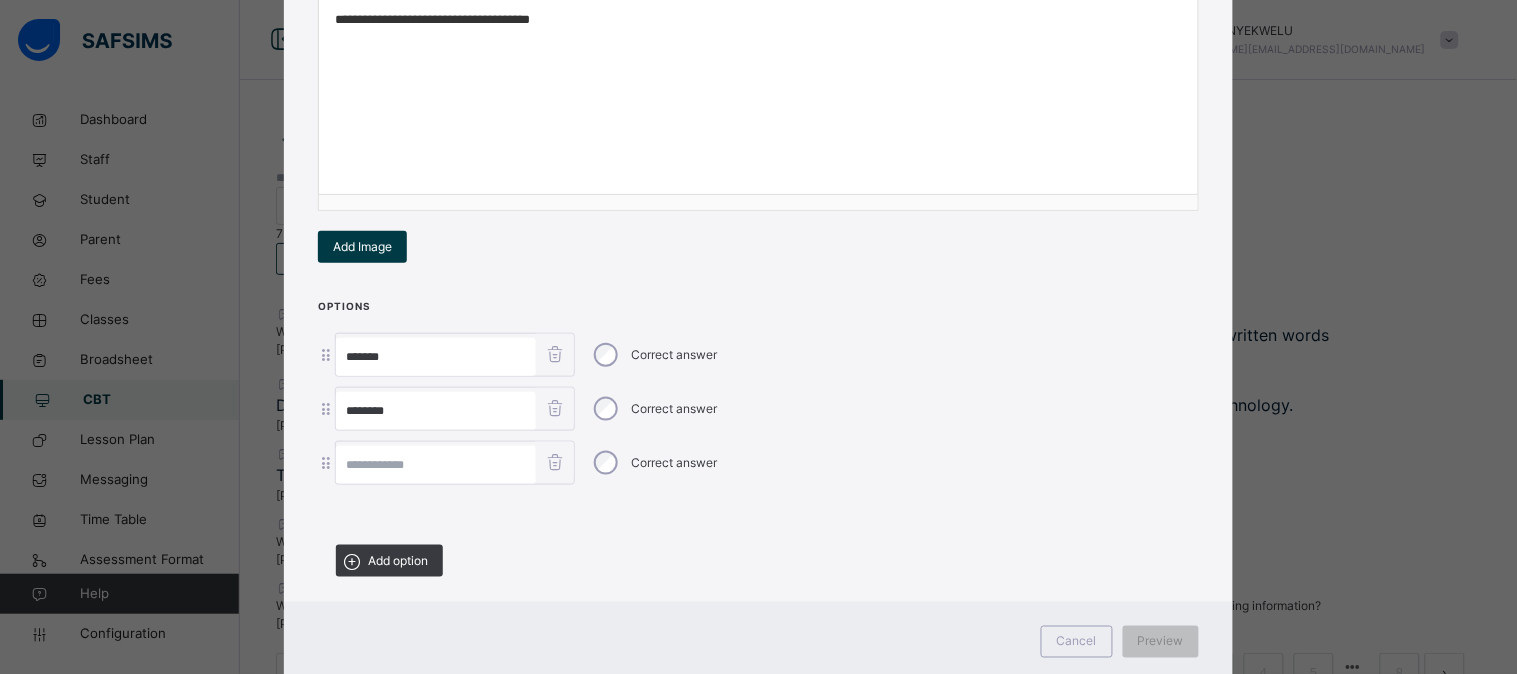 click at bounding box center (436, 465) 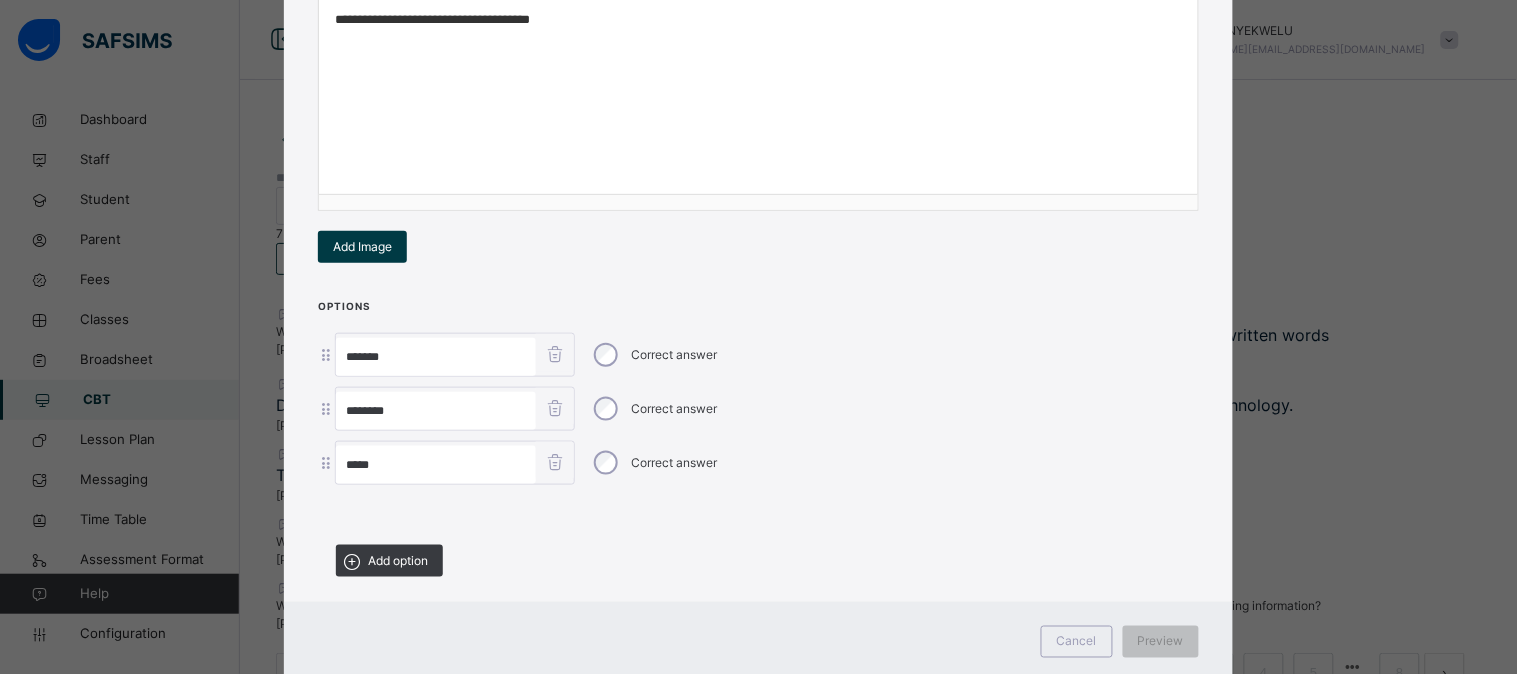 type on "*****" 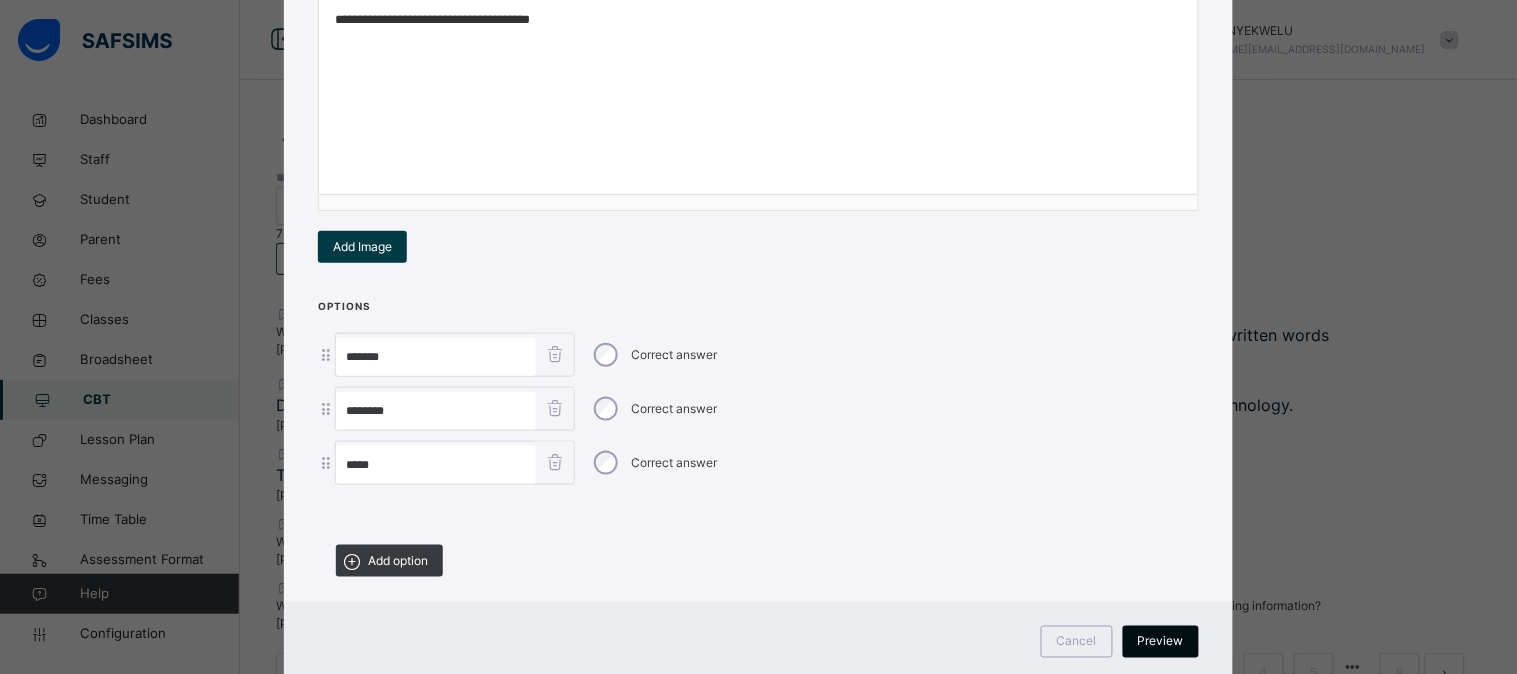 click on "Preview" at bounding box center [1161, 642] 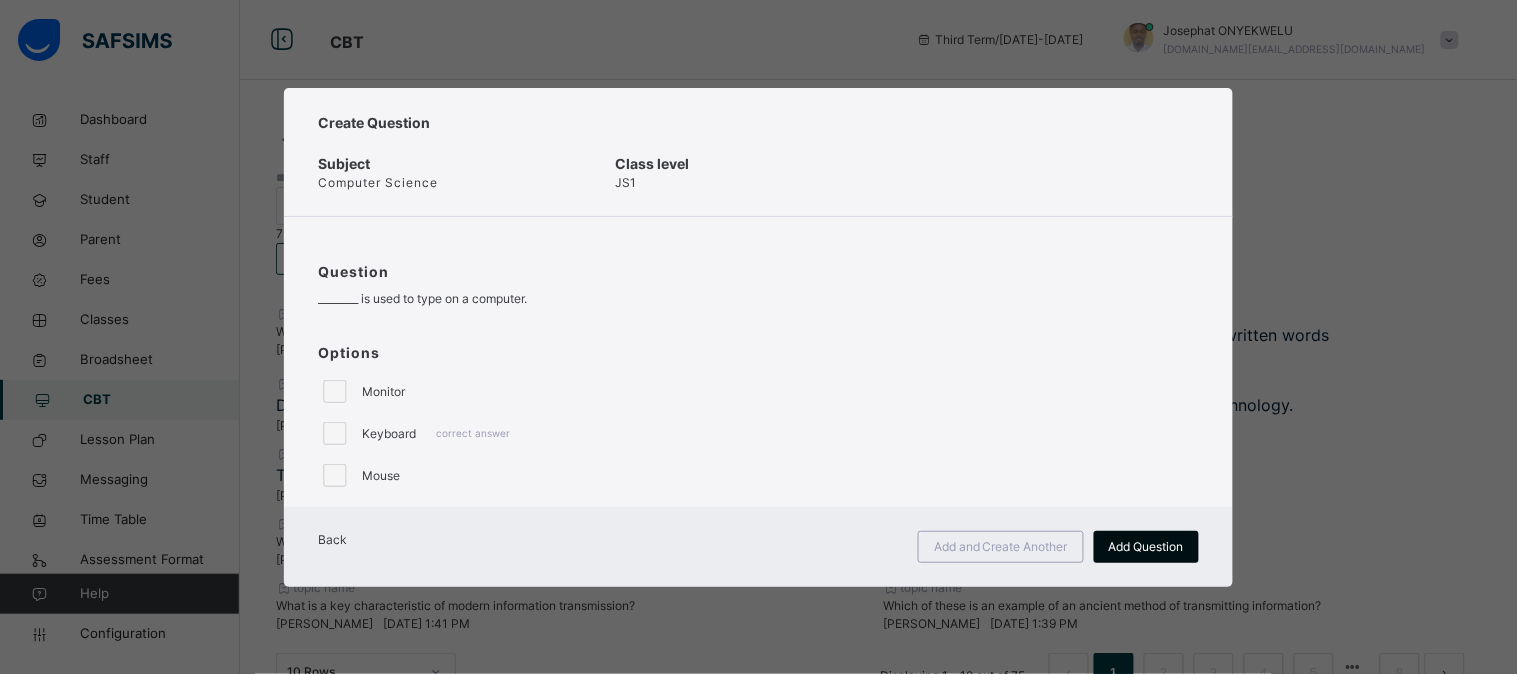 scroll, scrollTop: 0, scrollLeft: 0, axis: both 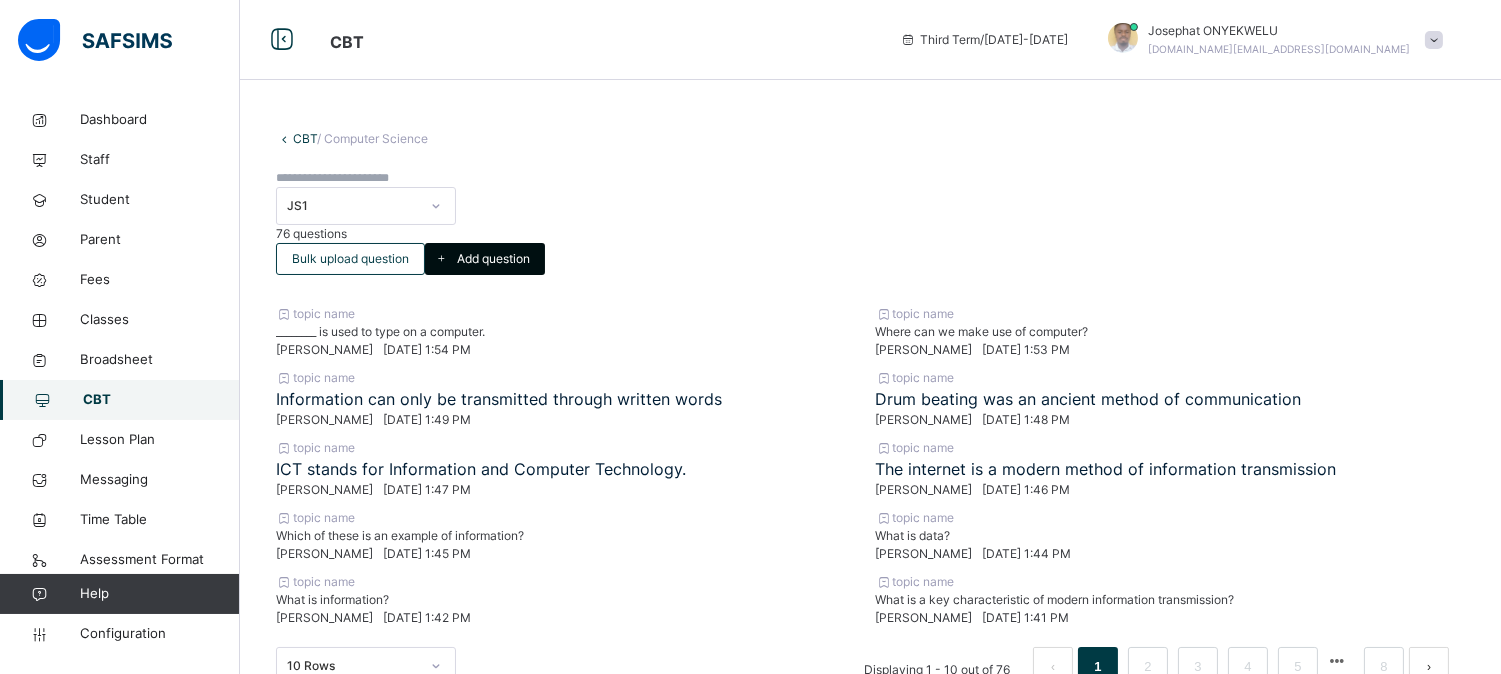 click on "Add question" at bounding box center (493, 259) 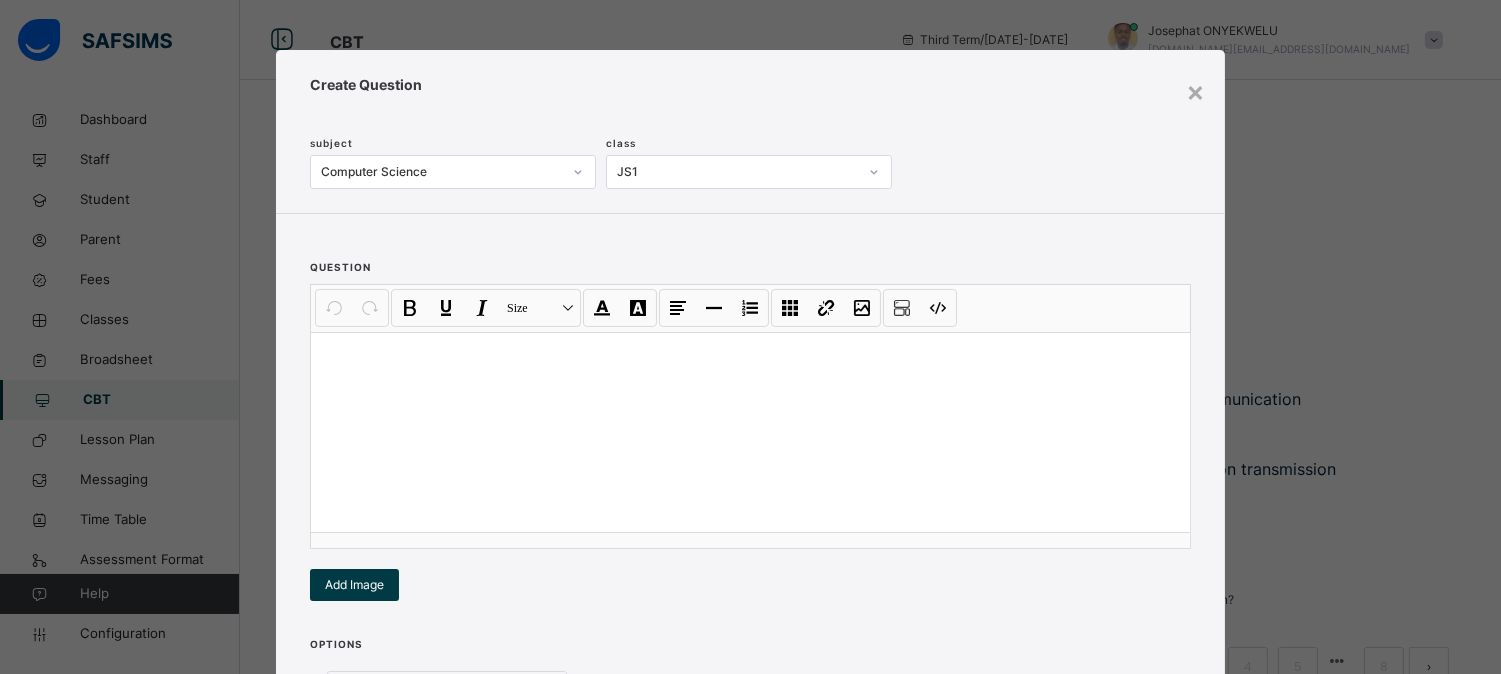 click at bounding box center [750, 358] 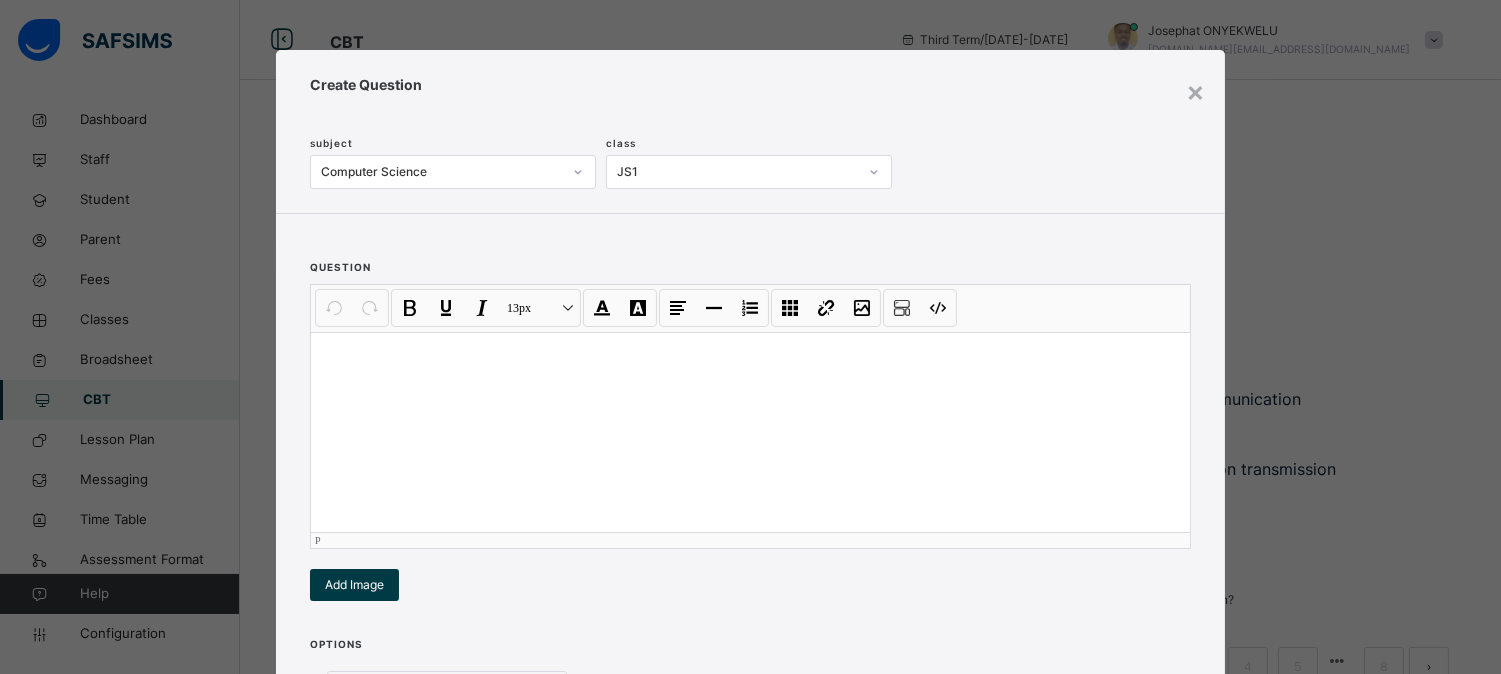 type 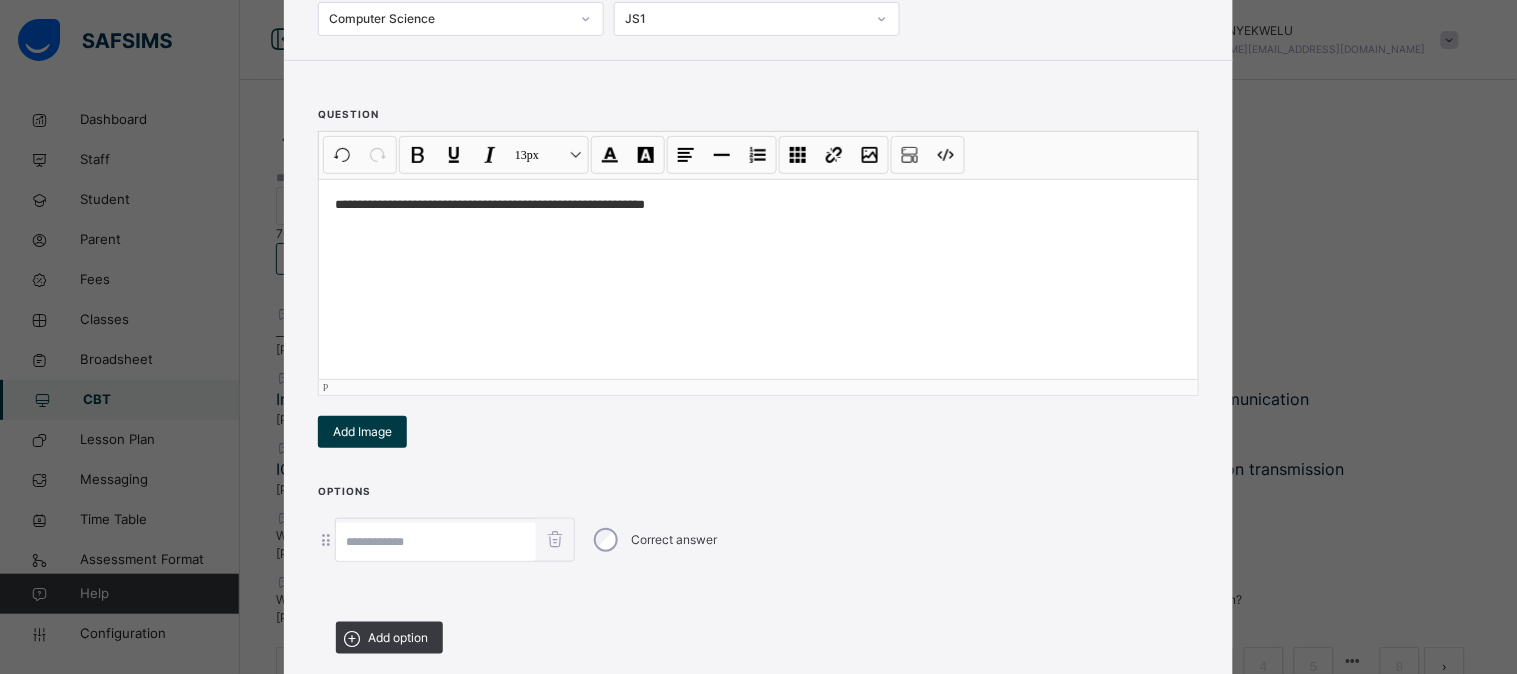 scroll, scrollTop: 160, scrollLeft: 0, axis: vertical 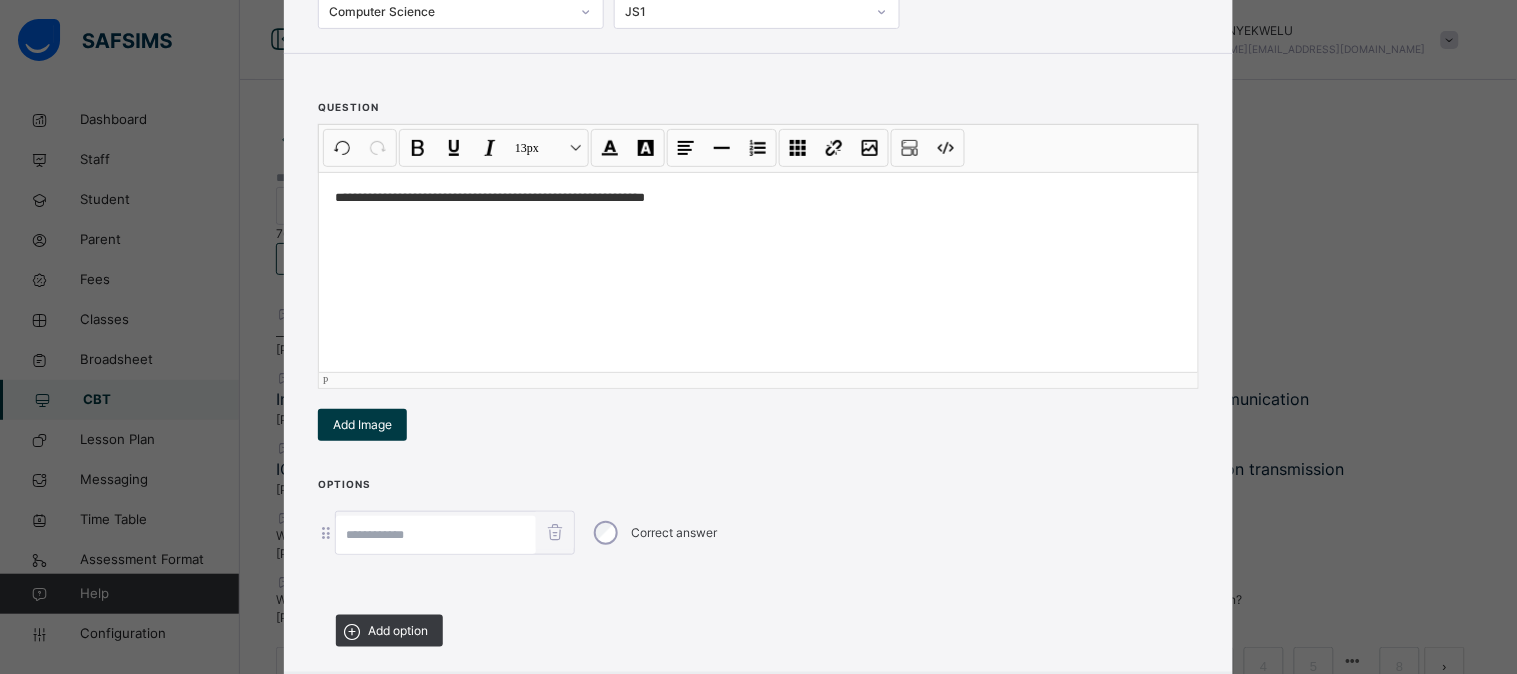 click at bounding box center [436, 535] 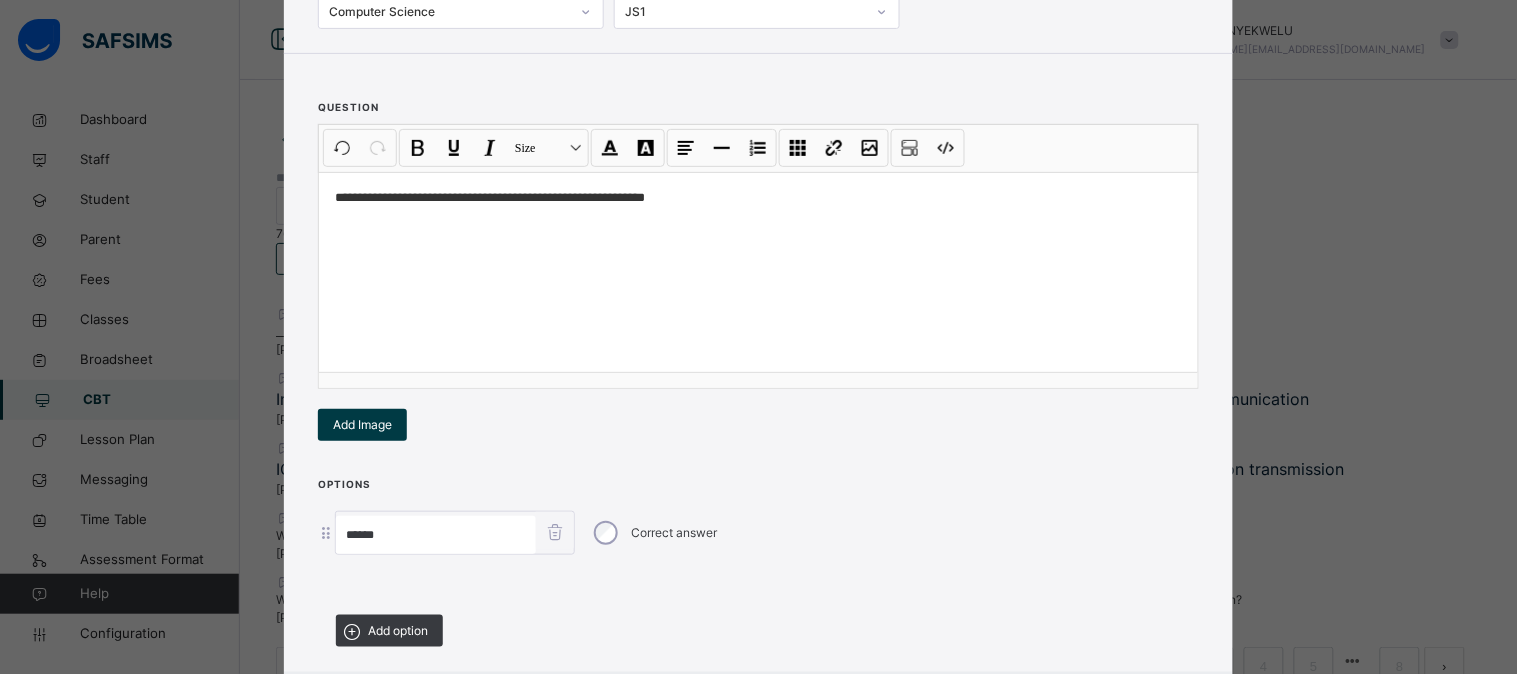 type on "******" 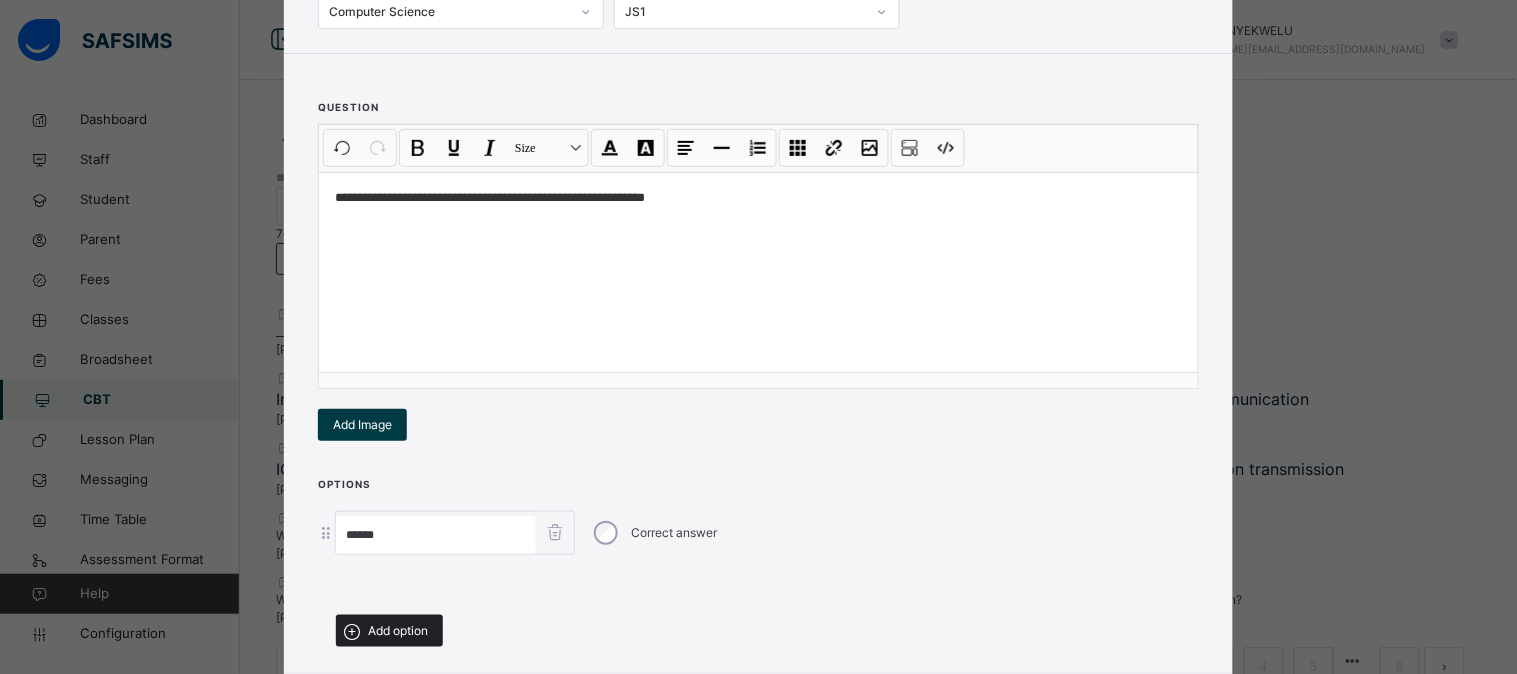 click on "Add option" at bounding box center (398, 631) 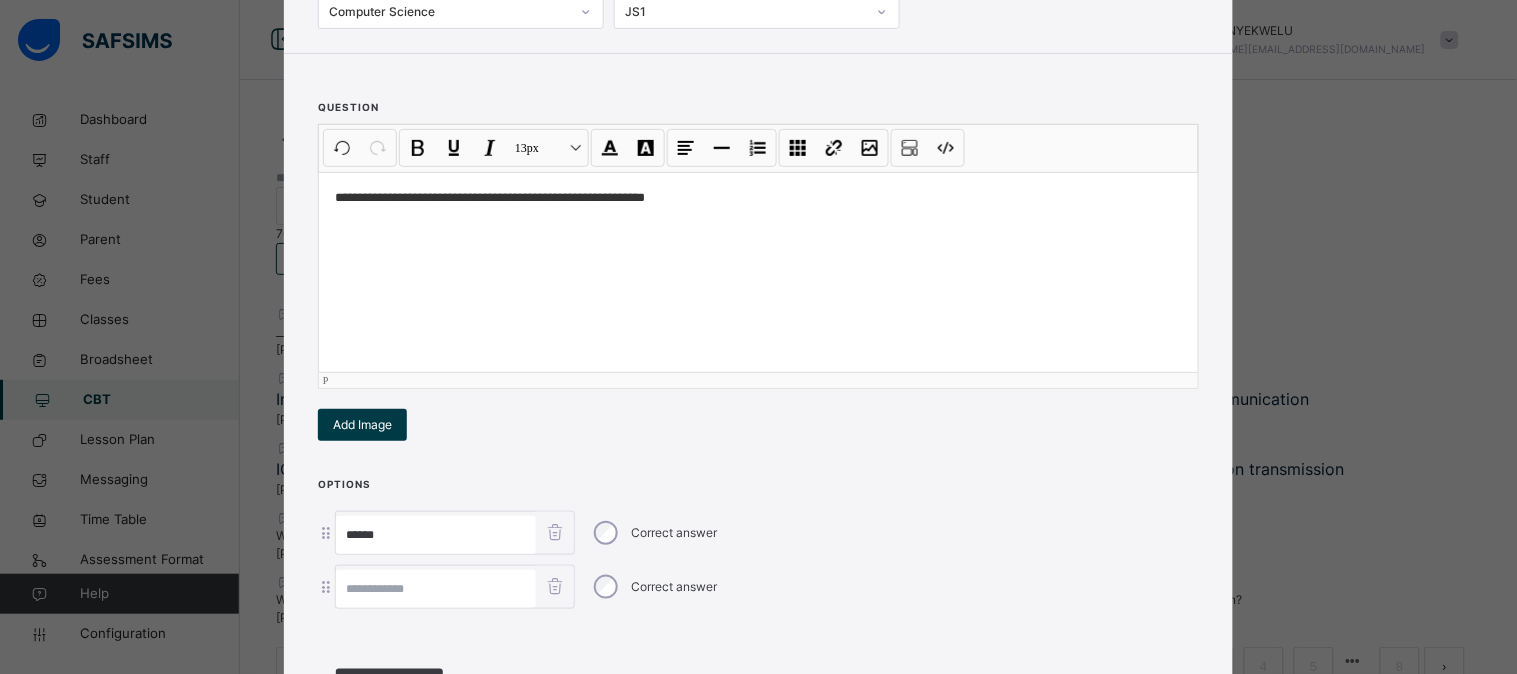 click on "**********" at bounding box center [758, 197] 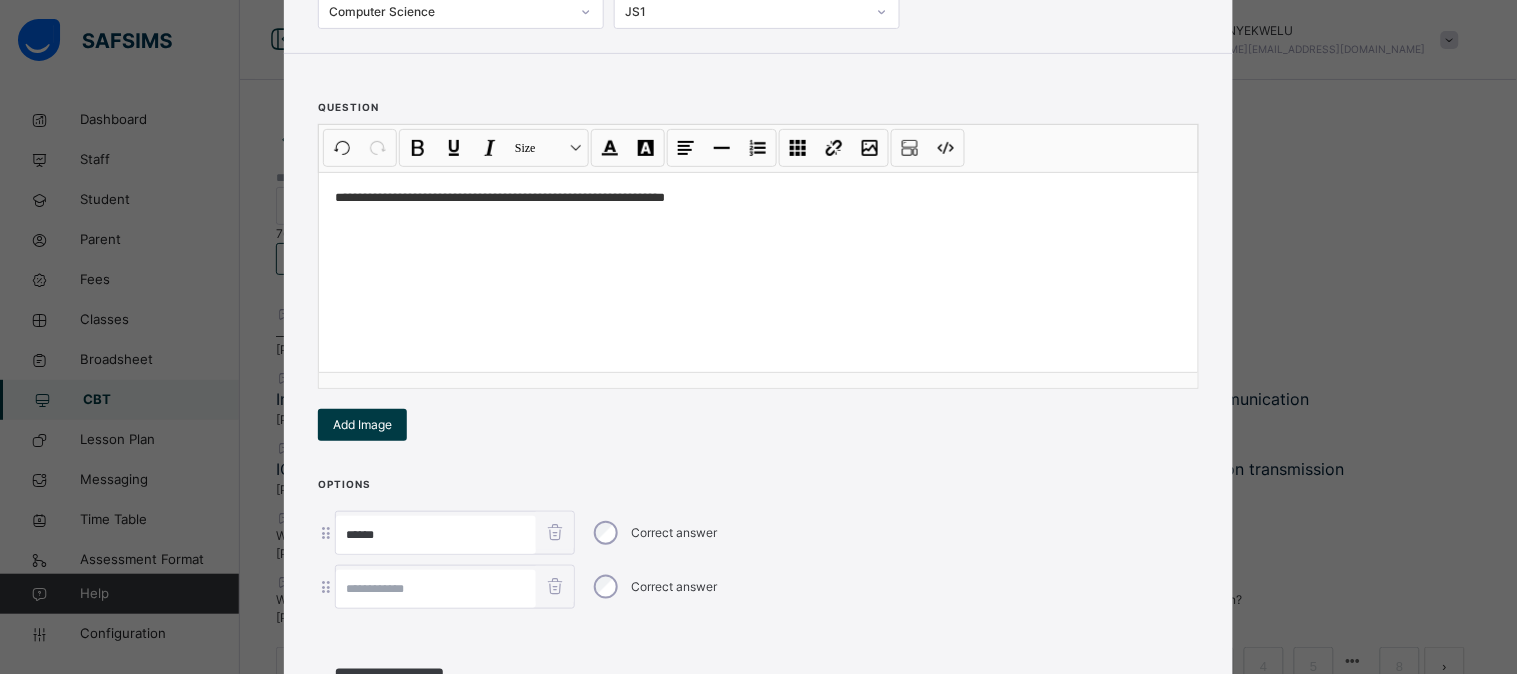 click at bounding box center (436, 589) 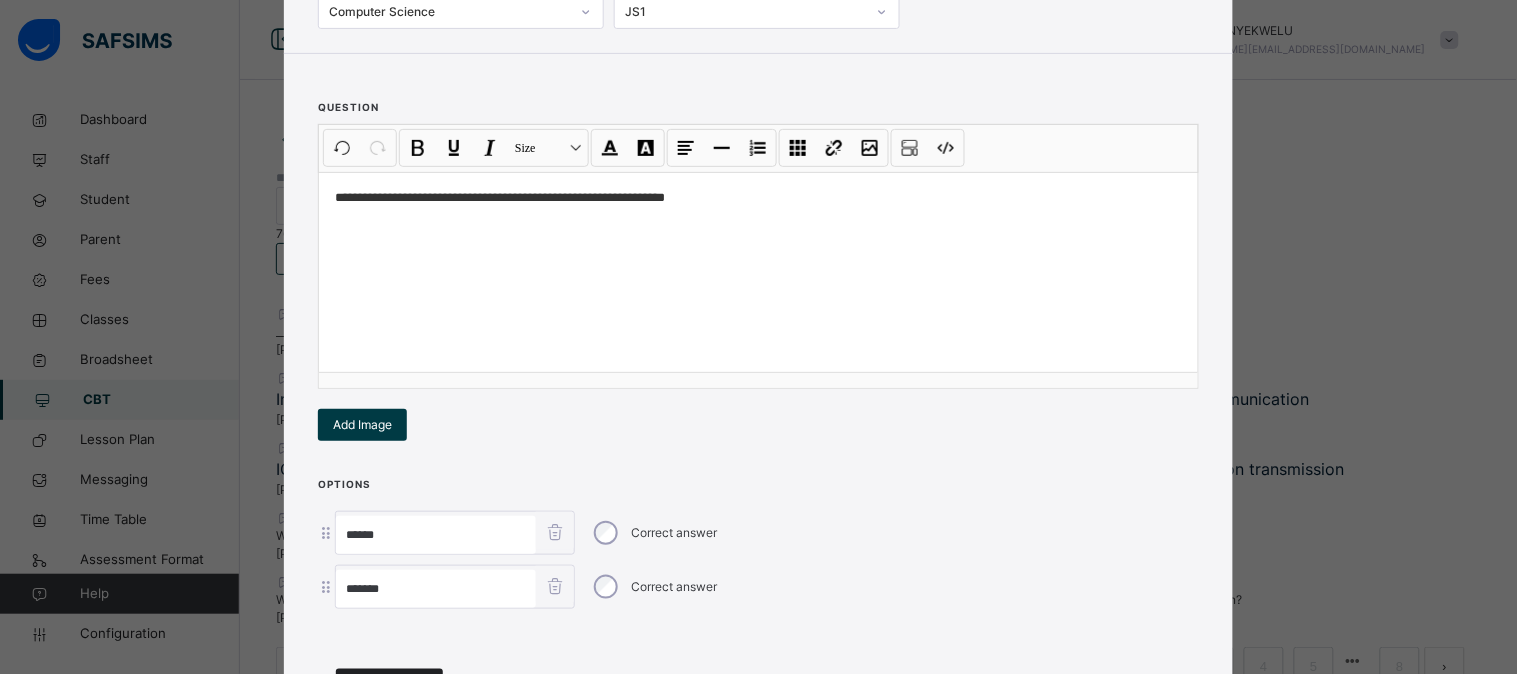 type on "*******" 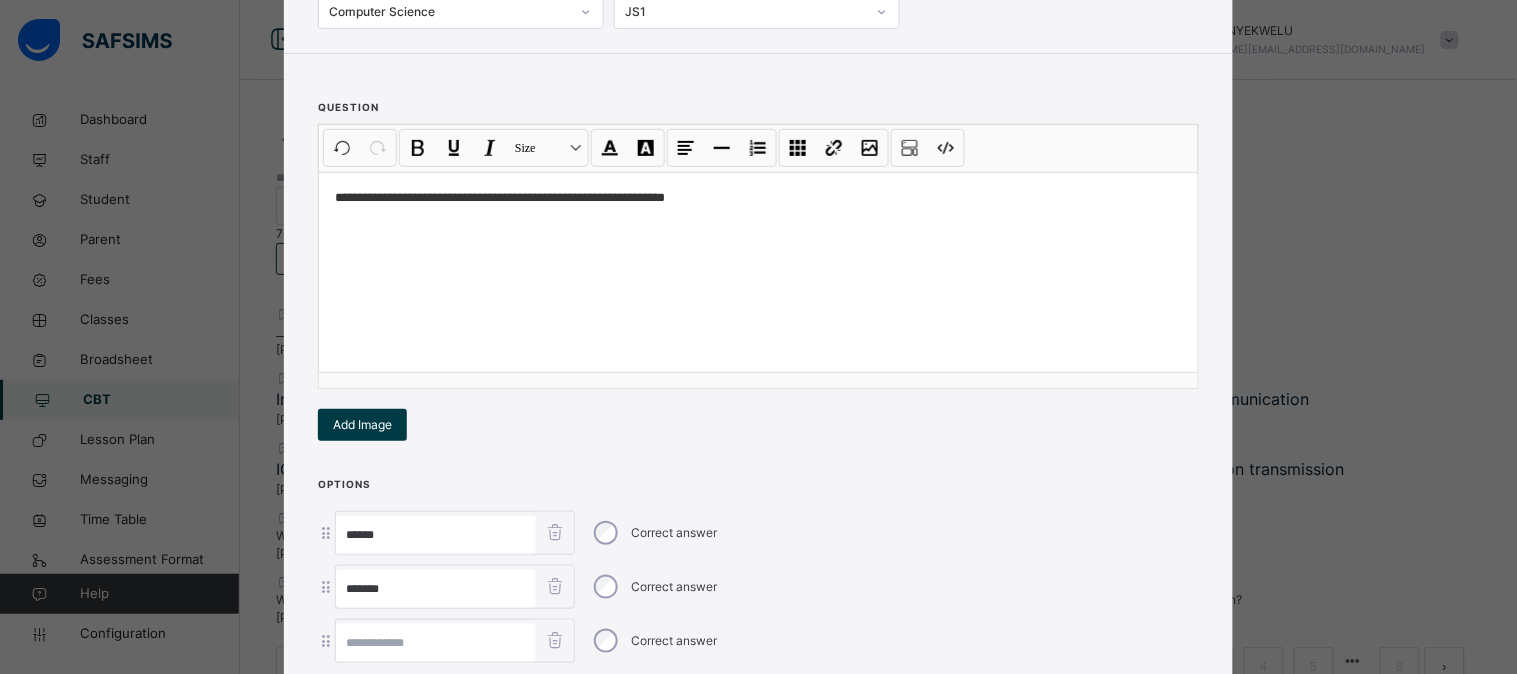 click at bounding box center (436, 643) 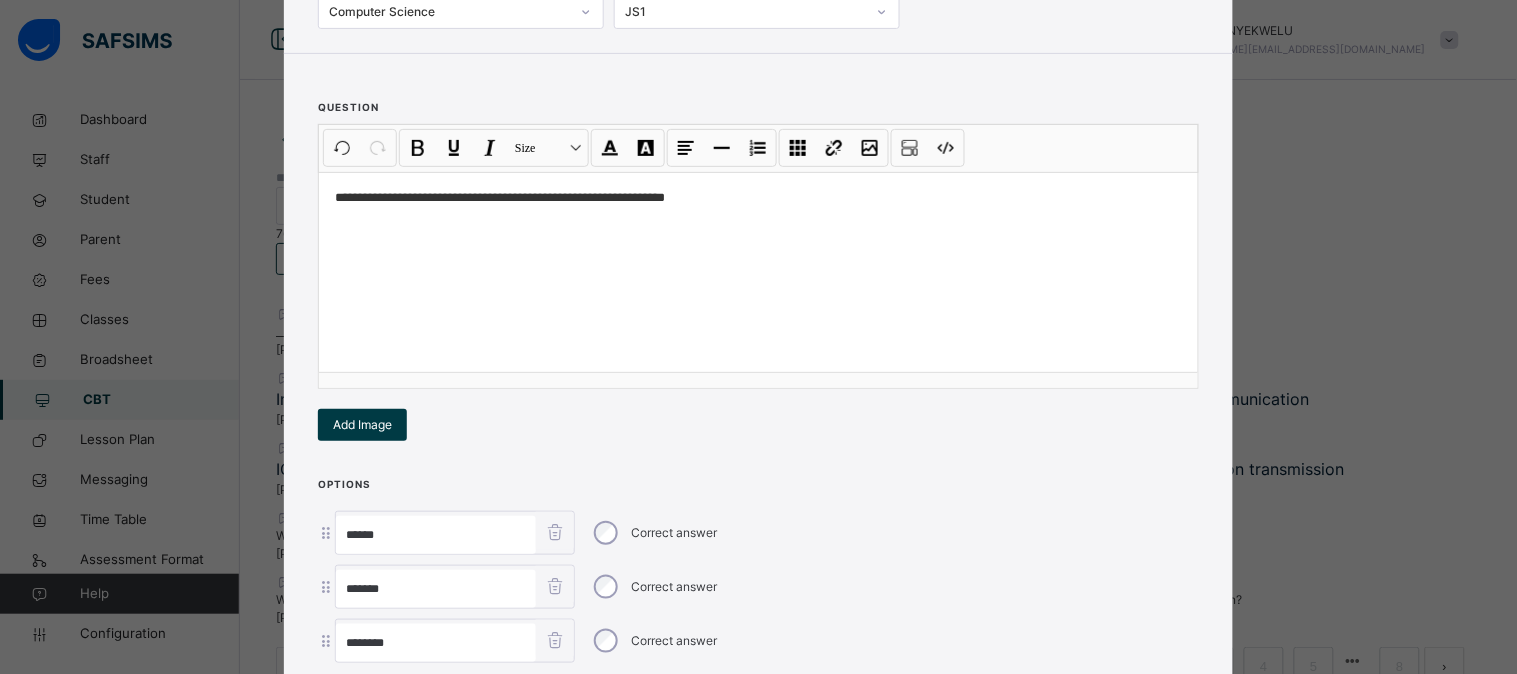 type on "********" 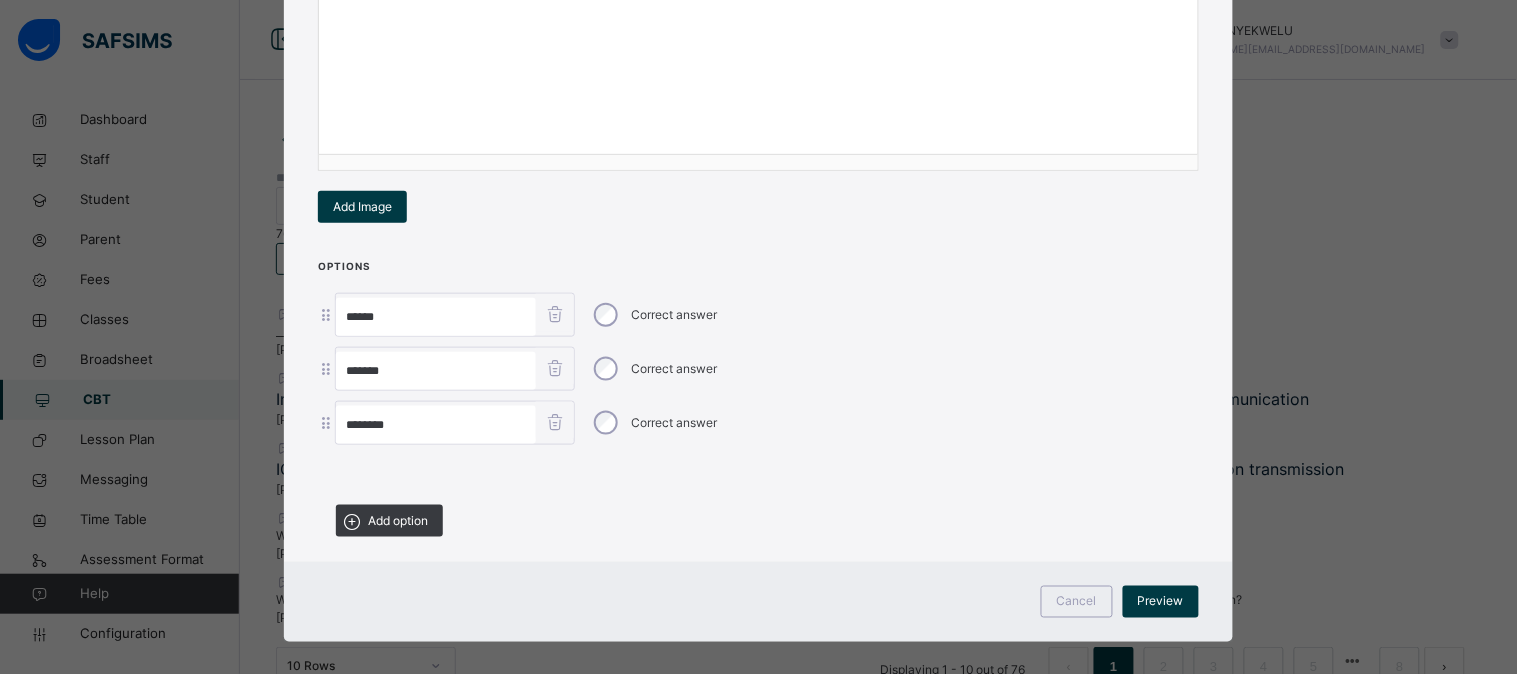 scroll, scrollTop: 385, scrollLeft: 0, axis: vertical 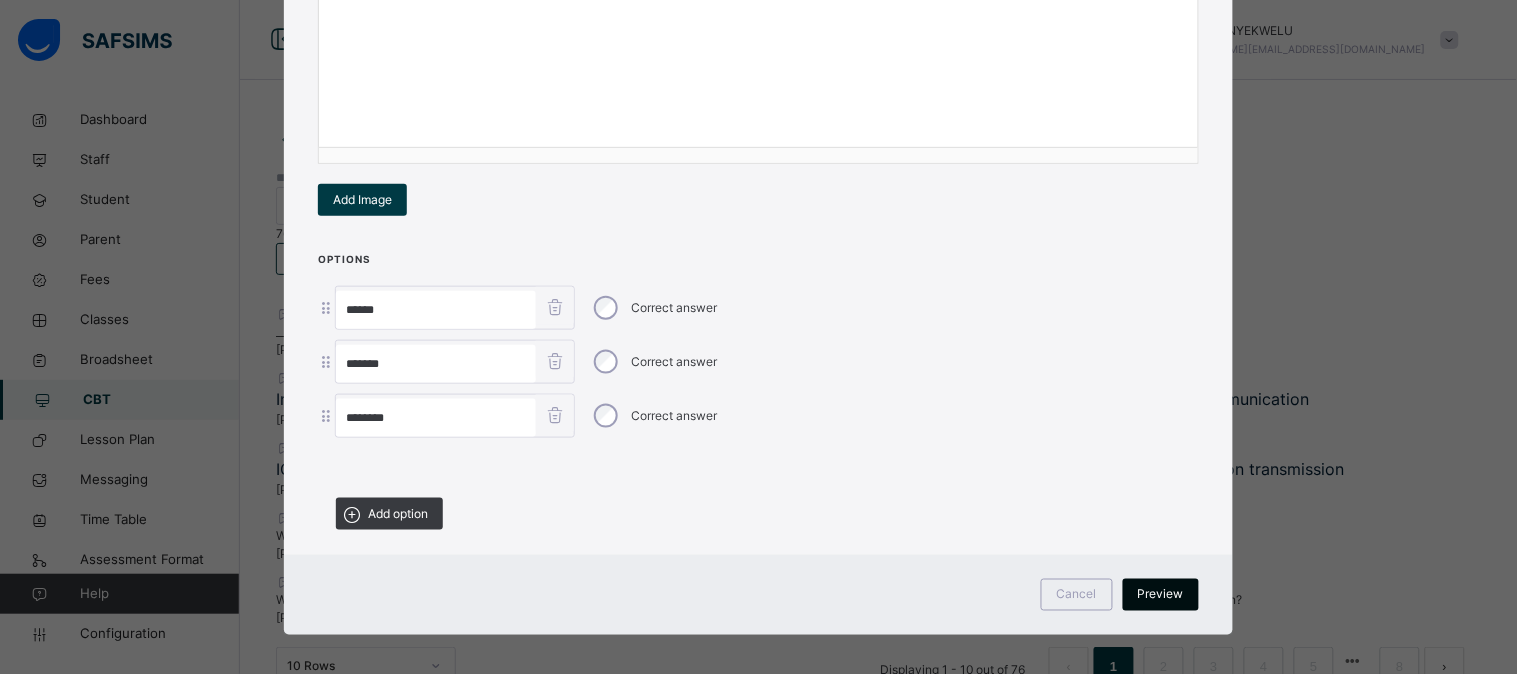 click on "Preview" at bounding box center (1161, 595) 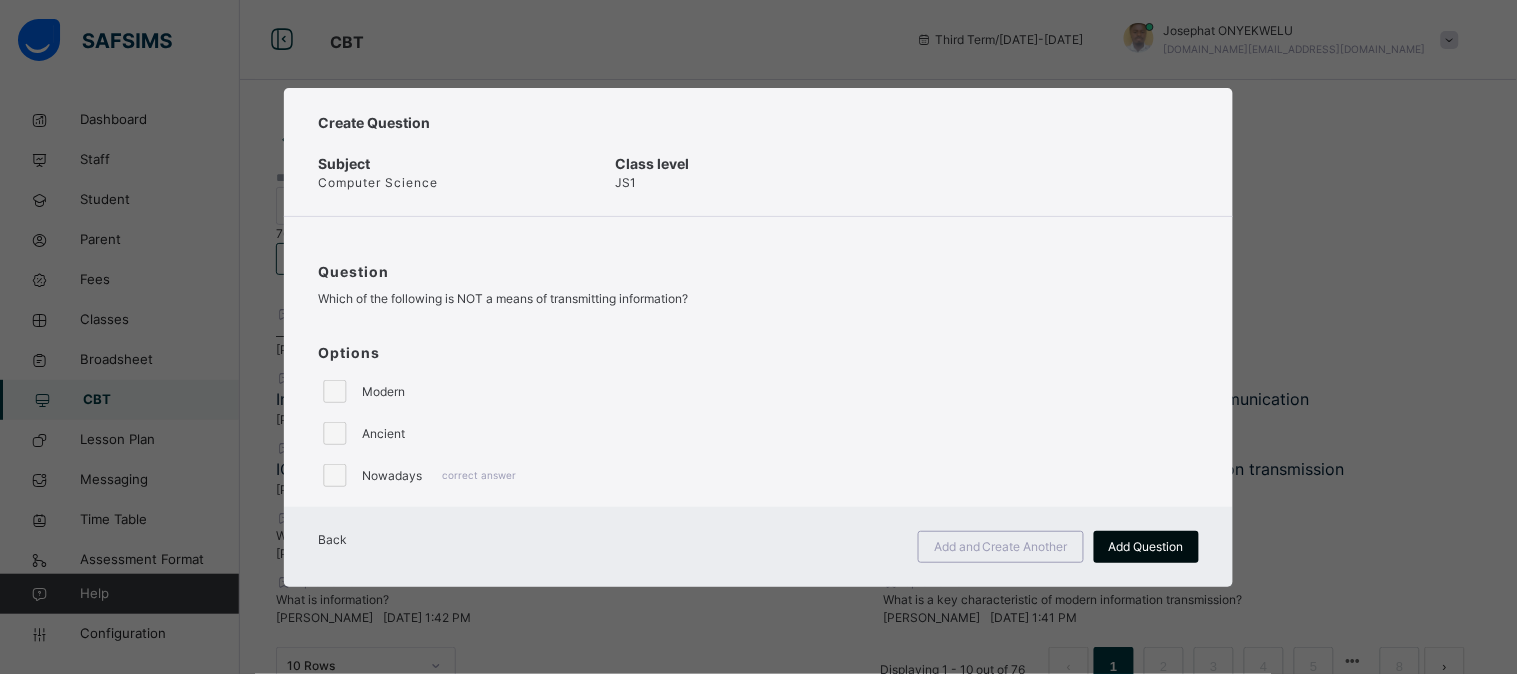 click on "Add Question" at bounding box center (1146, 547) 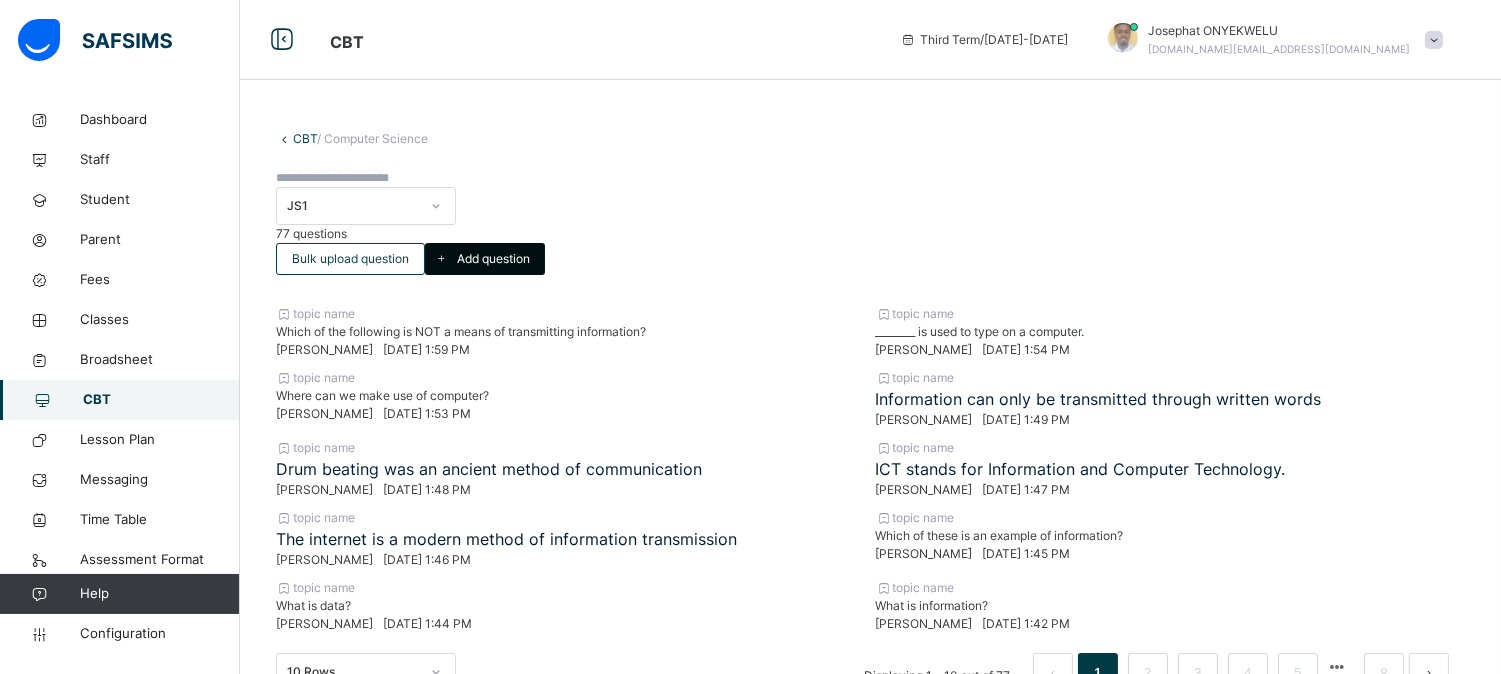 click on "Add question" at bounding box center (493, 259) 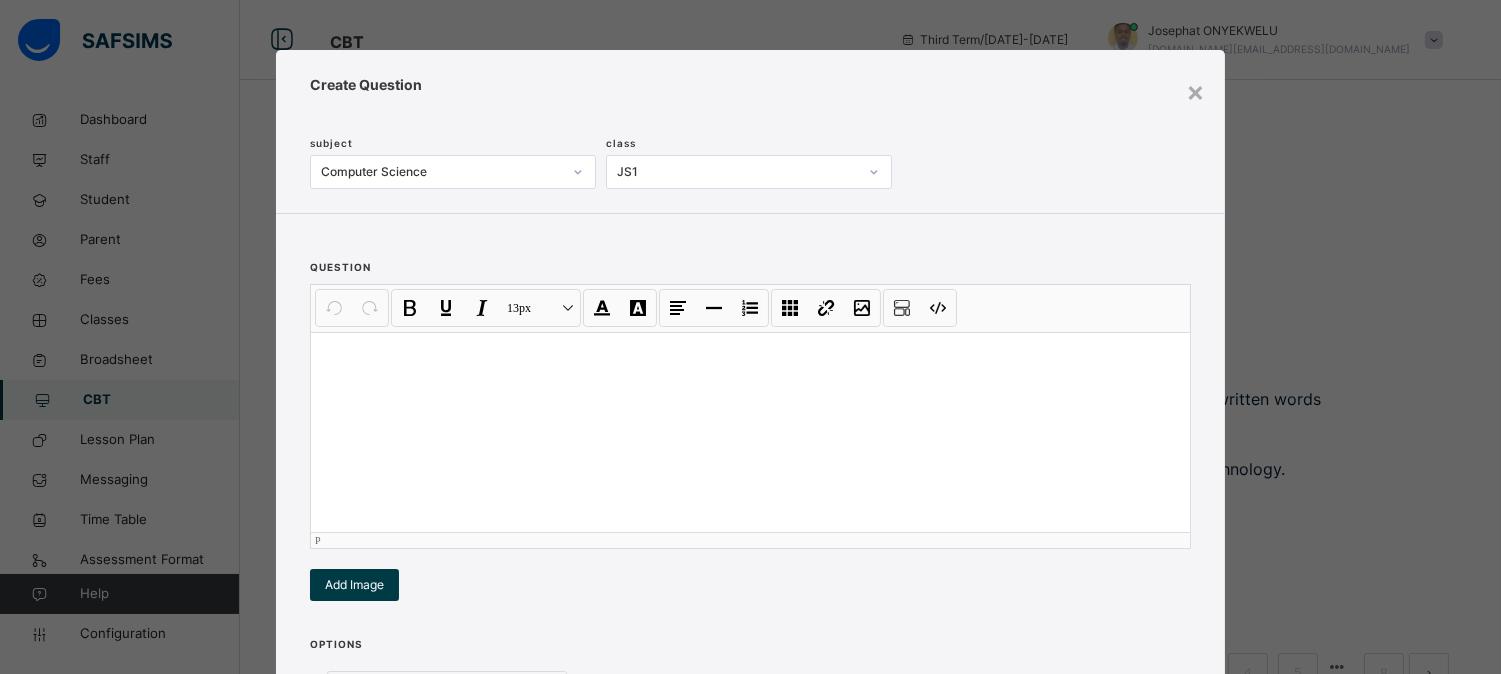 click at bounding box center [750, 432] 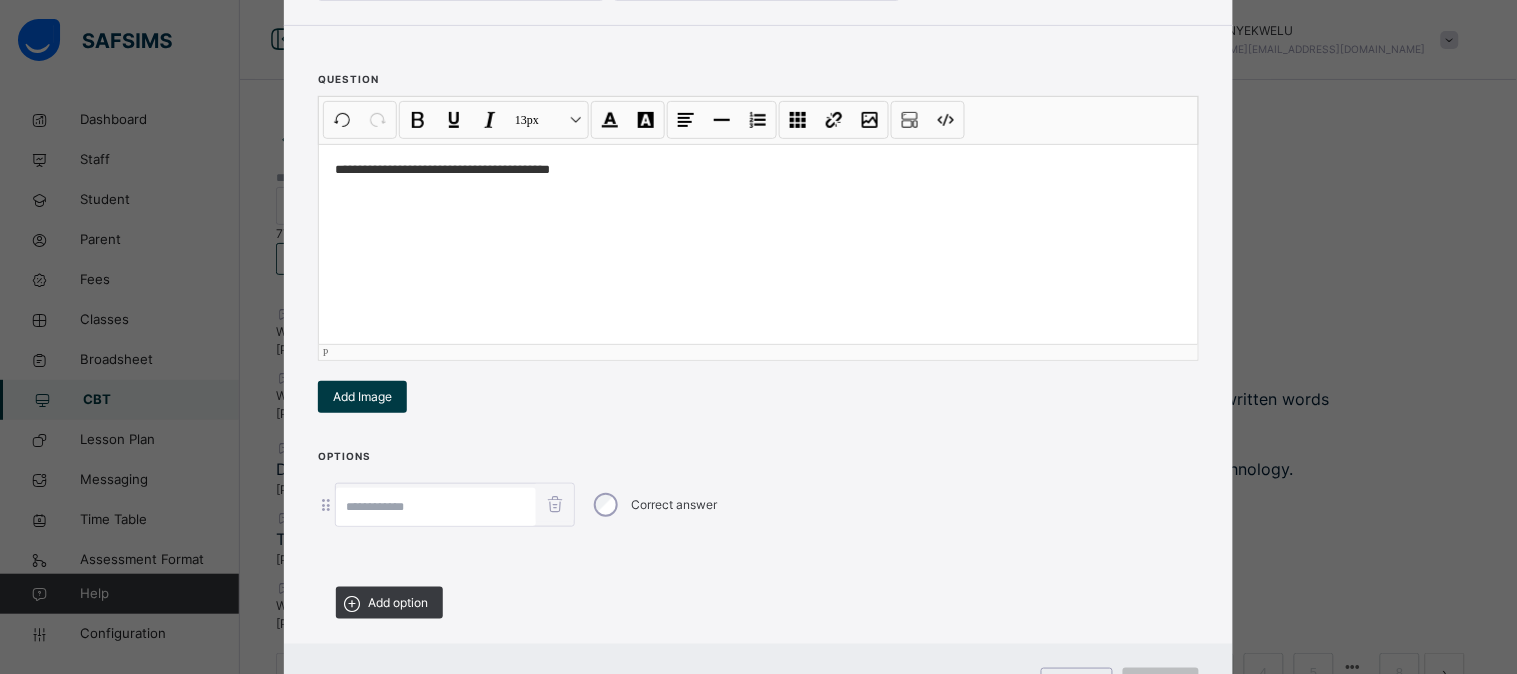 scroll, scrollTop: 201, scrollLeft: 0, axis: vertical 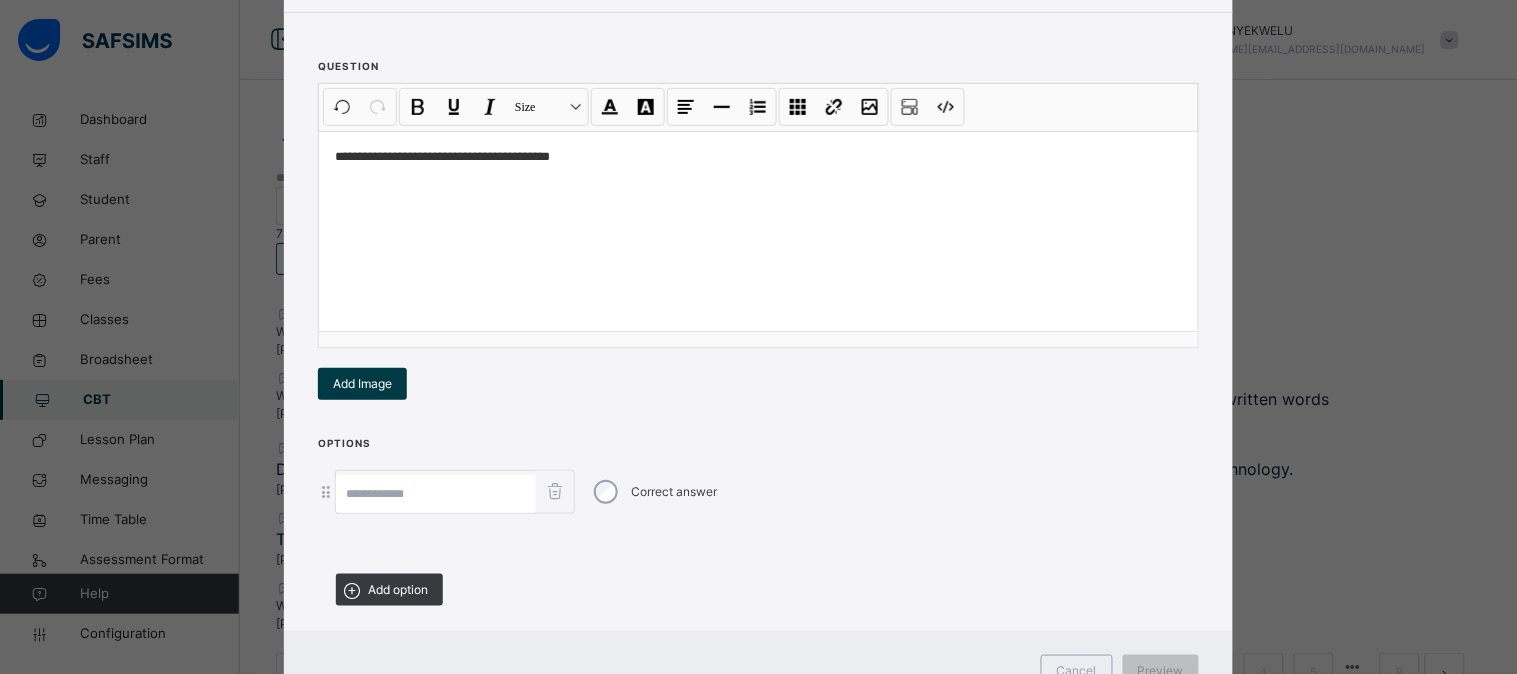 click at bounding box center [436, 494] 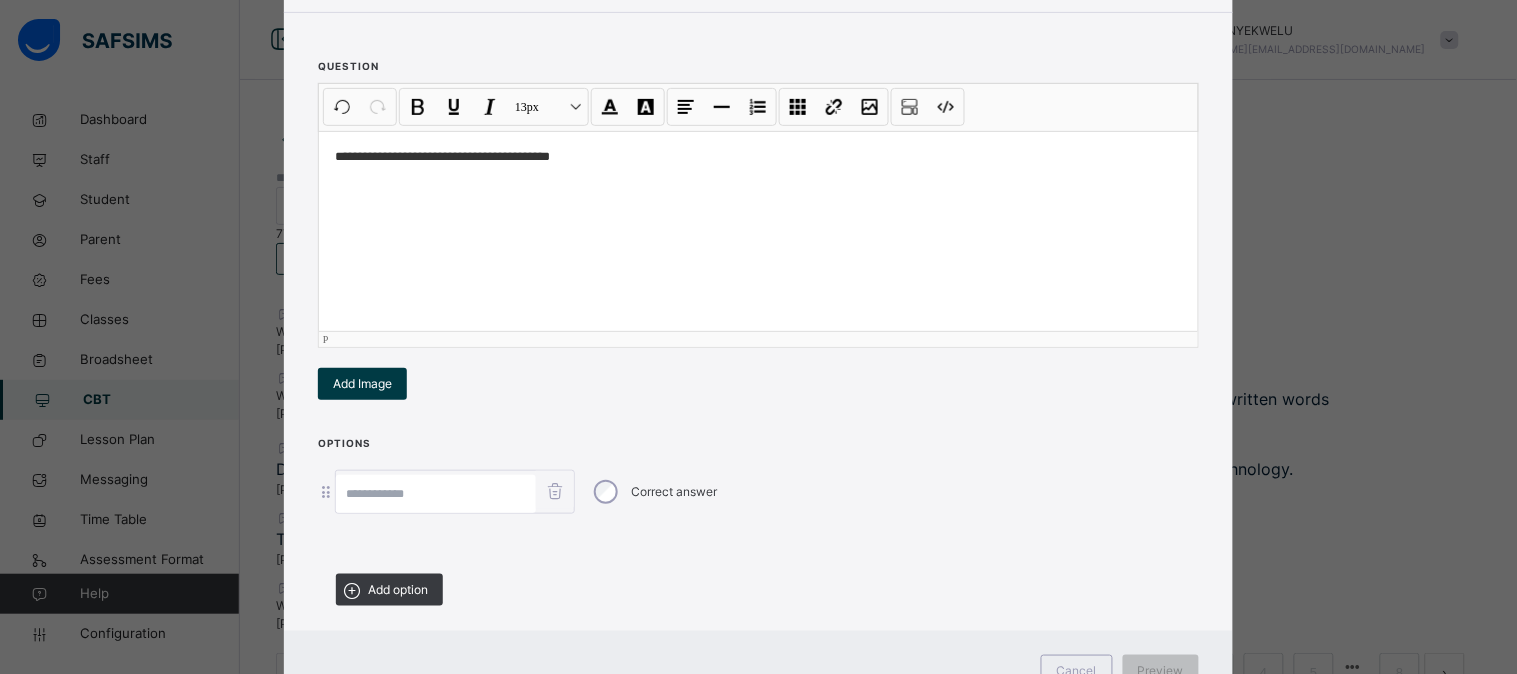 click on "**********" at bounding box center [758, 156] 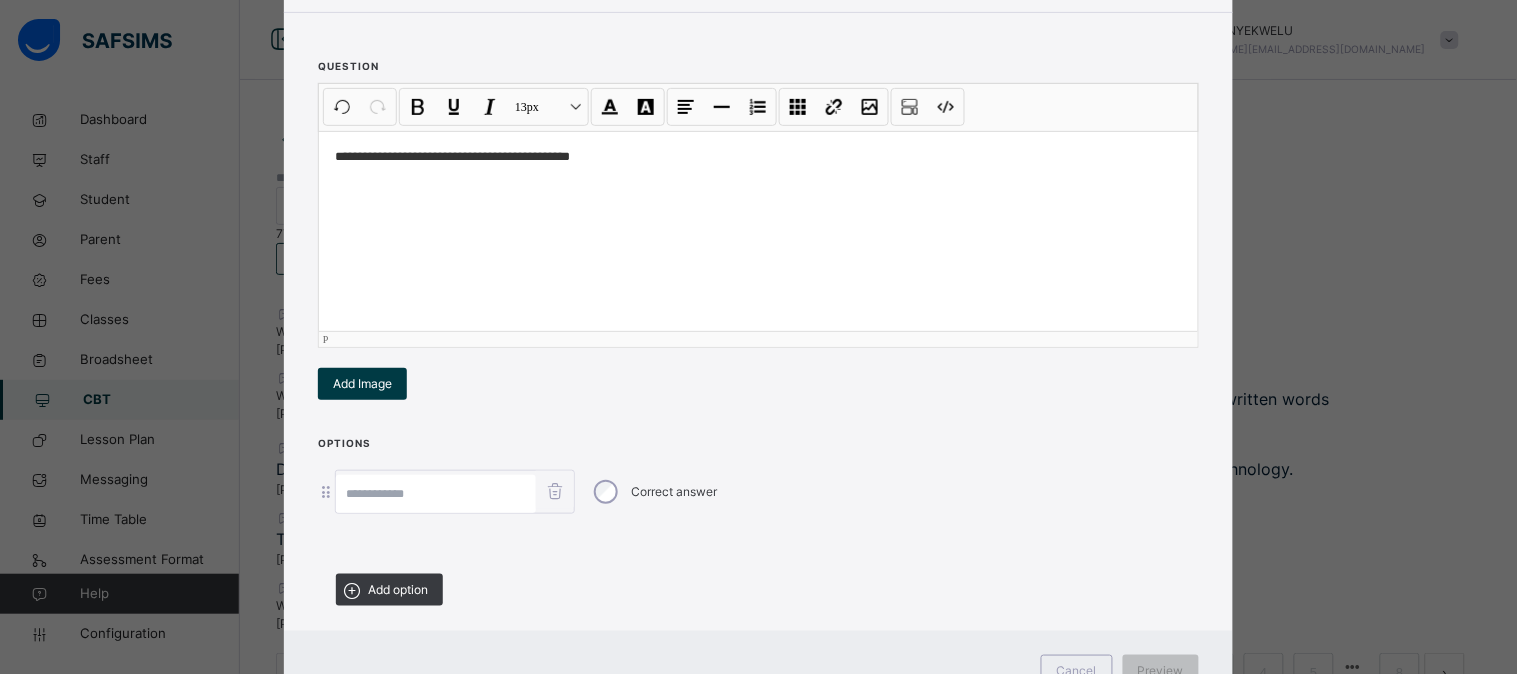 click at bounding box center (436, 494) 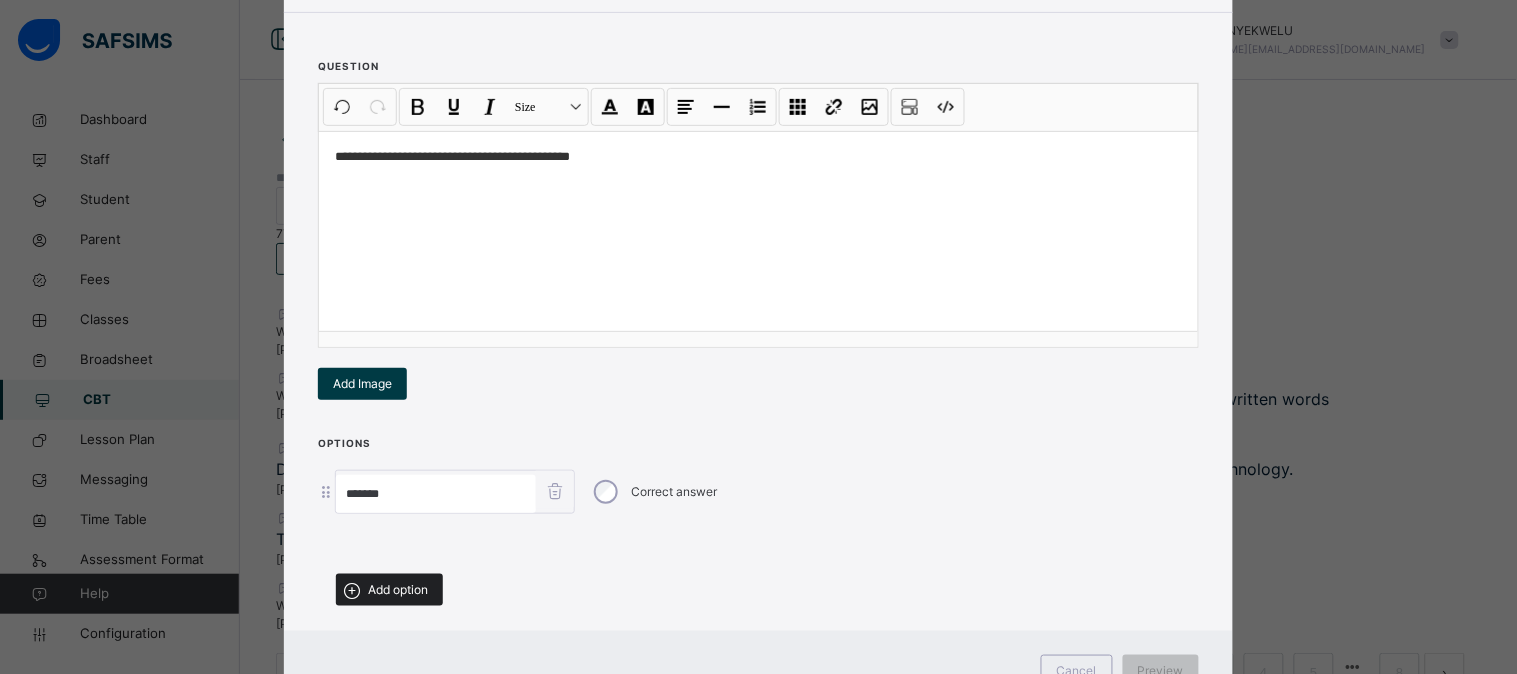 type on "*******" 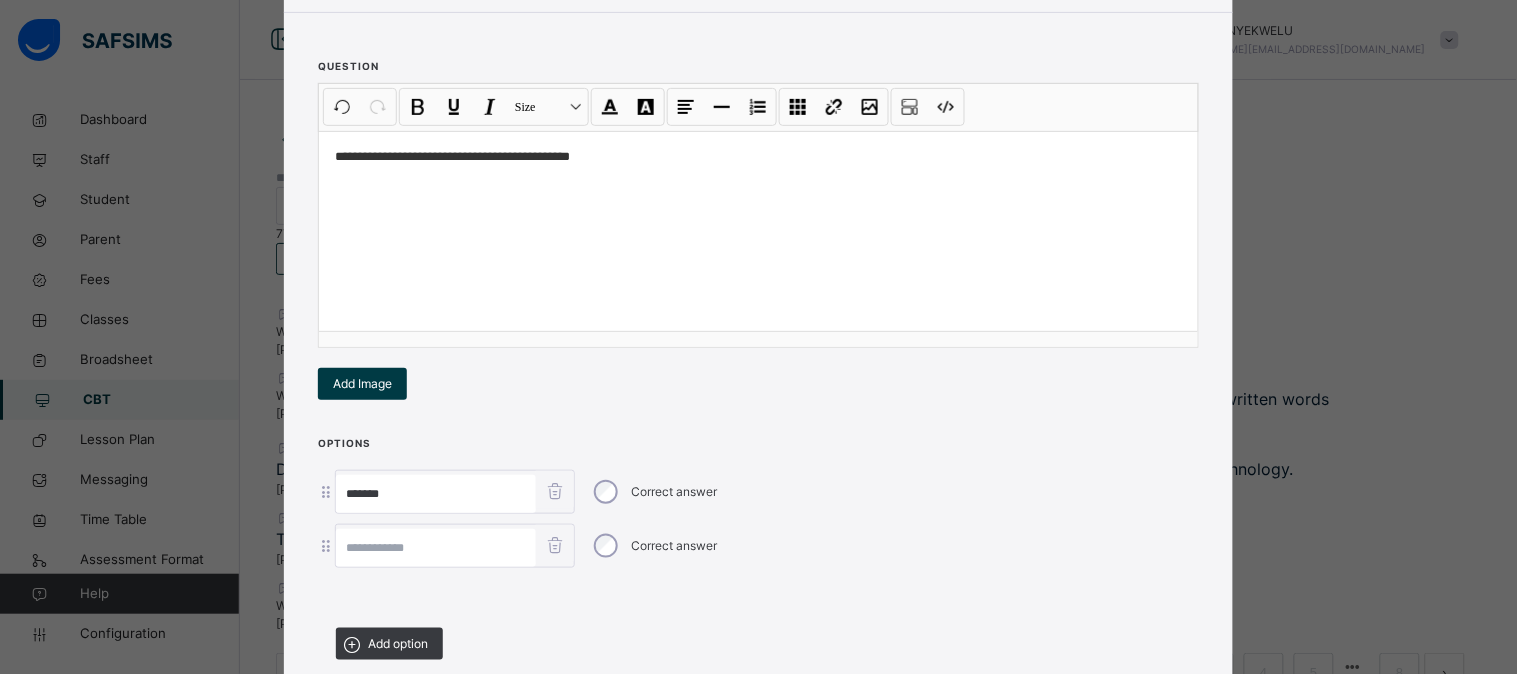 click at bounding box center [436, 548] 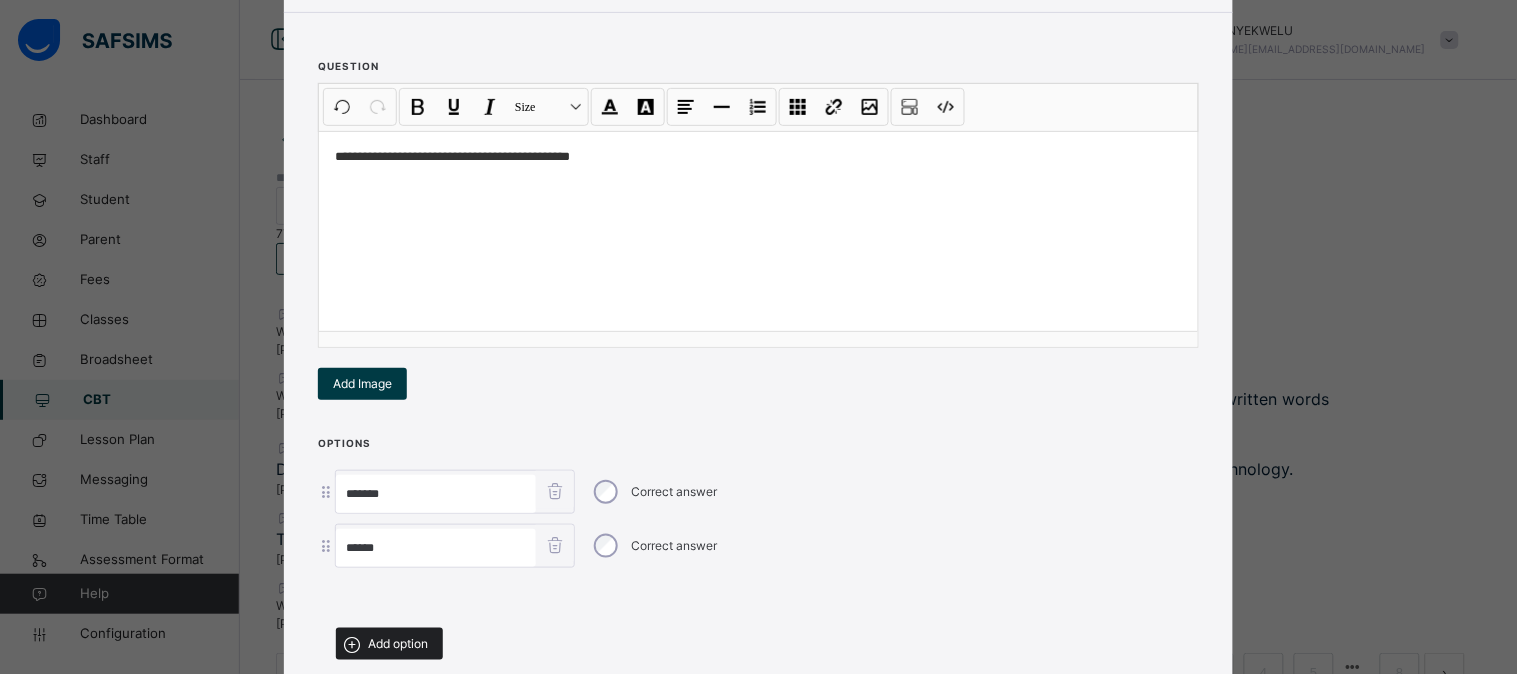 type on "******" 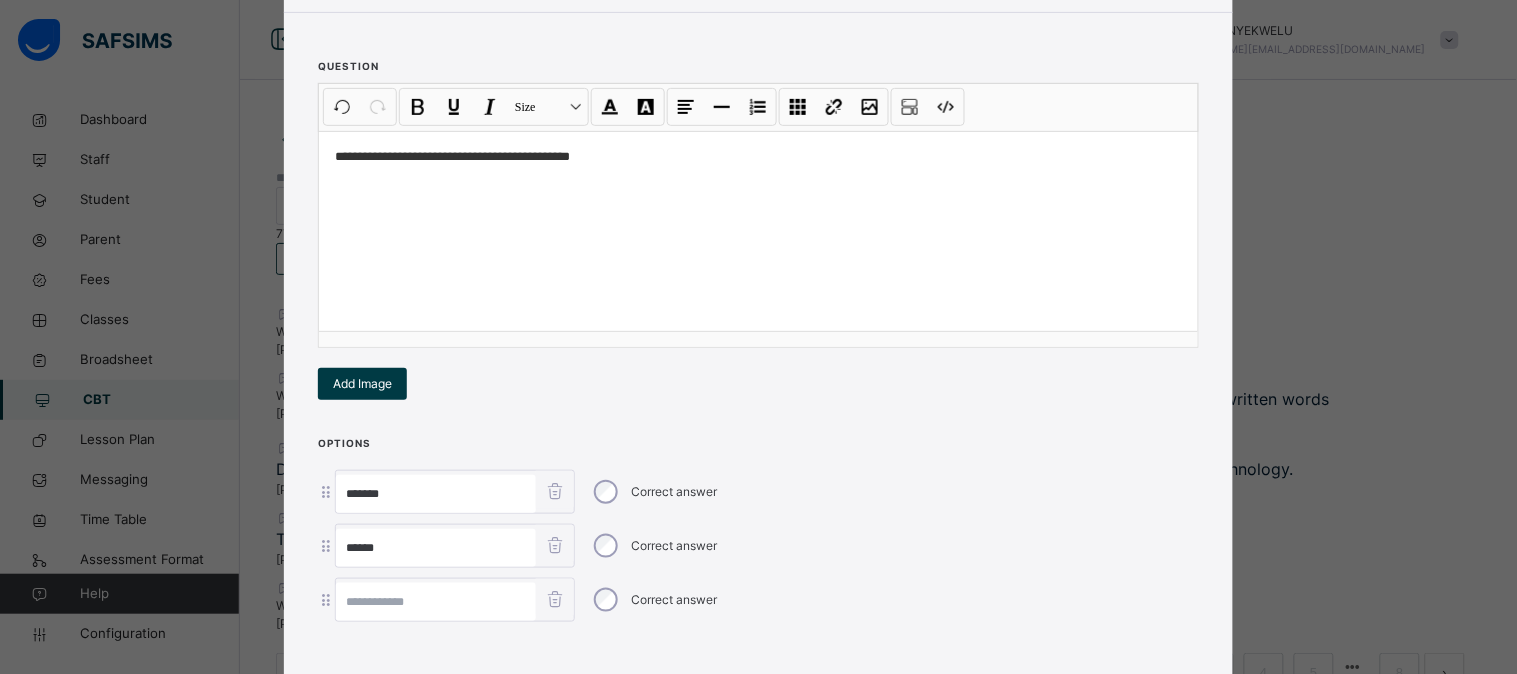 click at bounding box center (436, 602) 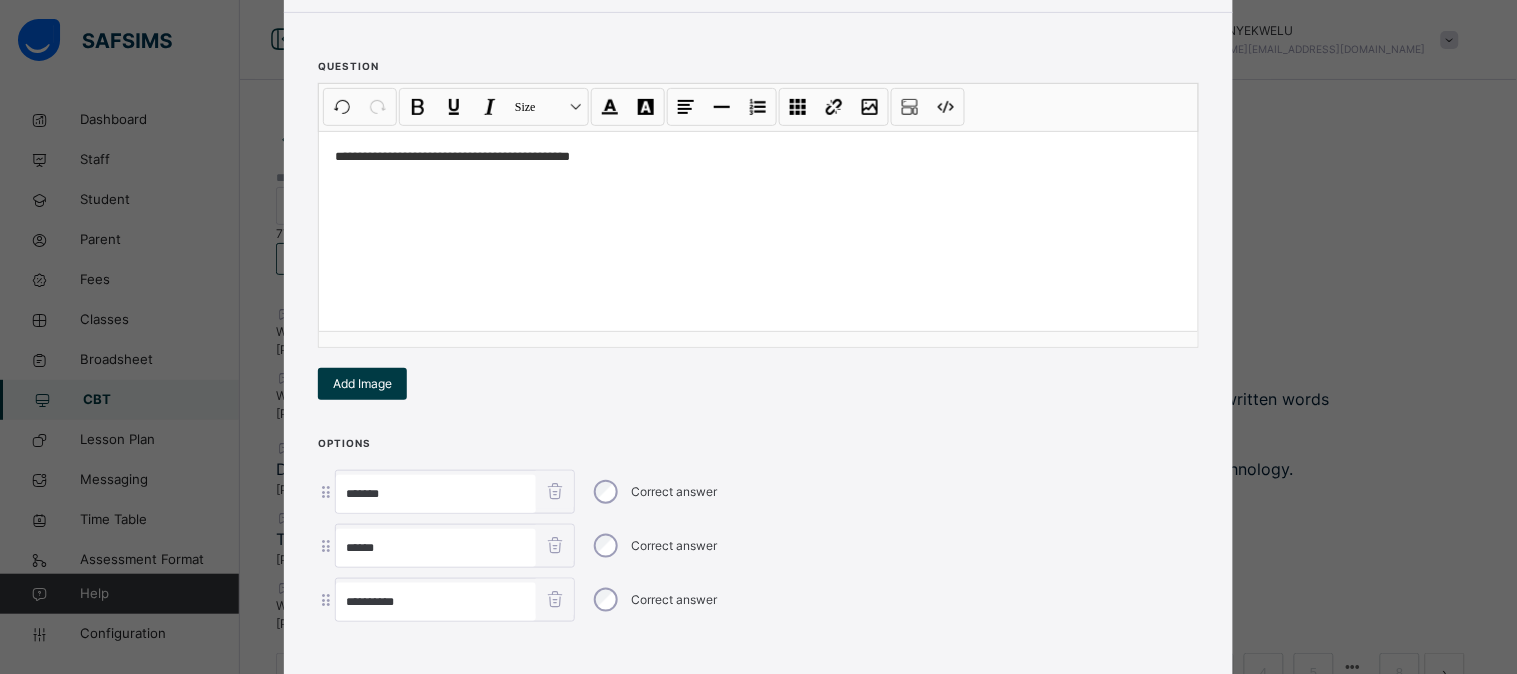 scroll, scrollTop: 392, scrollLeft: 0, axis: vertical 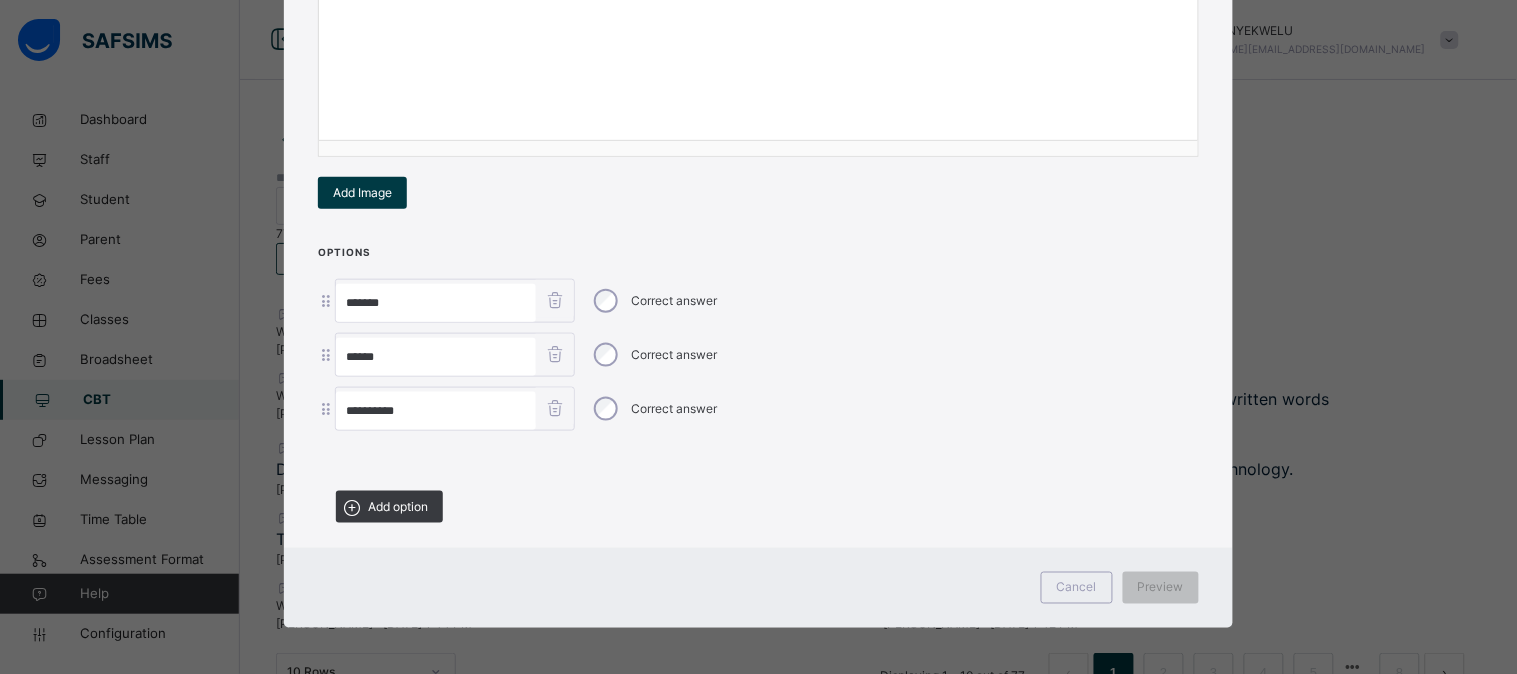type on "**********" 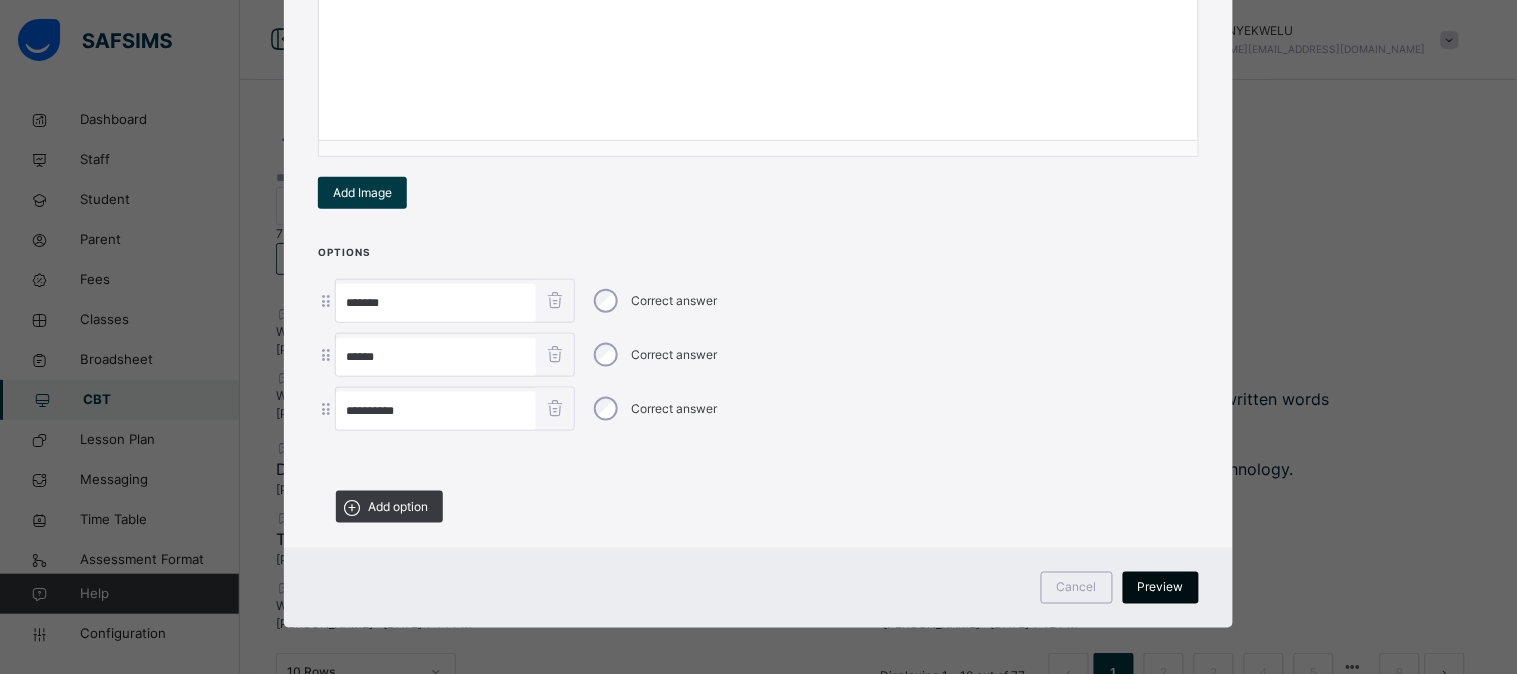 click on "Preview" at bounding box center (1161, 588) 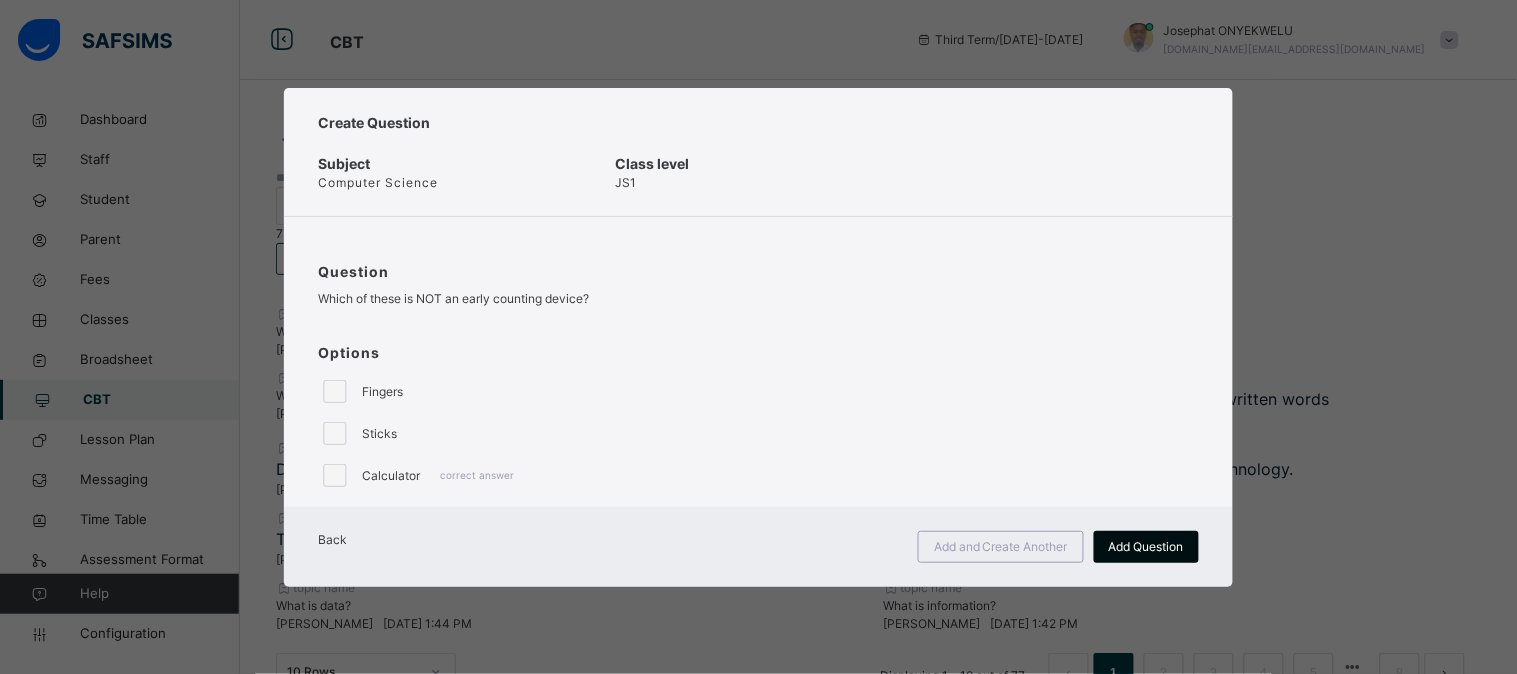 scroll, scrollTop: 0, scrollLeft: 0, axis: both 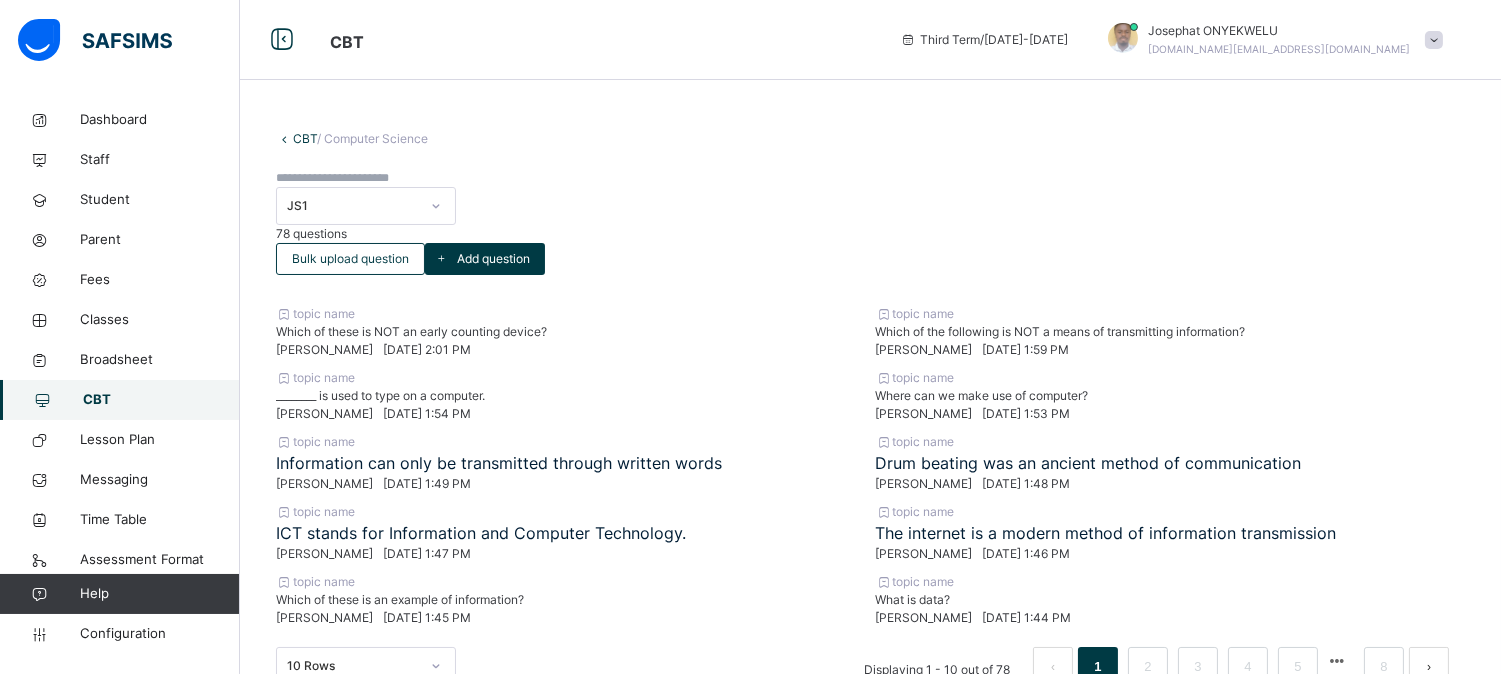 click on "CBT  / Computer Science JS1 78 questions Bulk upload question Add question  topic name Which of these is NOT an early counting device?  [PERSON_NAME] [DATE] 2:01 PM  topic name Which of the following is NOT a means of transmitting information? [PERSON_NAME] [DATE] 1:59 PM  topic name ________ is used to type on a computer. [PERSON_NAME] [DATE] 1:54 PM  topic name Where can we make use of computer? [PERSON_NAME] [DATE] 1:53 PM  topic name ​ Information can only be transmitted through written words ​ [PERSON_NAME] [DATE] 1:49 PM  topic name ​ Drum beating was an ancient method of communication ​ [PERSON_NAME] [DATE] 1:48 PM  topic name ICT stands for Information and Computer Technology. ​ [PERSON_NAME] [DATE] 1:47 PM  topic name ​ The internet is a modern method of information transmission ​ 1 2 3" at bounding box center (870, 423) 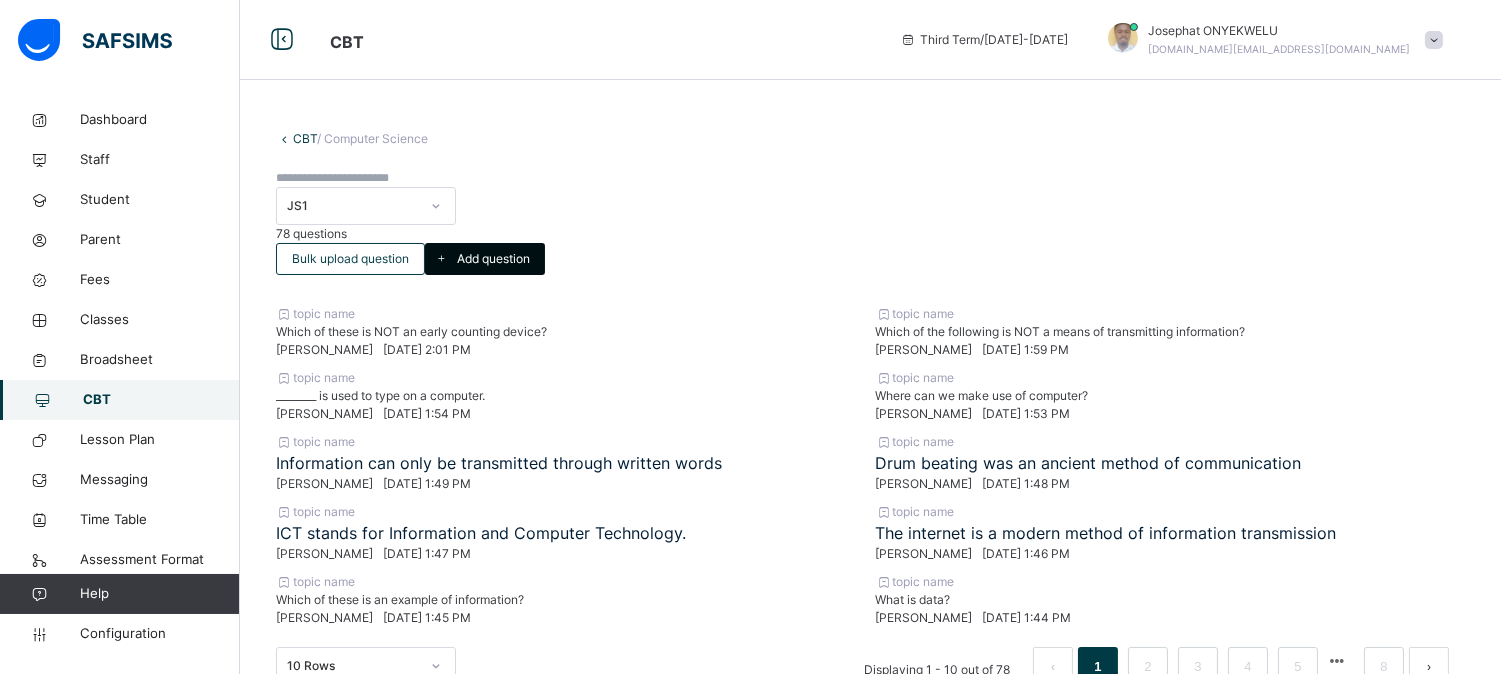 click on "Add question" at bounding box center [493, 259] 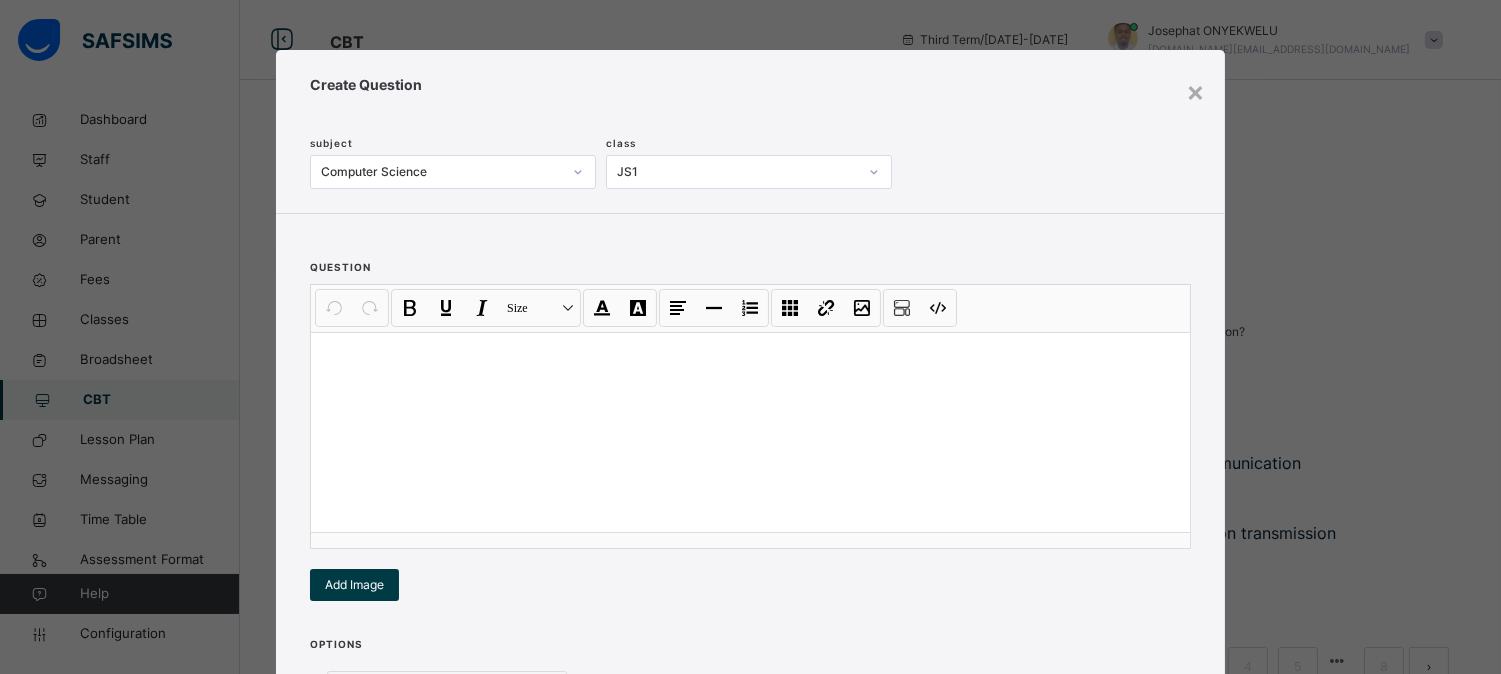 click at bounding box center (750, 432) 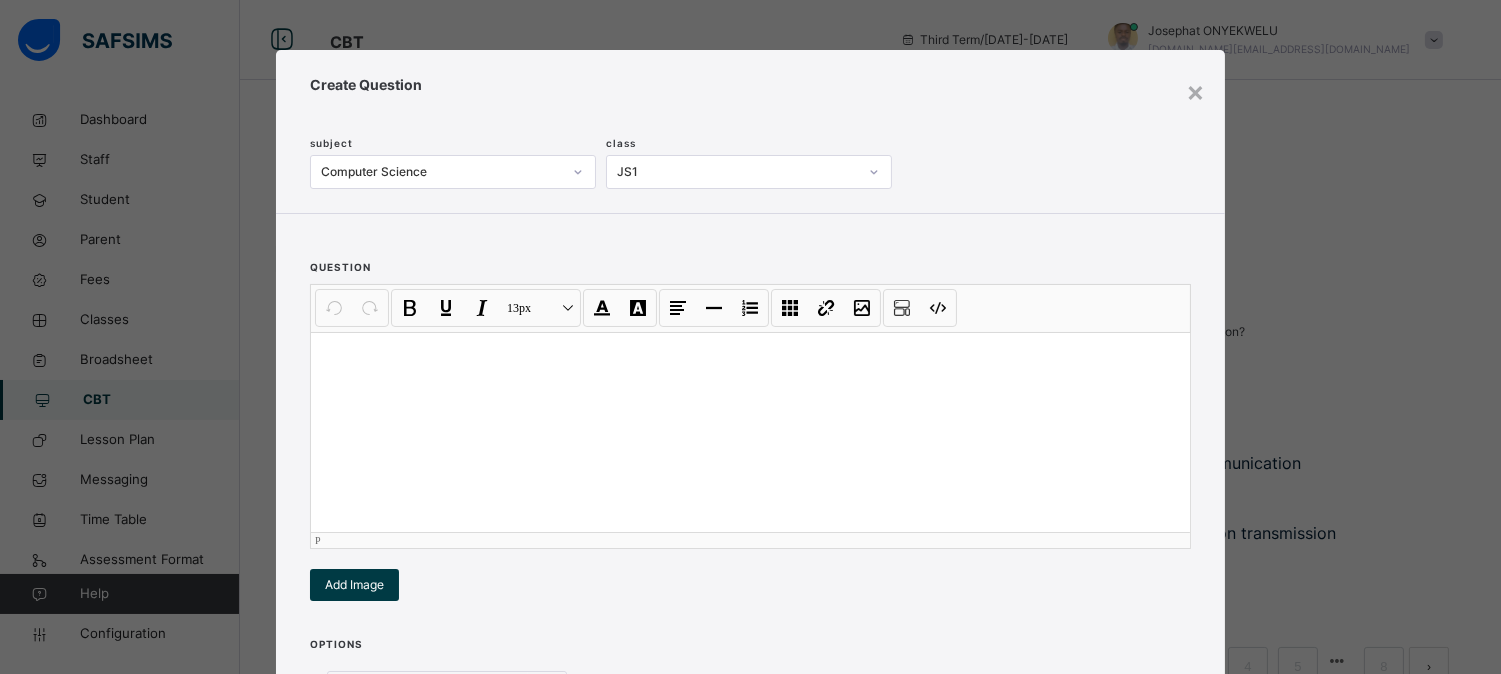 type 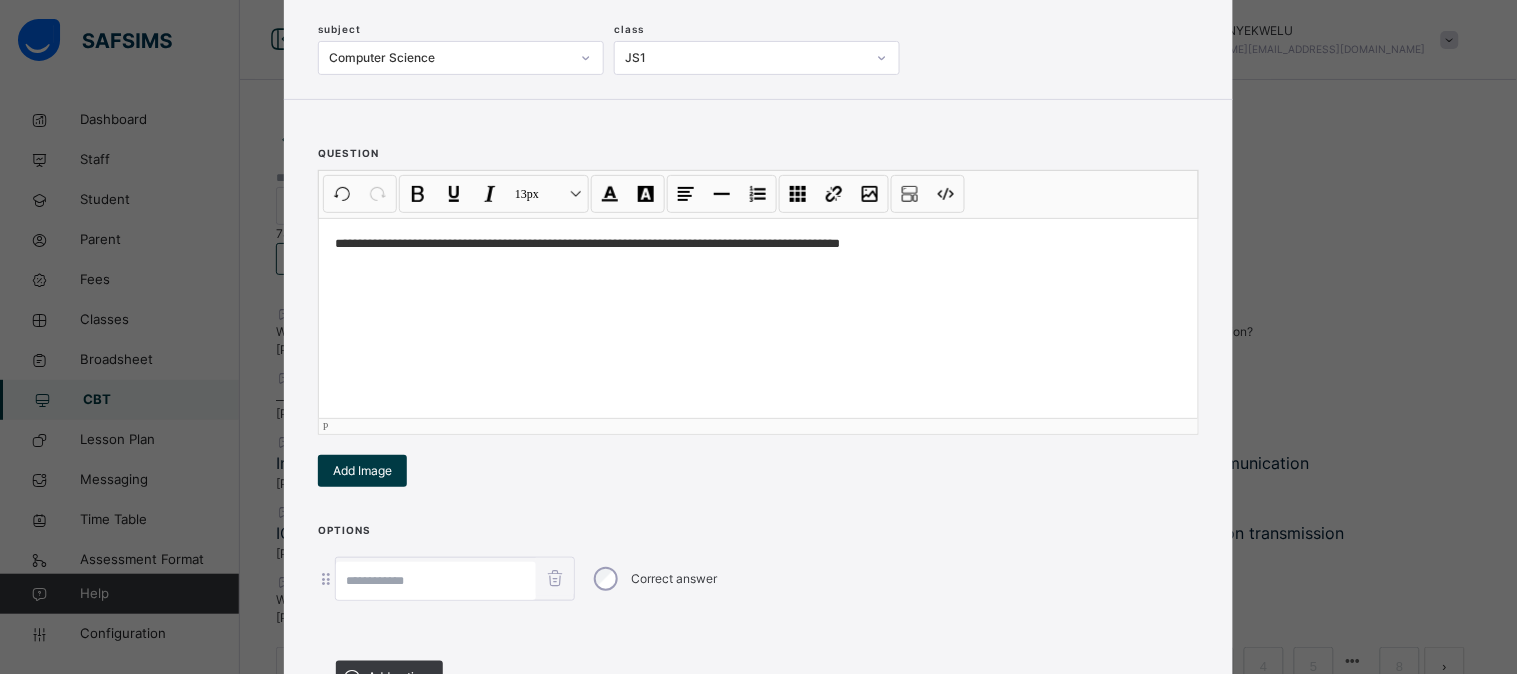scroll, scrollTop: 135, scrollLeft: 0, axis: vertical 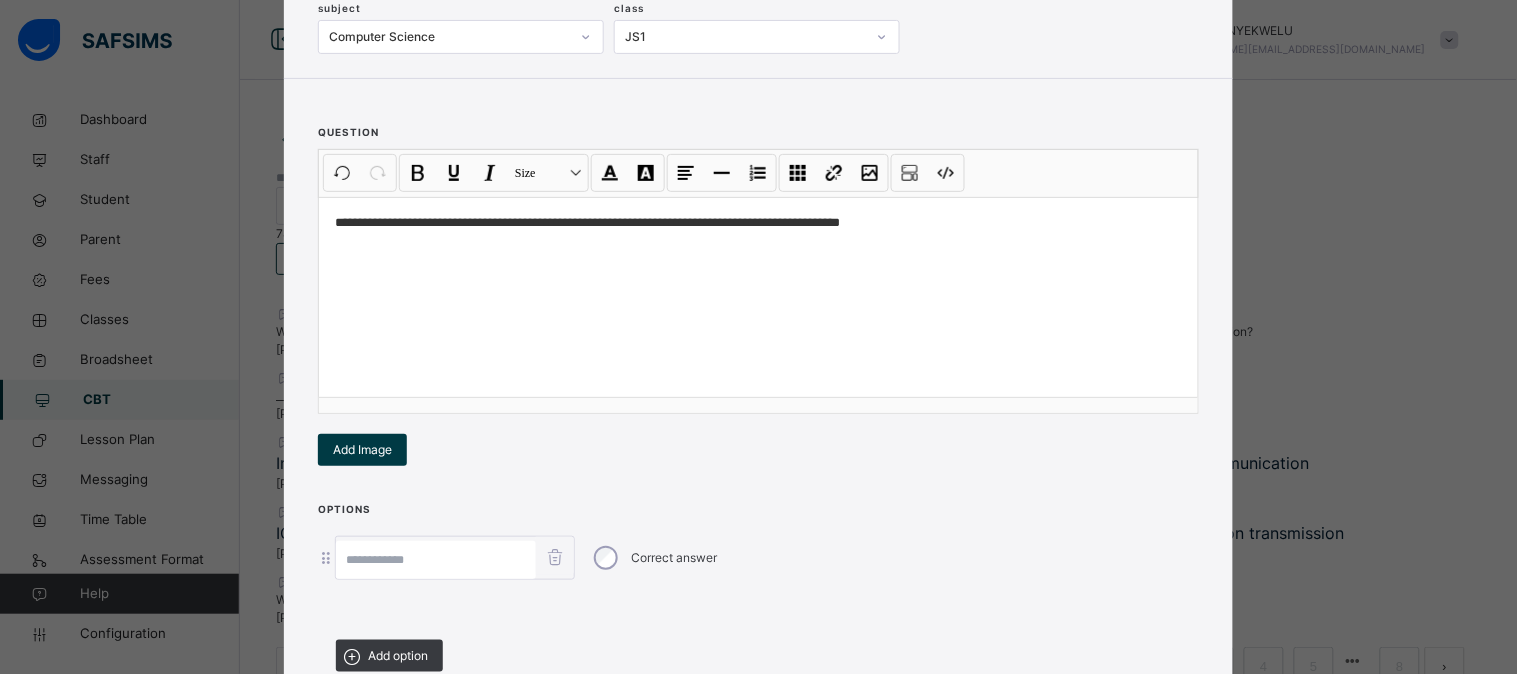 click at bounding box center [436, 560] 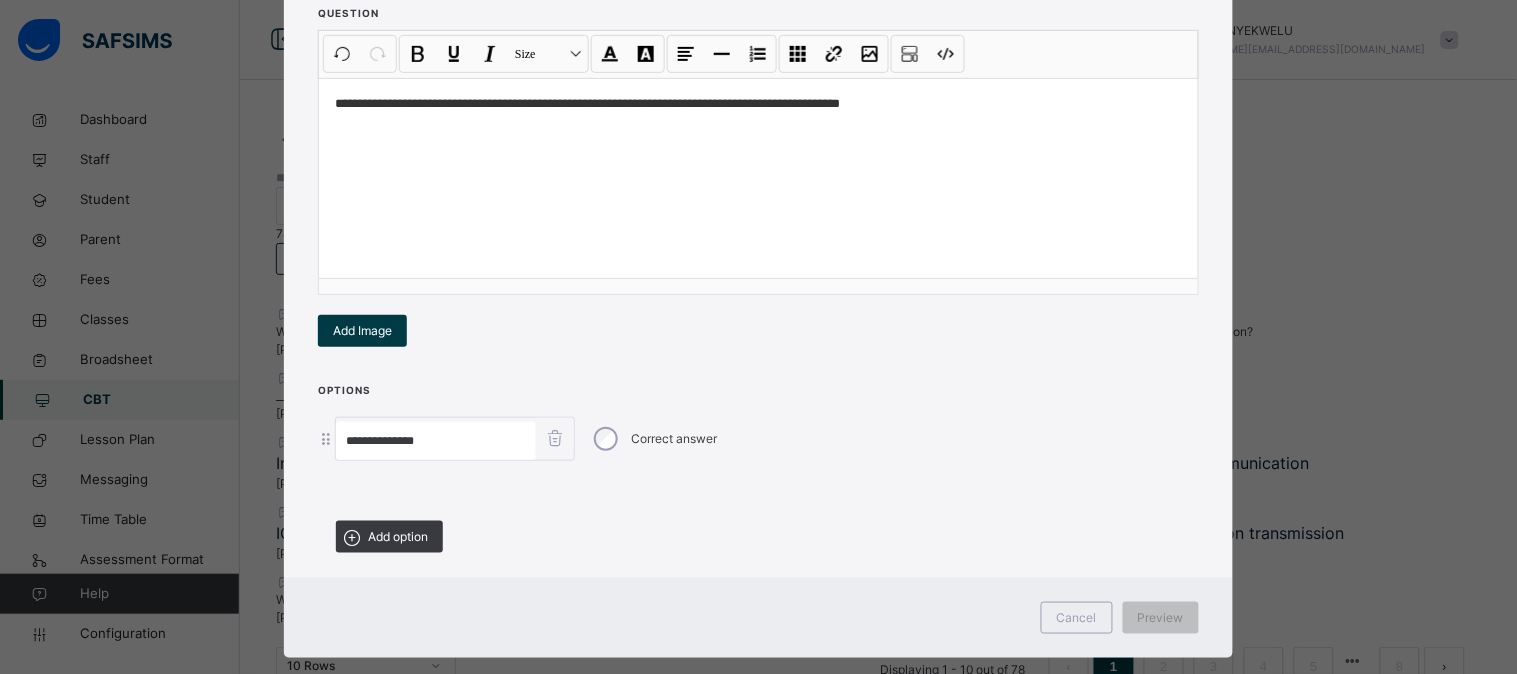 scroll, scrollTop: 283, scrollLeft: 0, axis: vertical 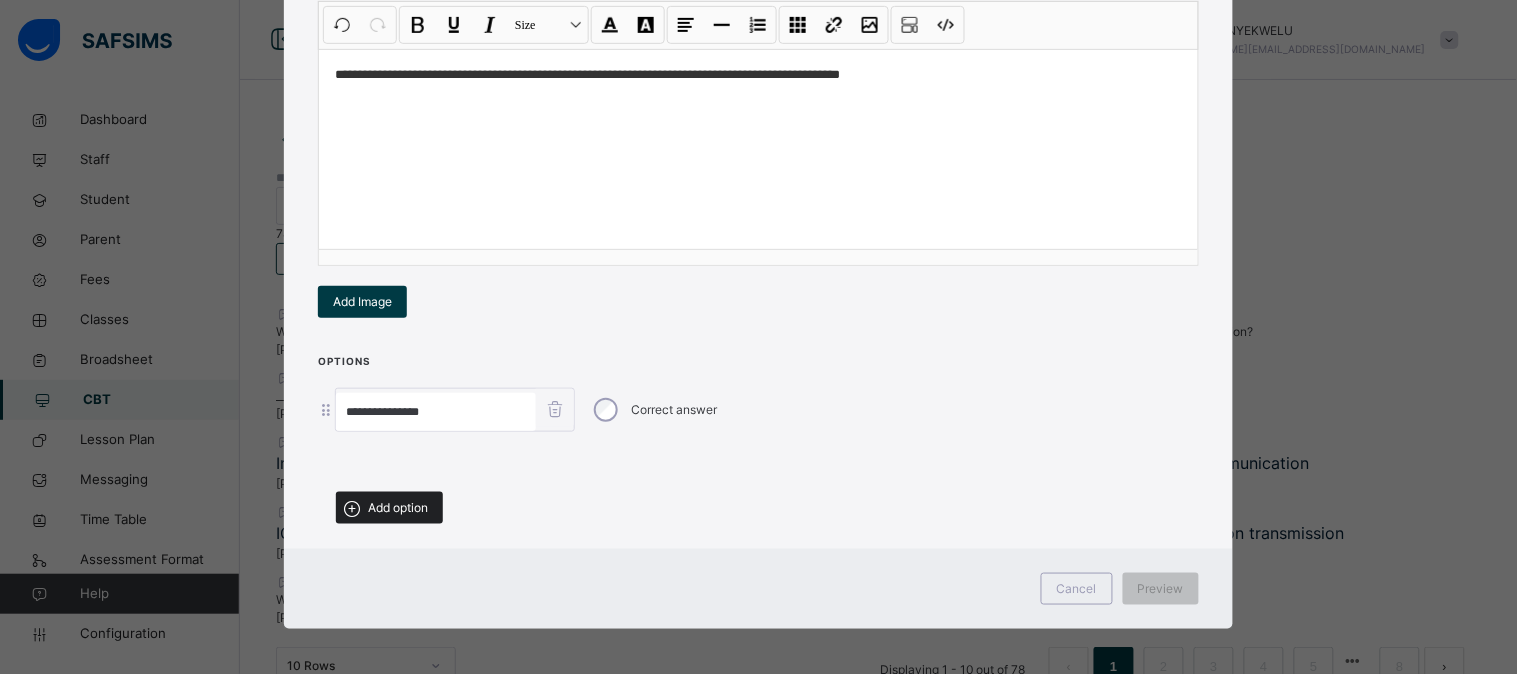 type on "**********" 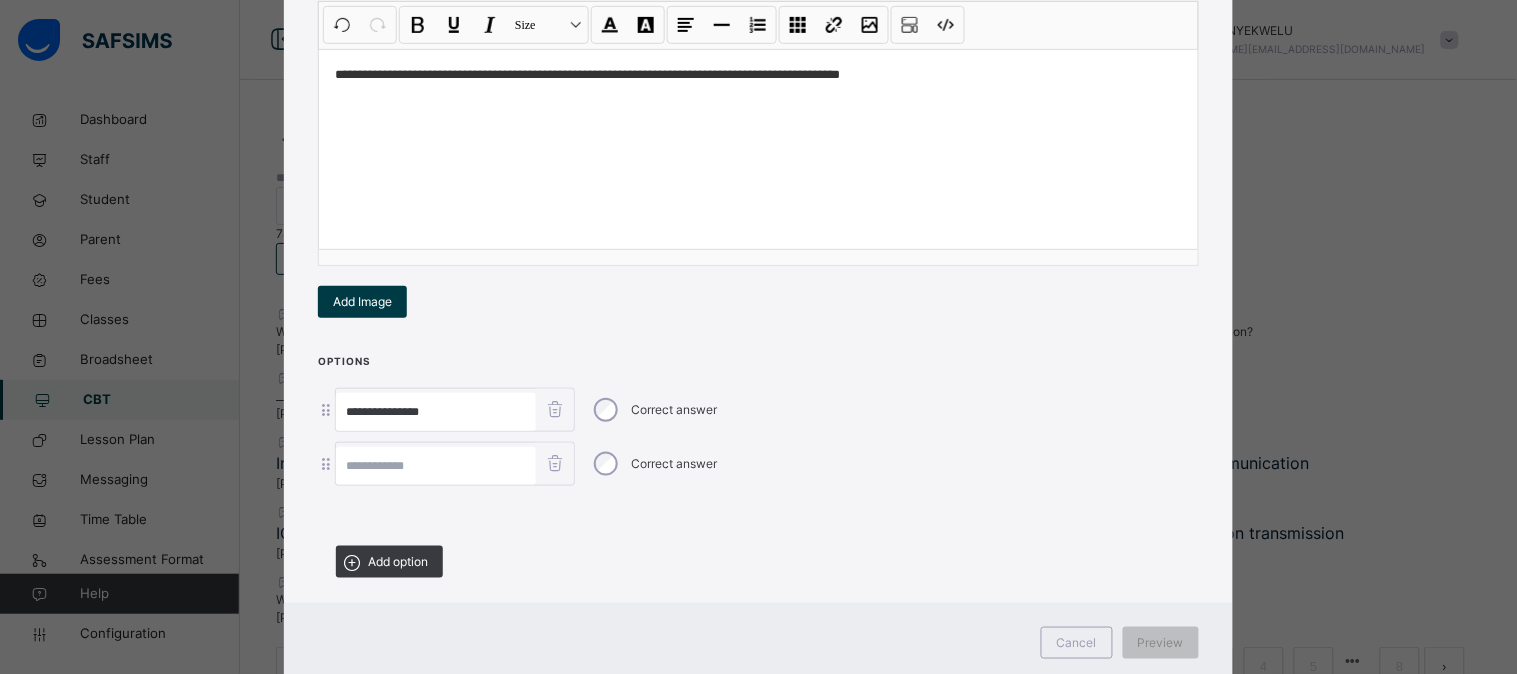 click at bounding box center (436, 466) 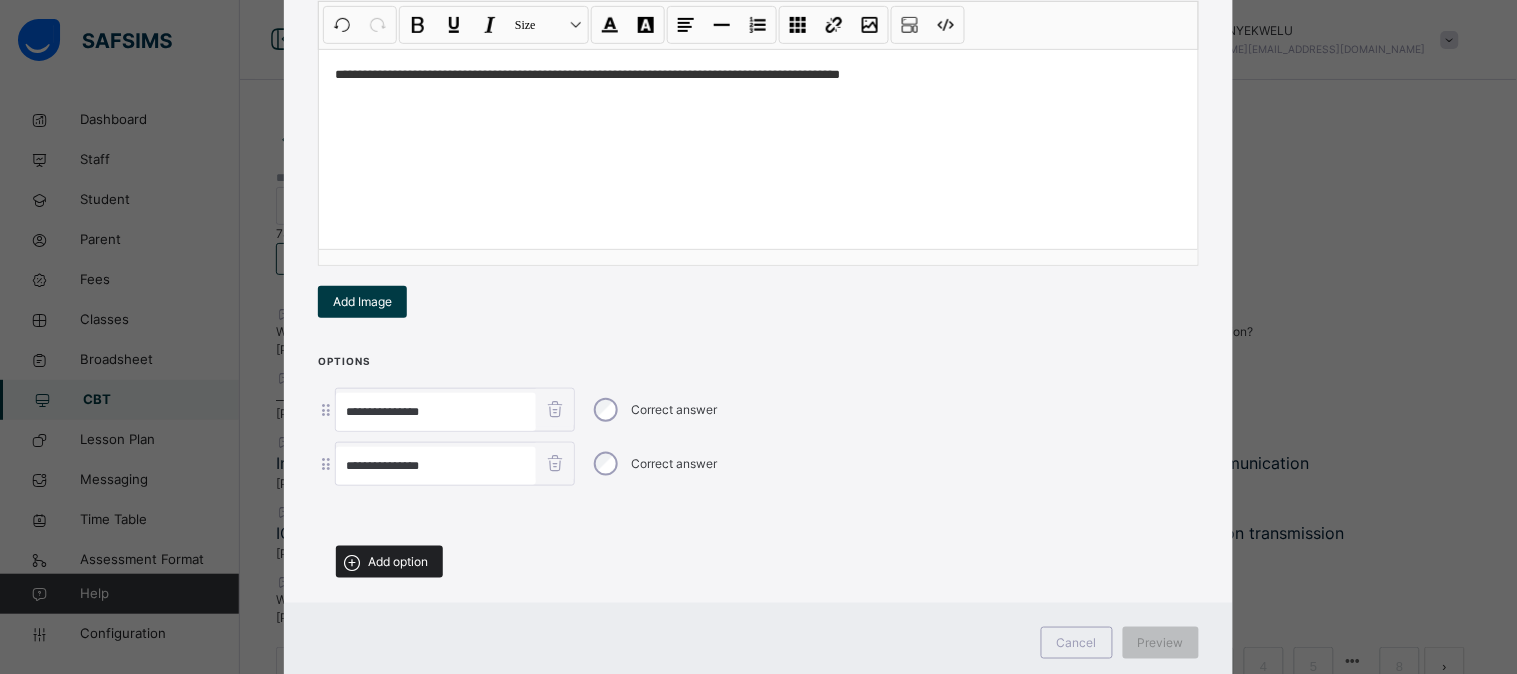 type on "**********" 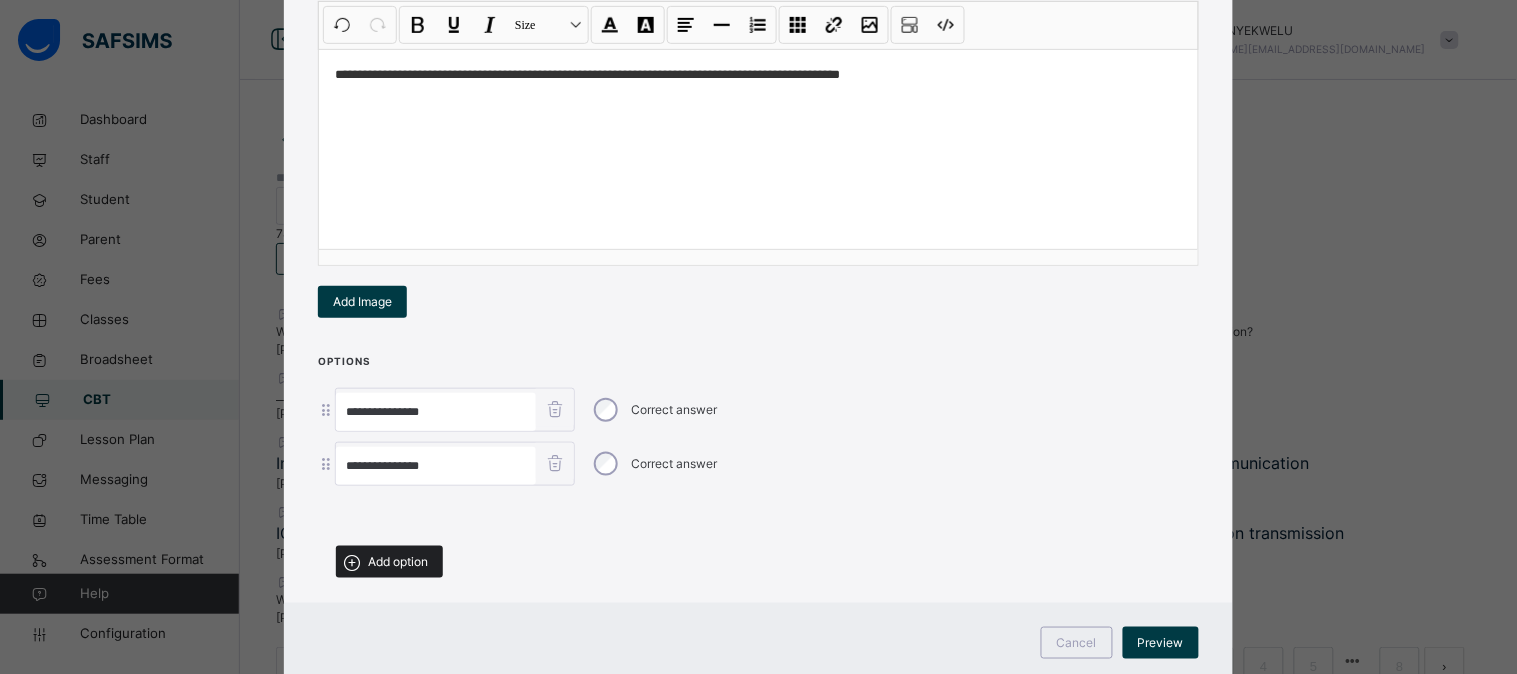 click on "Add option" at bounding box center (398, 562) 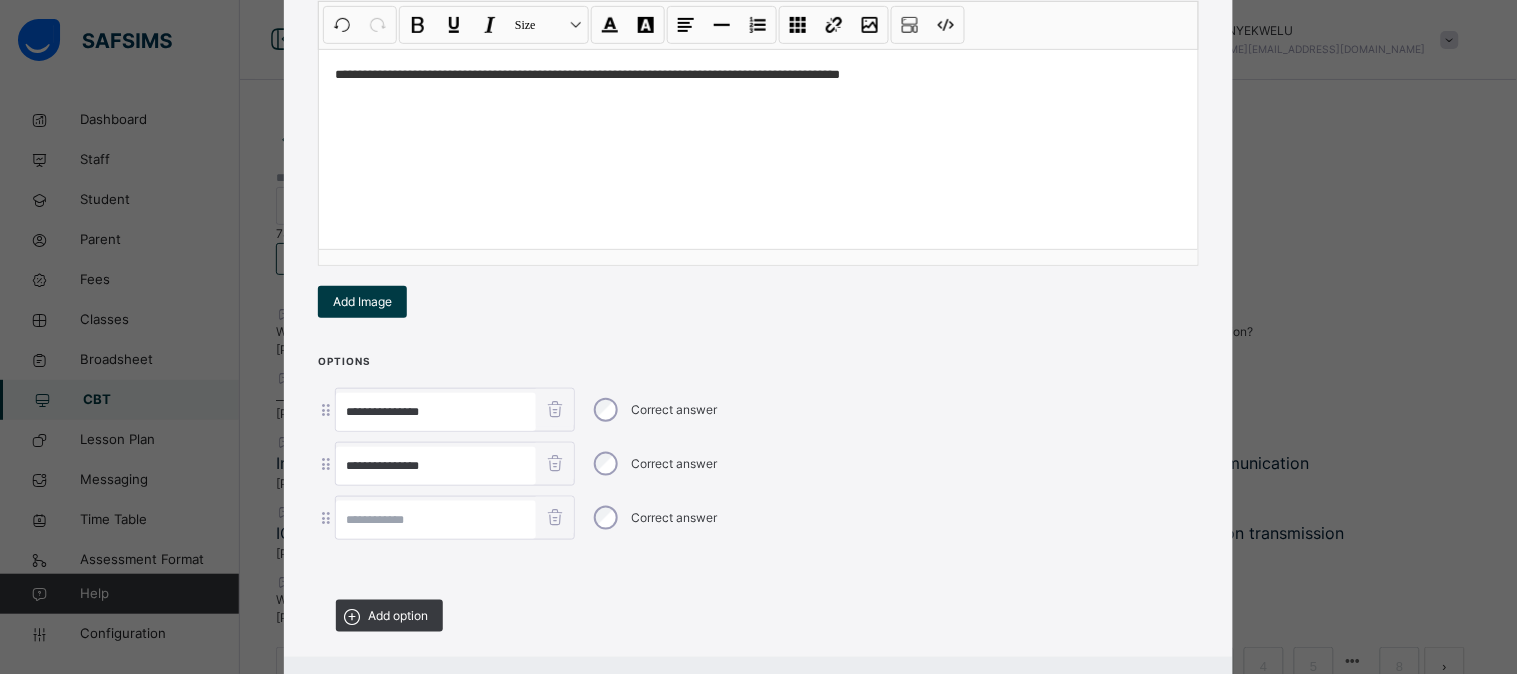 click at bounding box center (436, 520) 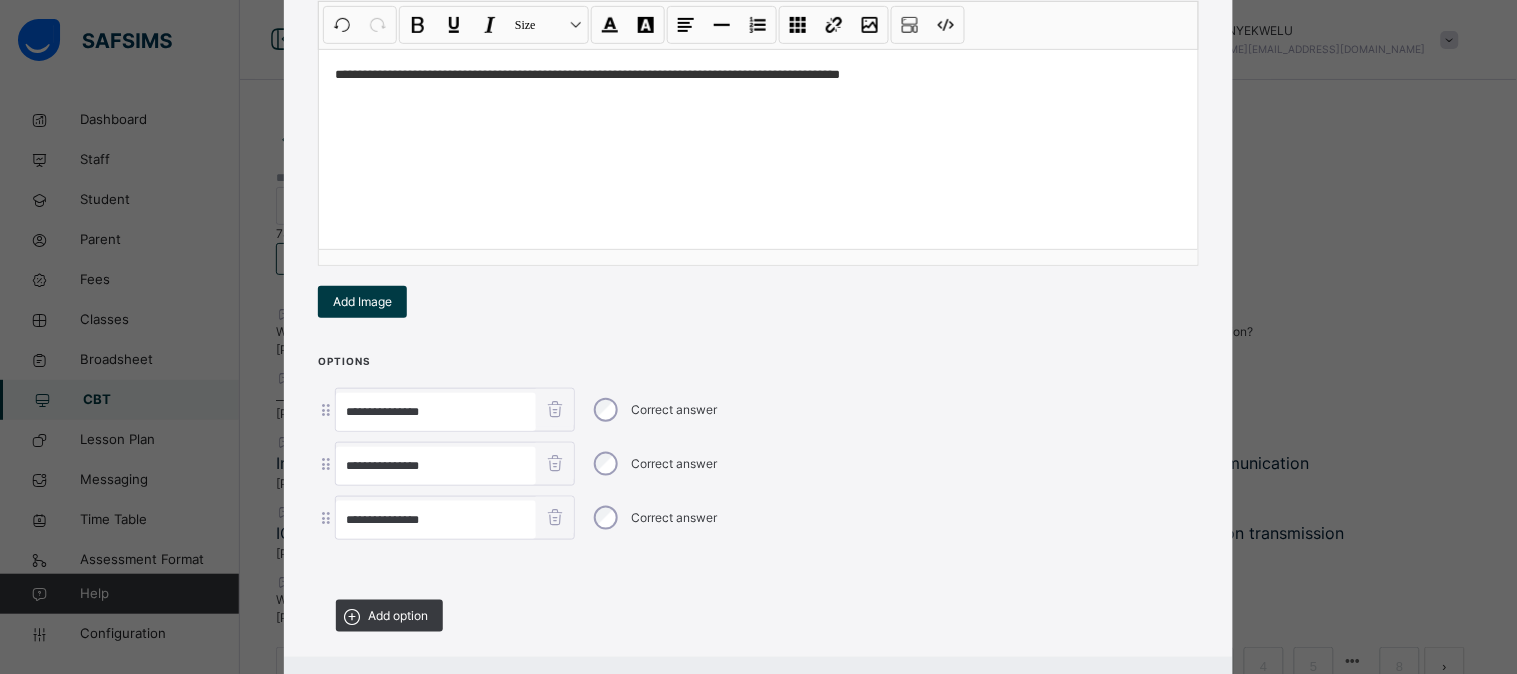 type on "**********" 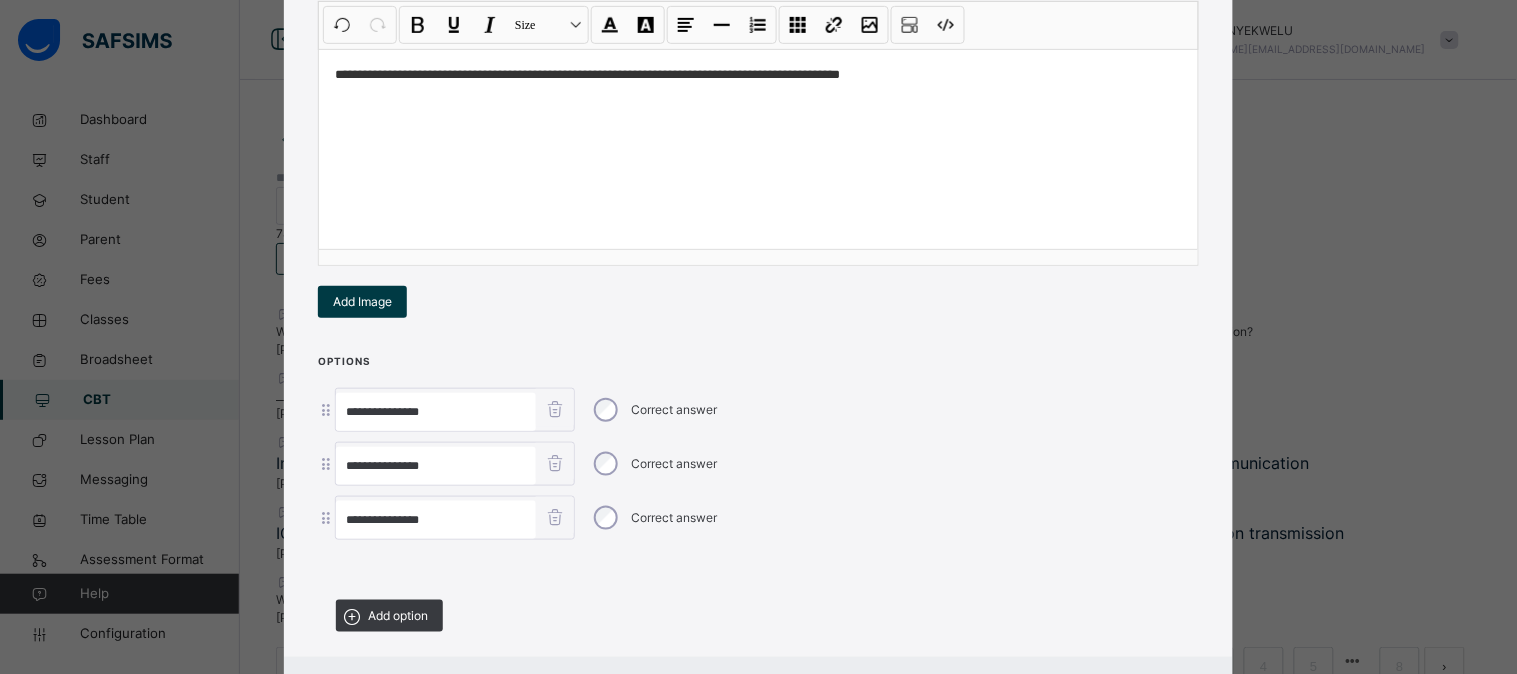 click on "**********" at bounding box center (758, 499) 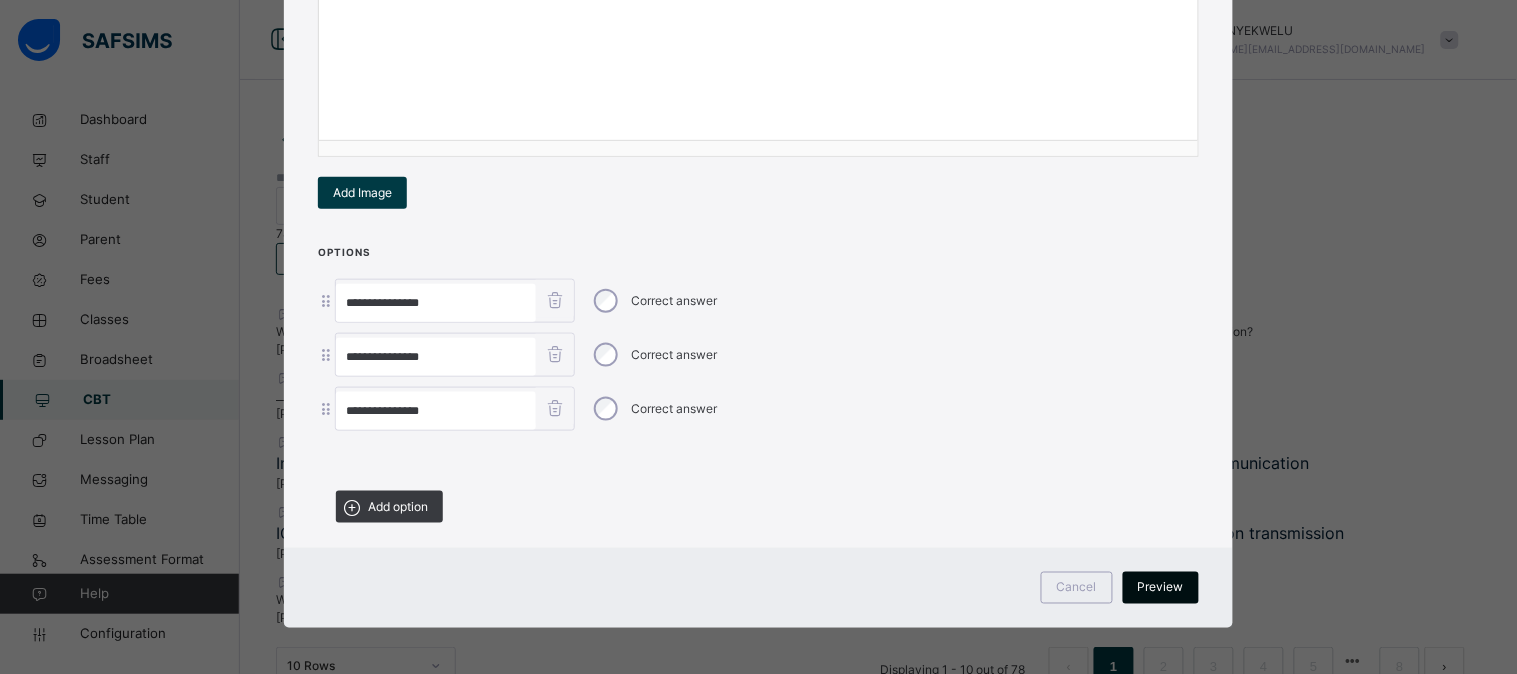 click on "Preview" at bounding box center (1161, 588) 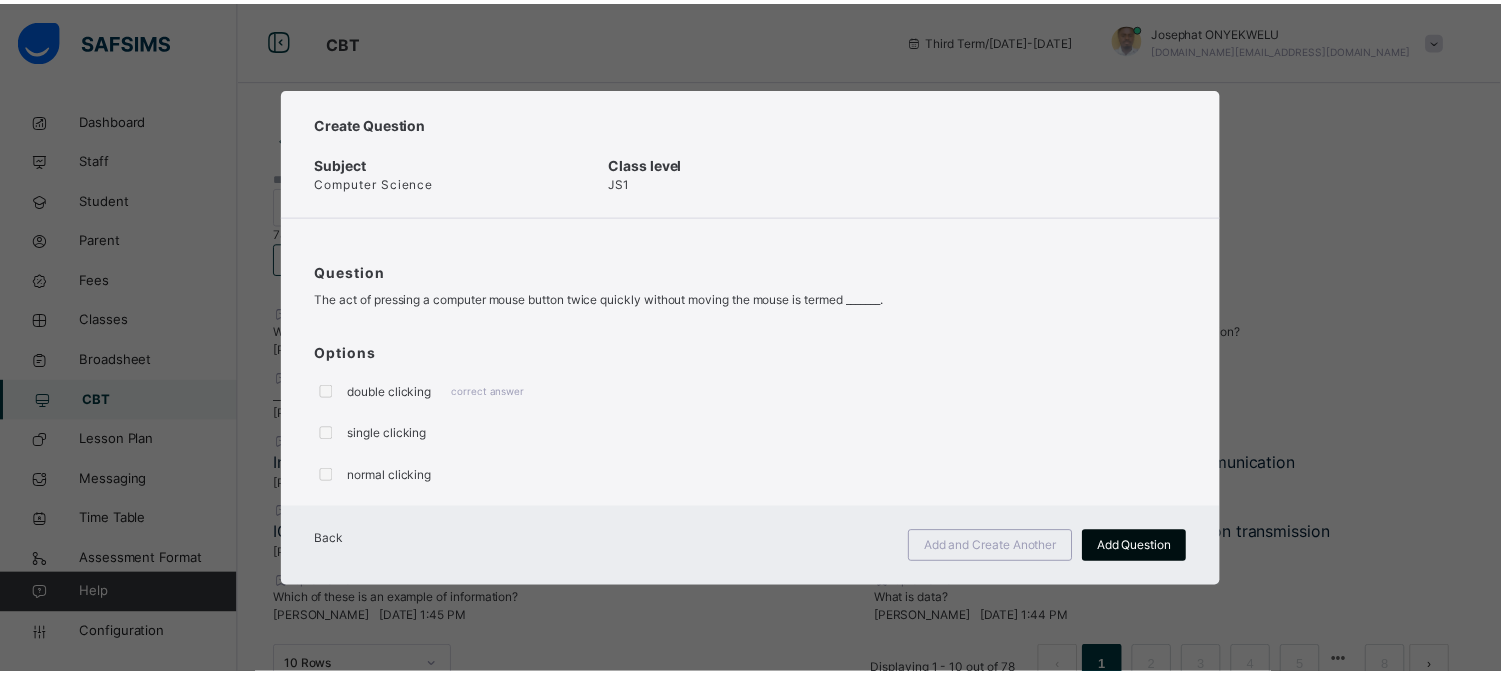 scroll, scrollTop: 0, scrollLeft: 0, axis: both 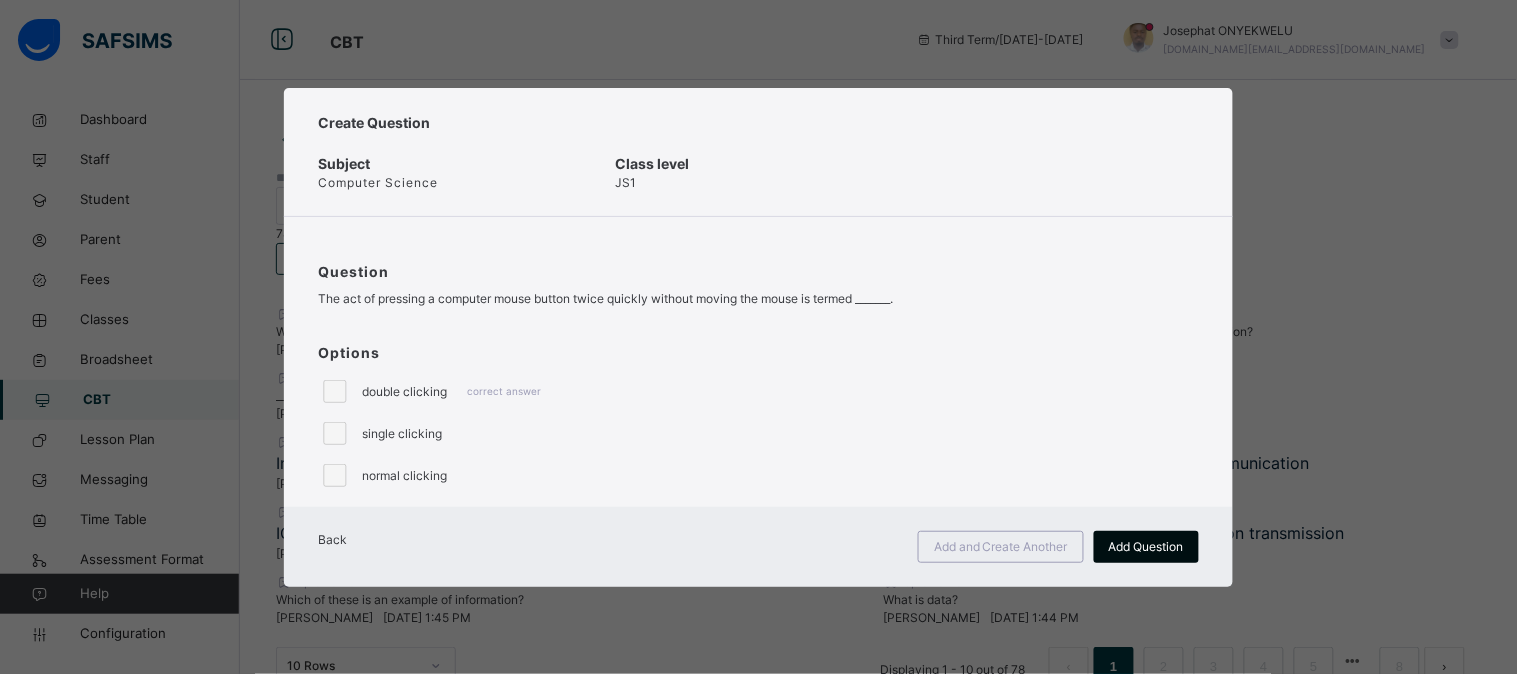 click on "Add Question" at bounding box center [1146, 547] 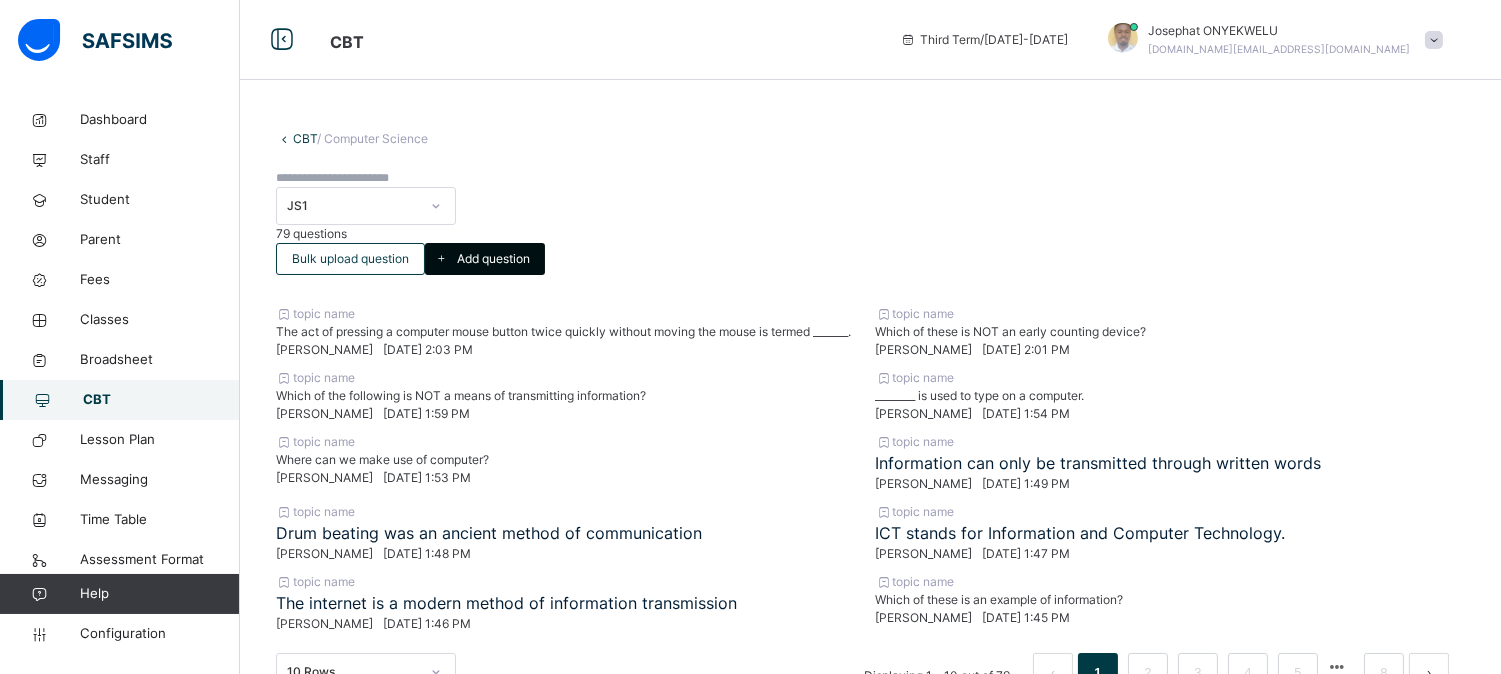 click on "Add question" at bounding box center (493, 259) 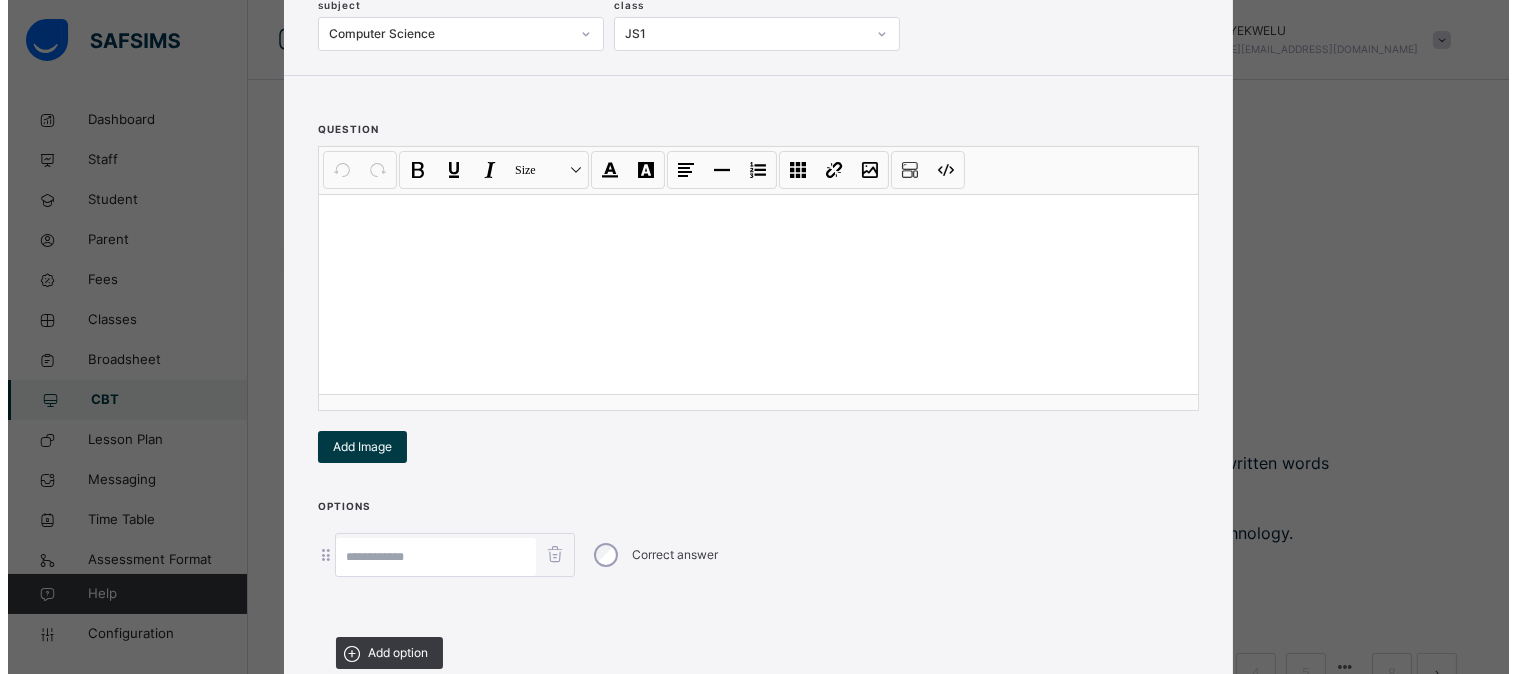 scroll, scrollTop: 175, scrollLeft: 0, axis: vertical 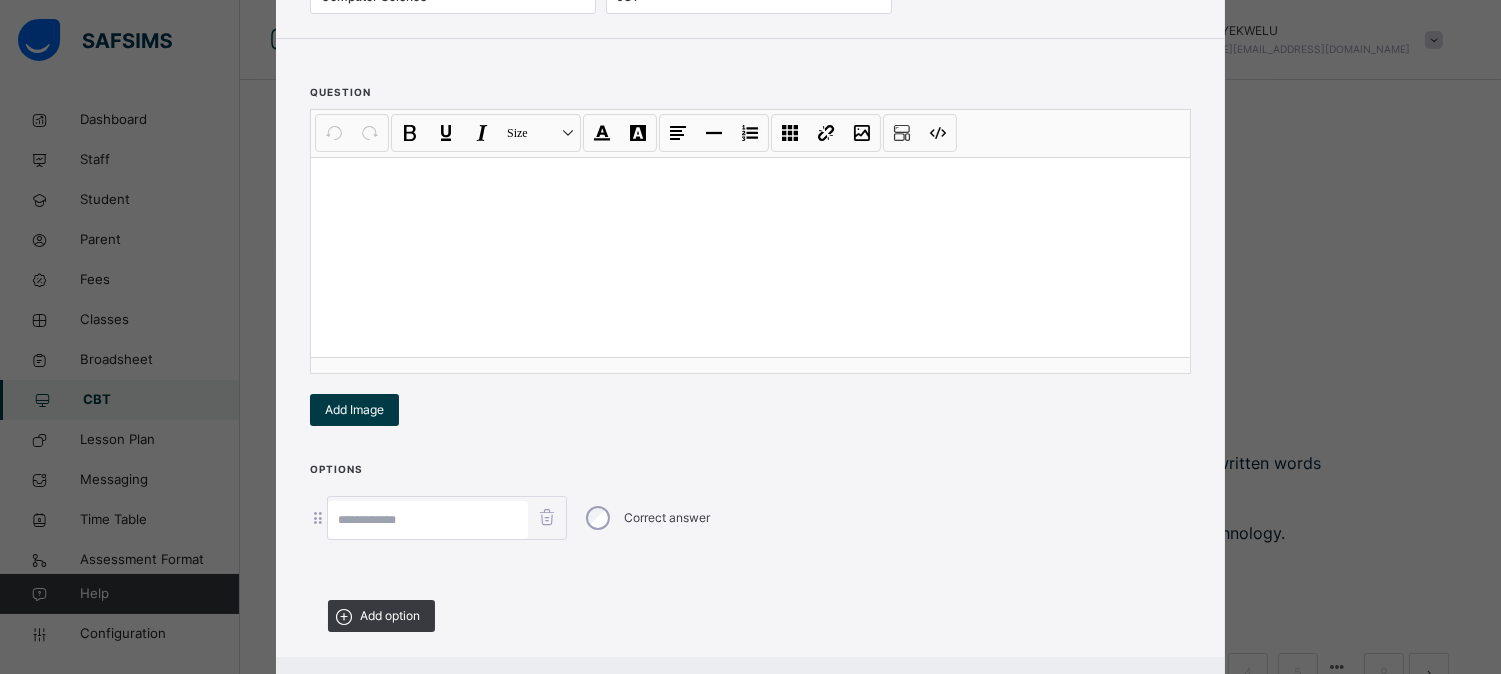 click at bounding box center [750, 257] 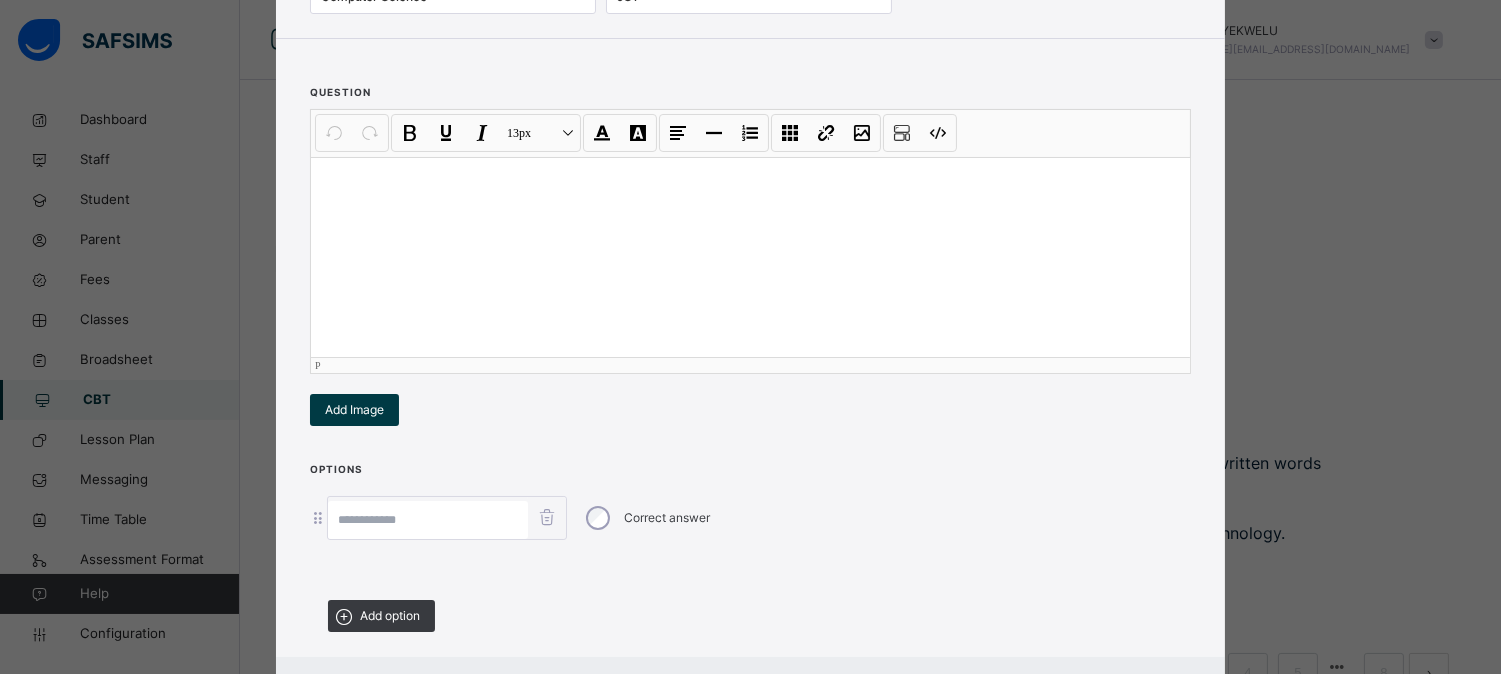 type 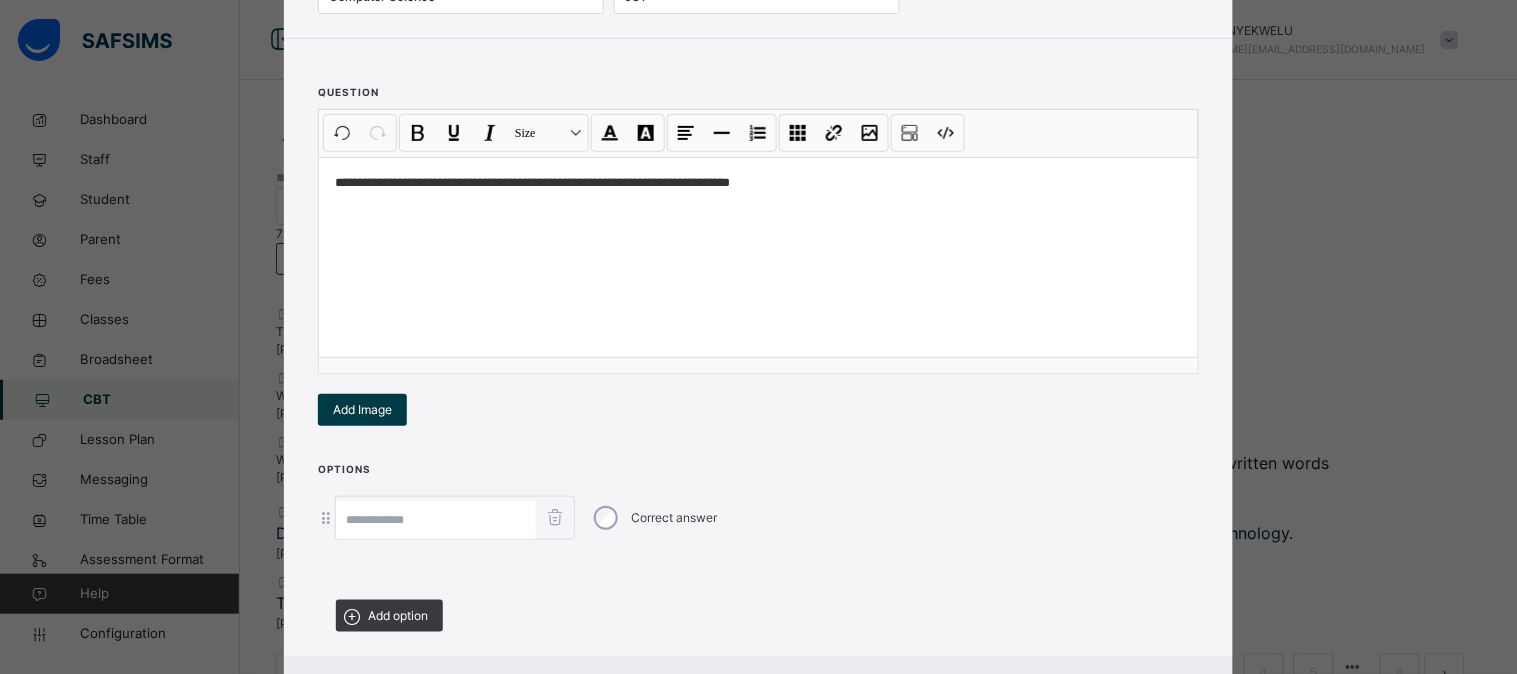 click at bounding box center (436, 520) 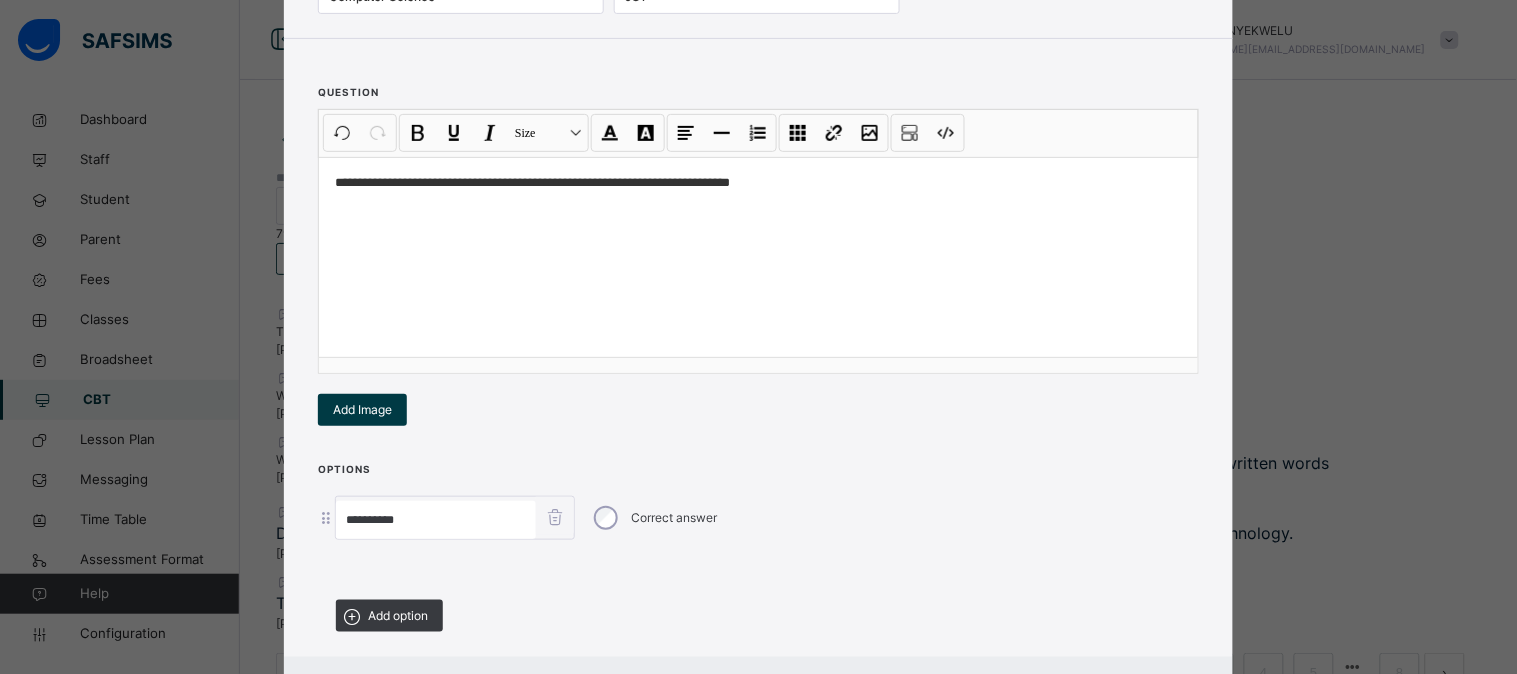 scroll, scrollTop: 286, scrollLeft: 0, axis: vertical 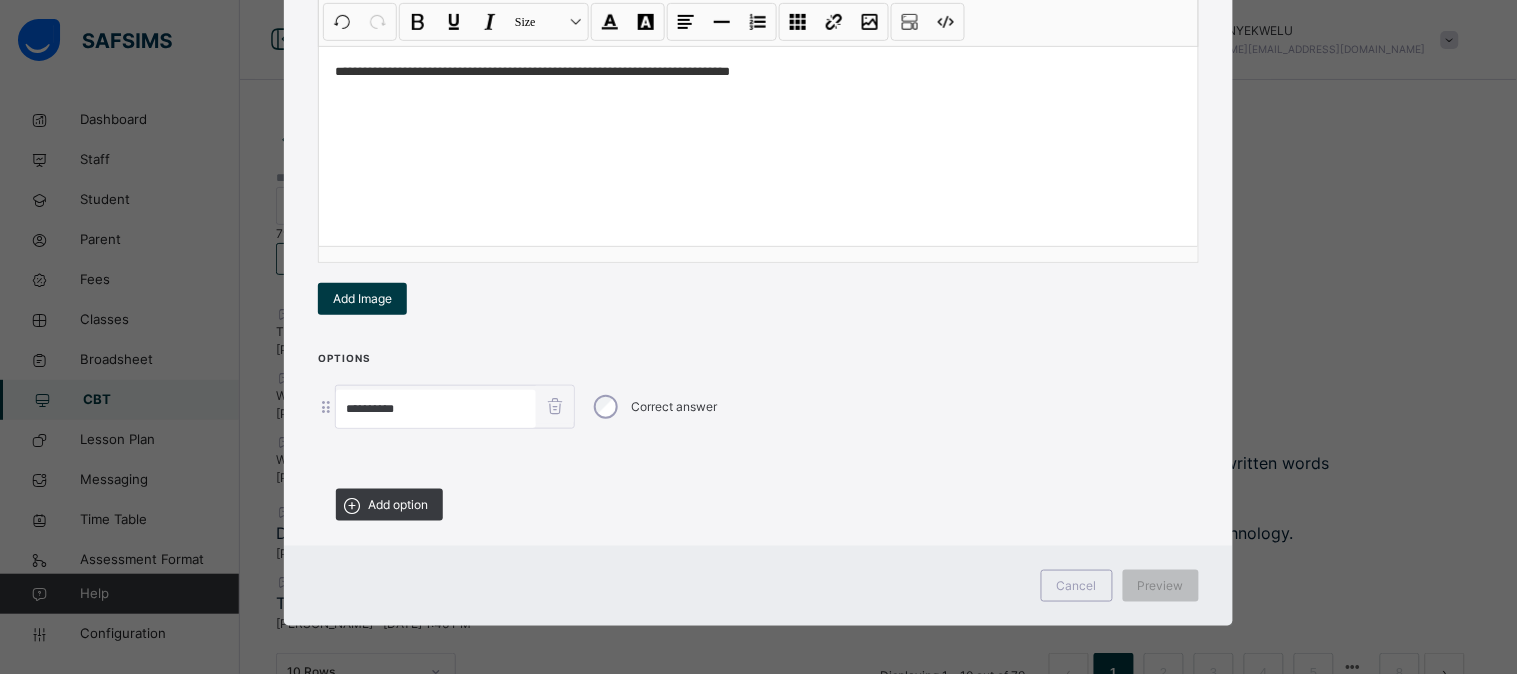 type on "**********" 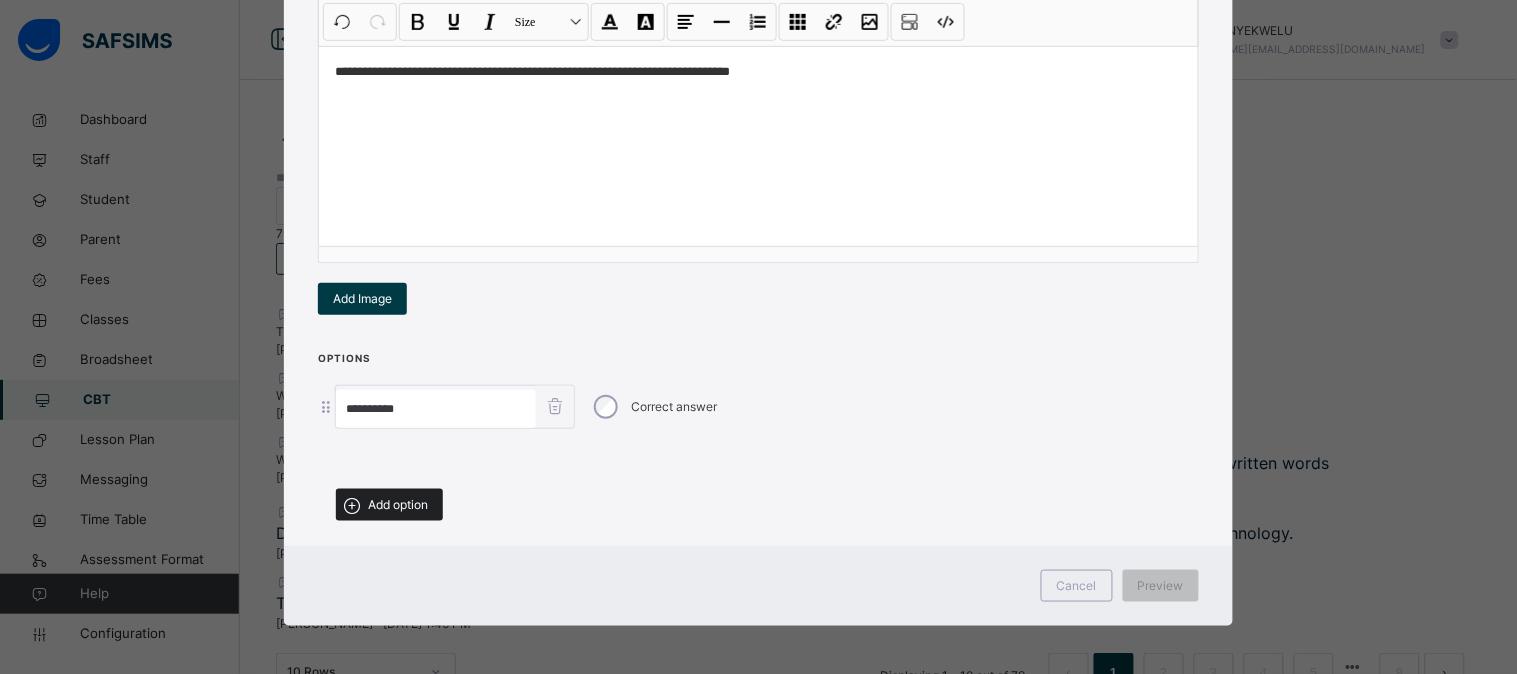 click on "Add option" at bounding box center (398, 505) 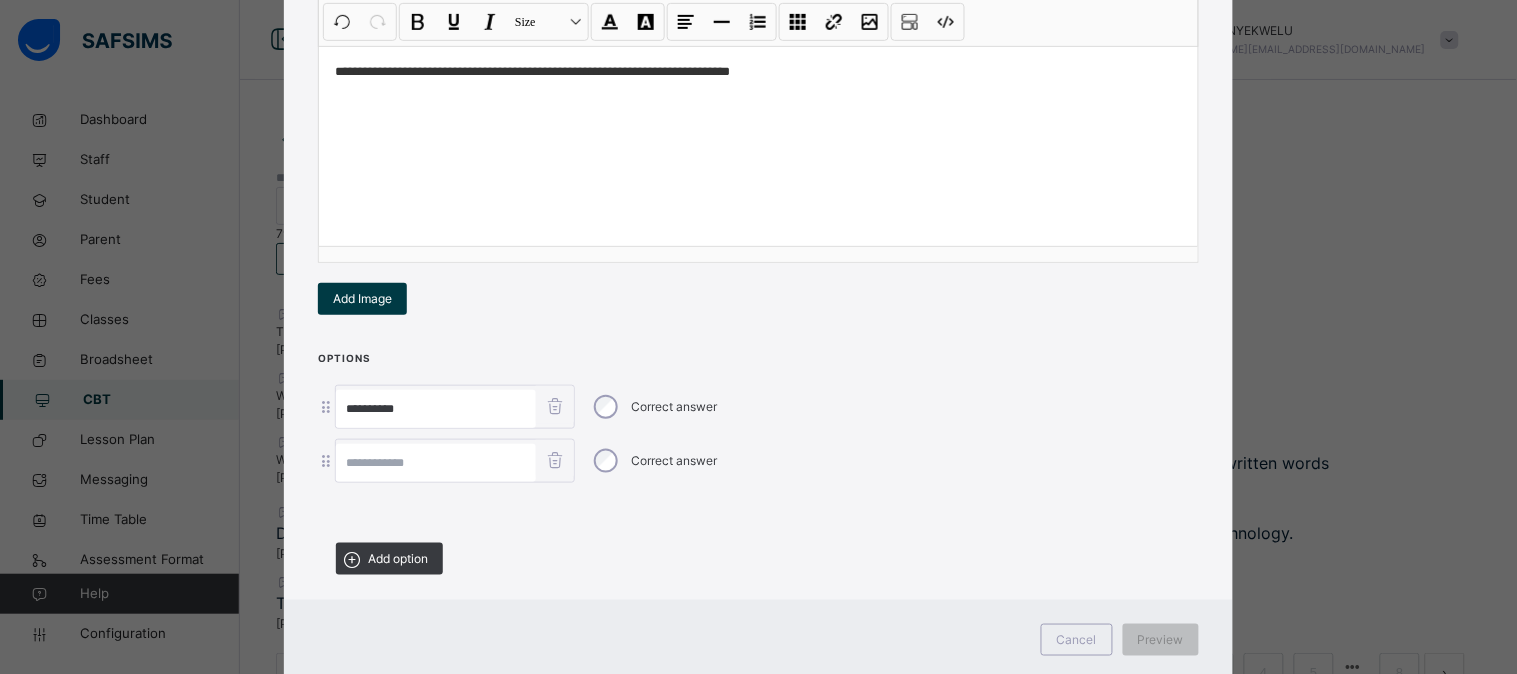 click at bounding box center (436, 463) 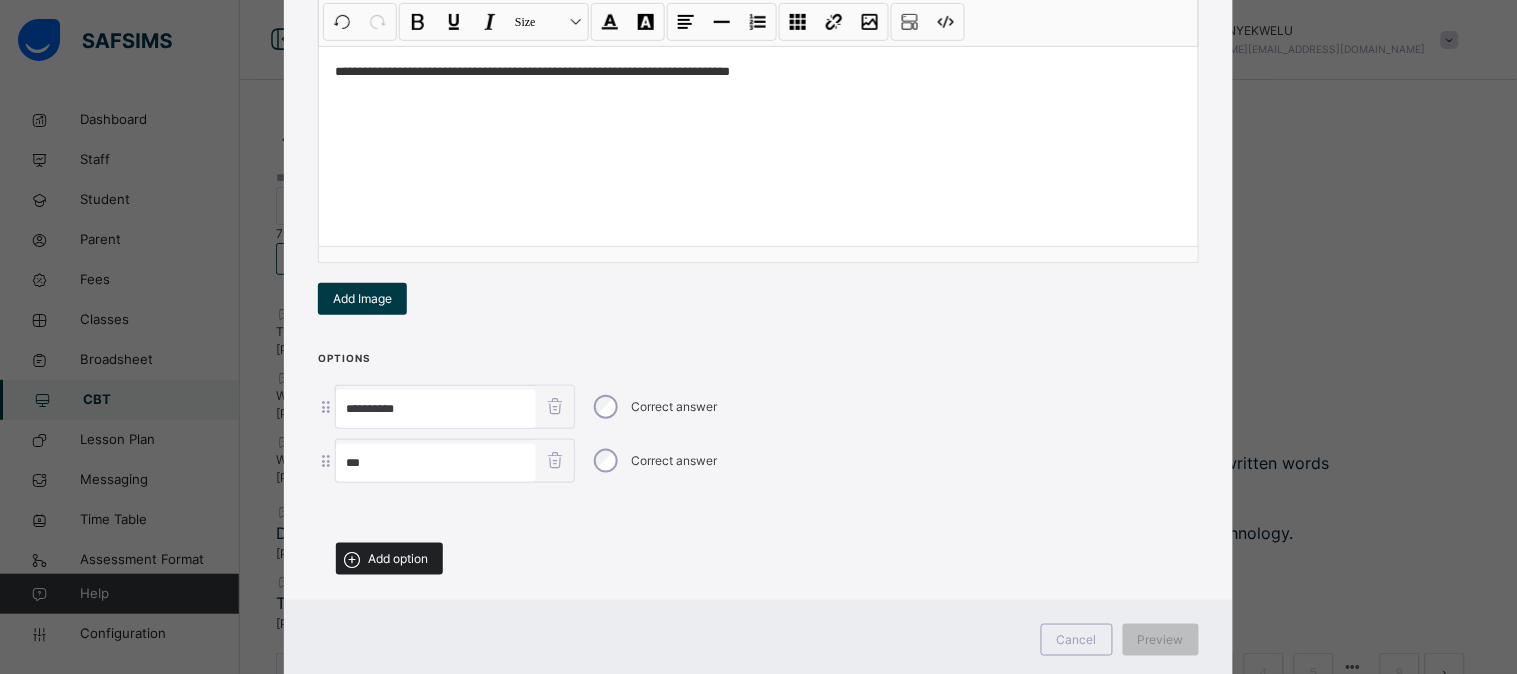 type on "***" 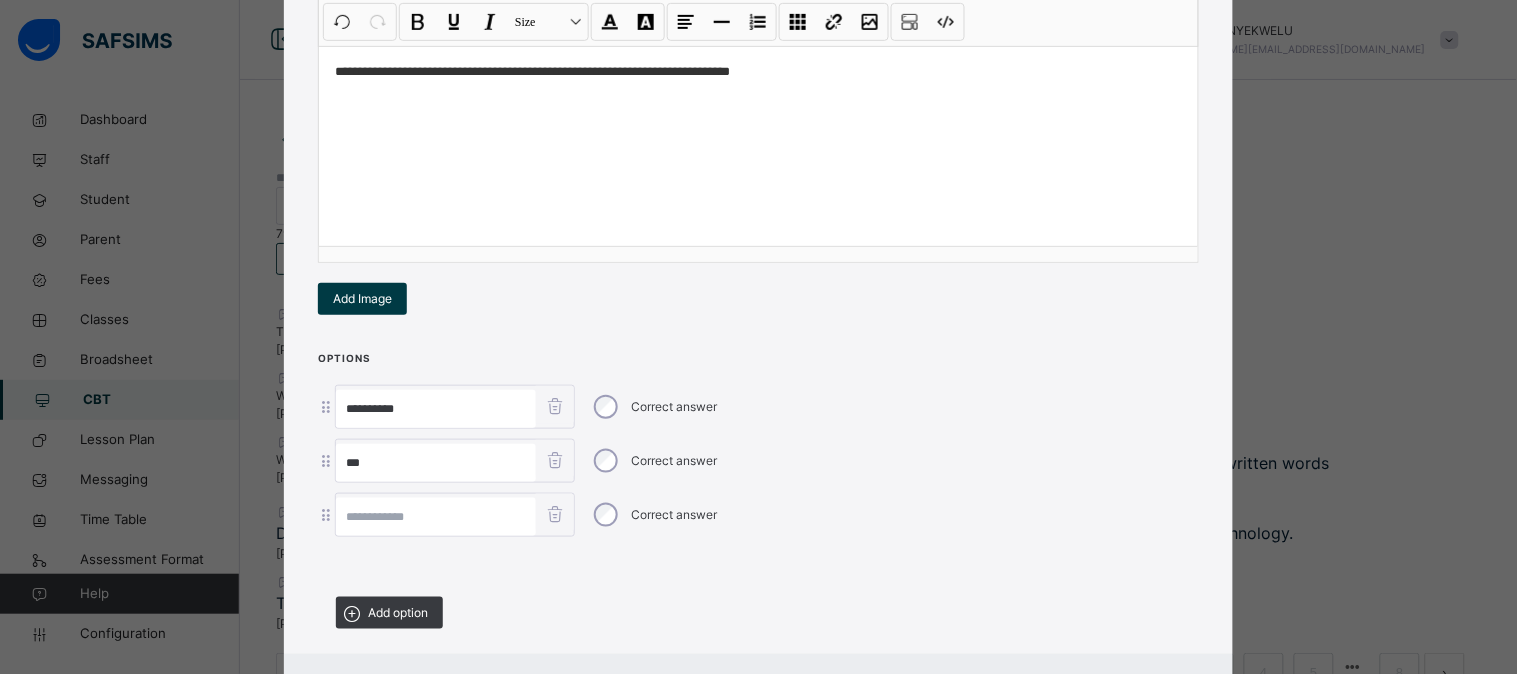 click at bounding box center [436, 517] 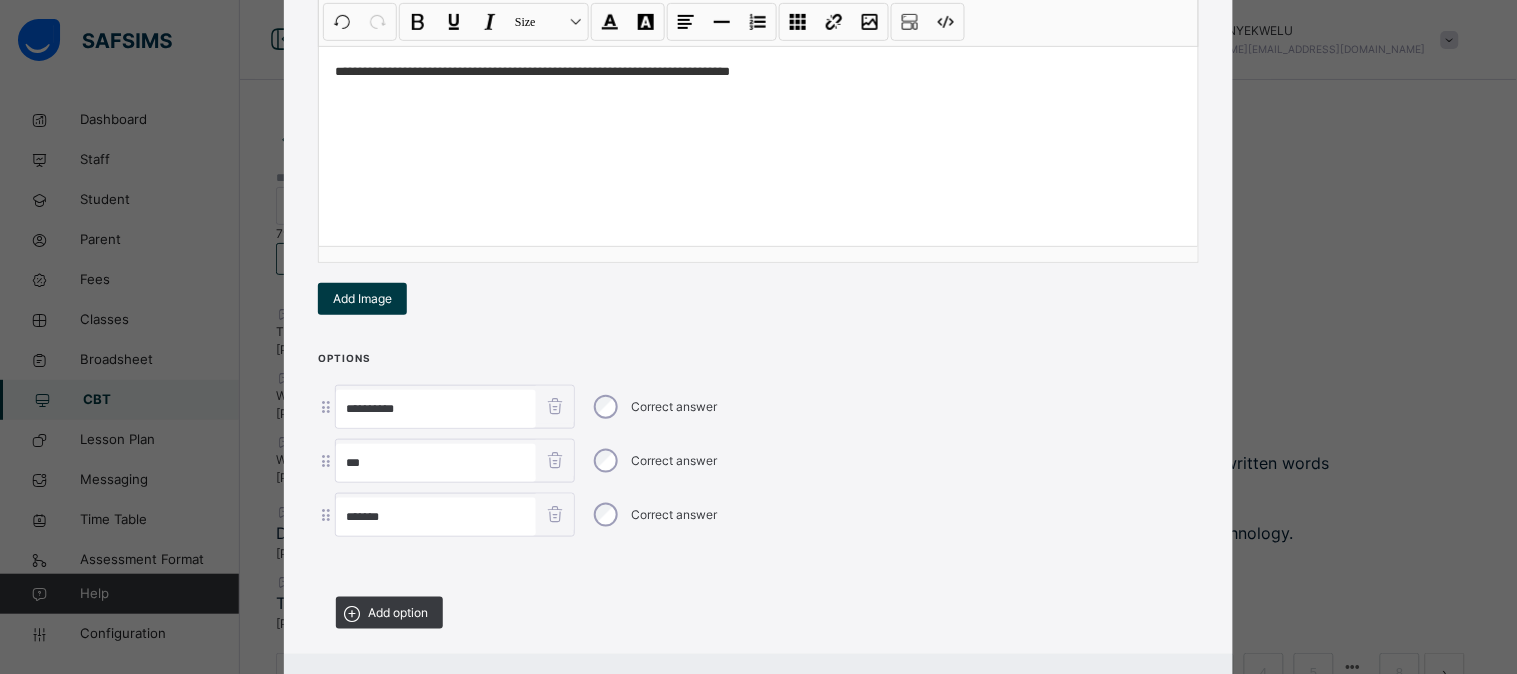 type on "*******" 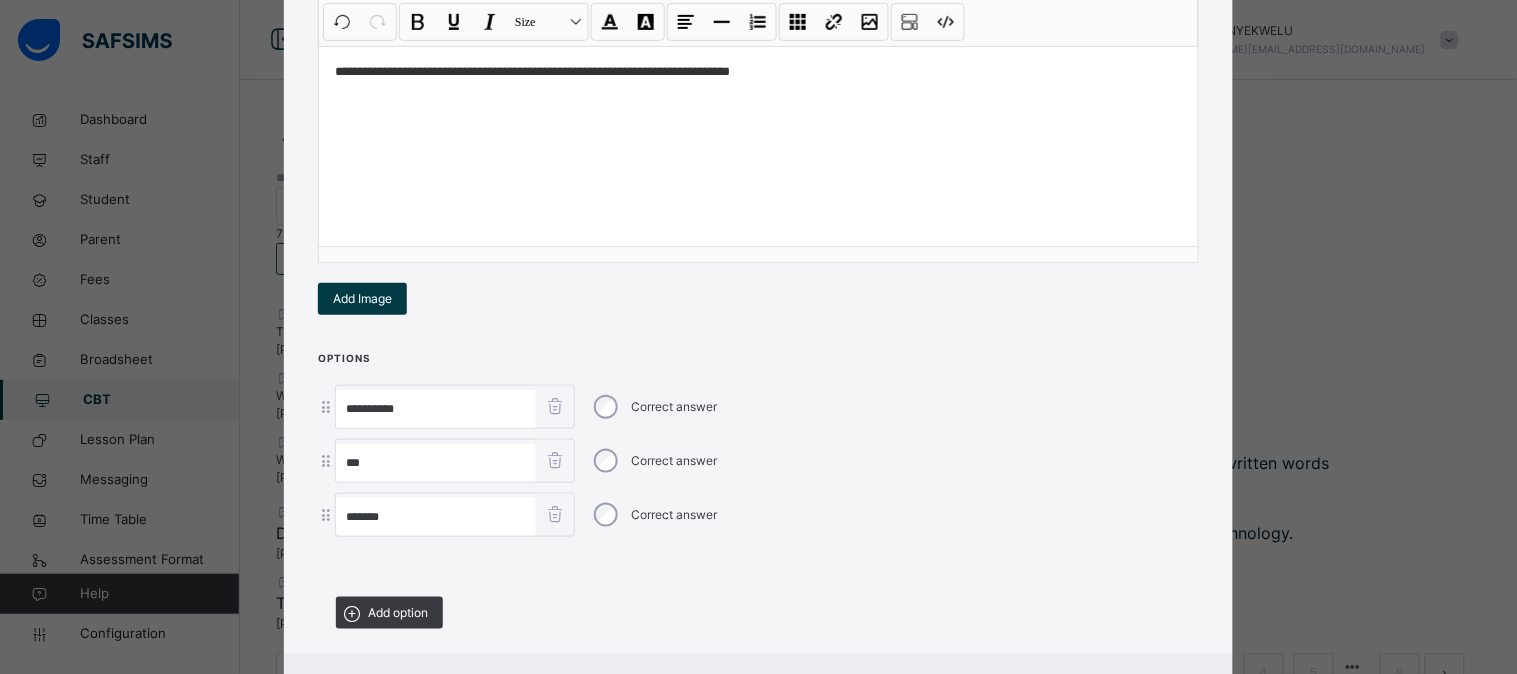 scroll, scrollTop: 392, scrollLeft: 0, axis: vertical 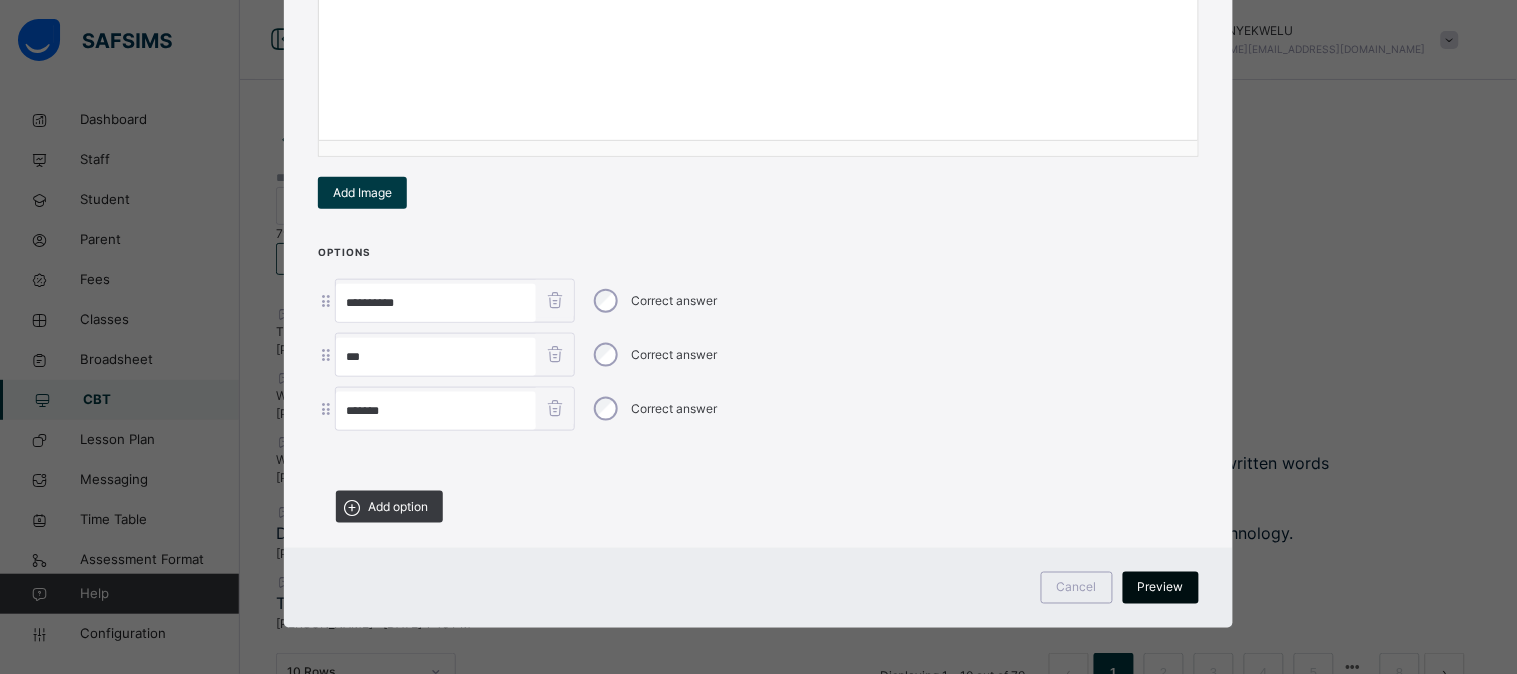 click on "Preview" at bounding box center [1161, 588] 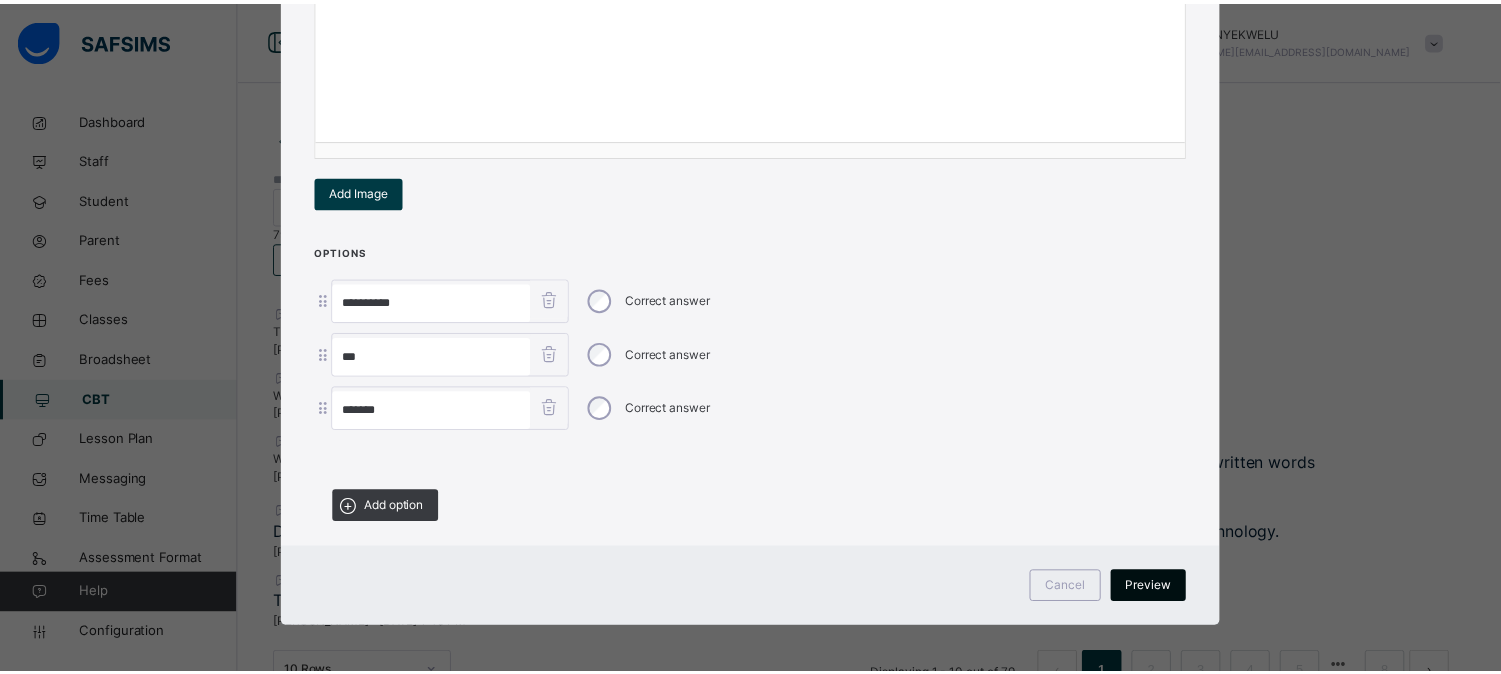 scroll, scrollTop: 0, scrollLeft: 0, axis: both 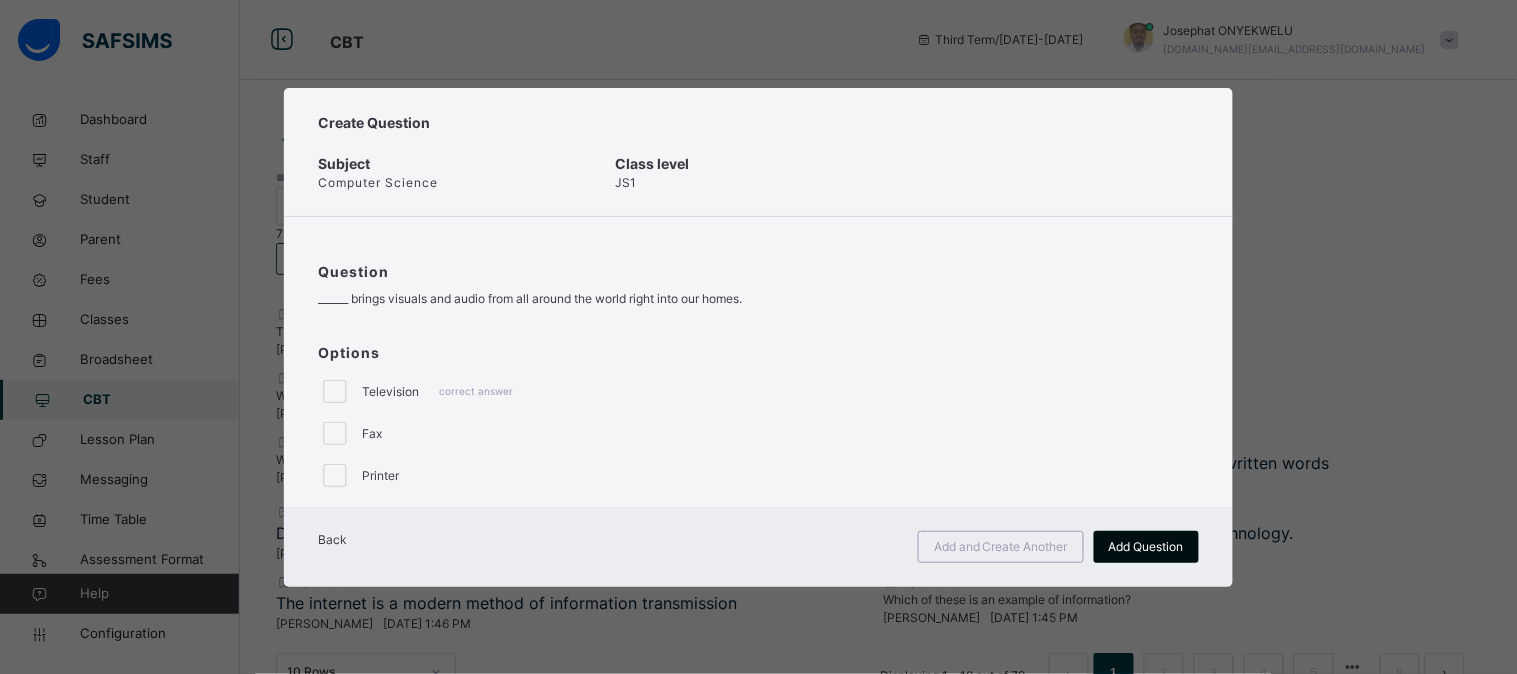 click on "Add Question" at bounding box center (1146, 547) 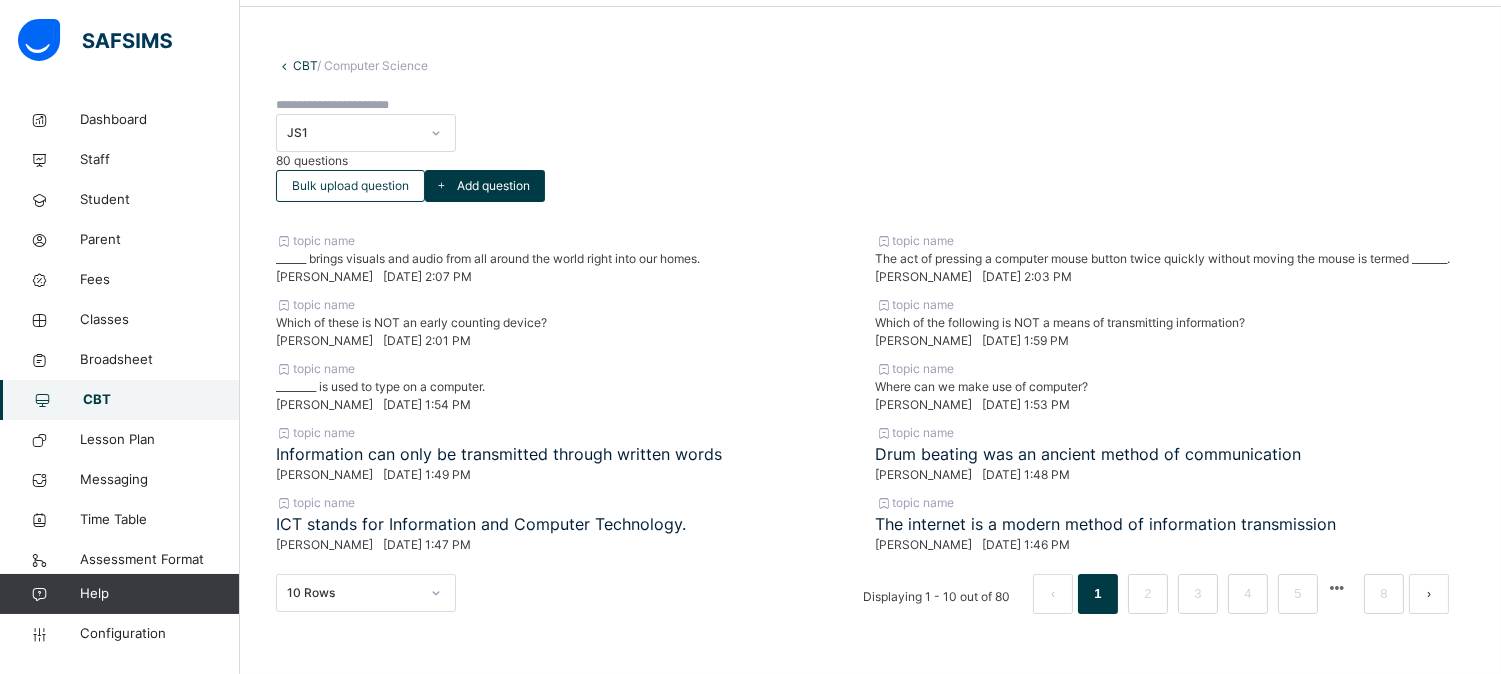 scroll, scrollTop: 323, scrollLeft: 0, axis: vertical 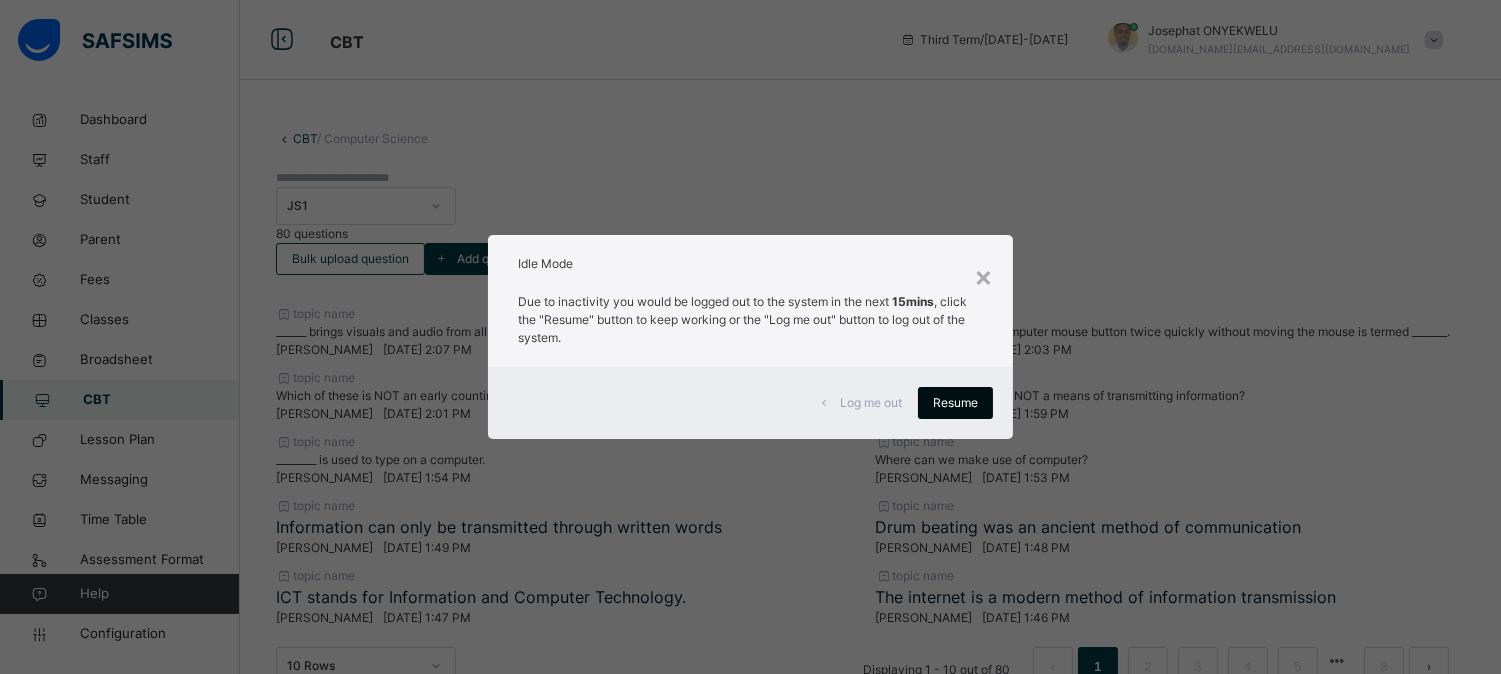 click on "Resume" at bounding box center [955, 403] 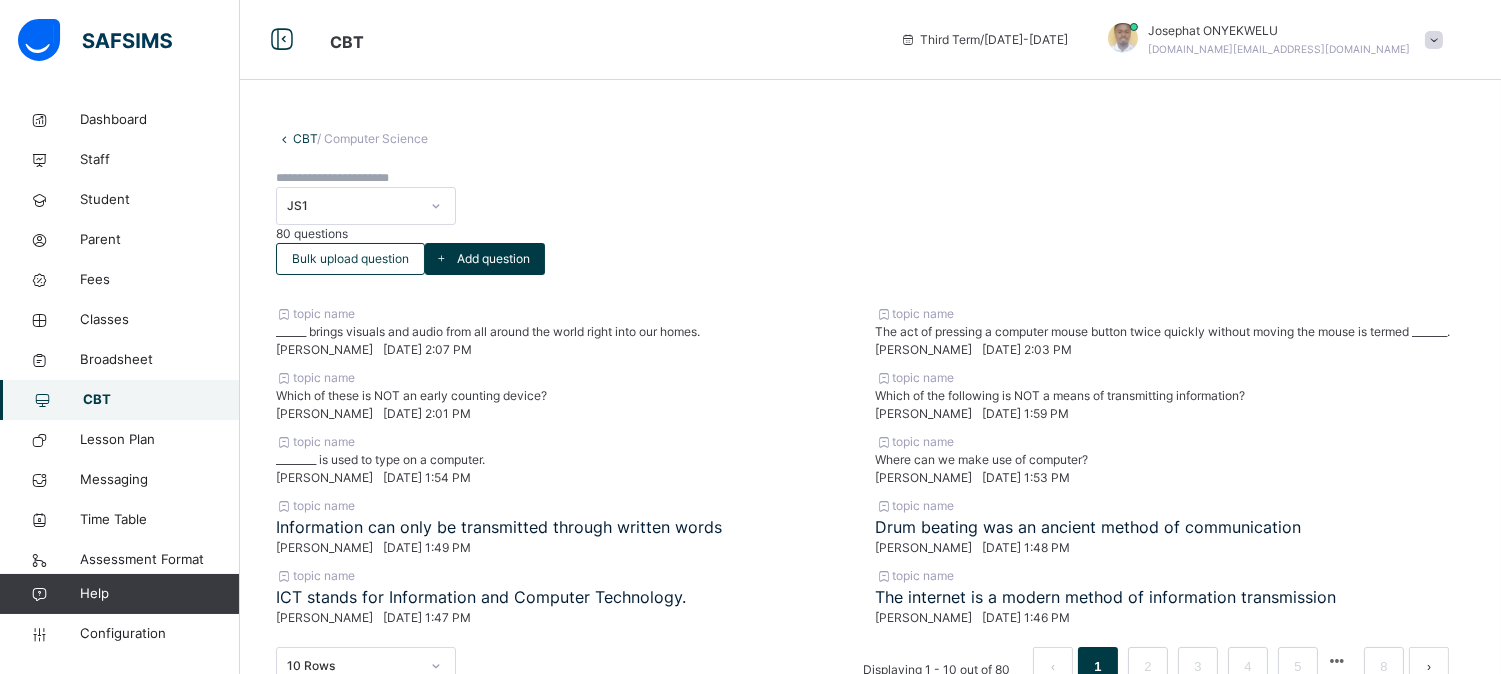 click on "CBT  / Computer Science JS1 80 questions Bulk upload question Add question  topic name ______ brings visuals and audio from all around the world right into our homes. [PERSON_NAME] [DATE] 2:07 PM  topic name The act of pressing a computer mouse button twice quickly without moving the mouse is termed _______.  [PERSON_NAME] [DATE] 2:03 PM  topic name Which of these is NOT an early counting device?  [PERSON_NAME] [DATE] 2:01 PM  topic name Which of the following is NOT a means of transmitting information? [PERSON_NAME] [DATE] 1:59 PM  topic name ________ is used to type on a computer. [PERSON_NAME] [DATE] 1:54 PM  topic name Where can we make use of computer? [PERSON_NAME] [DATE] 1:53 PM  topic name ​ Information can only be transmitted through written words ​ [PERSON_NAME] [DATE] 1:49 PM  topic name ​ 1" at bounding box center [870, 423] 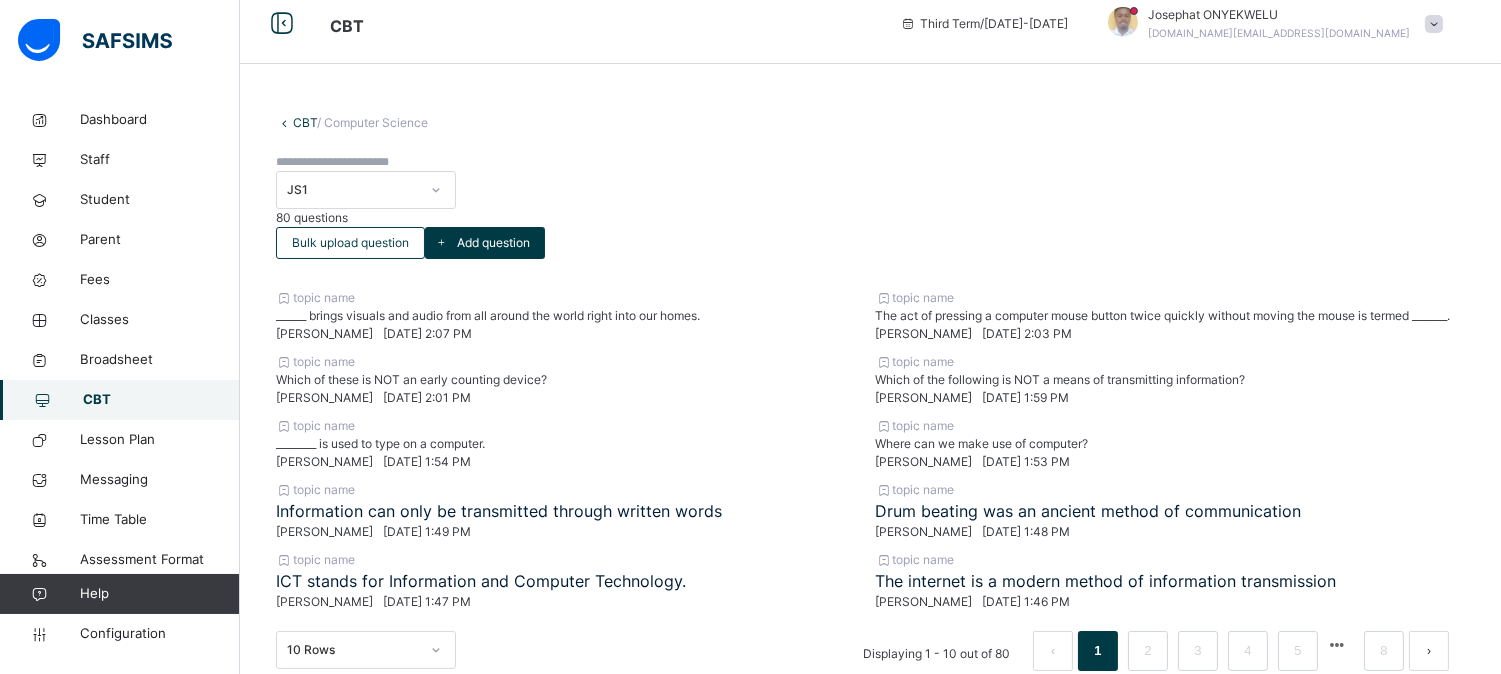 scroll, scrollTop: 0, scrollLeft: 0, axis: both 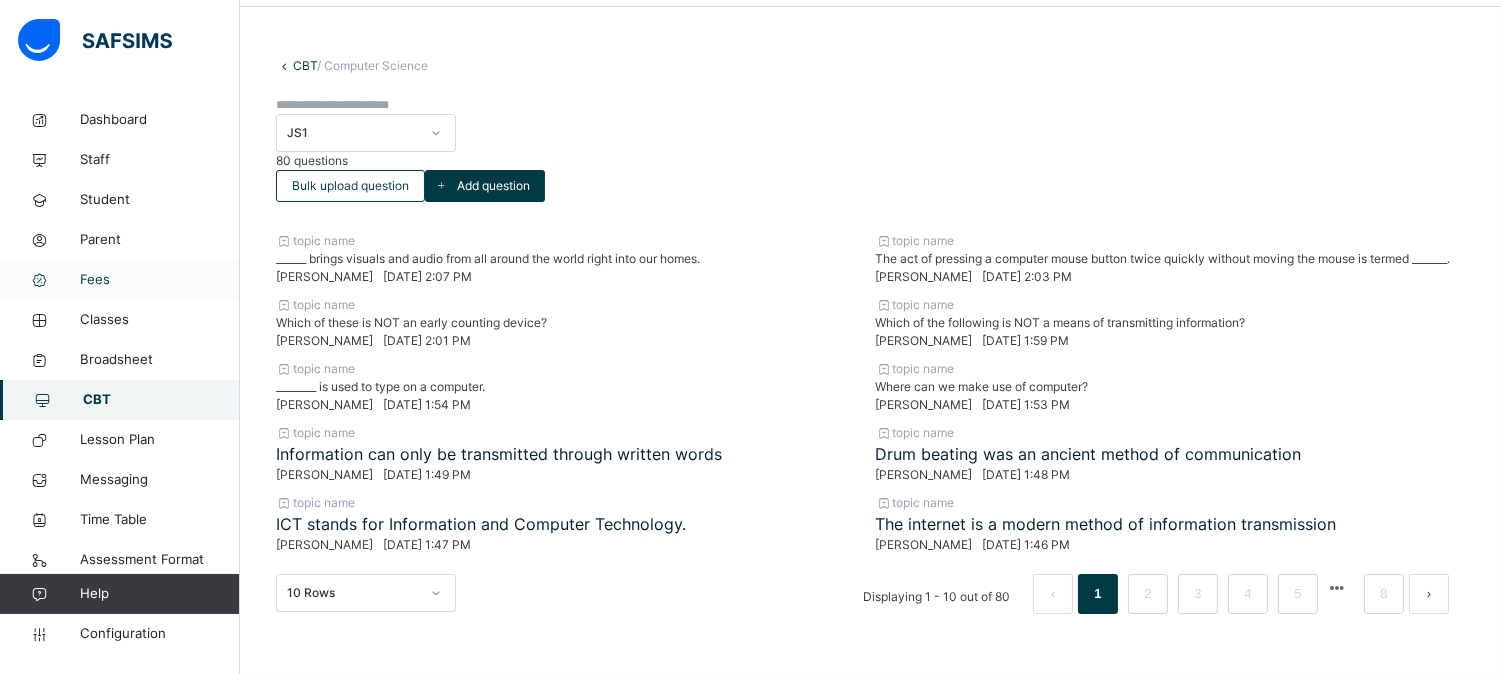 click on "Fees" at bounding box center (160, 280) 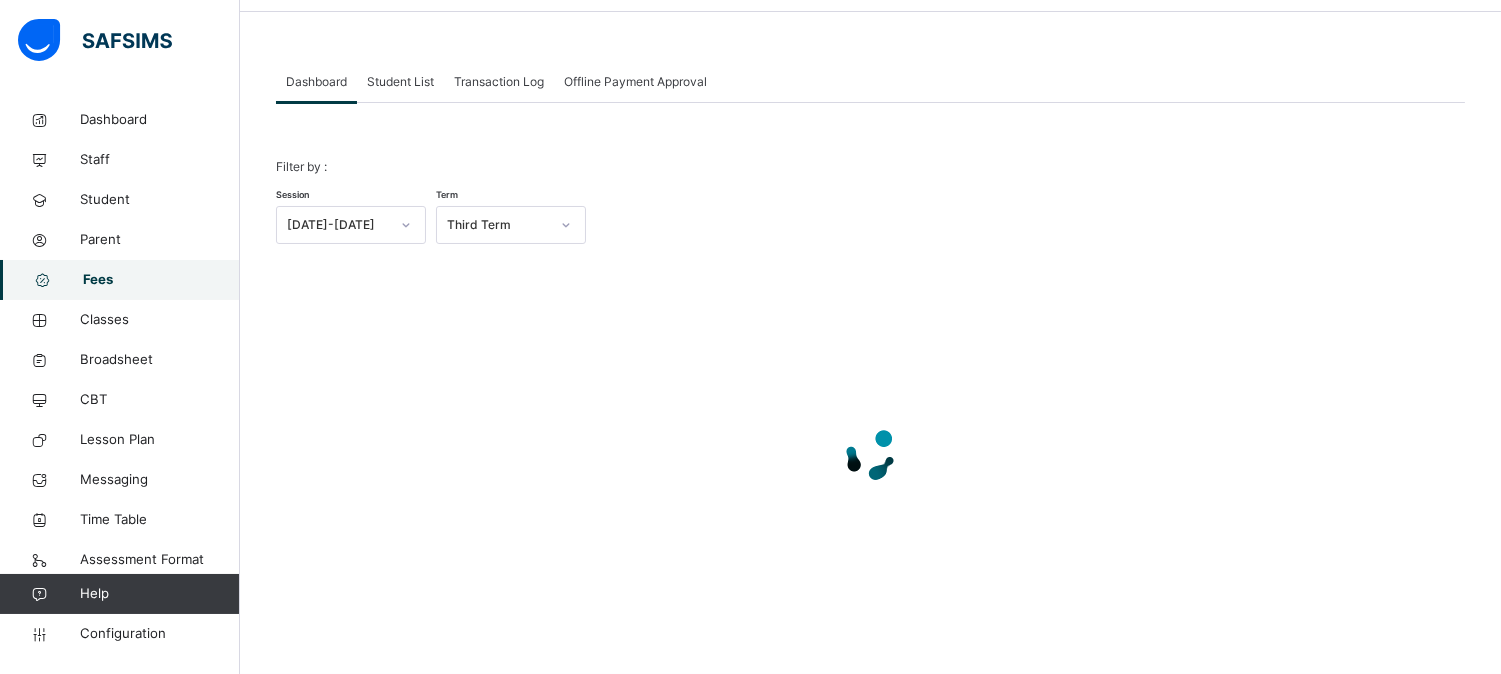 scroll, scrollTop: 0, scrollLeft: 0, axis: both 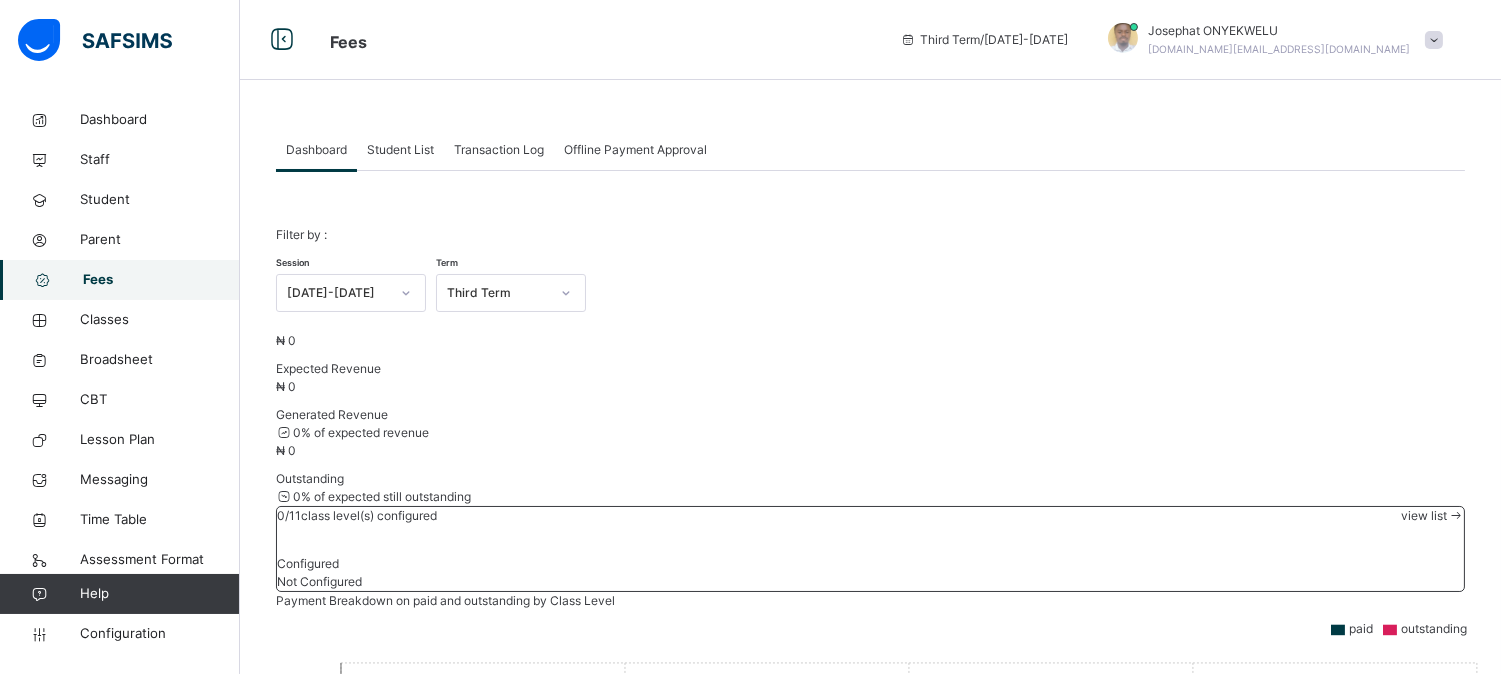 click at bounding box center (1434, 40) 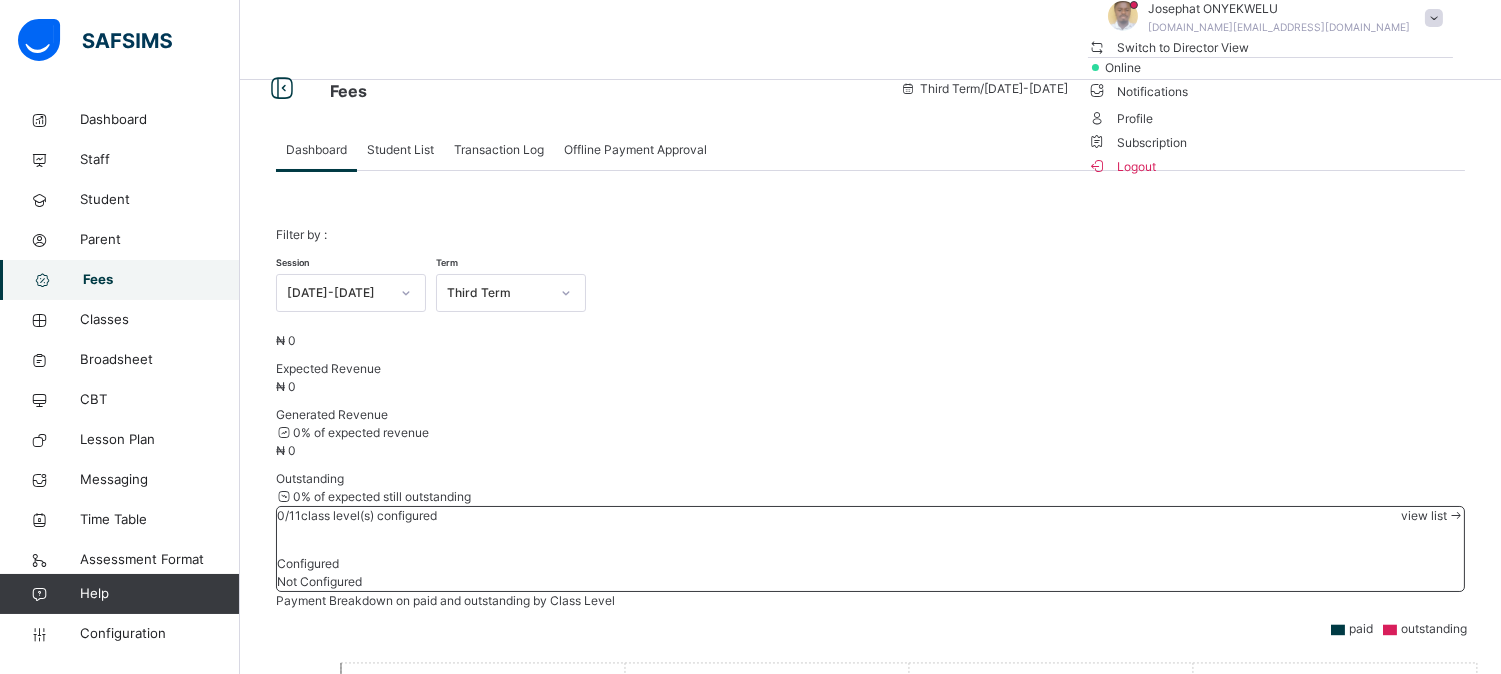 click at bounding box center (1434, 18) 